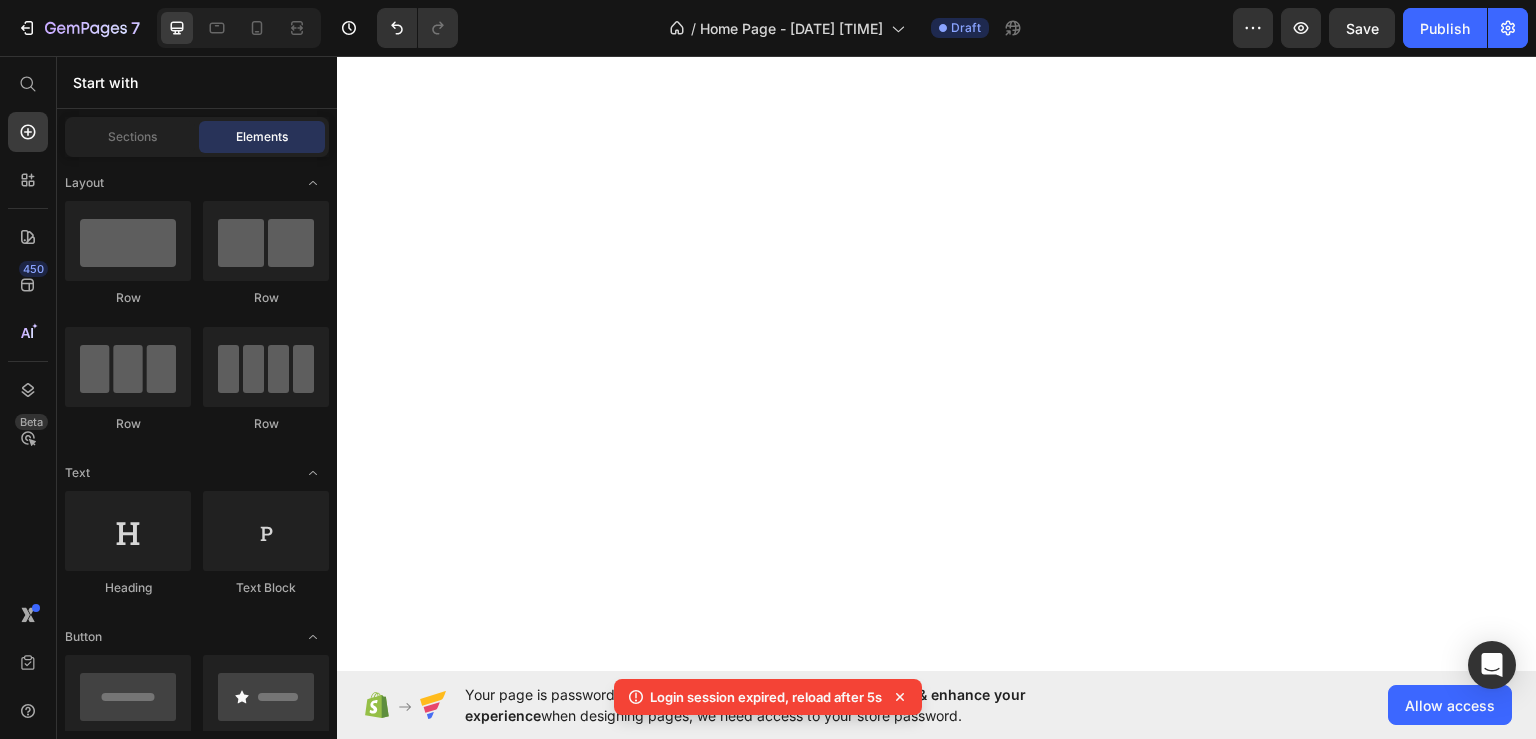 scroll, scrollTop: 0, scrollLeft: 0, axis: both 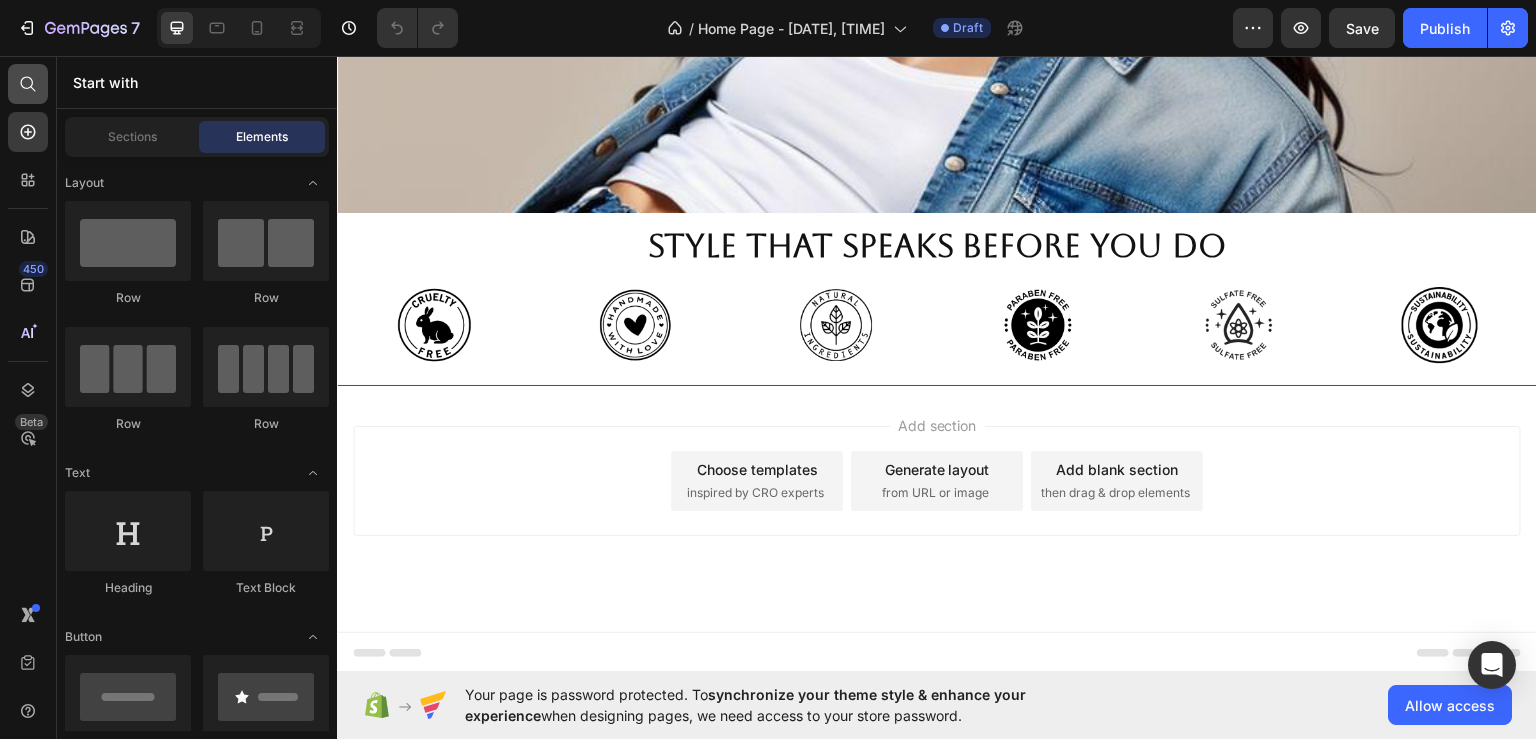 click 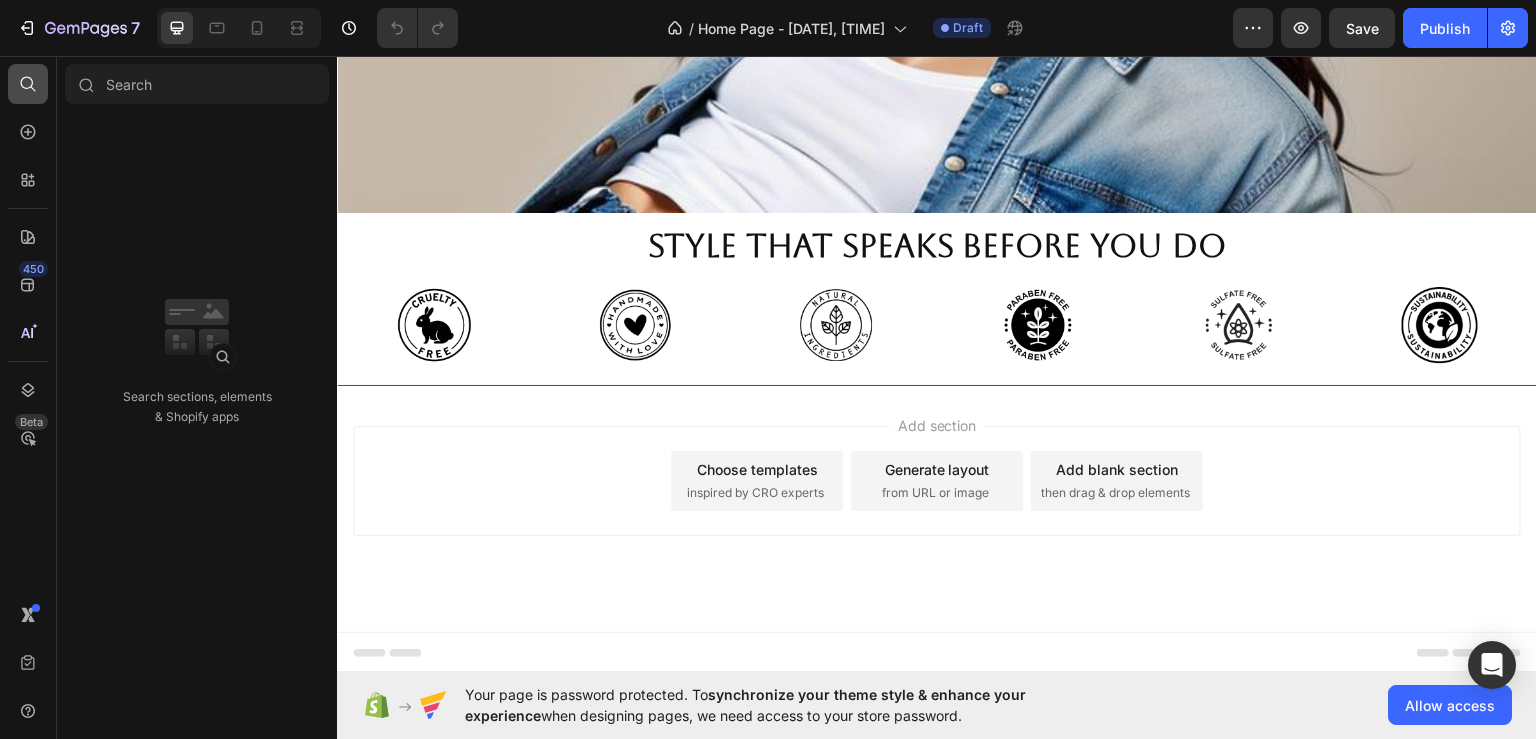 click 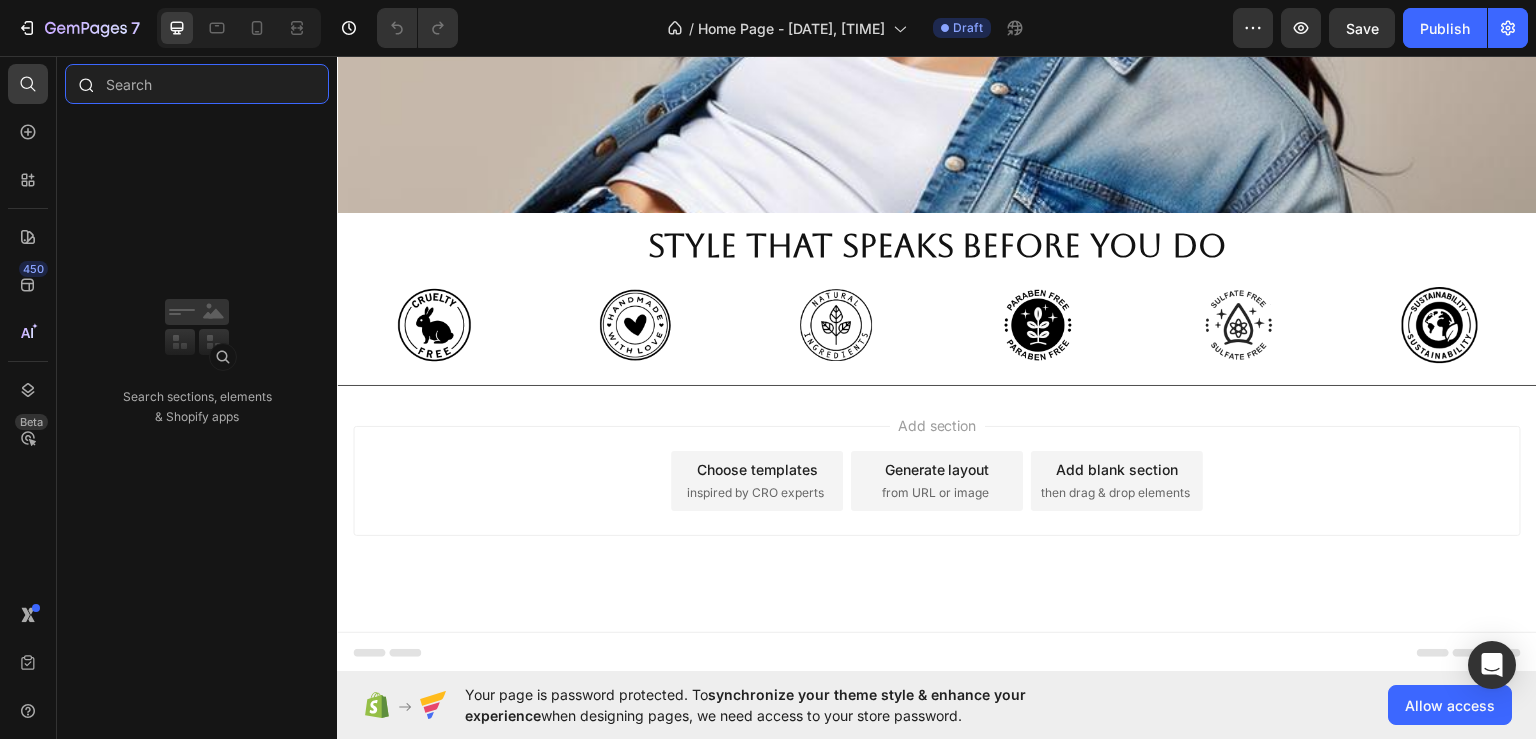 click at bounding box center [197, 84] 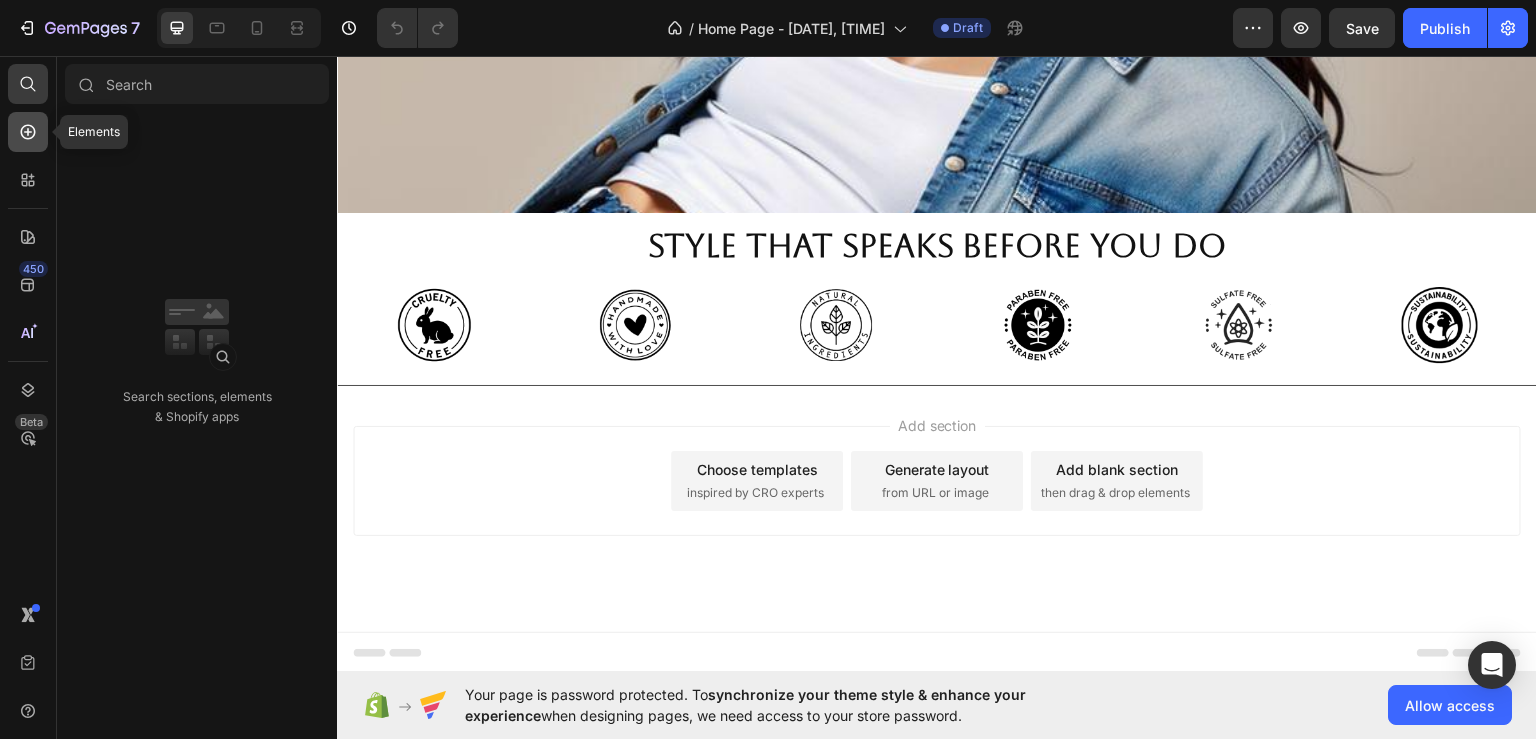 click 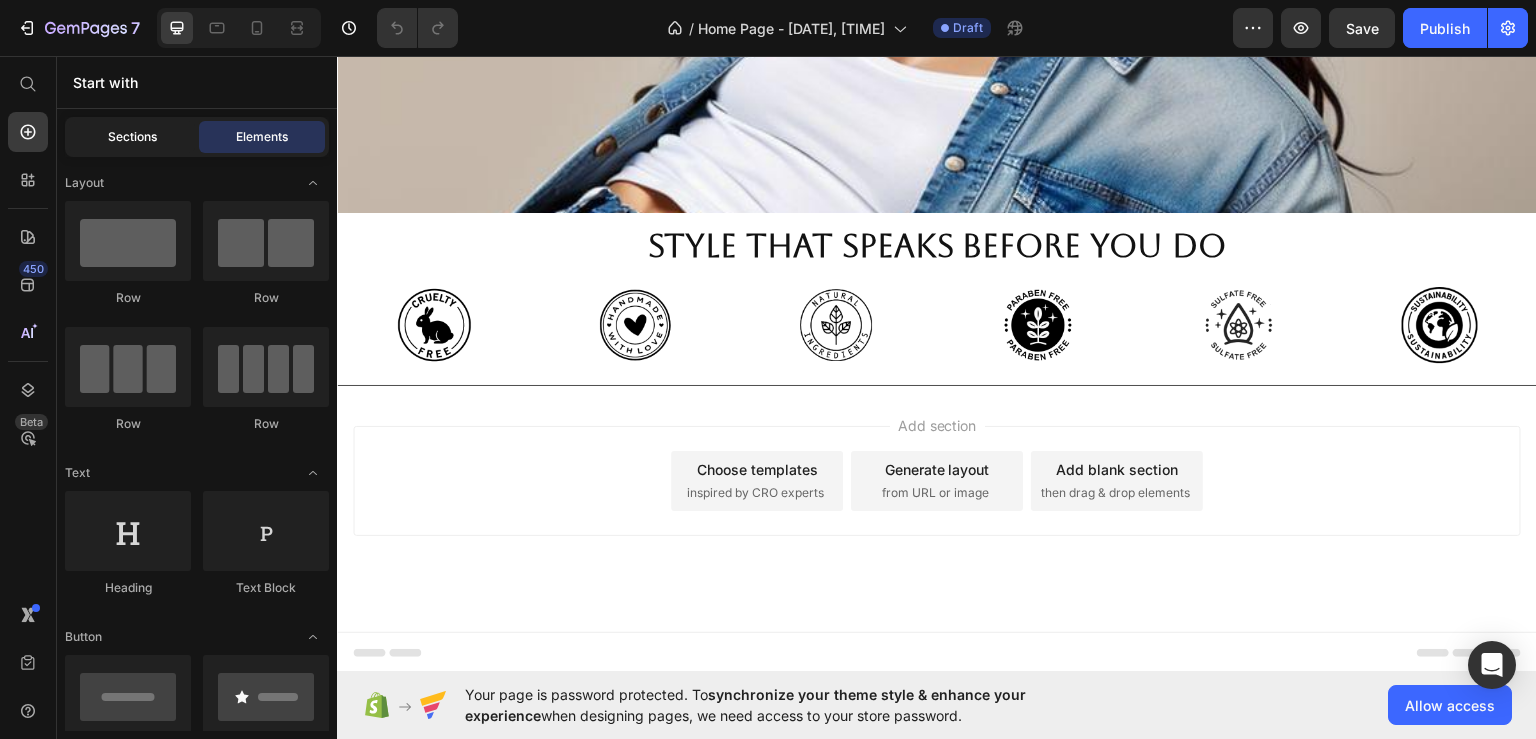 click on "Sections" at bounding box center (132, 137) 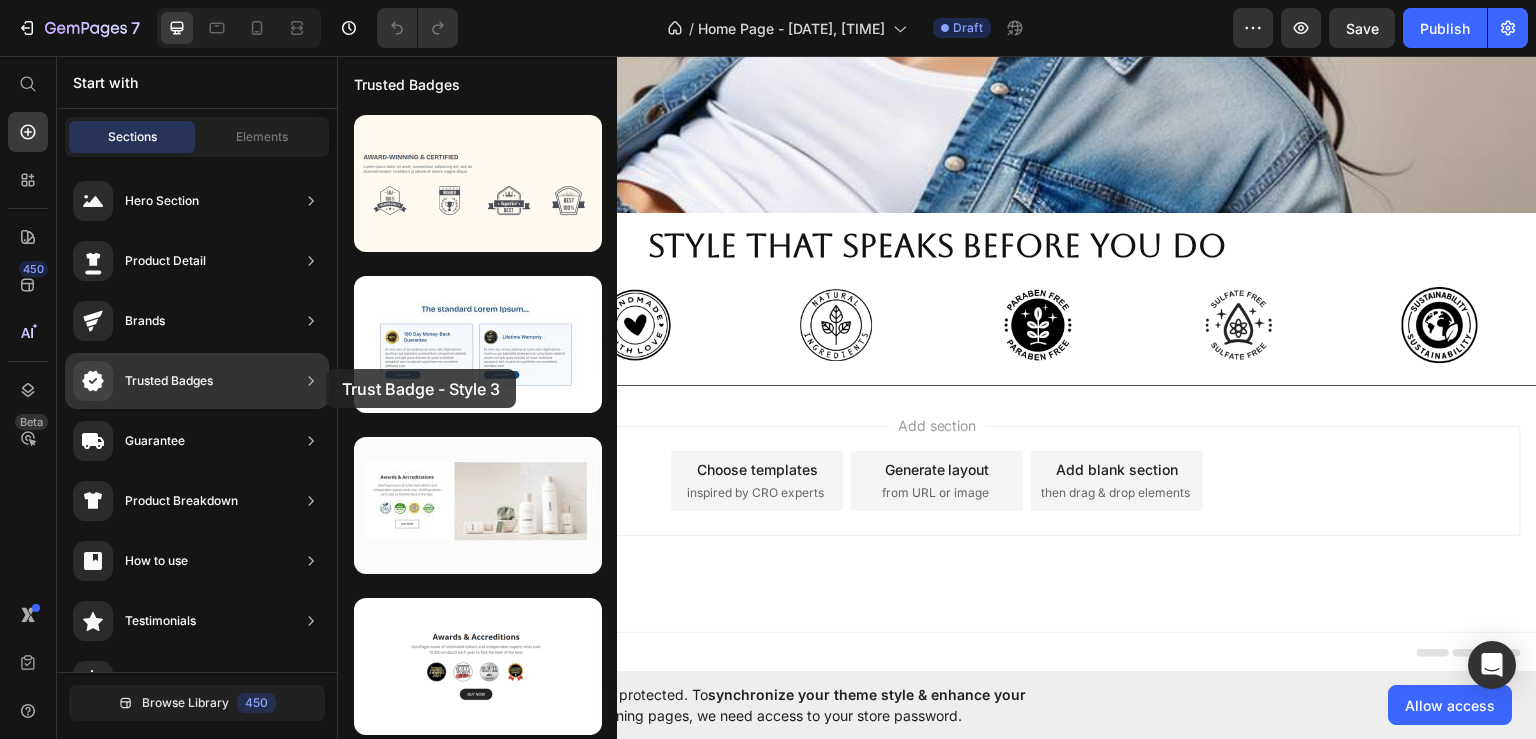 drag, startPoint x: 470, startPoint y: 491, endPoint x: 208, endPoint y: 354, distance: 295.6569 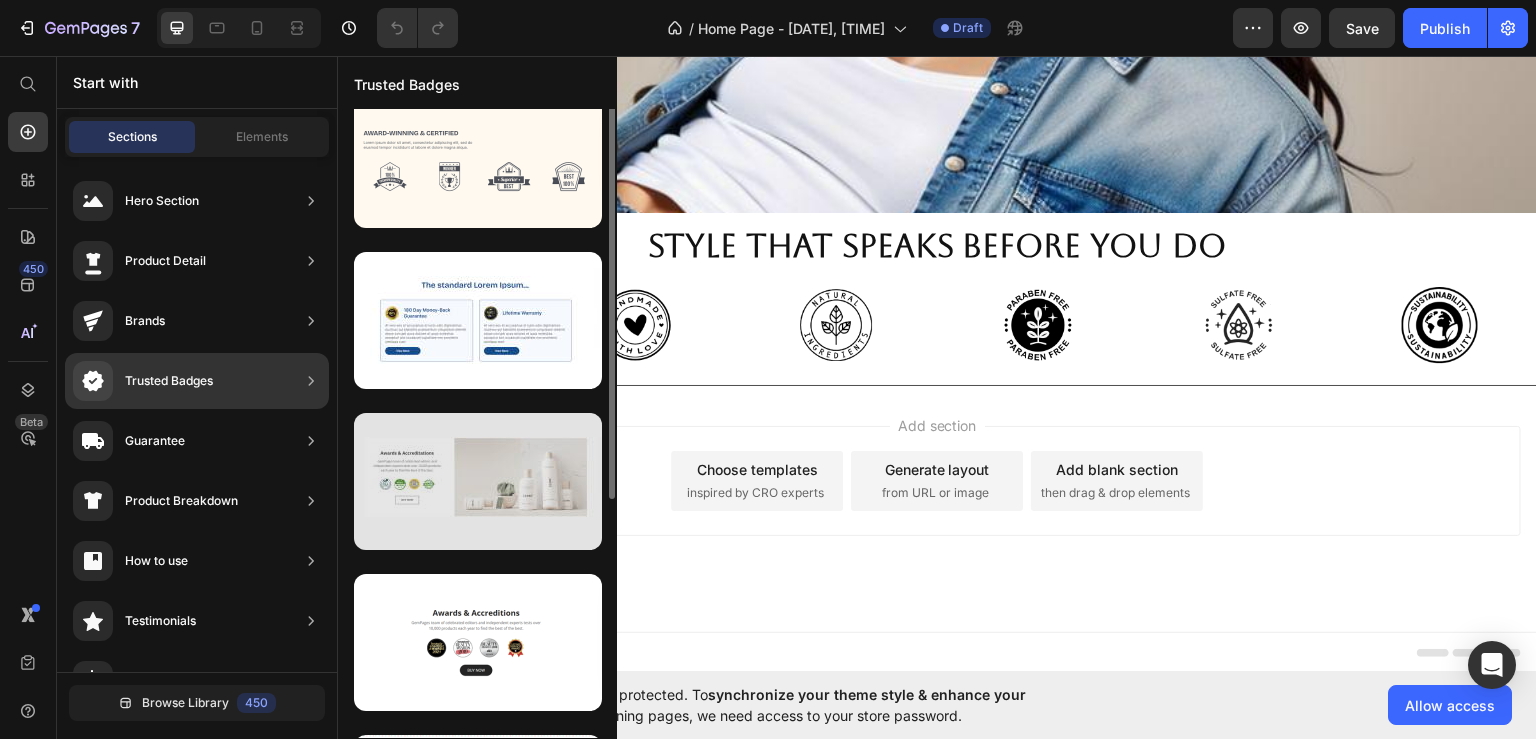 scroll, scrollTop: 0, scrollLeft: 0, axis: both 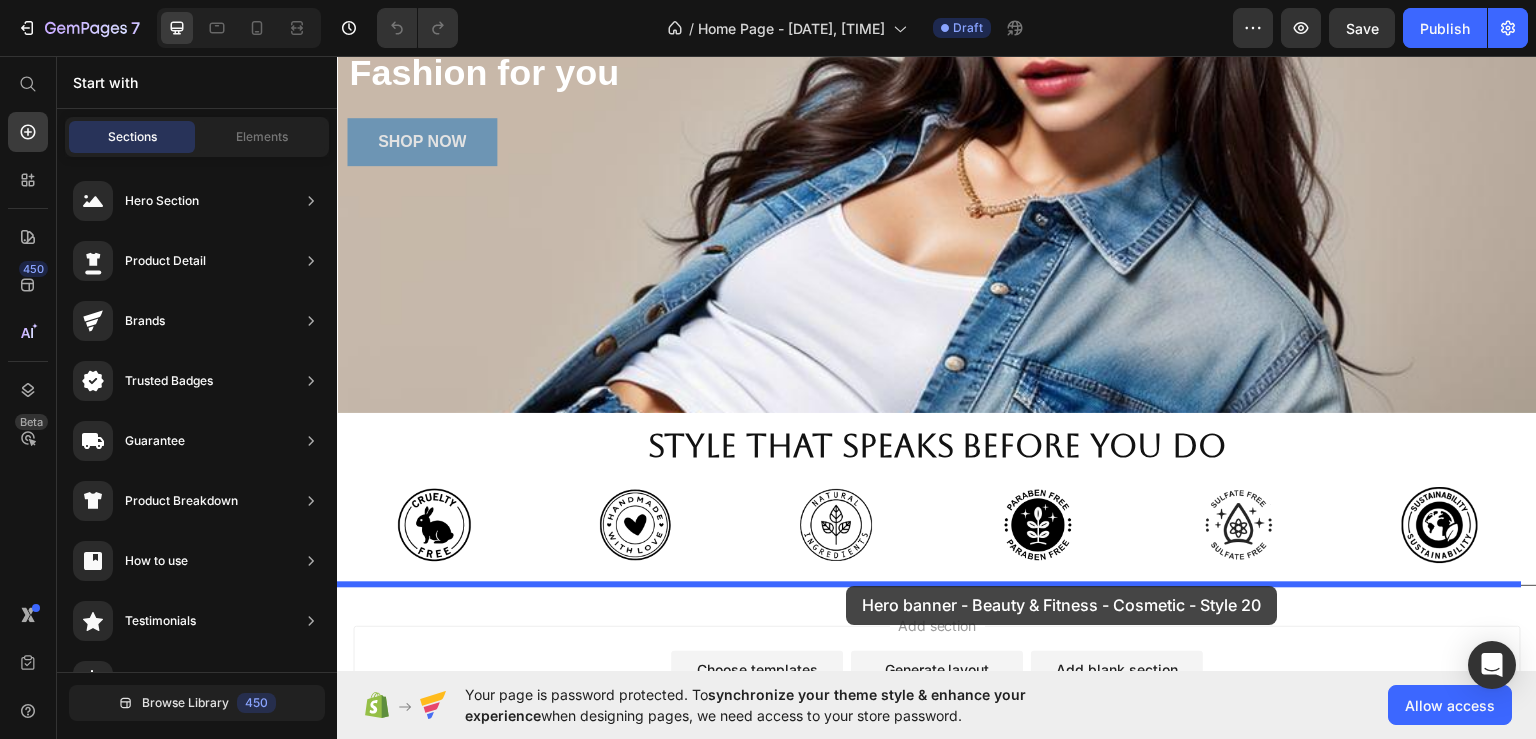 drag, startPoint x: 781, startPoint y: 368, endPoint x: 846, endPoint y: 586, distance: 227.48407 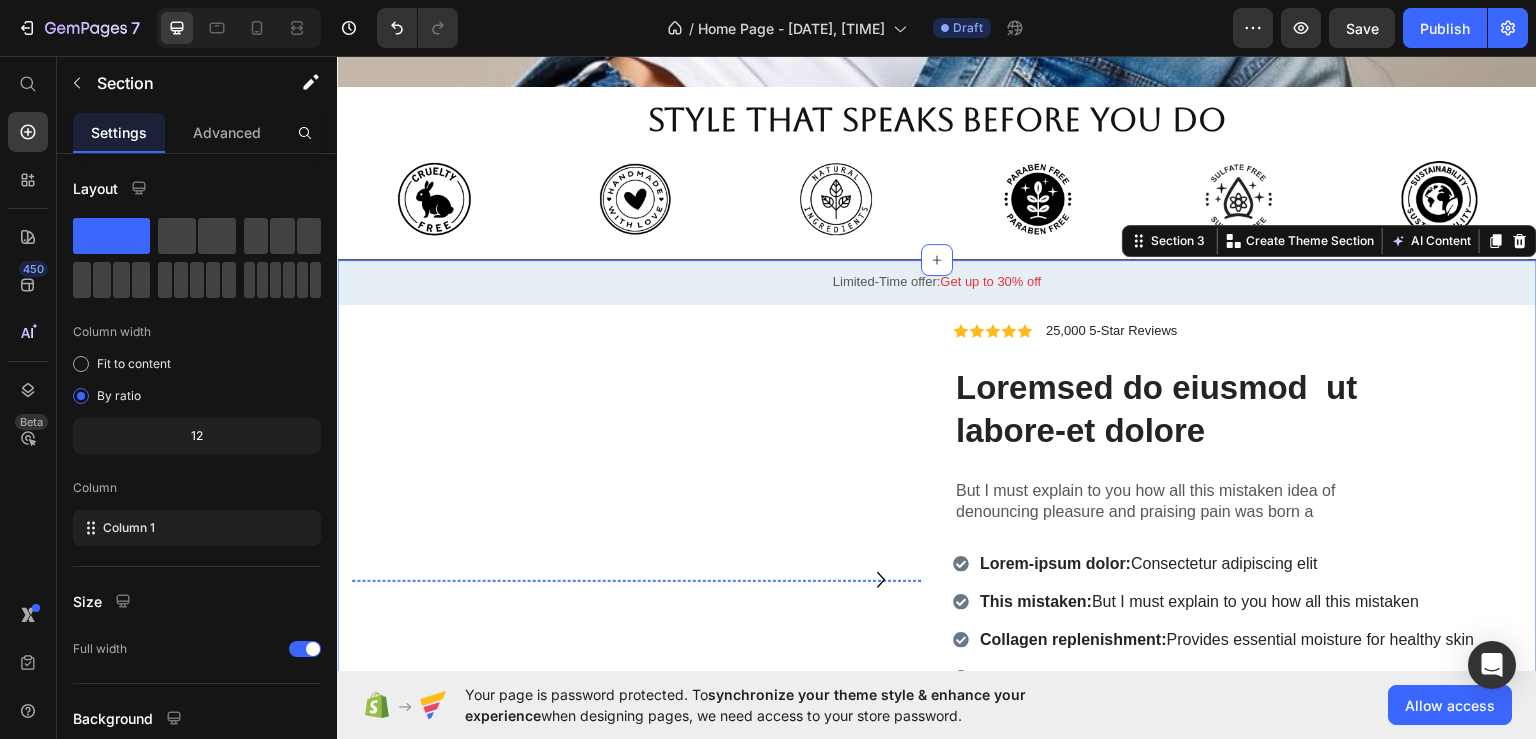 scroll, scrollTop: 758, scrollLeft: 0, axis: vertical 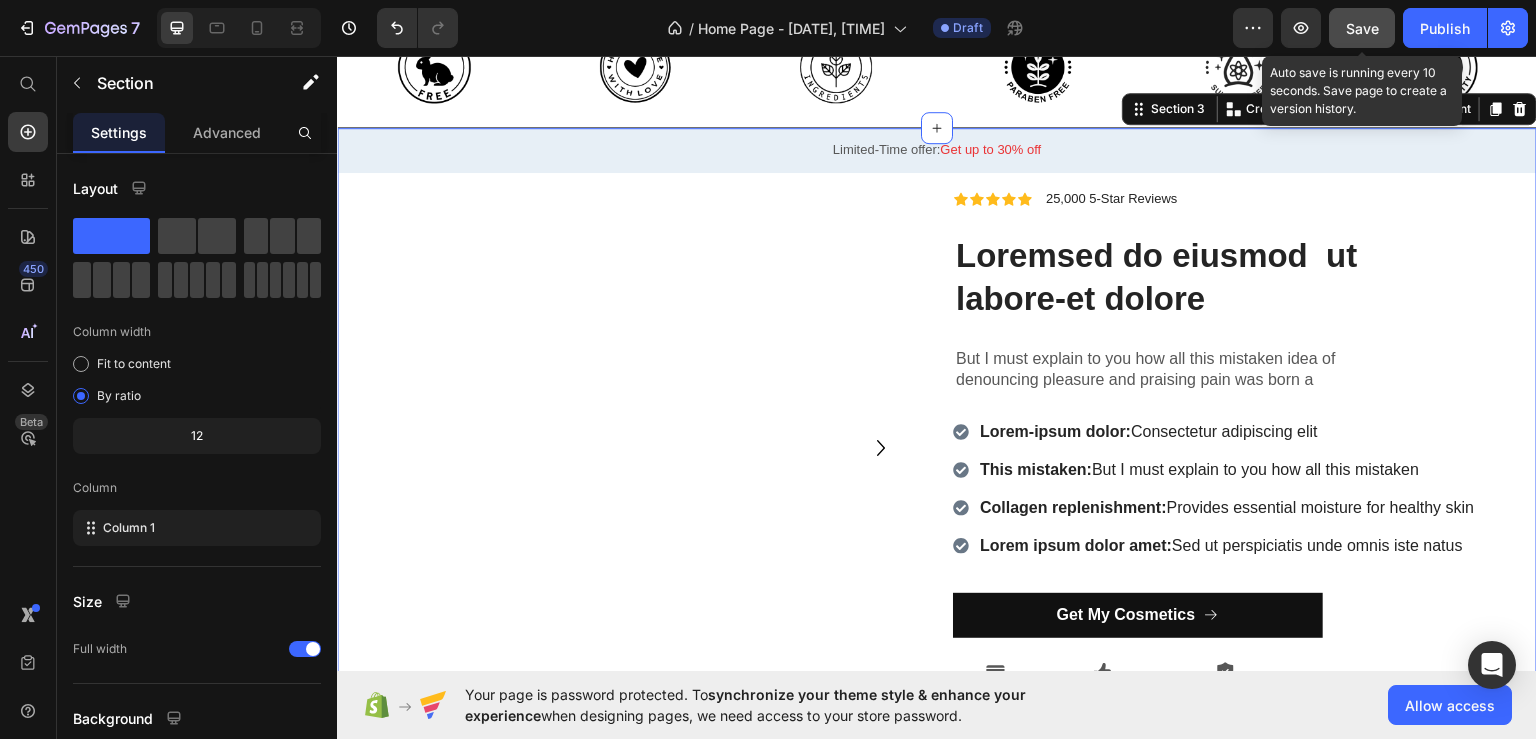 click on "Save" at bounding box center [1362, 28] 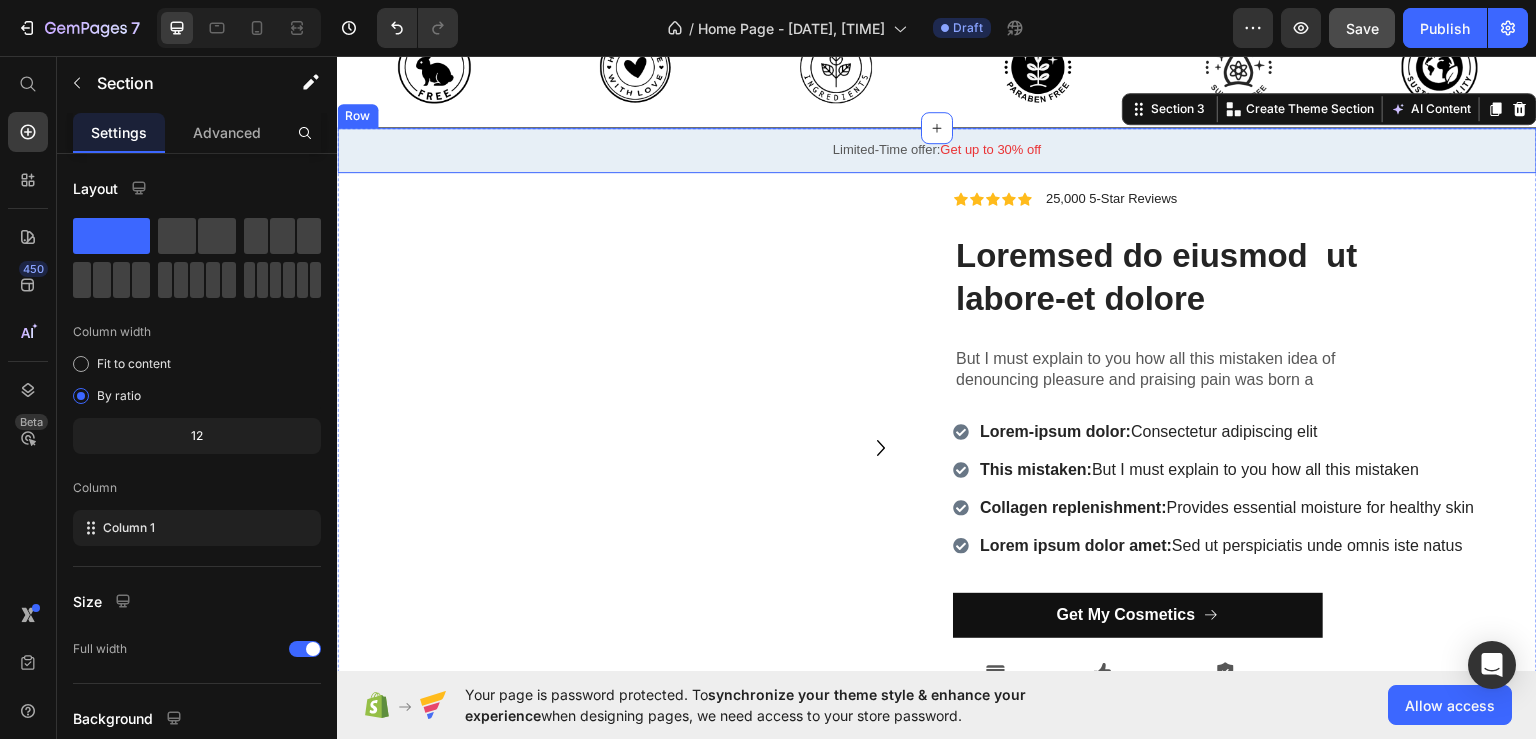 click on "Limited-Time offer:  Get up to 30% off Text Block Row" at bounding box center [937, 149] 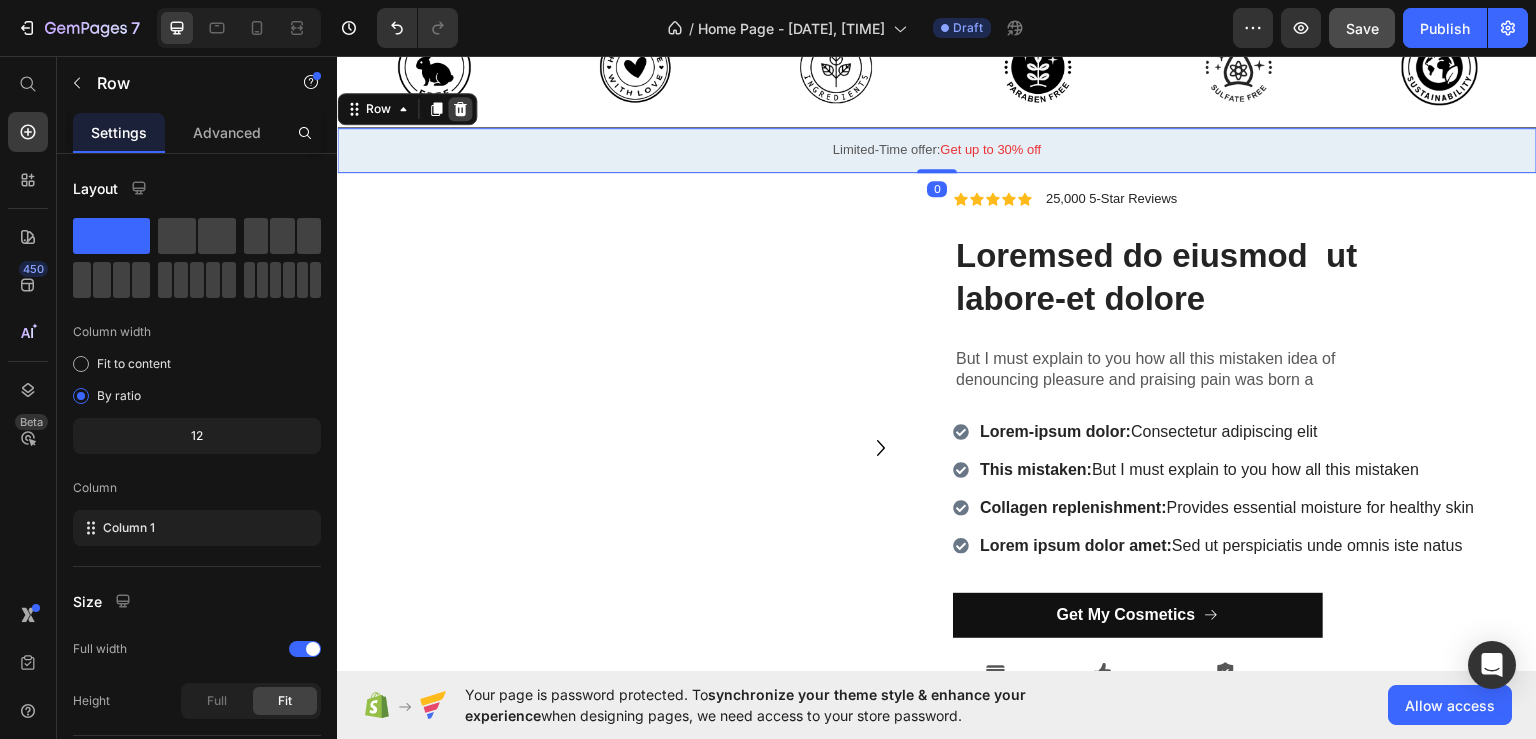 click 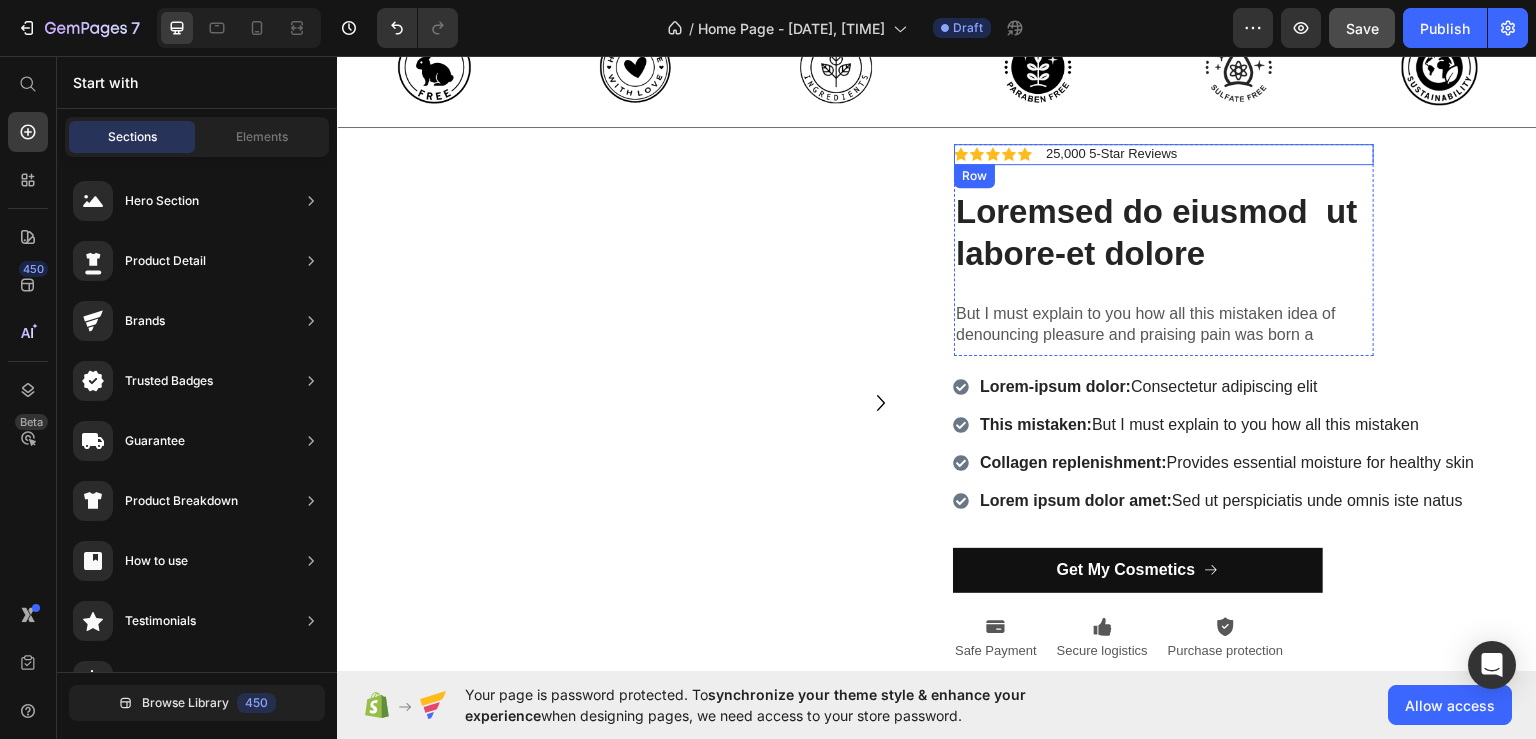 click on "Icon Icon Icon Icon Icon Icon List 25,000 5-Star Reviews Text Block Row" at bounding box center [1164, 153] 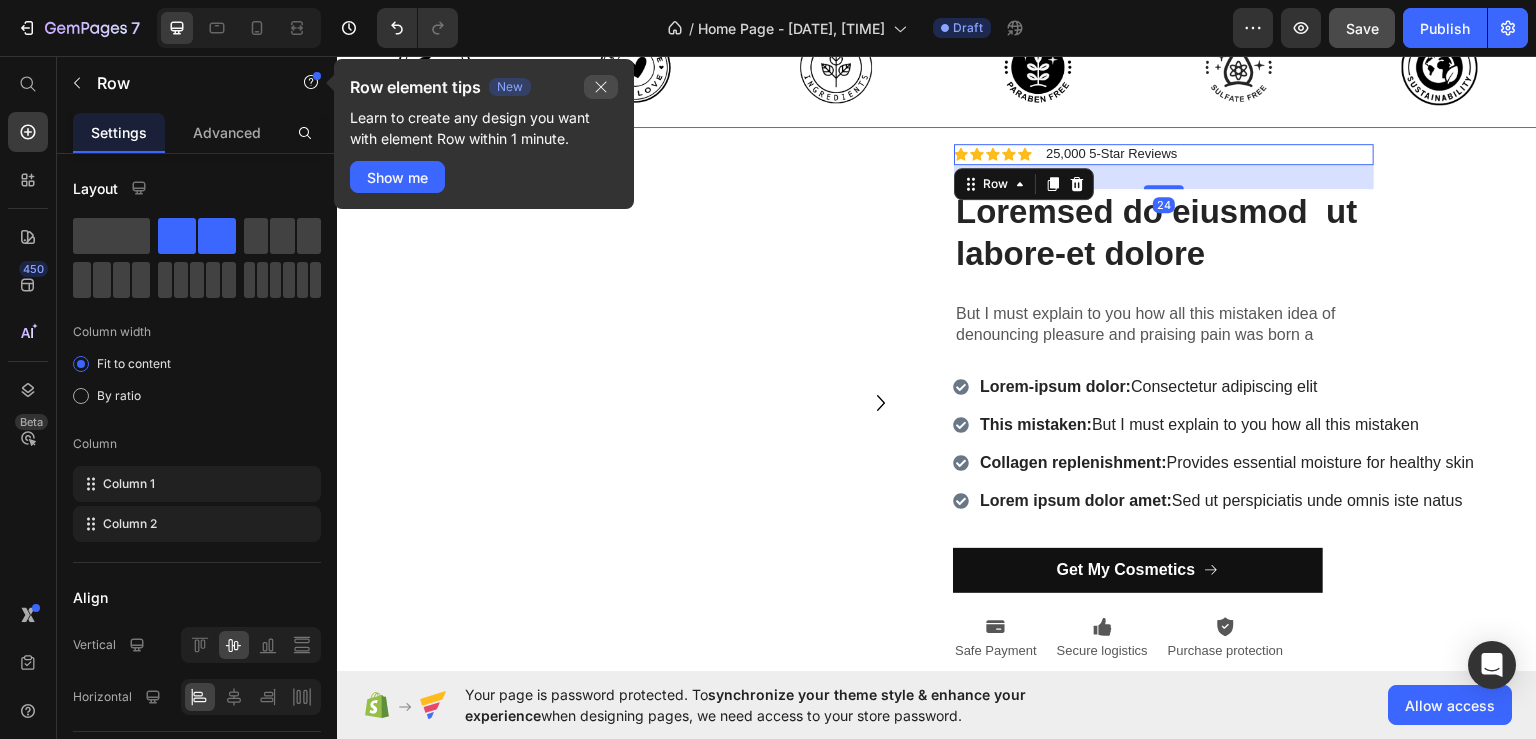 click 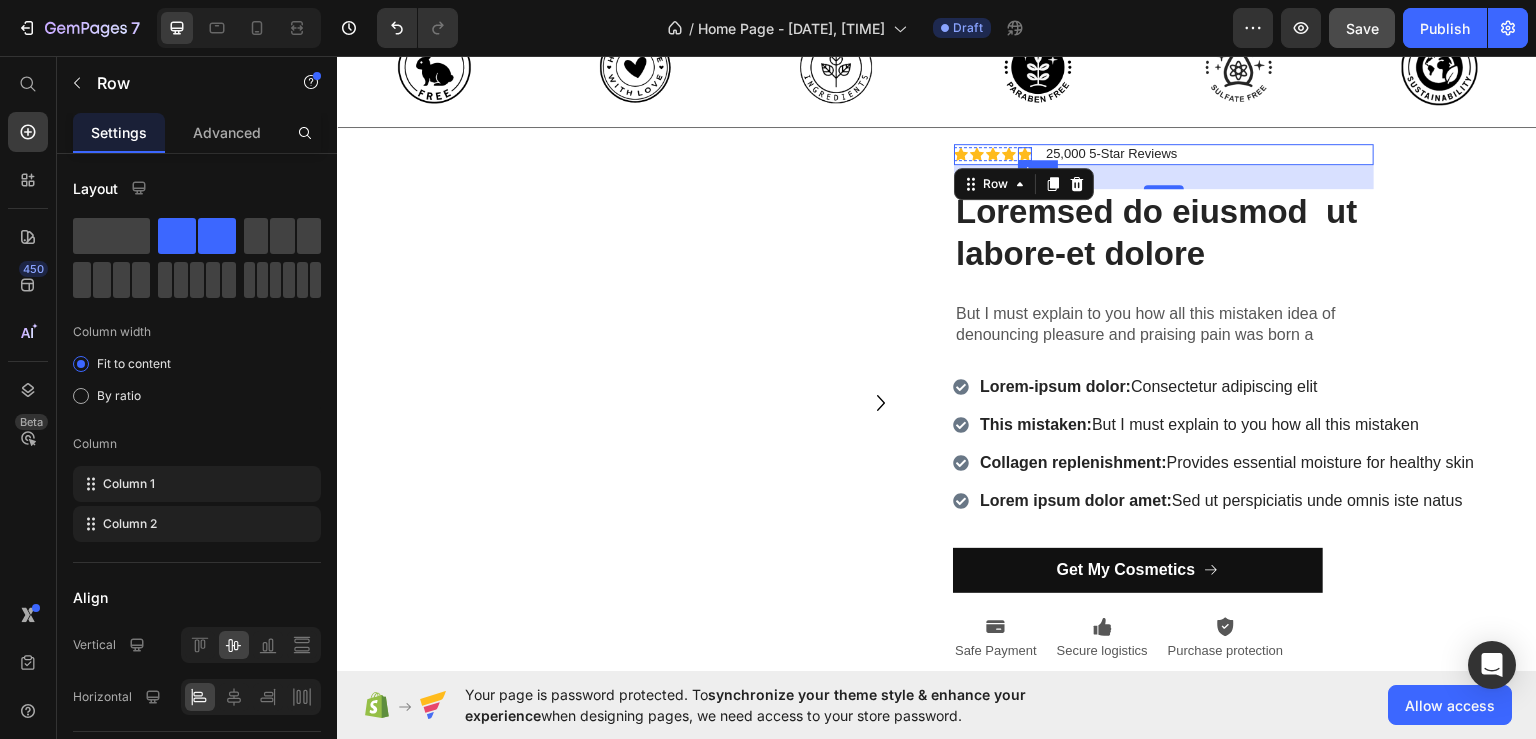 click 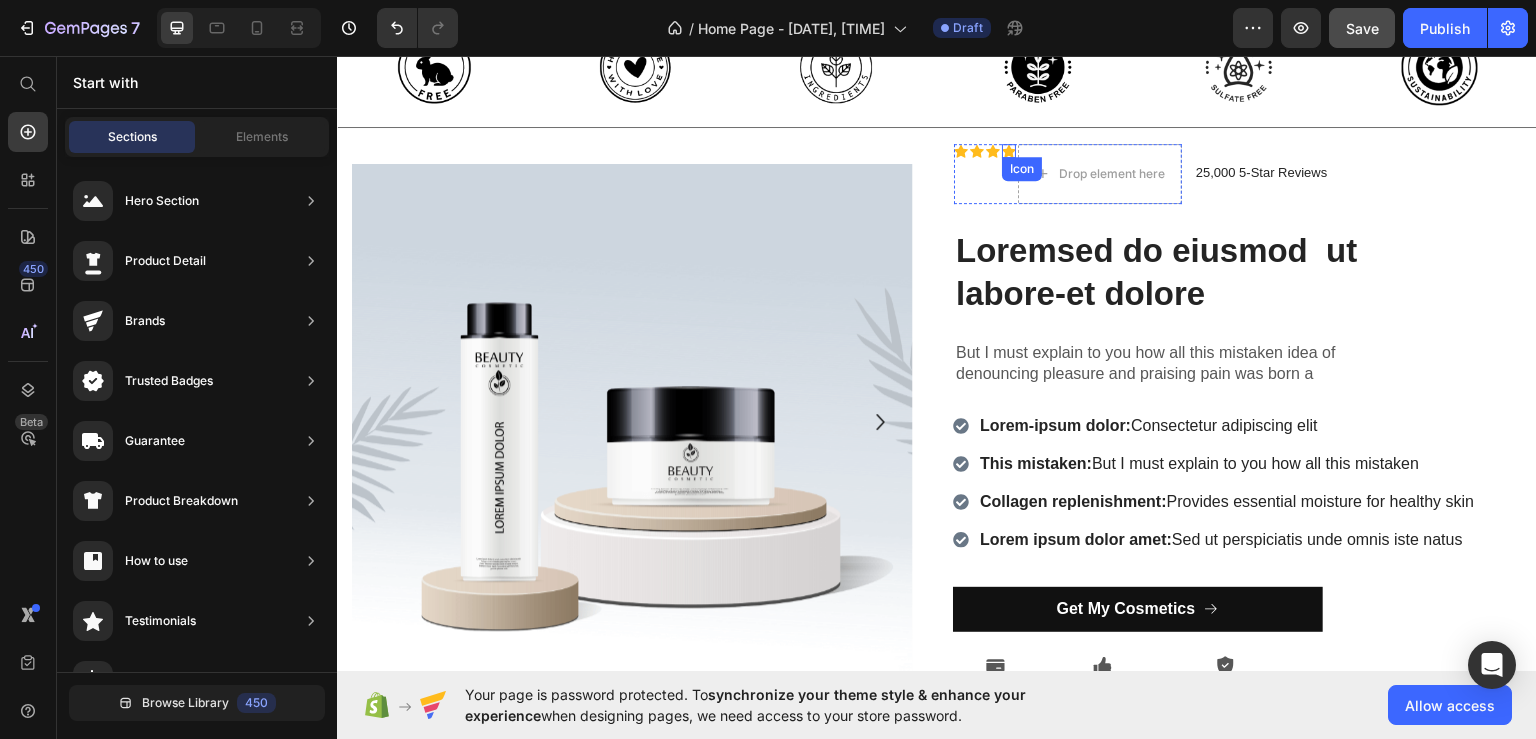 click 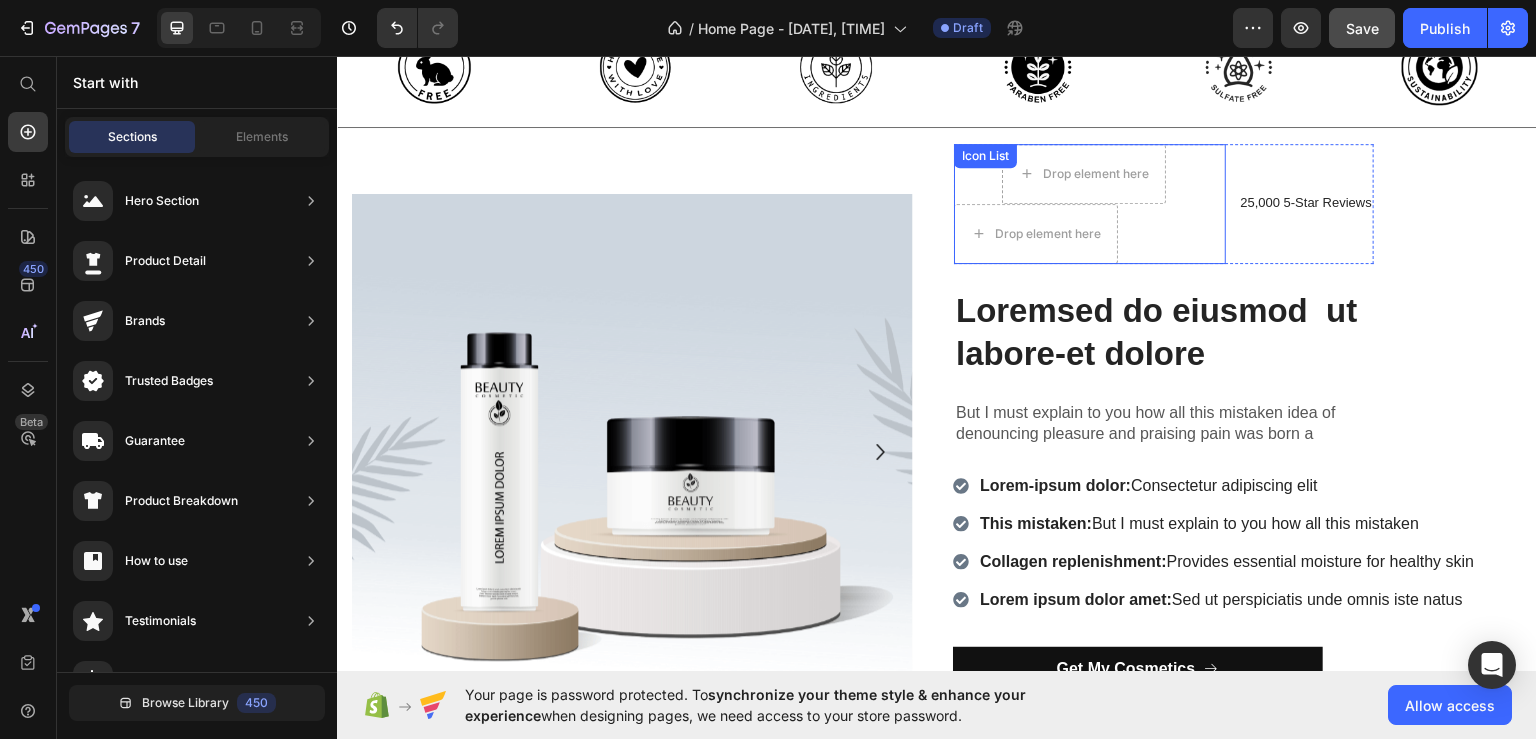 click on "Icon Icon Icon
Drop element here
Drop element here Icon List" at bounding box center (1090, 203) 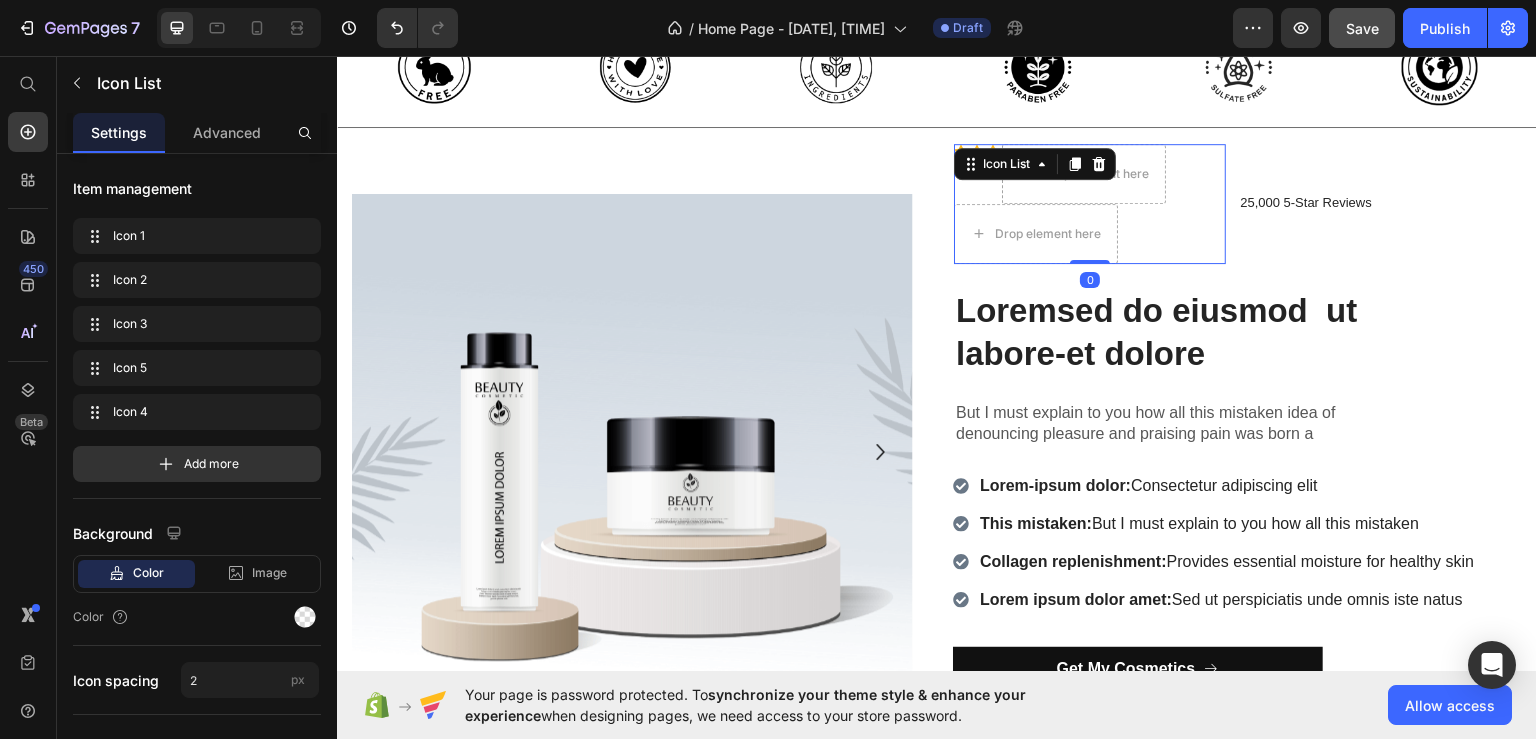 click on "Icon Icon Icon
Drop element here
Drop element here" at bounding box center (1090, 203) 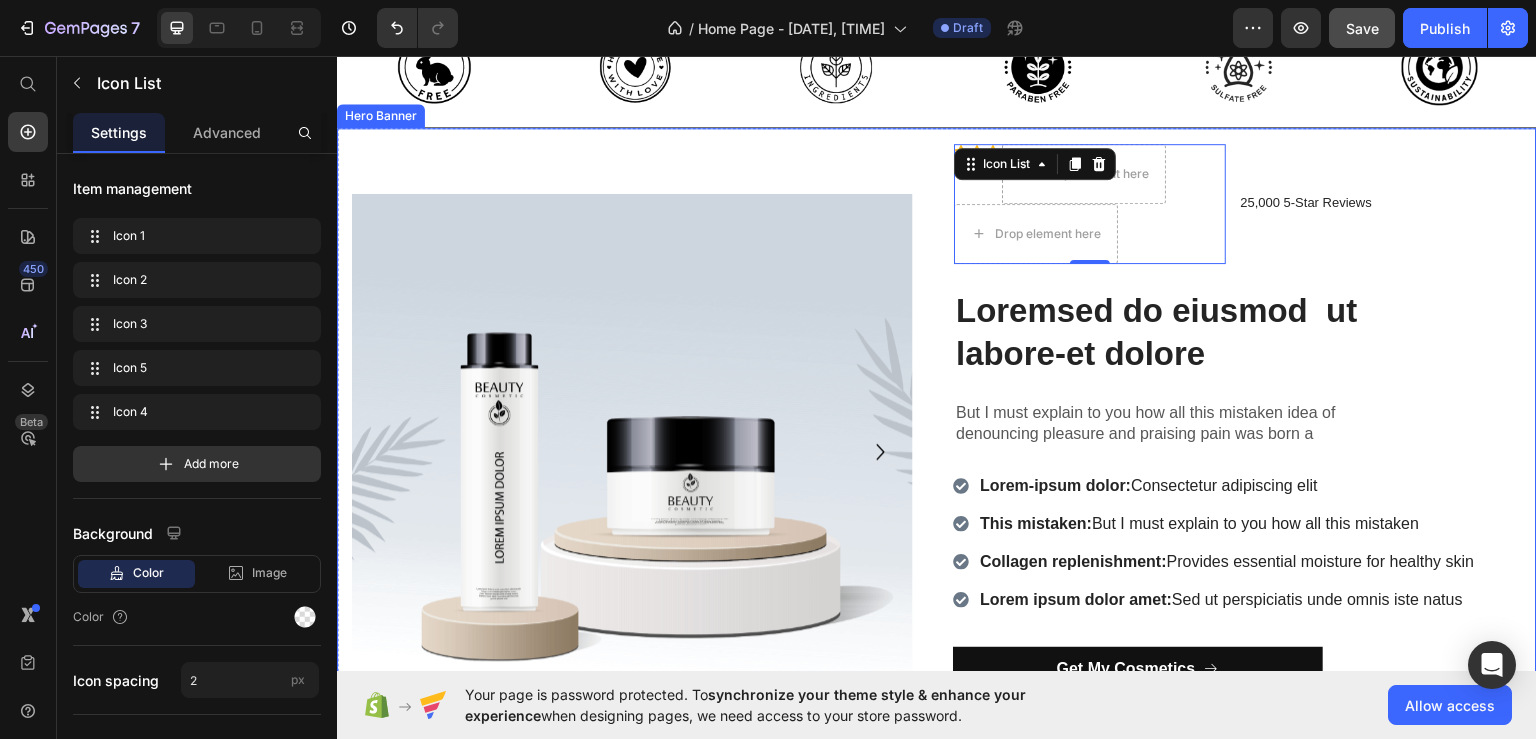 click on "Image Image
Carousel" at bounding box center [636, 451] 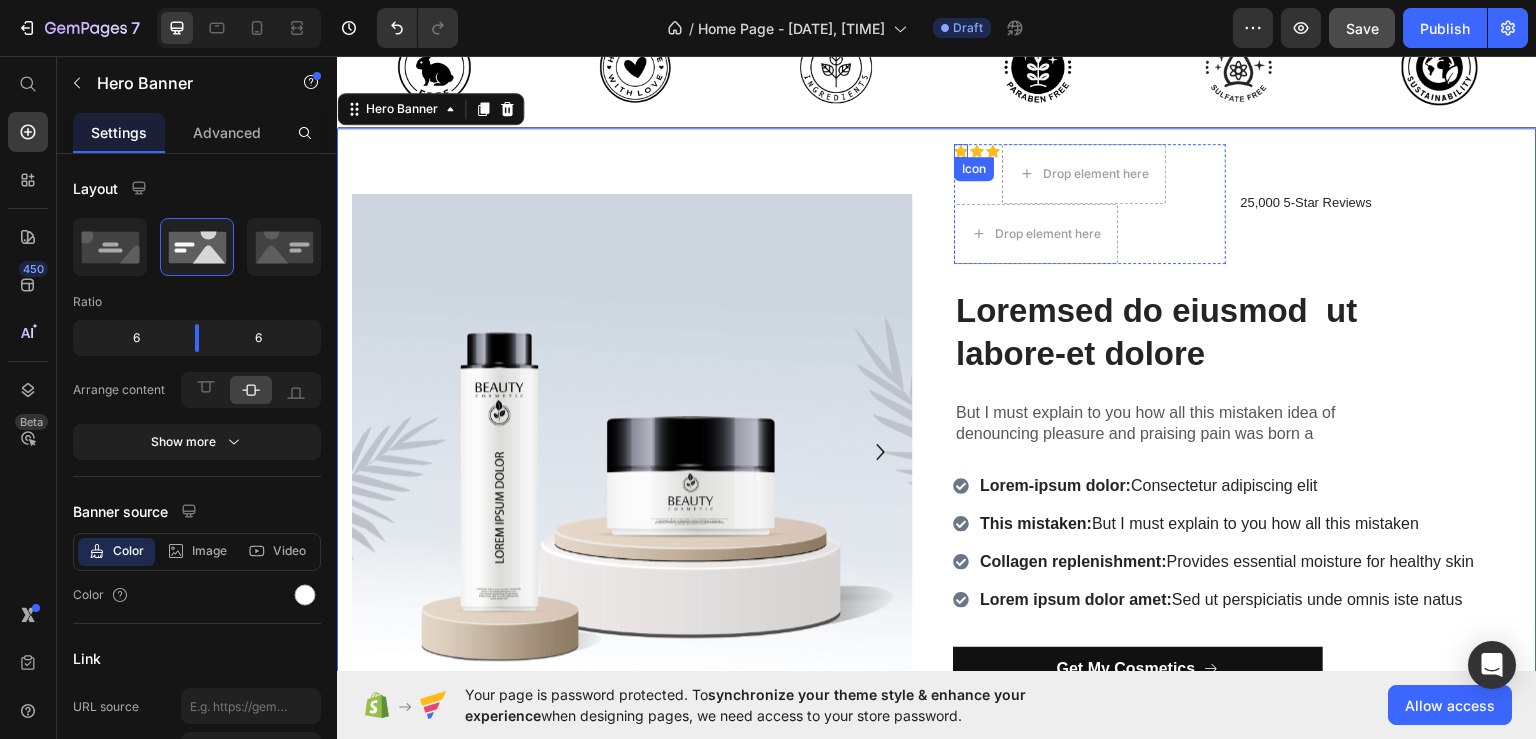 click 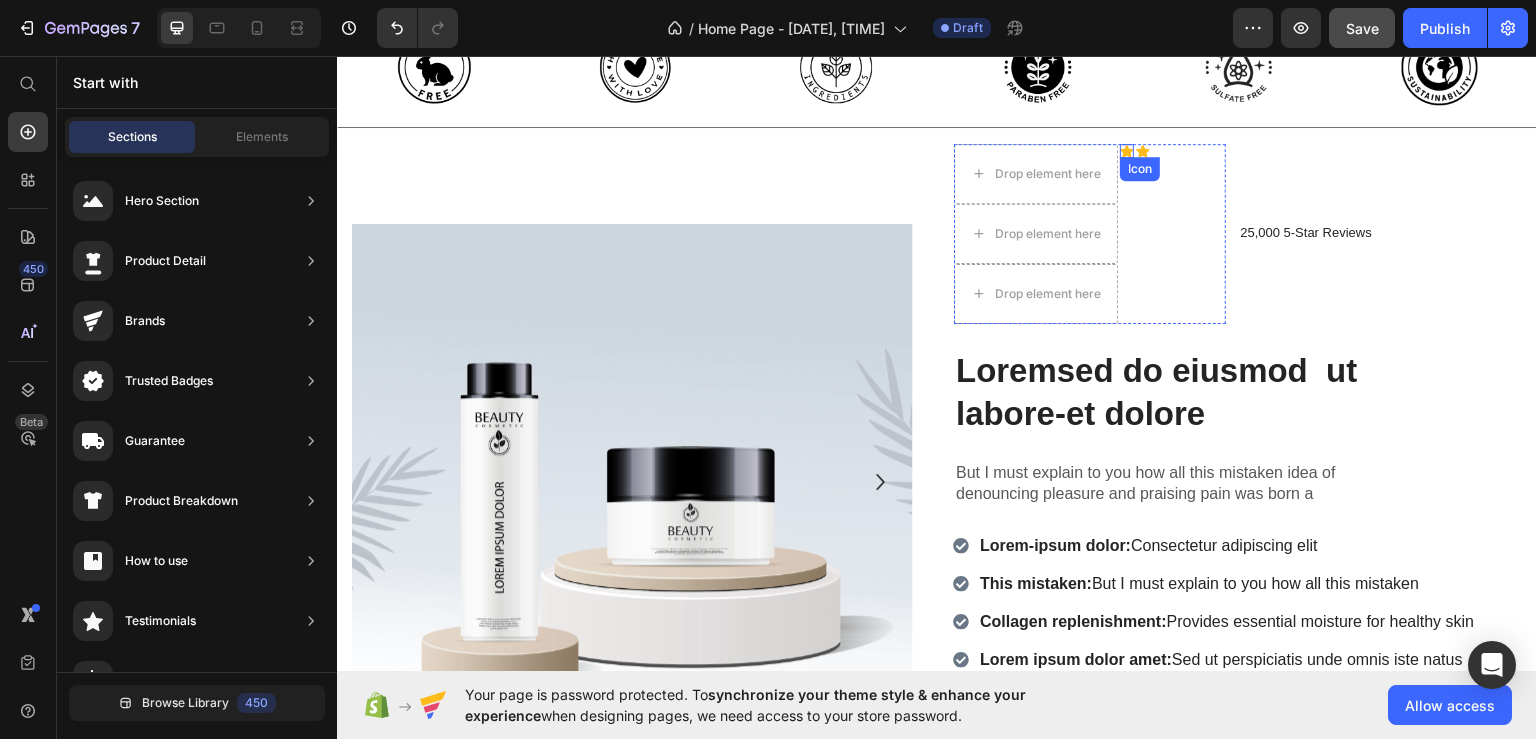 click 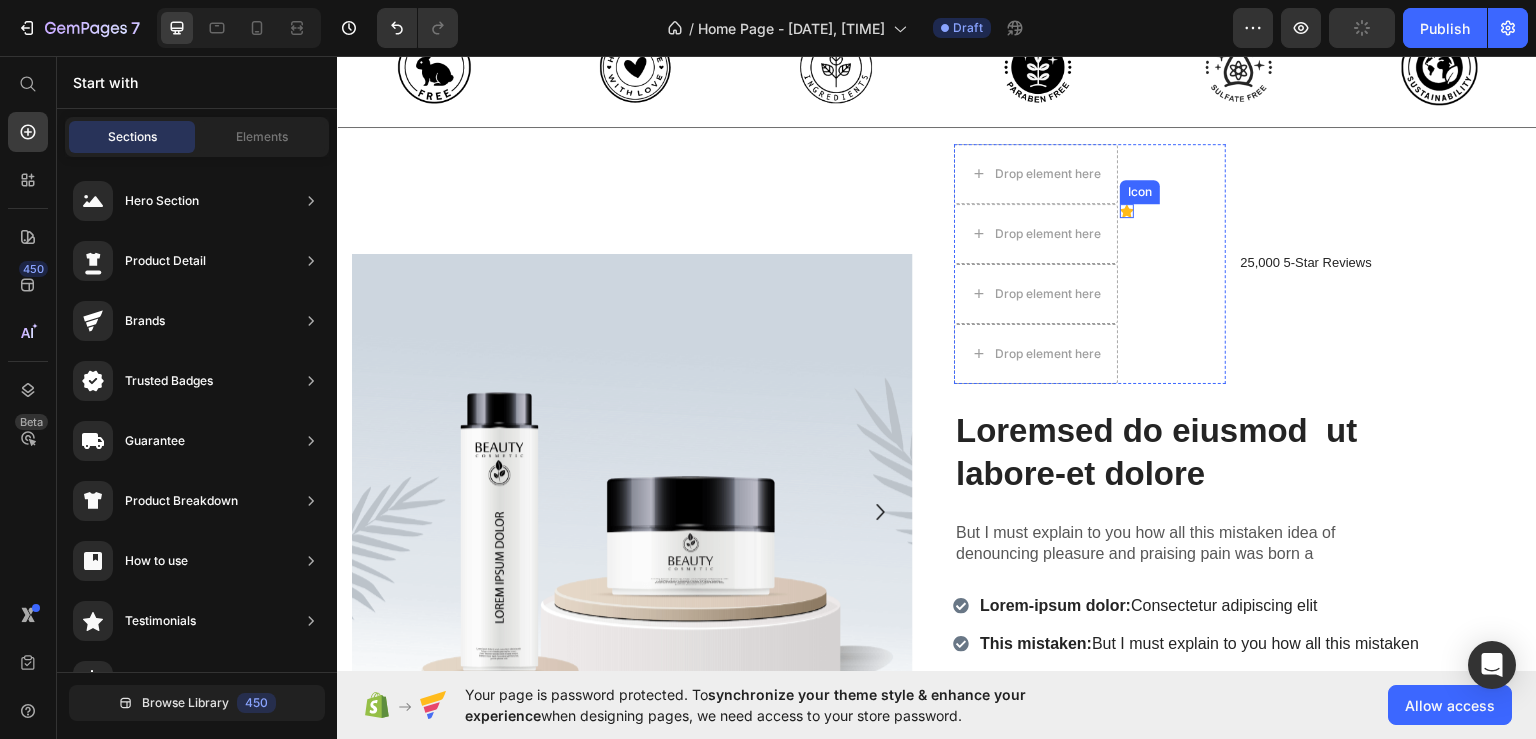 click 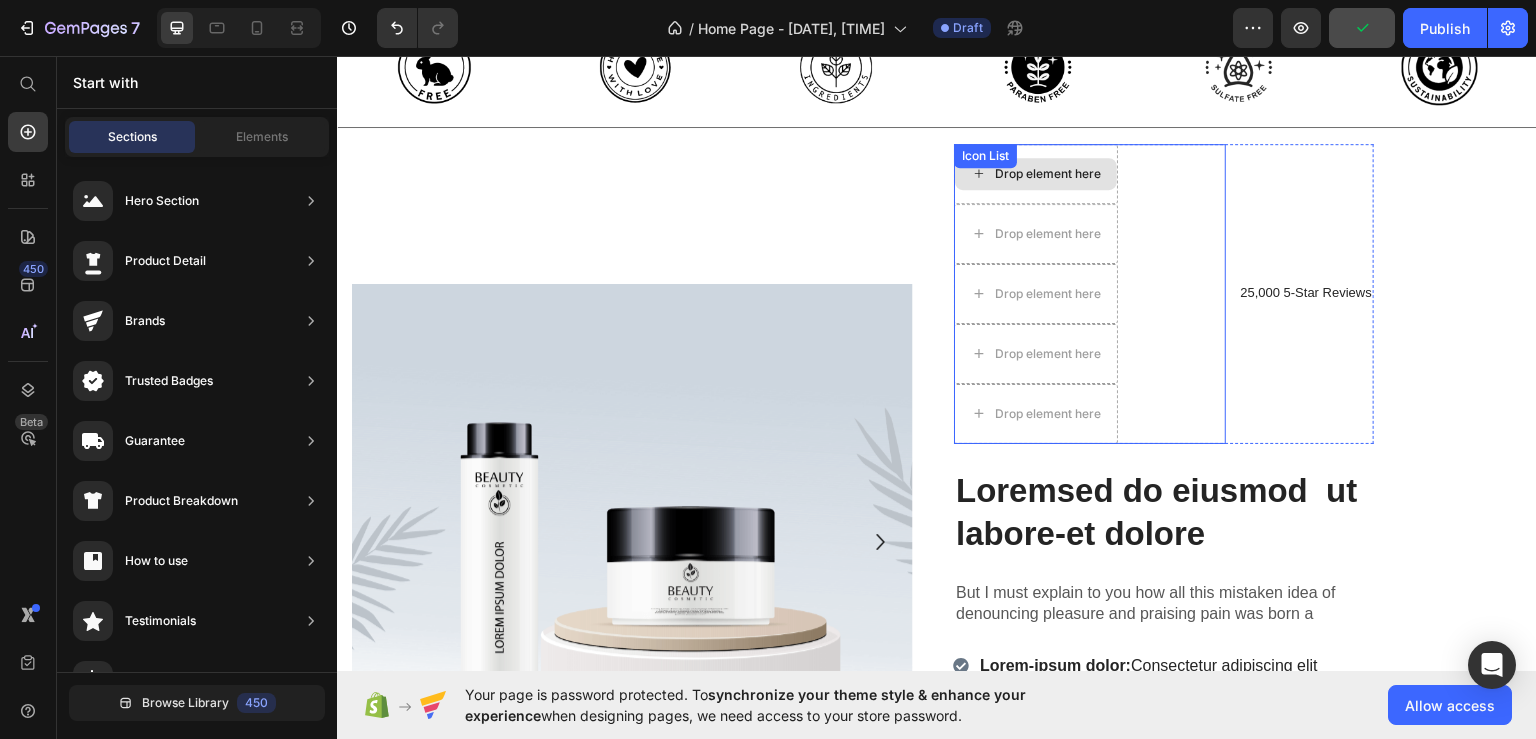 click on "Drop element here" at bounding box center [1048, 173] 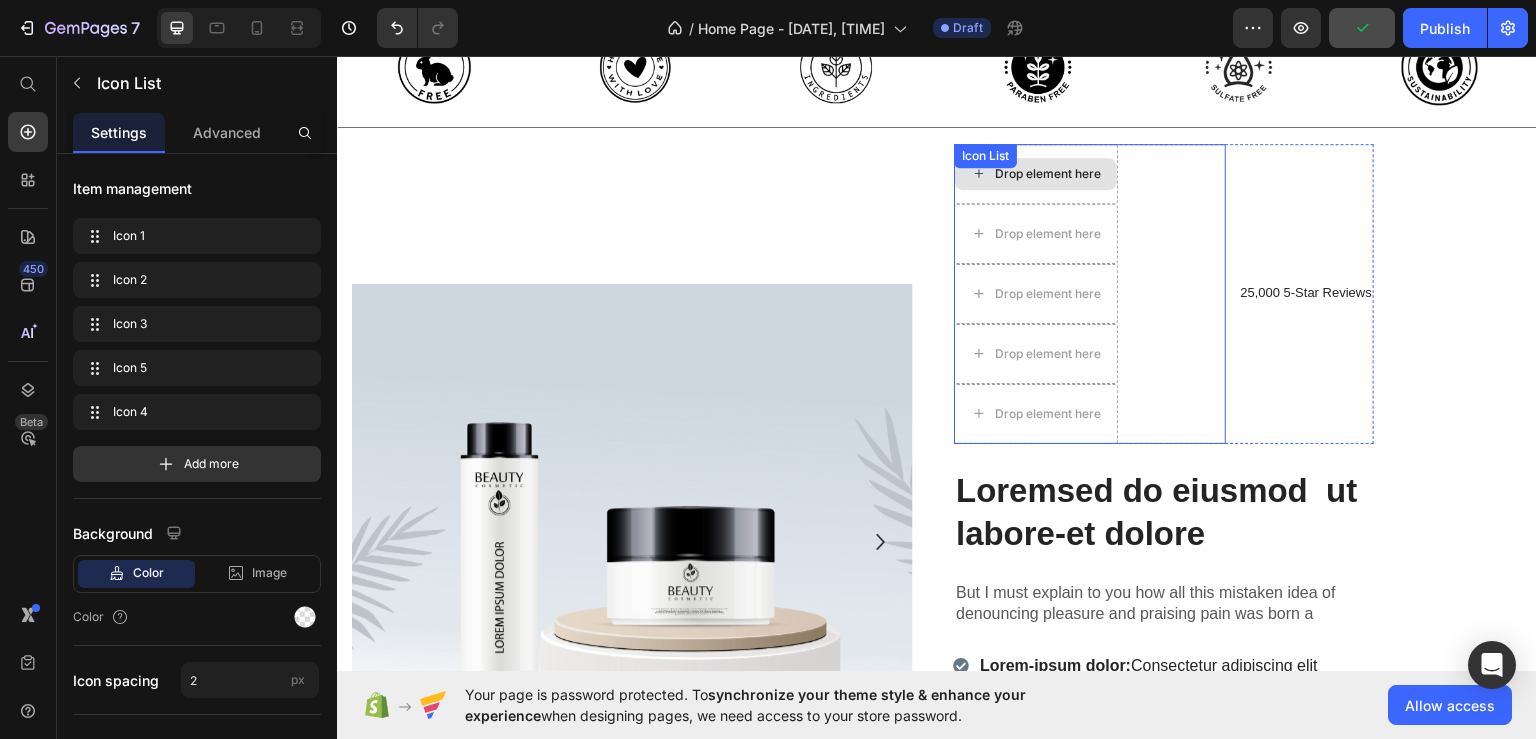 click on "Drop element here
Drop element here
Drop element here
Drop element here
Drop element here Icon List" at bounding box center (1090, 293) 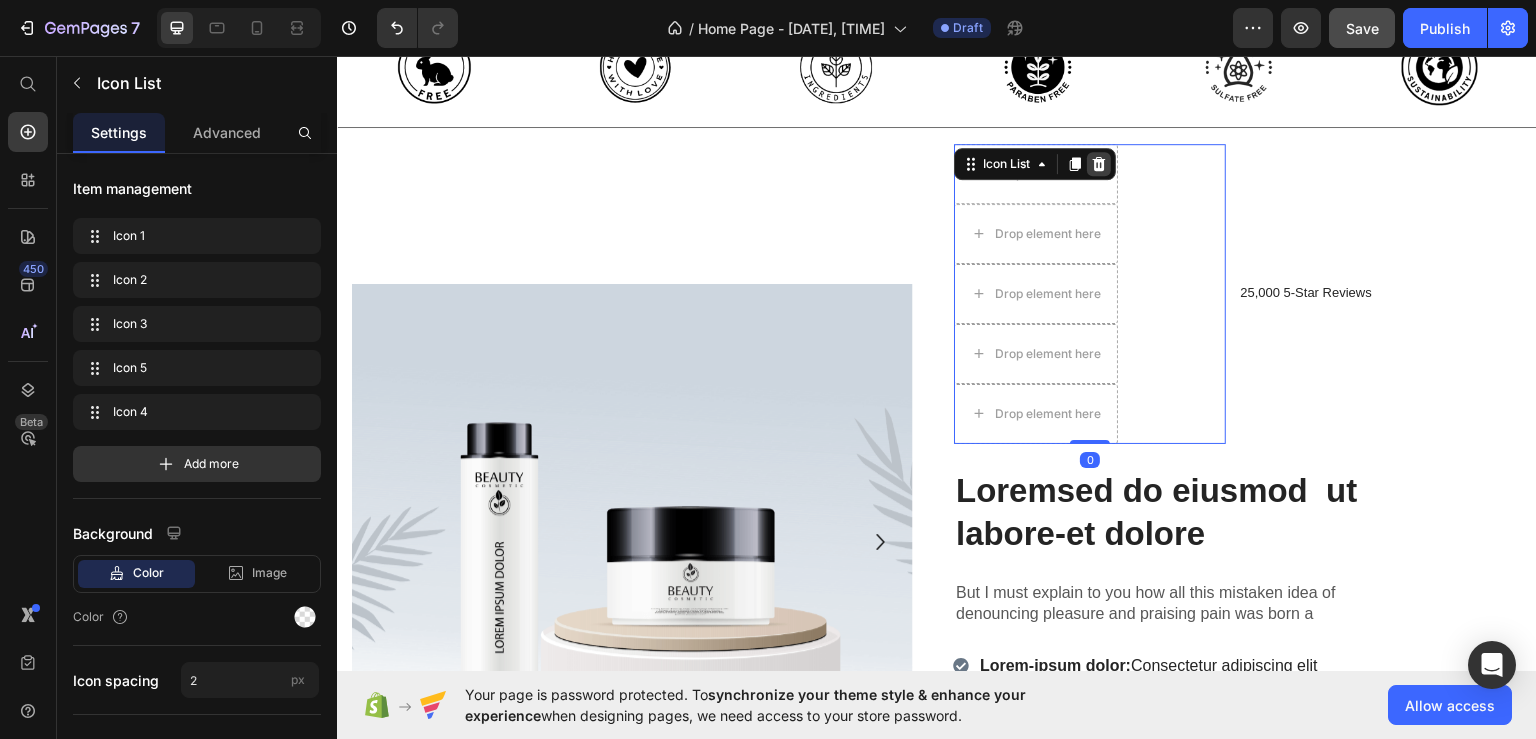 click at bounding box center [1099, 163] 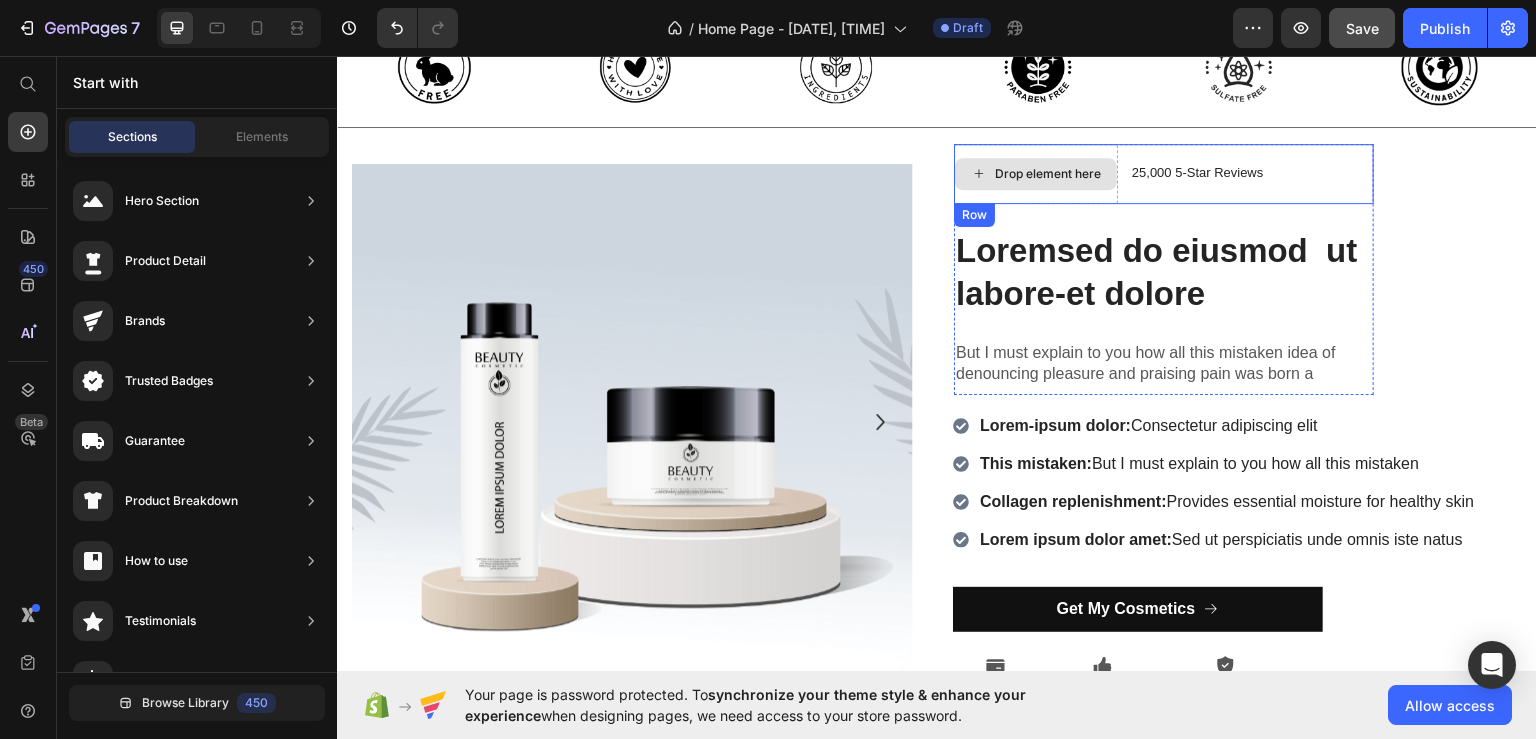 click on "Drop element here" at bounding box center (1036, 173) 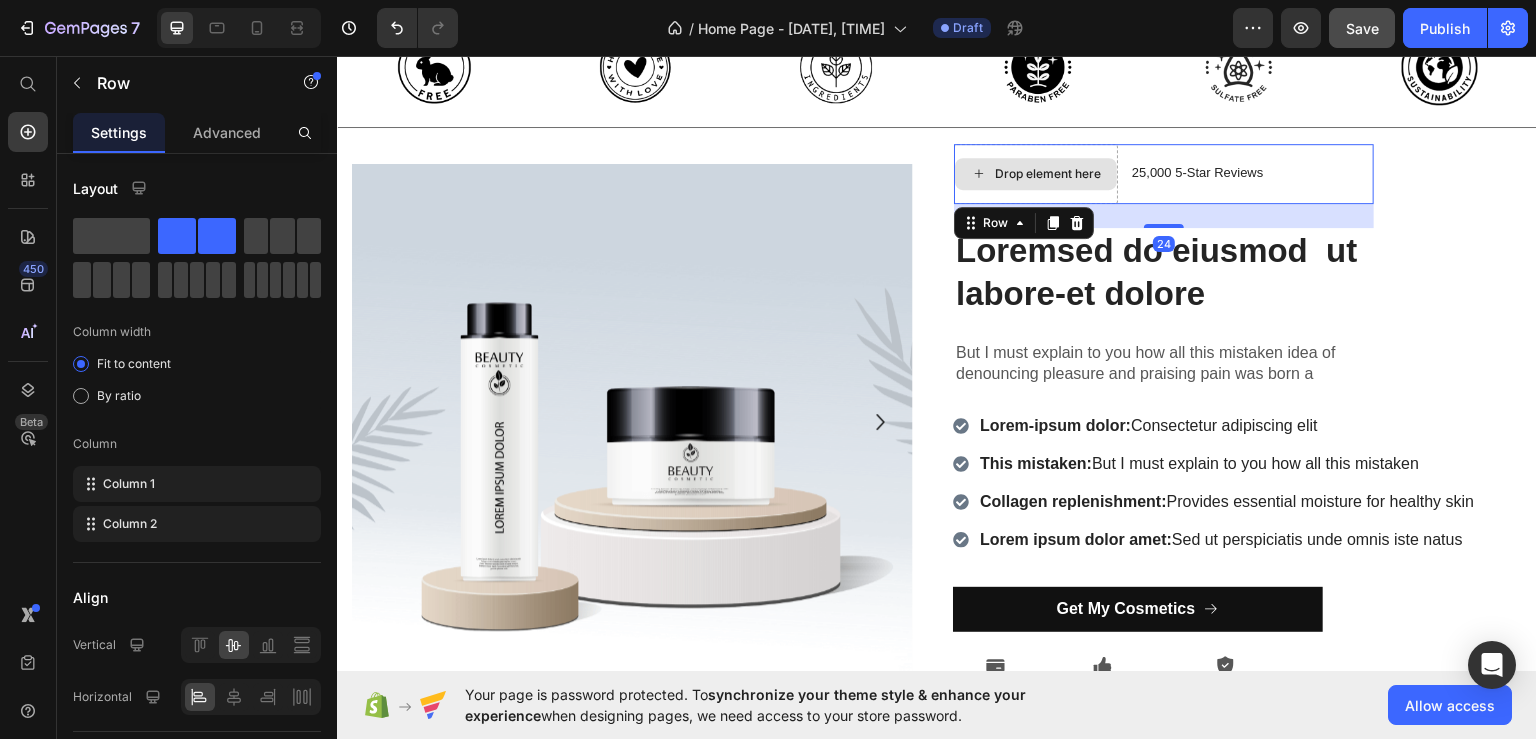 click on "Drop element here" at bounding box center (1036, 173) 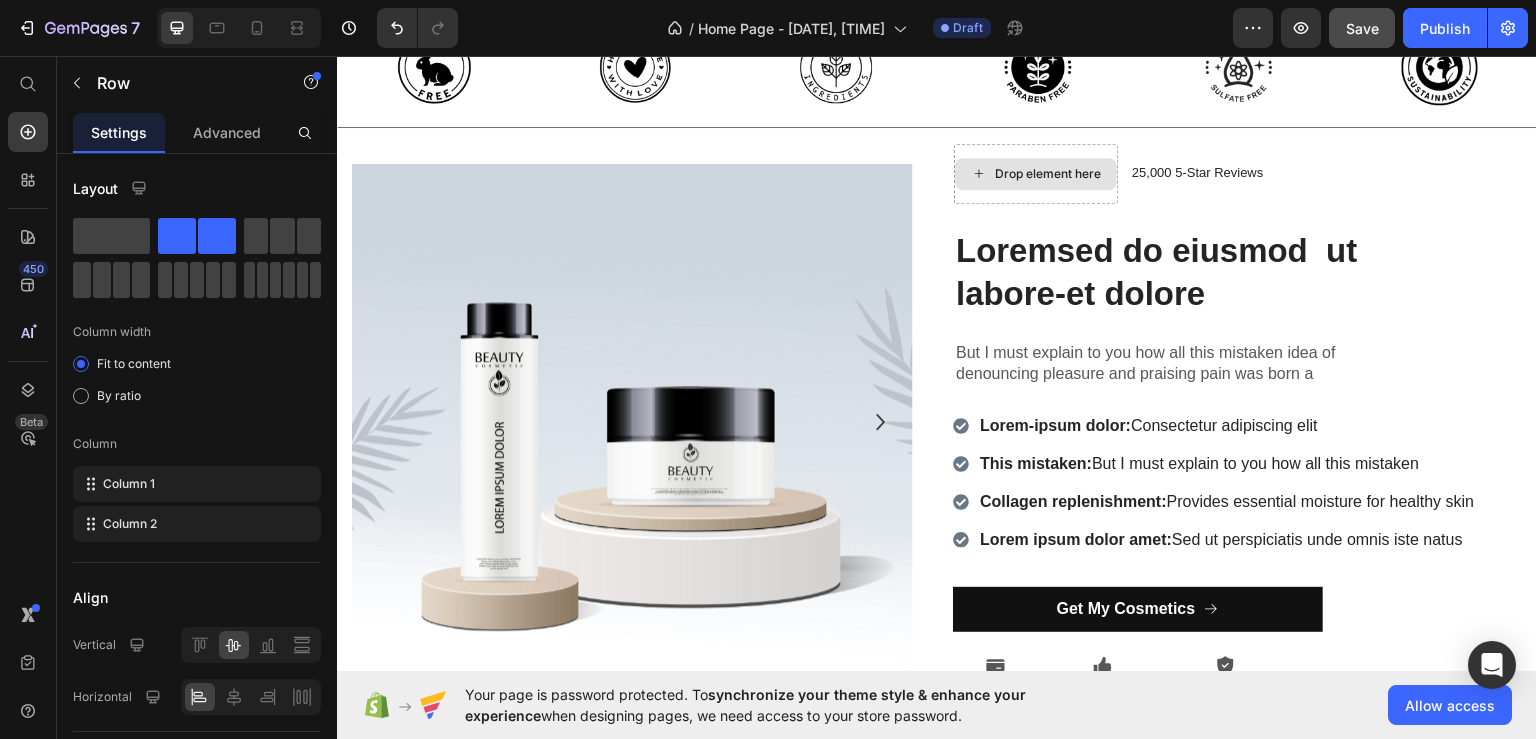 click on "Drop element here" at bounding box center (1048, 173) 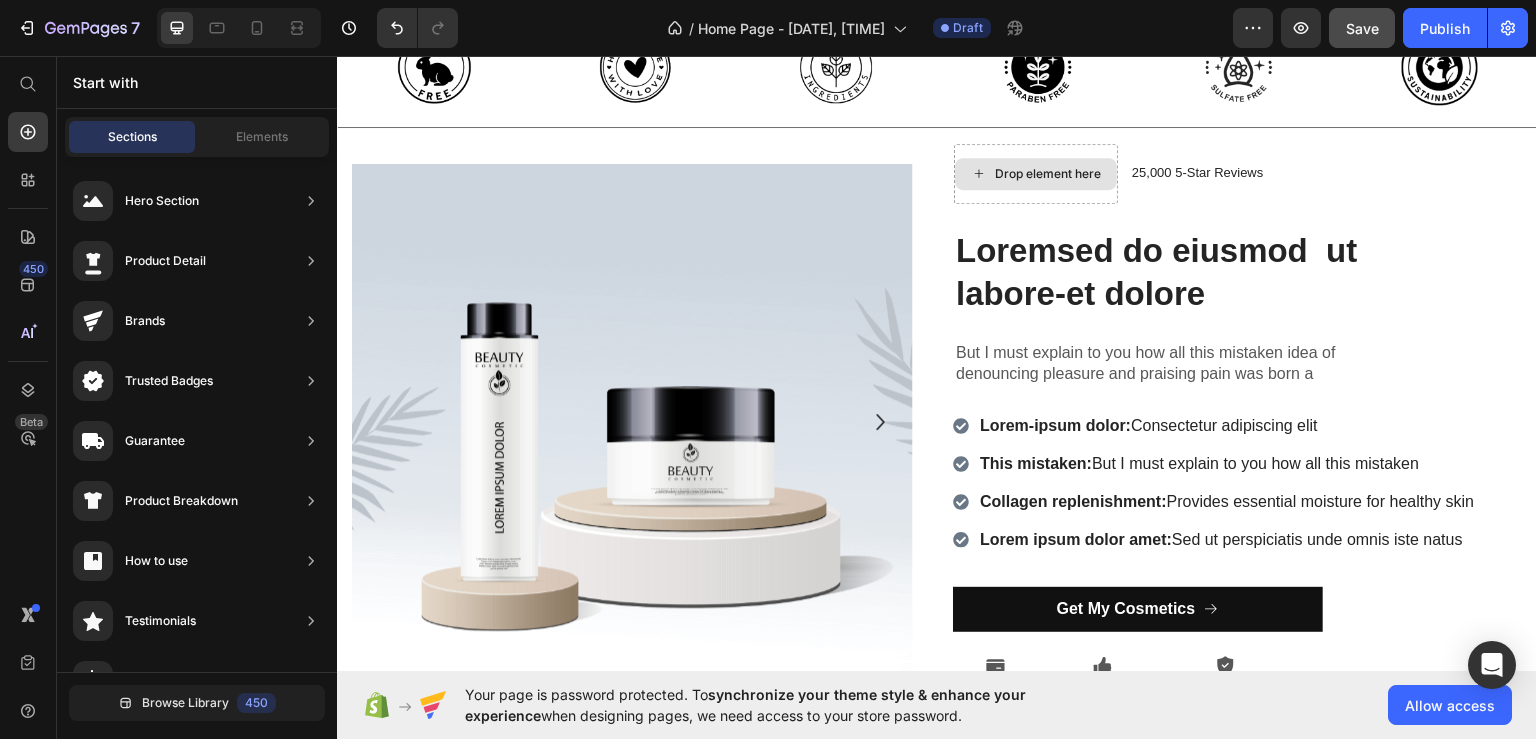 click on "Drop element here" at bounding box center (1048, 173) 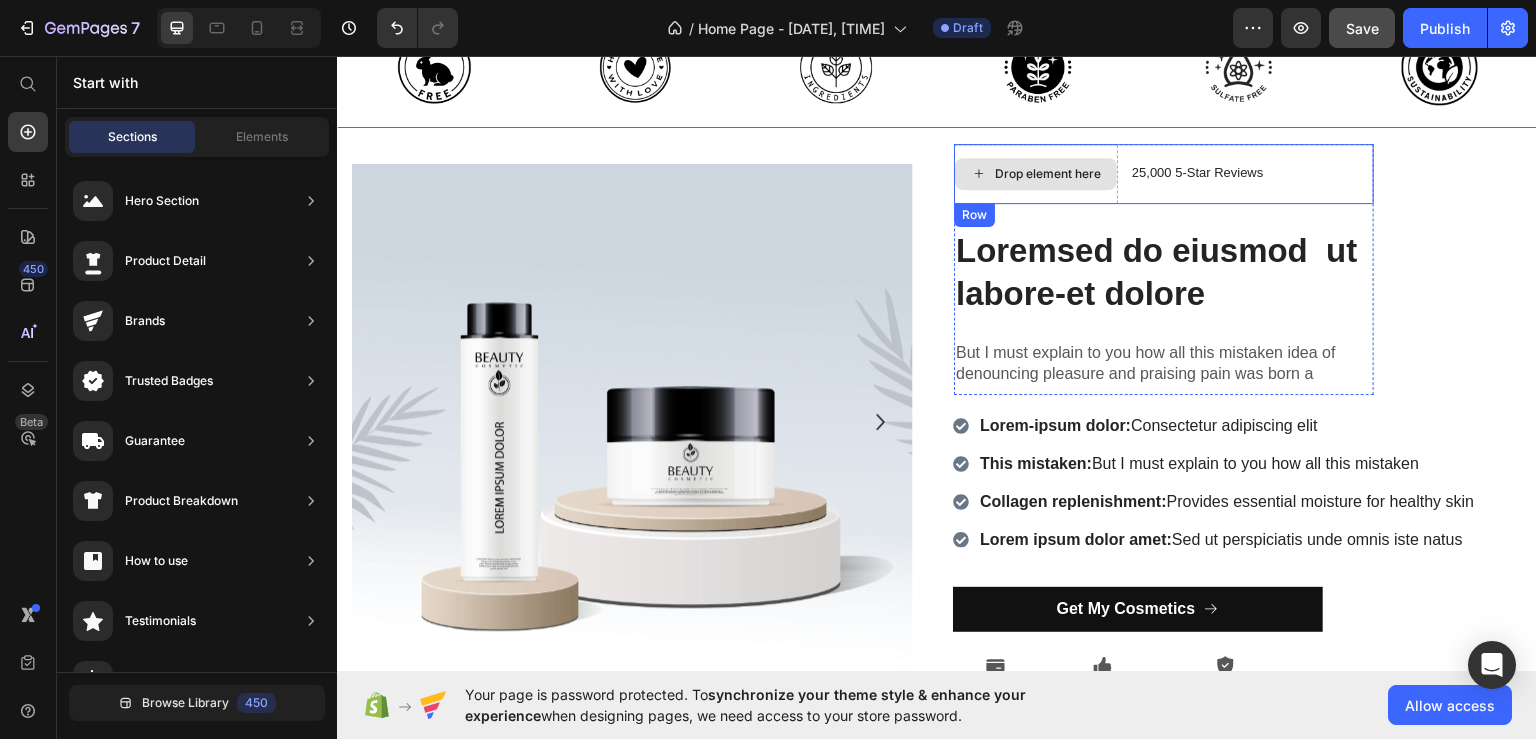 click on "Drop element here" at bounding box center [1036, 173] 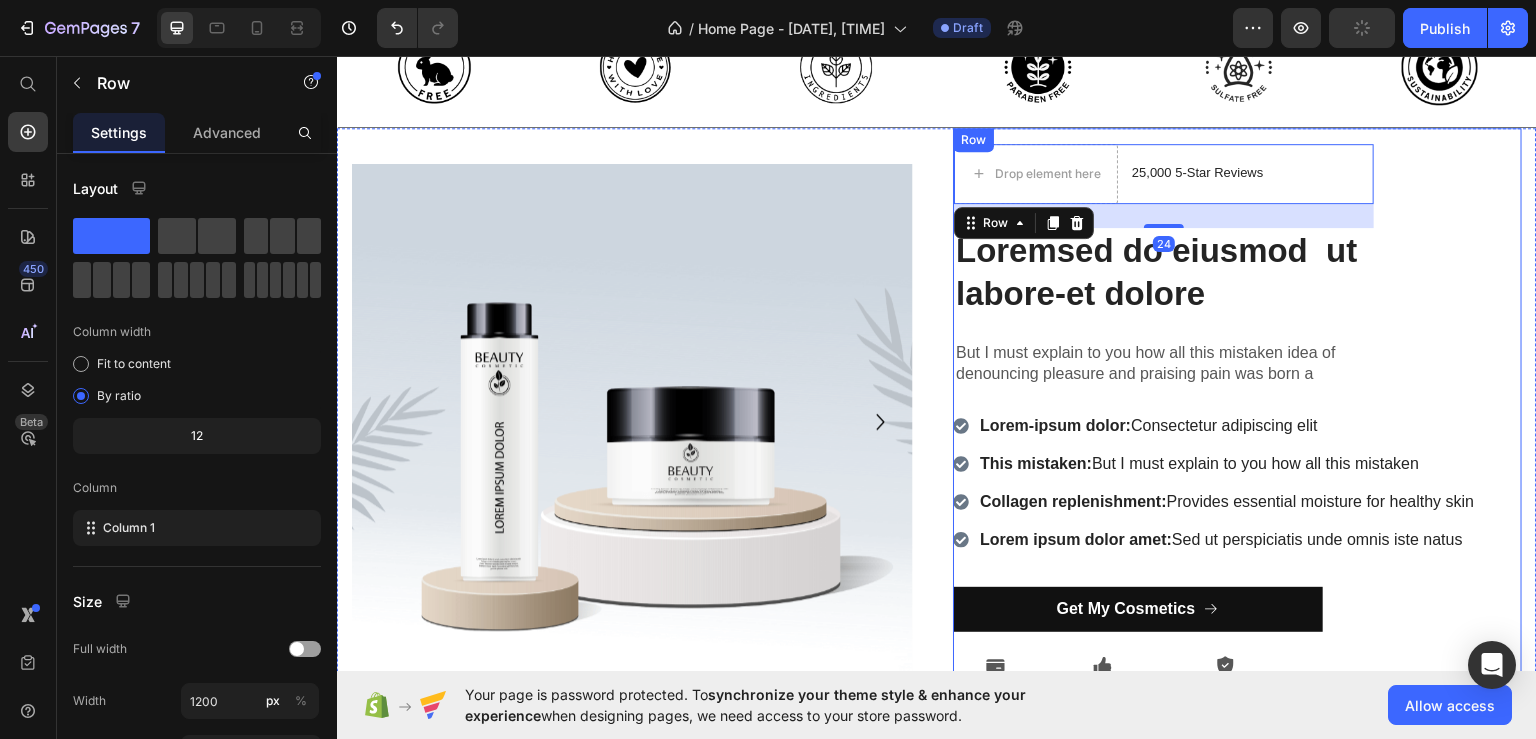 click on "Drop element here 25,000 5-Star Reviews Text Block Row   24 Loremsed do eiusmod  ut labore-et dolore Heading But I must explain to you how all this mistaken idea of denouncing pleasure and praising pain was born a Text Block Row Lorem-ipsum dolor:  Consectetur adipiscing elit This mistaken:  But I must explain to you how all this mistaken Collagen replenishment:  Provides essential moisture for healthy skin Lorem ipsum dolor amet:  Sed ut perspiciatis unde omnis iste natus Item List
Get My Cosmetics Button
Icon Safe Payment Text Block
Icon Secure logistics Text Block
Icon Purchase protection Text Block Row" at bounding box center (1237, 421) 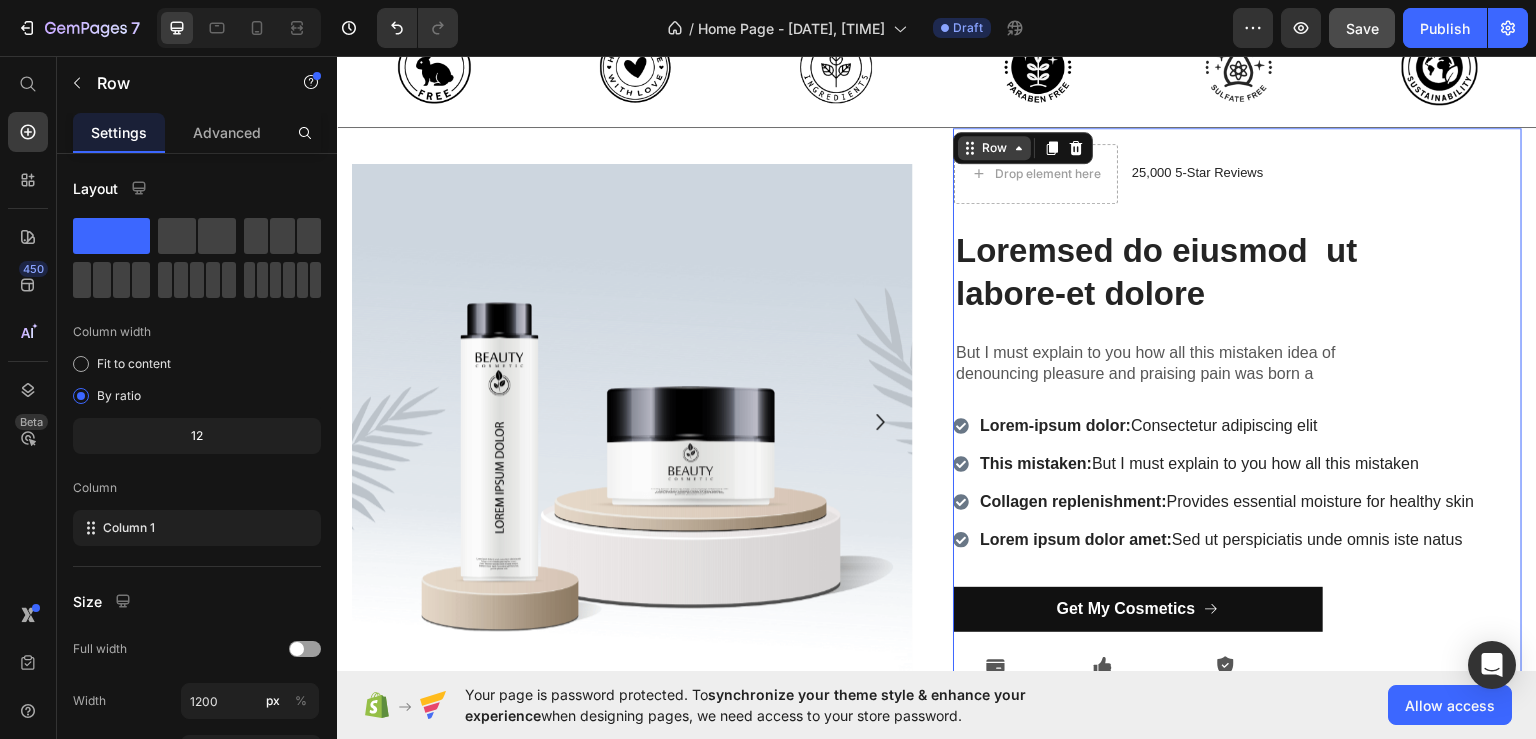 click 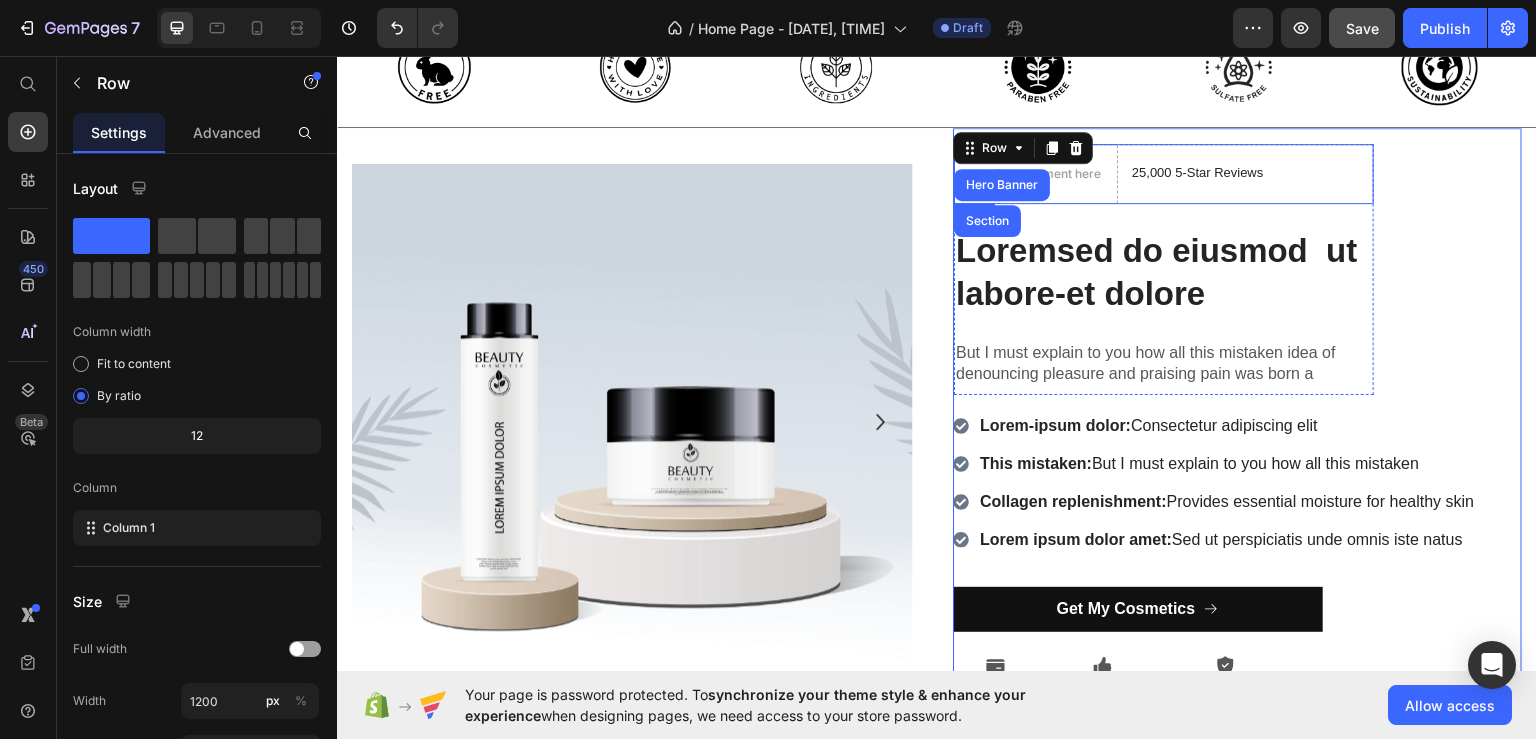 click on "Drop element here 25,000 5-Star Reviews Text Block Row" at bounding box center [1164, 173] 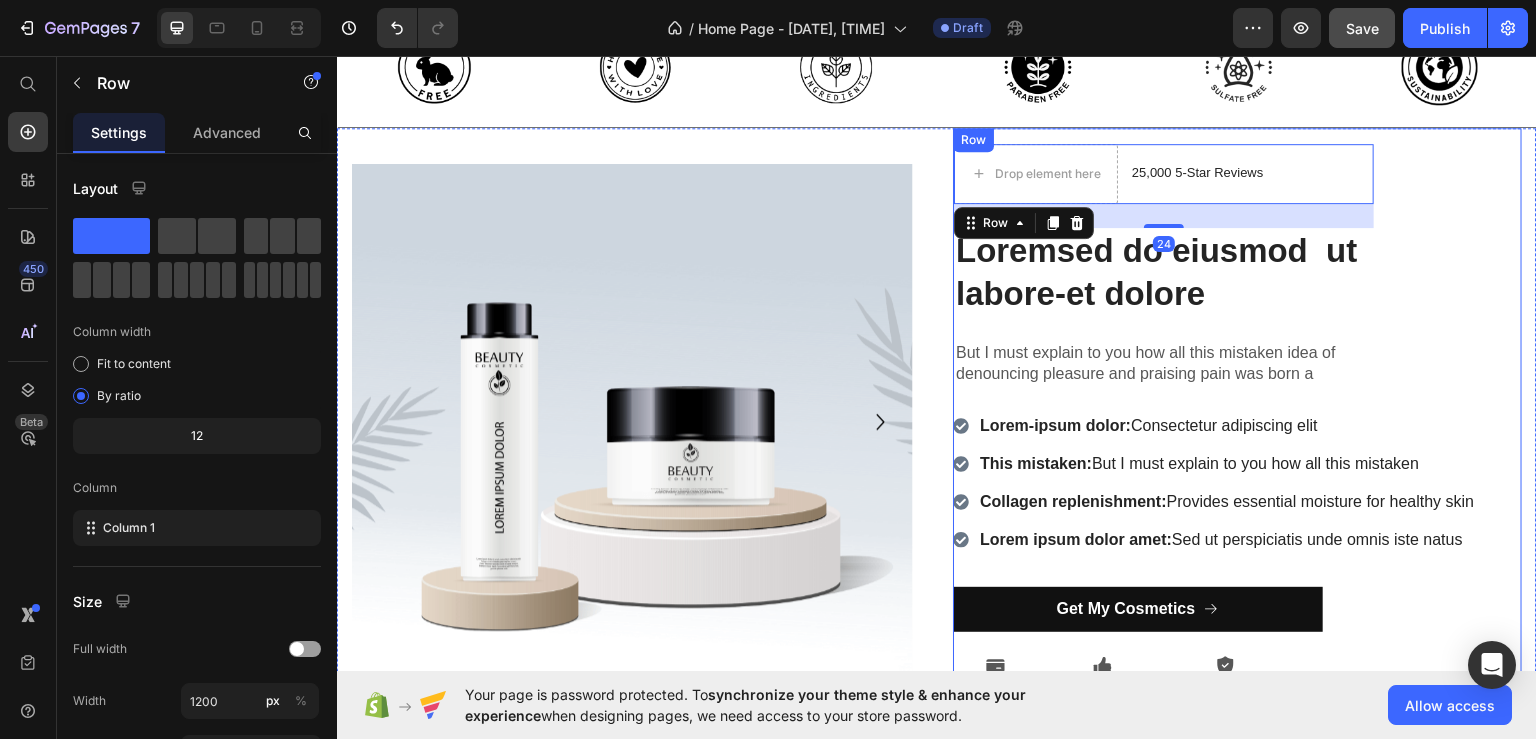click on "Drop element here 25,000 5-Star Reviews Text Block Row   24 Loremsed do eiusmod  ut labore-et dolore Heading But I must explain to you how all this mistaken idea of denouncing pleasure and praising pain was born a Text Block Row Lorem-ipsum dolor:  Consectetur adipiscing elit This mistaken:  But I must explain to you how all this mistaken Collagen replenishment:  Provides essential moisture for healthy skin Lorem ipsum dolor amet:  Sed ut perspiciatis unde omnis iste natus Item List
Get My Cosmetics Button
Icon Safe Payment Text Block
Icon Secure logistics Text Block
Icon Purchase protection Text Block Row" at bounding box center [1237, 421] 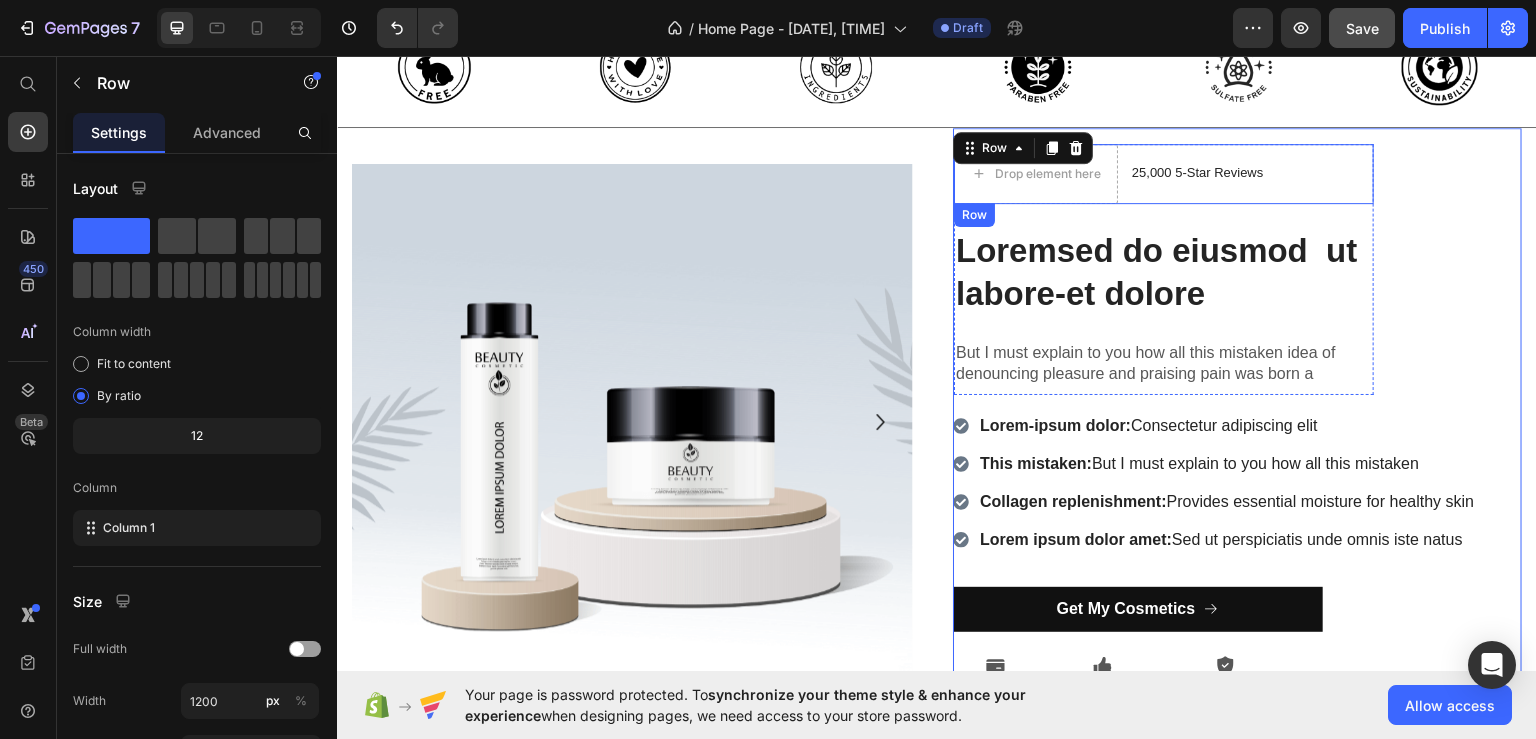 click on "Drop element here 25,000 5-Star Reviews Text Block Row" at bounding box center (1164, 173) 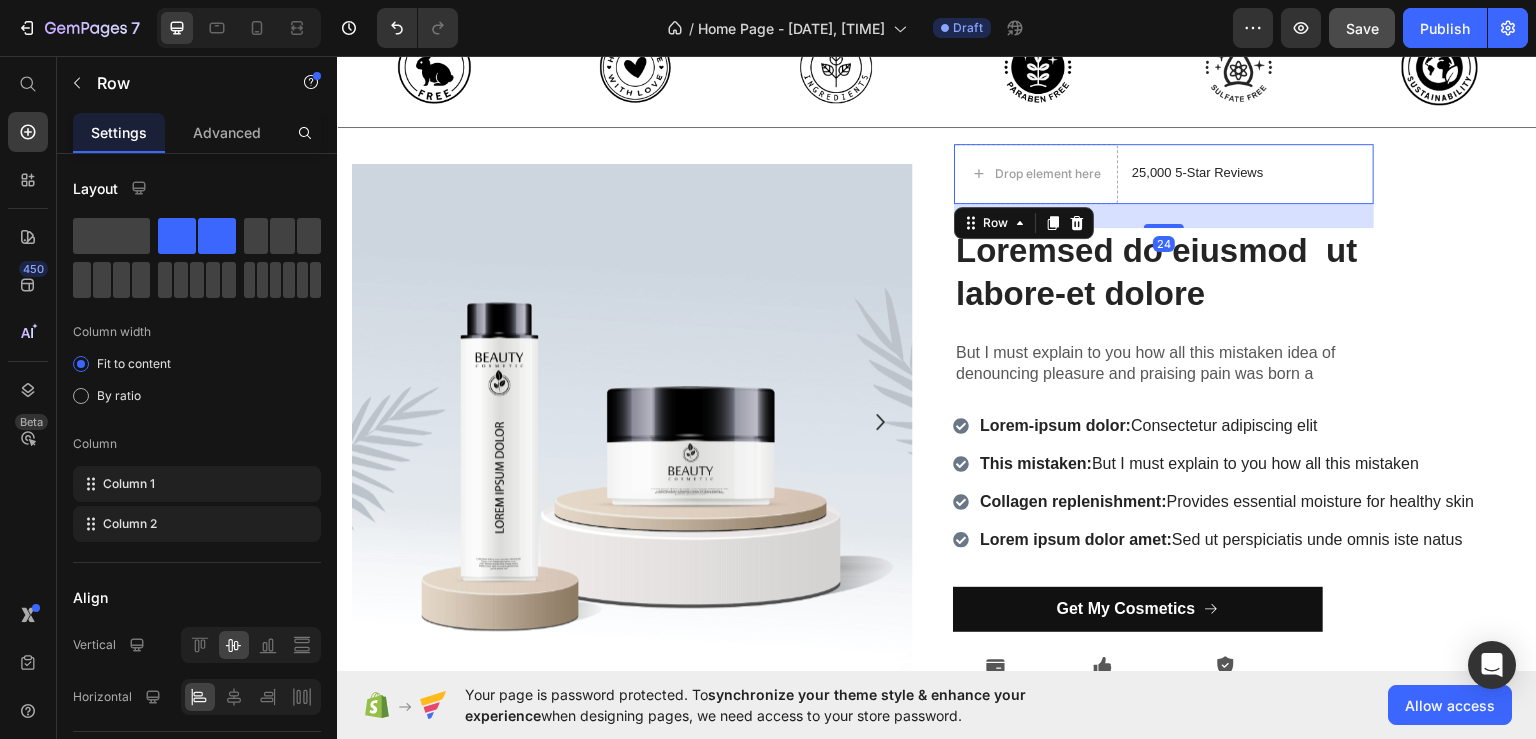 click on "Drop element here 25,000 5-Star Reviews Text Block Row   24" at bounding box center (1164, 173) 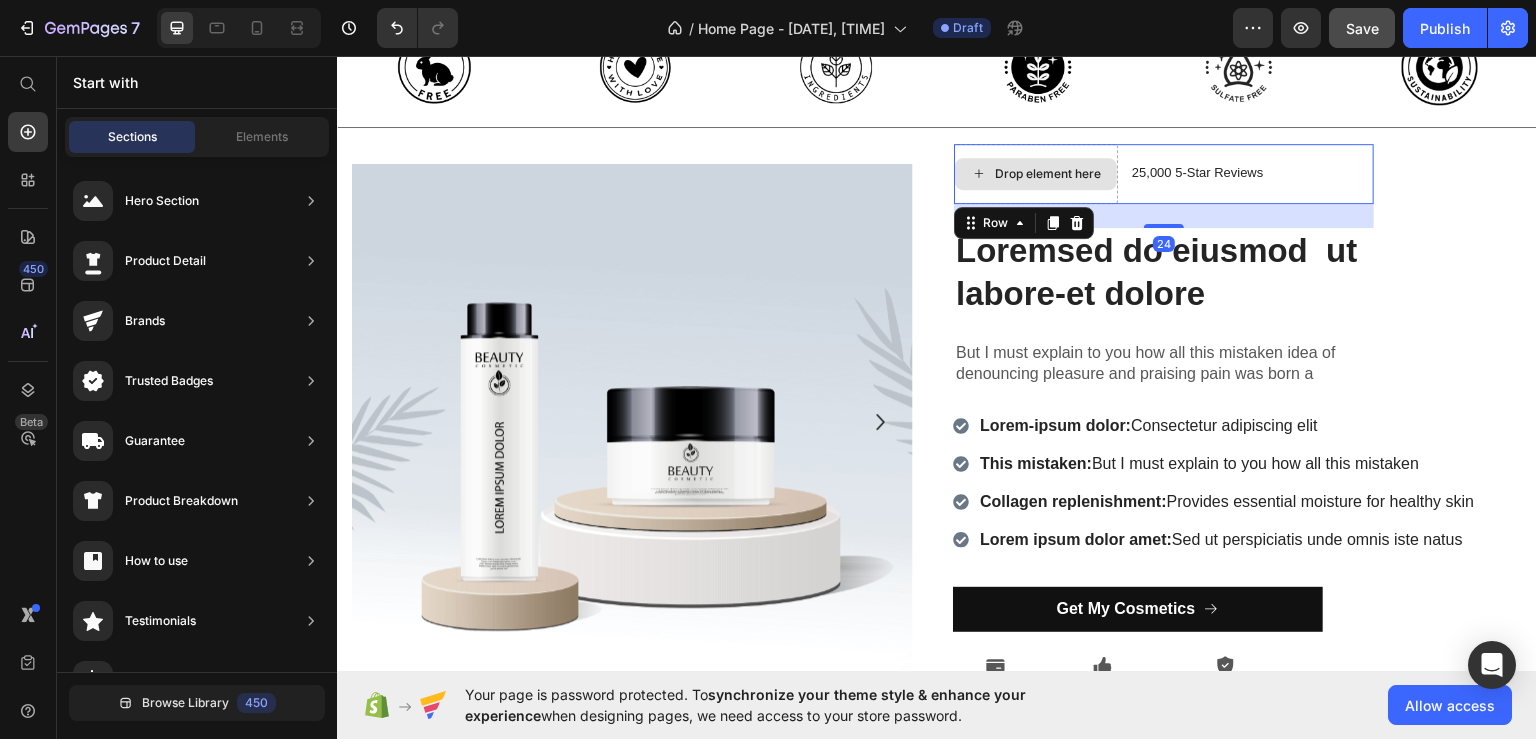 click on "Drop element here" at bounding box center [1036, 173] 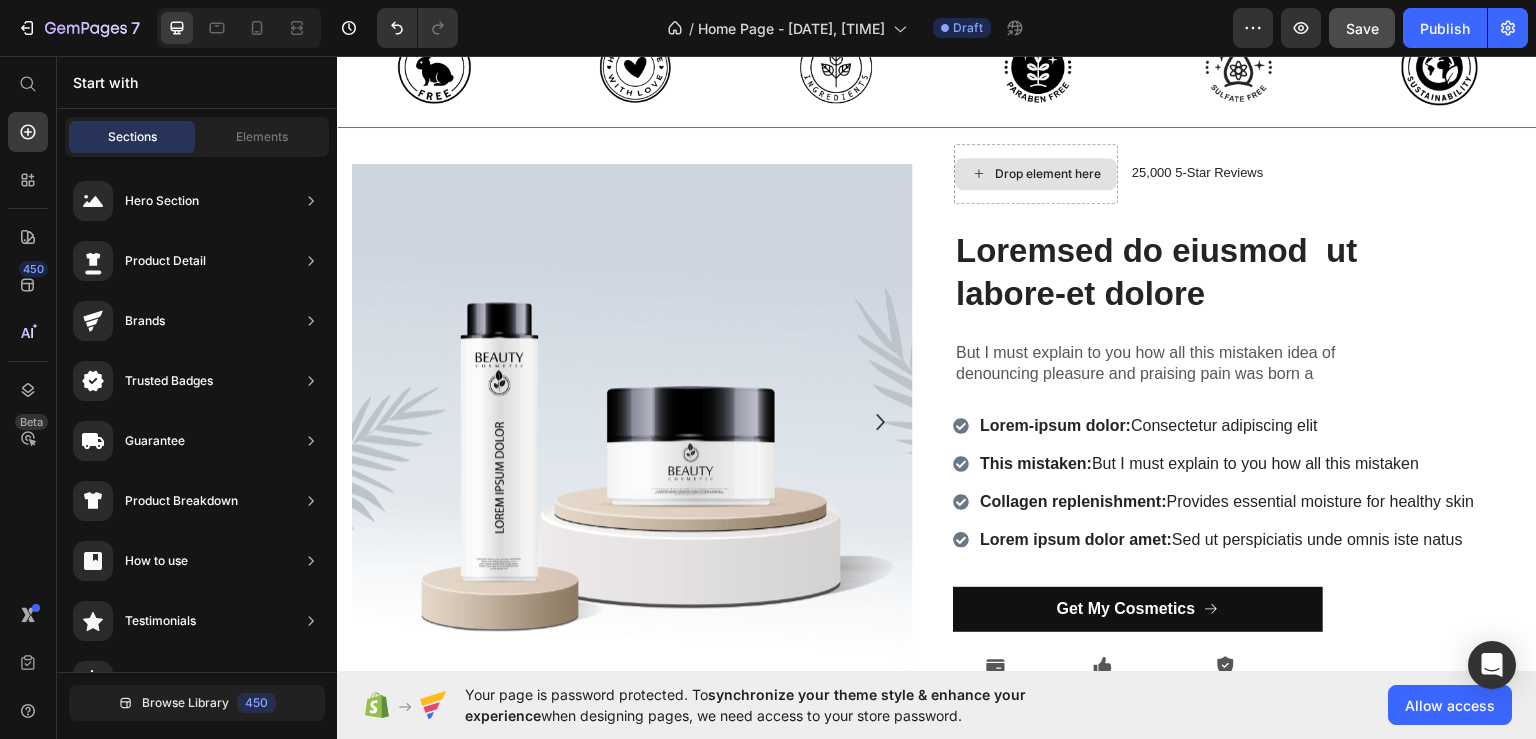 click on "Drop element here" at bounding box center [1036, 173] 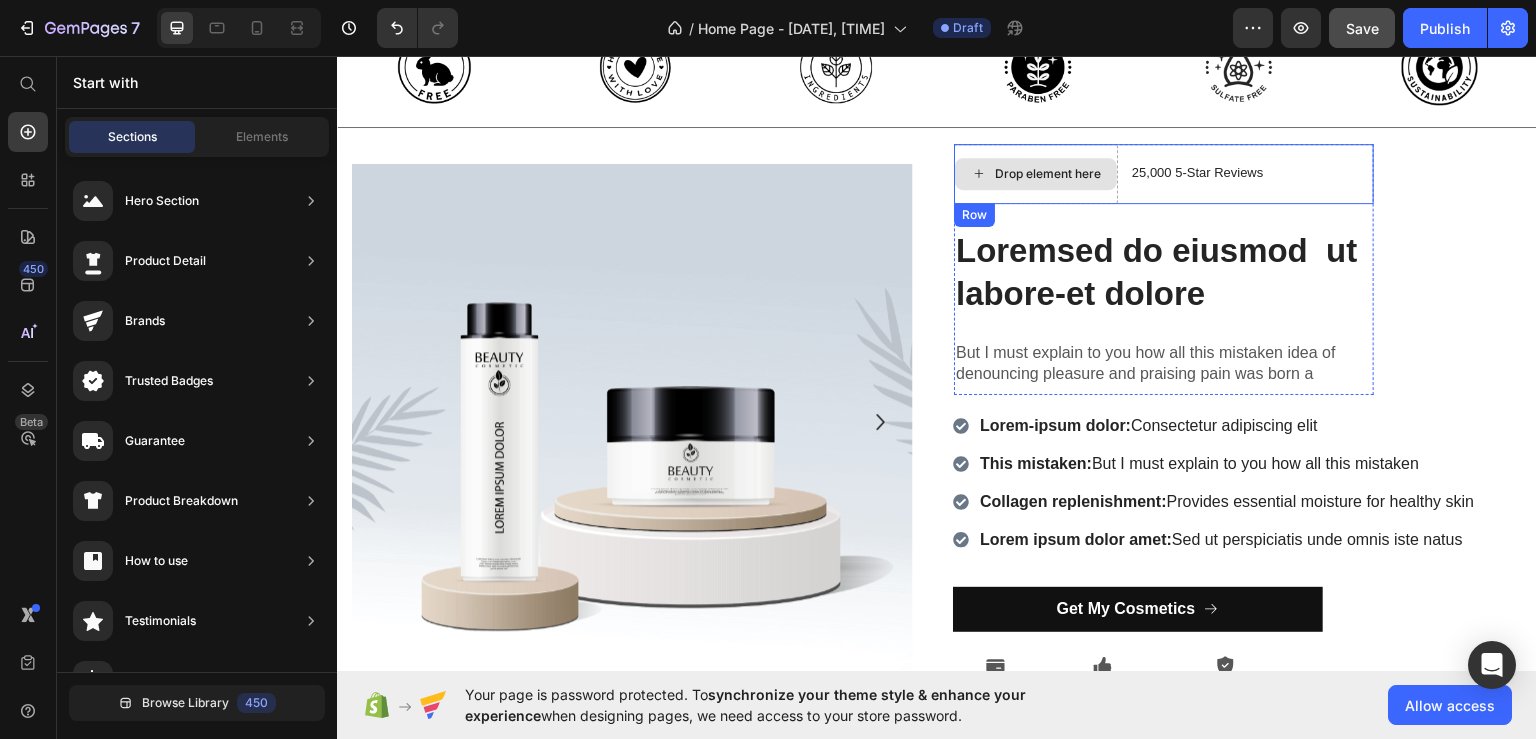 click on "Drop element here" at bounding box center [1048, 173] 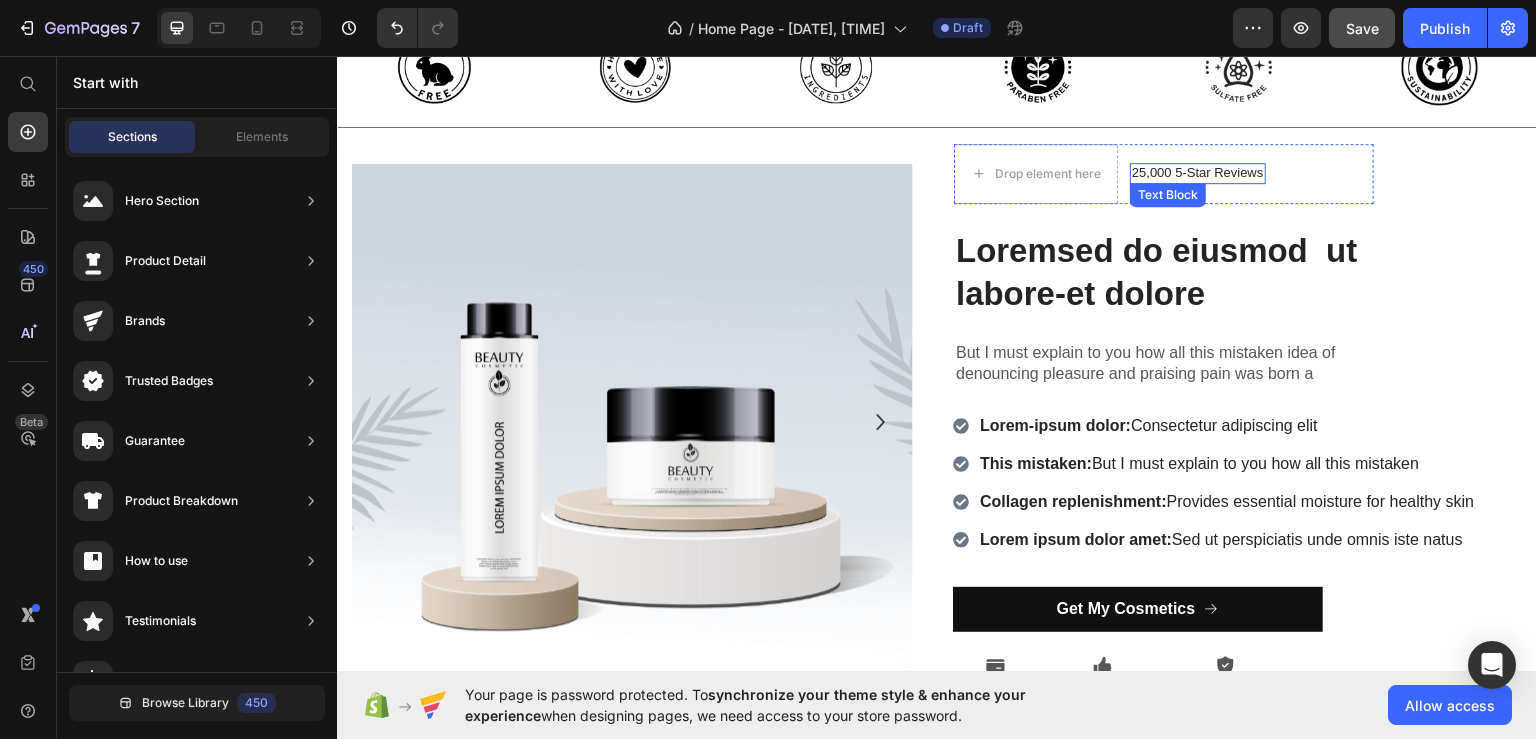 click on "25,000 5-Star Reviews" at bounding box center (1198, 172) 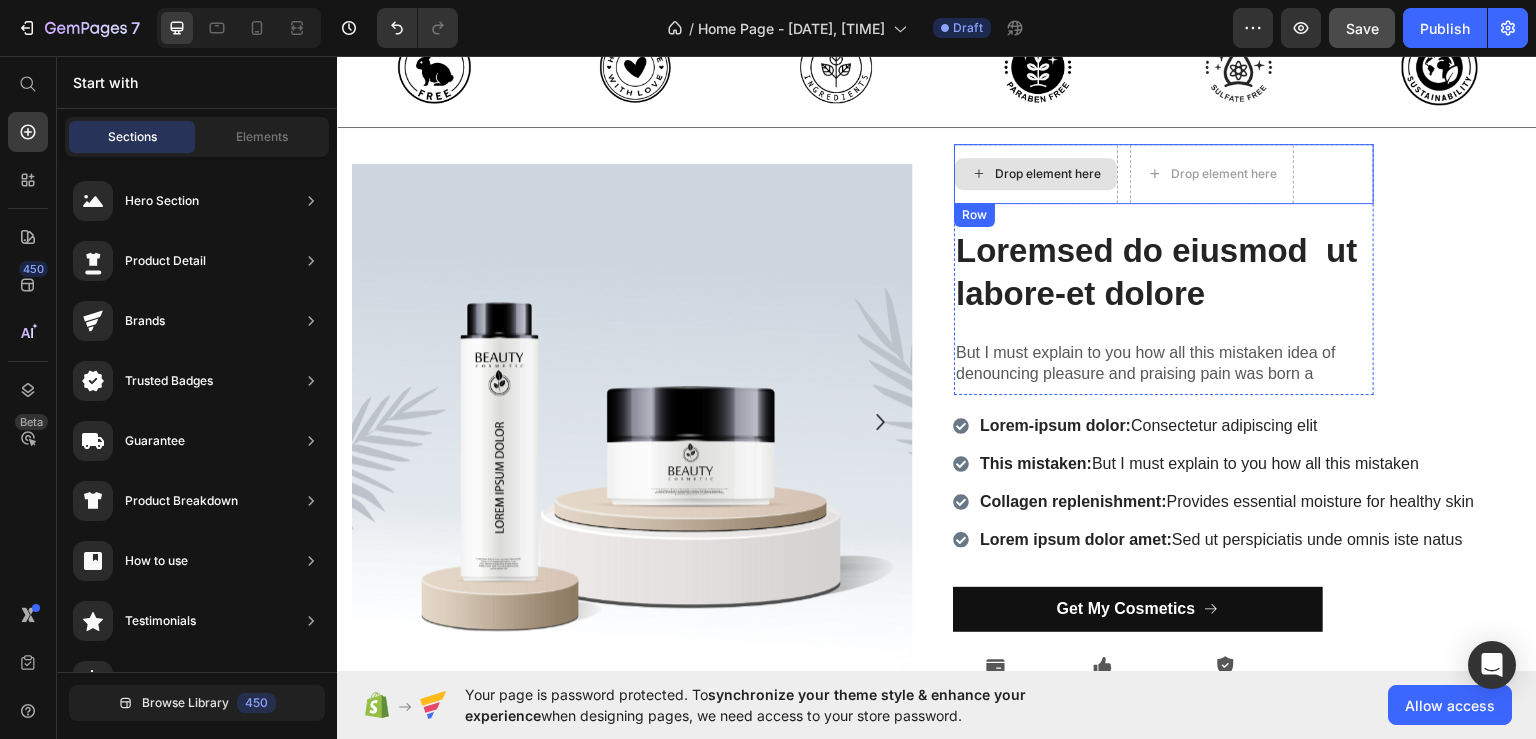 click 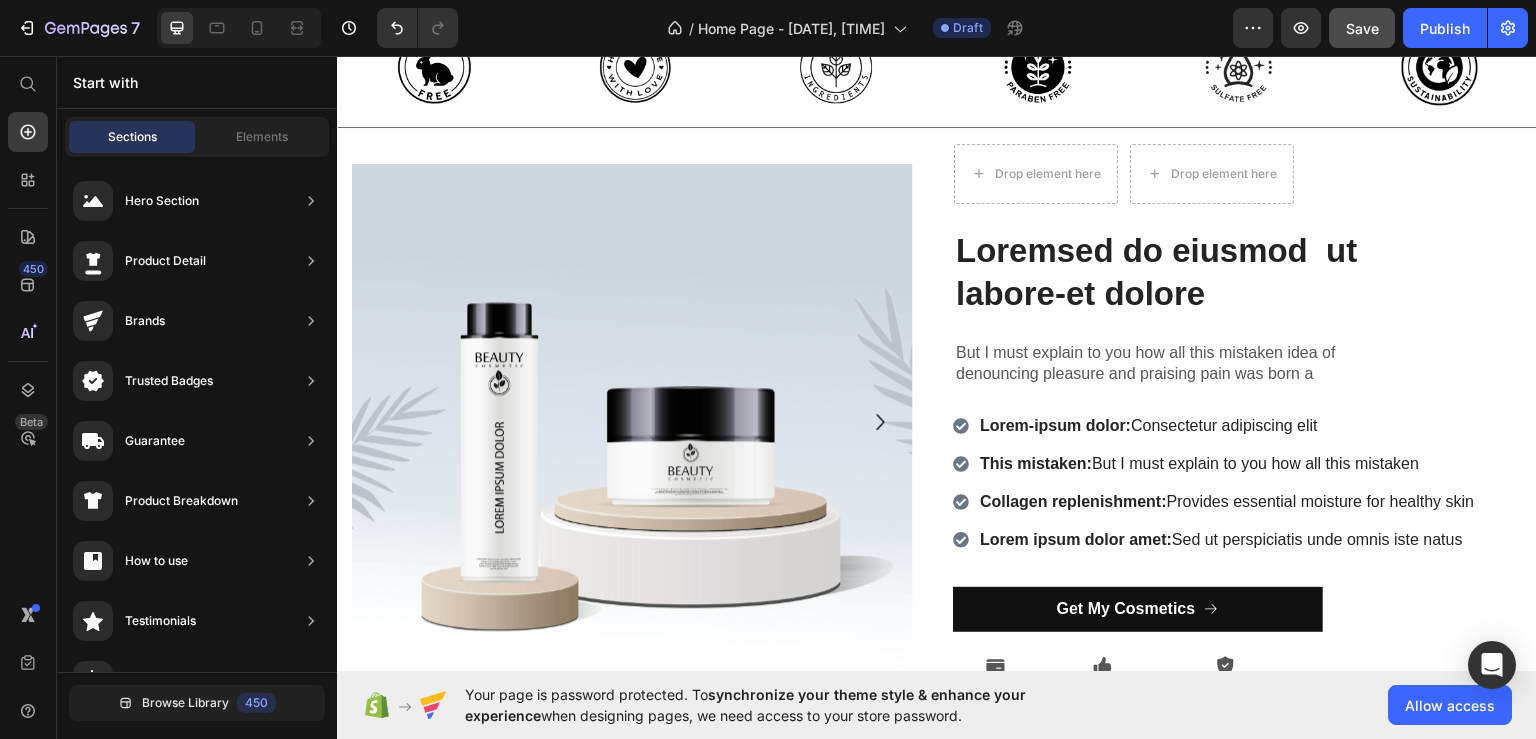 click on "Start with" at bounding box center (197, 82) 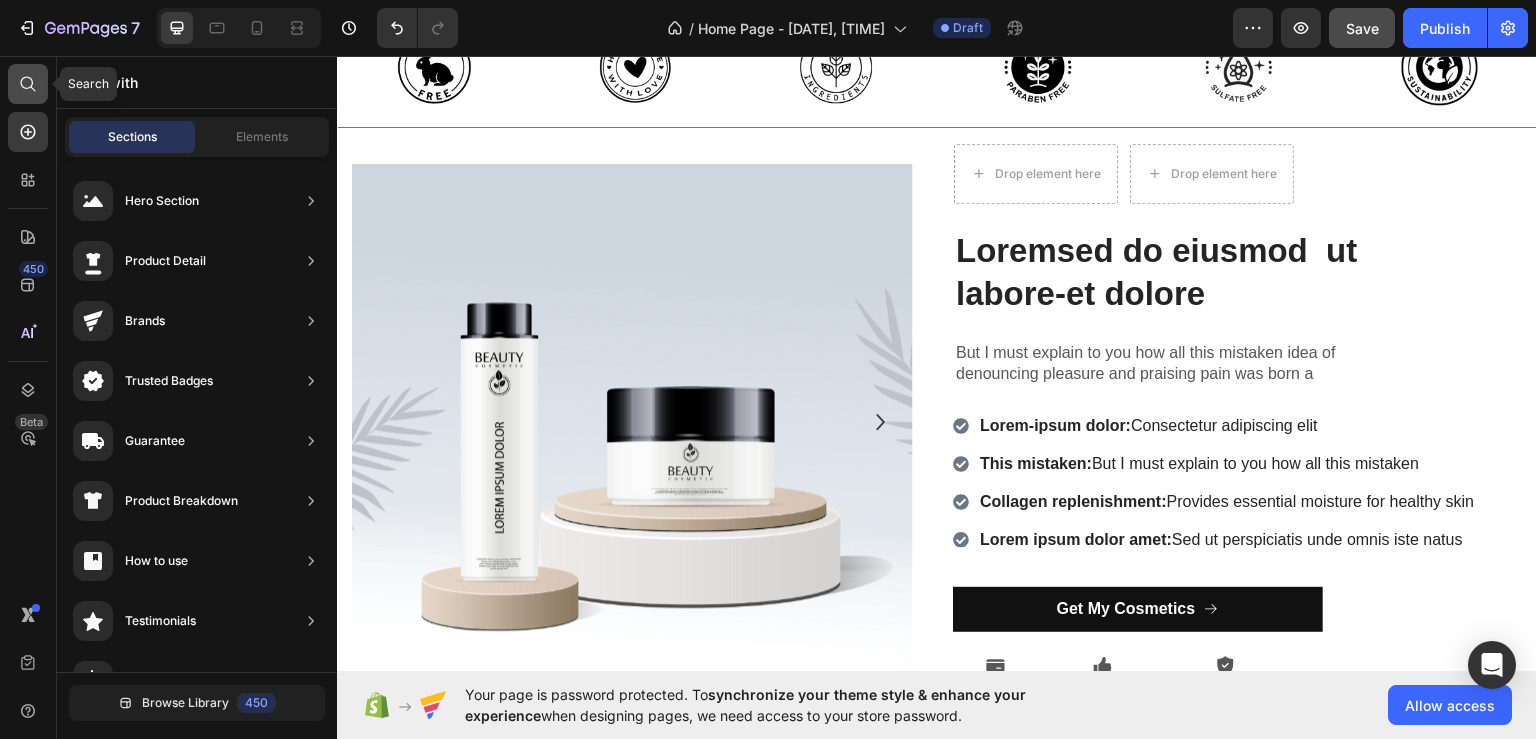 click 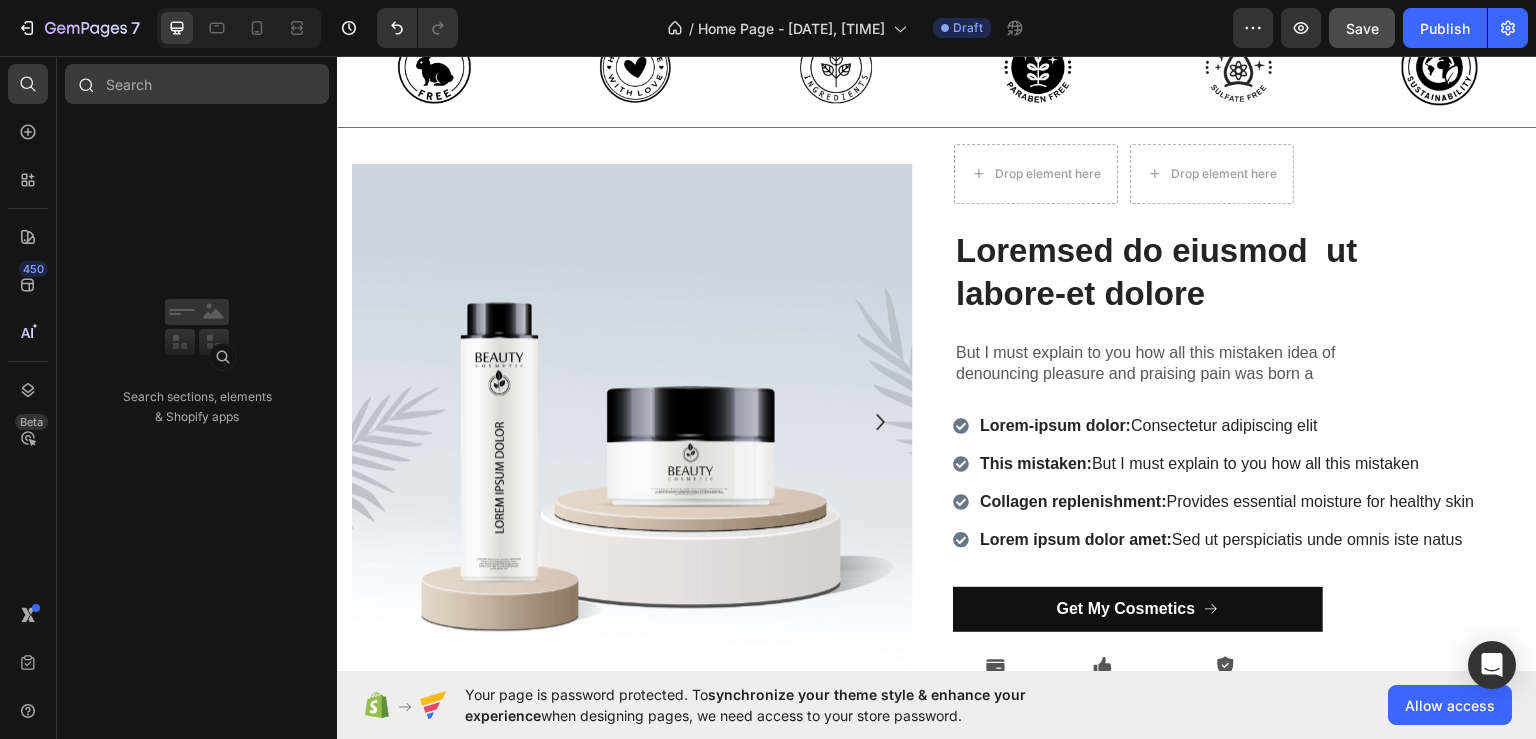 type on "r" 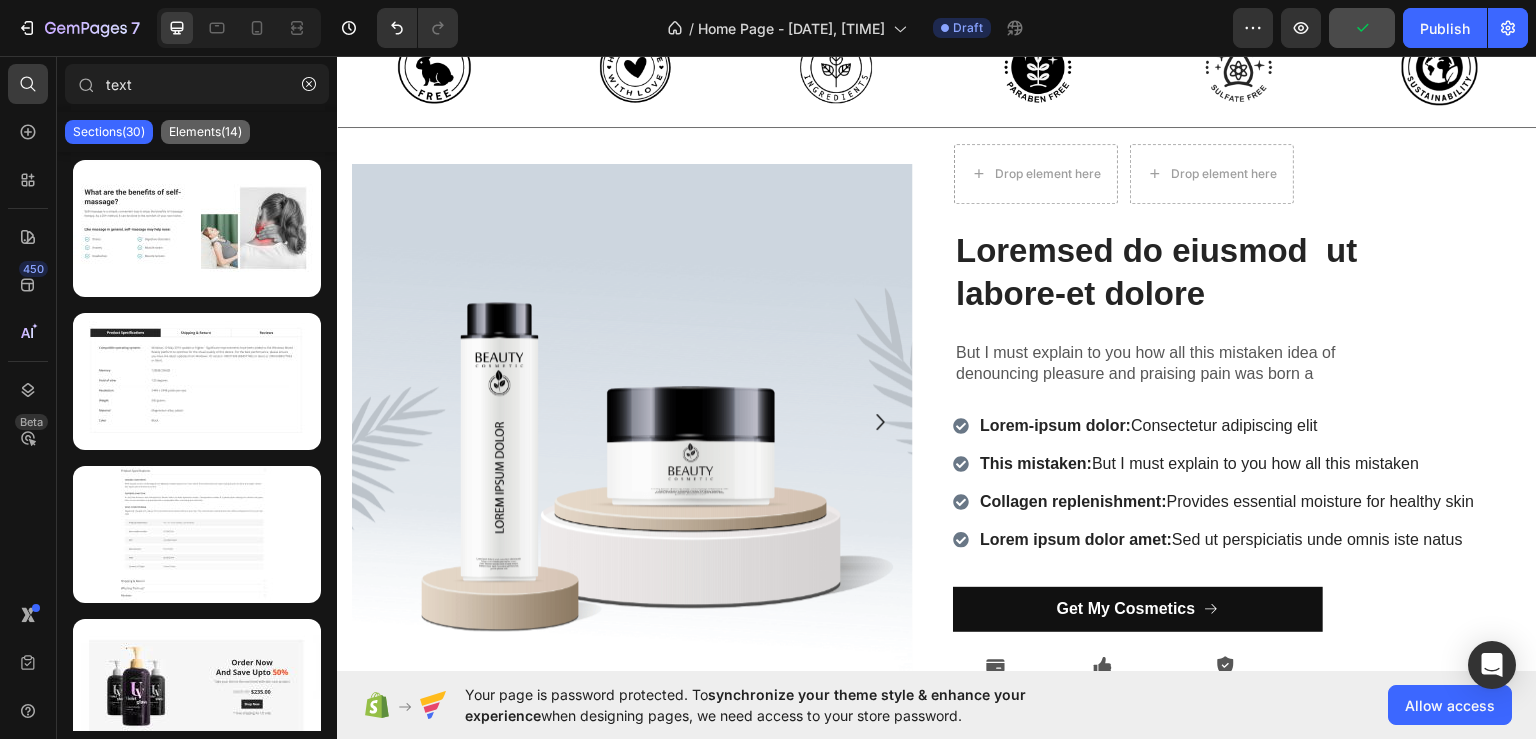 type on "text" 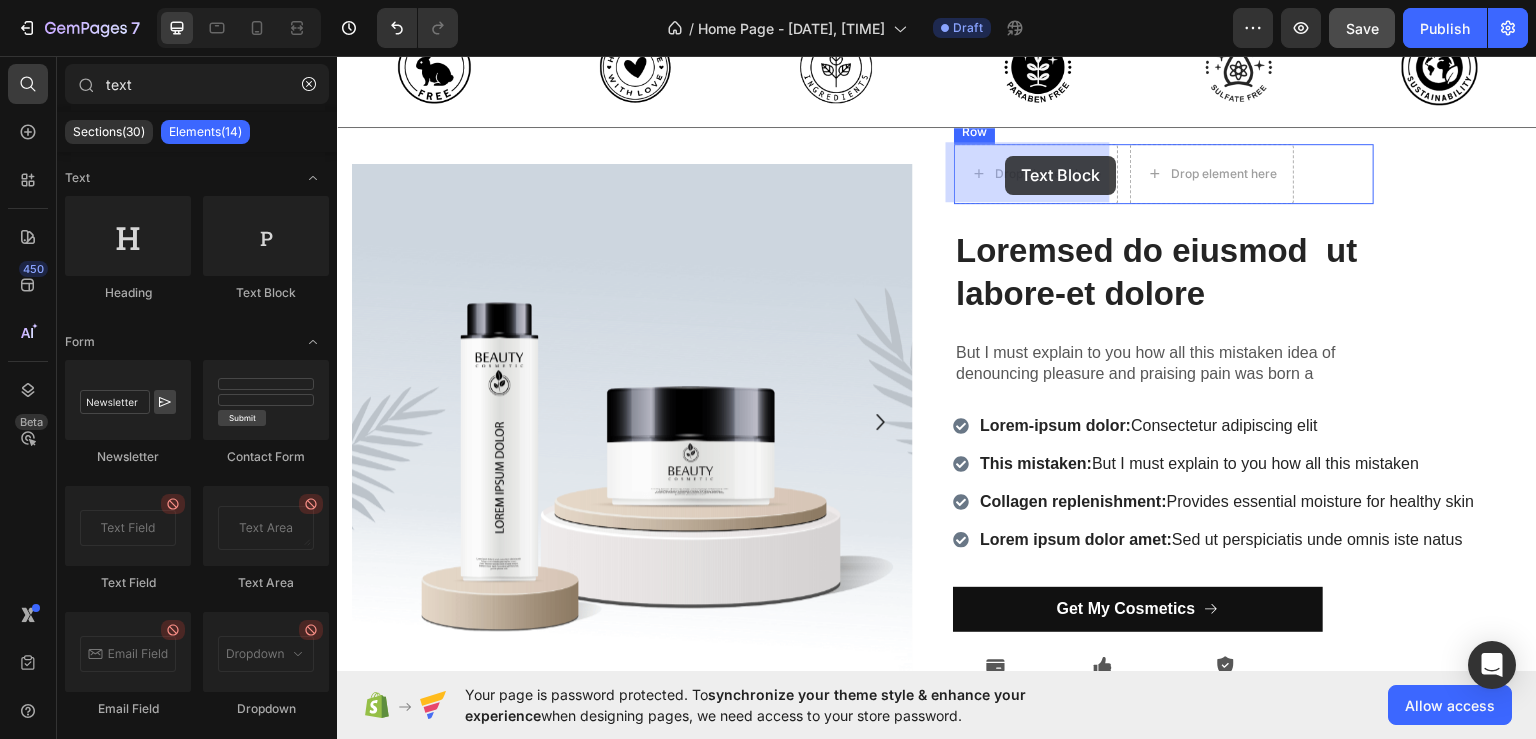 drag, startPoint x: 582, startPoint y: 296, endPoint x: 1006, endPoint y: 155, distance: 446.82996 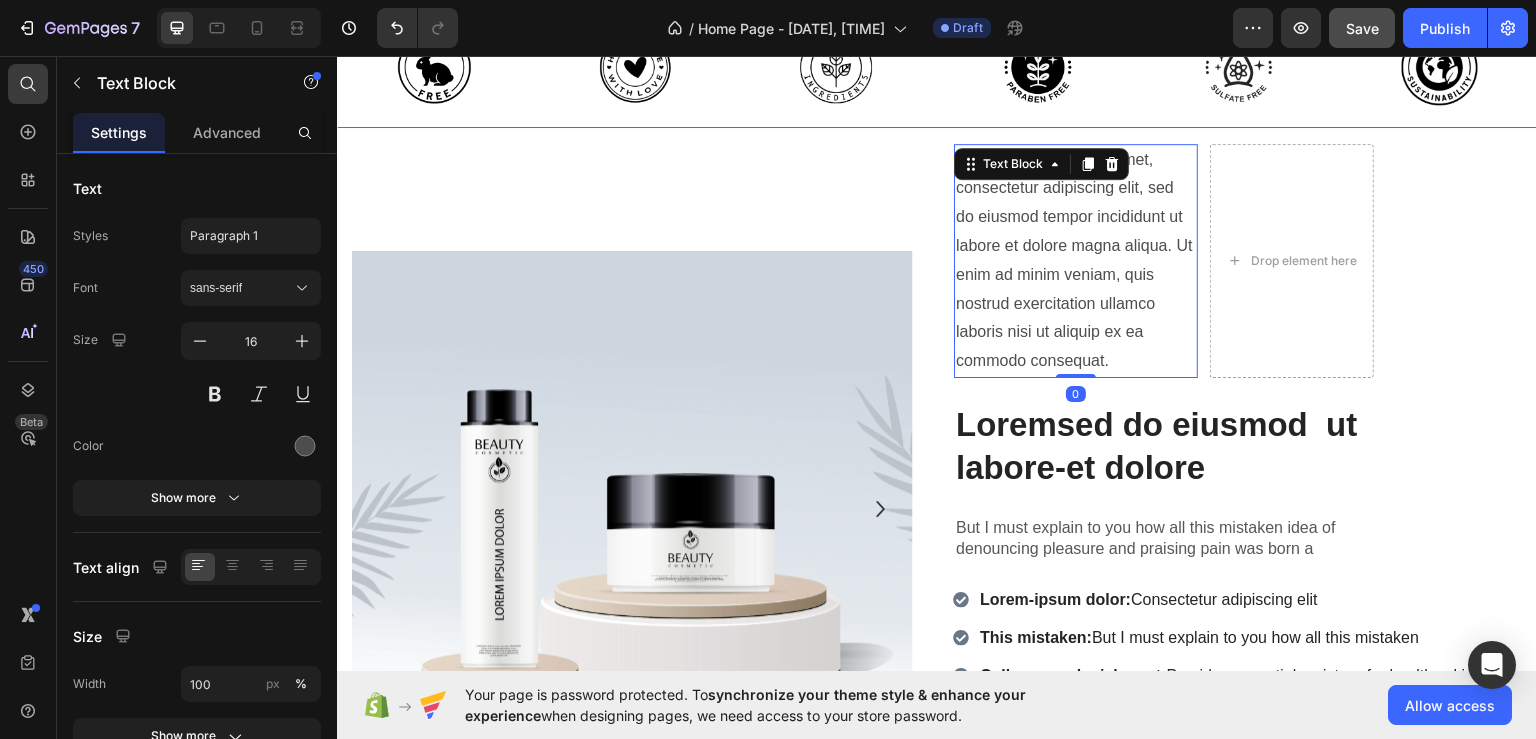 click on "Lorem ipsum dolor sit amet, consectetur adipiscing elit, sed do eiusmod tempor incididunt ut labore et dolore magna aliqua. Ut enim ad minim veniam, quis nostrud exercitation ullamco laboris nisi ut aliquip ex ea commodo consequat." at bounding box center [1076, 260] 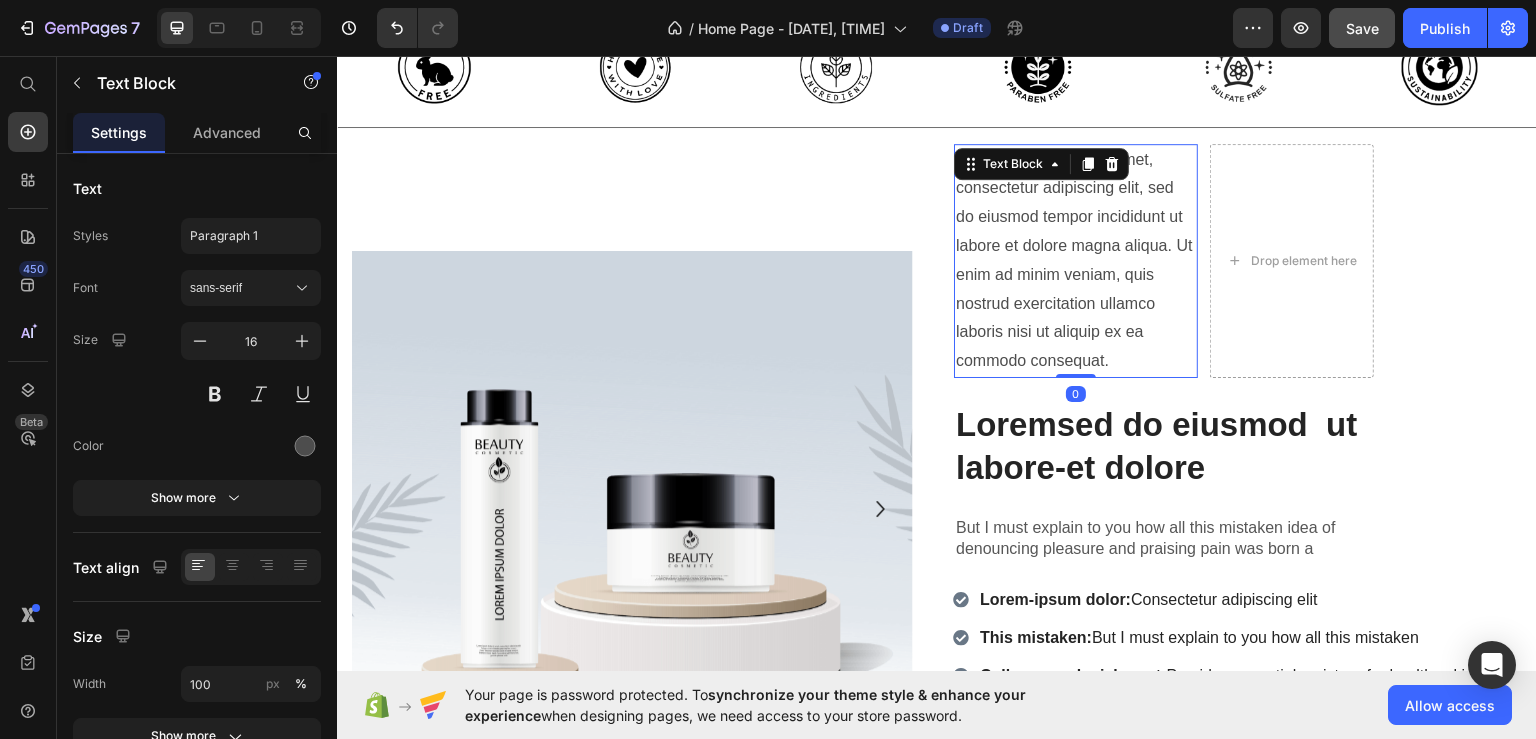 click on "Lorem ipsum dolor sit amet, consectetur adipiscing elit, sed do eiusmod tempor incididunt ut labore et dolore magna aliqua. Ut enim ad minim veniam, quis nostrud exercitation ullamco laboris nisi ut aliquip ex ea commodo consequat." at bounding box center [1076, 260] 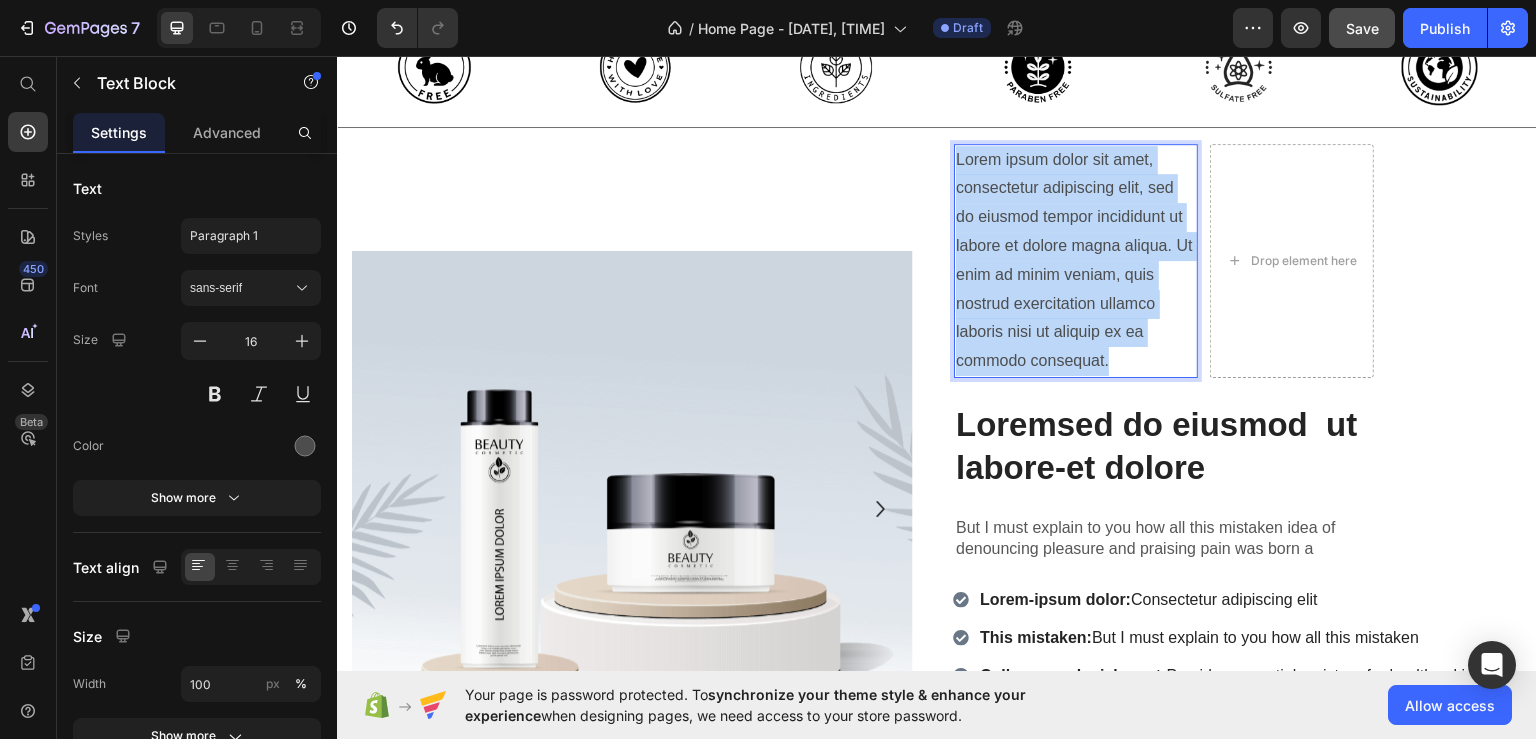 click on "Lorem ipsum dolor sit amet, consectetur adipiscing elit, sed do eiusmod tempor incididunt ut labore et dolore magna aliqua. Ut enim ad minim veniam, quis nostrud exercitation ullamco laboris nisi ut aliquip ex ea commodo consequat." at bounding box center (1076, 260) 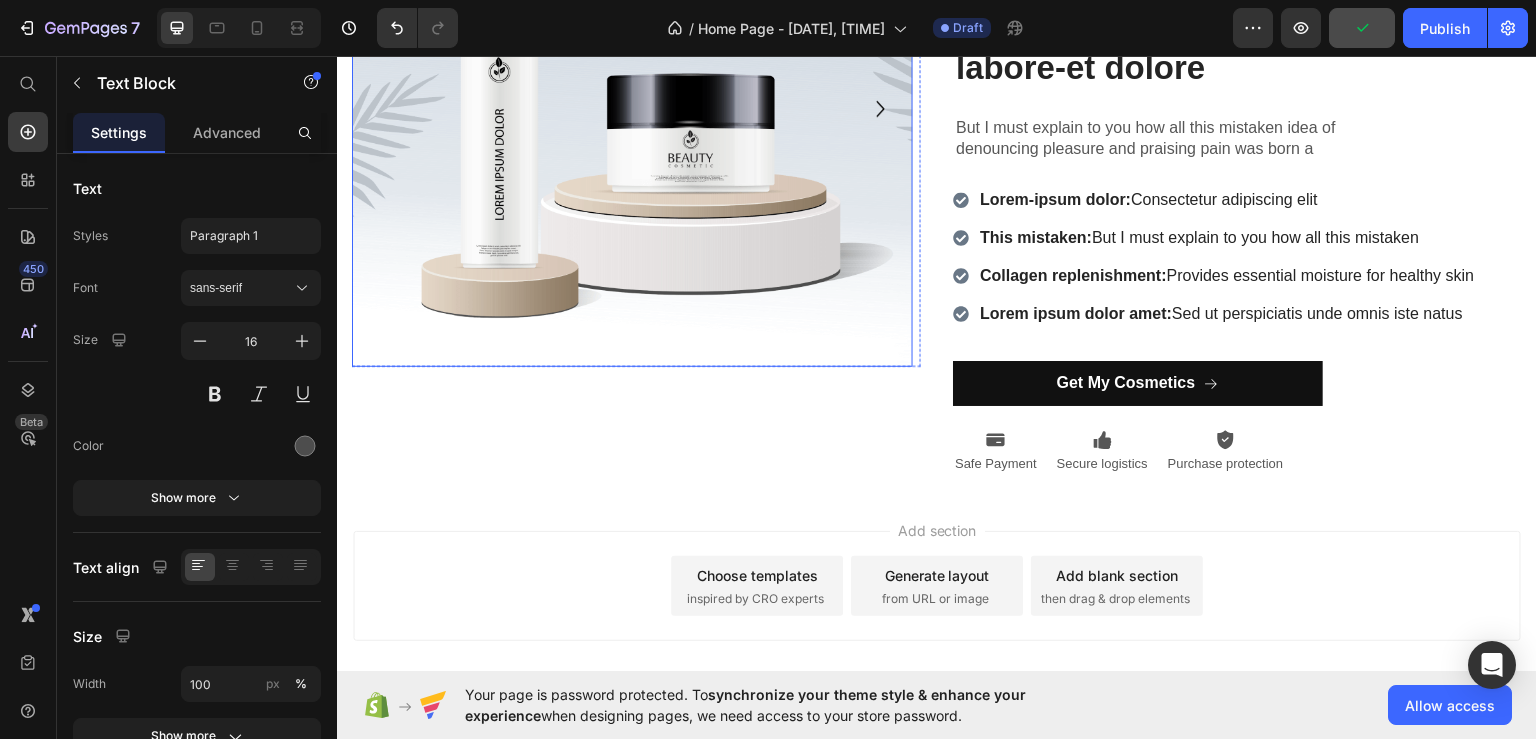 scroll, scrollTop: 558, scrollLeft: 0, axis: vertical 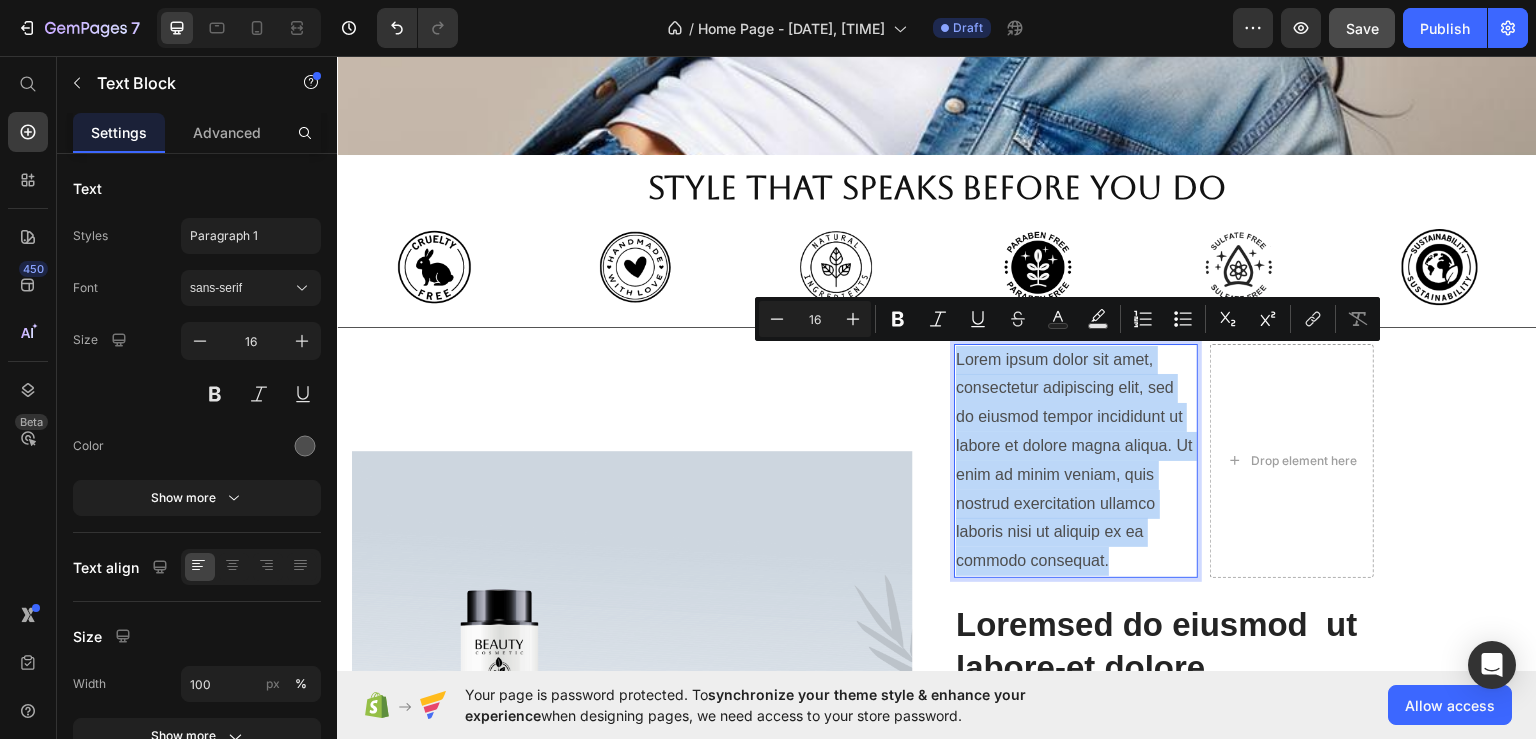 click on "Lorem ipsum dolor sit amet, consectetur adipiscing elit, sed do eiusmod tempor incididunt ut labore et dolore magna aliqua. Ut enim ad minim veniam, quis nostrud exercitation ullamco laboris nisi ut aliquip ex ea commodo consequat." at bounding box center (1076, 460) 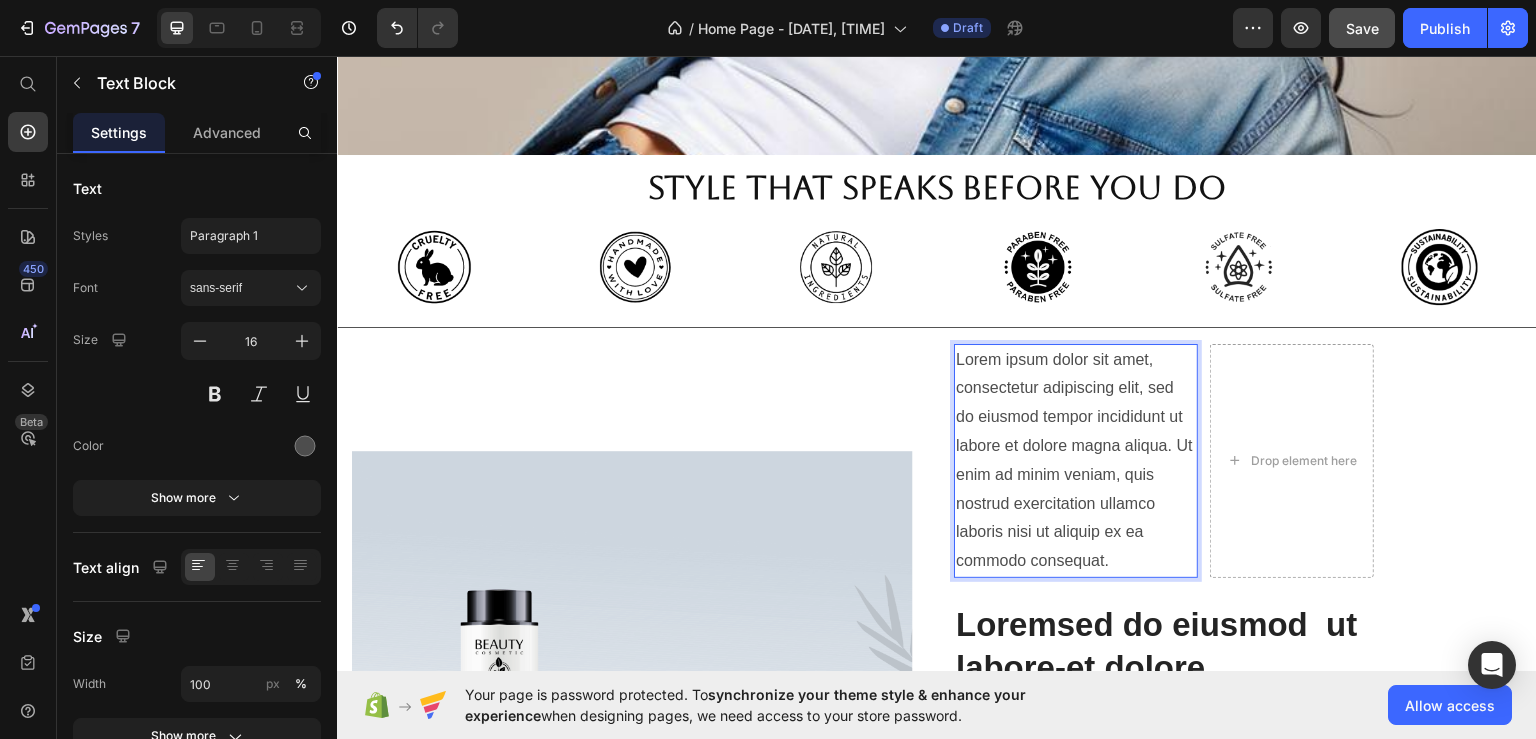 click on "Lorem ipsum dolor sit amet, consectetur adipiscing elit, sed do eiusmod tempor incididunt ut labore et dolore magna aliqua. Ut enim ad minim veniam, quis nostrud exercitation ullamco laboris nisi ut aliquip ex ea commodo consequat." at bounding box center [1076, 460] 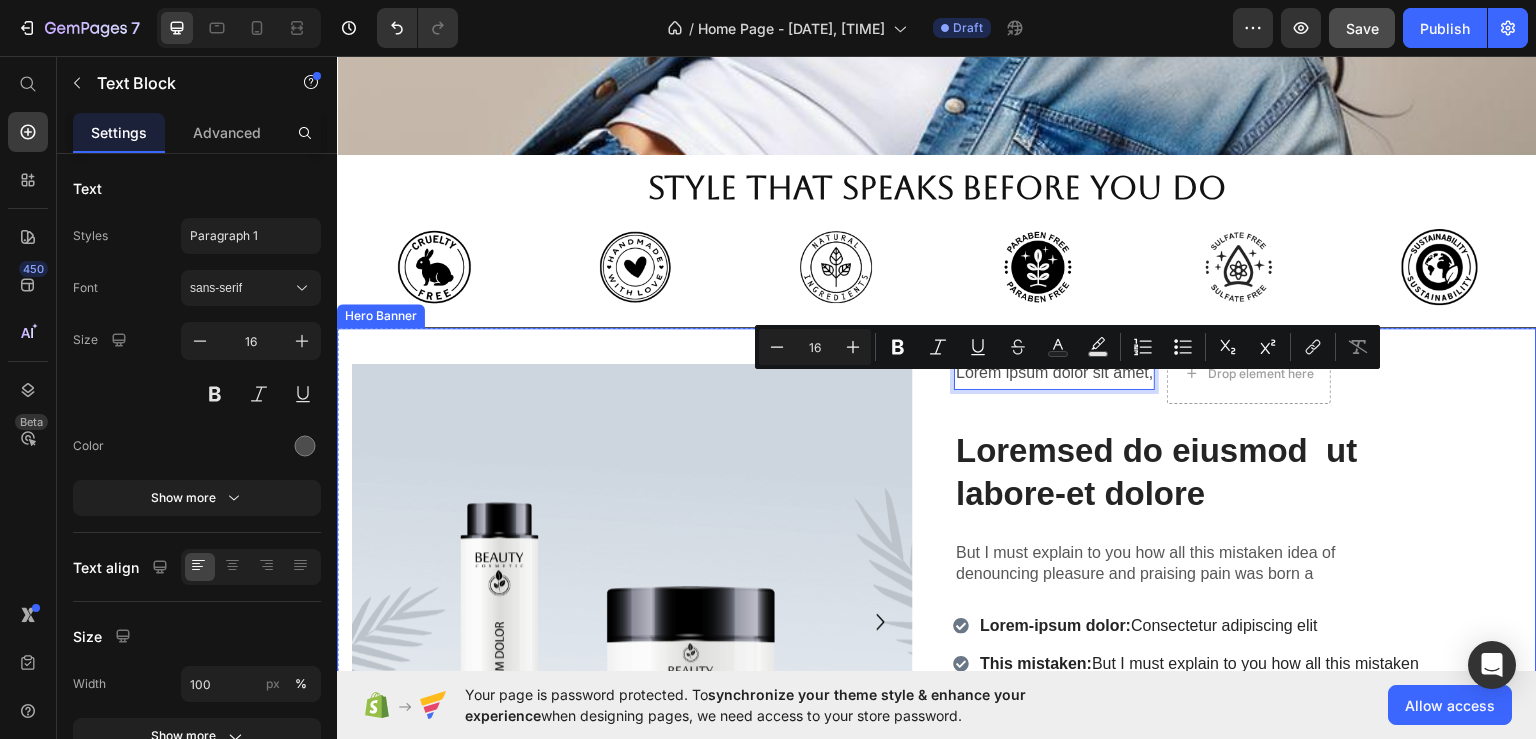 scroll, scrollTop: 572, scrollLeft: 0, axis: vertical 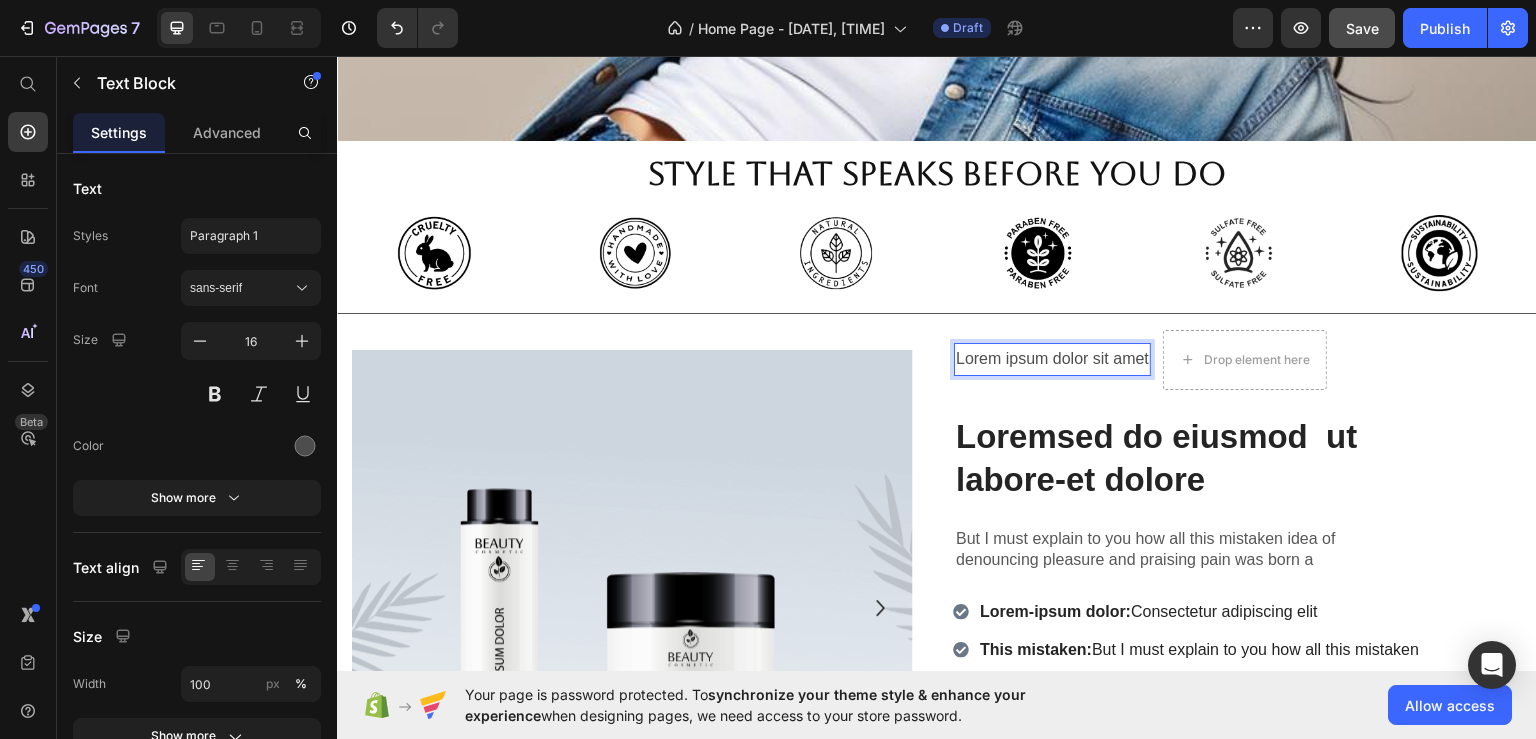 click on "Lorem ipsum dolor sit amet Text Block   0
Drop element here Row Loremsed do eiusmod  ut labore-et dolore Heading But I must explain to you how all this mistaken idea of denouncing pleasure and praising pain was born a Text Block Row Lorem-ipsum dolor:  Consectetur adipiscing elit This mistaken:  But I must explain to you how all this mistaken Collagen replenishment:  Provides essential moisture for healthy skin Lorem ipsum dolor amet:  Sed ut perspiciatis unde omnis iste natus Item List
Get My Cosmetics Button
Icon Safe Payment Text Block
Icon Secure logistics Text Block
Icon Purchase protection Text Block Row" at bounding box center (1237, 607) 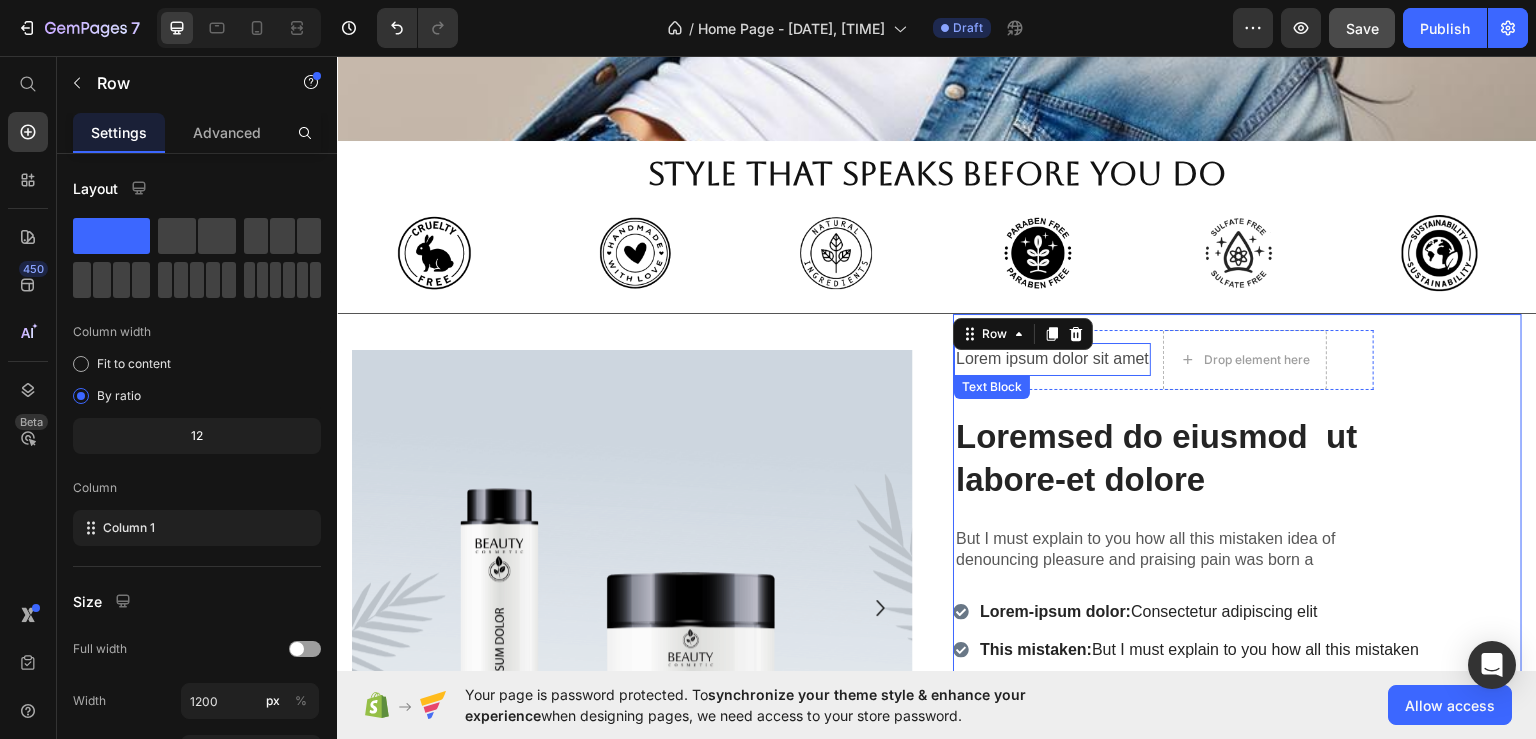 click on "Lorem ipsum dolor sit amet" at bounding box center [1052, 358] 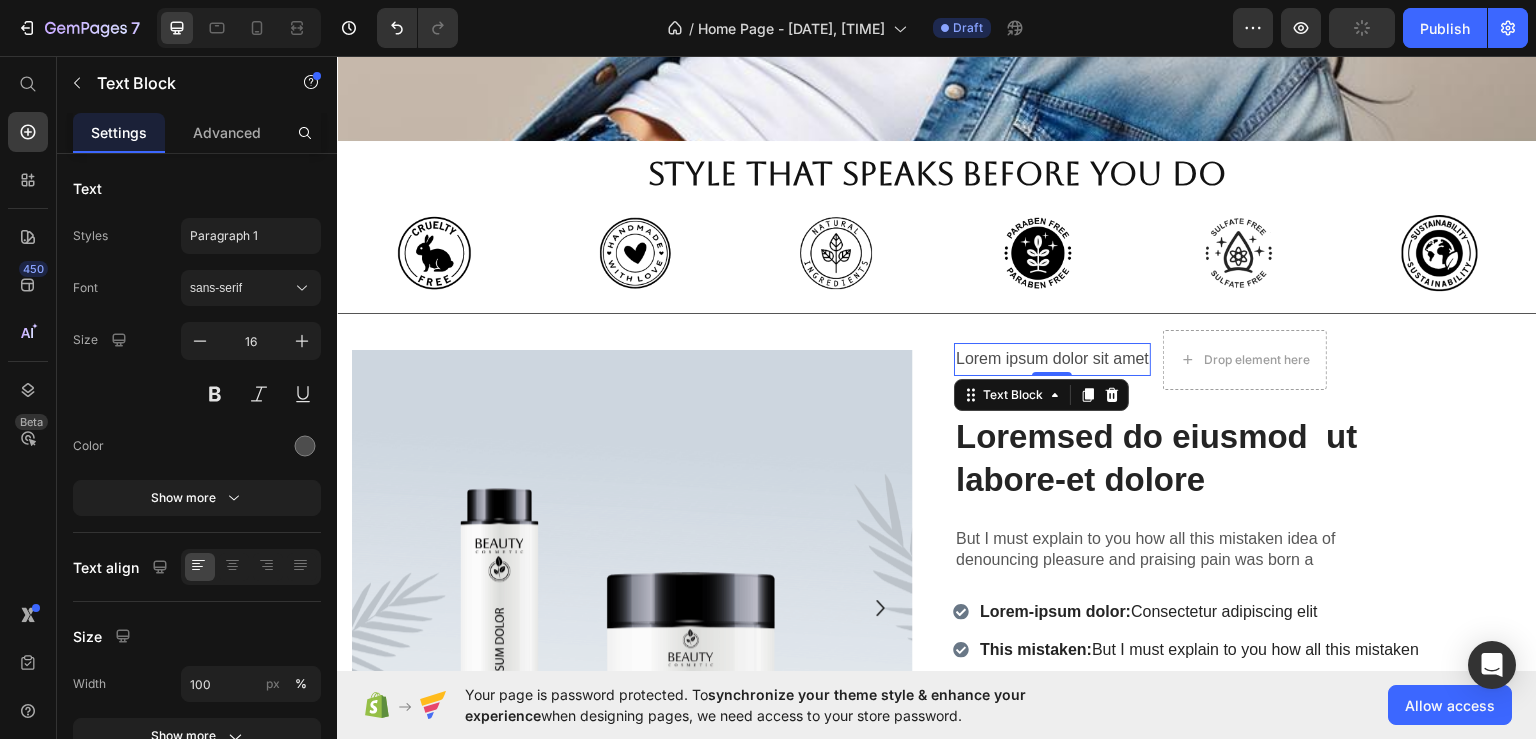 click 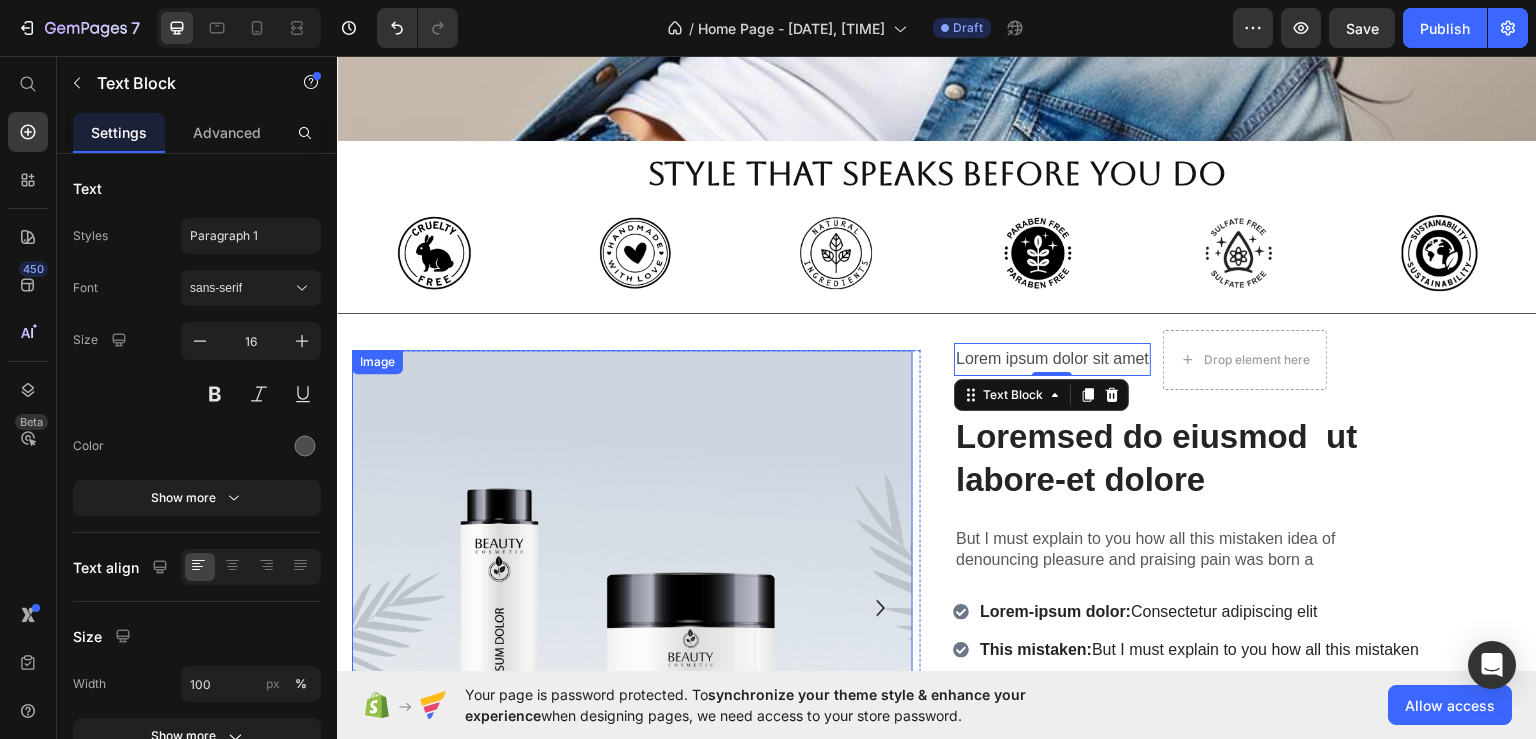 click at bounding box center (632, 607) 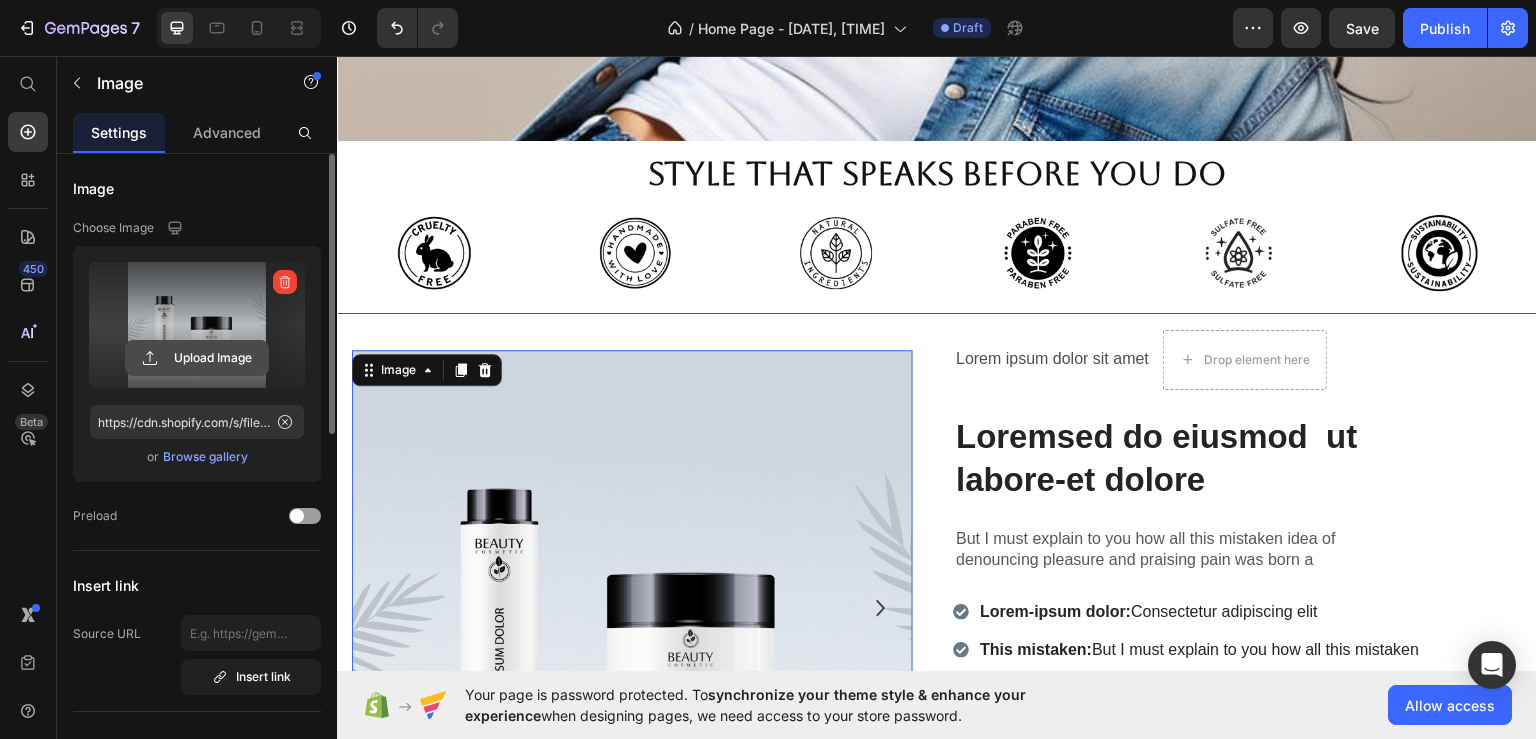click 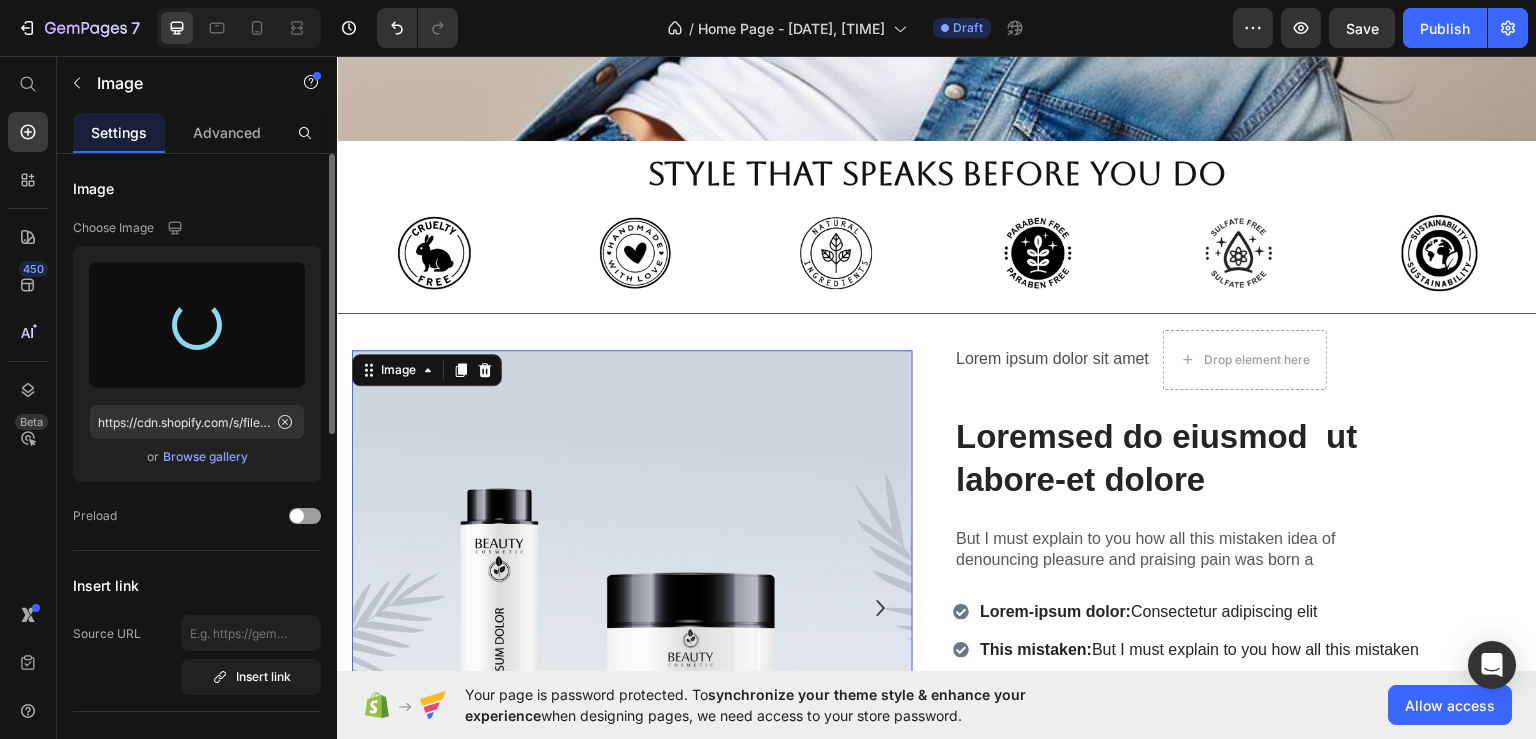 type on "https://cdn.shopify.com/s/files/1/0621/5958/5339/files/gempages_575099041881260831-928c8ede-4658-4e11-bce2-401cc18c8625.jpg" 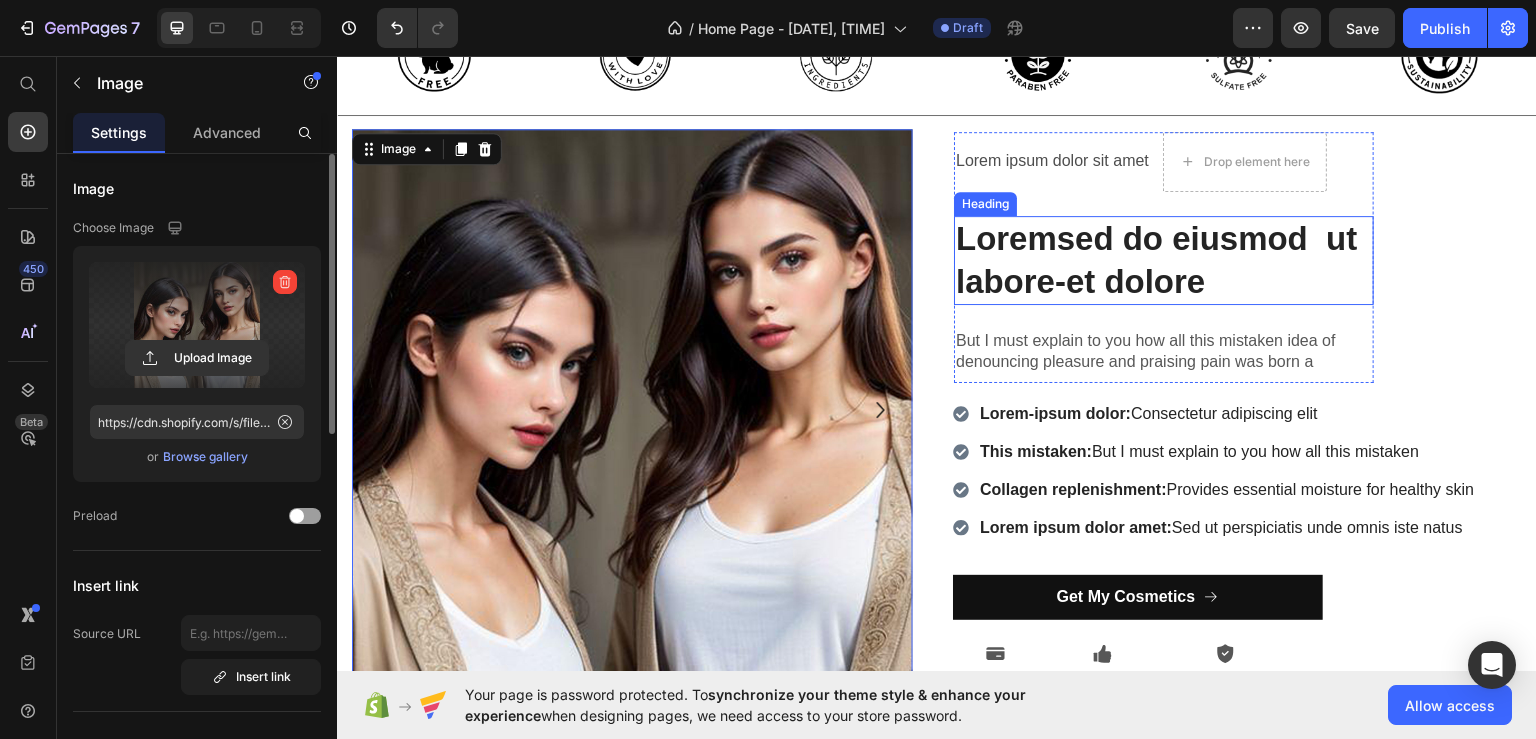 scroll, scrollTop: 672, scrollLeft: 0, axis: vertical 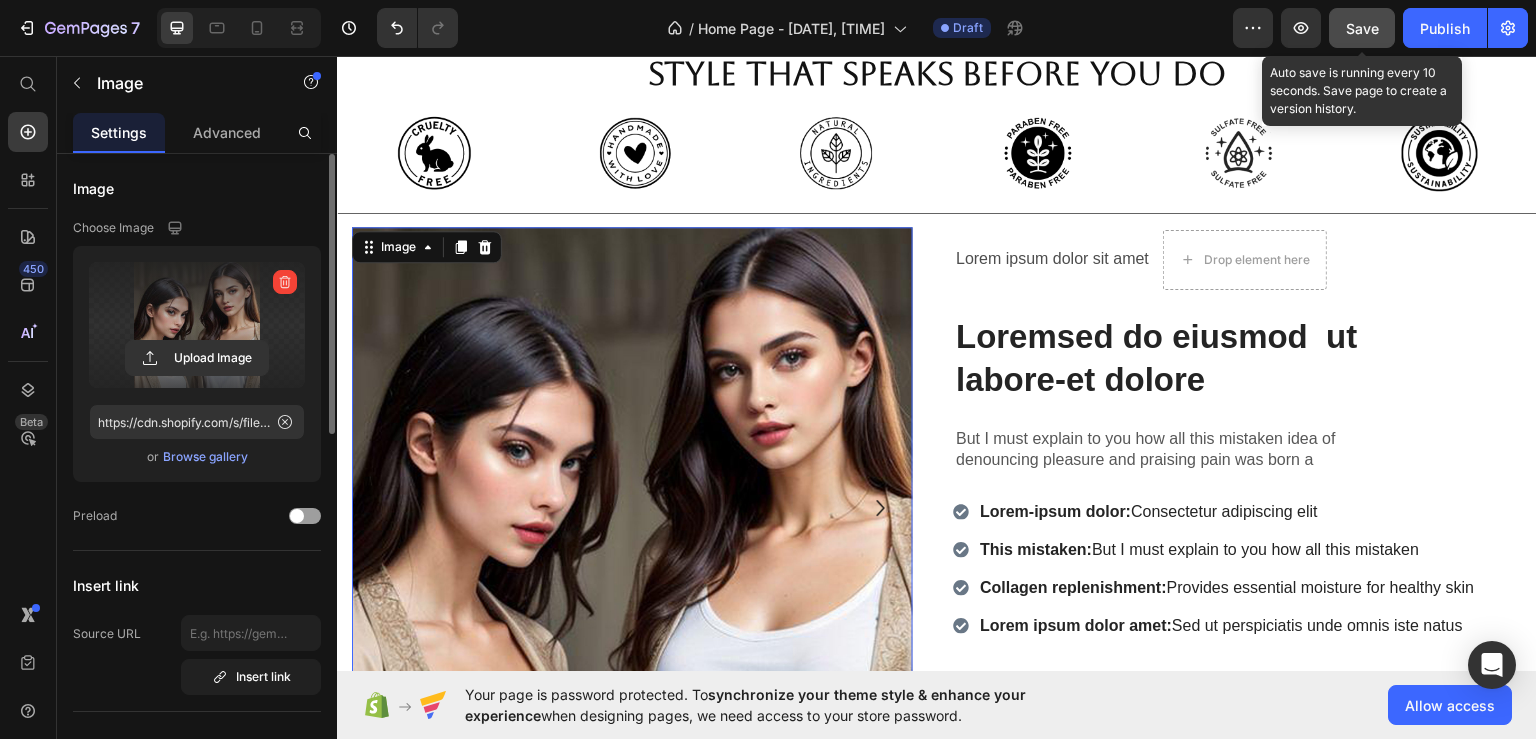 click on "Save" 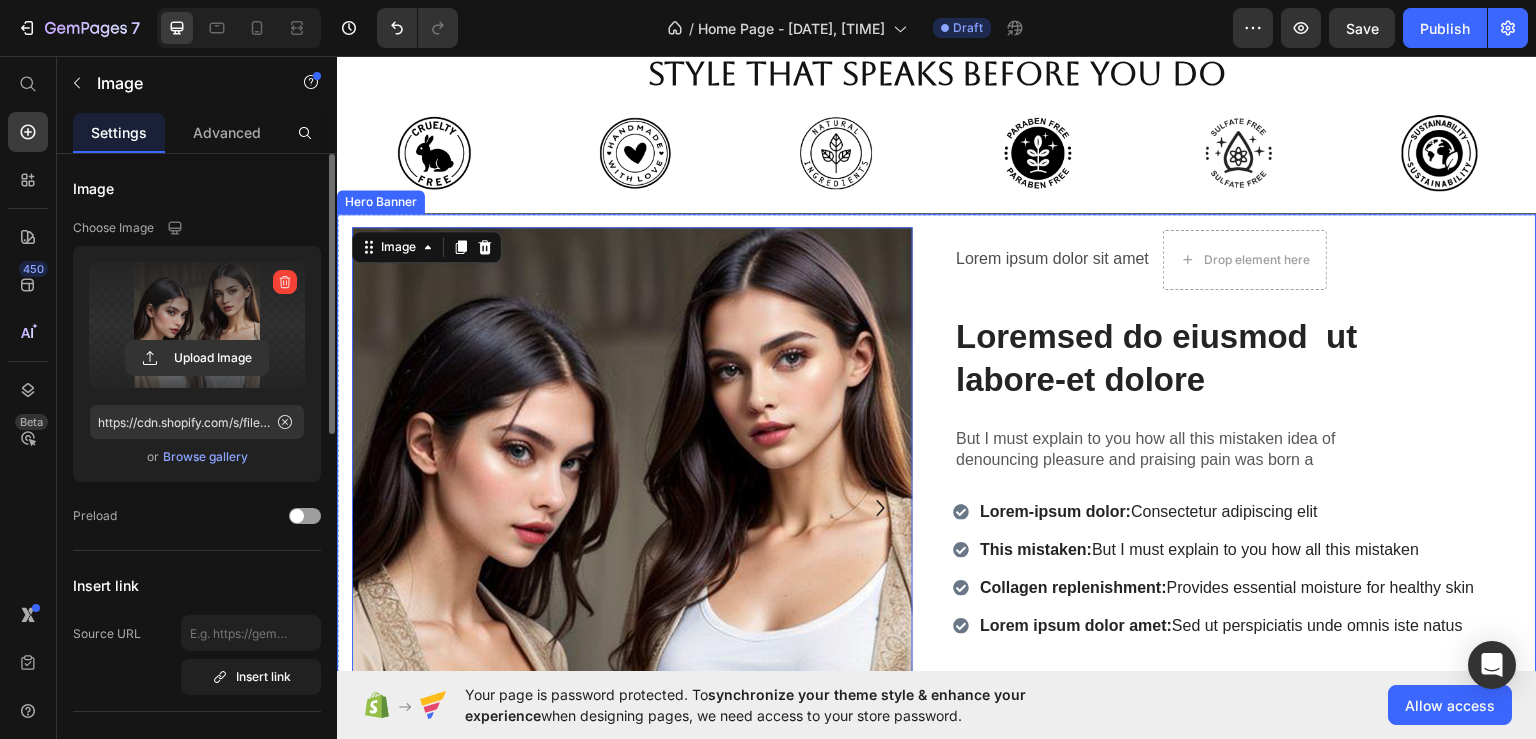 click on "Image   0 Image
Carousel" at bounding box center (636, 507) 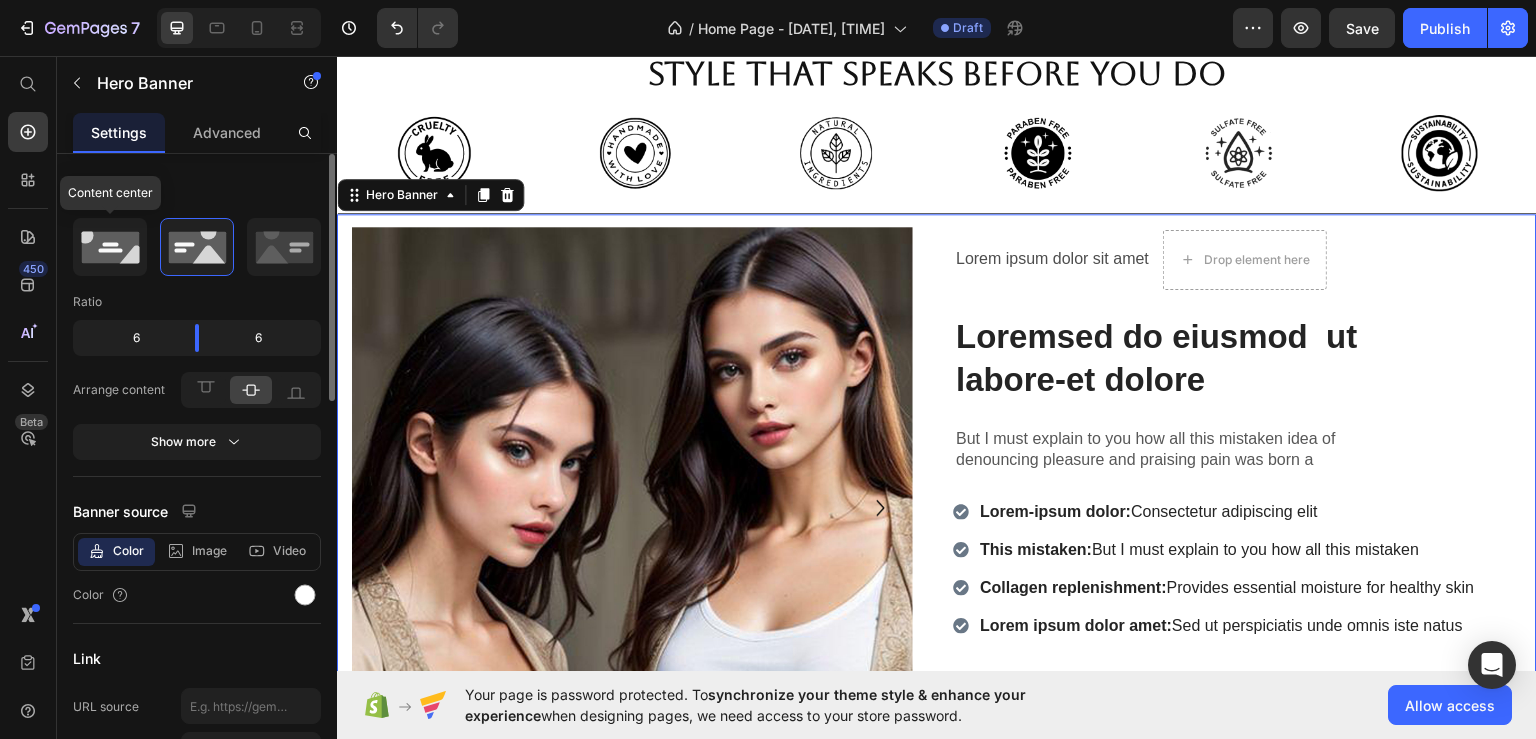 click 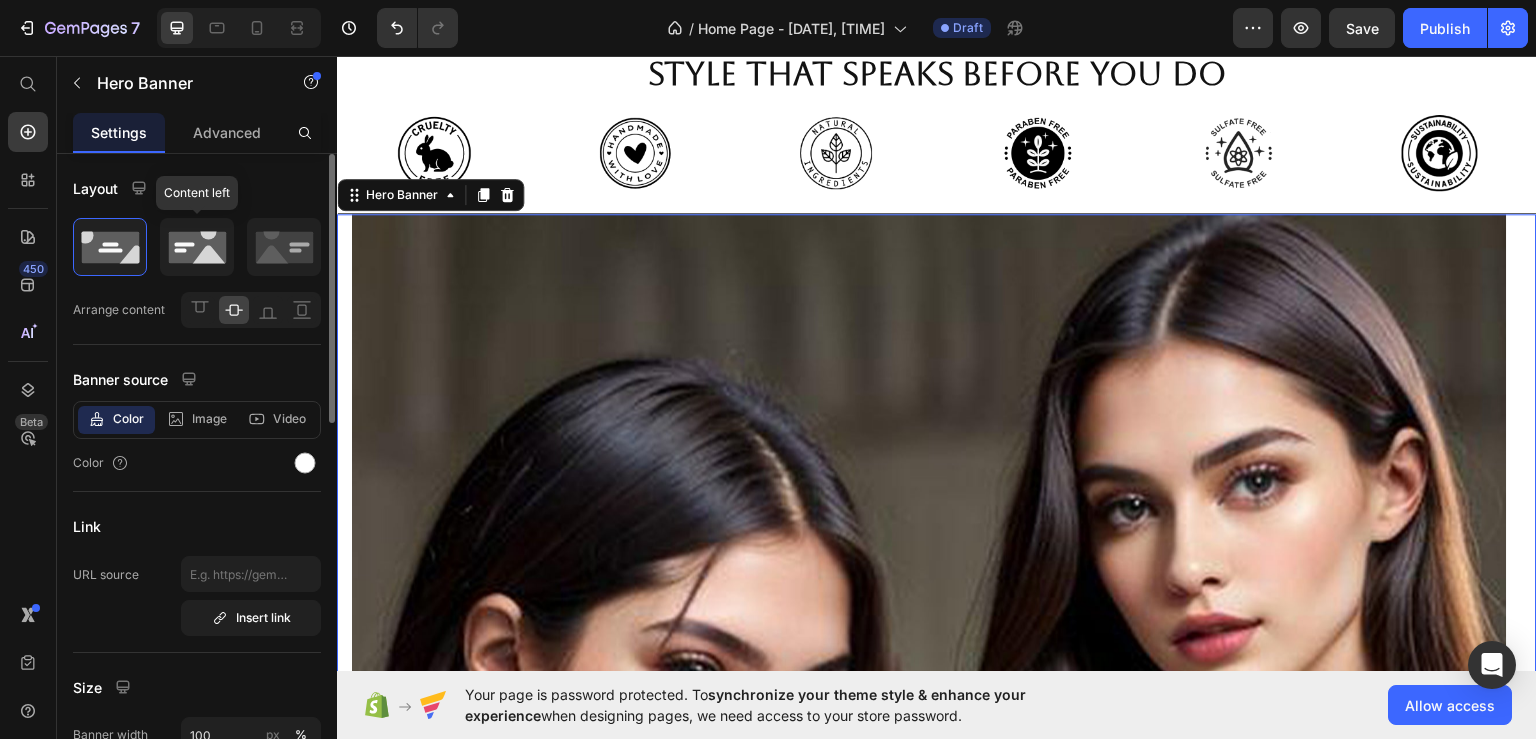 click 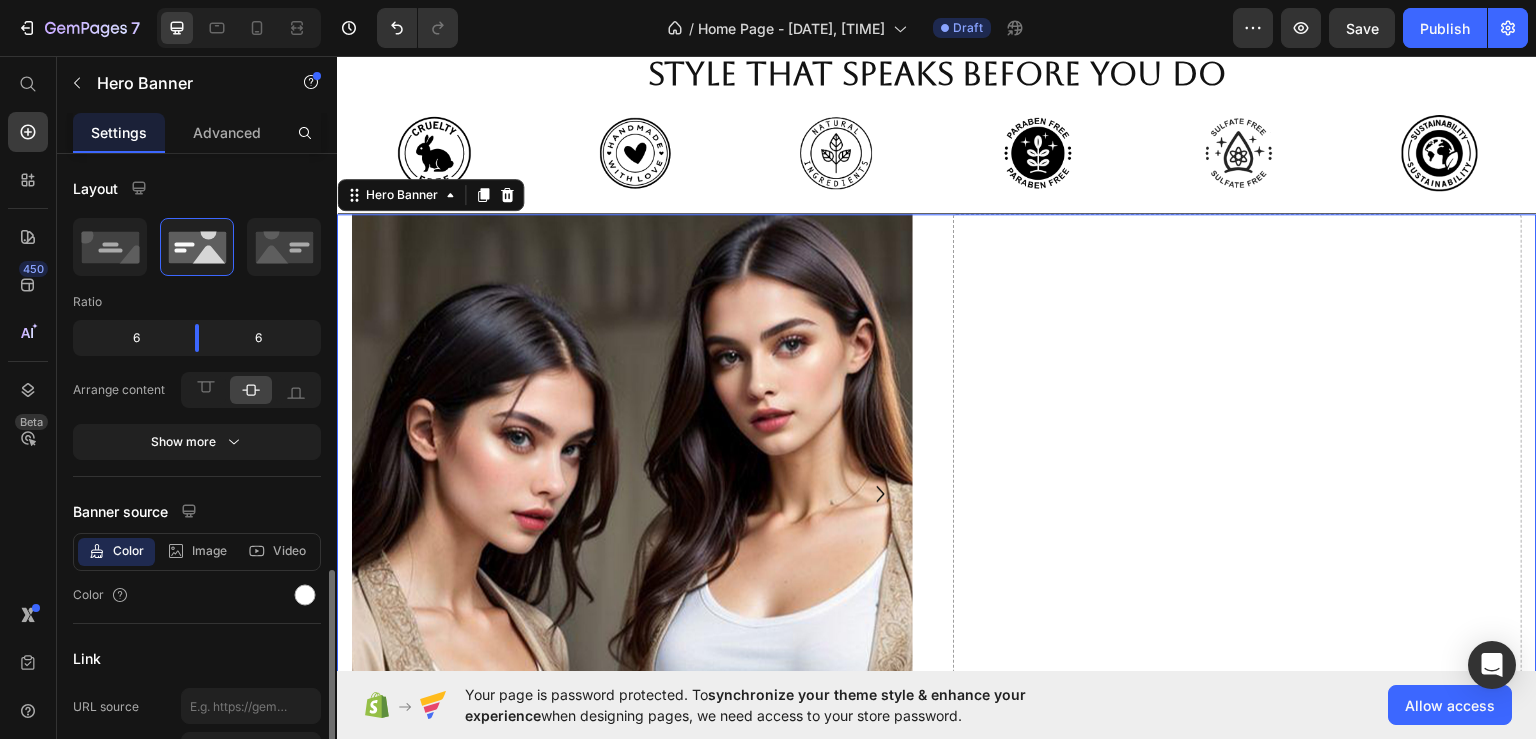 scroll, scrollTop: 300, scrollLeft: 0, axis: vertical 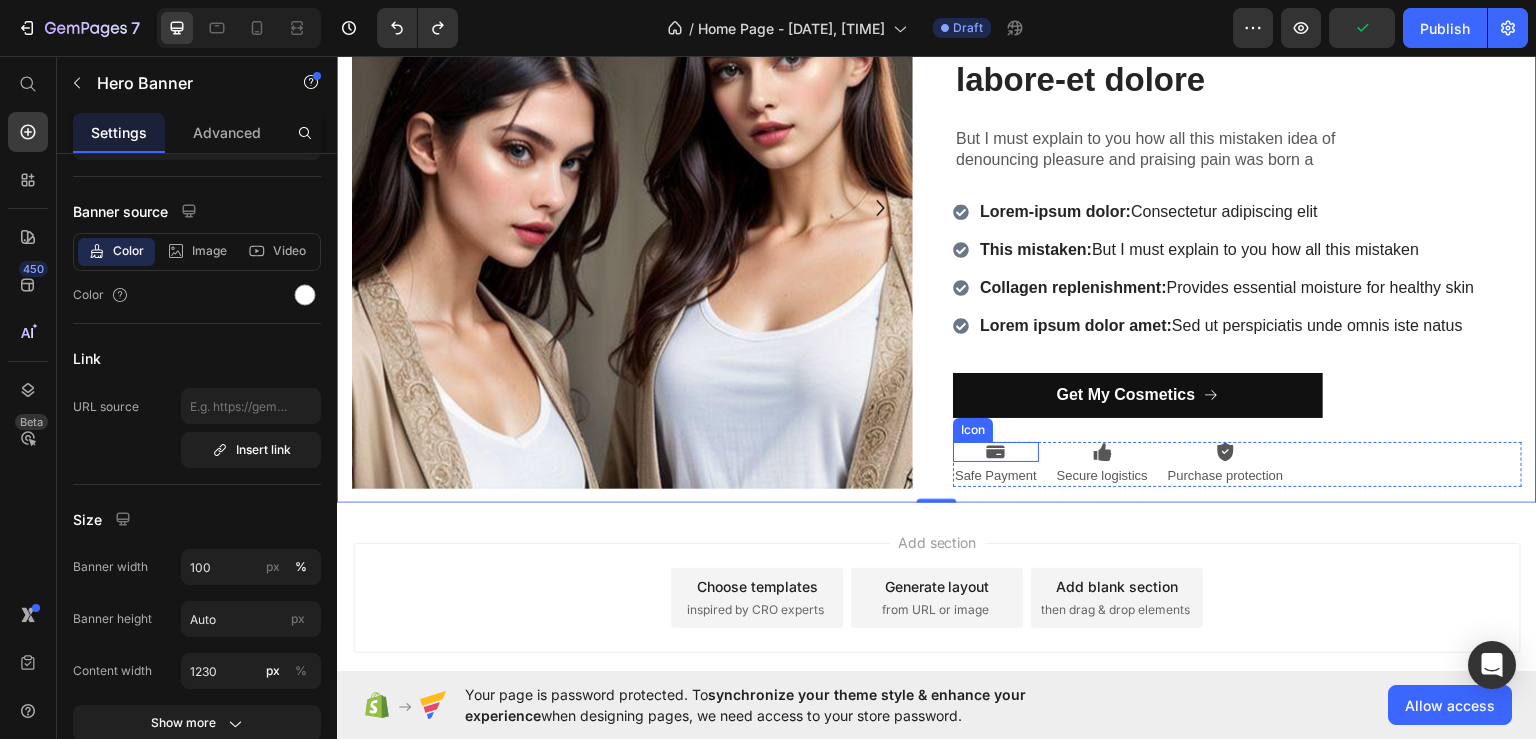 click on "Icon" at bounding box center [996, 451] 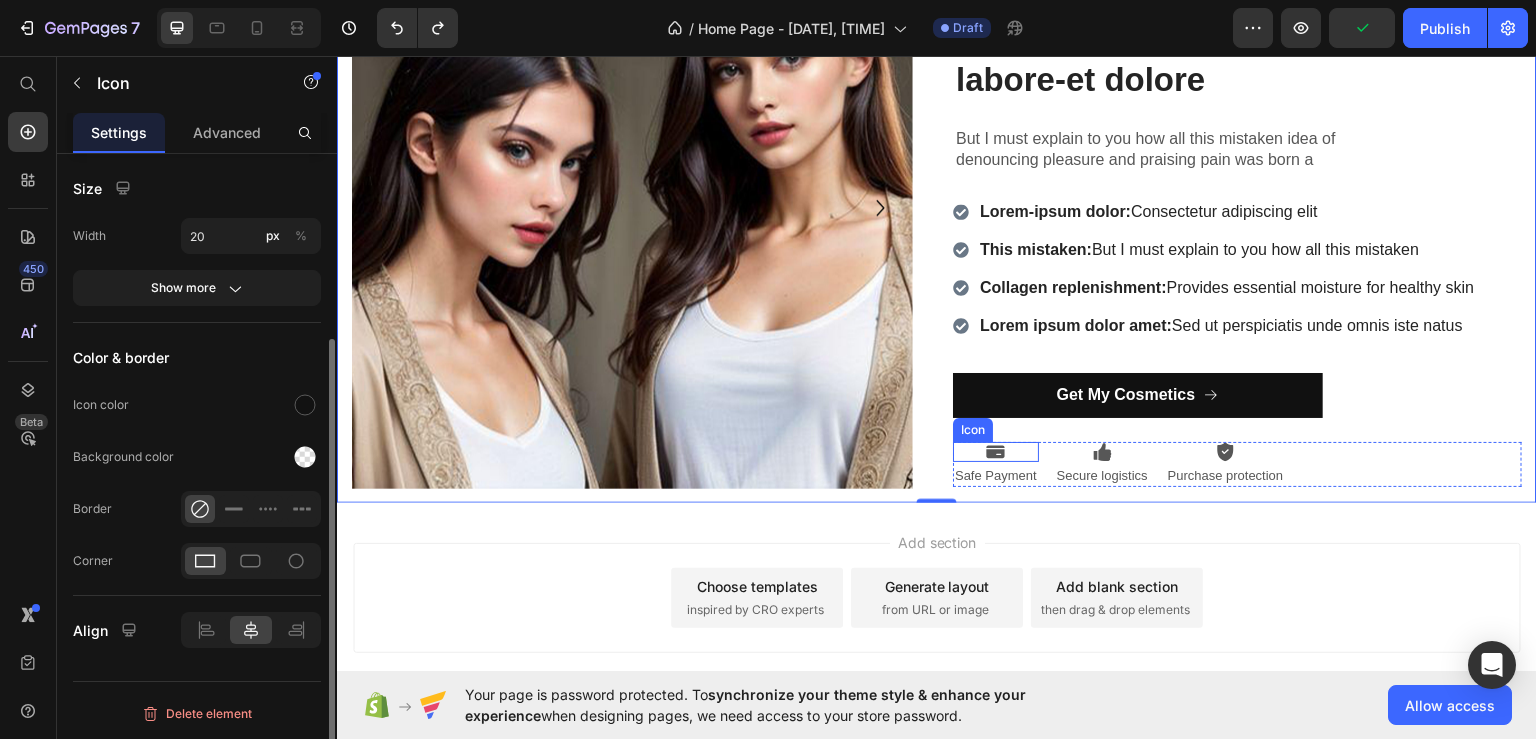 scroll, scrollTop: 0, scrollLeft: 0, axis: both 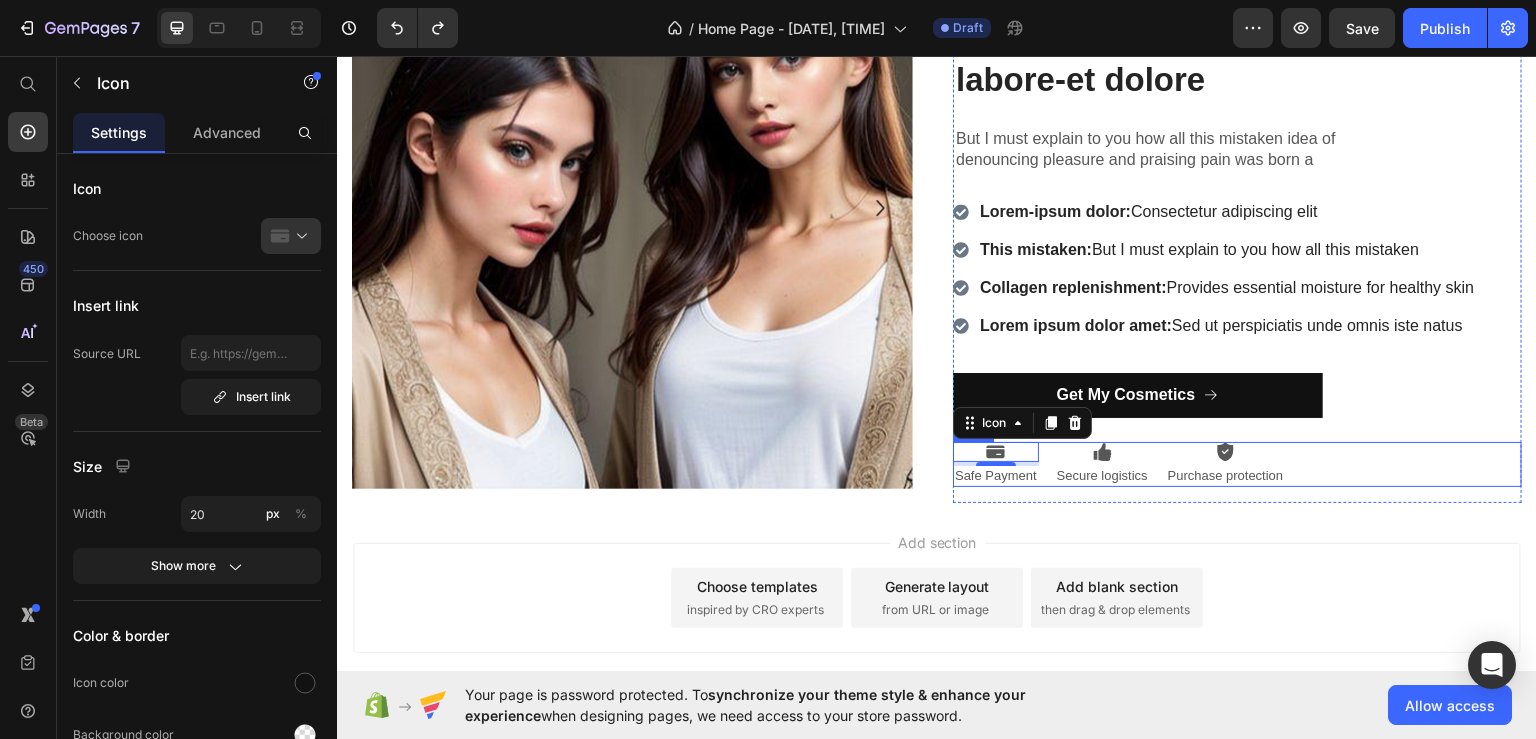 click on "Icon   4 Safe Payment Text Block
Icon Secure logistics Text Block
Icon Purchase protection Text Block Row" at bounding box center [1237, 463] 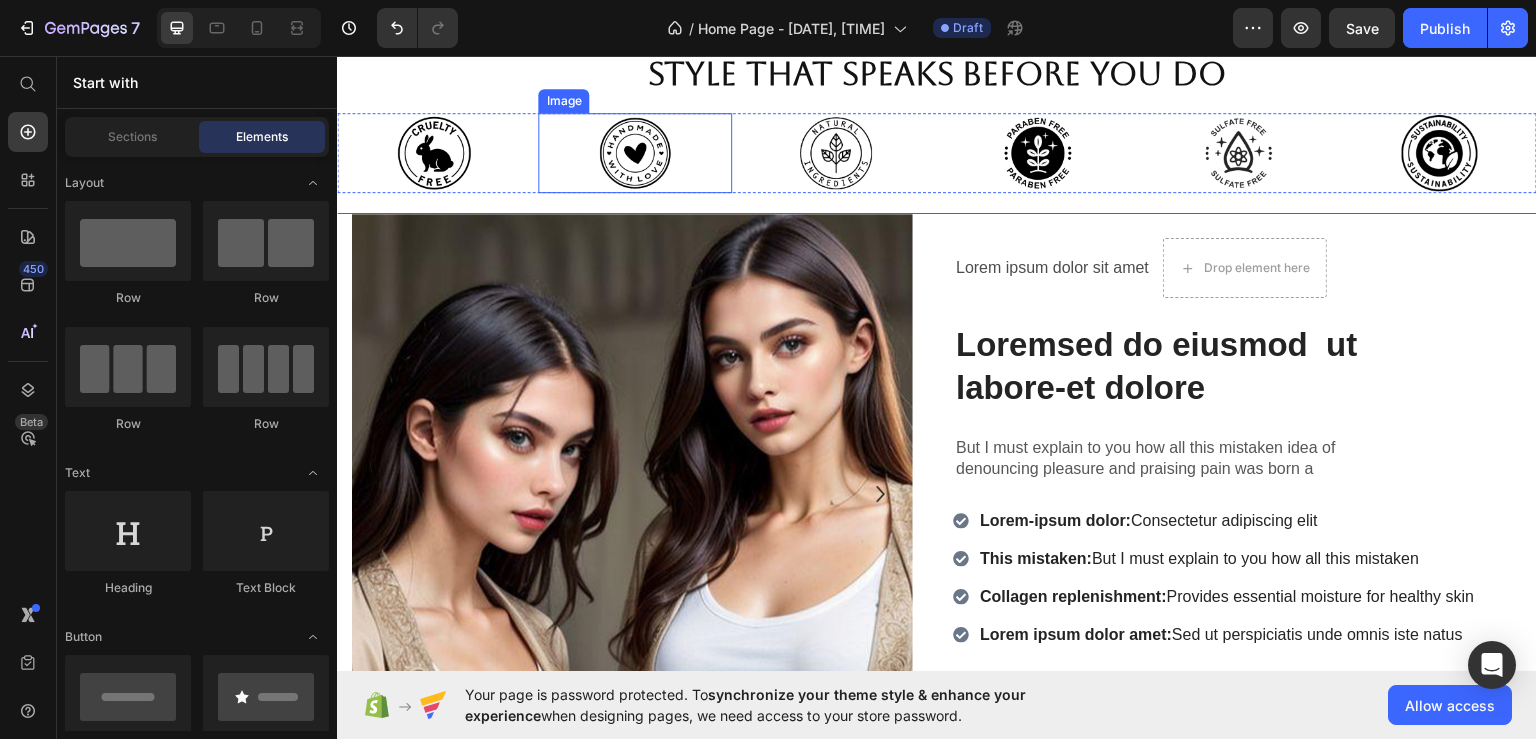 scroll, scrollTop: 872, scrollLeft: 0, axis: vertical 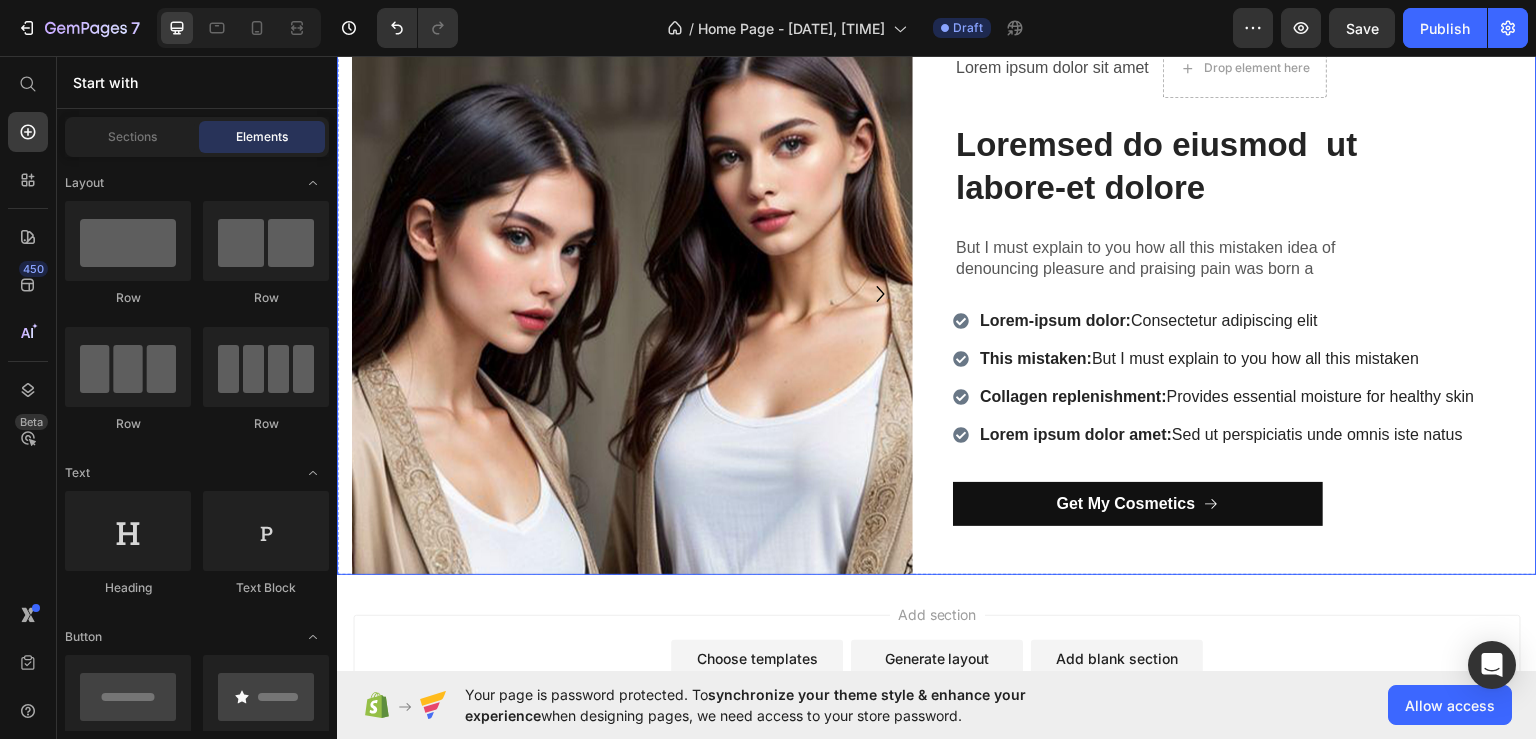 click on "Lorem ipsum dolor sit amet Text Block
Drop element here Row Loremsed do eiusmod  ut labore-et dolore Heading But I must explain to you how all this mistaken idea of denouncing pleasure and praising pain was born a Text Block Row Lorem-ipsum dolor:  Consectetur adipiscing elit This mistaken:  But I must explain to you how all this mistaken Collagen replenishment:  Provides essential moisture for healthy skin Lorem ipsum dolor amet:  Sed ut perspiciatis unde omnis iste natus Item List
Get My Cosmetics Button Row" at bounding box center [1237, 293] 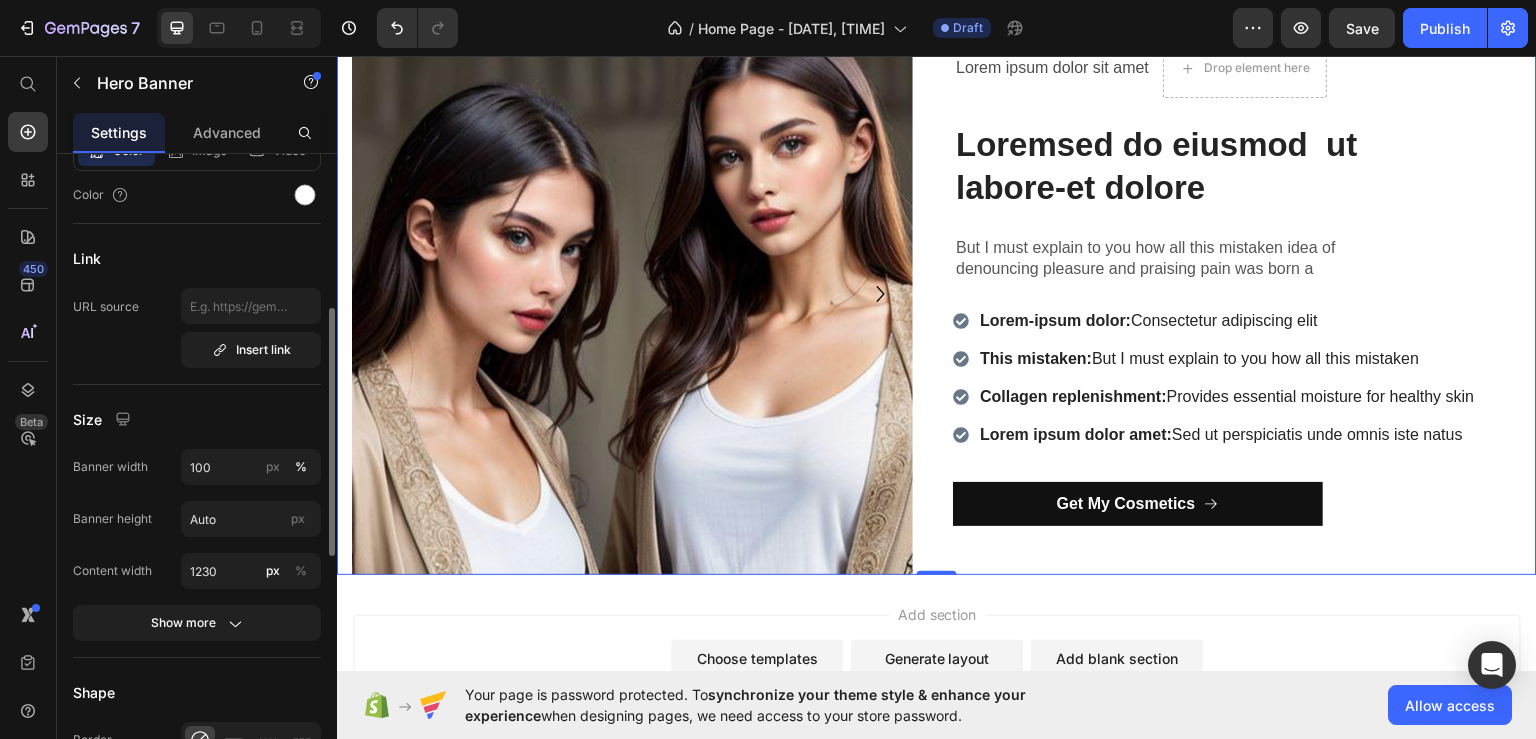 scroll, scrollTop: 500, scrollLeft: 0, axis: vertical 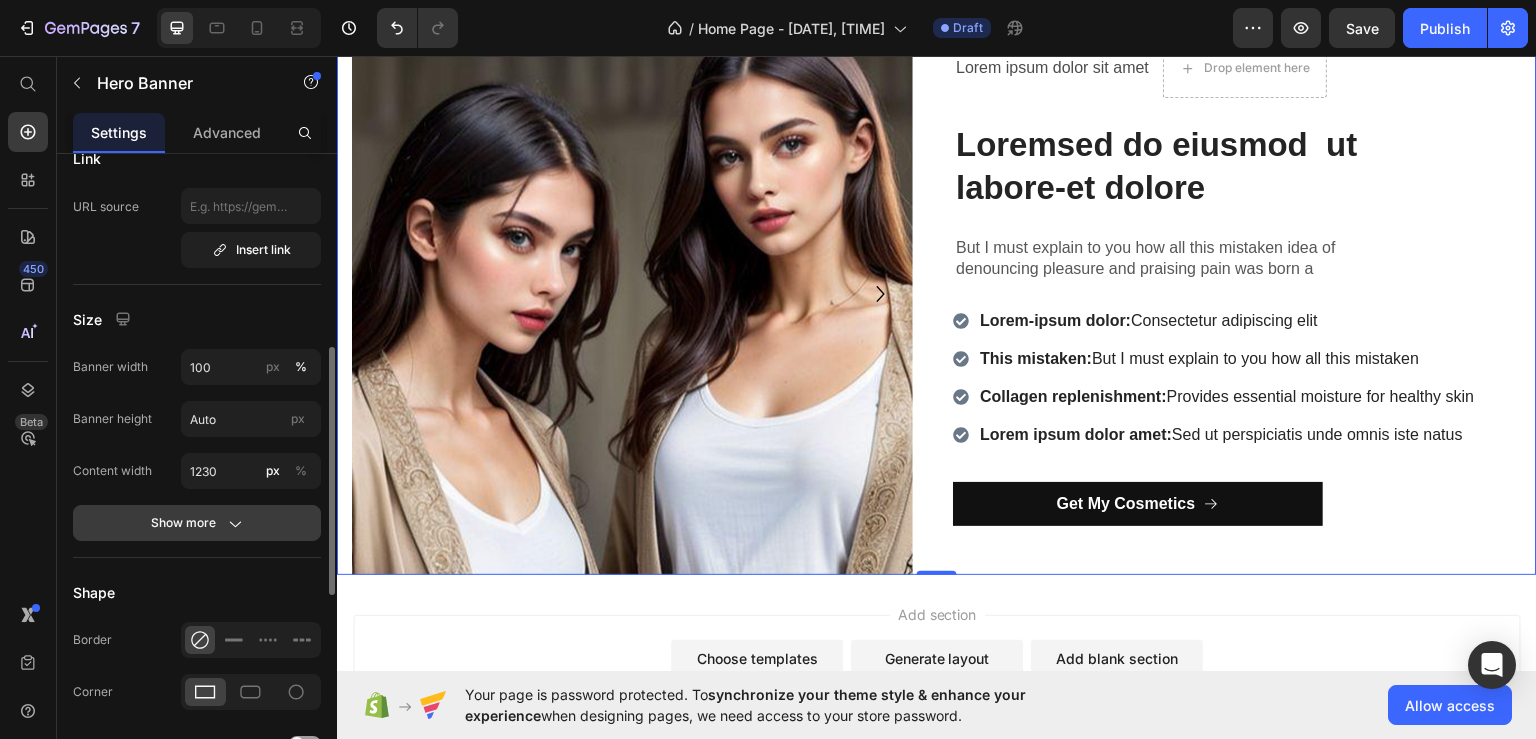 click on "Show more" at bounding box center (197, 523) 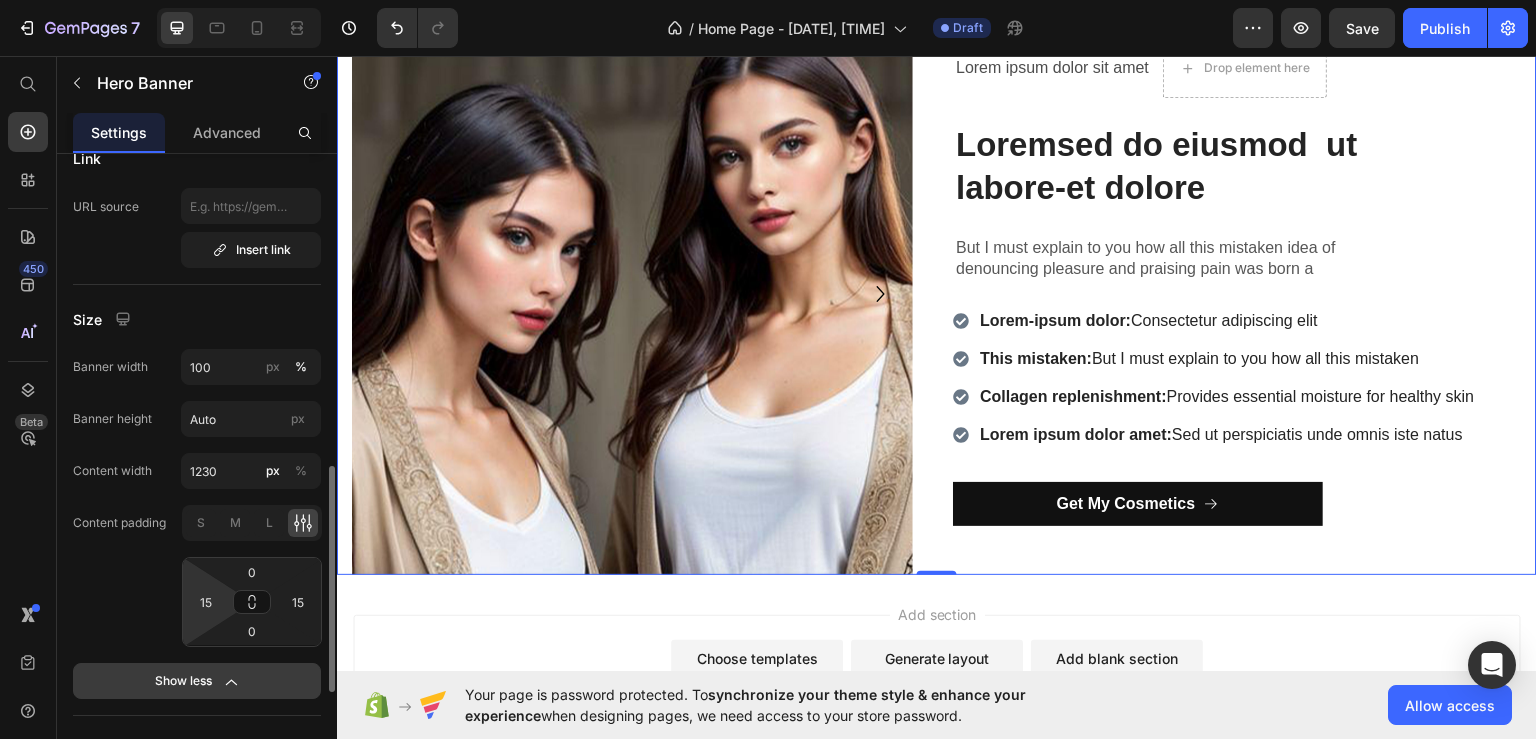 scroll, scrollTop: 700, scrollLeft: 0, axis: vertical 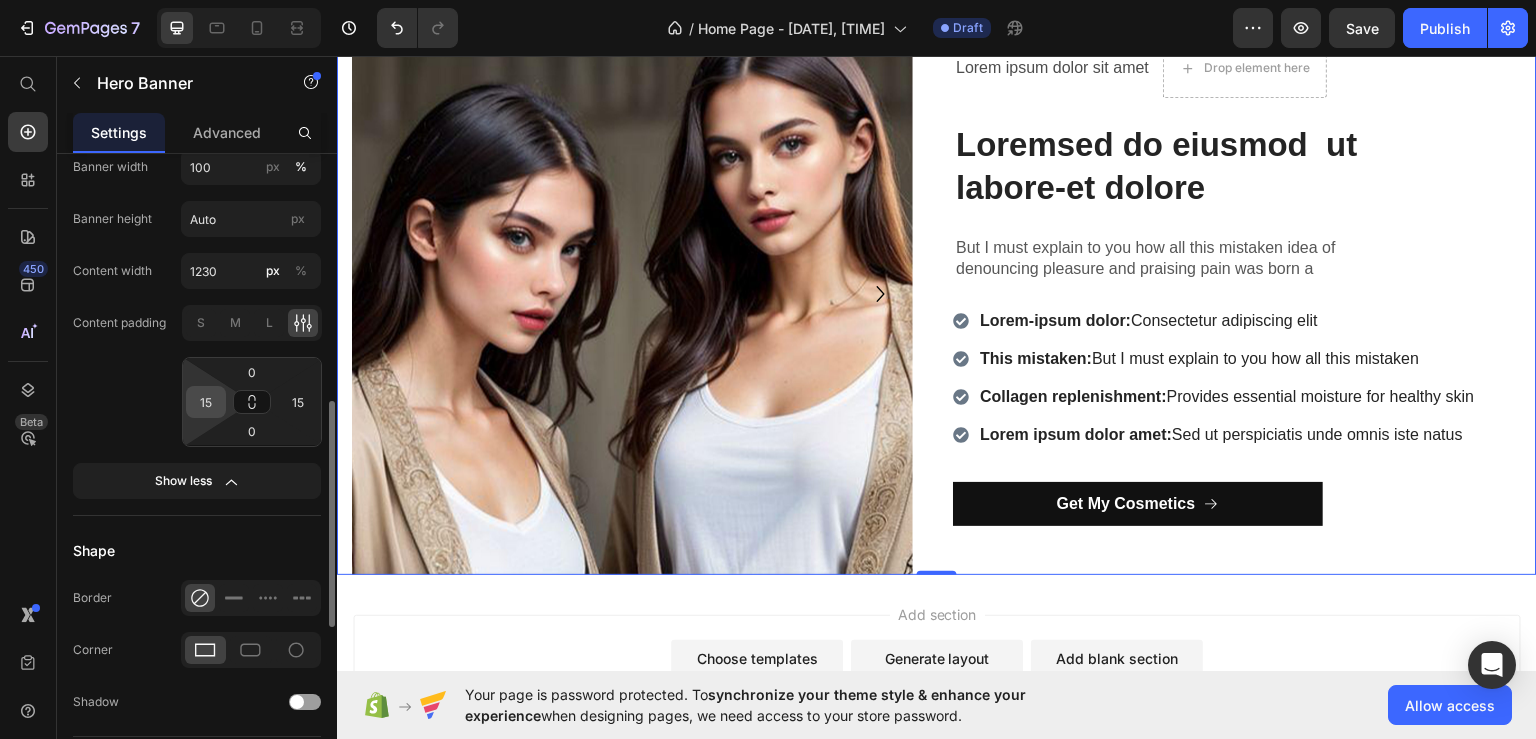 click on "15" at bounding box center (206, 402) 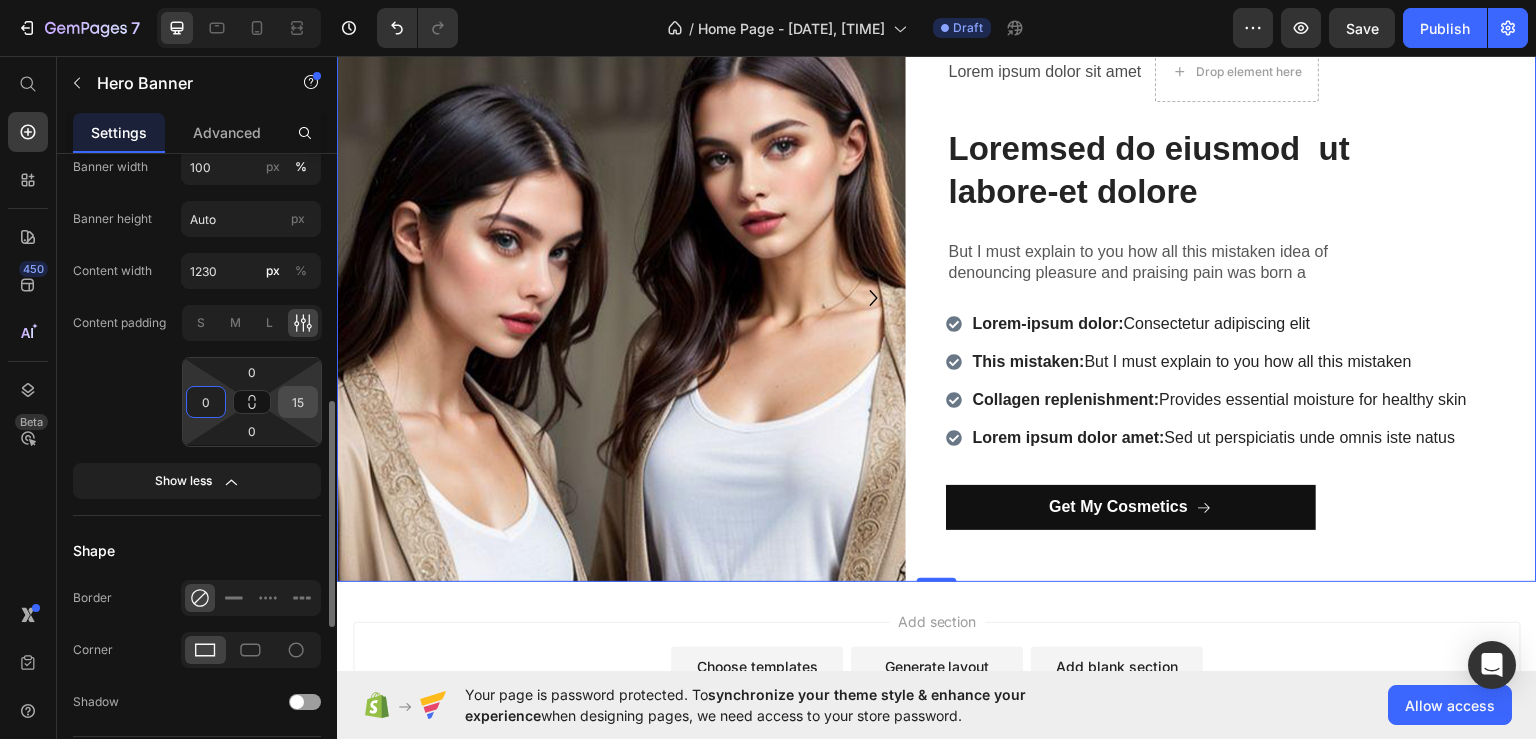type on "0" 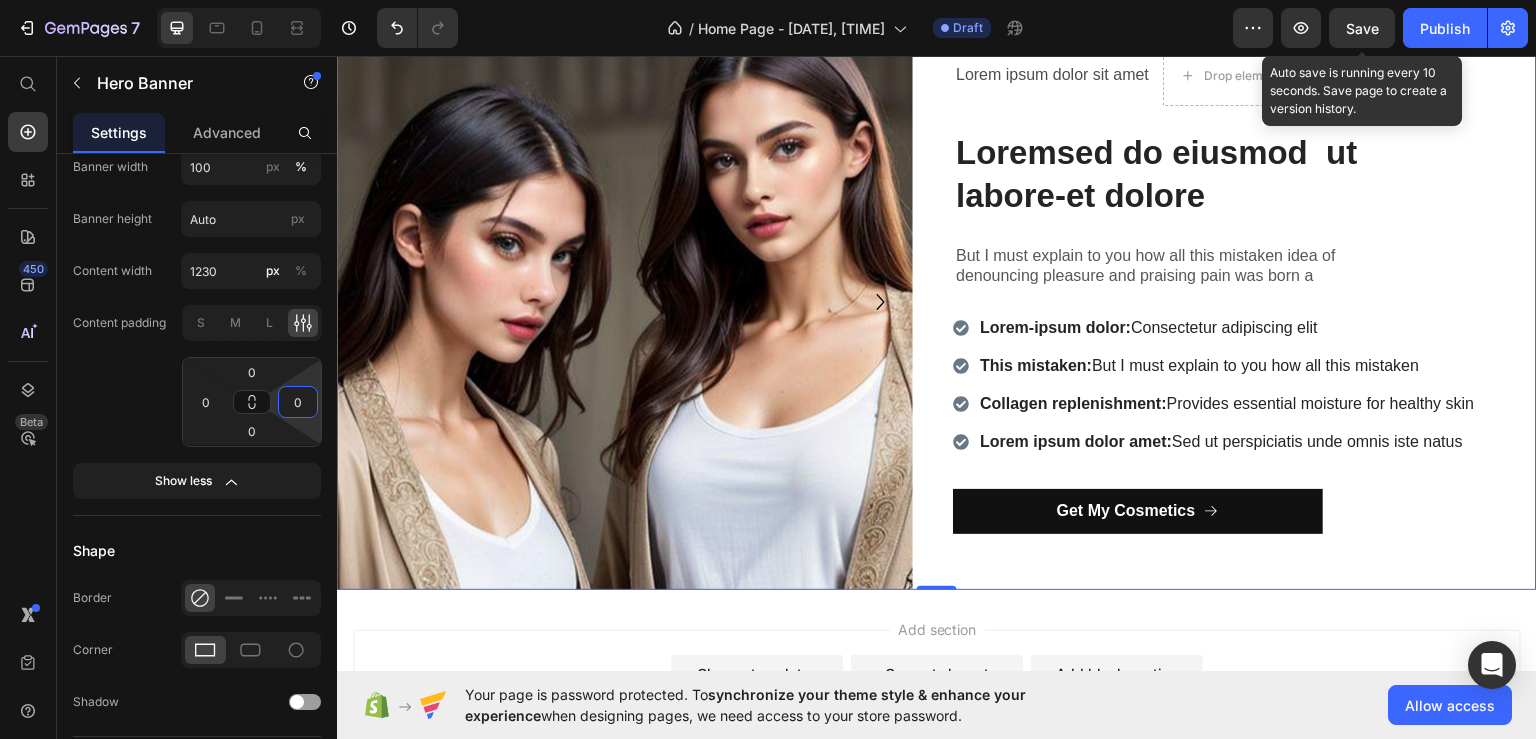 type on "0" 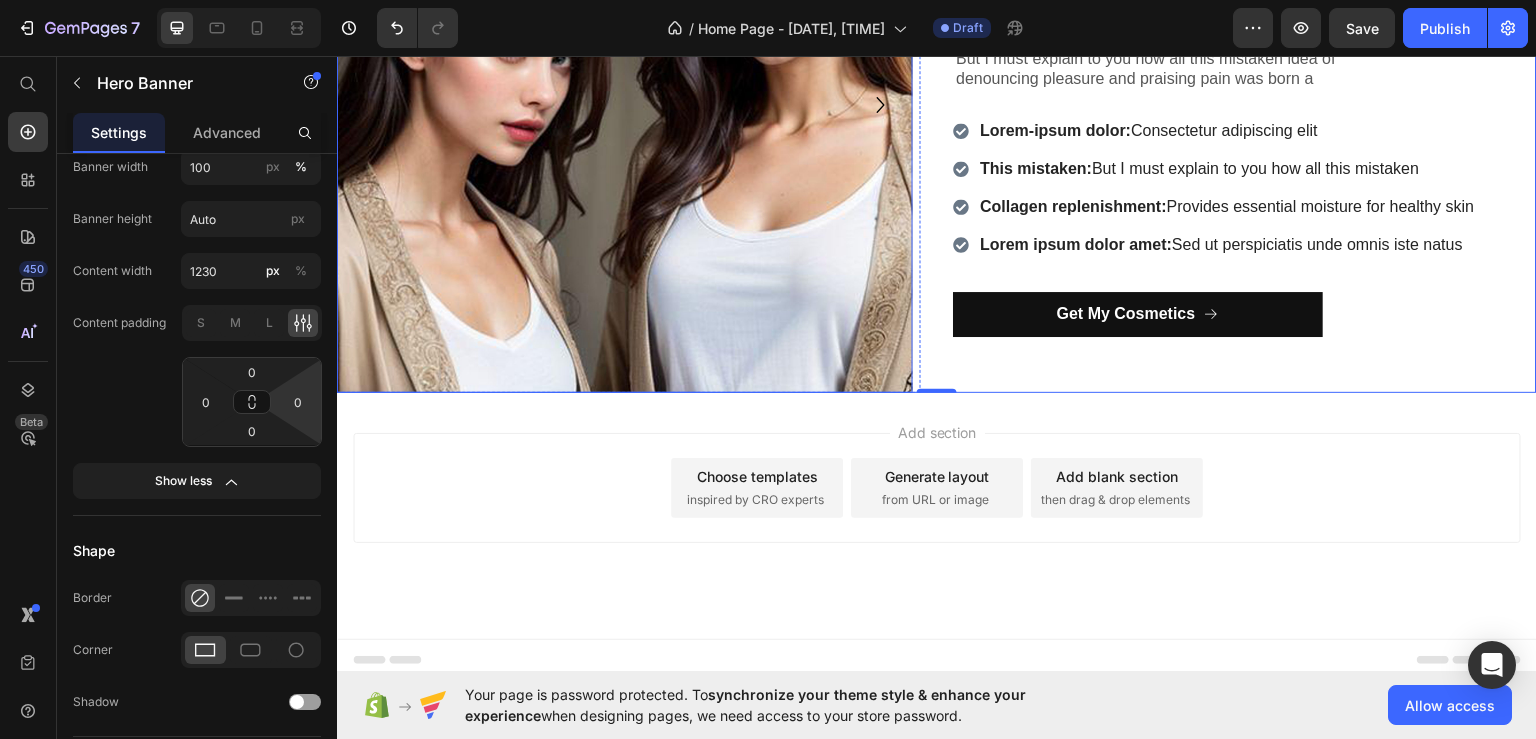 scroll, scrollTop: 1076, scrollLeft: 0, axis: vertical 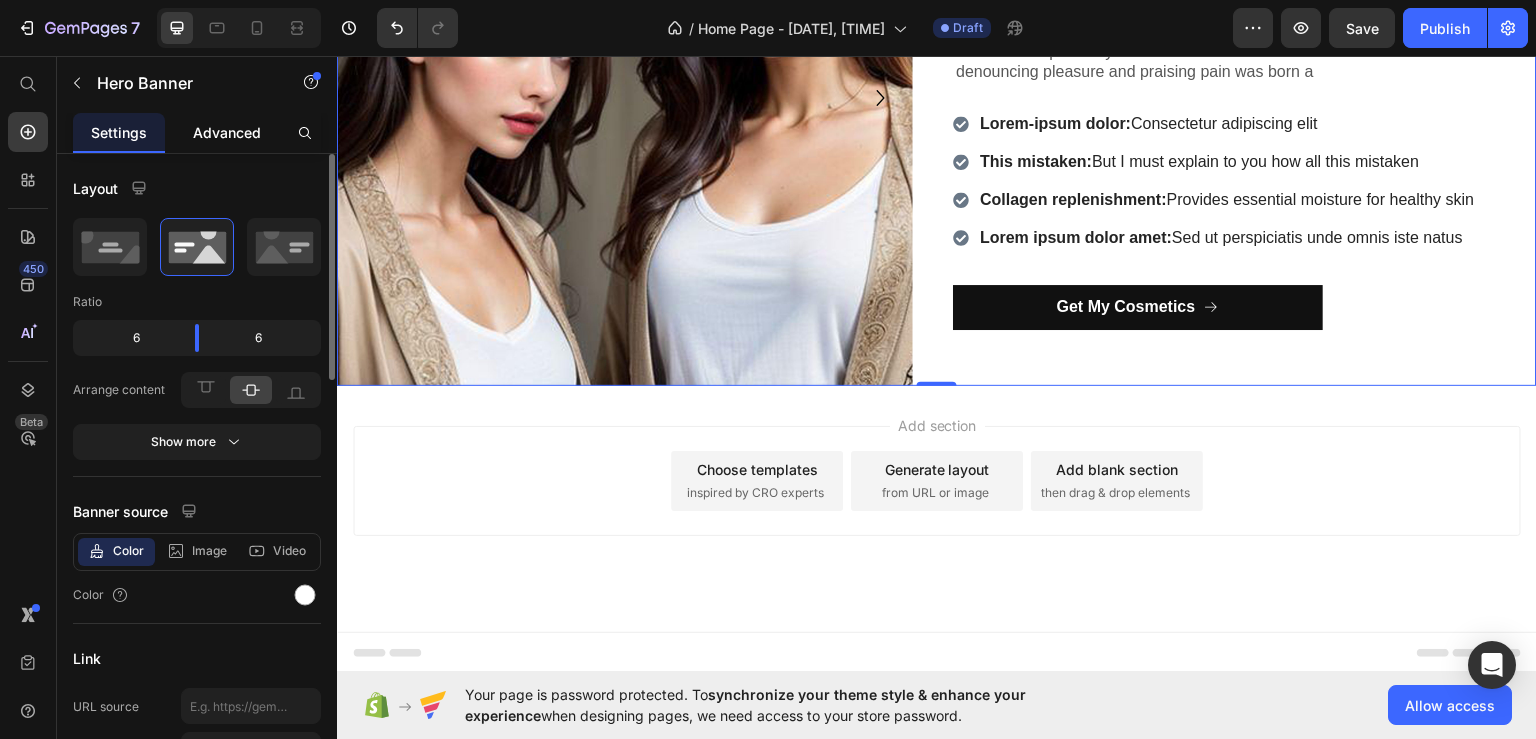 click on "Advanced" 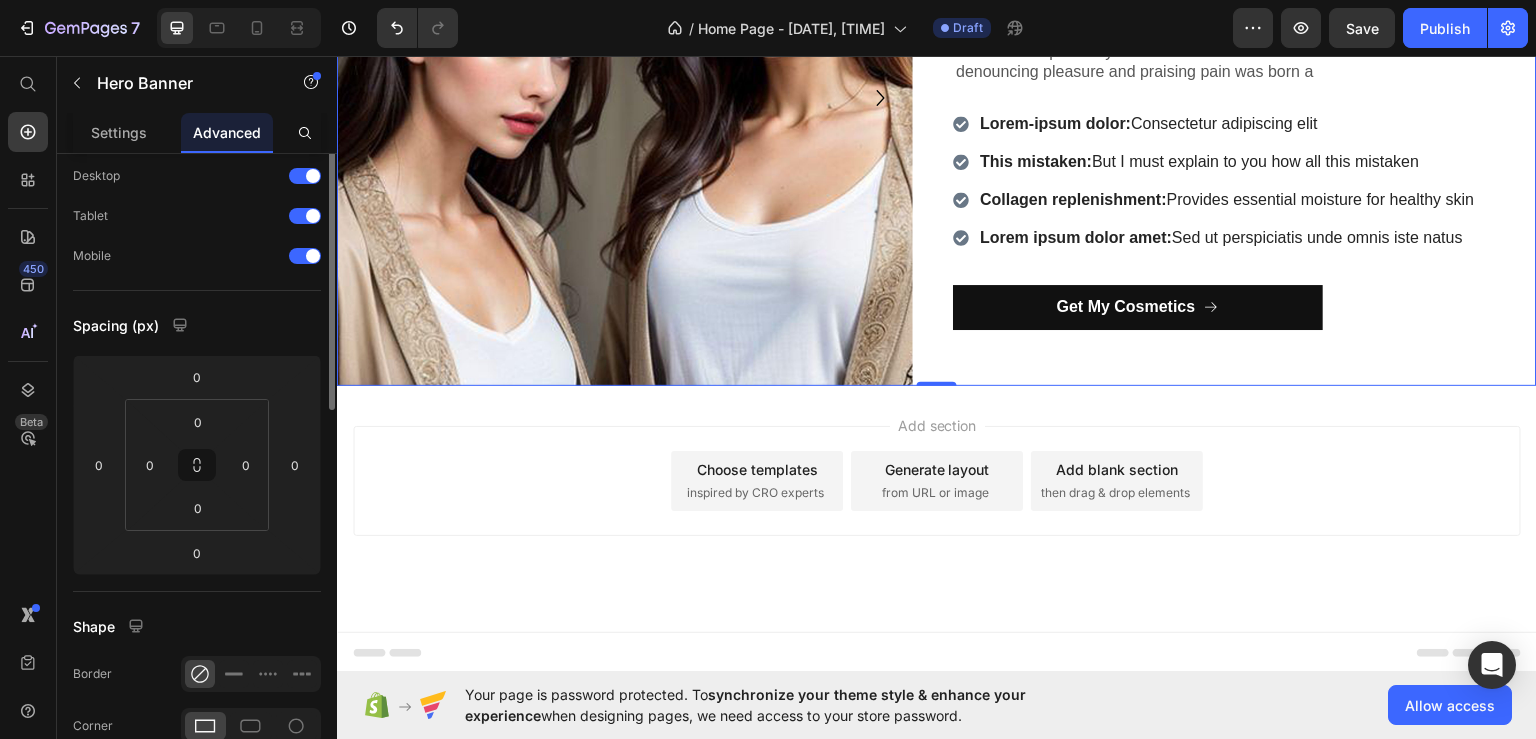 scroll, scrollTop: 0, scrollLeft: 0, axis: both 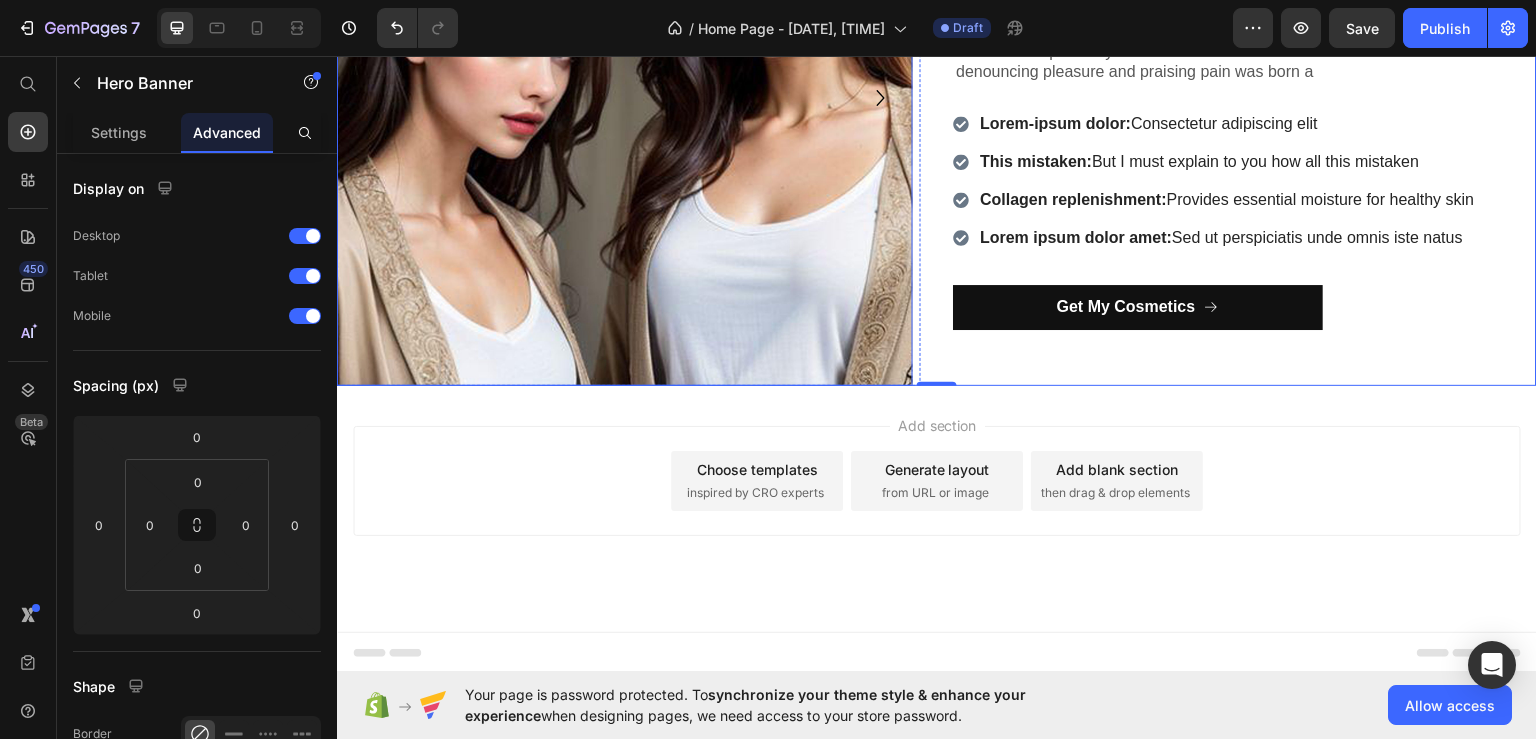 click at bounding box center [625, 97] 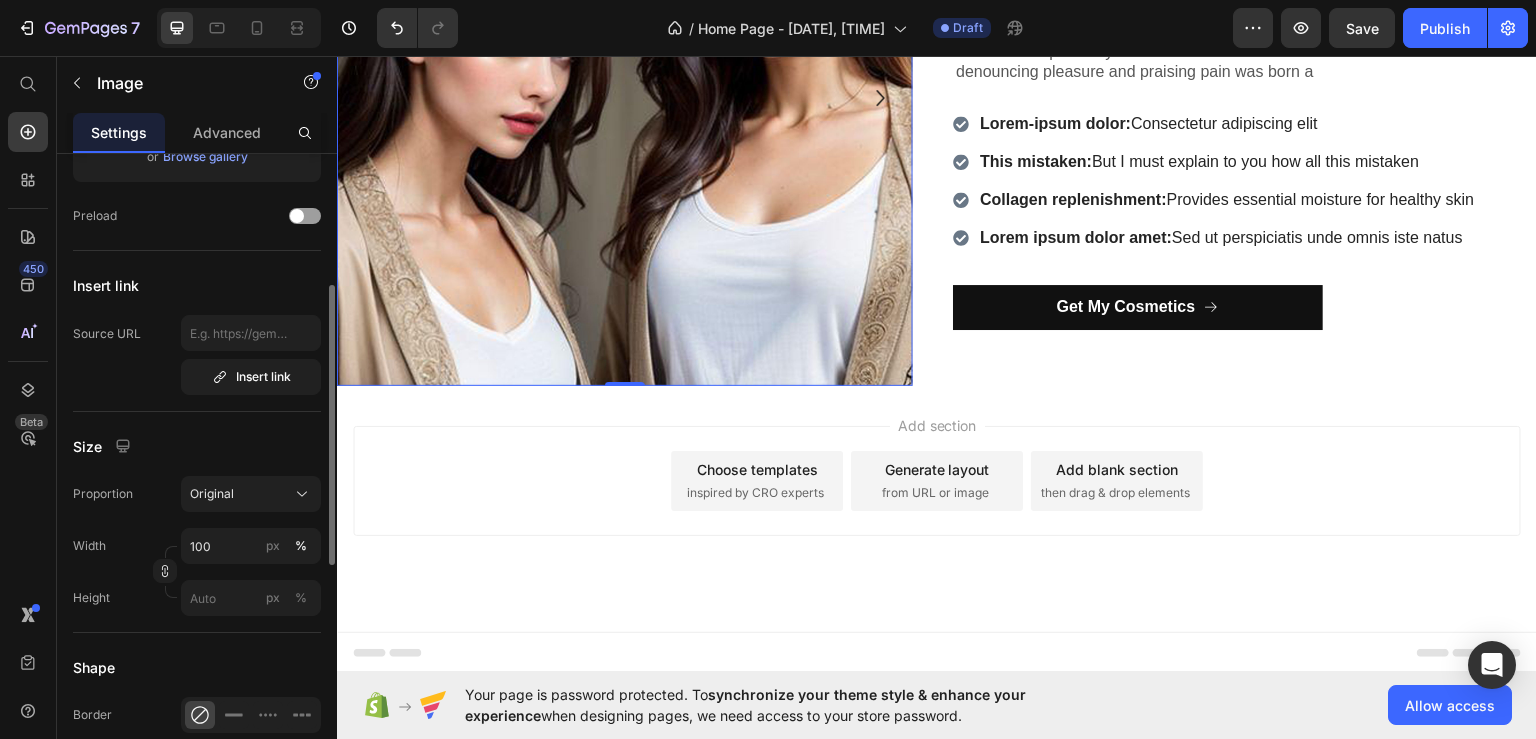 scroll, scrollTop: 400, scrollLeft: 0, axis: vertical 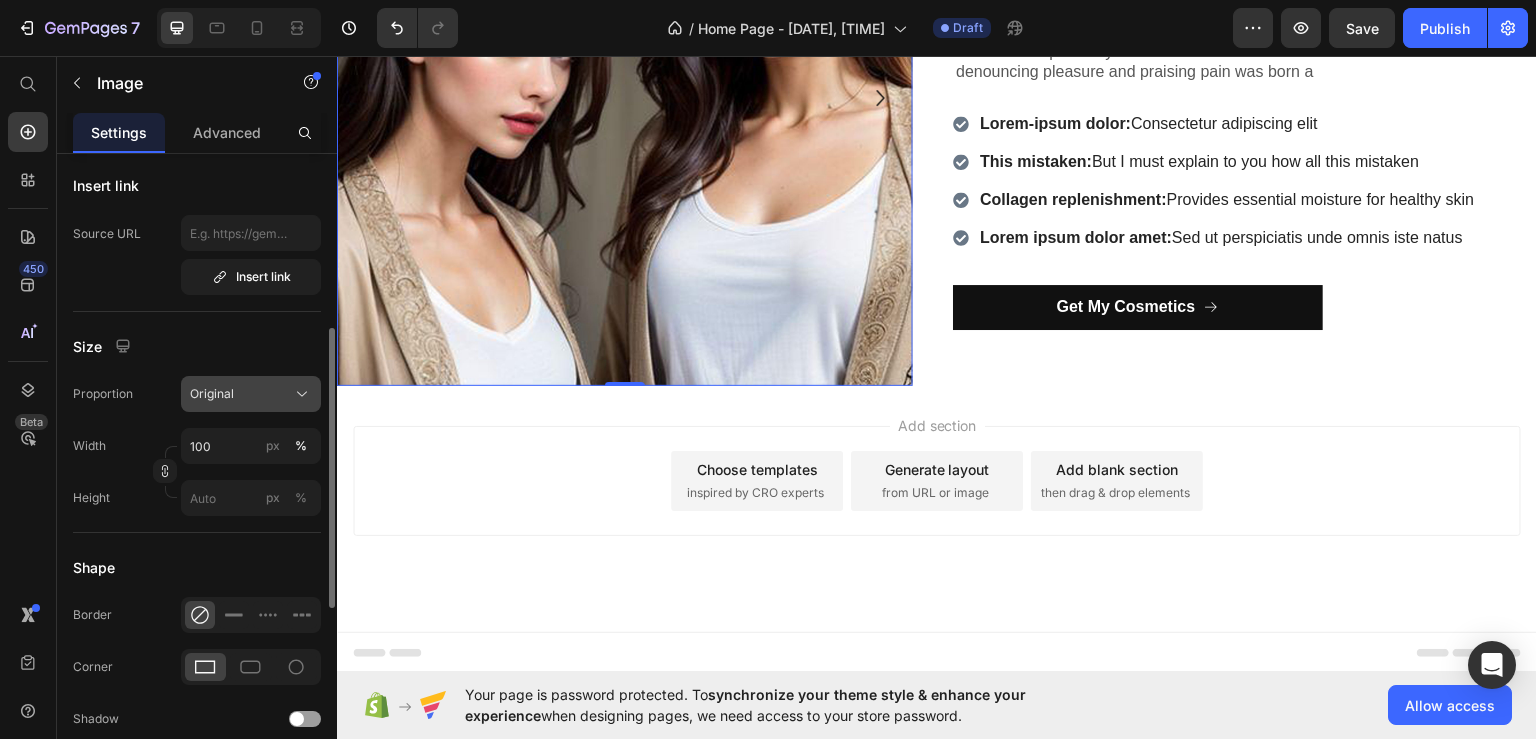 click 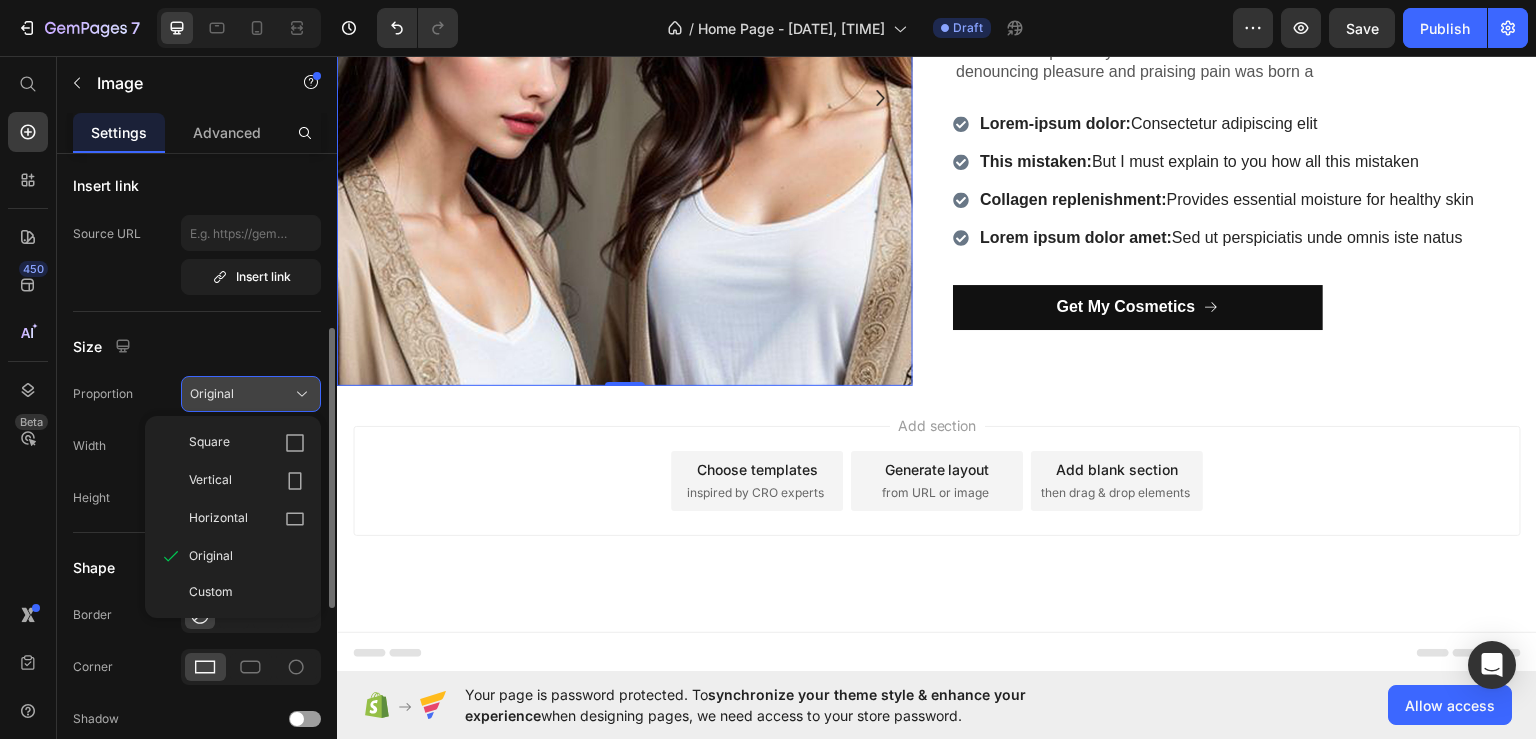 click 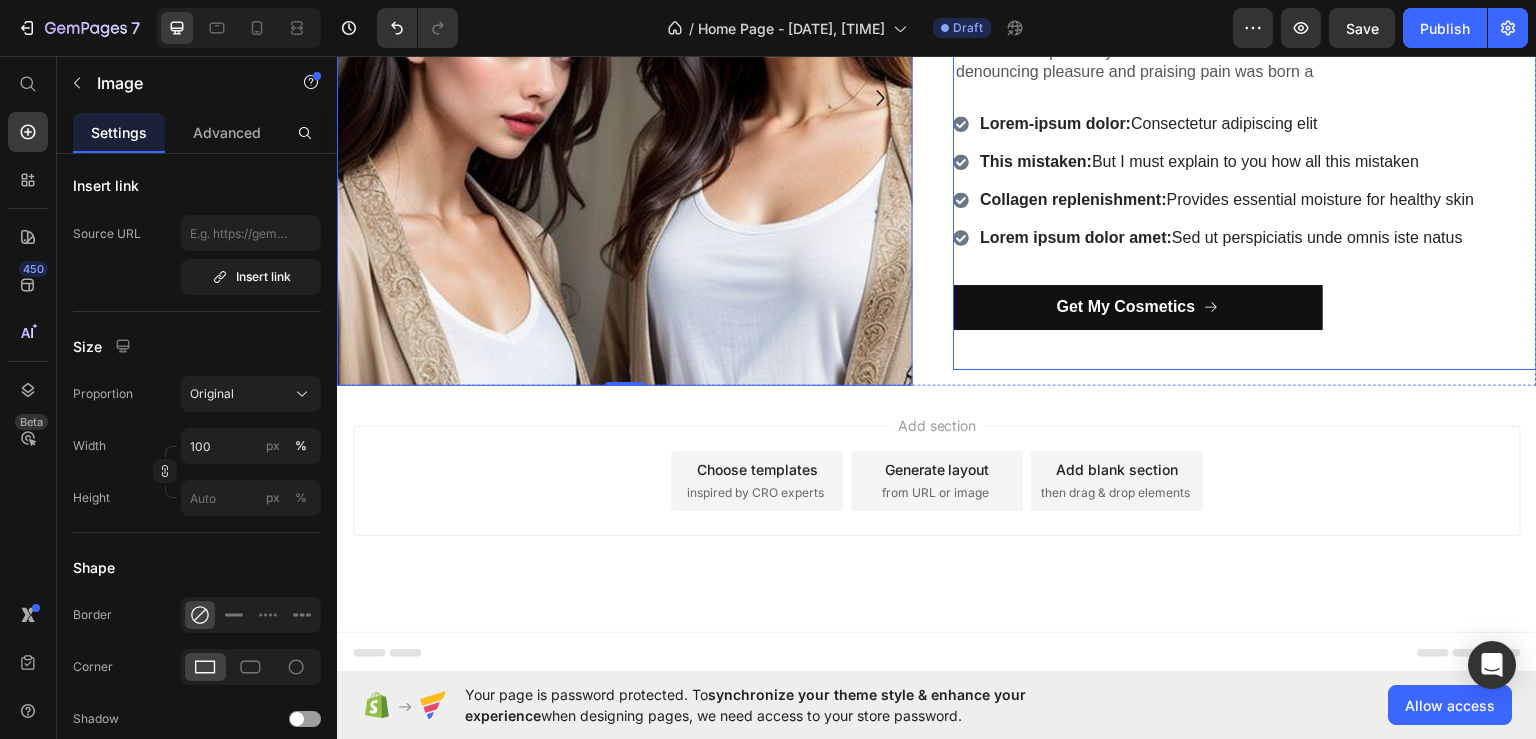 click on "Lorem ipsum dolor sit amet Text Block
Drop element here Row Loremsed do eiusmod  ut labore-et dolore Heading But I must explain to you how all this mistaken idea of denouncing pleasure and praising pain was born a Text Block Row Lorem-ipsum dolor:  Consectetur adipiscing elit This mistaken:  But I must explain to you how all this mistaken Collagen replenishment:  Provides essential moisture for healthy skin Lorem ipsum dolor amet:  Sed ut perspiciatis unde omnis iste natus Item List
Get My Cosmetics Button" at bounding box center (1245, 97) 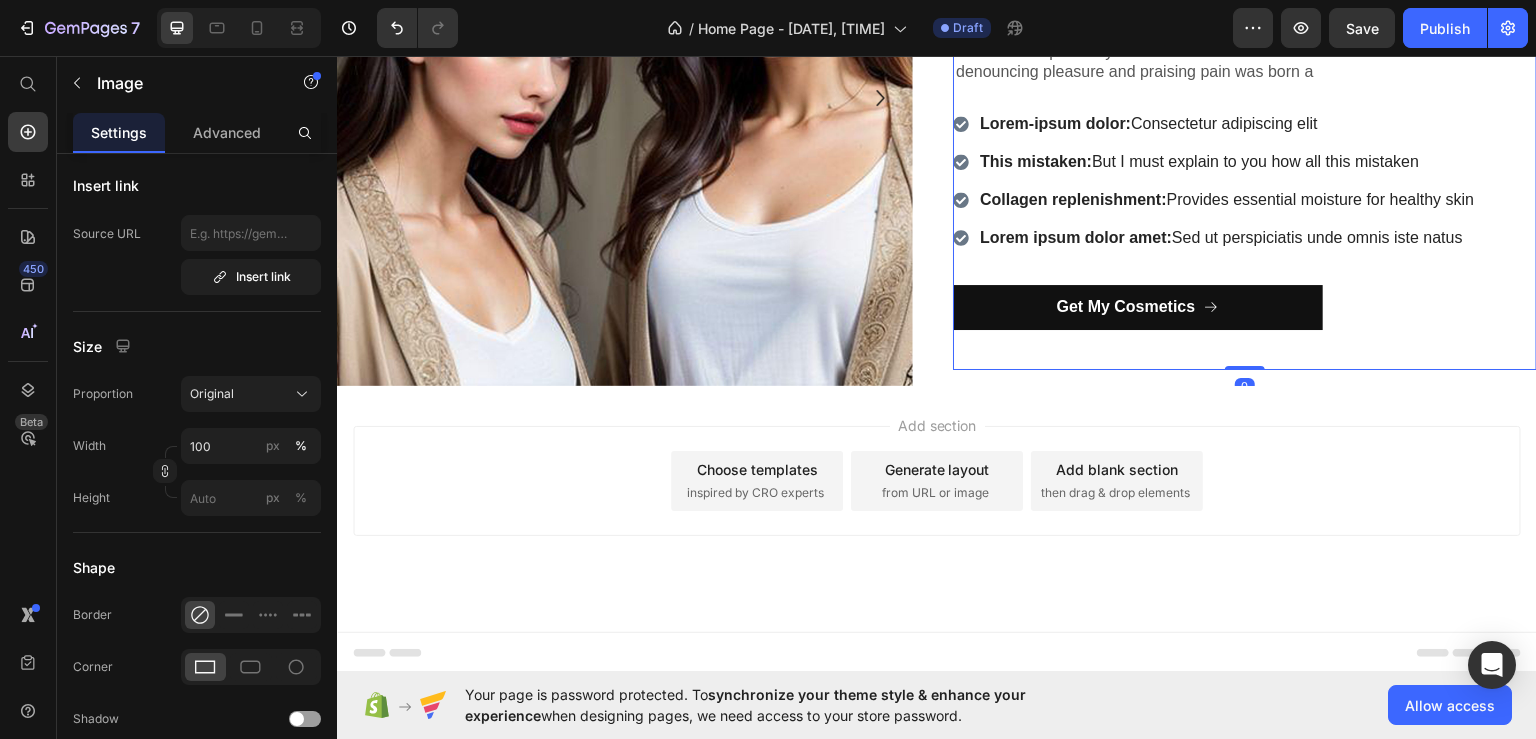 scroll, scrollTop: 0, scrollLeft: 0, axis: both 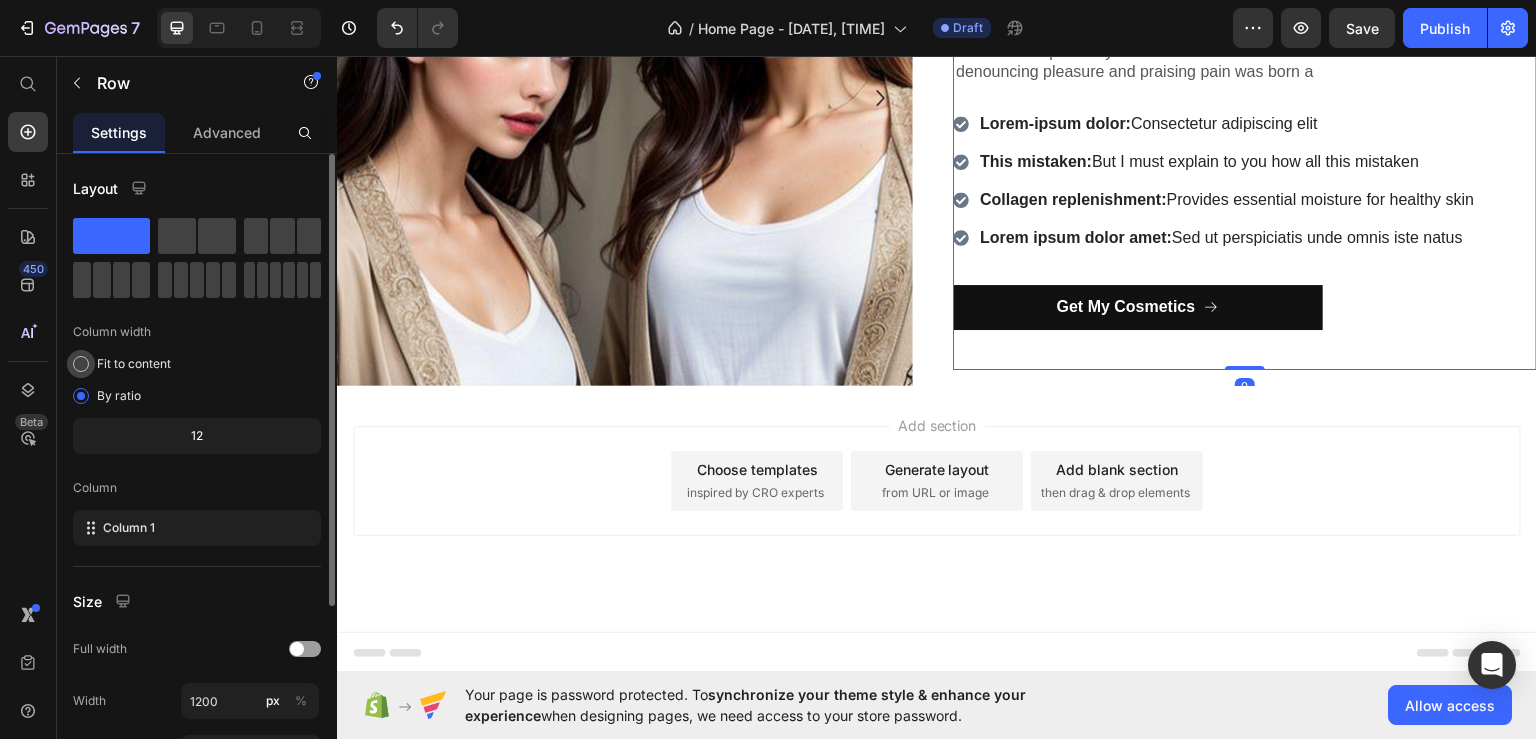 click on "Fit to content" at bounding box center [134, 364] 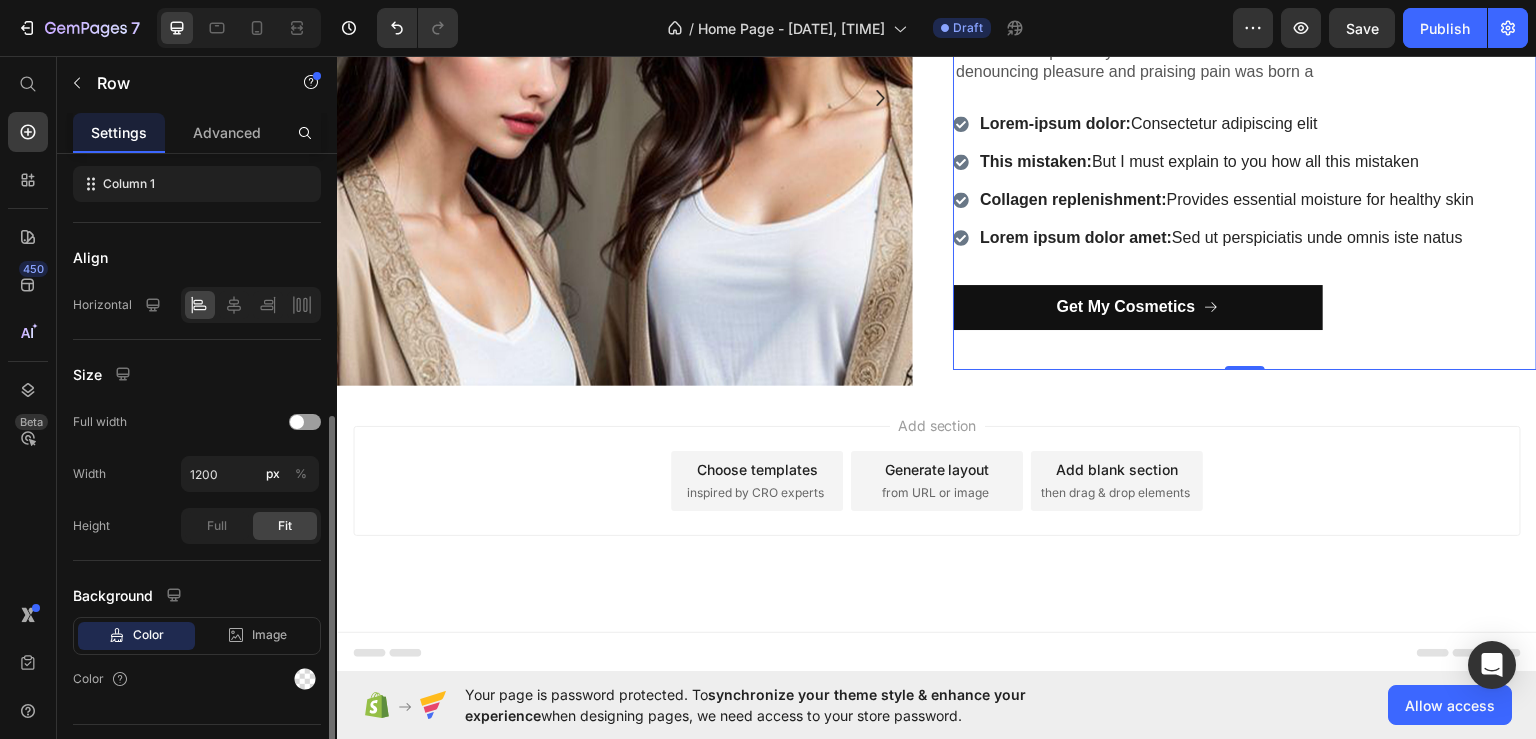 scroll, scrollTop: 340, scrollLeft: 0, axis: vertical 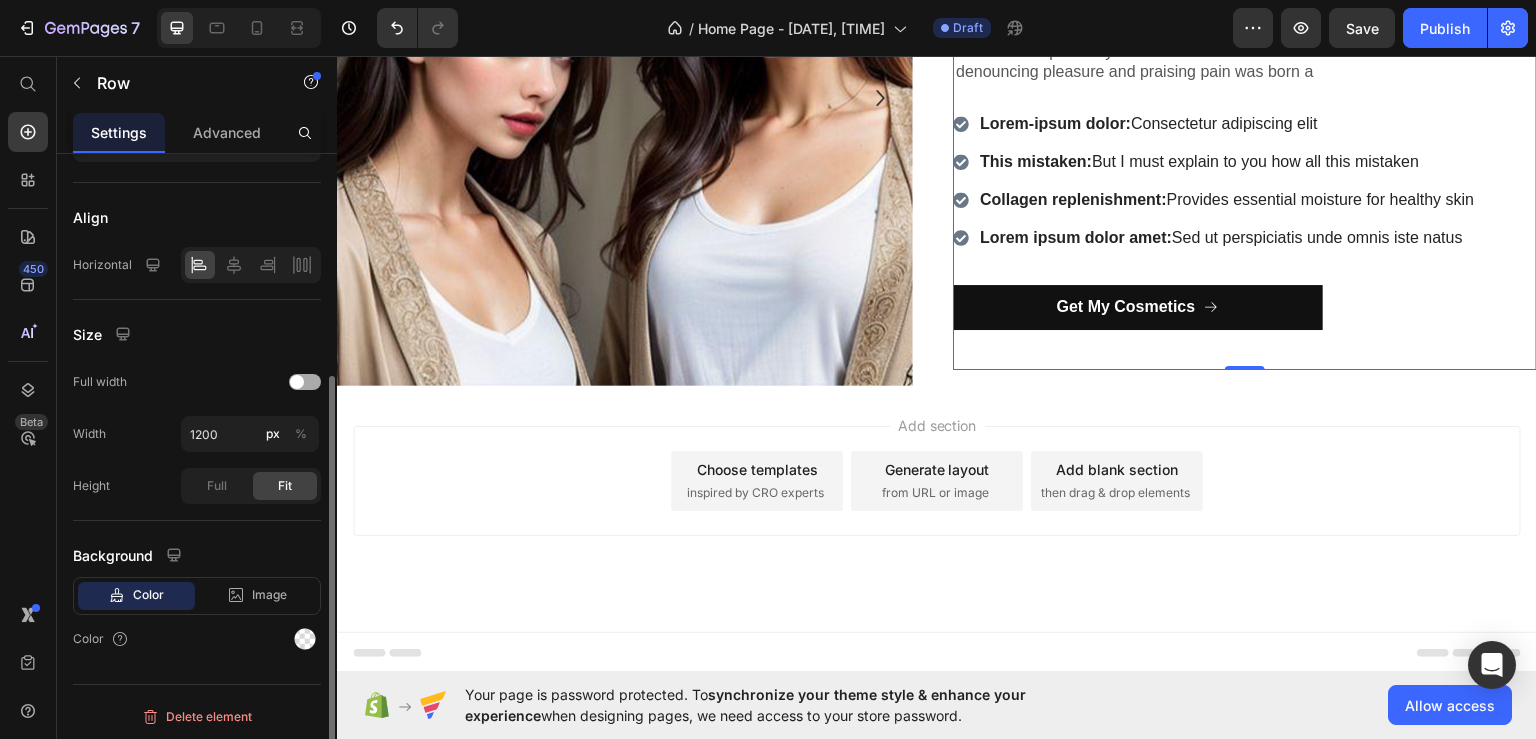 click at bounding box center [305, 382] 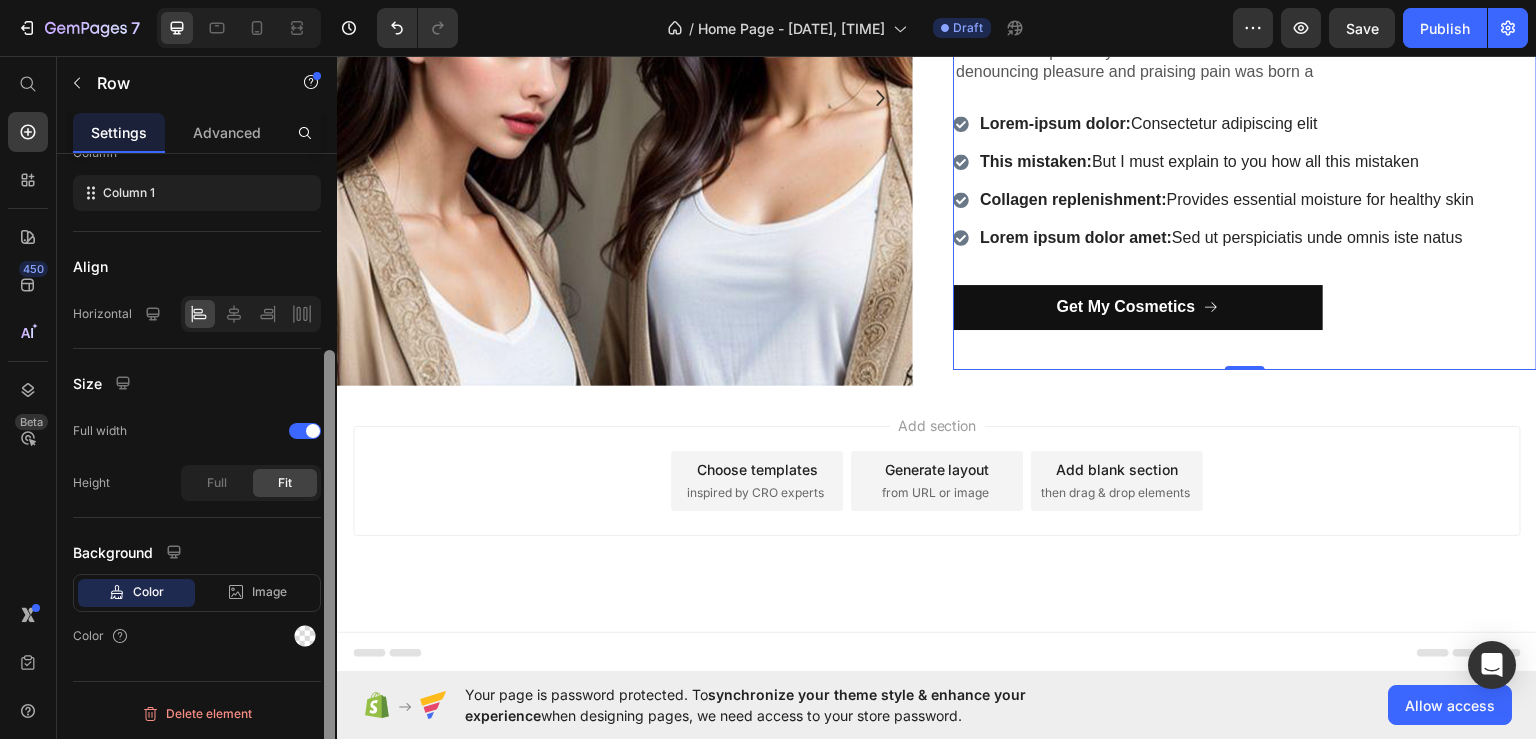 scroll, scrollTop: 288, scrollLeft: 0, axis: vertical 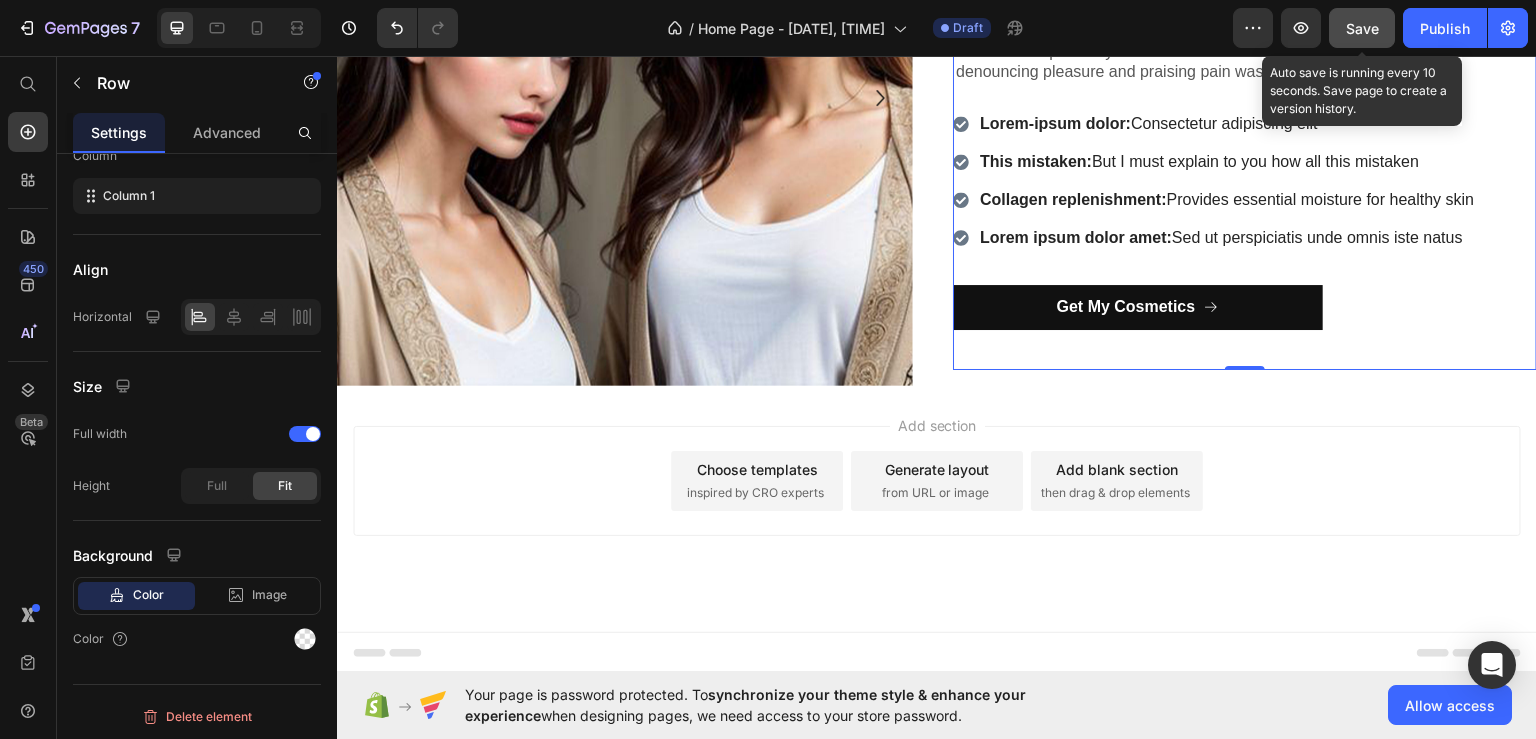 click on "Save" 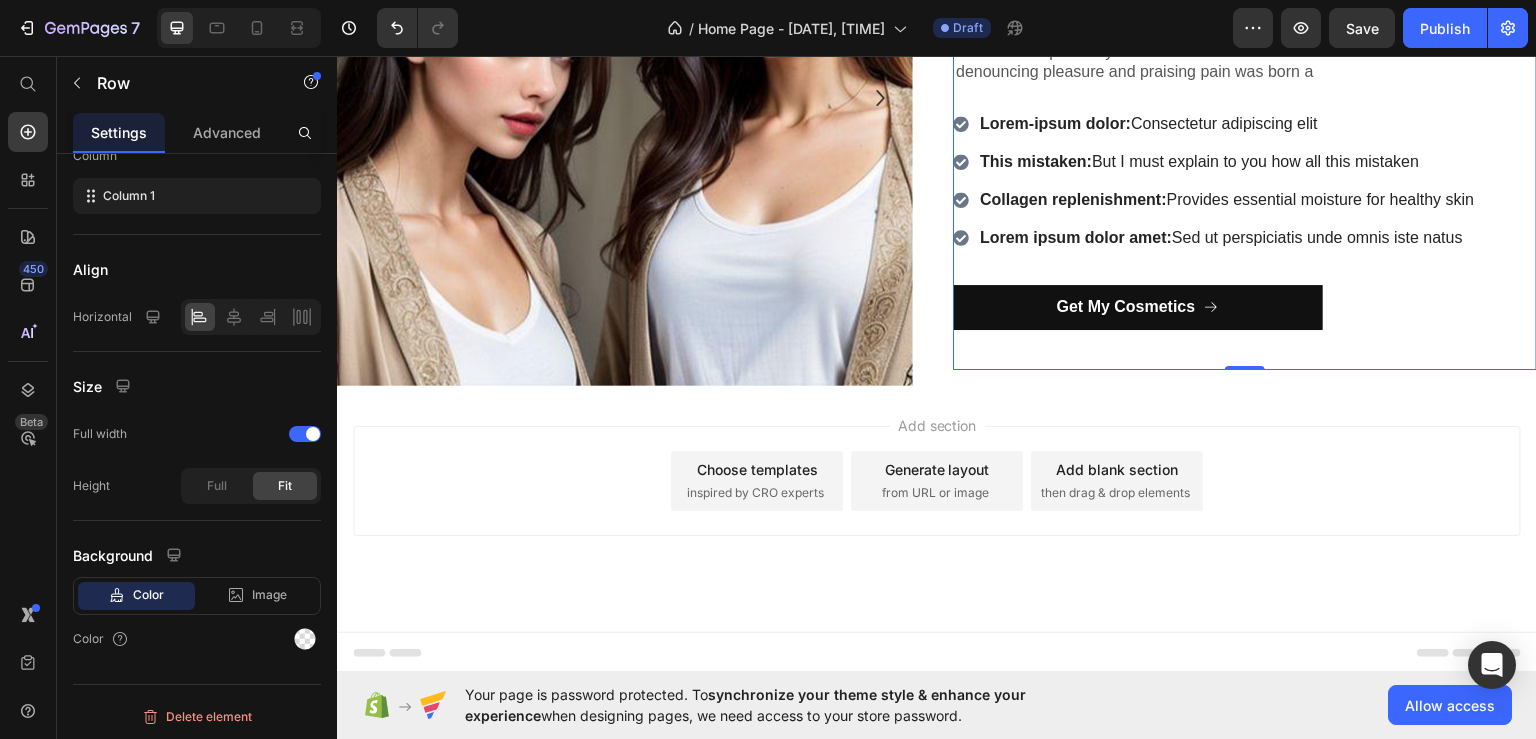 scroll, scrollTop: 876, scrollLeft: 0, axis: vertical 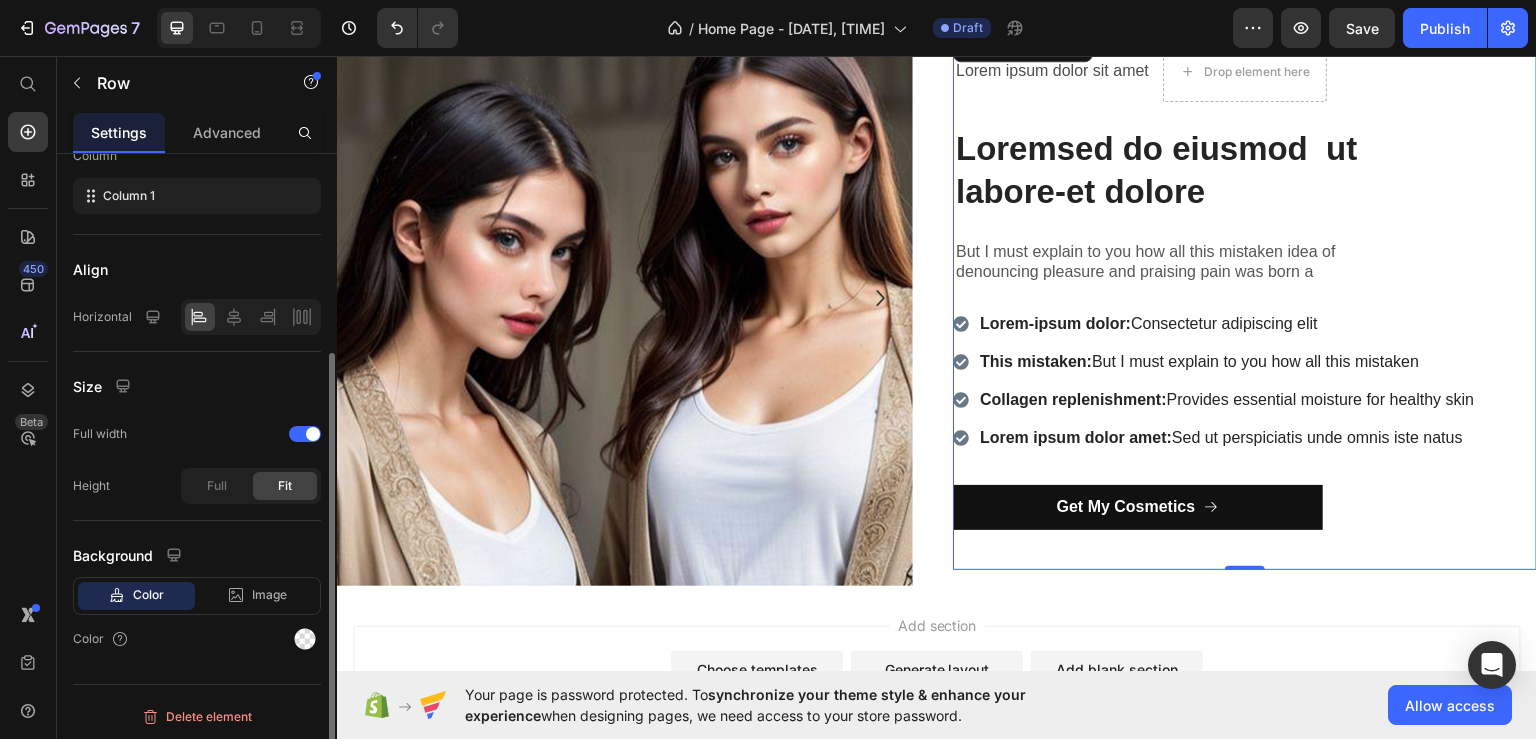 click on "Size Full width Height Full Fit" 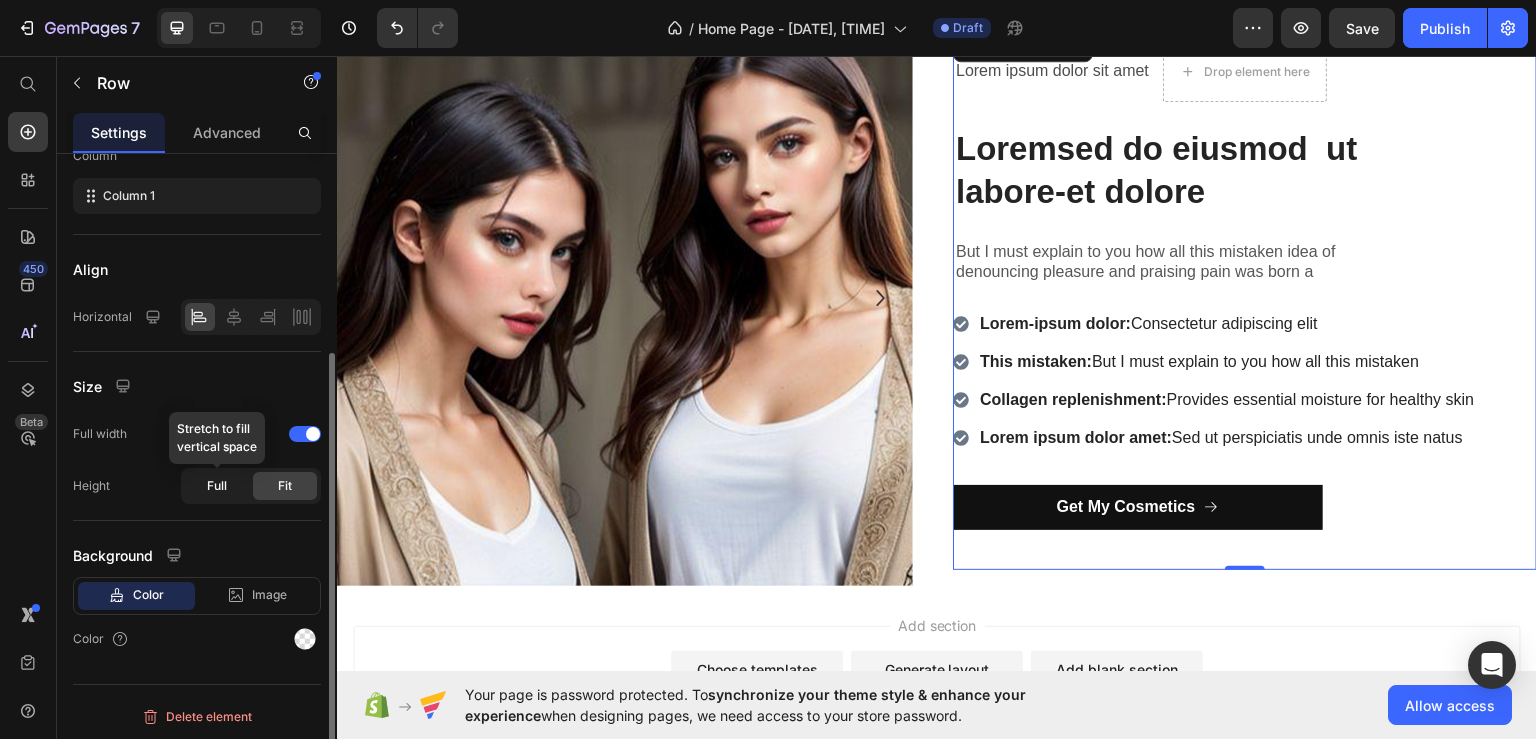 click on "Full" 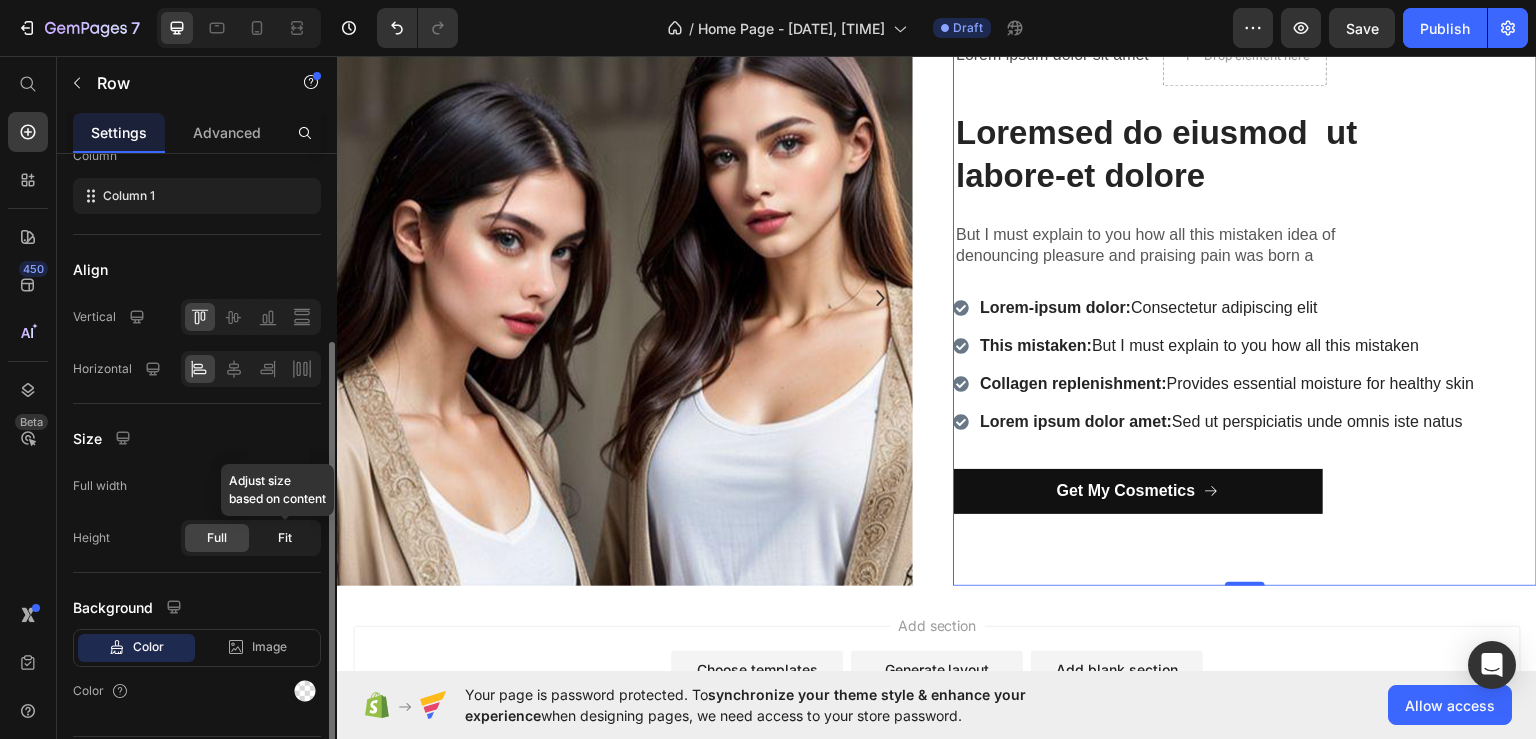 click on "Fit" 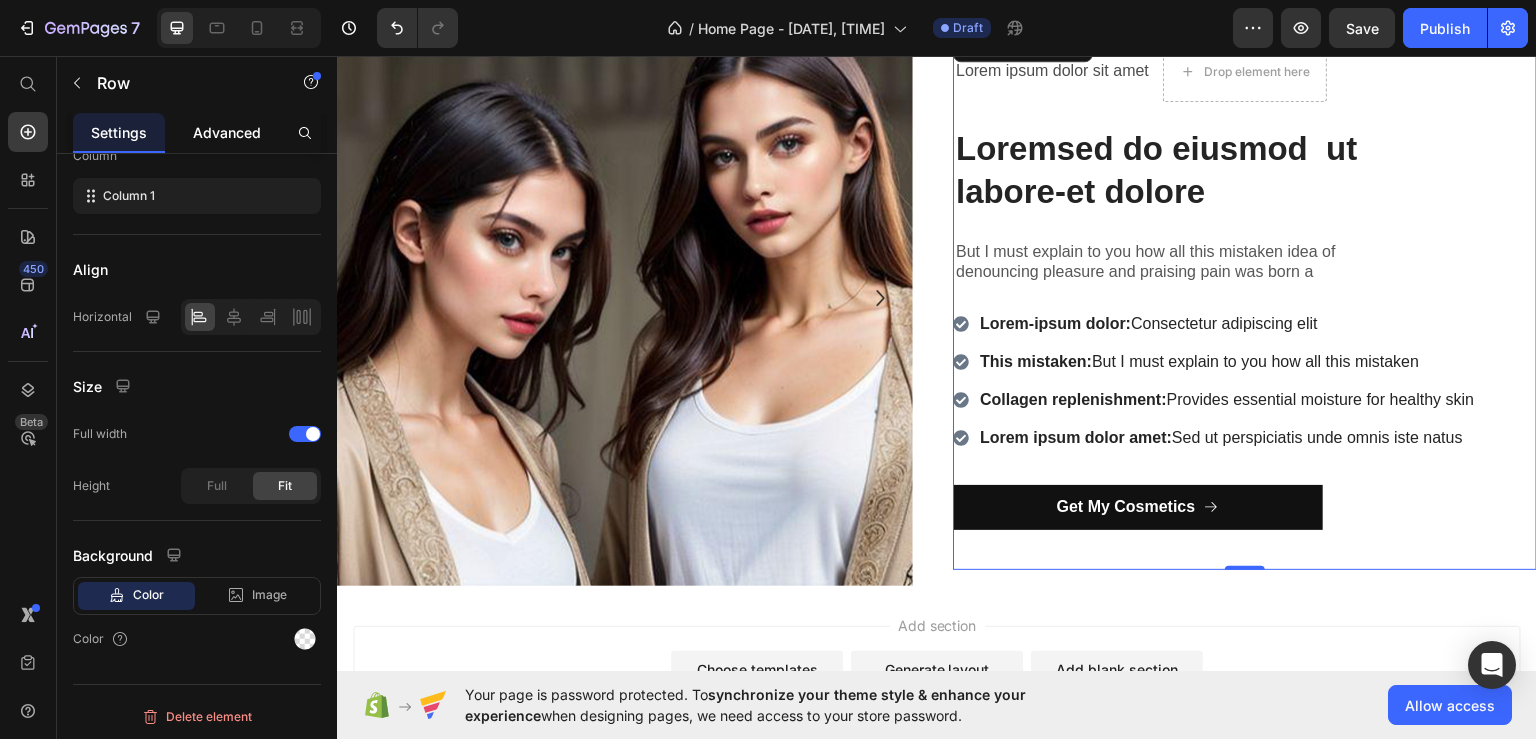 click on "Advanced" at bounding box center [227, 132] 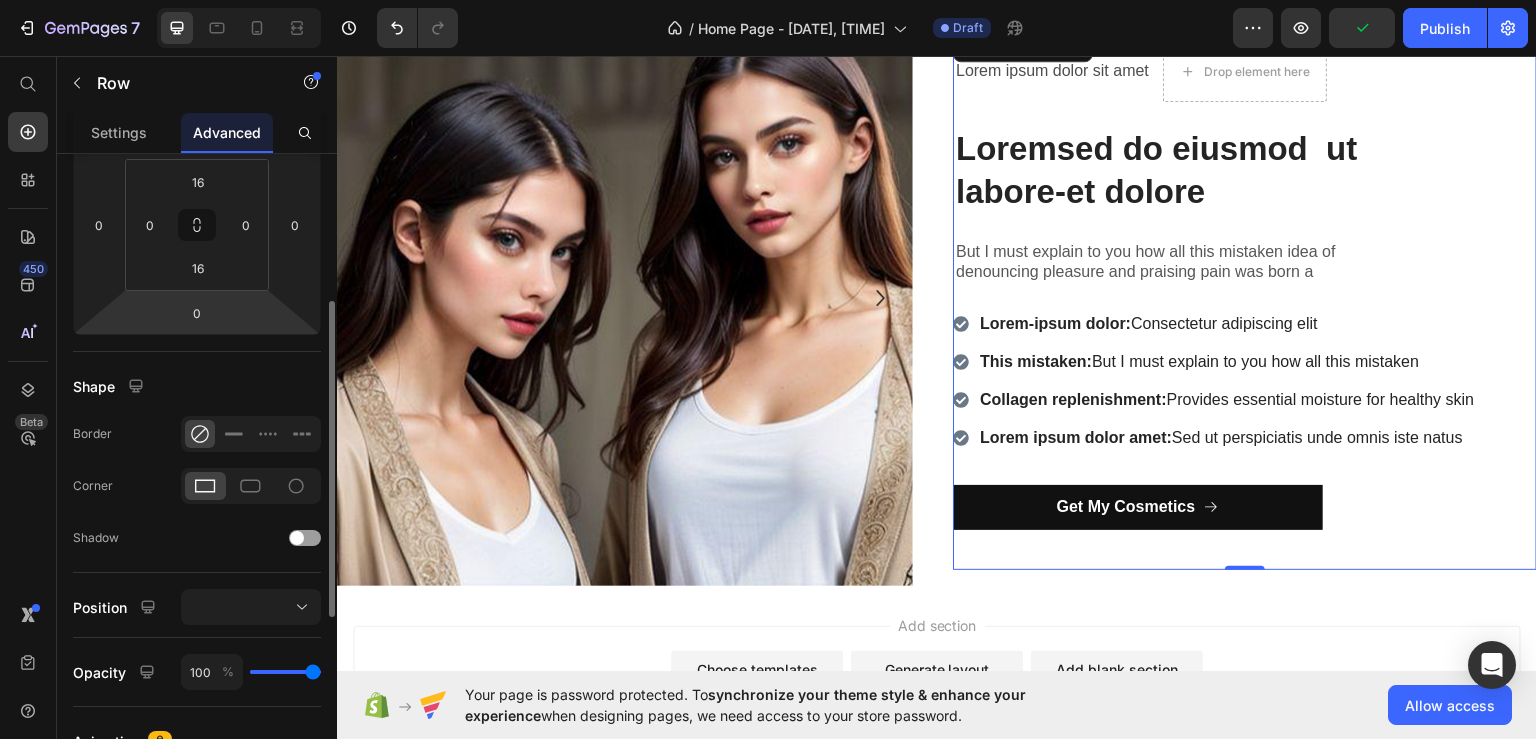 scroll, scrollTop: 0, scrollLeft: 0, axis: both 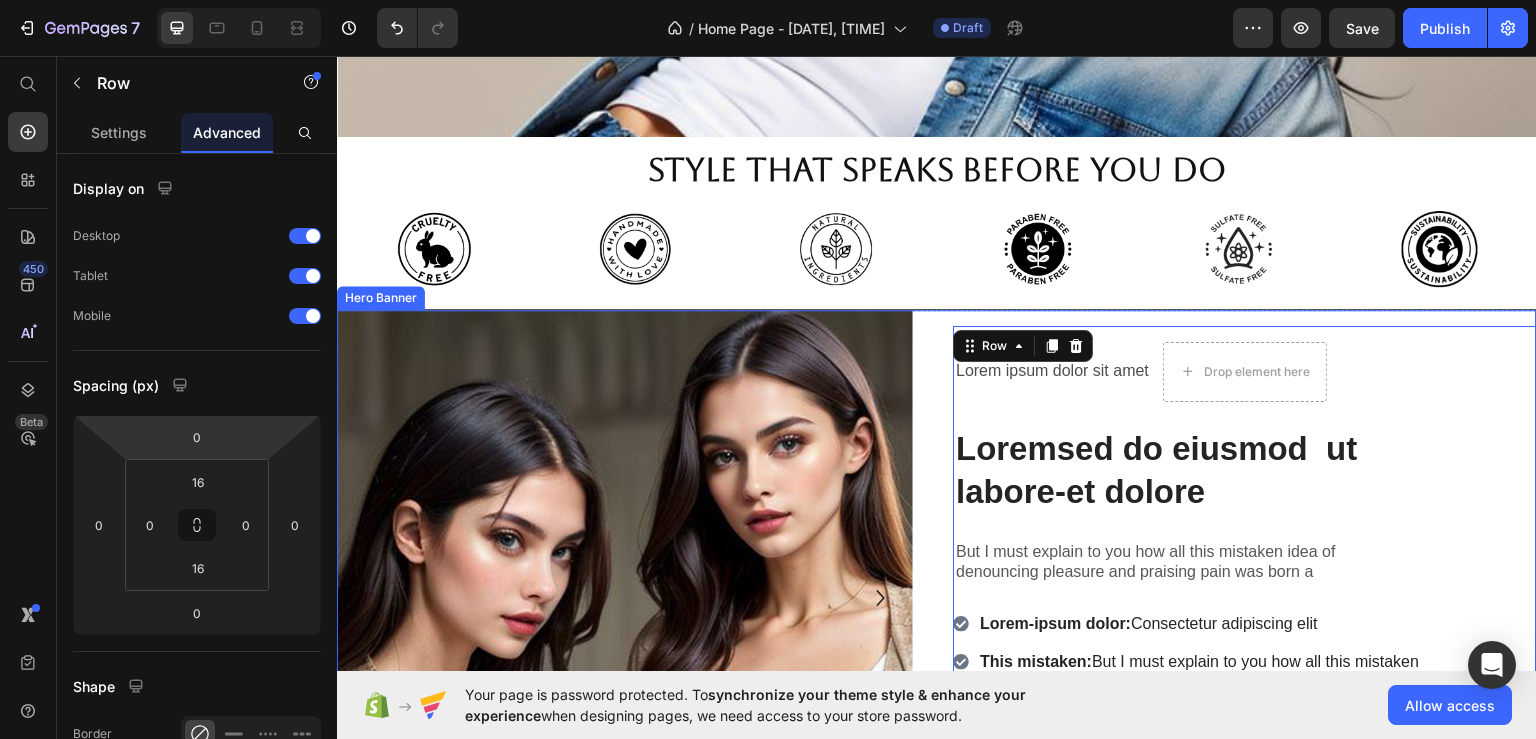 click on "Lorem ipsum dolor sit amet Text Block
Drop element here Row Loremsed do eiusmod  ut labore-et dolore Heading But I must explain to you how all this mistaken idea of denouncing pleasure and praising pain was born a Text Block Row Lorem-ipsum dolor:  Consectetur adipiscing elit This mistaken:  But I must explain to you how all this mistaken Collagen replenishment:  Provides essential moisture for healthy skin Lorem ipsum dolor amet:  Sed ut perspiciatis unde omnis iste natus Item List
Get My Cosmetics Button Row   0" at bounding box center (1245, 597) 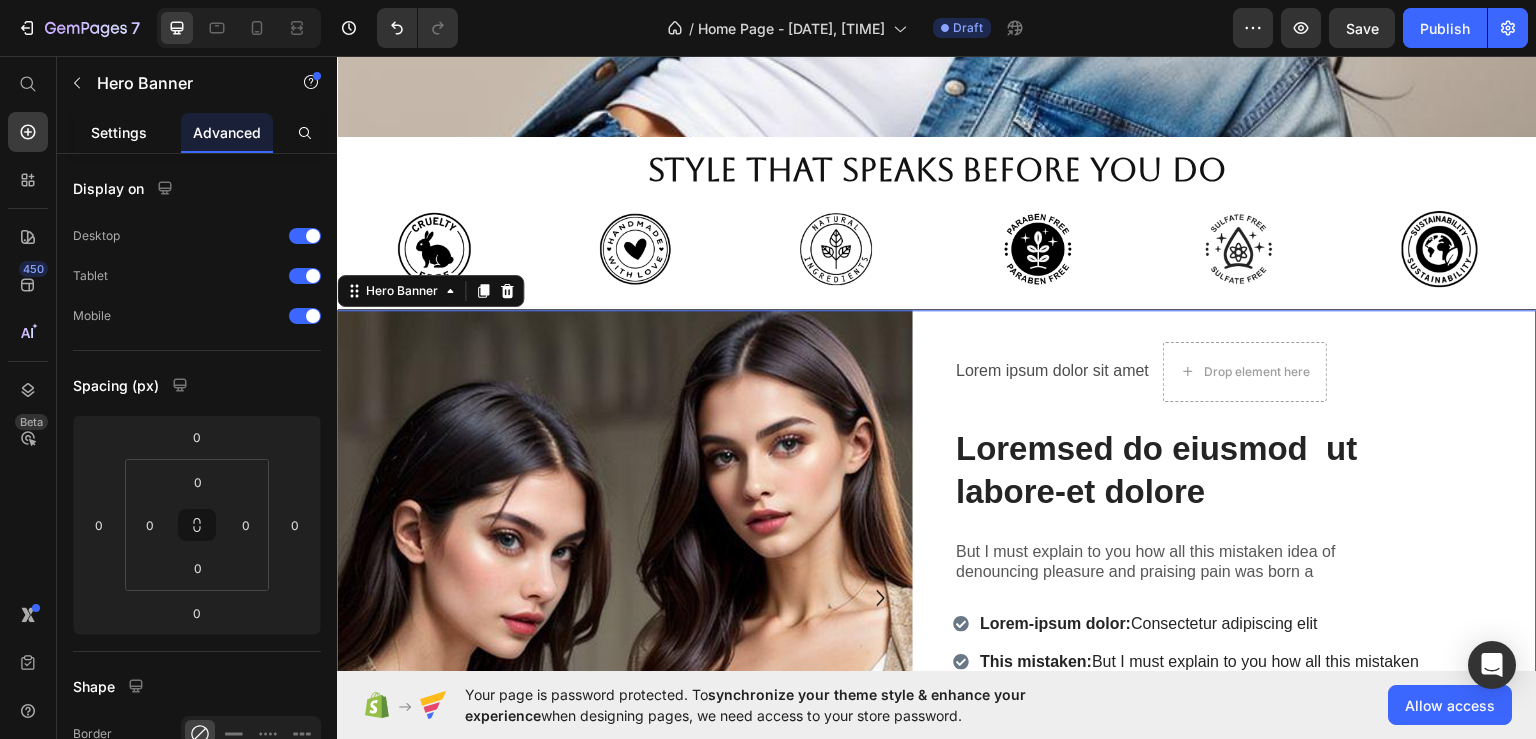 click on "Settings" at bounding box center (119, 132) 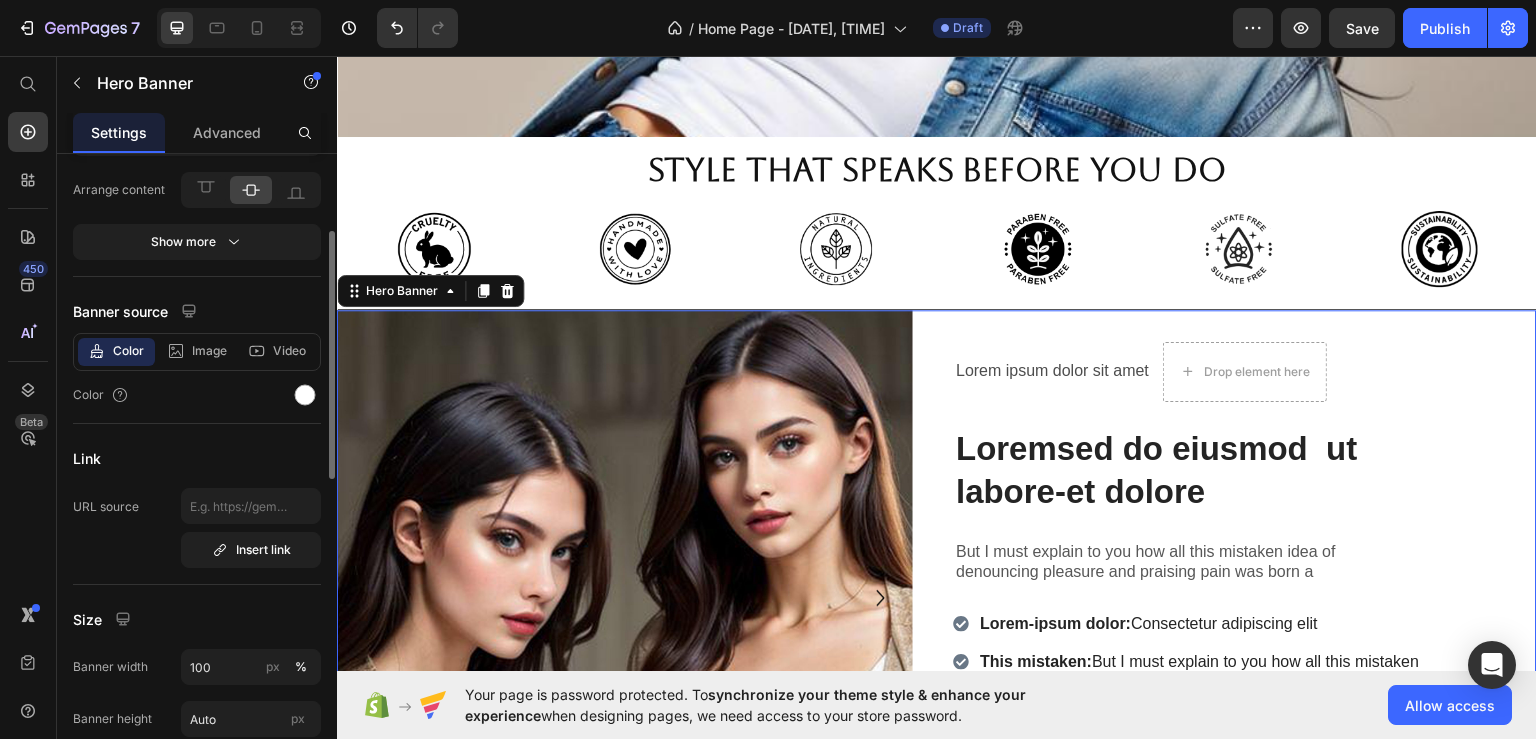 scroll, scrollTop: 100, scrollLeft: 0, axis: vertical 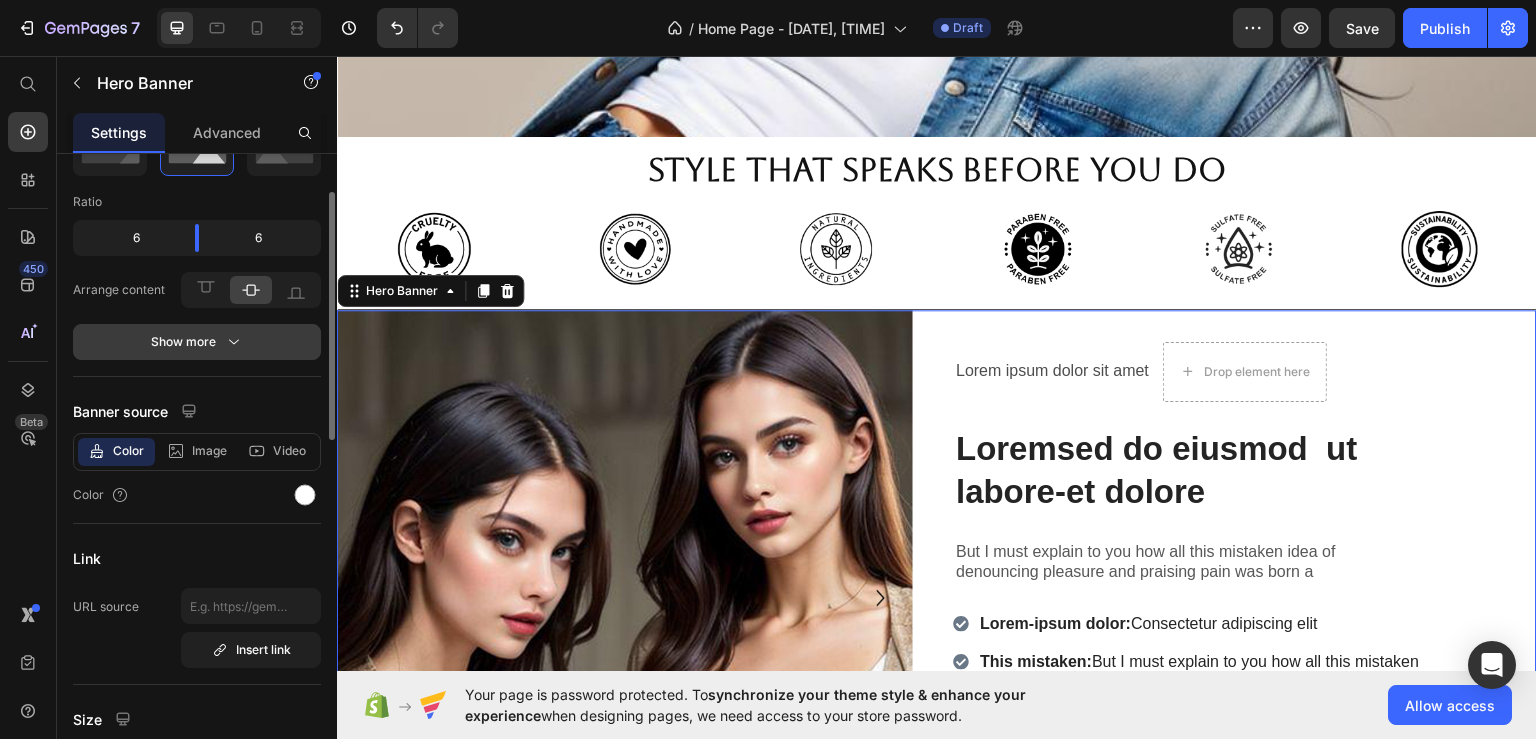 click on "Show more" at bounding box center [197, 342] 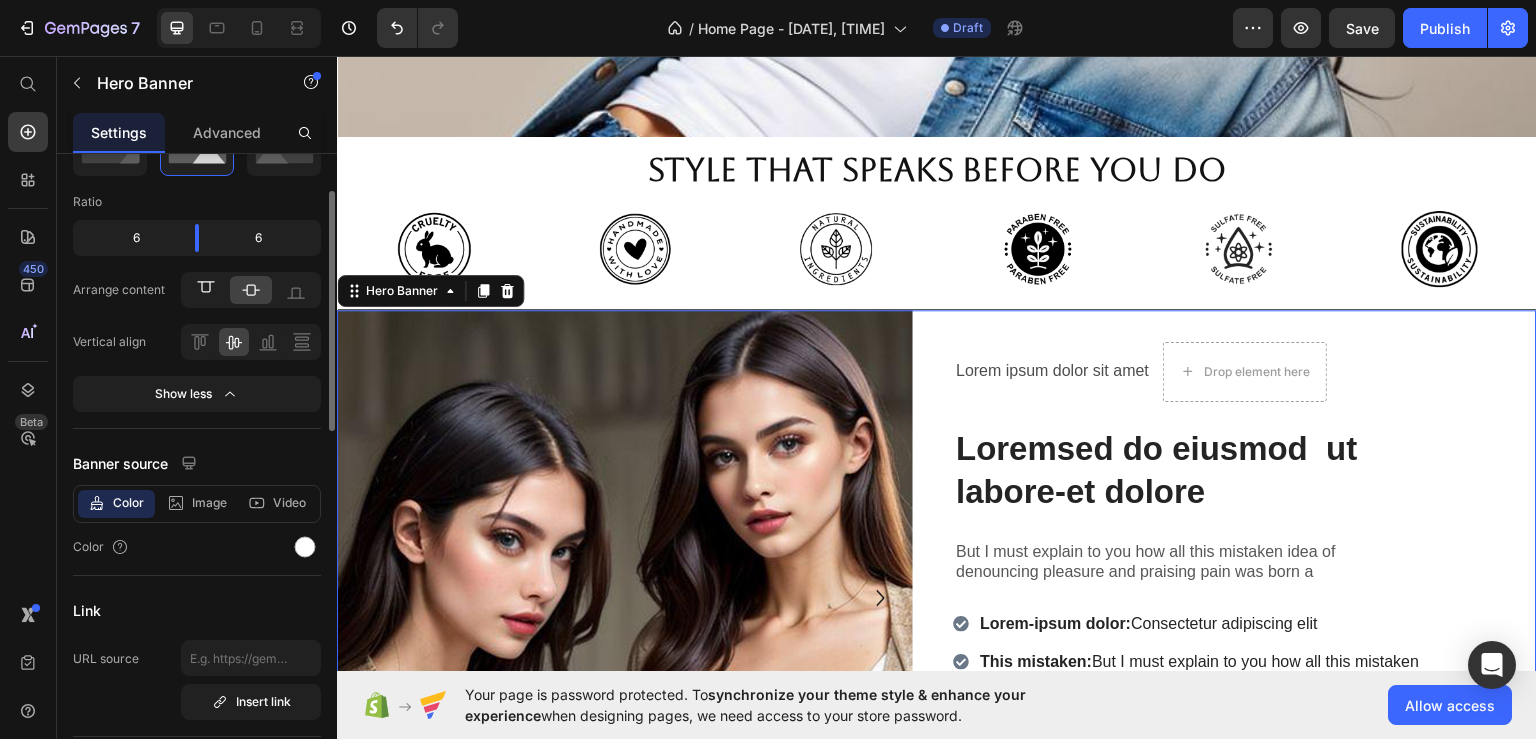 scroll, scrollTop: 200, scrollLeft: 0, axis: vertical 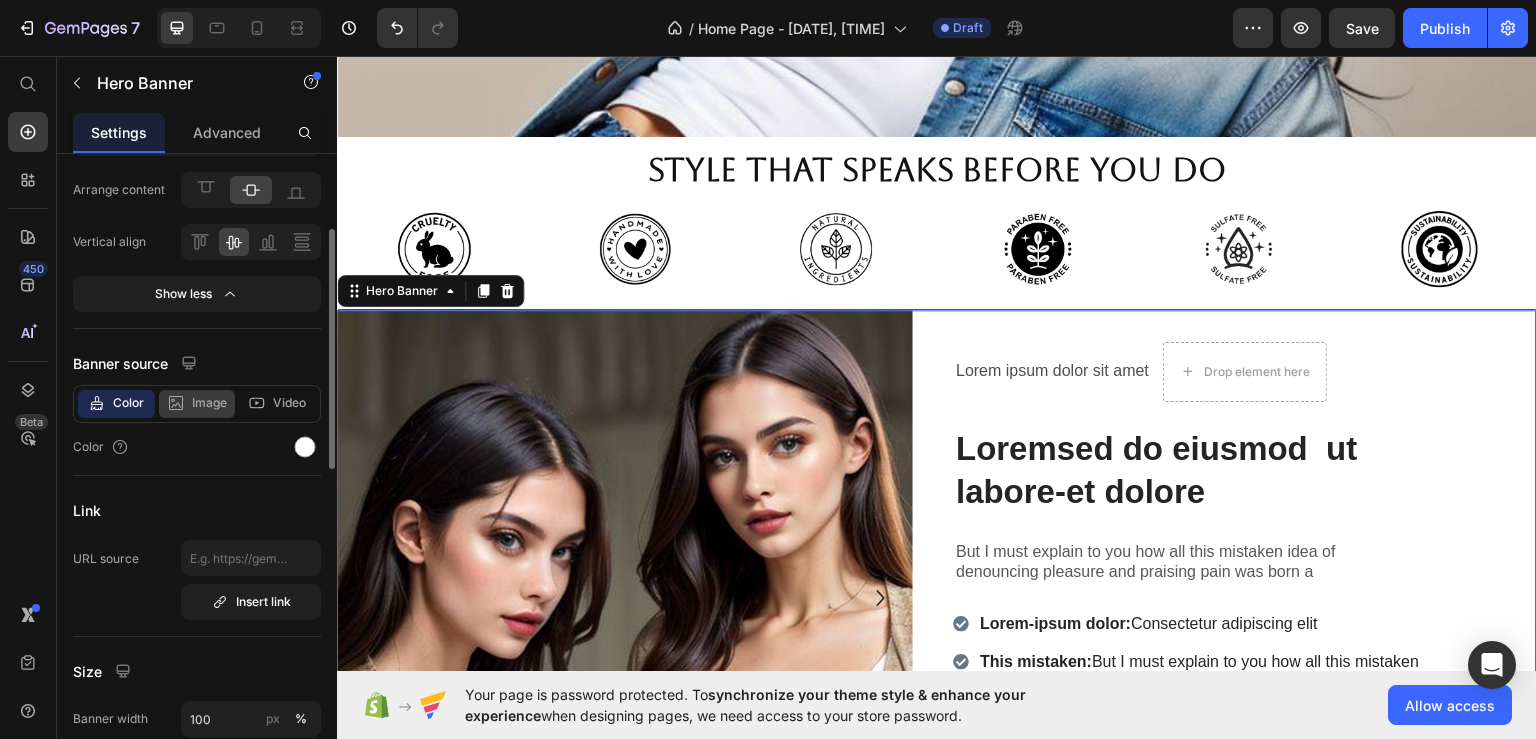 click on "Image" at bounding box center (209, 403) 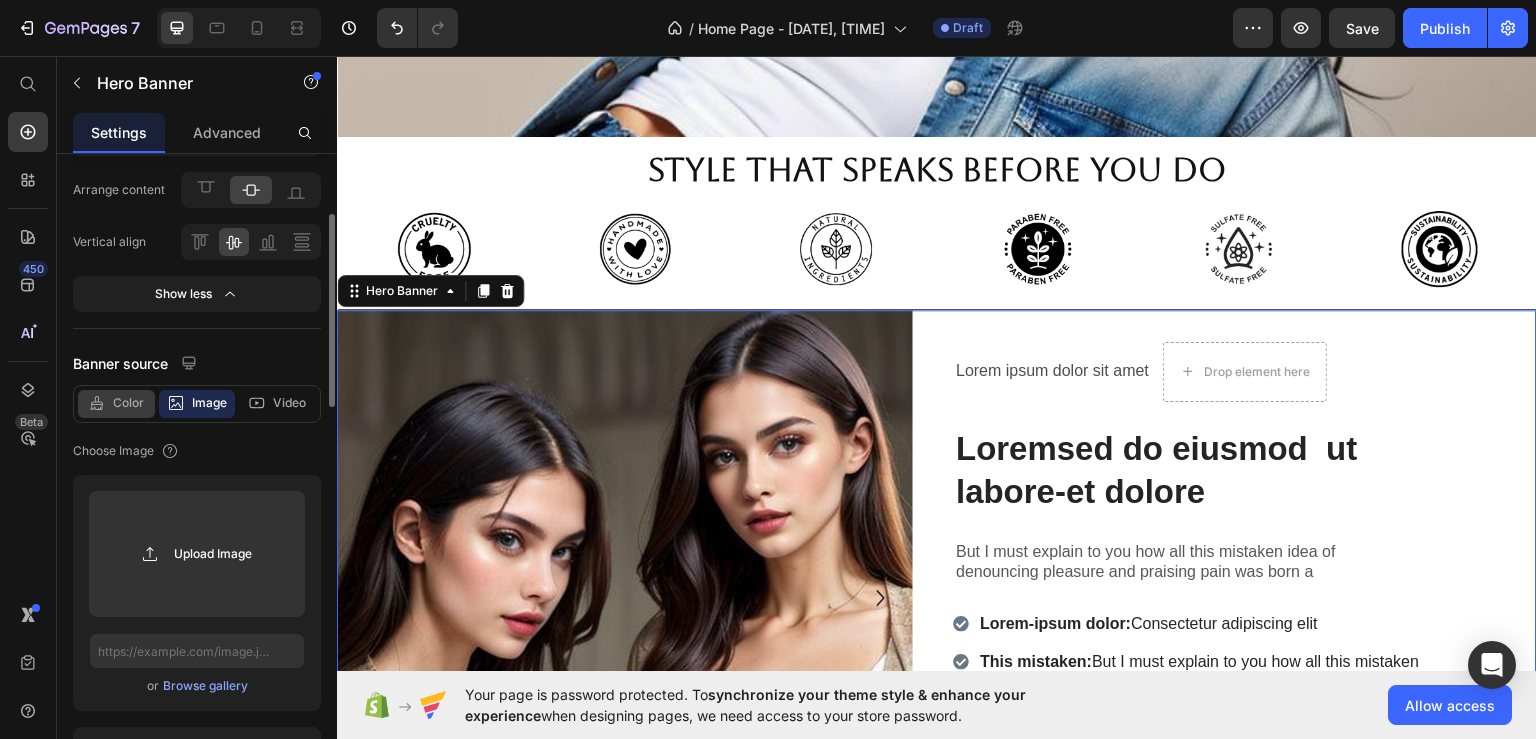 click on "Color" at bounding box center (128, 403) 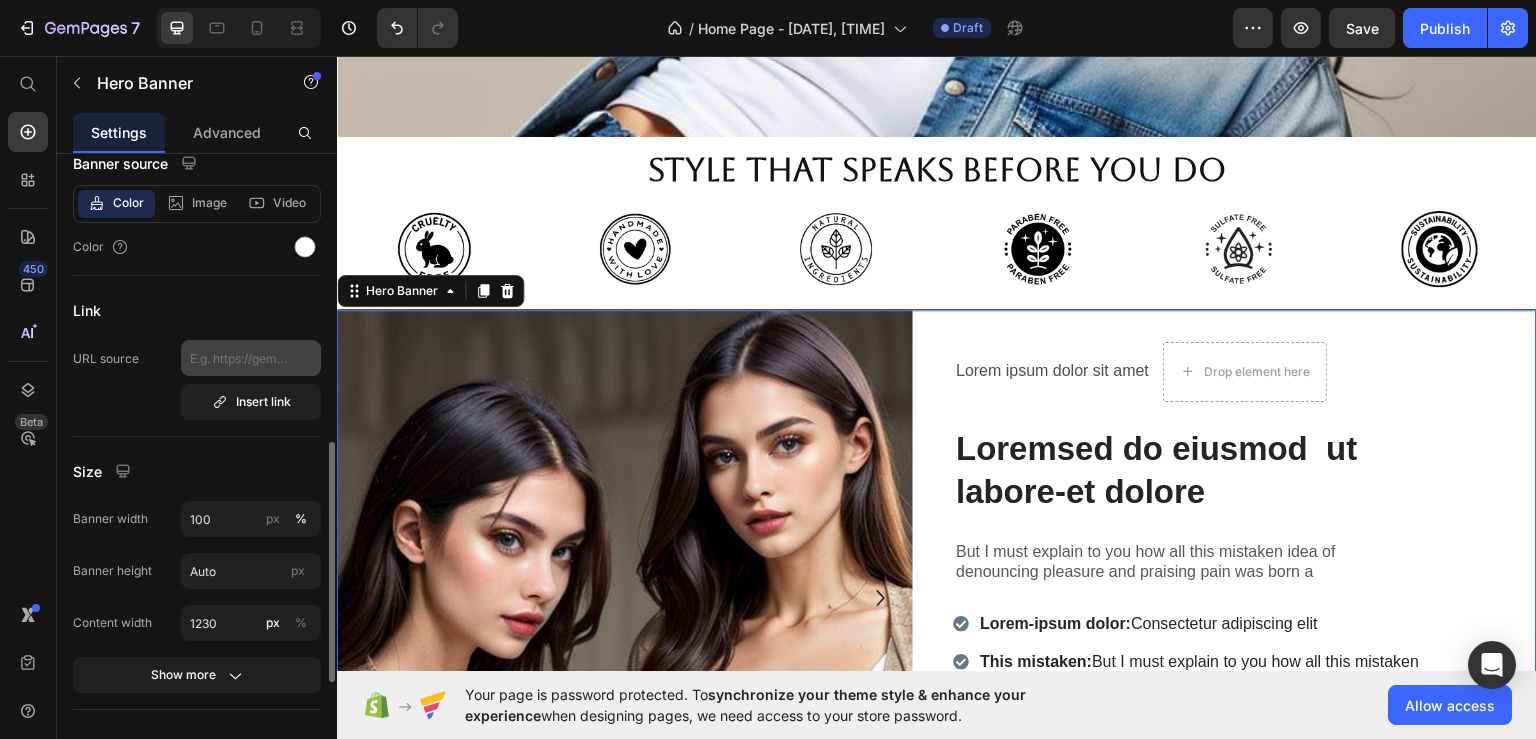 scroll, scrollTop: 500, scrollLeft: 0, axis: vertical 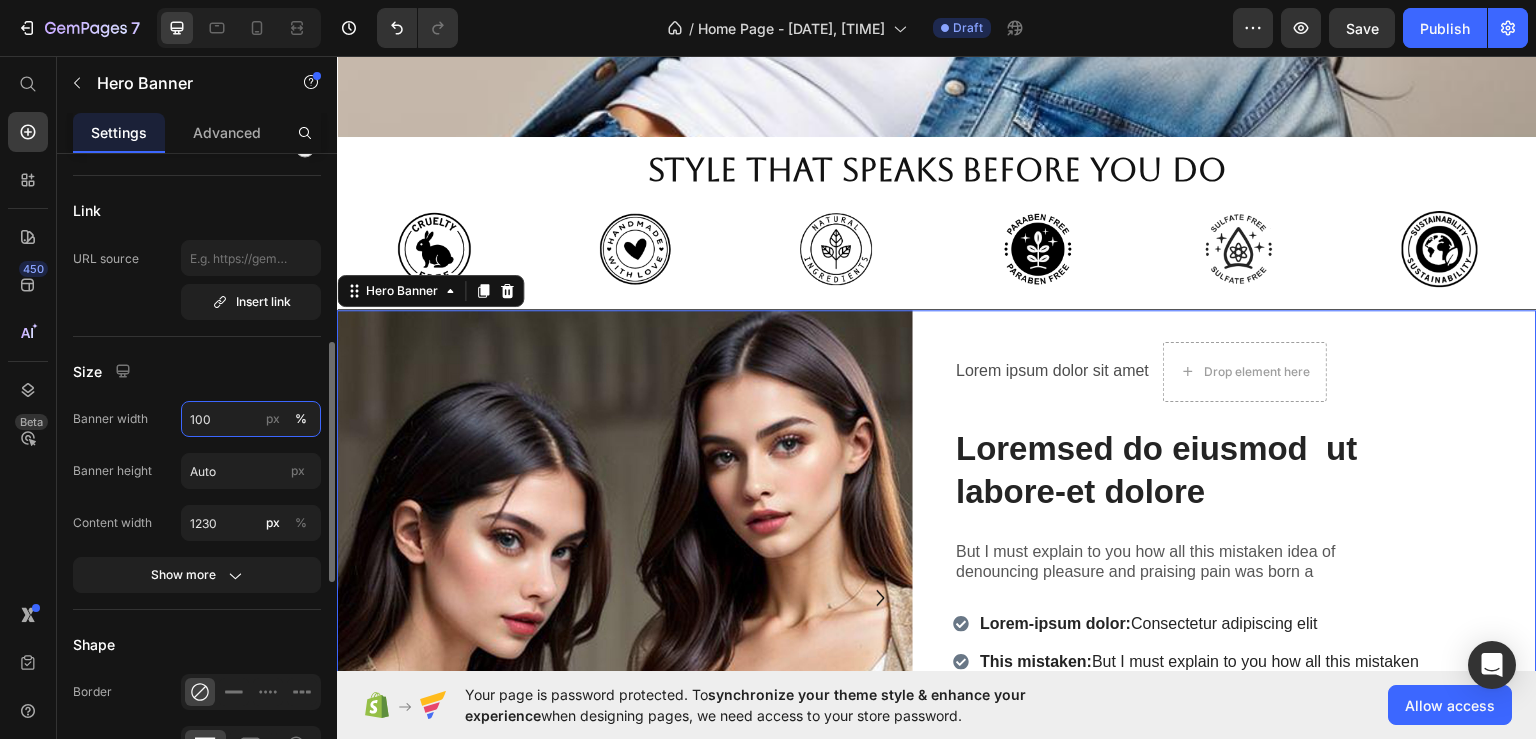 click on "100" at bounding box center [251, 419] 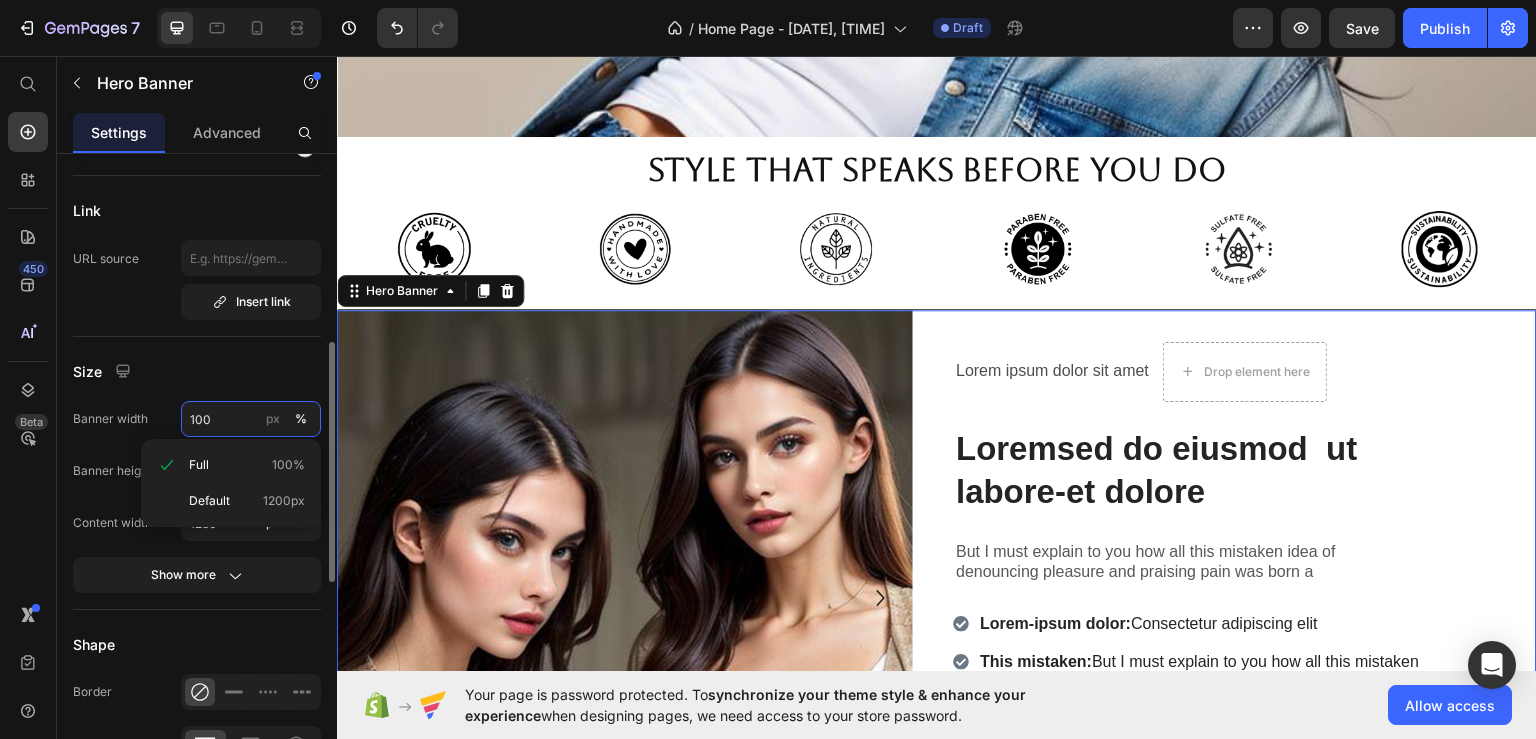 click on "100" at bounding box center [251, 419] 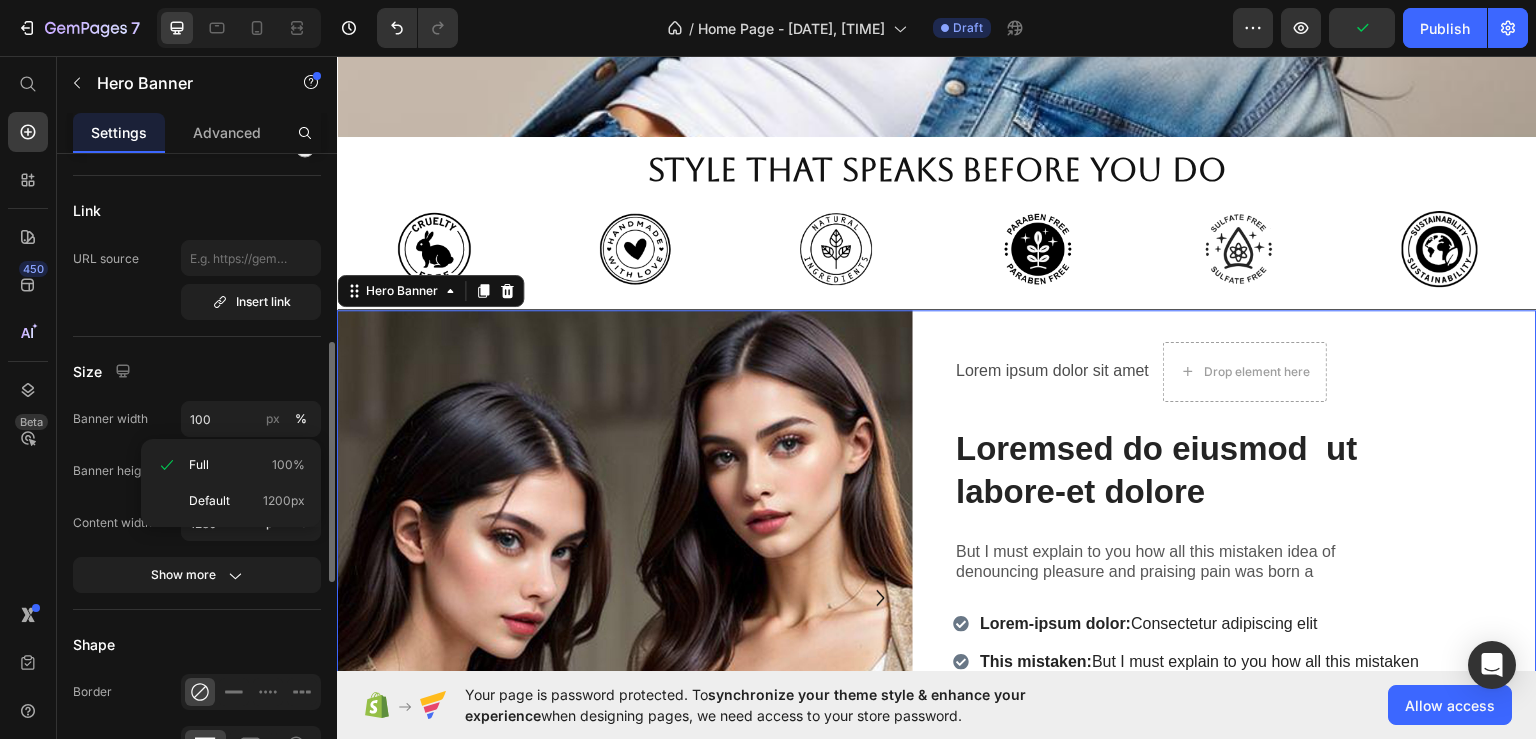 click on "Size" at bounding box center (197, 371) 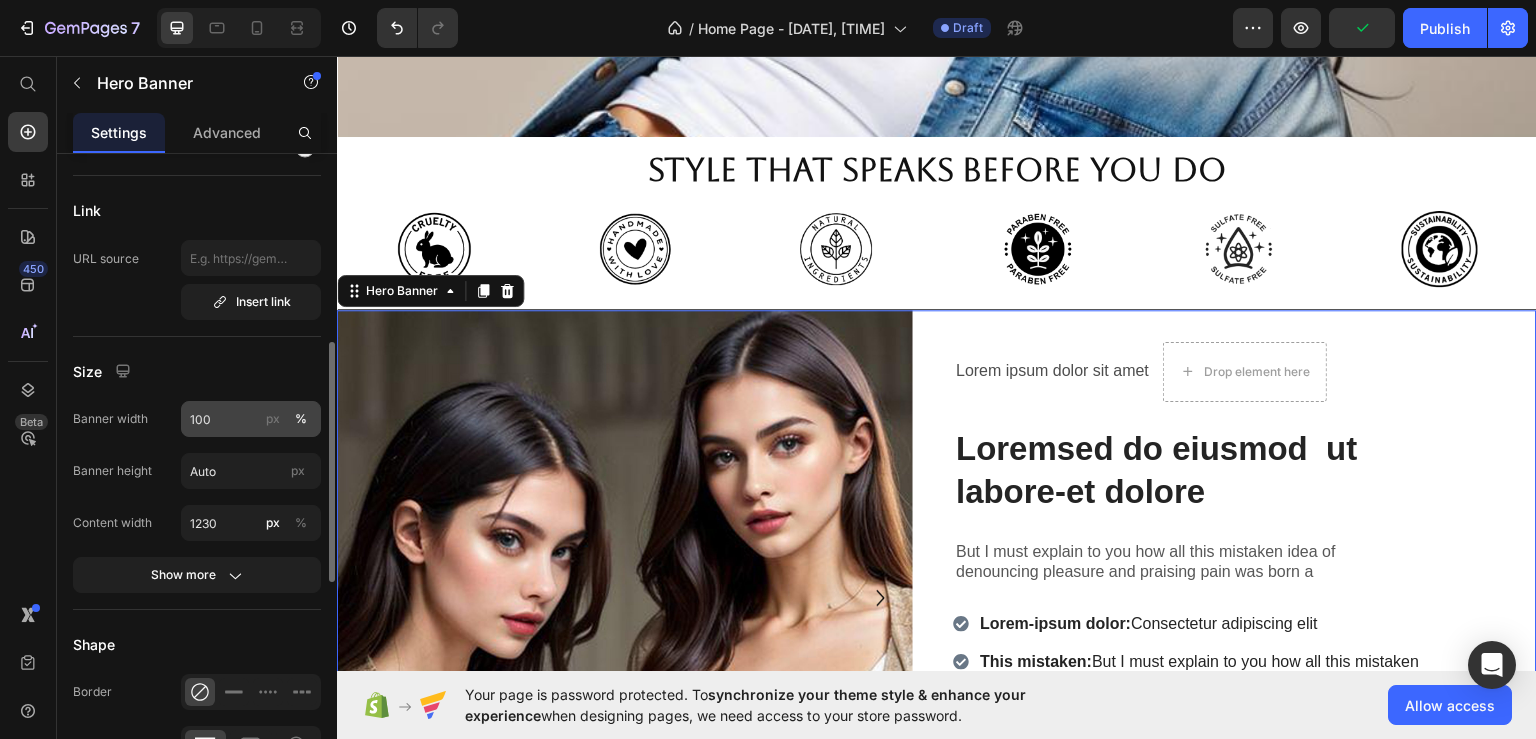 scroll, scrollTop: 800, scrollLeft: 0, axis: vertical 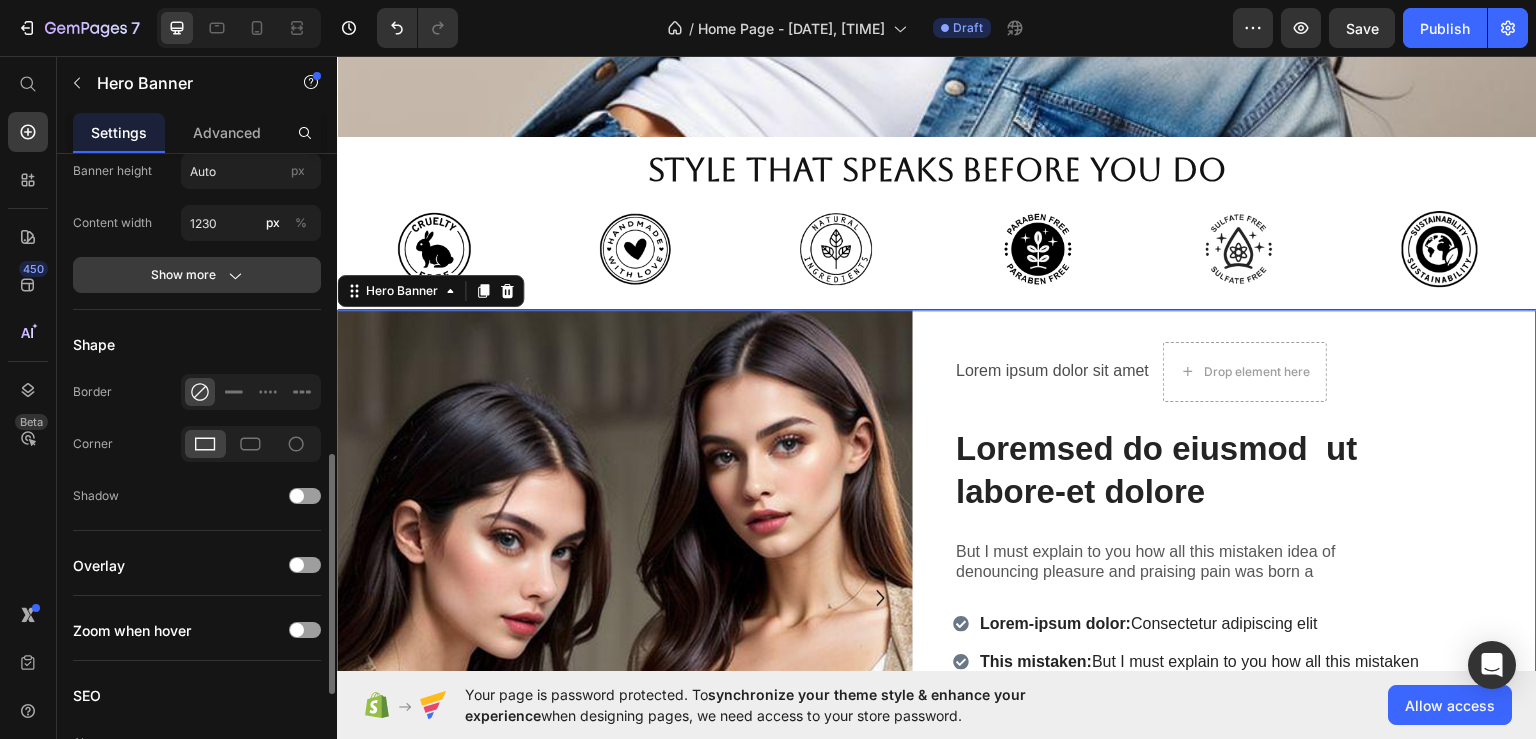 click on "Show more" 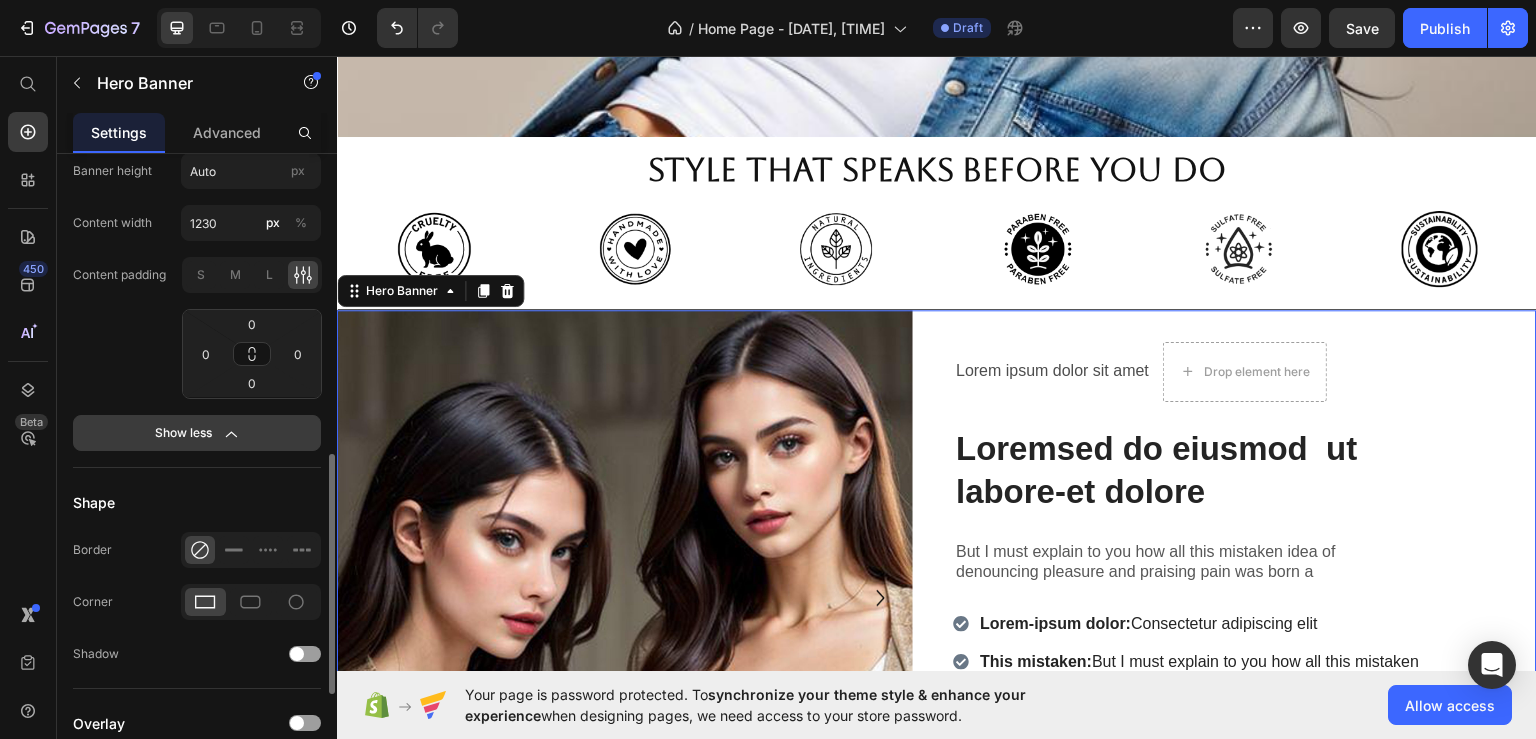 click 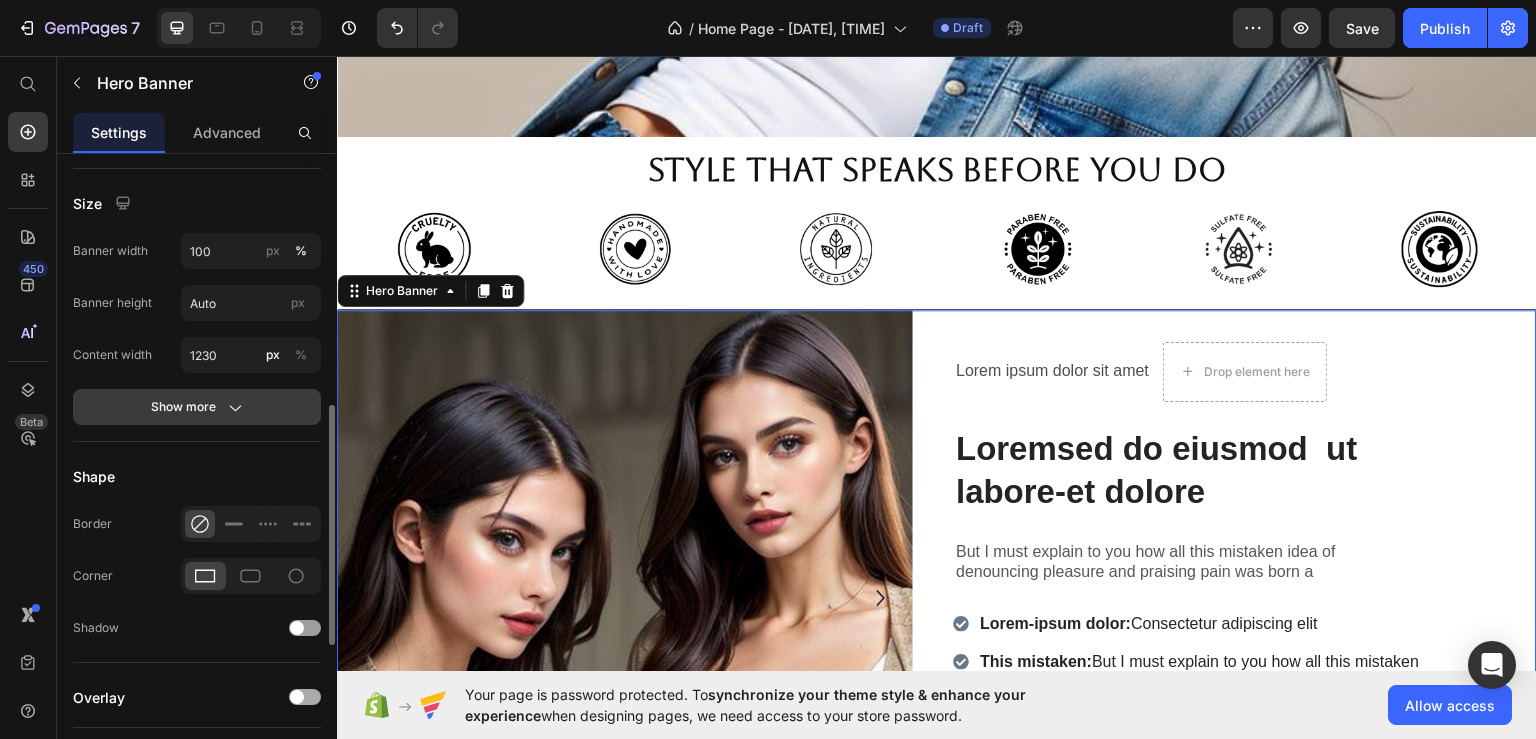 scroll, scrollTop: 0, scrollLeft: 0, axis: both 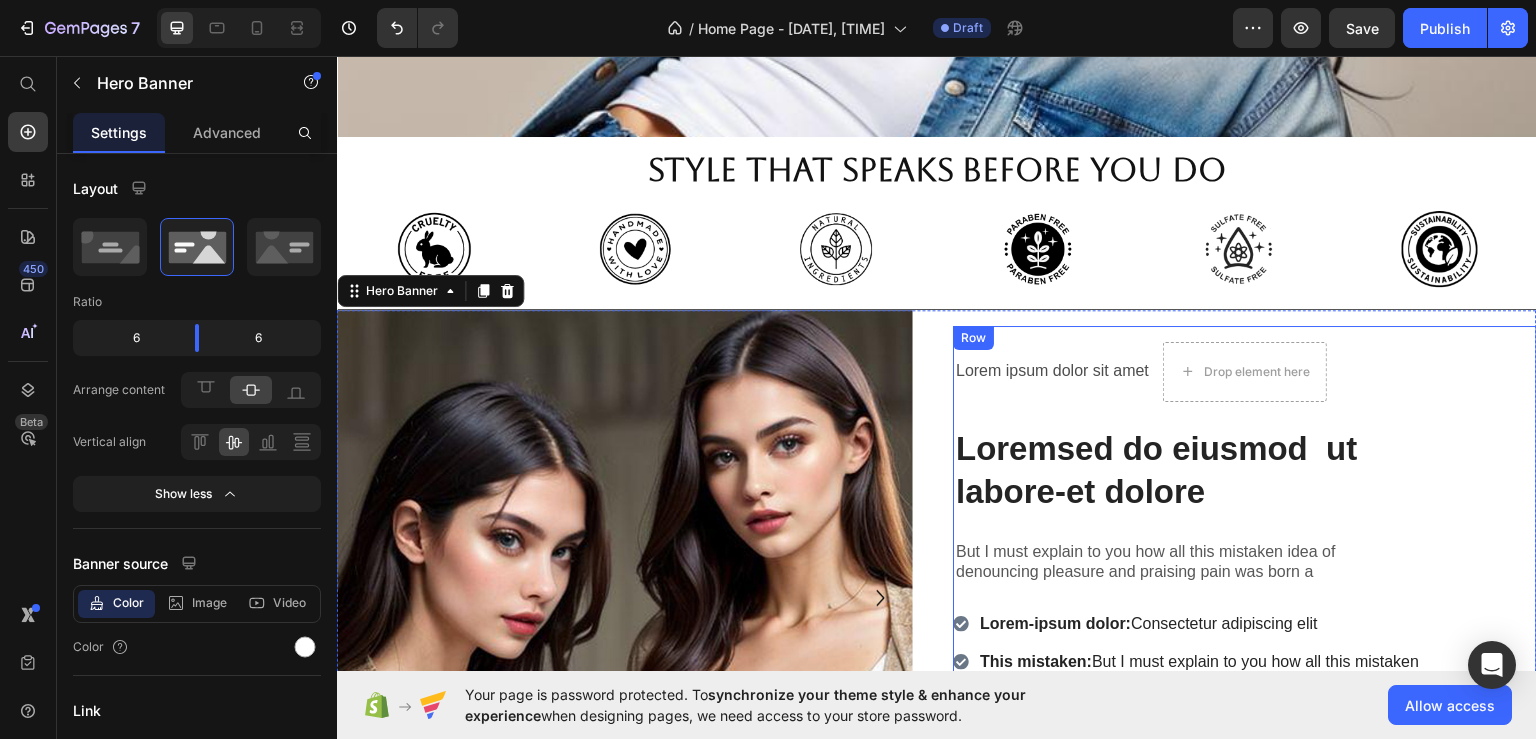 click on "Lorem ipsum dolor sit amet Text Block
Drop element here Row Loremsed do eiusmod  ut labore-et dolore Heading But I must explain to you how all this mistaken idea of denouncing pleasure and praising pain was born a Text Block Row Lorem-ipsum dolor:  Consectetur adipiscing elit This mistaken:  But I must explain to you how all this mistaken Collagen replenishment:  Provides essential moisture for healthy skin Lorem ipsum dolor amet:  Sed ut perspiciatis unde omnis iste natus Item List
Get My Cosmetics Button" at bounding box center (1215, 597) 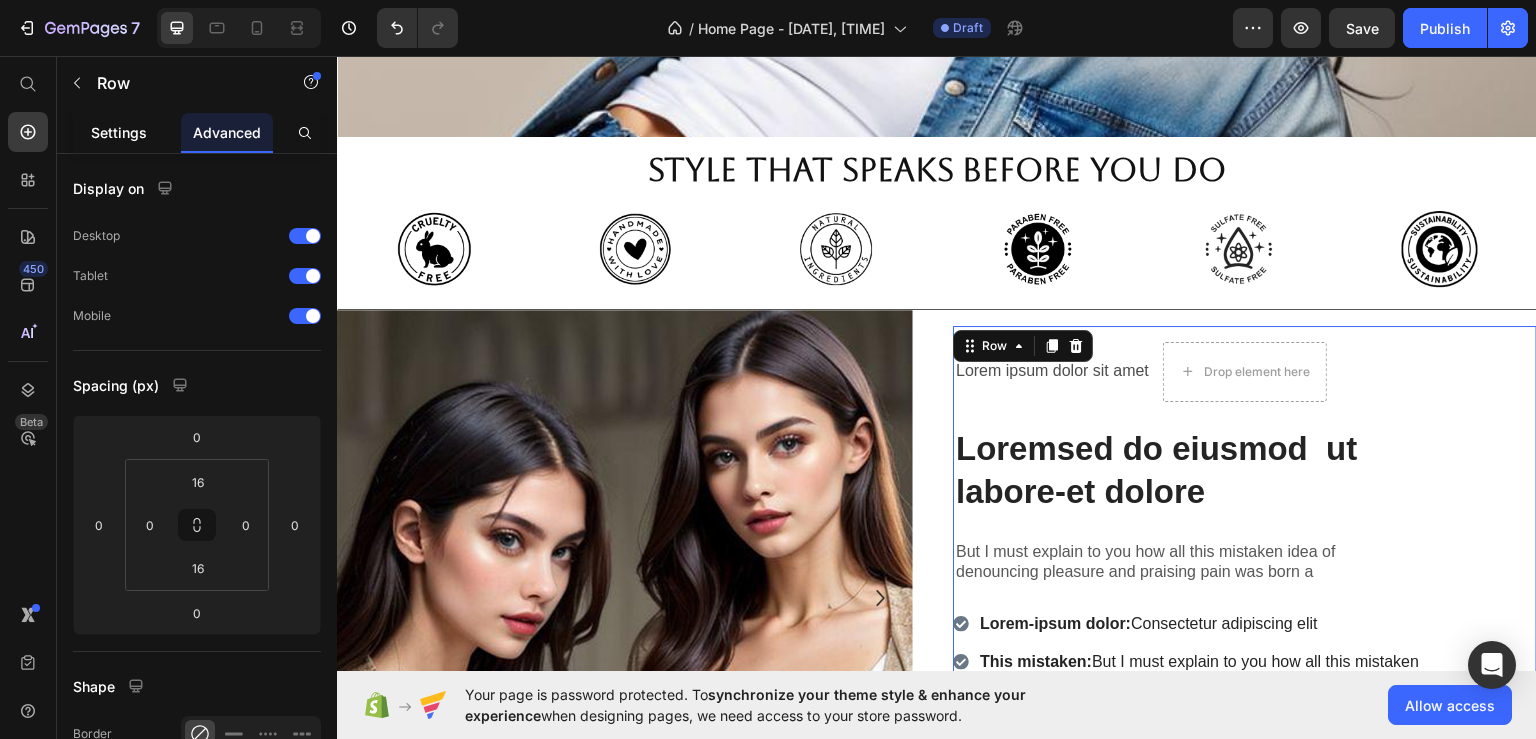 click on "Settings" at bounding box center [119, 132] 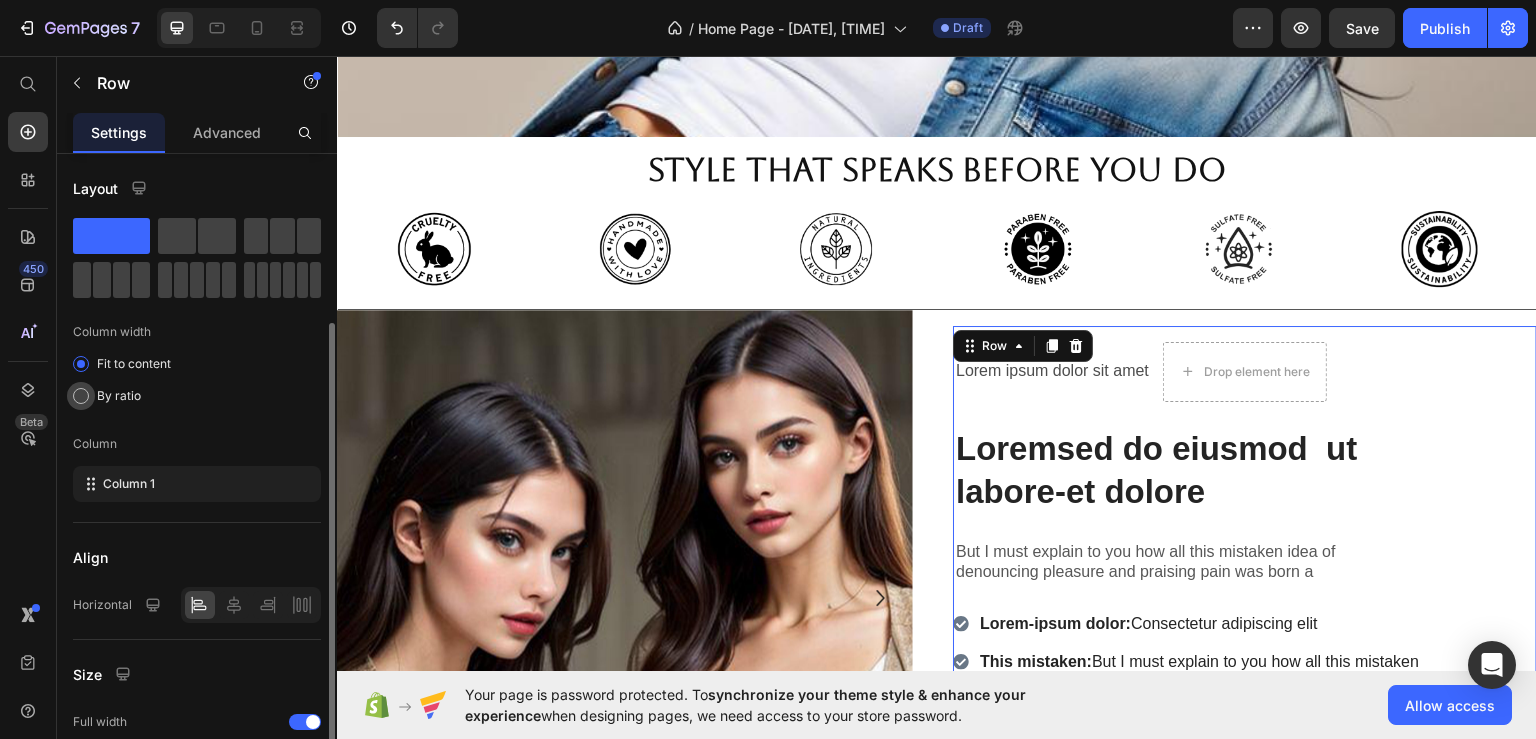 scroll, scrollTop: 100, scrollLeft: 0, axis: vertical 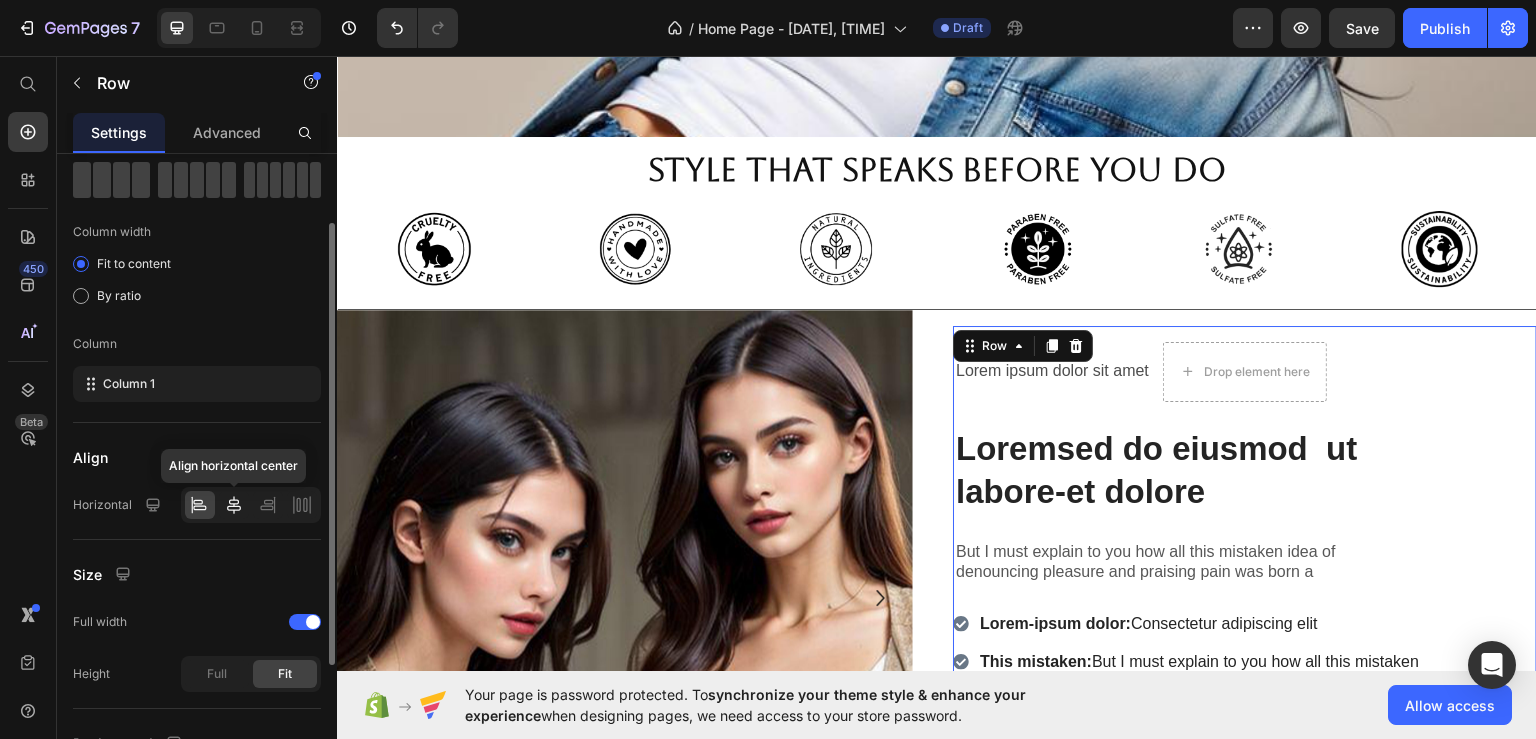 click 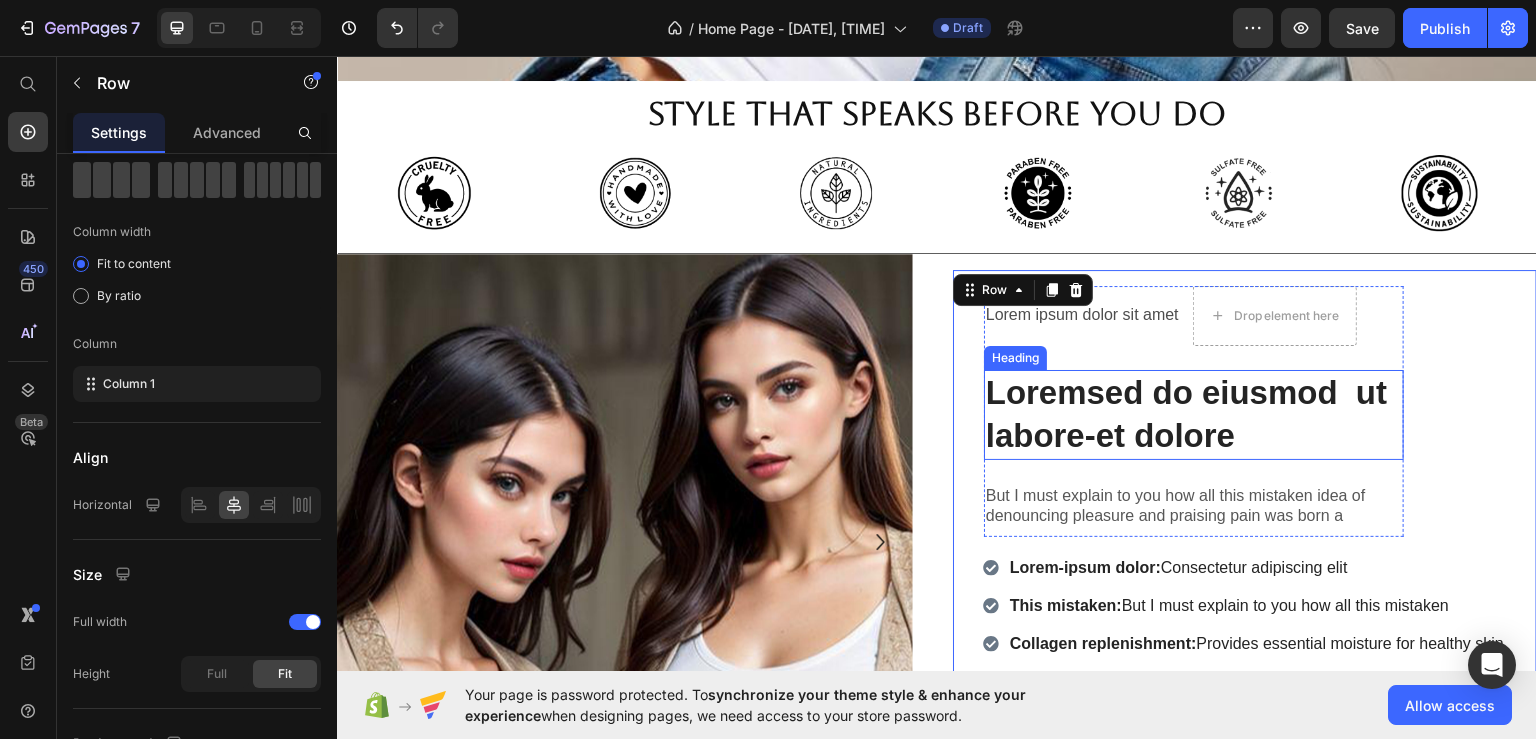 scroll, scrollTop: 676, scrollLeft: 0, axis: vertical 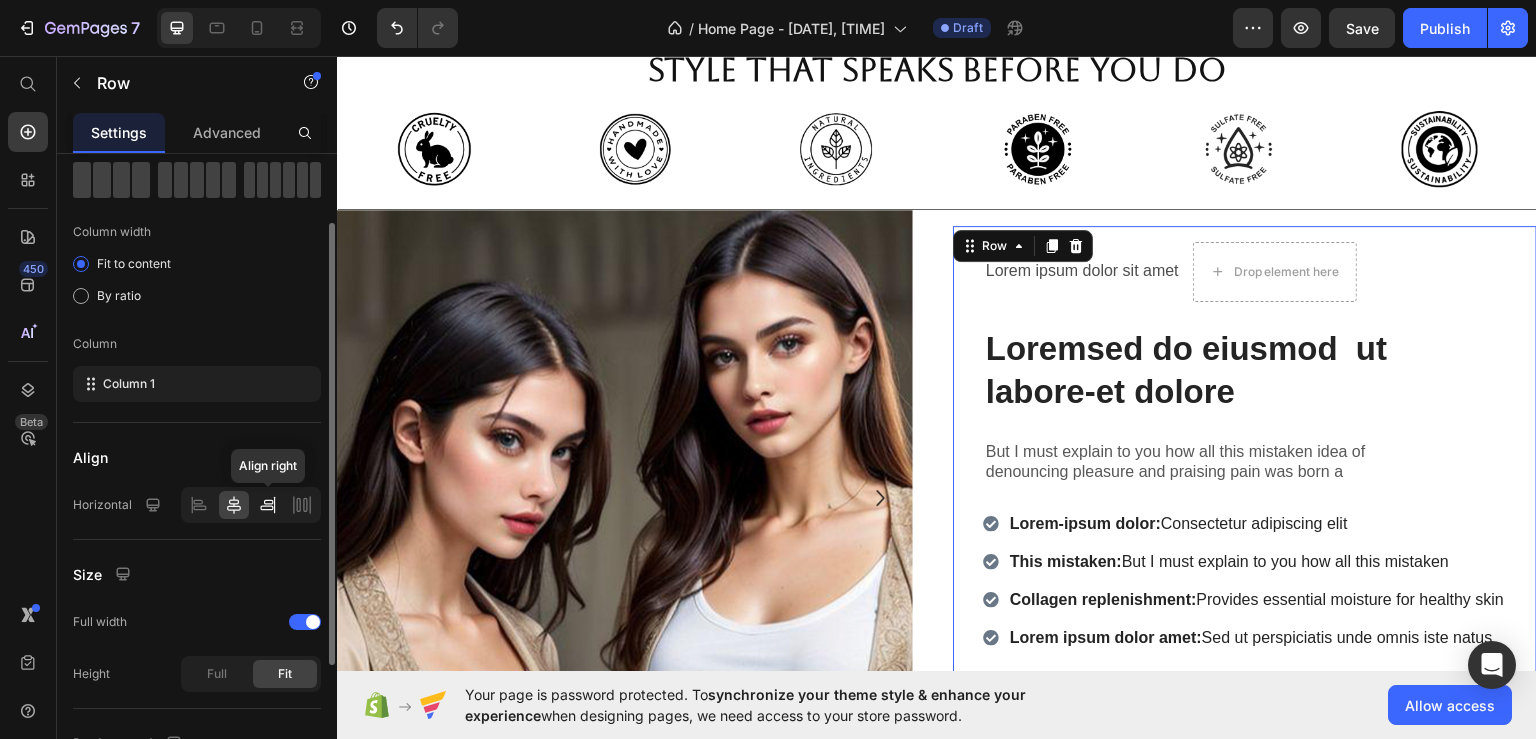 click 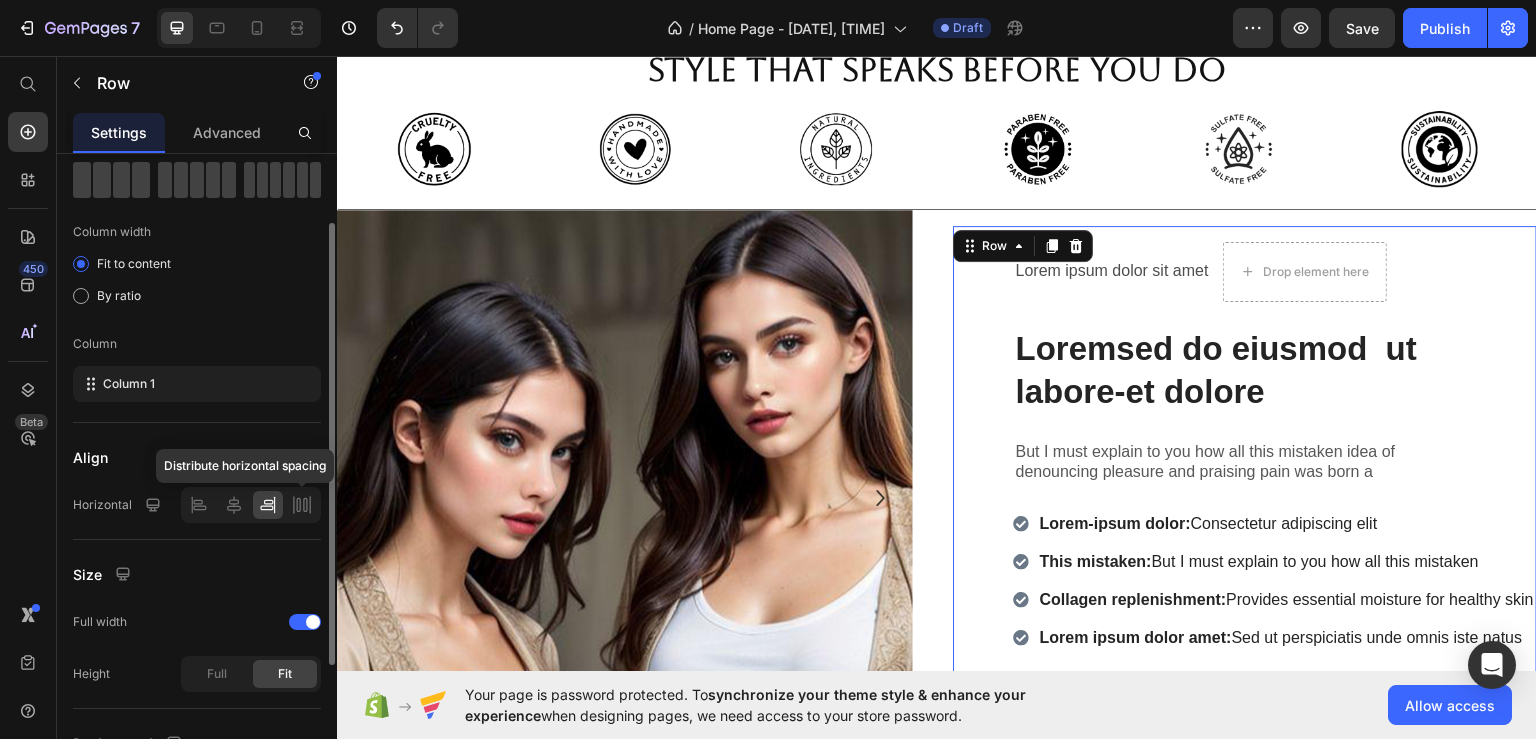 click 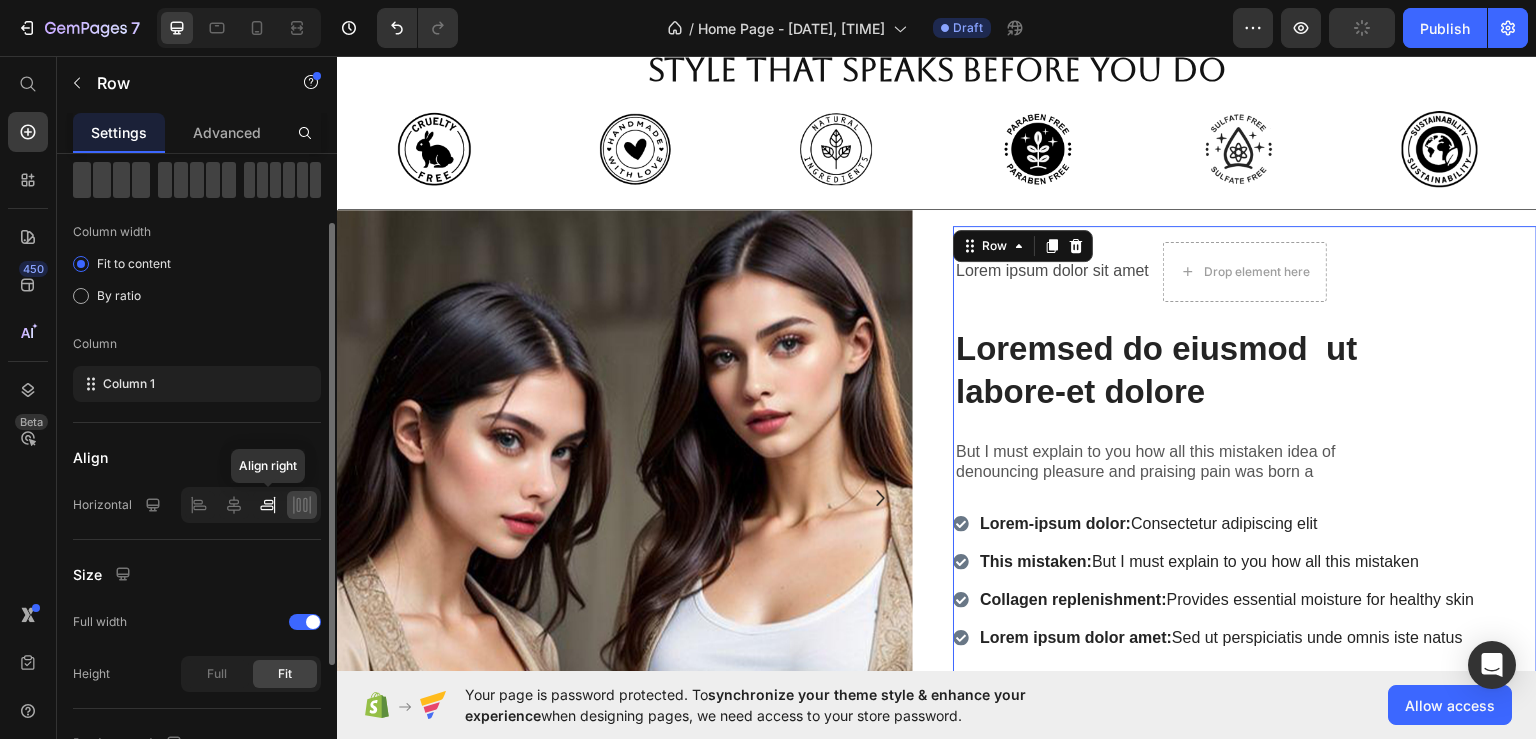 click 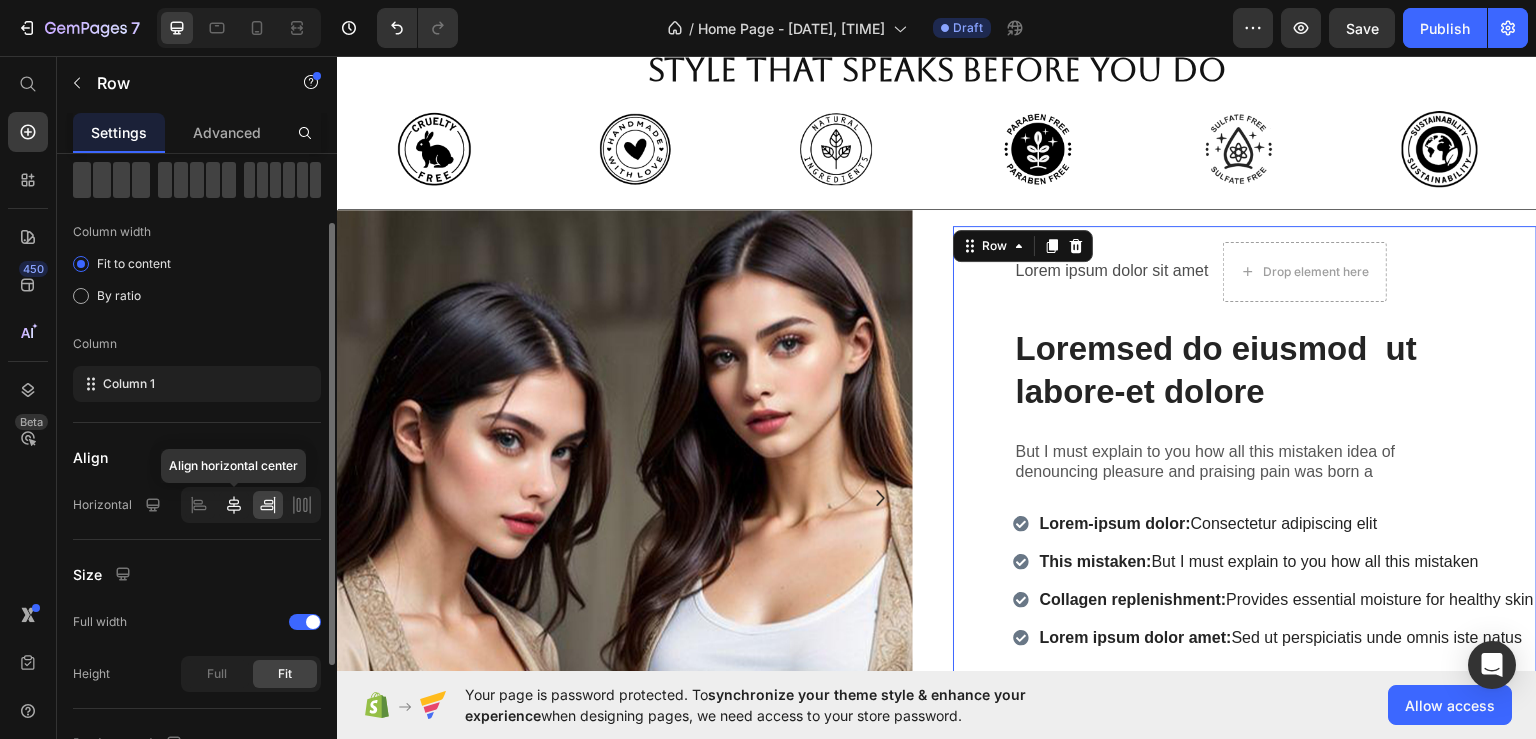 click 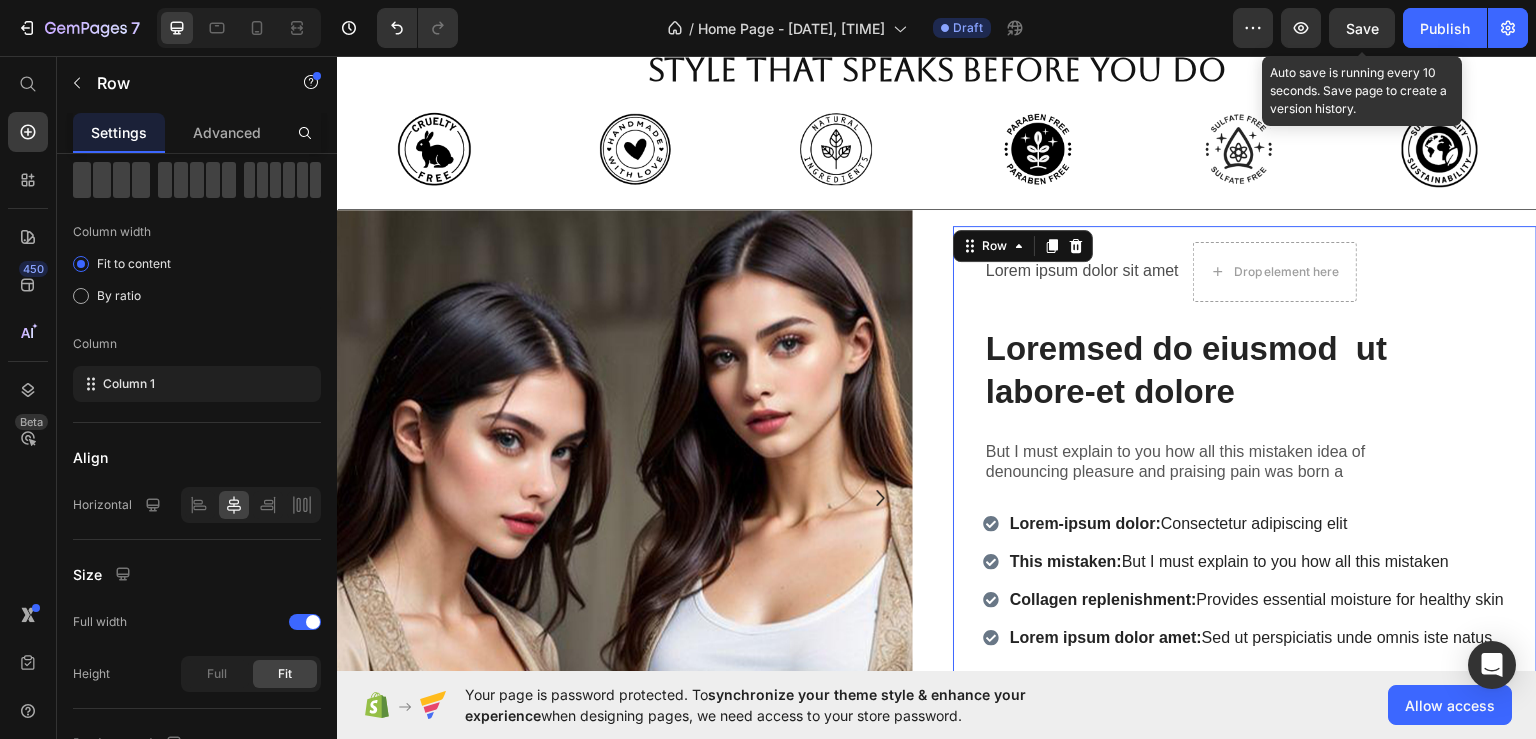 click on "Save" 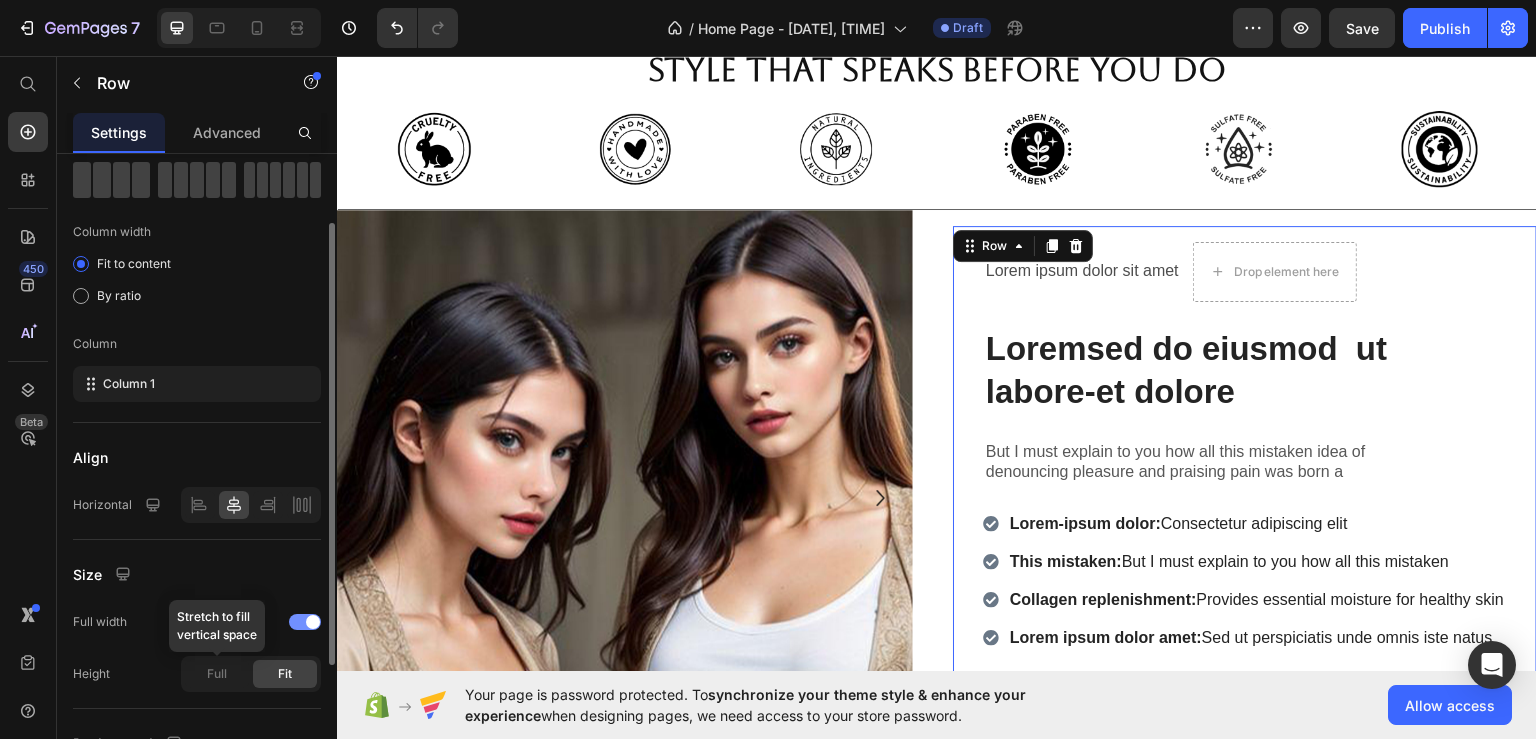 click on "Full" 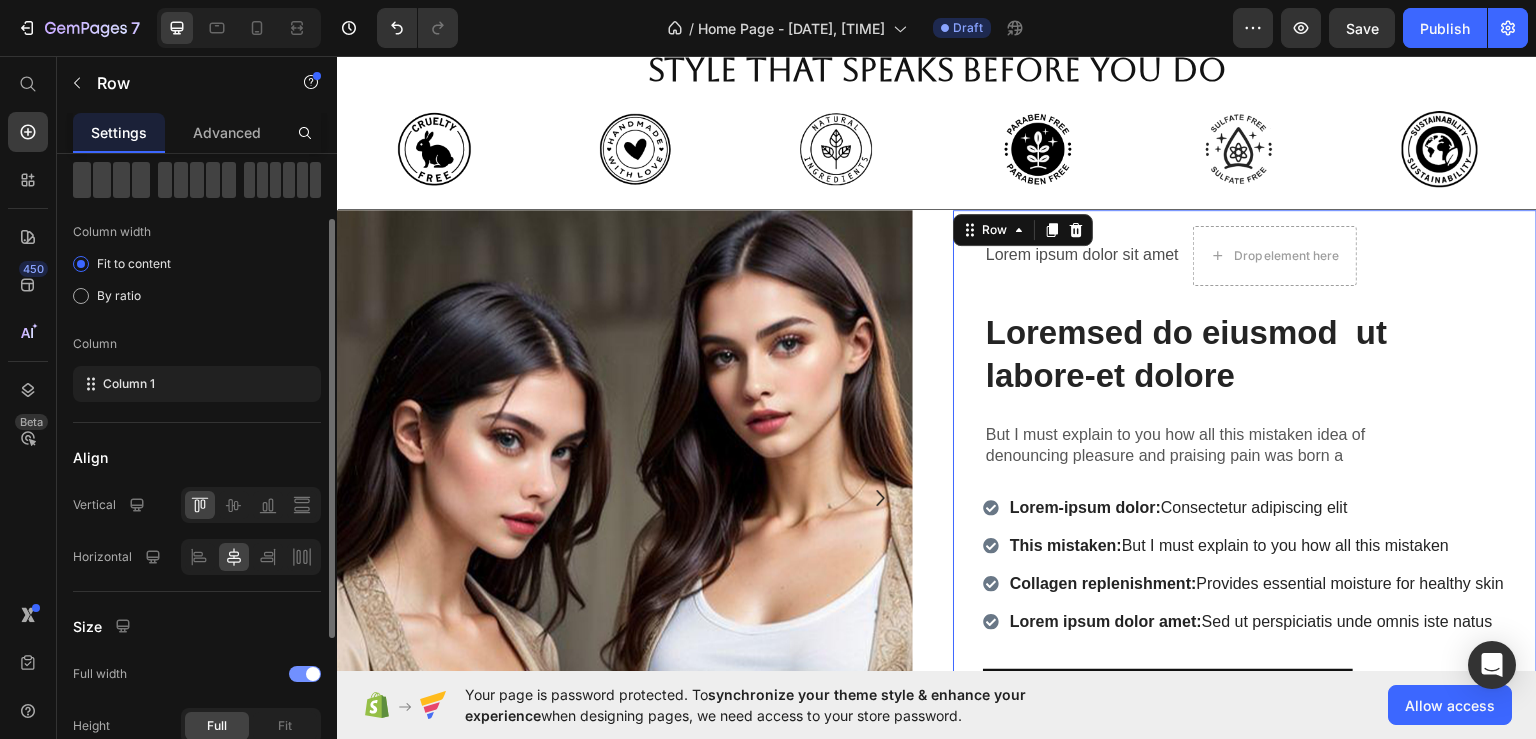 scroll, scrollTop: 200, scrollLeft: 0, axis: vertical 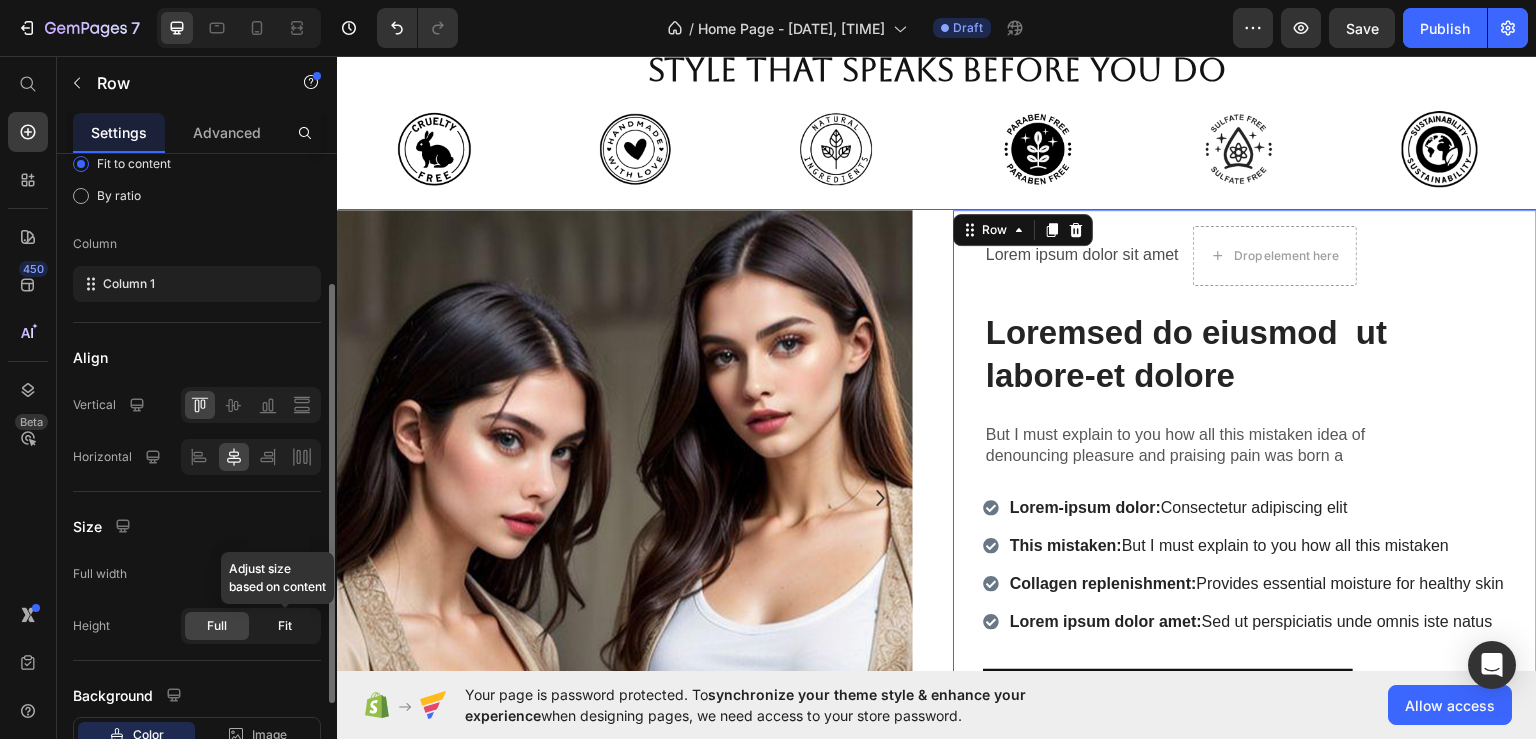 click on "Fit" 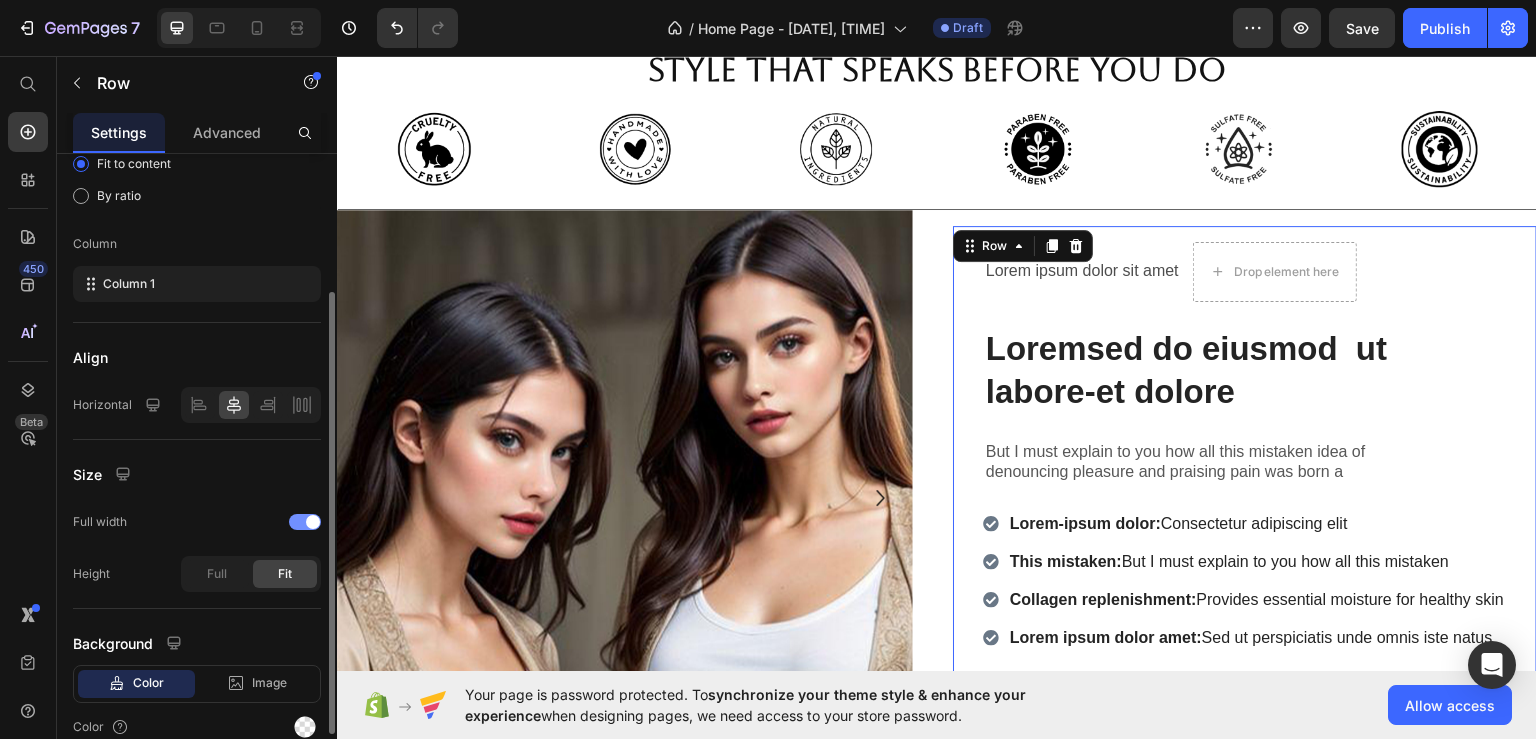 click at bounding box center [313, 522] 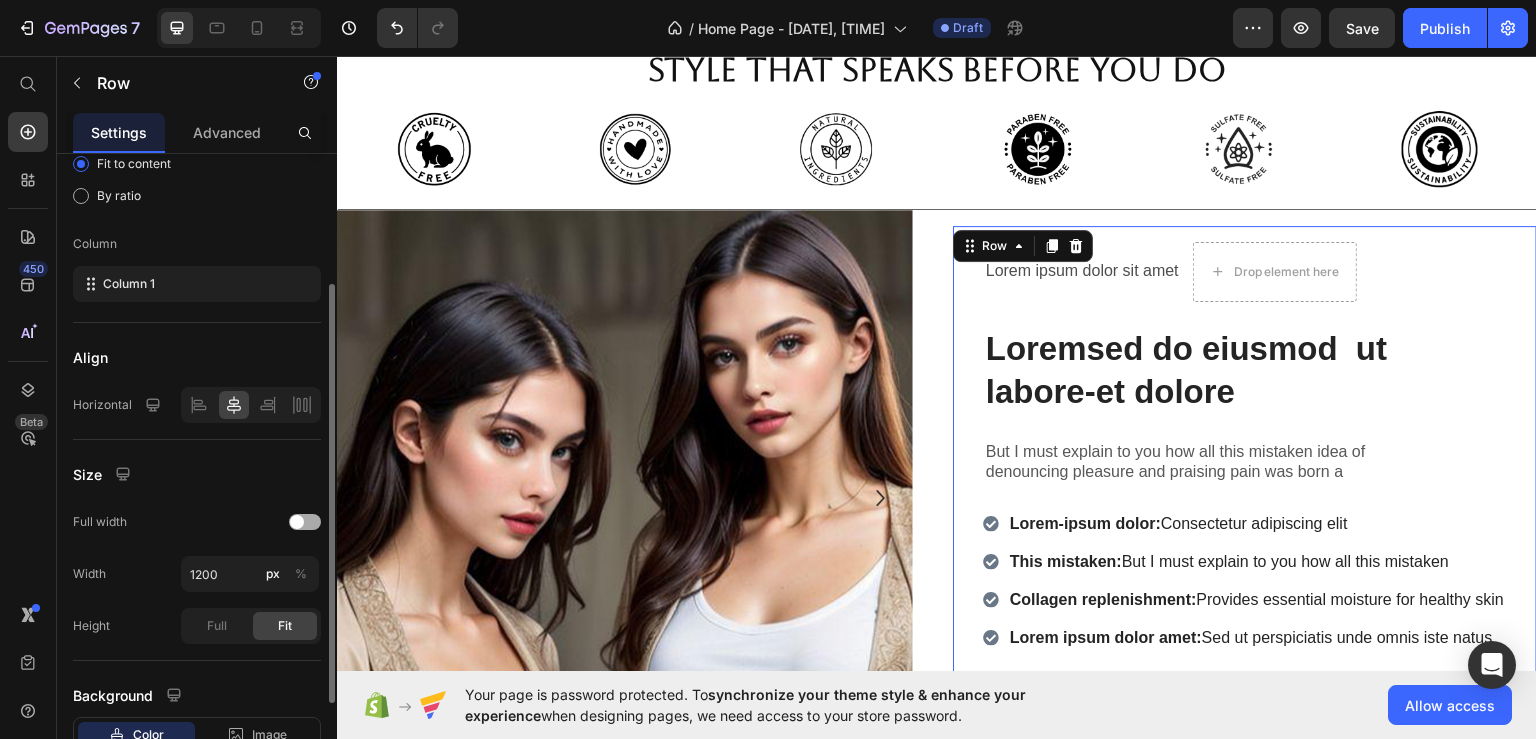 click at bounding box center (305, 522) 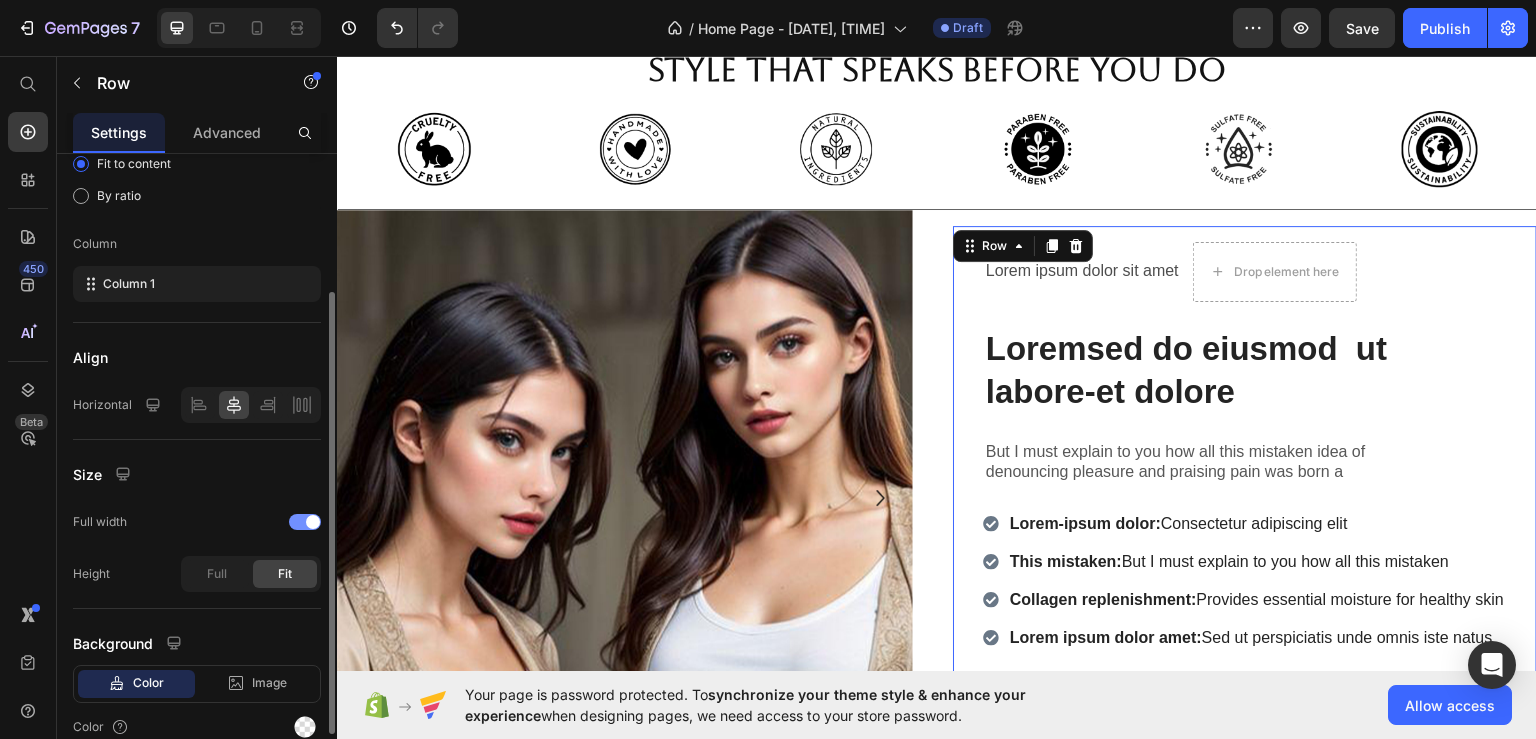 click at bounding box center (313, 522) 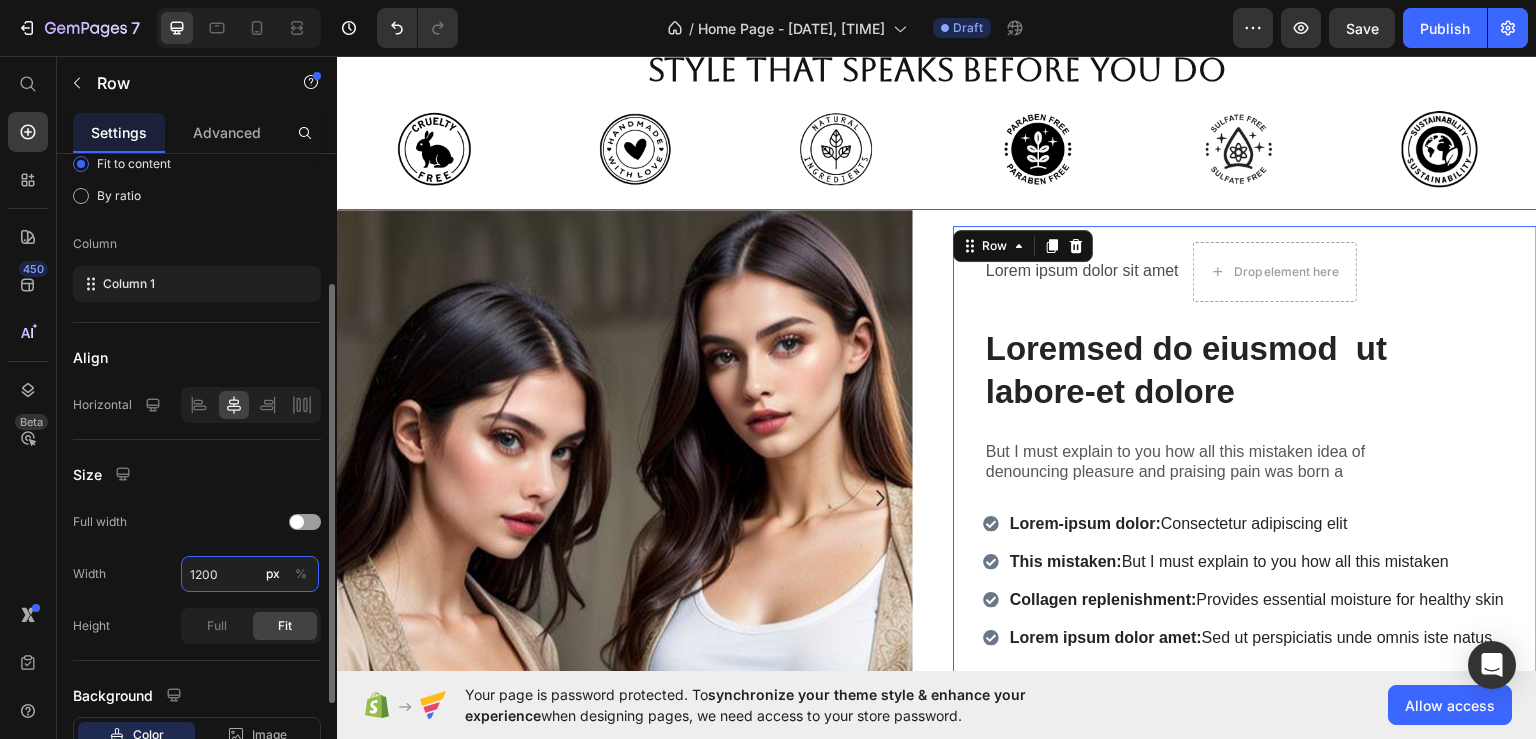 click on "1200" at bounding box center (250, 574) 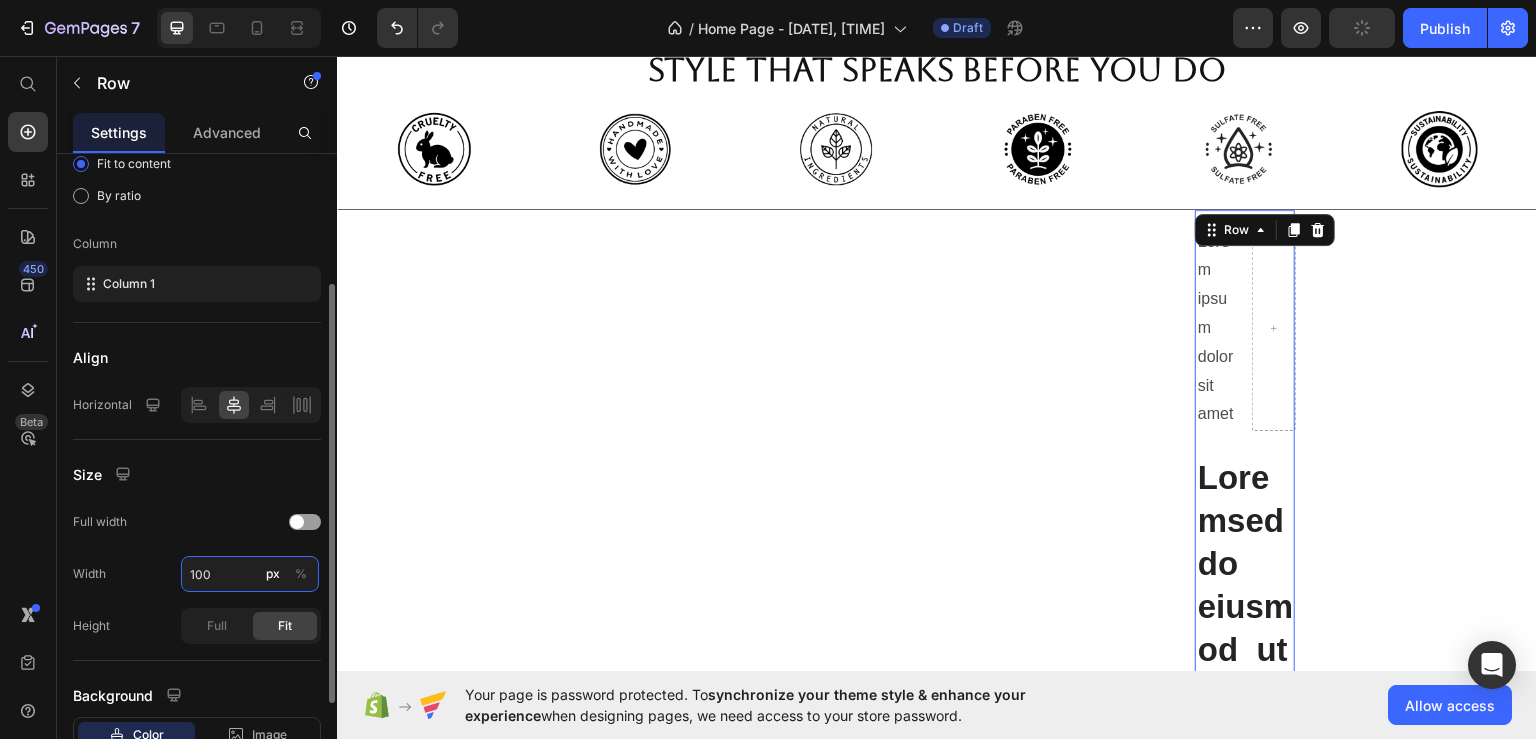 type on "1200" 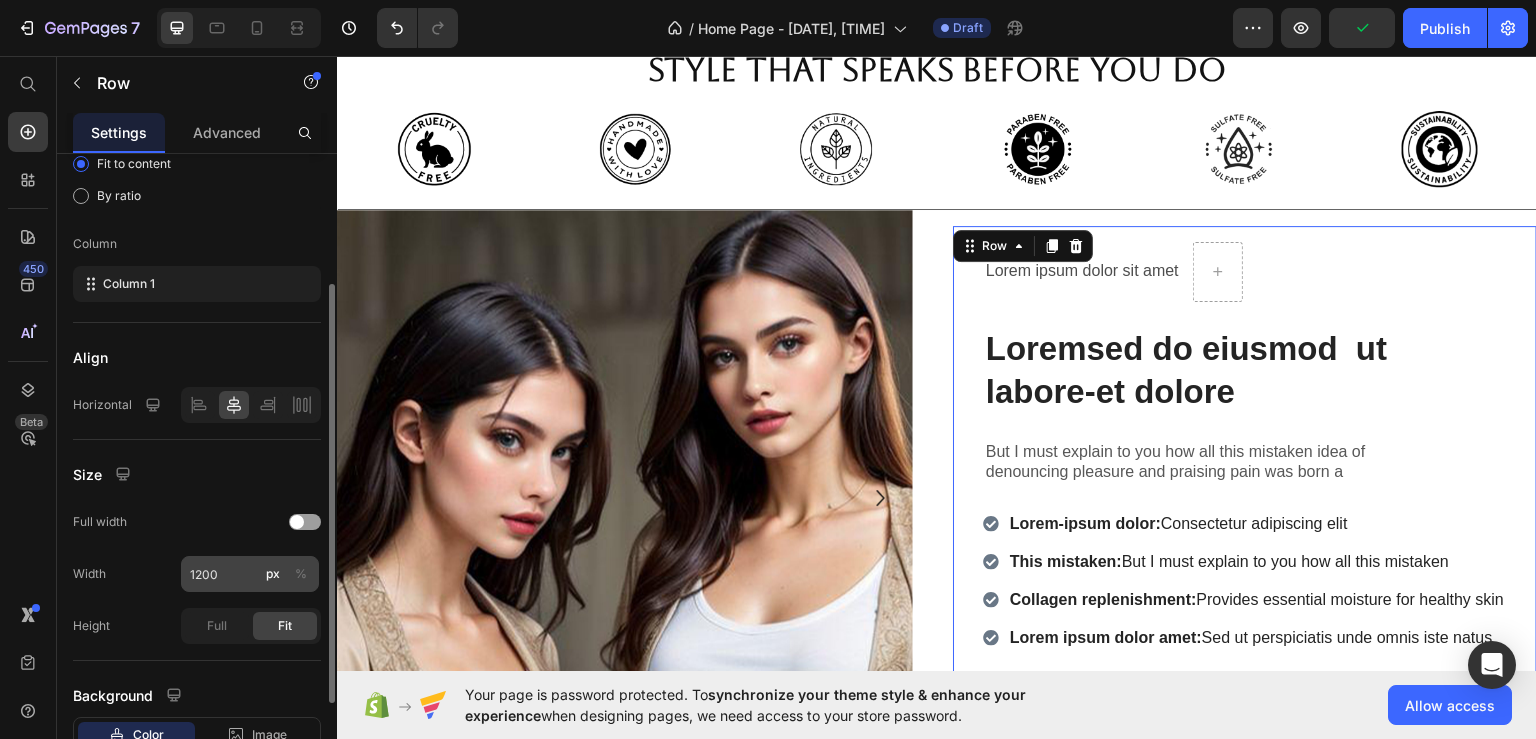click on "%" at bounding box center (301, 574) 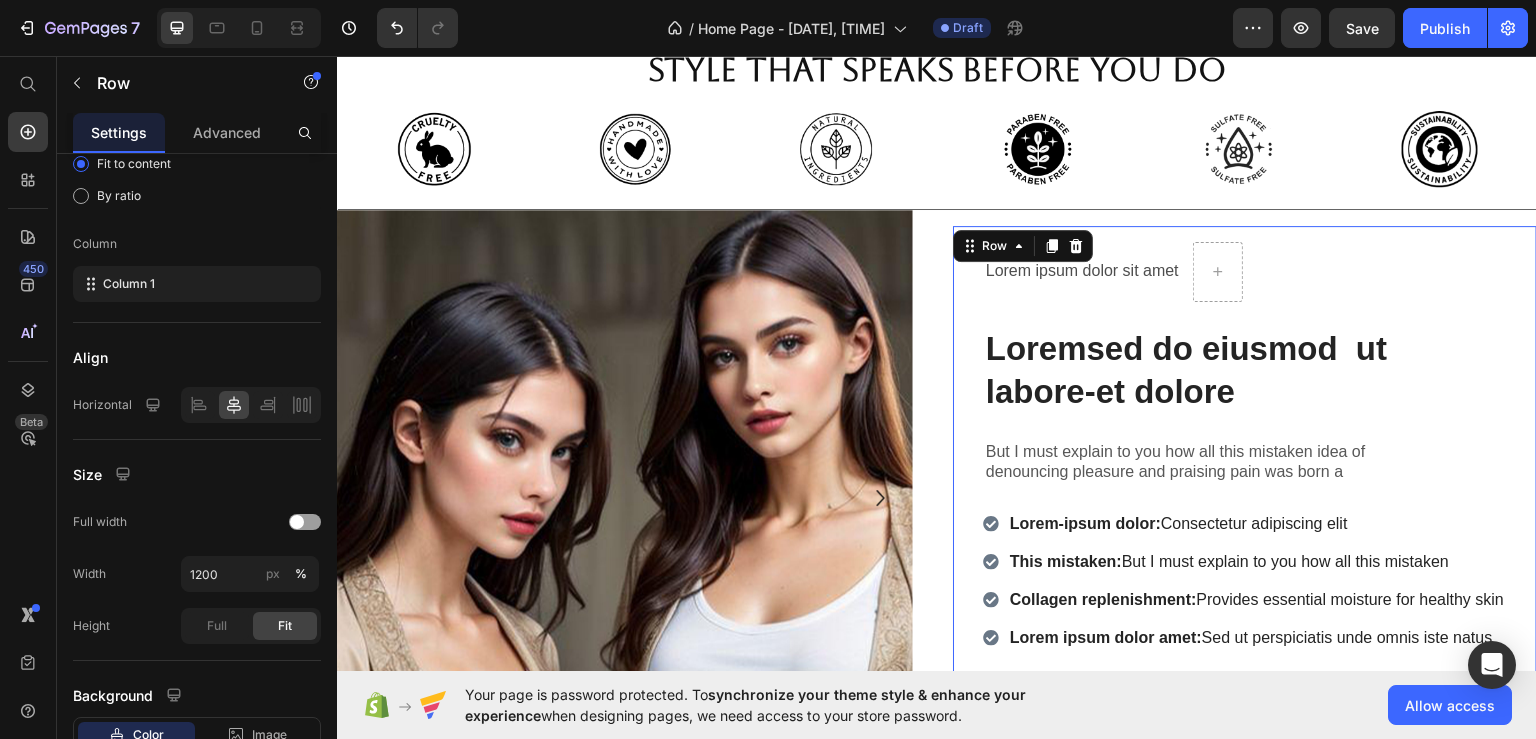 click on "Save" at bounding box center [1362, 28] 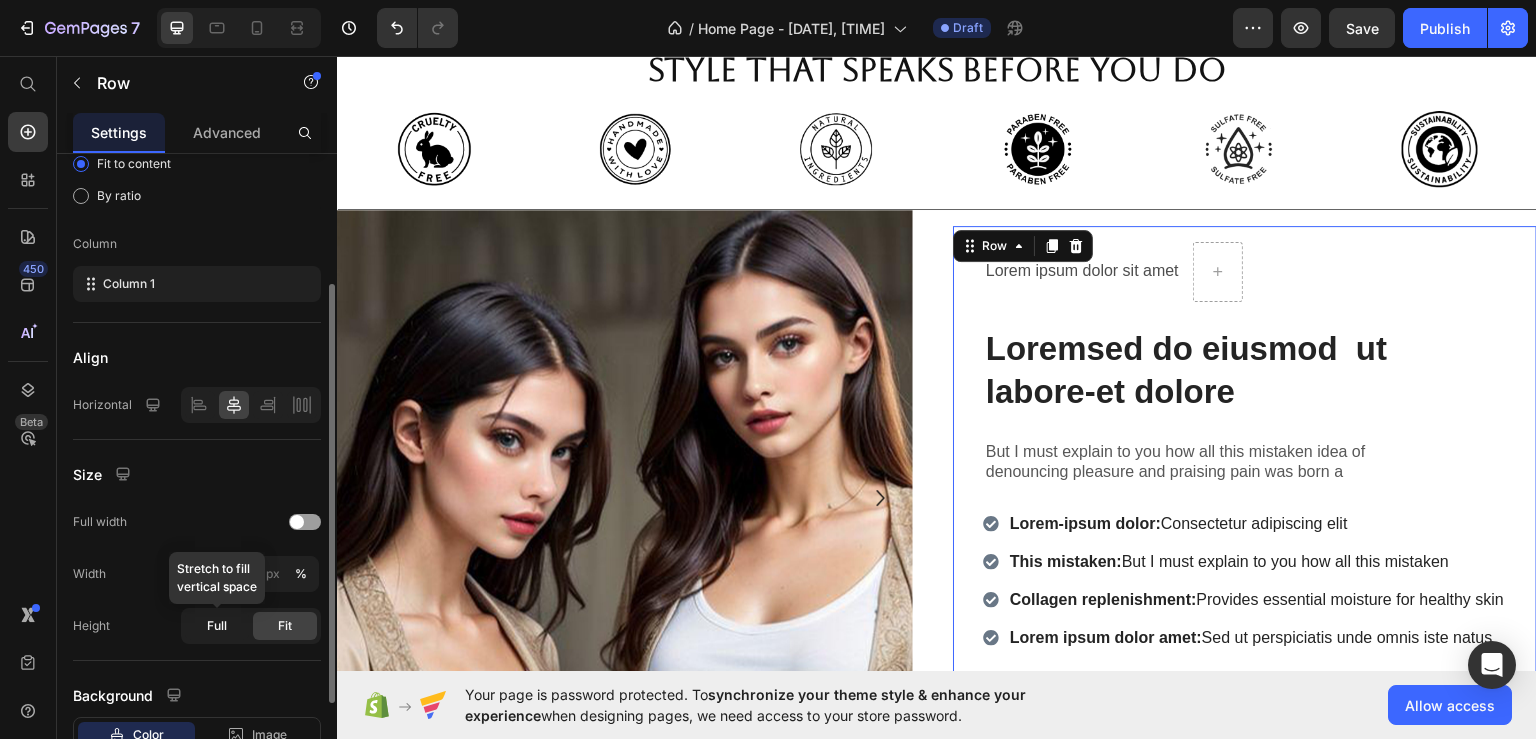 click on "Full" 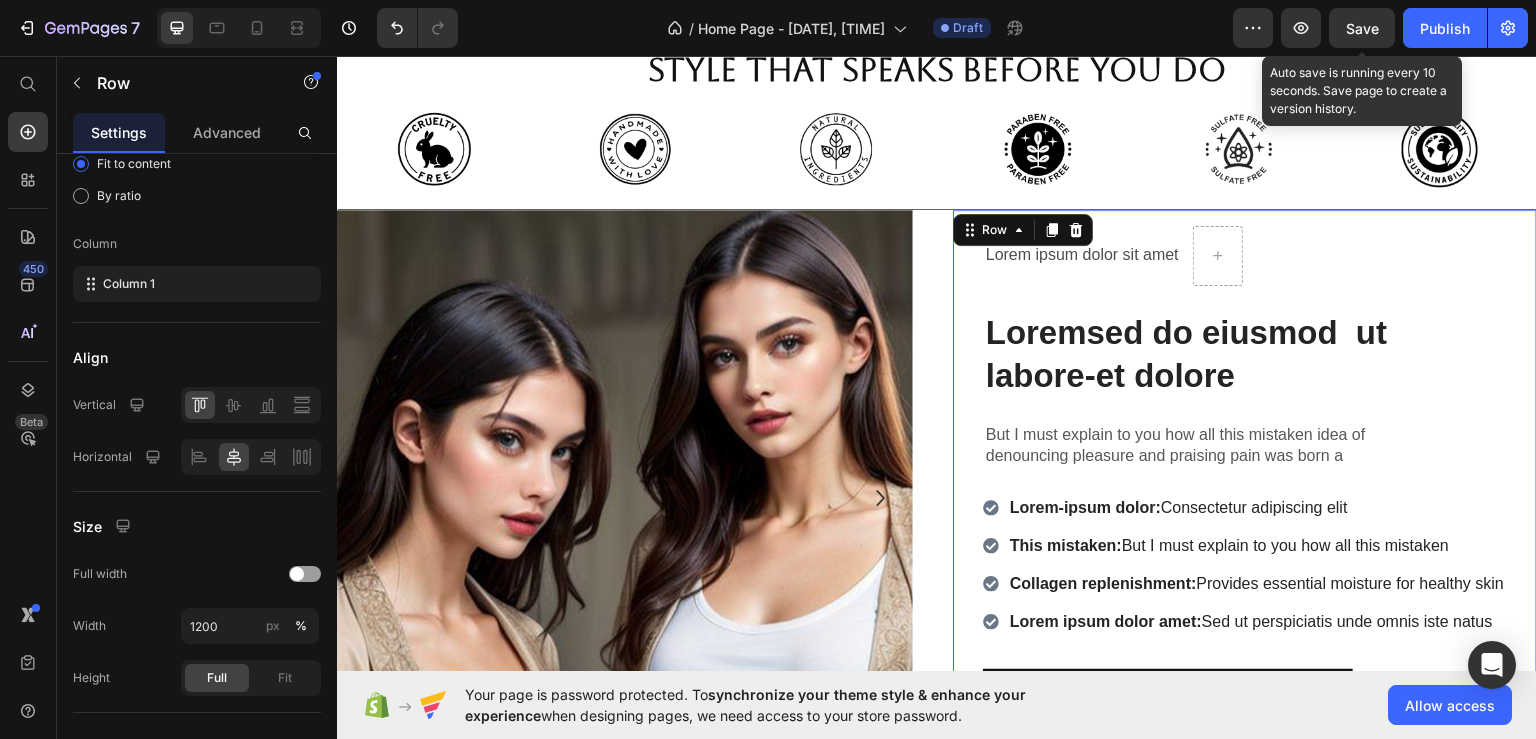 click on "Save" at bounding box center [1362, 28] 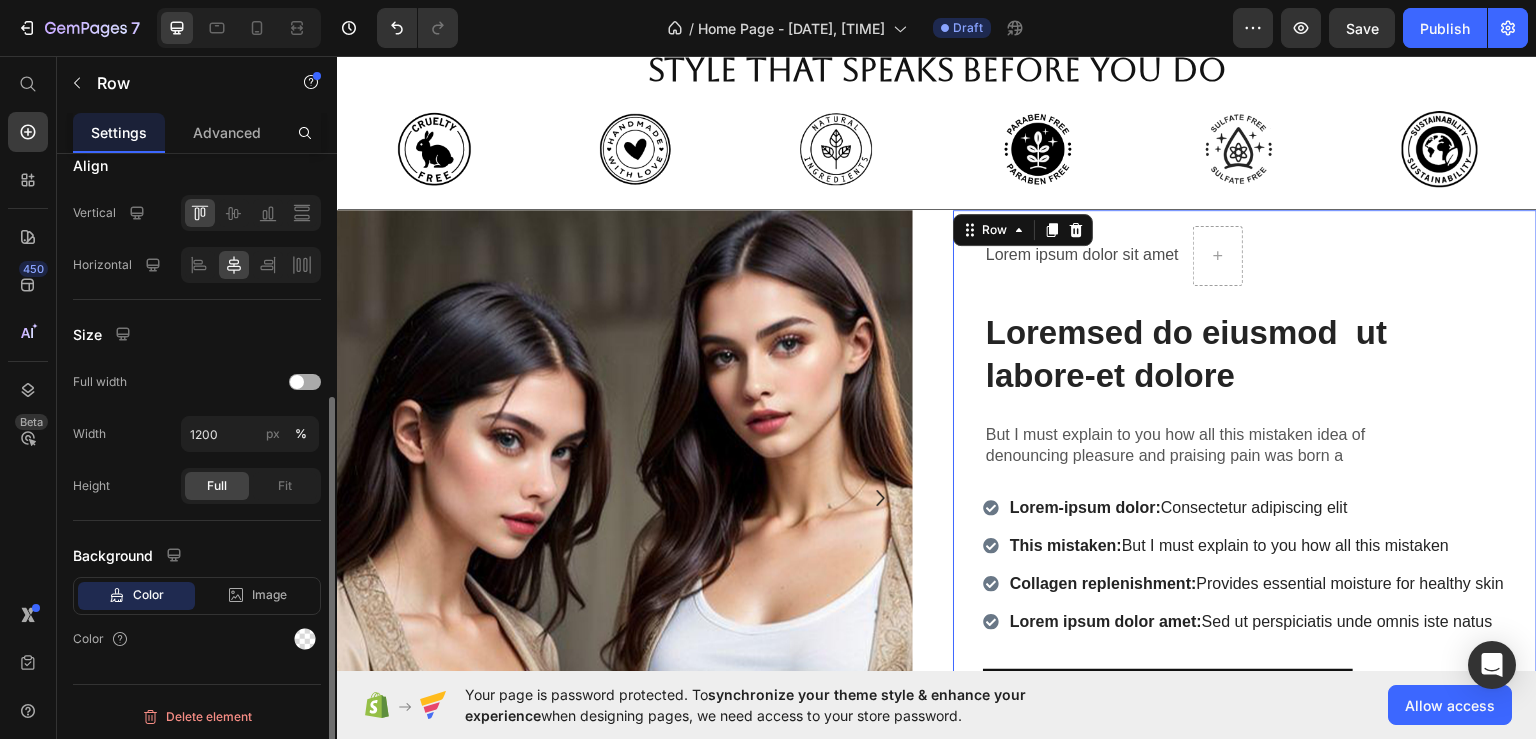 click at bounding box center (297, 382) 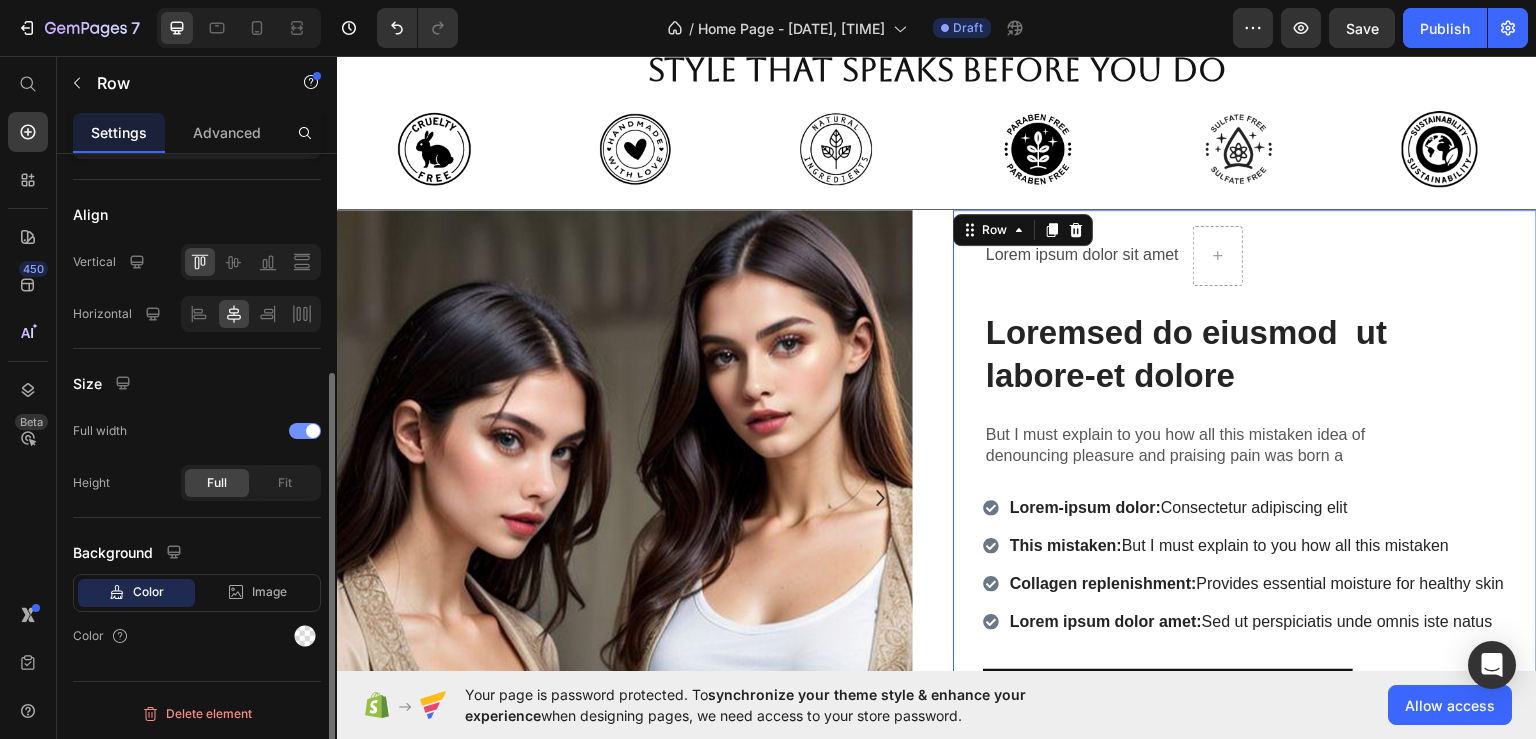 scroll, scrollTop: 340, scrollLeft: 0, axis: vertical 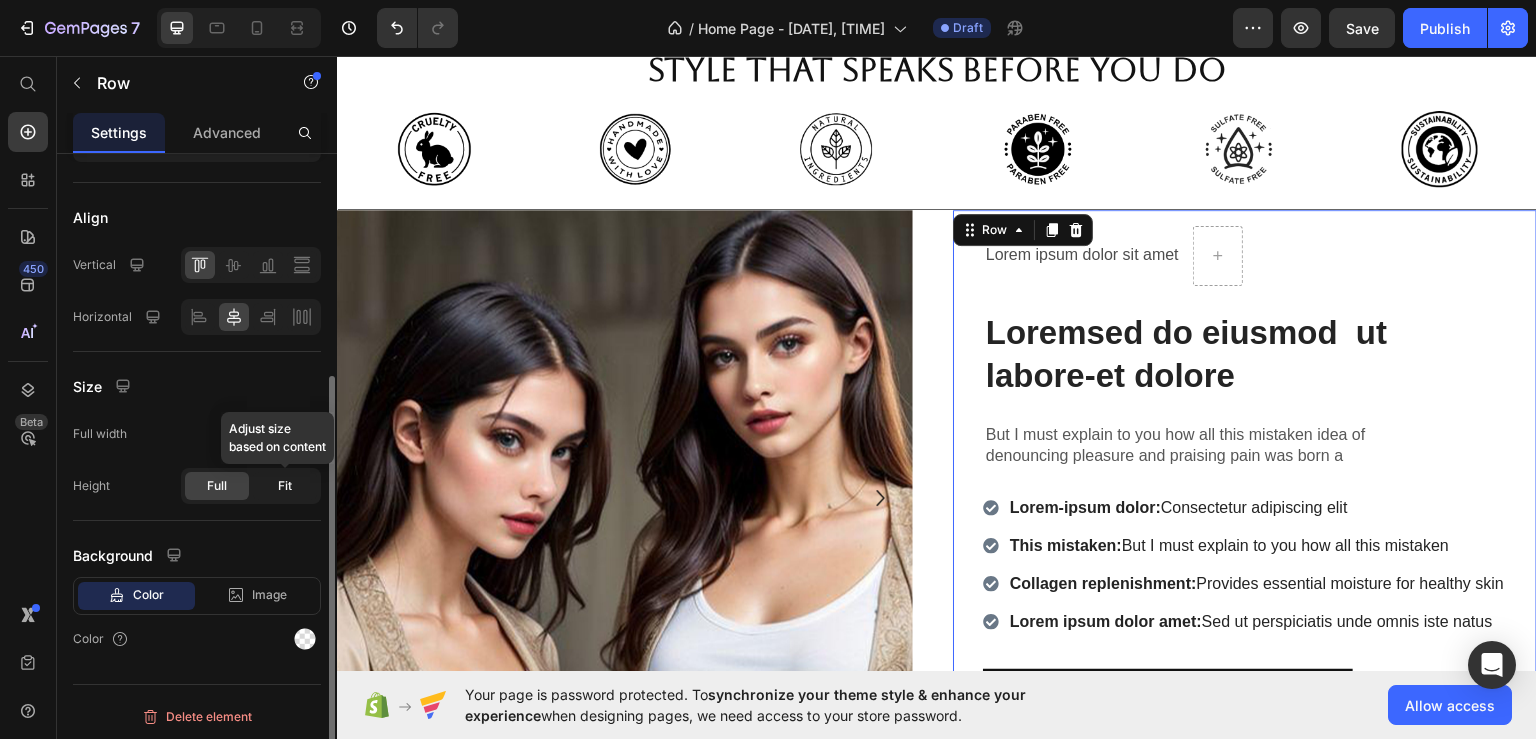 click on "Fit" 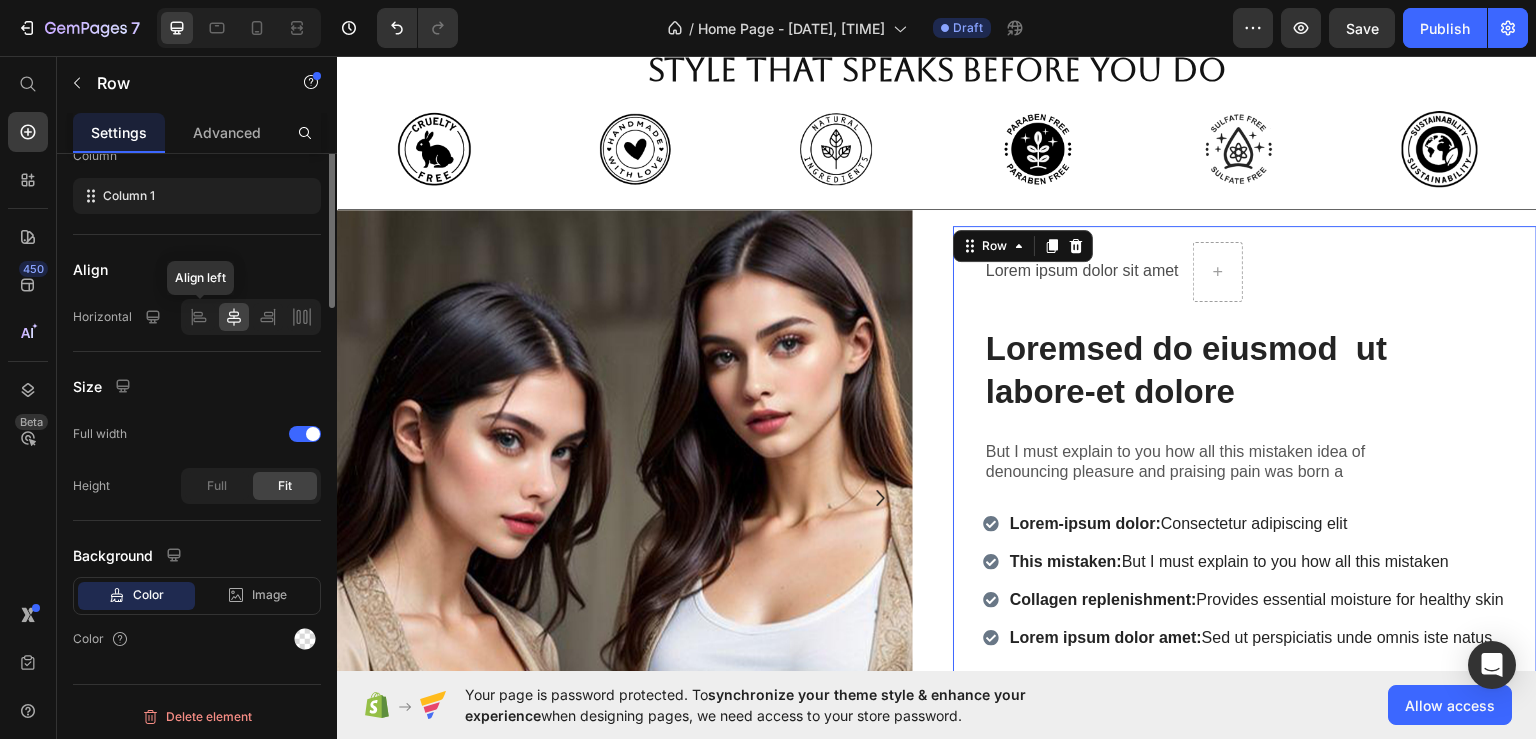 scroll, scrollTop: 0, scrollLeft: 0, axis: both 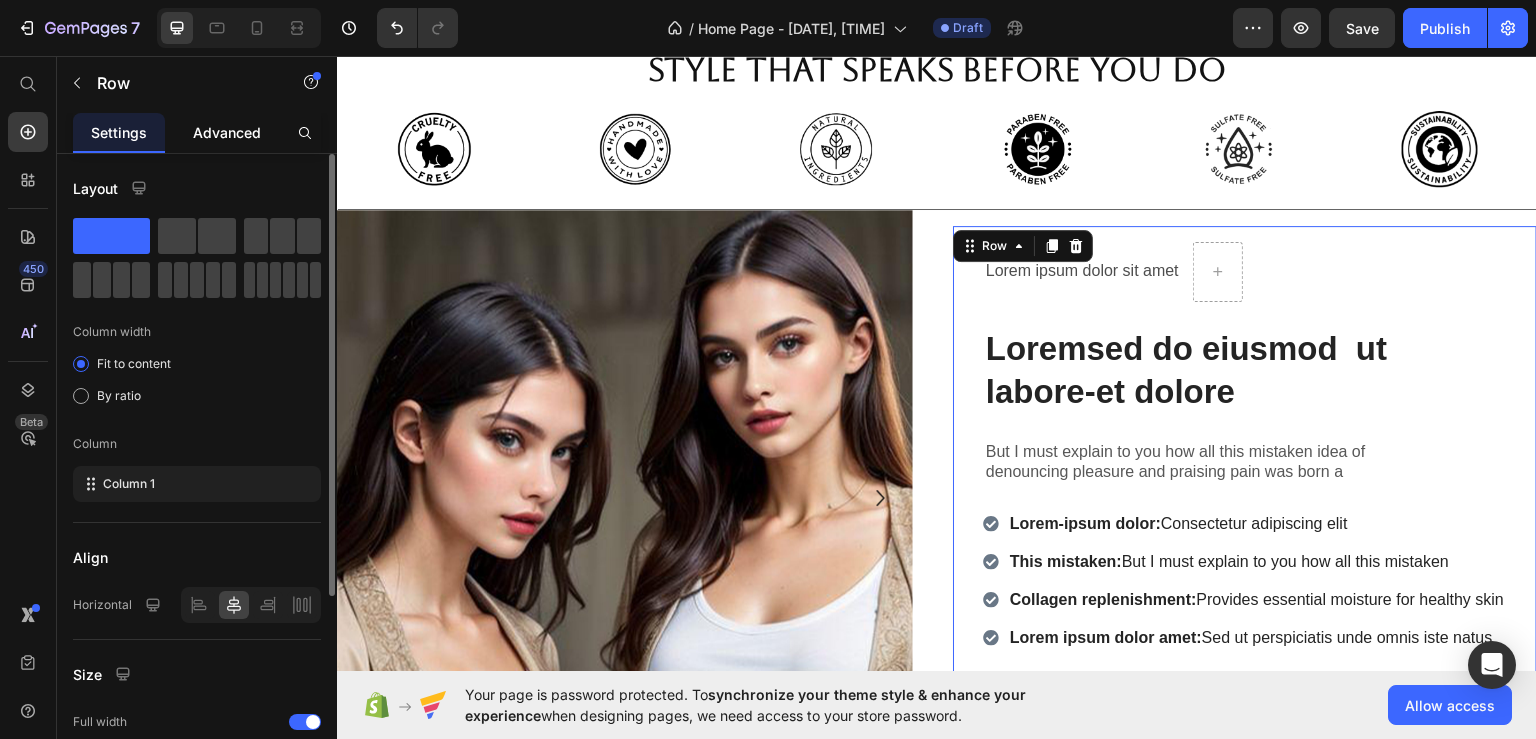 click on "Advanced" 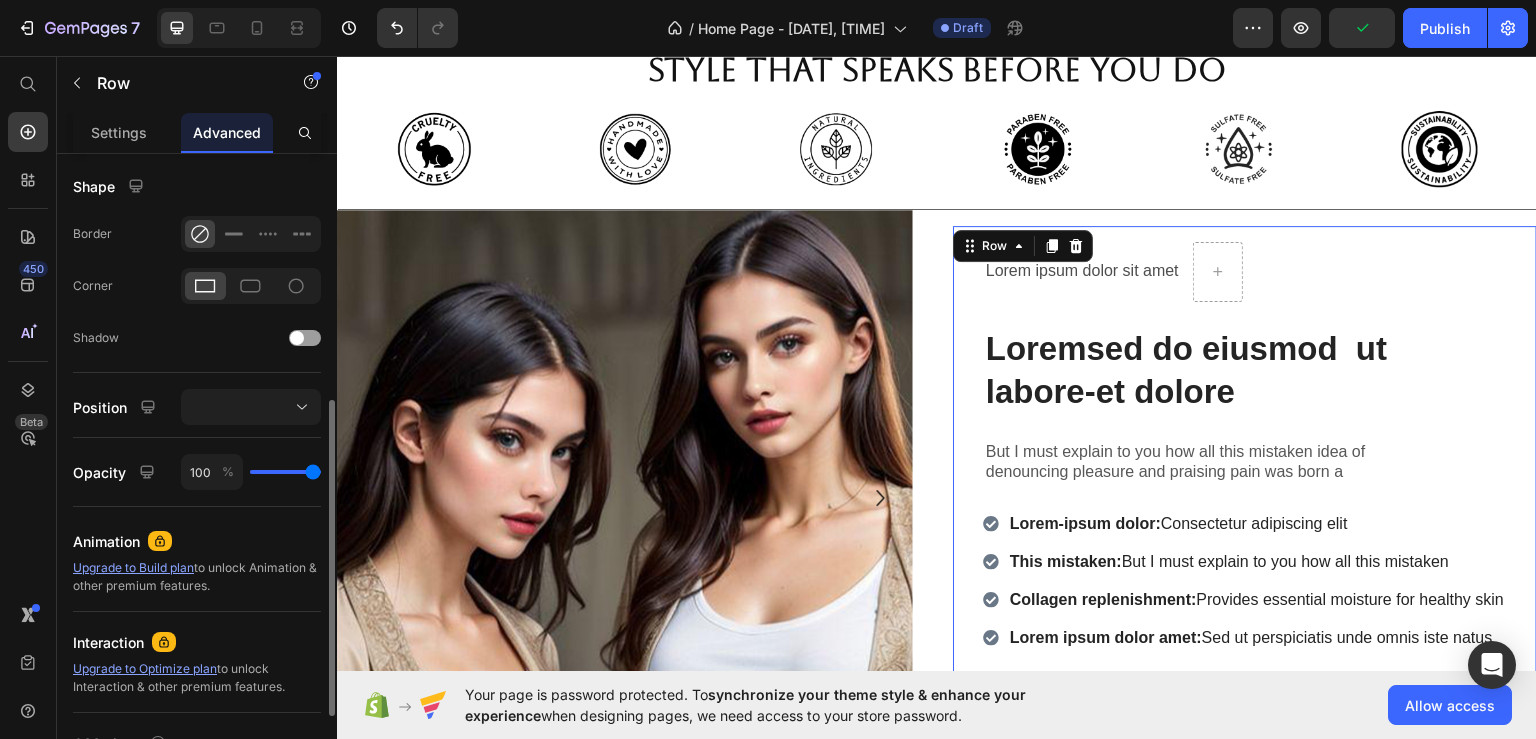 scroll, scrollTop: 0, scrollLeft: 0, axis: both 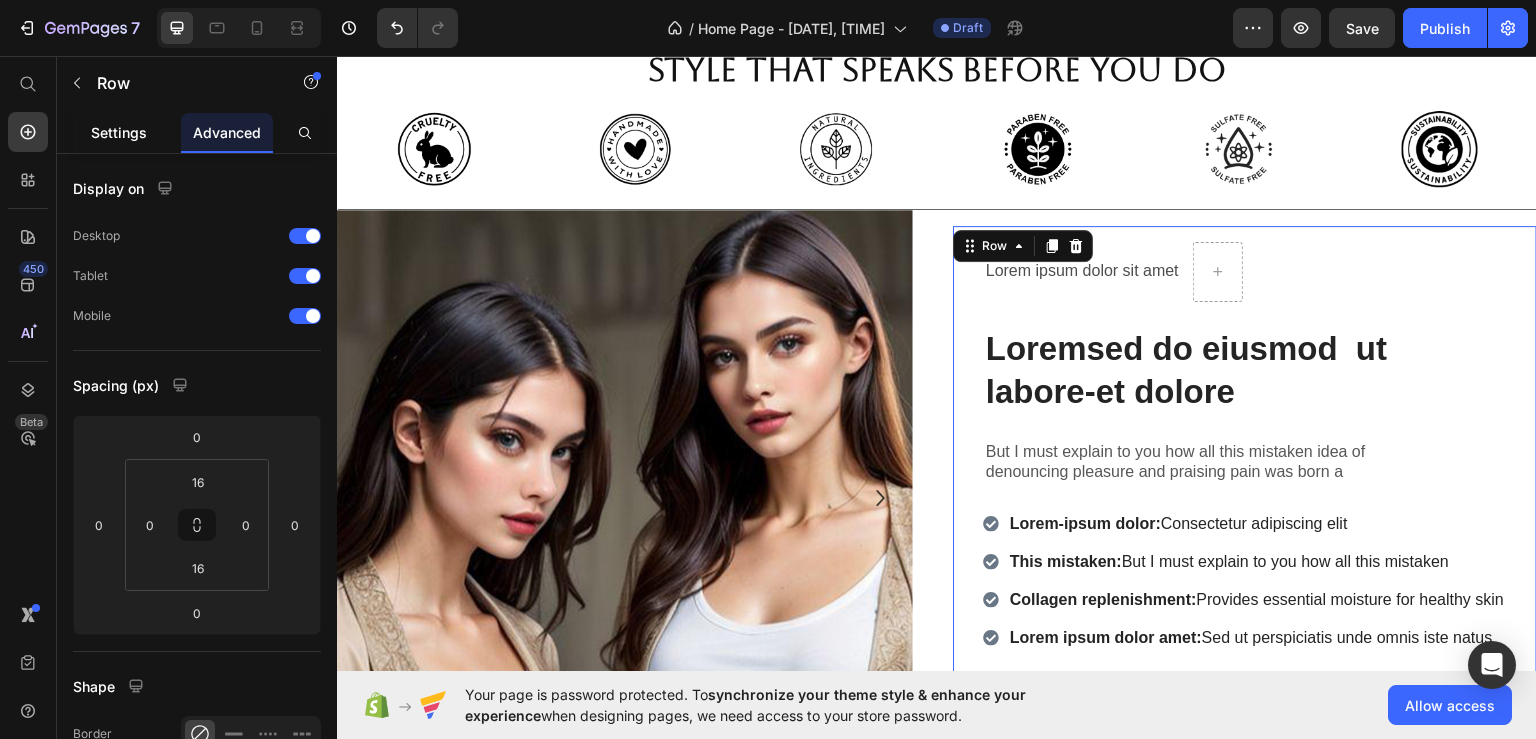 click on "Settings" at bounding box center [119, 132] 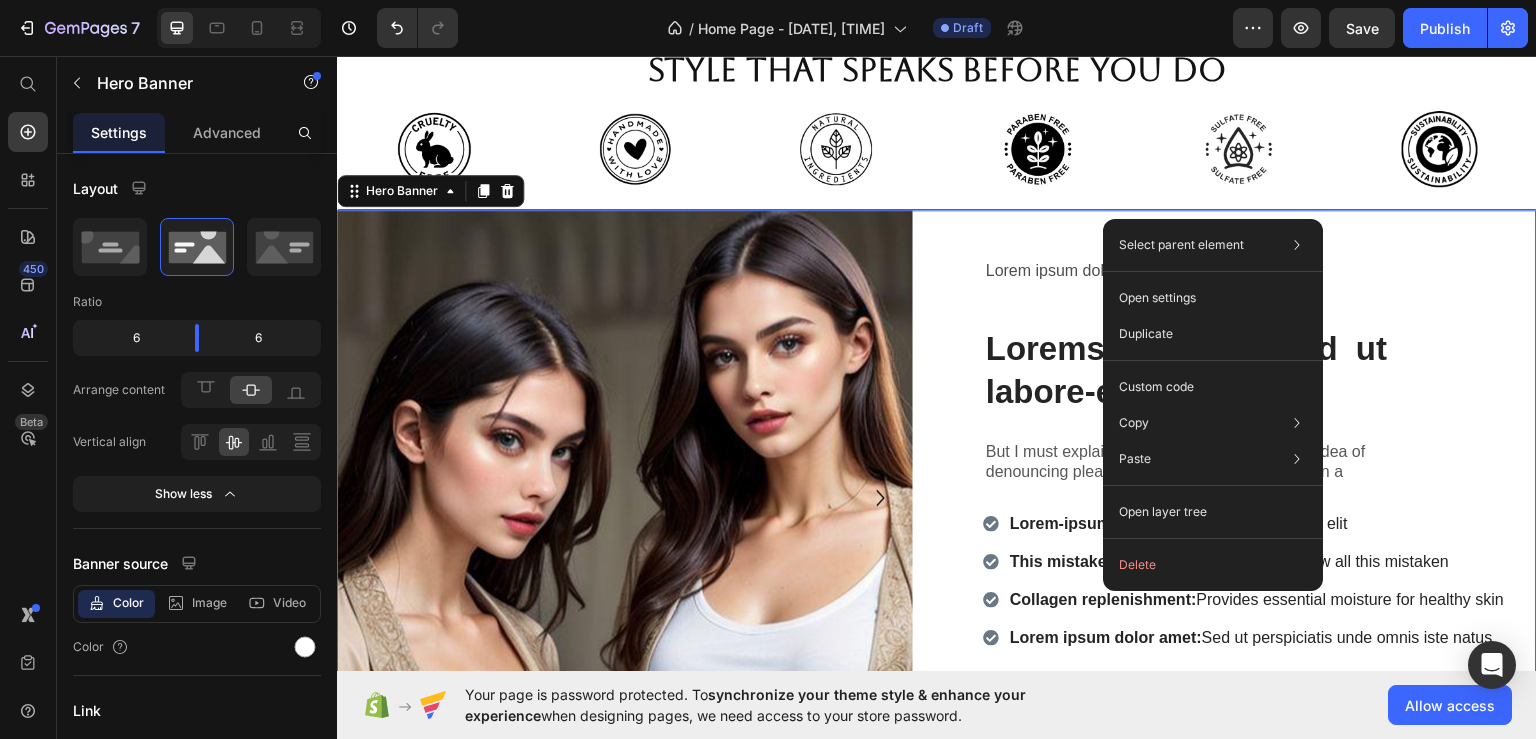 click on "Lorem ipsum dolor sit amet Text Block
Row Loremsed do eiusmod  ut labore-et dolore Heading But I must explain to you how all this mistaken idea of denouncing pleasure and praising pain was born a Text Block Row Lorem-ipsum dolor:  Consectetur adipiscing elit This mistaken:  But I must explain to you how all this mistaken Collagen replenishment:  Provides essential moisture for healthy skin Lorem ipsum dolor amet:  Sed ut perspiciatis unde omnis iste natus Item List
Get My Cosmetics Button Row" at bounding box center [1245, 497] 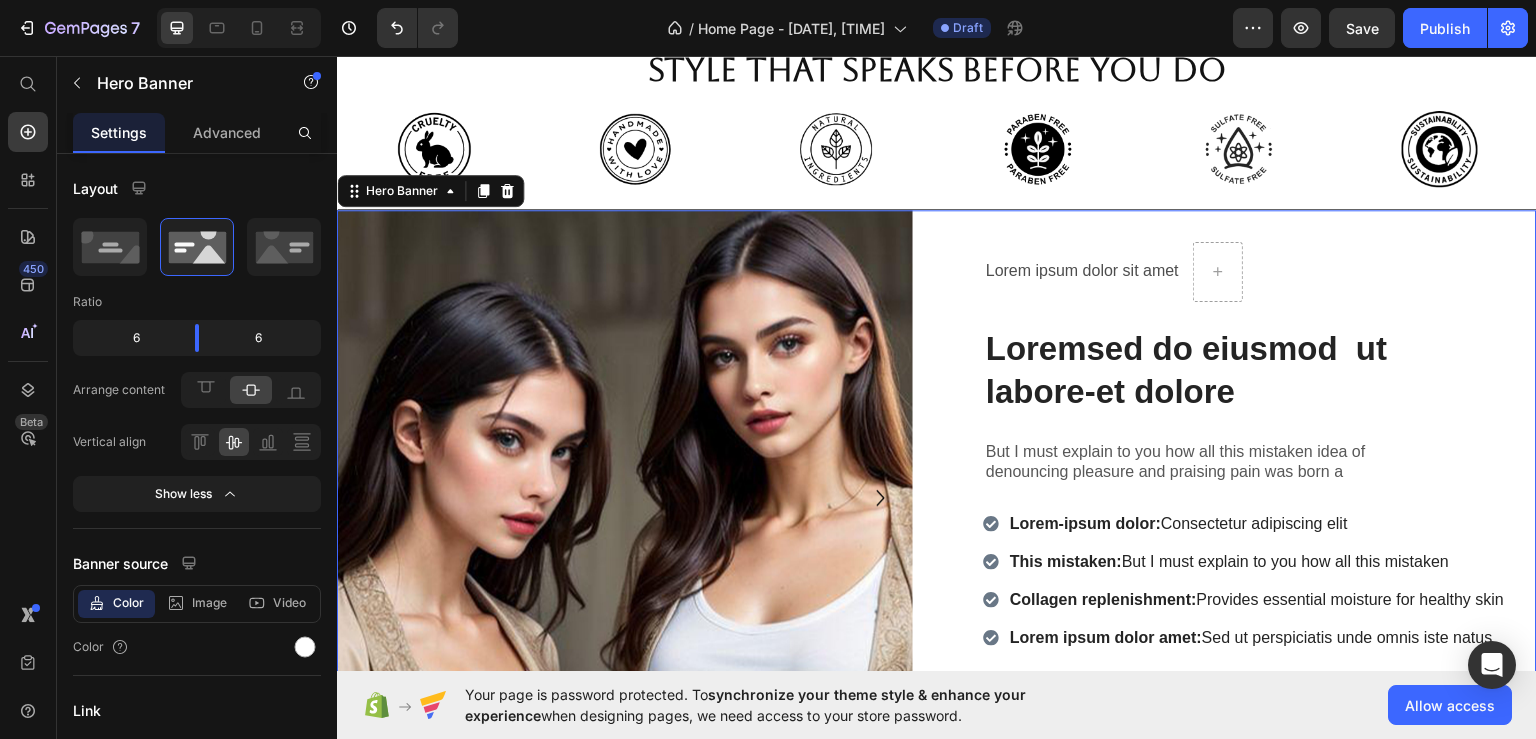 click on "Lorem ipsum dolor sit amet Text Block
Row Loremsed do eiusmod  ut labore-et dolore Heading But I must explain to you how all this mistaken idea of denouncing pleasure and praising pain was born a Text Block Row Lorem-ipsum dolor:  Consectetur adipiscing elit This mistaken:  But I must explain to you how all this mistaken Collagen replenishment:  Provides essential moisture for healthy skin Lorem ipsum dolor amet:  Sed ut perspiciatis unde omnis iste natus Item List
Get My Cosmetics Button Row" at bounding box center (1245, 497) 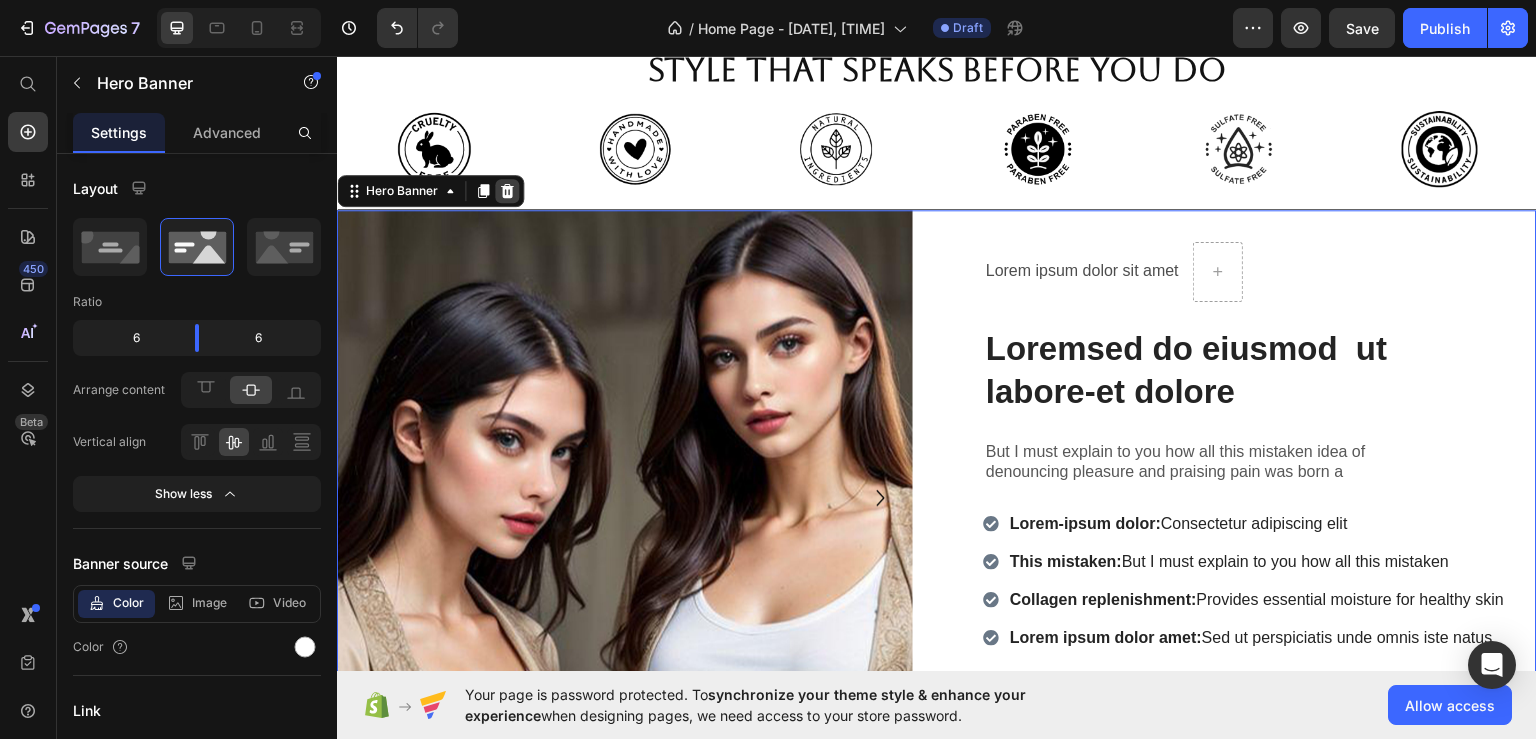 click 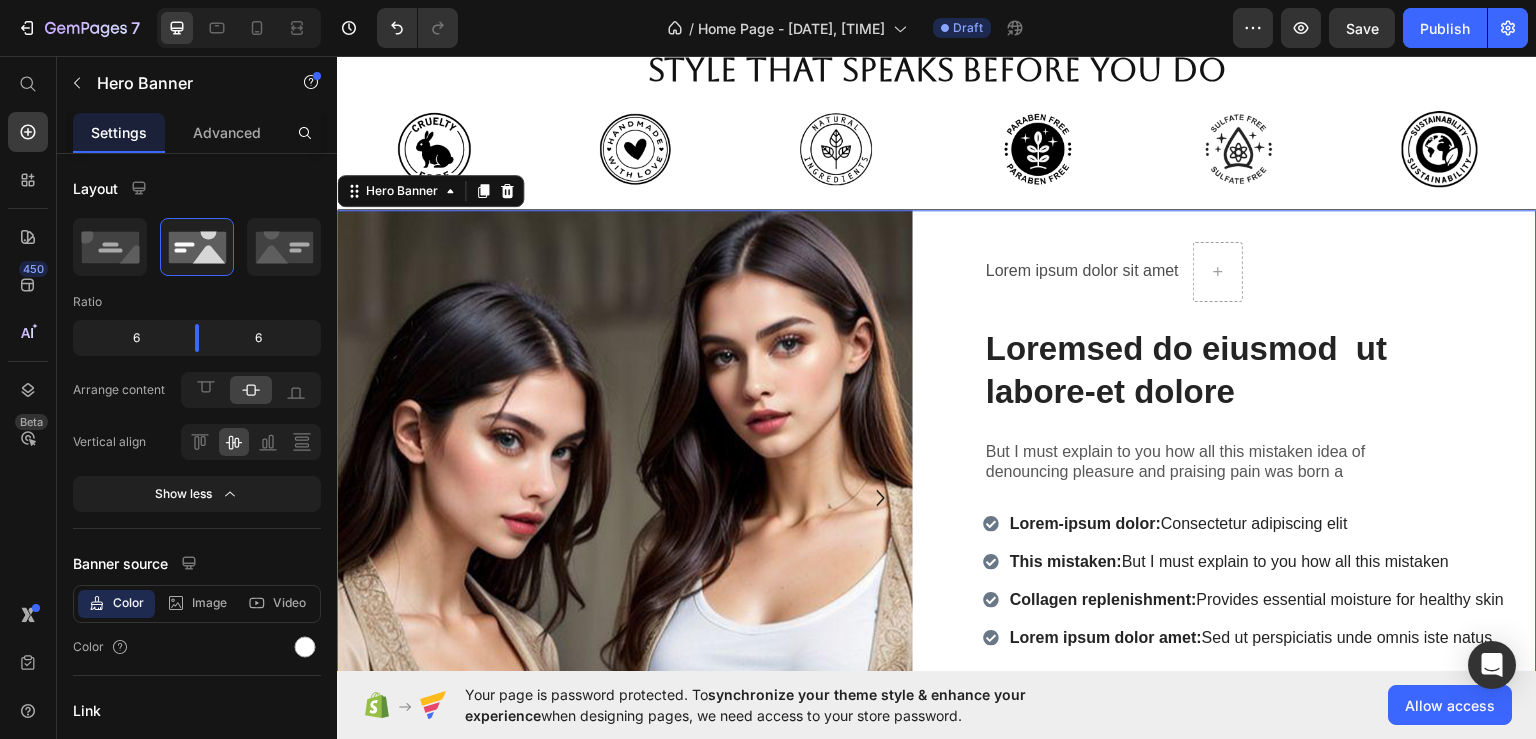 scroll, scrollTop: 560, scrollLeft: 0, axis: vertical 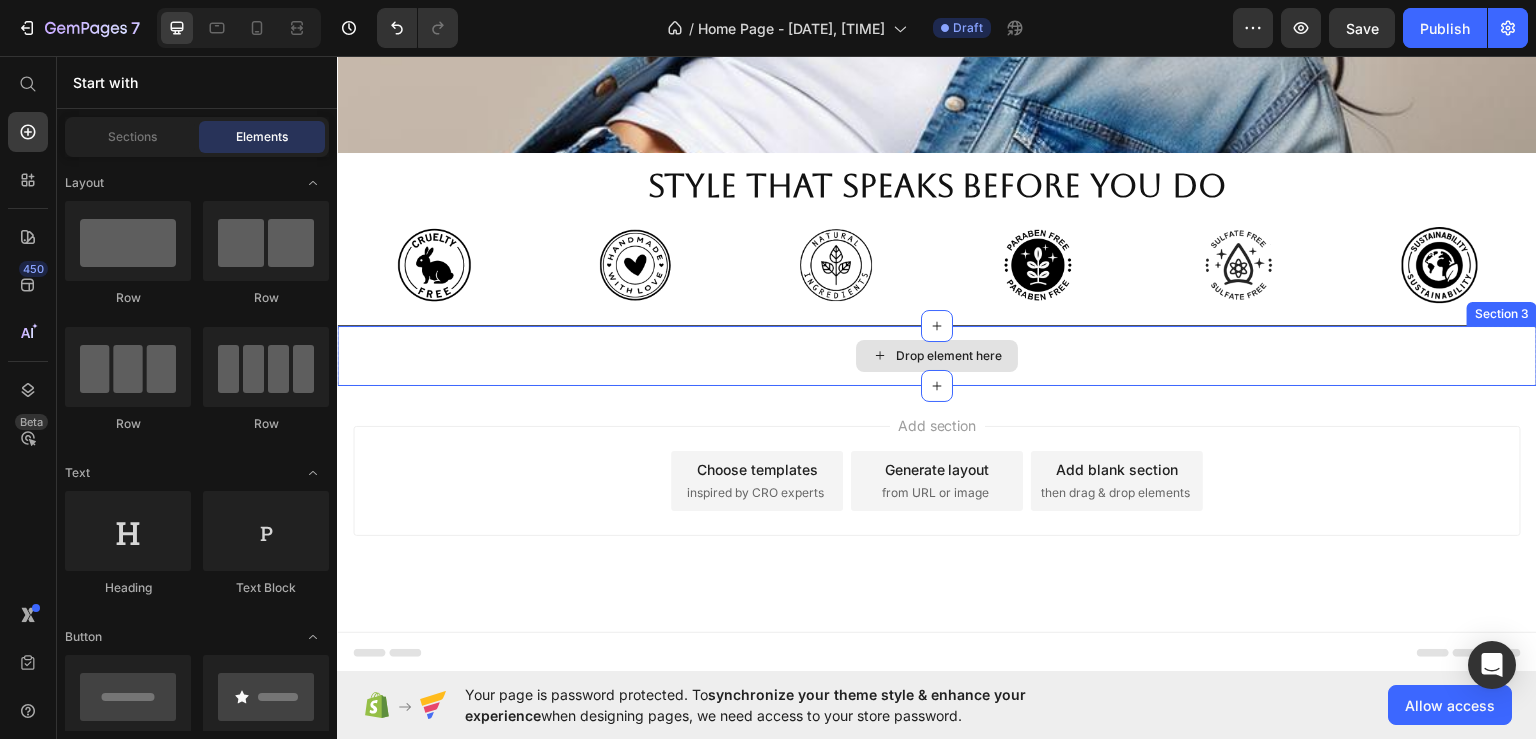 click on "Drop element here" at bounding box center [937, 355] 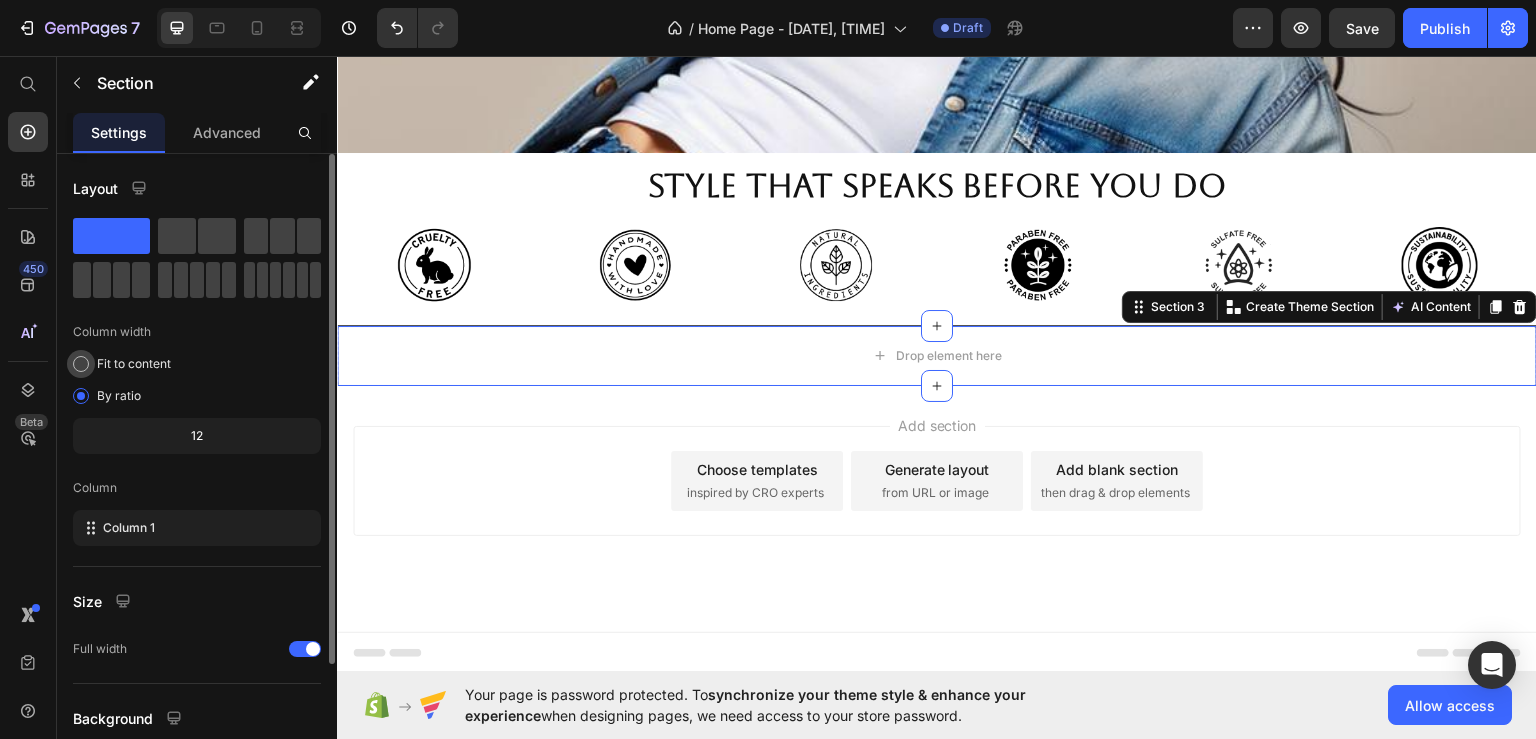 click on "Fit to content" at bounding box center (134, 364) 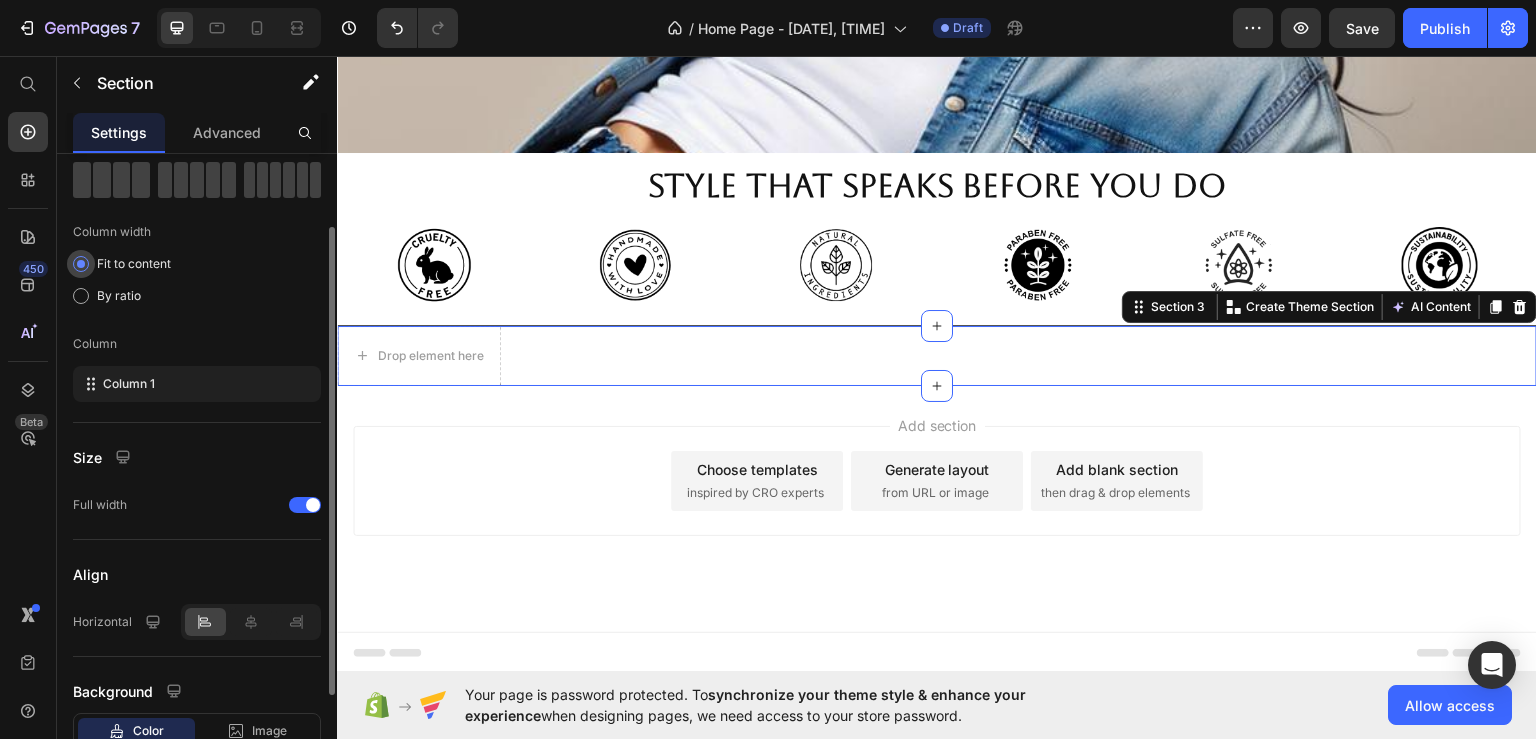 scroll, scrollTop: 0, scrollLeft: 0, axis: both 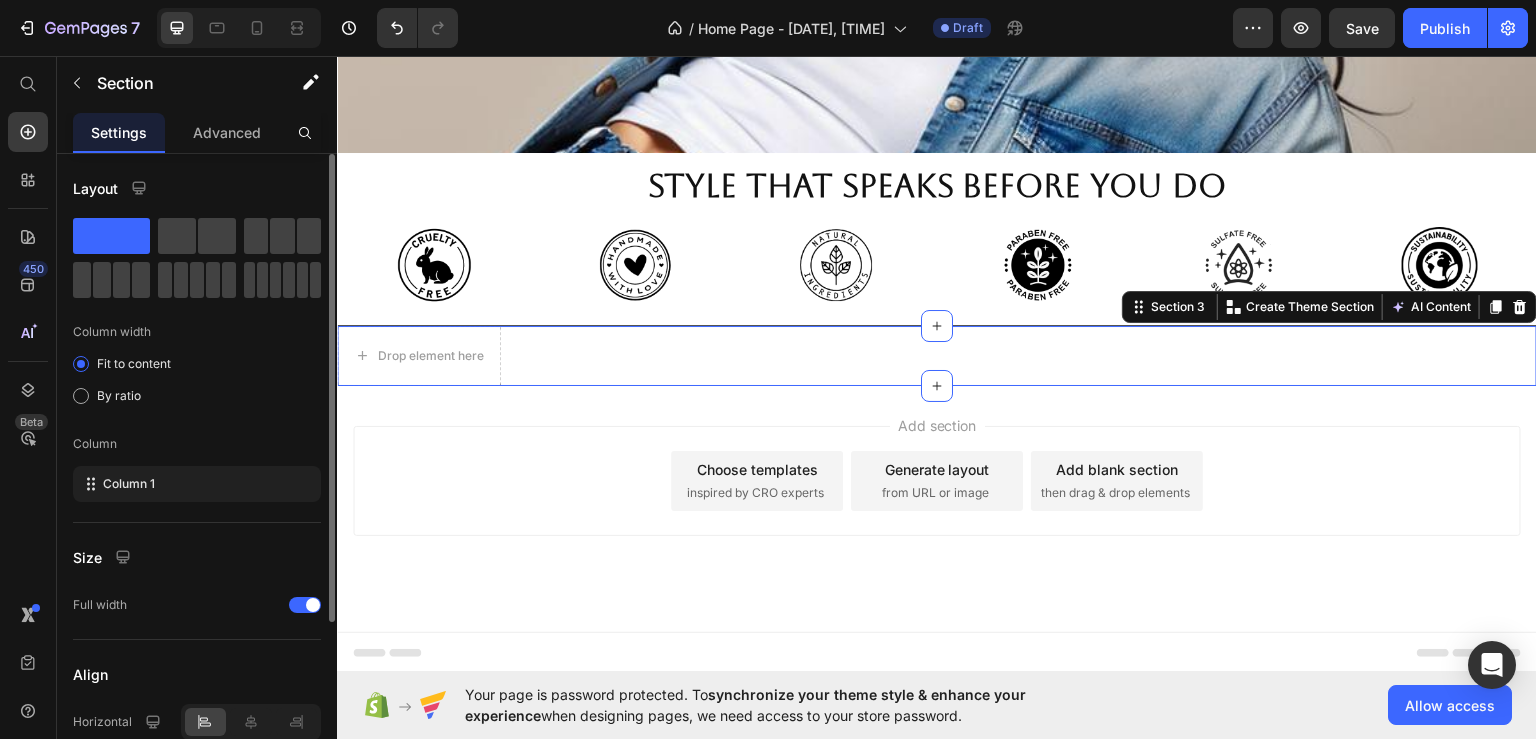 click on "Drop element here Section 3   You can create reusable sections Create Theme Section AI Content Write with GemAI What would you like to describe here? Tone and Voice Persuasive Product Classic Cotton T-Shirt Show more Generate" at bounding box center [937, 355] 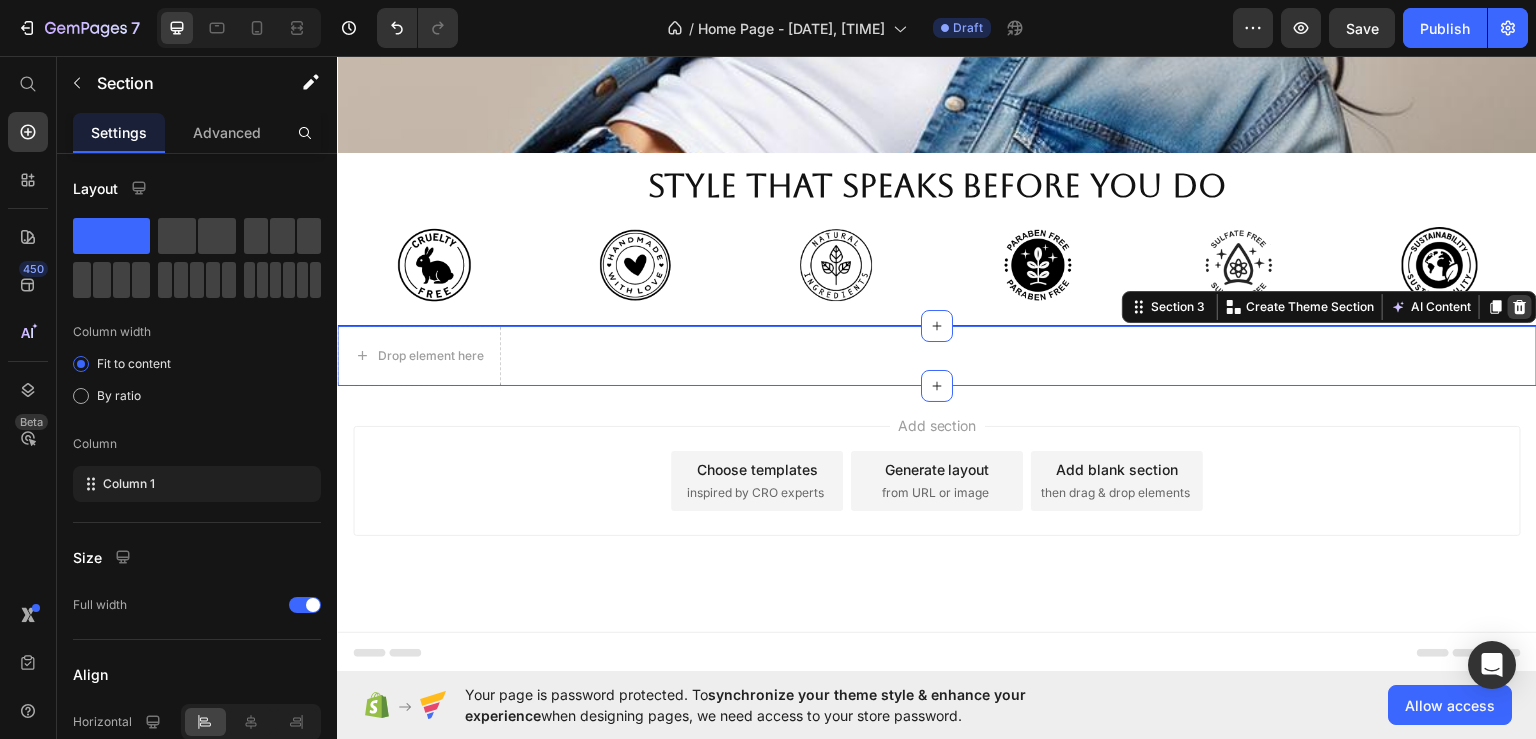 click 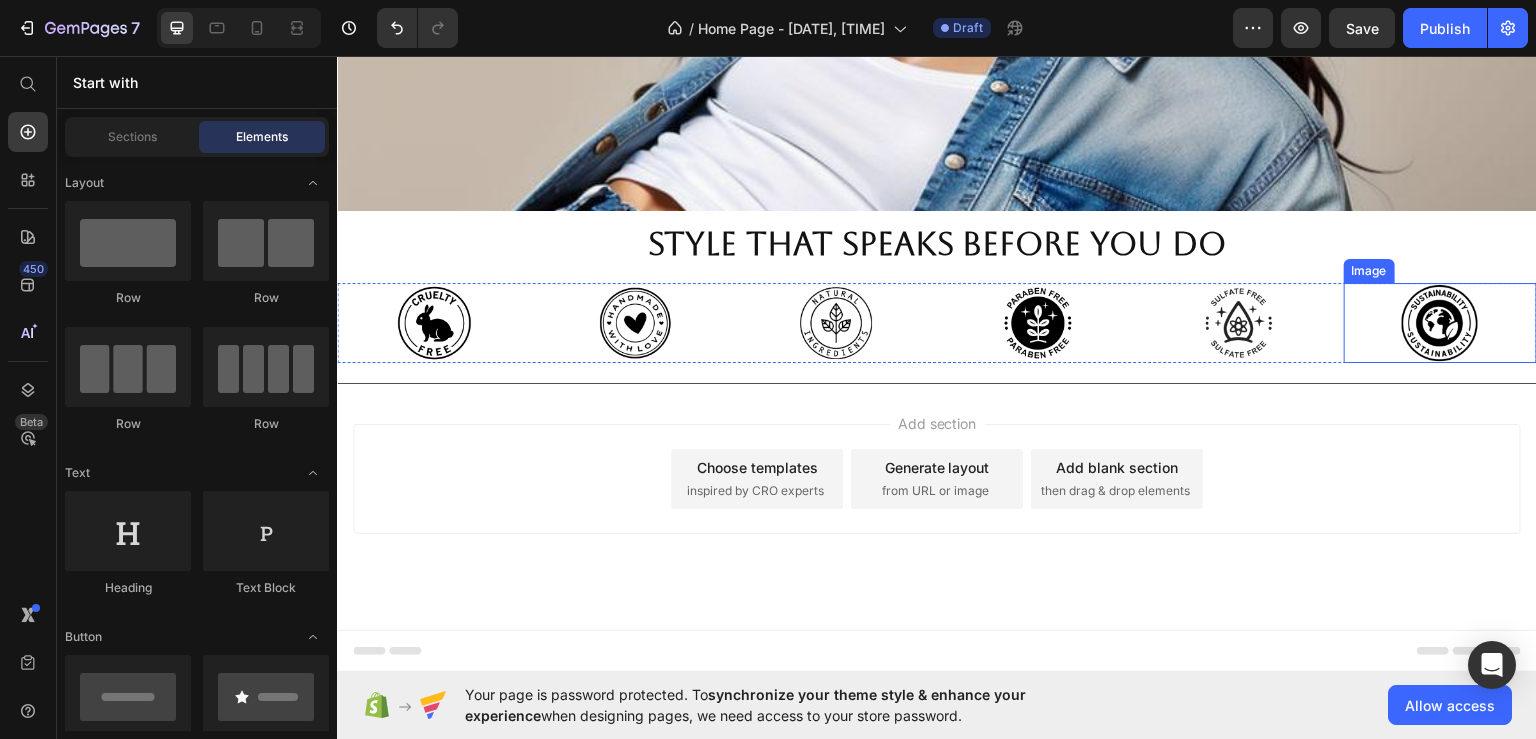 scroll, scrollTop: 500, scrollLeft: 0, axis: vertical 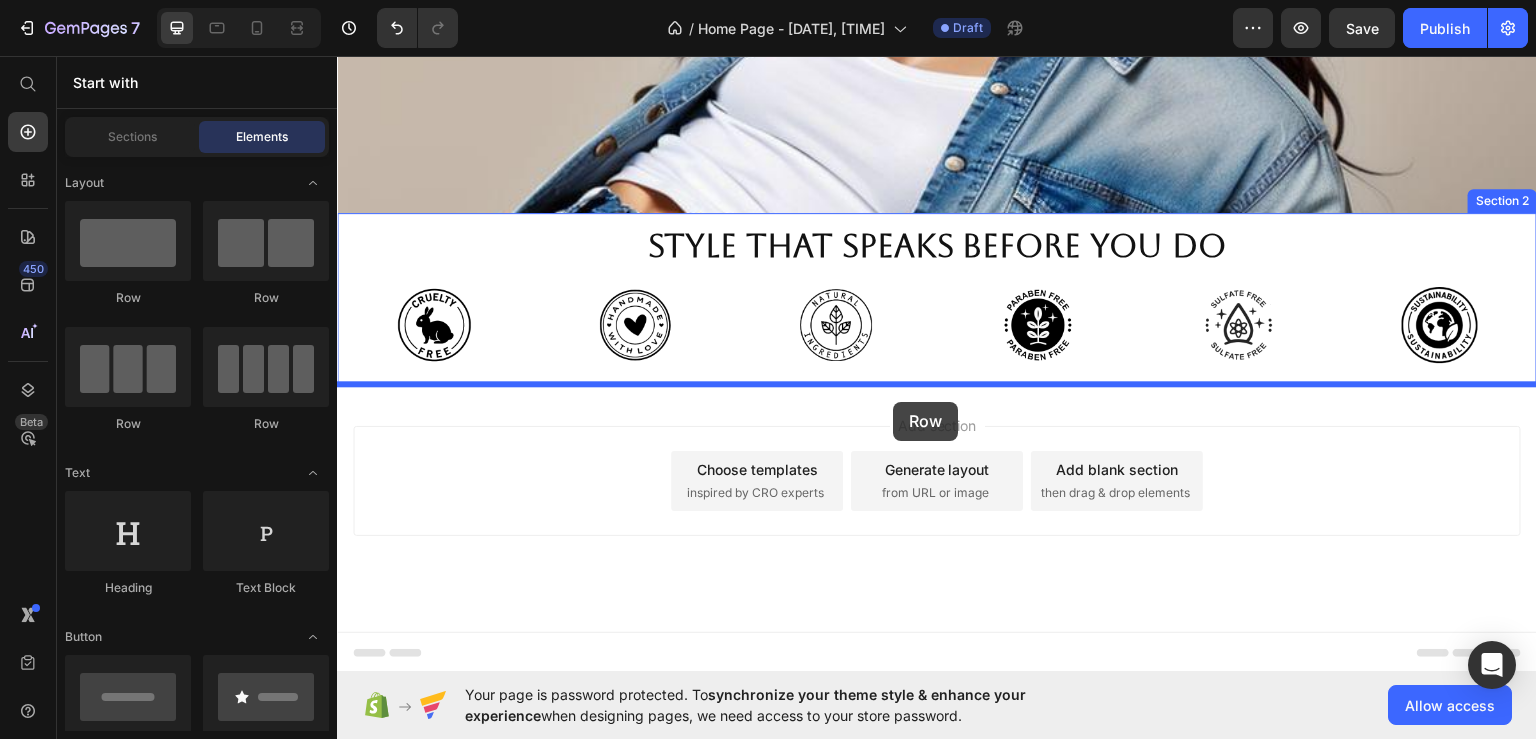 drag, startPoint x: 466, startPoint y: 296, endPoint x: 891, endPoint y: 393, distance: 435.9289 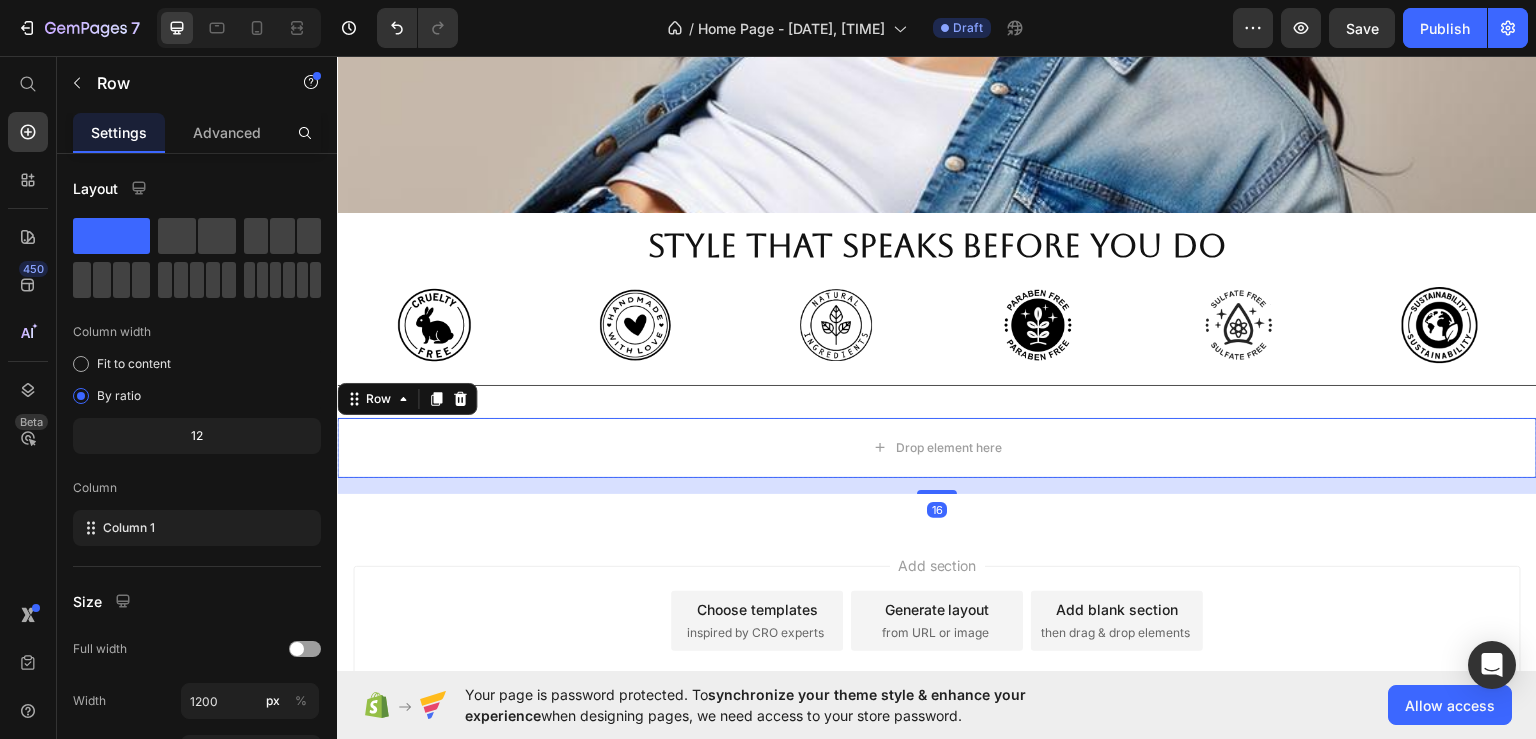 scroll, scrollTop: 640, scrollLeft: 0, axis: vertical 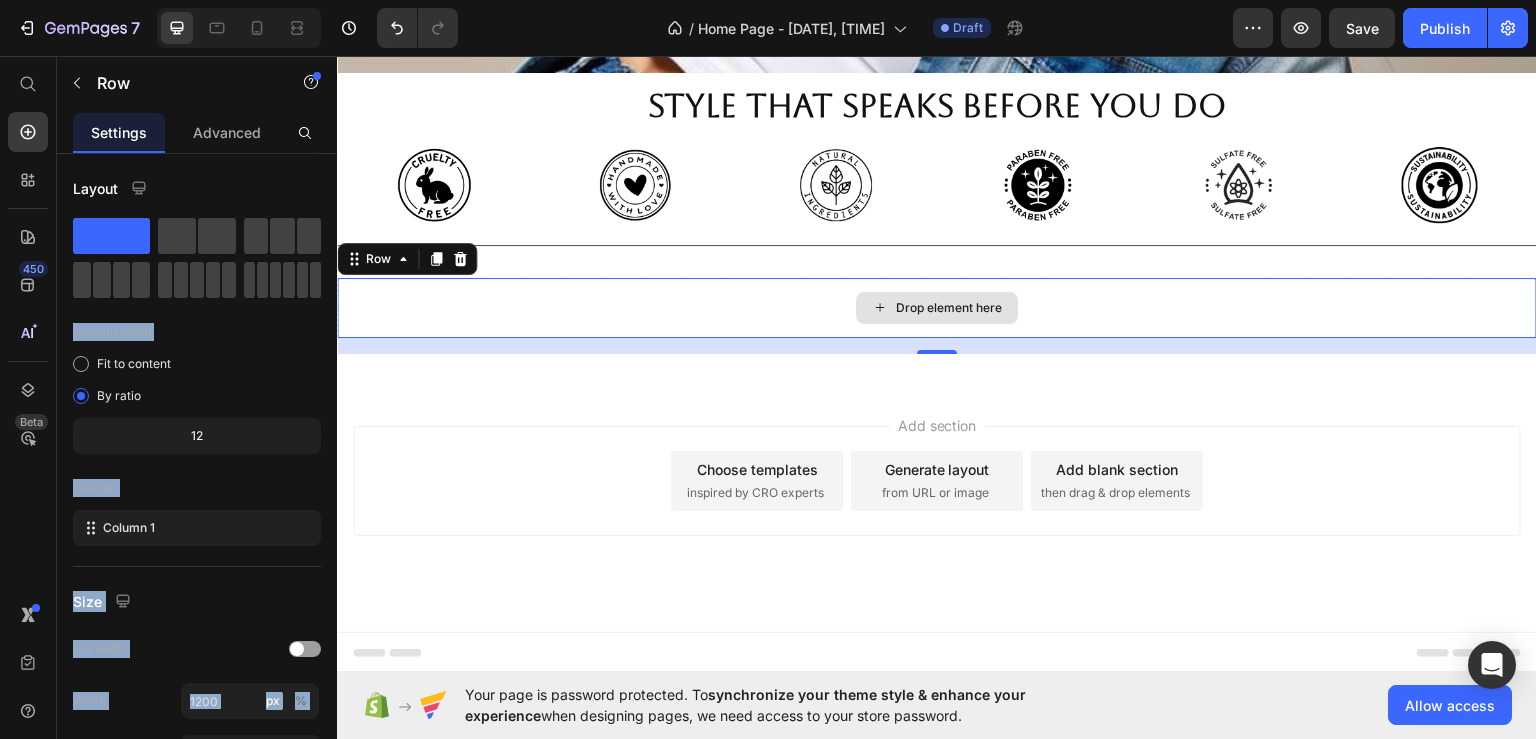 drag, startPoint x: 529, startPoint y: 291, endPoint x: 798, endPoint y: 304, distance: 269.31393 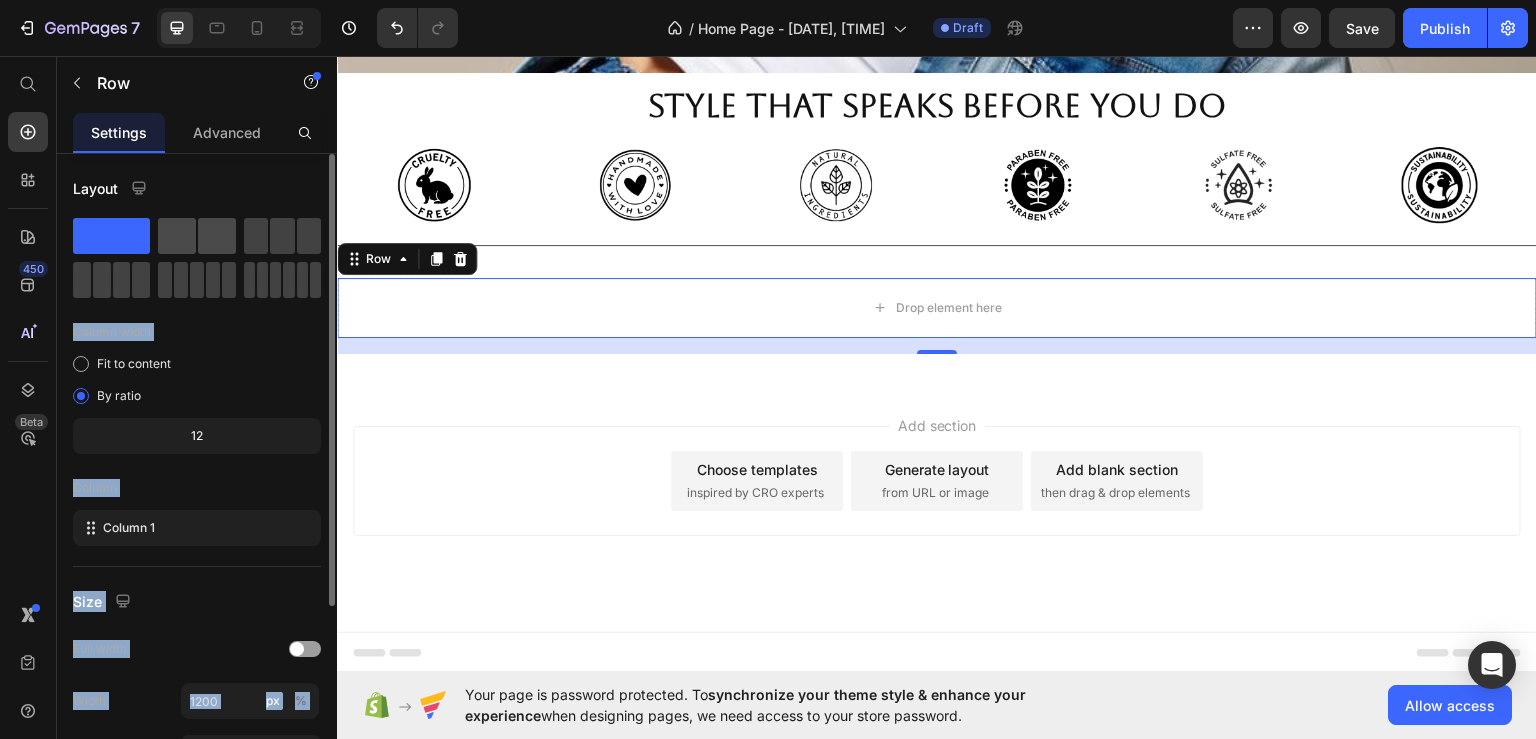 click 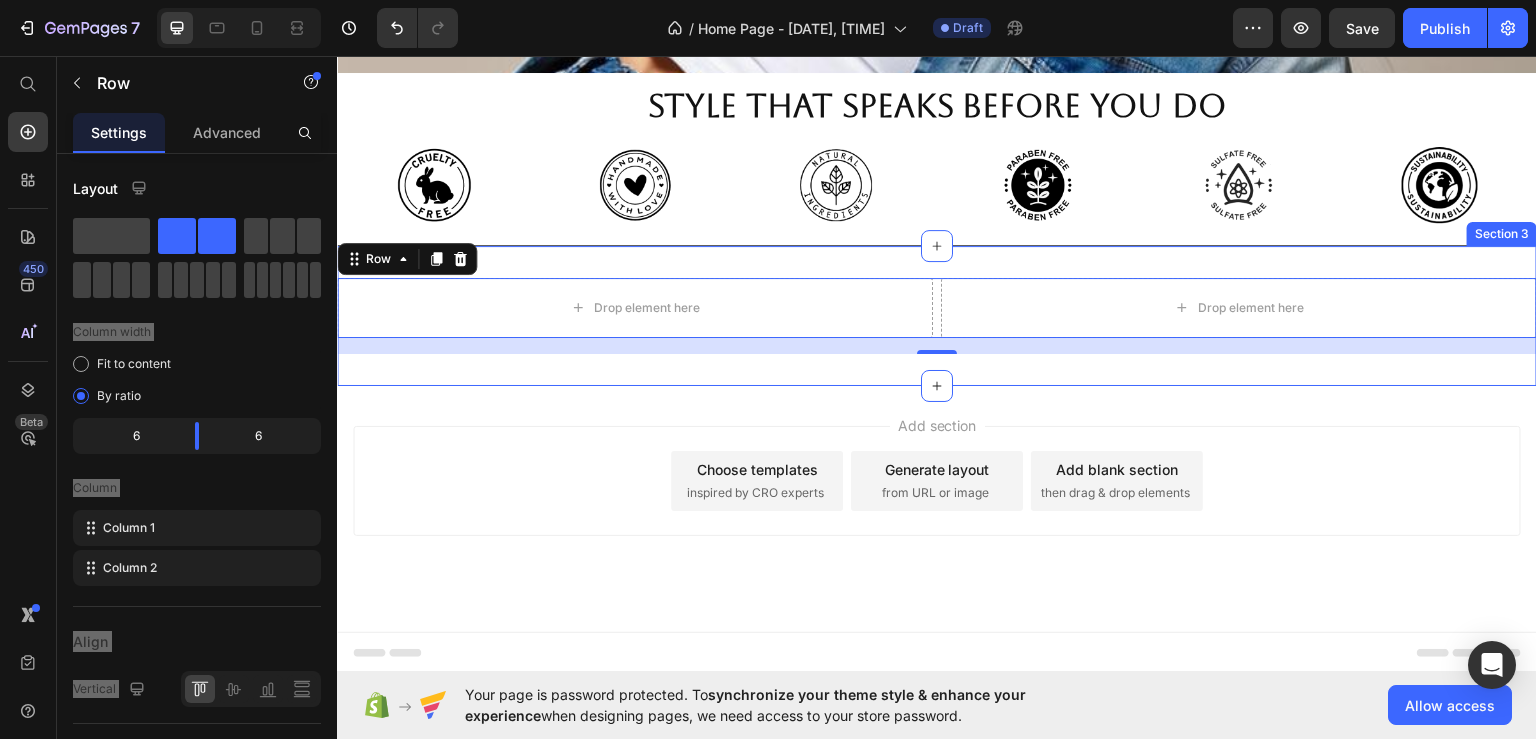 click on "Drop element here
Drop element here Row   16 Section 3" at bounding box center (937, 315) 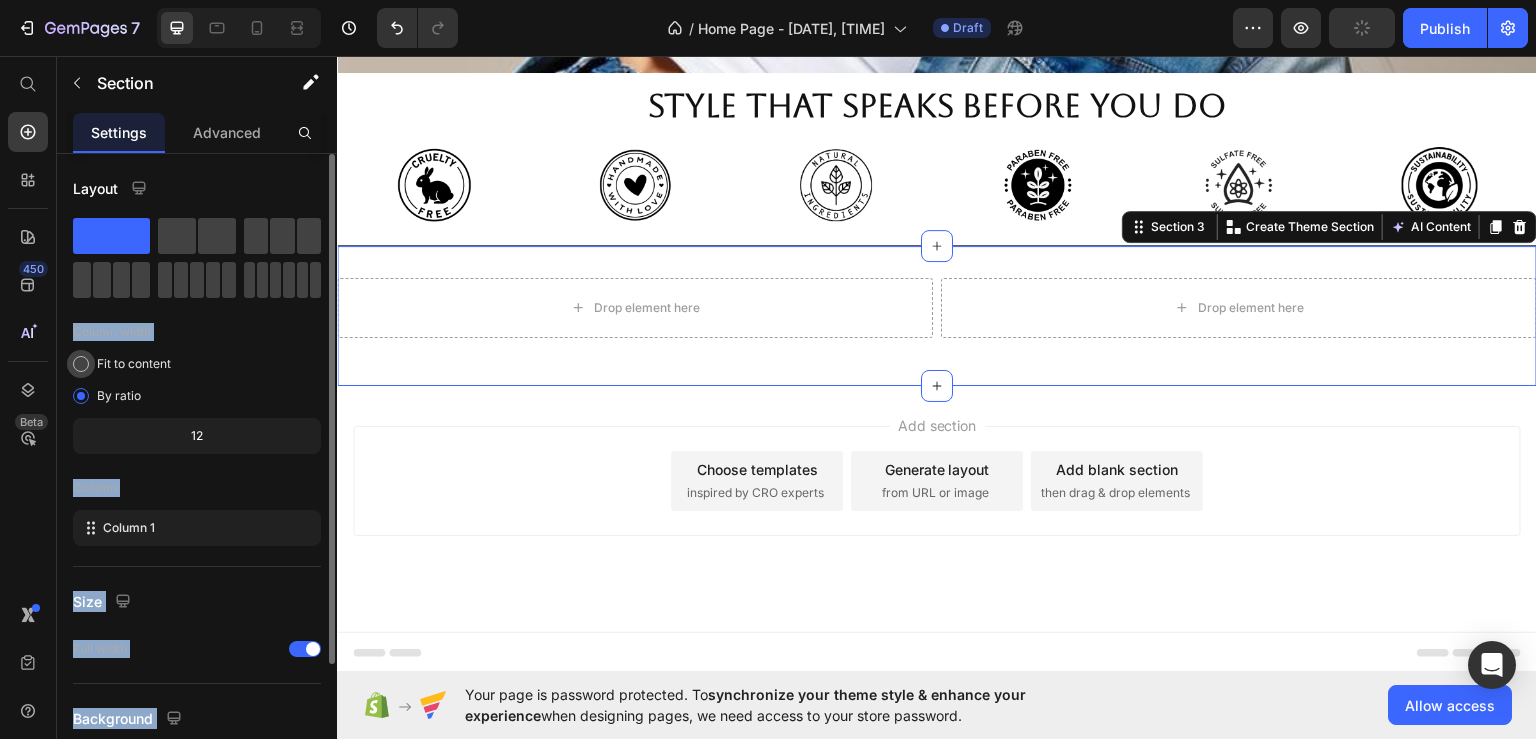 click on "Fit to content" at bounding box center [134, 364] 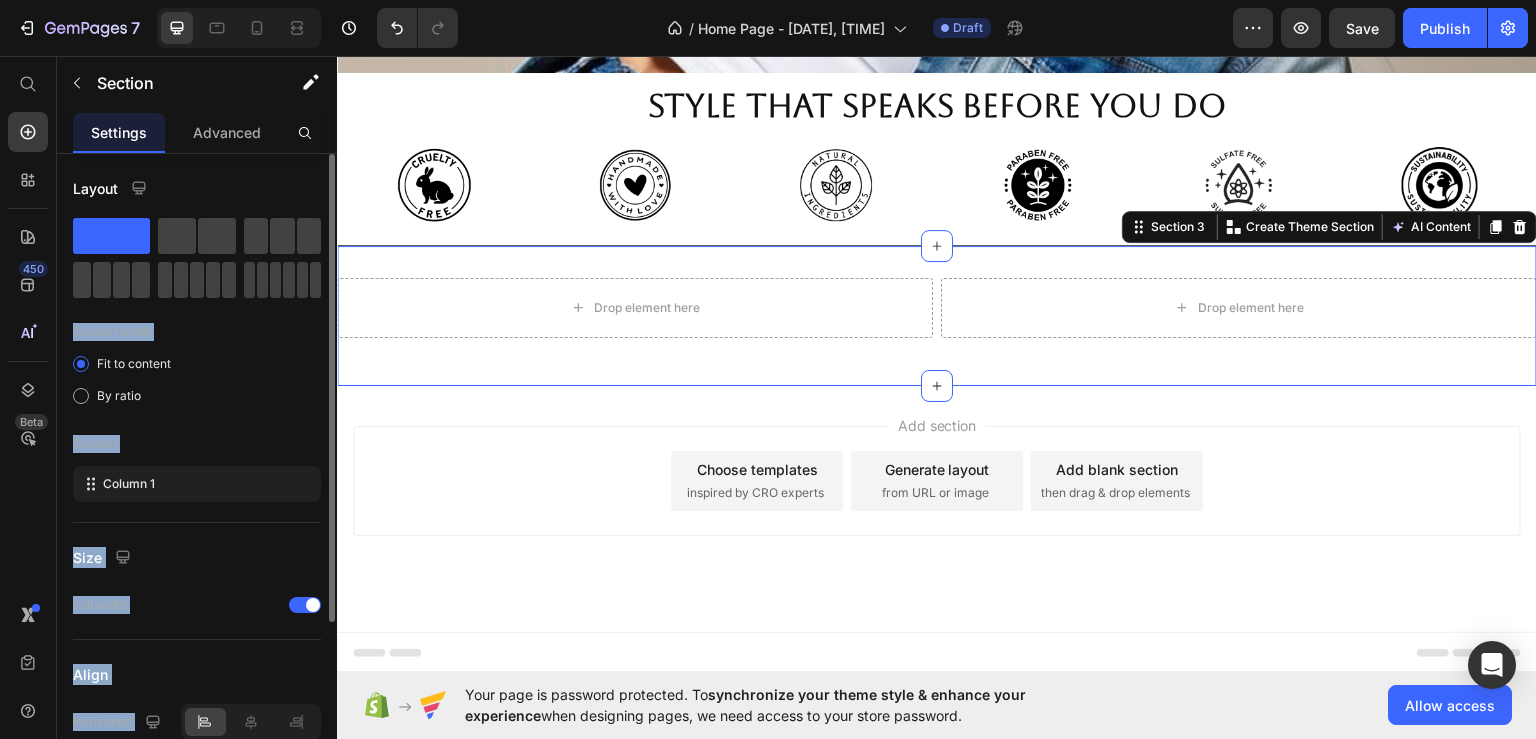 click on "Column" at bounding box center (197, 444) 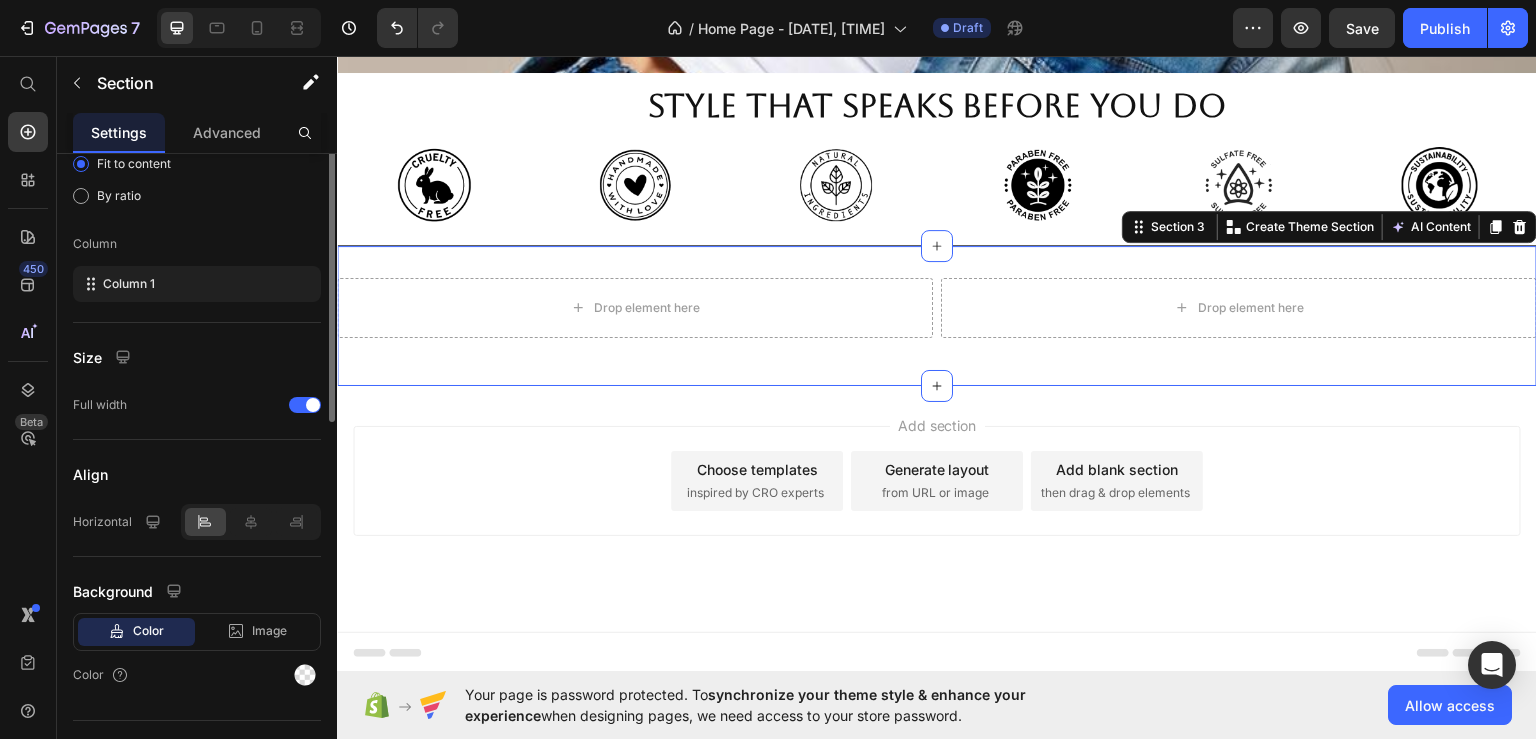 scroll, scrollTop: 0, scrollLeft: 0, axis: both 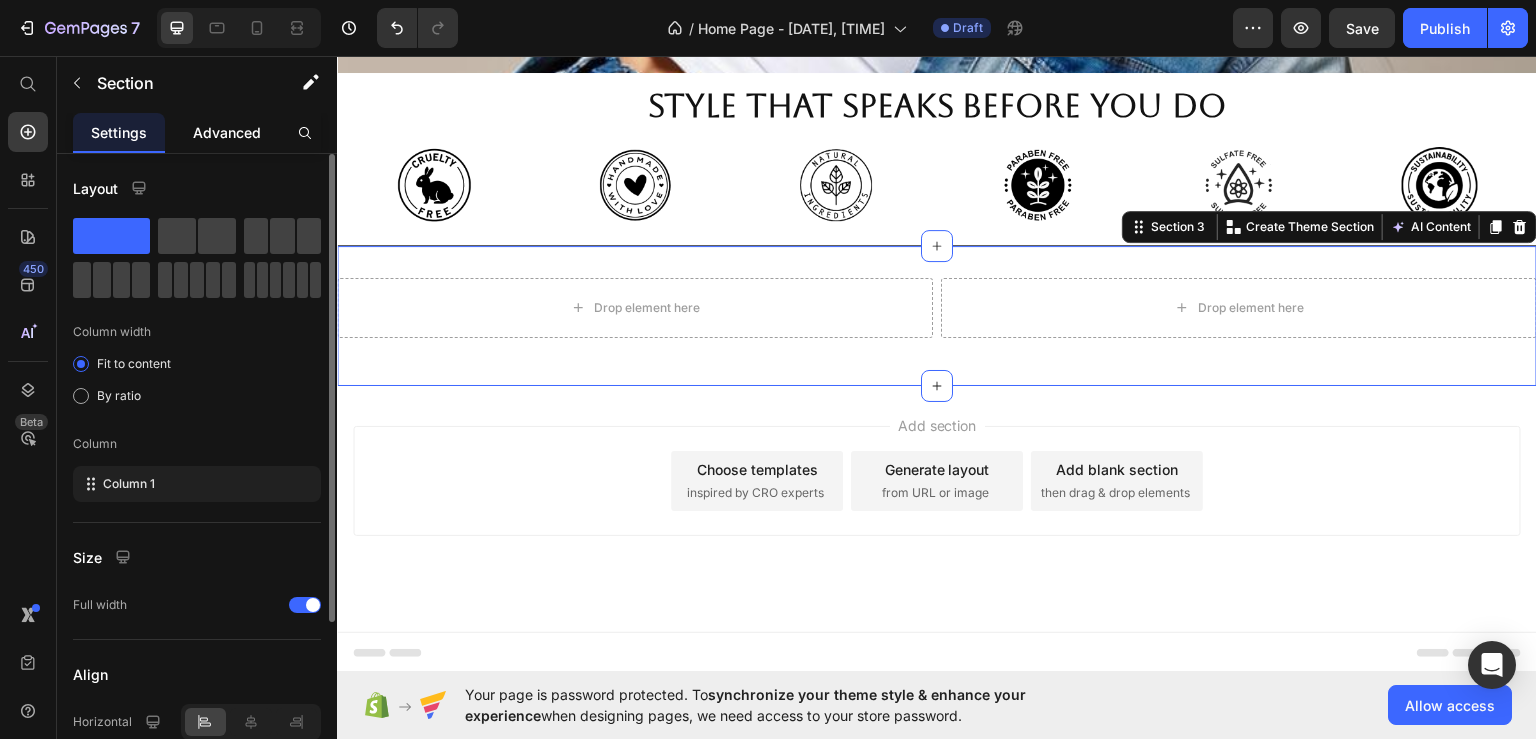 click on "Advanced" at bounding box center [227, 132] 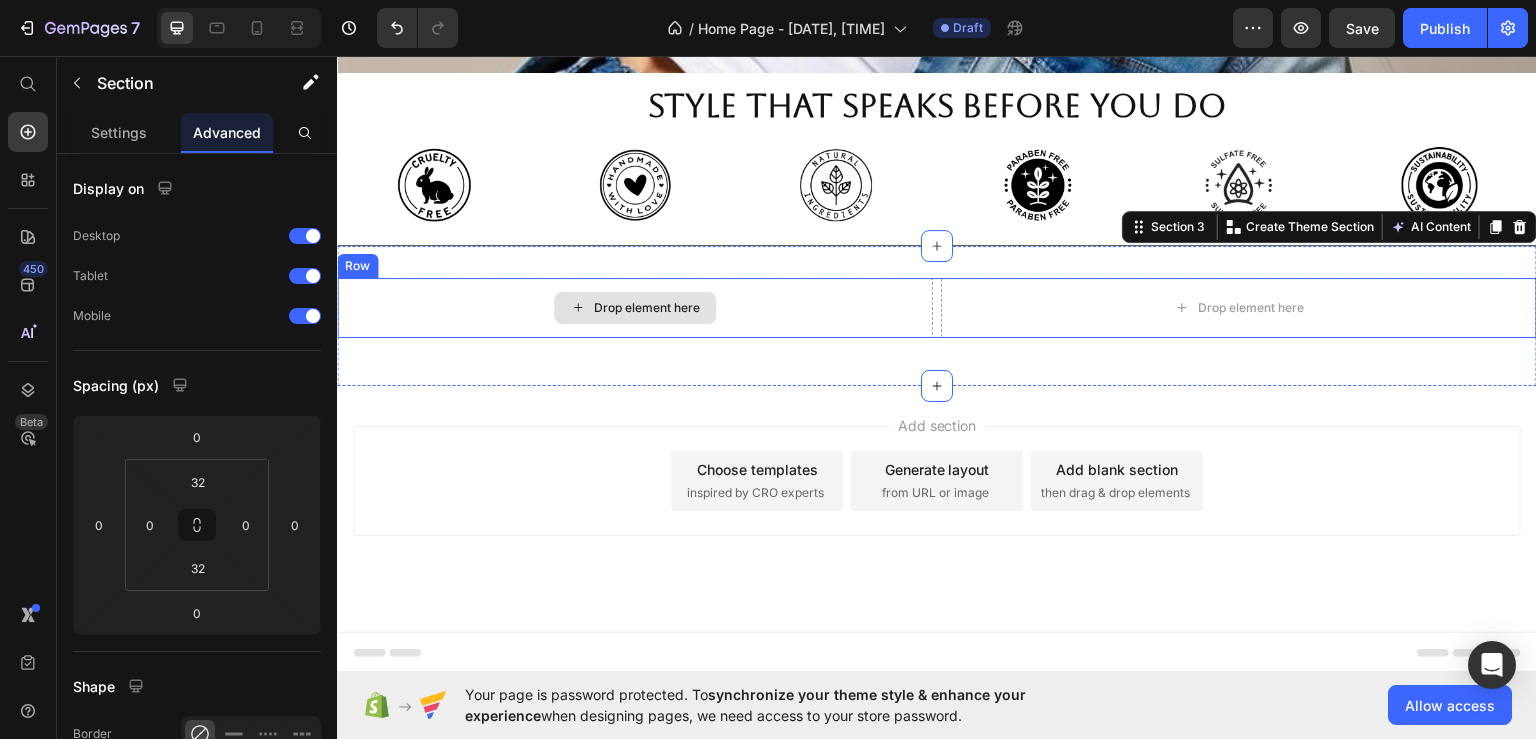click on "Drop element here" at bounding box center [635, 307] 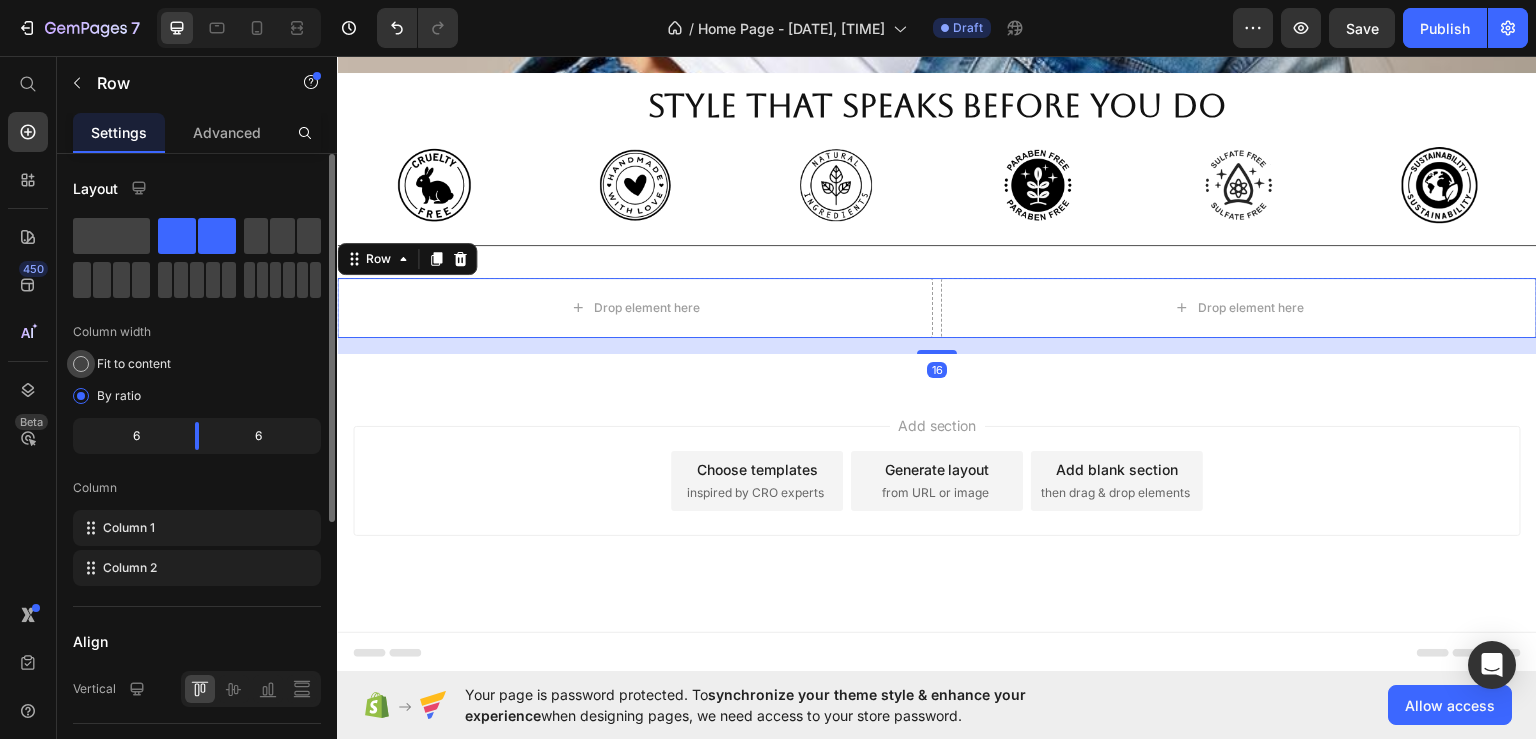 click on "Fit to content" at bounding box center [134, 364] 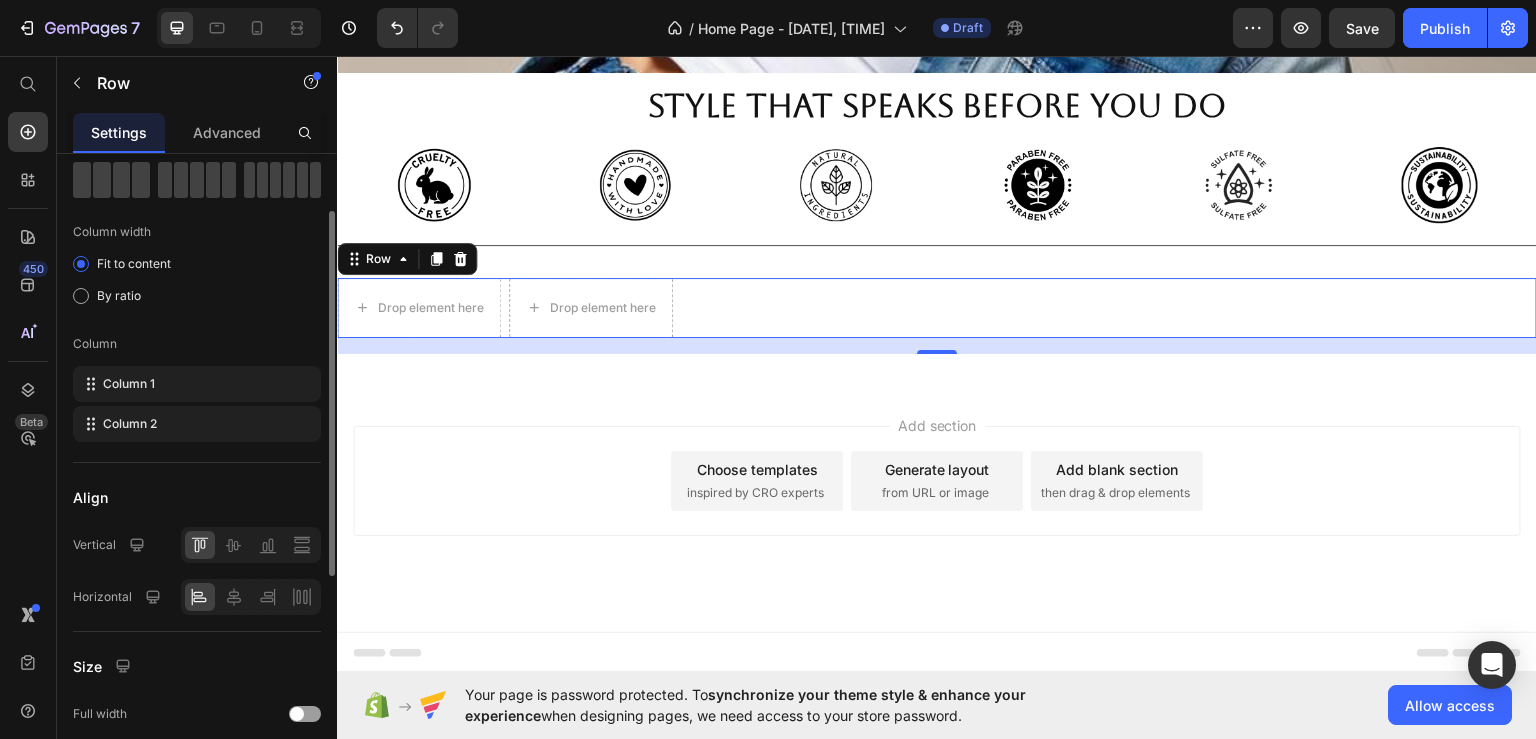 scroll, scrollTop: 300, scrollLeft: 0, axis: vertical 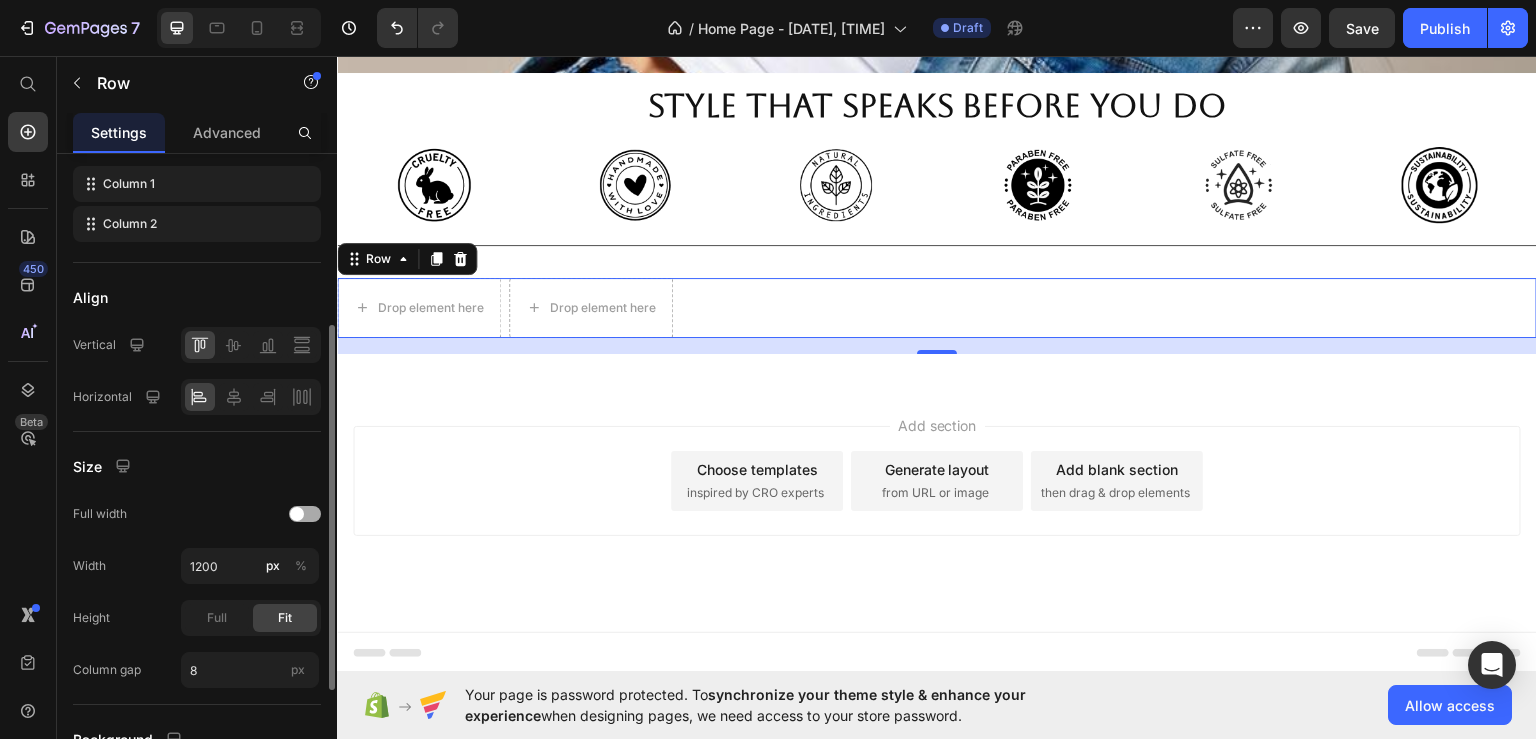 click at bounding box center [305, 514] 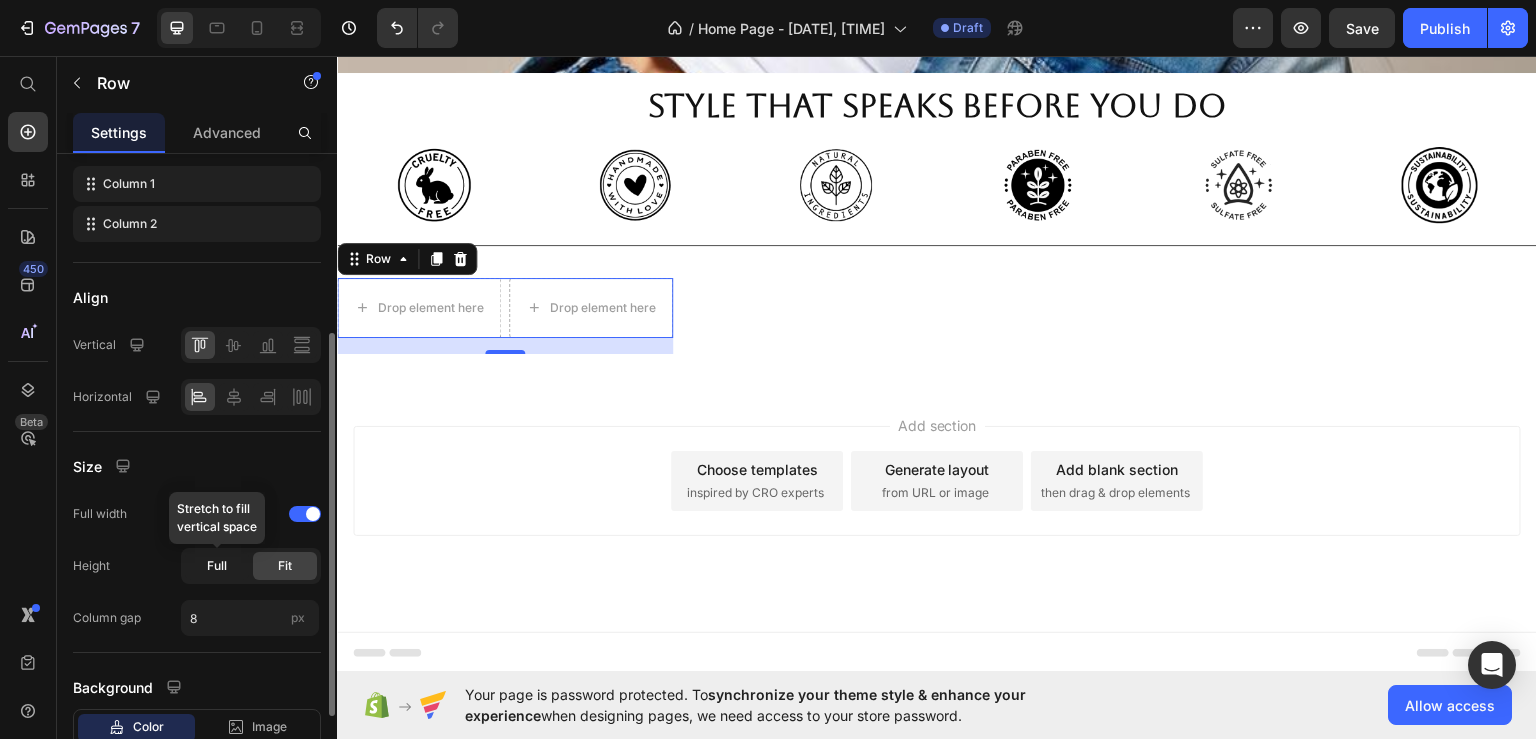 click on "Full" 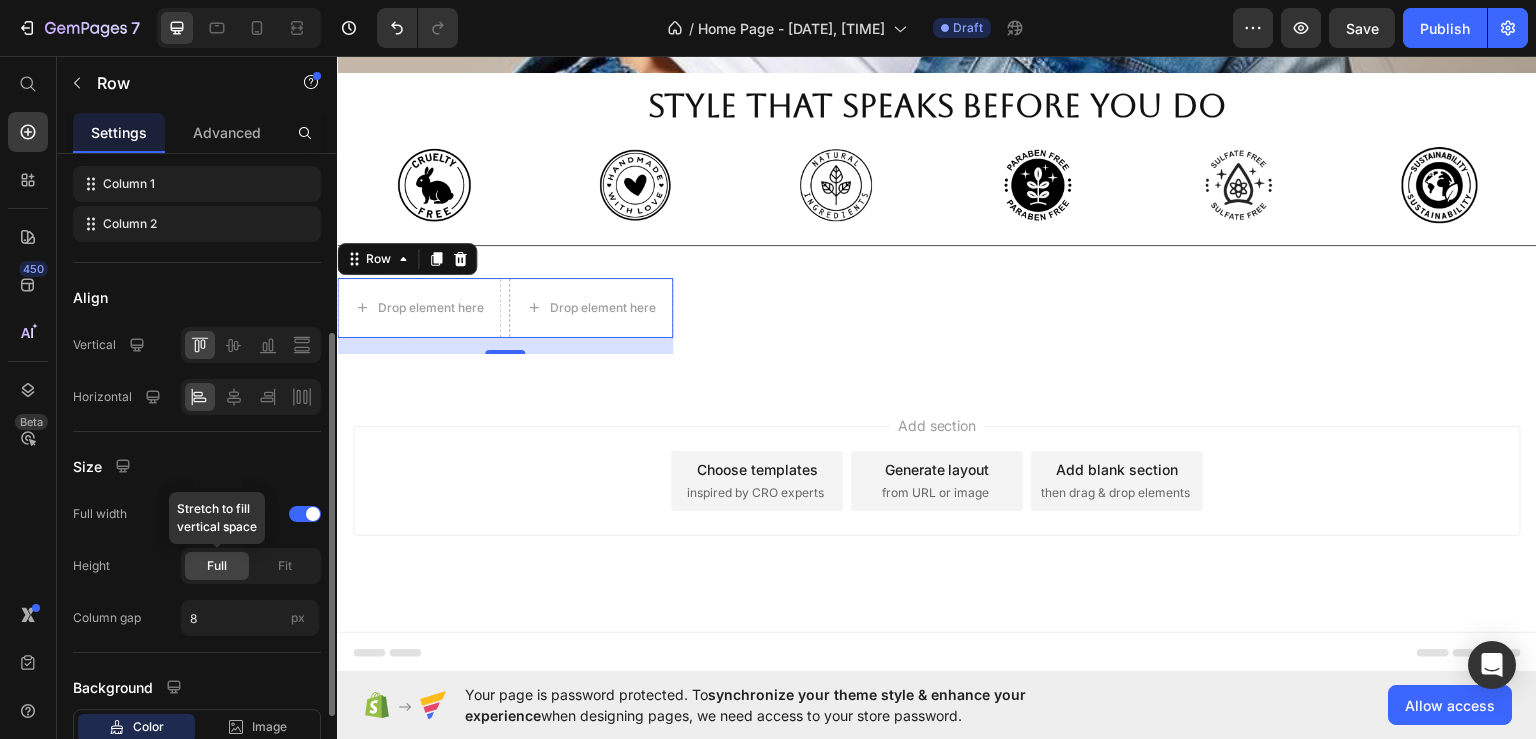 click on "Full" 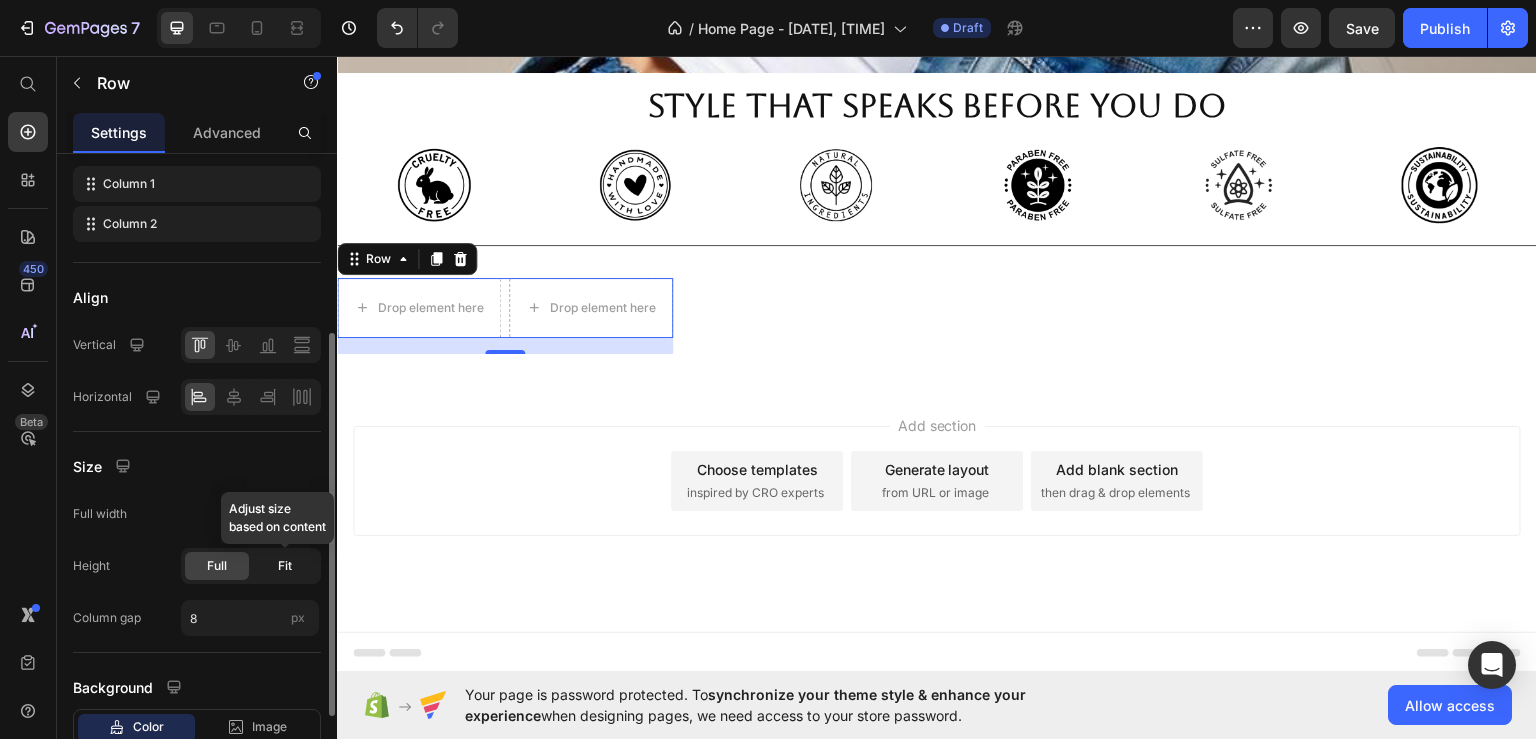 click on "Fit" 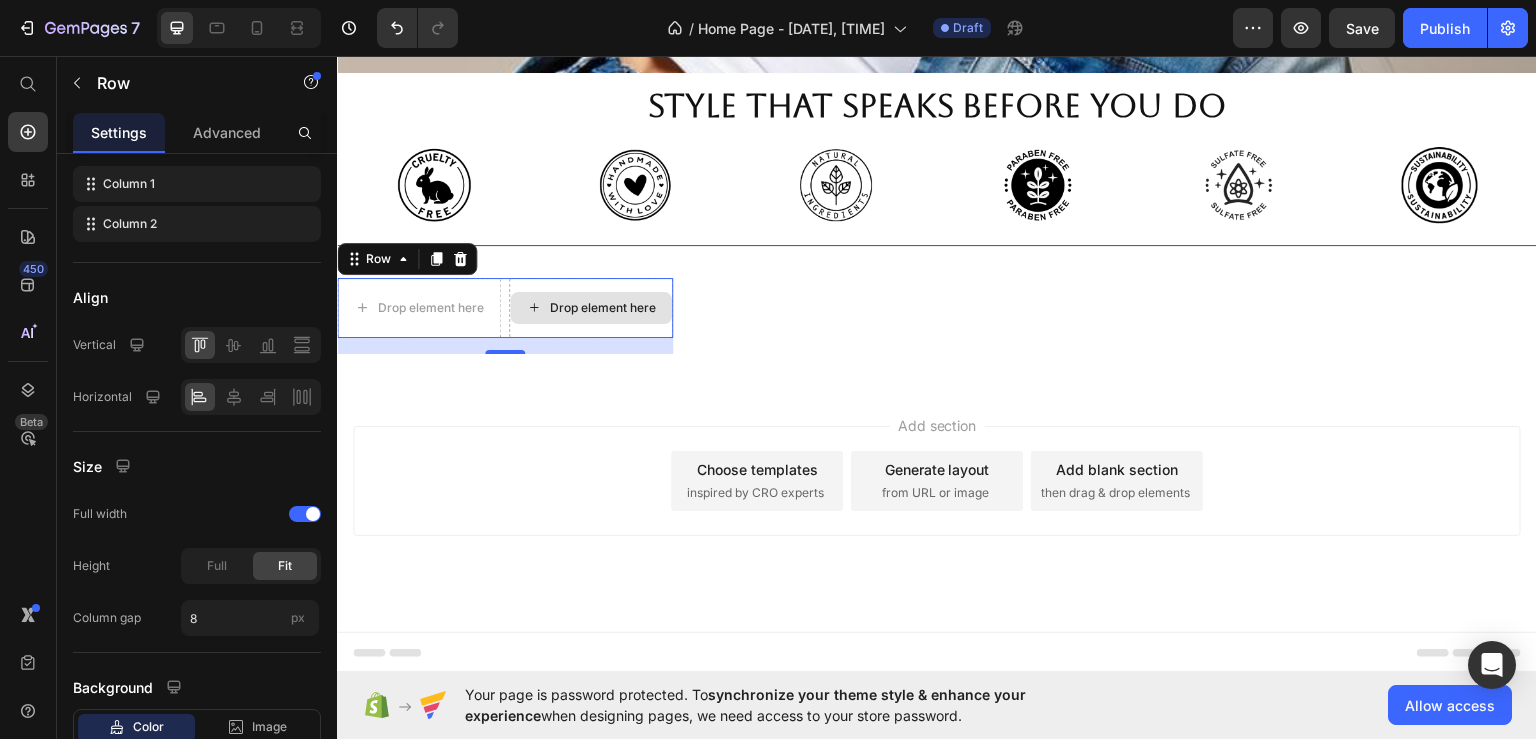 click on "Drop element here" at bounding box center (591, 307) 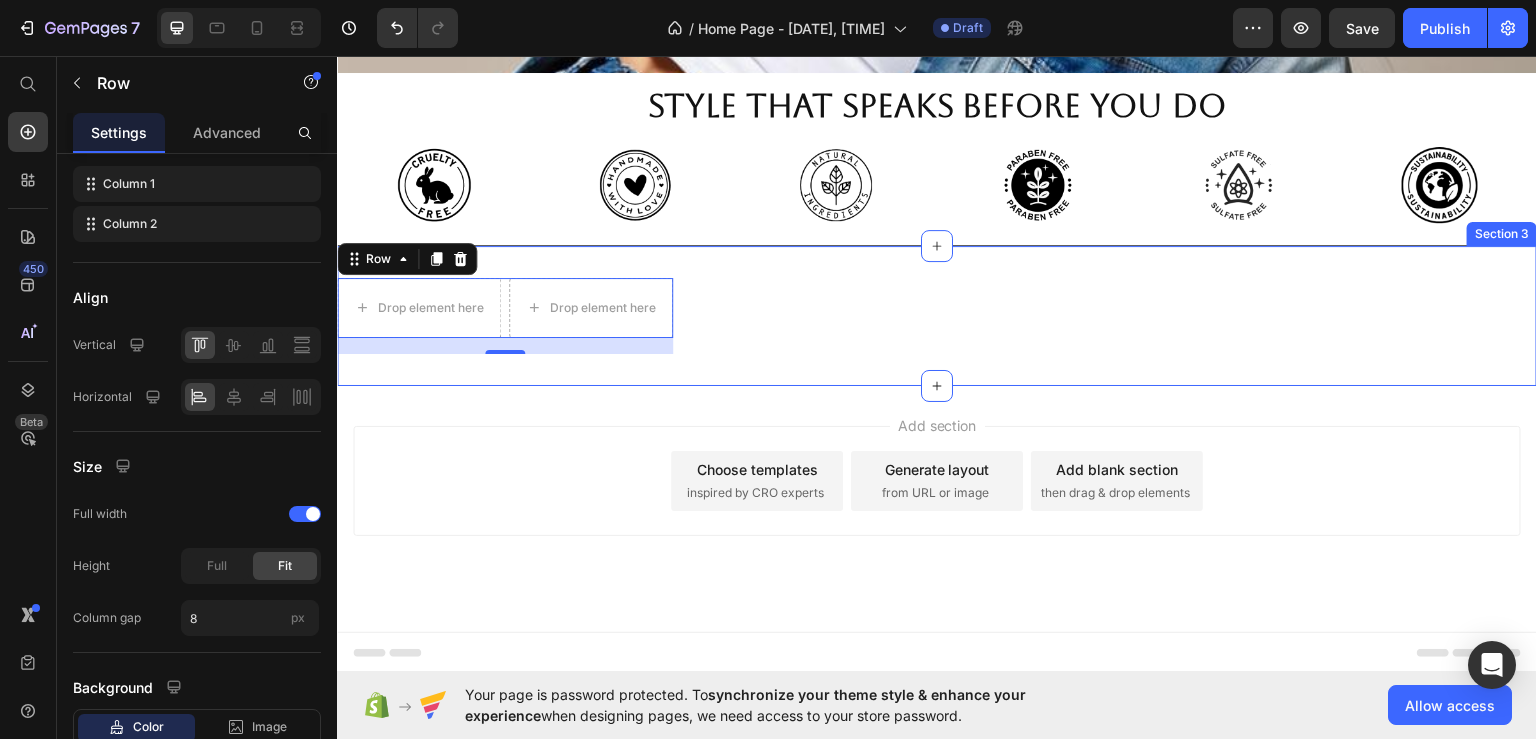 click on "Drop element here
Drop element here Row   16 Section 3" at bounding box center [937, 315] 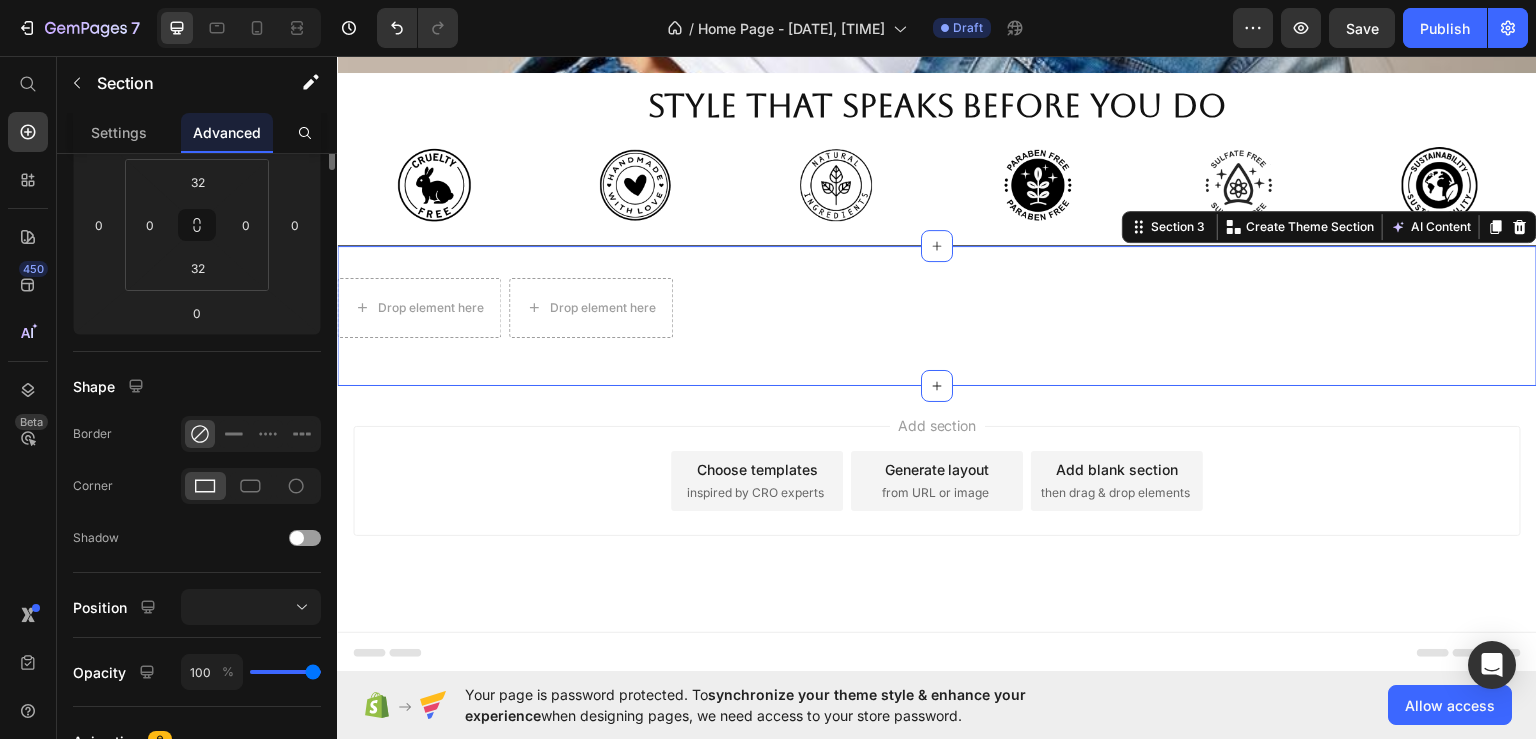 scroll, scrollTop: 0, scrollLeft: 0, axis: both 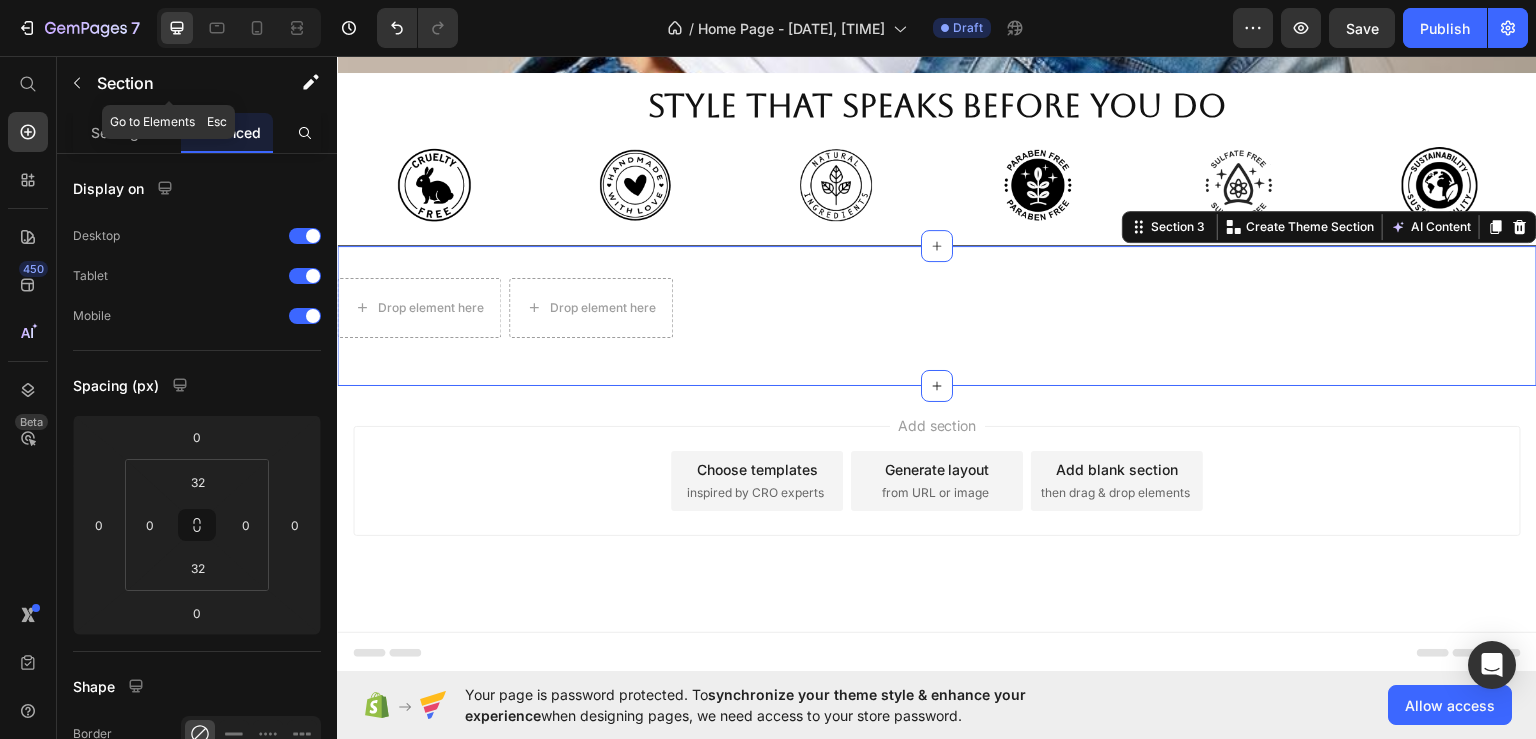 click 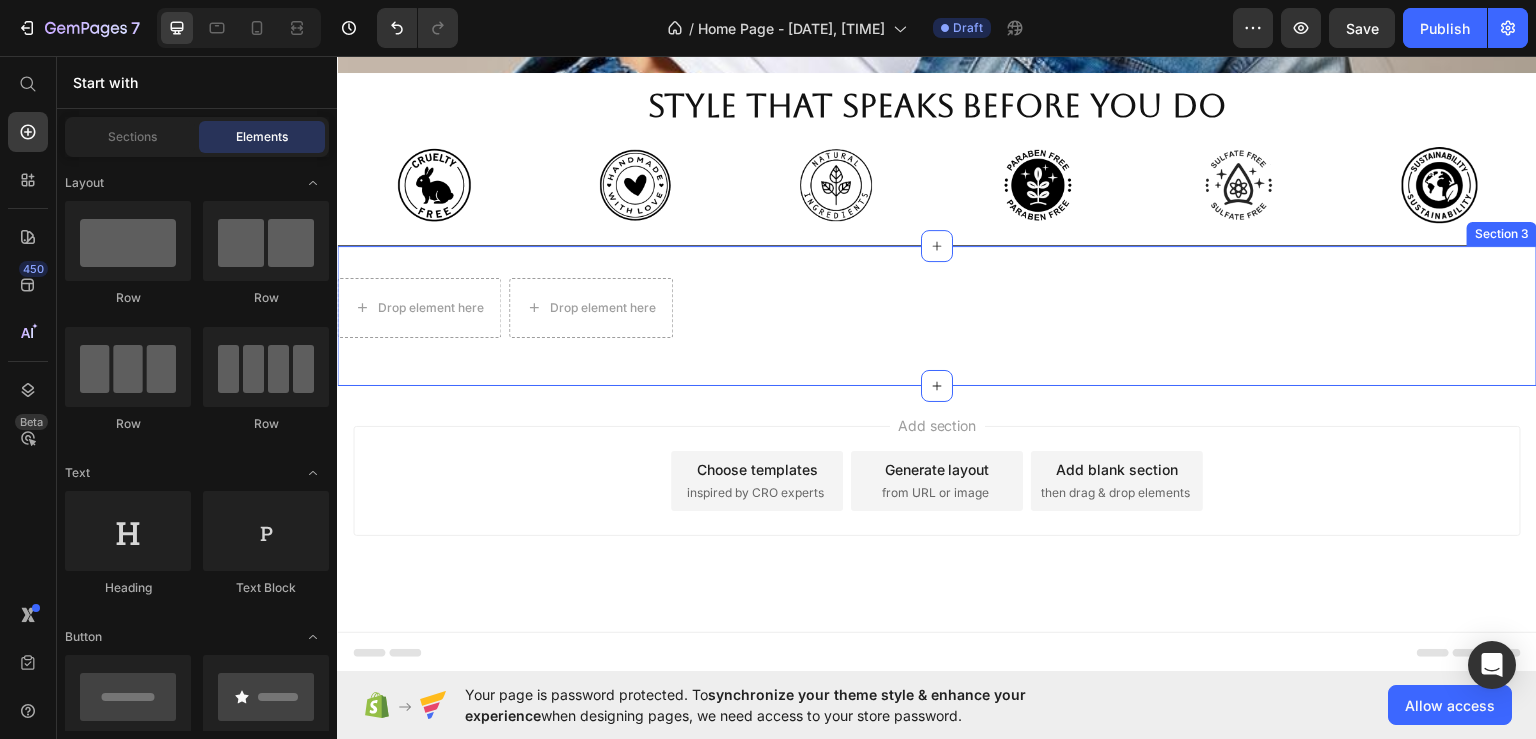 click on "Drop element here
Drop element here Row Section 3" at bounding box center [937, 315] 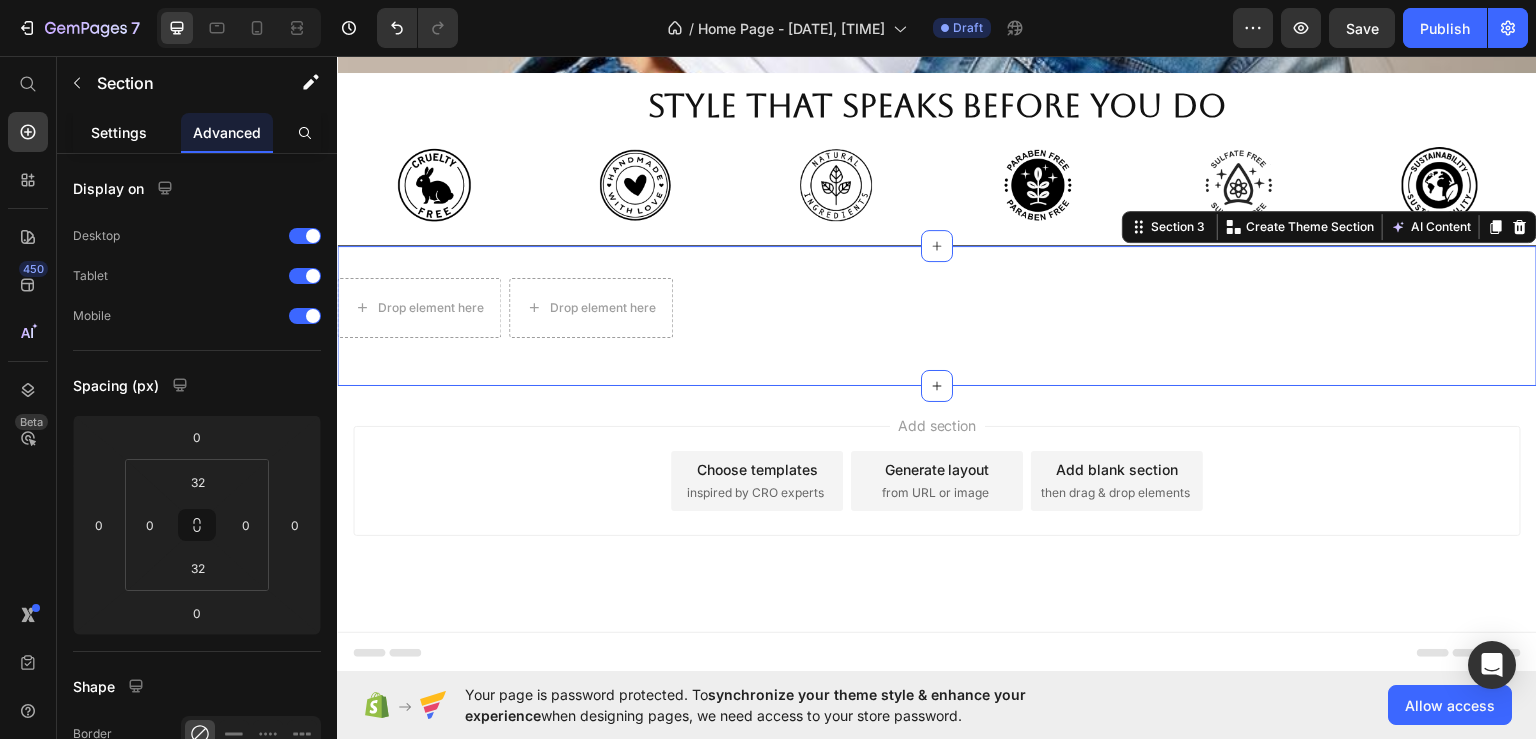 click on "Settings" 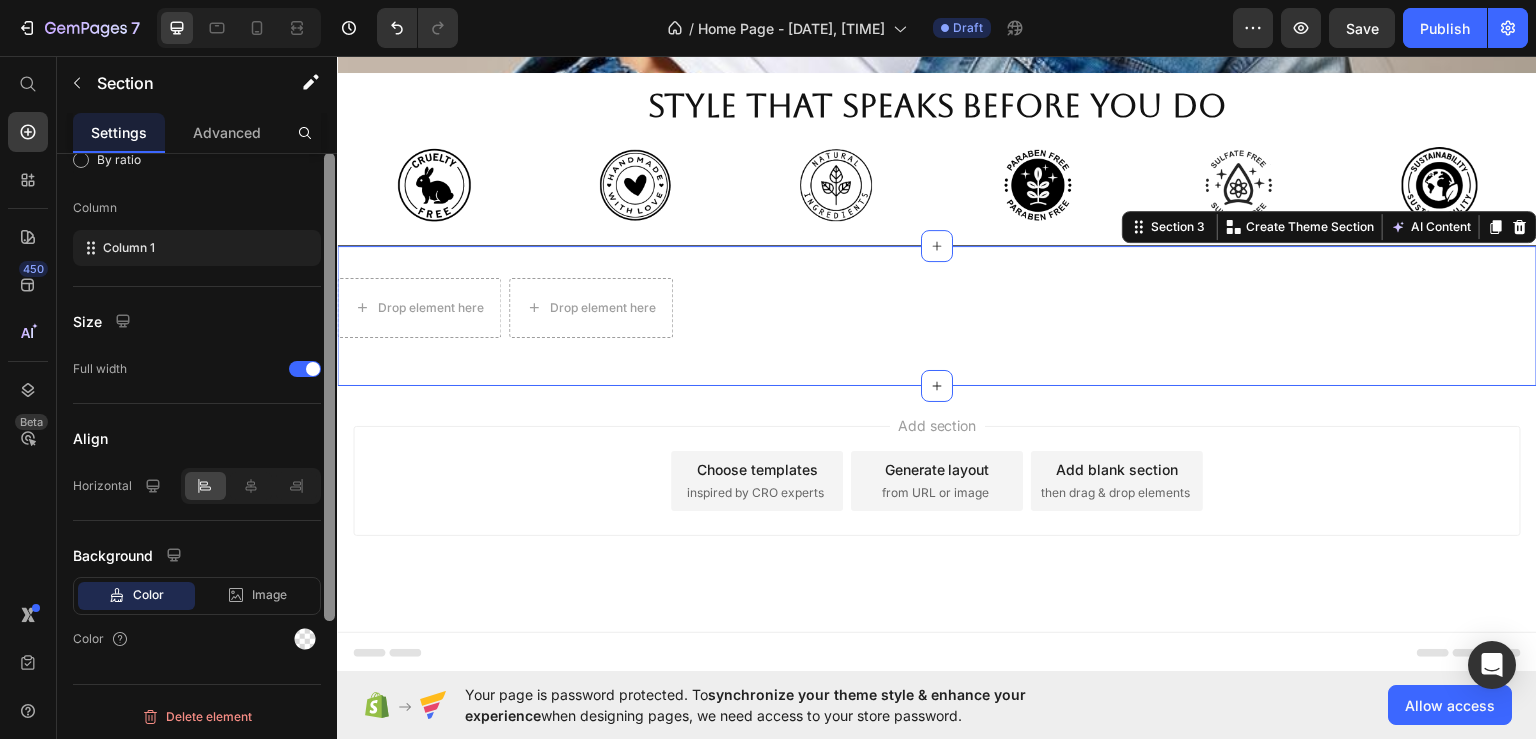 scroll, scrollTop: 36, scrollLeft: 0, axis: vertical 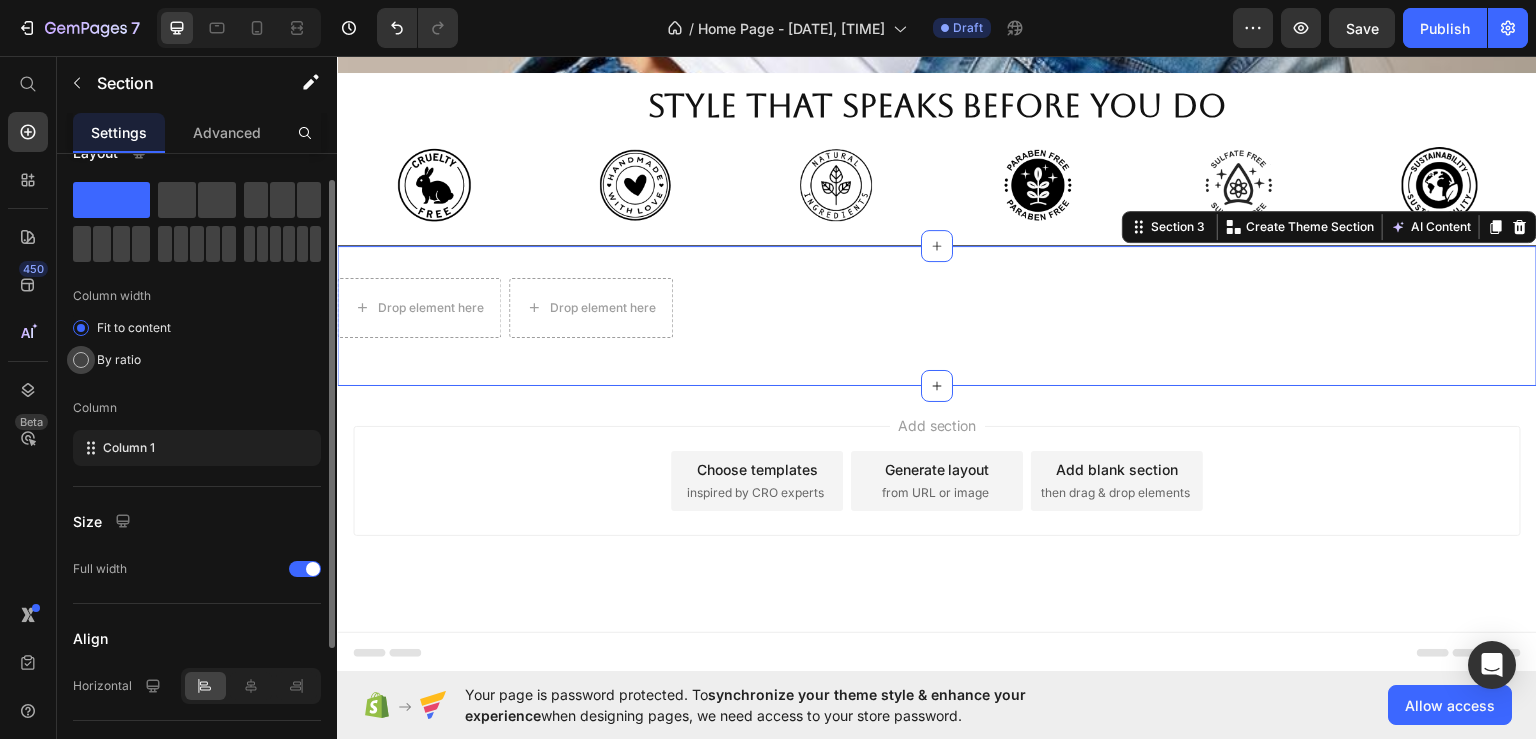 click at bounding box center (81, 360) 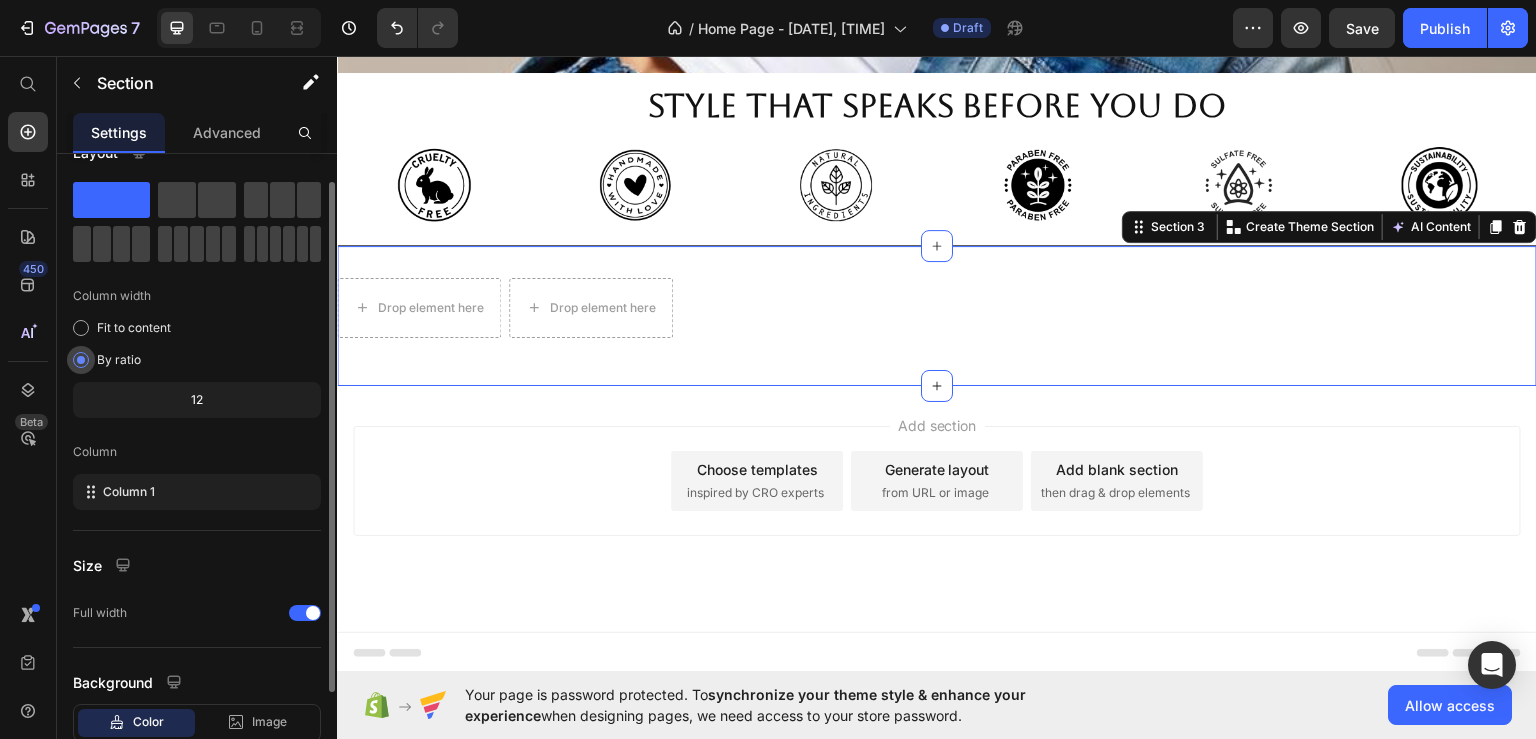 click at bounding box center (81, 360) 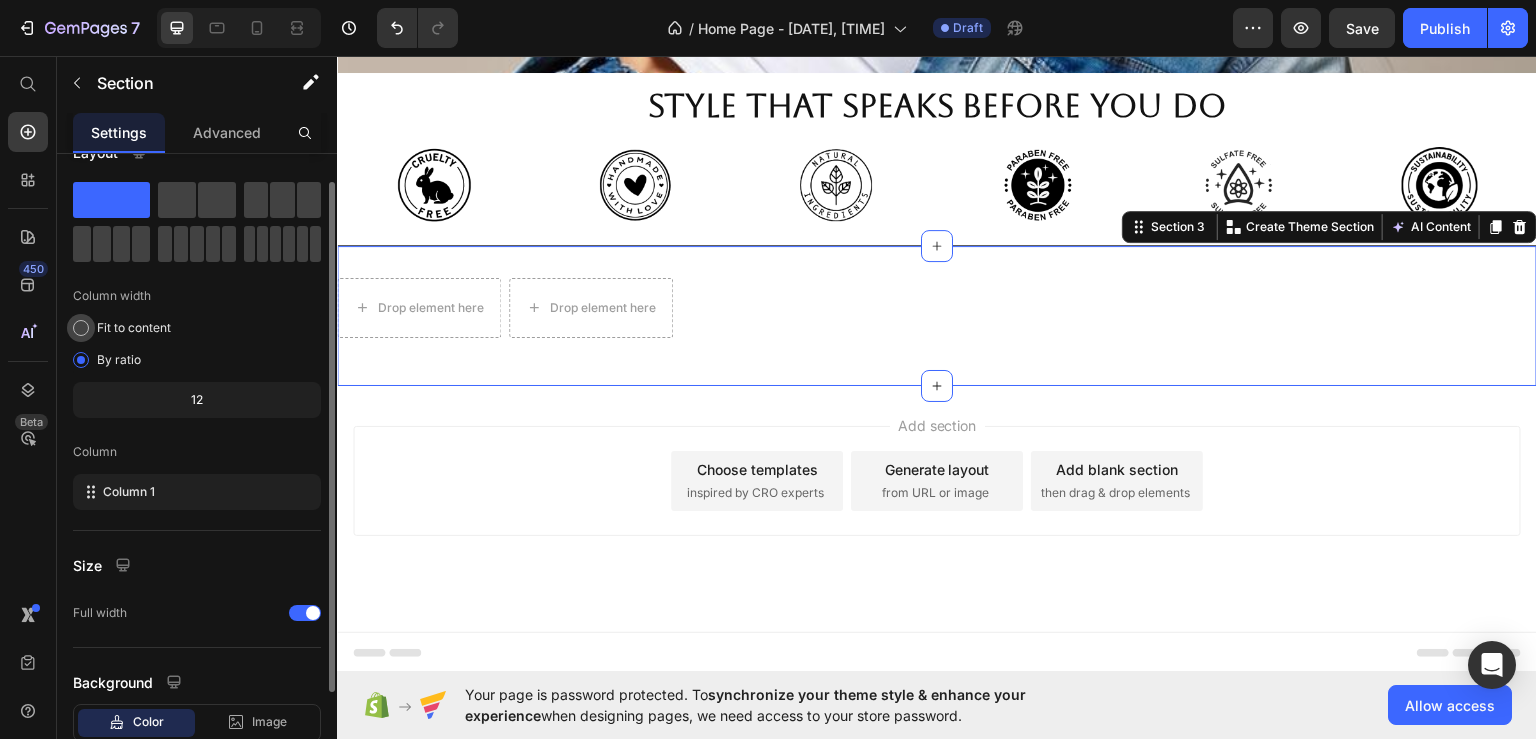 click on "Fit to content" 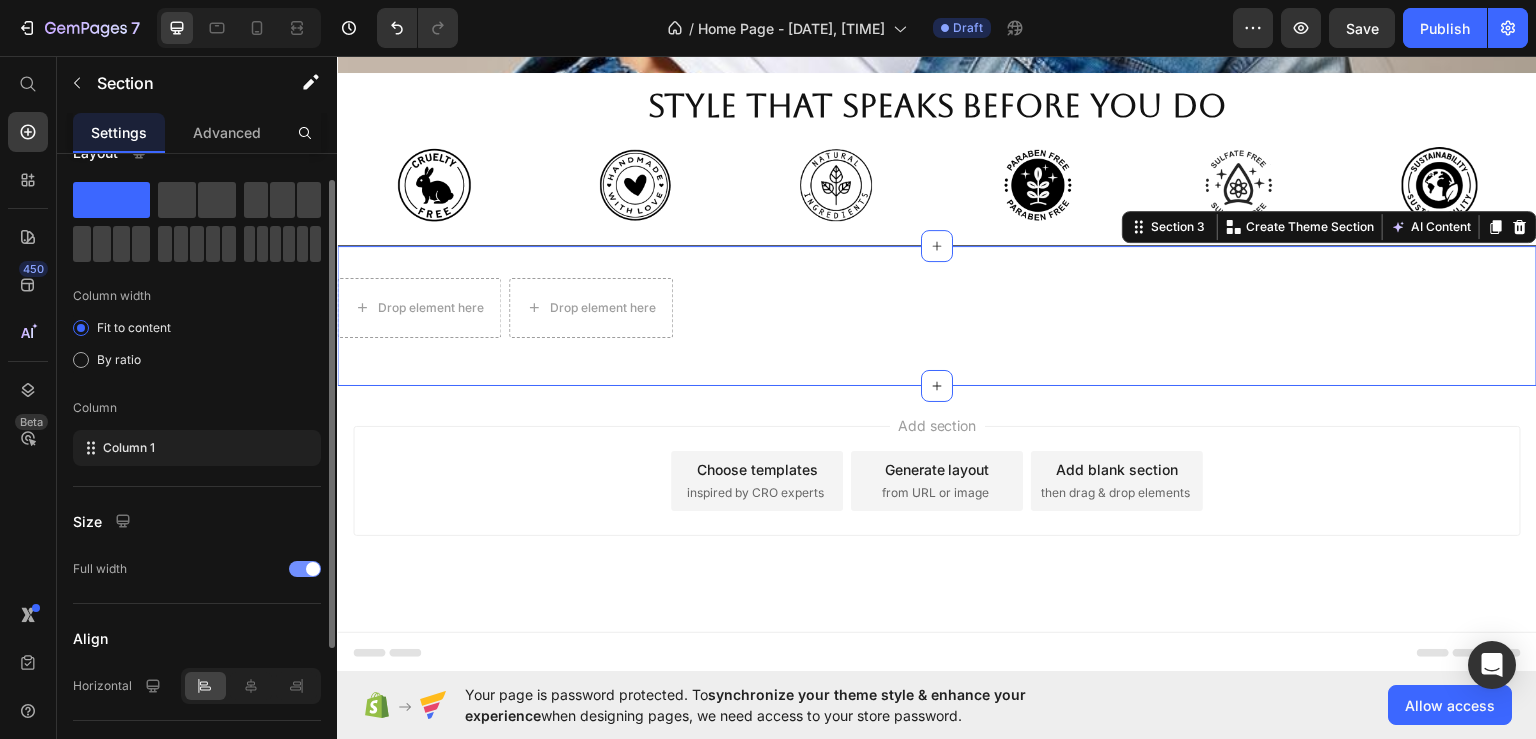 click on "Full width" 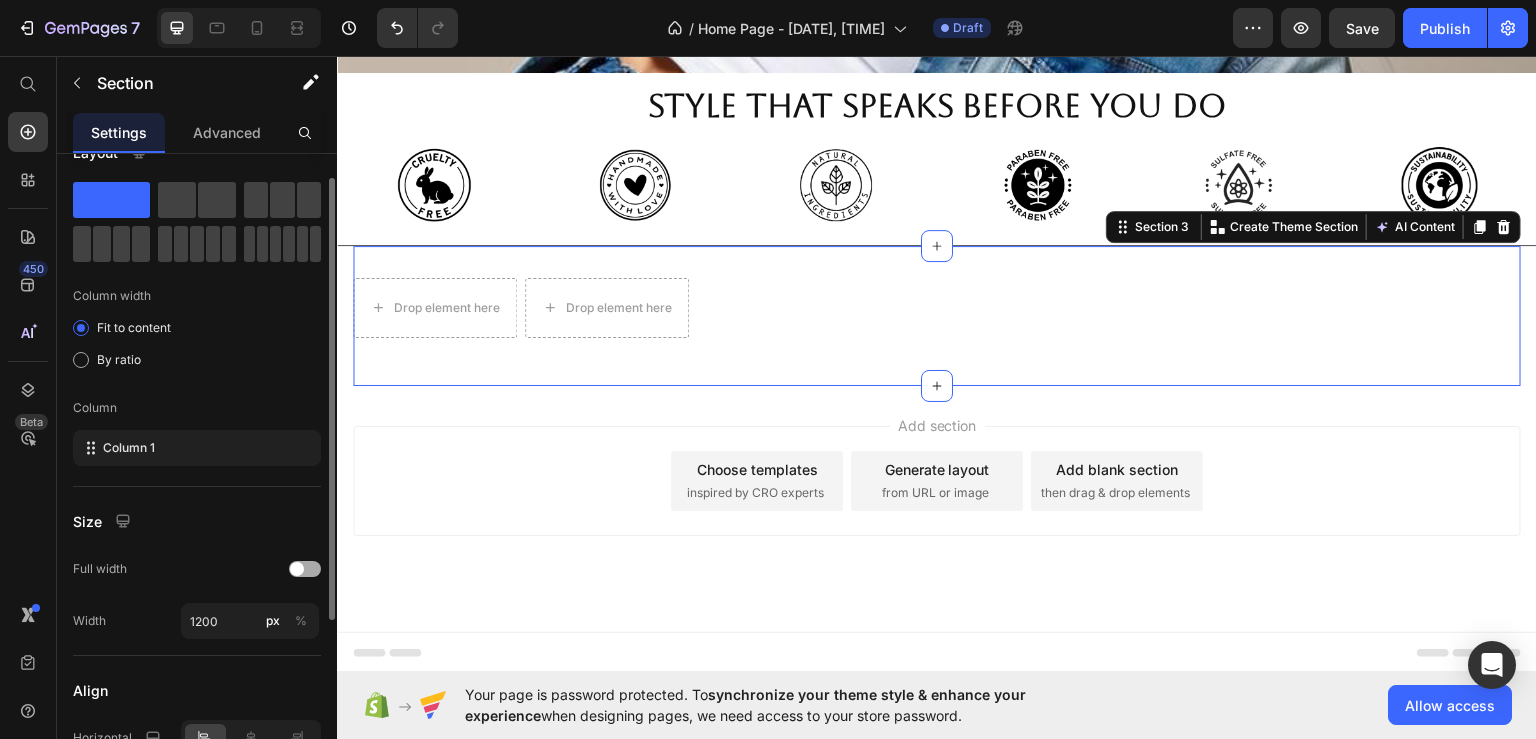click at bounding box center [297, 569] 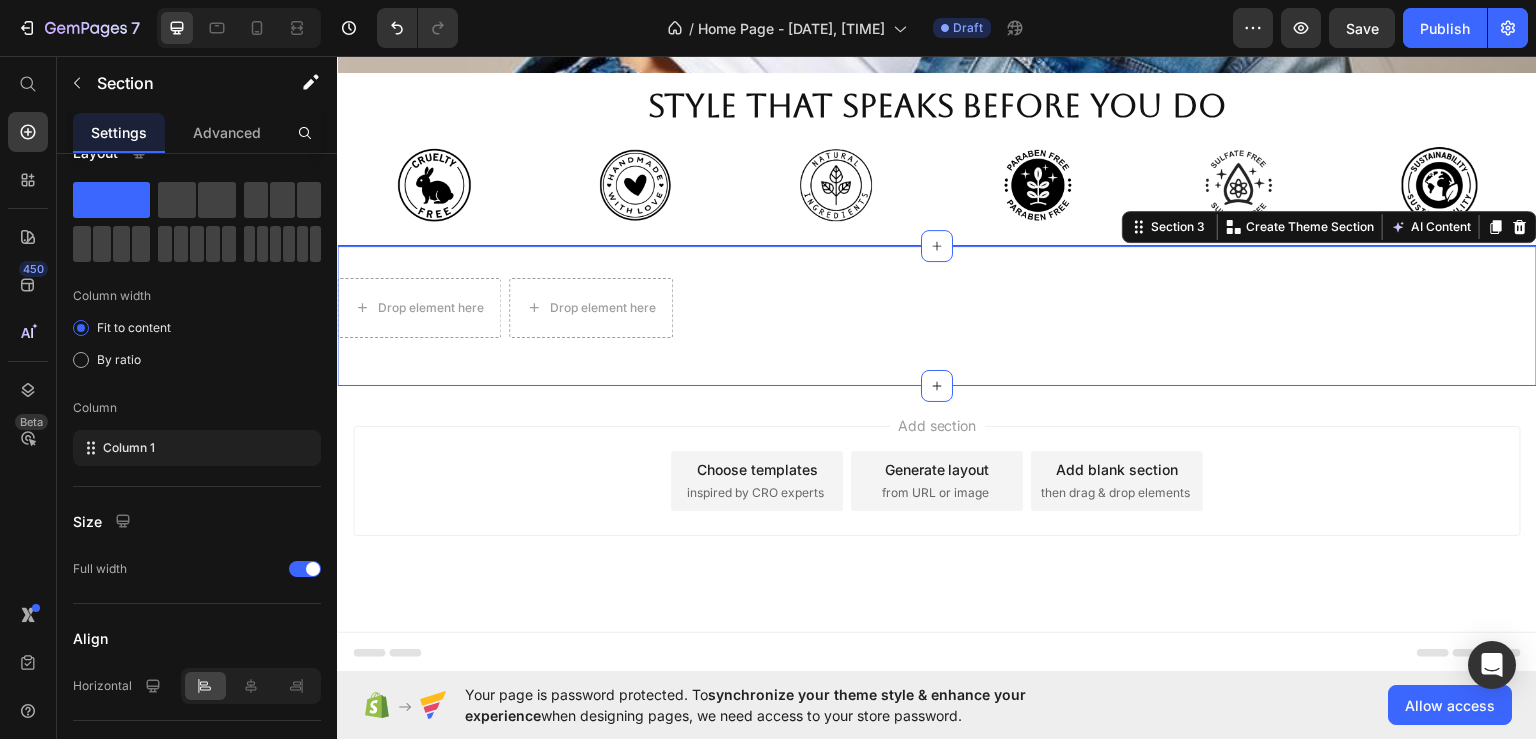 click on "Drop element here
Drop element here Row Section 3   You can create reusable sections Create Theme Section AI Content Write with GemAI What would you like to describe here? Tone and Voice Persuasive Product Classic Cotton T-Shirt Show more Generate" at bounding box center (937, 315) 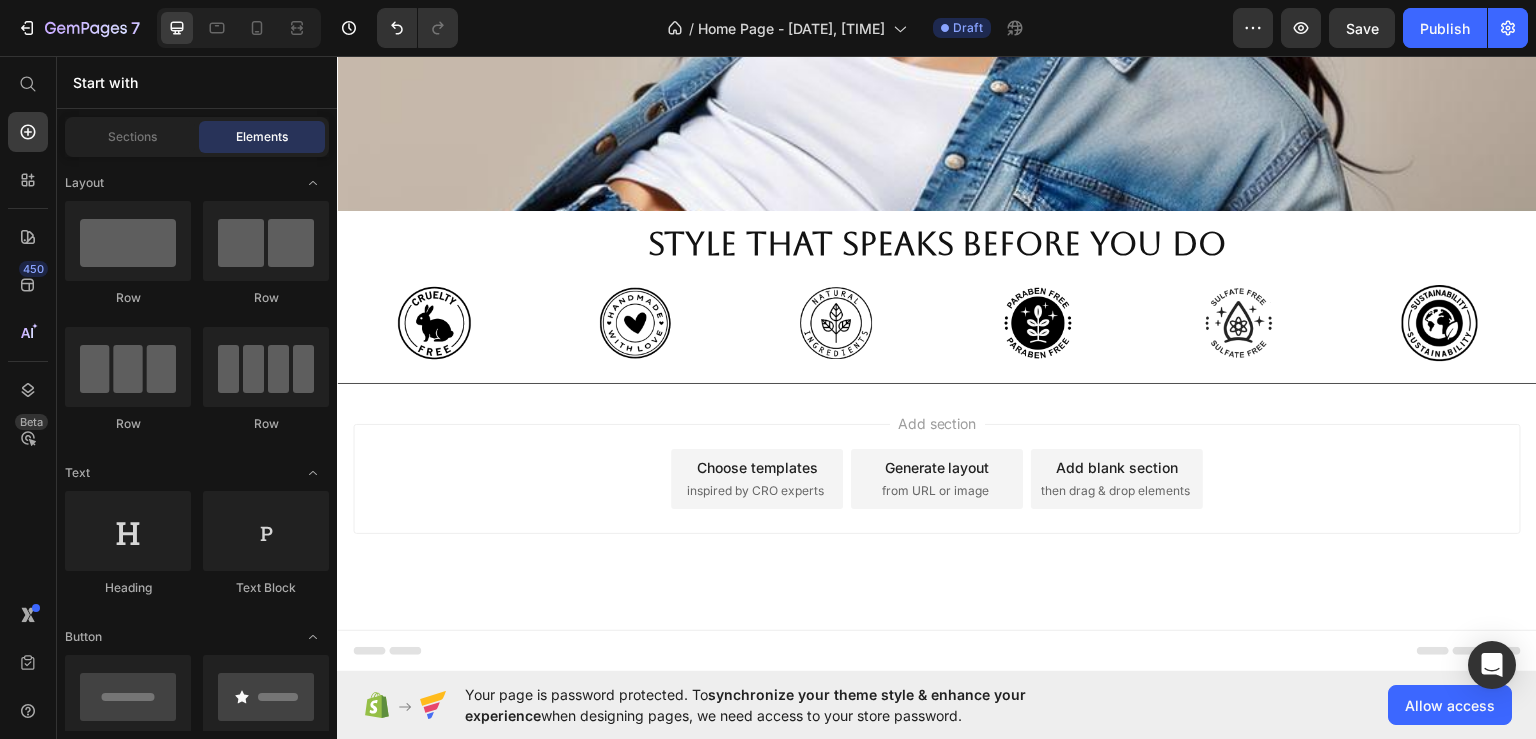 scroll, scrollTop: 500, scrollLeft: 0, axis: vertical 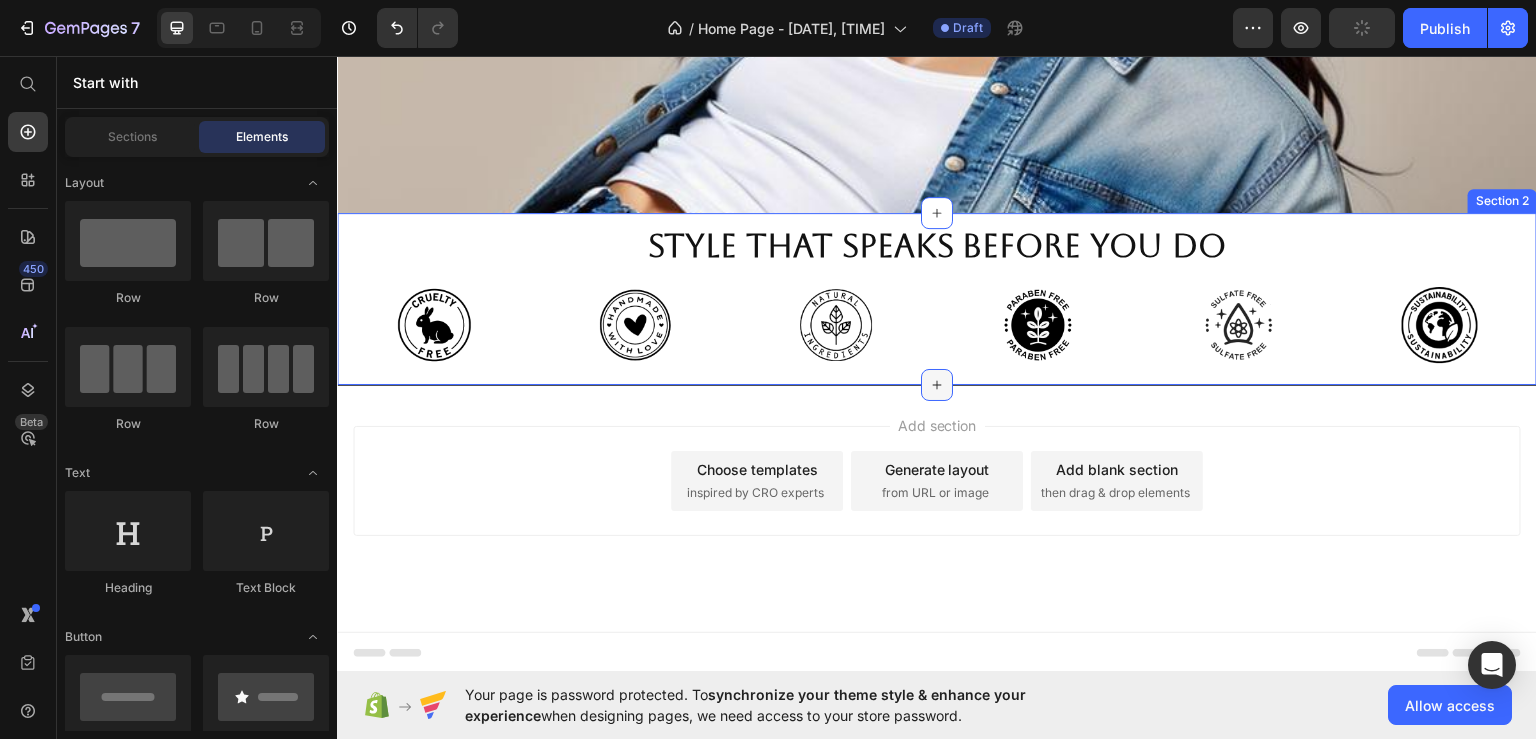 click 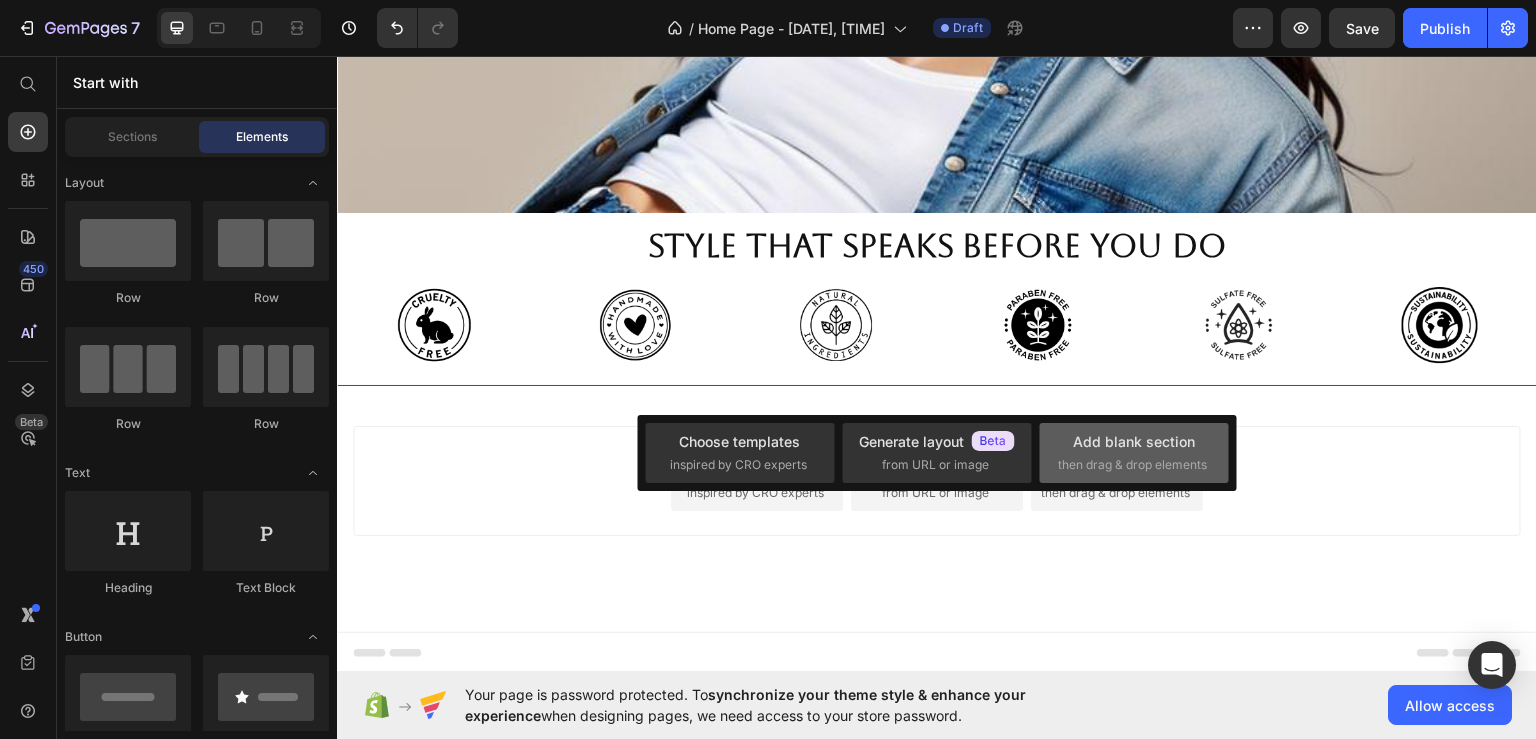 click on "Add blank section" at bounding box center [1134, 441] 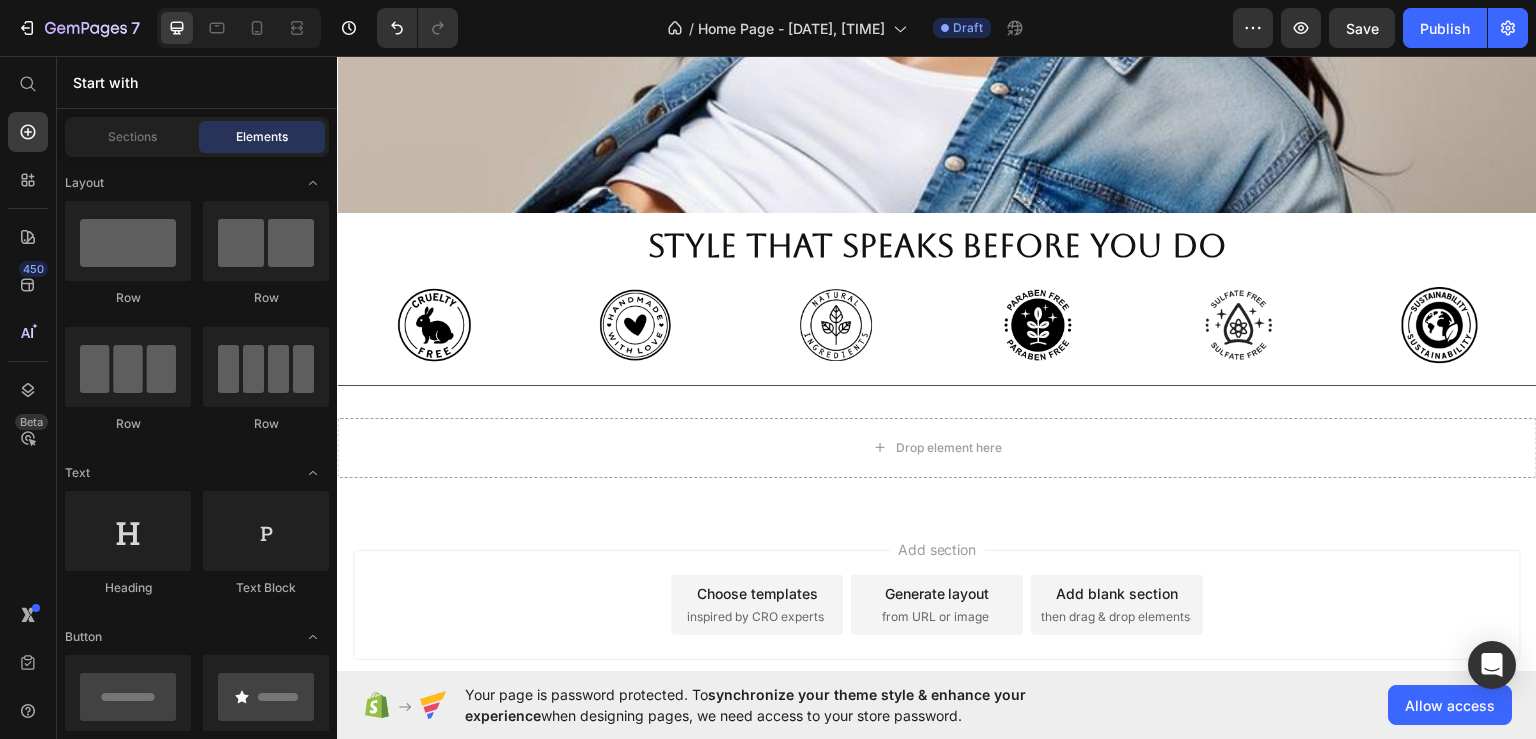 scroll, scrollTop: 624, scrollLeft: 0, axis: vertical 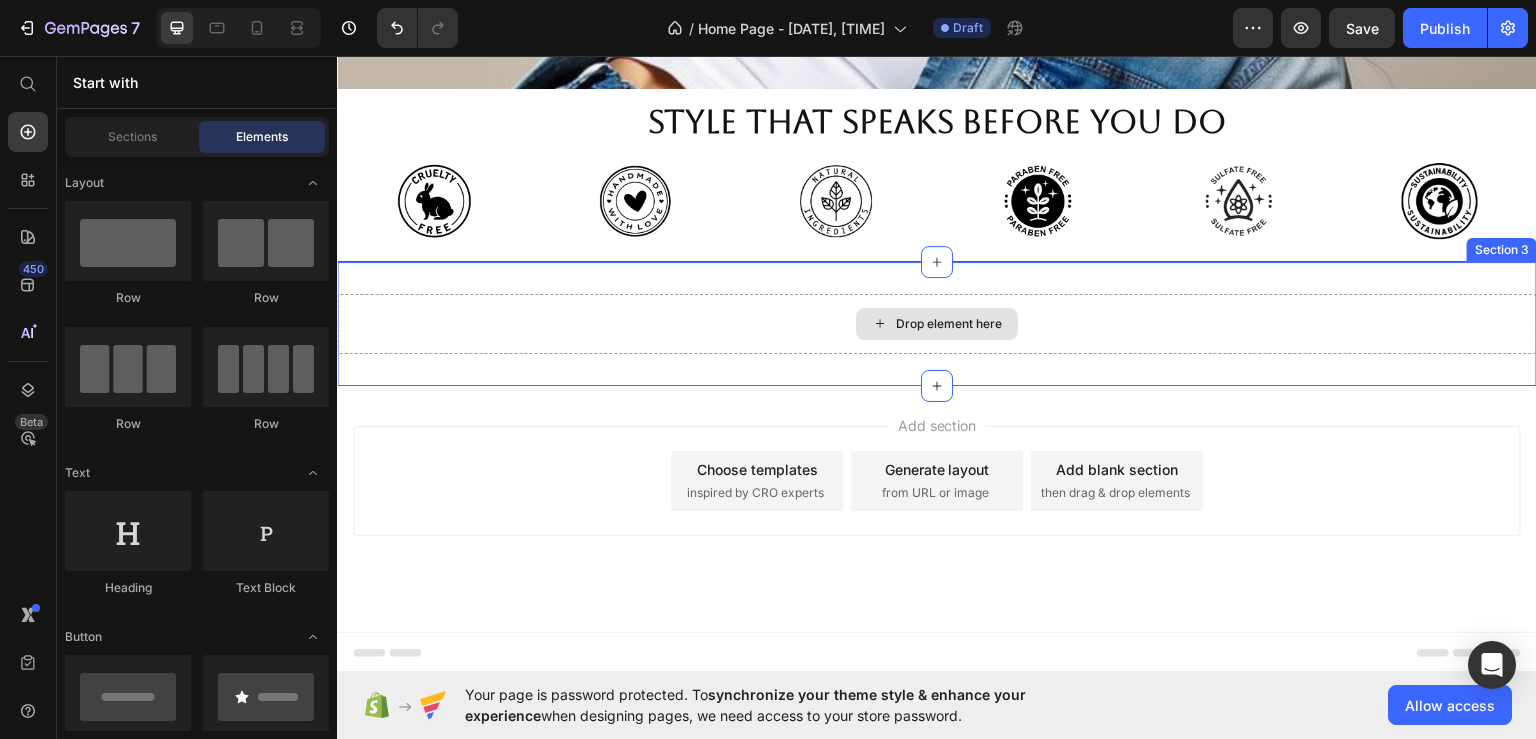 click on "Drop element here" at bounding box center (937, 323) 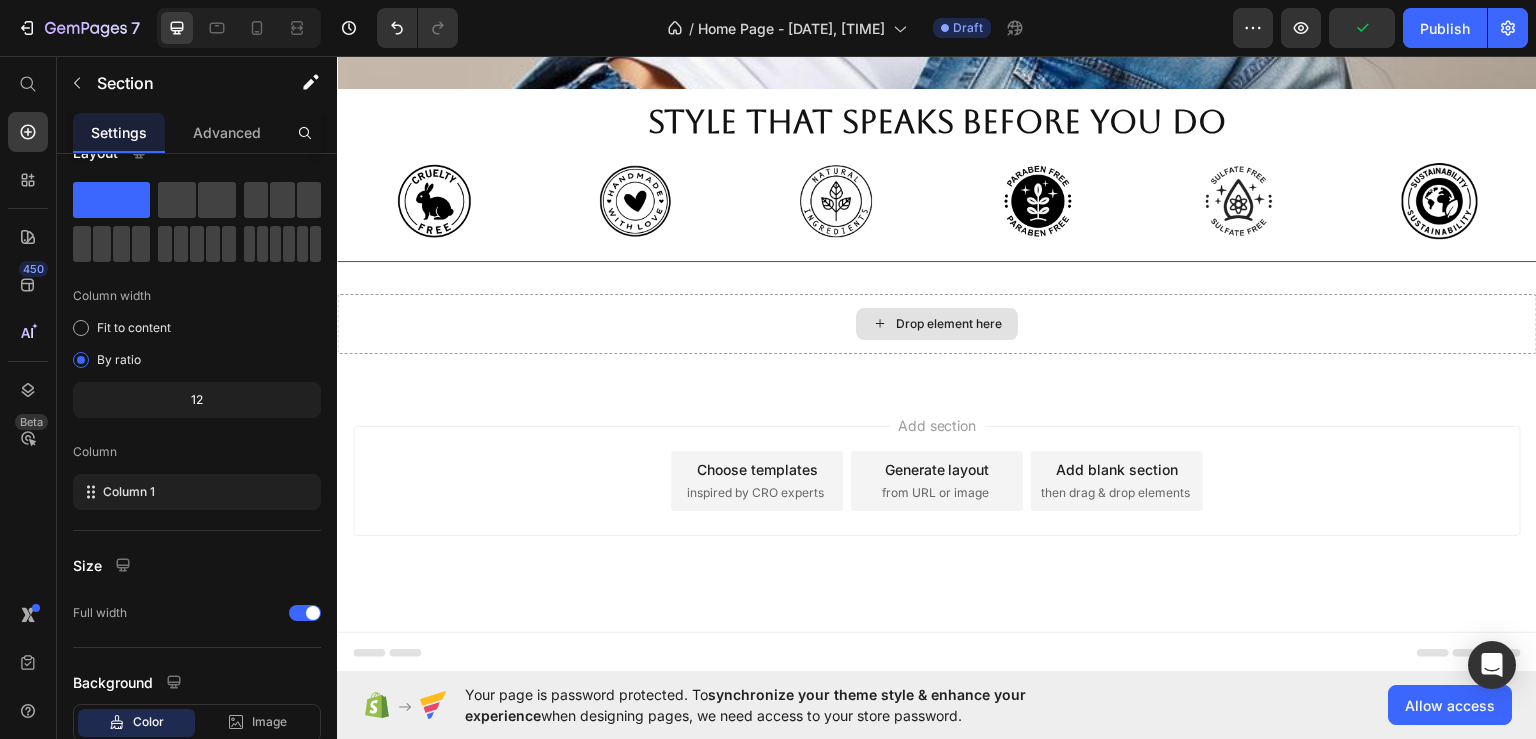 click on "Drop element here" at bounding box center [949, 323] 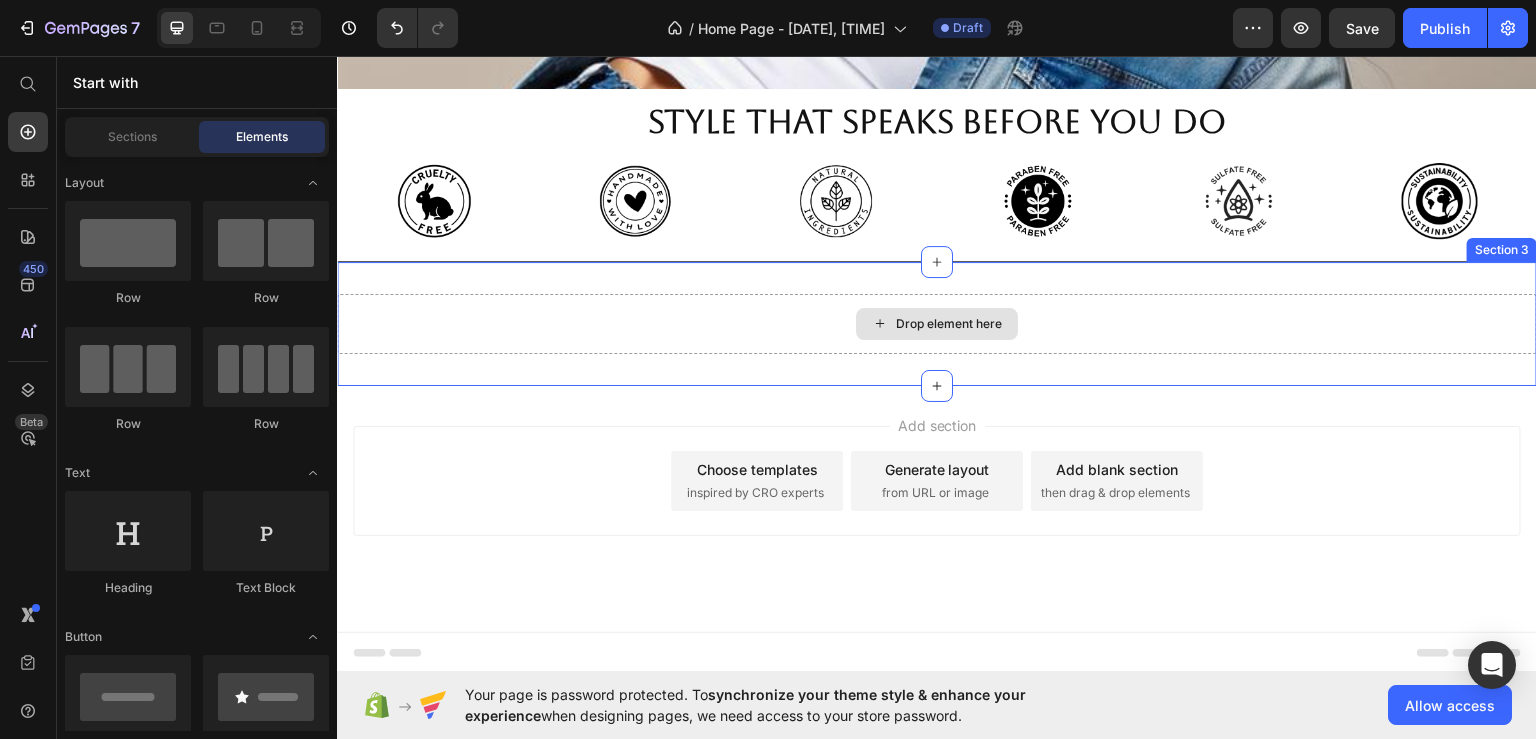 click on "Drop element here" at bounding box center [937, 323] 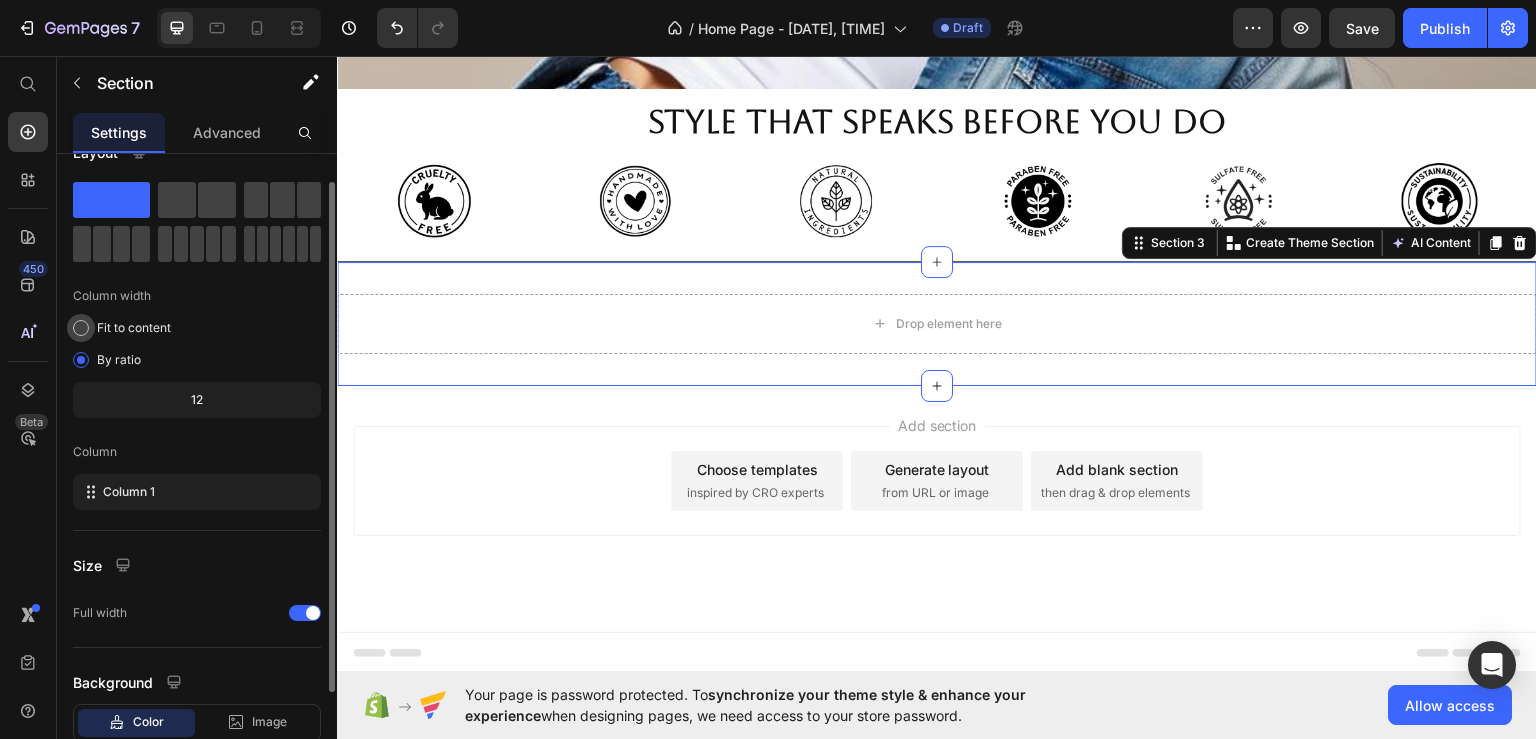 click on "Fit to content" at bounding box center (134, 328) 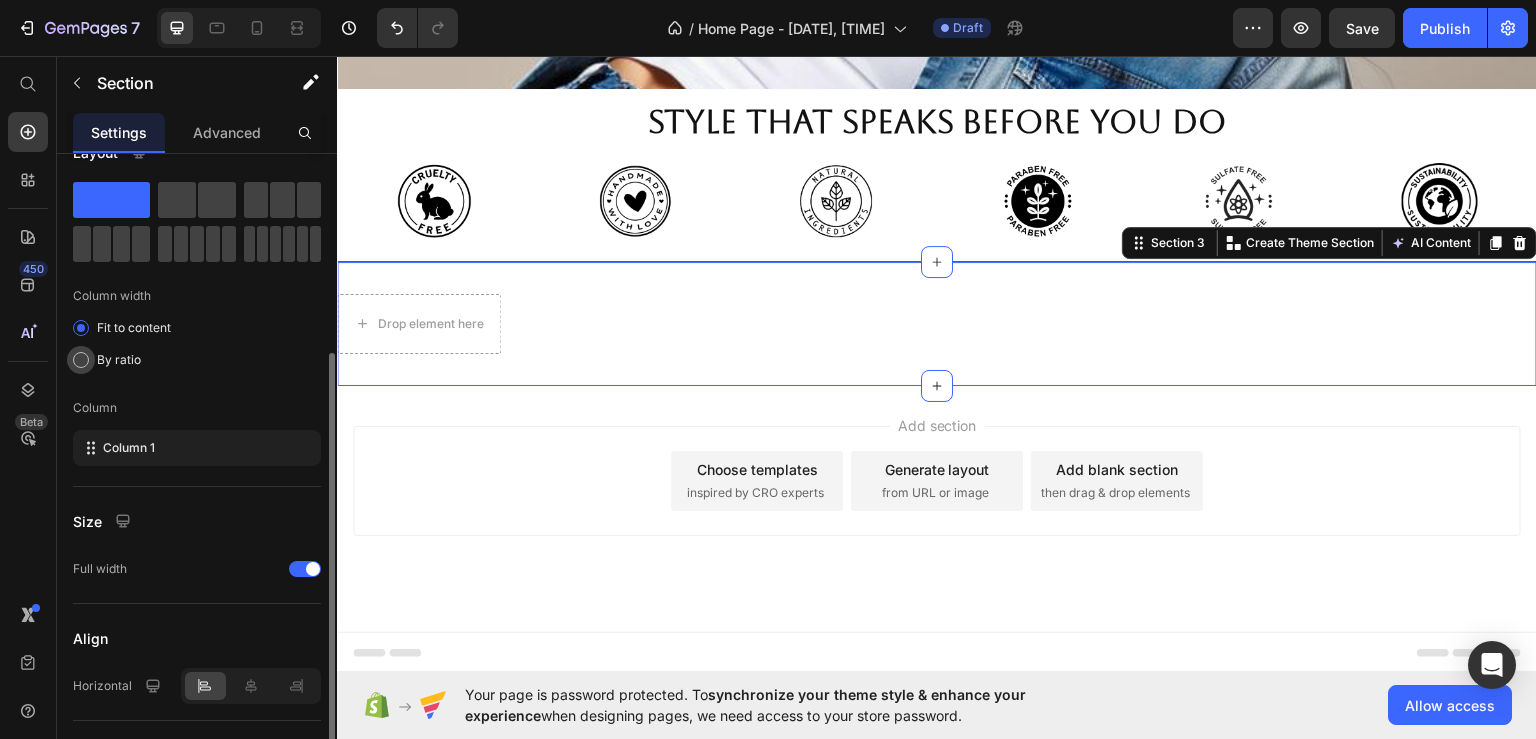 scroll, scrollTop: 136, scrollLeft: 0, axis: vertical 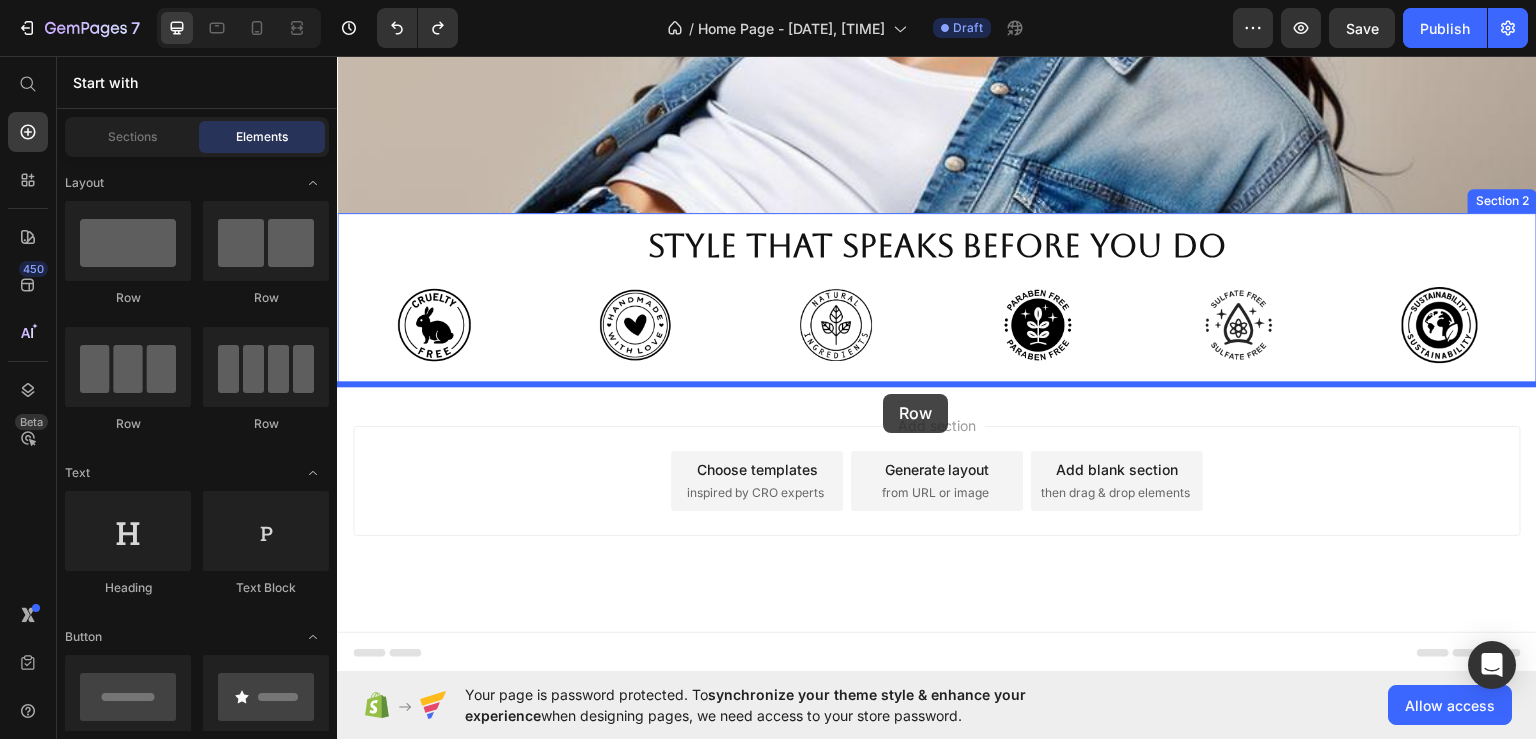 drag, startPoint x: 570, startPoint y: 304, endPoint x: 883, endPoint y: 393, distance: 325.40744 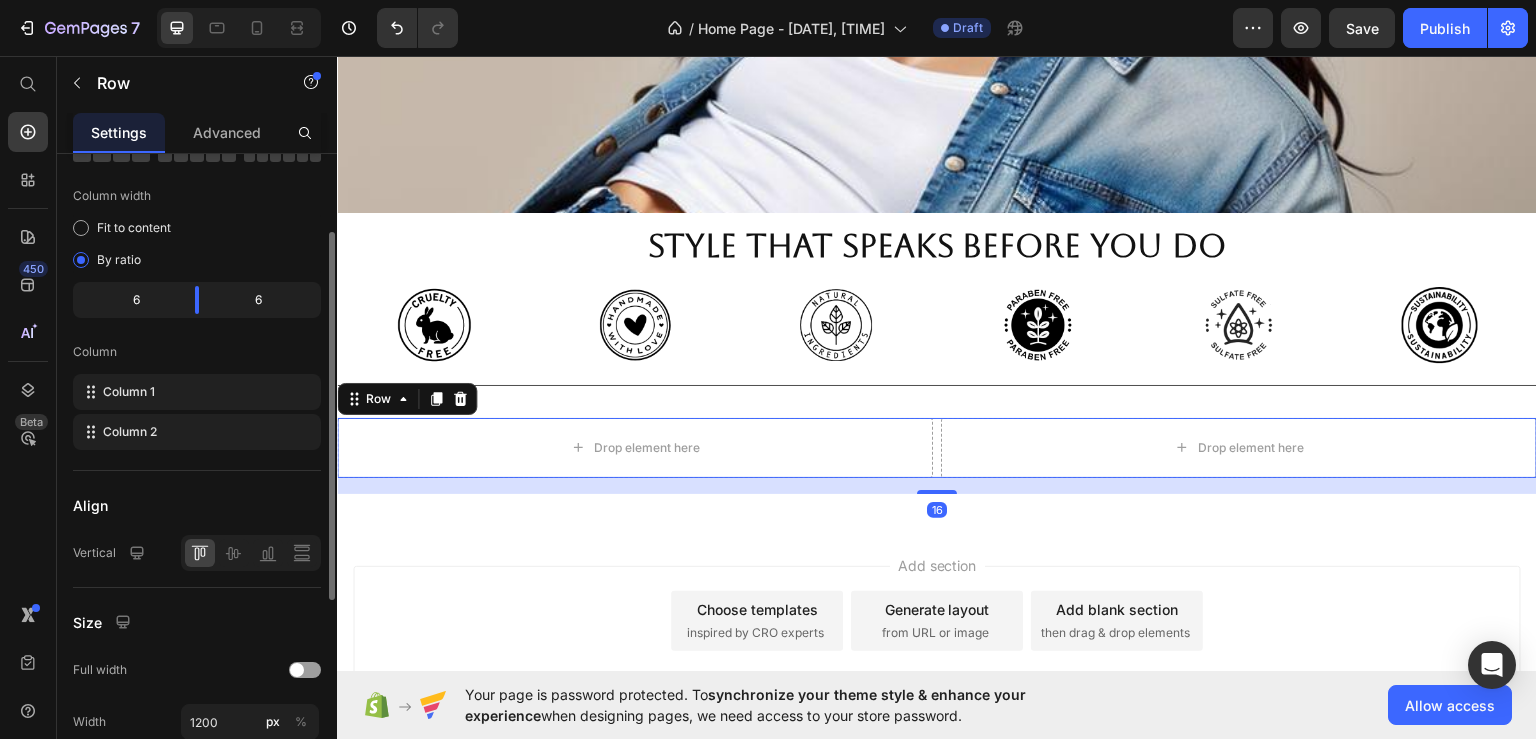 scroll, scrollTop: 640, scrollLeft: 0, axis: vertical 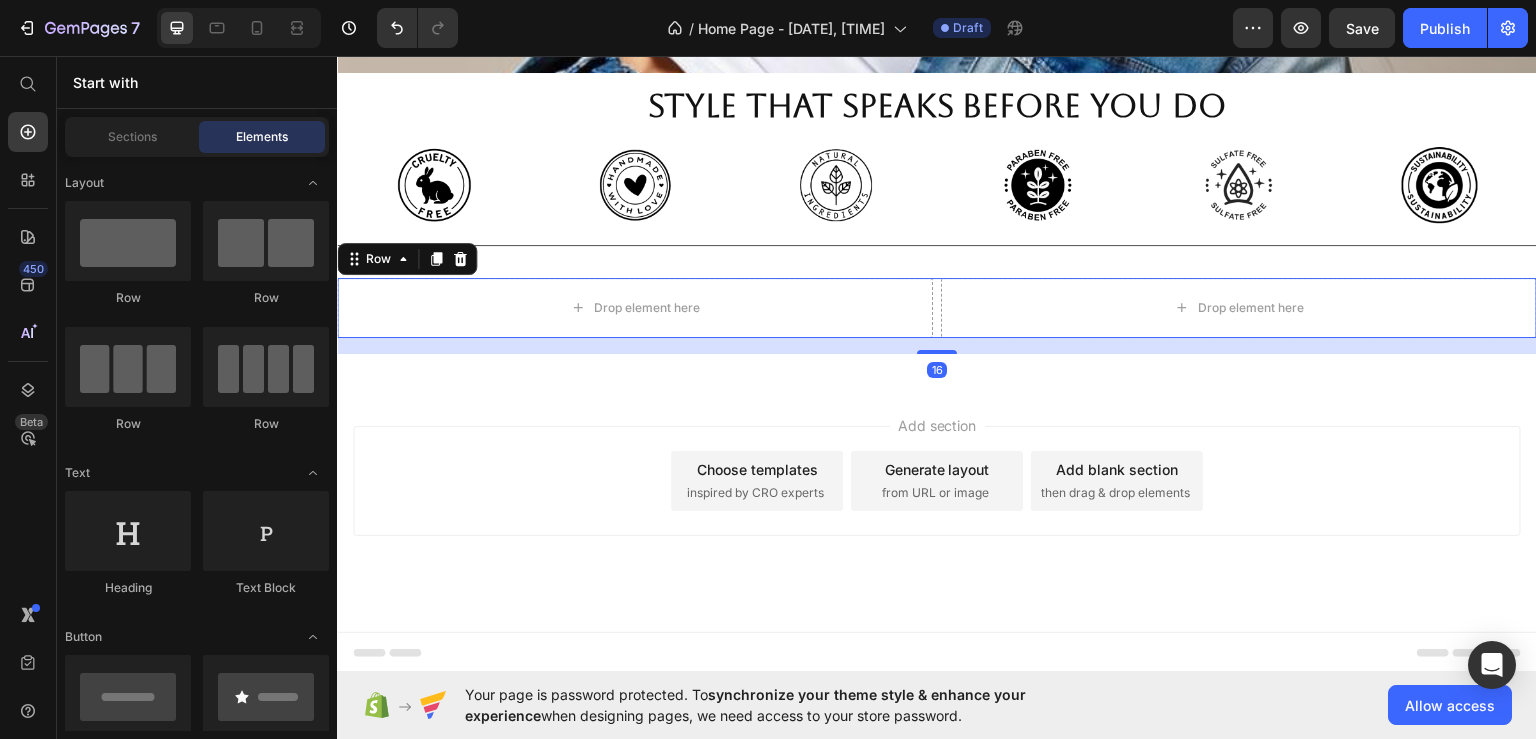 click on "Add section Choose templates inspired by CRO experts Generate layout from URL or image Add blank section then drag & drop elements" at bounding box center [937, 508] 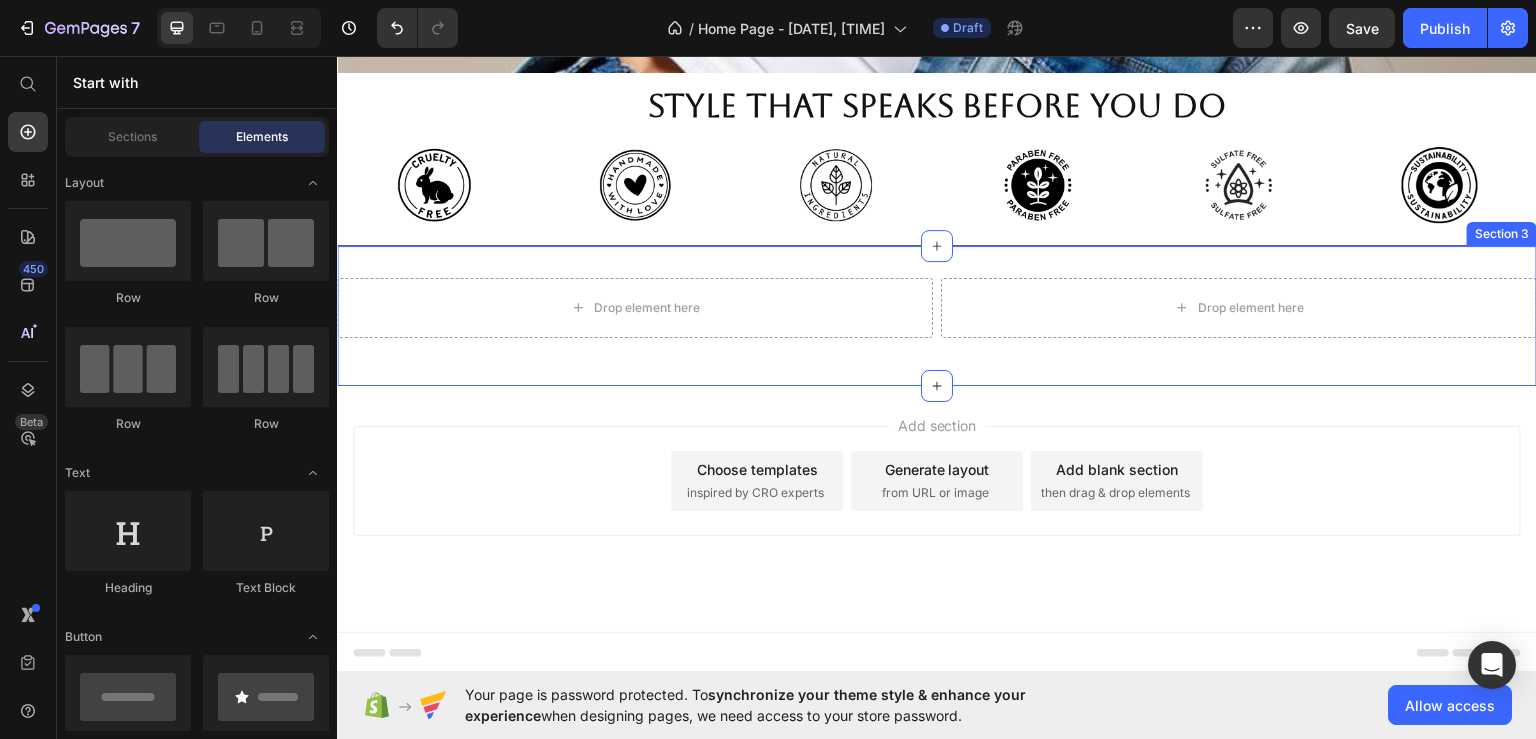 click on "Drop element here
Drop element here Row Section 3" at bounding box center (937, 315) 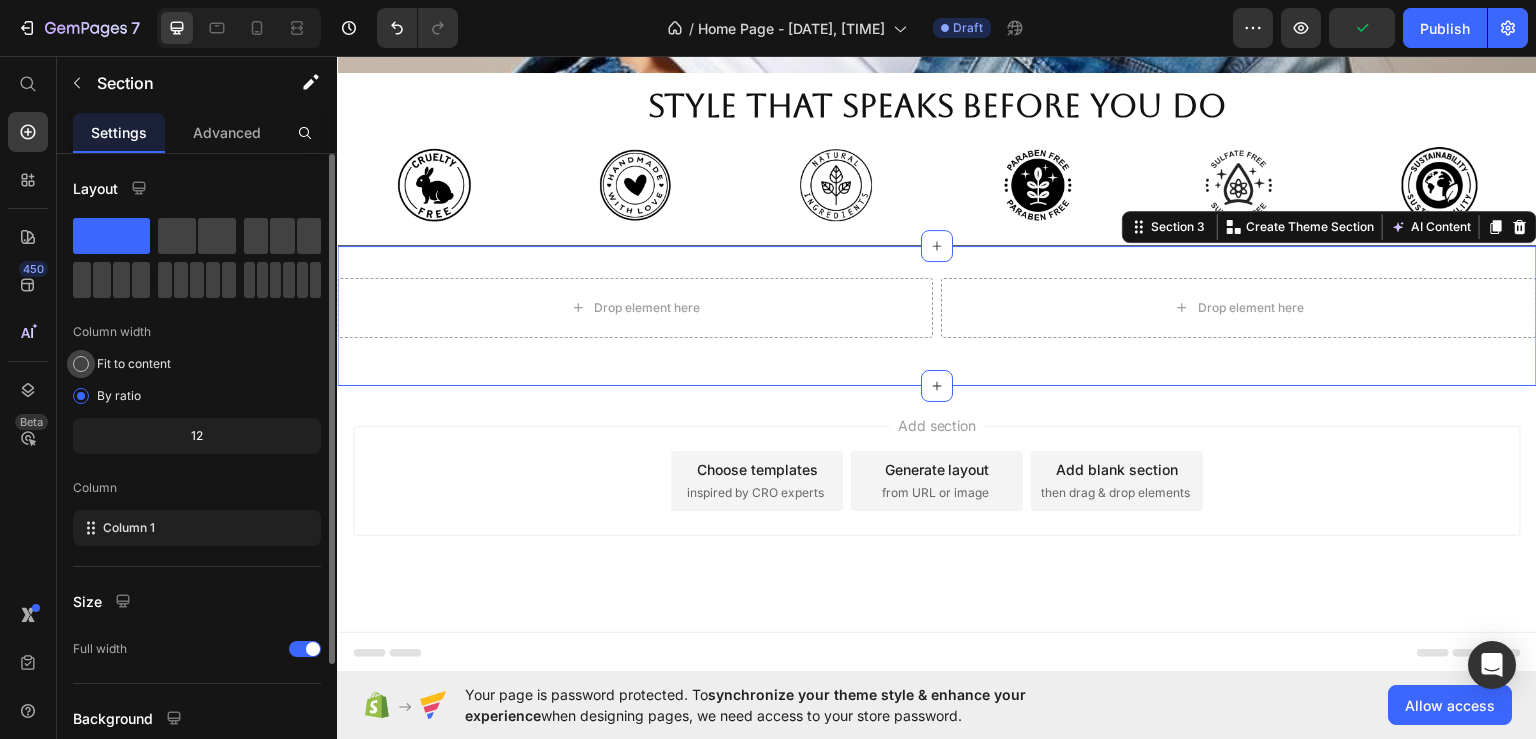 click on "Fit to content" at bounding box center (134, 364) 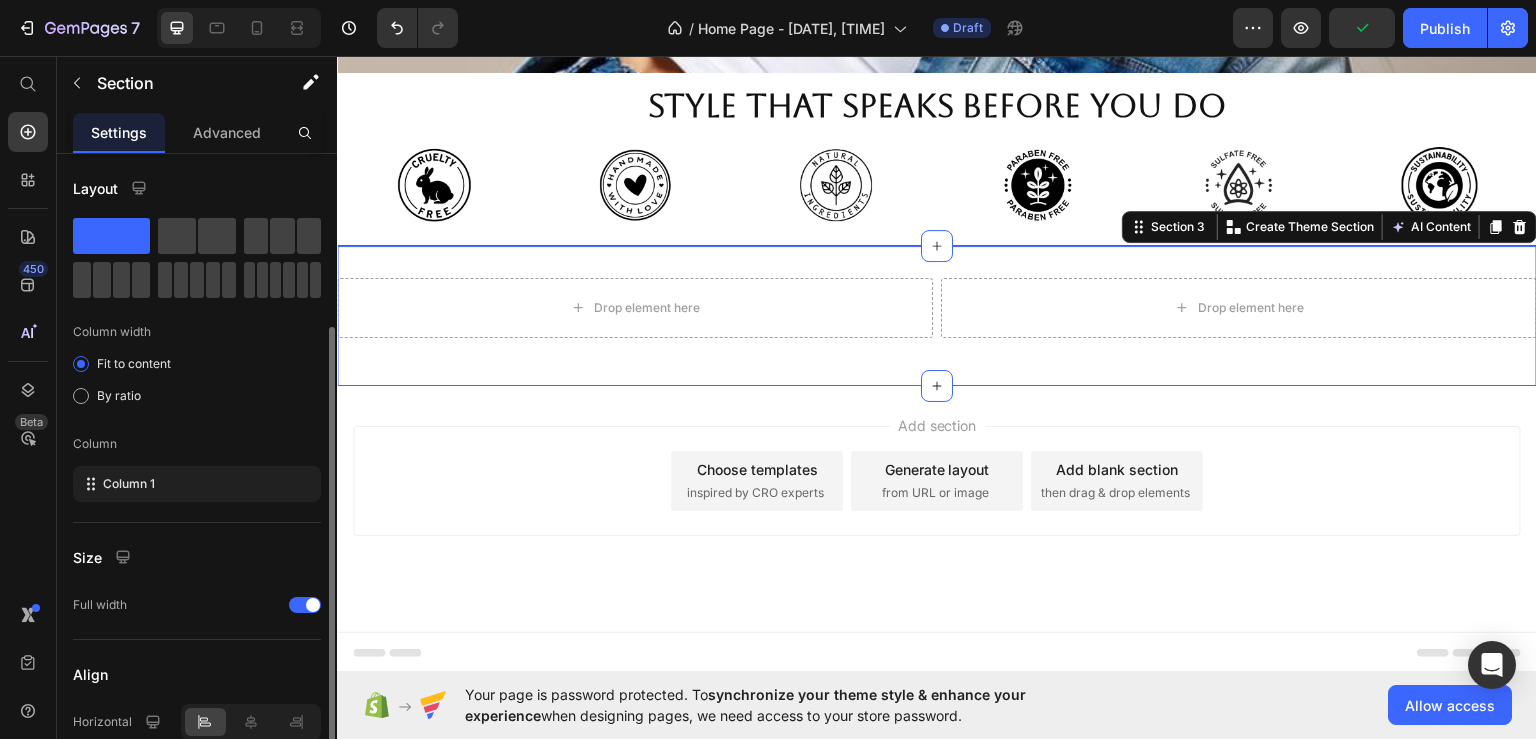 scroll, scrollTop: 100, scrollLeft: 0, axis: vertical 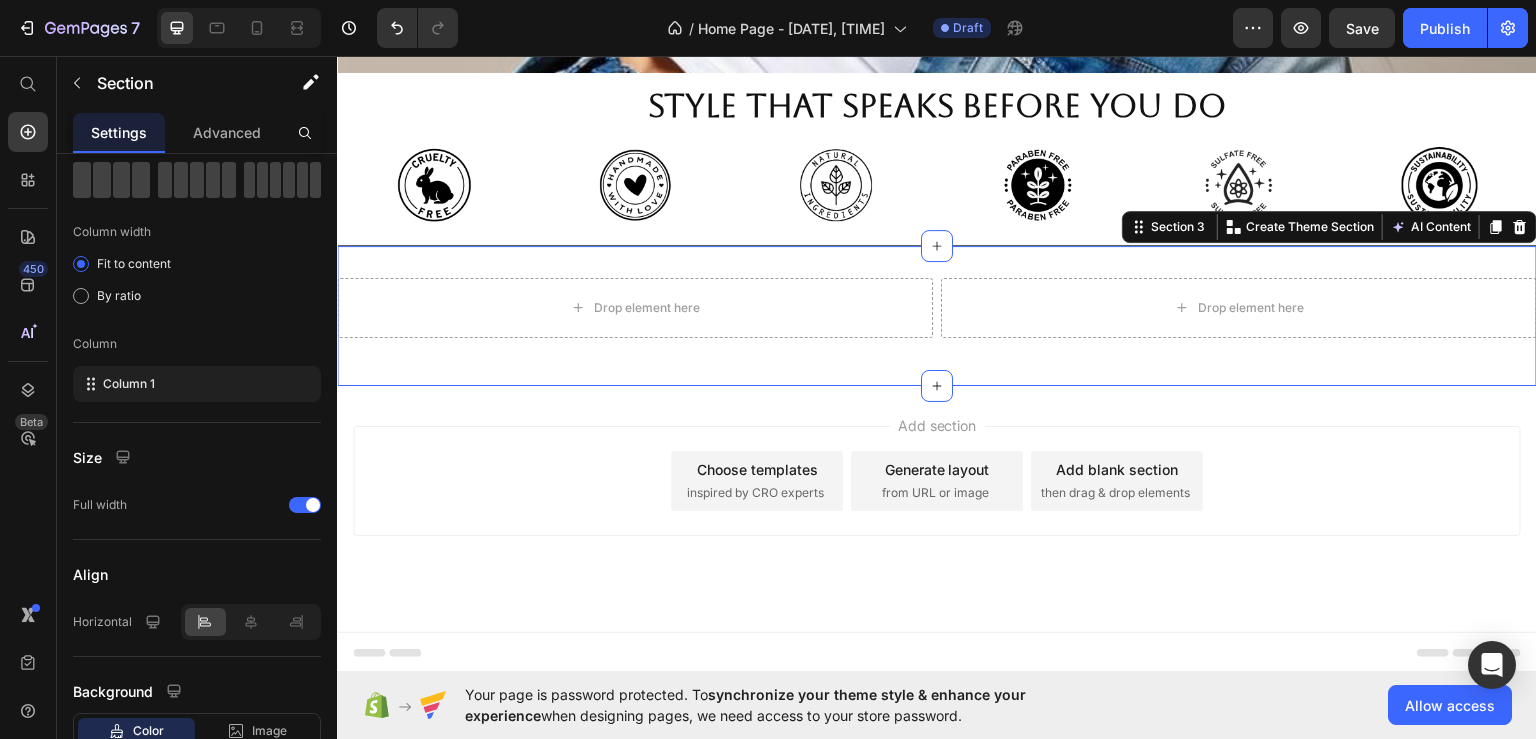 click on "Drop element here
Drop element here Row Section 3   You can create reusable sections Create Theme Section AI Content Write with GemAI What would you like to describe here? Tone and Voice Persuasive Product Classic Cotton T-Shirt Show more Generate" at bounding box center [937, 315] 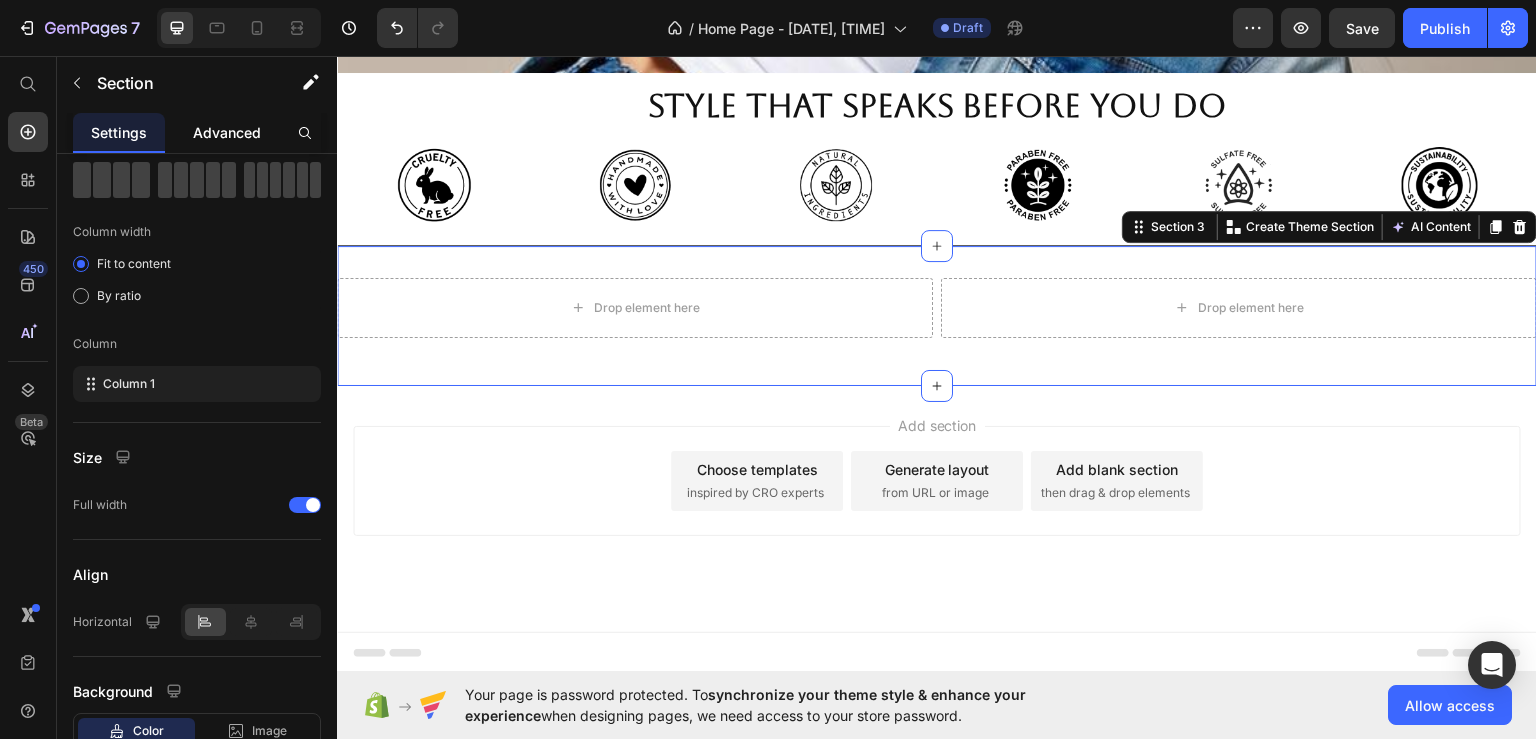 drag, startPoint x: 247, startPoint y: 130, endPoint x: 251, endPoint y: 143, distance: 13.601471 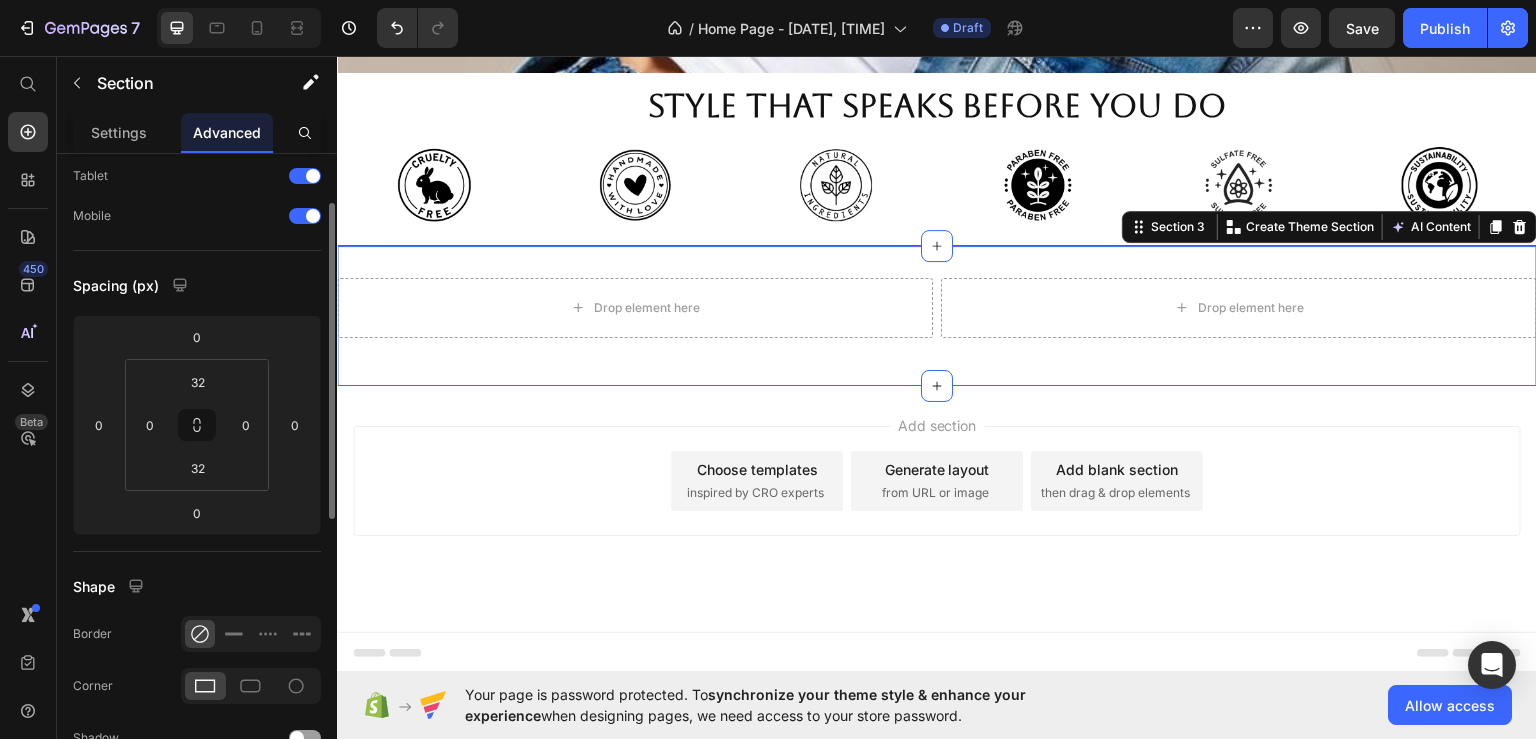 scroll, scrollTop: 0, scrollLeft: 0, axis: both 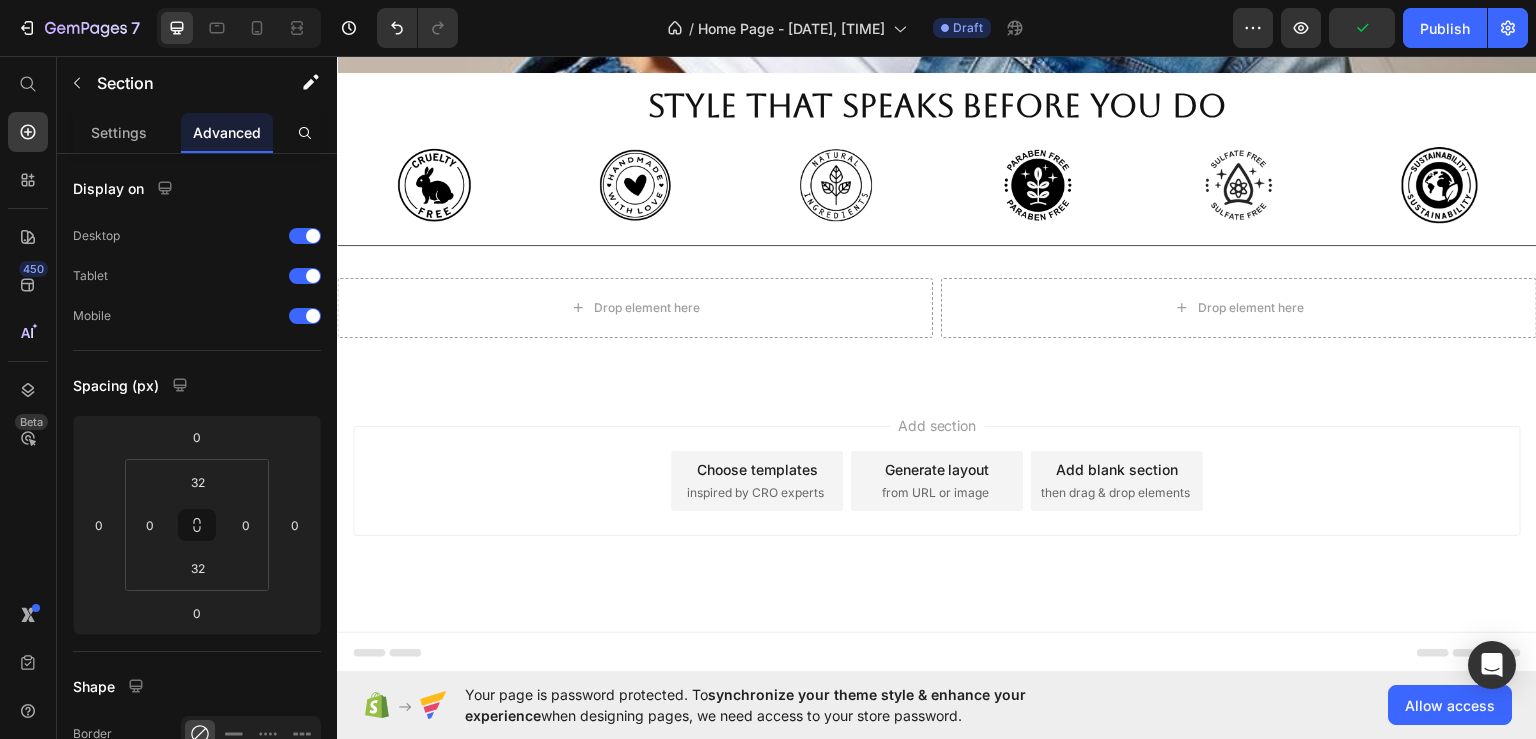 click on "Add section Choose templates inspired by CRO experts Generate layout from URL or image Add blank section then drag & drop elements" at bounding box center (937, 508) 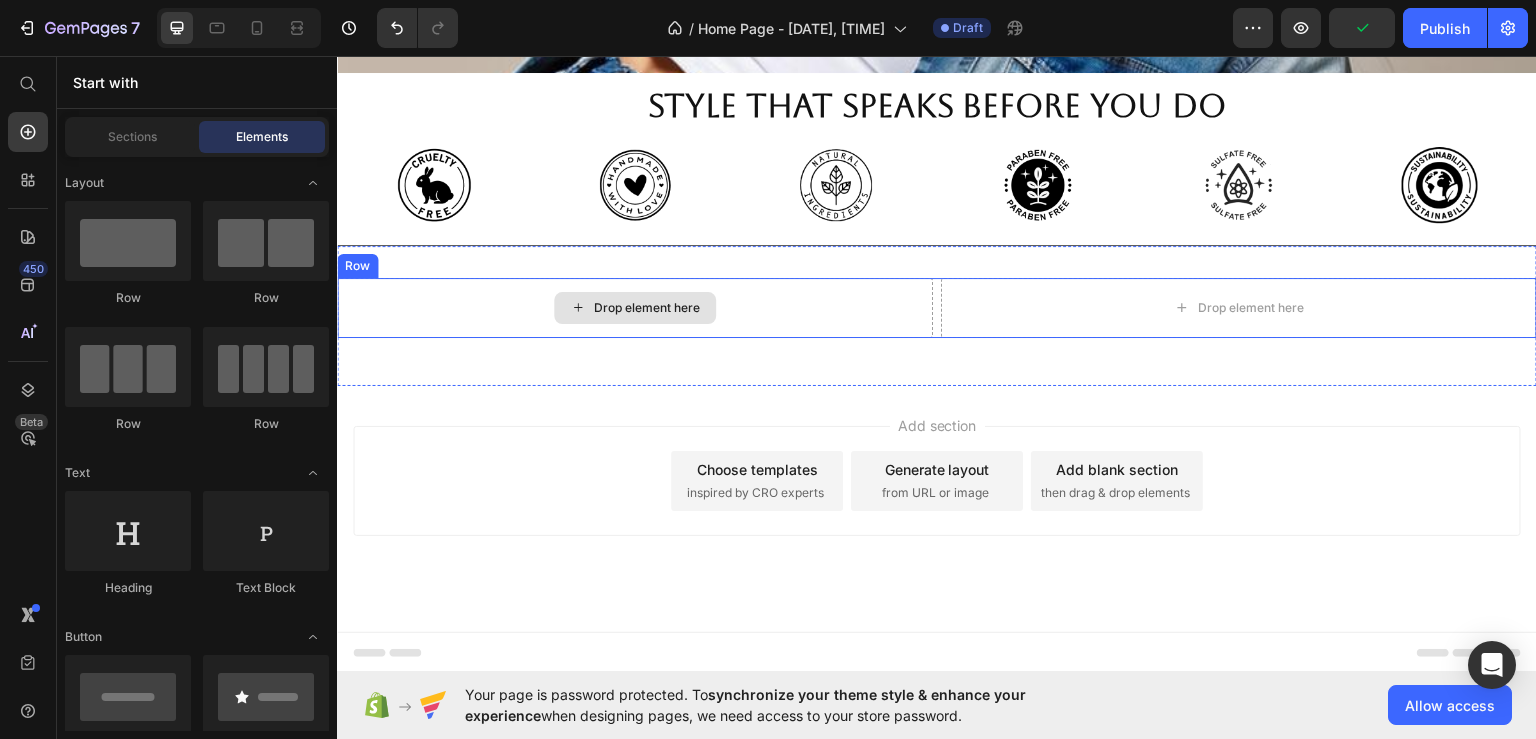click on "Drop element here" at bounding box center (647, 307) 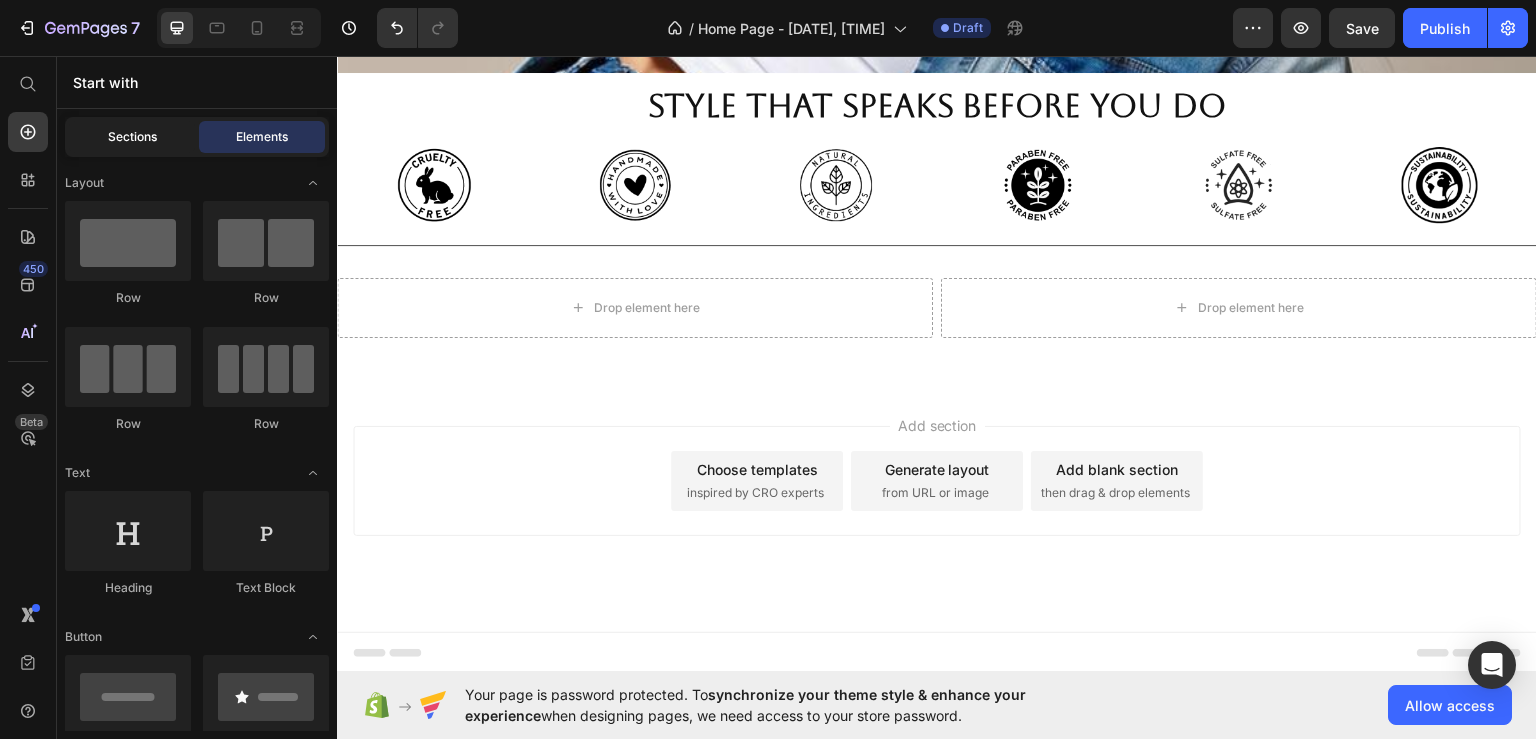 click on "Sections" at bounding box center (132, 137) 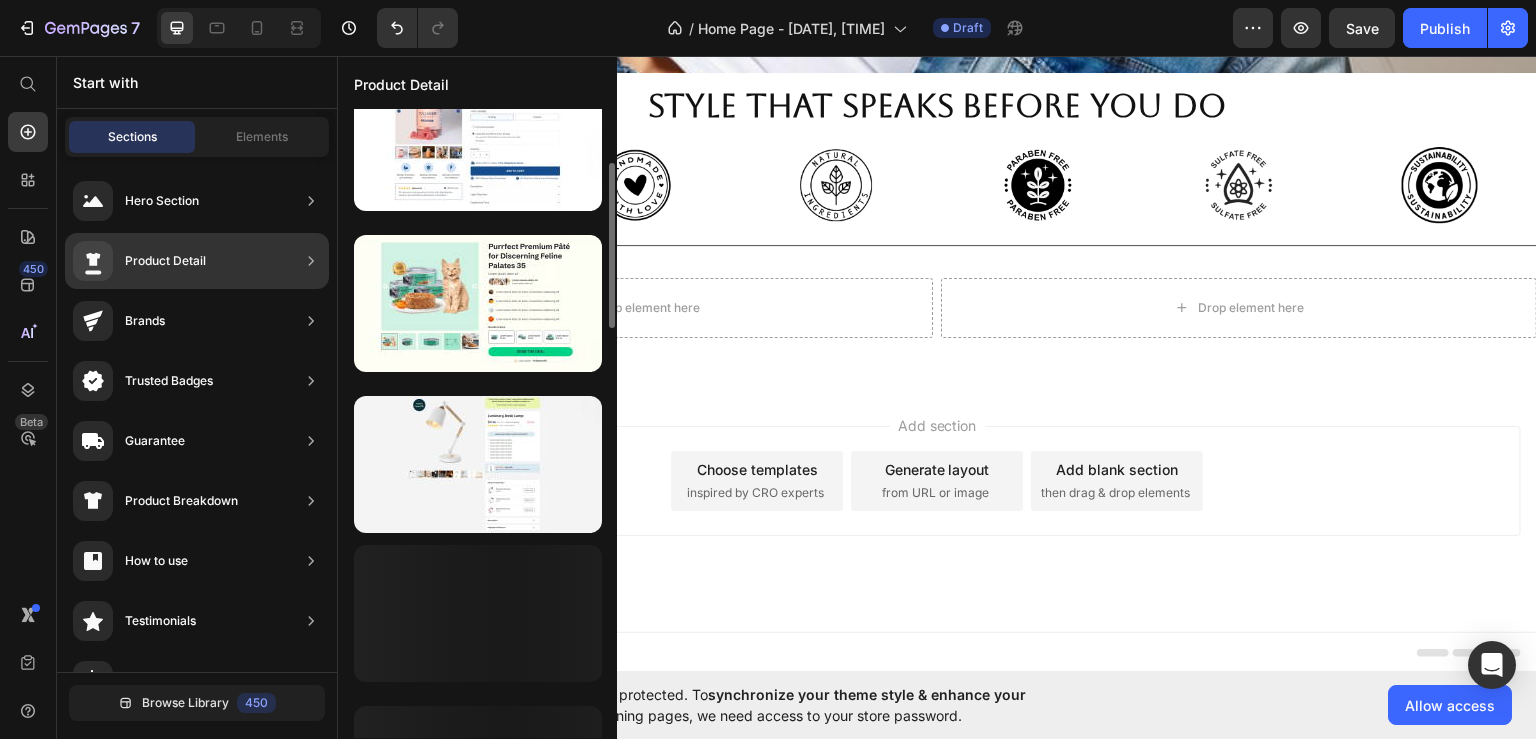 scroll, scrollTop: 968, scrollLeft: 0, axis: vertical 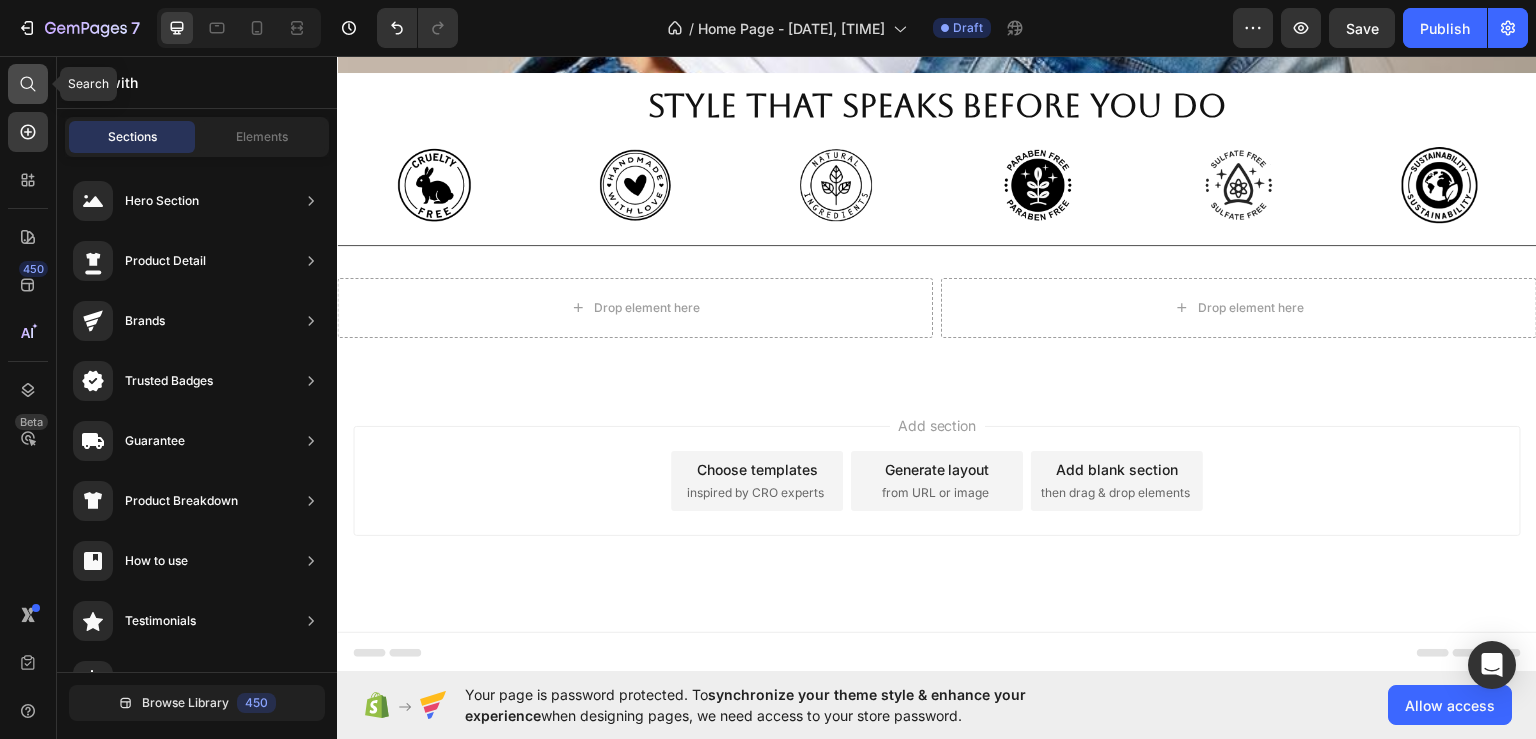 click 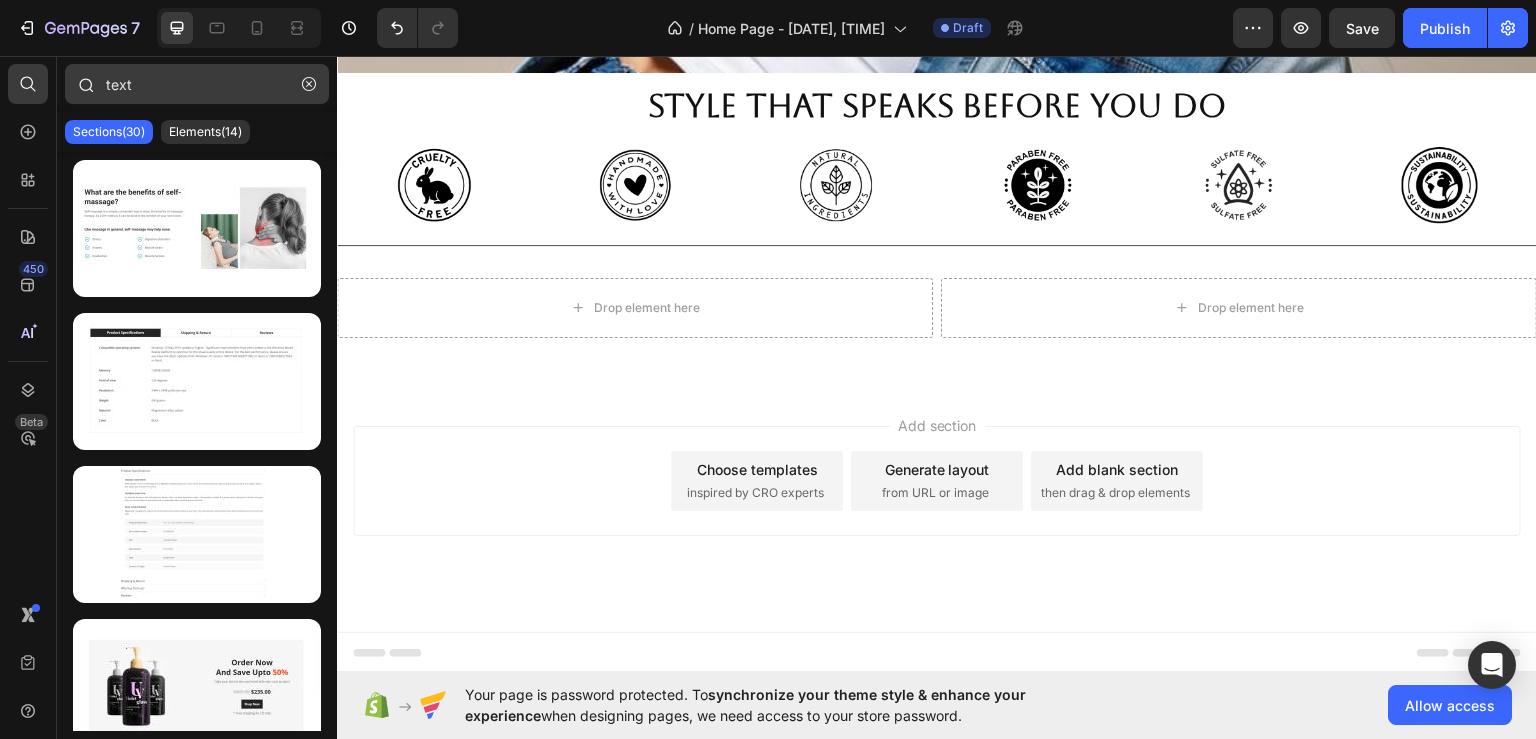 click on "text" at bounding box center [197, 84] 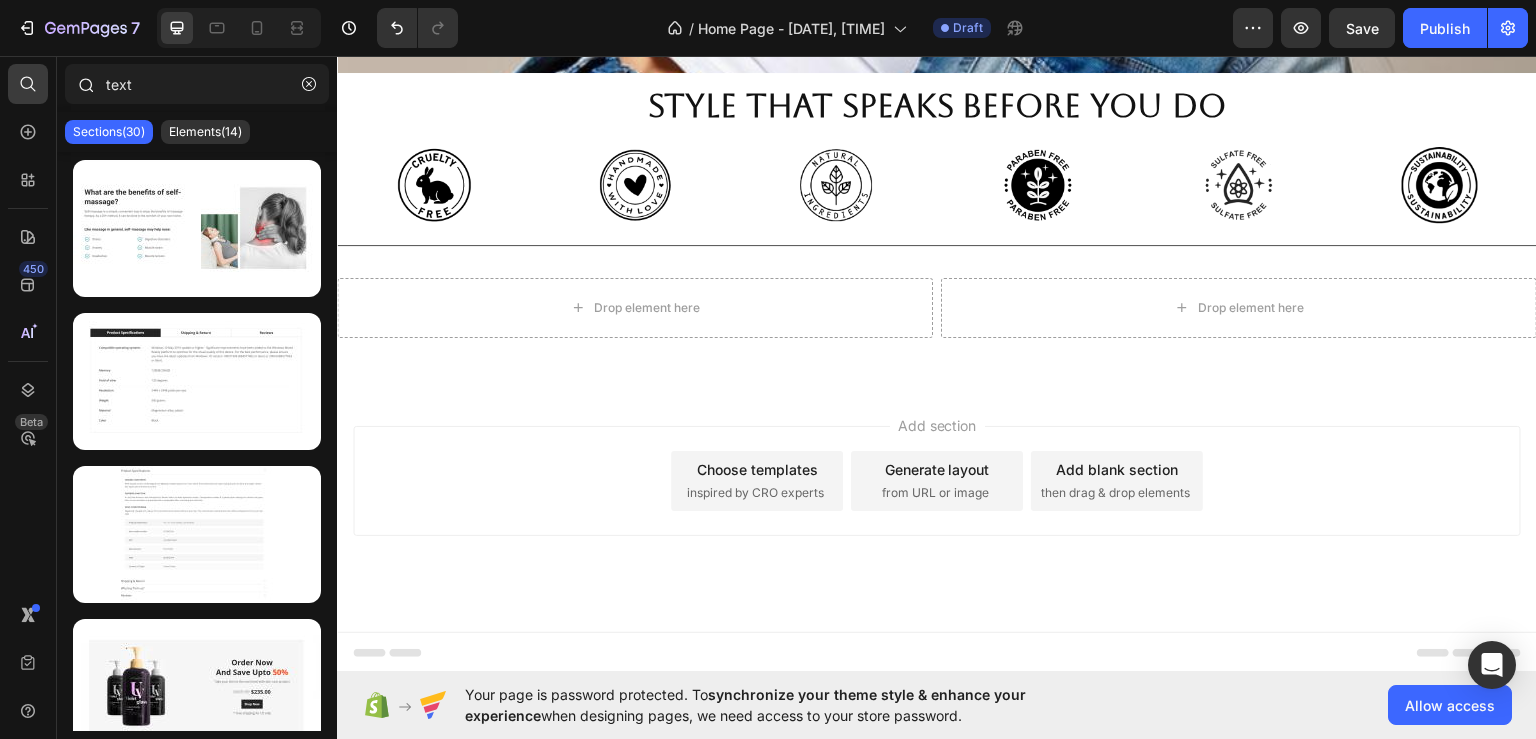 drag, startPoint x: 80, startPoint y: 84, endPoint x: 66, endPoint y: 84, distance: 14 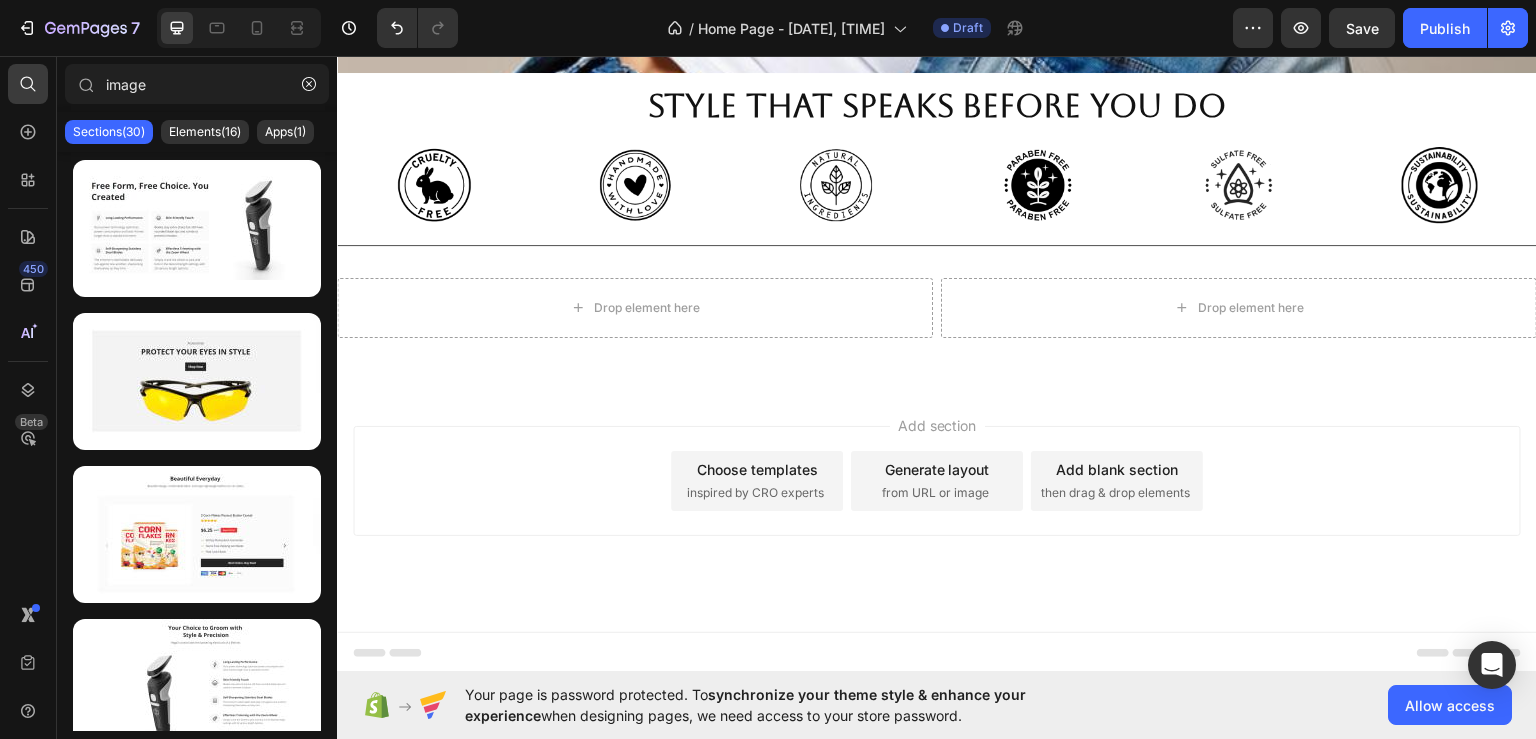 type on "image" 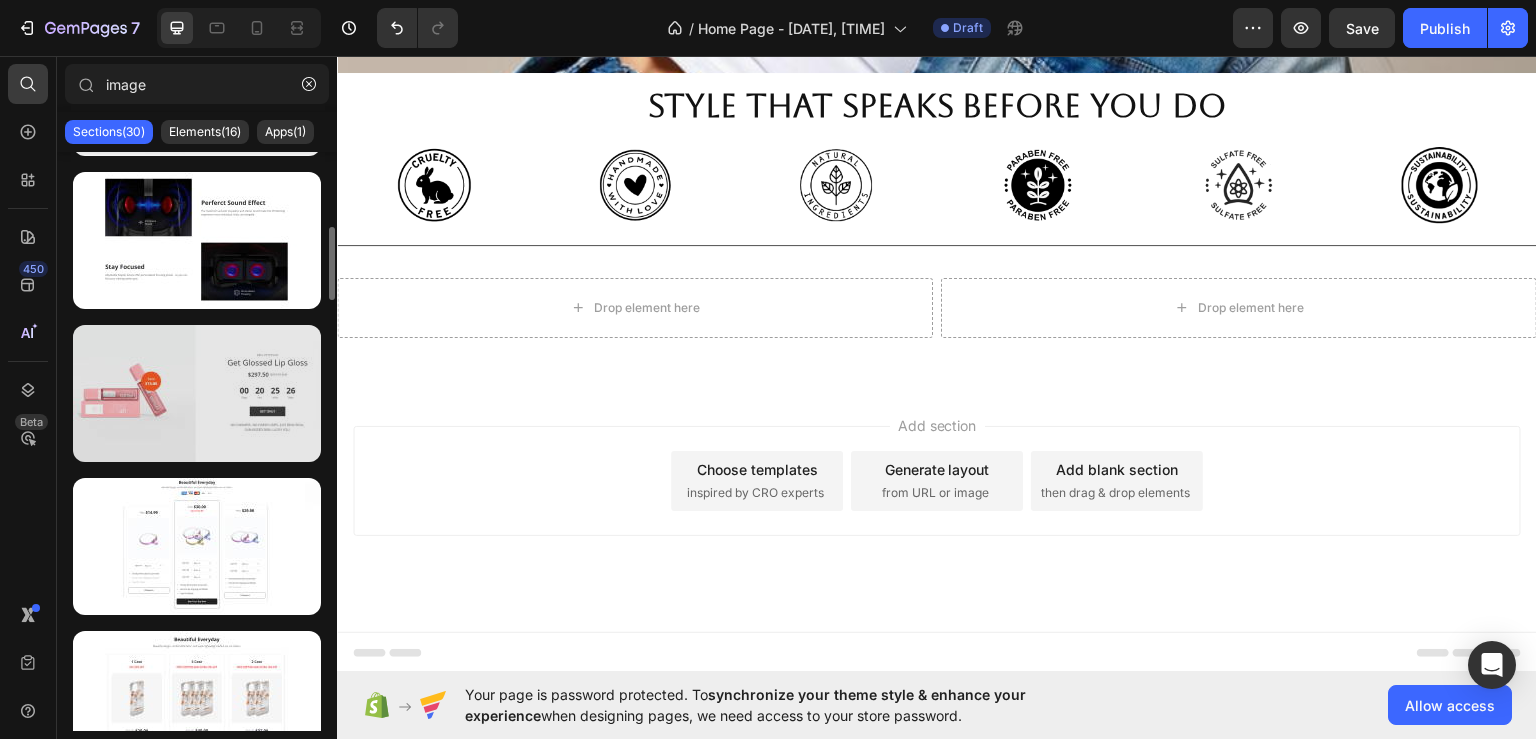 scroll, scrollTop: 500, scrollLeft: 0, axis: vertical 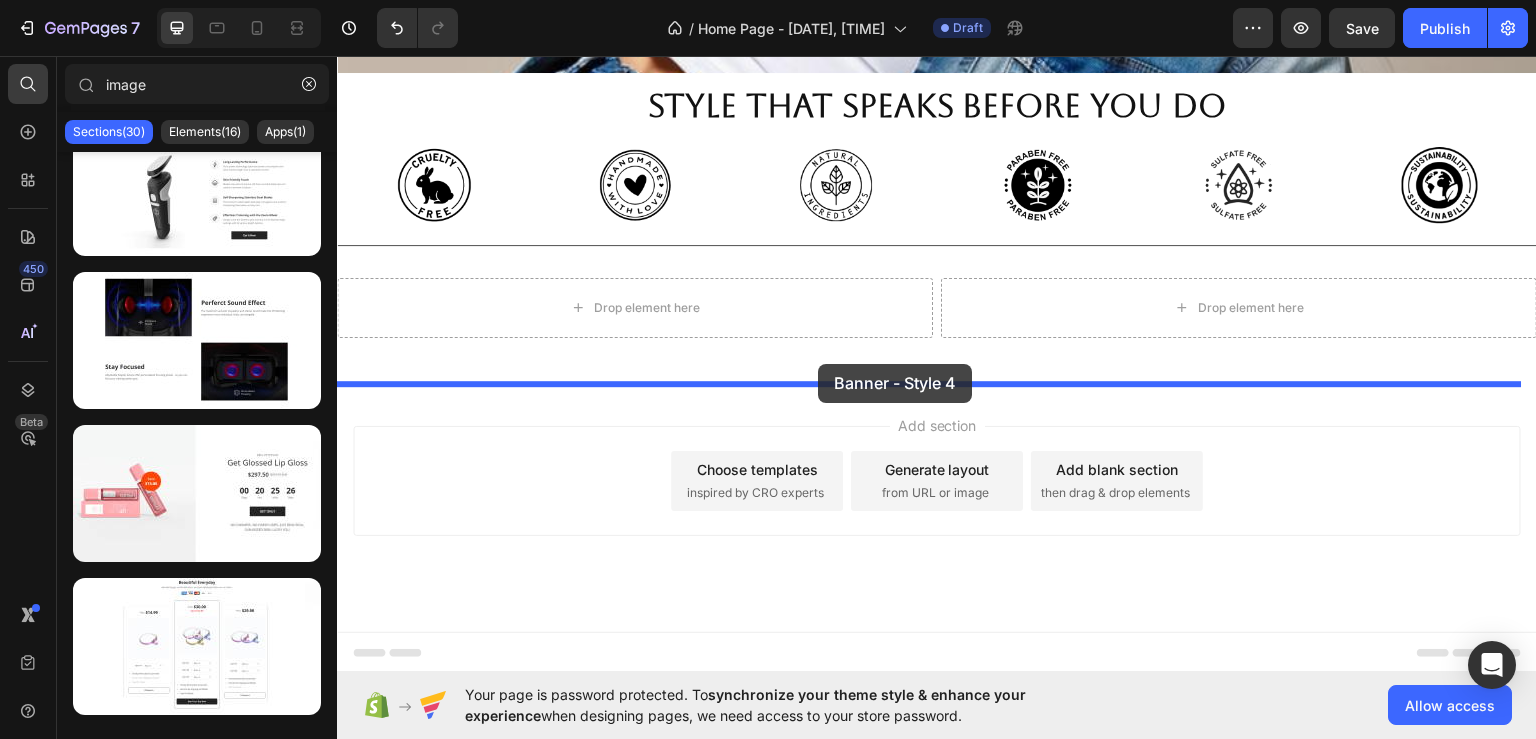 drag, startPoint x: 526, startPoint y: 515, endPoint x: 818, endPoint y: 363, distance: 329.19296 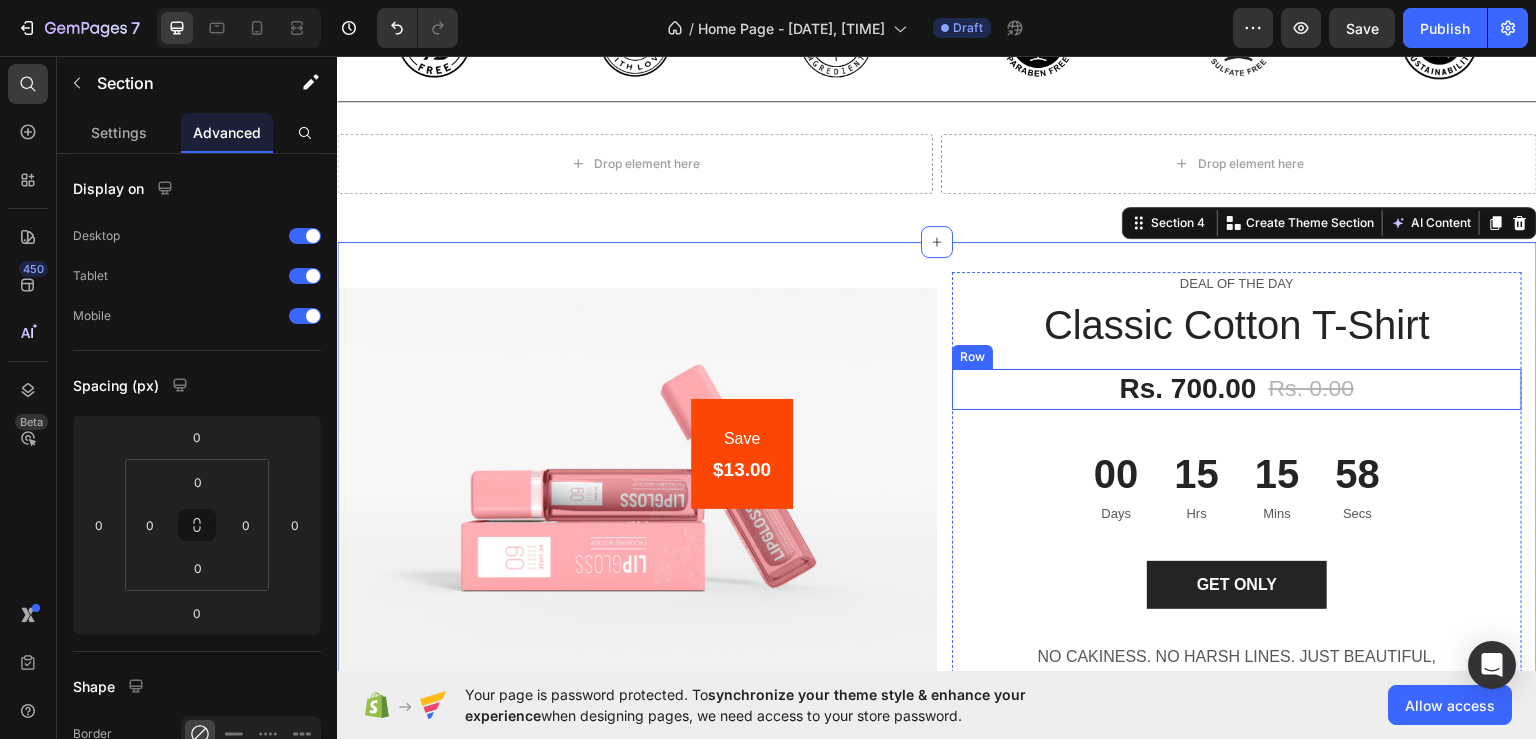 scroll, scrollTop: 776, scrollLeft: 0, axis: vertical 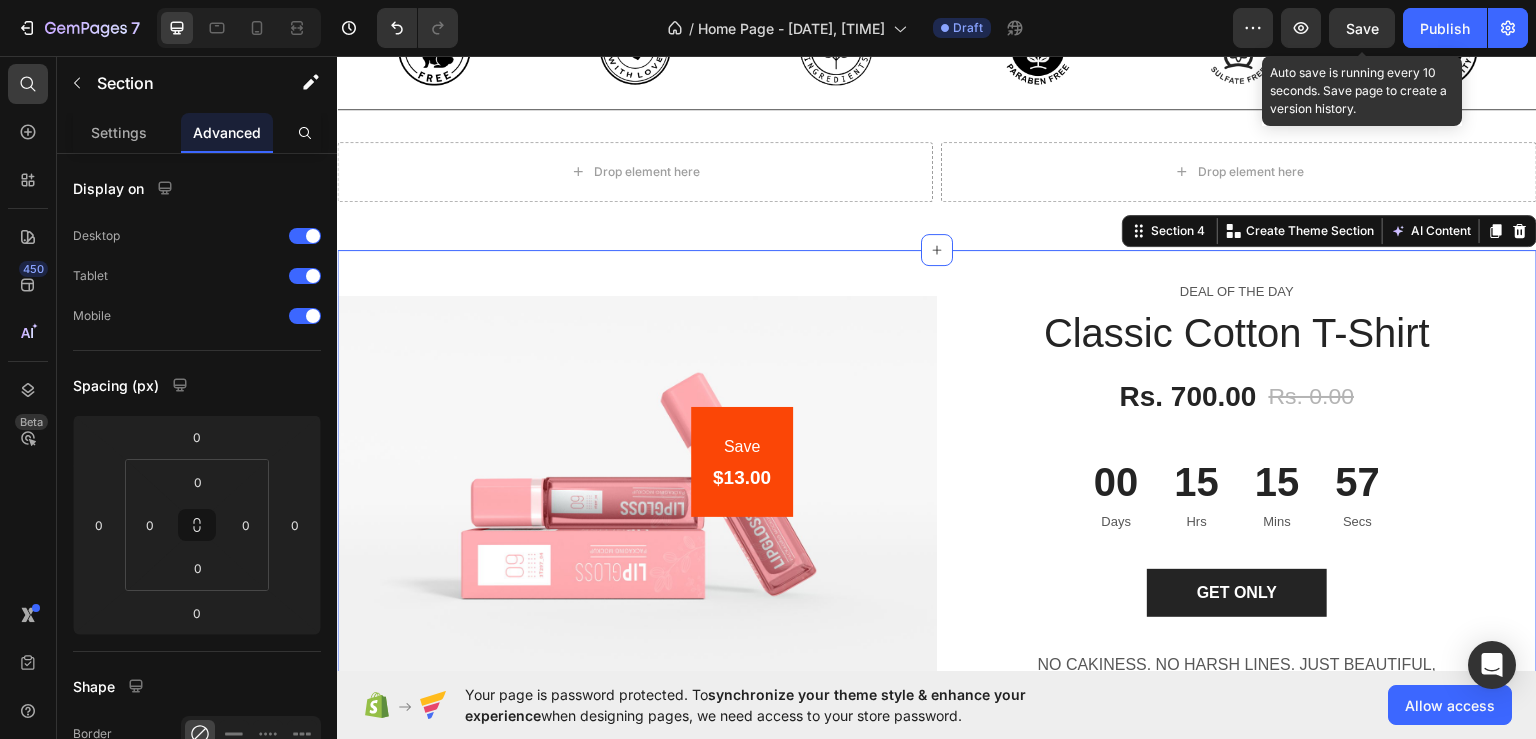 click on "Save" at bounding box center [1362, 28] 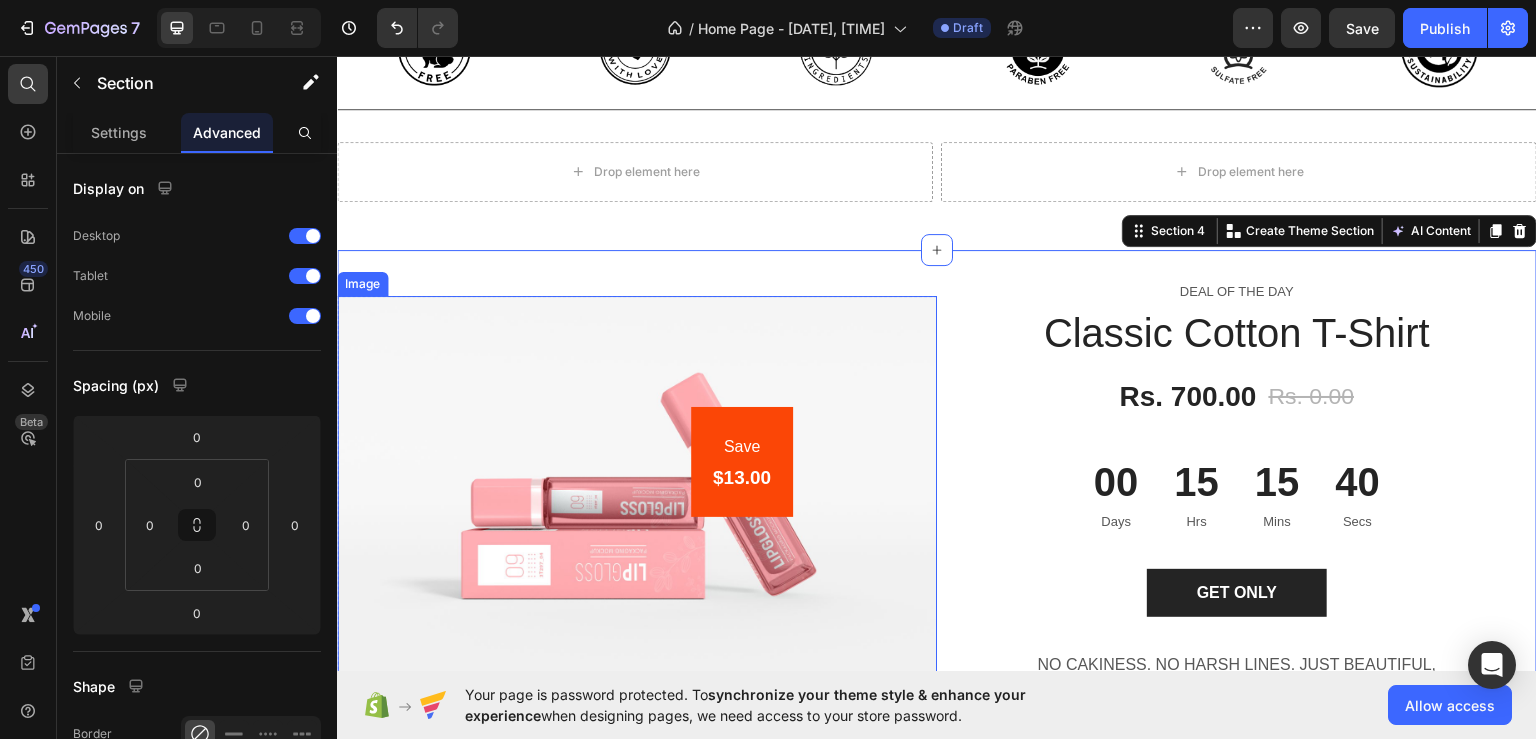 click at bounding box center (637, 494) 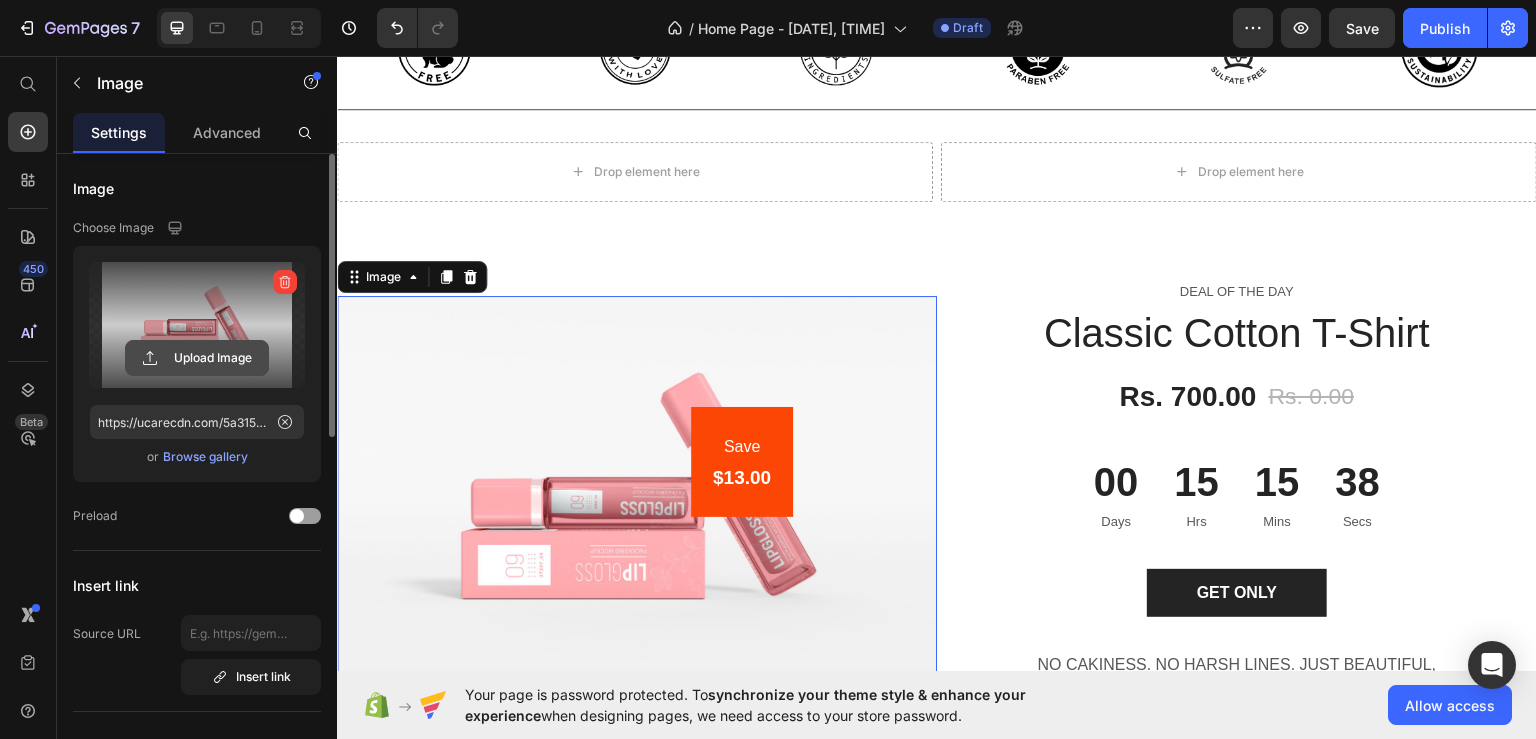 click 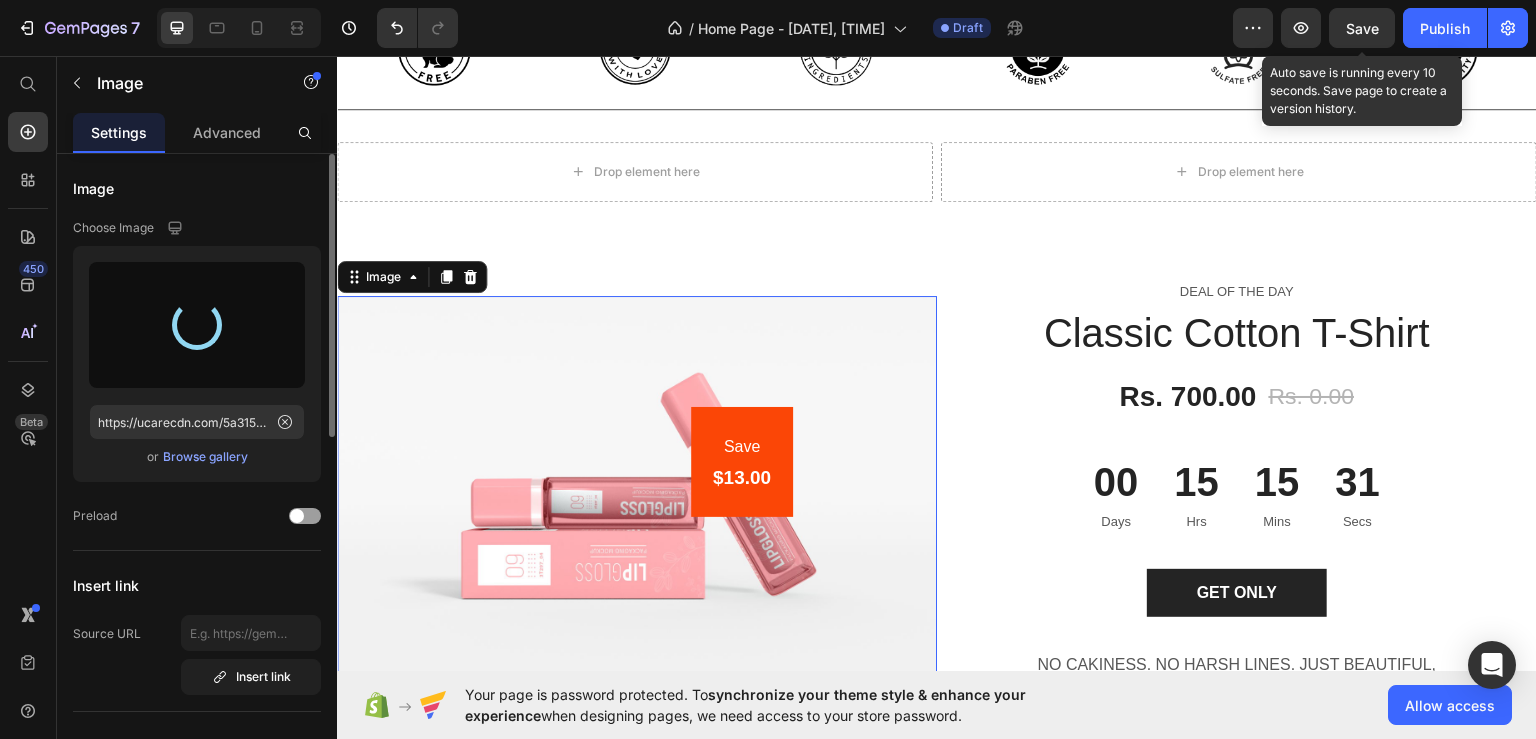 type on "https://cdn.shopify.com/s/files/1/0621/5958/5339/files/gempages_575099041881260831-928c8ede-4658-4e11-bce2-401cc18c8625.jpg" 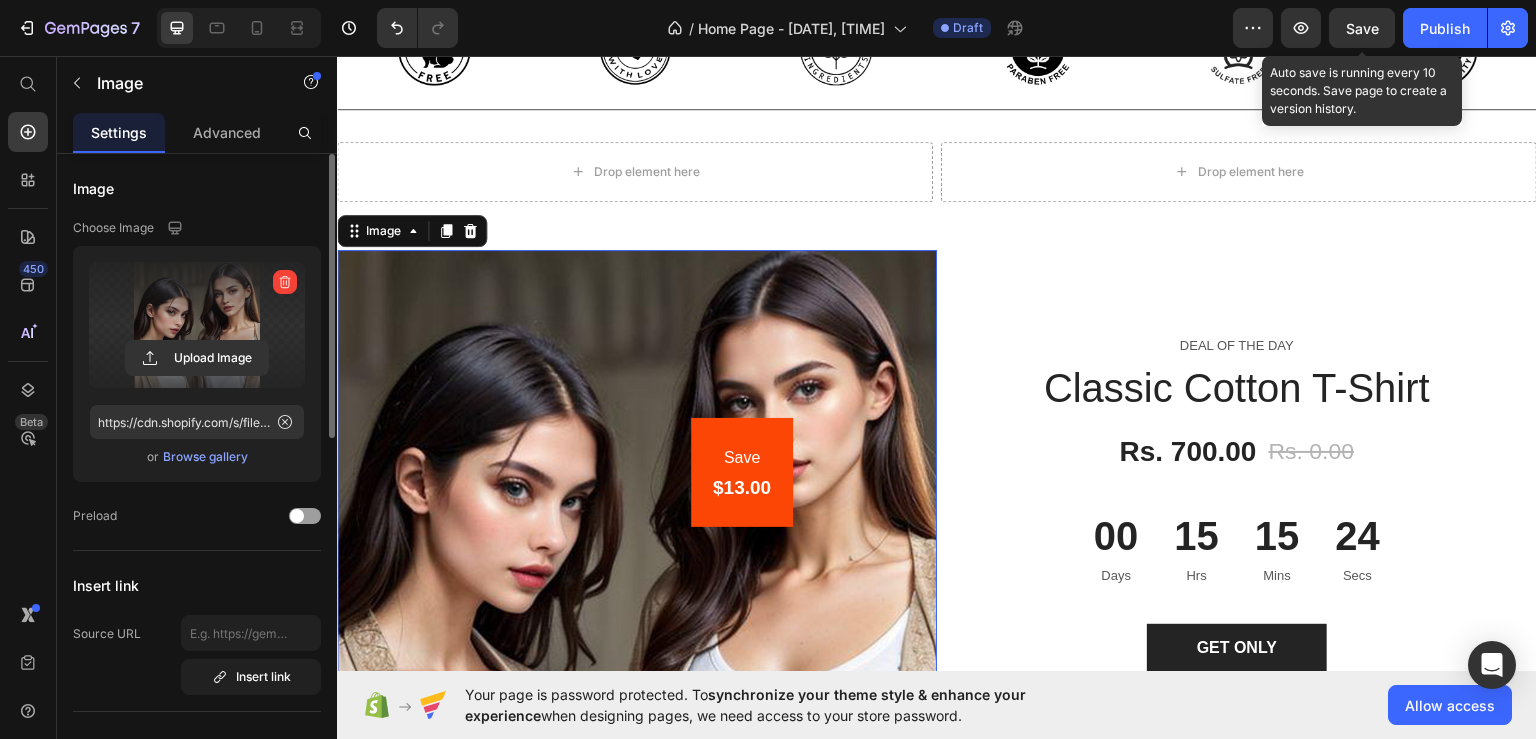 click on "Save" 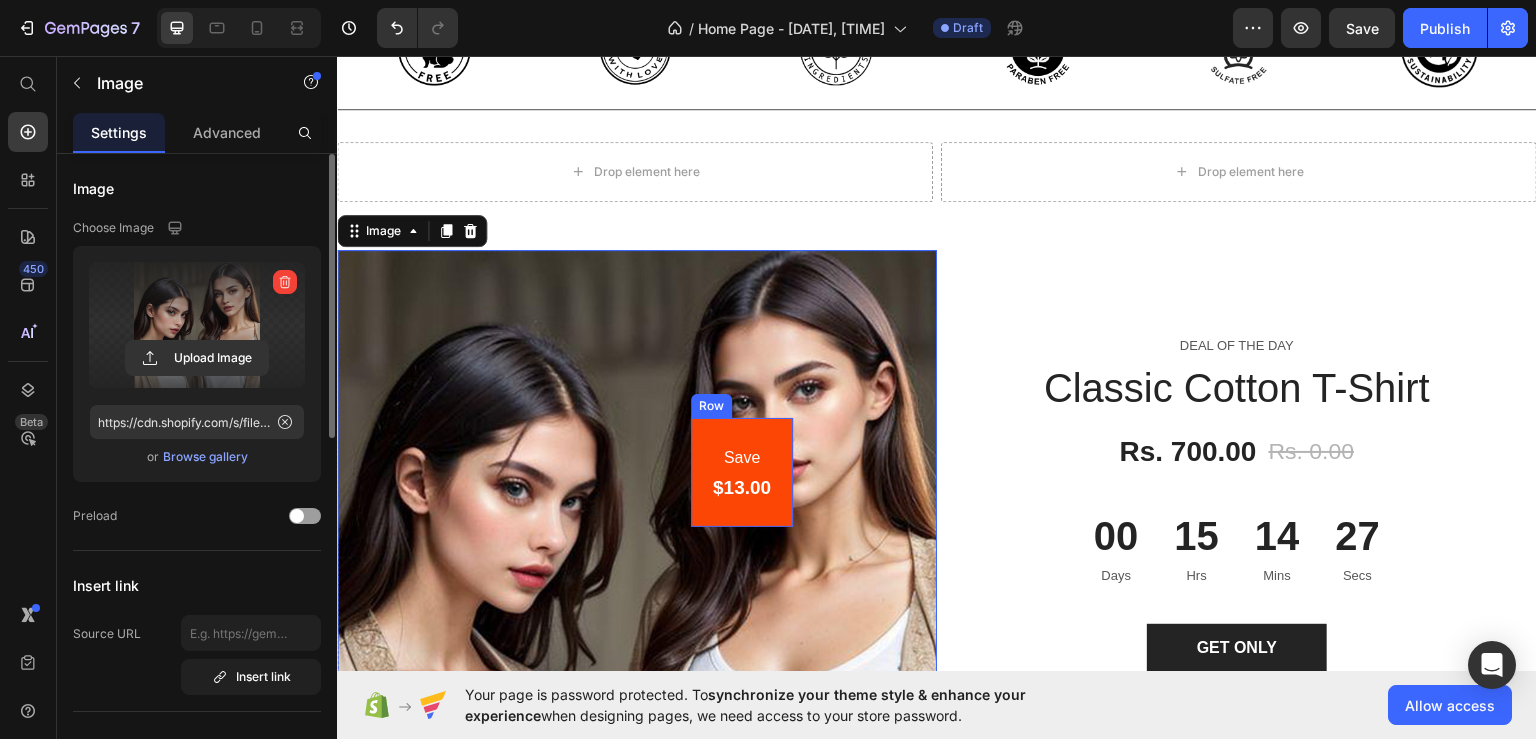 click on "Save Text block $13.00 Heading Row" at bounding box center (742, 472) 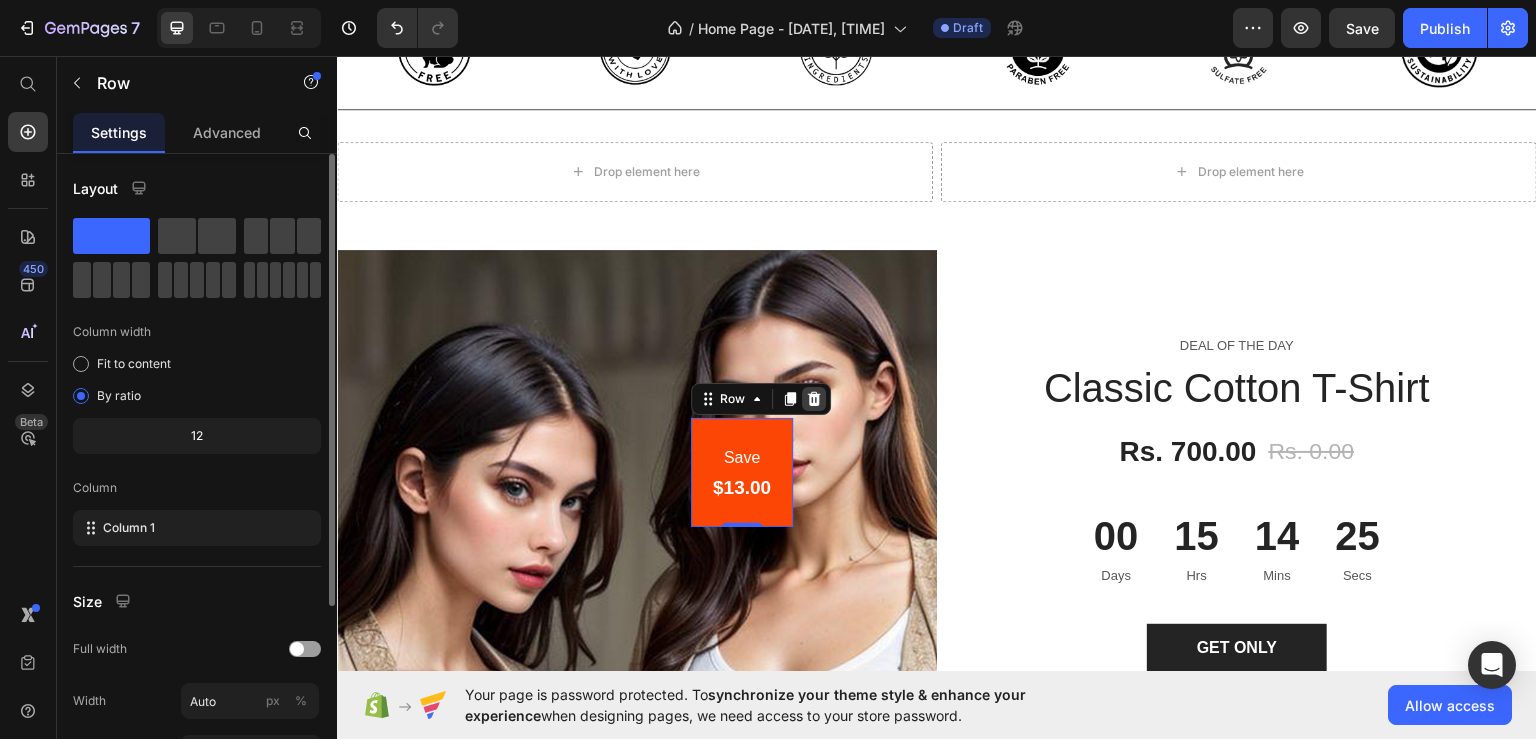 click 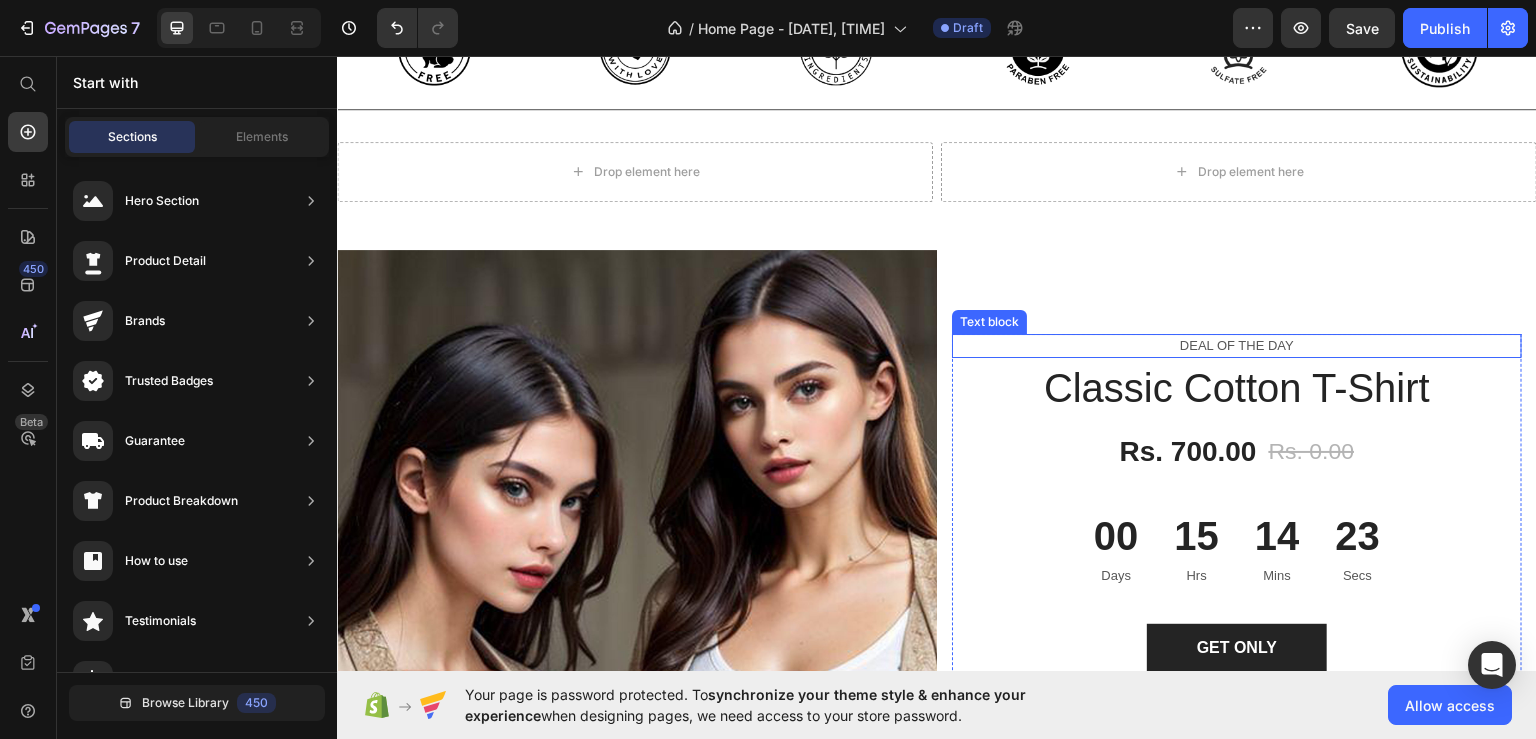 click on "DEAL OF THE DAY" at bounding box center [1237, 345] 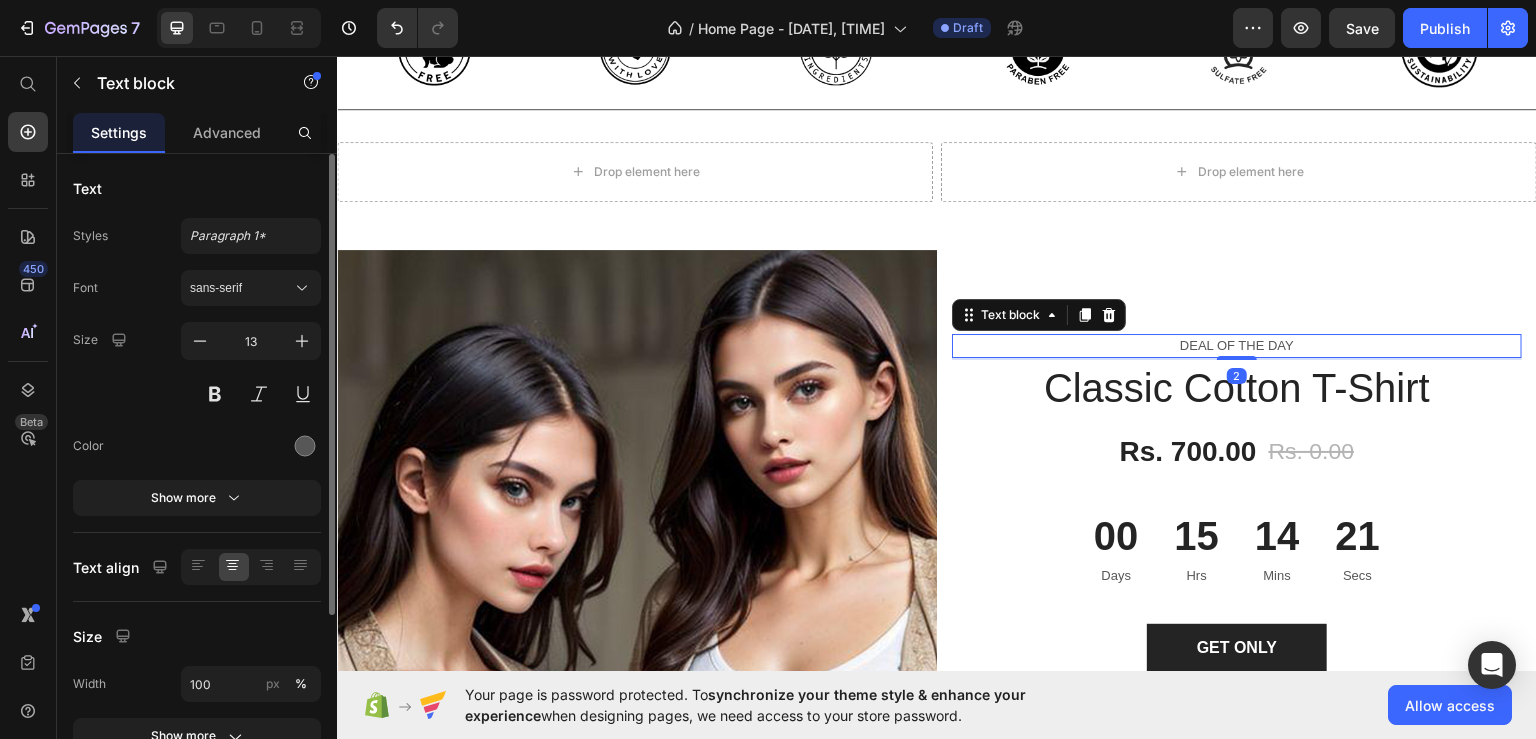 click on "DEAL OF THE DAY" at bounding box center (1237, 345) 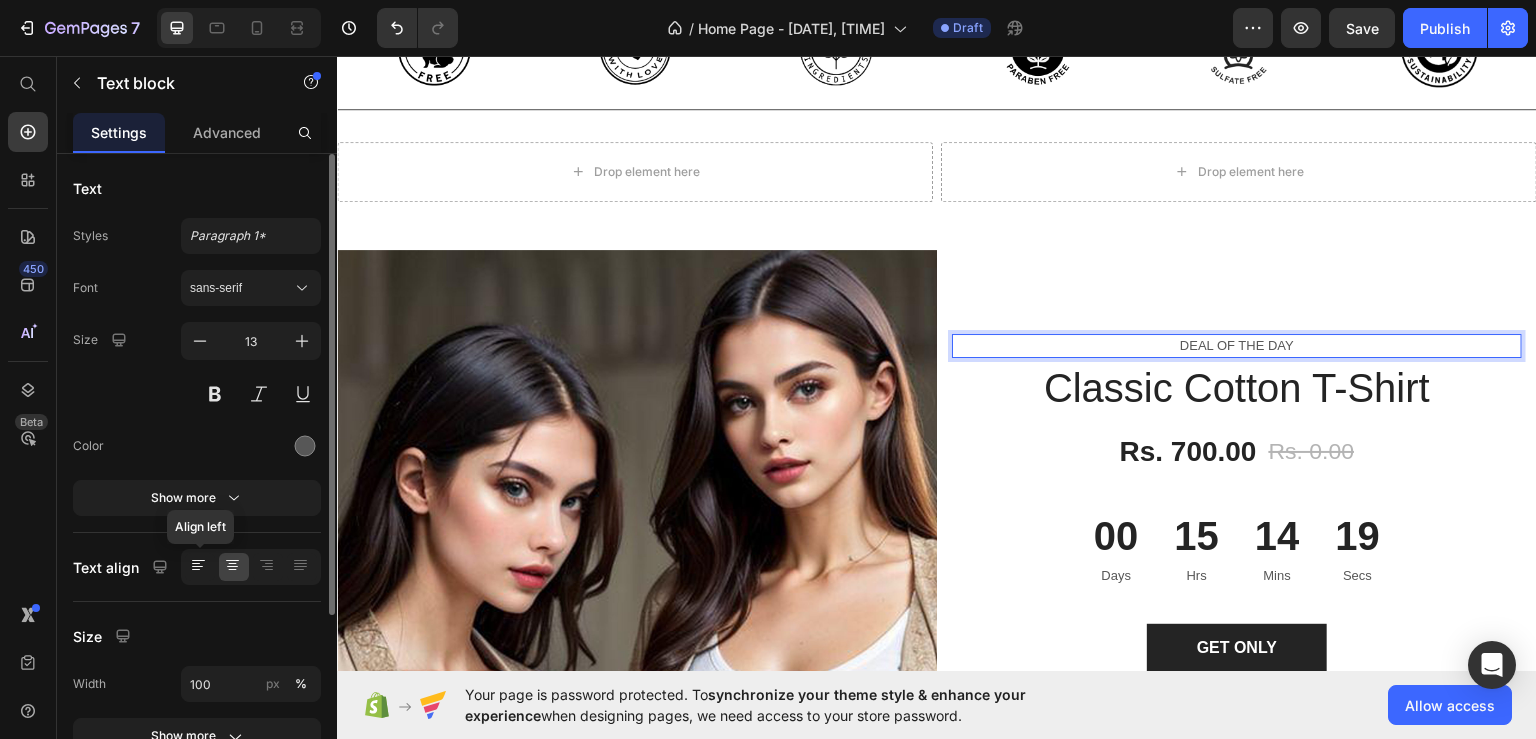 click 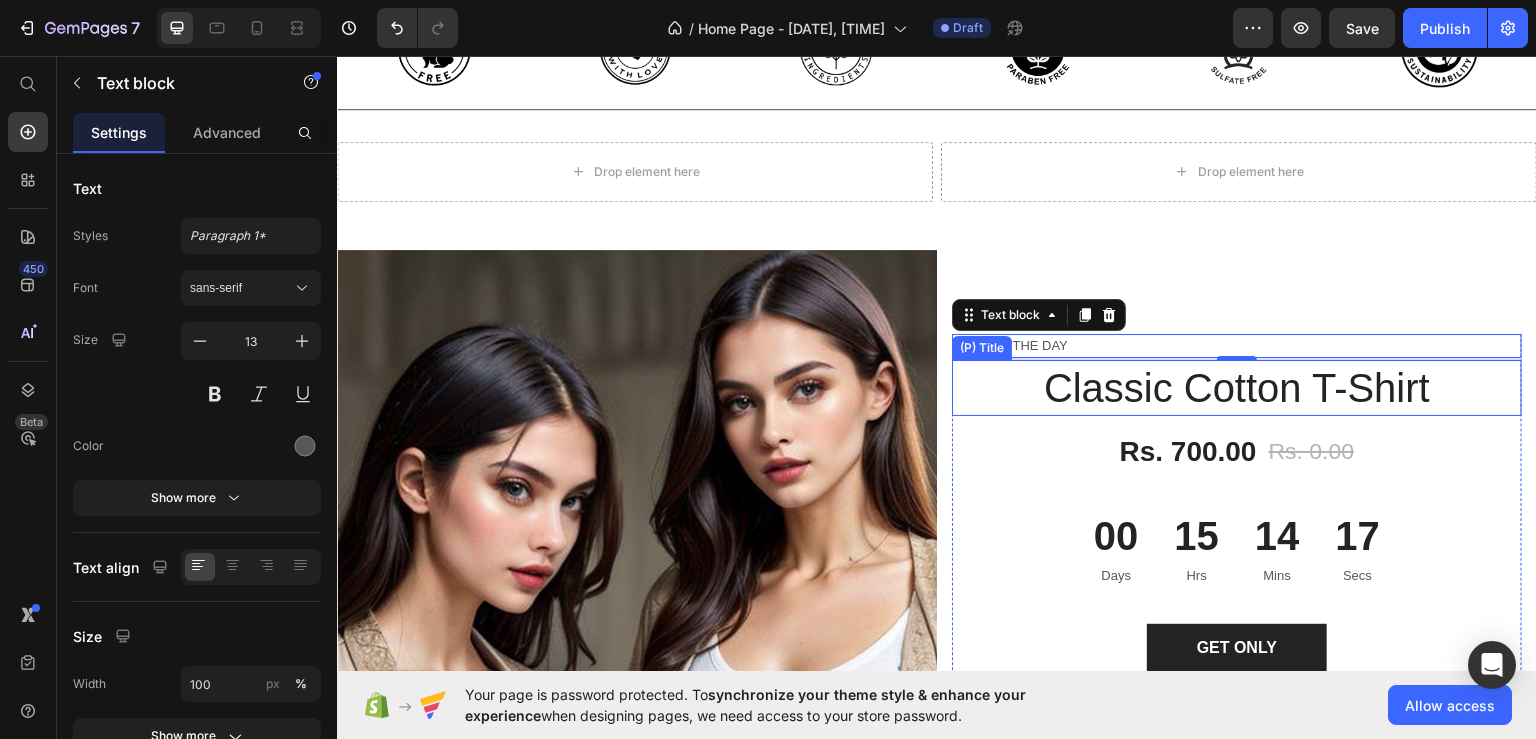 click on "Classic Cotton T-Shirt" at bounding box center [1237, 387] 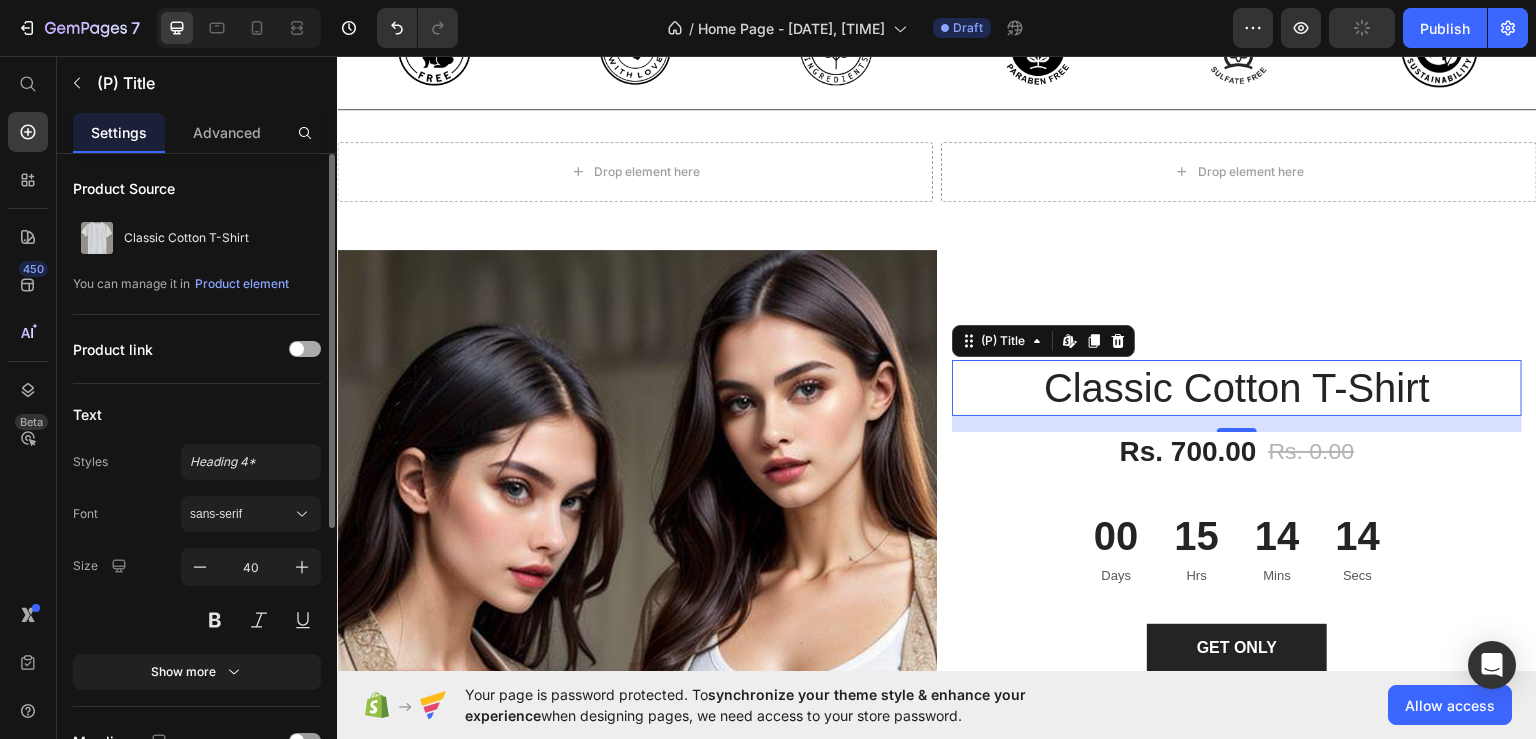 scroll, scrollTop: 300, scrollLeft: 0, axis: vertical 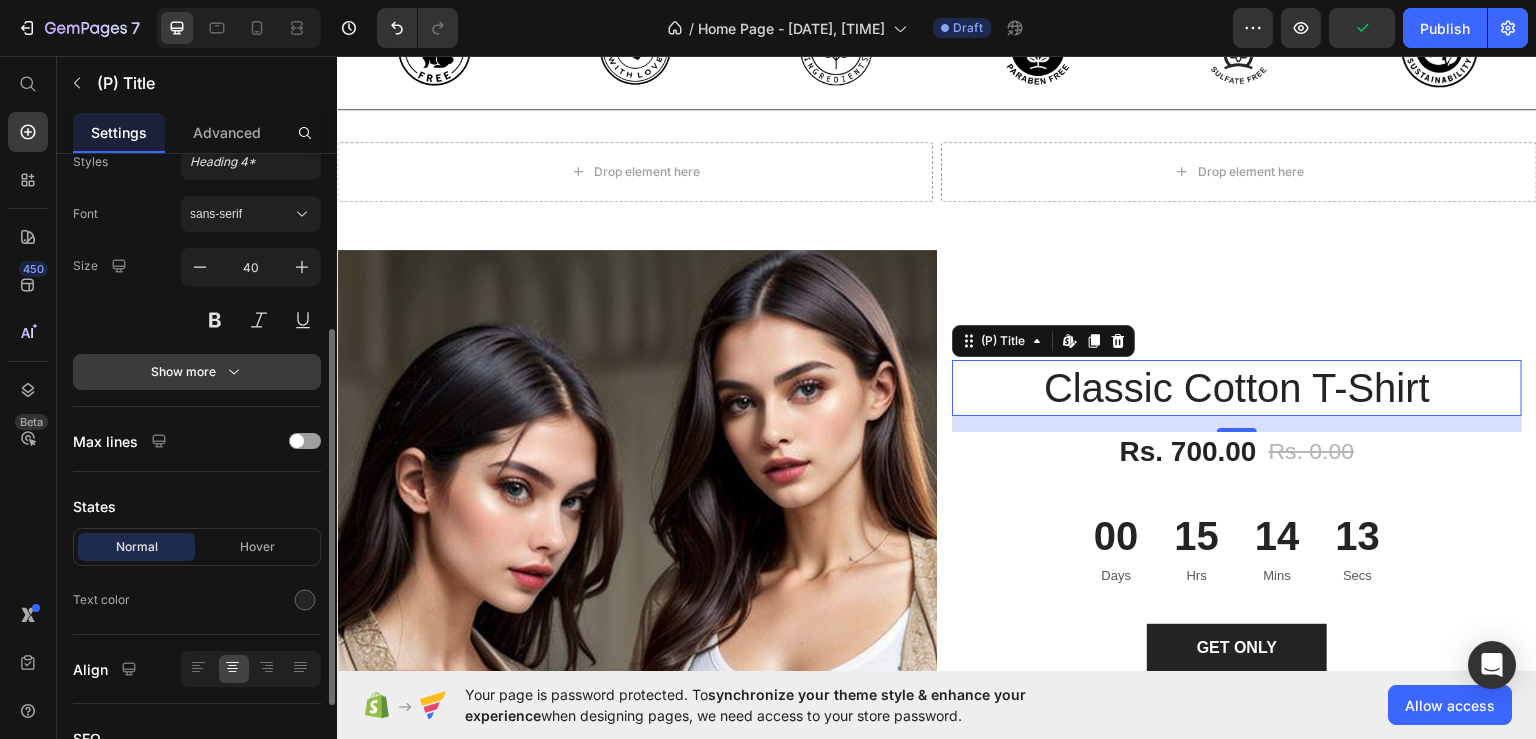 click on "Show more" at bounding box center (197, 372) 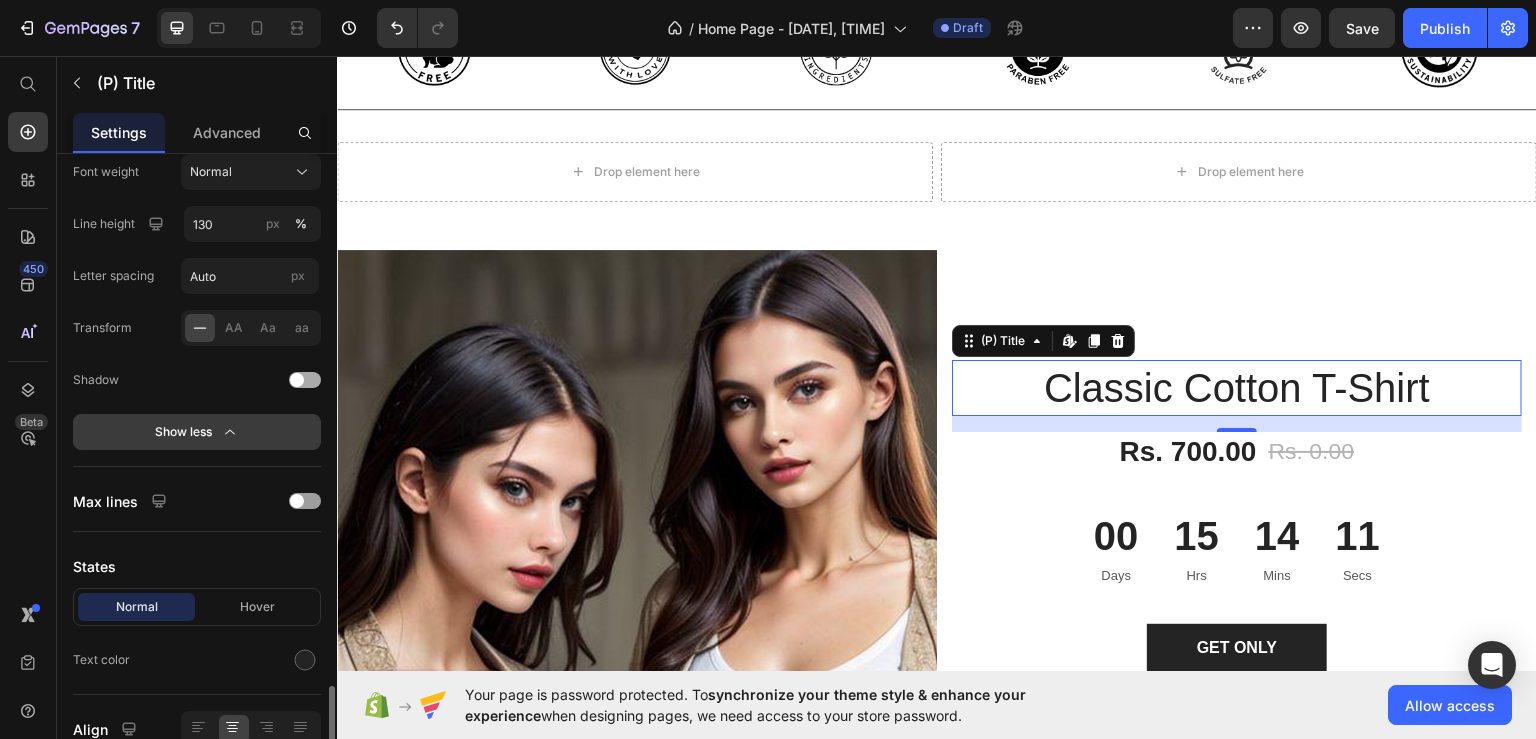 scroll, scrollTop: 700, scrollLeft: 0, axis: vertical 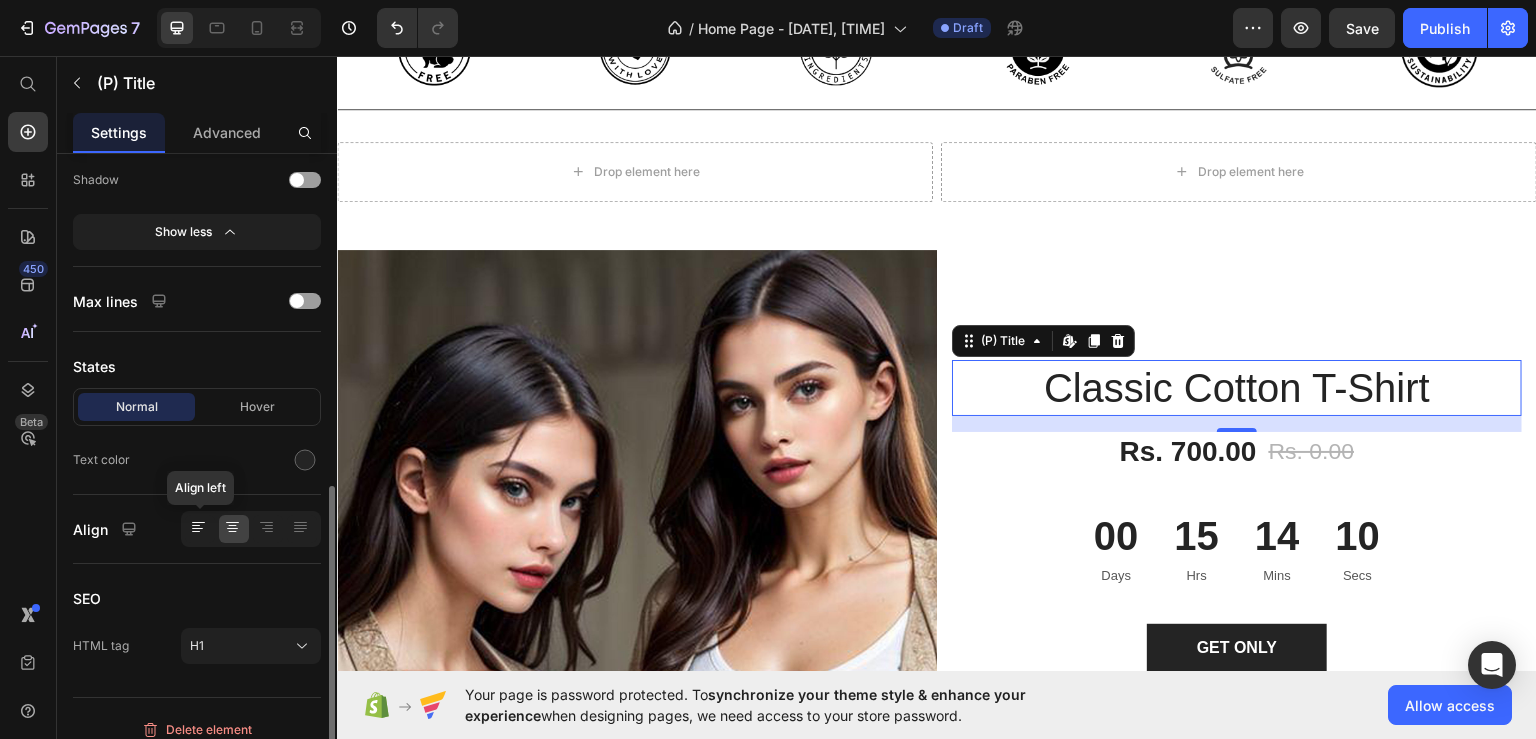 click 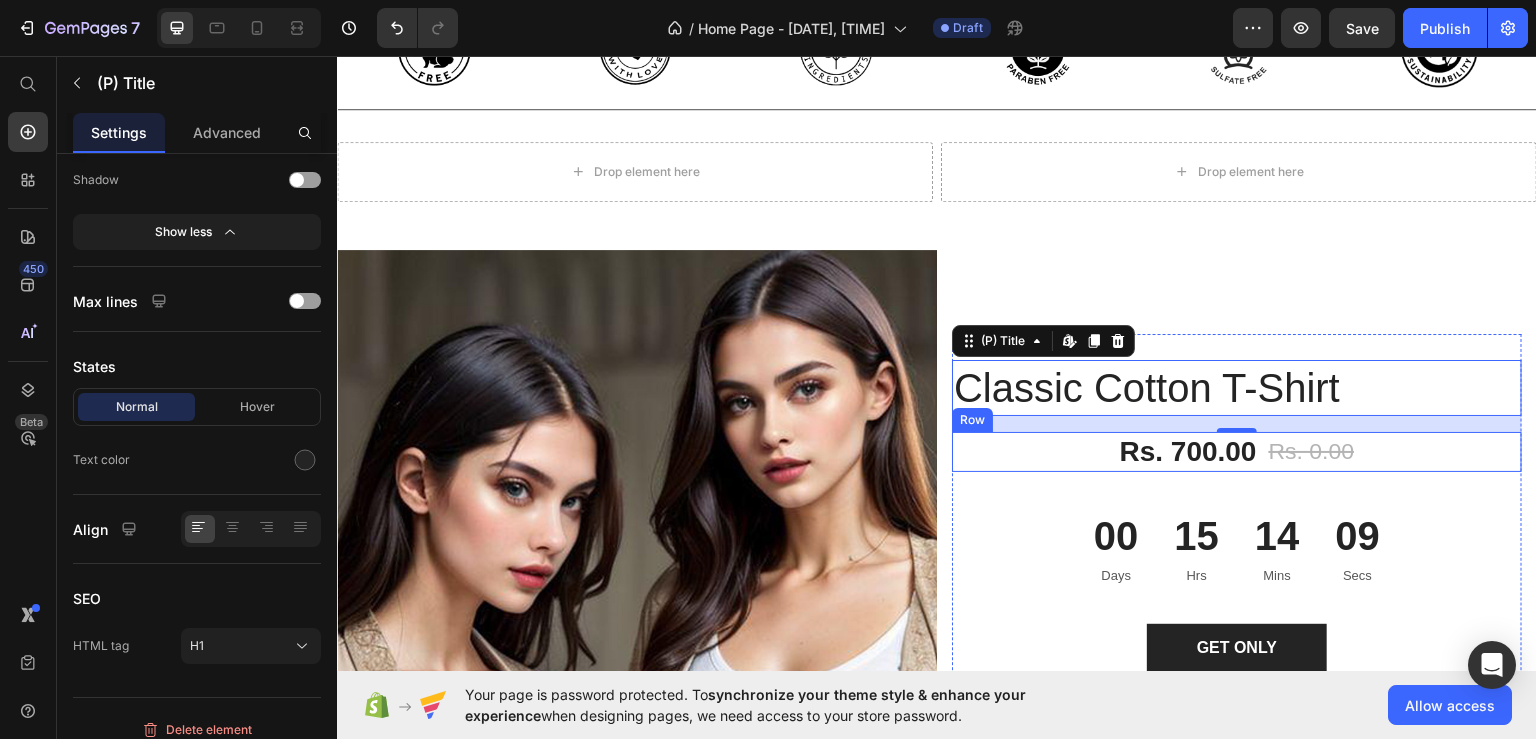 click on "Rs. 700.00 (P) Price Rs. 0.00 (P) Price Row" at bounding box center (1237, 451) 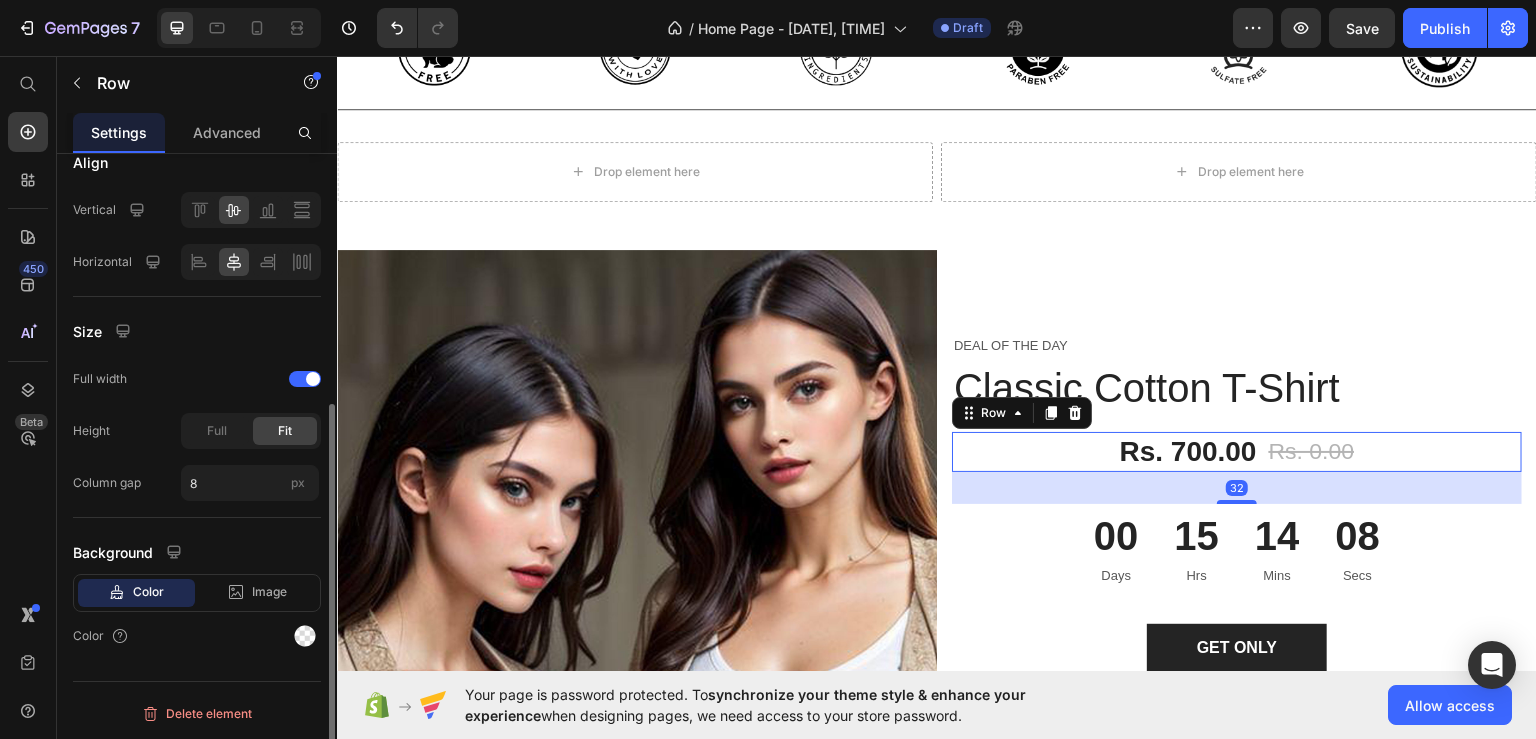 scroll, scrollTop: 0, scrollLeft: 0, axis: both 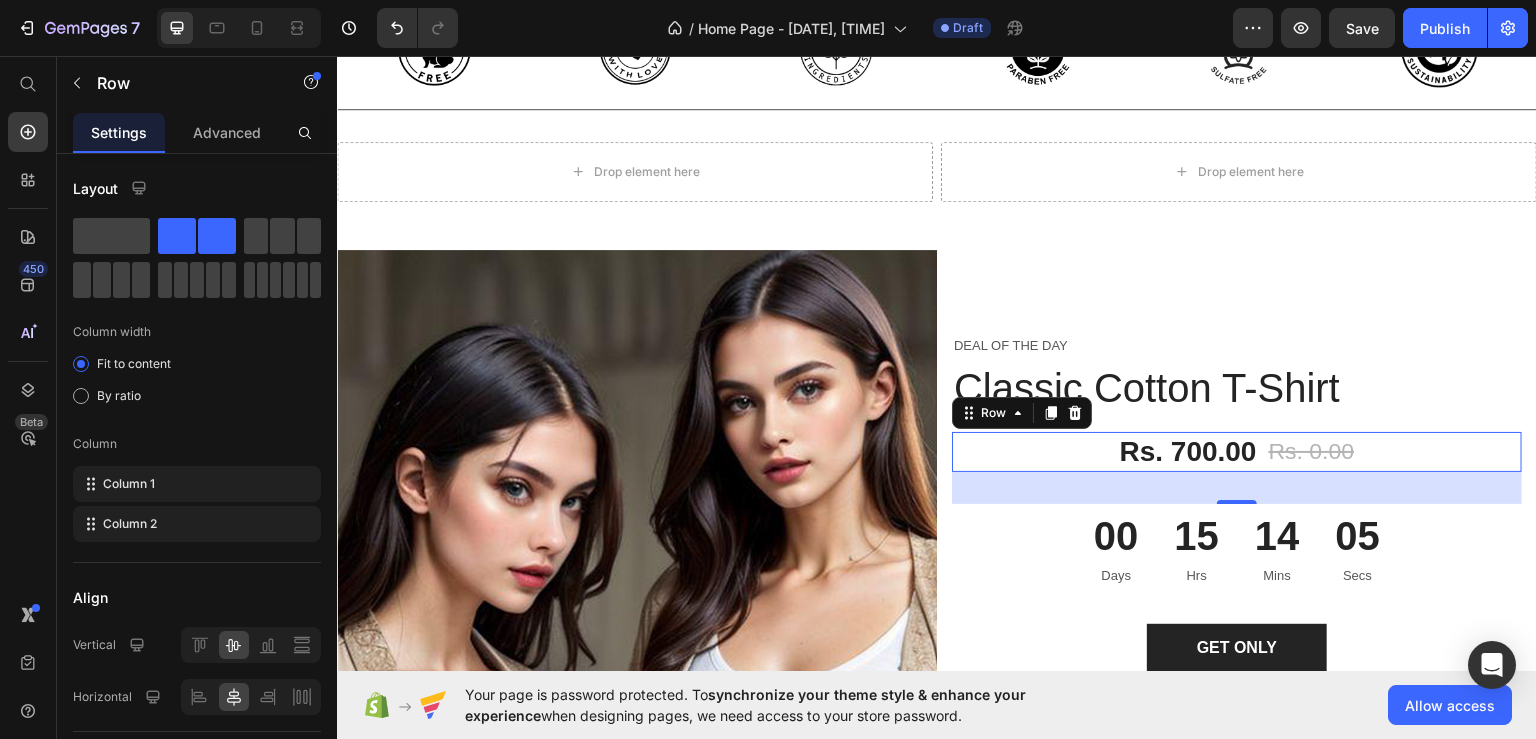 click on "Rs. 700.00 (P) Price Rs. 0.00 (P) Price Row   32" at bounding box center (1237, 451) 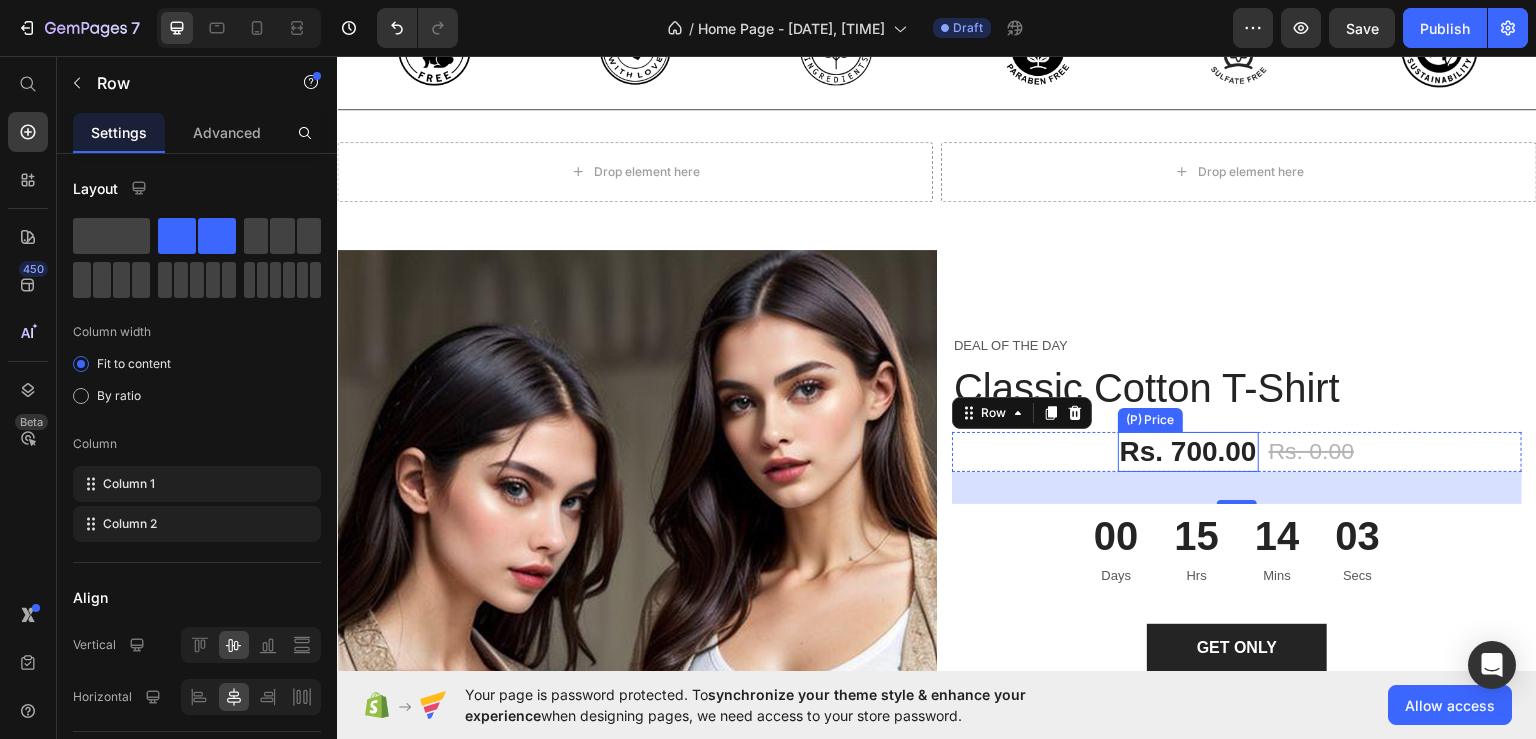 click on "Rs. 700.00" at bounding box center (1188, 451) 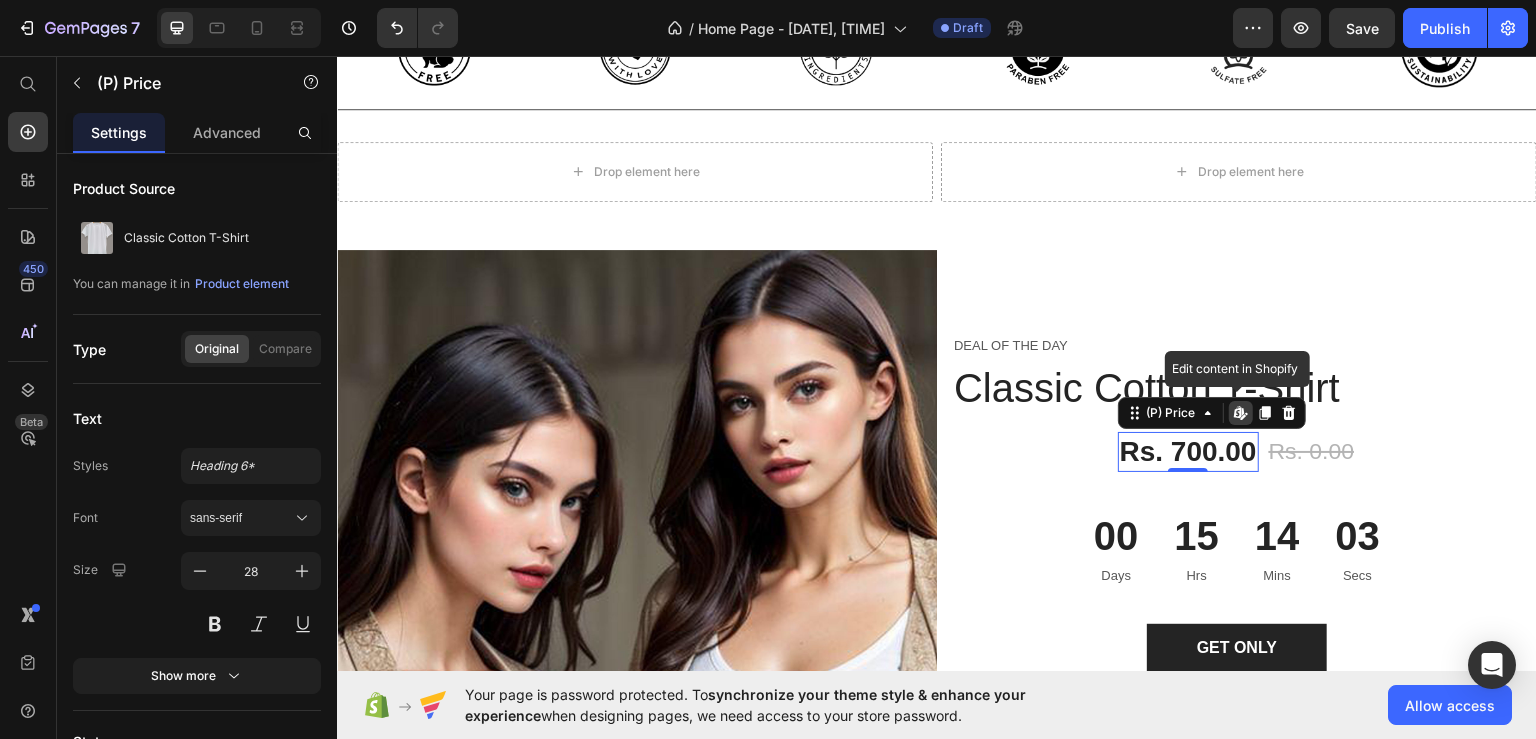 click on "Rs. 700.00" at bounding box center [1188, 451] 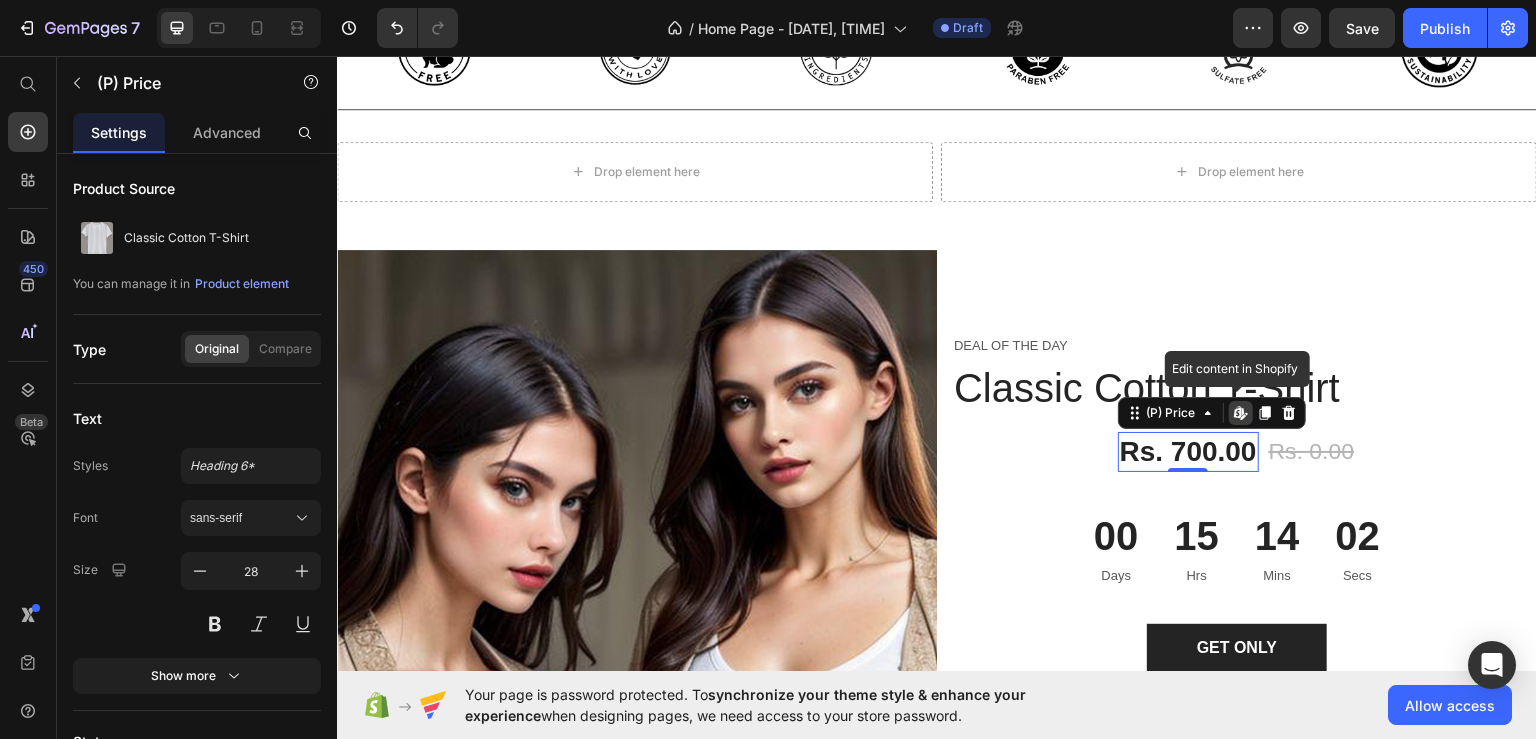 click on "Rs. 700.00 (P) Price   Edit content in Shopify 0 Rs. 0.00 (P) Price Row" at bounding box center (1237, 451) 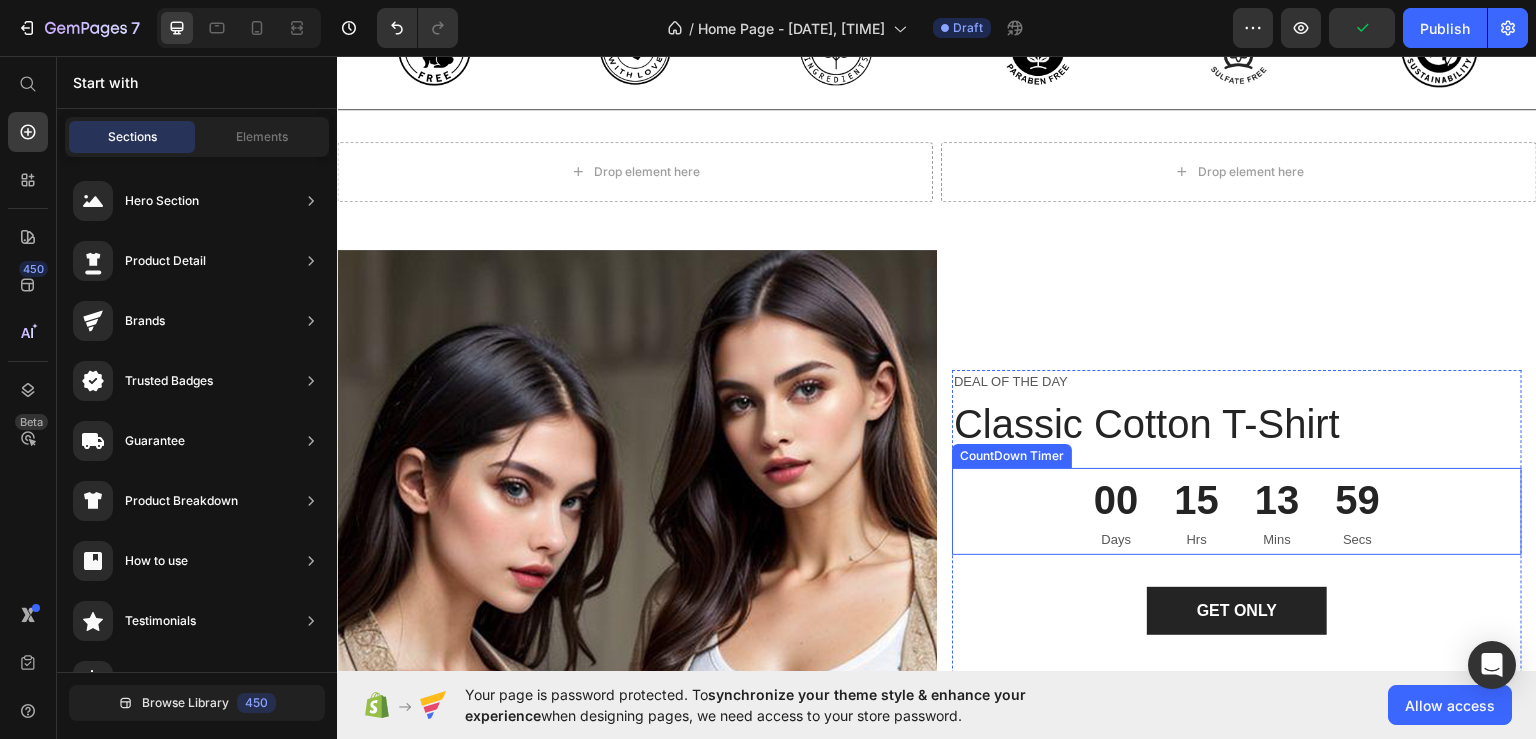 click on "00 Days" at bounding box center (1116, 511) 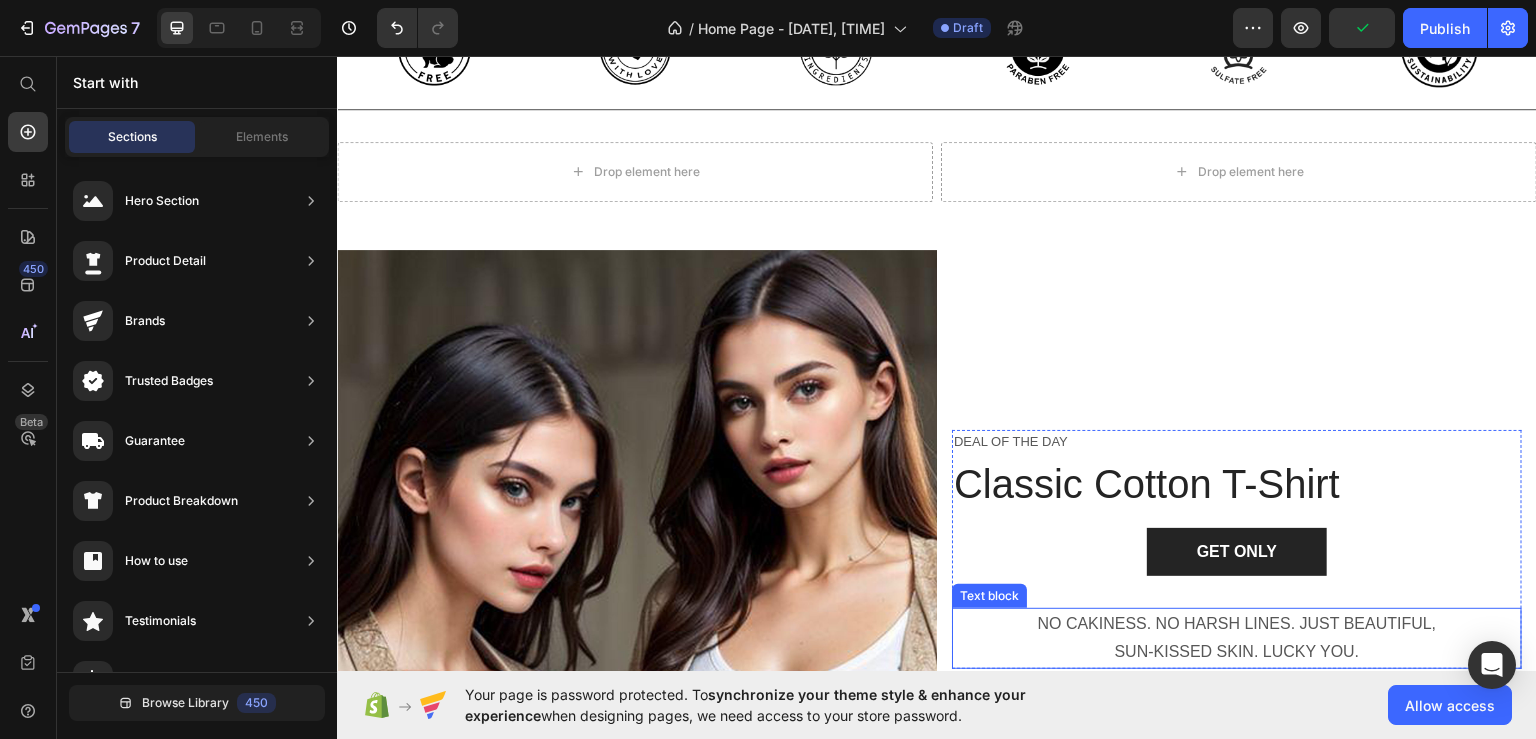 click on "NO CAKINESS. NO HARSH LINES. JUST BEAUTIFUL, SUN-KISSED SKIN. LUCKY YOU." at bounding box center [1237, 638] 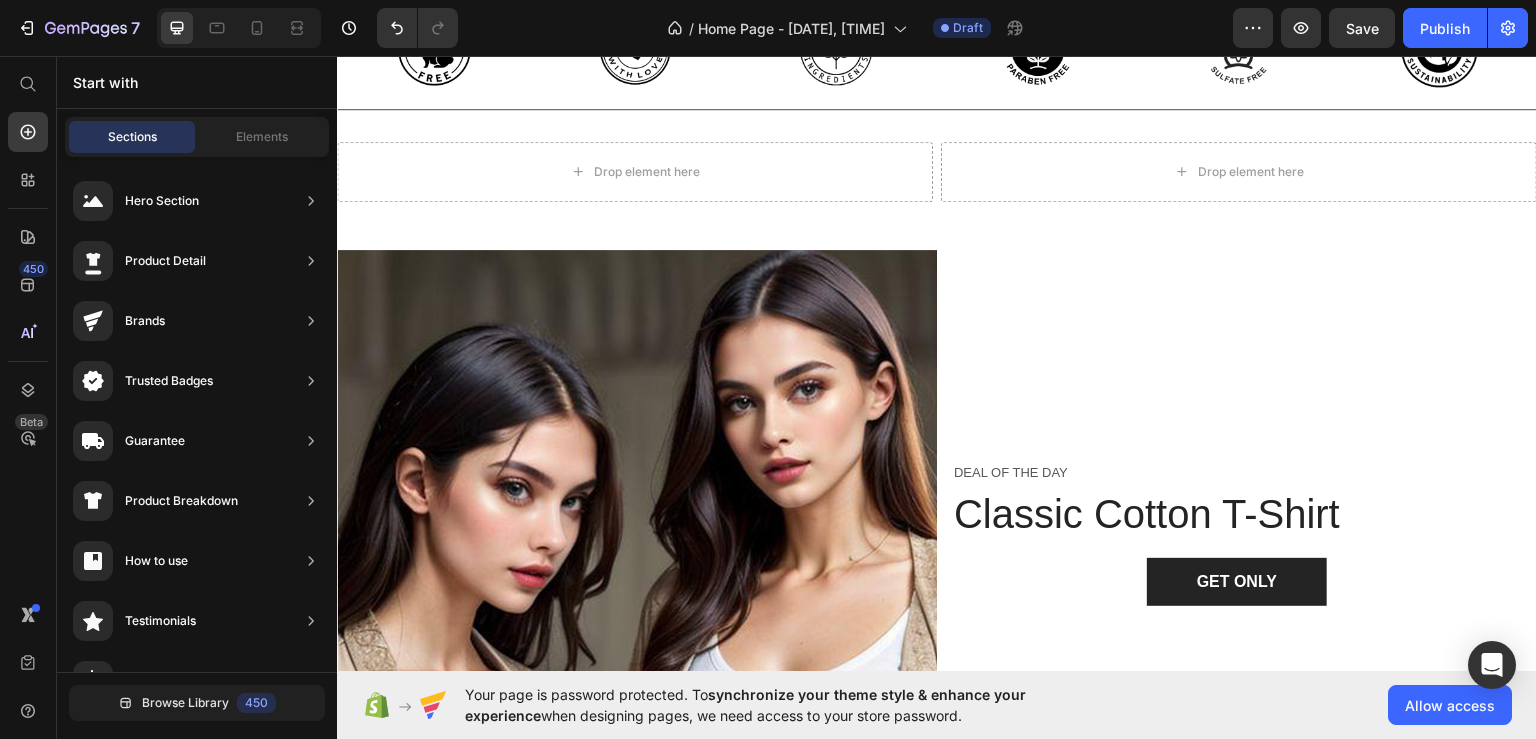 drag, startPoint x: 144, startPoint y: 75, endPoint x: 100, endPoint y: 75, distance: 44 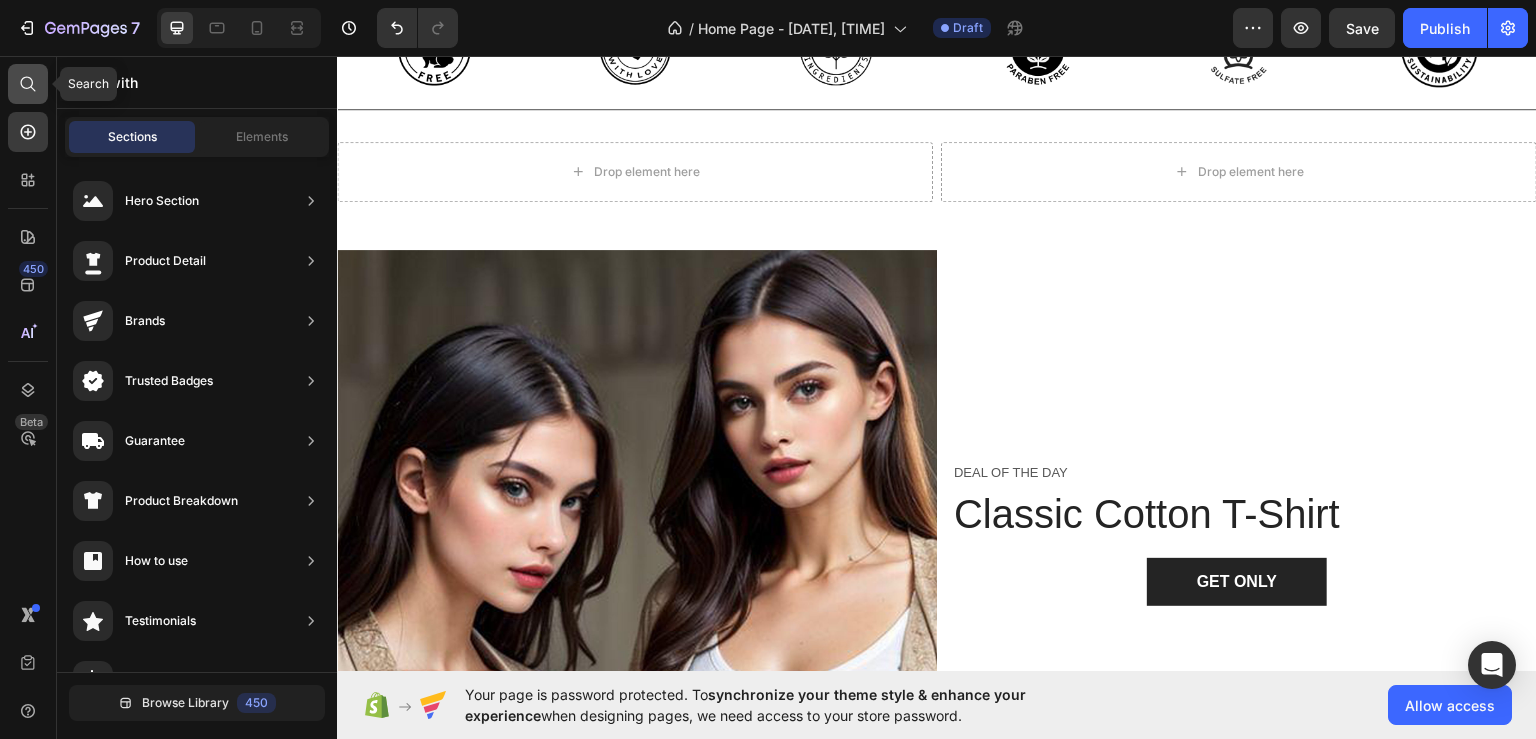 click 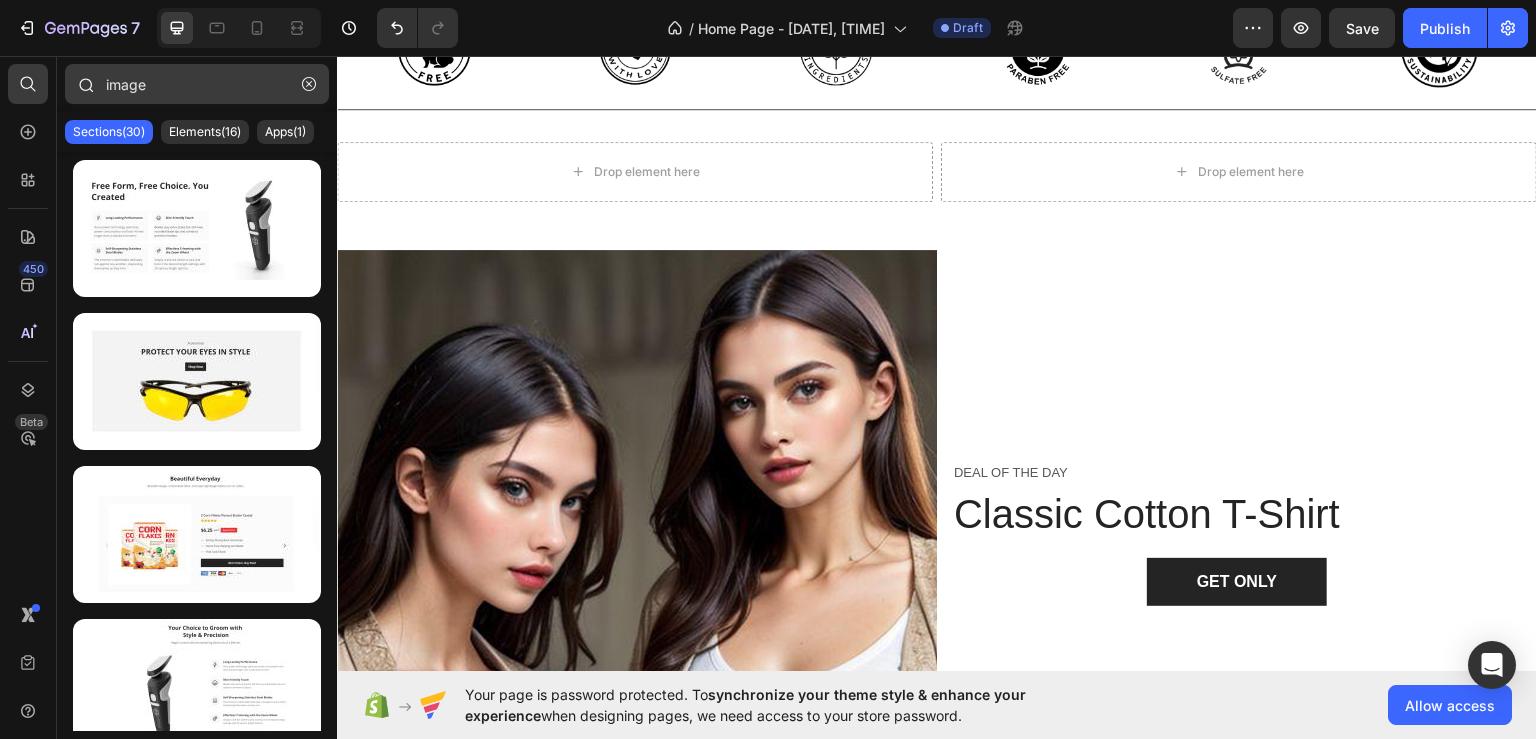 click on "image" at bounding box center (197, 84) 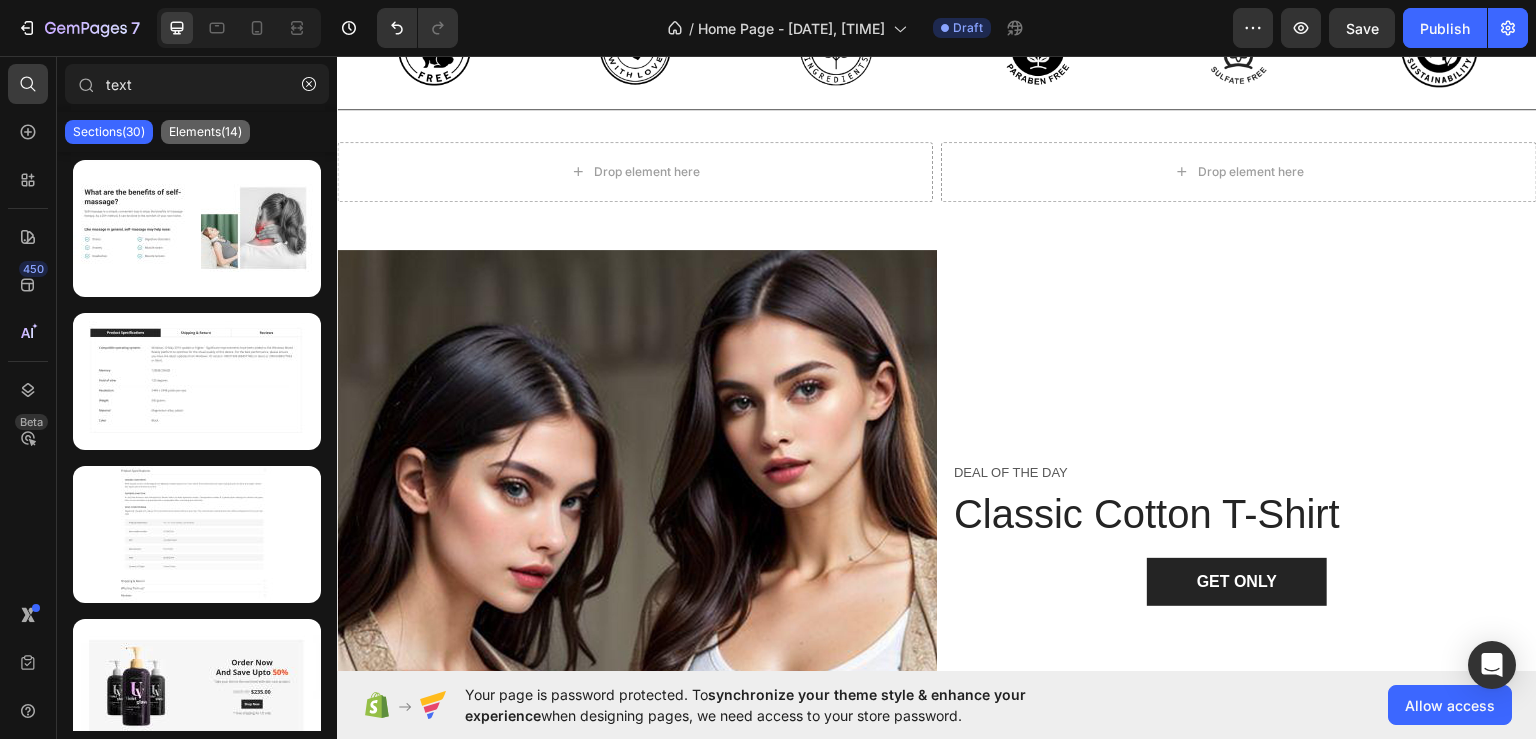 type on "text" 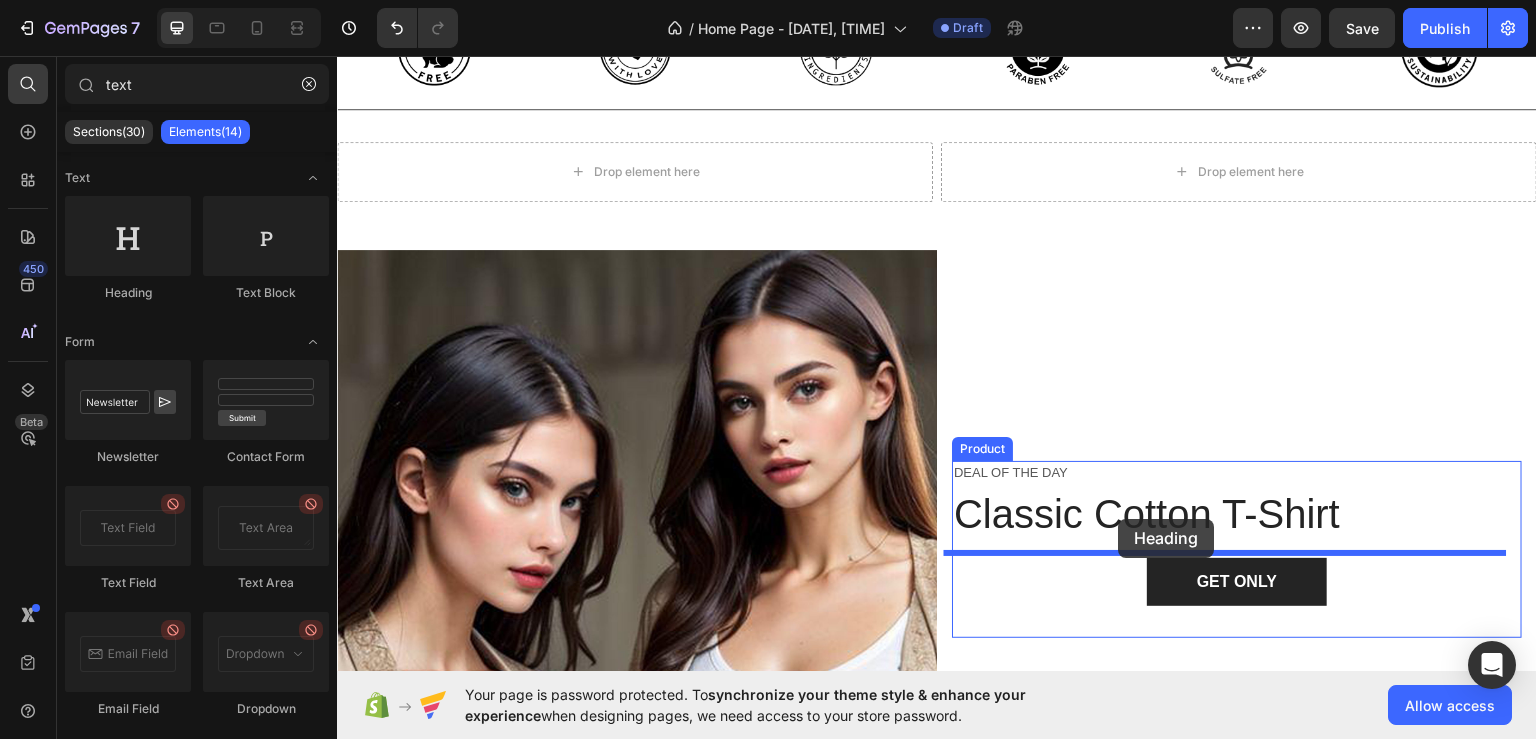 drag, startPoint x: 465, startPoint y: 316, endPoint x: 1119, endPoint y: 518, distance: 684.4852 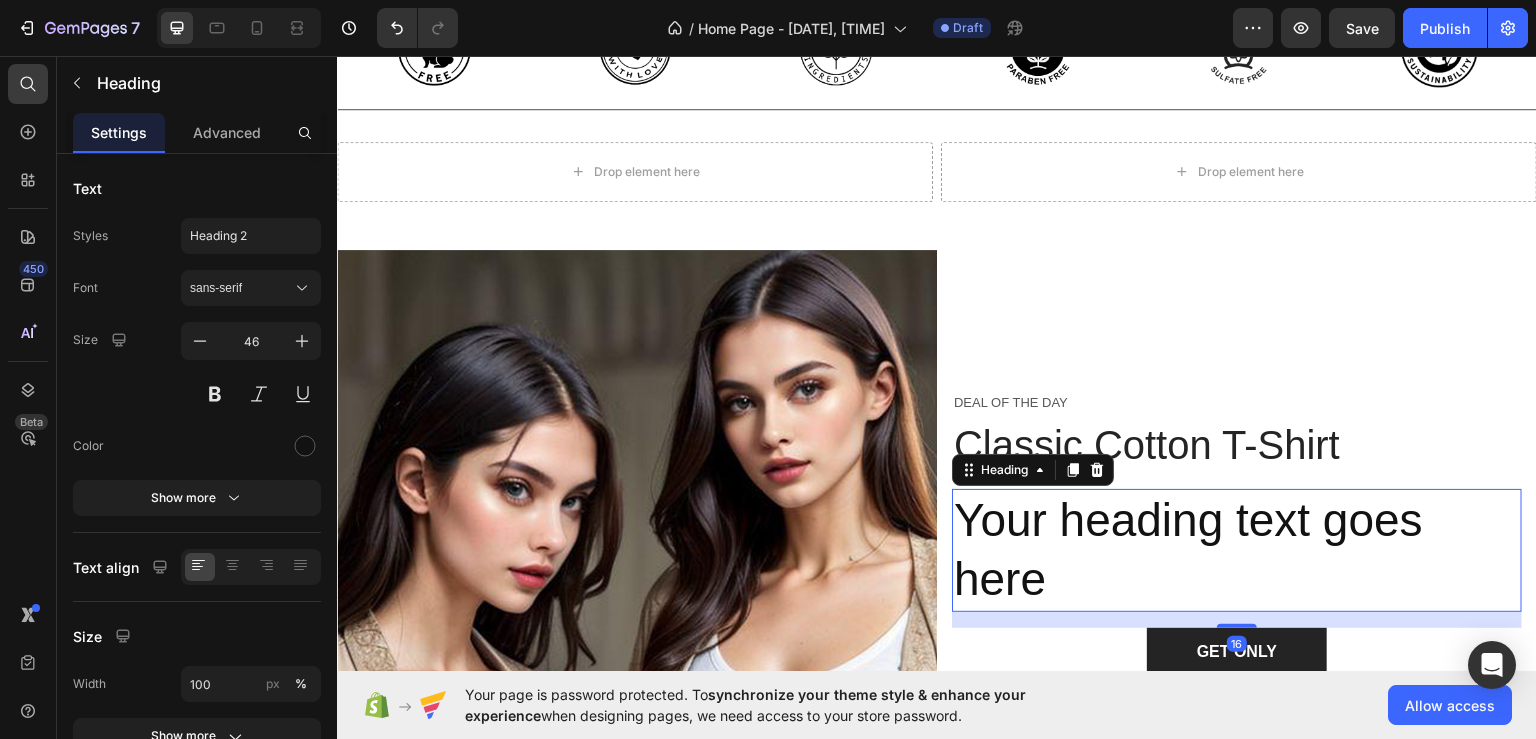 click on "Your heading text goes here" at bounding box center (1237, 550) 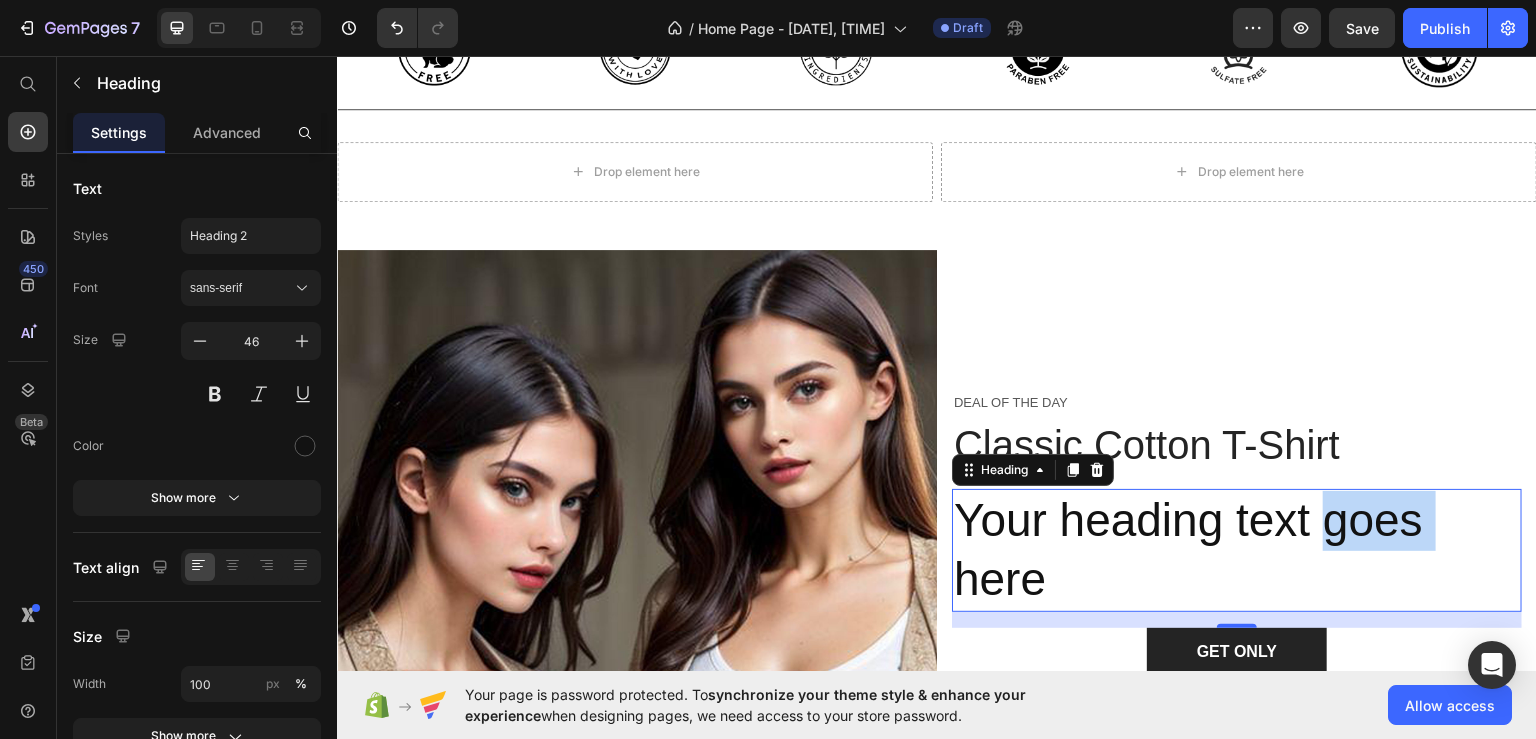 click on "Your heading text goes here" at bounding box center [1237, 550] 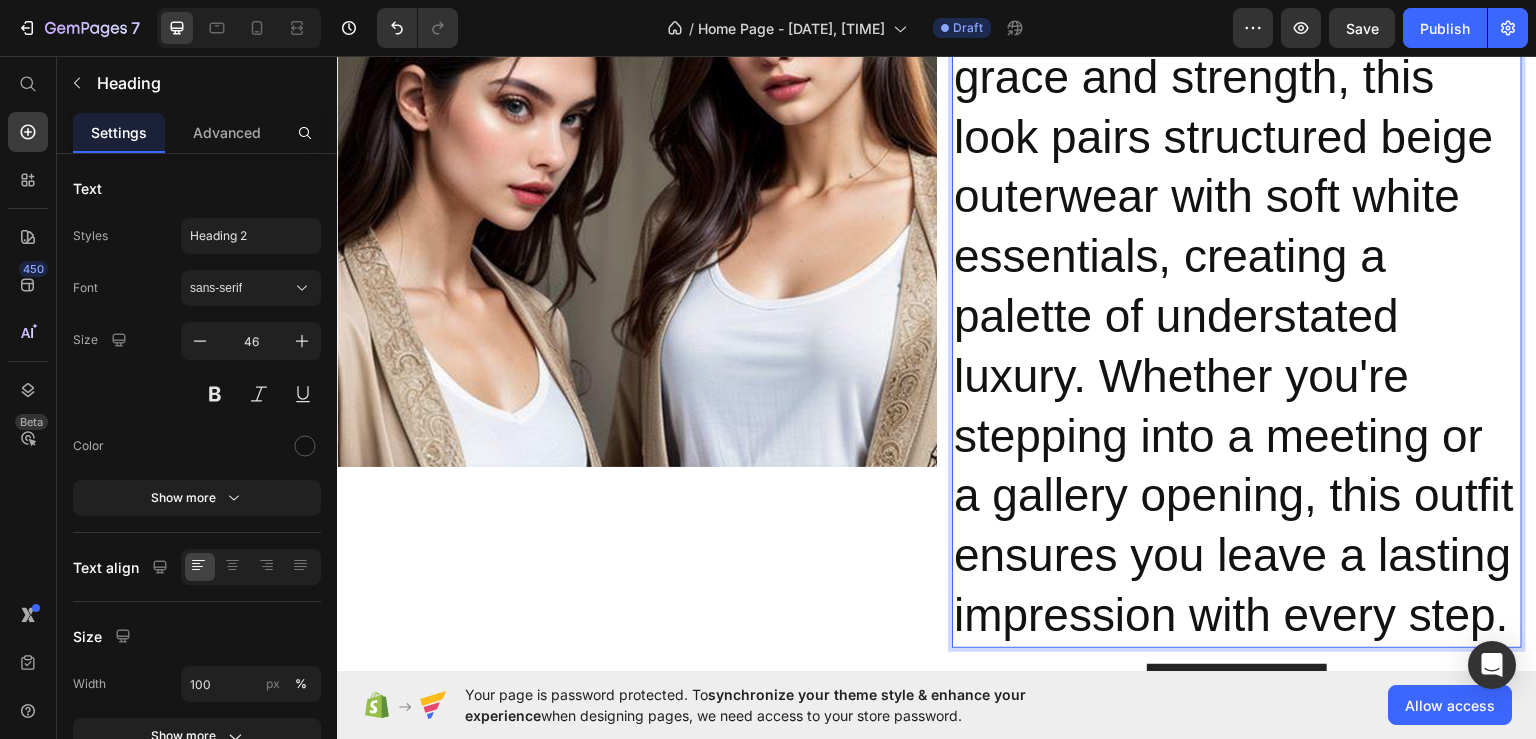 scroll, scrollTop: 1515, scrollLeft: 0, axis: vertical 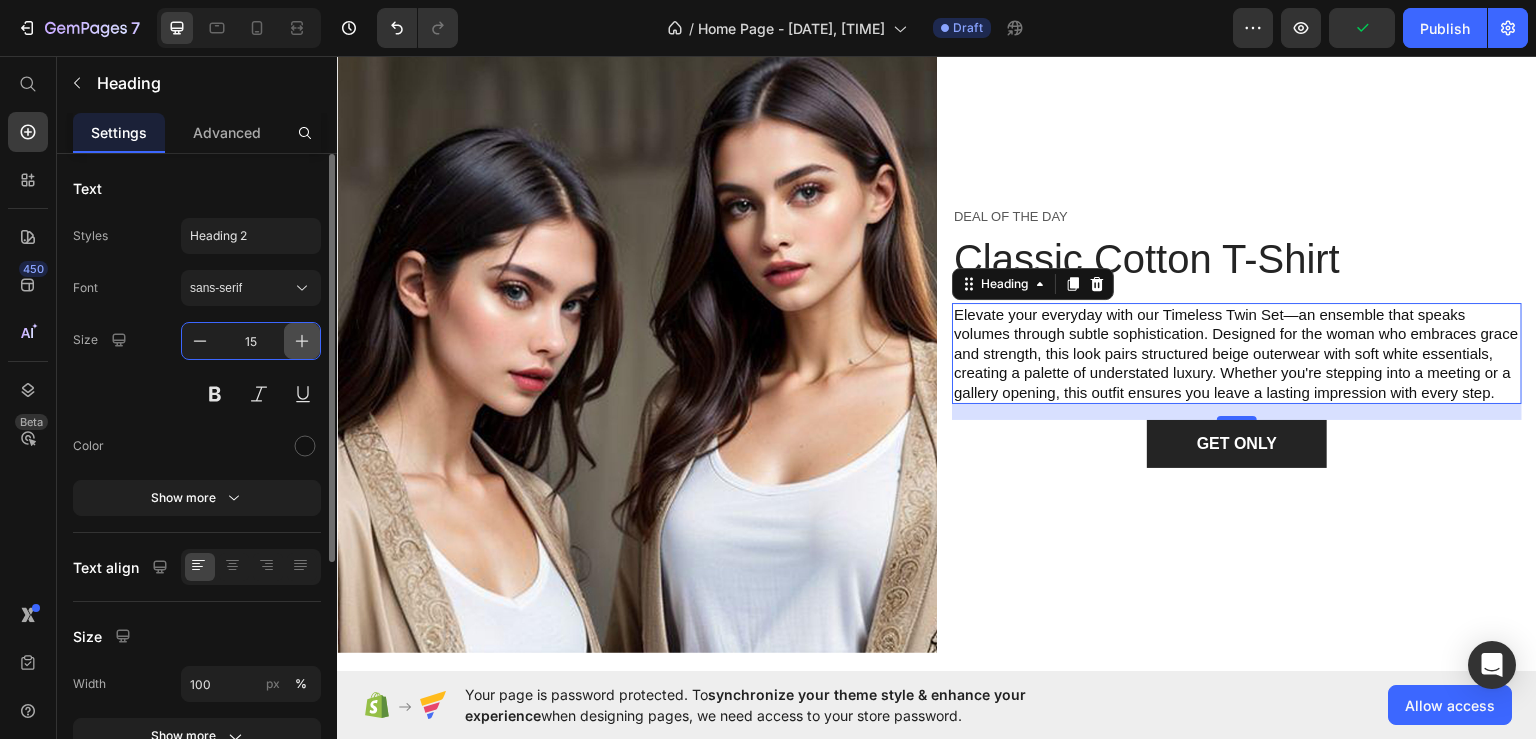 click 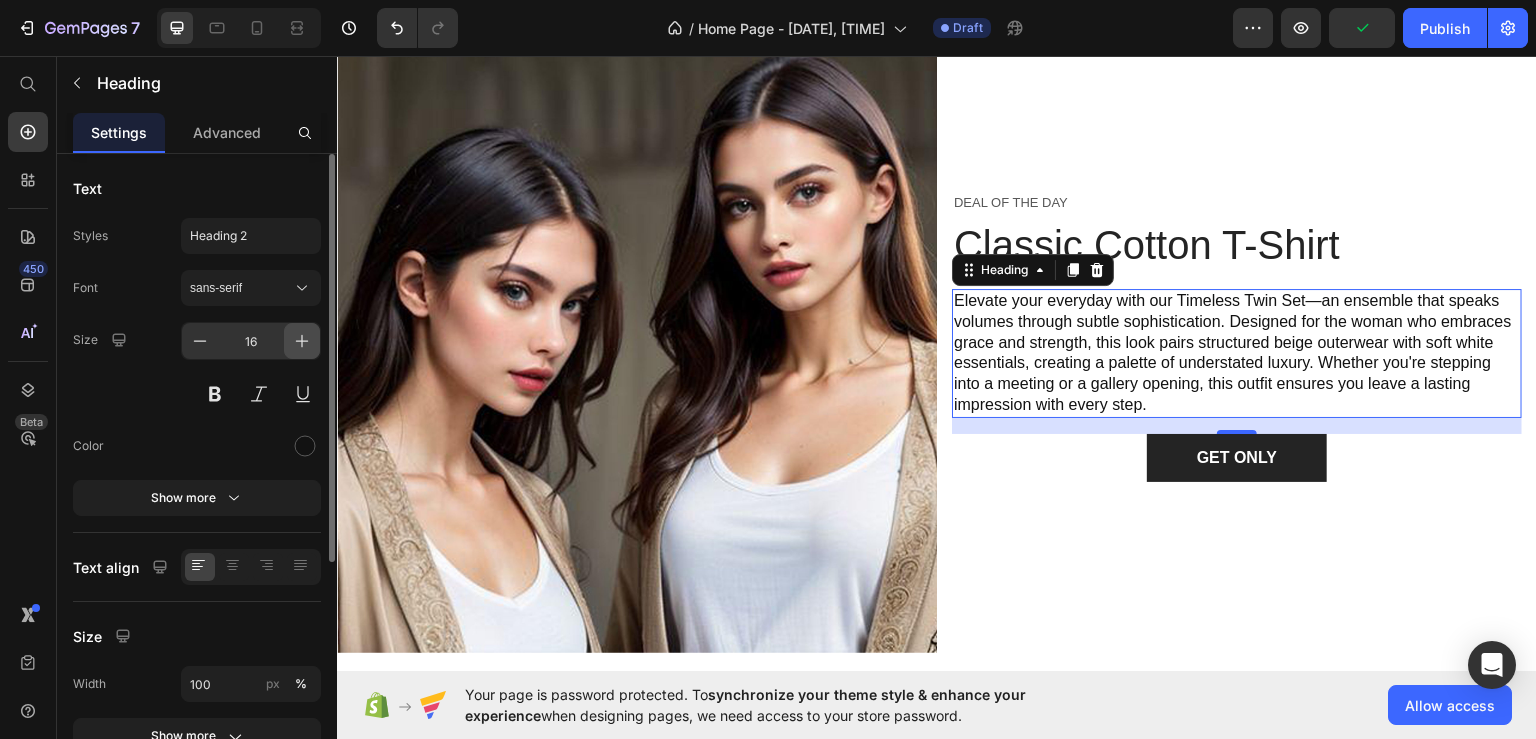 click 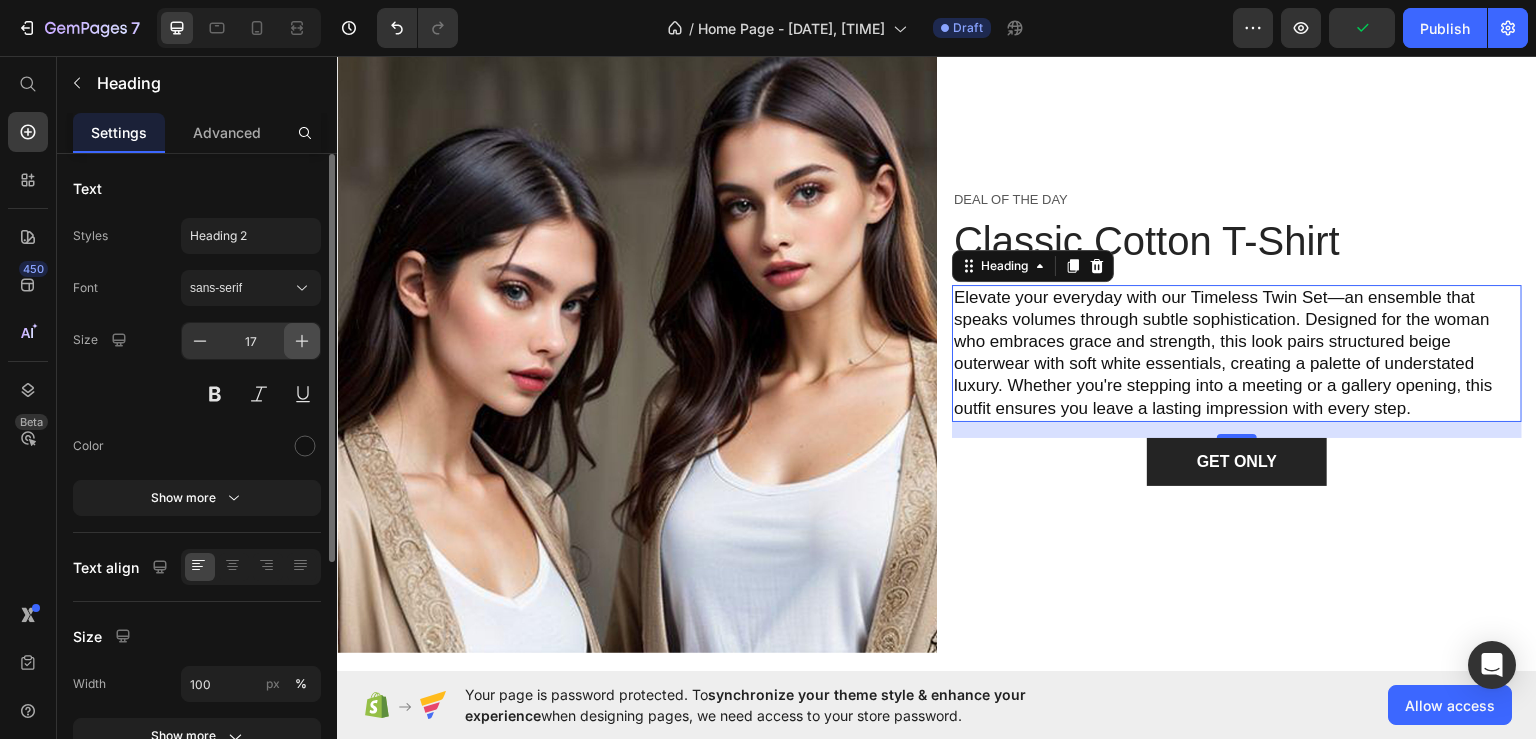 click 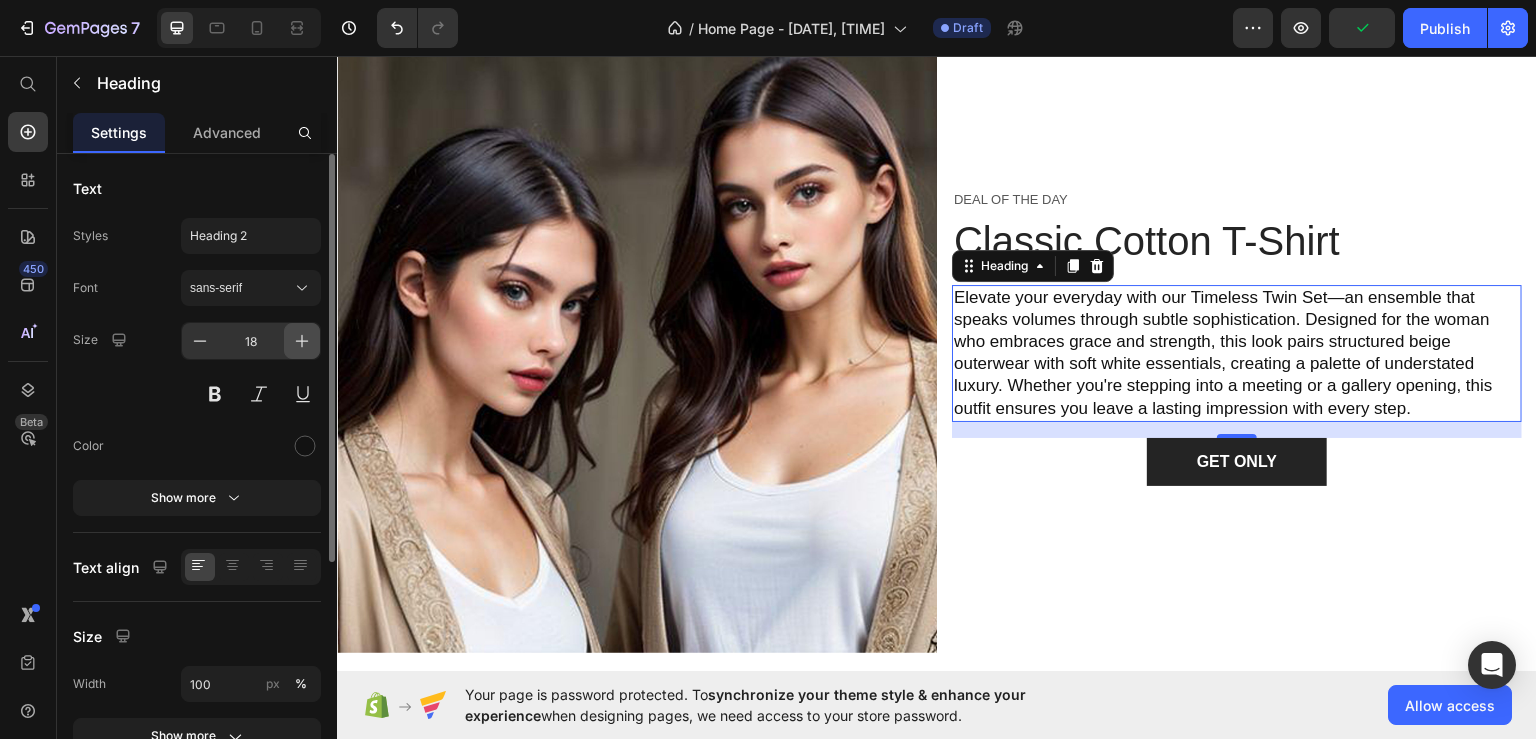click 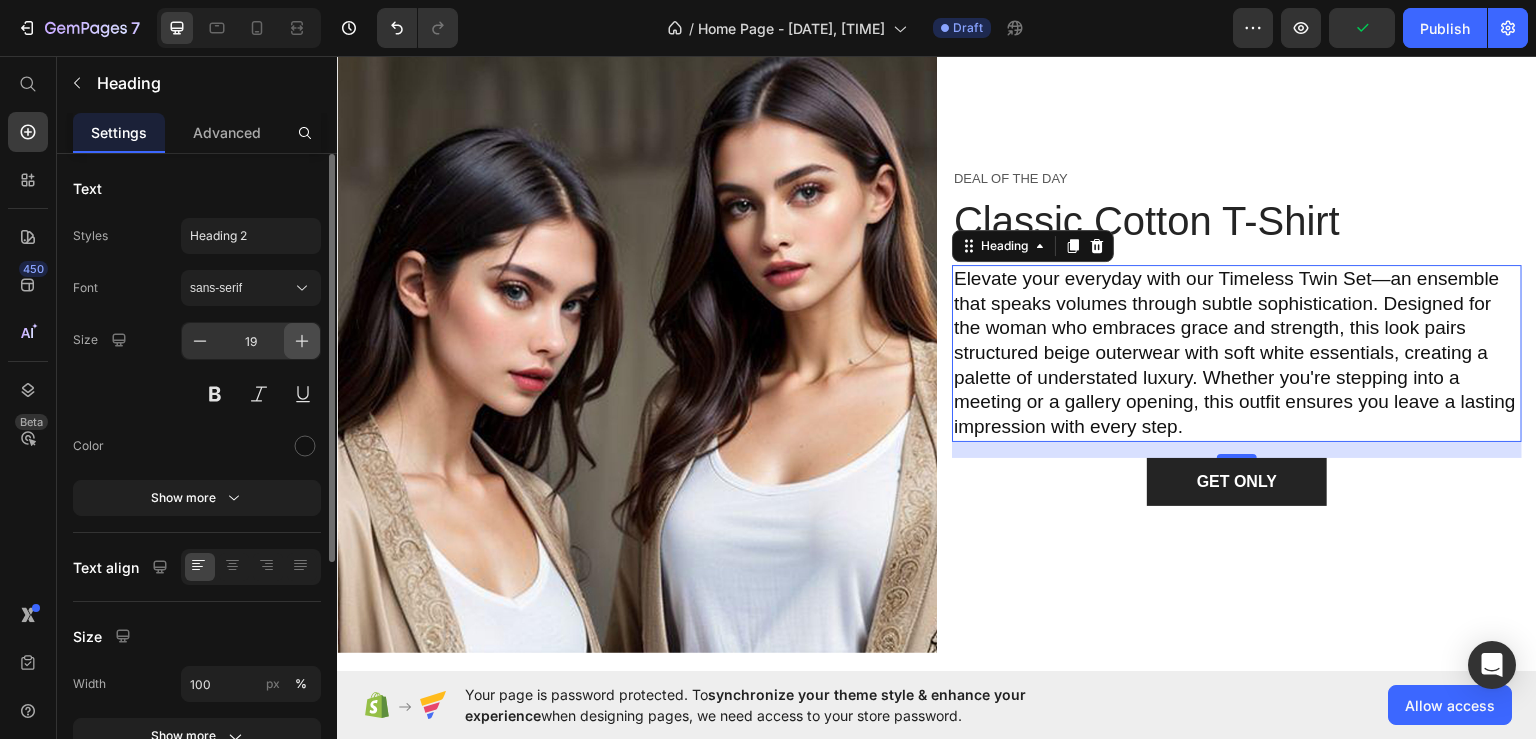 click 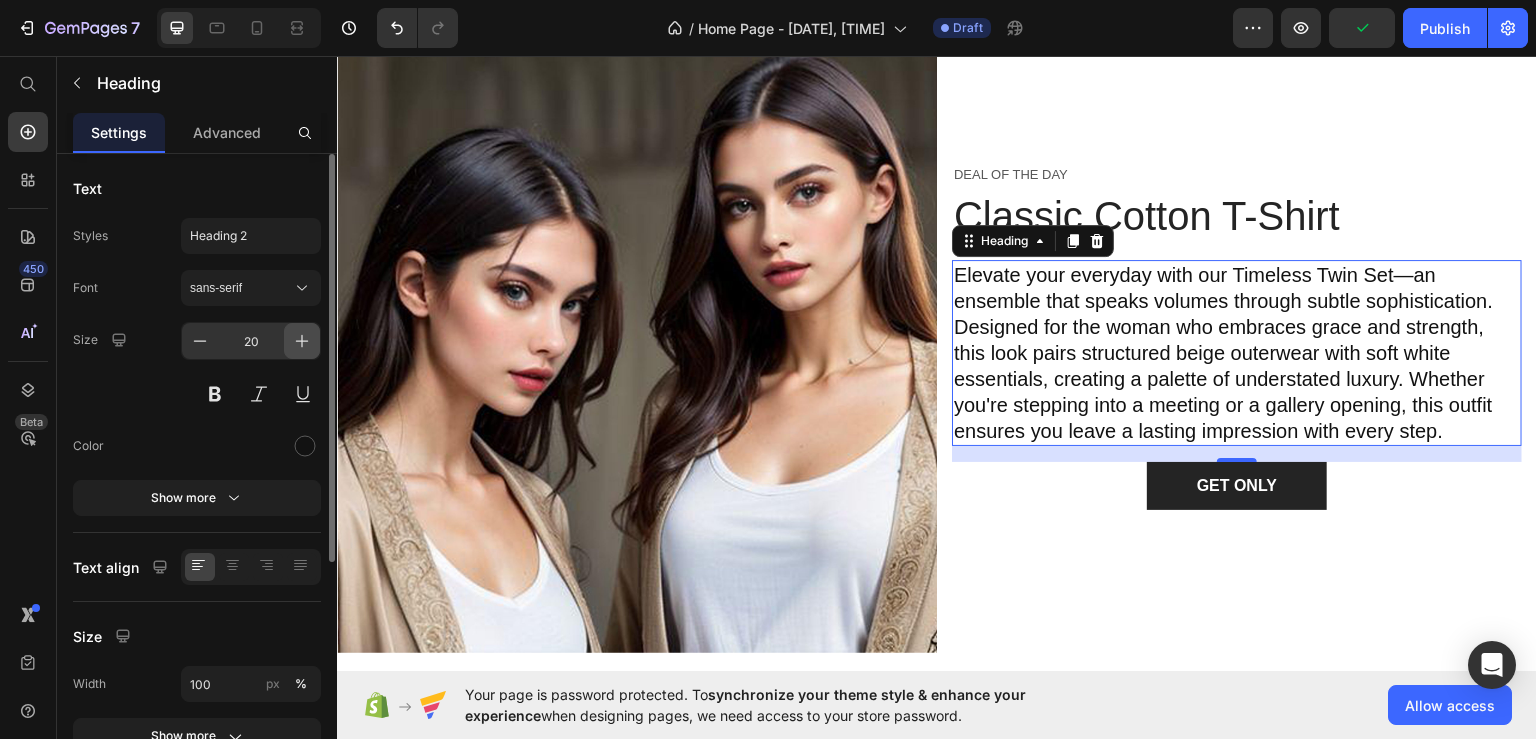 click 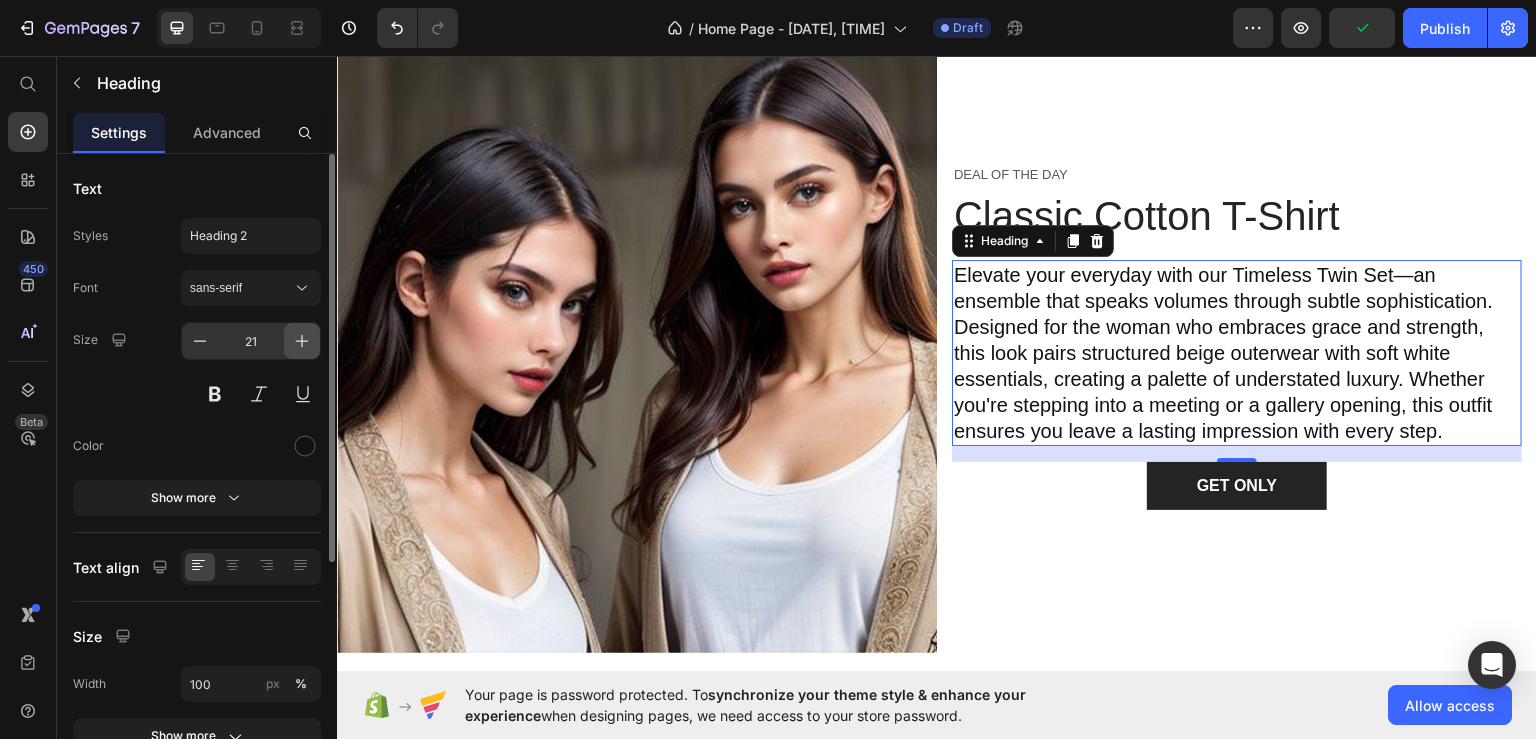 click 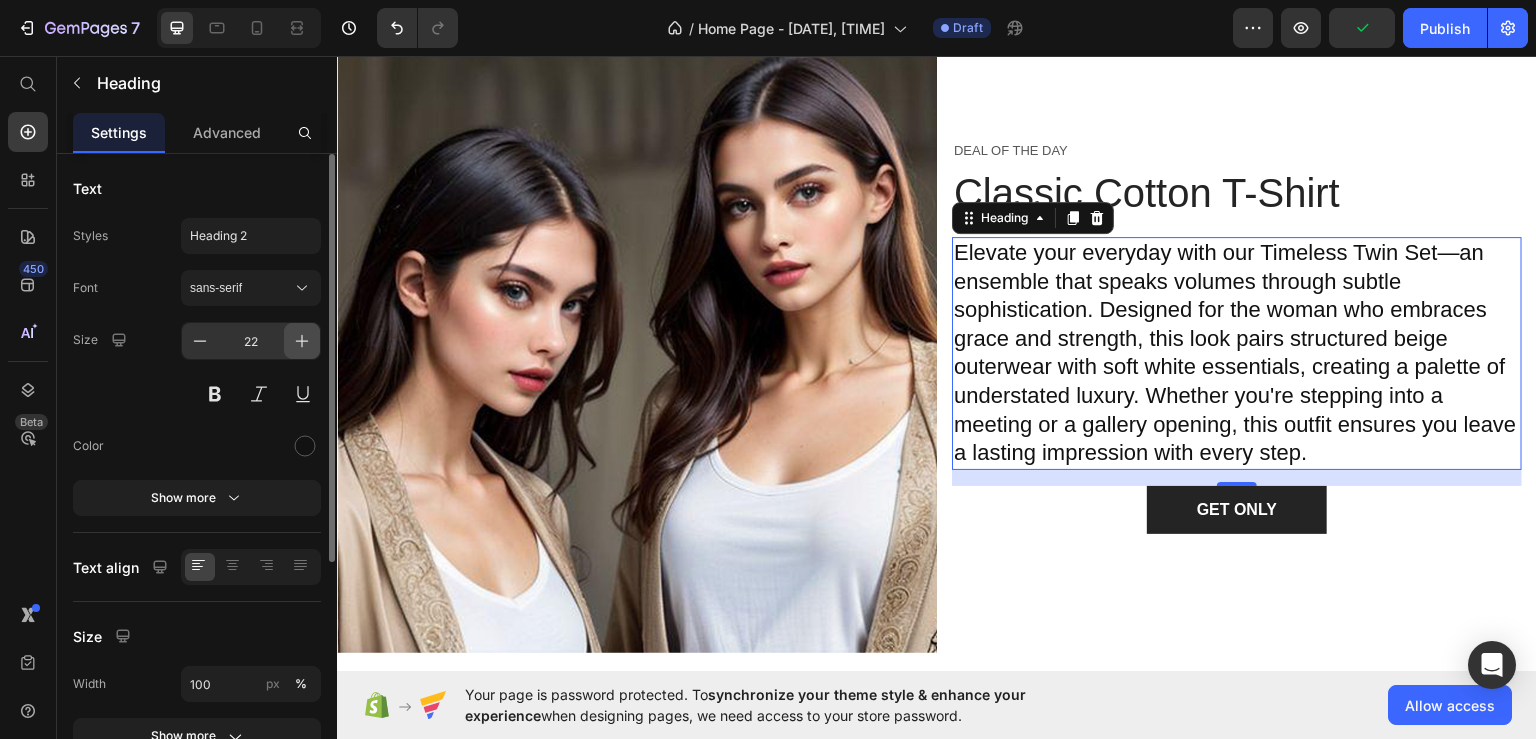 click 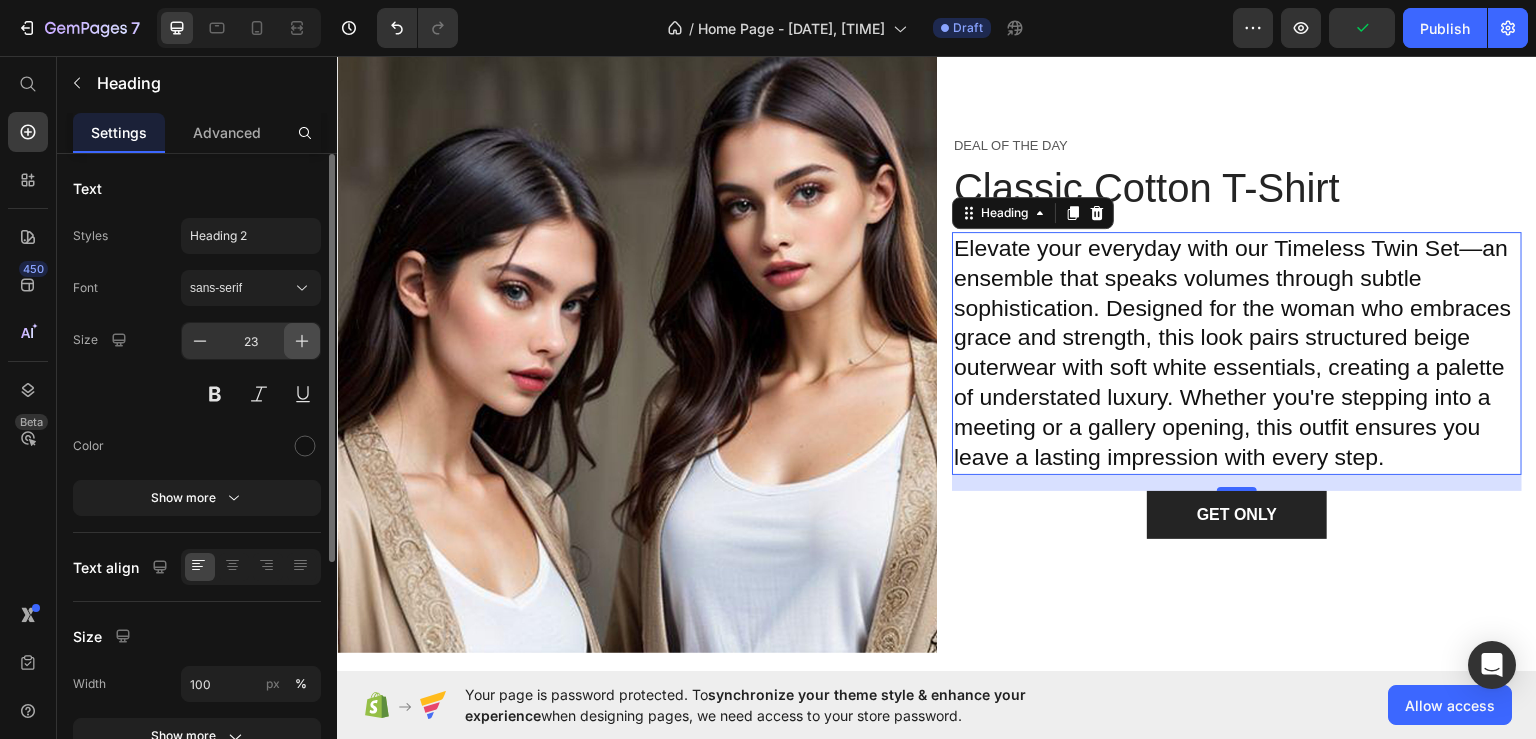 click 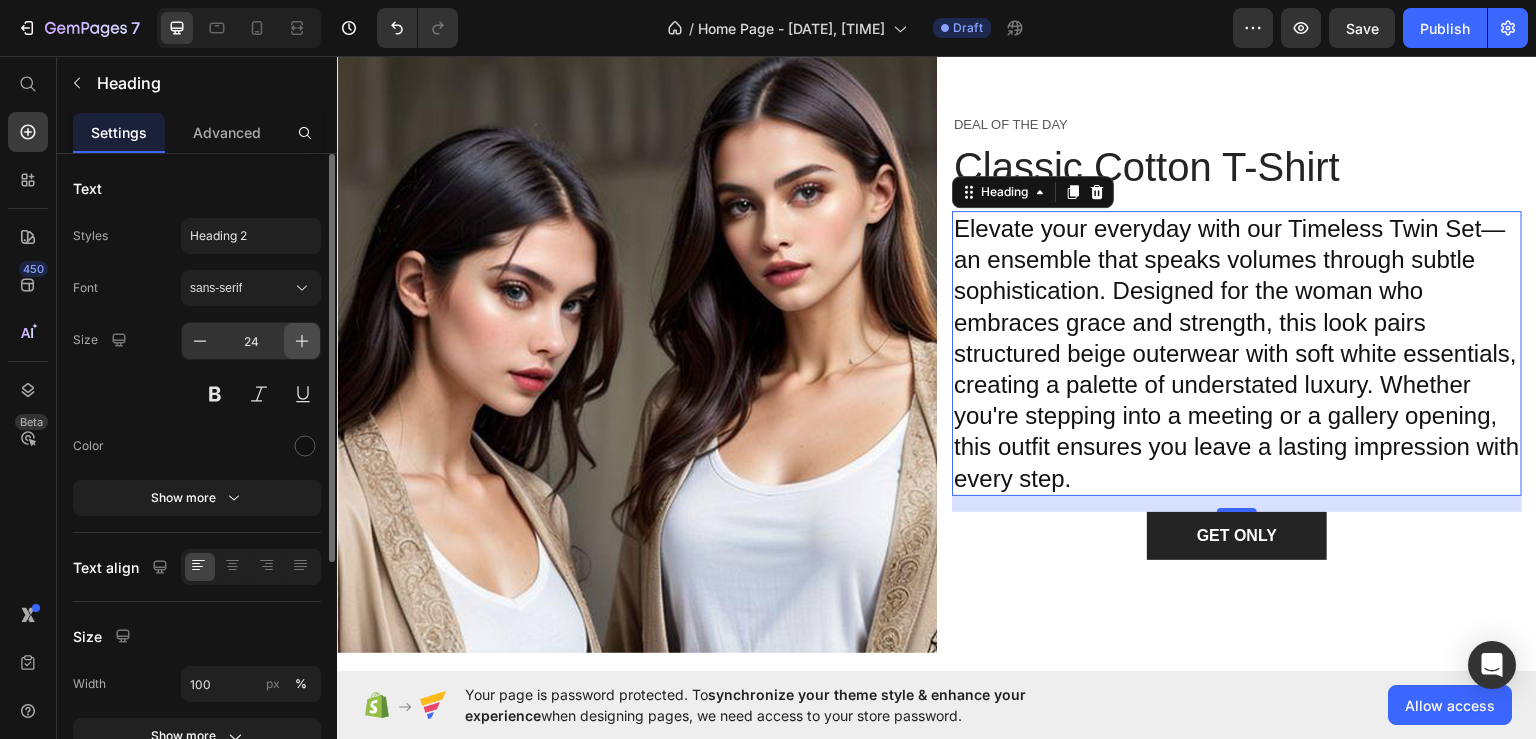 click 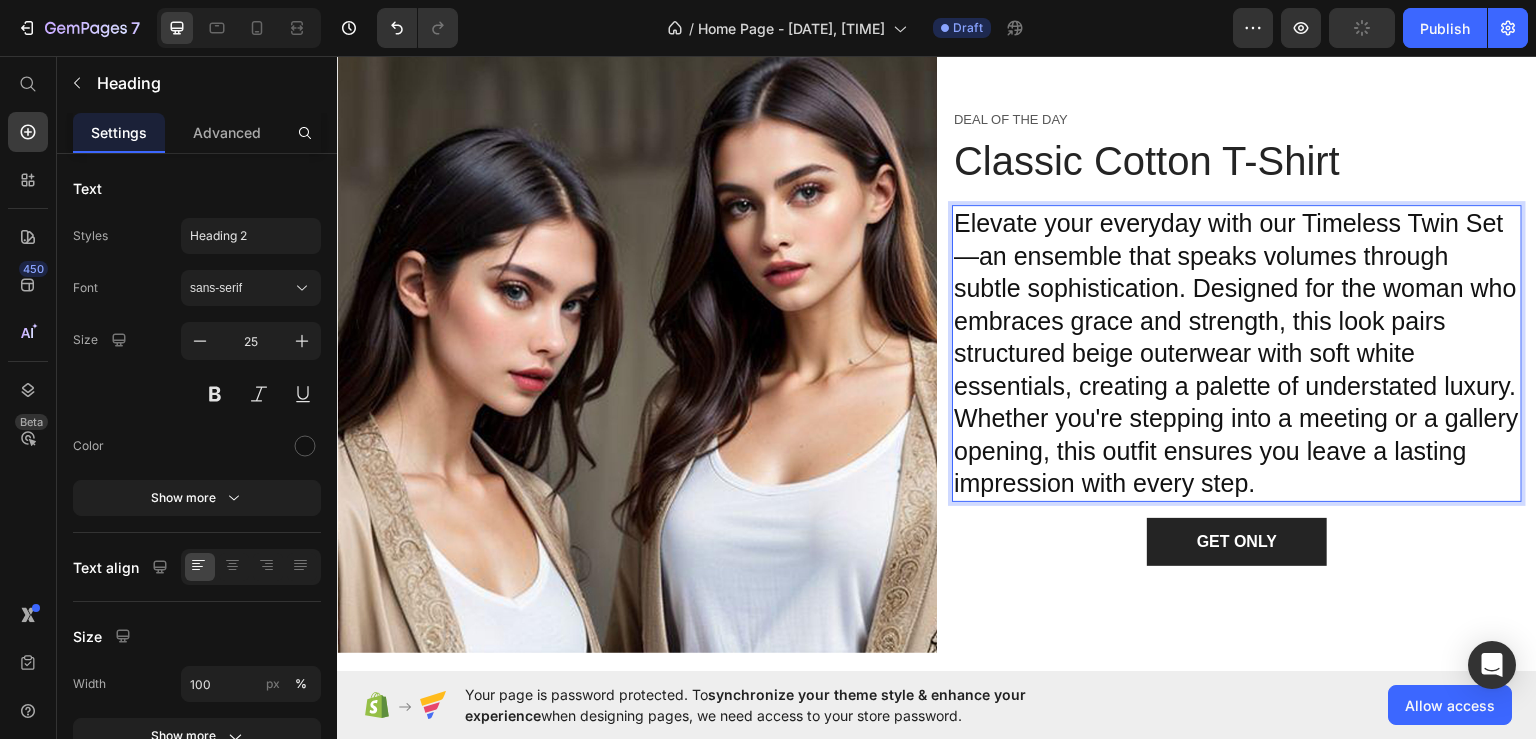 click on "Elevate your everyday with our Timeless Twin Set—an ensemble that speaks volumes through subtle sophistication. Designed for the woman who embraces grace and strength, this look pairs structured beige outerwear with soft white essentials, creating a palette of understated luxury. Whether you're stepping into a meeting or a gallery opening, this outfit ensures you leave a lasting impression with every step." at bounding box center [1237, 352] 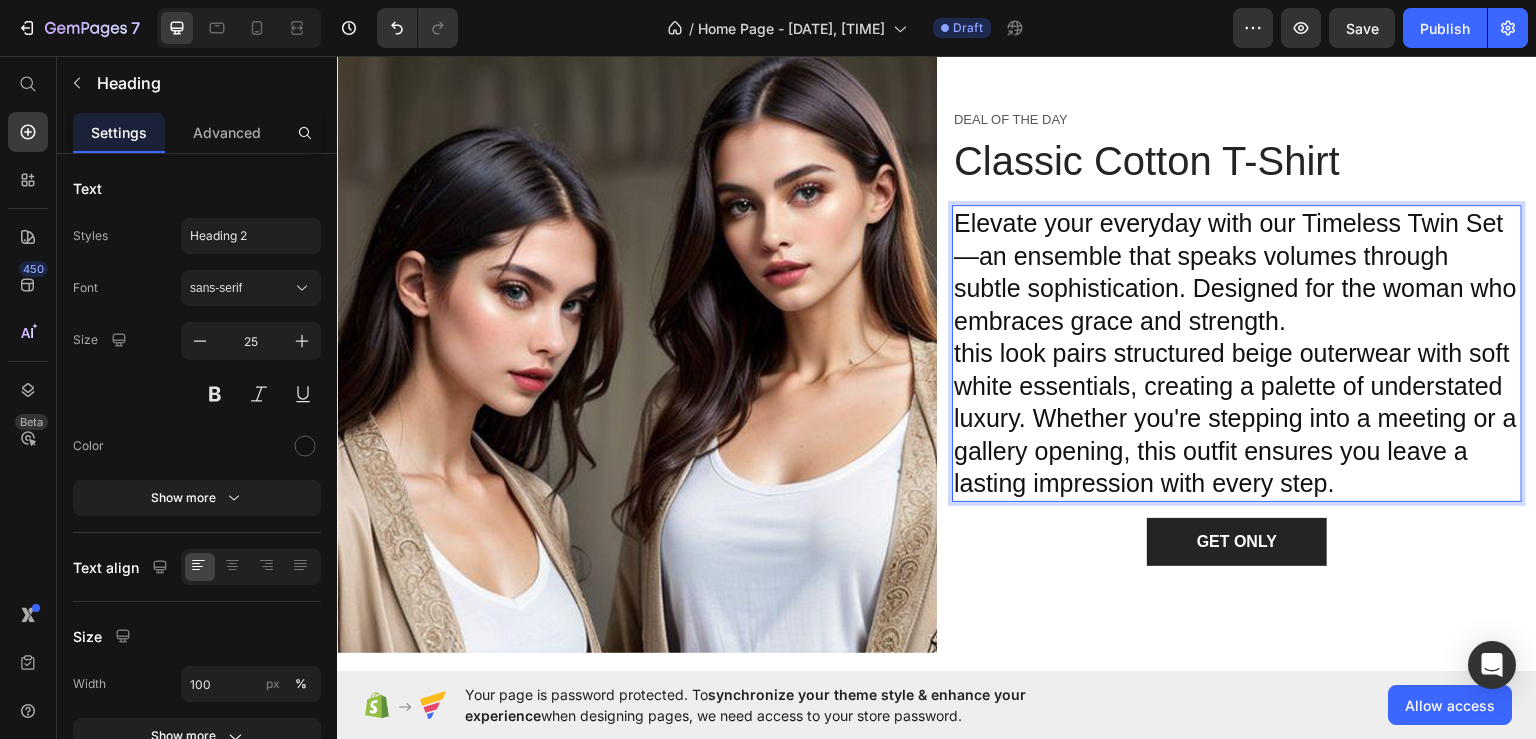 click on "Elevate your everyday with our Timeless Twin Set—an ensemble that speaks volumes through subtle sophistication. Designed for the woman who embraces grace and strength. this look pairs structured beige outerwear with soft white essentials, creating a palette of understated luxury. Whether you're stepping into a meeting or a gallery opening, this outfit ensures you leave a lasting impression with every step." at bounding box center [1237, 352] 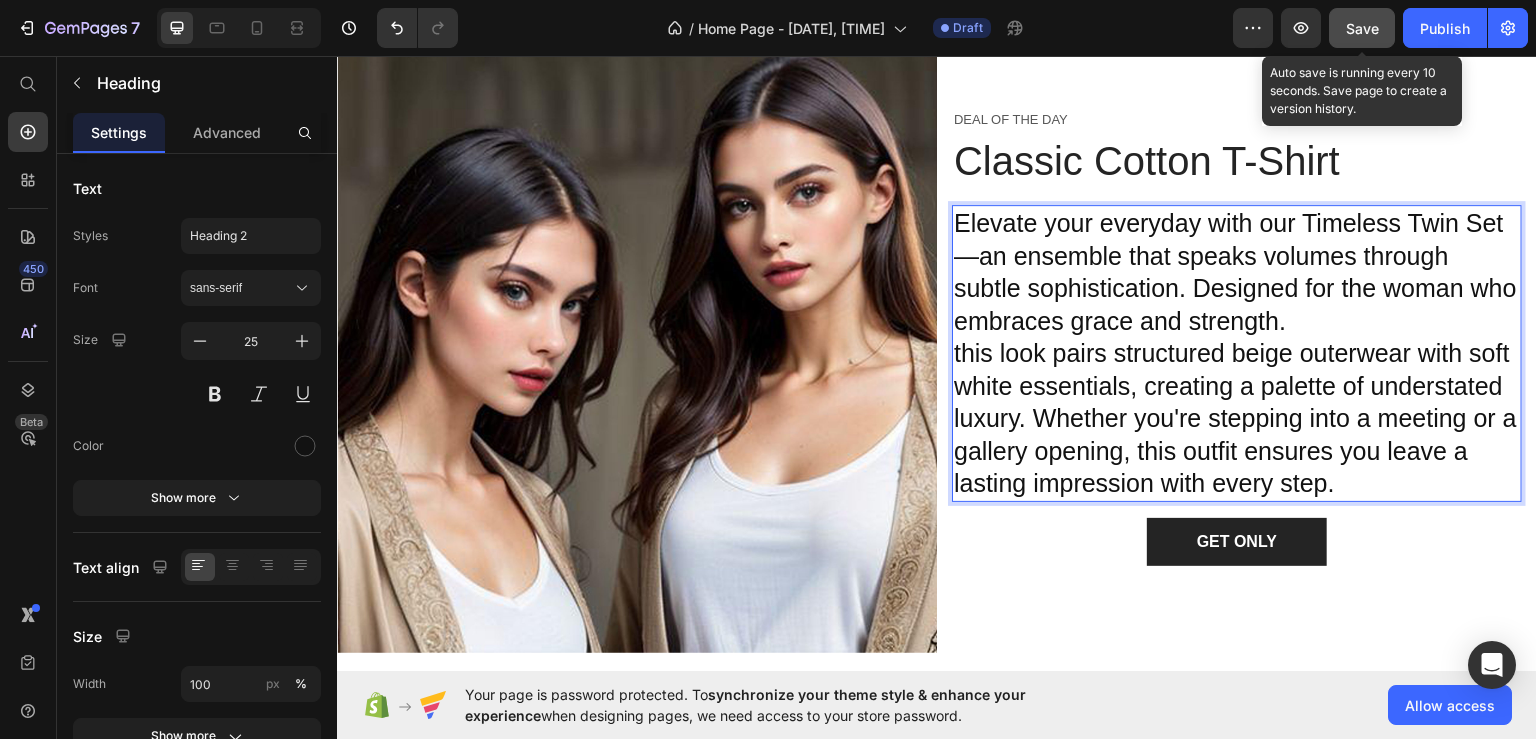 click on "Save" 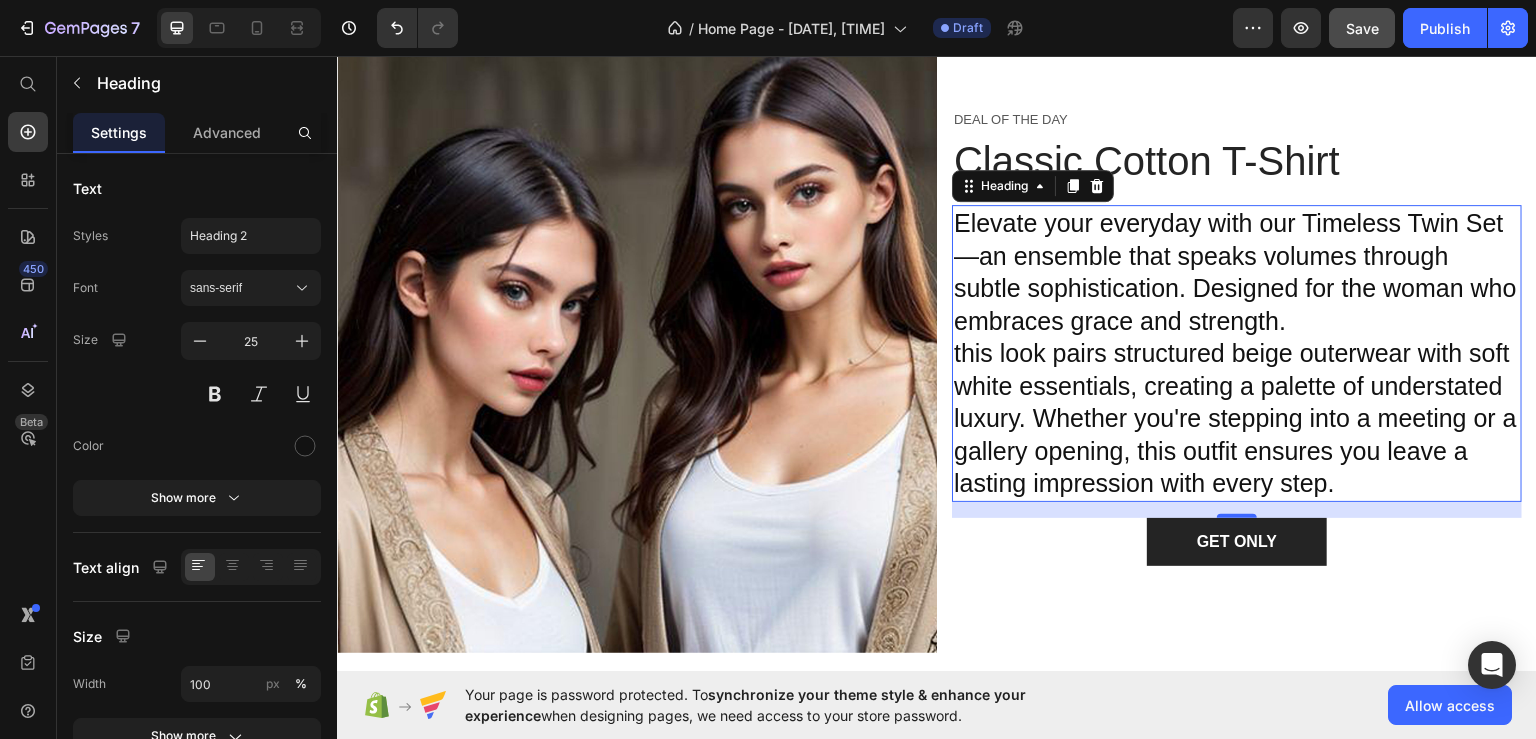click on "Elevate your everyday with our Timeless Twin Set—an ensemble that speaks volumes through subtle sophistication. Designed for the woman who embraces grace and strength. this look pairs structured beige outerwear with soft white essentials, creating a palette of understated luxury. Whether you're stepping into a meeting or a gallery opening, this outfit ensures you leave a lasting impression with every step." at bounding box center [1237, 352] 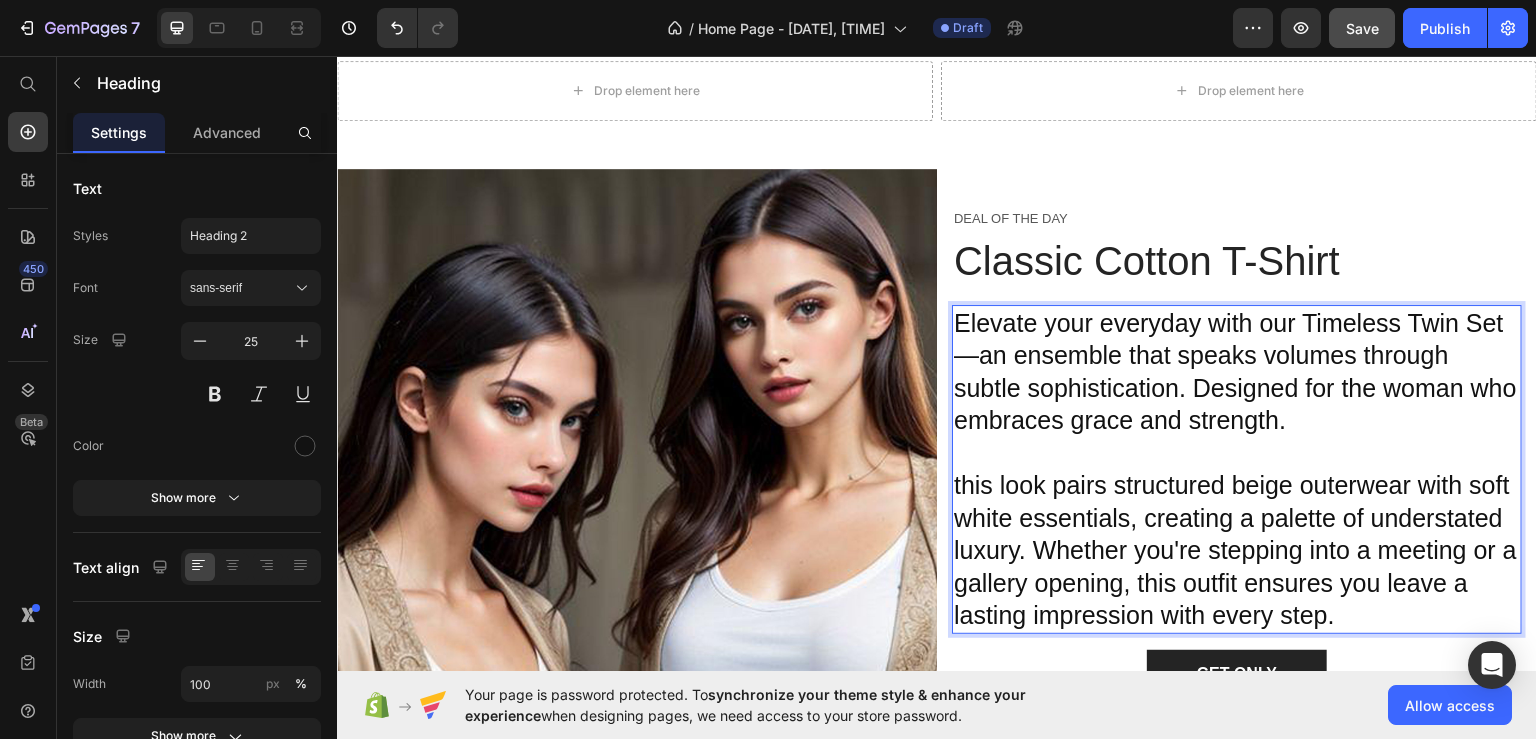 scroll, scrollTop: 957, scrollLeft: 0, axis: vertical 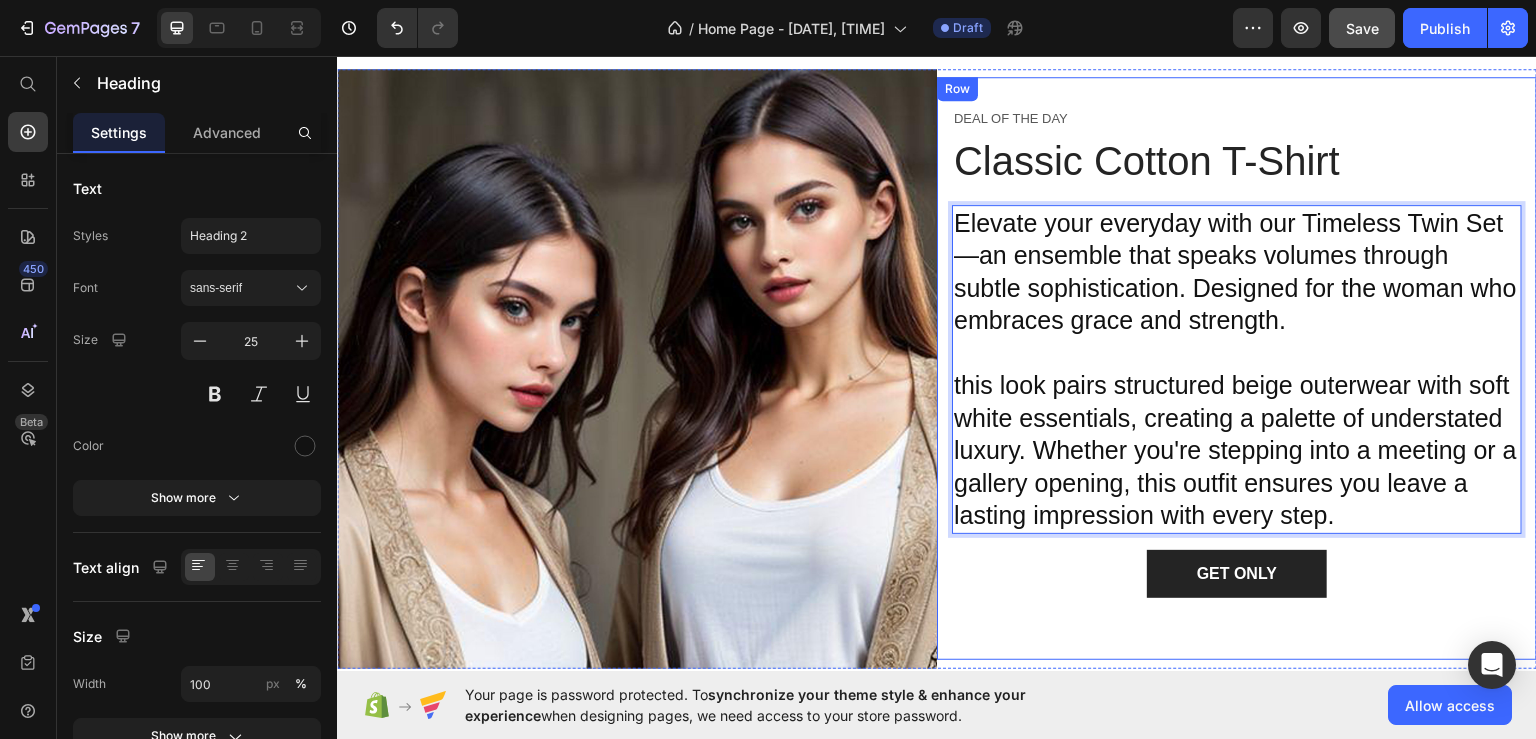click on "DEAL OF THE DAY Text block Classic Cotton T-Shirt (P) Title Elevate your everyday with our Timeless Twin Set—an ensemble that speaks volumes through subtle sophistication. Designed for the woman who embraces grace and strength. ⁠⁠⁠⁠⁠⁠⁠ this look pairs structured beige outerwear with soft white essentials, creating a palette of understated luxury. Whether you're stepping into a meeting or a gallery opening, this outfit ensures you leave a lasting impression with every step. Heading   16 GET ONLY (P) Cart Button Product Row" at bounding box center [1237, 367] 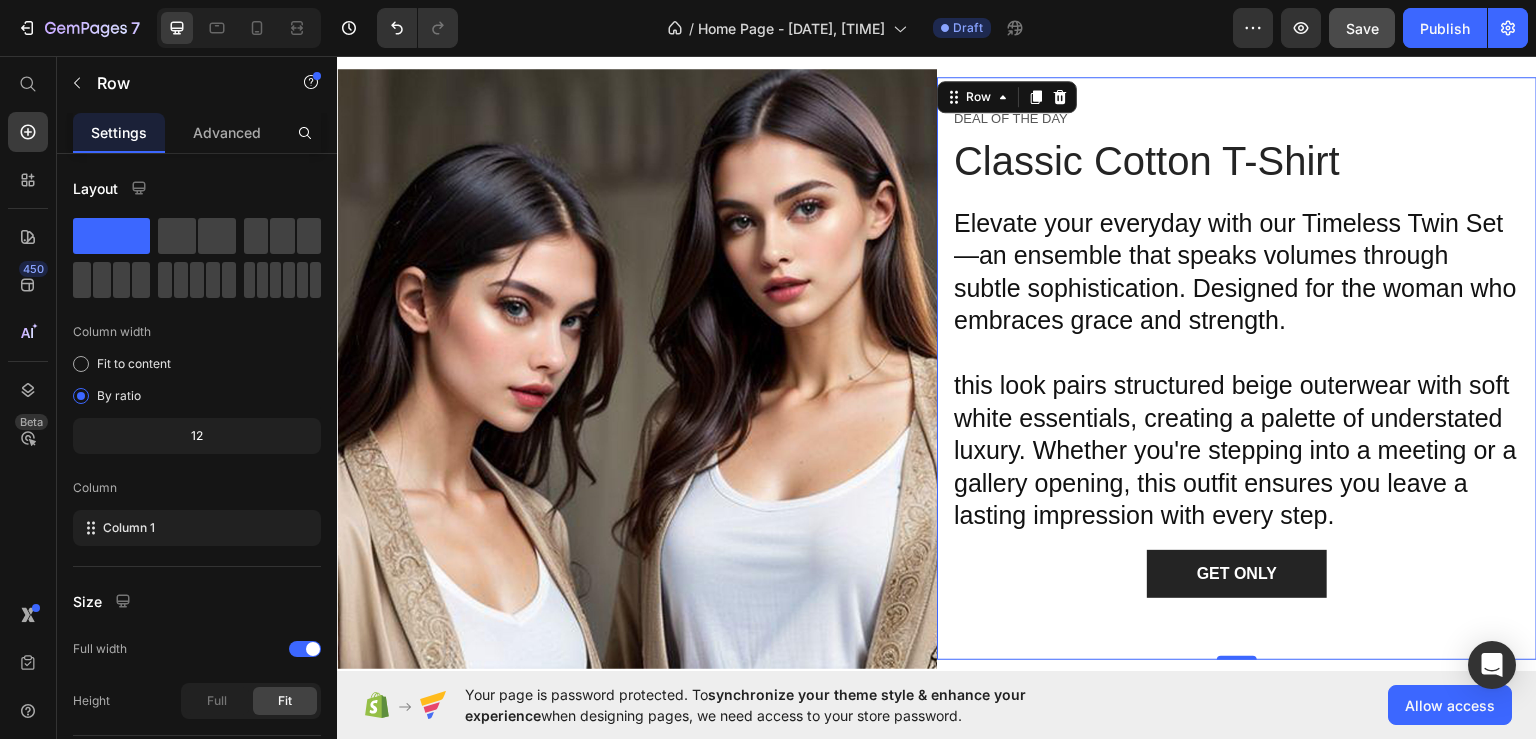 scroll, scrollTop: 0, scrollLeft: 0, axis: both 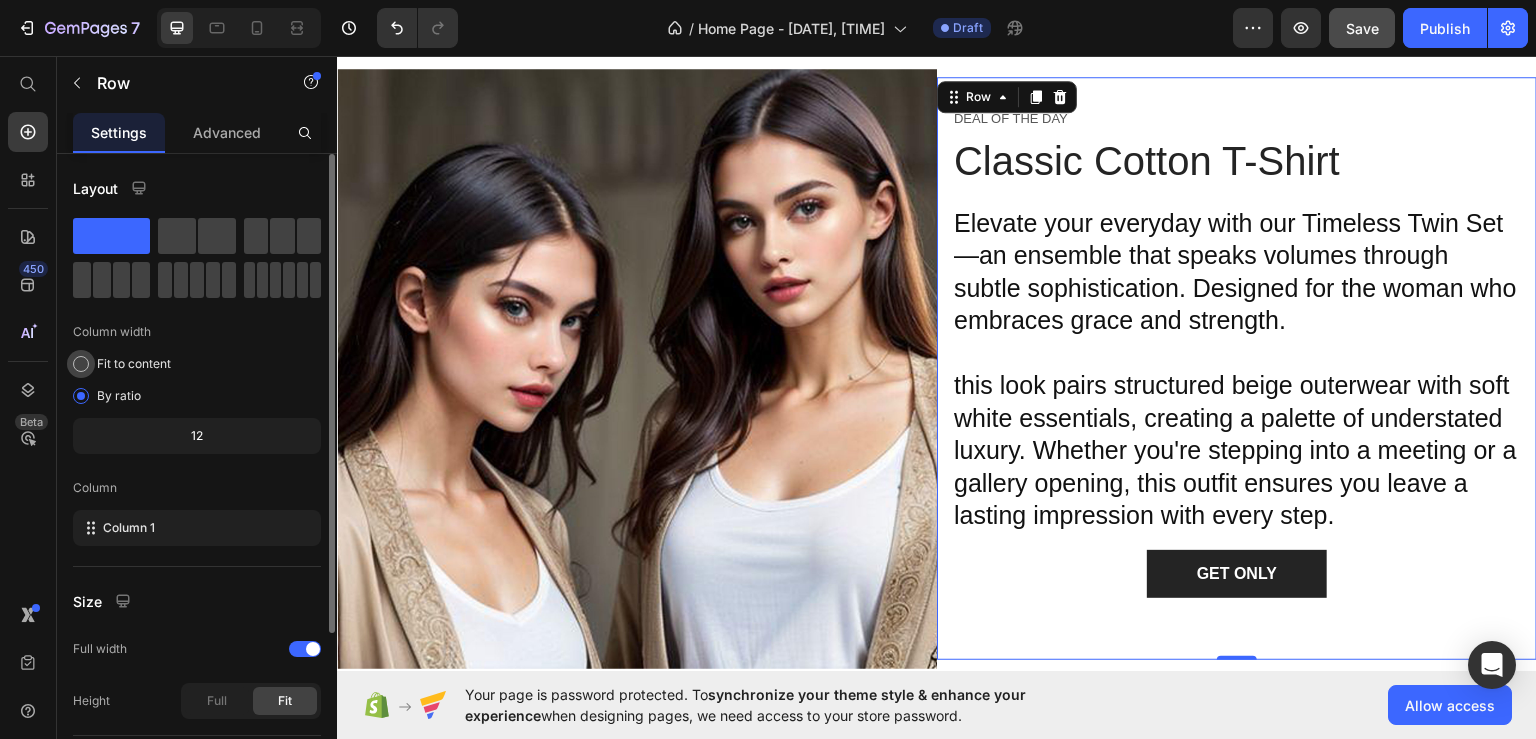 click on "Fit to content" at bounding box center [134, 364] 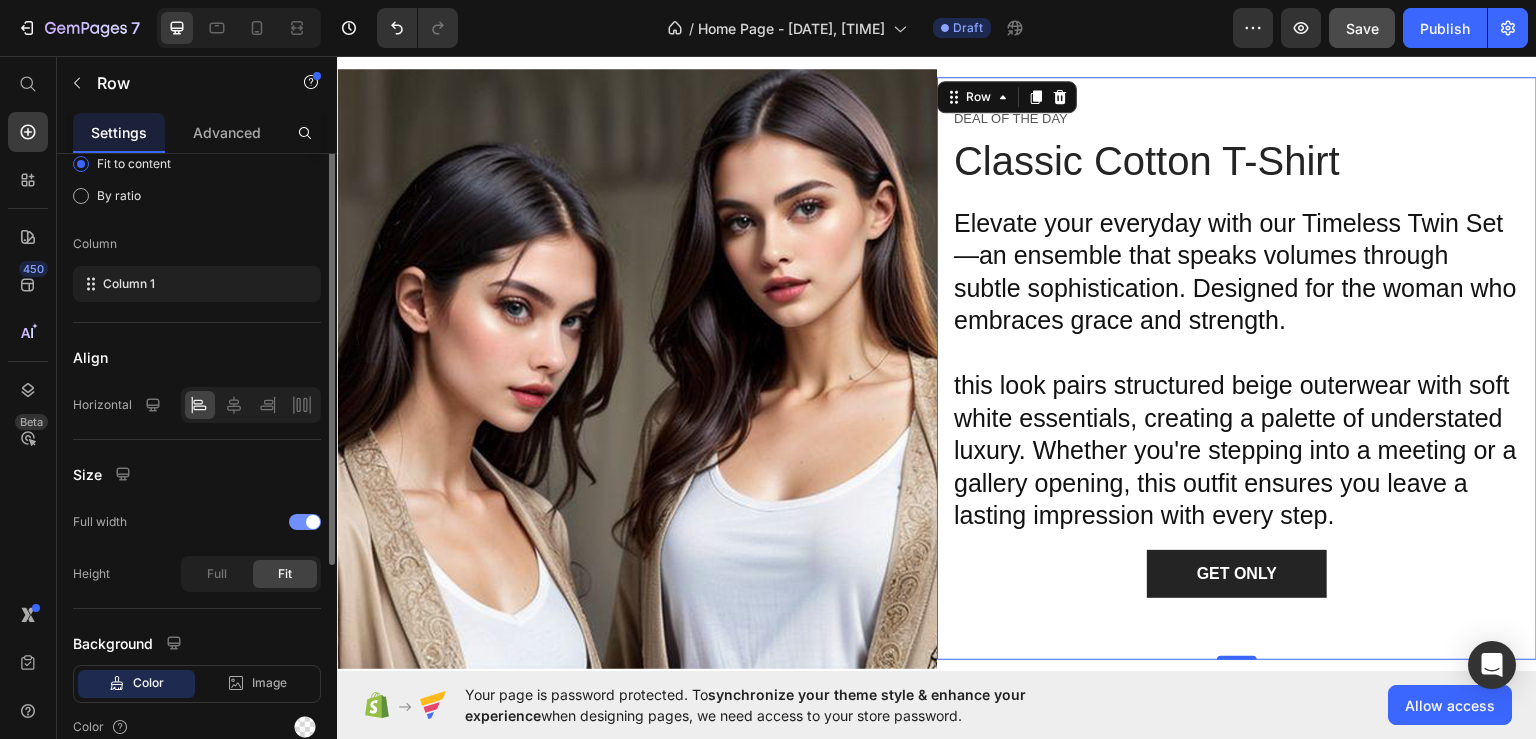scroll, scrollTop: 100, scrollLeft: 0, axis: vertical 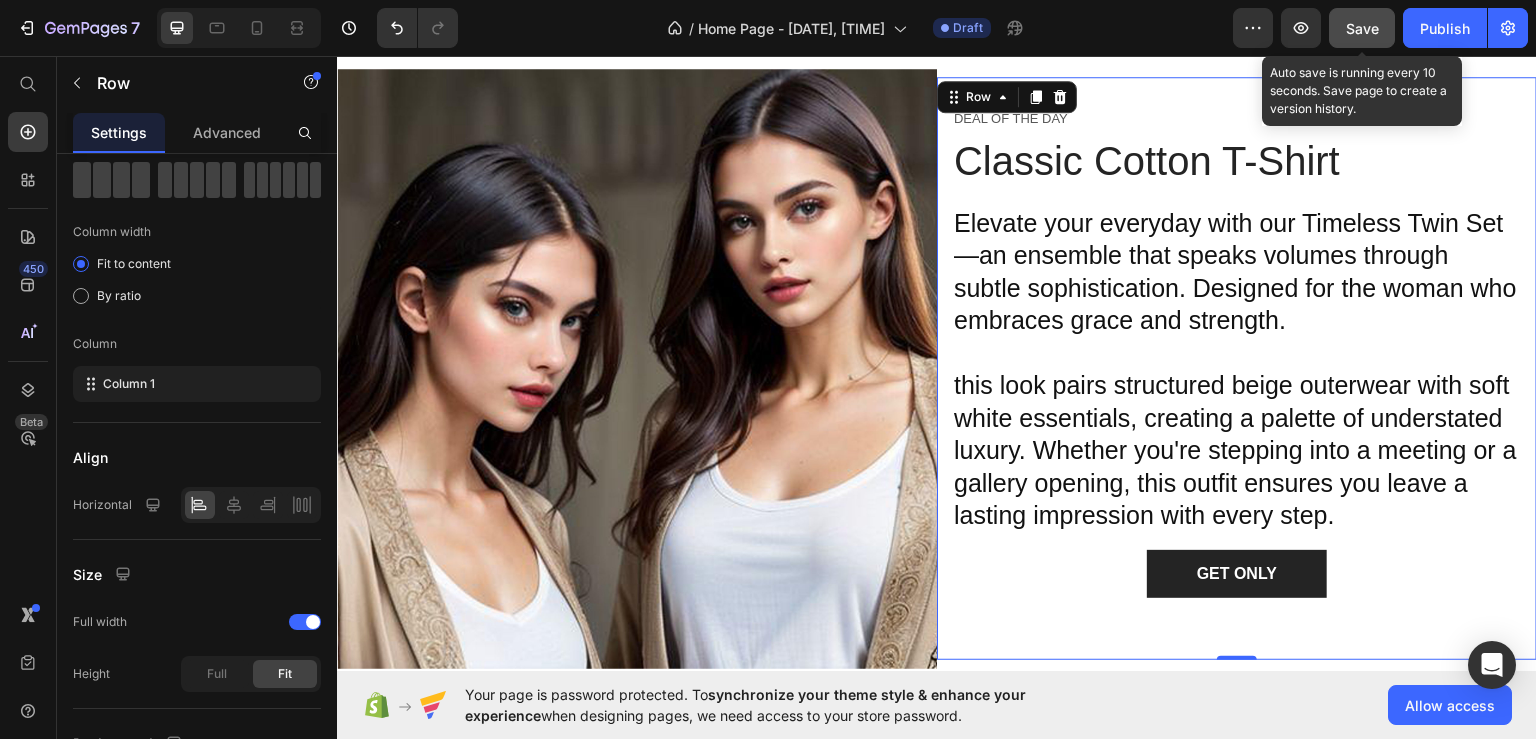click on "Save" at bounding box center (1362, 28) 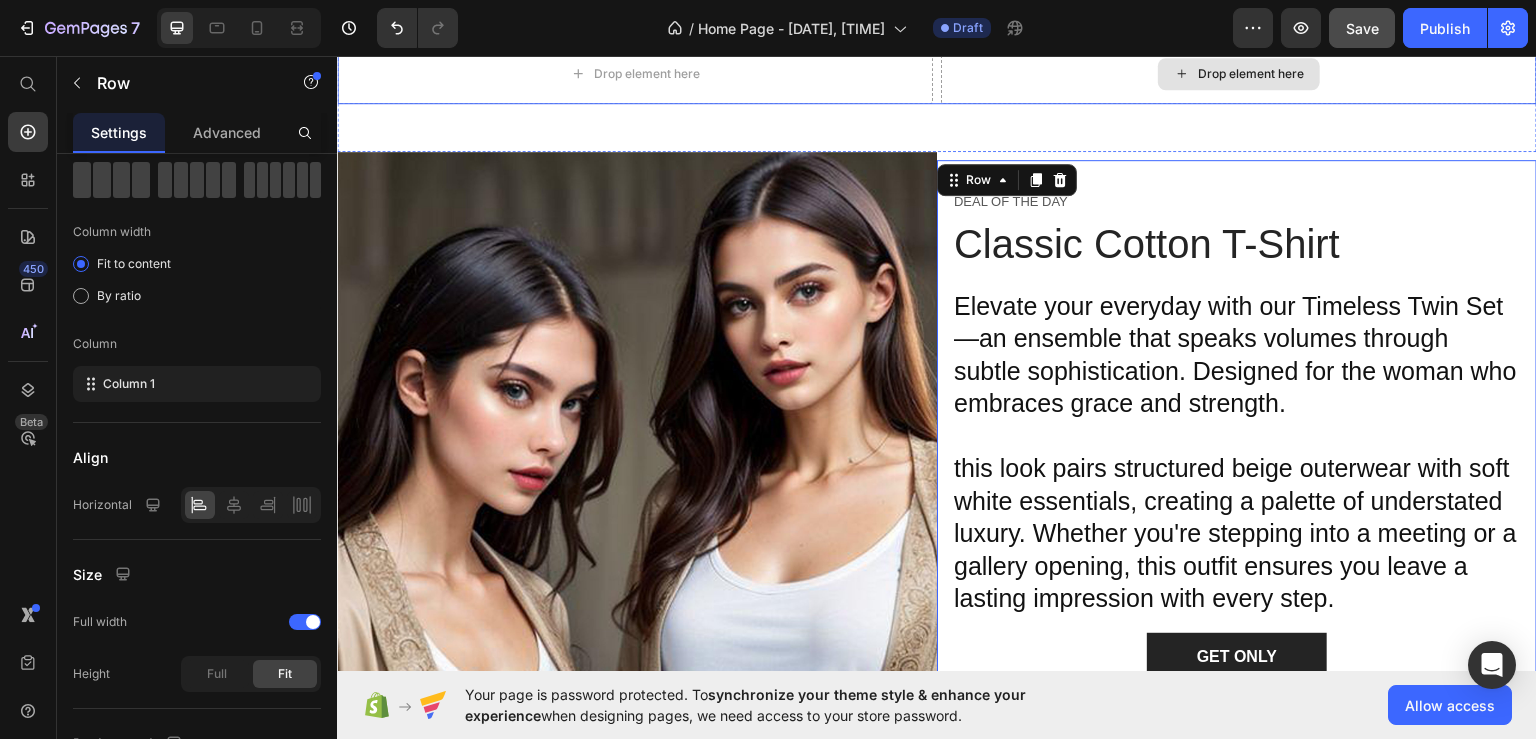 scroll, scrollTop: 757, scrollLeft: 0, axis: vertical 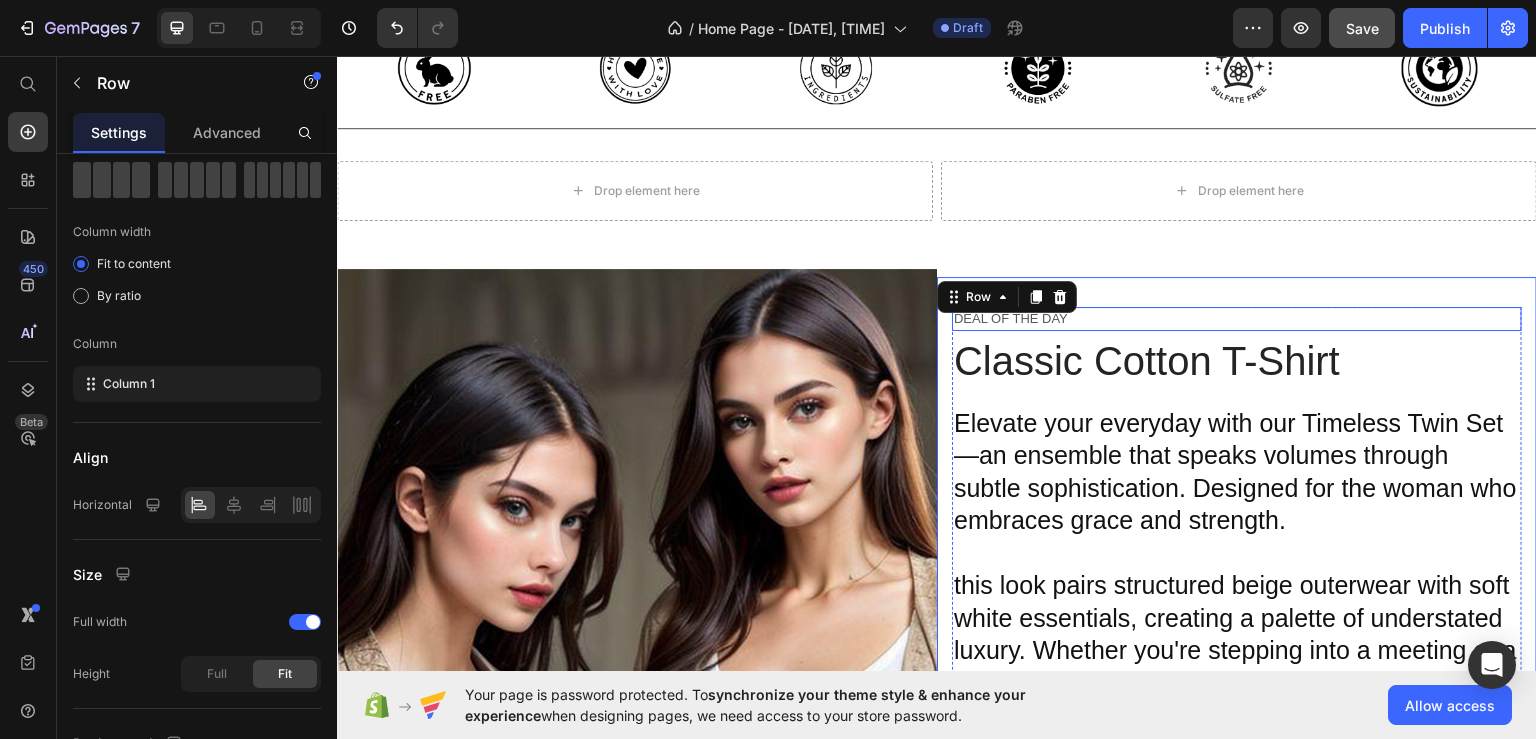 click on "DEAL OF THE DAY" at bounding box center [1237, 318] 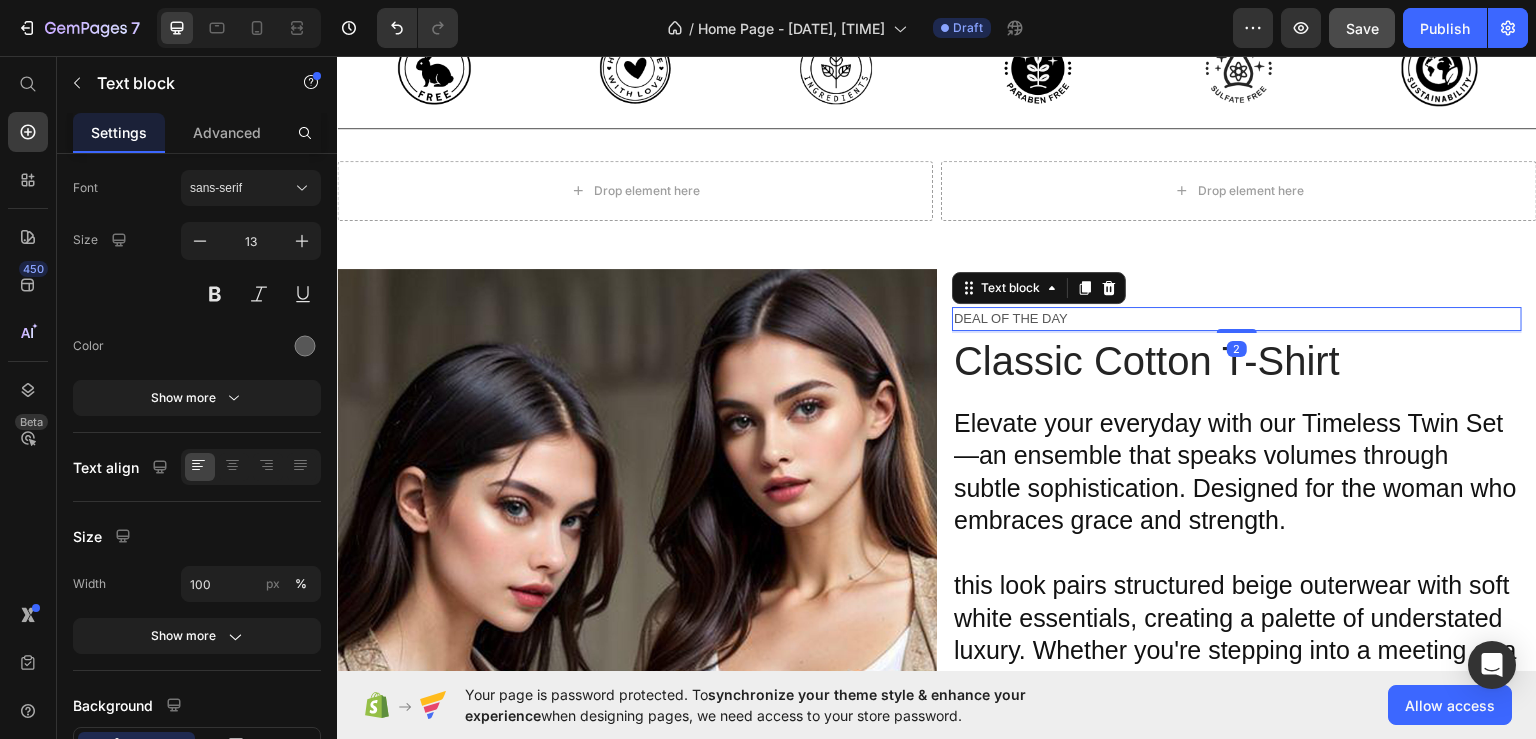 scroll, scrollTop: 0, scrollLeft: 0, axis: both 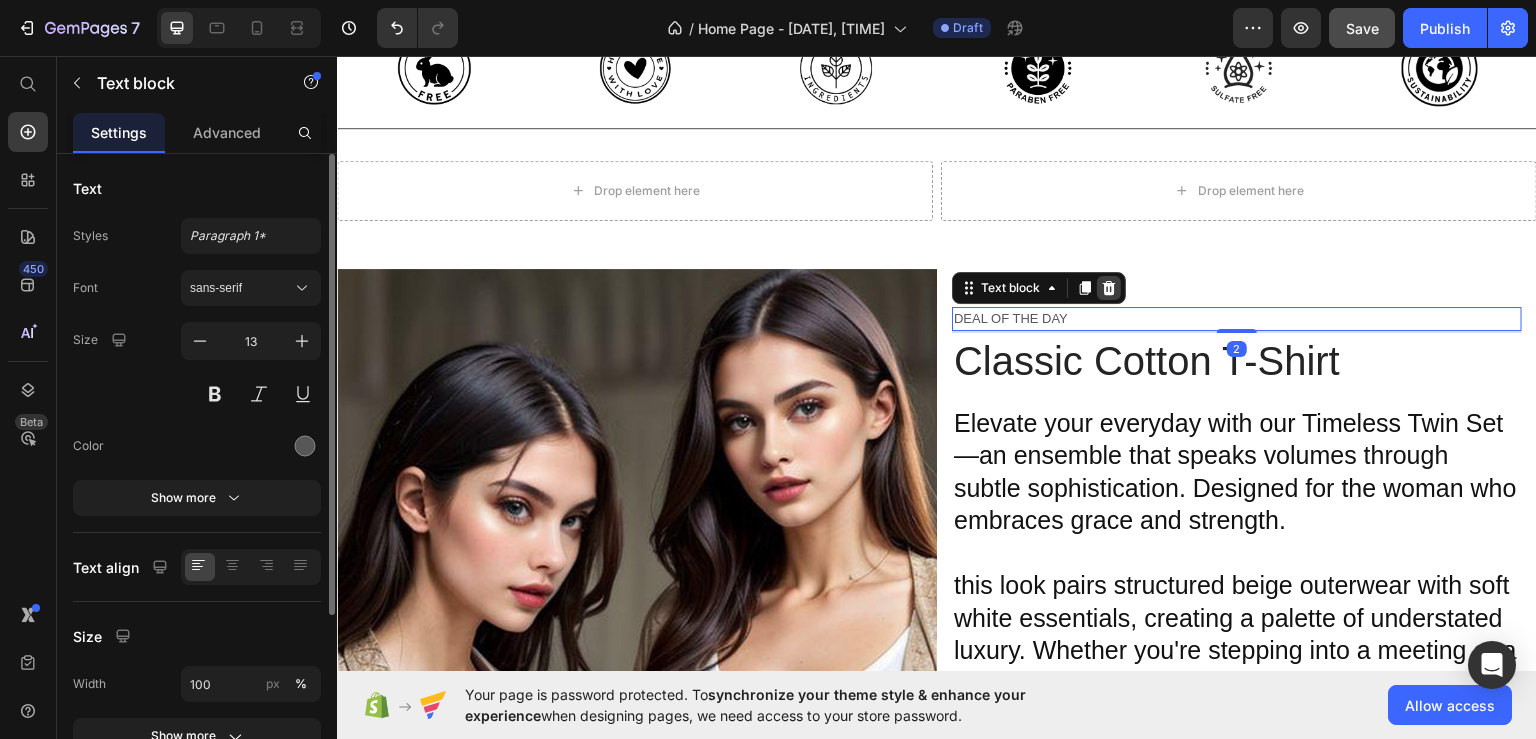 click 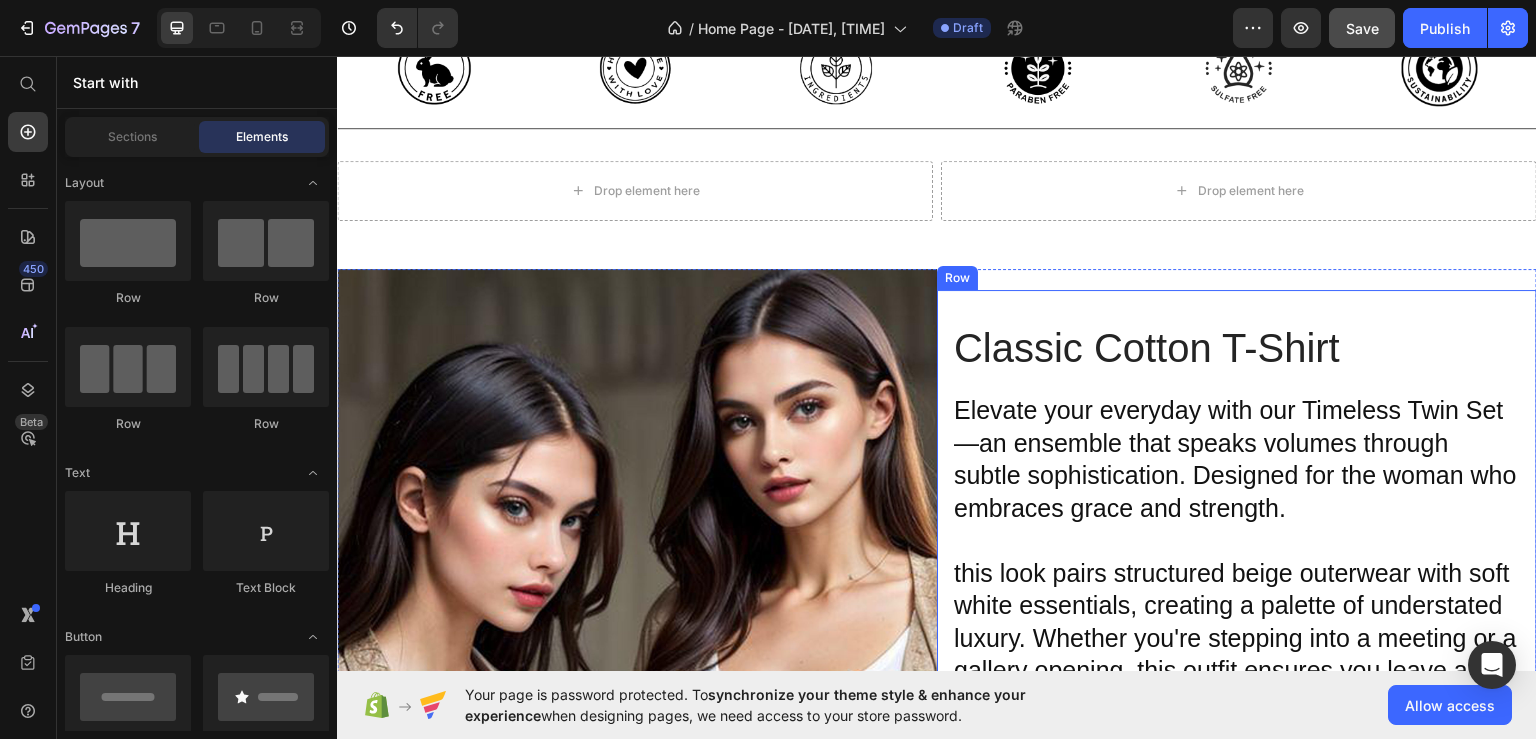 click on "Classic Cotton T-Shirt" at bounding box center (1237, 347) 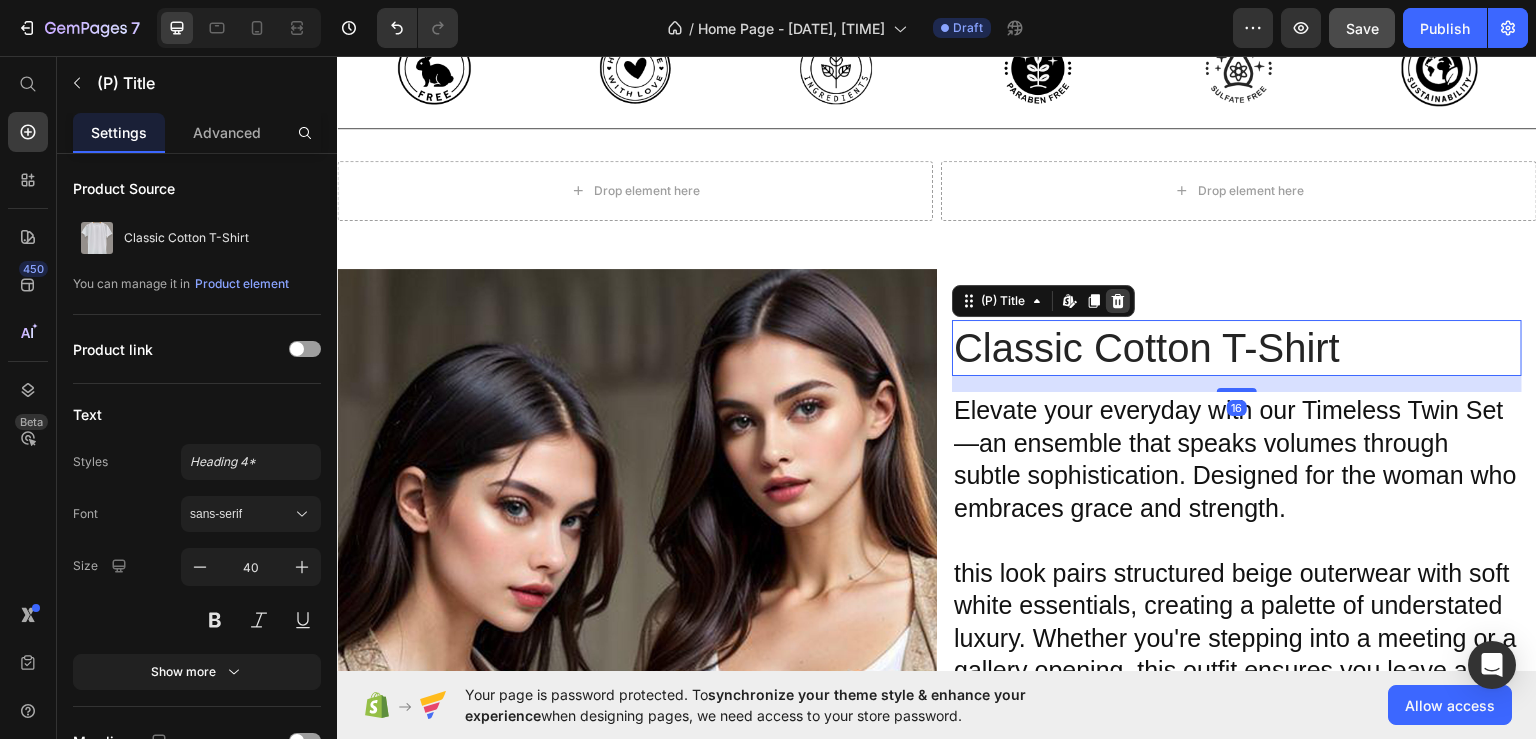 click 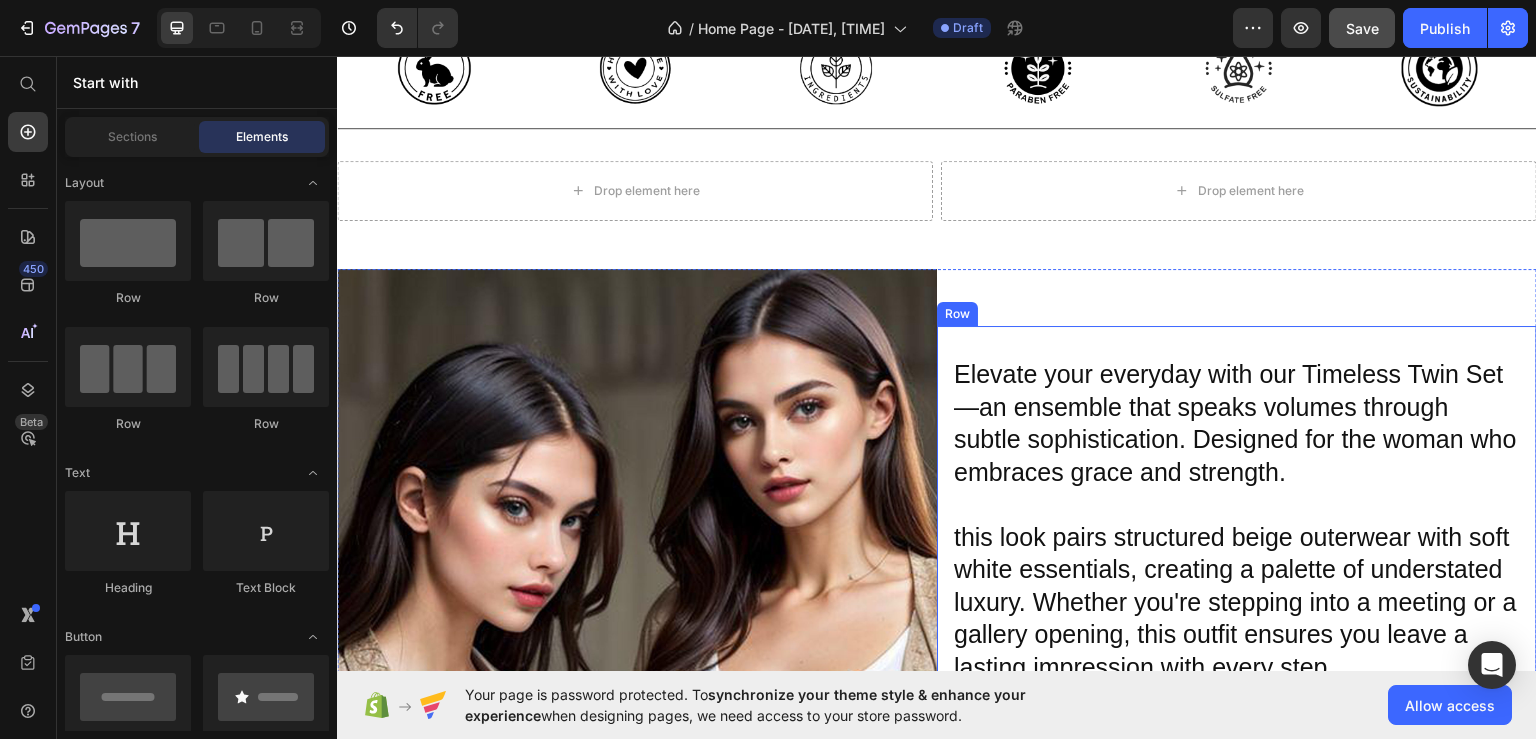click on "Elevate your everyday with our Timeless Twin Set—an ensemble that speaks volumes through subtle sophistication. Designed for the woman who embraces grace and strength. this look pairs structured beige outerwear with soft white essentials, creating a palette of understated luxury. Whether you're stepping into a meeting or a gallery opening, this outfit ensures you leave a lasting impression with every step. Heading GET ONLY (P) Cart Button Product Row" at bounding box center [1237, 567] 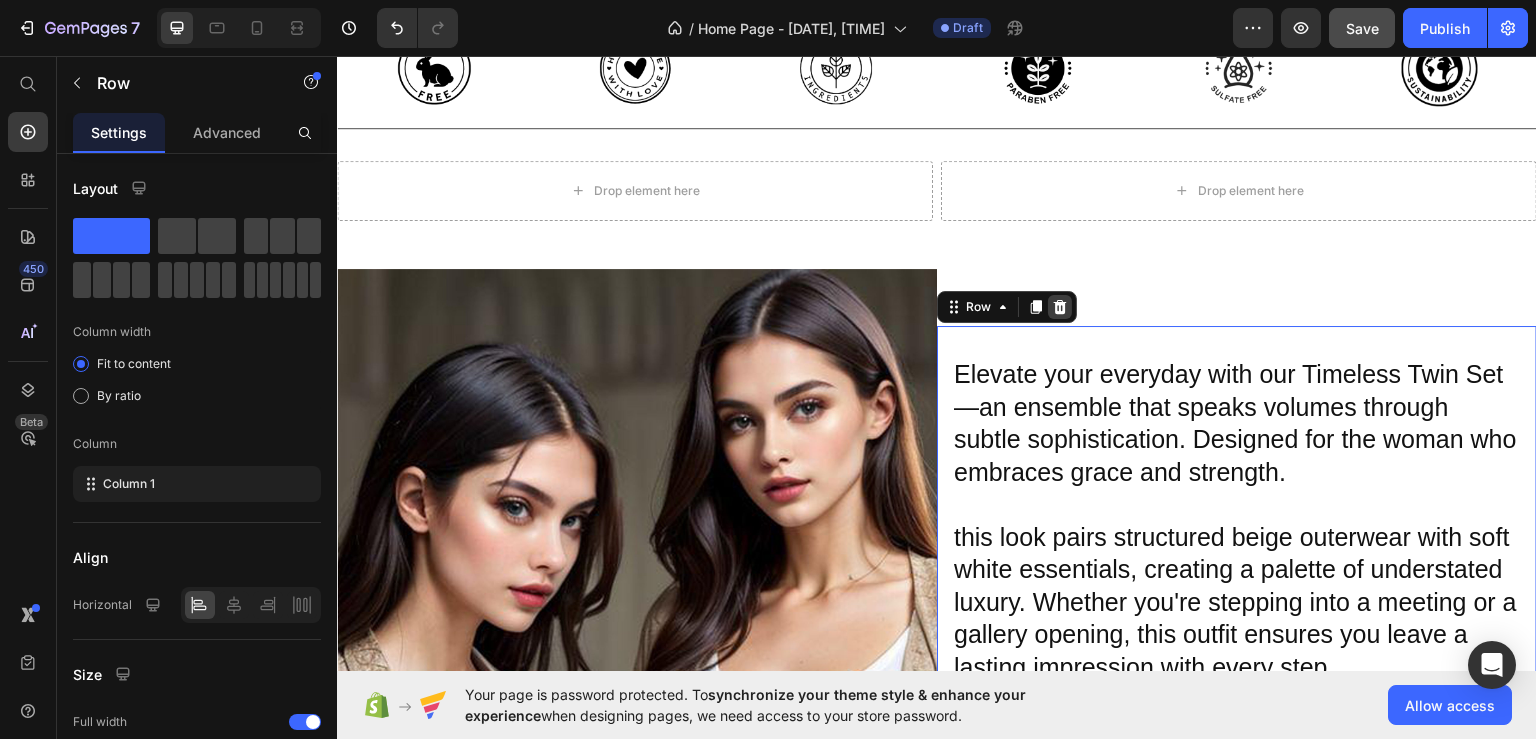 click 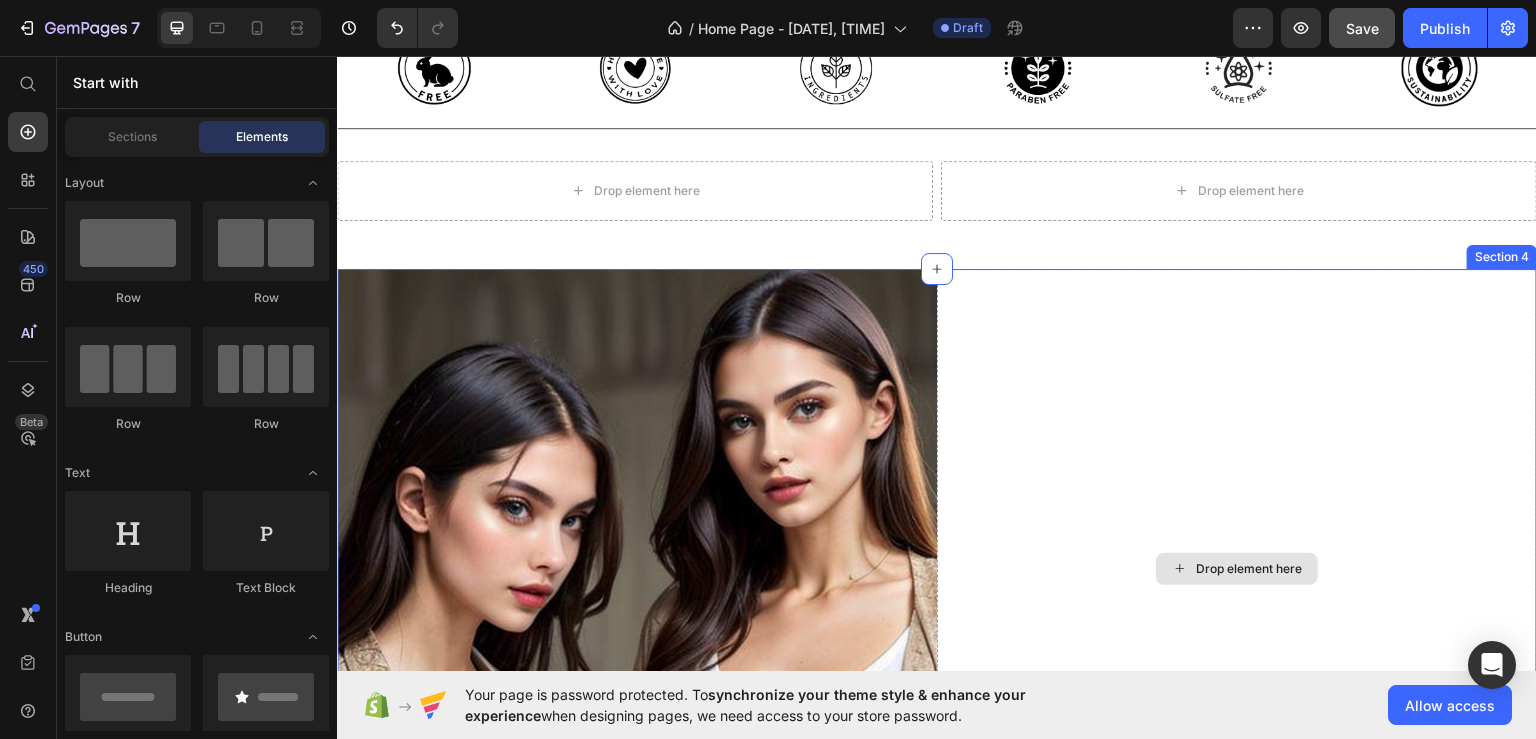 click on "Drop element here" at bounding box center [1249, 568] 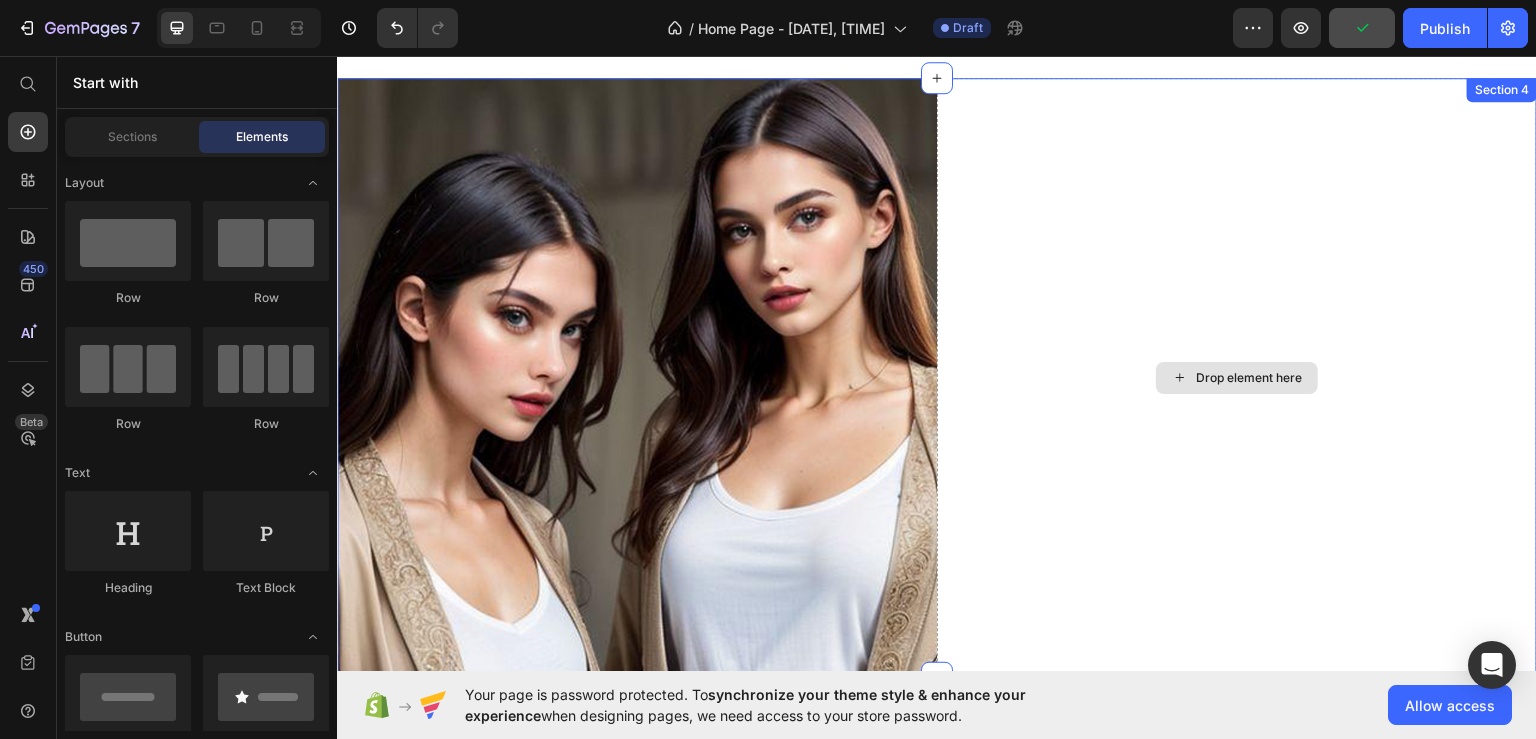 scroll, scrollTop: 932, scrollLeft: 0, axis: vertical 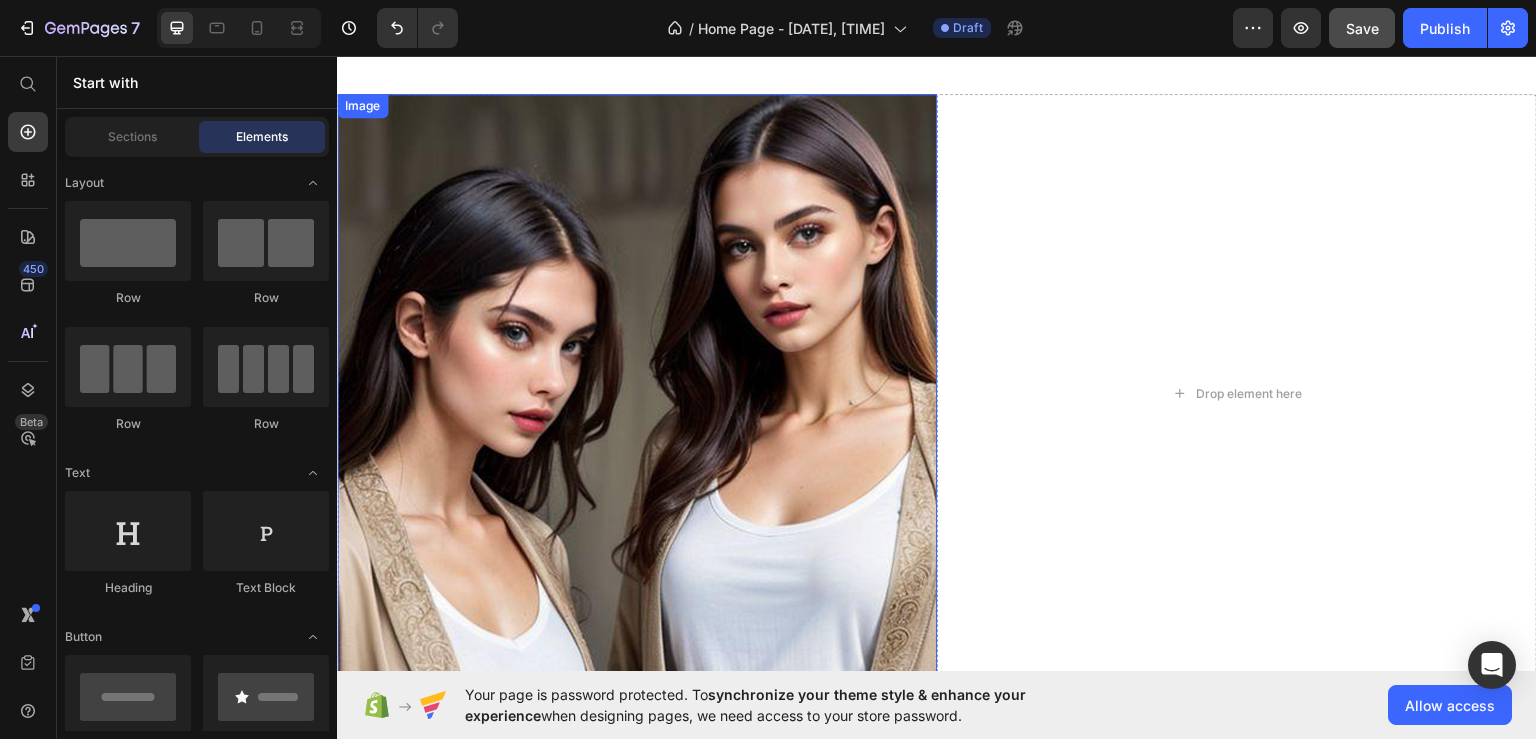click at bounding box center [637, 393] 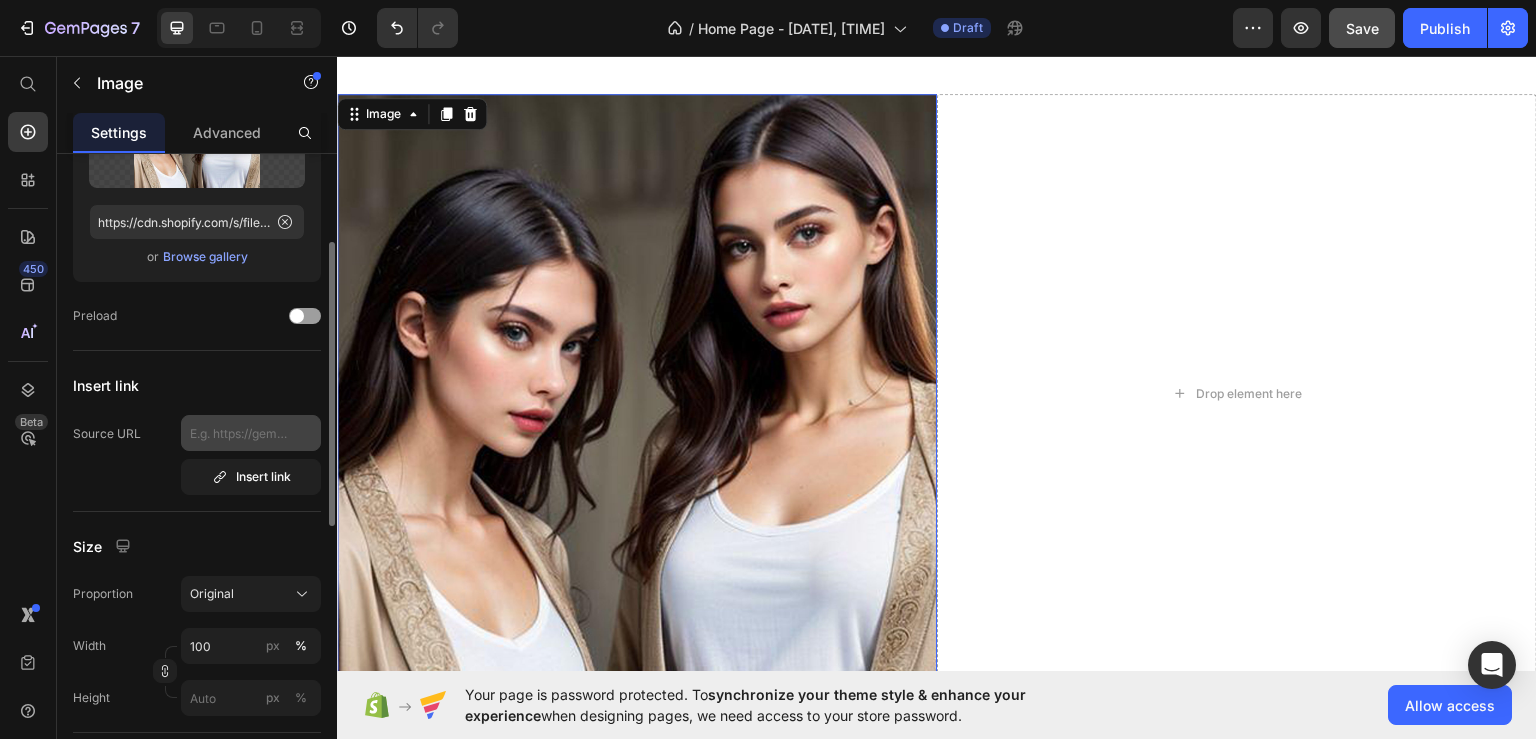 scroll, scrollTop: 400, scrollLeft: 0, axis: vertical 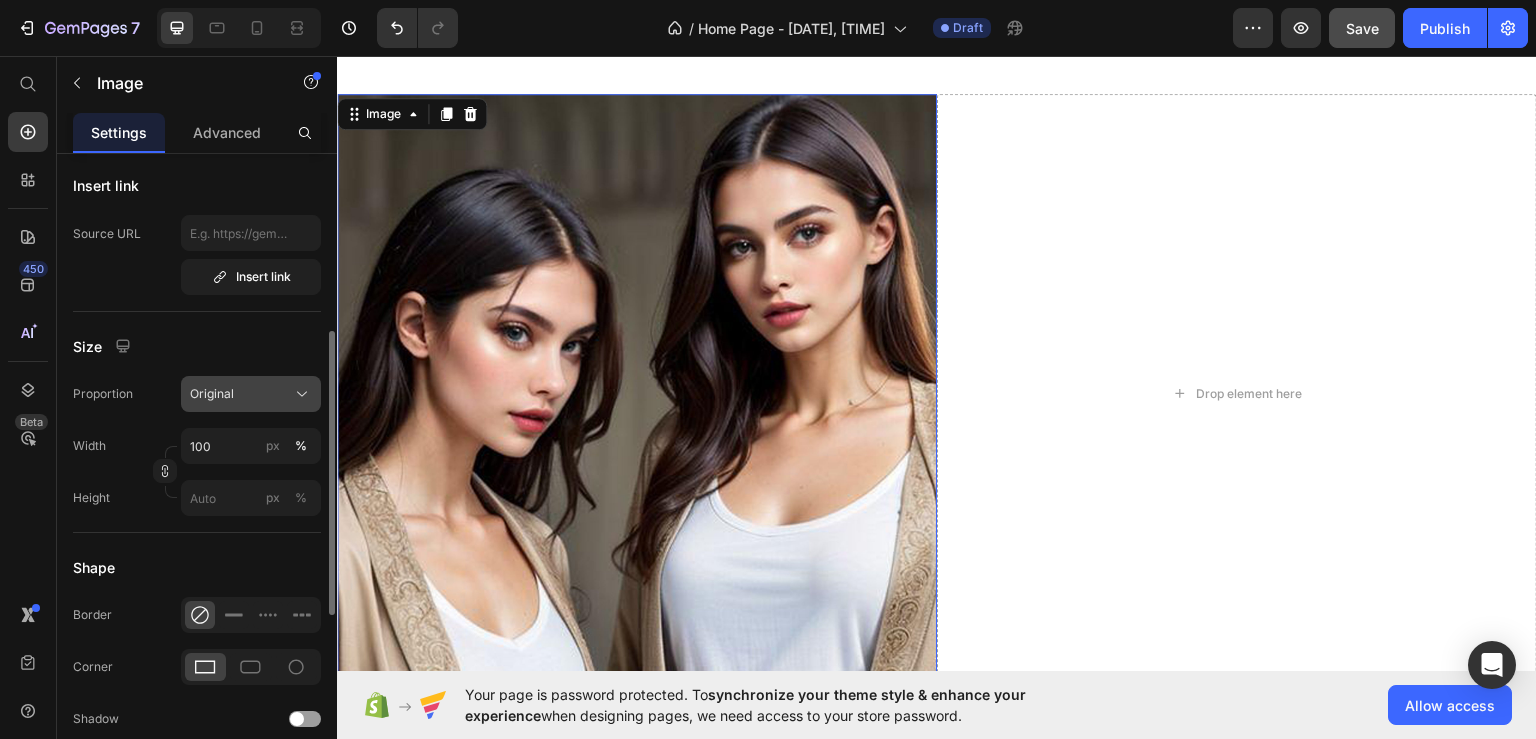 click on "Original" 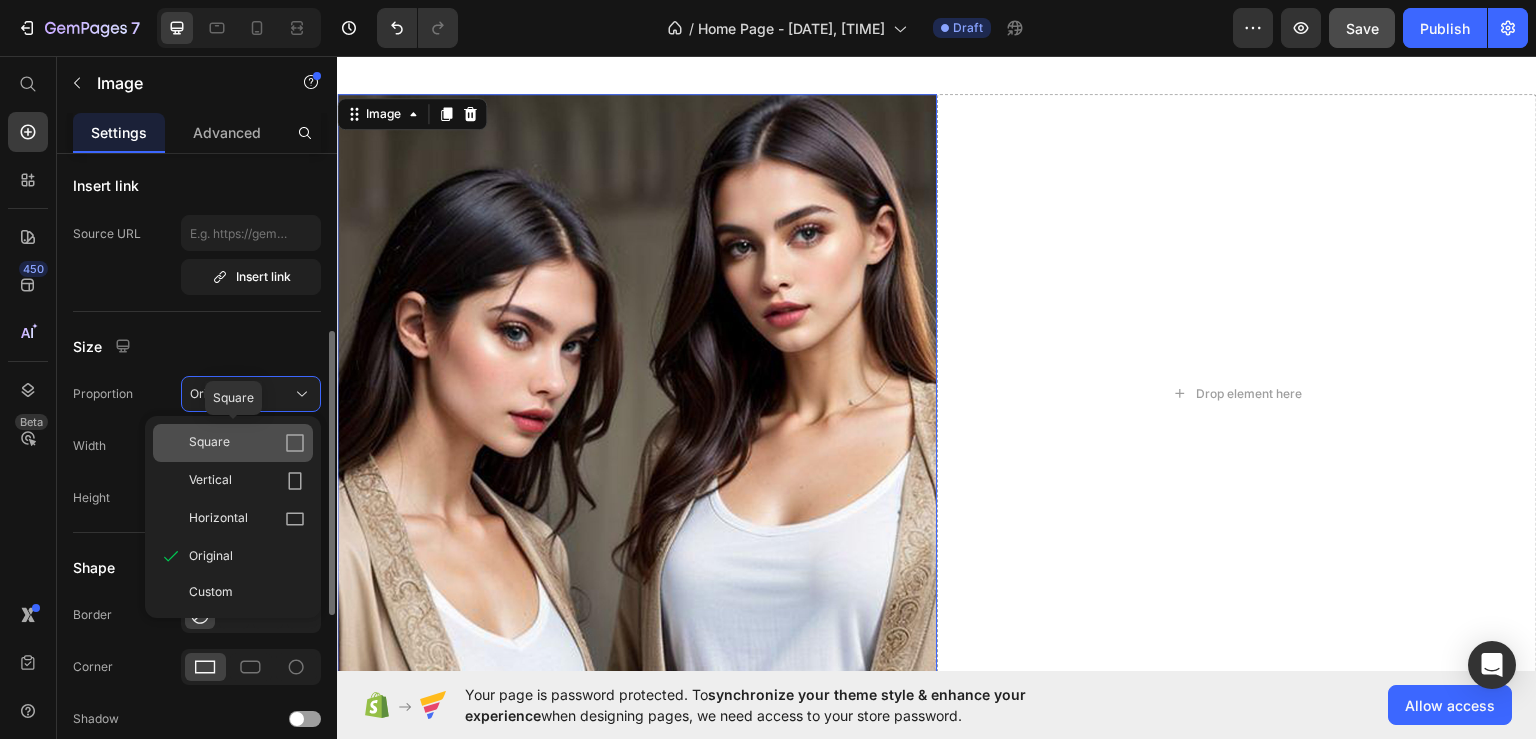 click on "Square" at bounding box center [247, 443] 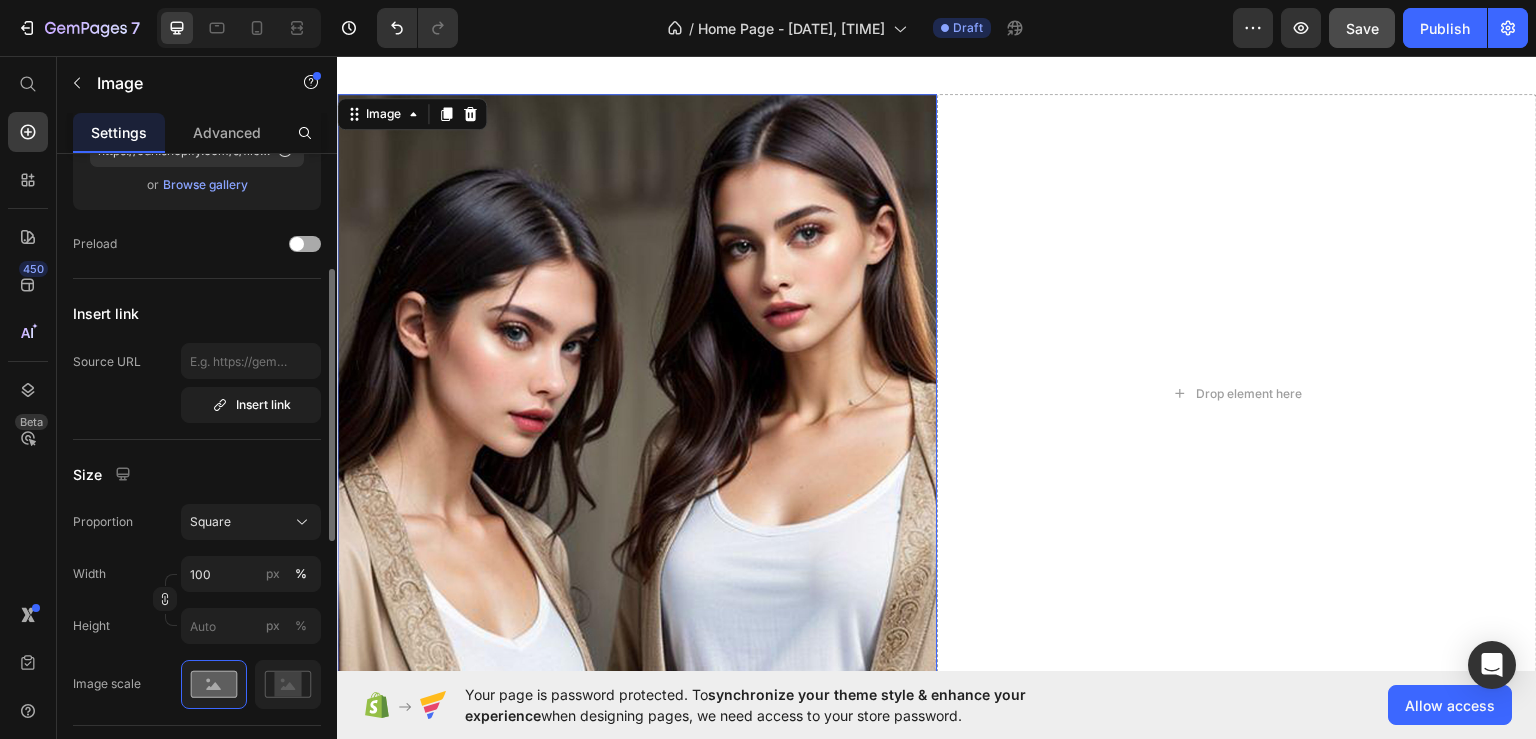scroll, scrollTop: 0, scrollLeft: 0, axis: both 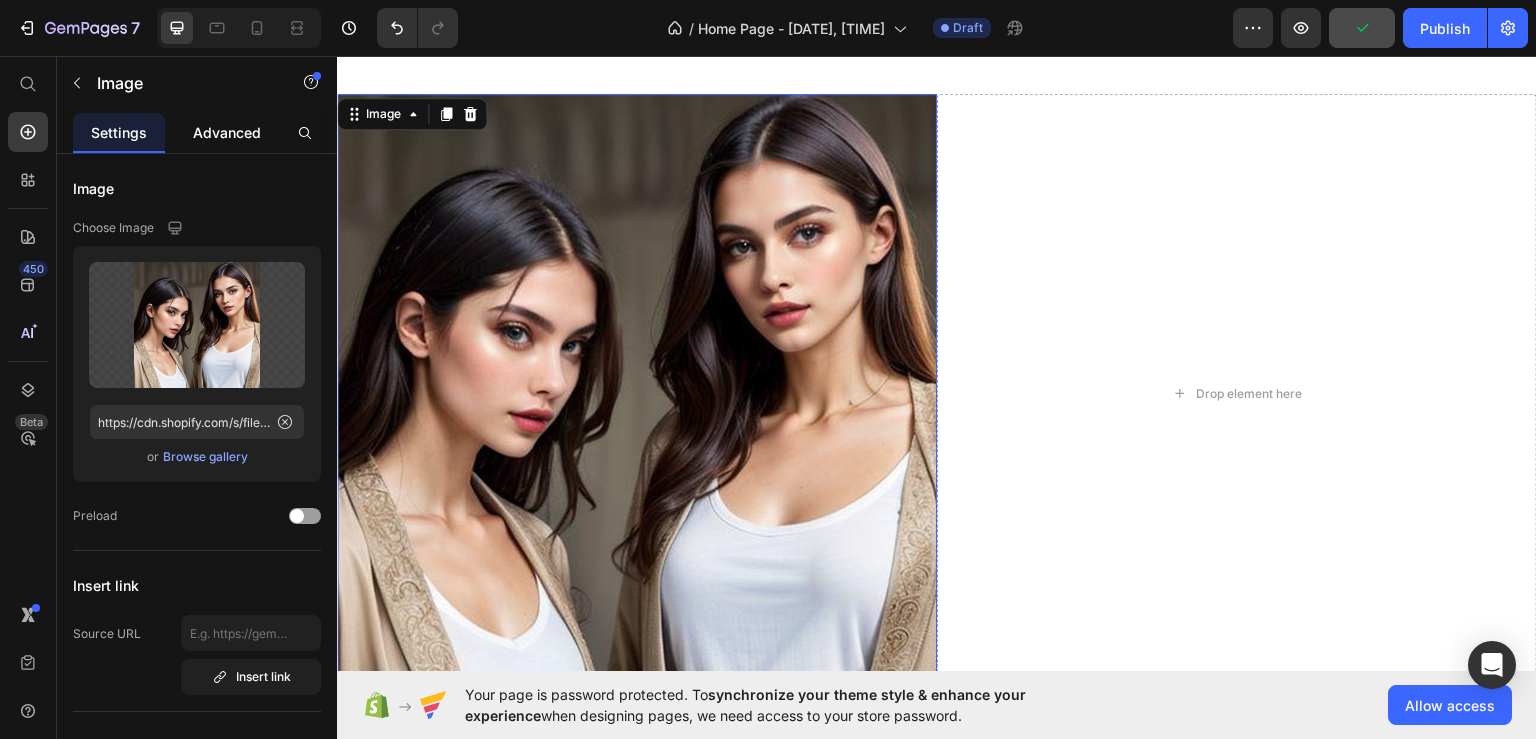 click on "Advanced" at bounding box center [227, 132] 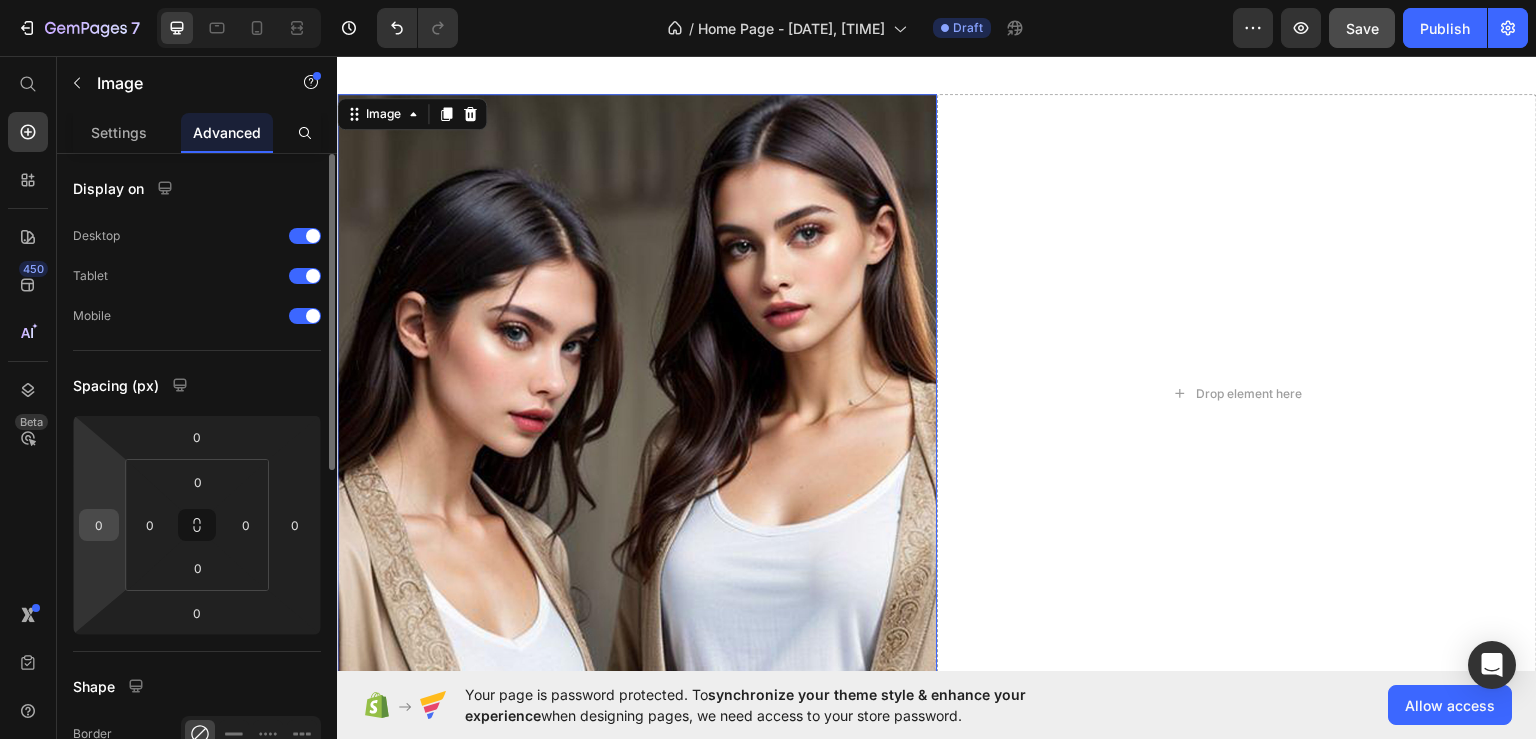 click on "0" at bounding box center (99, 525) 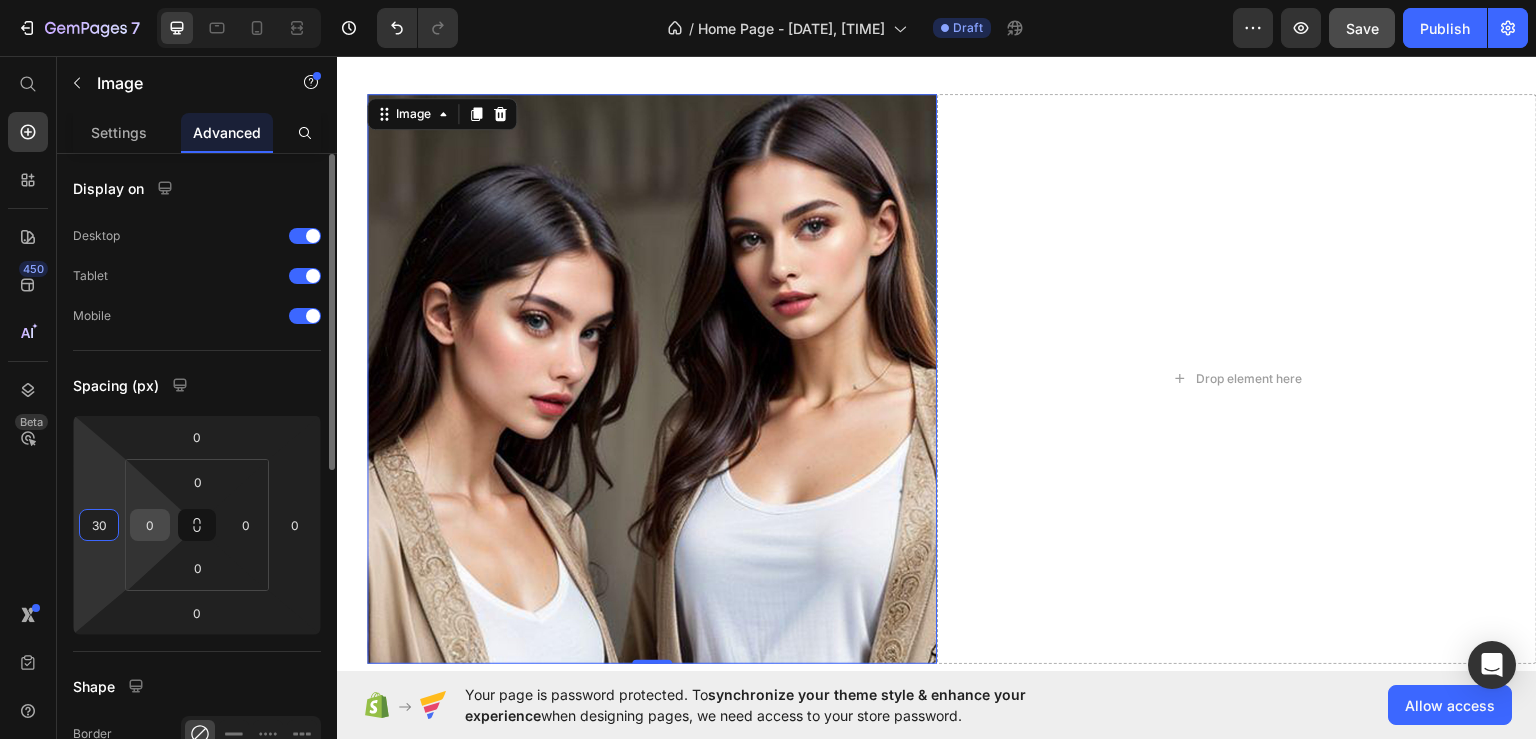 type on "30" 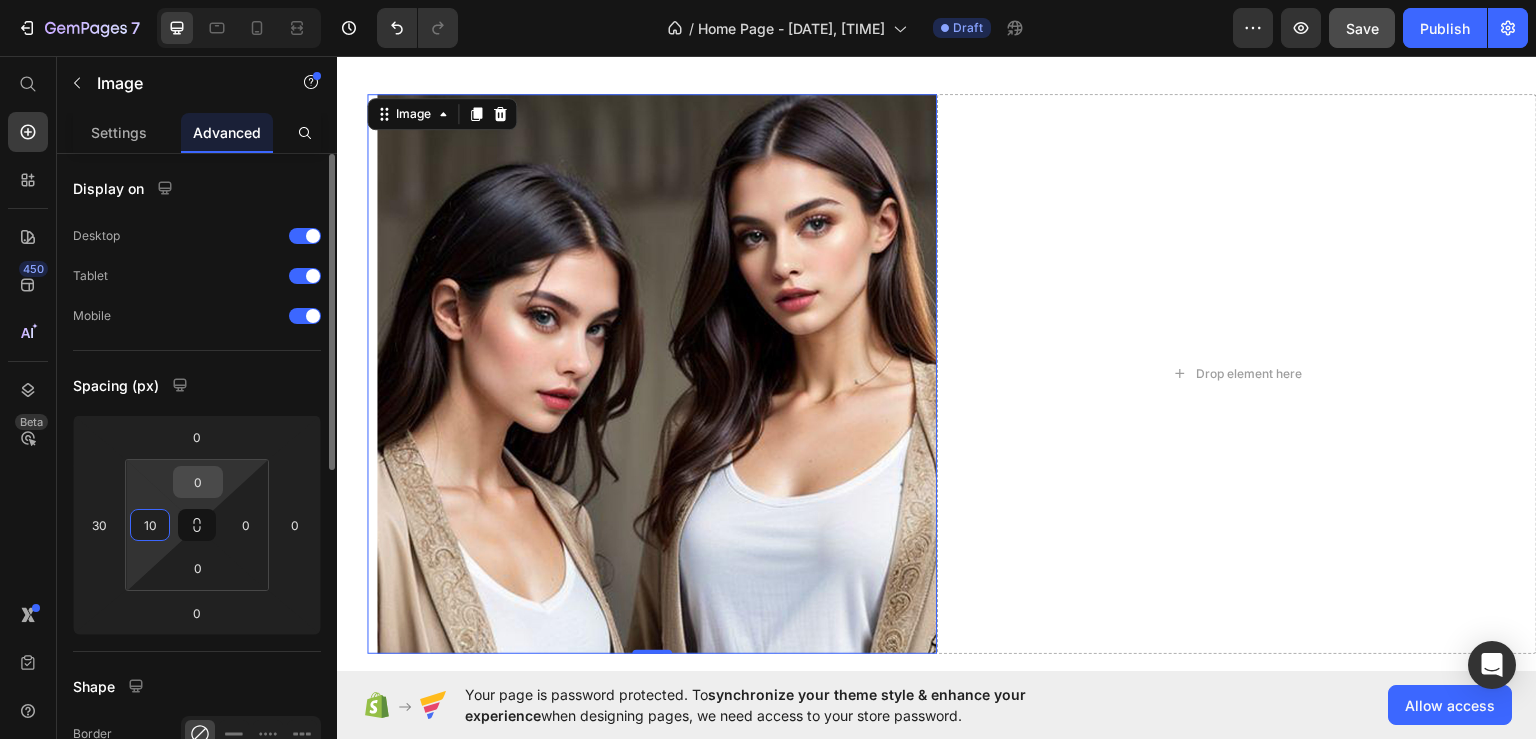 type on "1" 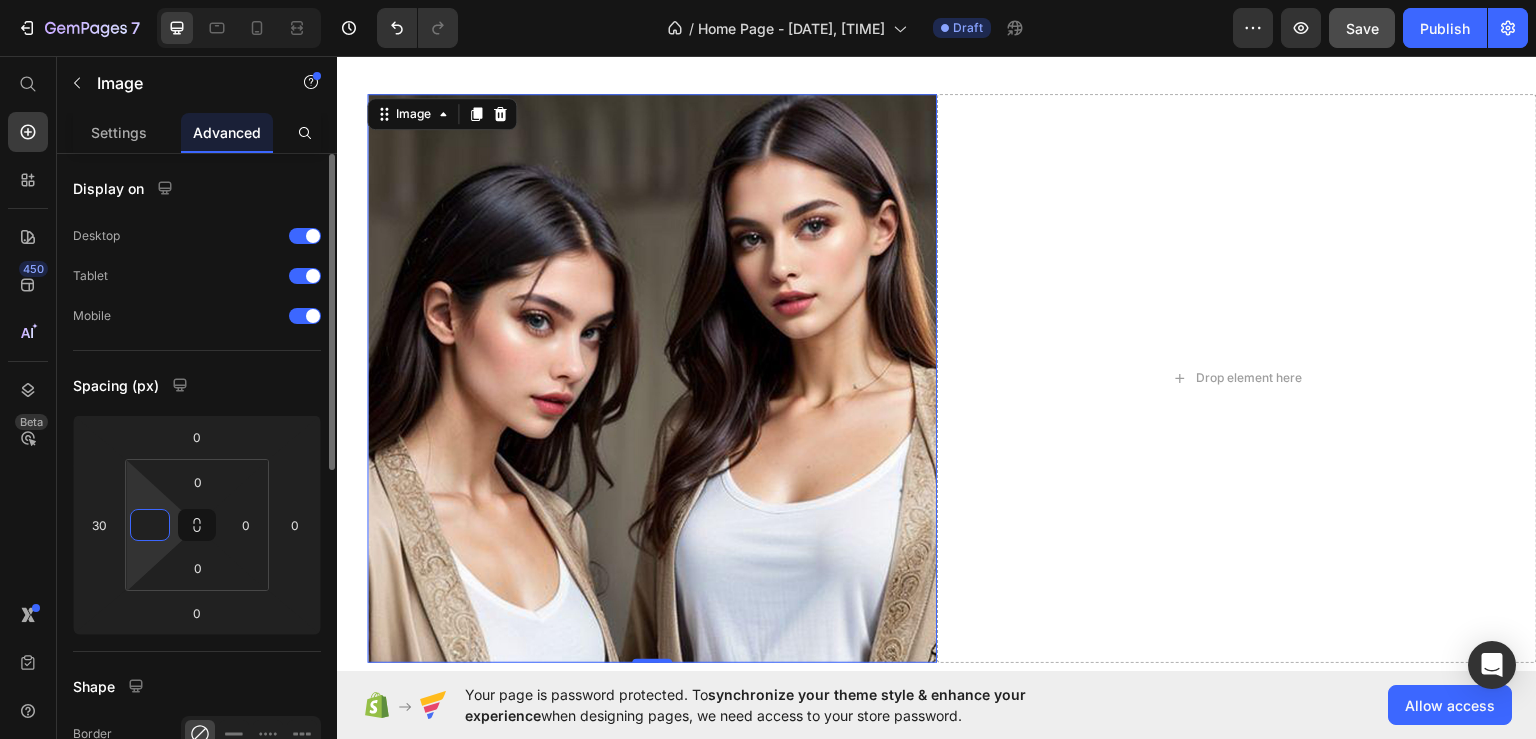 click on "Spacing (px) 0 30 0 0 0 0 0" 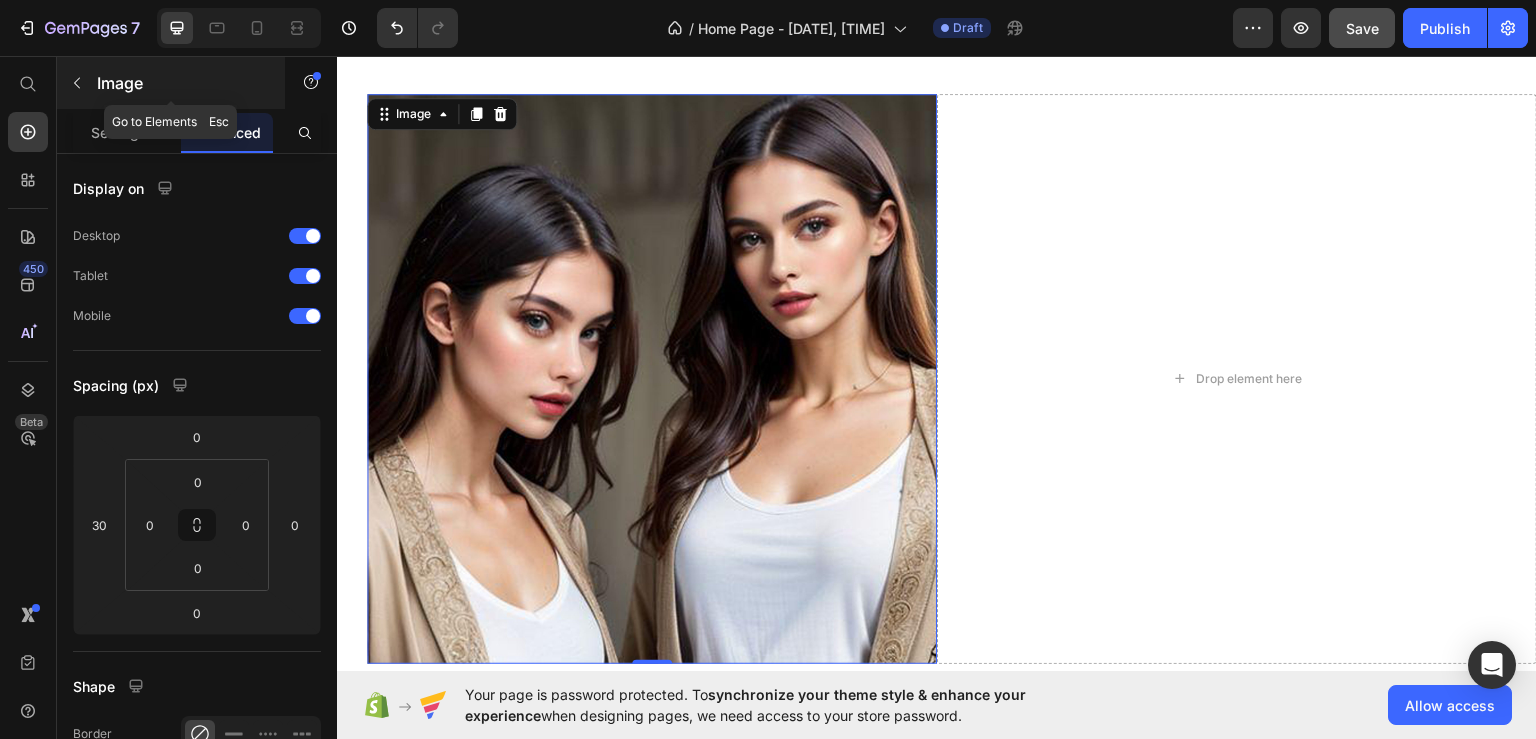 click 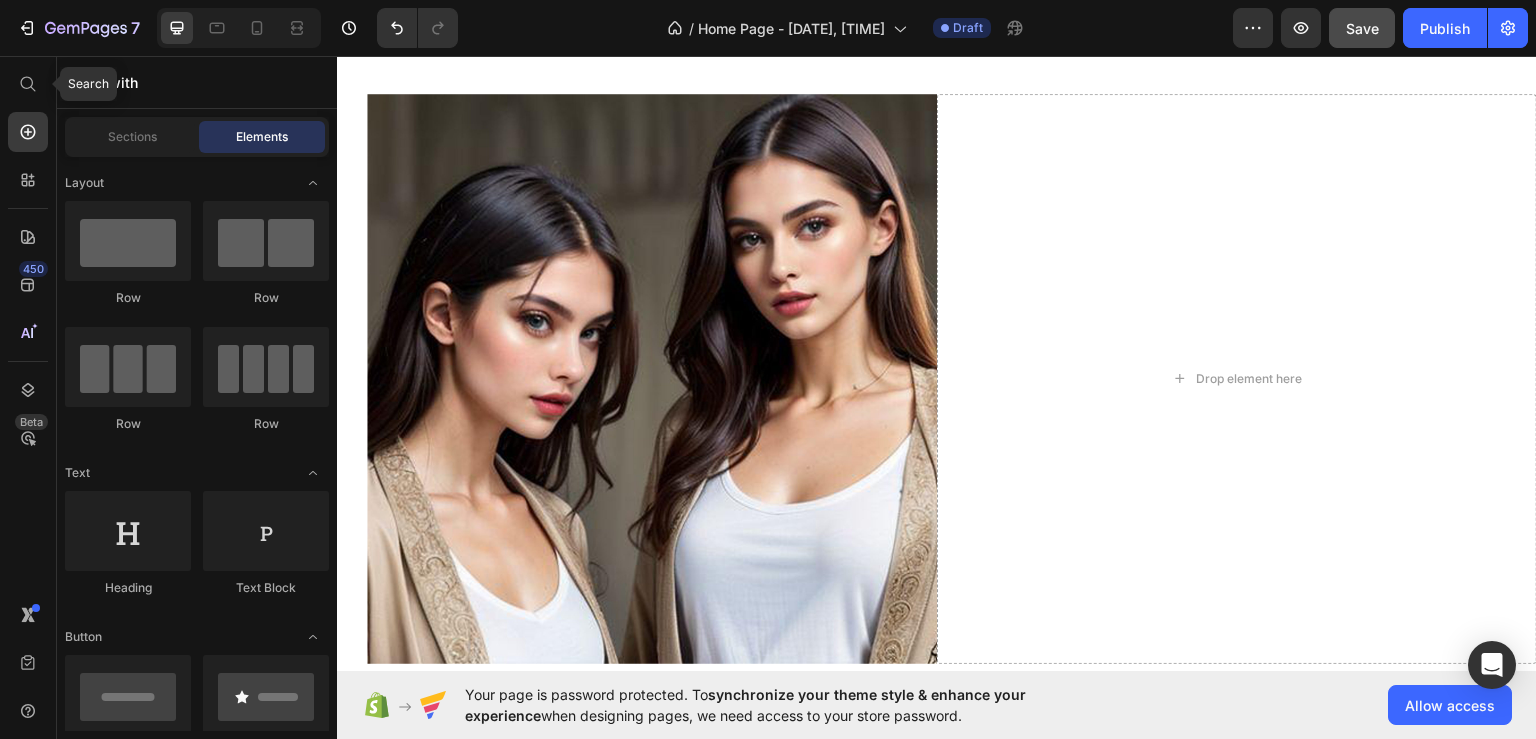 click 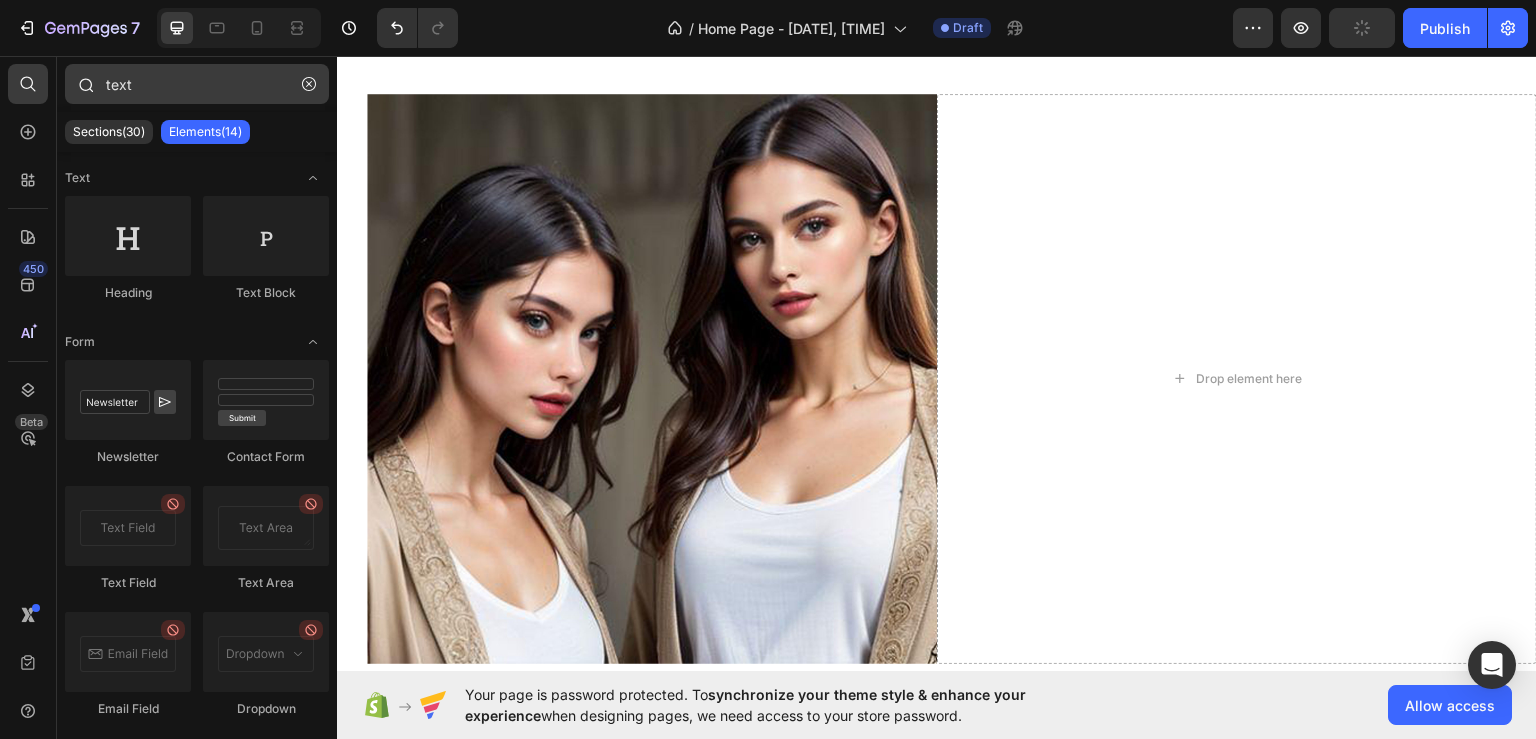 click on "text" at bounding box center [197, 84] 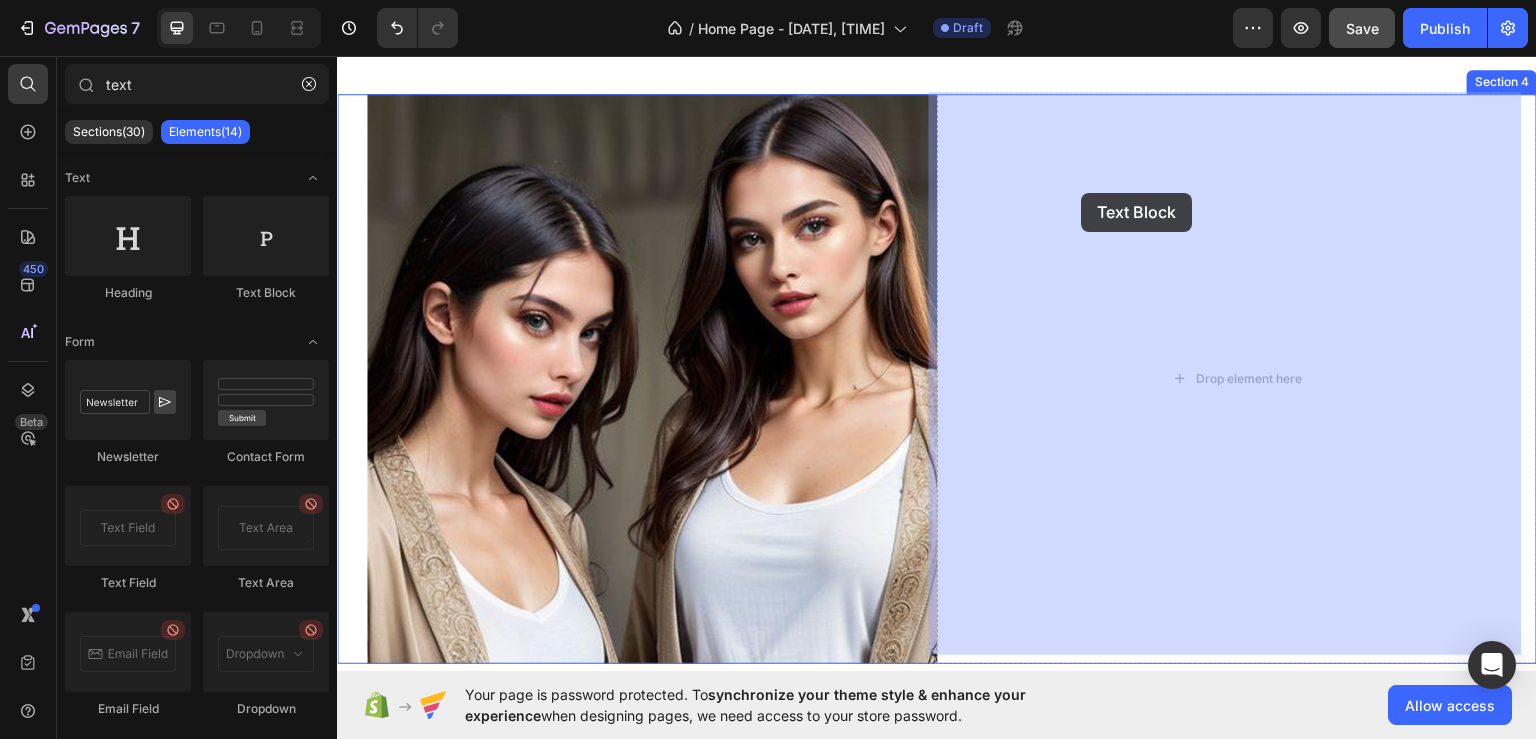 drag, startPoint x: 603, startPoint y: 303, endPoint x: 1082, endPoint y: 192, distance: 491.693 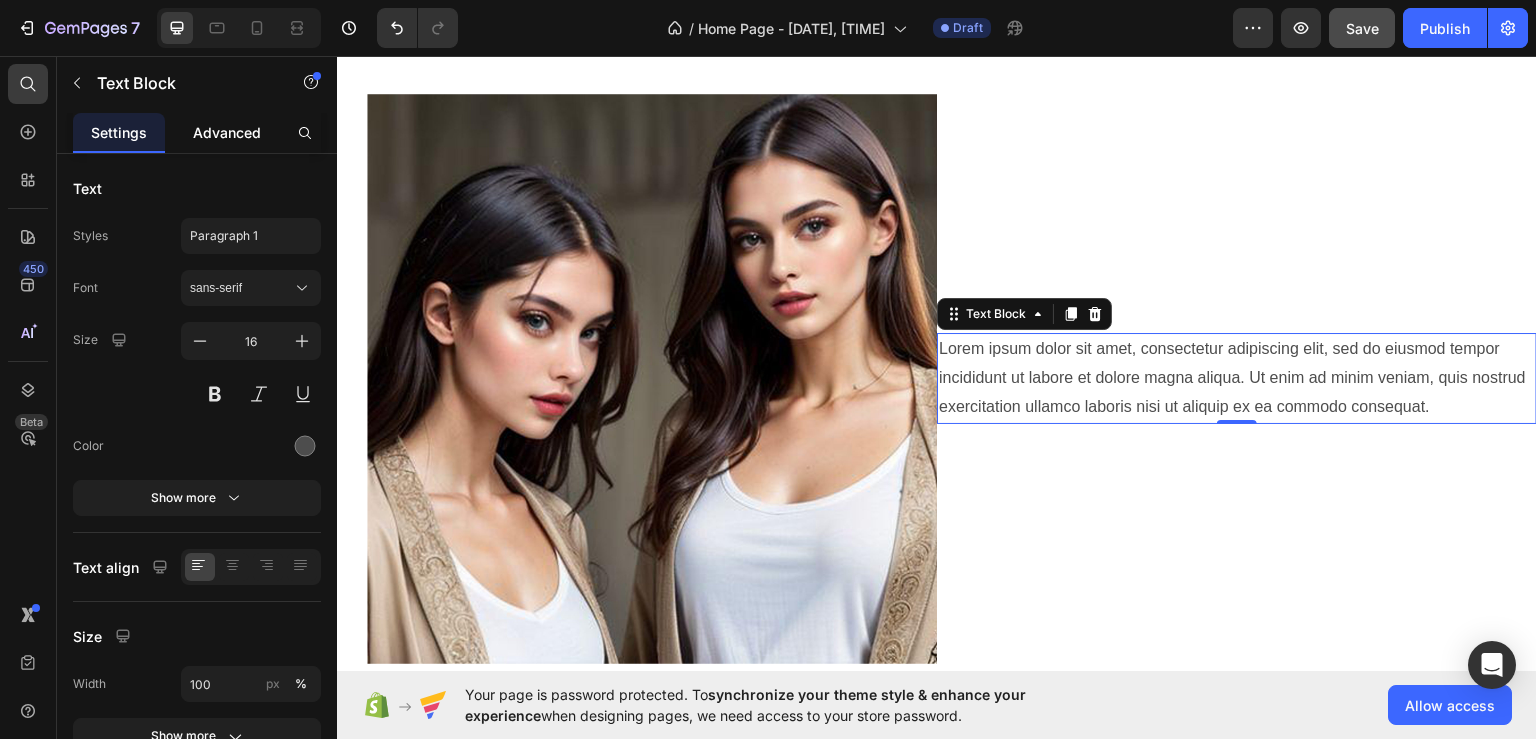 click on "Advanced" at bounding box center (227, 132) 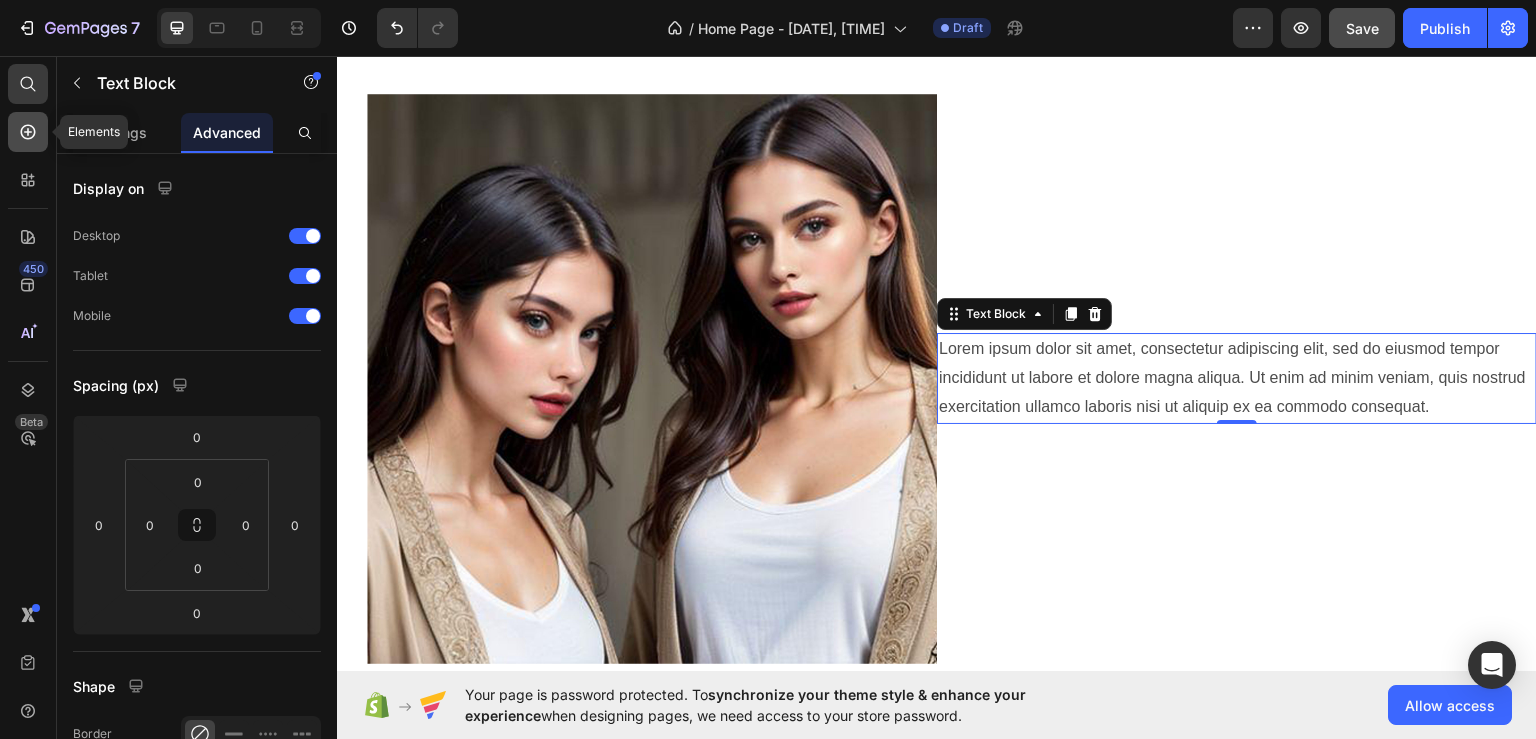 click 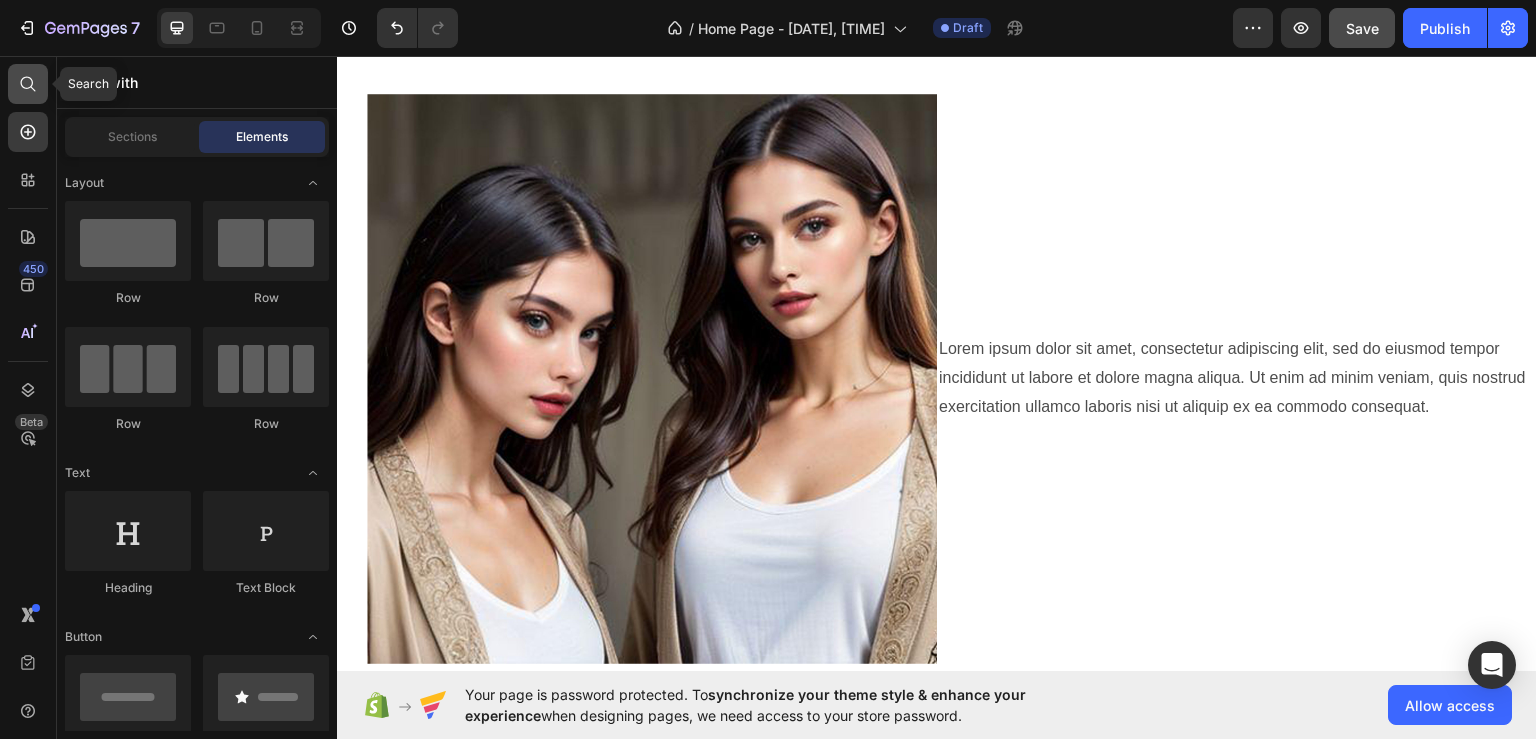 click 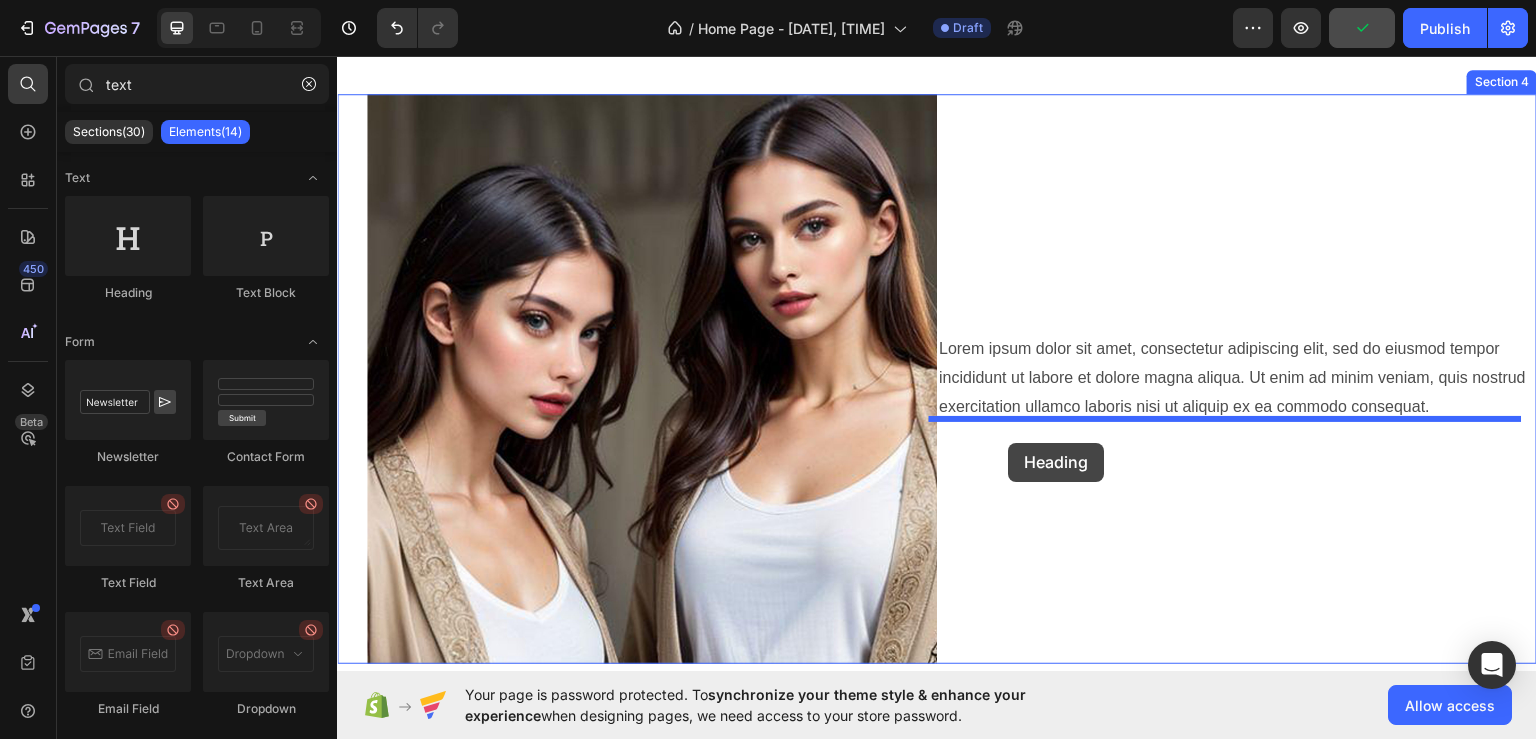 drag, startPoint x: 461, startPoint y: 304, endPoint x: 1009, endPoint y: 442, distance: 565.1088 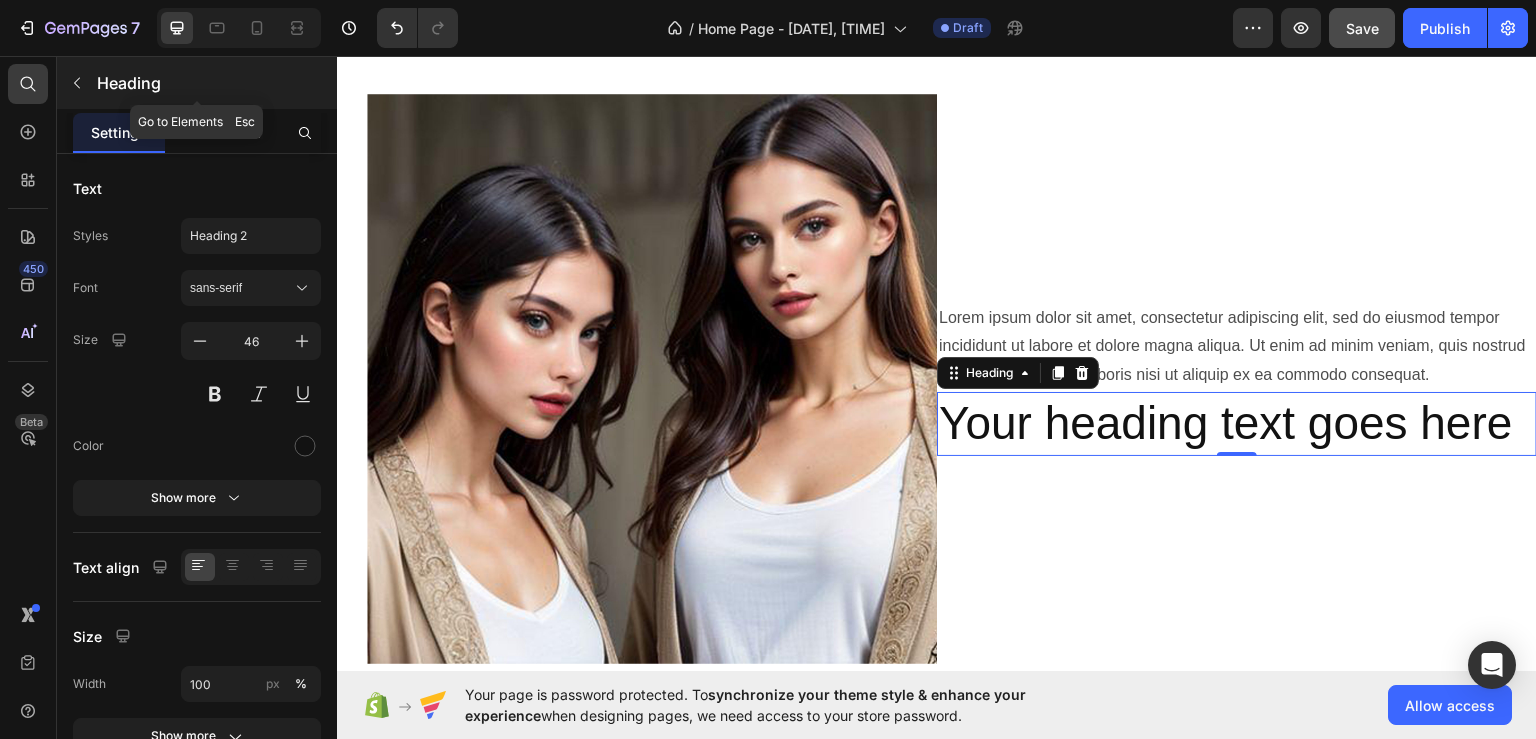 click 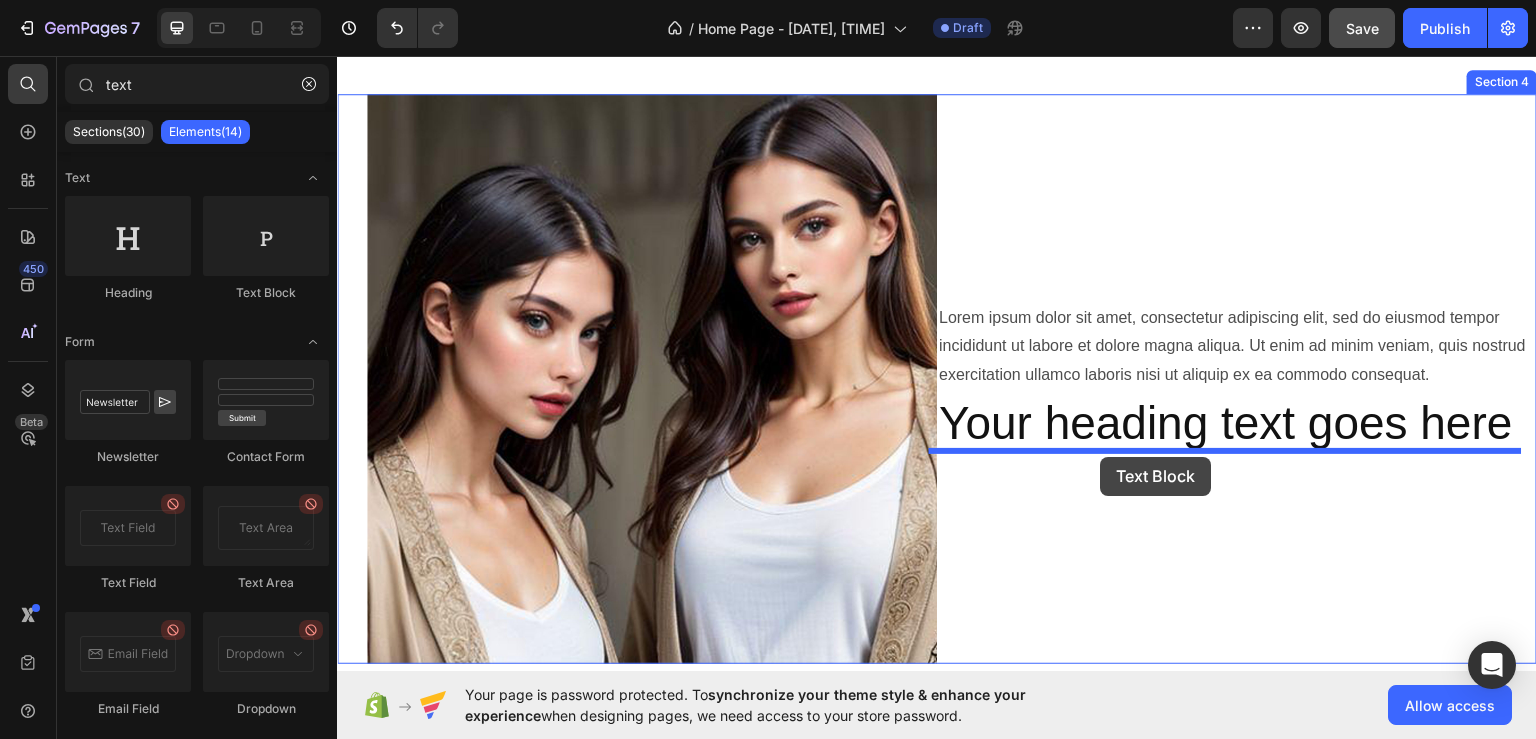 drag, startPoint x: 596, startPoint y: 299, endPoint x: 1101, endPoint y: 456, distance: 528.8421 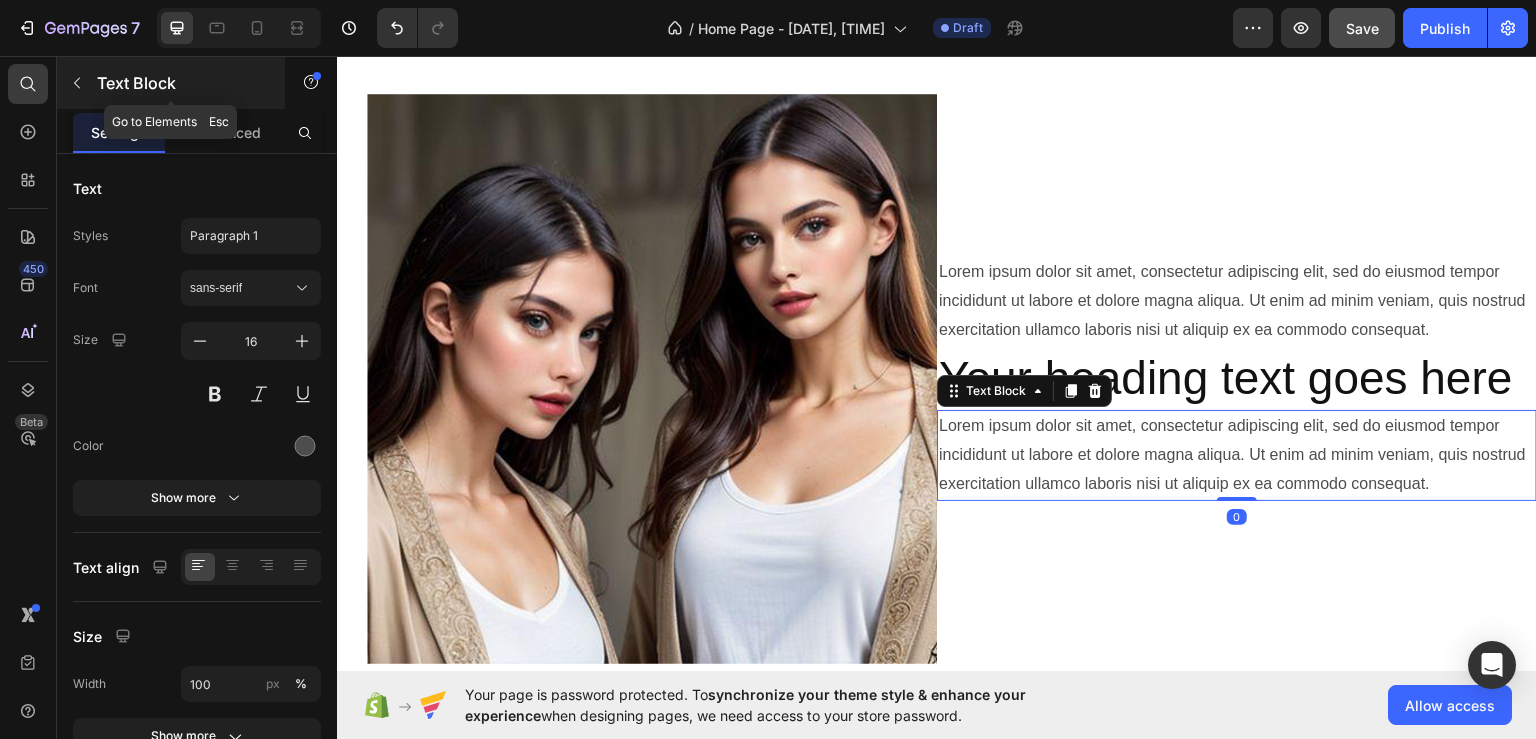 click 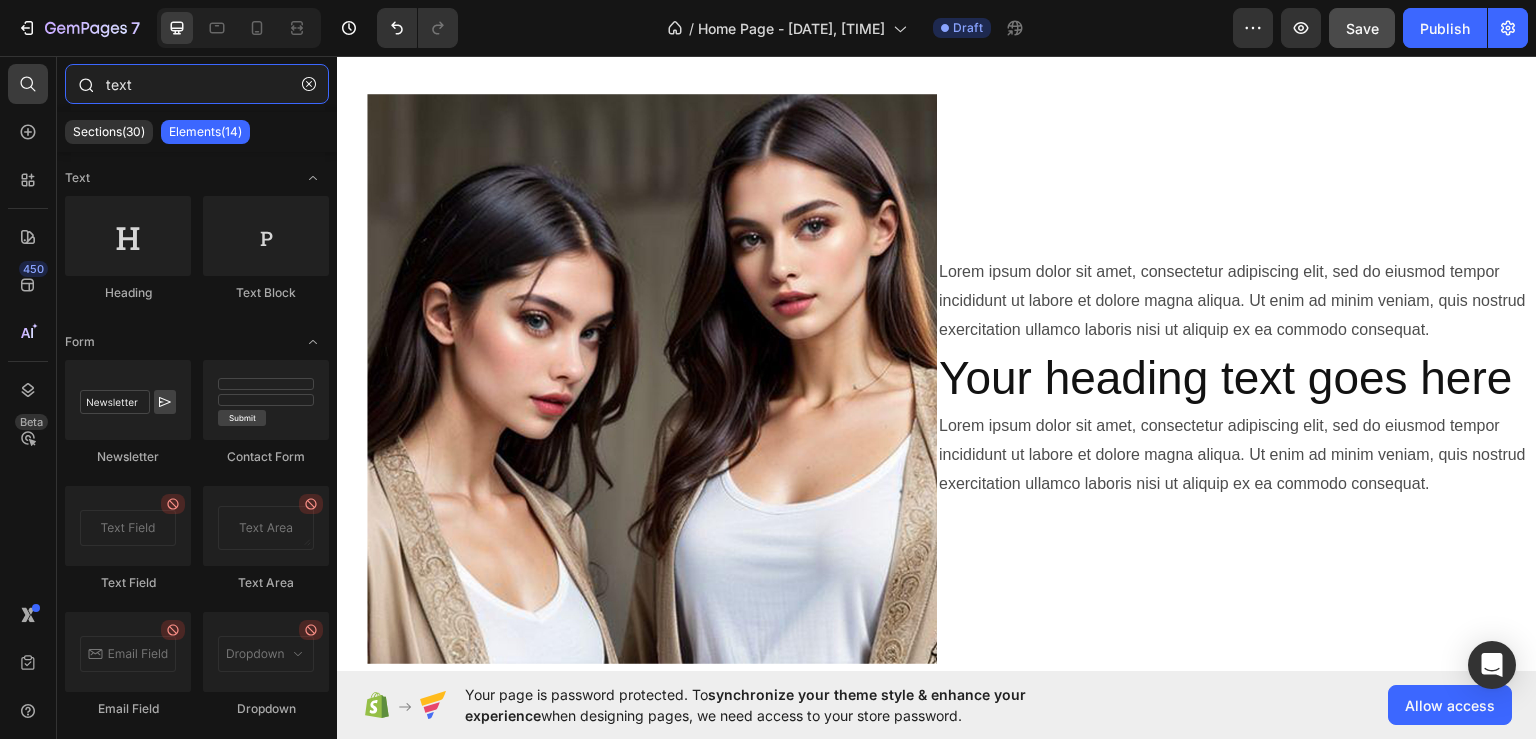 drag, startPoint x: 142, startPoint y: 89, endPoint x: 71, endPoint y: 91, distance: 71.02816 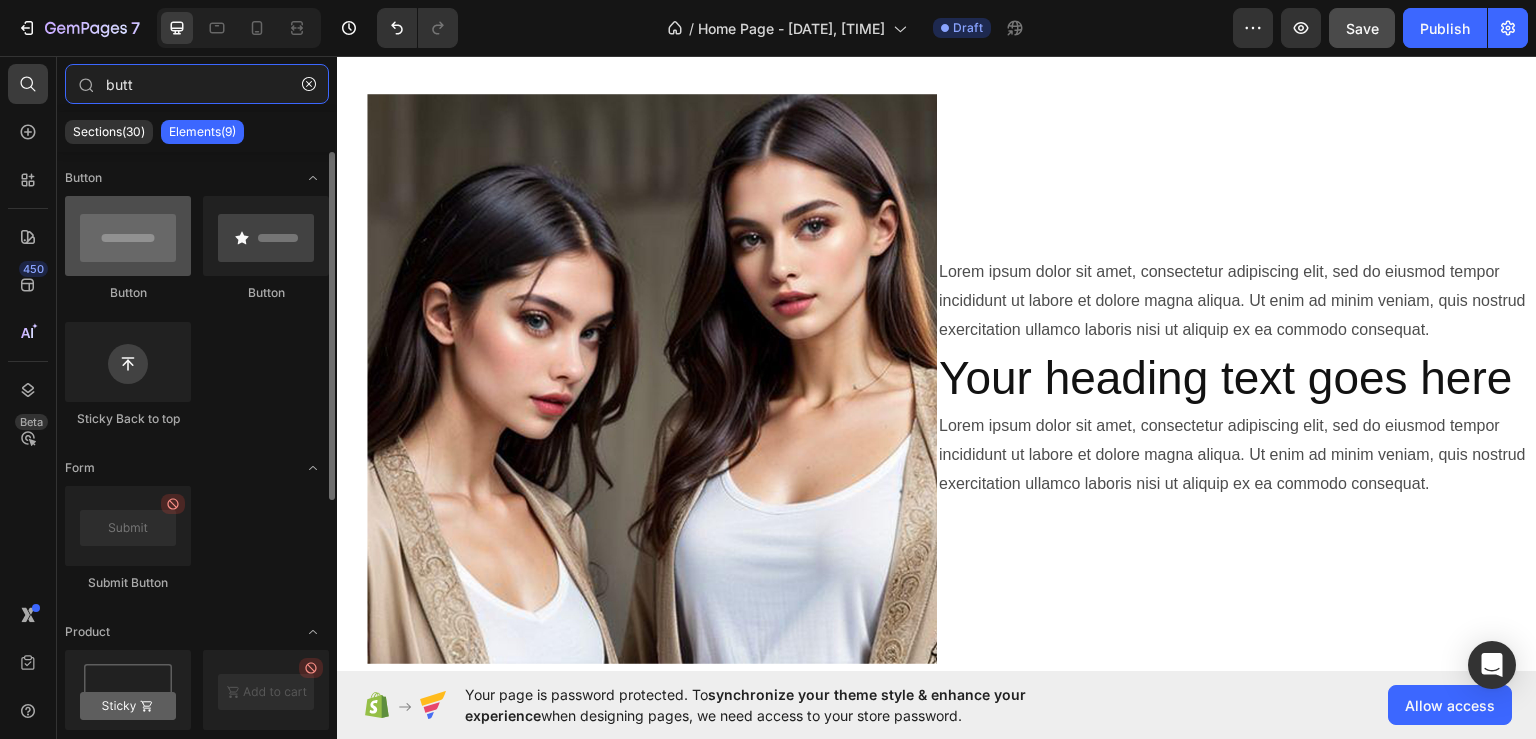 type on "butt" 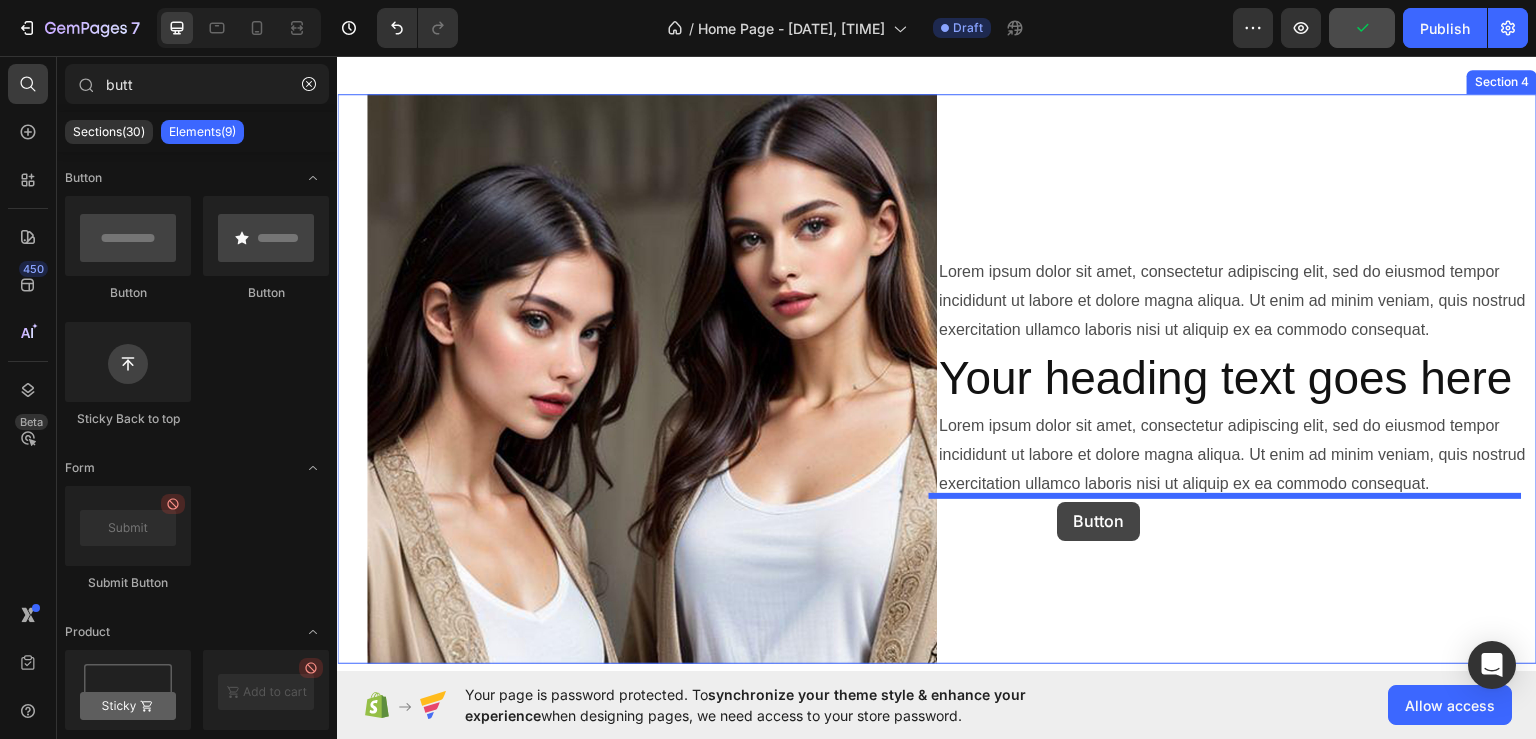 drag, startPoint x: 457, startPoint y: 290, endPoint x: 1058, endPoint y: 501, distance: 636.96313 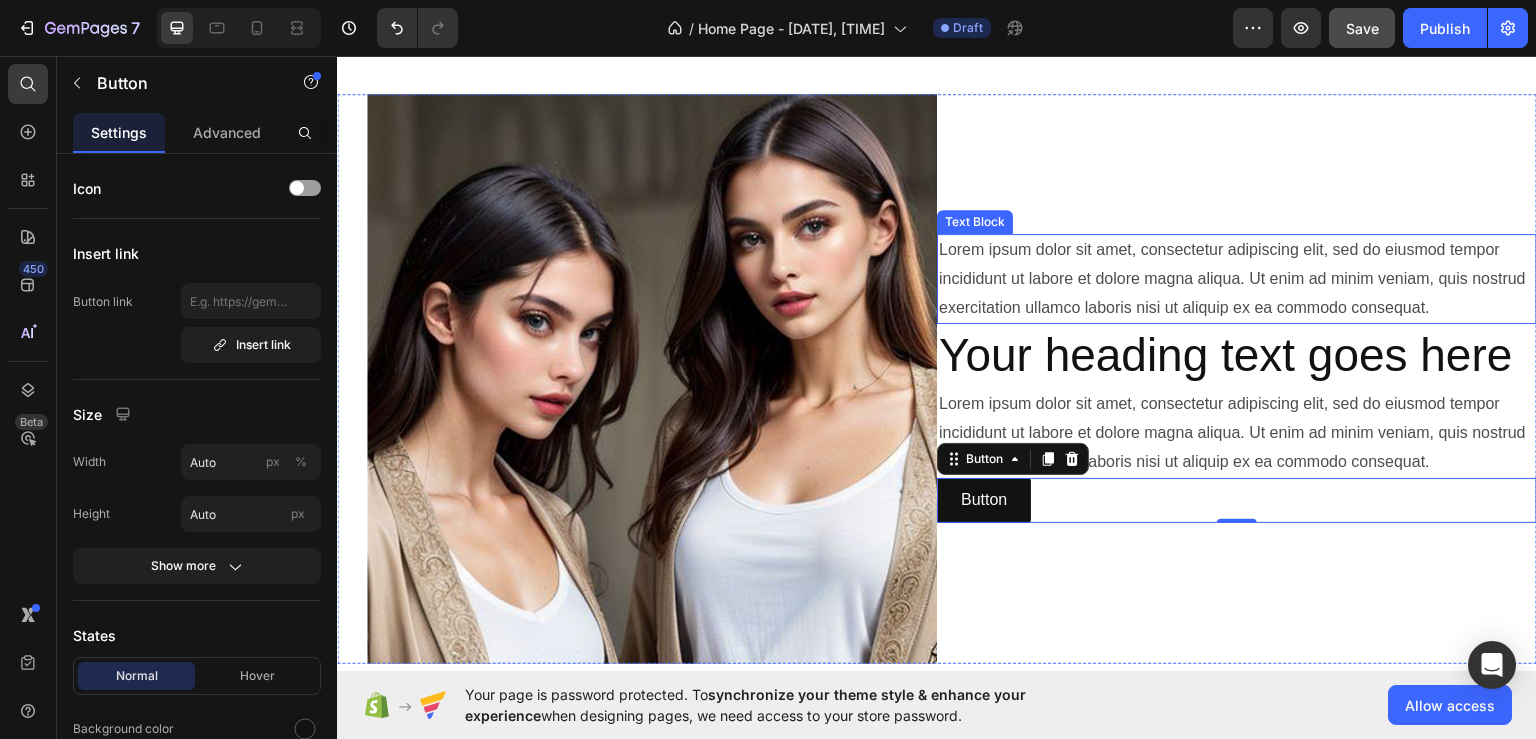 click on "Lorem ipsum dolor sit amet, consectetur adipiscing elit, sed do eiusmod tempor incididunt ut labore et dolore magna aliqua. Ut enim ad minim veniam, quis nostrud exercitation ullamco laboris nisi ut aliquip ex ea commodo consequat." at bounding box center [1237, 278] 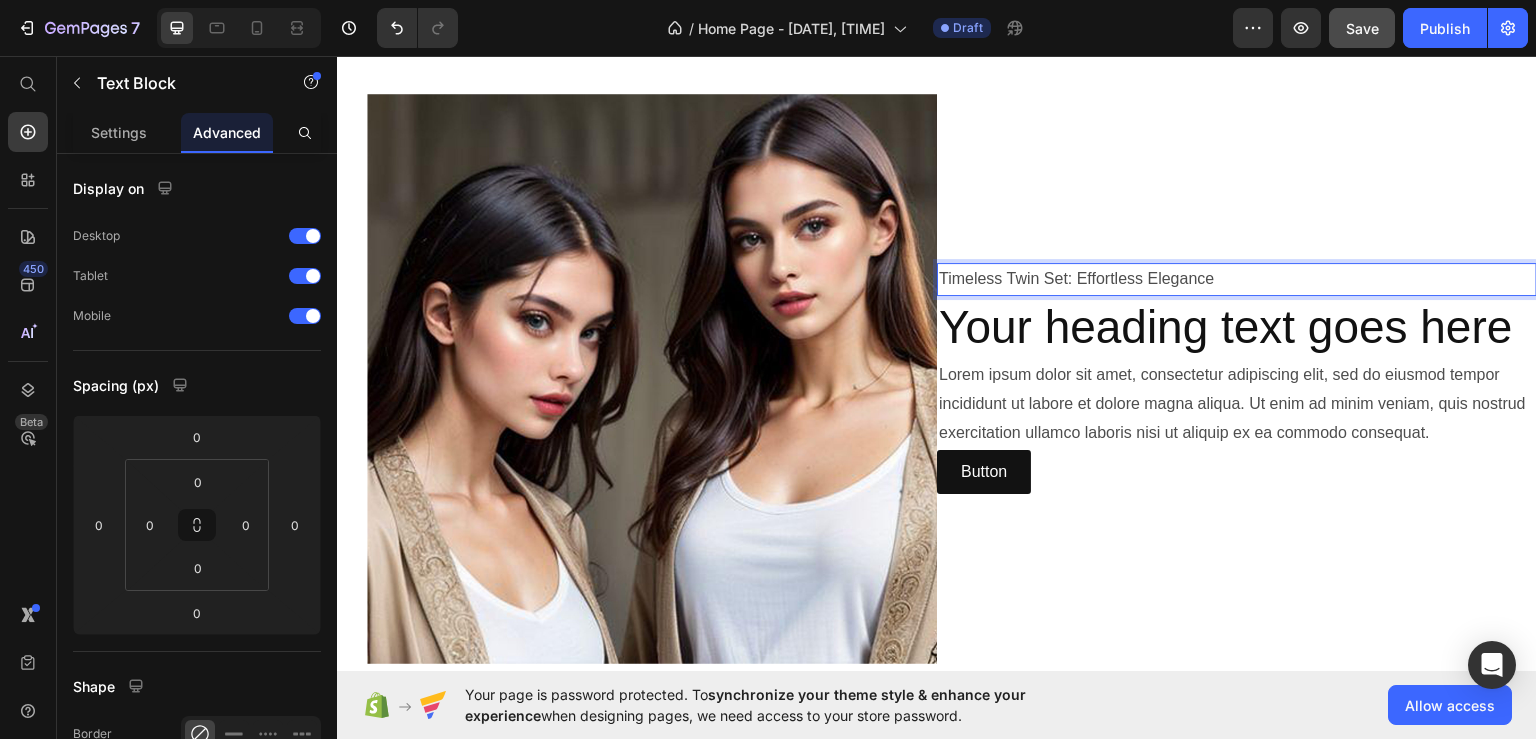 scroll, scrollTop: 961, scrollLeft: 0, axis: vertical 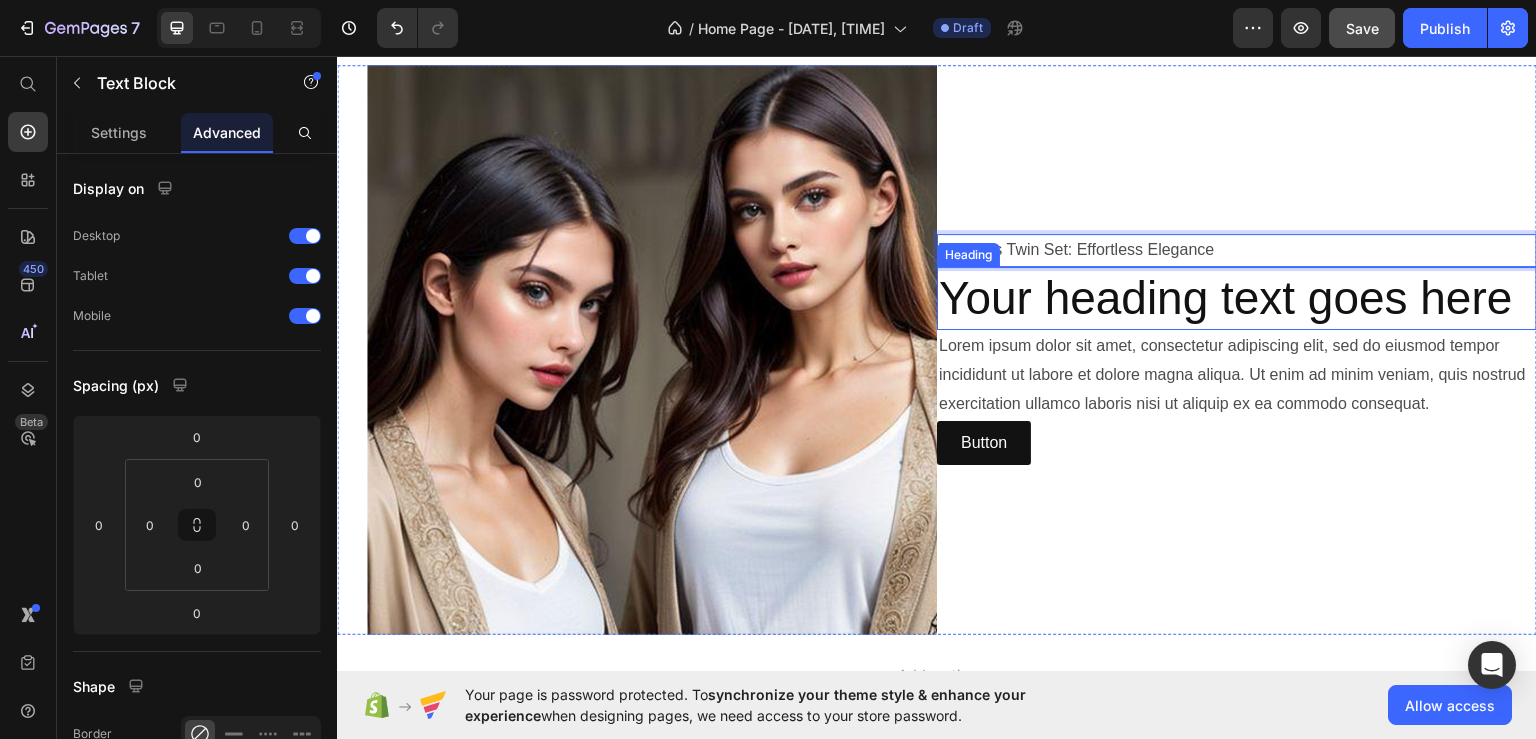 click on "Your heading text goes here" at bounding box center (1237, 298) 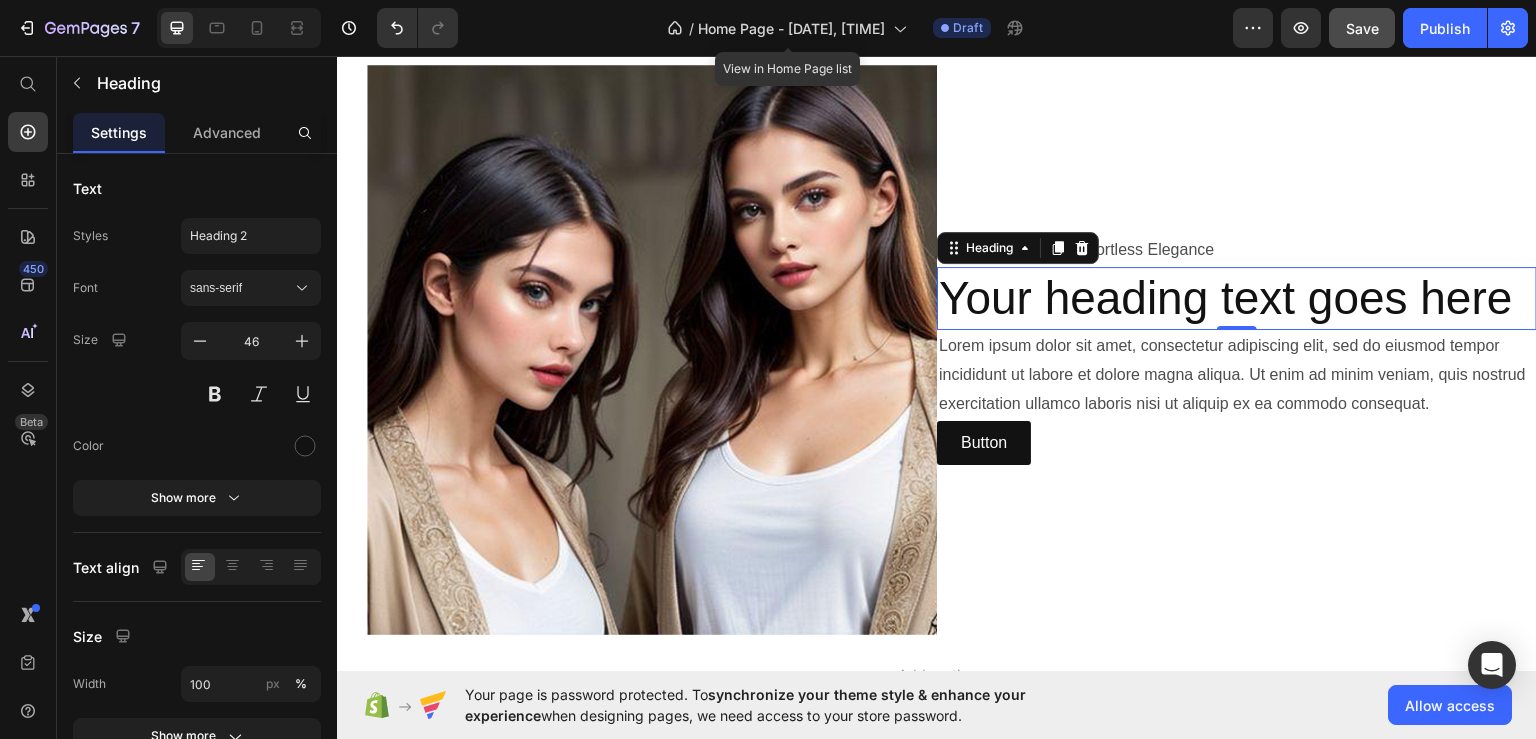click on "Your heading text goes here" at bounding box center [1237, 298] 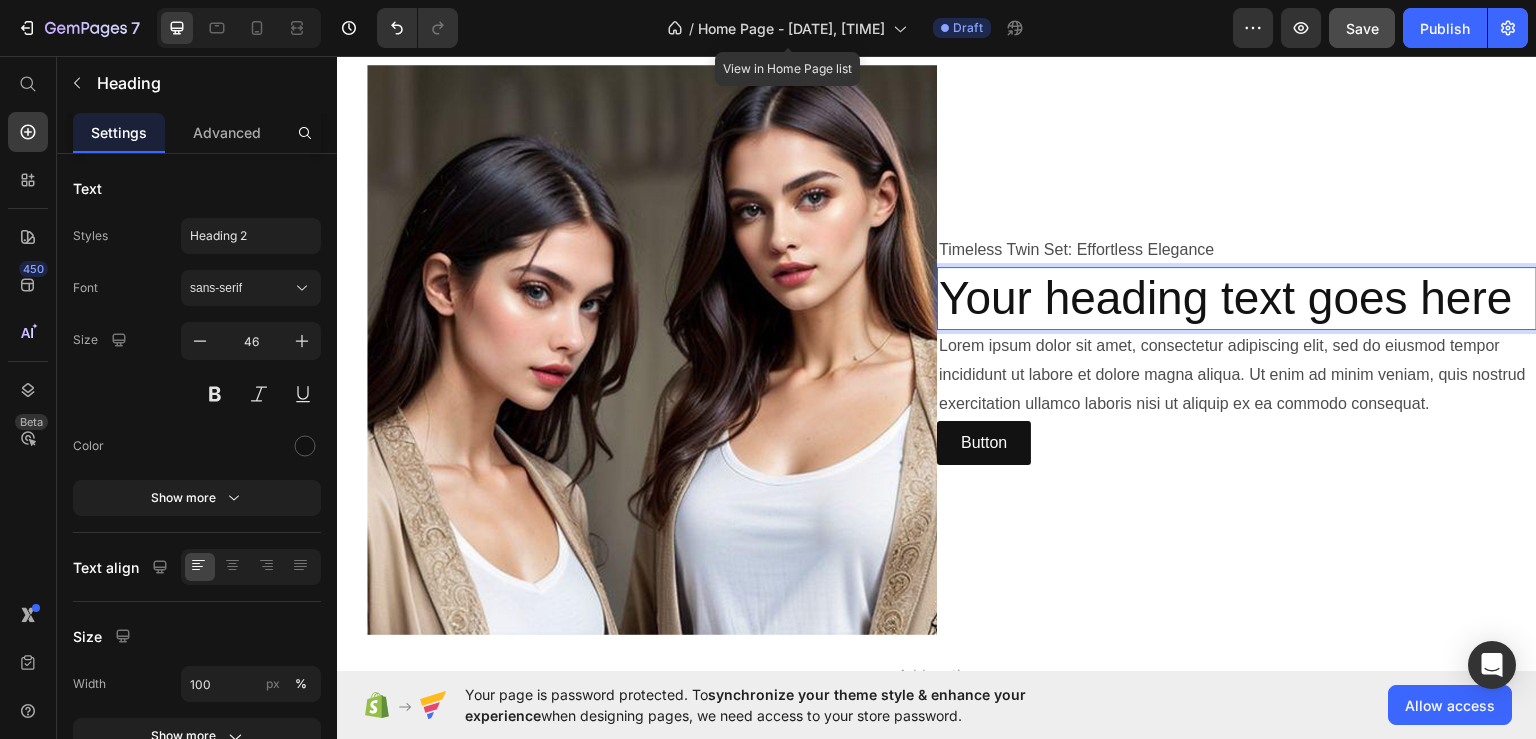 click on "Your heading text goes here" at bounding box center (1237, 298) 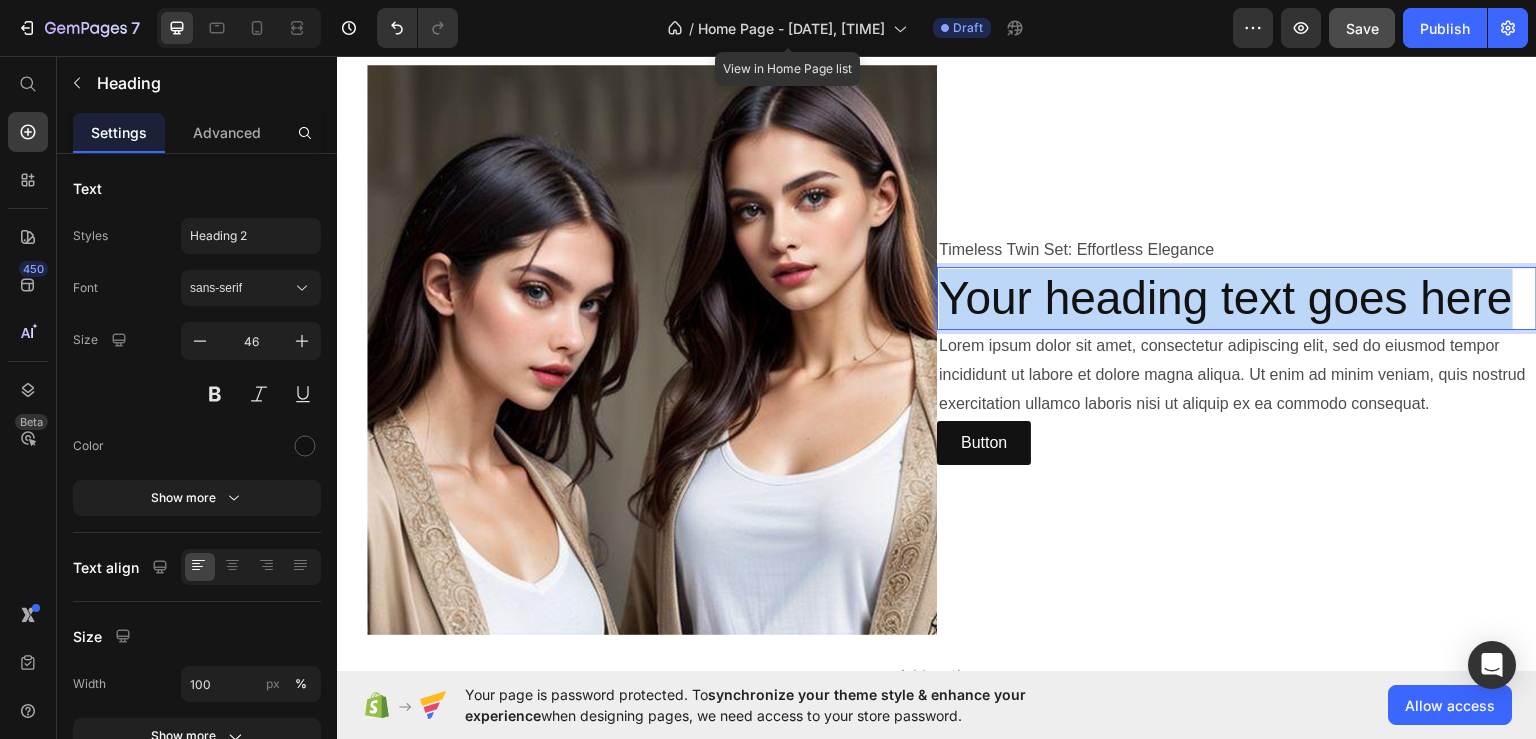 click on "Your heading text goes here" at bounding box center [1237, 298] 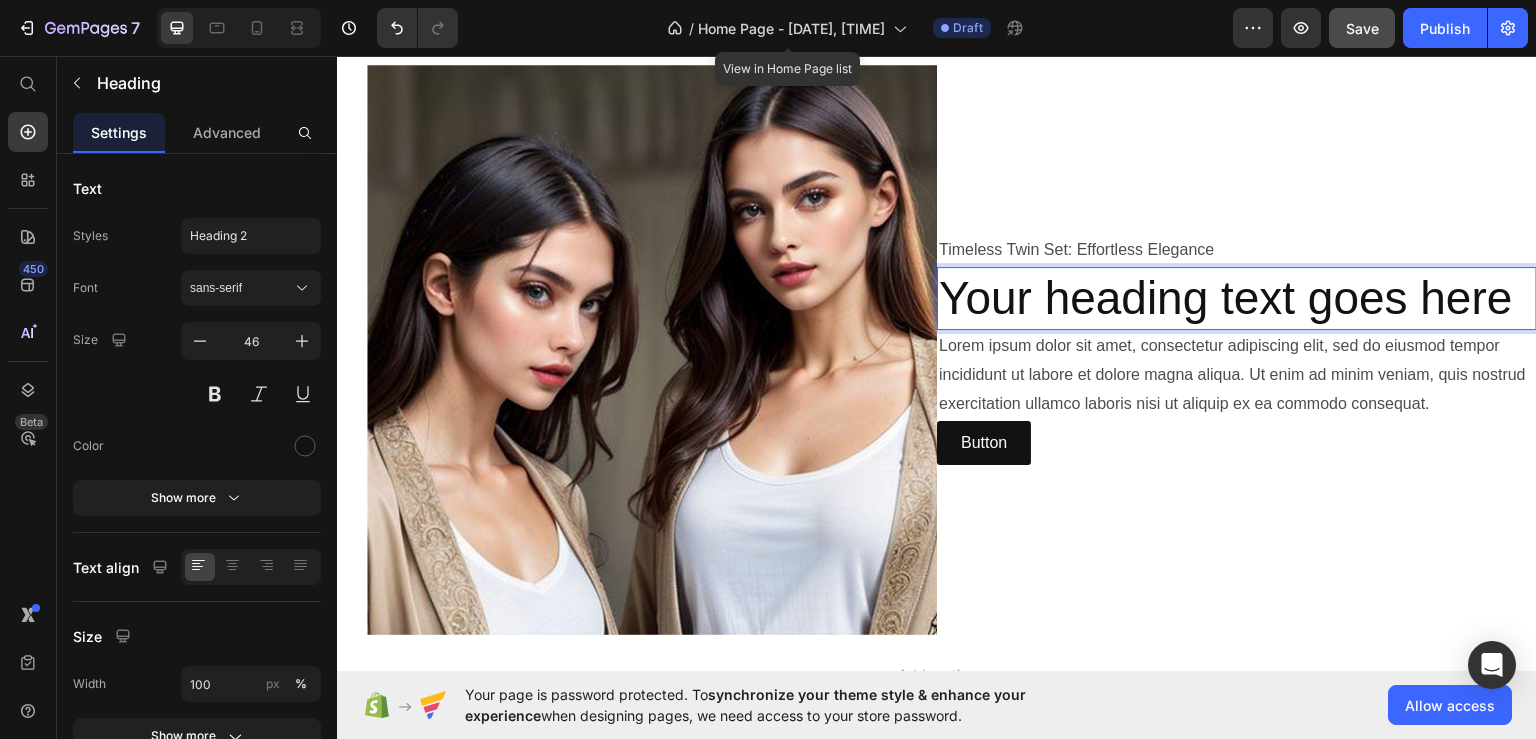 scroll, scrollTop: 901, scrollLeft: 0, axis: vertical 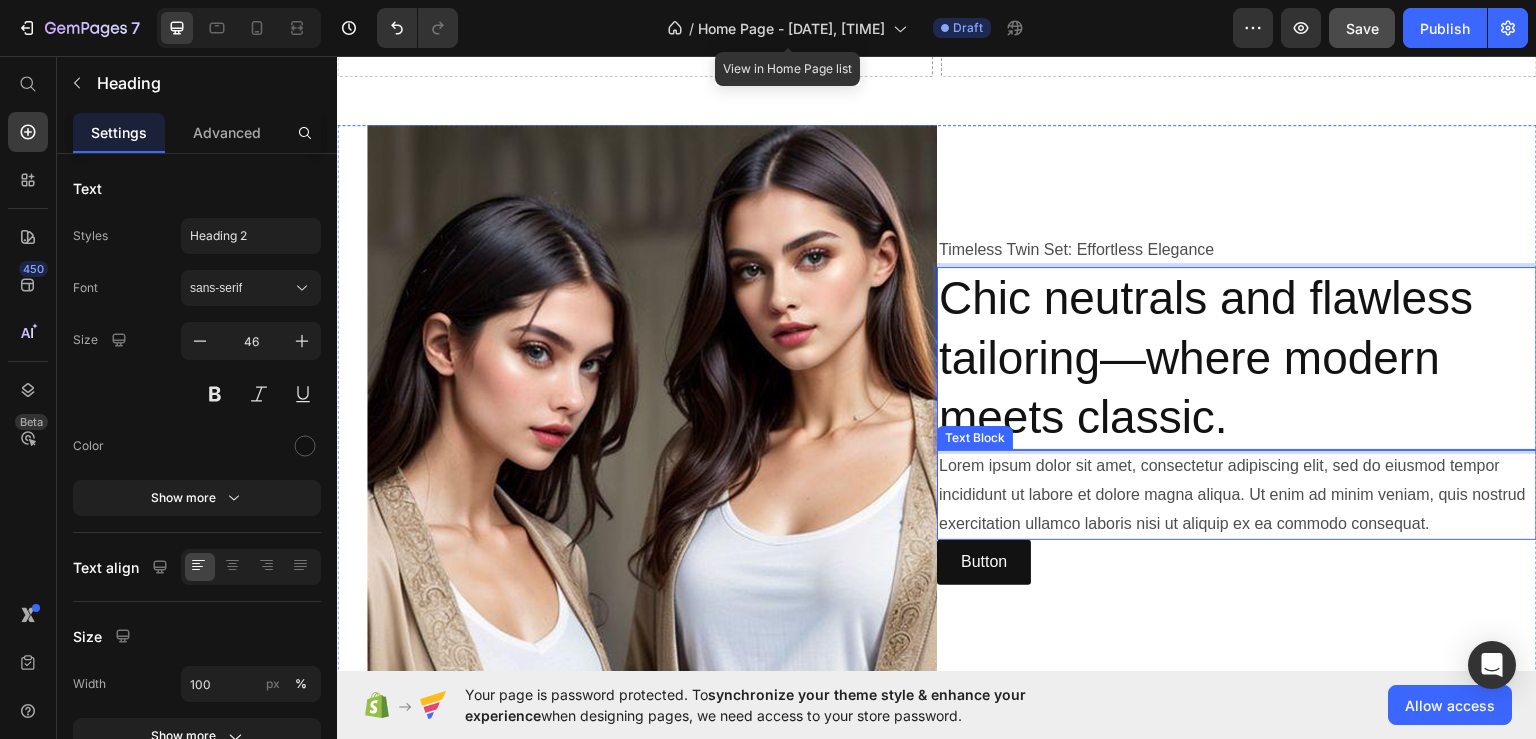 click on "Lorem ipsum dolor sit amet, consectetur adipiscing elit, sed do eiusmod tempor incididunt ut labore et dolore magna aliqua. Ut enim ad minim veniam, quis nostrud exercitation ullamco laboris nisi ut aliquip ex ea commodo consequat." at bounding box center (1237, 494) 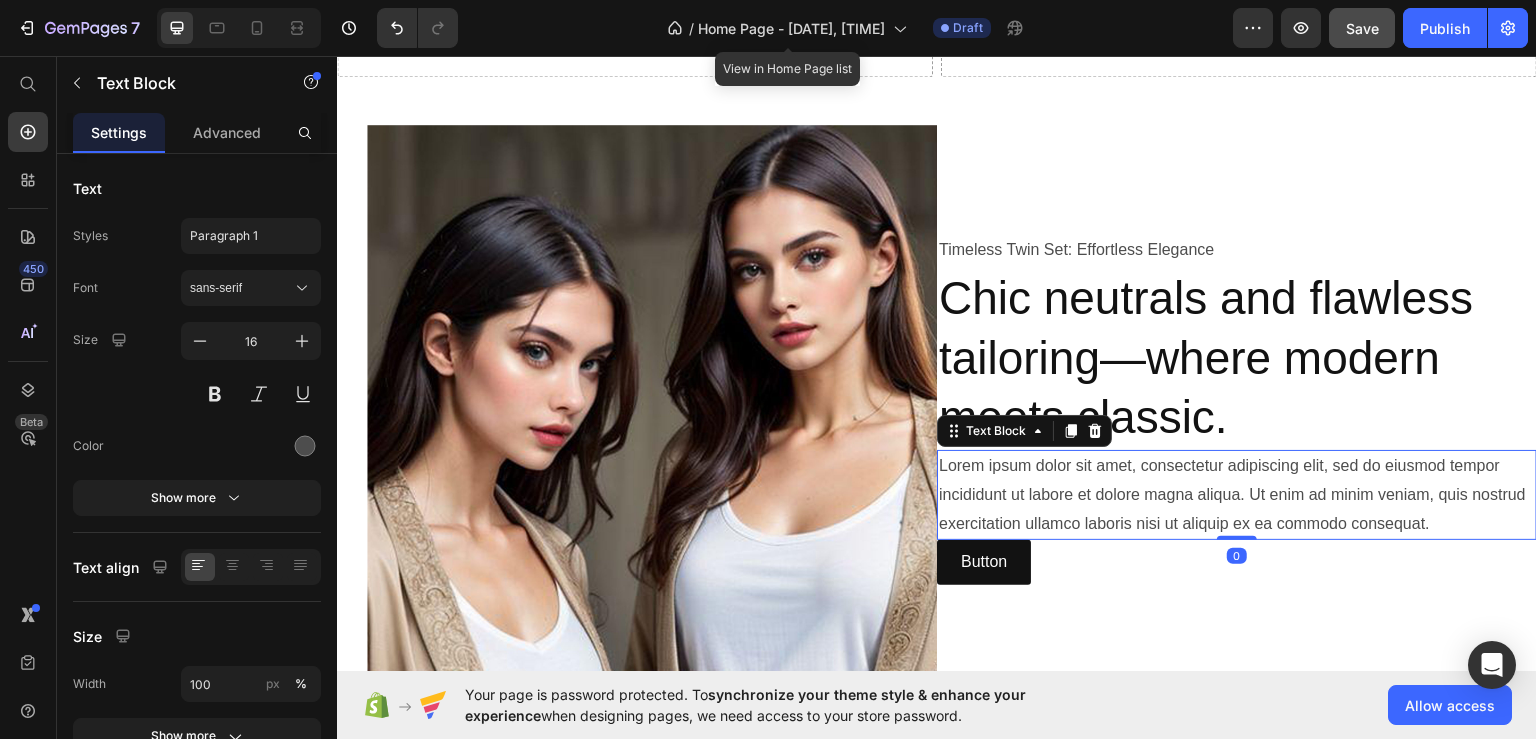 click on "Lorem ipsum dolor sit amet, consectetur adipiscing elit, sed do eiusmod tempor incididunt ut labore et dolore magna aliqua. Ut enim ad minim veniam, quis nostrud exercitation ullamco laboris nisi ut aliquip ex ea commodo consequat." at bounding box center [1237, 494] 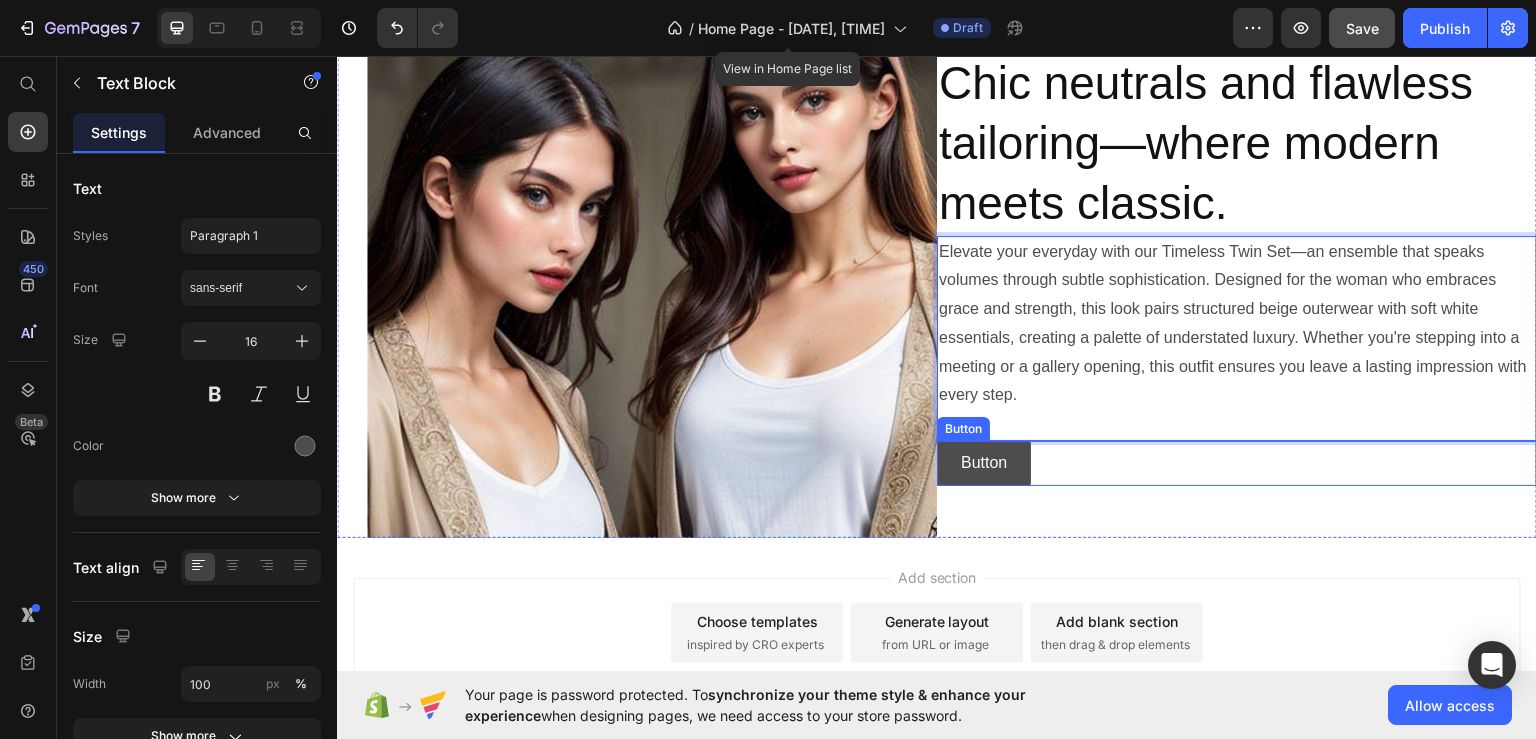 scroll, scrollTop: 1044, scrollLeft: 0, axis: vertical 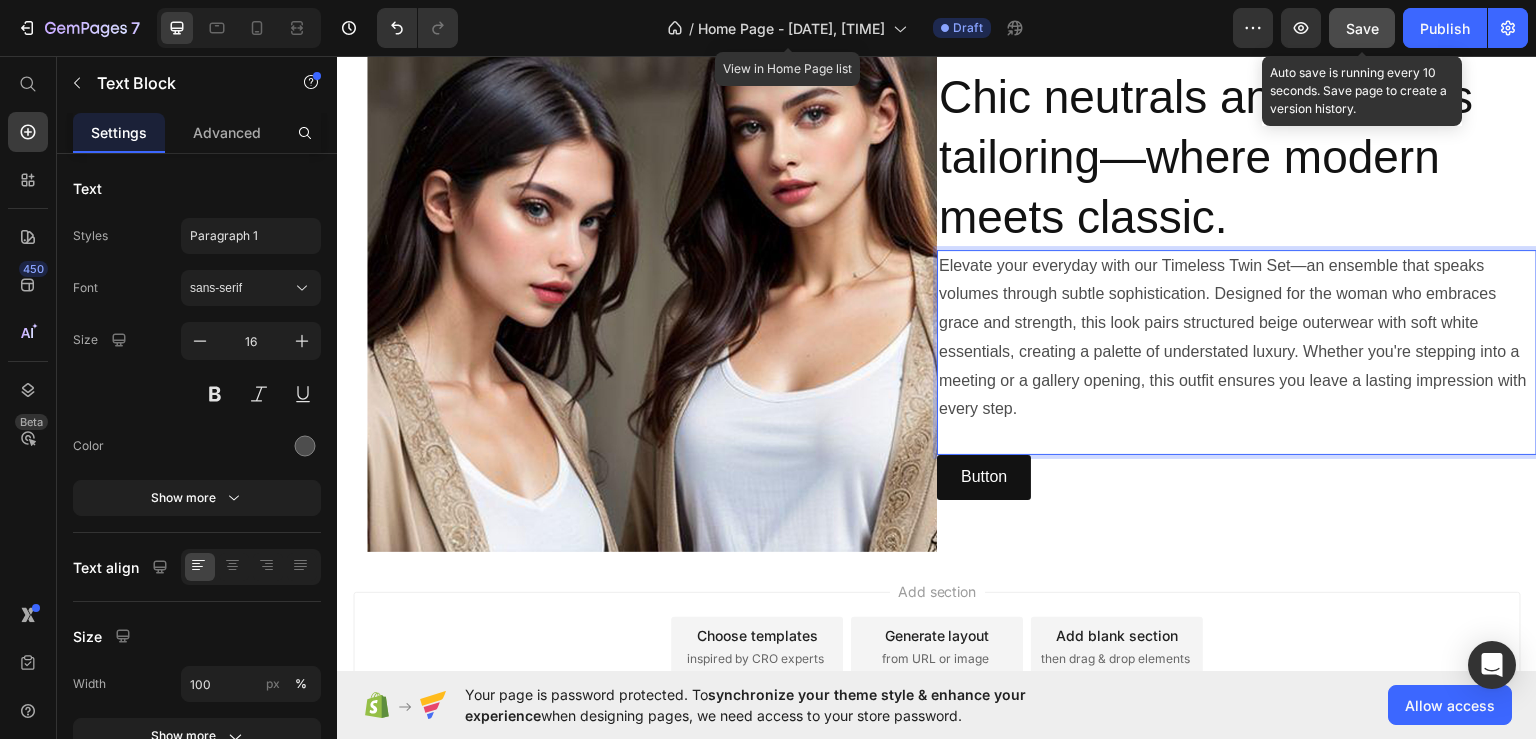 click on "Save" at bounding box center (1362, 28) 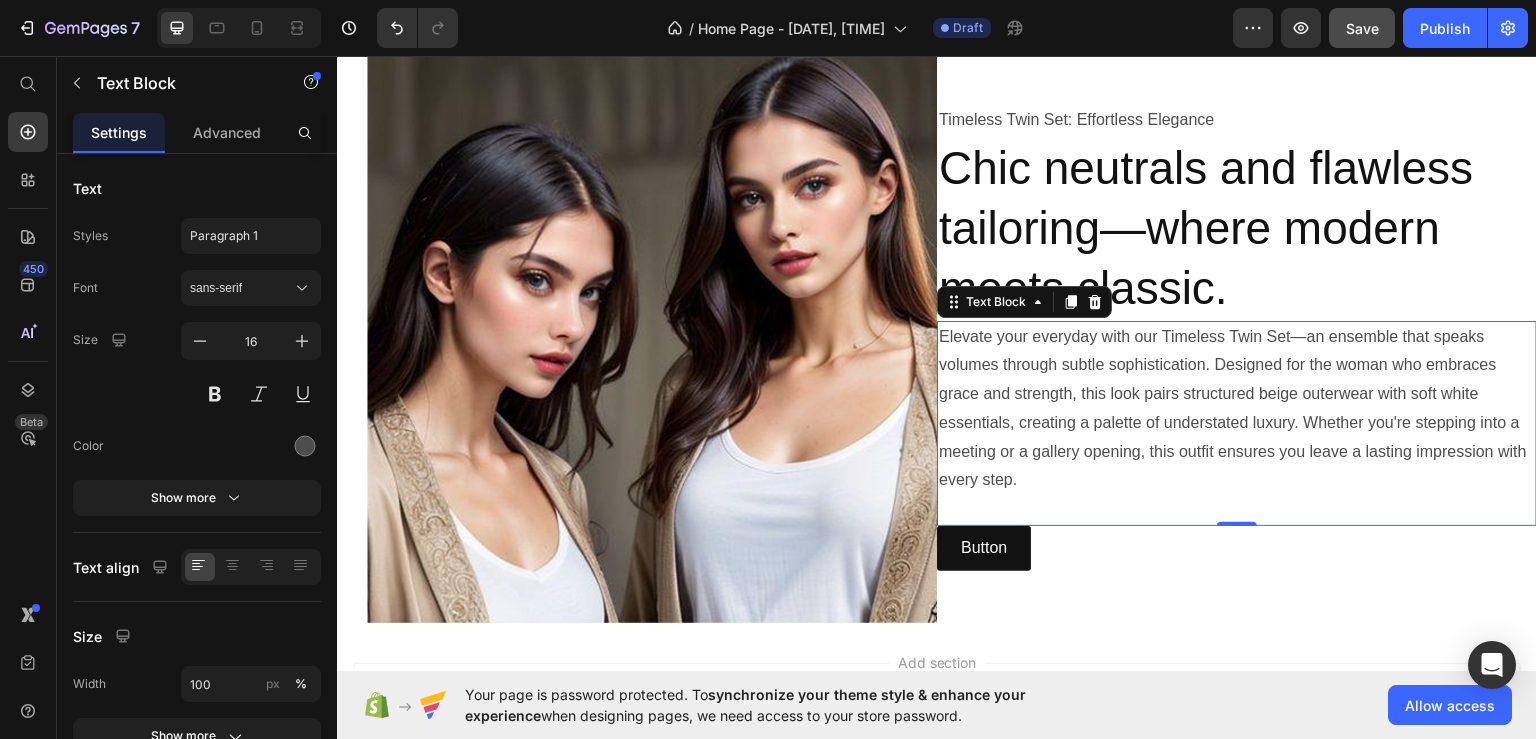 scroll, scrollTop: 844, scrollLeft: 0, axis: vertical 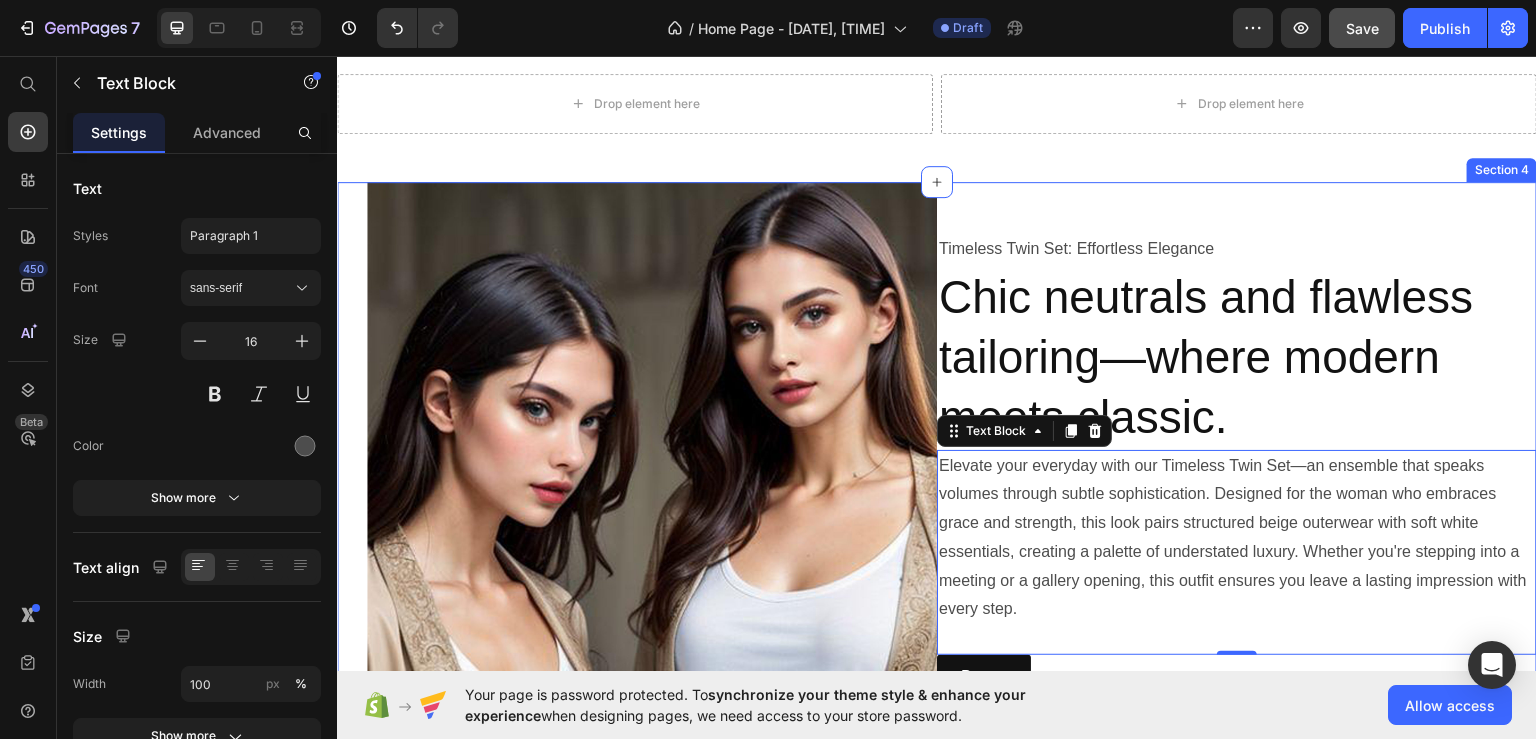 click on "Timeless Twin Set: Effortless Elegance Text Block Chic neutrals and flawless tailoring—where modern meets classic. Heading Elevate your everyday with our Timeless Twin Set—an ensemble that speaks volumes through subtle sophistication. Designed for the woman who embraces grace and strength, this look pairs structured beige outerwear with soft white essentials, creating a palette of understated luxury. Whether you're stepping into a meeting or a gallery opening, this outfit ensures you leave a lasting impression with every step. Text Block   0 Button Button" at bounding box center [1237, 466] 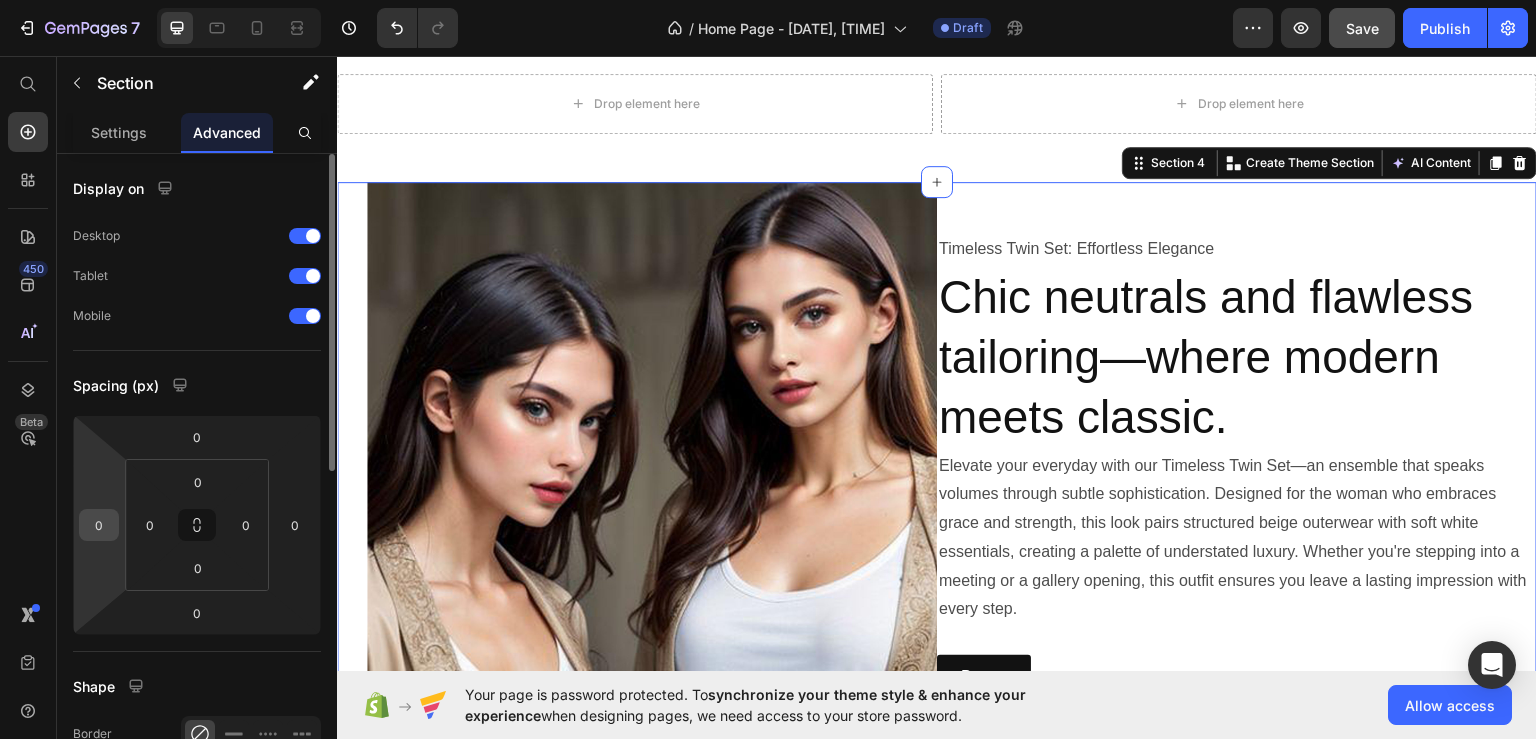 click on "0" at bounding box center [99, 525] 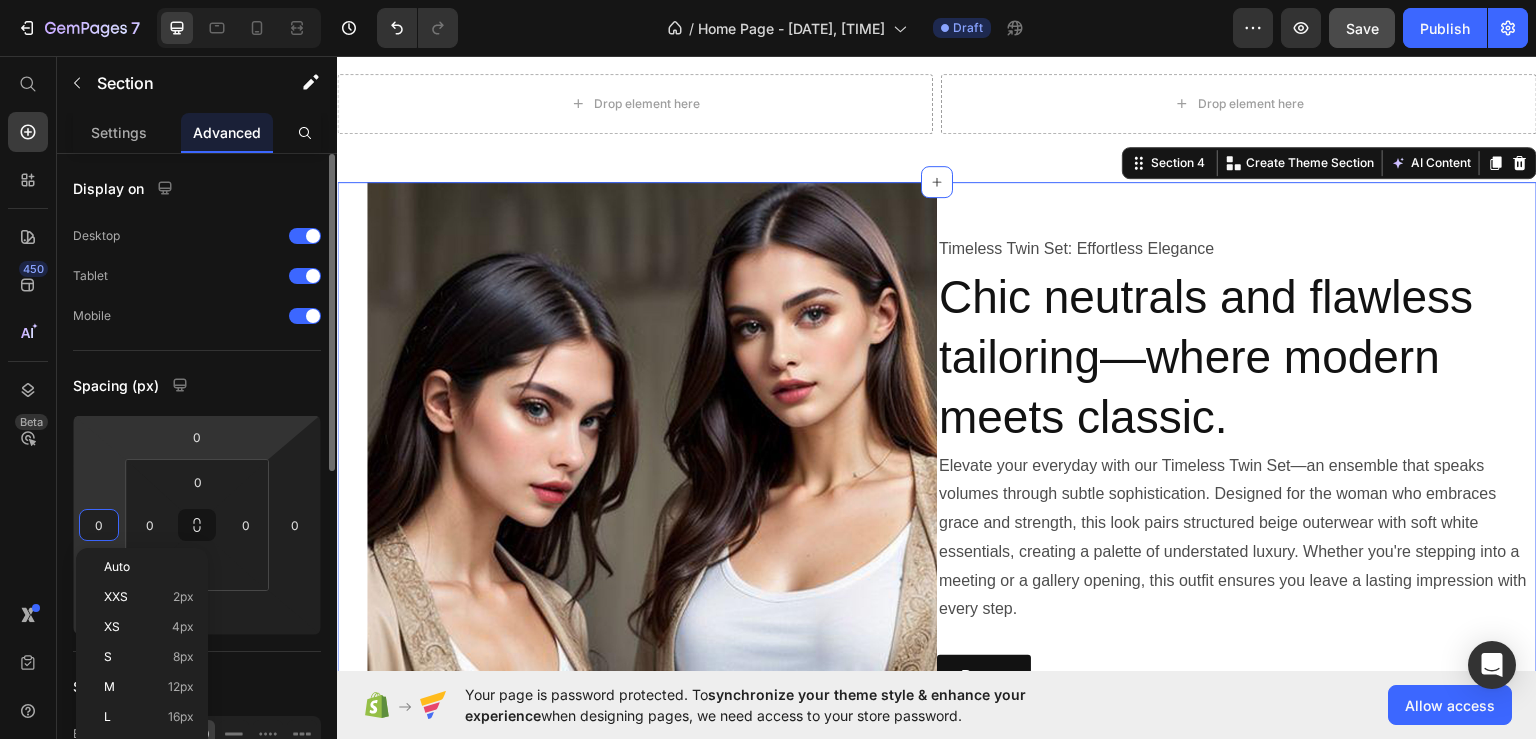 type on "3" 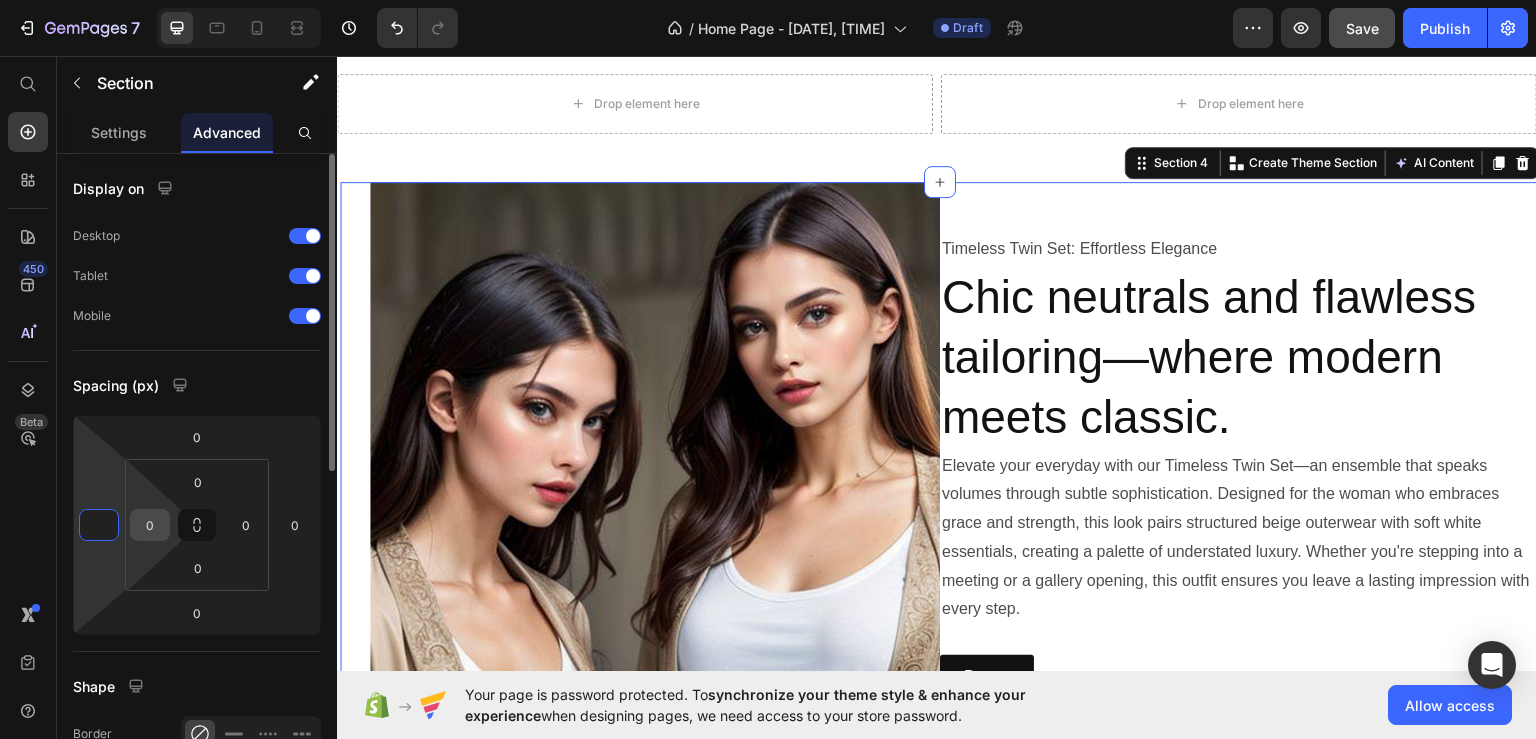 click on "0" at bounding box center [150, 525] 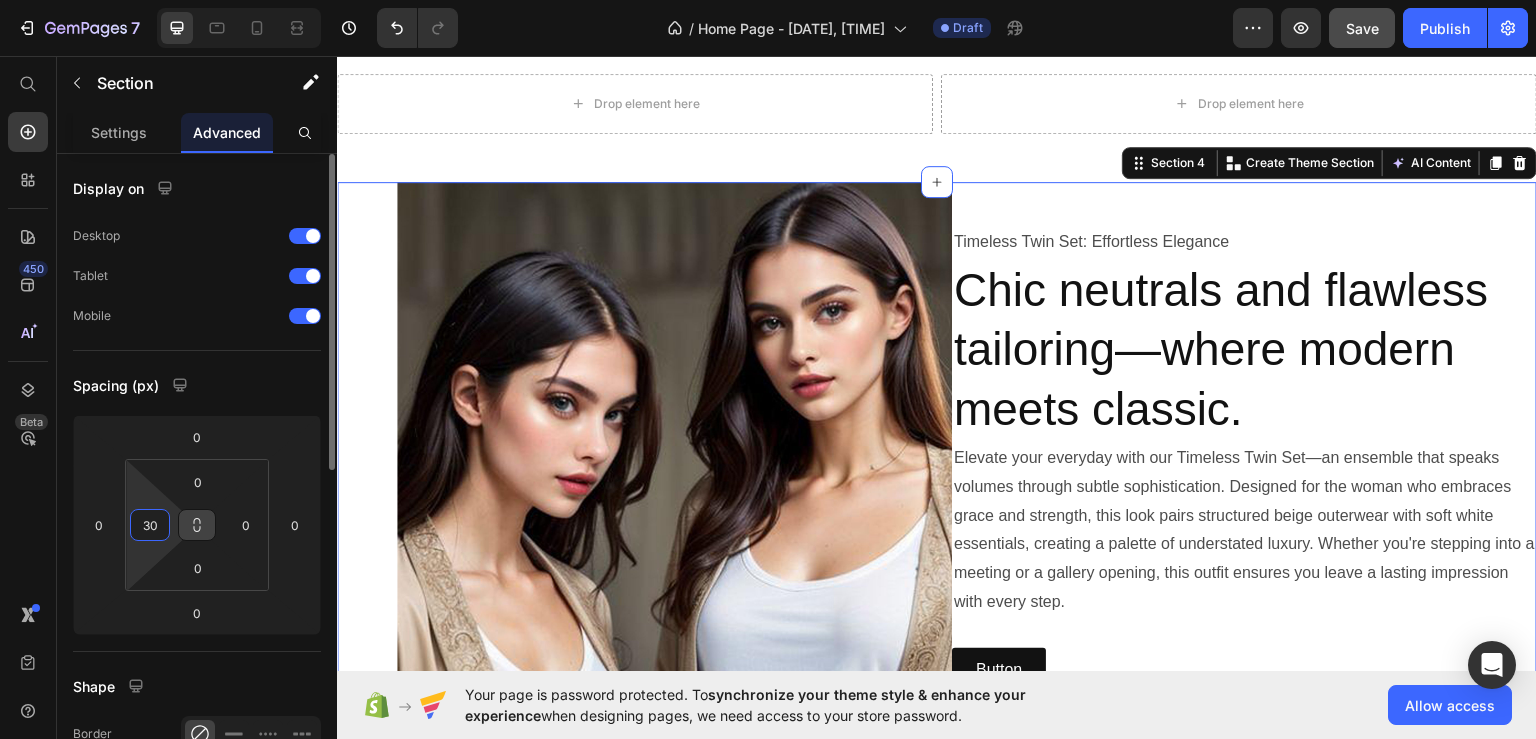 type on "3" 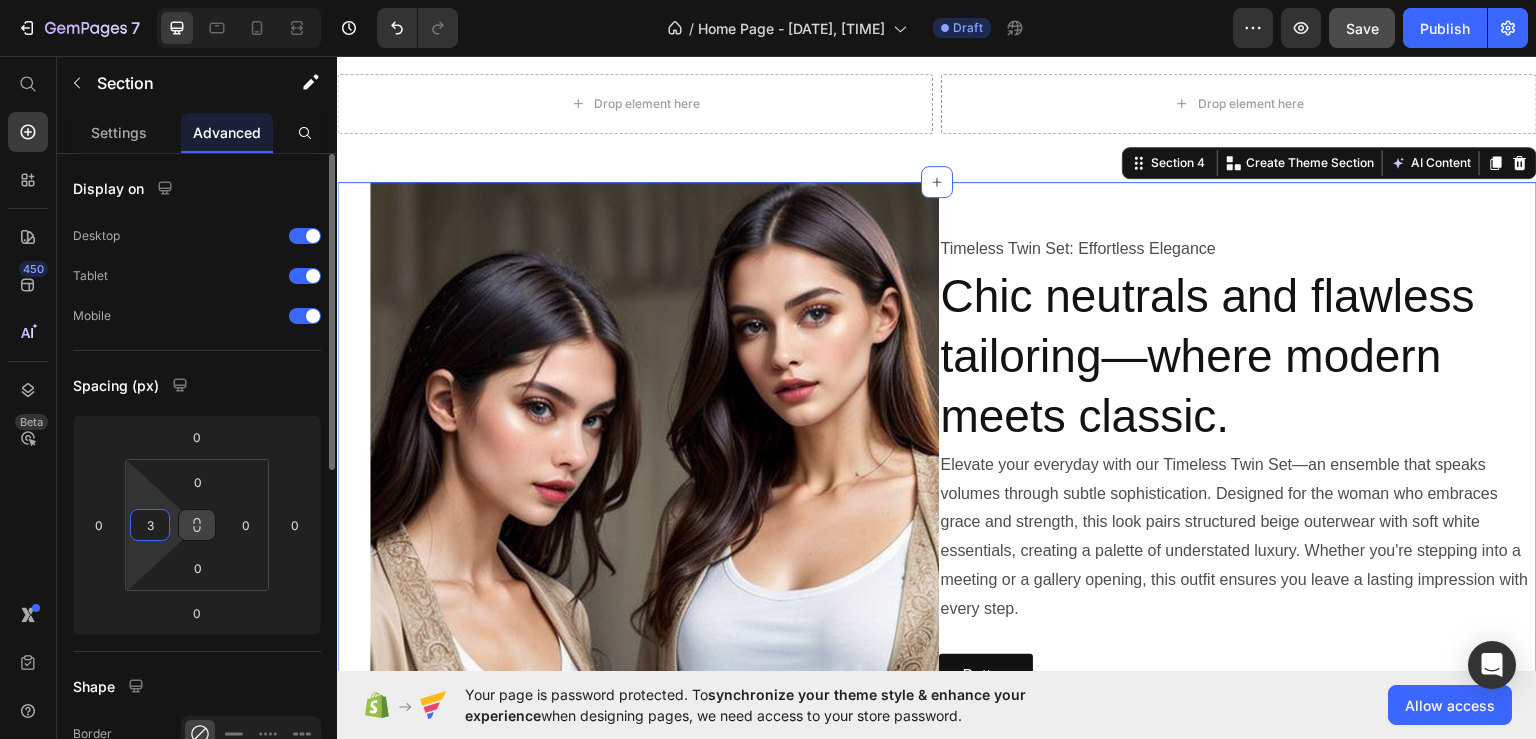 type 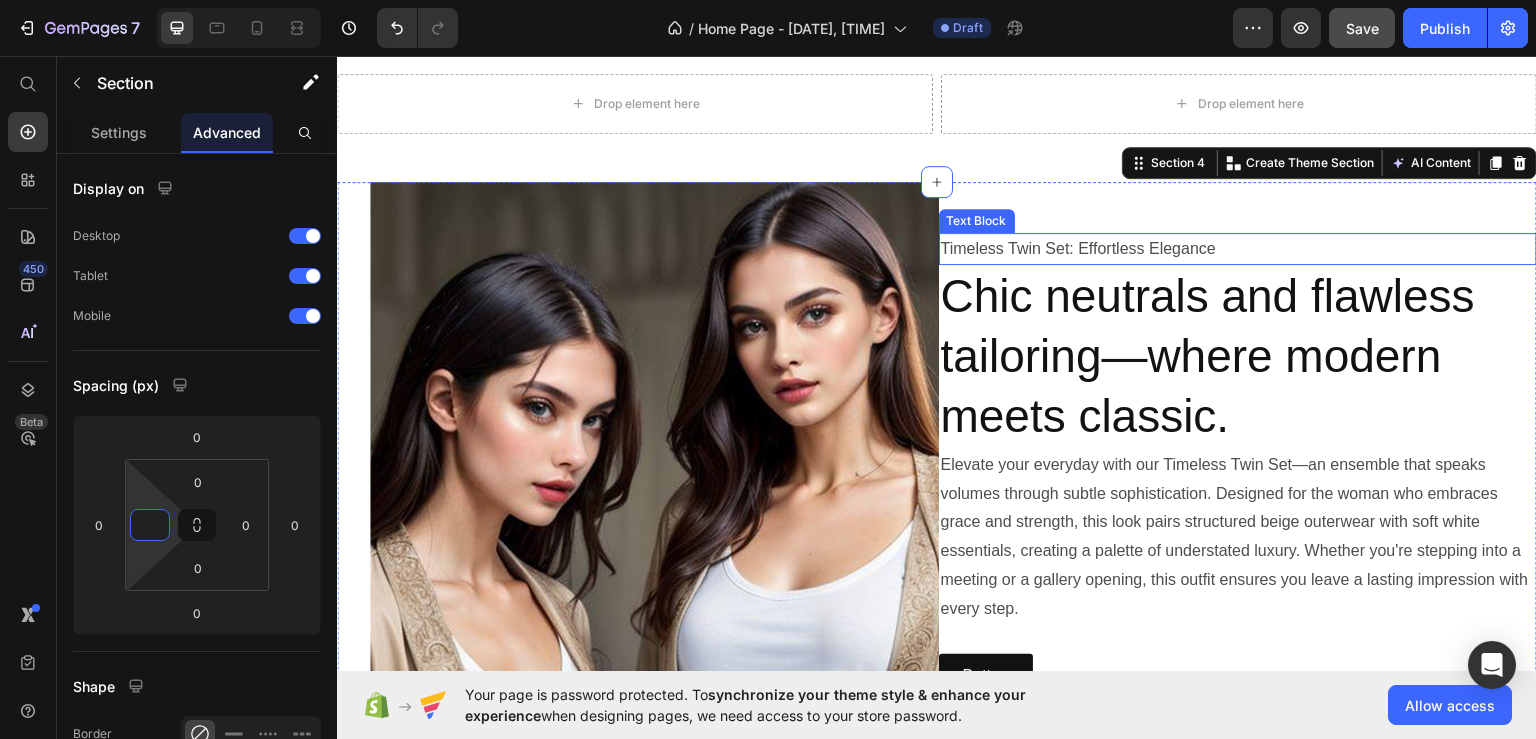 click on "Timeless Twin Set: Effortless Elegance" at bounding box center [1238, 248] 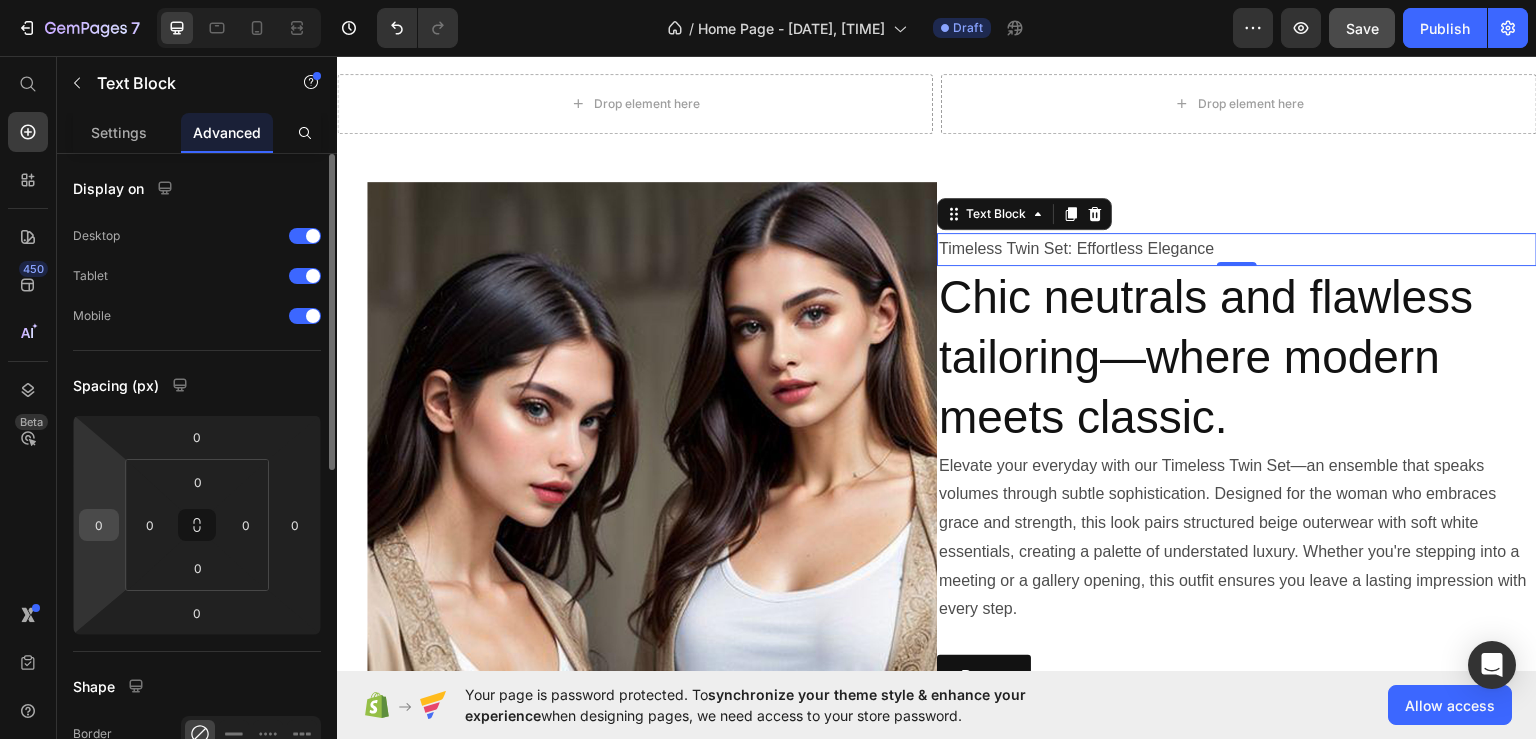 click on "0" at bounding box center [99, 525] 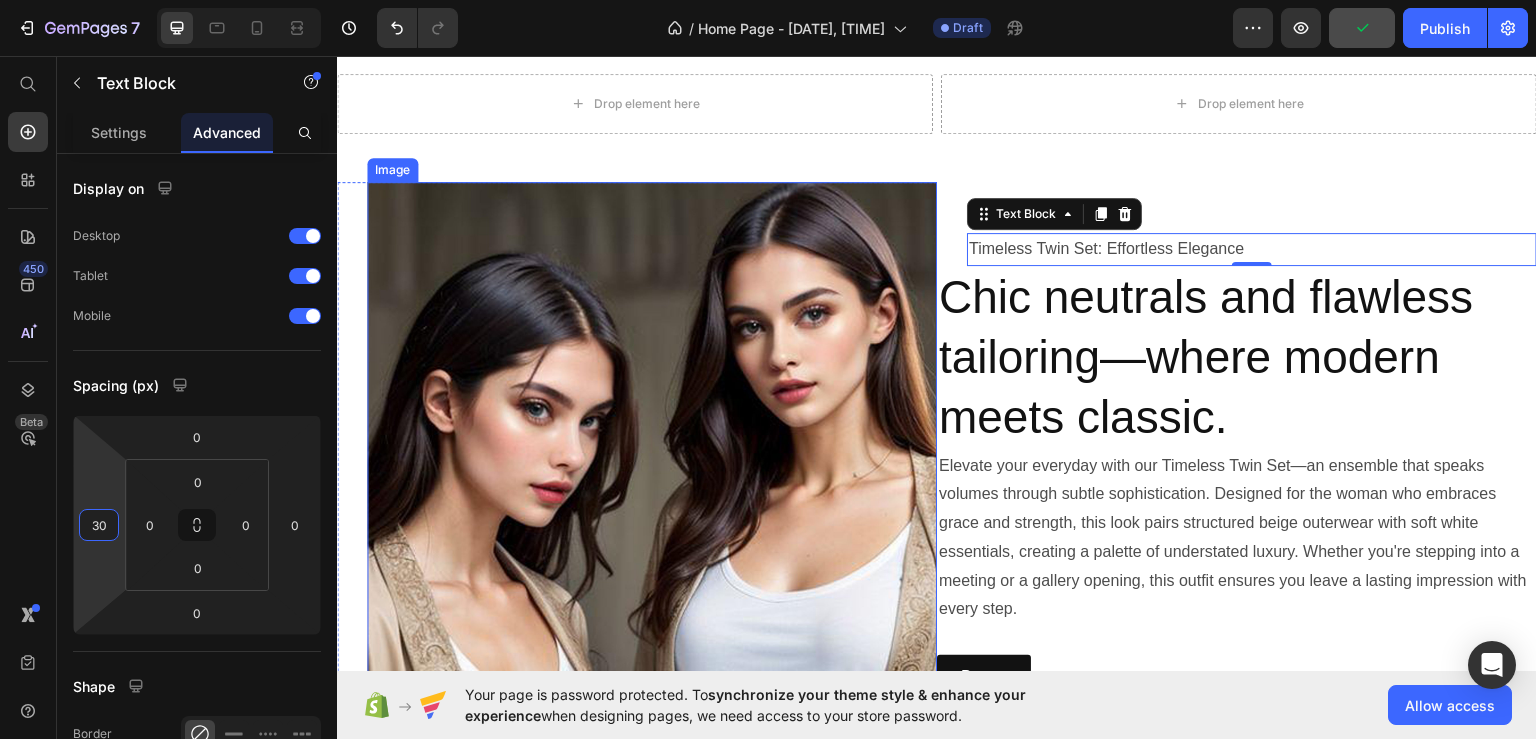type on "3" 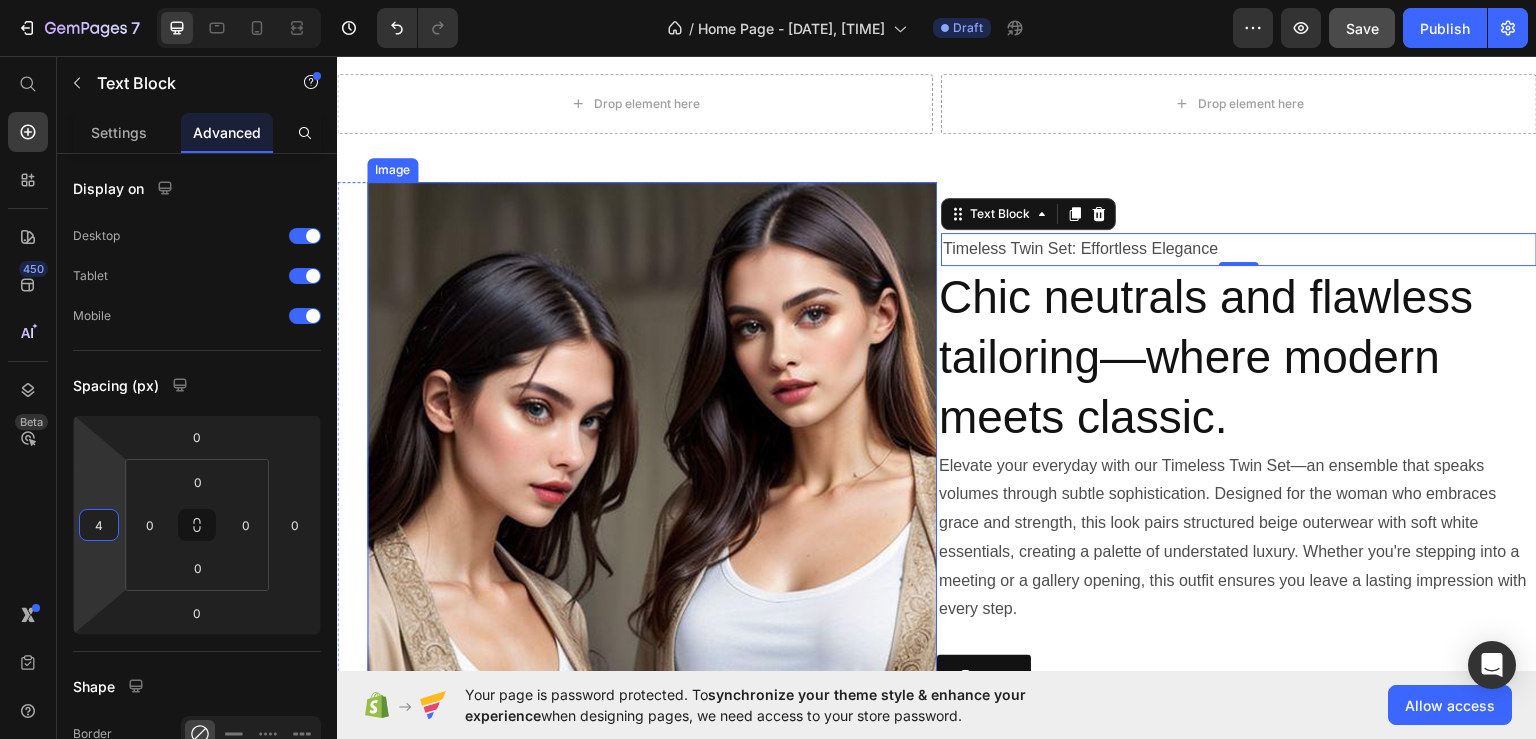 type on "40" 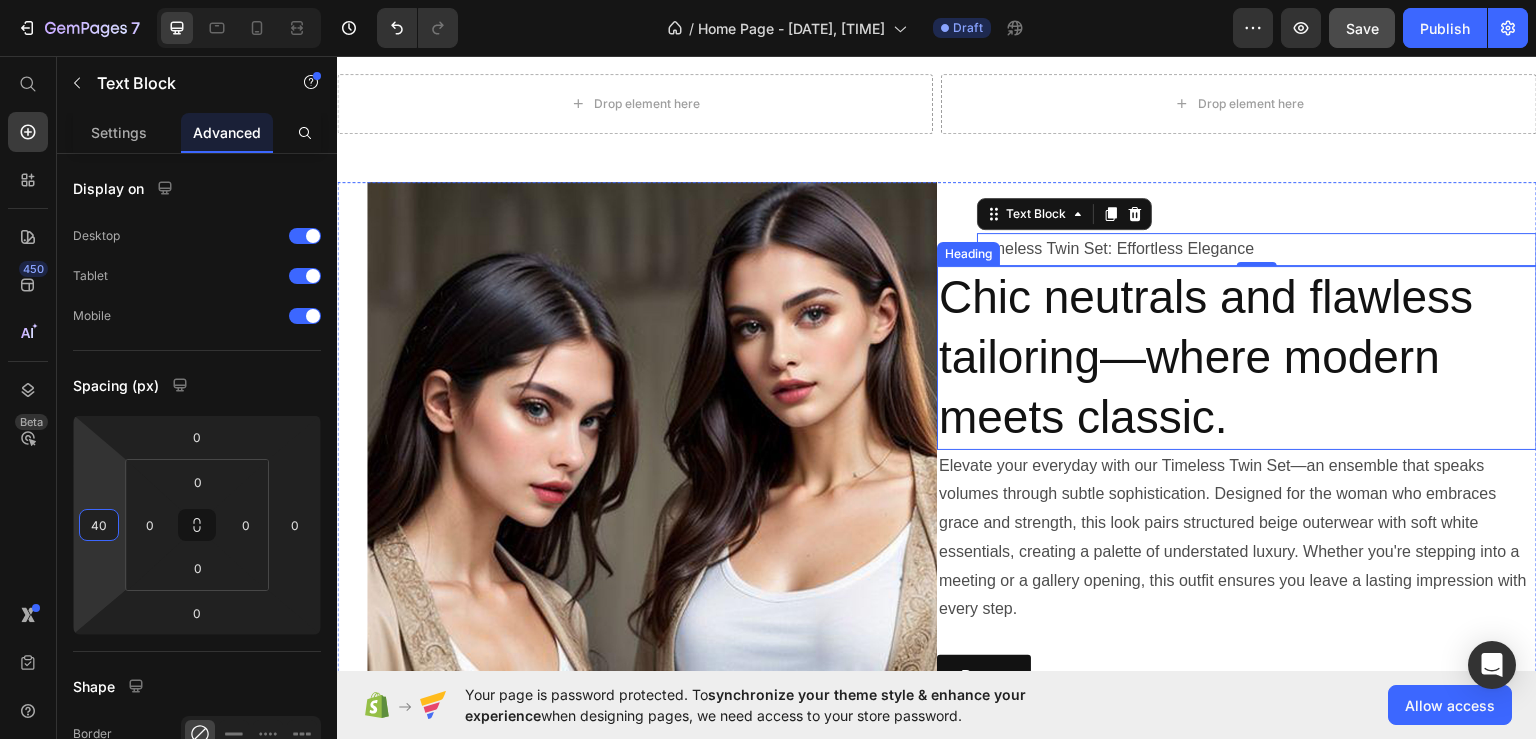 click on "Chic neutrals and flawless tailoring—where modern meets classic." at bounding box center (1237, 356) 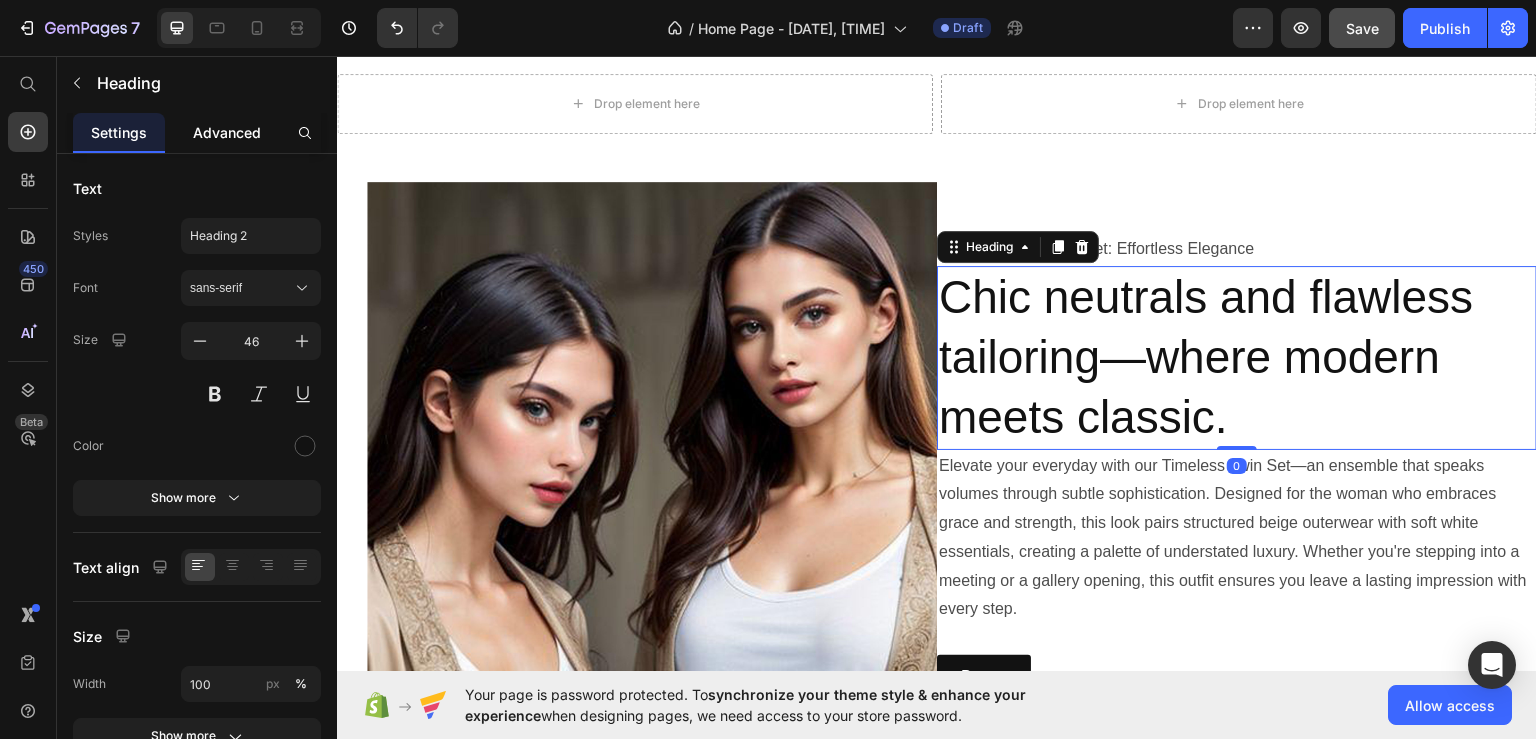click on "Advanced" at bounding box center (227, 132) 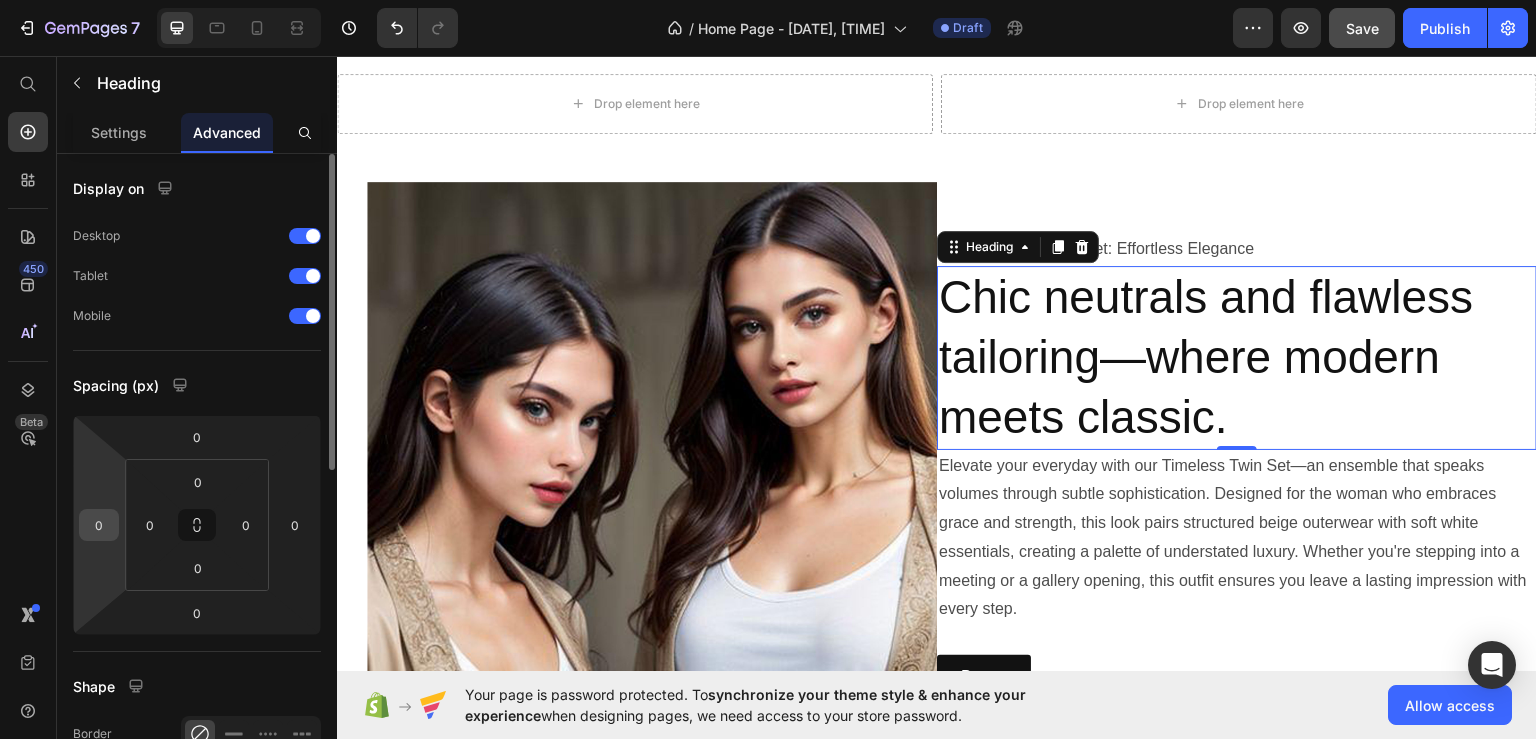 click on "0" at bounding box center [99, 525] 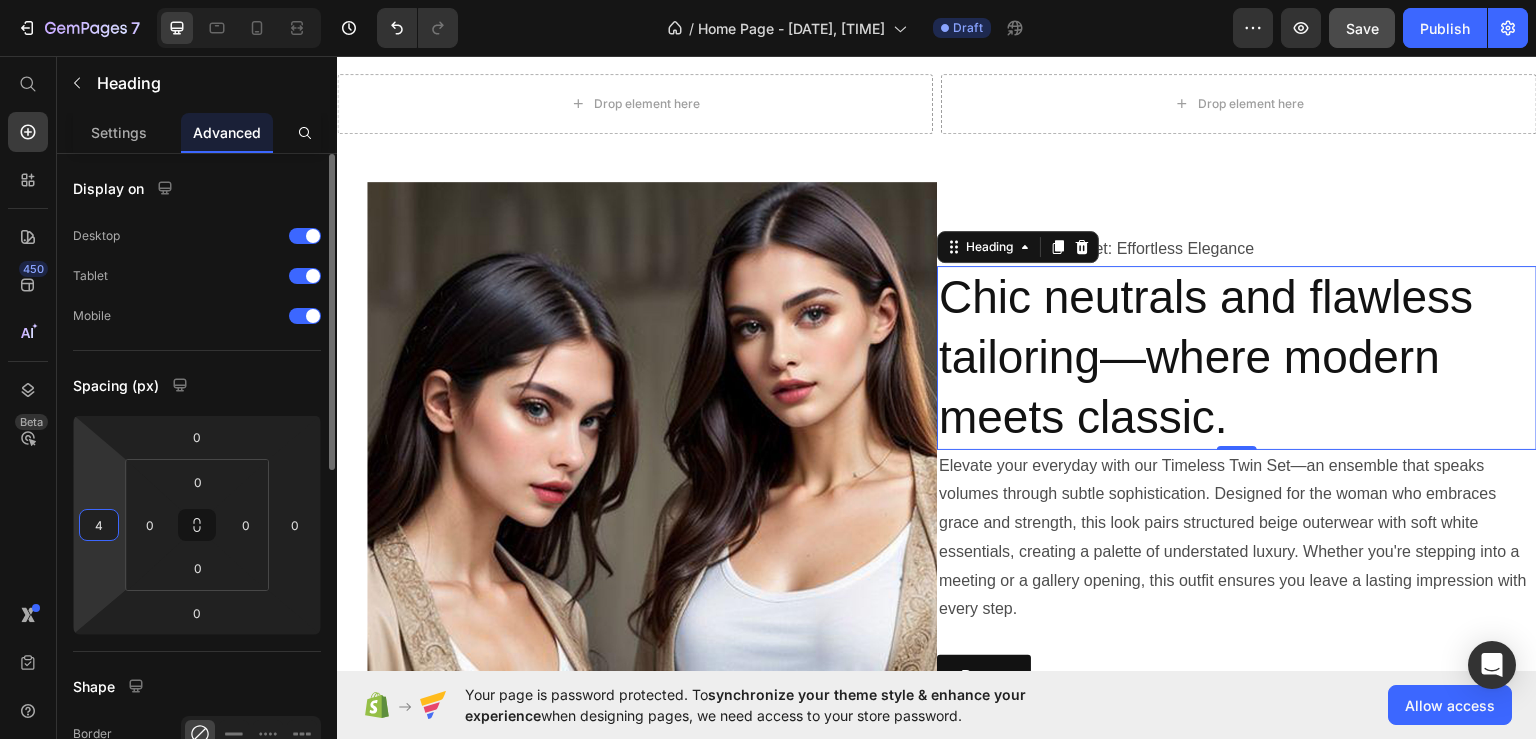 type on "40" 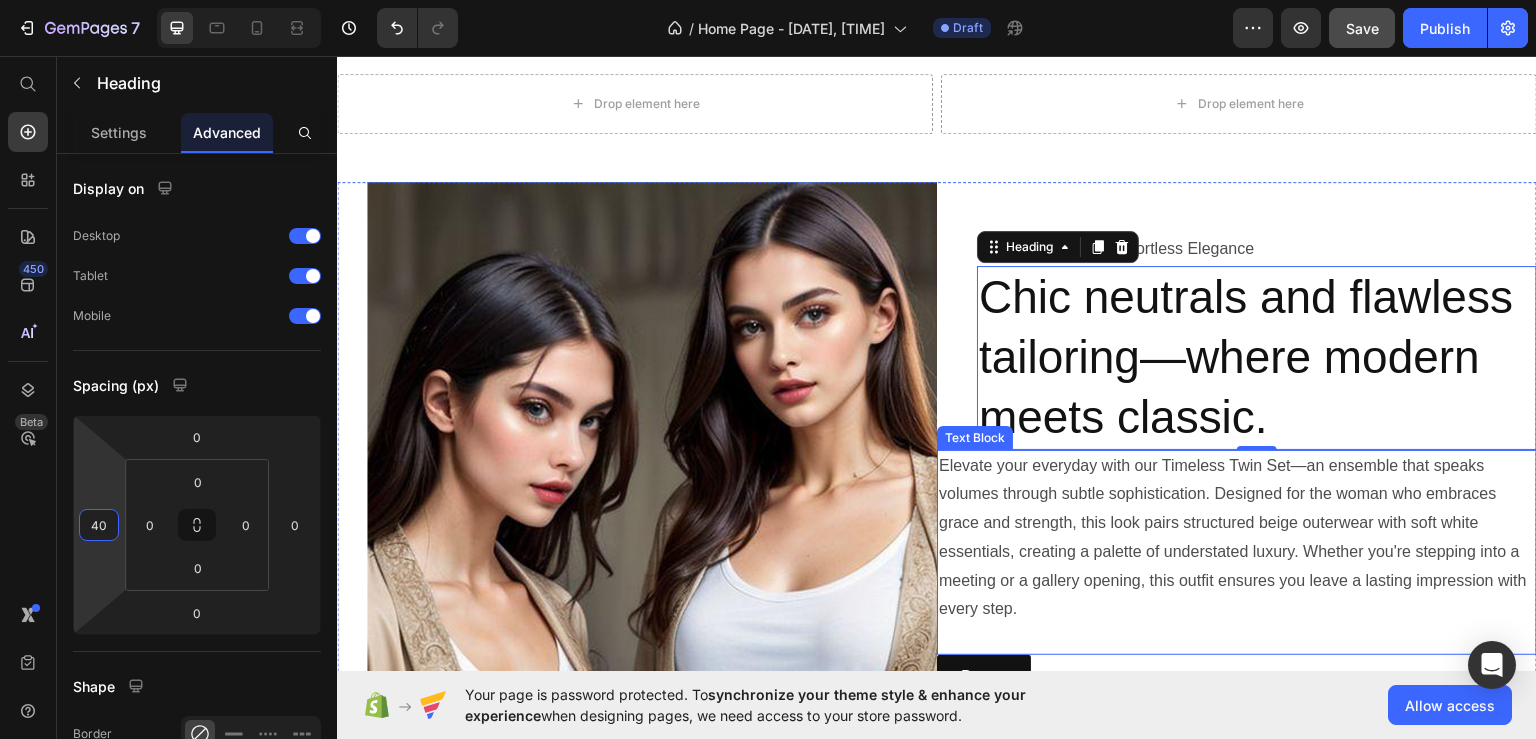 click on "Elevate your everyday with our Timeless Twin Set—an ensemble that speaks volumes through subtle sophistication. Designed for the woman who embraces grace and strength, this look pairs structured beige outerwear with soft white essentials, creating a palette of understated luxury. Whether you're stepping into a meeting or a gallery opening, this outfit ensures you leave a lasting impression with every step." at bounding box center (1237, 537) 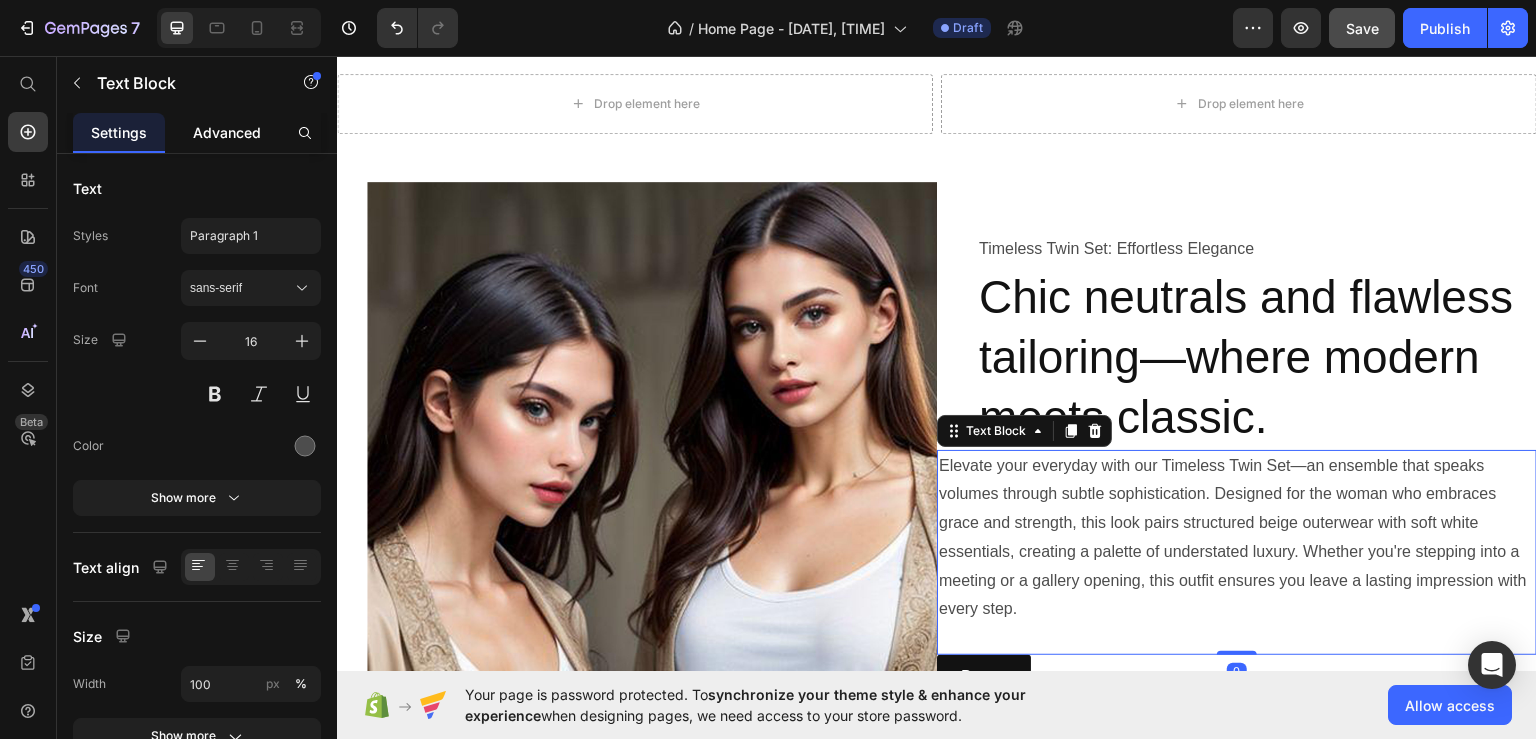 drag, startPoint x: 208, startPoint y: 129, endPoint x: 208, endPoint y: 143, distance: 14 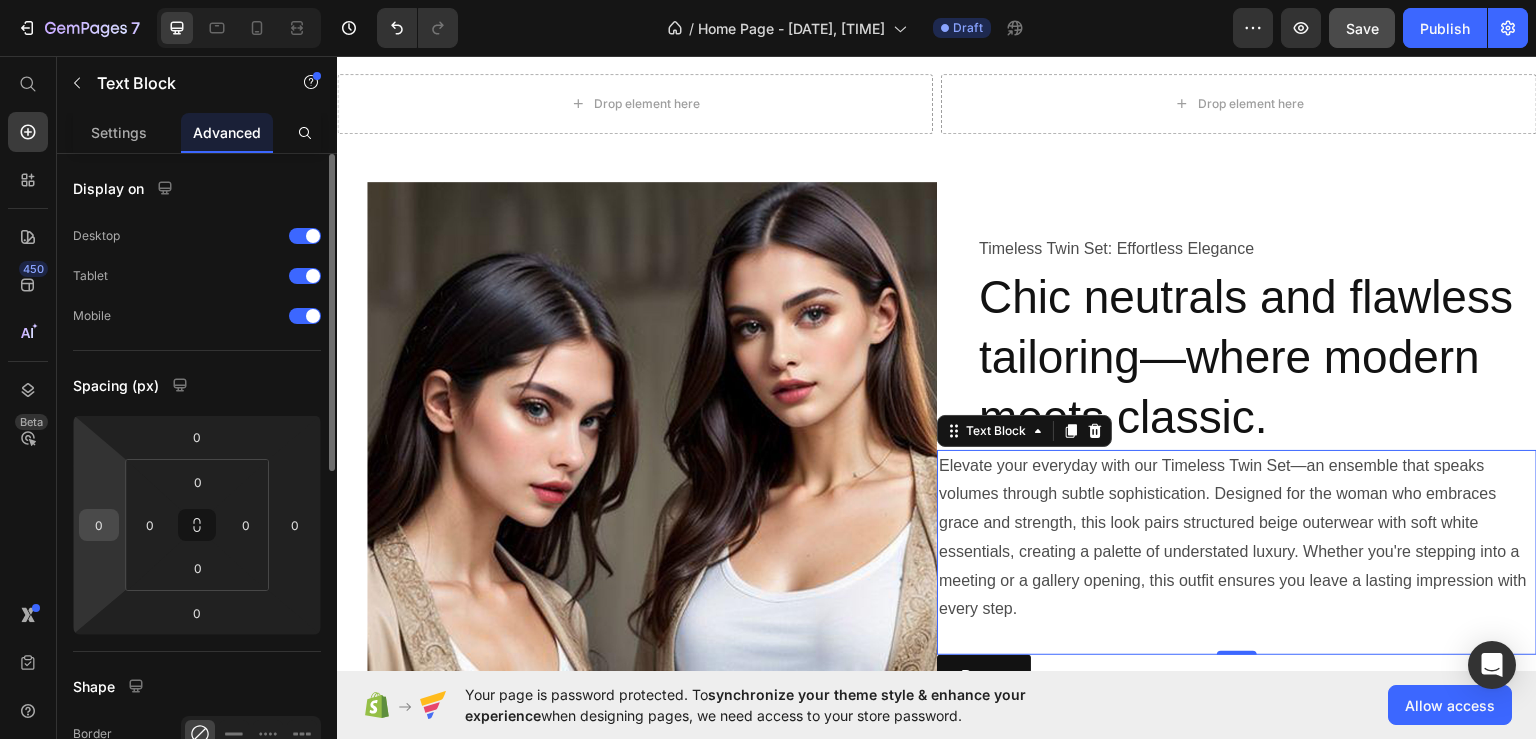 click on "0" at bounding box center (99, 525) 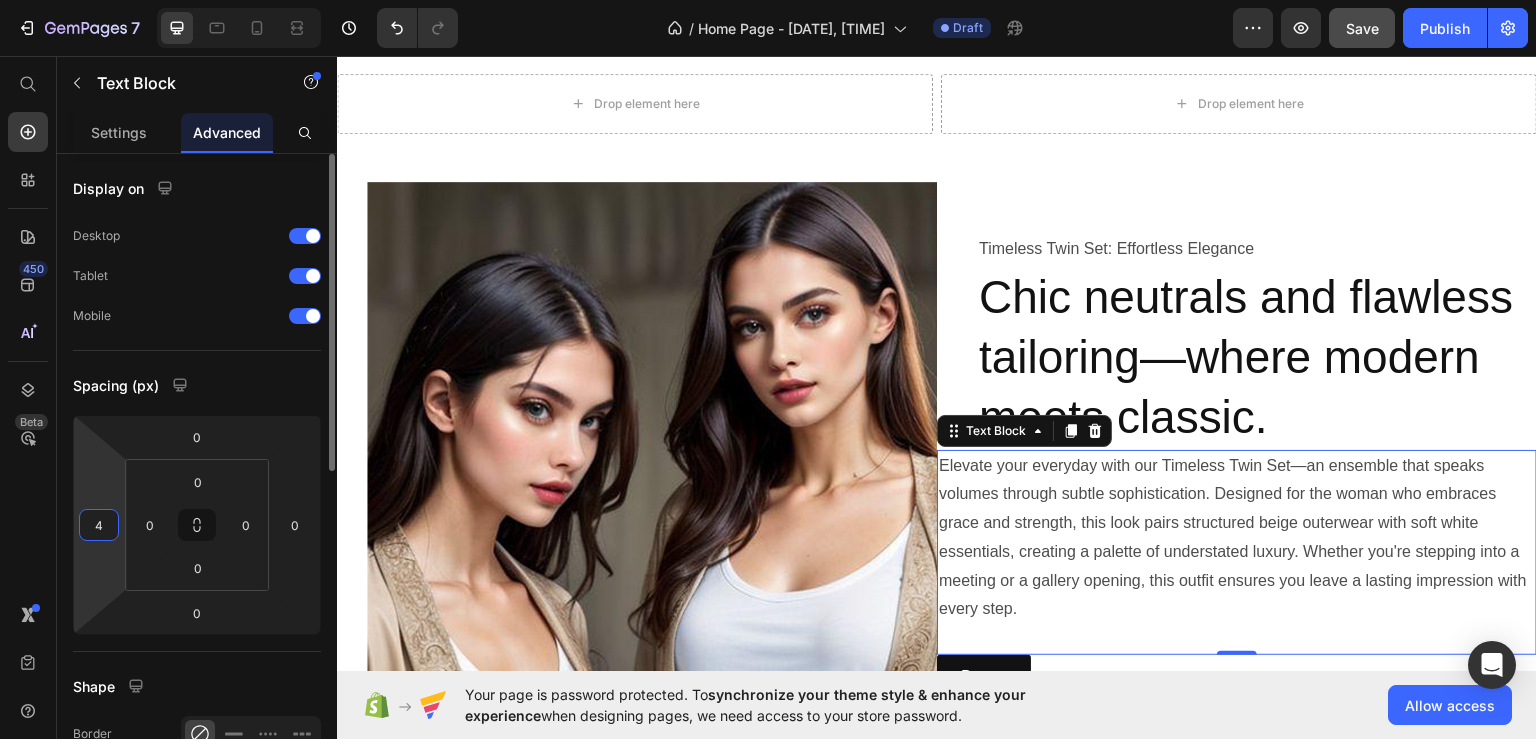type on "40" 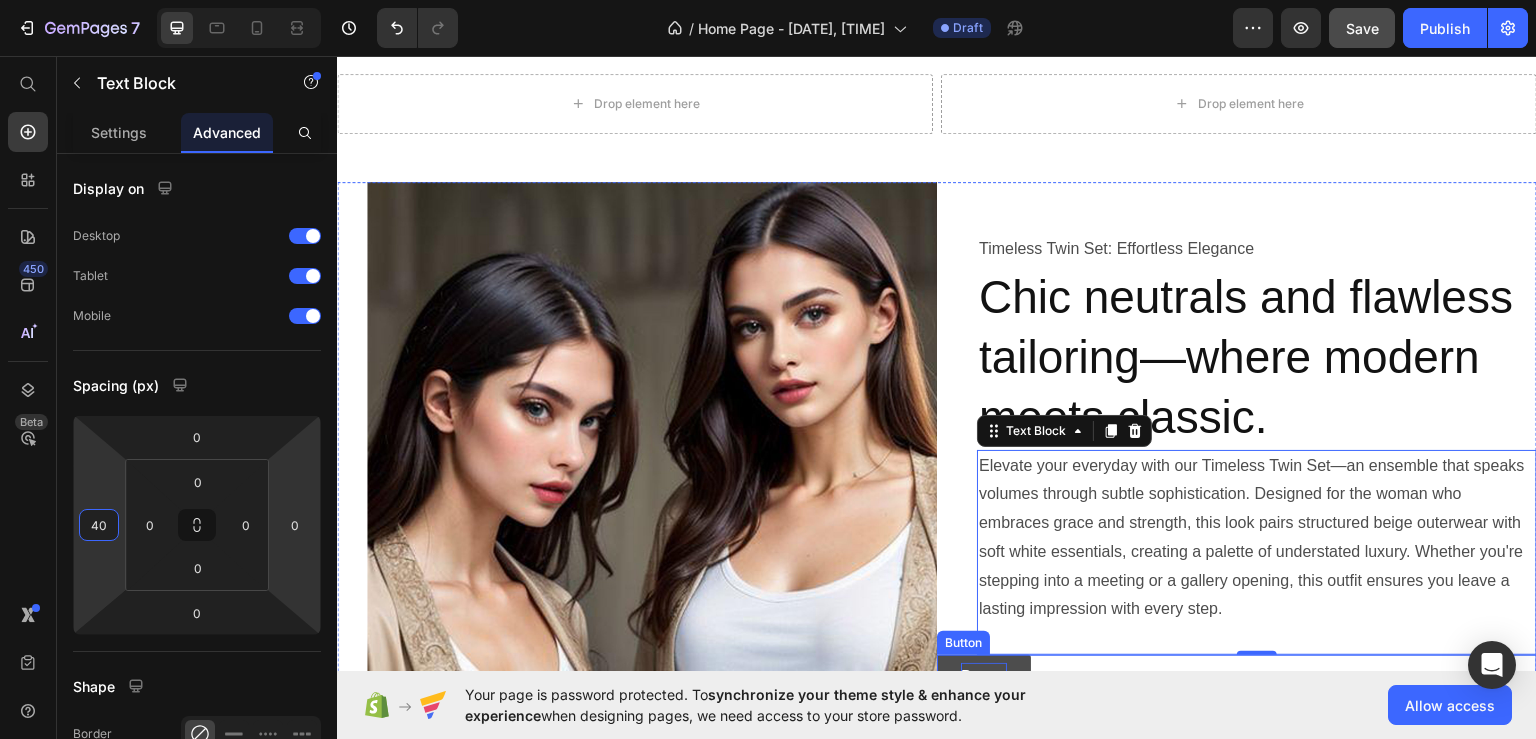 click on "Button" at bounding box center (984, 676) 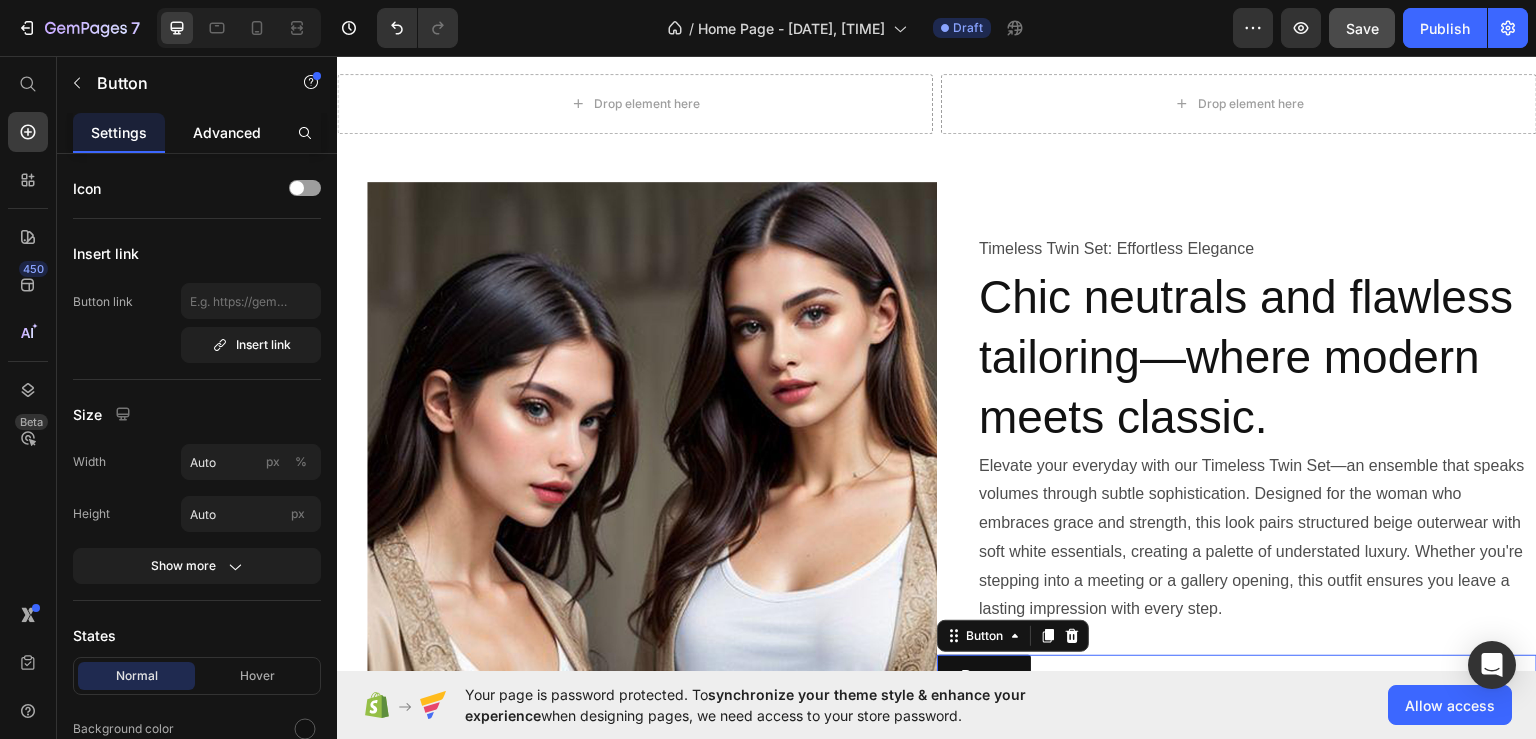 click on "Advanced" at bounding box center (227, 132) 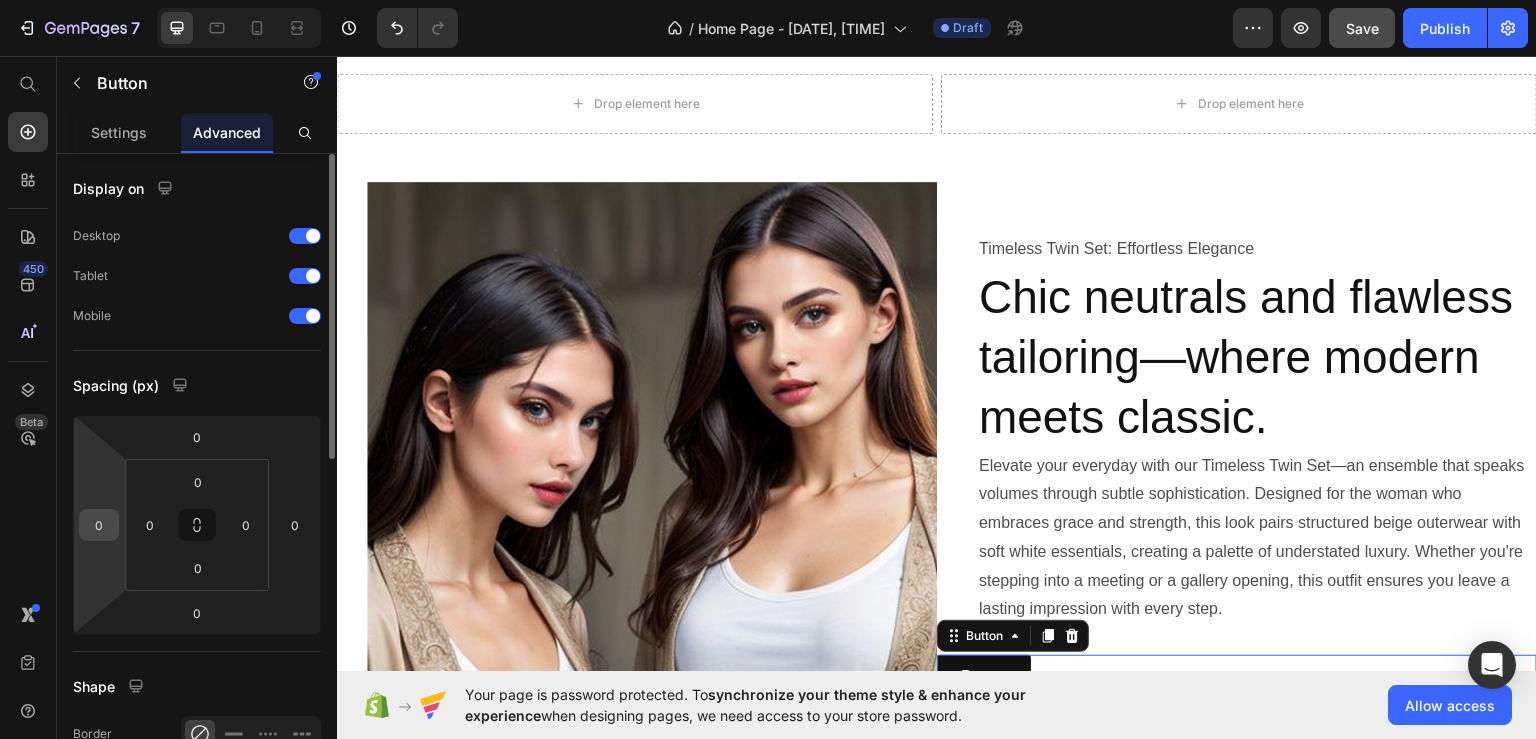 click on "0" at bounding box center (99, 525) 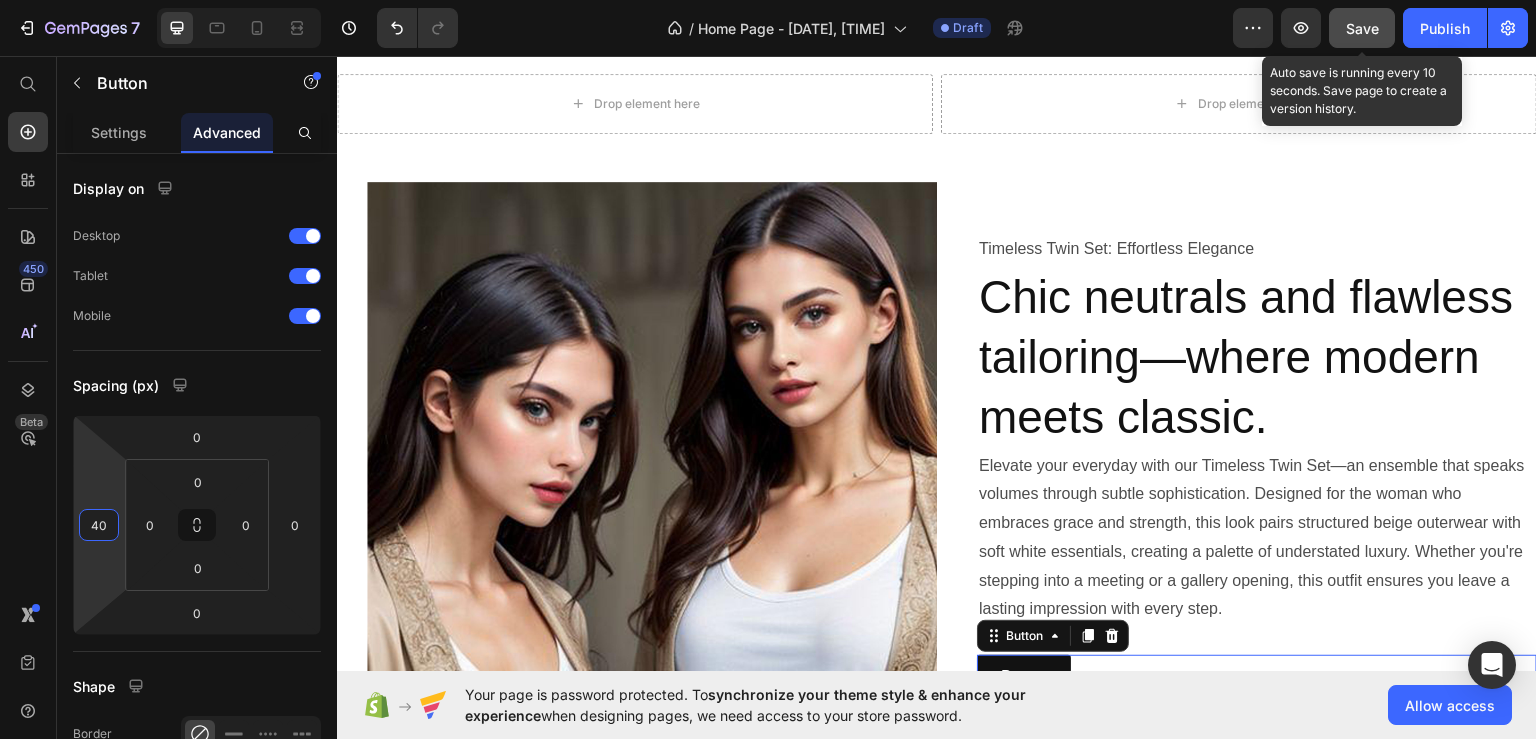 type on "40" 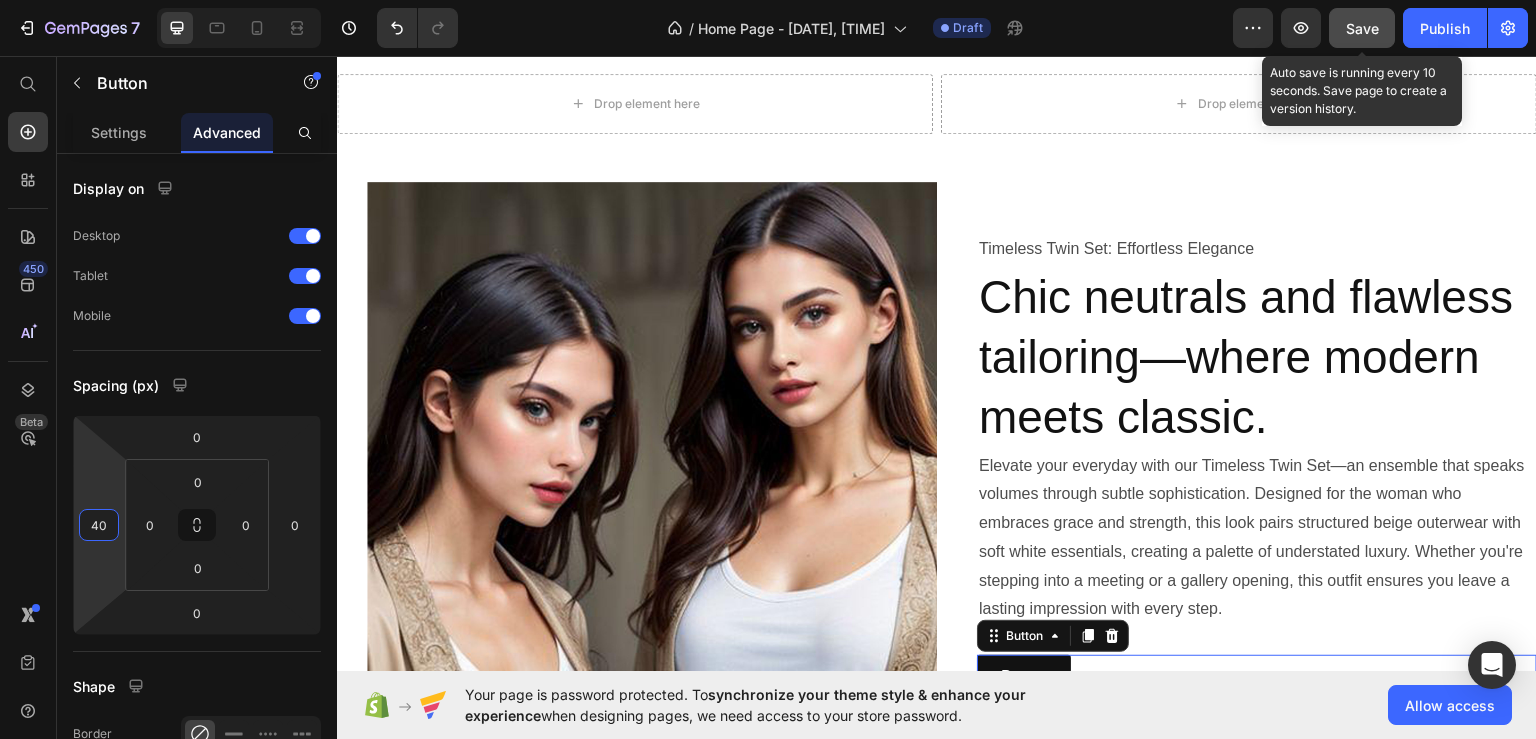 click on "Save" at bounding box center (1362, 28) 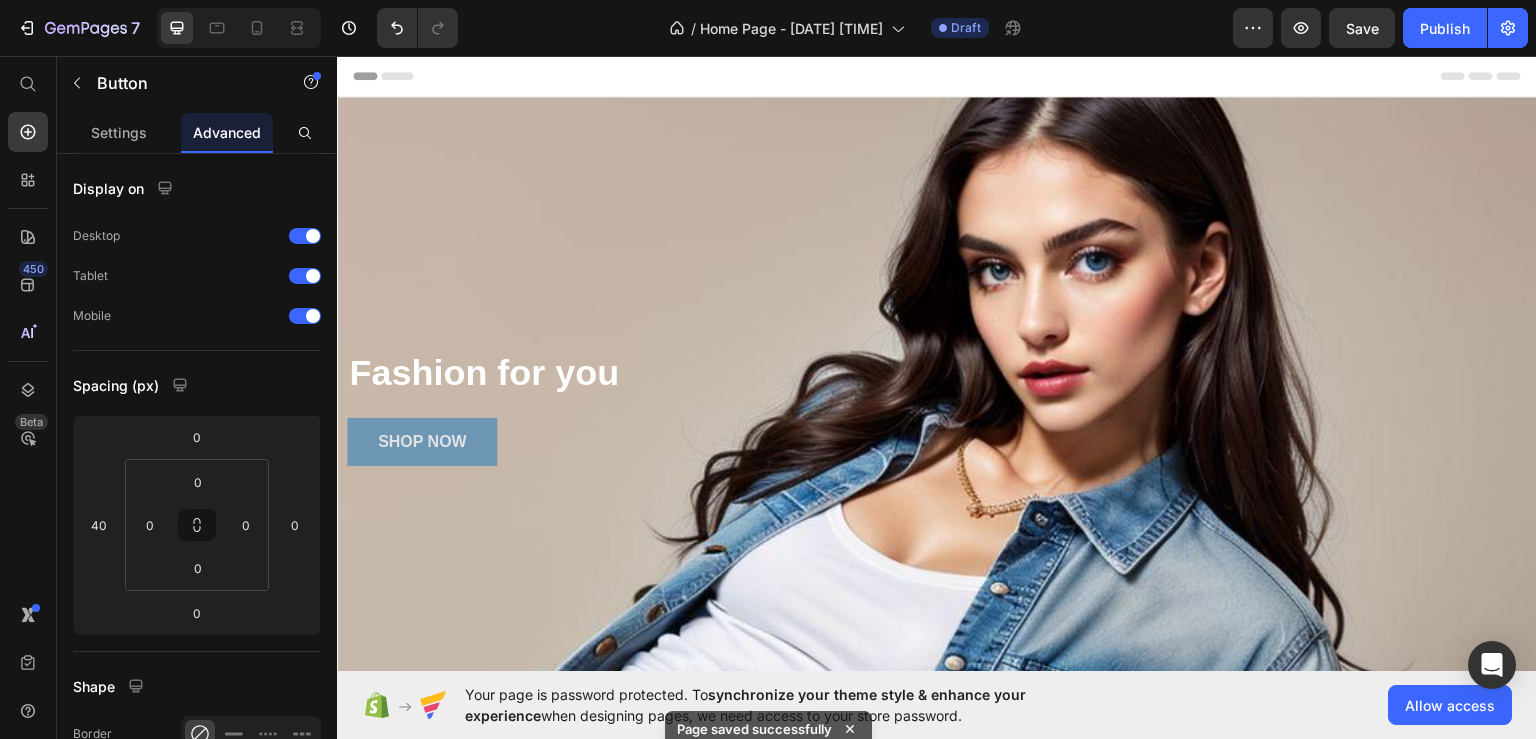 scroll, scrollTop: 0, scrollLeft: 0, axis: both 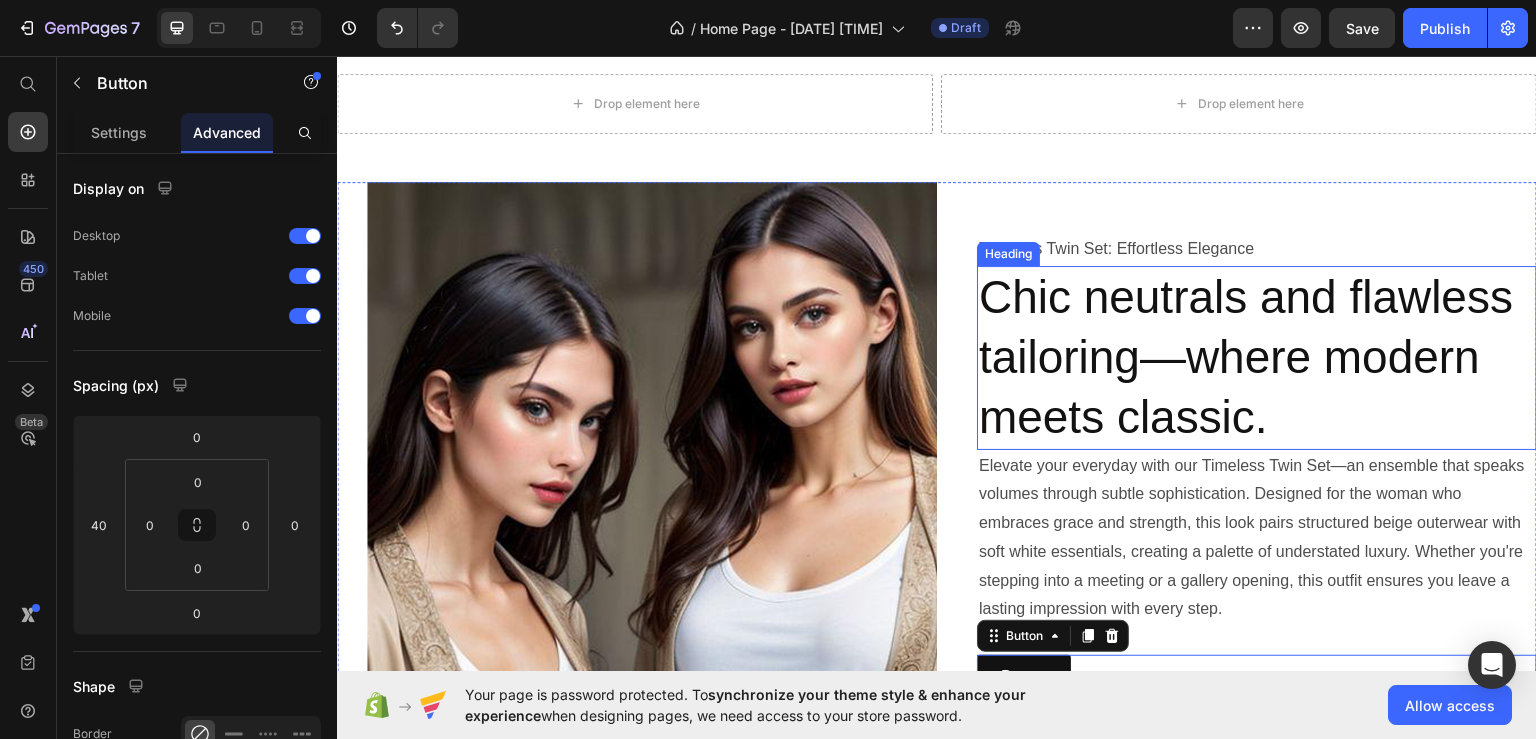click on "Chic neutrals and flawless tailoring—where modern meets classic." at bounding box center [1257, 356] 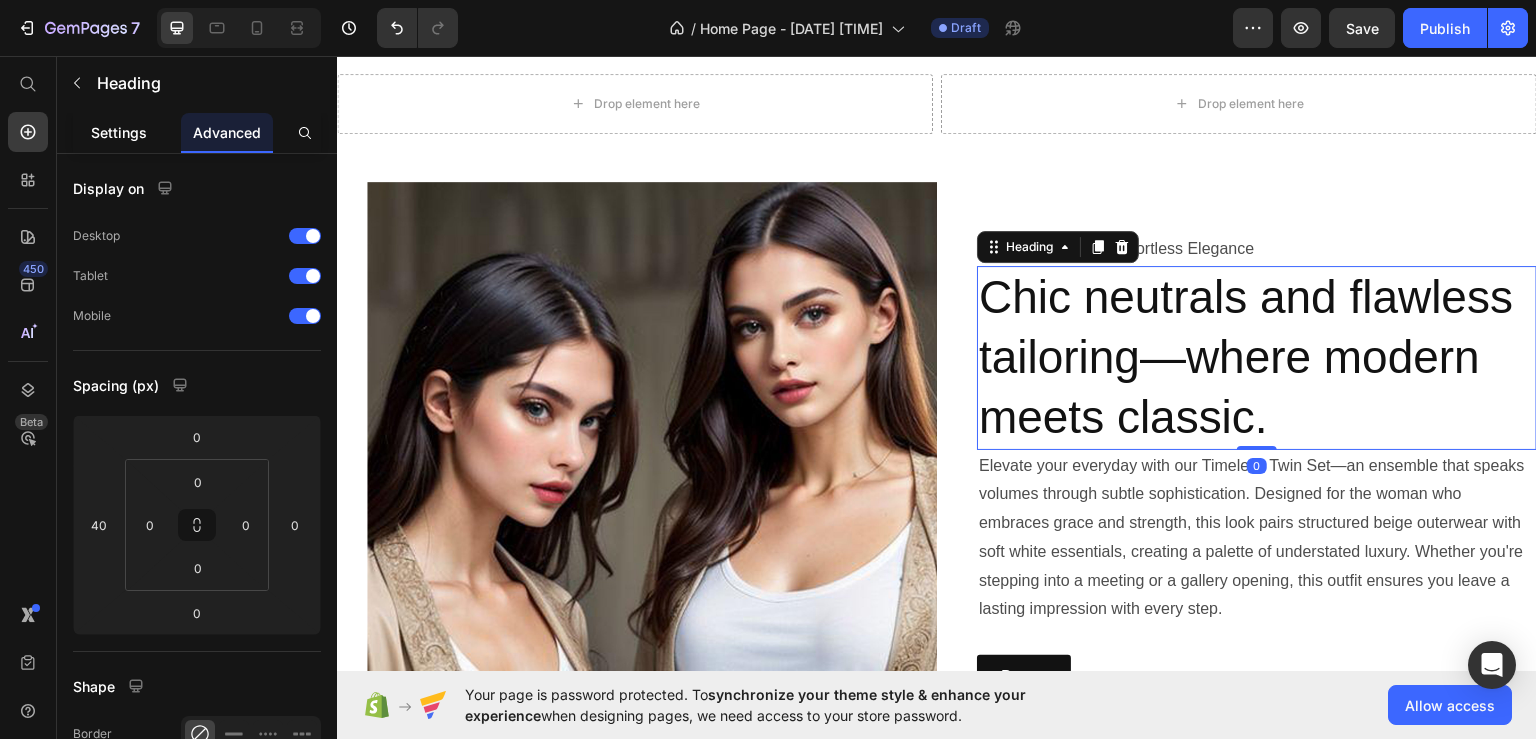 click on "Settings" 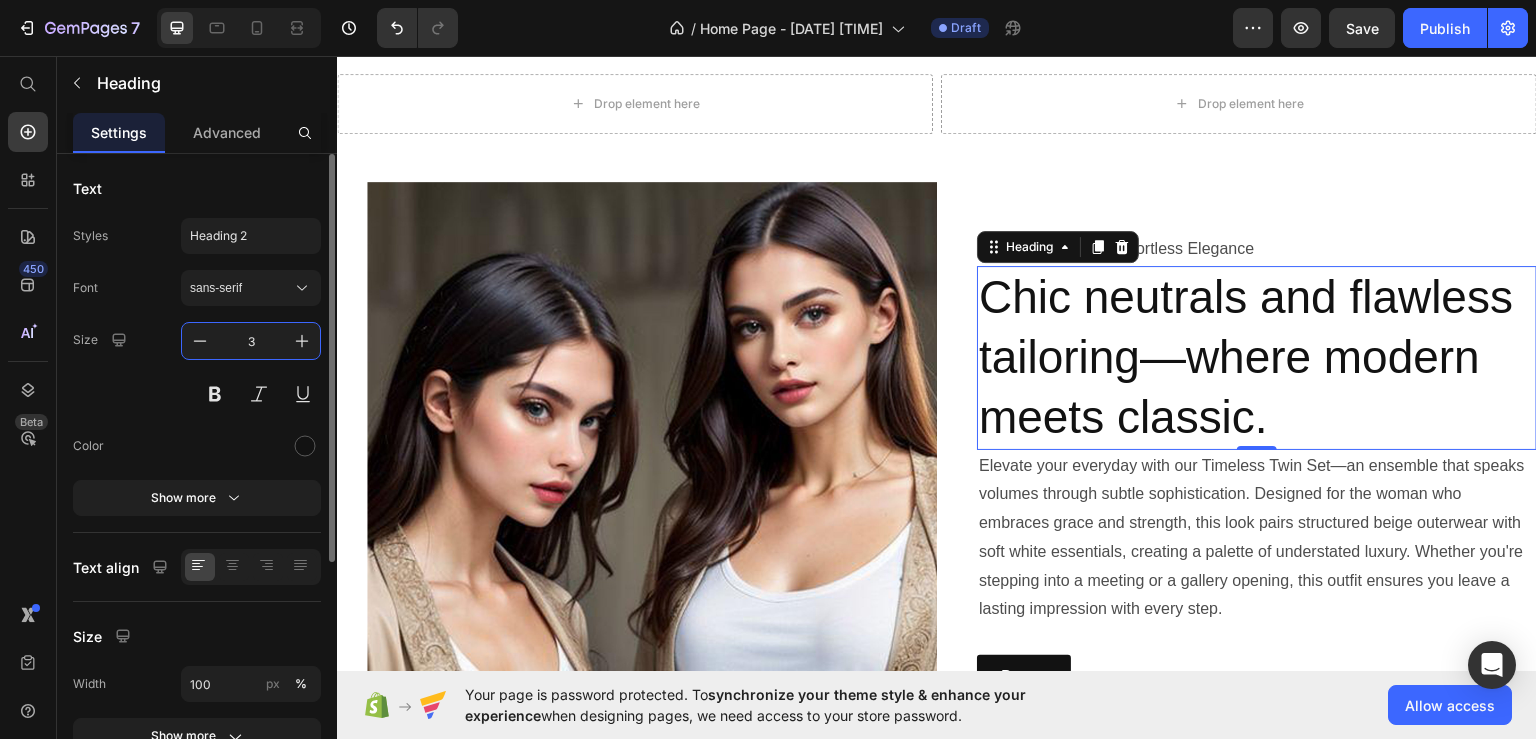 type on "30" 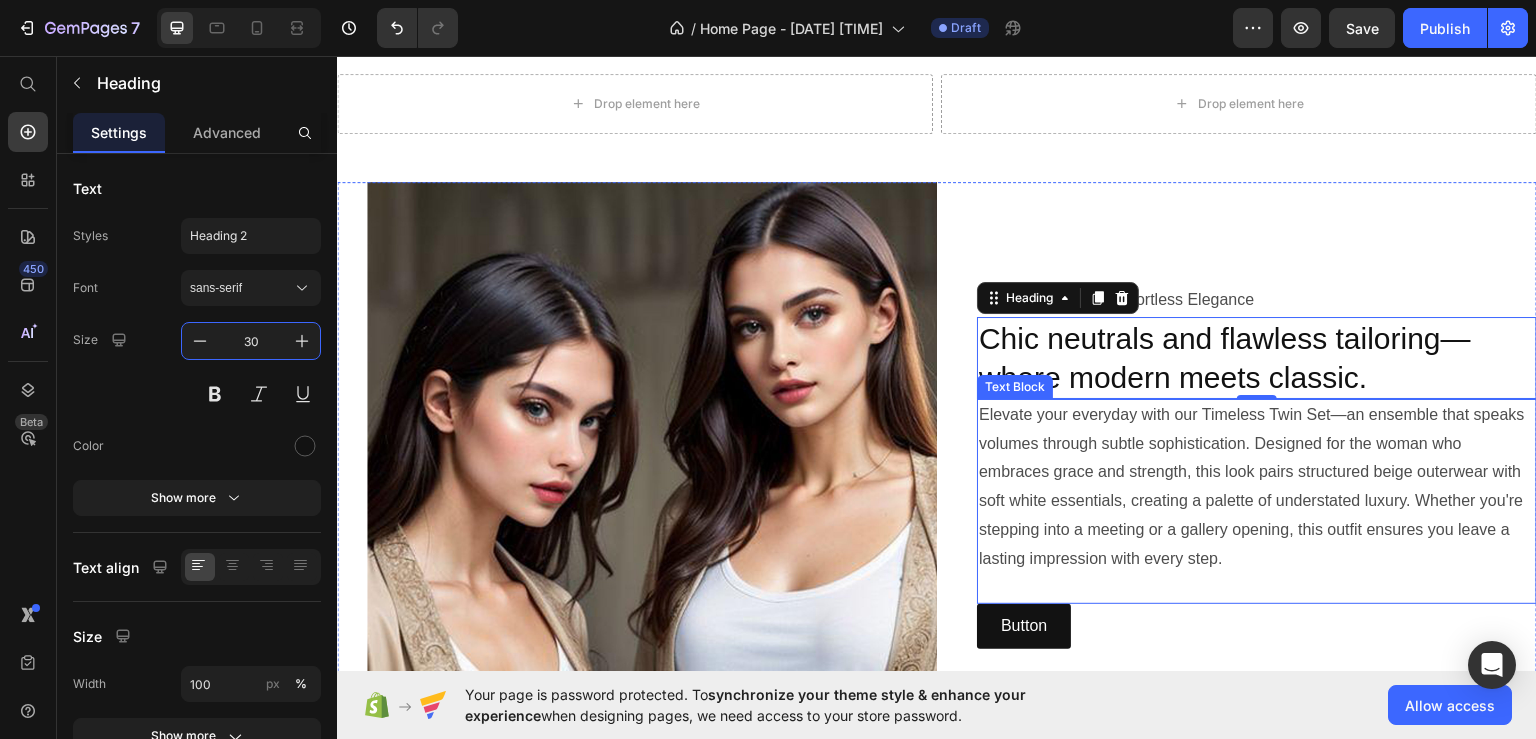 click on "Elevate your everyday with our Timeless Twin Set—an ensemble that speaks volumes through subtle sophistication. Designed for the woman who embraces grace and strength, this look pairs structured beige outerwear with soft white essentials, creating a palette of understated luxury. Whether you're stepping into a meeting or a gallery opening, this outfit ensures you leave a lasting impression with every step." at bounding box center (1257, 486) 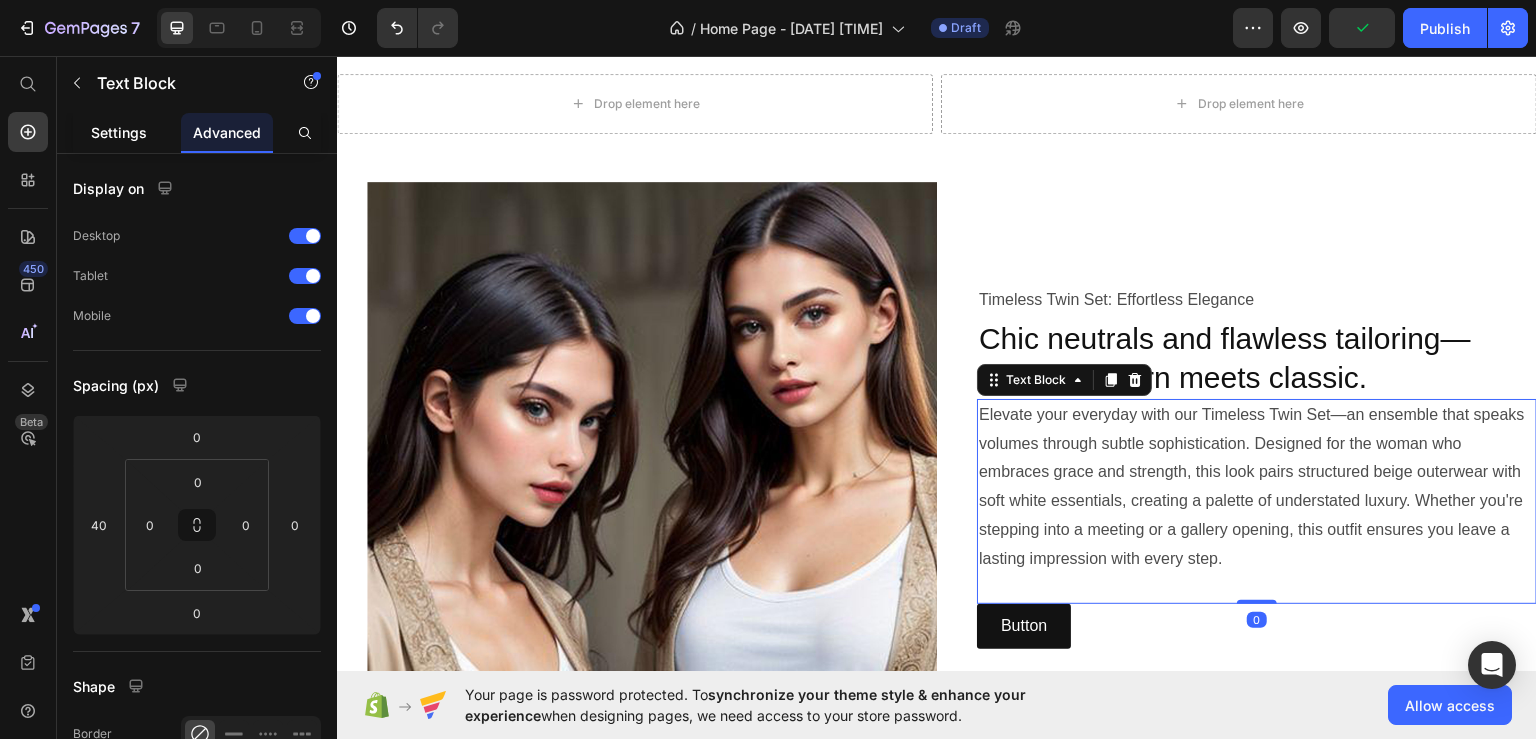click on "Settings" 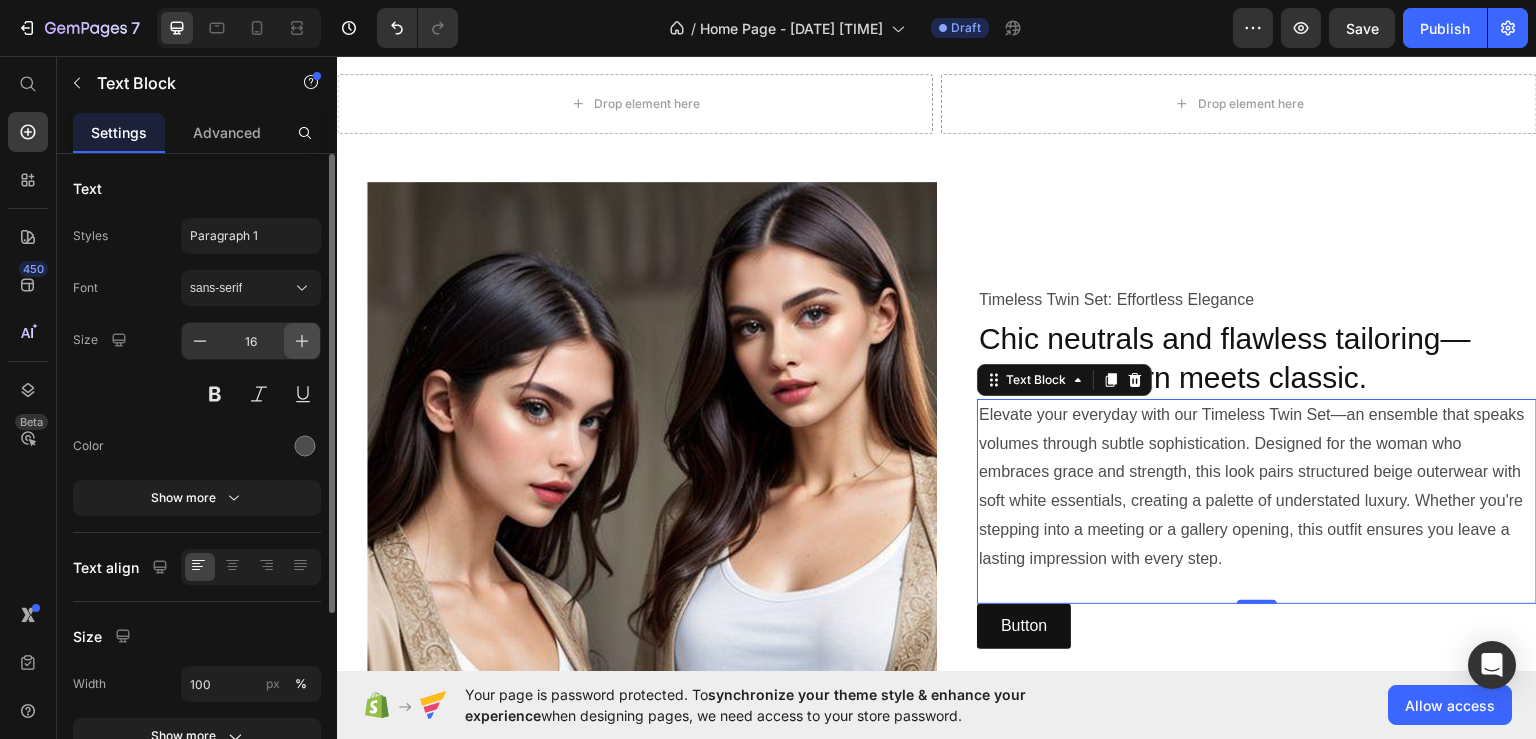 click 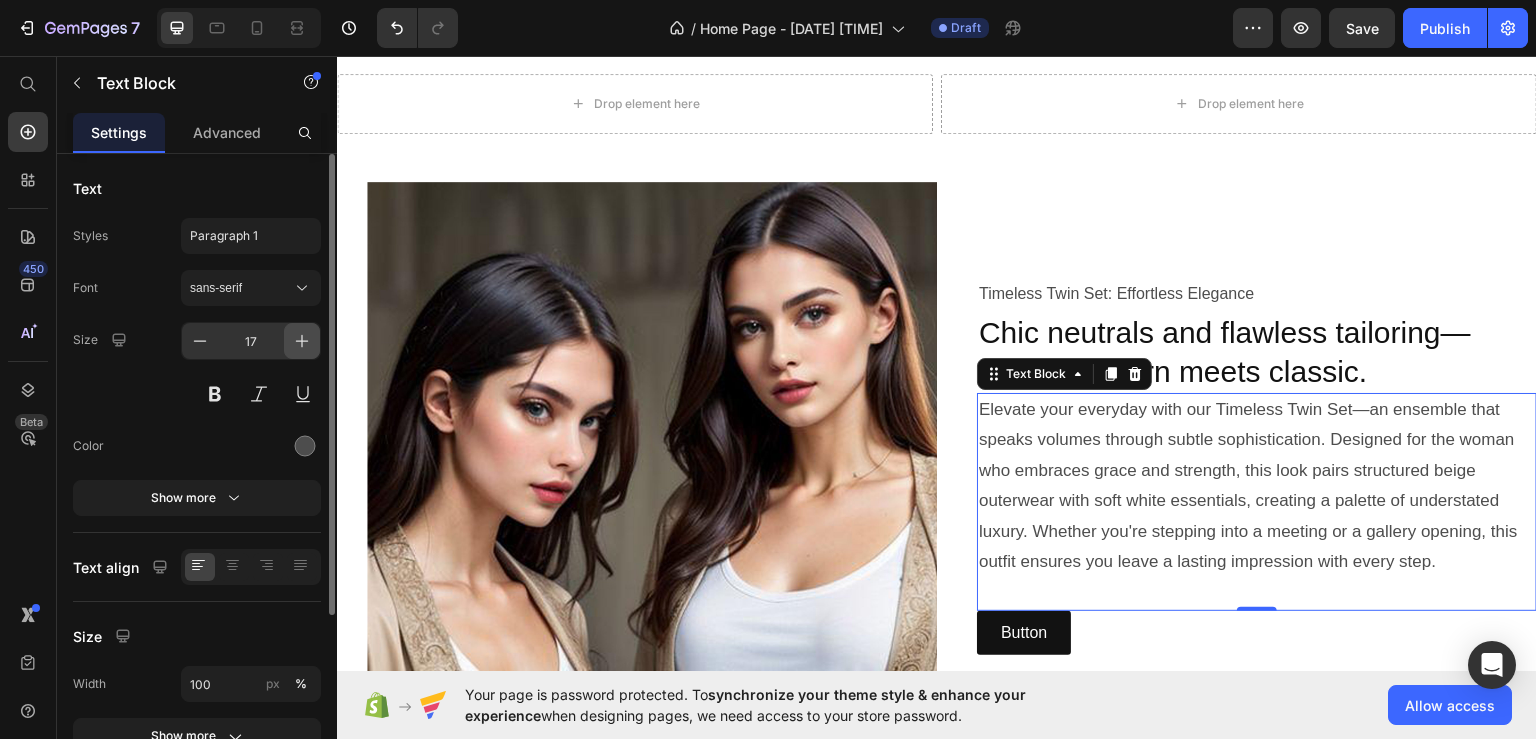 click 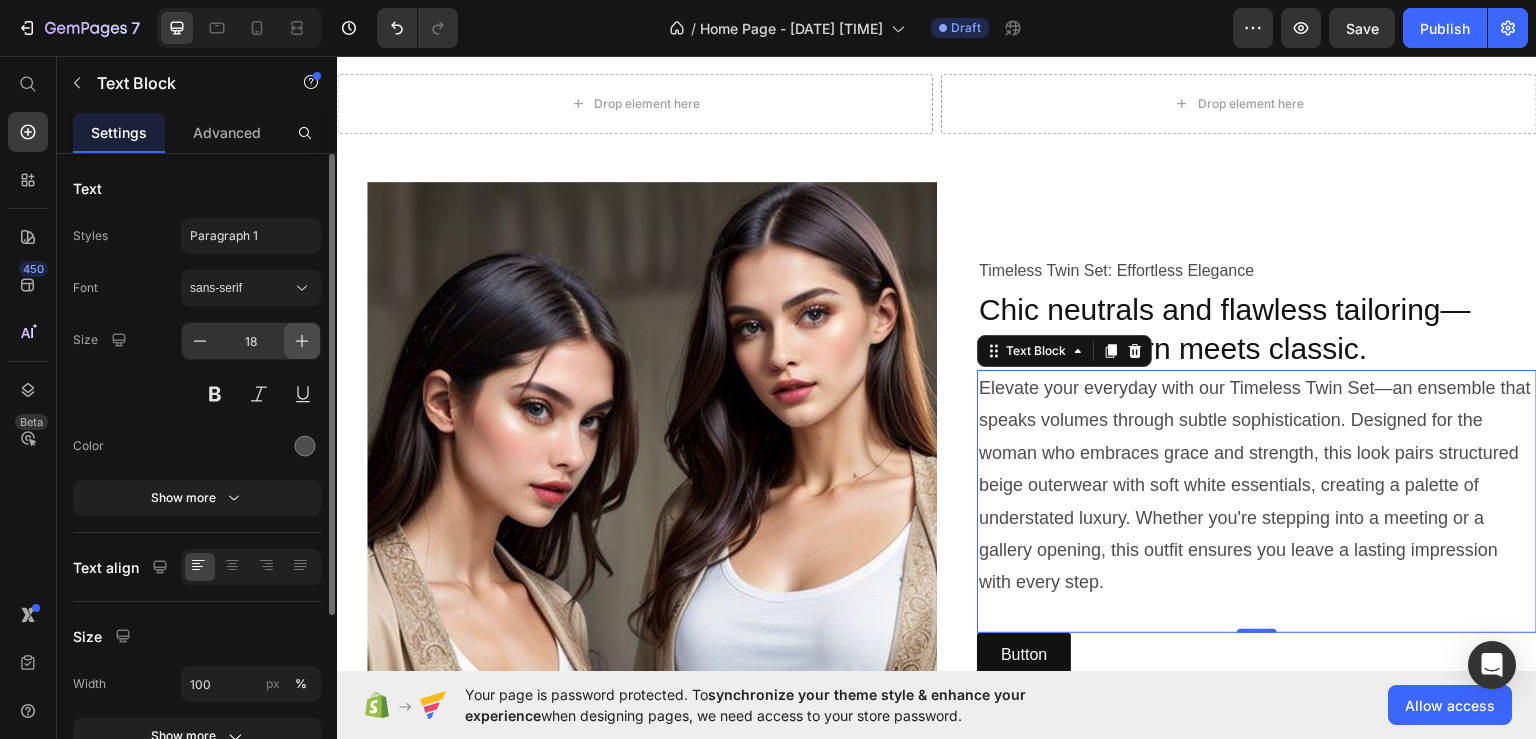 click 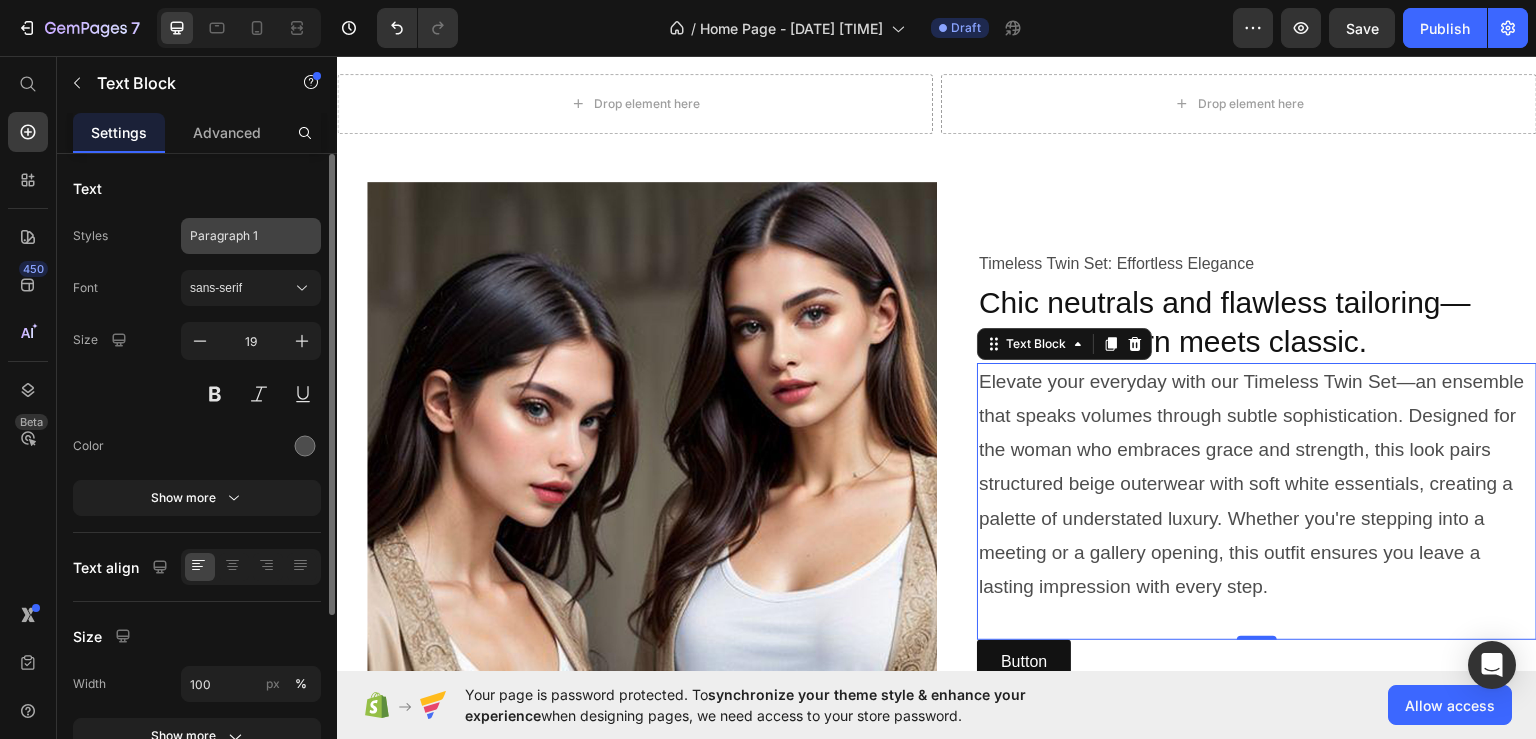 click on "Paragraph 1" 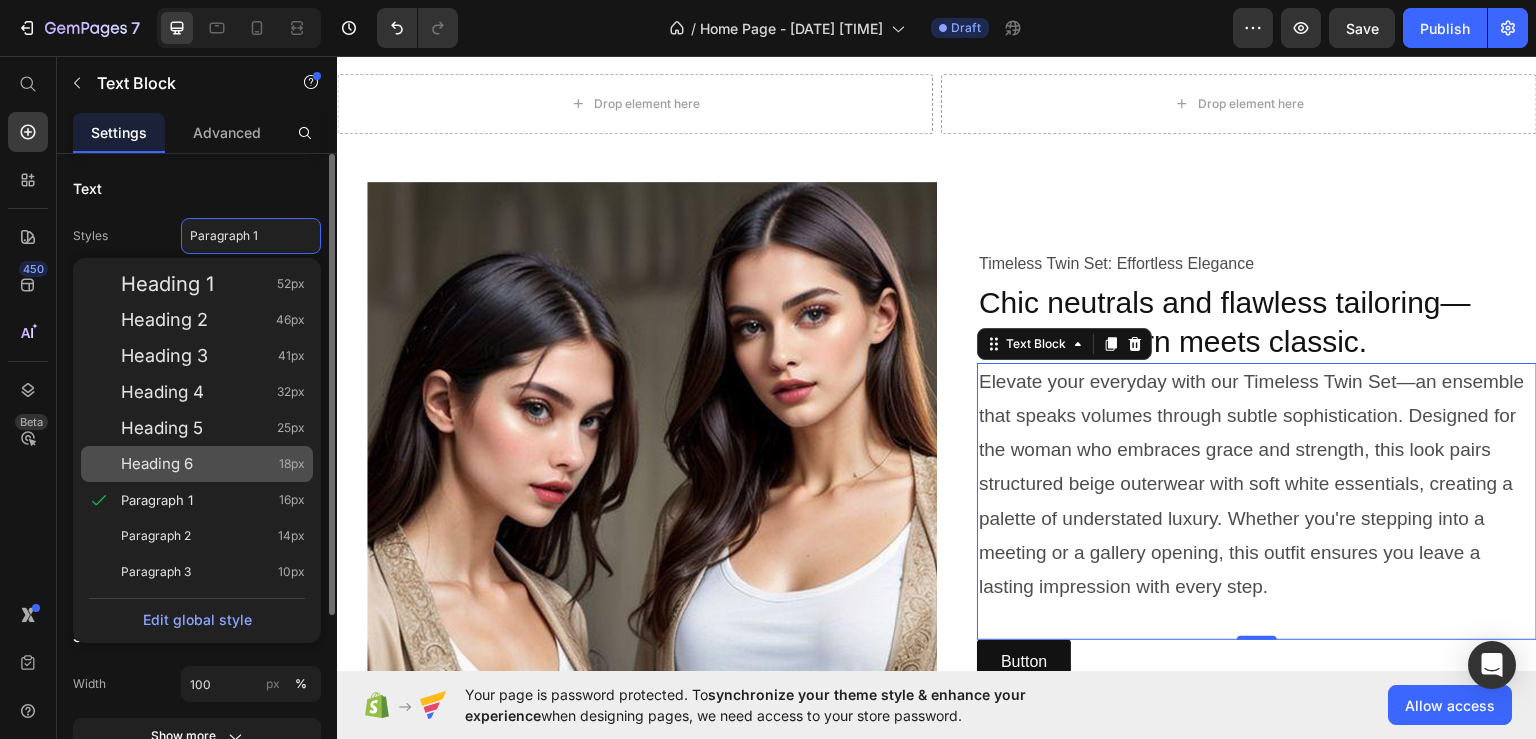 click on "Heading 6" at bounding box center (157, 464) 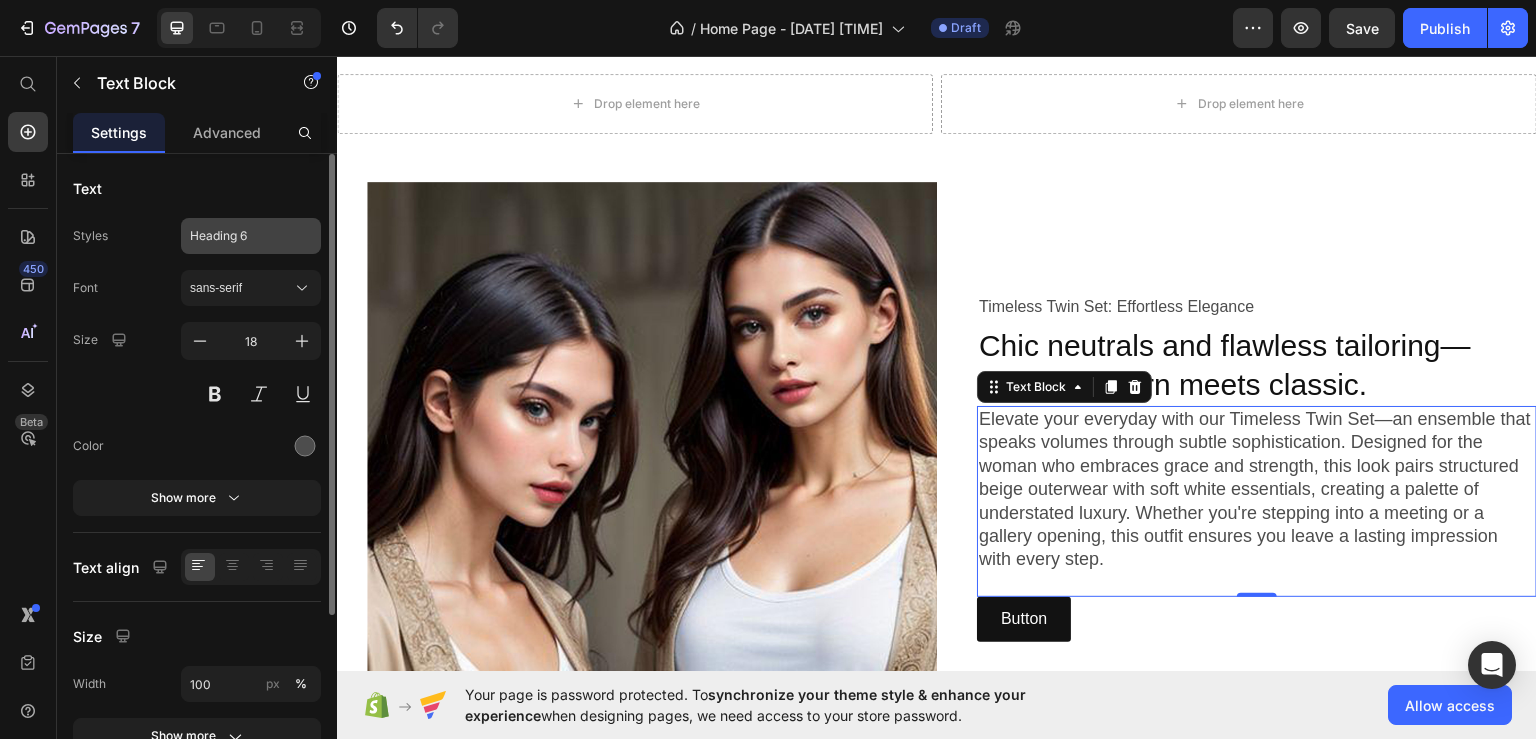 click on "Heading 6" at bounding box center (239, 236) 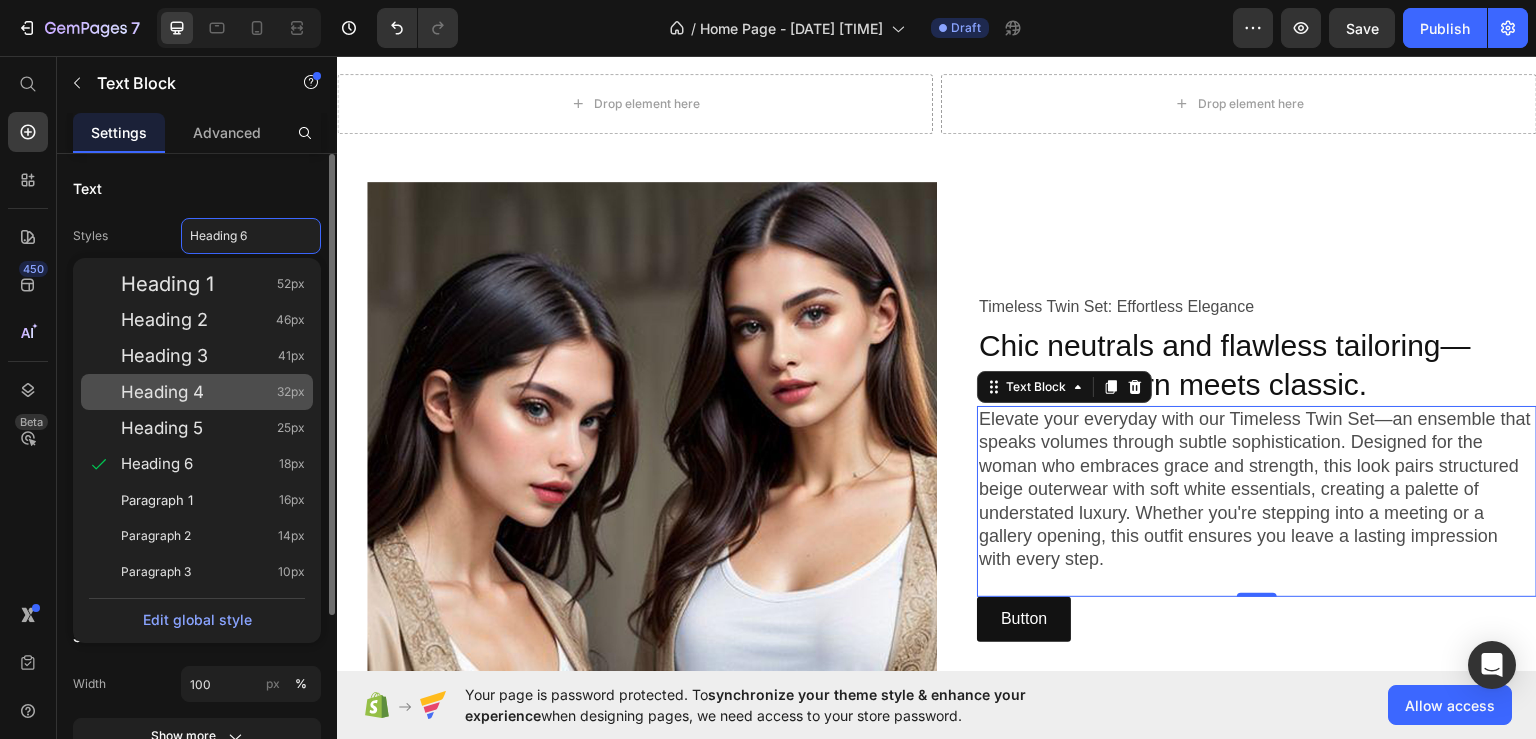 click on "Heading 4" at bounding box center (162, 392) 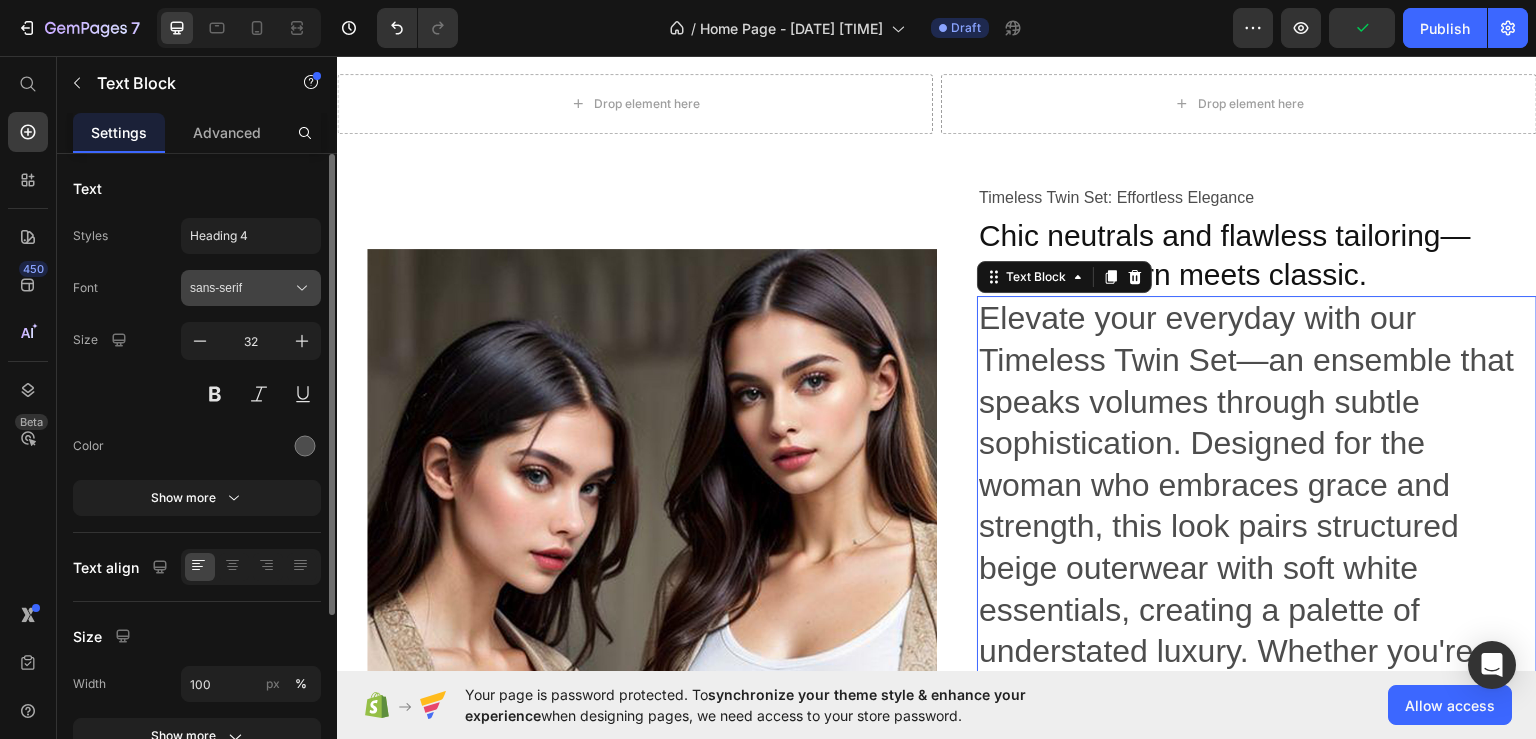click on "sans-serif" at bounding box center (241, 288) 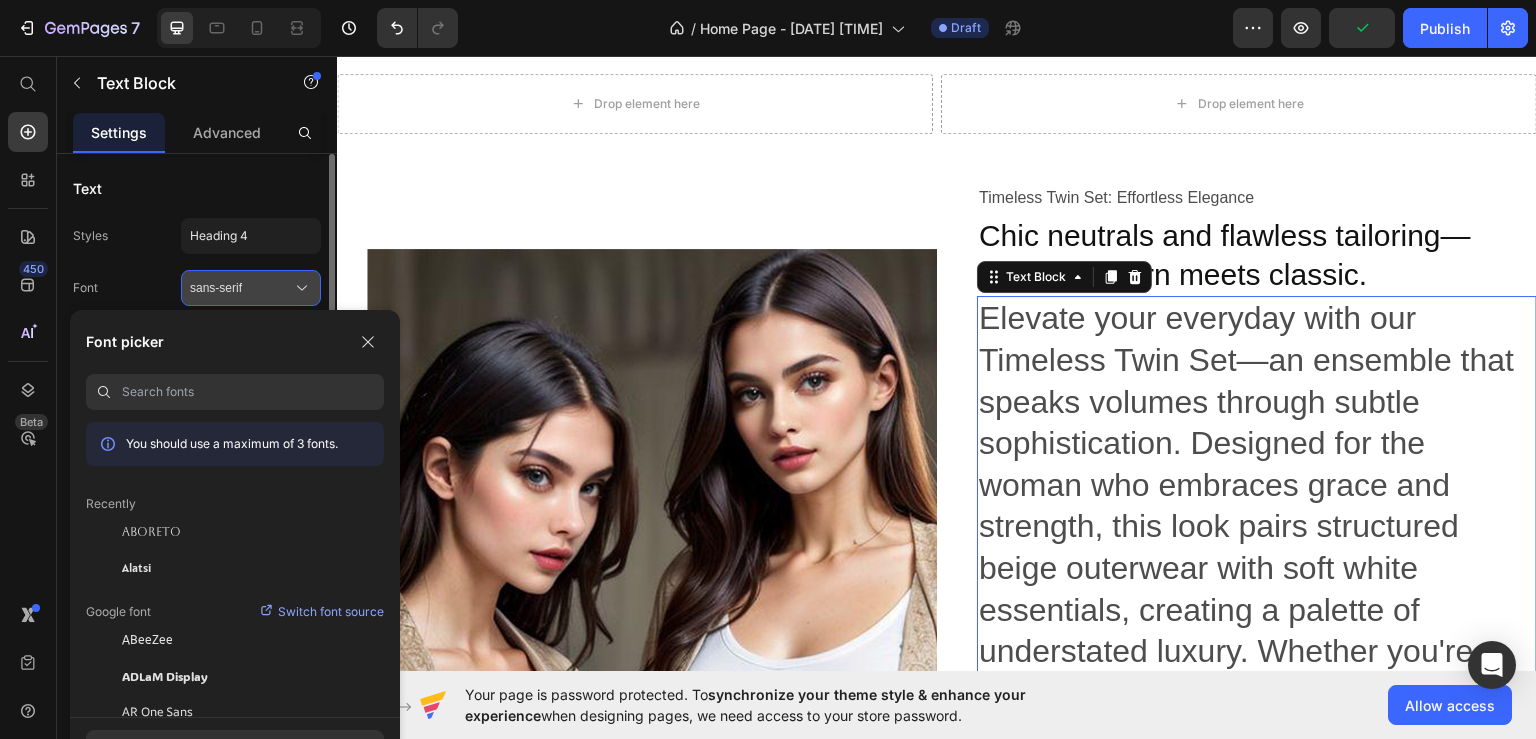 click on "sans-serif" at bounding box center [241, 288] 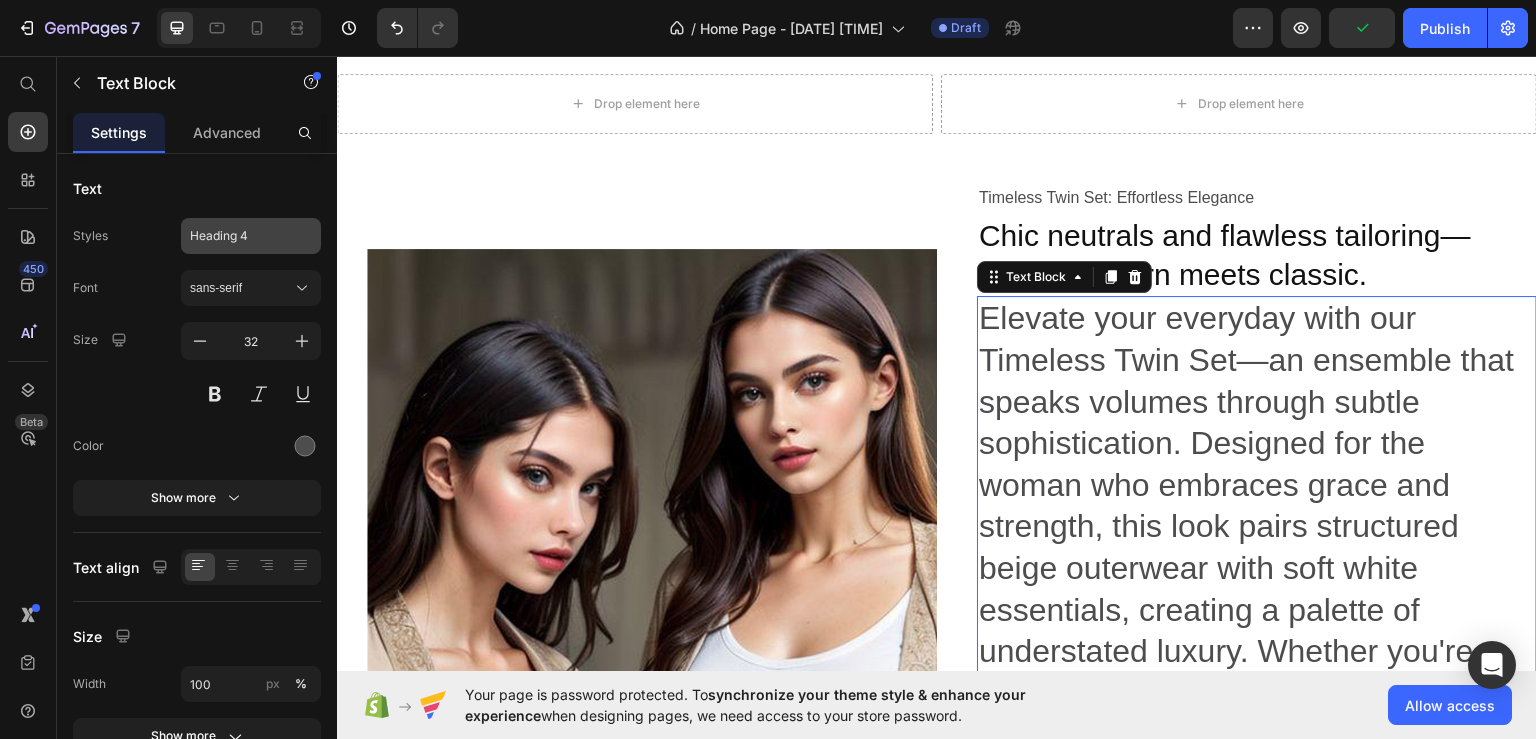 click on "Heading 4" at bounding box center [239, 236] 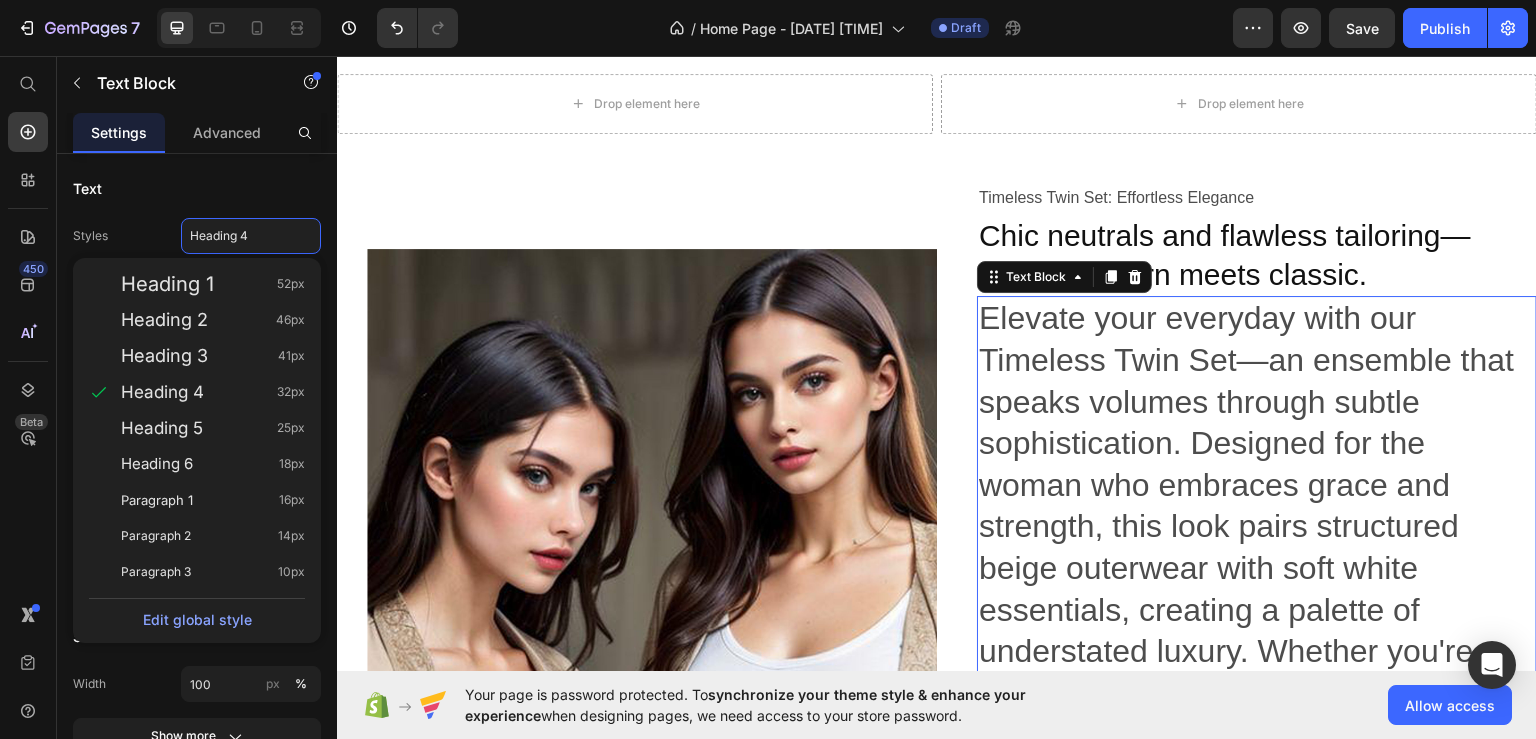 click on "Heading 5" at bounding box center [162, 428] 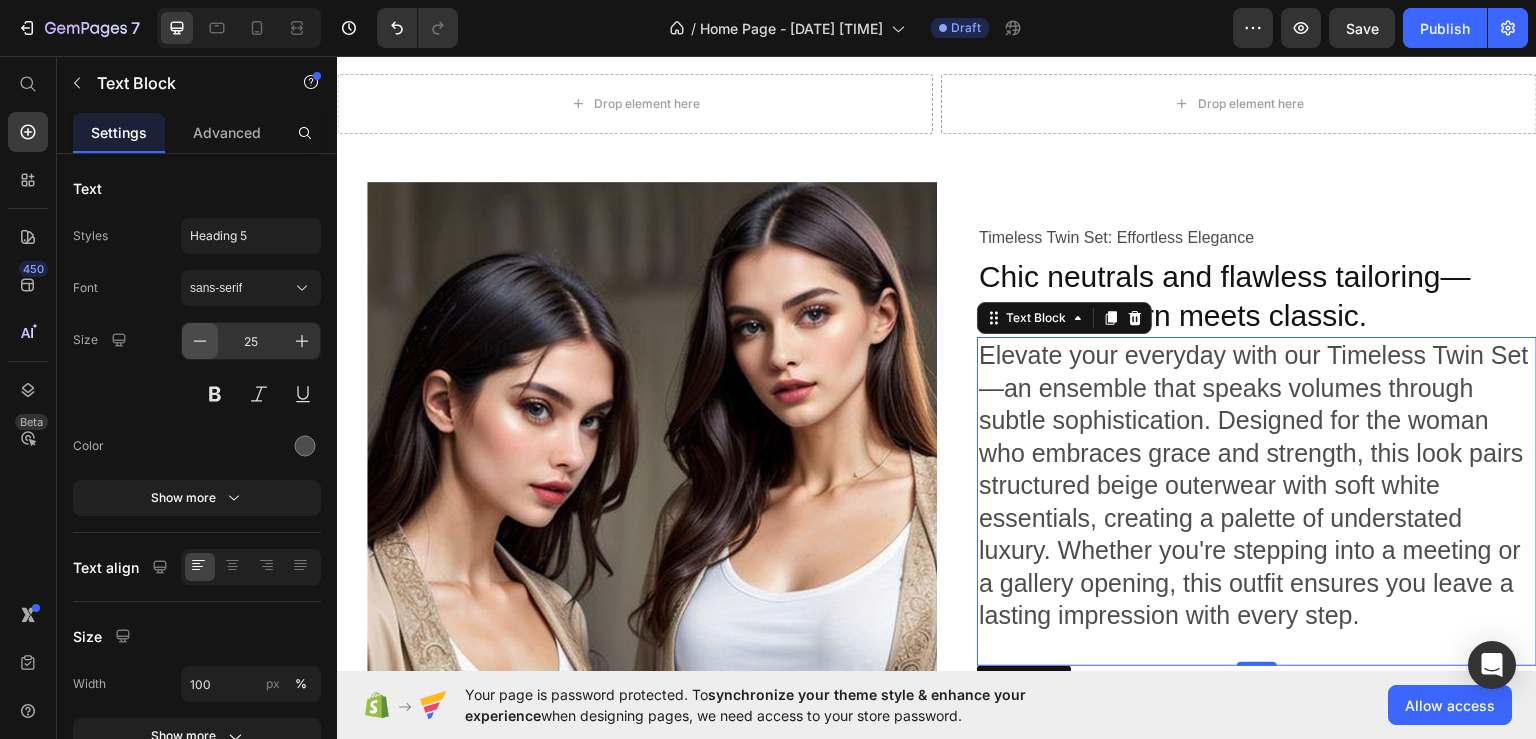 click 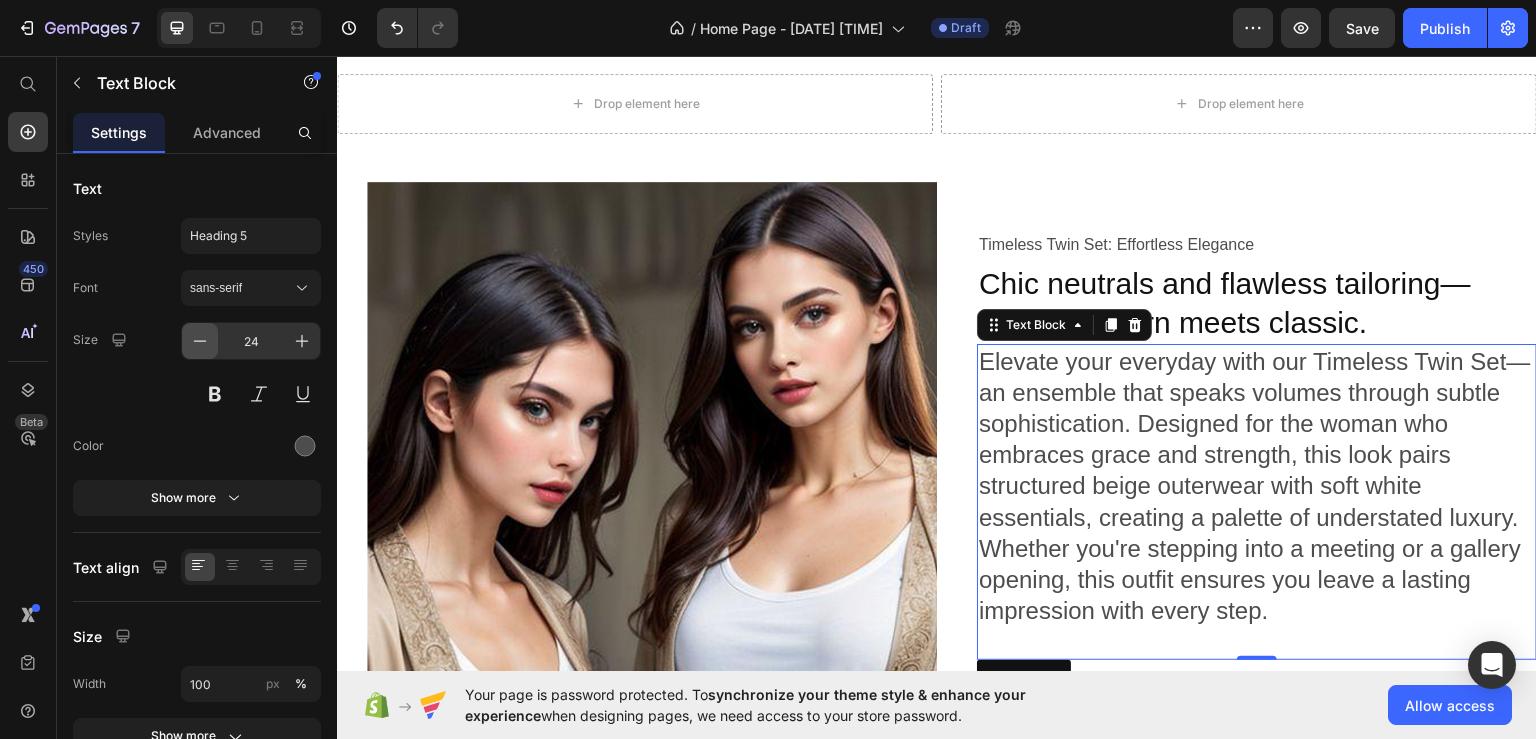 click 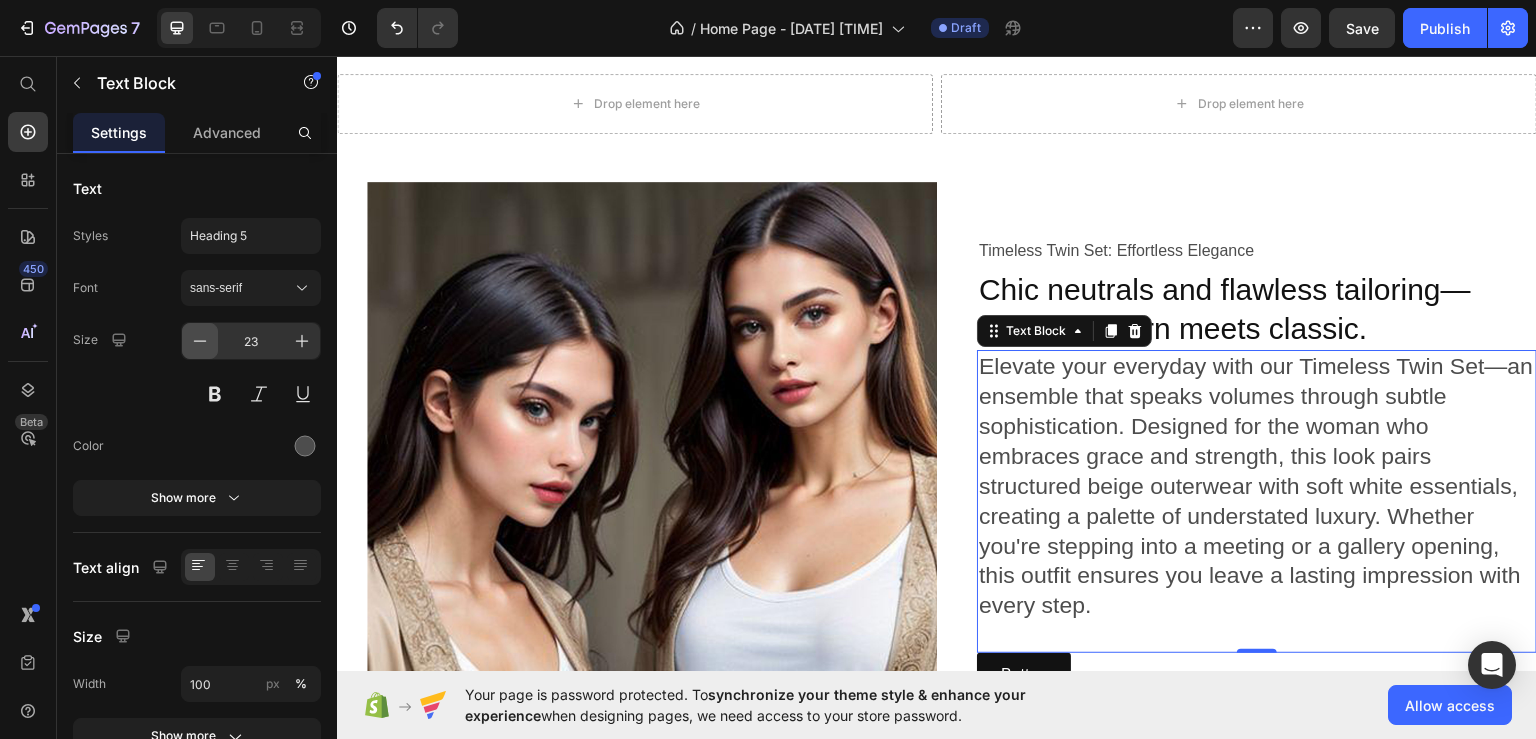 click 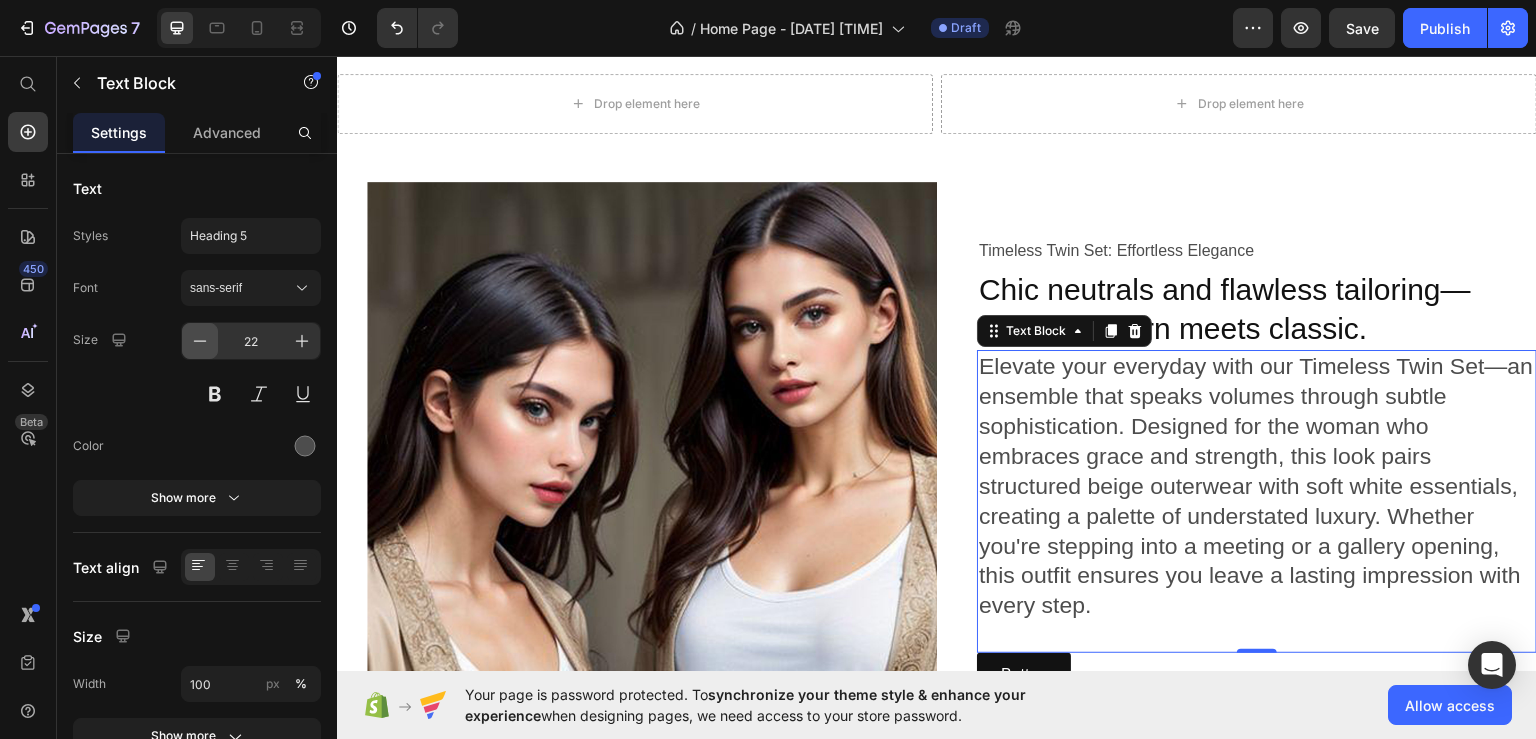 click 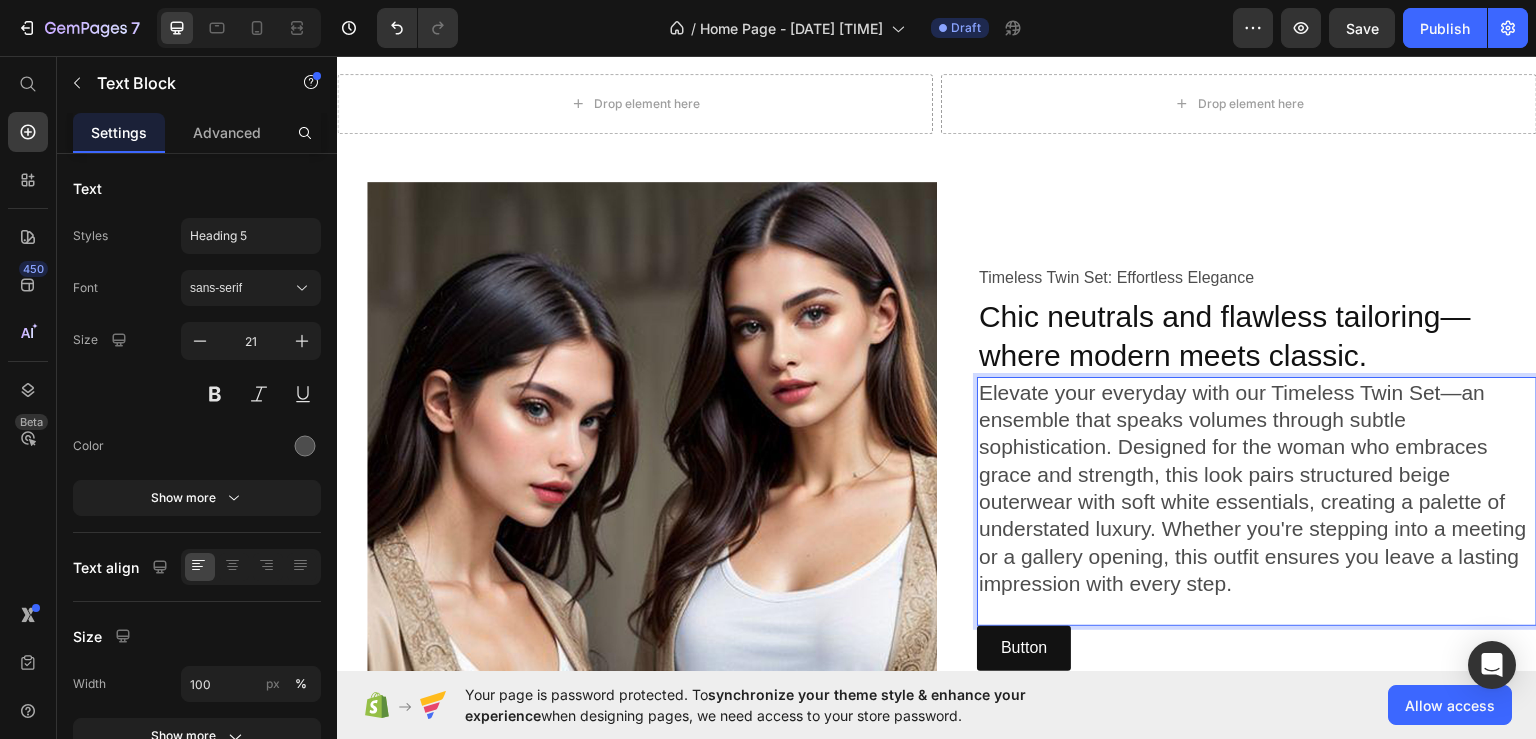 click on "Elevate your everyday with our Timeless Twin Set—an ensemble that speaks volumes through subtle sophistication. Designed for the woman who embraces grace and strength, this look pairs structured beige outerwear with soft white essentials, creating a palette of understated luxury. Whether you're stepping into a meeting or a gallery opening, this outfit ensures you leave a lasting impression with every step." at bounding box center (1257, 487) 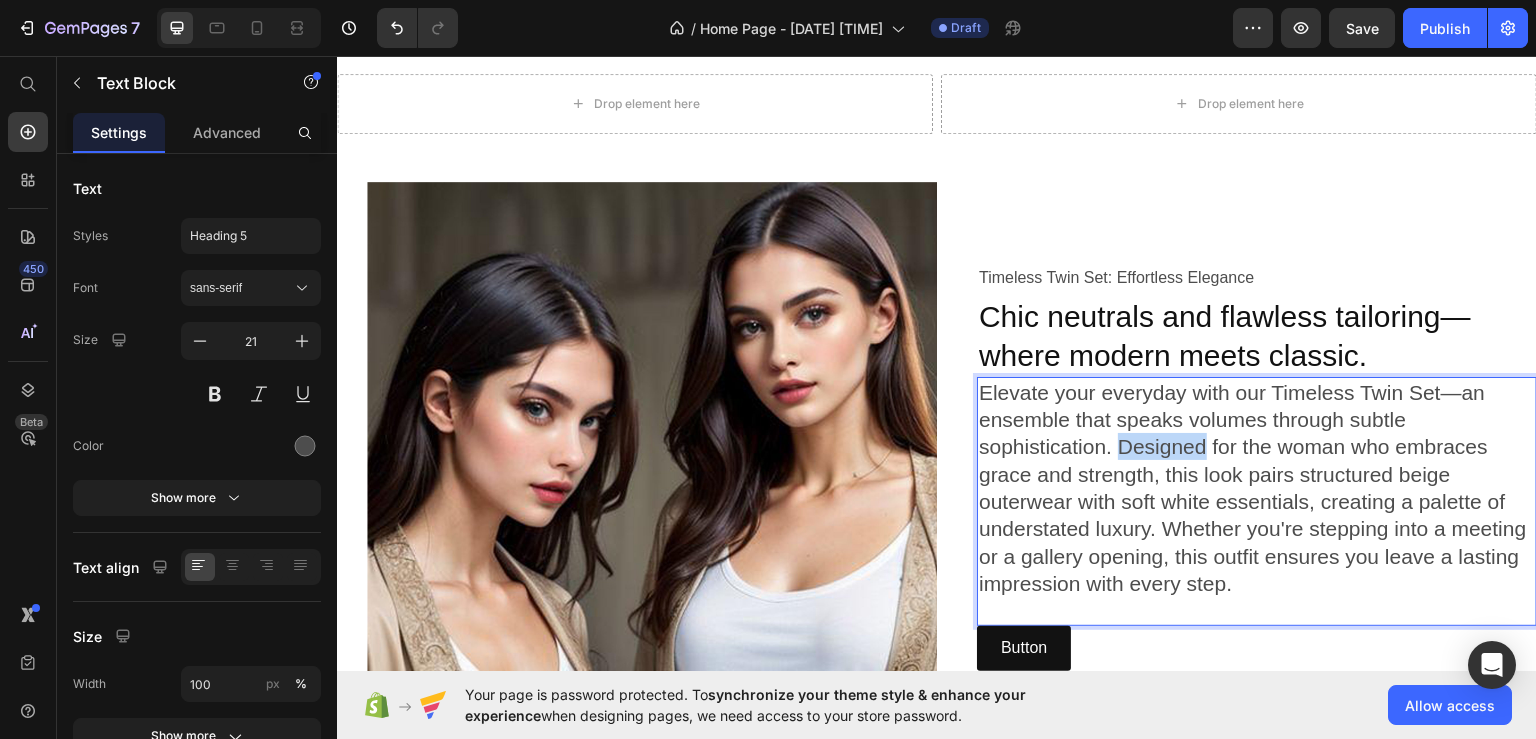 click on "Elevate your everyday with our Timeless Twin Set—an ensemble that speaks volumes through subtle sophistication. Designed for the woman who embraces grace and strength, this look pairs structured beige outerwear with soft white essentials, creating a palette of understated luxury. Whether you're stepping into a meeting or a gallery opening, this outfit ensures you leave a lasting impression with every step." at bounding box center (1257, 487) 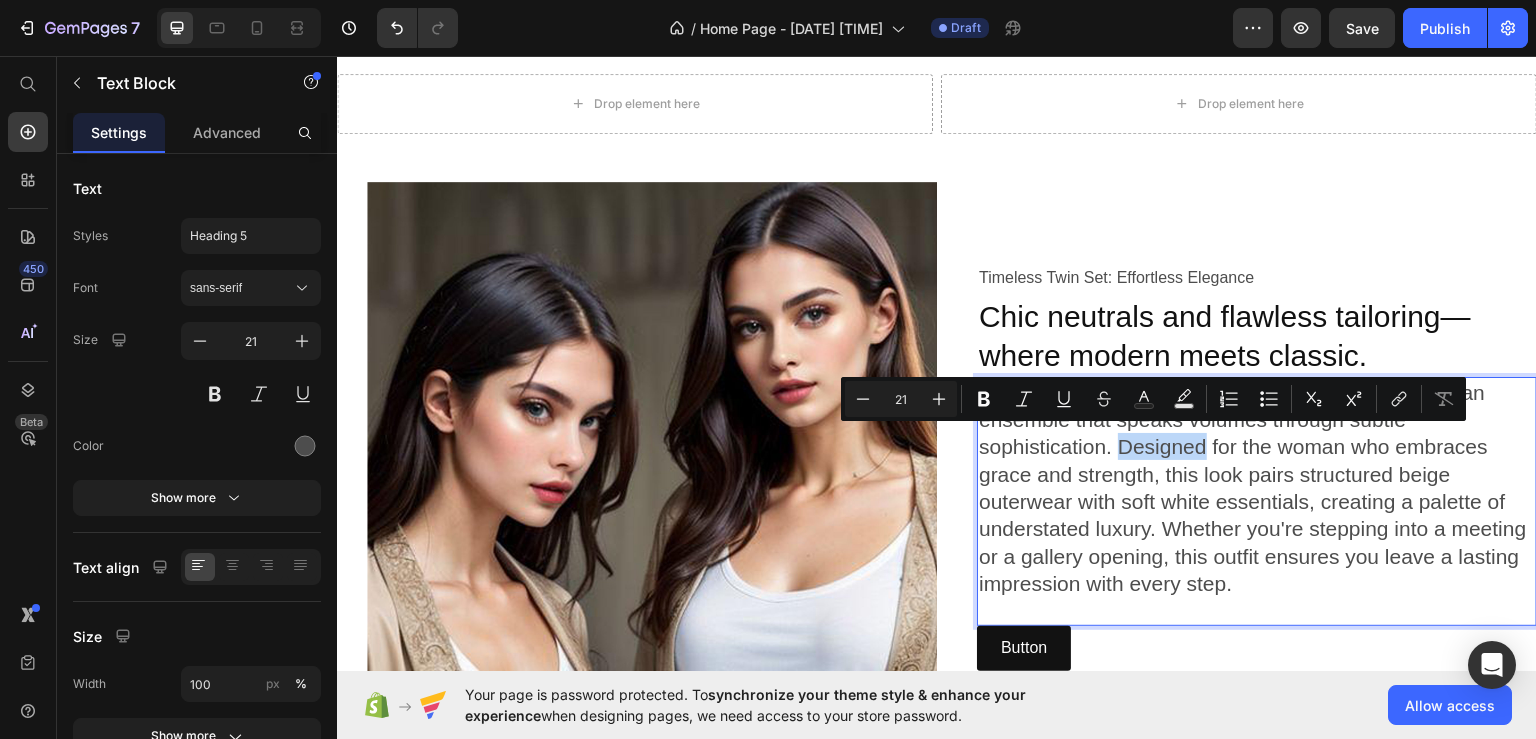 click on "Elevate your everyday with our Timeless Twin Set—an ensemble that speaks volumes through subtle sophistication. Designed for the woman who embraces grace and strength, this look pairs structured beige outerwear with soft white essentials, creating a palette of understated luxury. Whether you're stepping into a meeting or a gallery opening, this outfit ensures you leave a lasting impression with every step." at bounding box center [1257, 487] 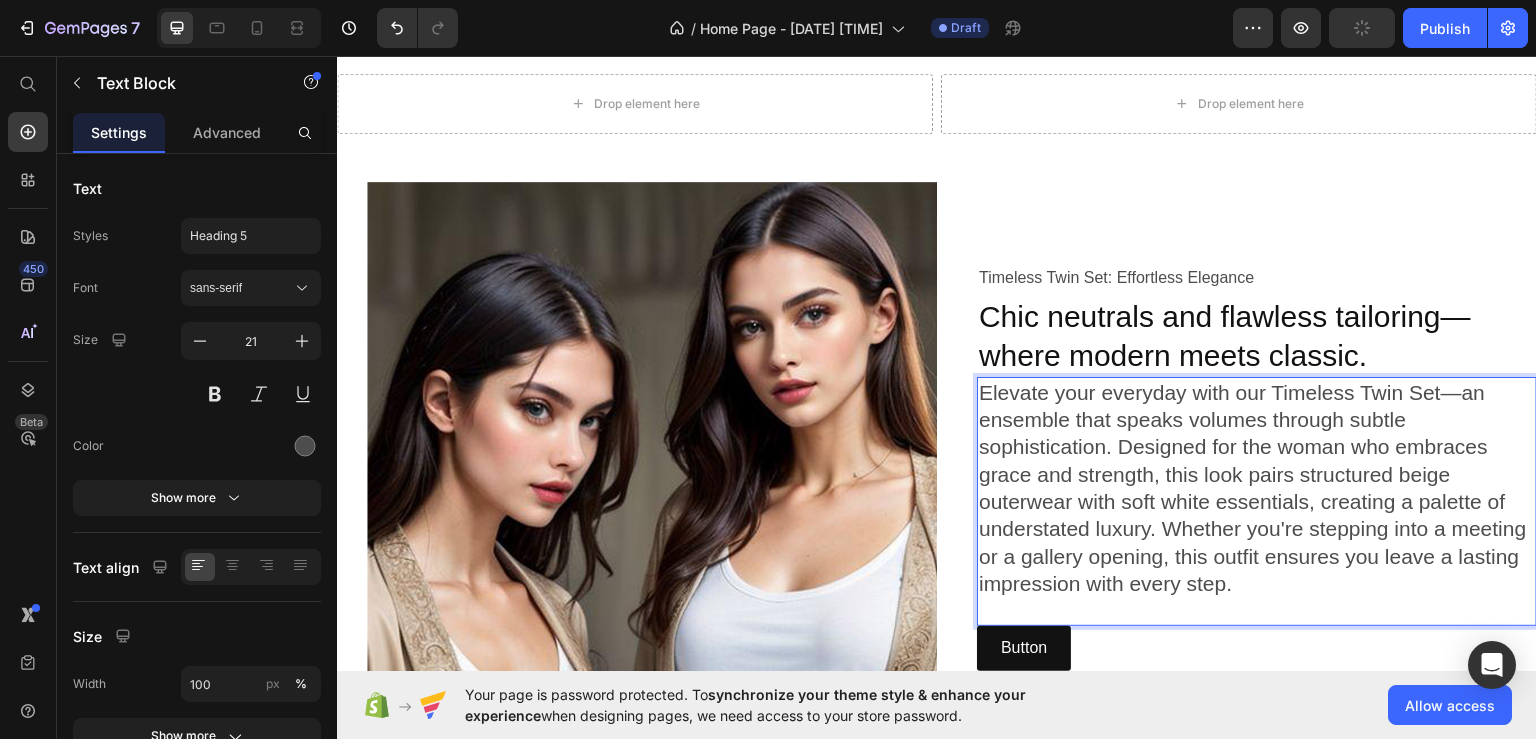 click on "Elevate your everyday with our Timeless Twin Set—an ensemble that speaks volumes through subtle sophistication. Designed for the woman who embraces grace and strength, this look pairs structured beige outerwear with soft white essentials, creating a palette of understated luxury. Whether you're stepping into a meeting or a gallery opening, this outfit ensures you leave a lasting impression with every step." at bounding box center [1257, 487] 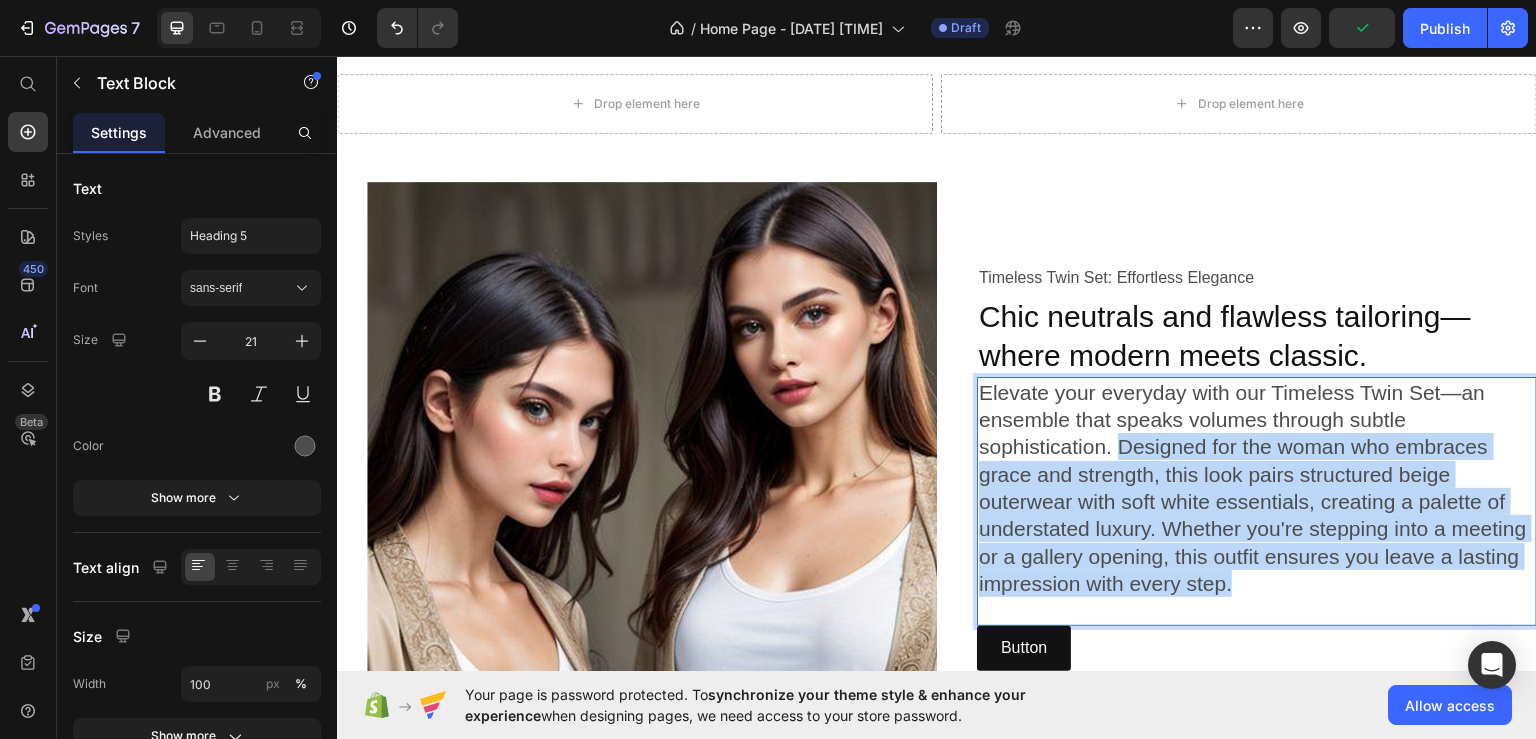 drag, startPoint x: 1107, startPoint y: 437, endPoint x: 1232, endPoint y: 574, distance: 185.45619 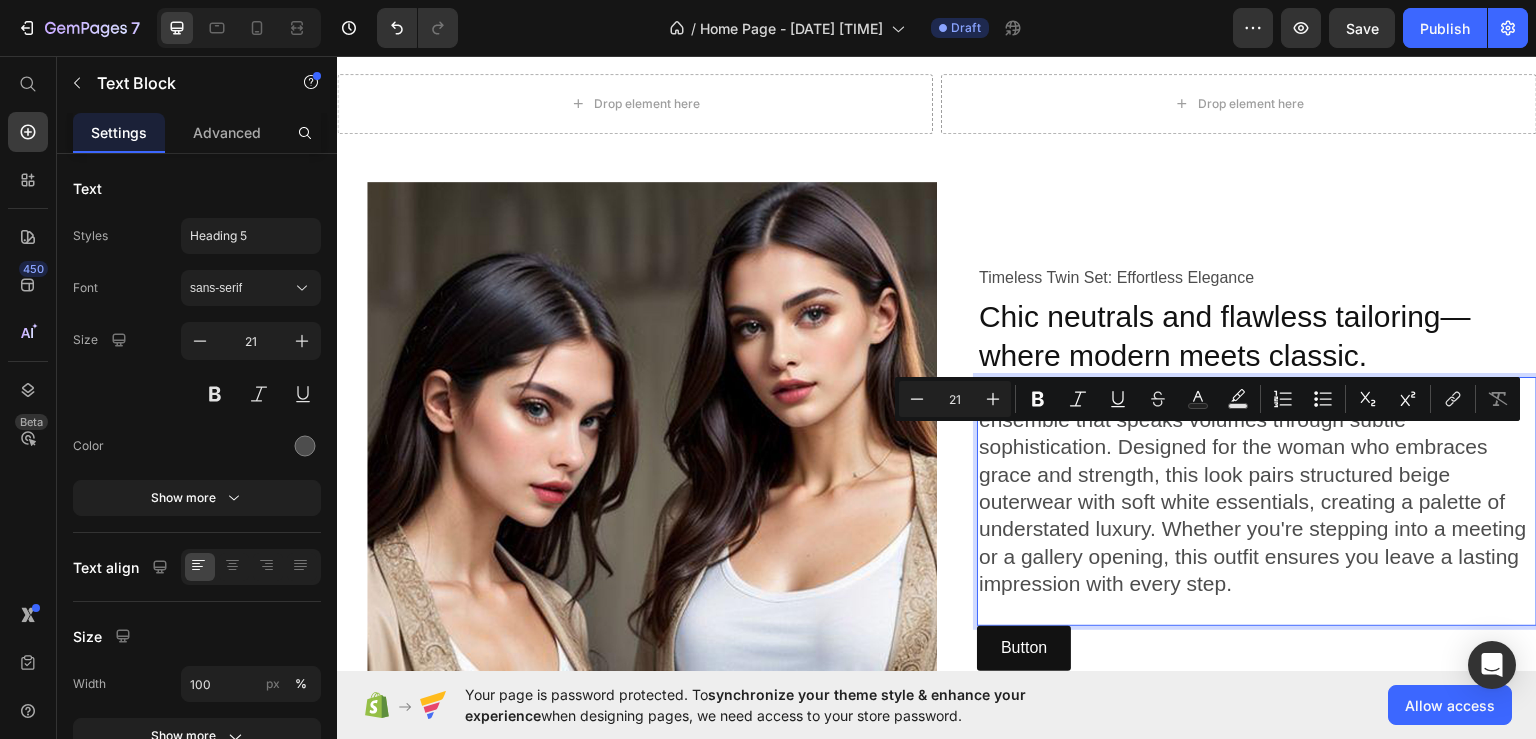click on "Elevate your everyday with our Timeless Twin Set—an ensemble that speaks volumes through subtle sophistication. Designed for the woman who embraces grace and strength, this look pairs structured beige outerwear with soft white essentials, creating a palette of understated luxury. Whether you're stepping into a meeting or a gallery opening, this outfit ensures you leave a lasting impression with every step." at bounding box center [1257, 487] 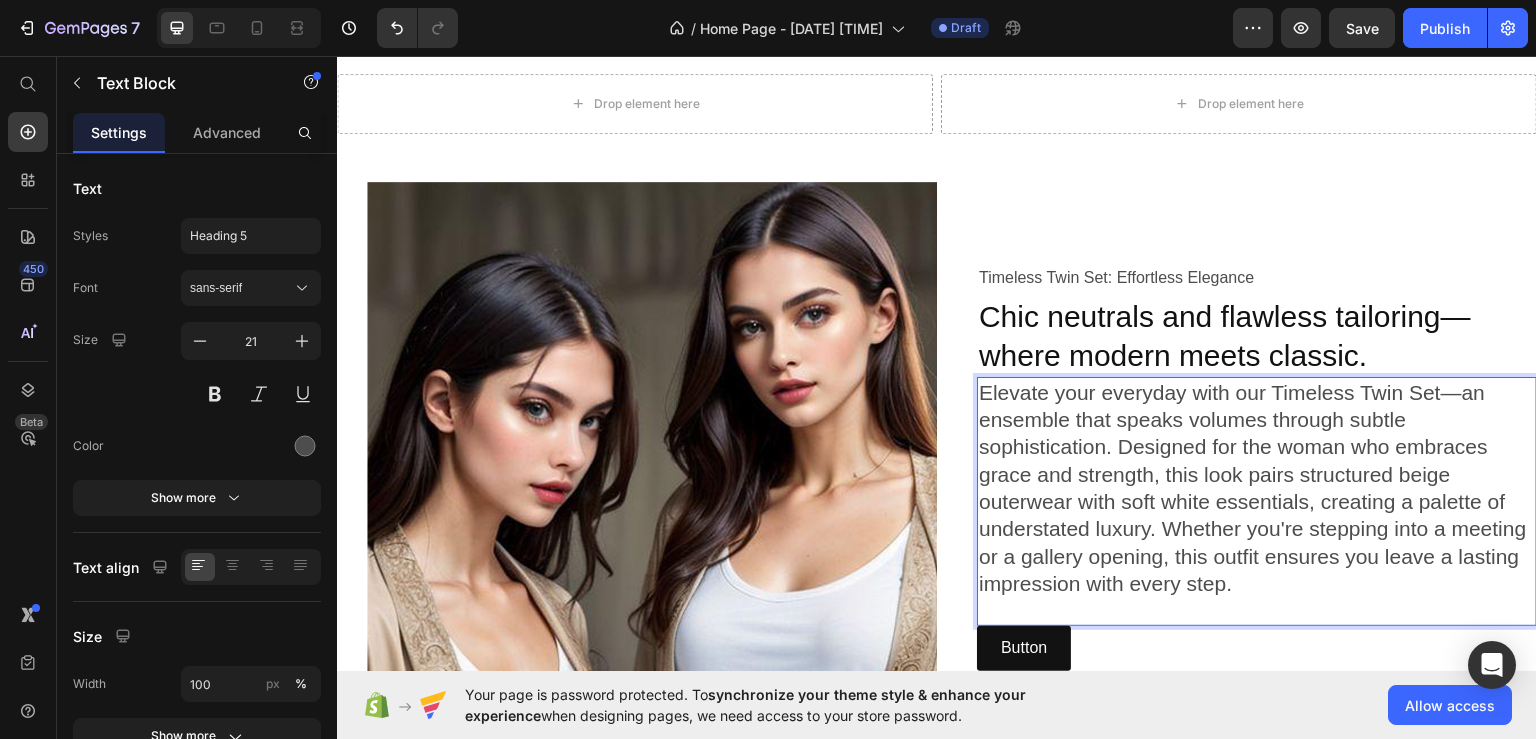 click on "Elevate your everyday with our Timeless Twin Set—an ensemble that speaks volumes through subtle sophistication. Designed for the woman who embraces grace and strength, this look pairs structured beige outerwear with soft white essentials, creating a palette of understated luxury. Whether you're stepping into a meeting or a gallery opening, this outfit ensures you leave a lasting impression with every step." at bounding box center [1257, 487] 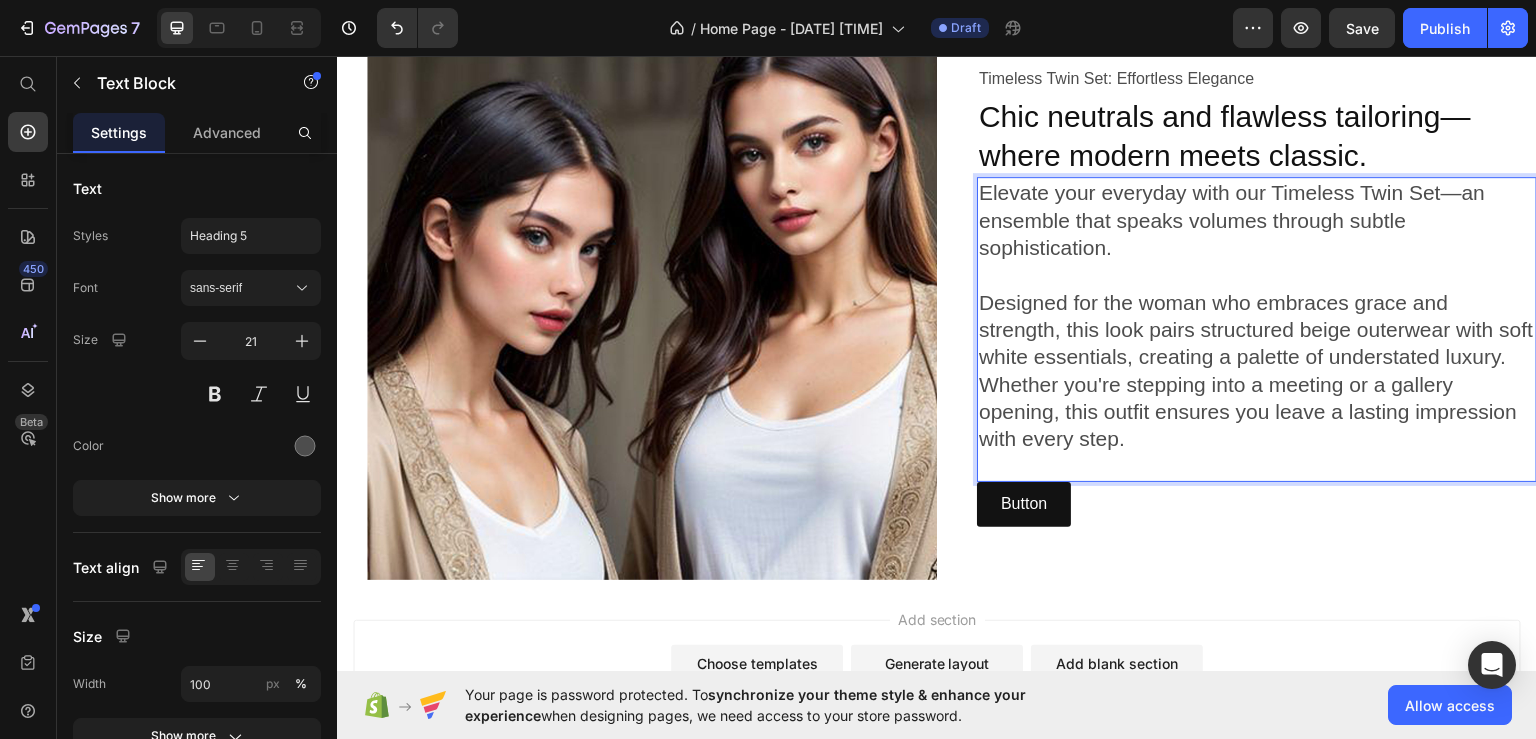 scroll, scrollTop: 916, scrollLeft: 0, axis: vertical 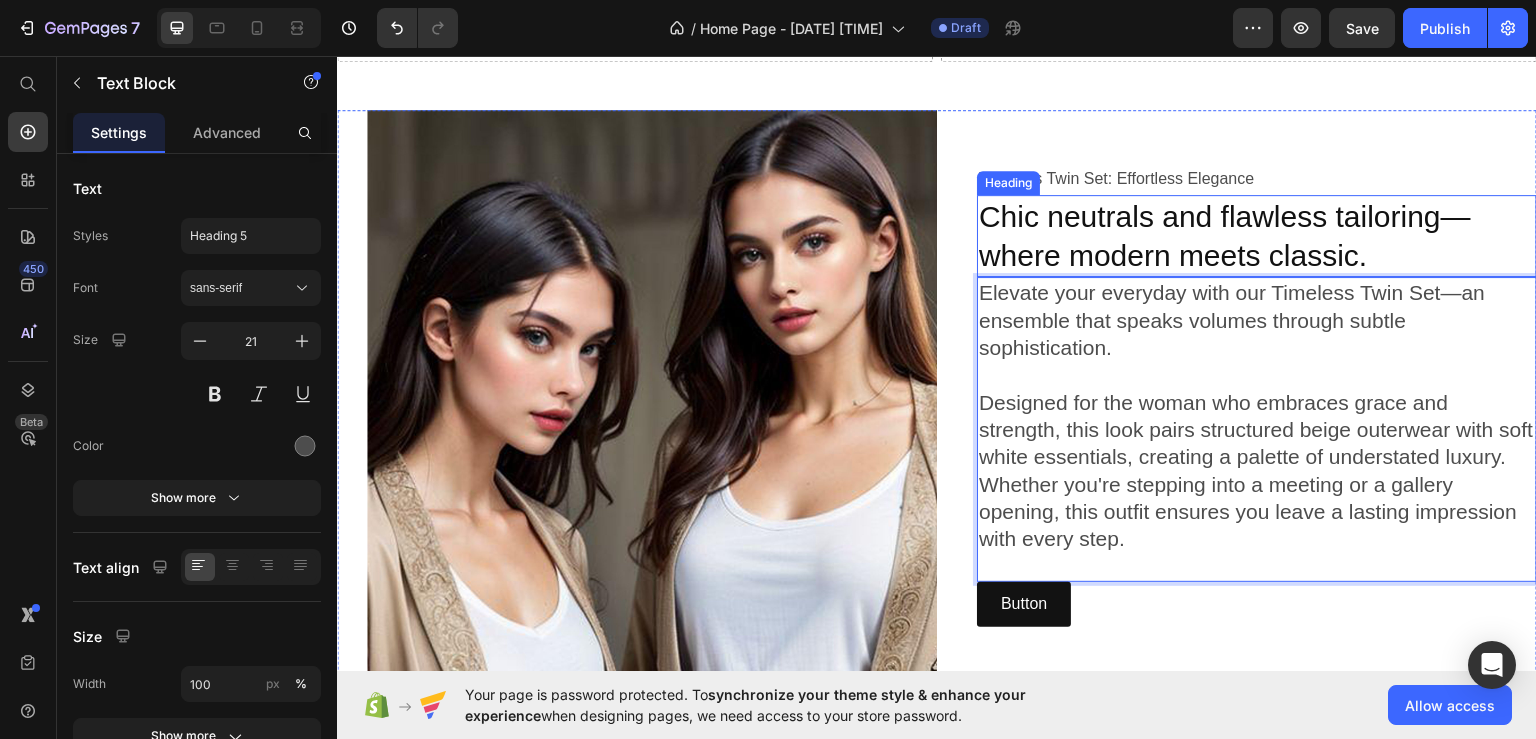 click on "Chic neutrals and flawless tailoring—where modern meets classic." at bounding box center [1257, 235] 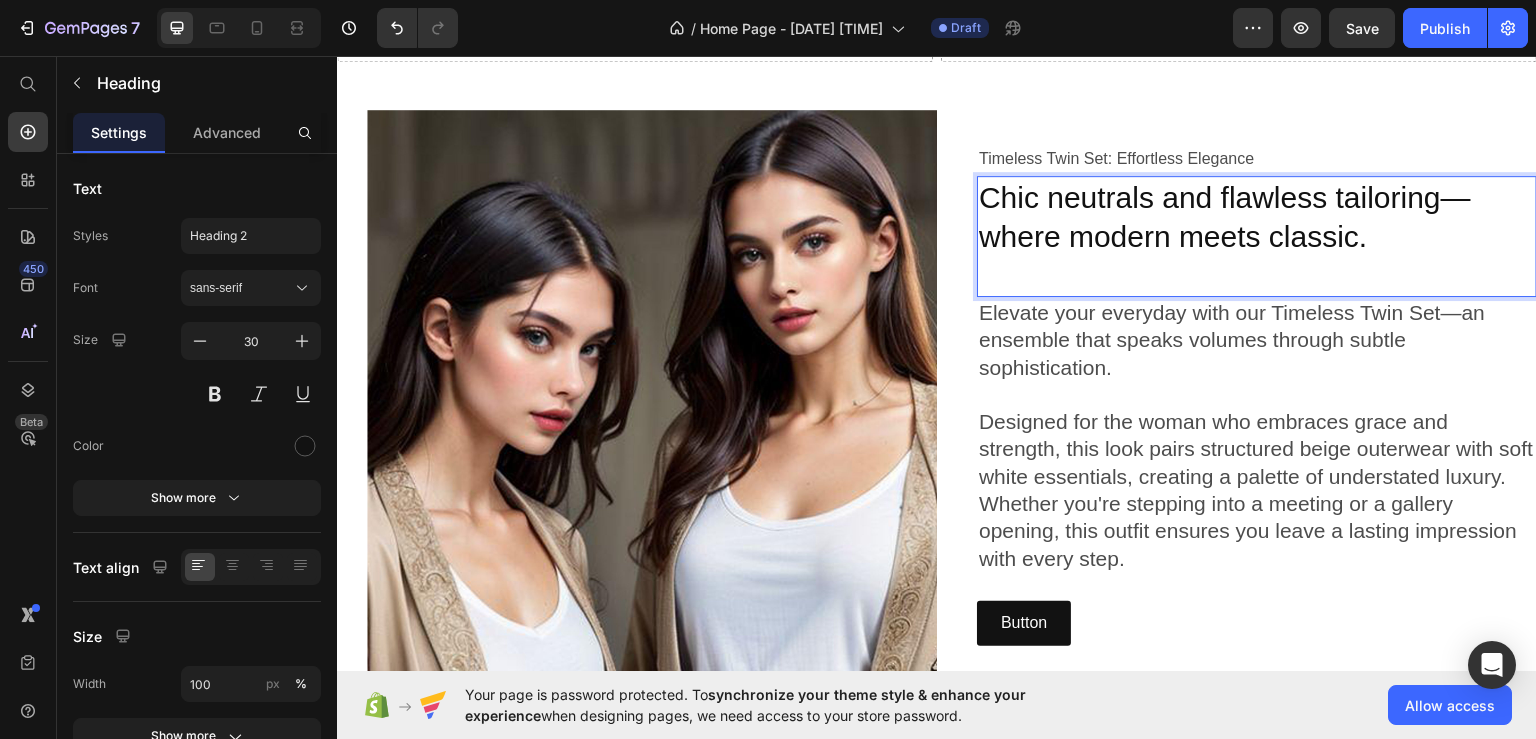 scroll, scrollTop: 897, scrollLeft: 0, axis: vertical 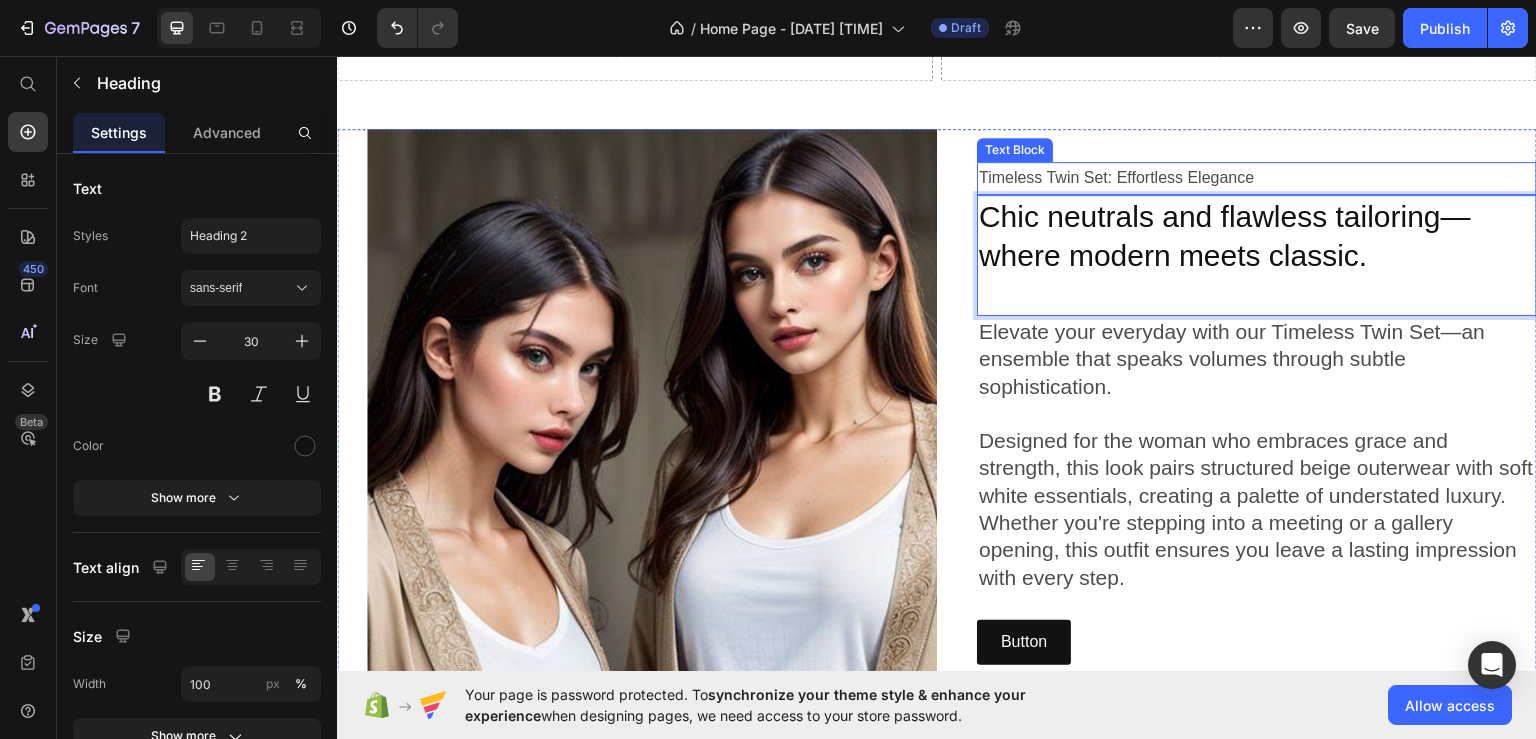 click on "Timeless Twin Set: Effortless Elegance" at bounding box center (1257, 177) 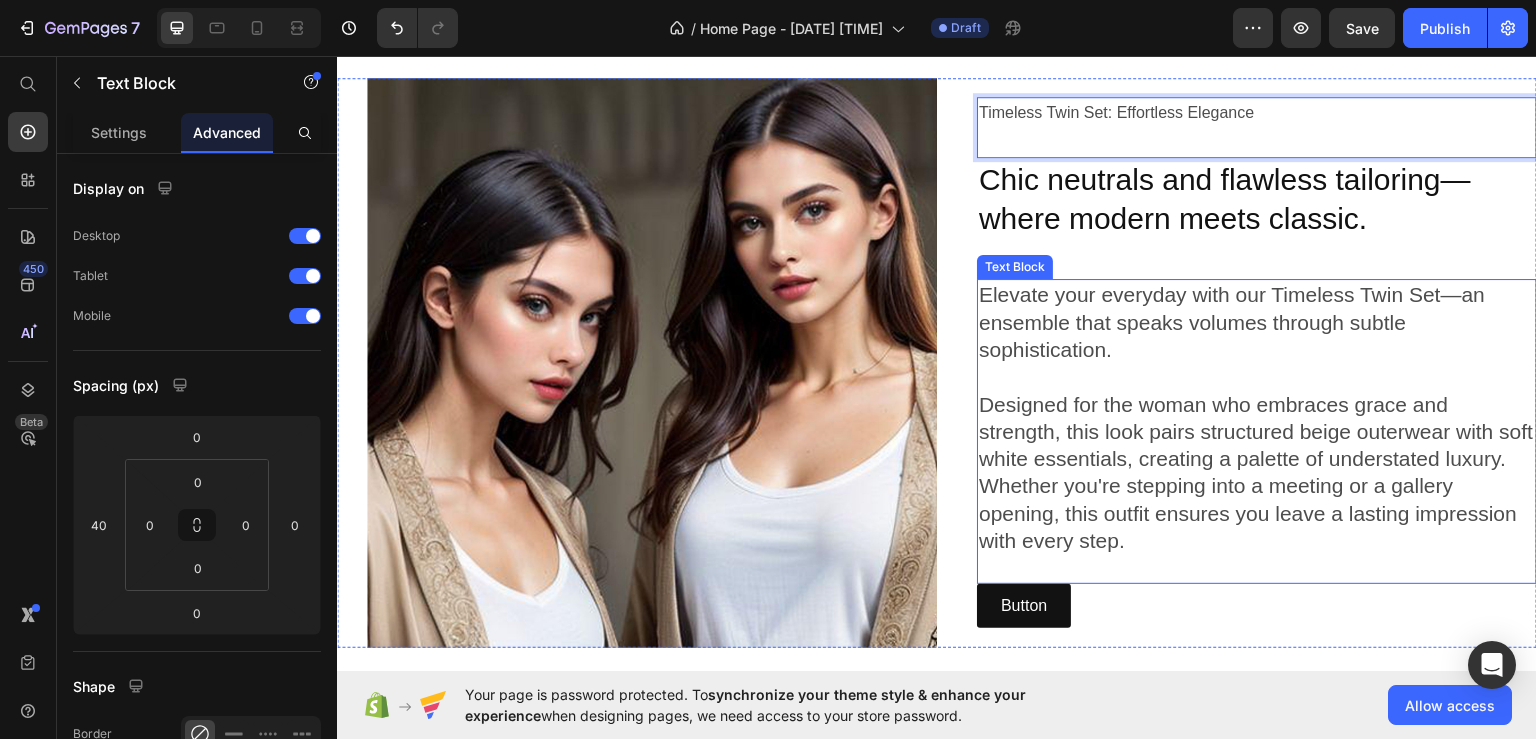 scroll, scrollTop: 983, scrollLeft: 0, axis: vertical 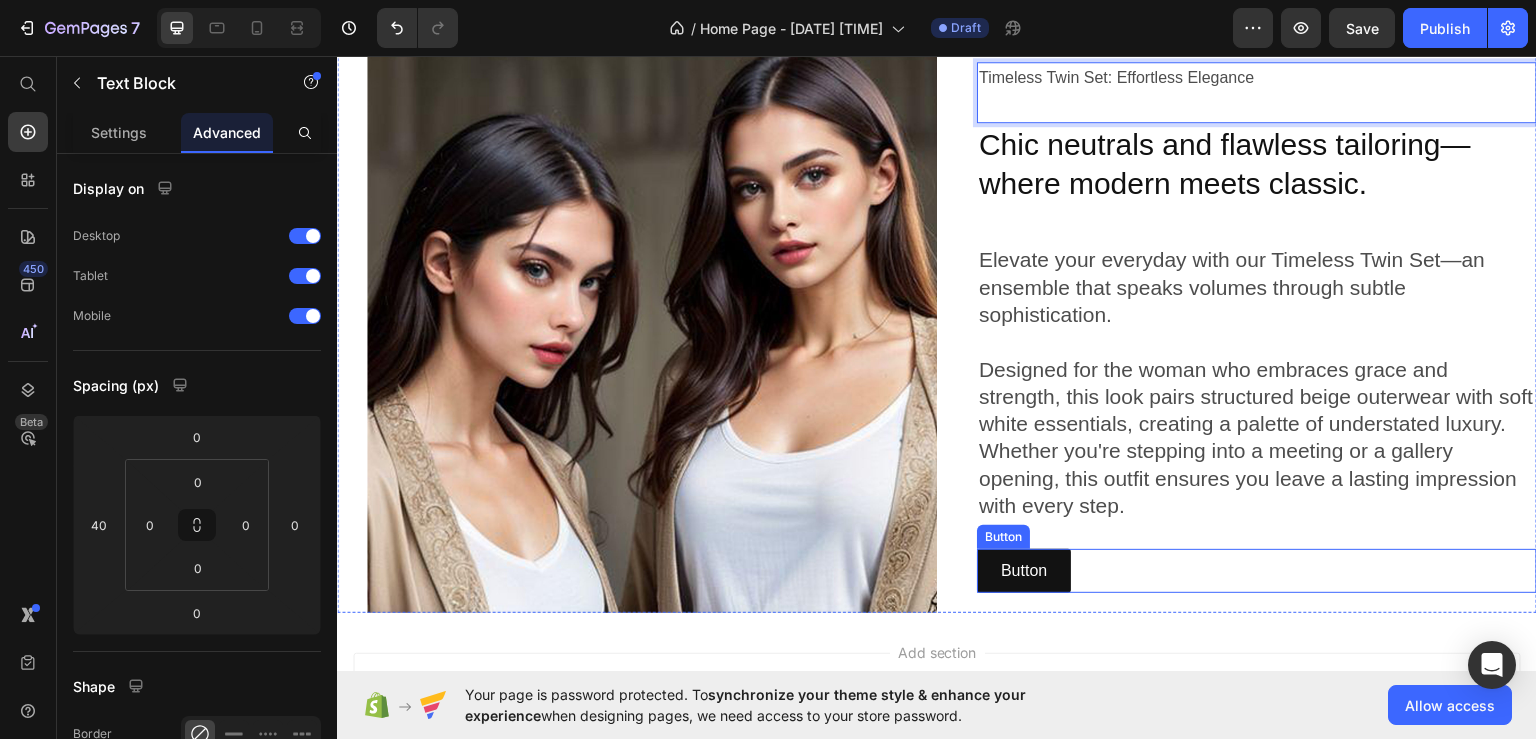 click on "Button Button" at bounding box center (1257, 570) 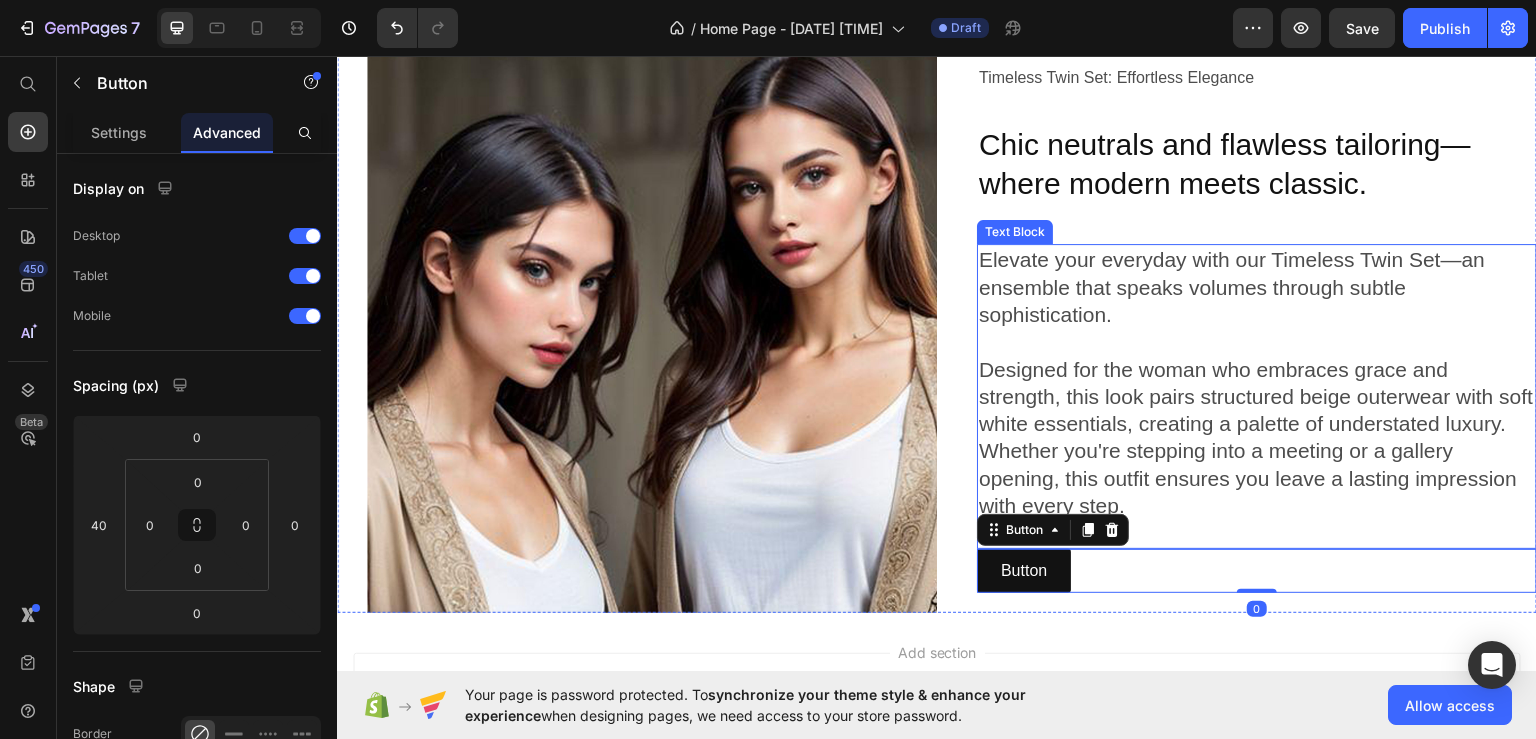 click on "Designed for the woman who embraces grace and strength, this look pairs structured beige outerwear with soft white essentials, creating a palette of understated luxury. Whether you're stepping into a meeting or a gallery opening, this outfit ensures you leave a lasting impression with every step." at bounding box center [1257, 437] 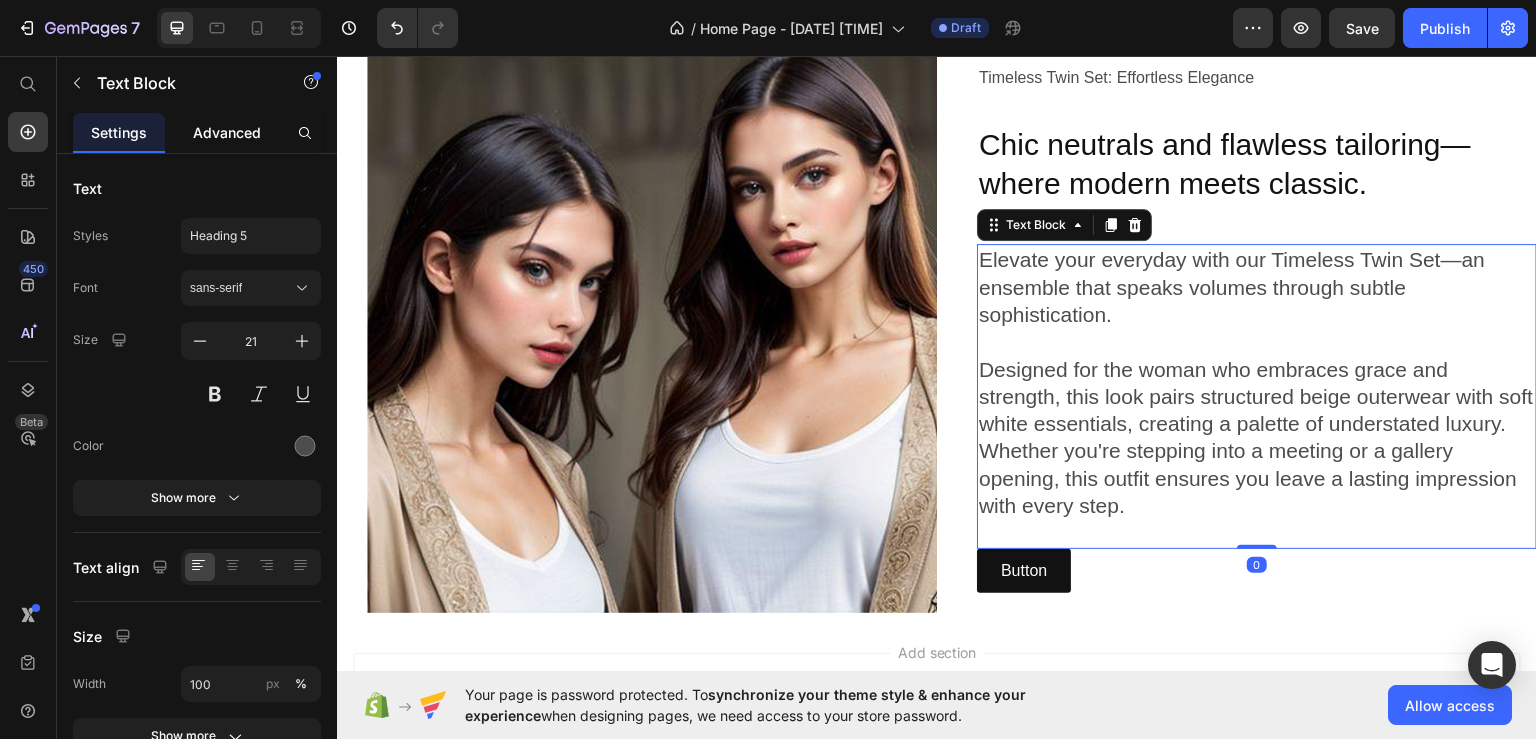 click on "Advanced" at bounding box center [227, 132] 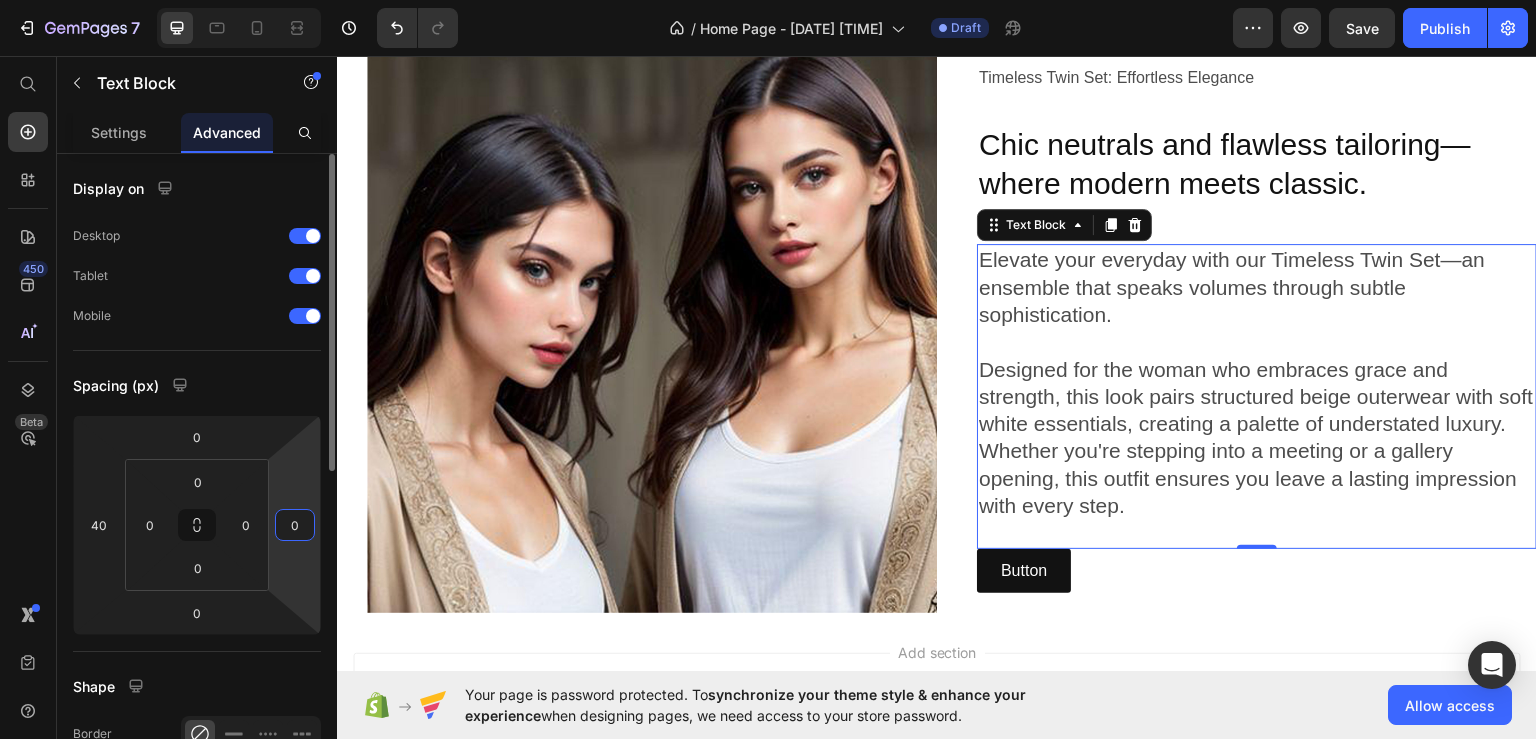 click on "0" at bounding box center [295, 525] 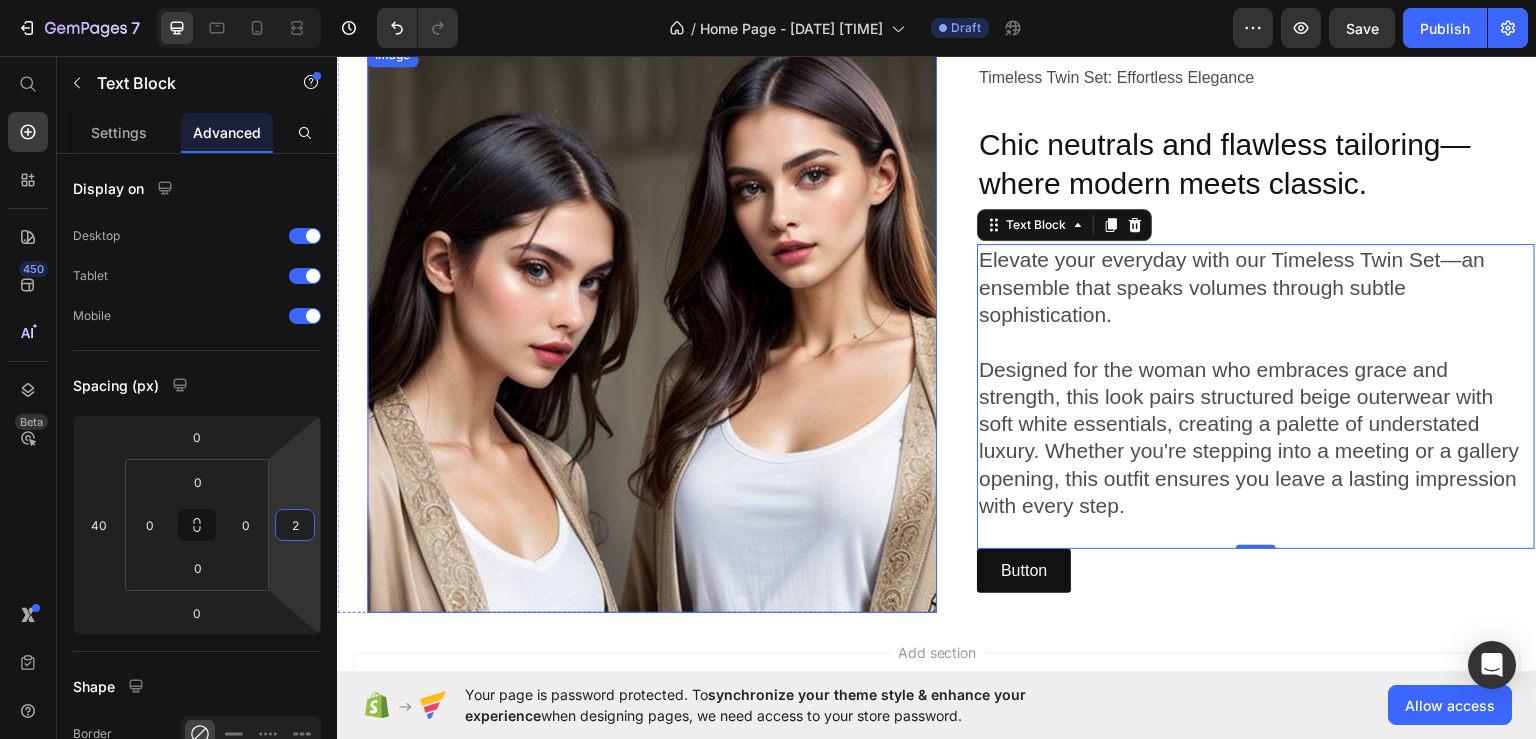 type on "20" 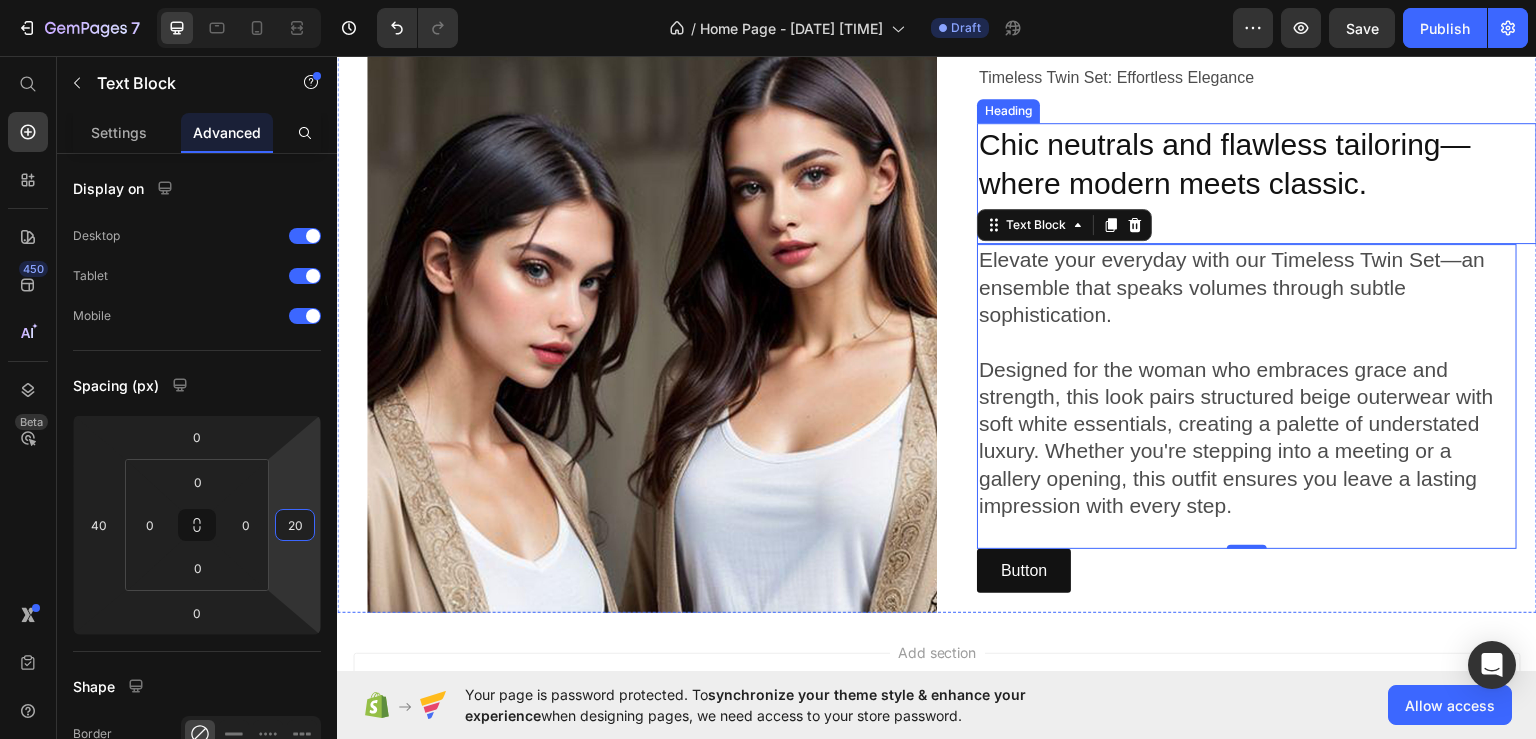 click on "Chic neutrals and flawless tailoring—where modern meets classic." at bounding box center [1257, 182] 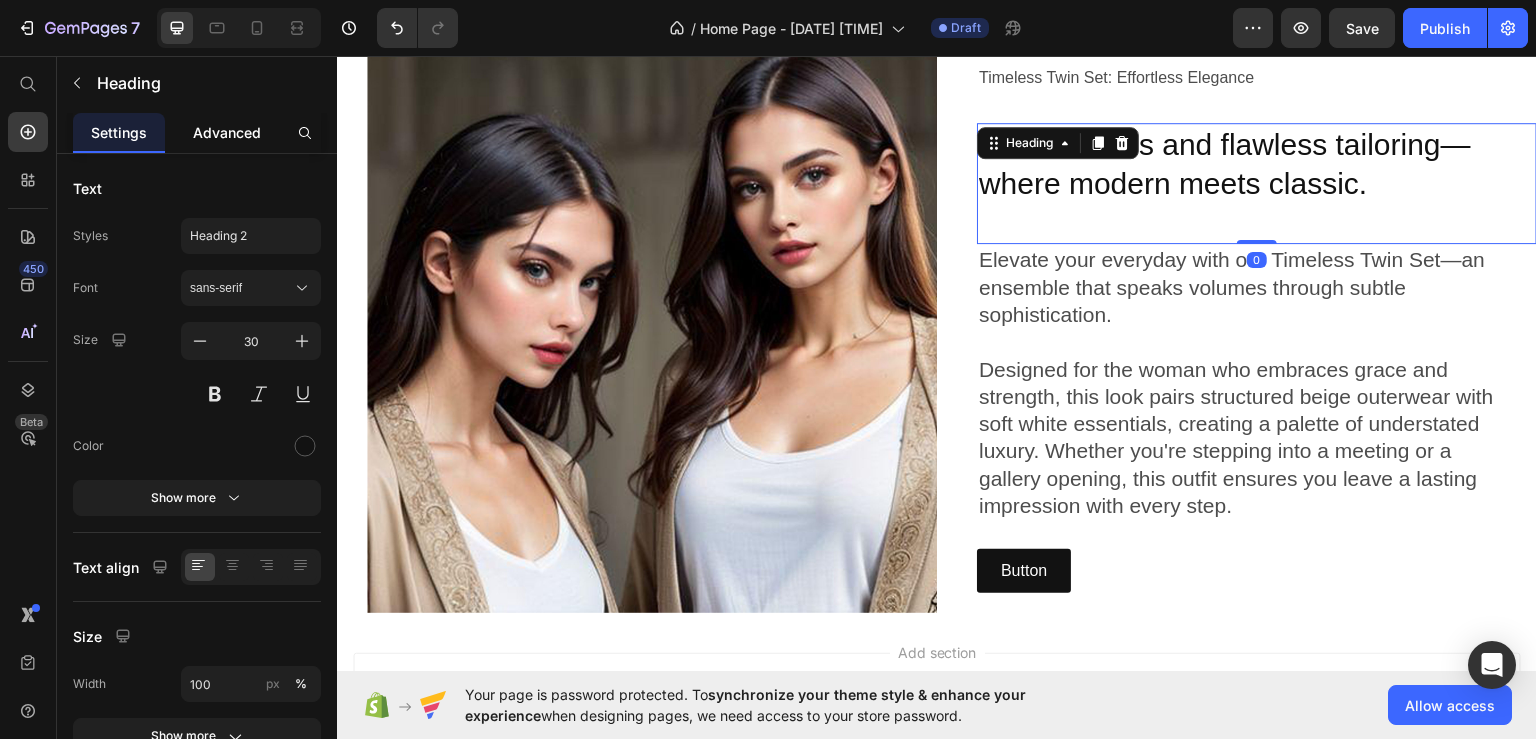 click on "Advanced" at bounding box center (227, 132) 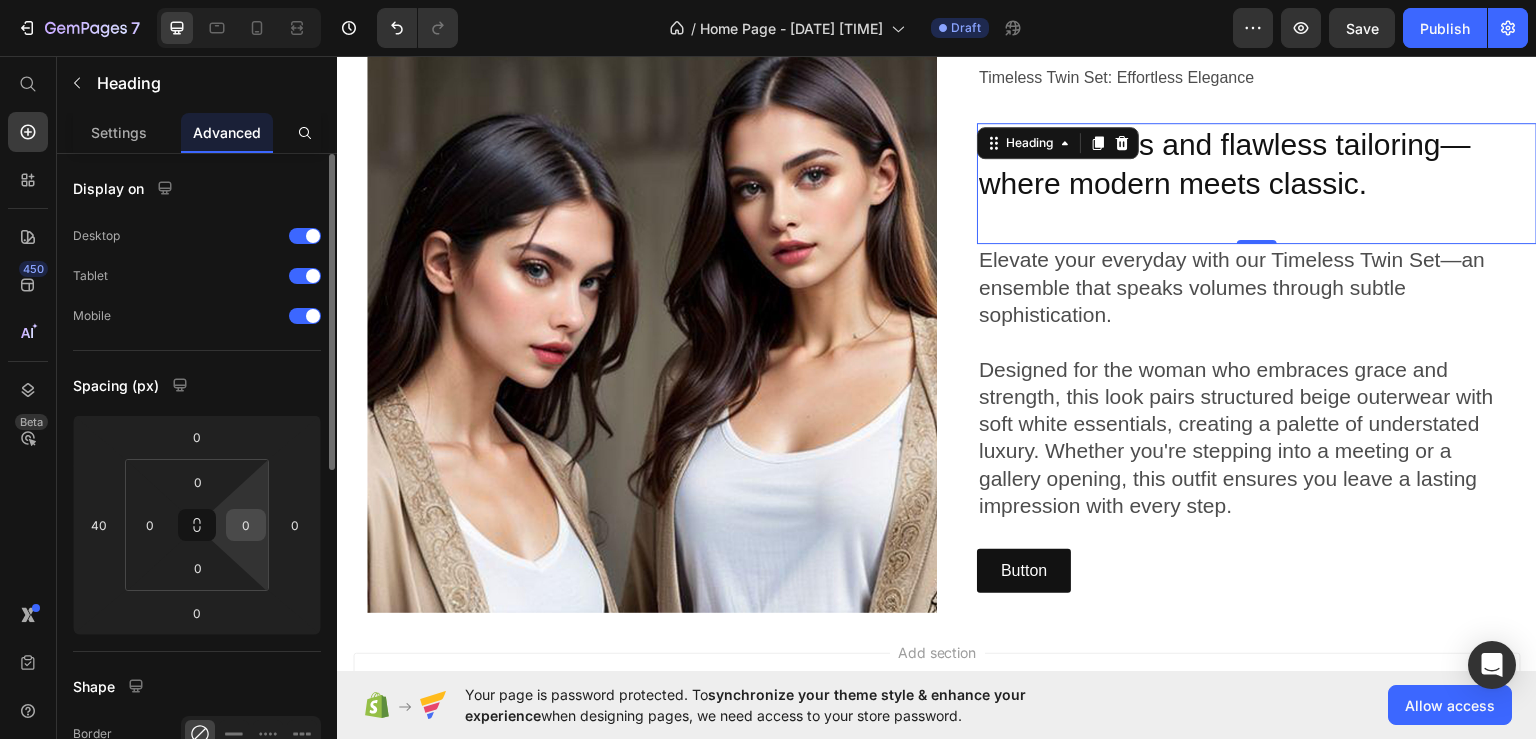 click on "0" at bounding box center (246, 525) 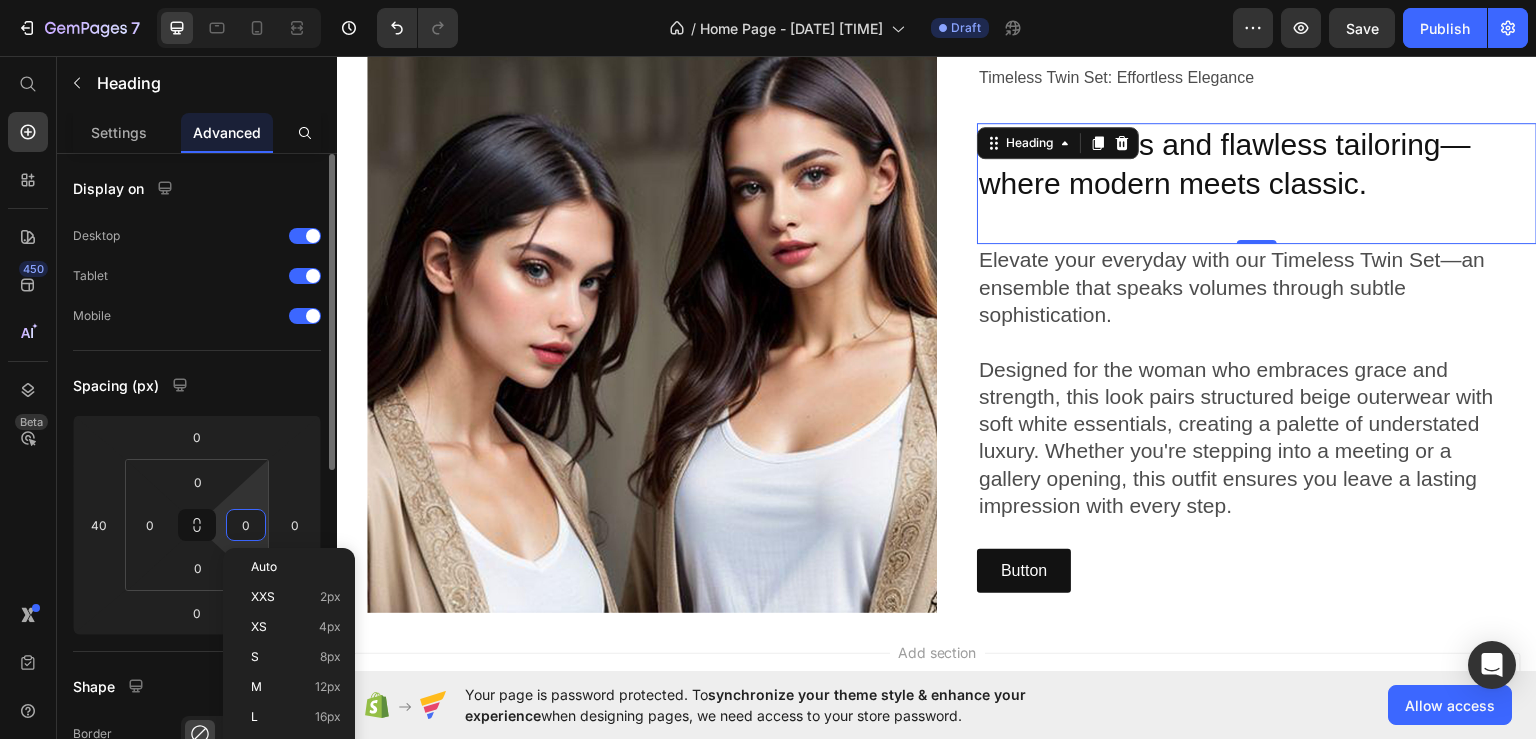 click on "0" at bounding box center [246, 525] 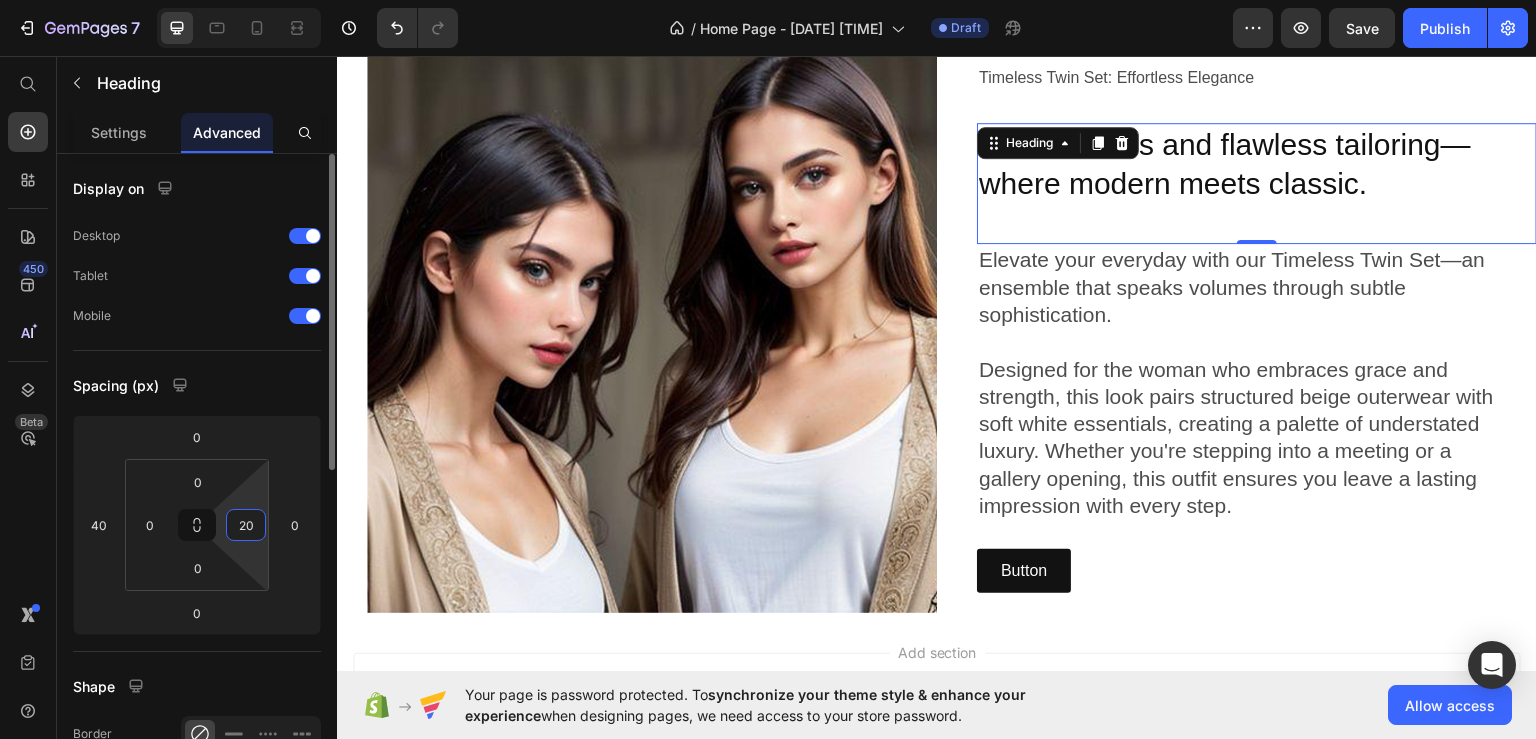 type on "2" 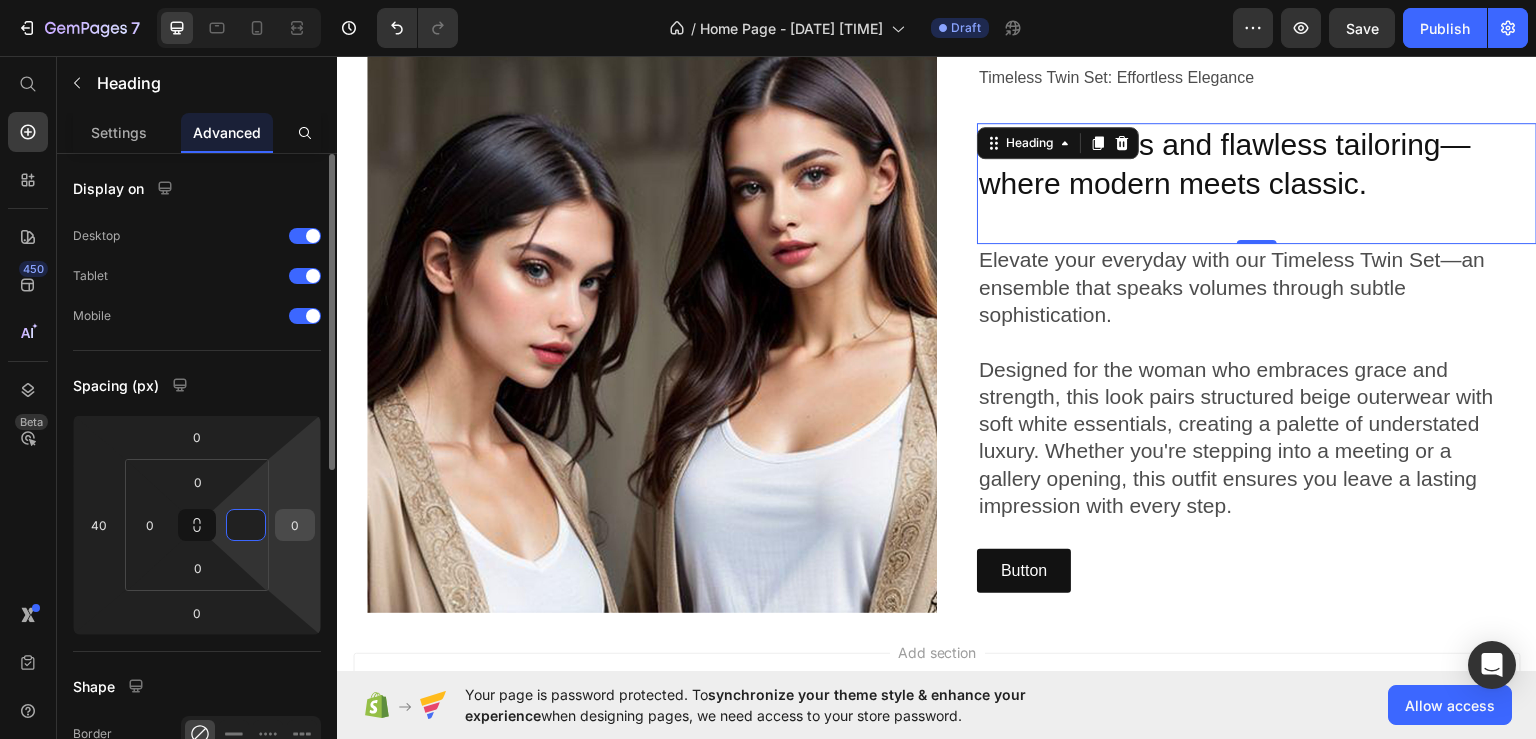 click on "0" at bounding box center [295, 525] 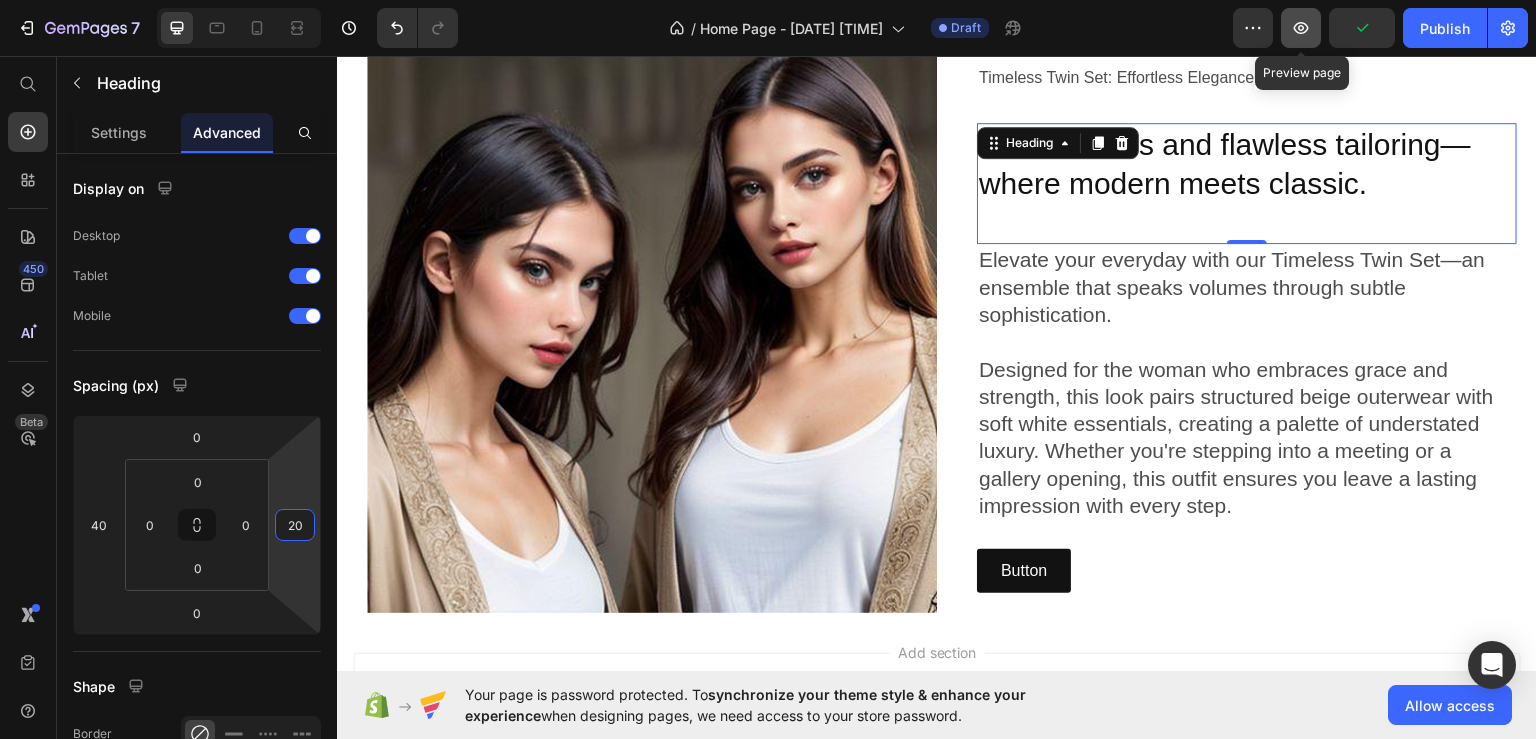 type on "20" 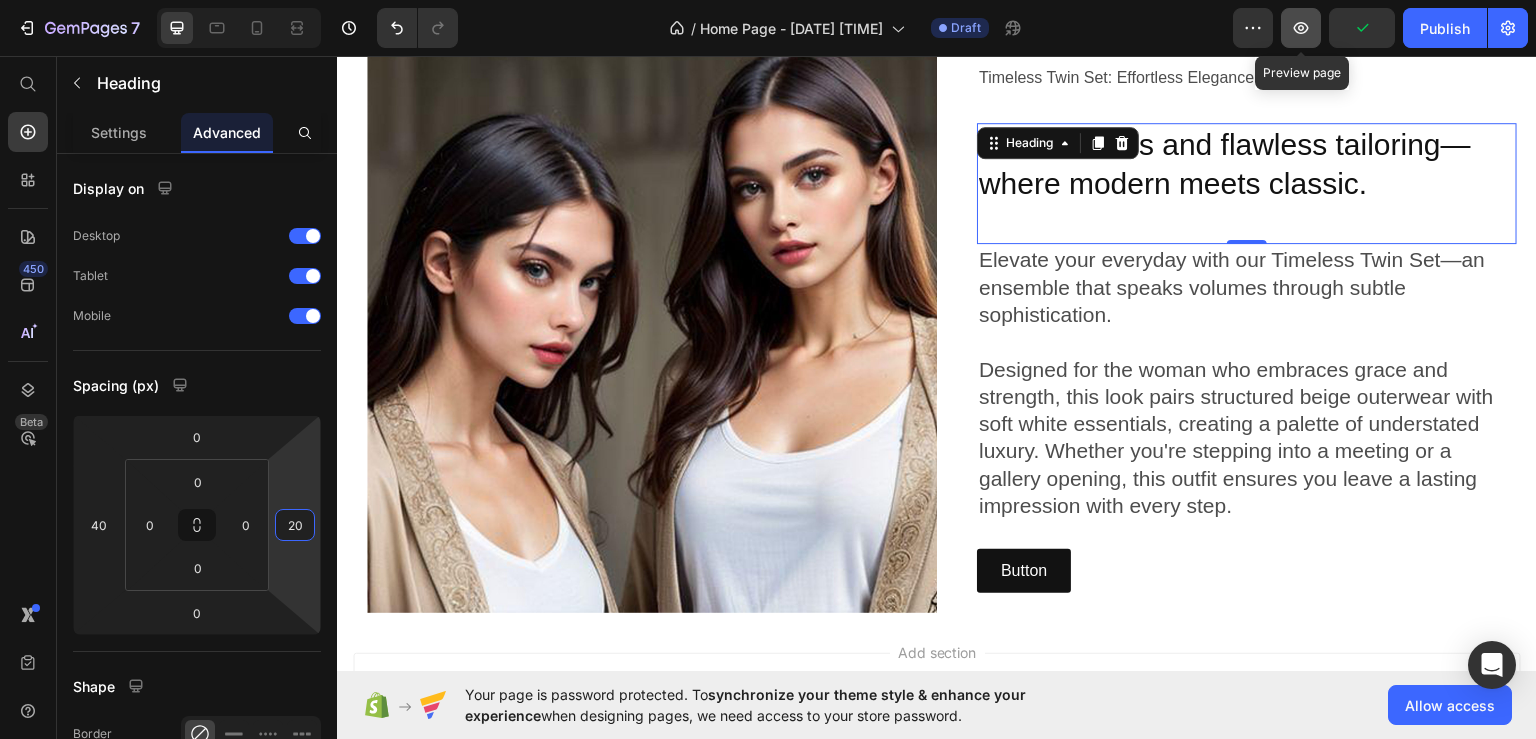 click 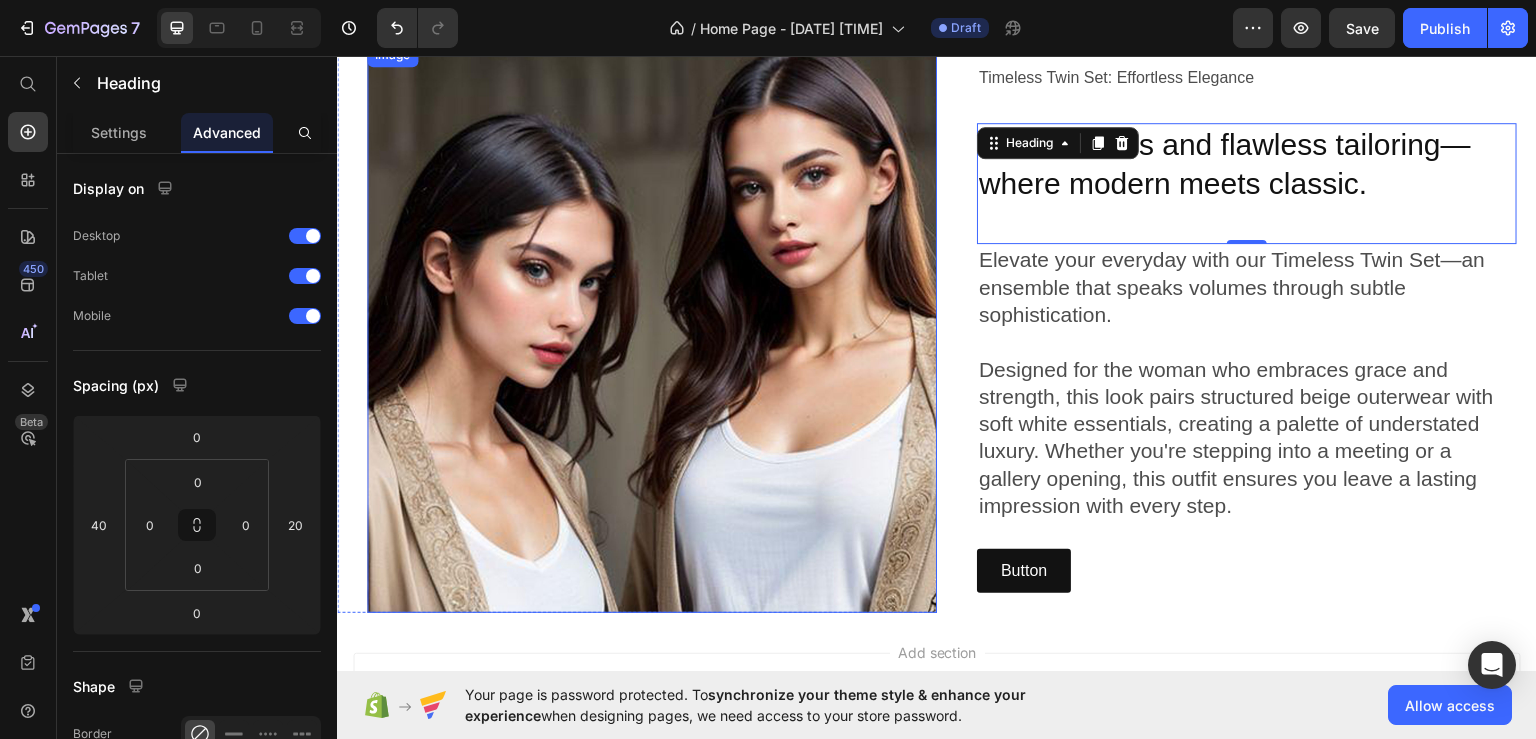 click at bounding box center [652, 327] 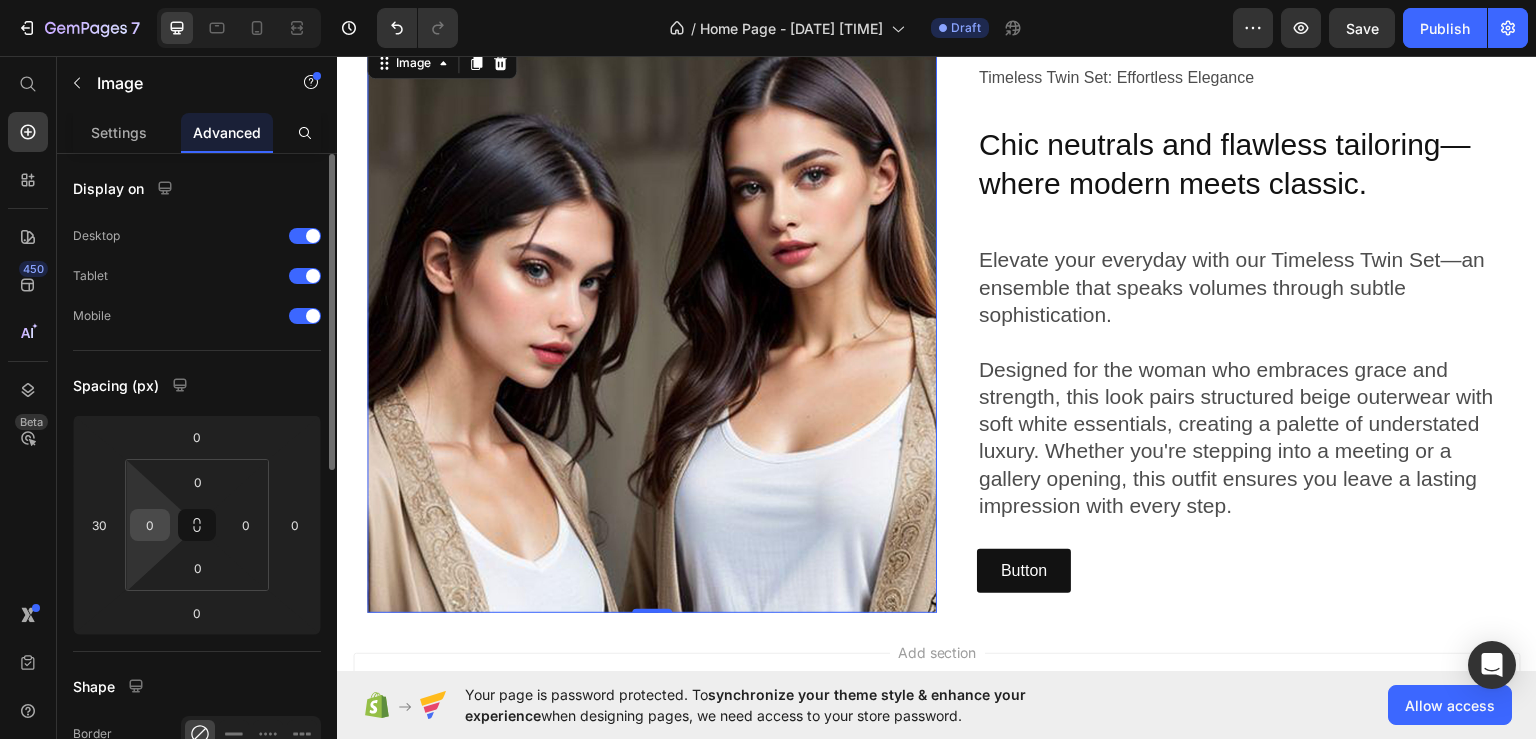 click on "0" at bounding box center (150, 525) 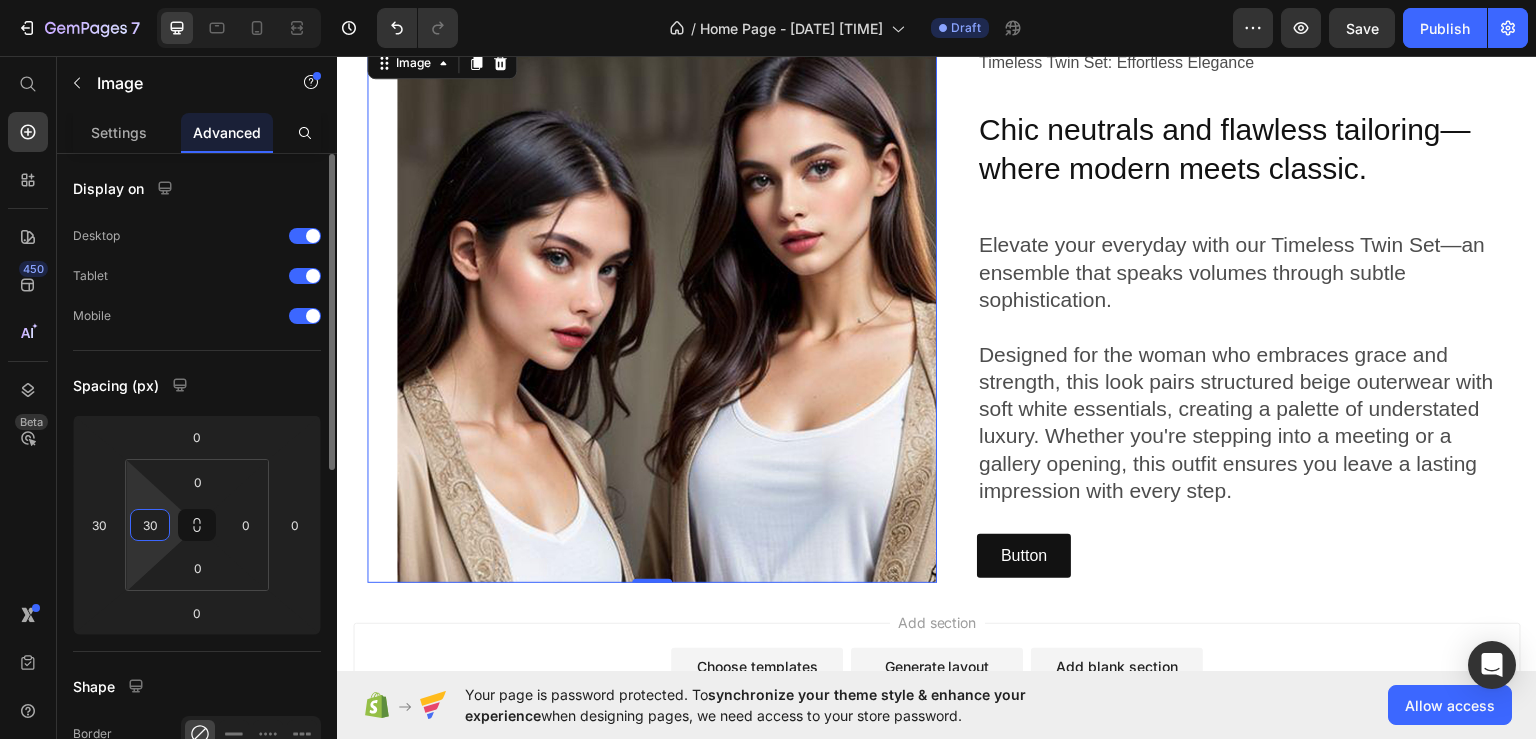 type on "3" 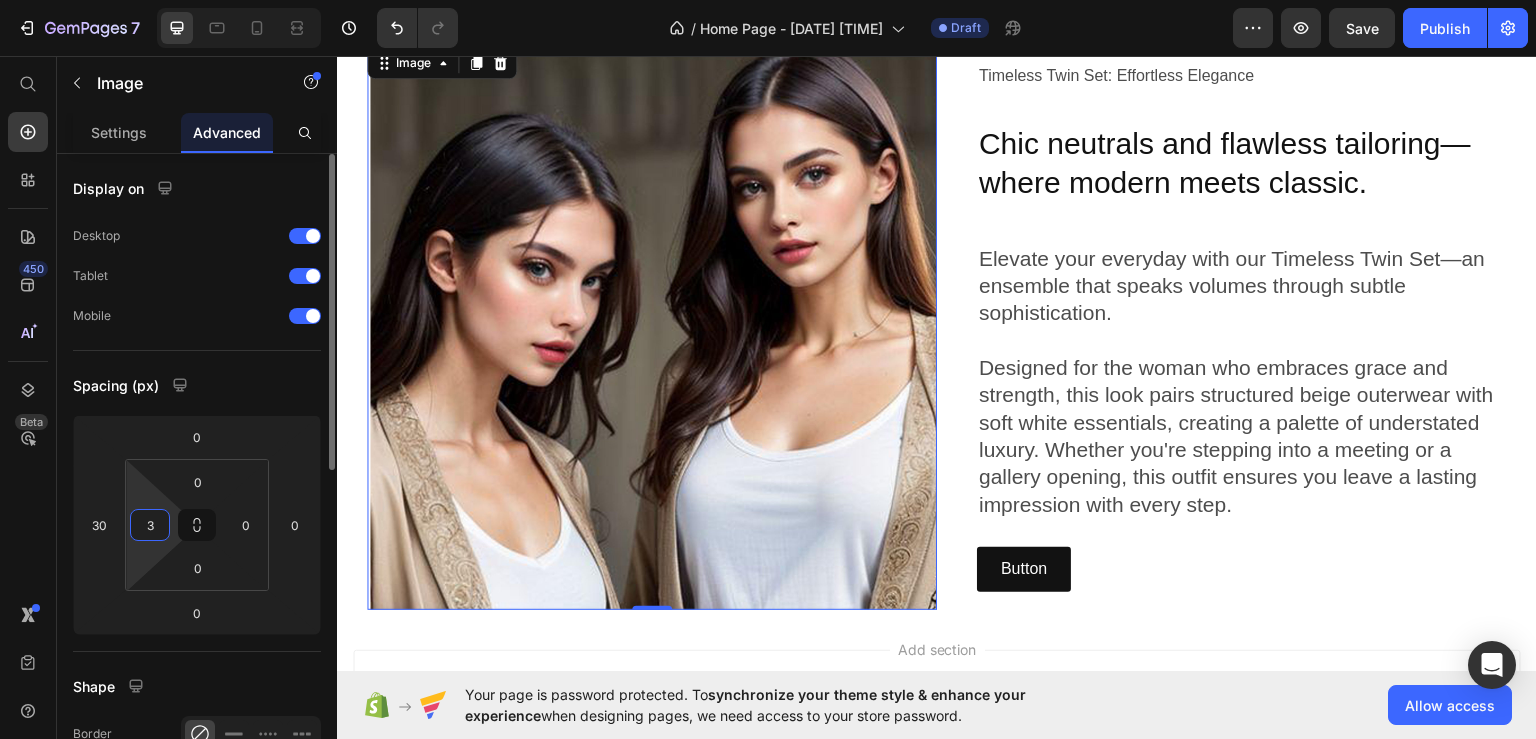 type 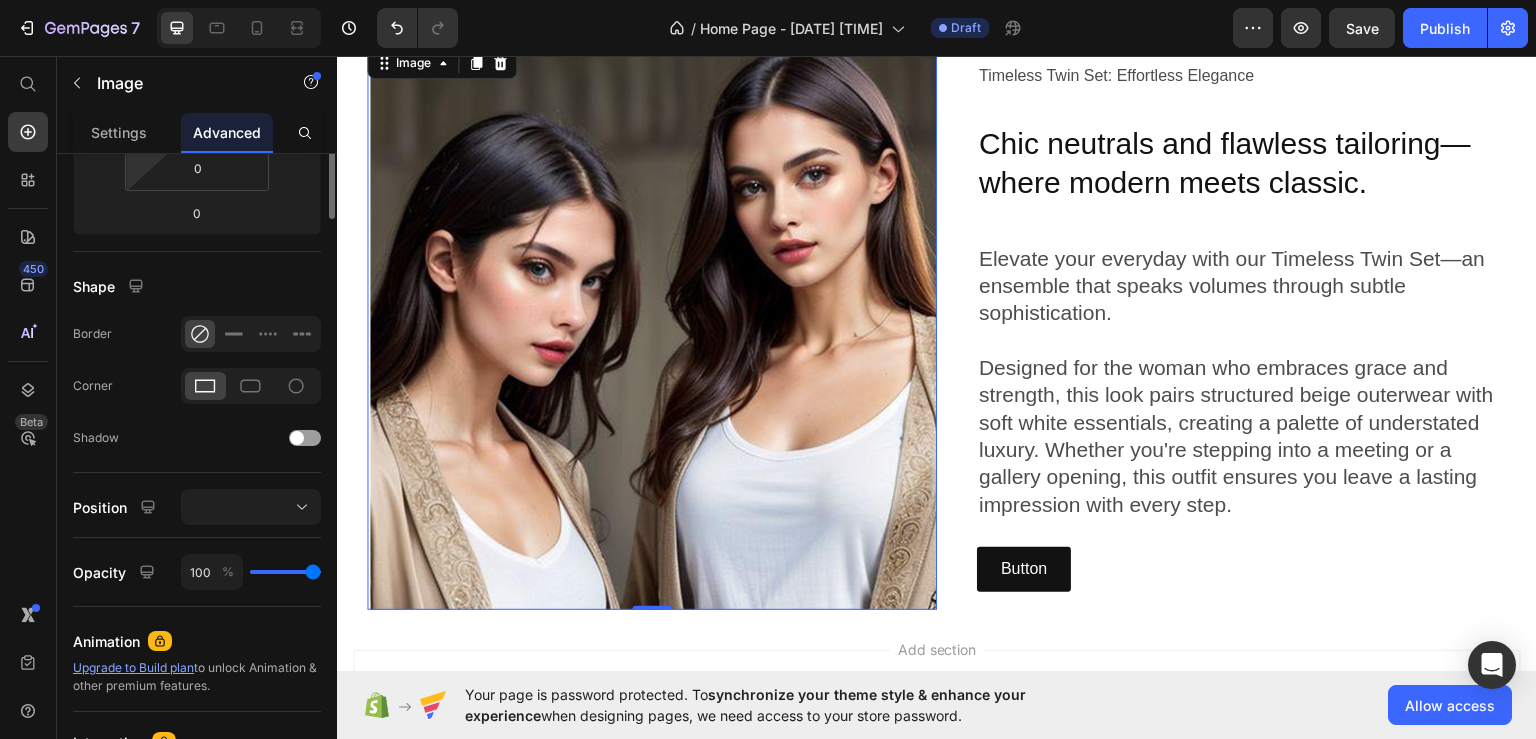 scroll, scrollTop: 0, scrollLeft: 0, axis: both 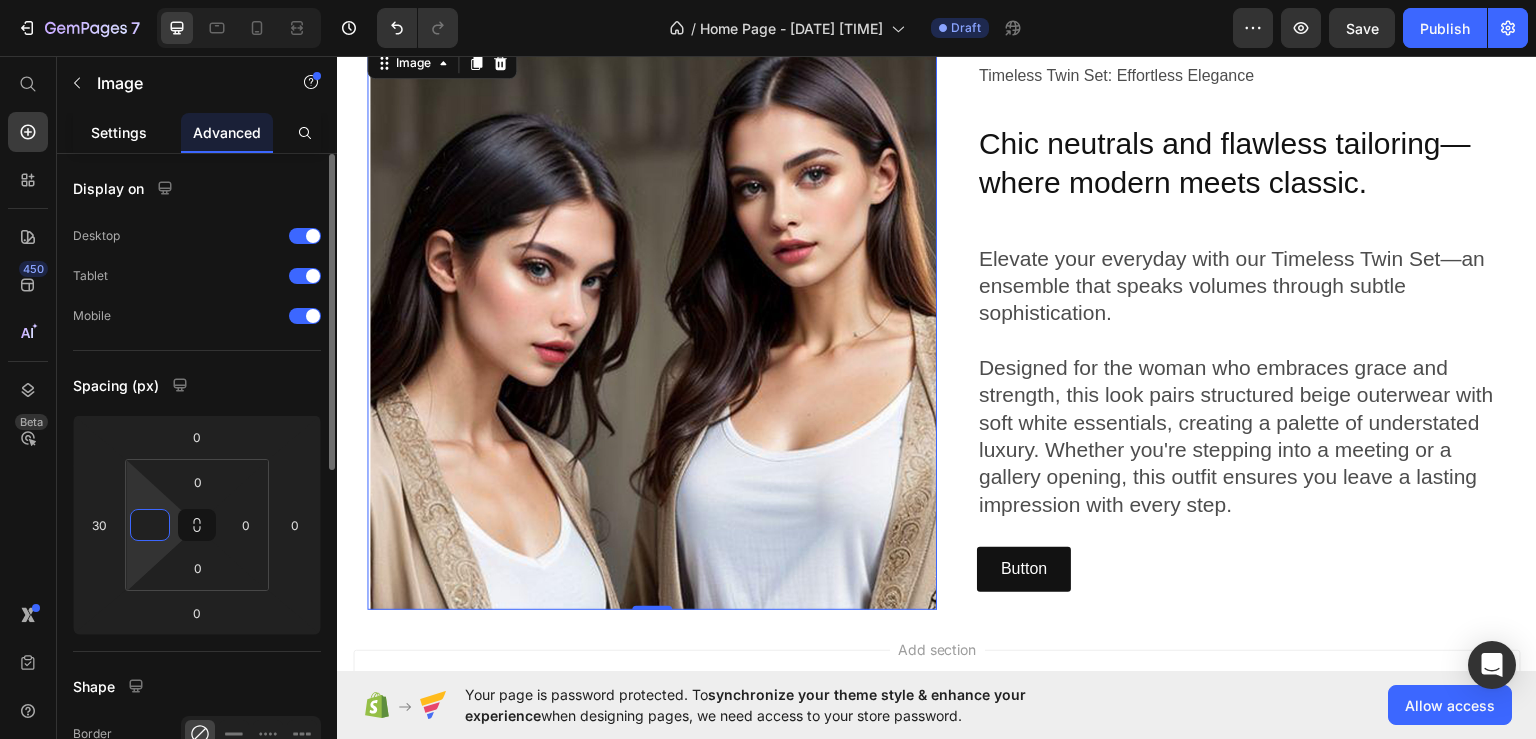 click on "Settings" at bounding box center (119, 132) 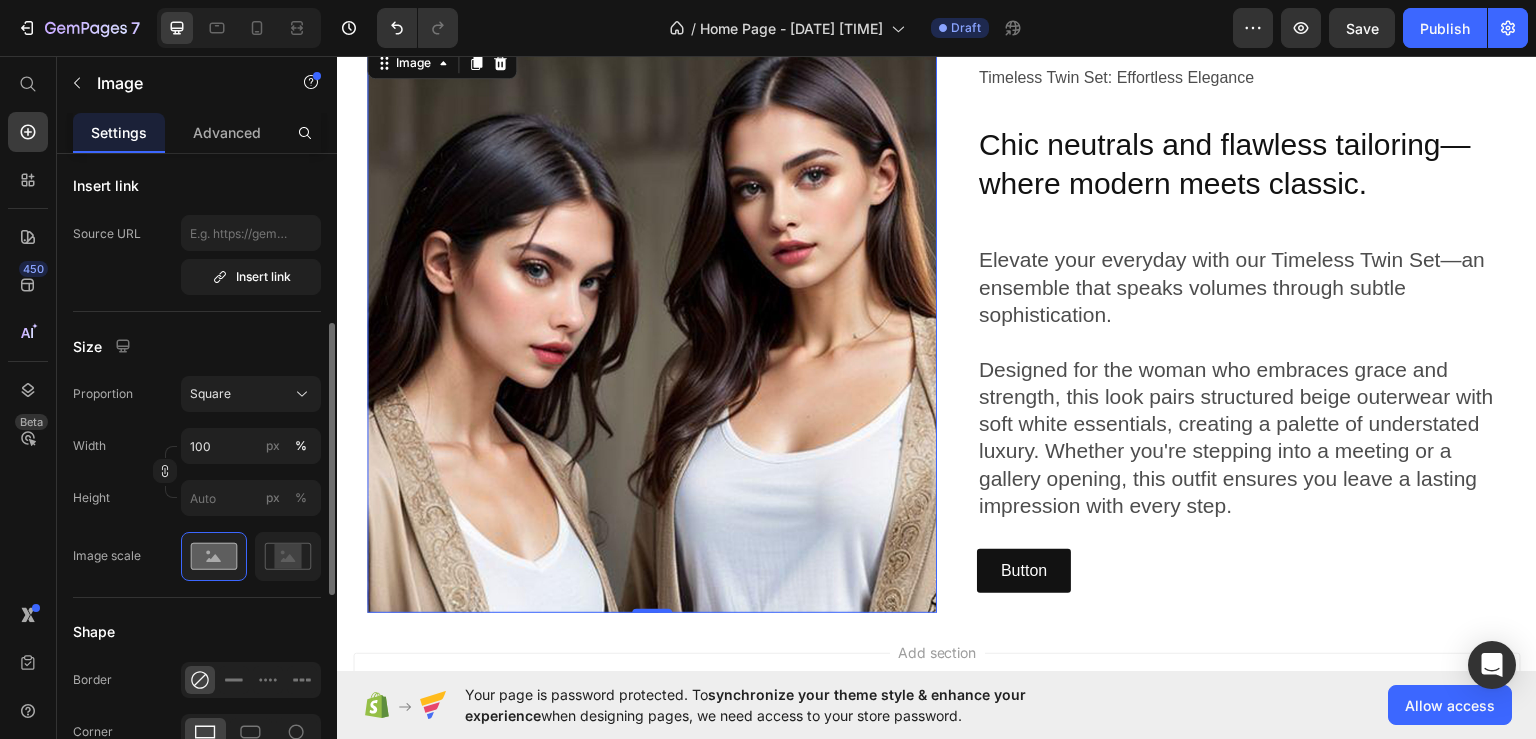 scroll, scrollTop: 500, scrollLeft: 0, axis: vertical 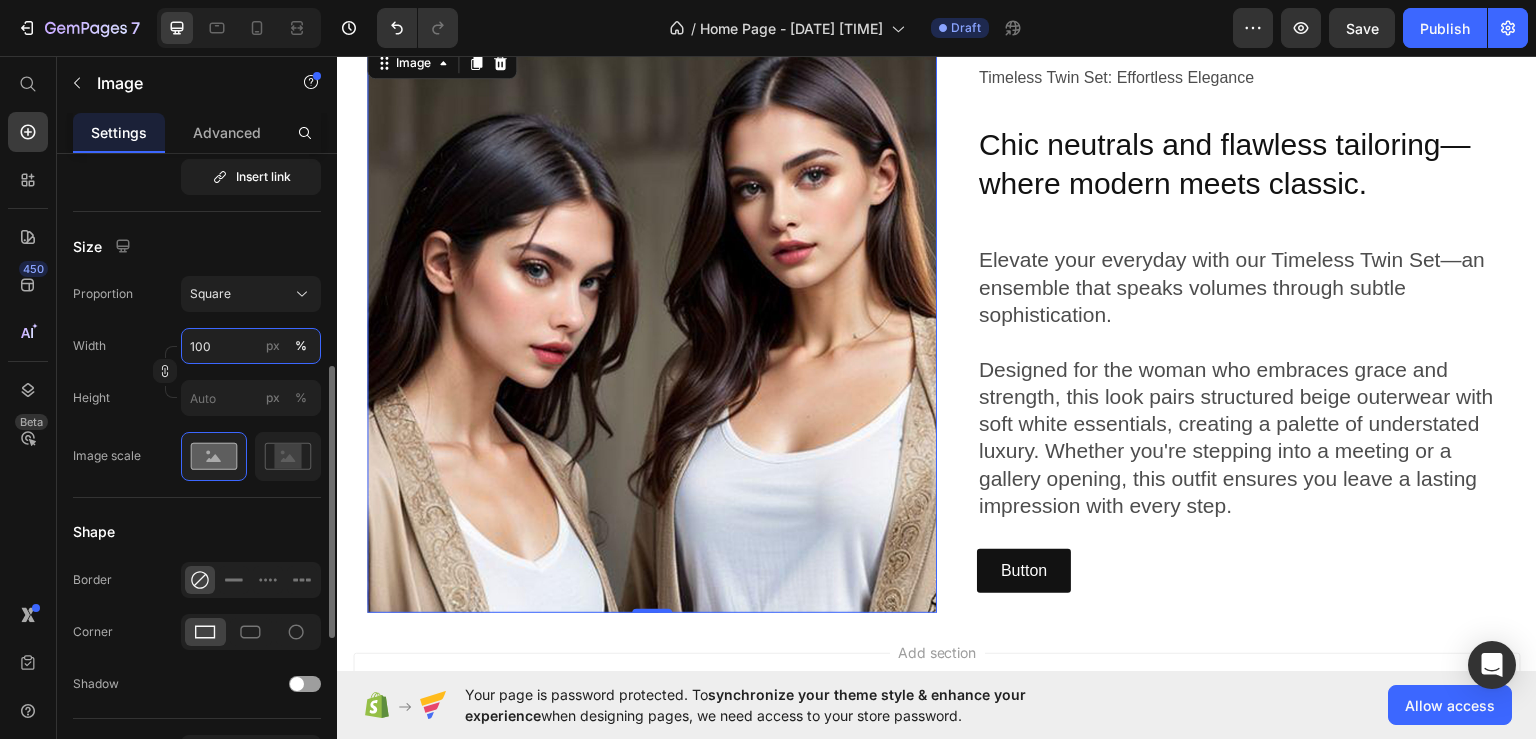 click on "100" at bounding box center [251, 346] 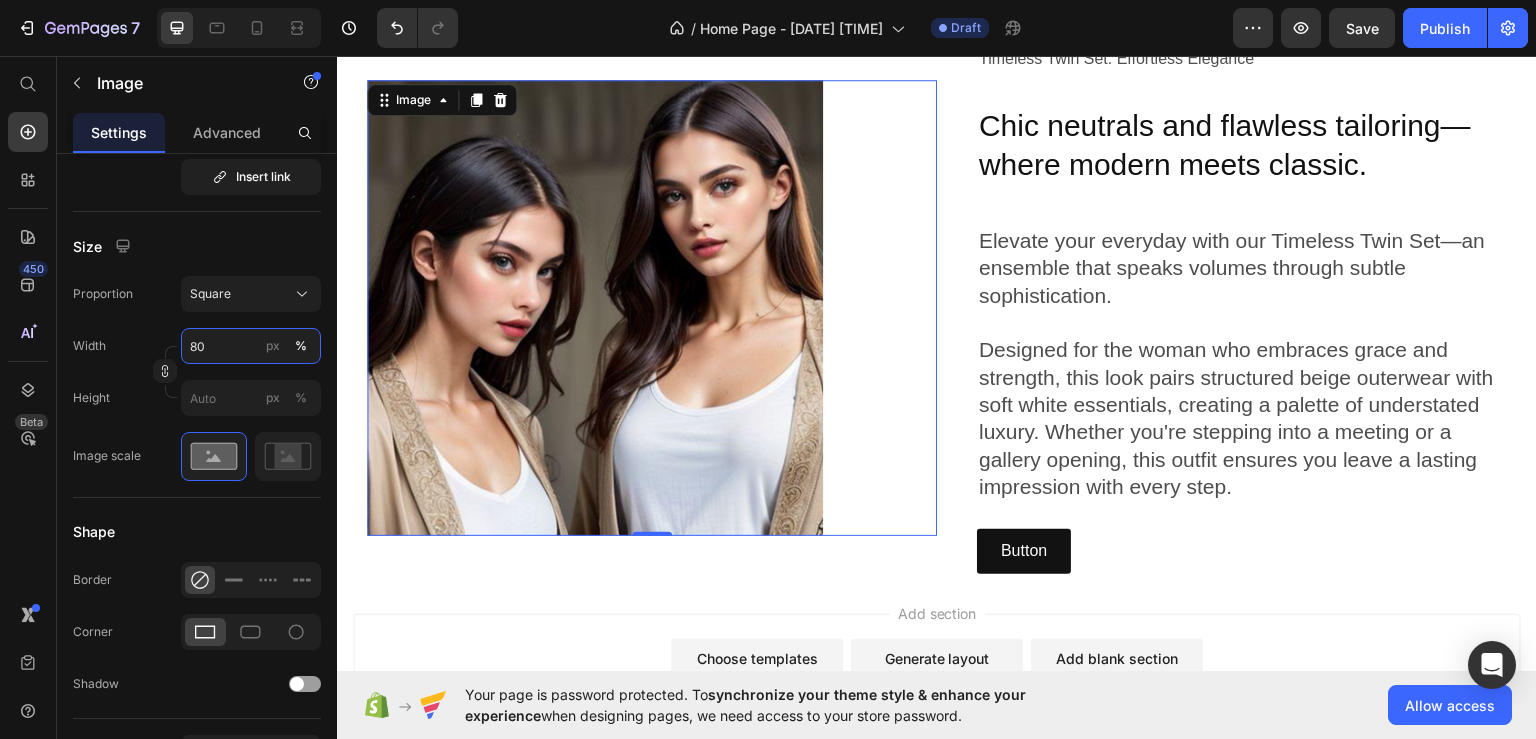 type on "8" 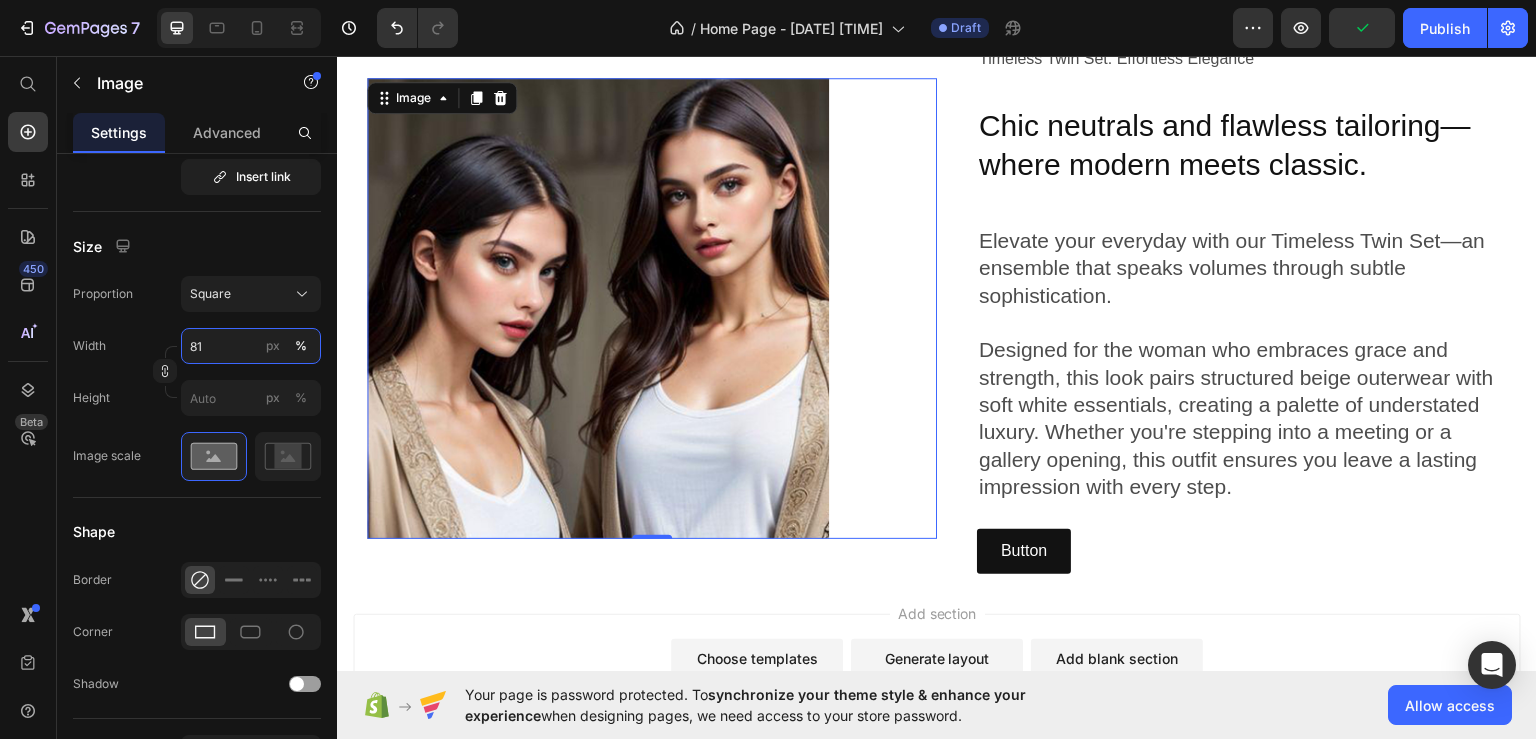 type on "8" 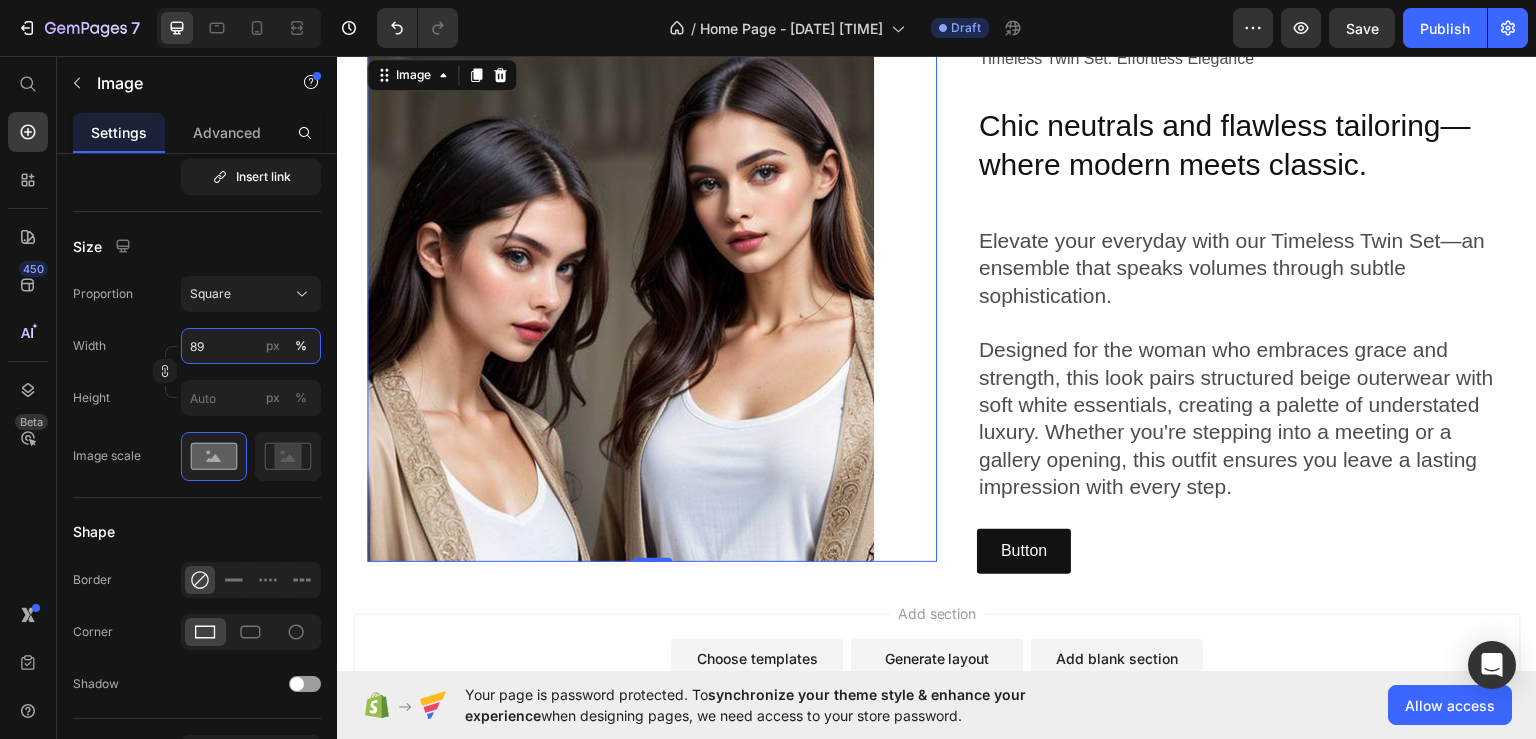 type on "8" 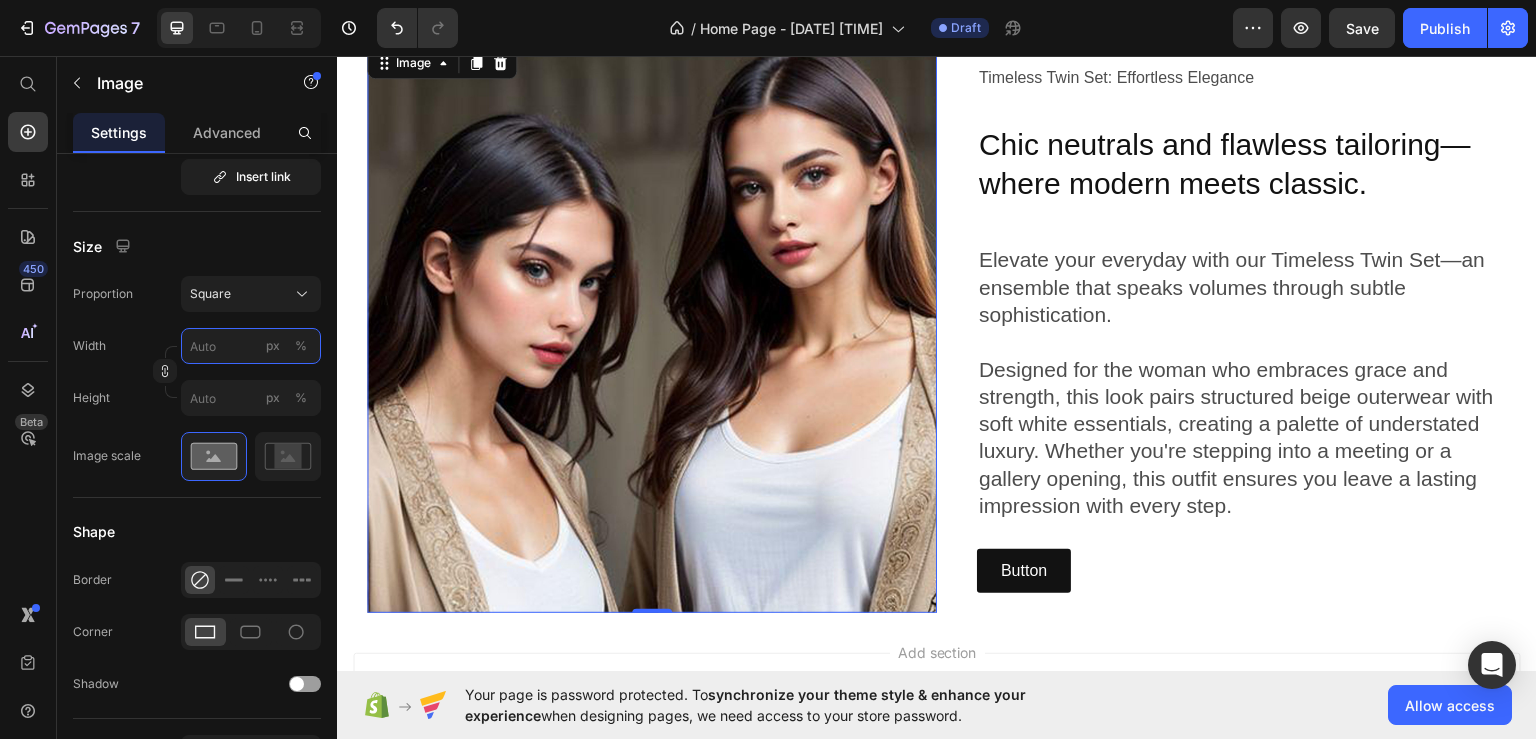 type on "9" 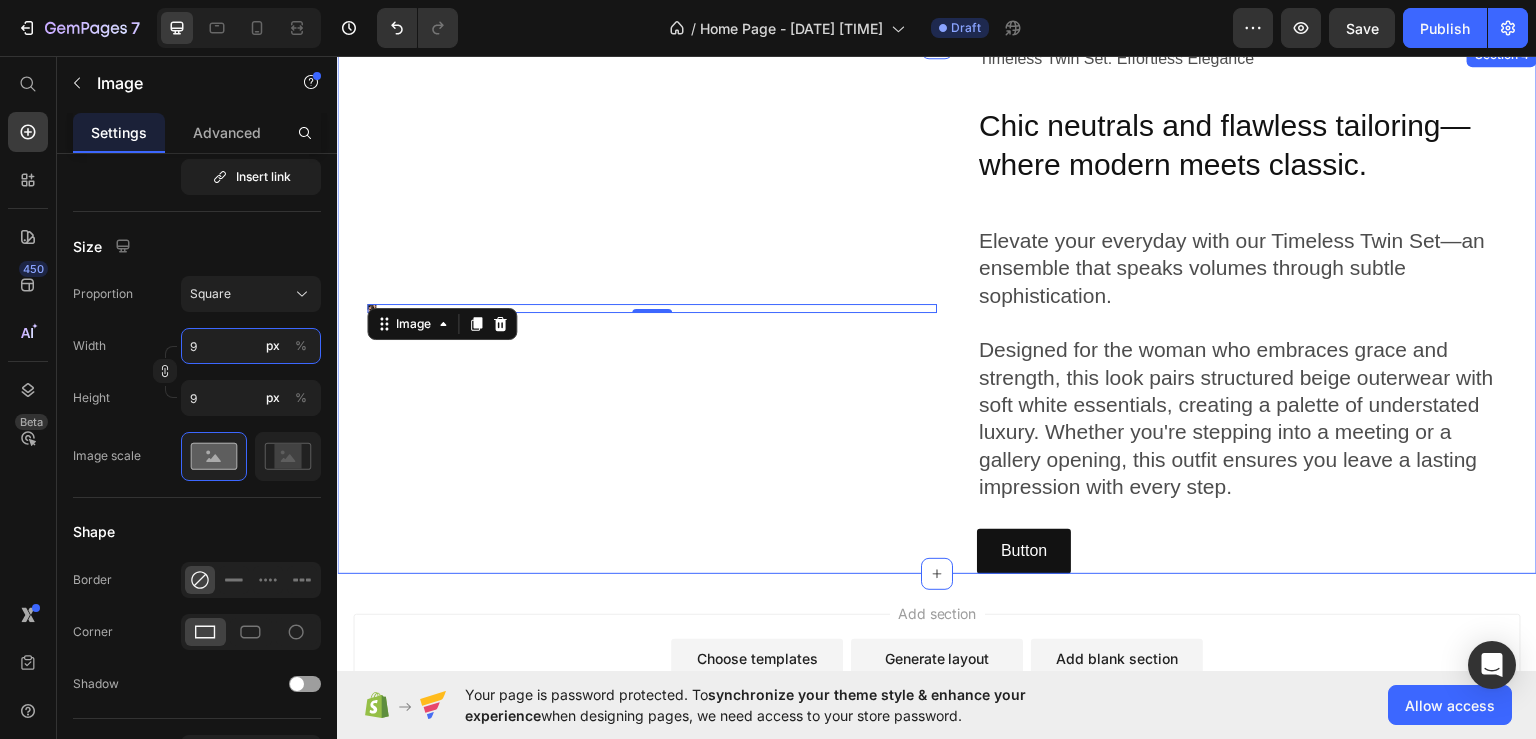 type on "90" 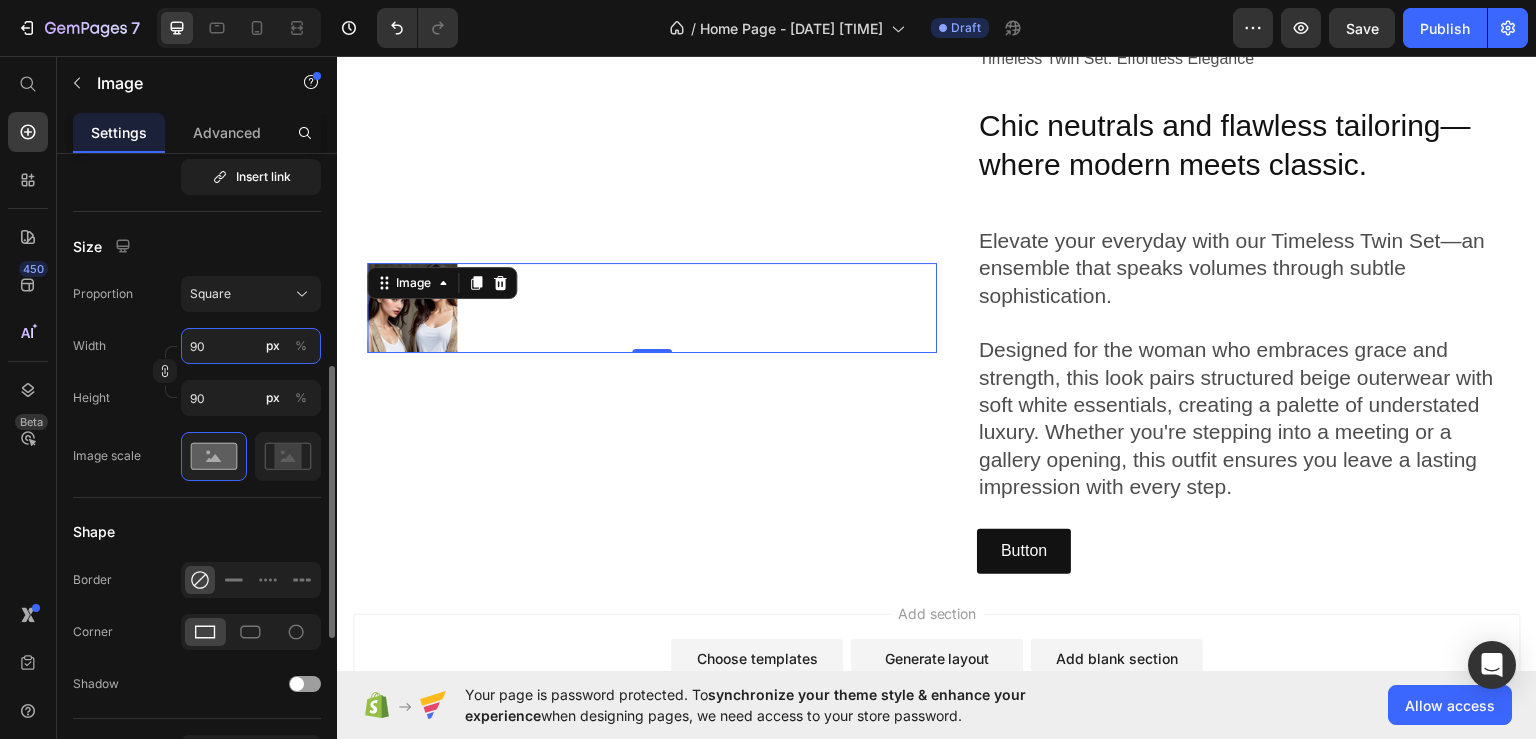 type on "90" 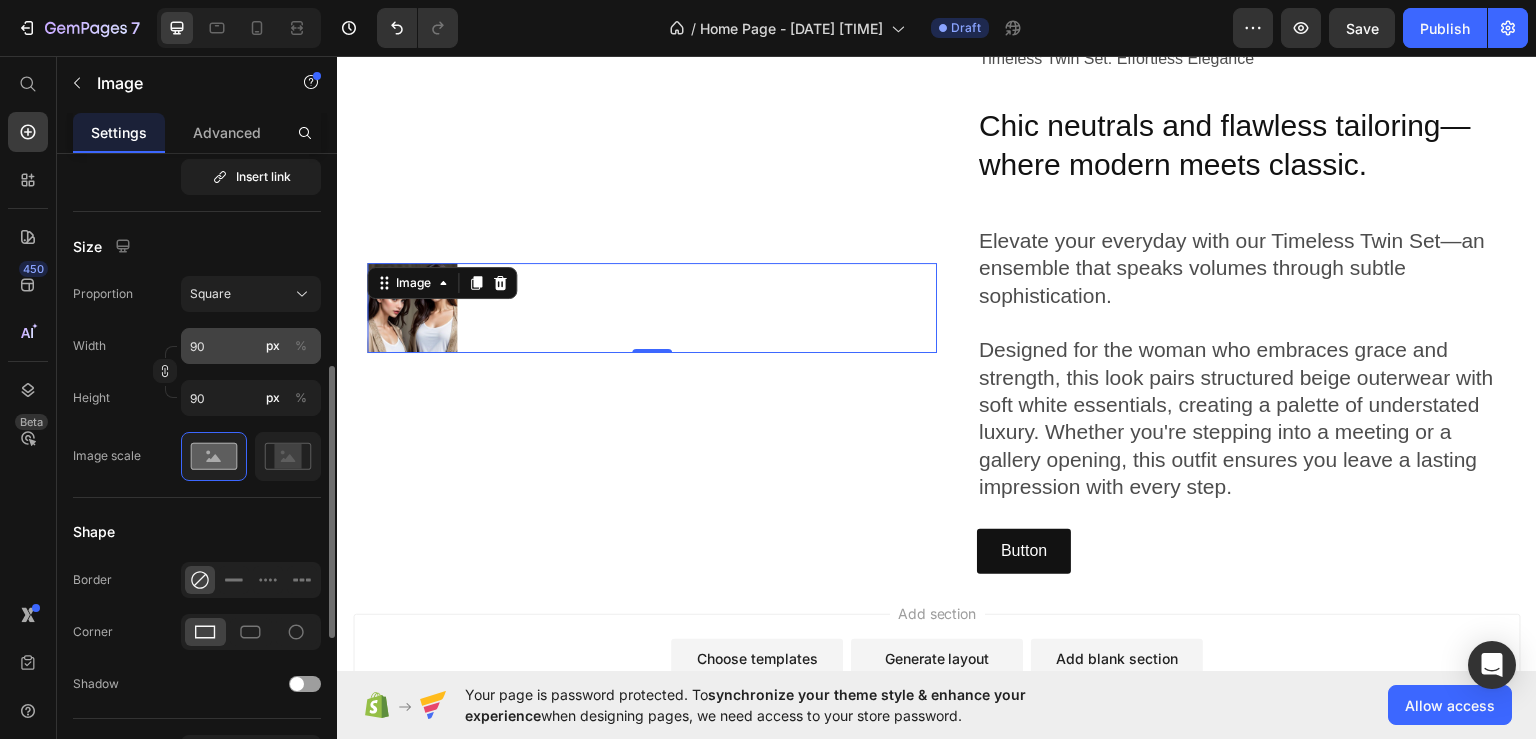 click on "%" 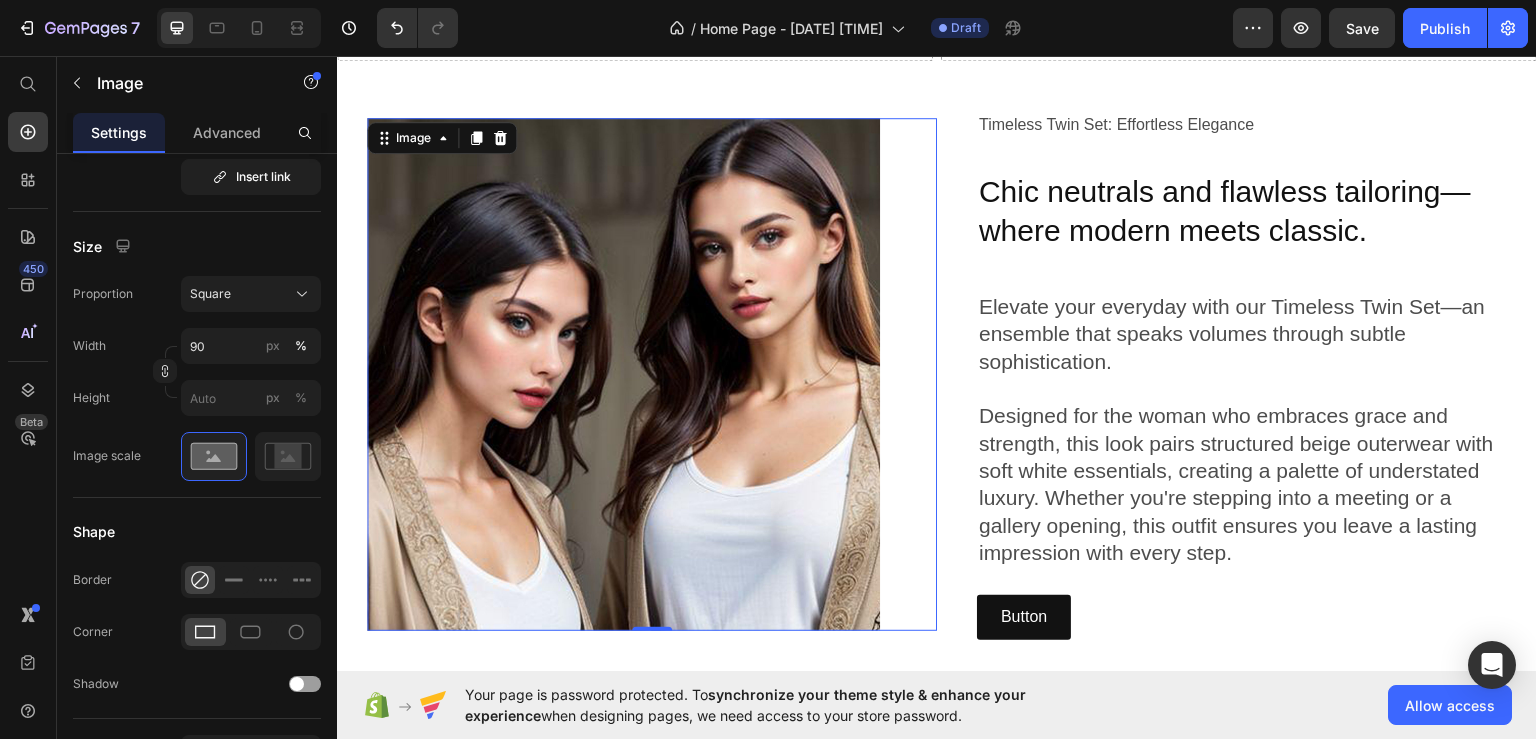 scroll, scrollTop: 883, scrollLeft: 0, axis: vertical 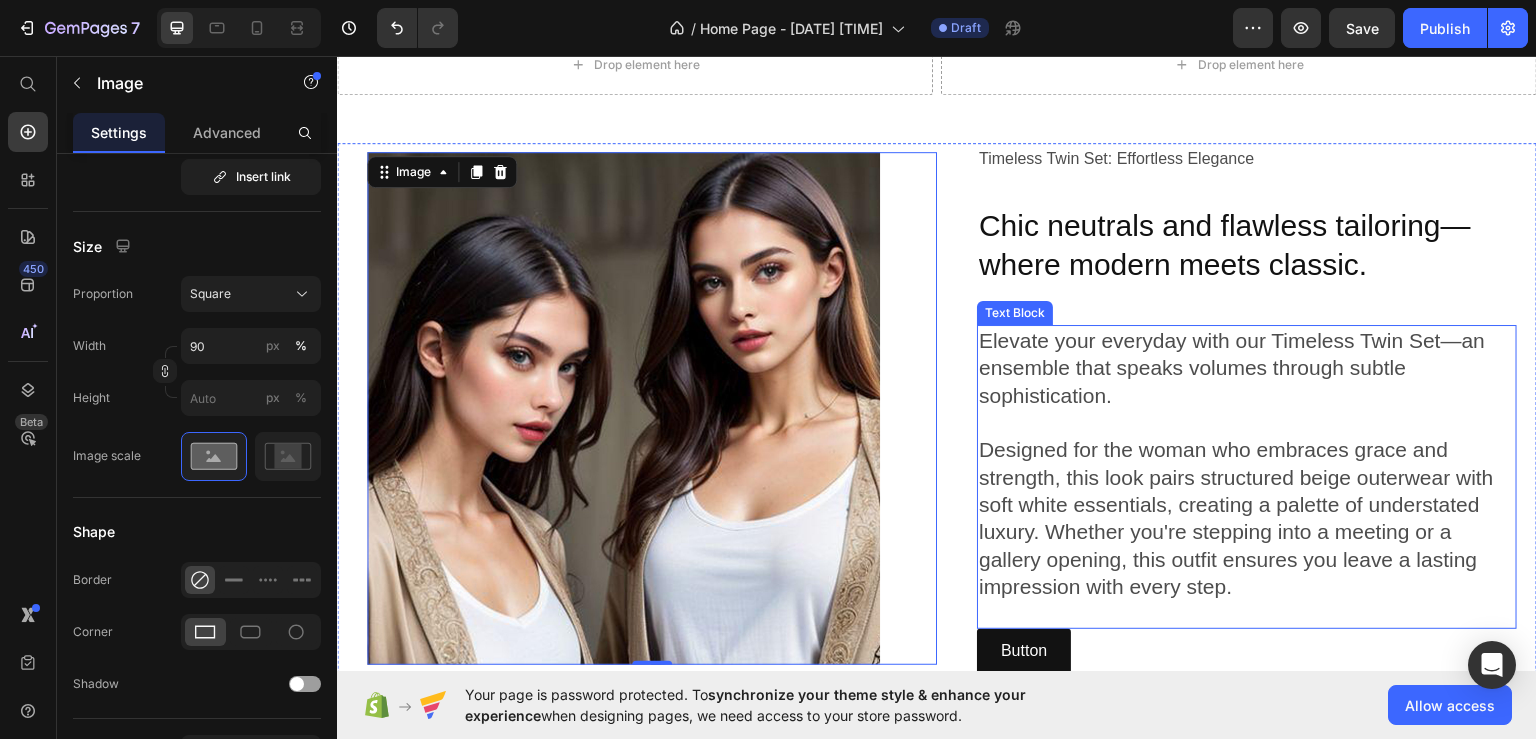 click on "Designed for the woman who embraces grace and strength, this look pairs structured beige outerwear with soft white essentials, creating a palette of understated luxury. Whether you're stepping into a meeting or a gallery opening, this outfit ensures you leave a lasting impression with every step." at bounding box center [1247, 517] 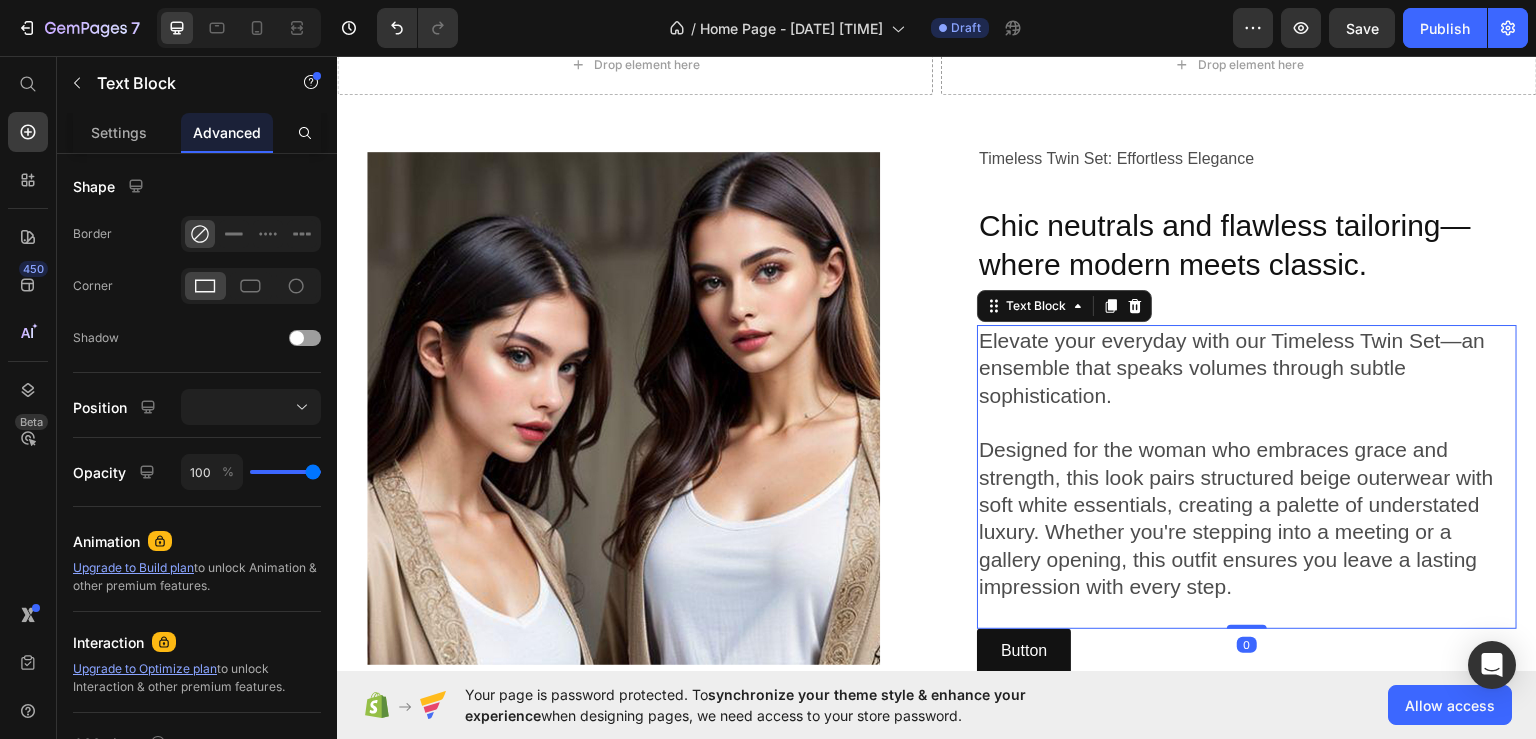 scroll, scrollTop: 0, scrollLeft: 0, axis: both 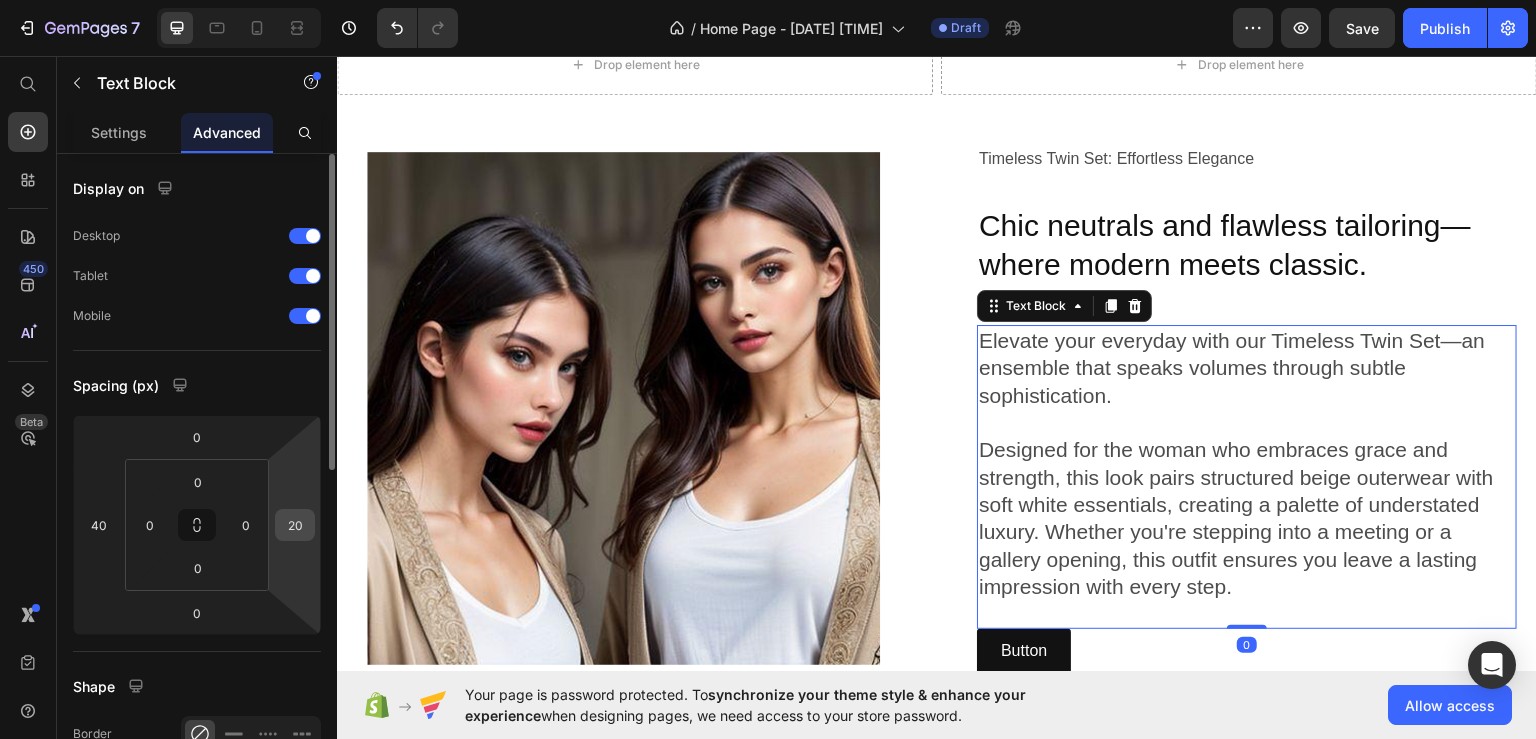 click on "20" at bounding box center (295, 525) 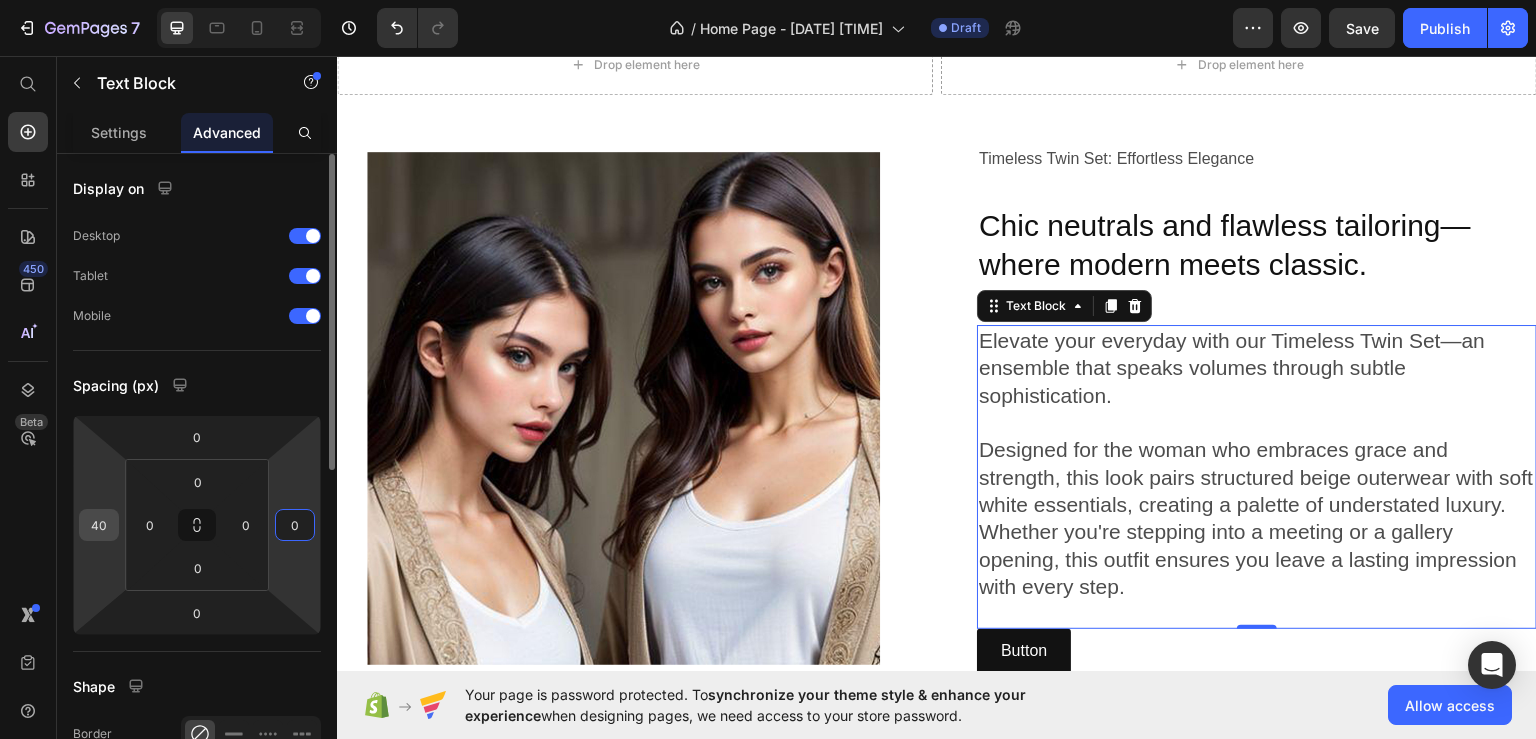 type on "0" 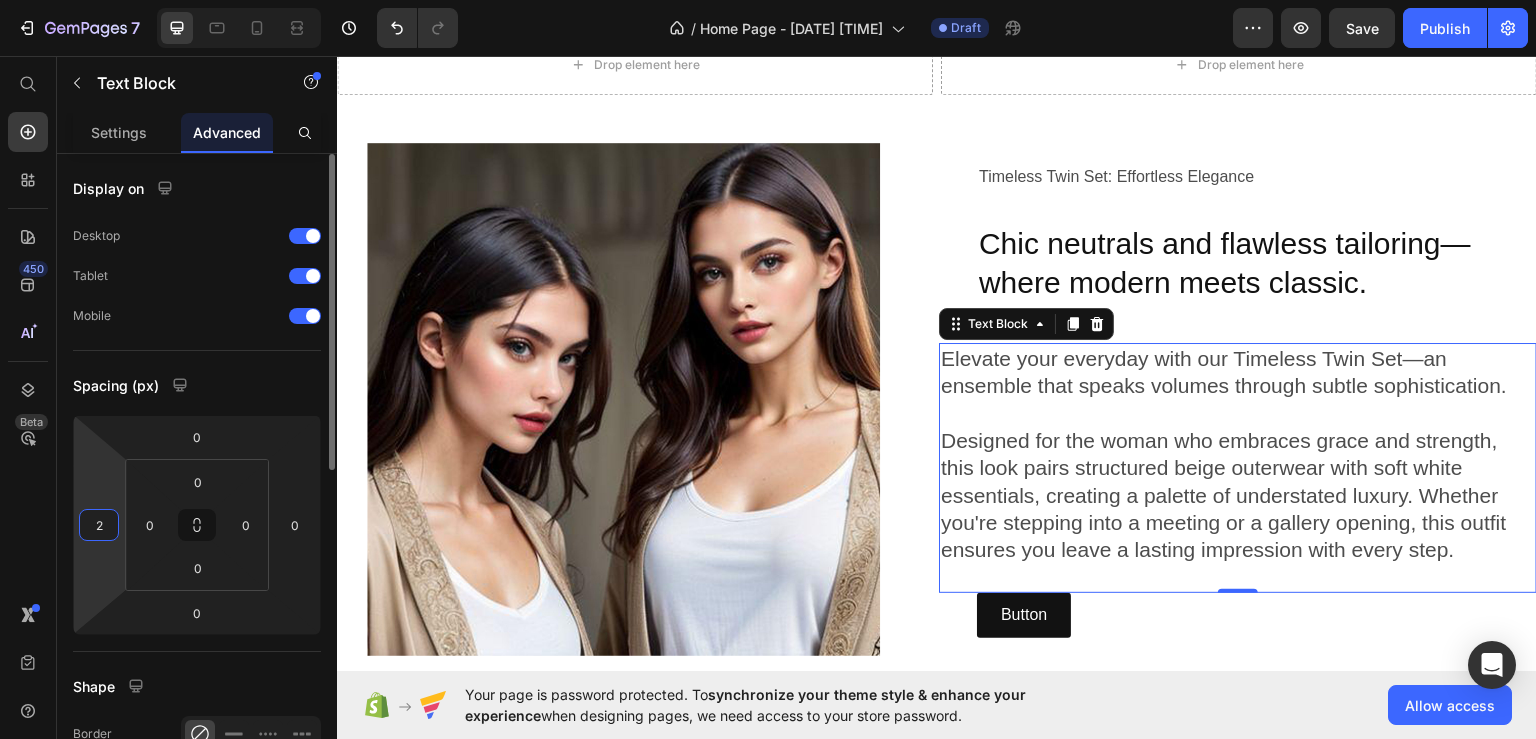 type on "20" 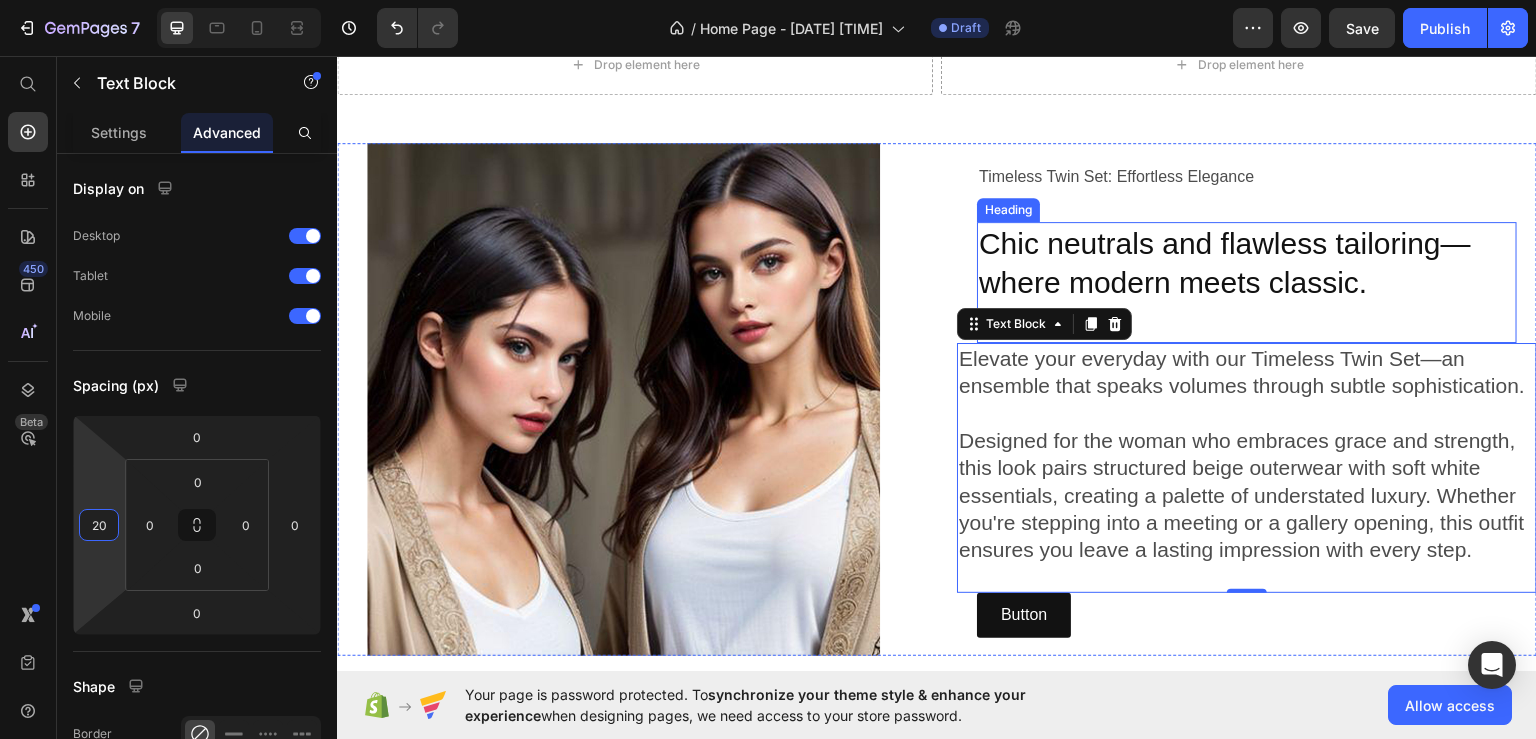 click on "Chic neutrals and flawless tailoring—where modern meets classic." at bounding box center (1247, 281) 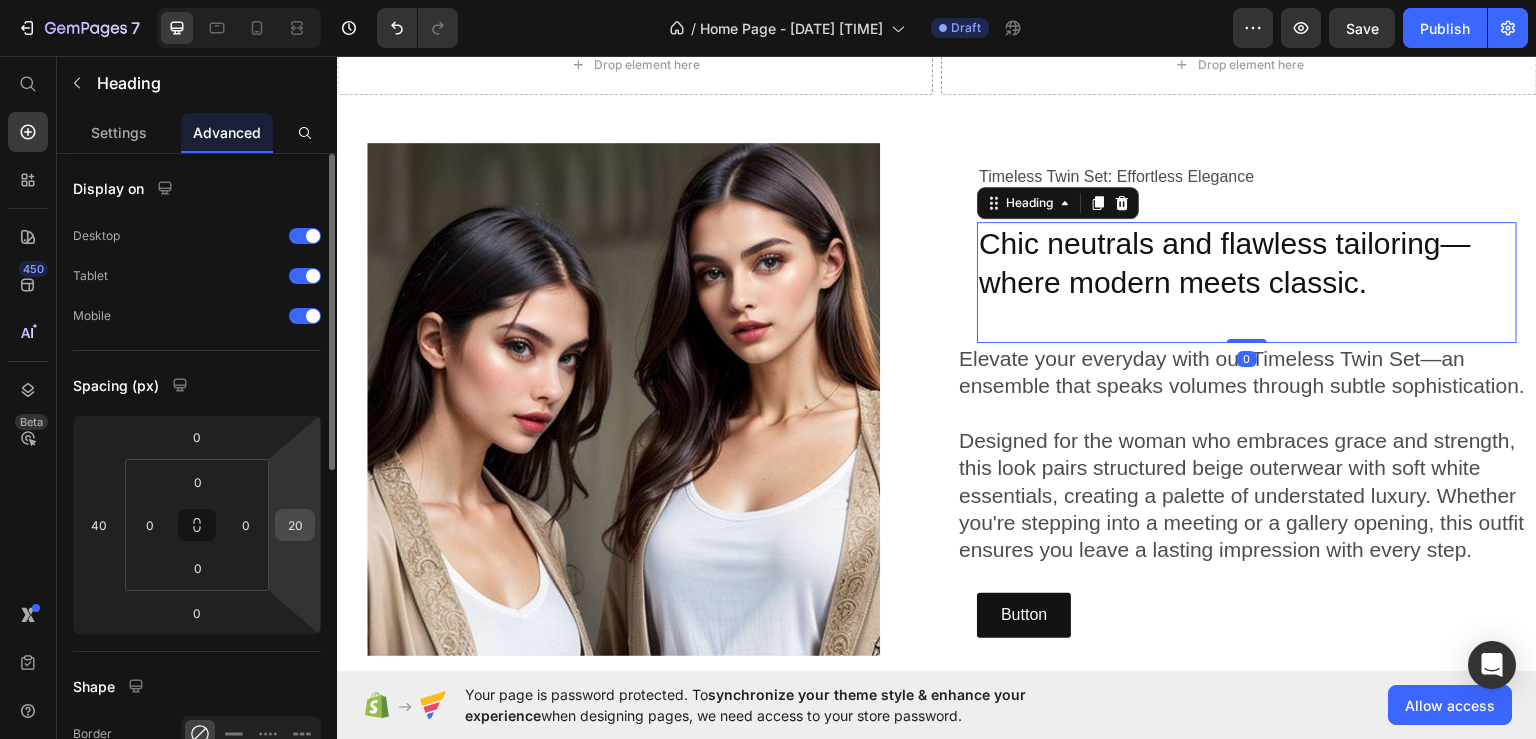 click on "20" at bounding box center [295, 525] 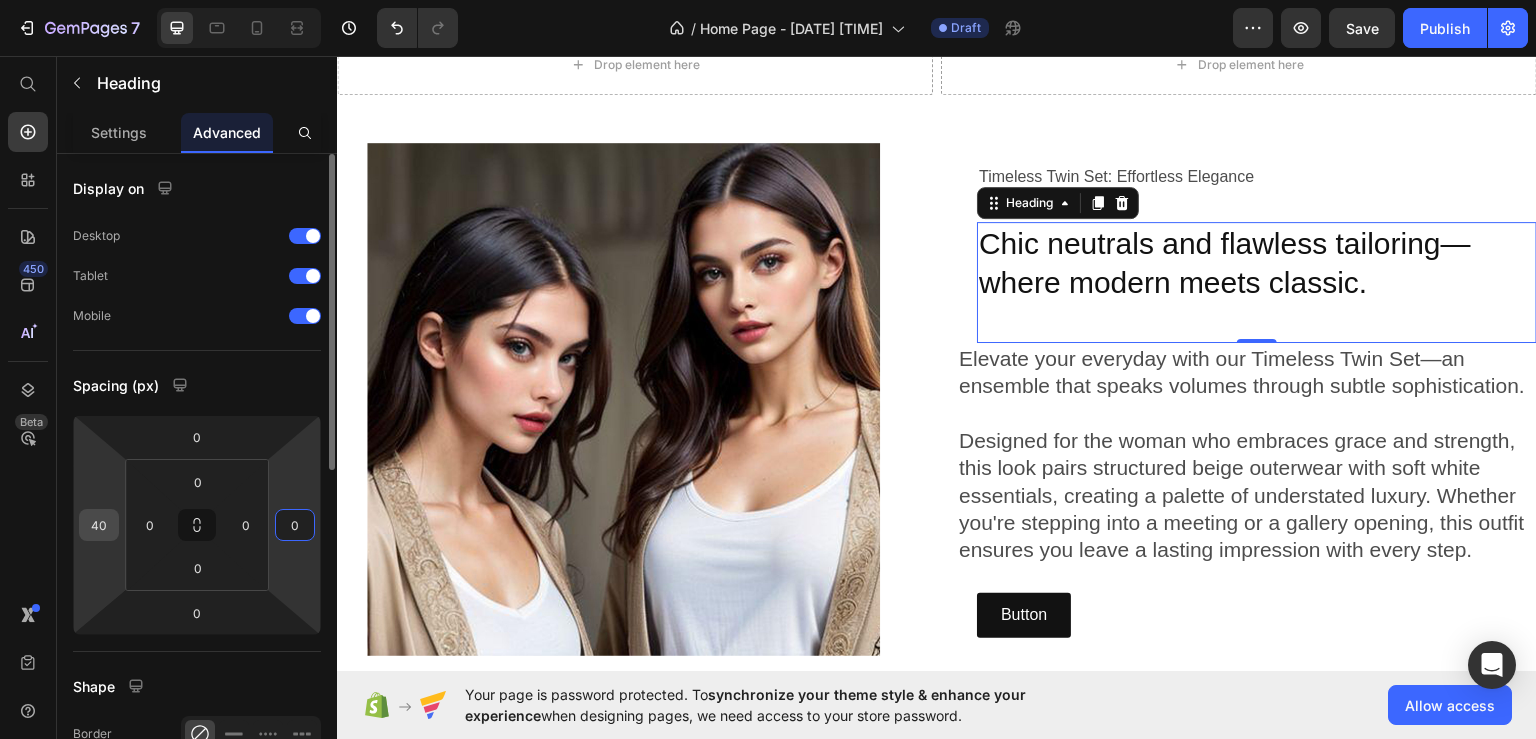 type on "0" 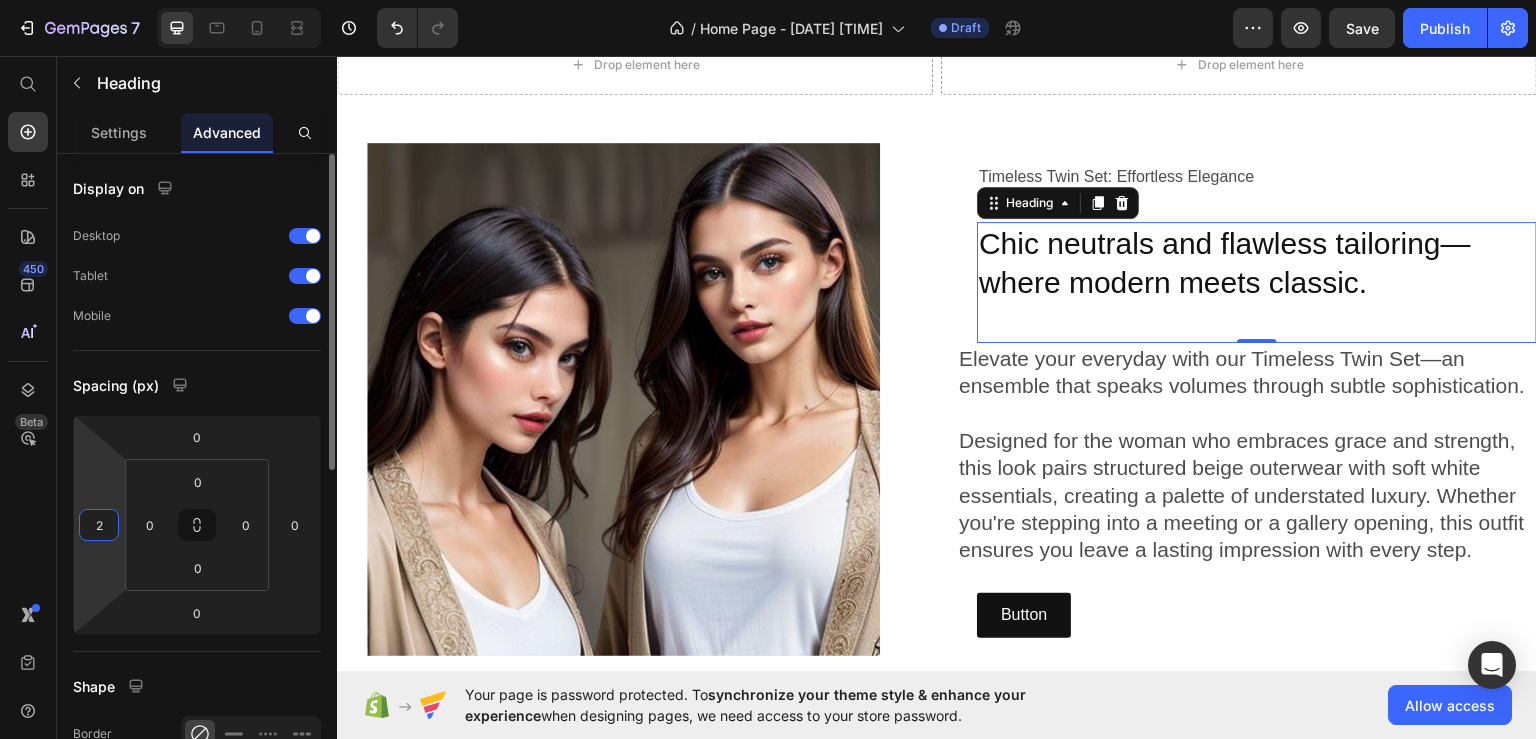 type on "20" 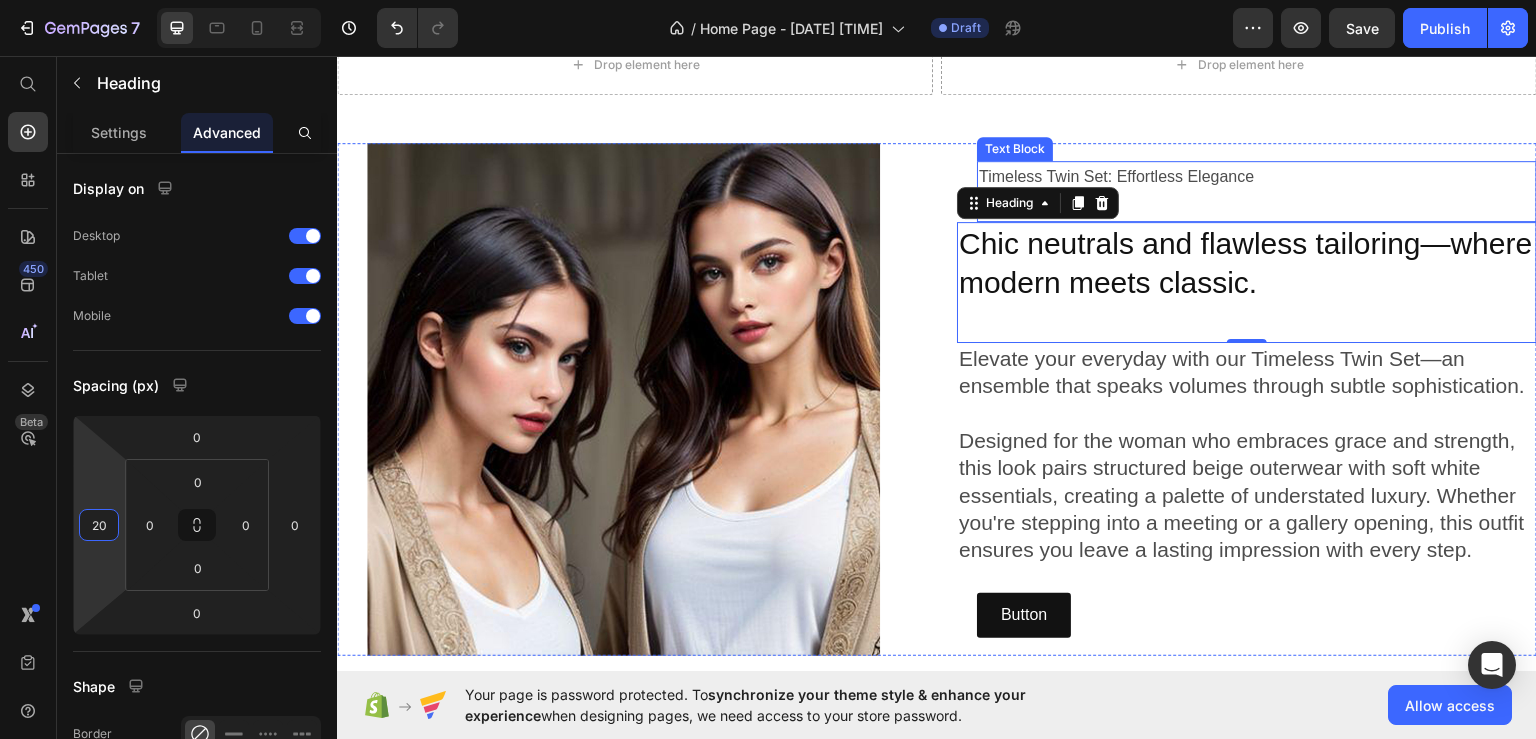 click on "Timeless Twin Set: Effortless Elegance" at bounding box center (1257, 176) 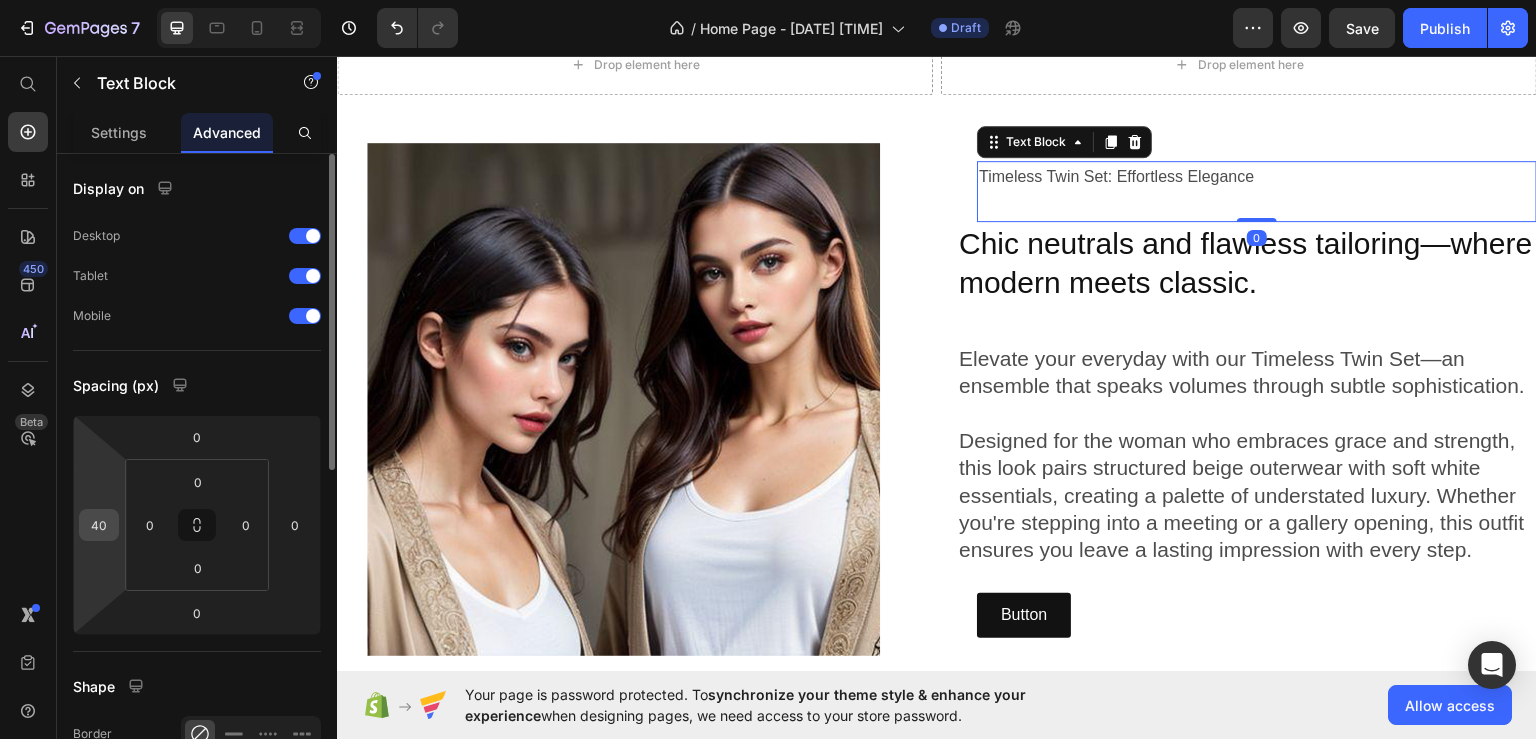click on "40" at bounding box center [99, 525] 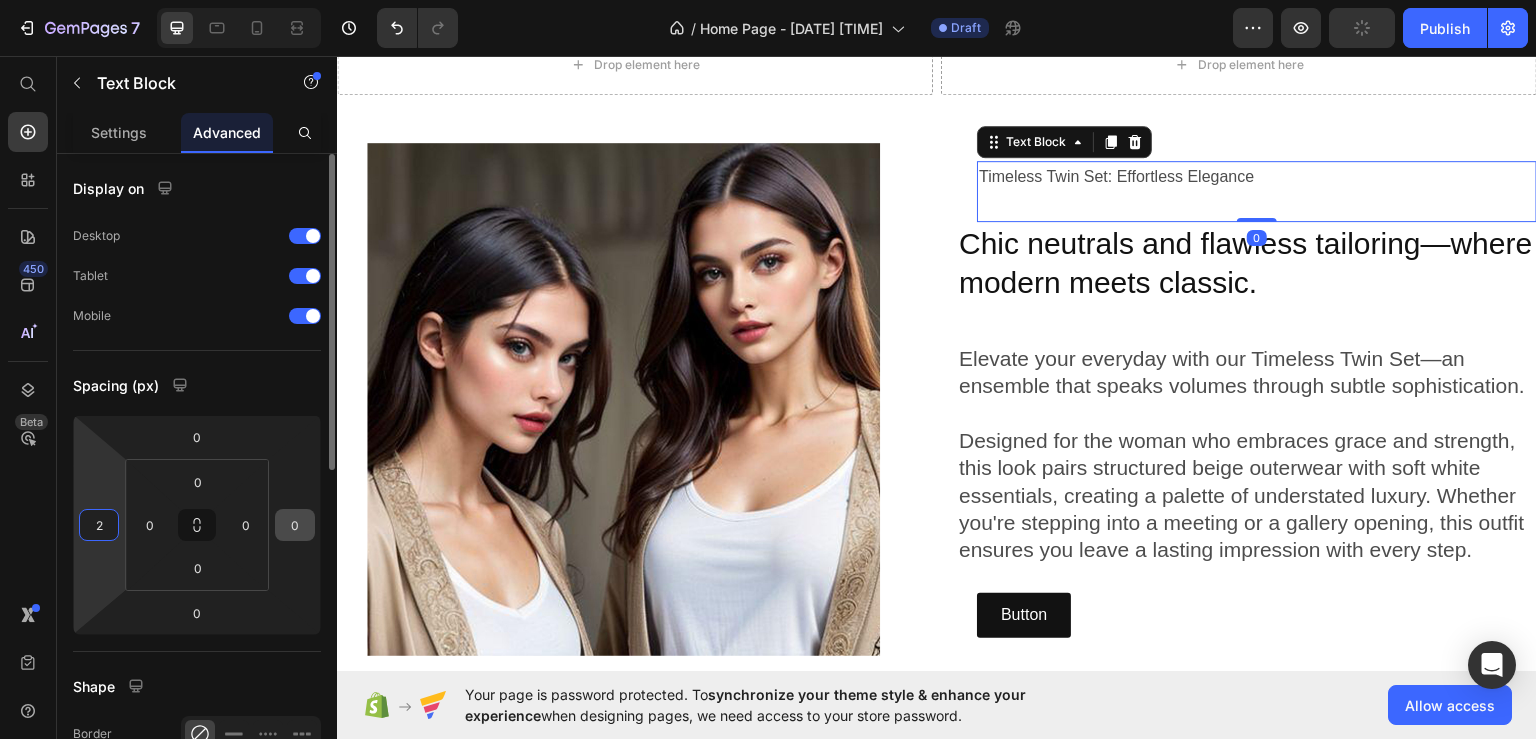 type on "20" 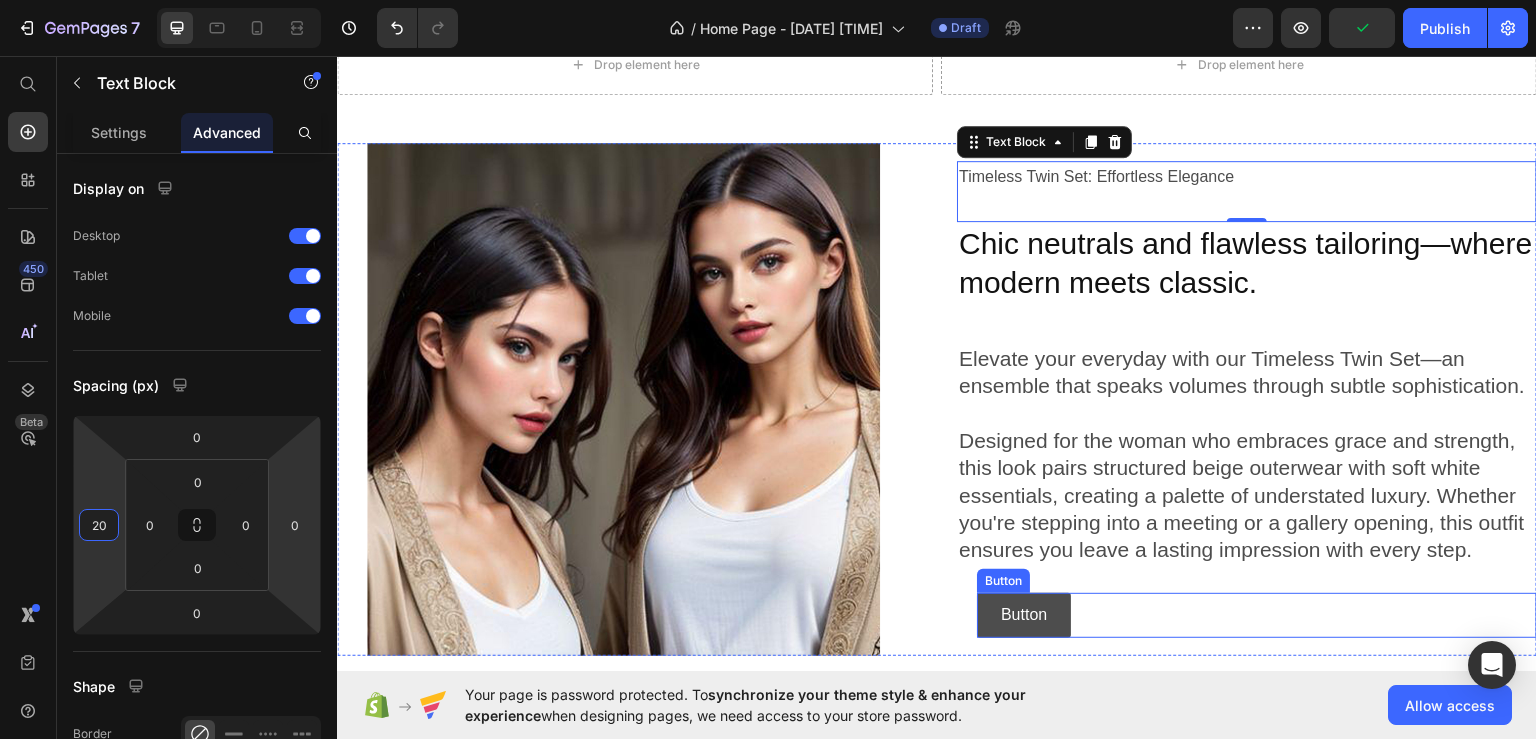 click on "Button" at bounding box center (1024, 614) 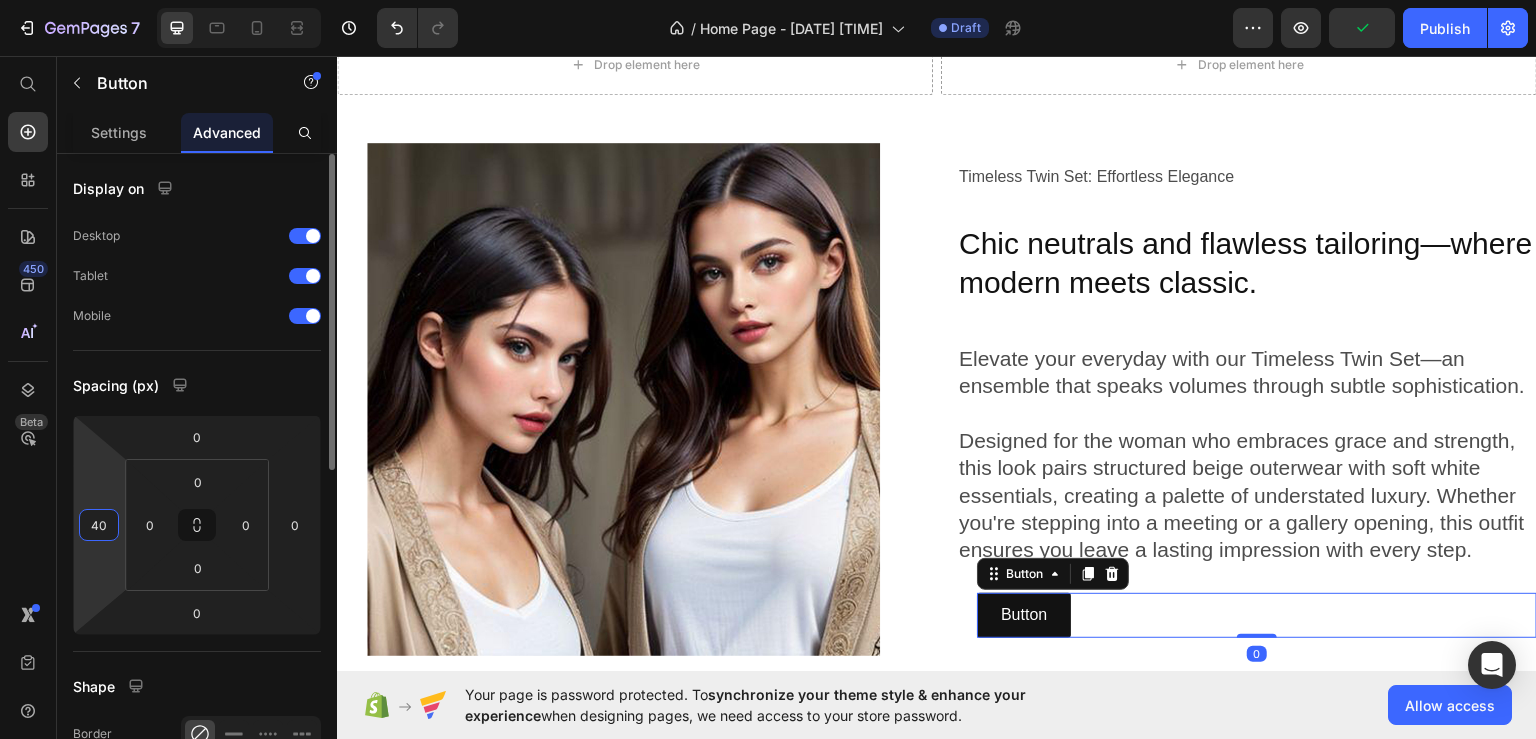 click on "40" at bounding box center [99, 525] 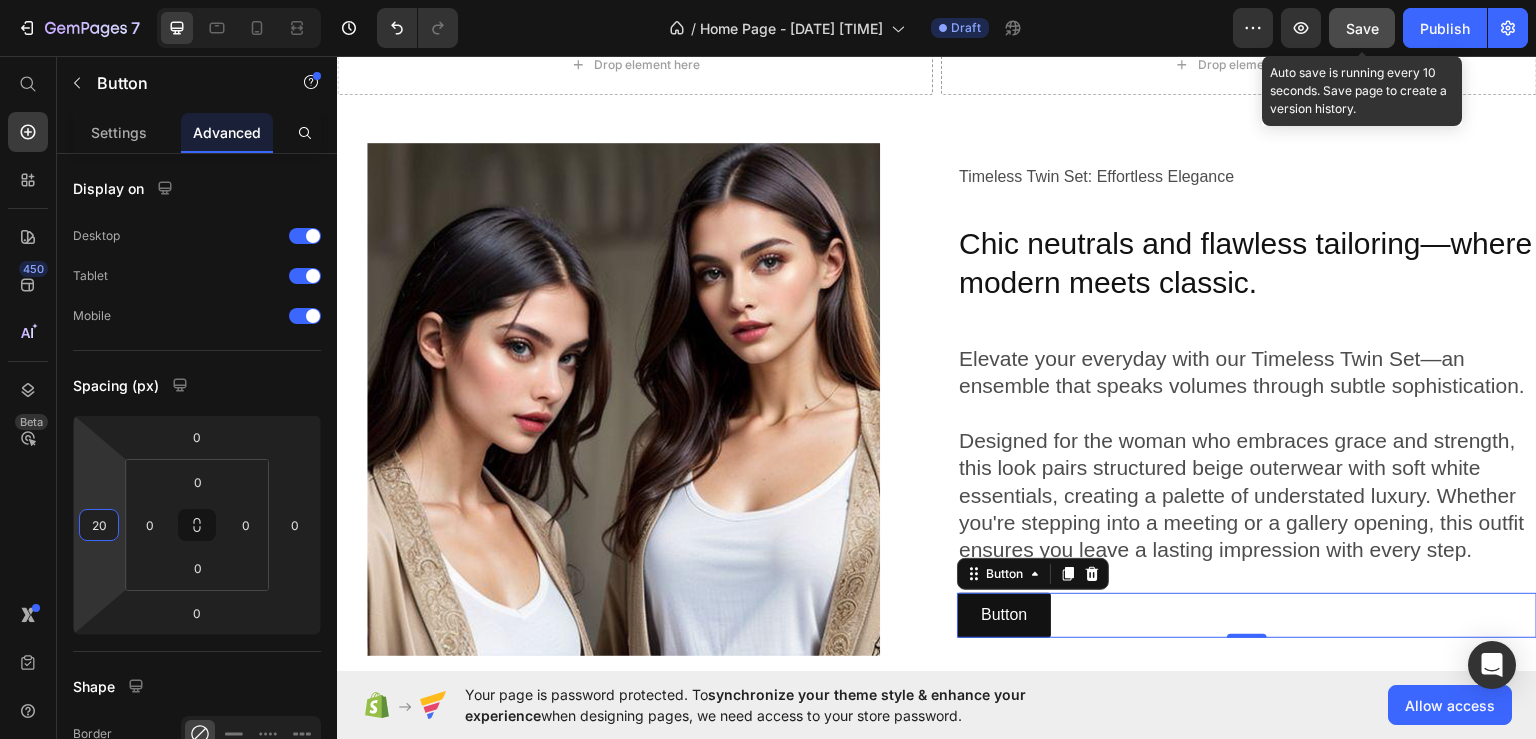 type on "20" 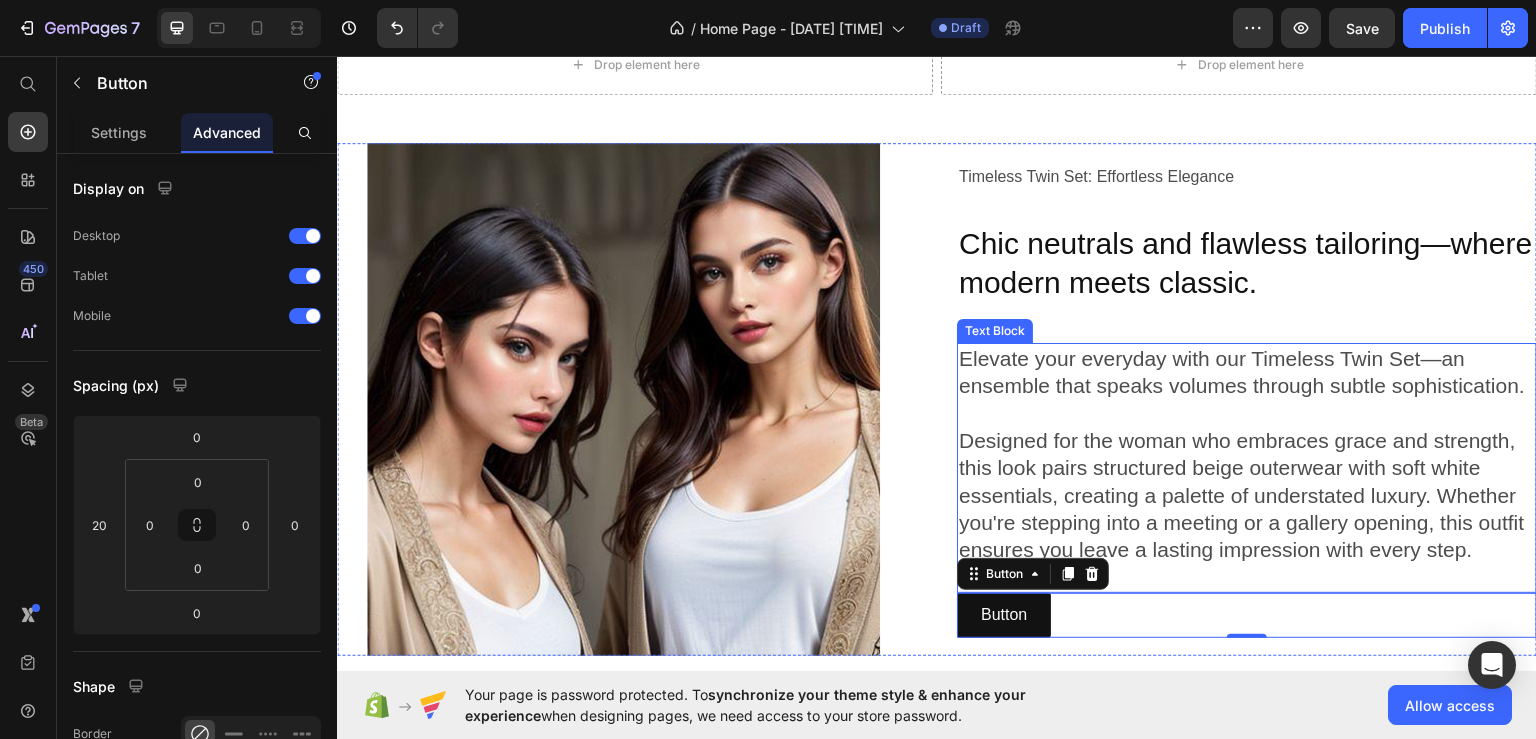 click on "Designed for the woman who embraces grace and strength, this look pairs structured beige outerwear with soft white essentials, creating a palette of understated luxury. Whether you're stepping into a meeting or a gallery opening, this outfit ensures you leave a lasting impression with every step." at bounding box center [1247, 494] 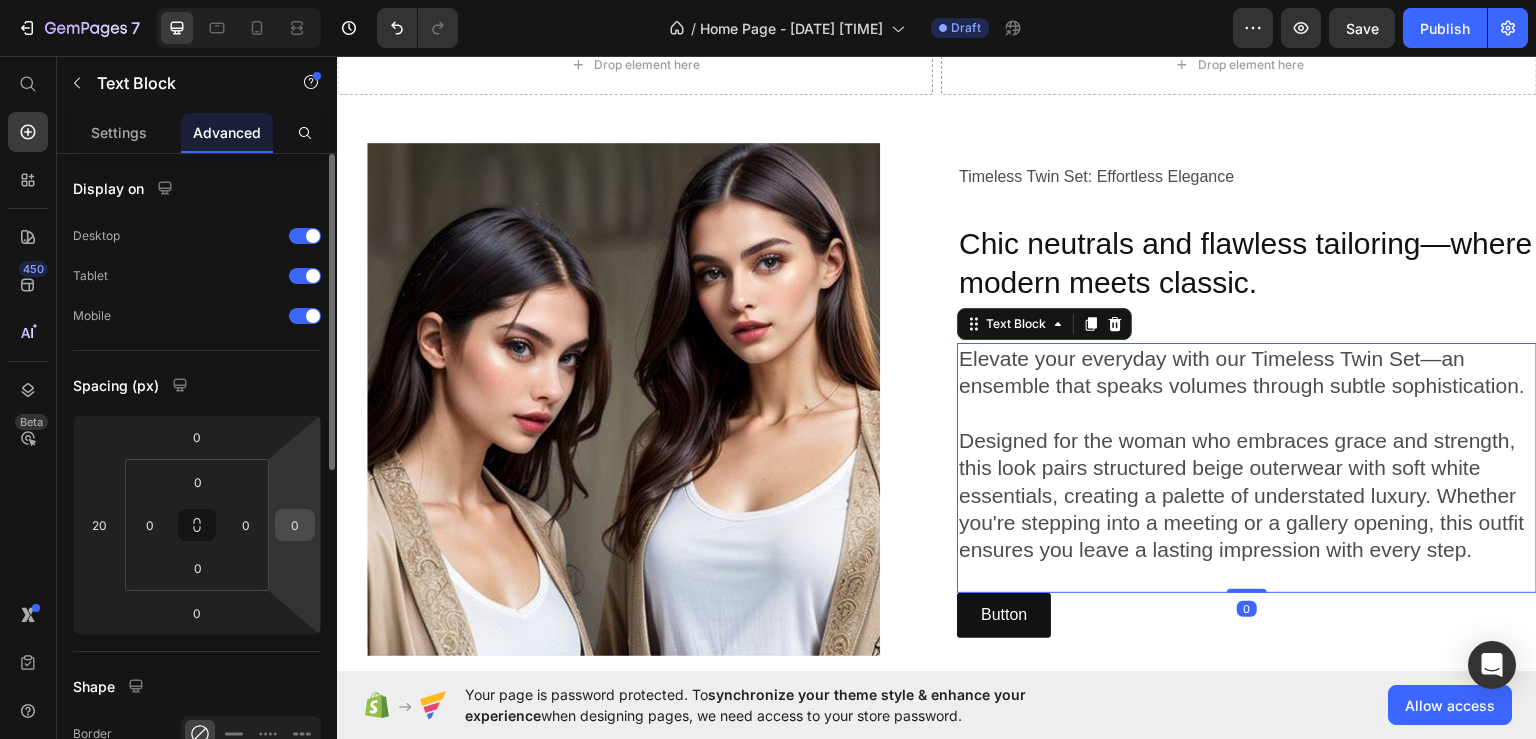 click on "0" at bounding box center (295, 525) 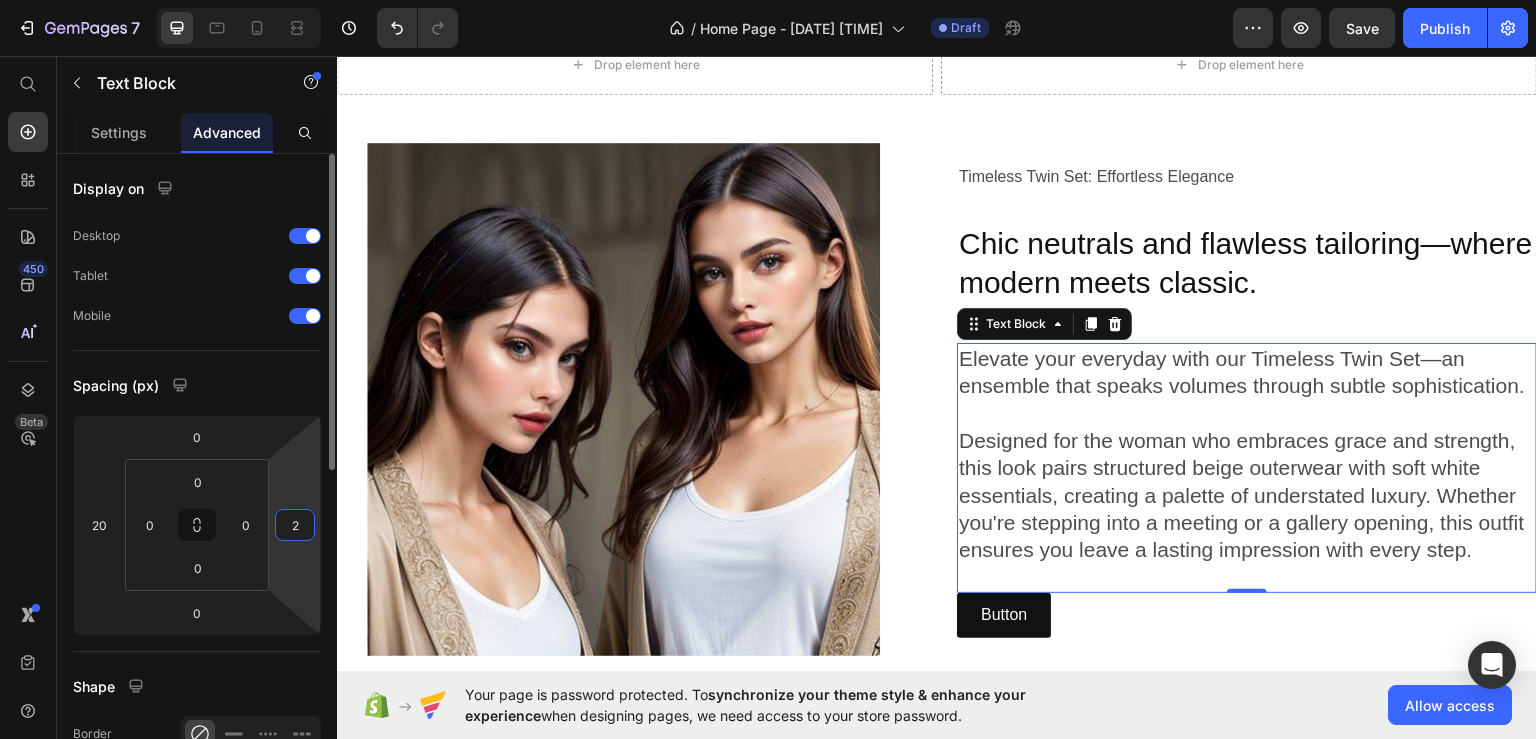type on "20" 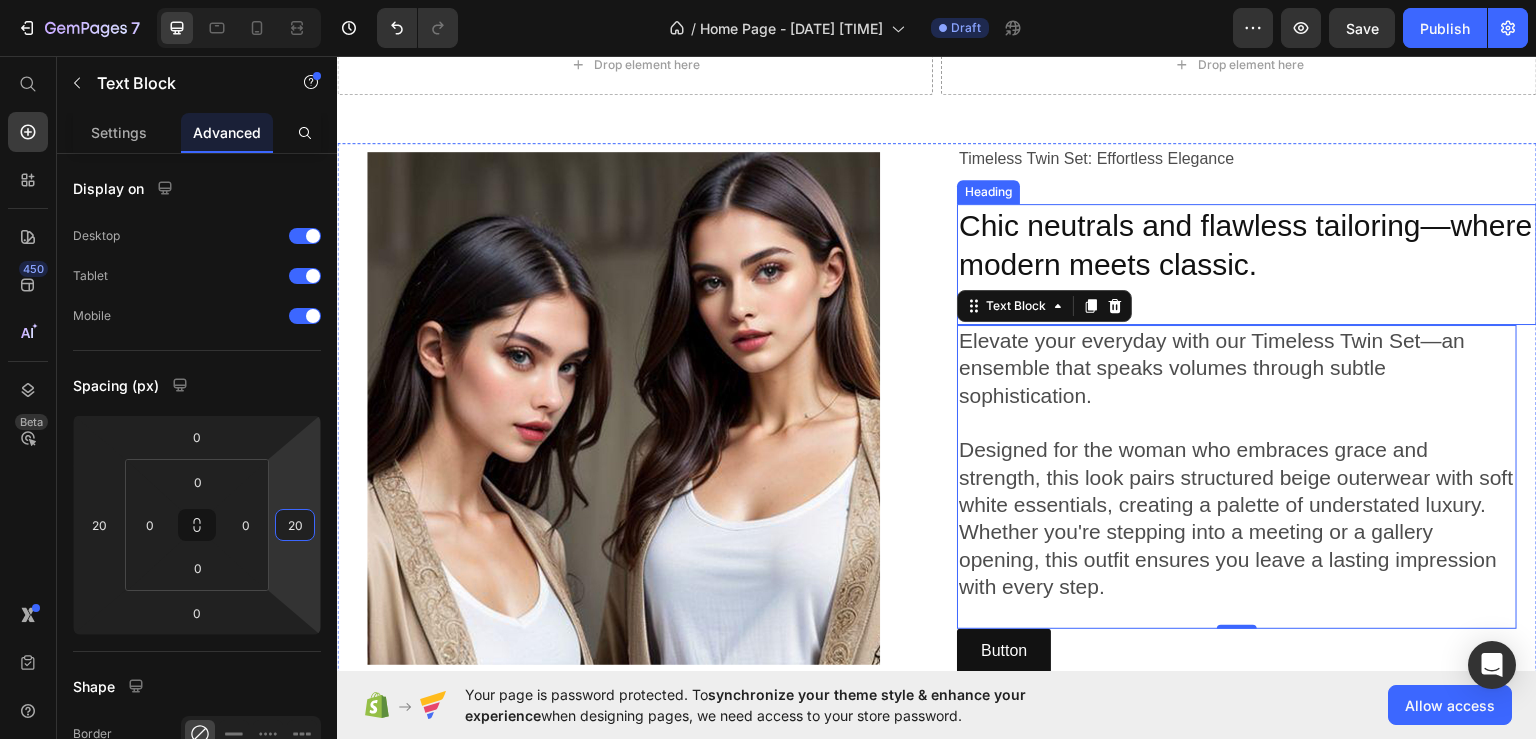 click on "Chic neutrals and flawless tailoring—where modern meets classic." at bounding box center [1247, 263] 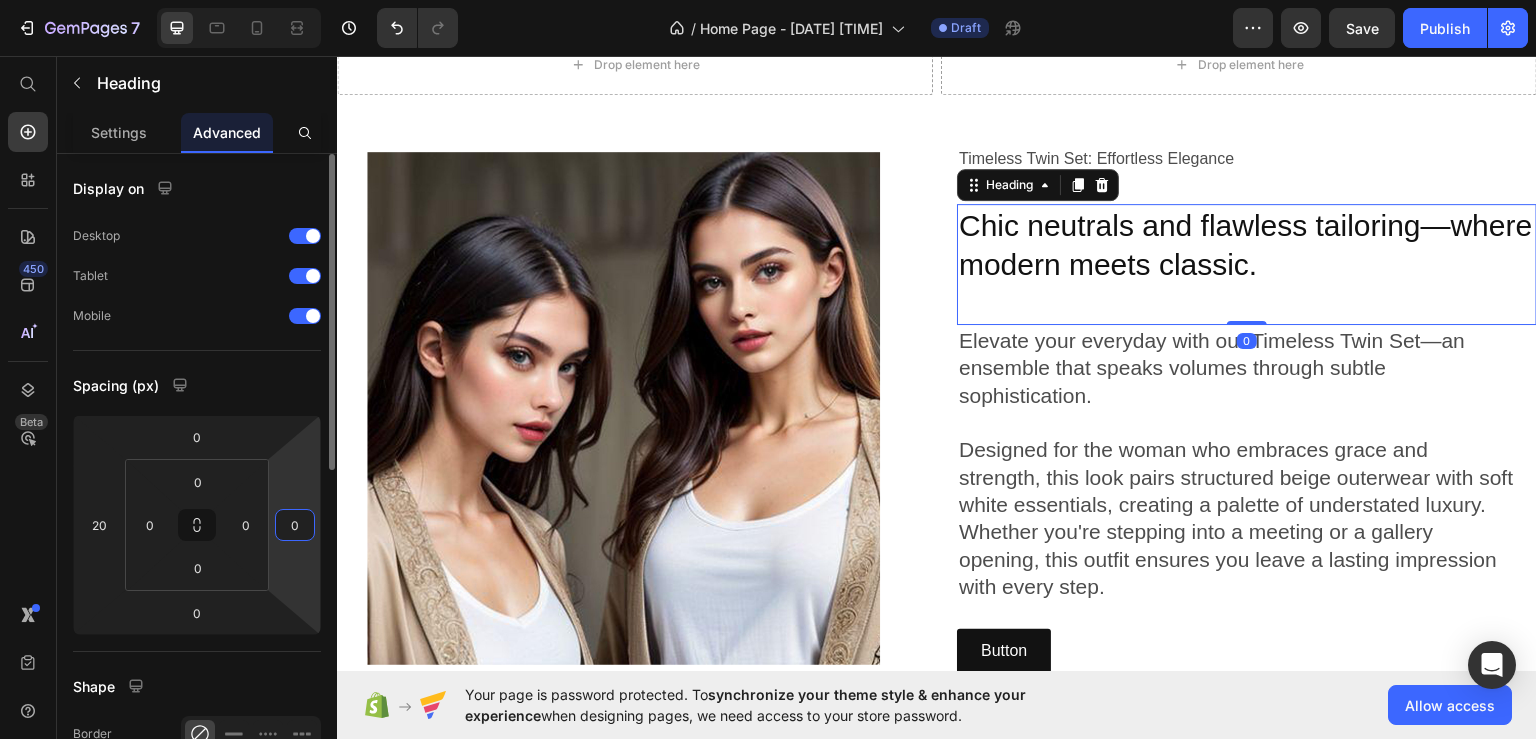 click on "0" at bounding box center [295, 525] 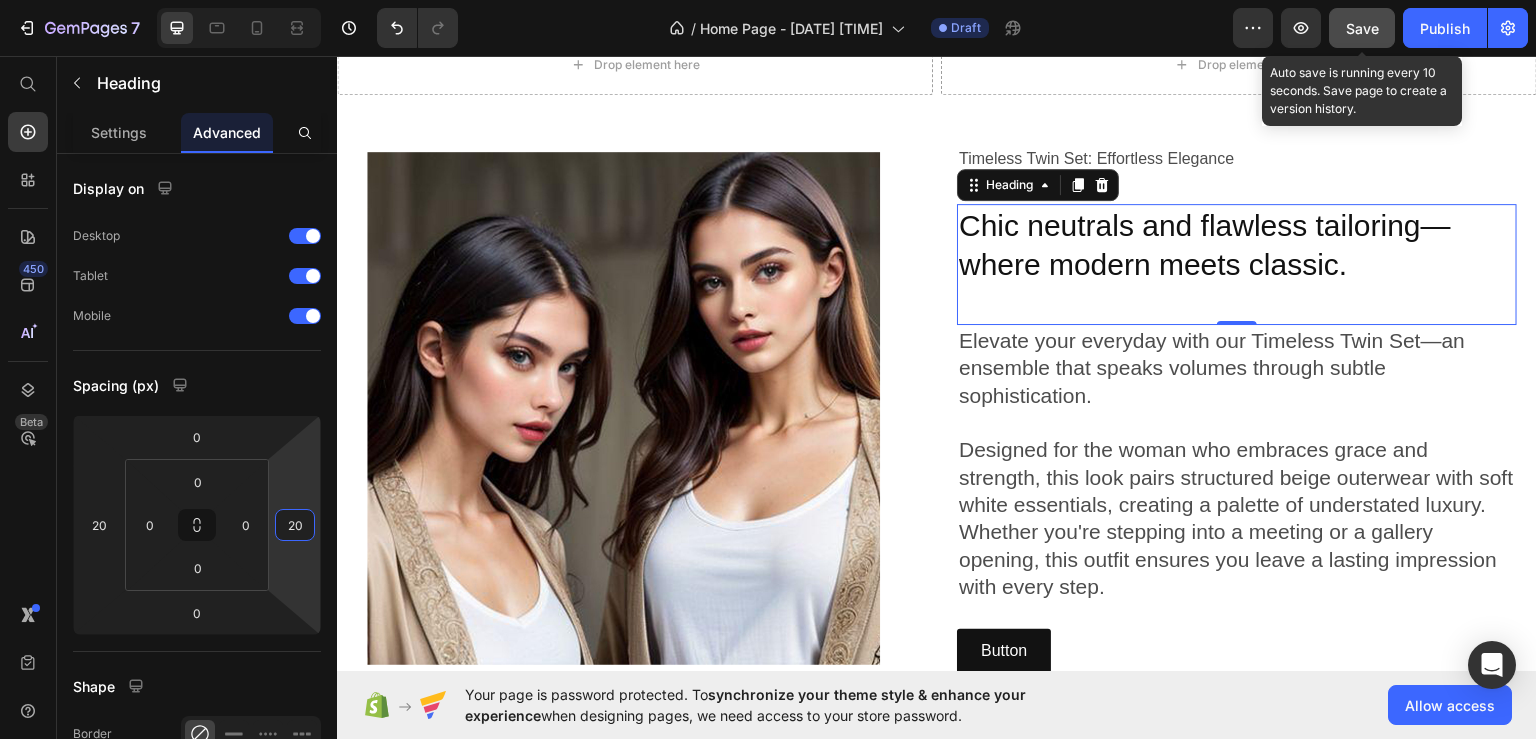 type on "20" 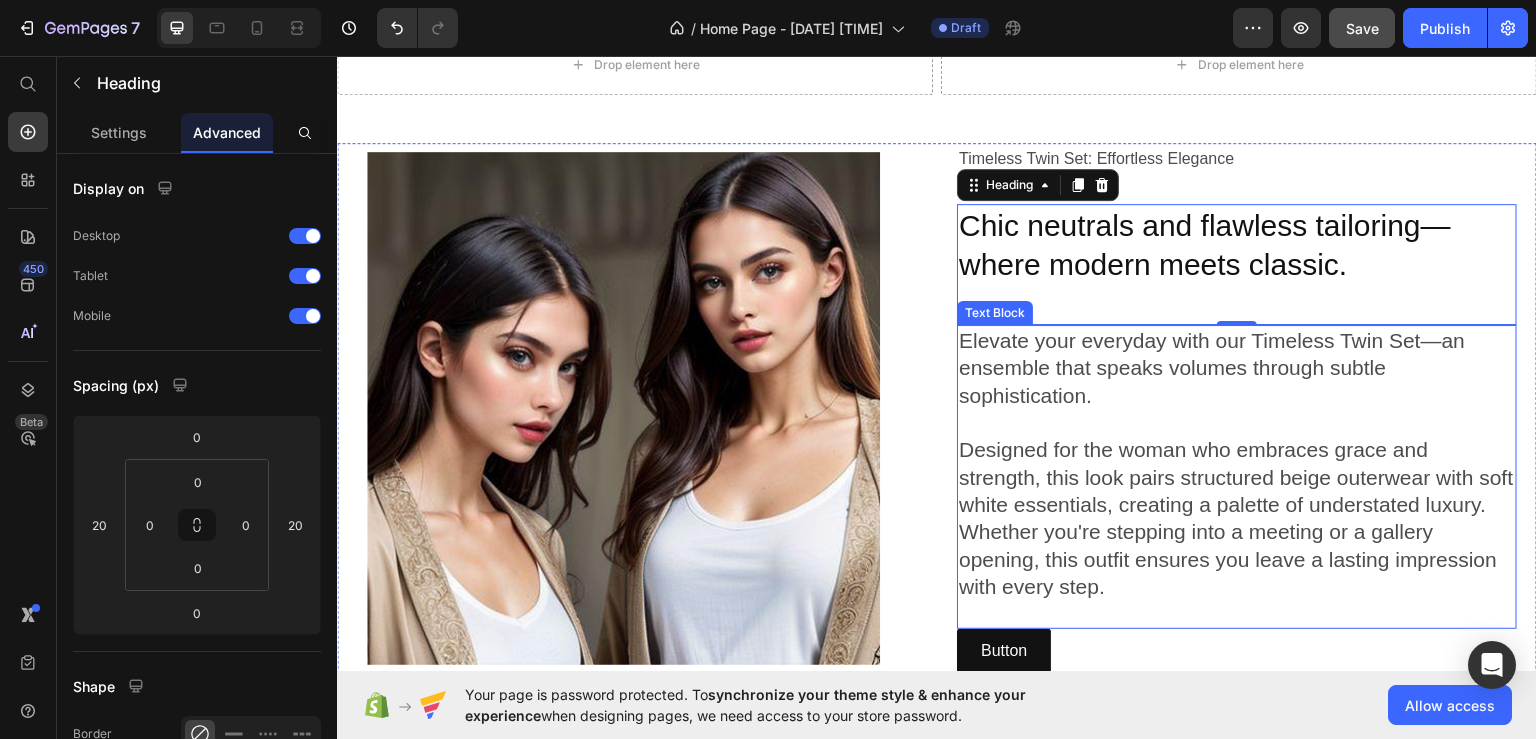 click on "Designed for the woman who embraces grace and strength, this look pairs structured beige outerwear with soft white essentials, creating a palette of understated luxury. Whether you're stepping into a meeting or a gallery opening, this outfit ensures you leave a lasting impression with every step." at bounding box center (1237, 517) 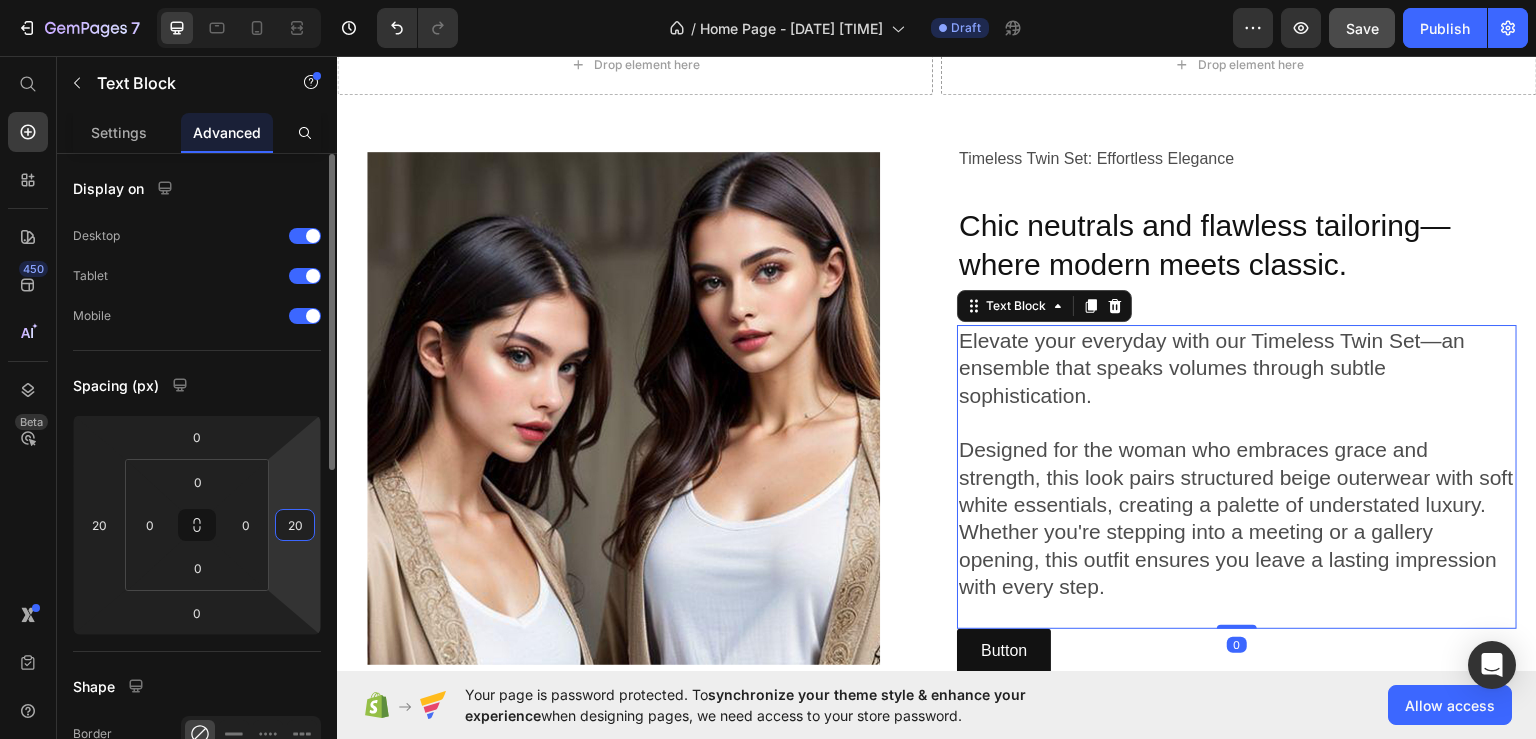 click on "20" at bounding box center (295, 525) 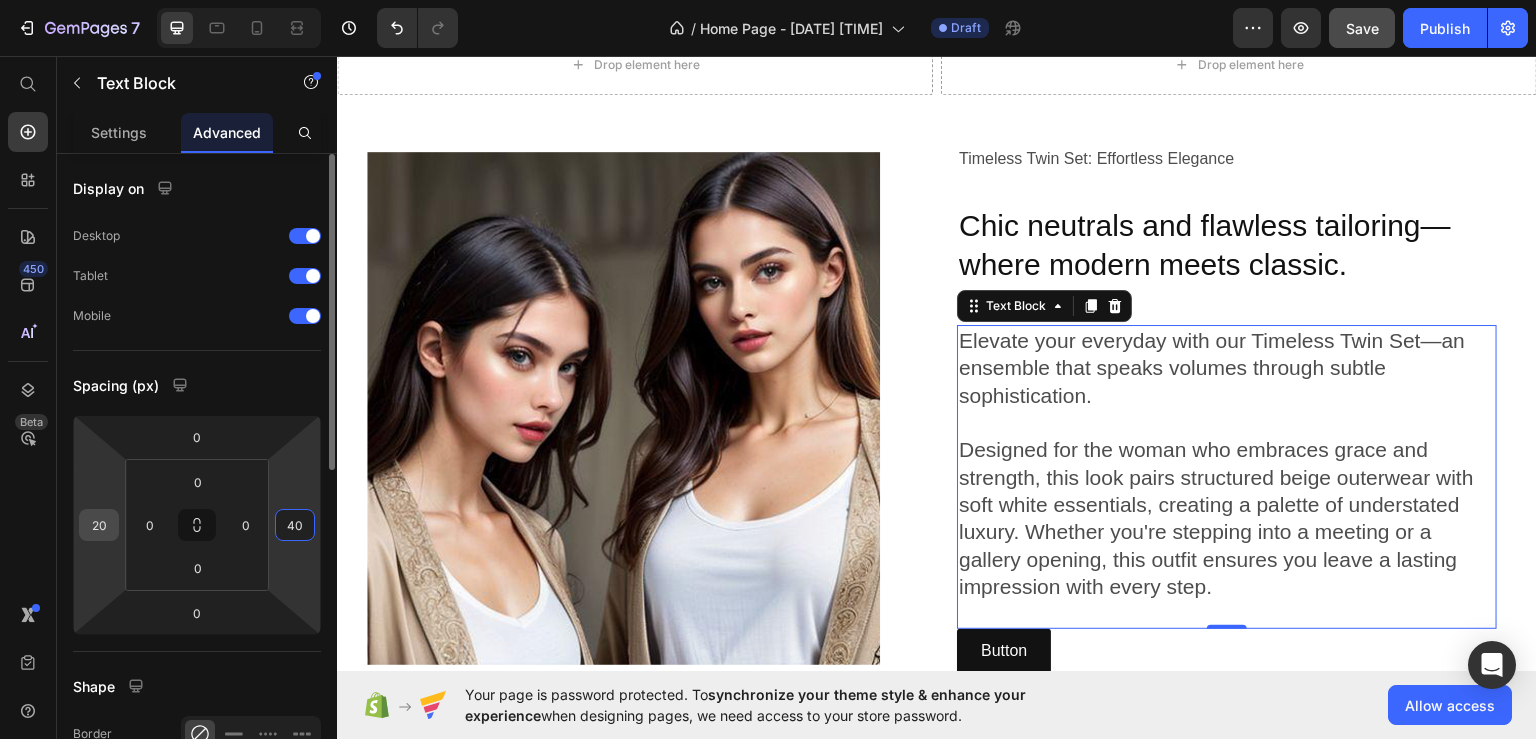 type on "40" 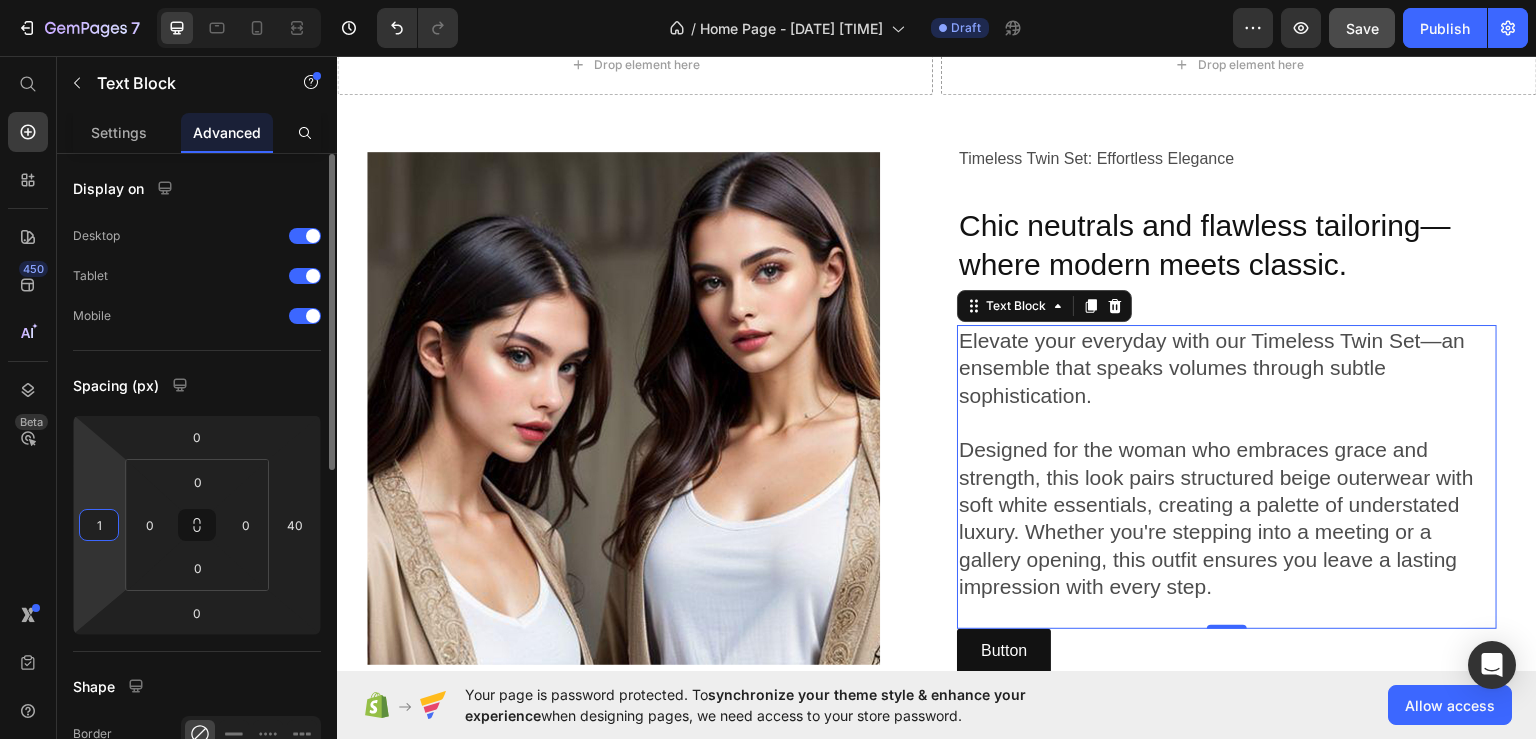 type on "10" 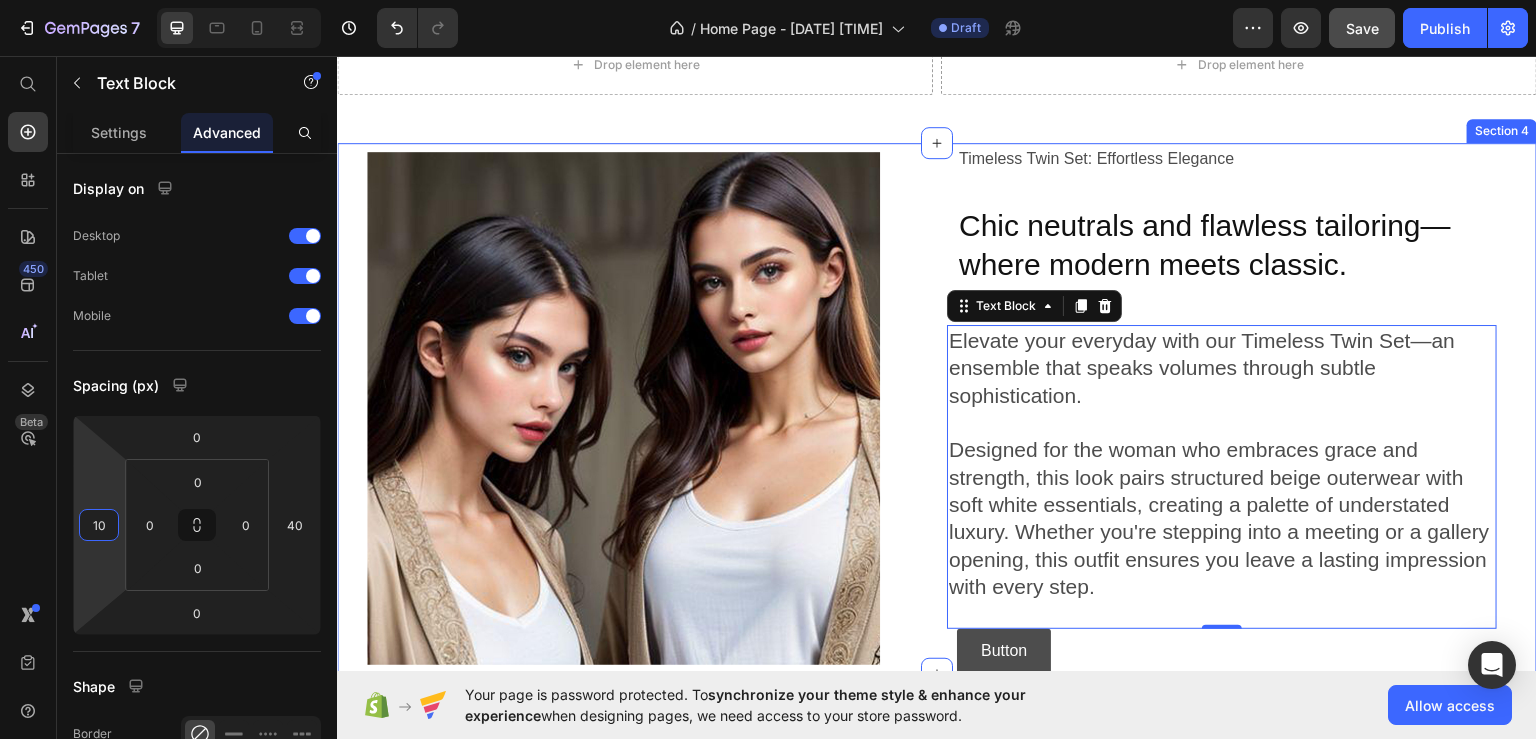 click on "Button" at bounding box center [1004, 650] 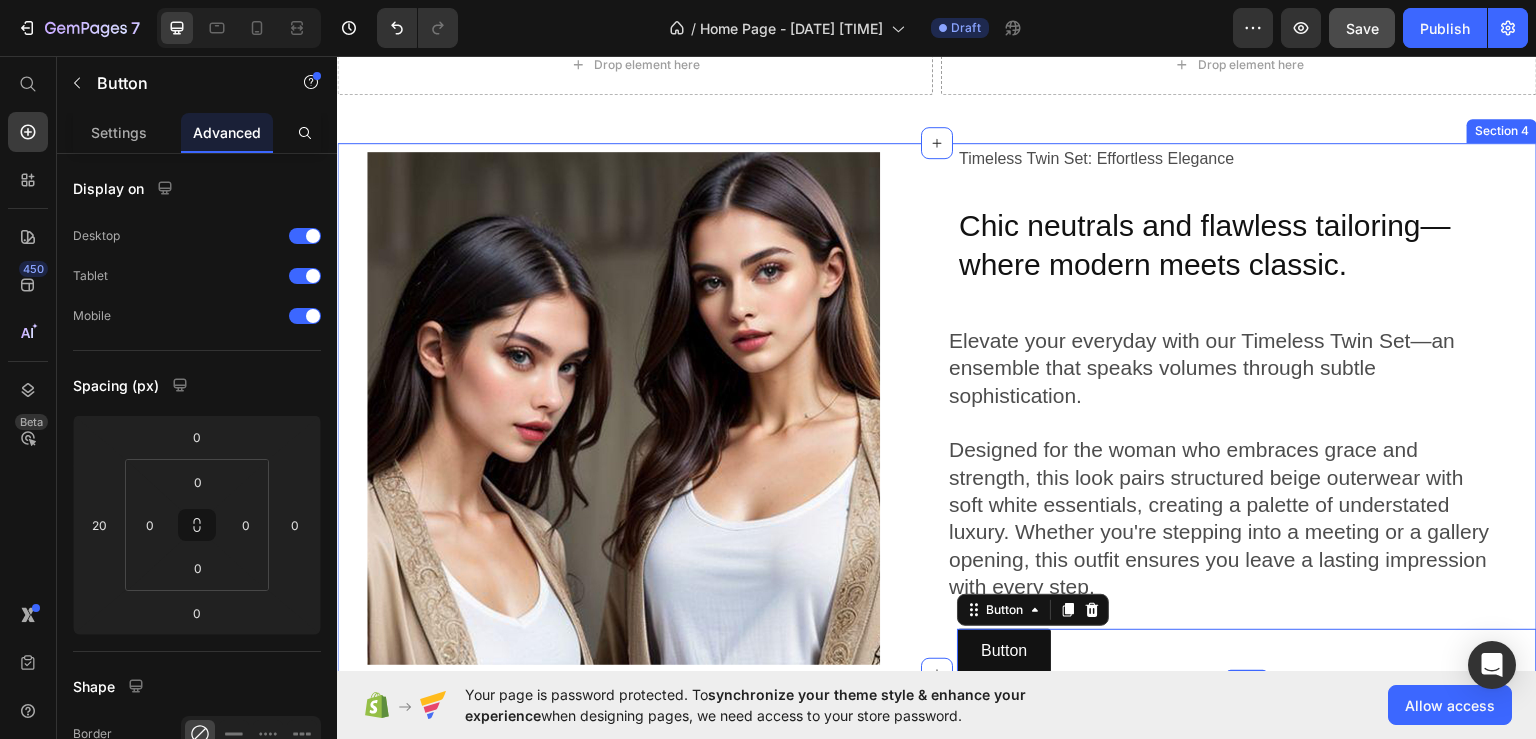 click on "Timeless Twin Set: Effortless Elegance Text Block Chic neutrals and flawless tailoring—where modern meets classic.   Heading Elevate your everyday with our Timeless Twin Set—an ensemble that speaks volumes through subtle sophistication.  Designed for the woman who embraces grace and strength, this look pairs structured beige outerwear with soft white essentials, creating a palette of understated luxury. Whether you're stepping into a meeting or a gallery opening, this outfit ensures you leave a lasting impression with every step. Text Block Button Button   0" at bounding box center (1237, 408) 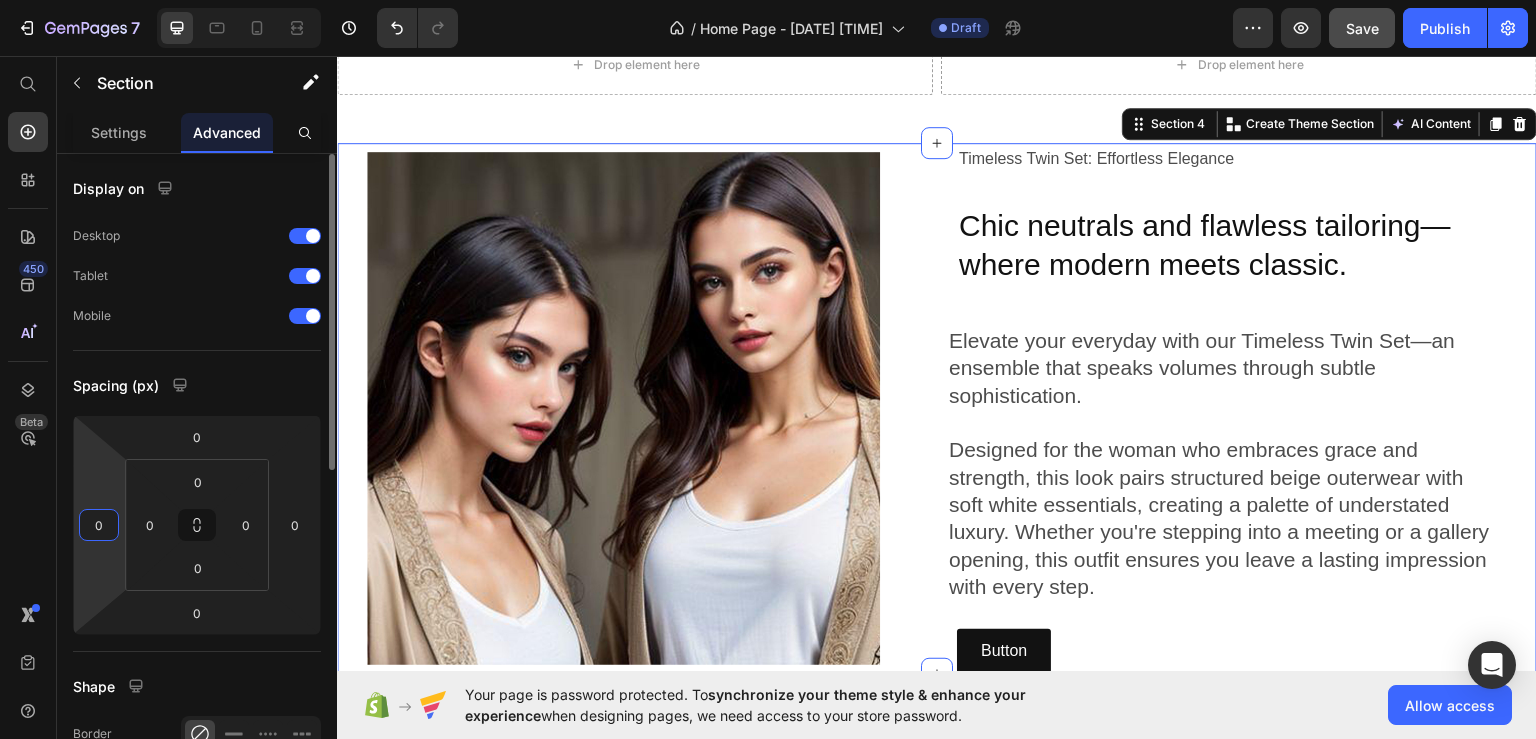 click on "0" at bounding box center [99, 525] 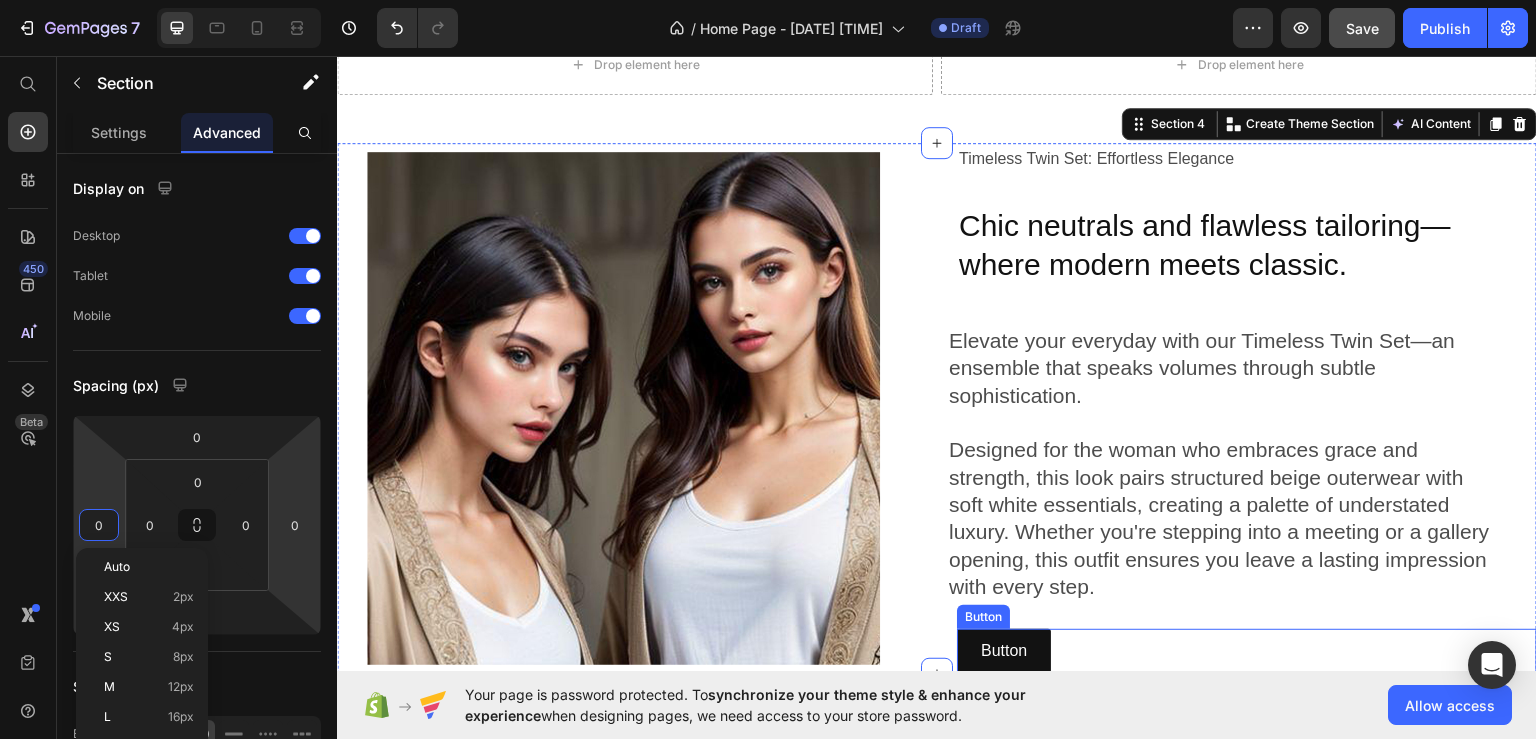click on "Button Button" at bounding box center (1247, 650) 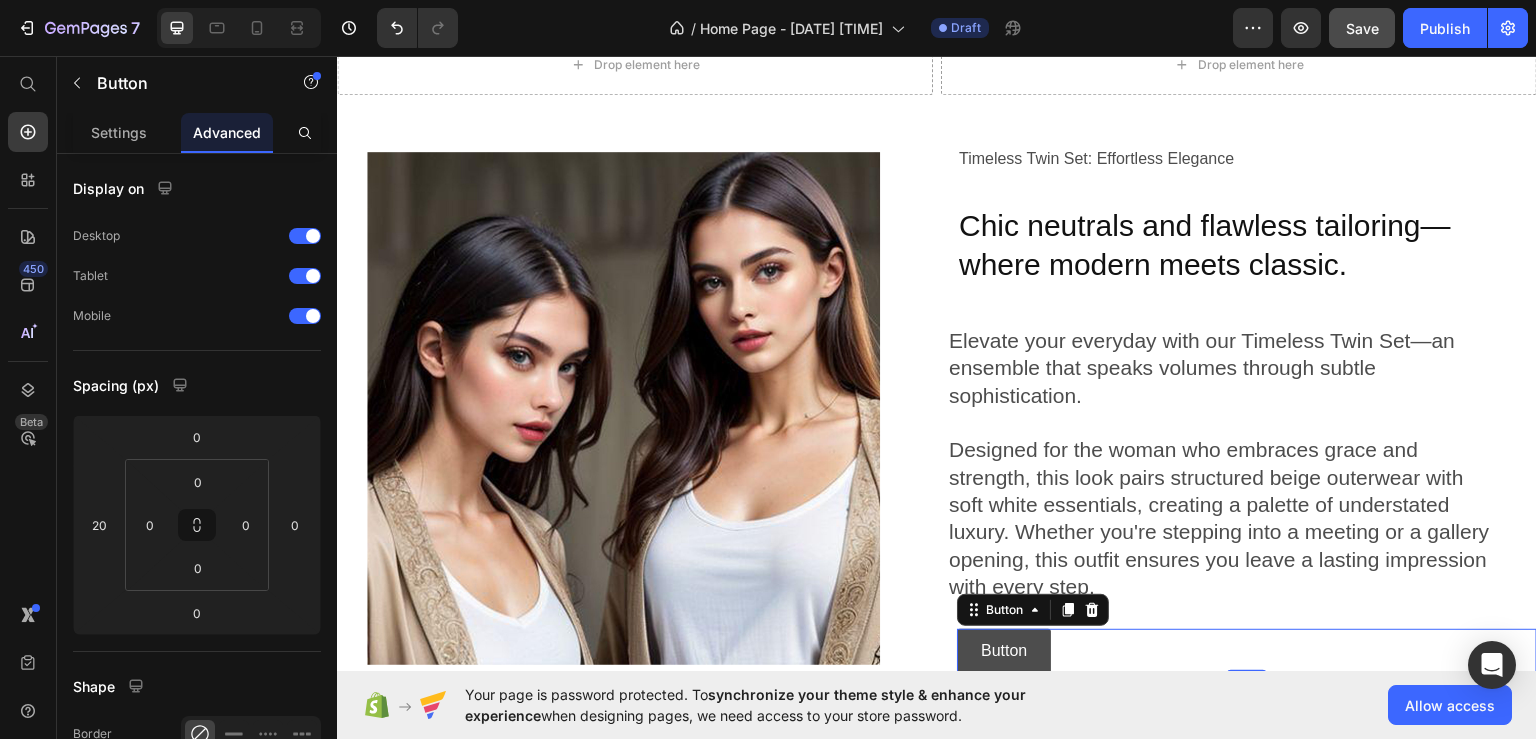 click on "Button" at bounding box center [1004, 650] 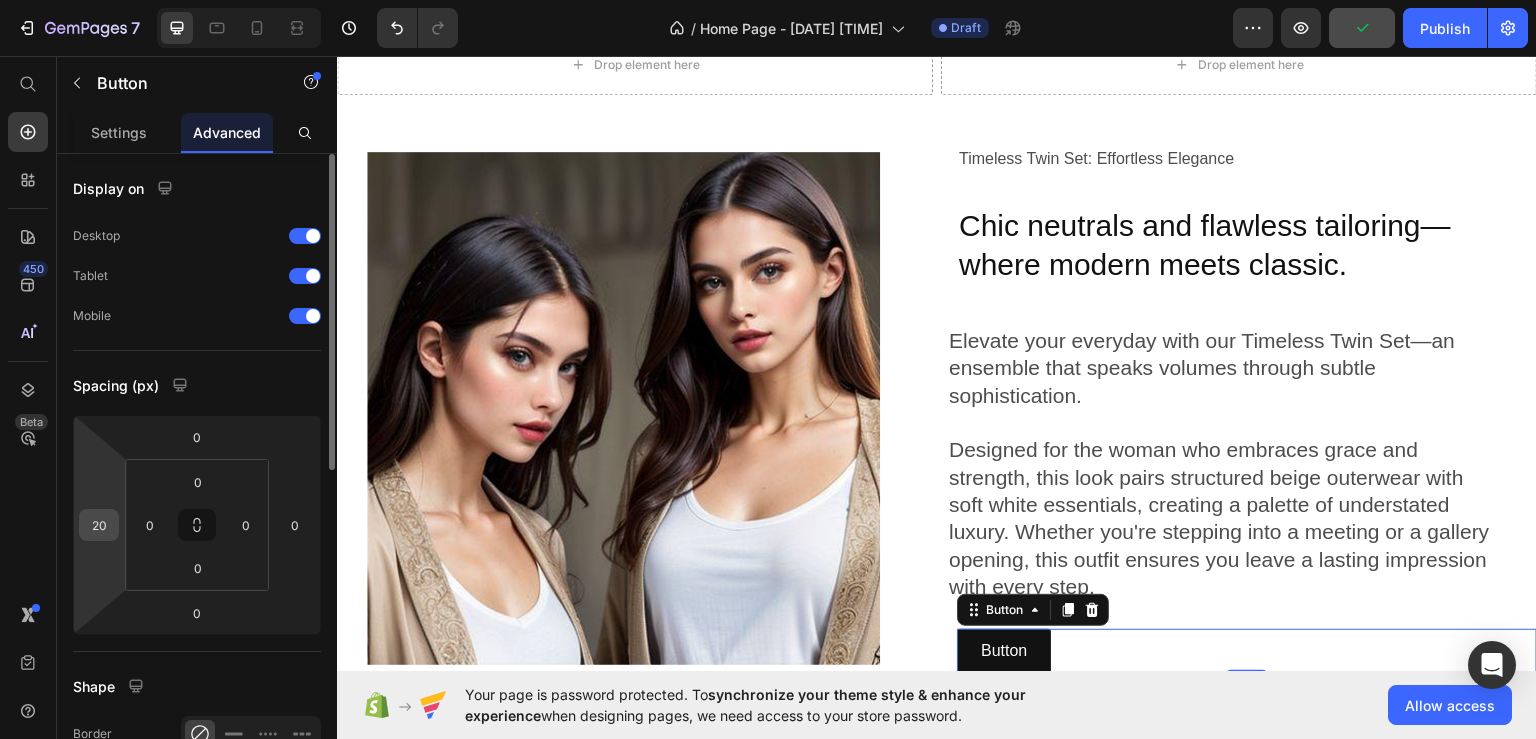 click on "20" at bounding box center (99, 525) 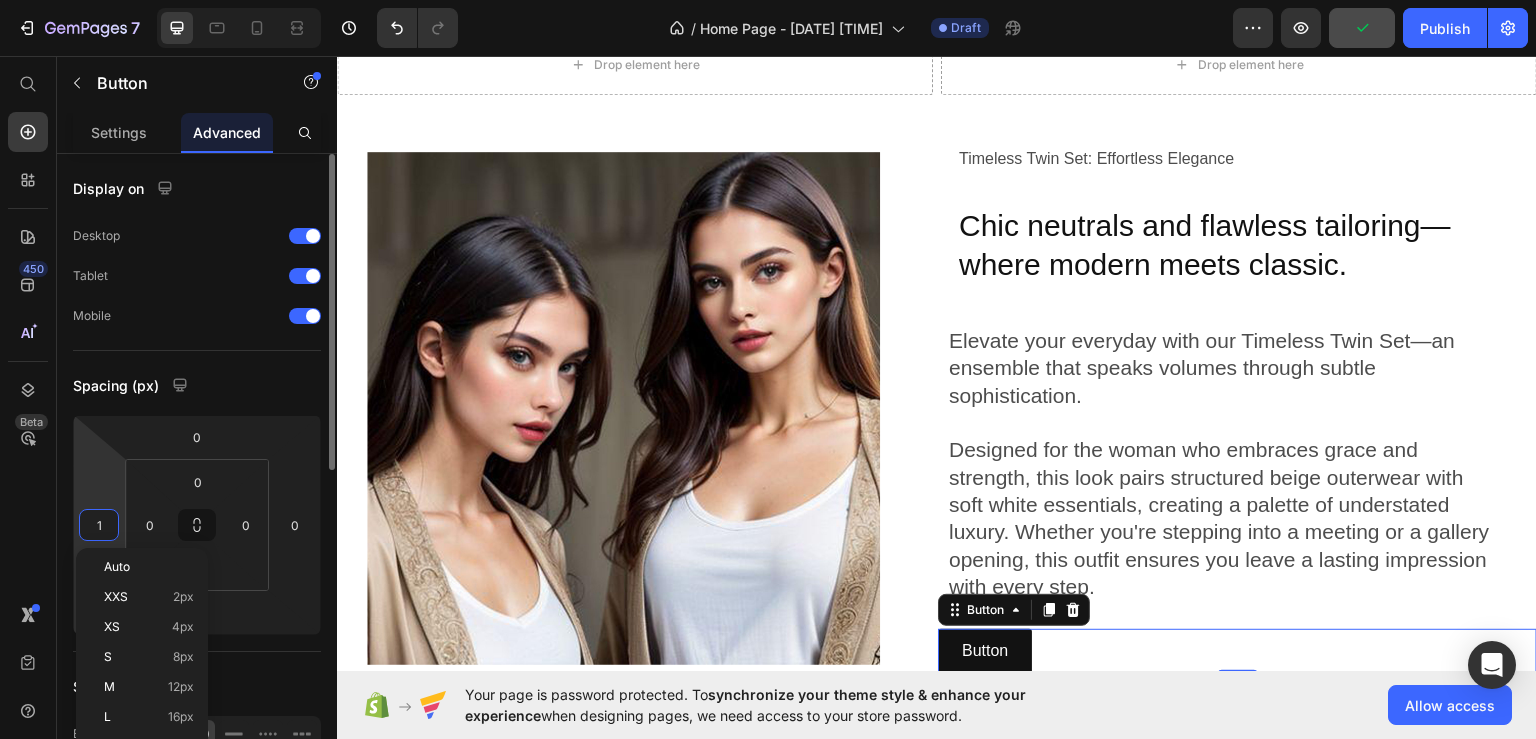 type on "10" 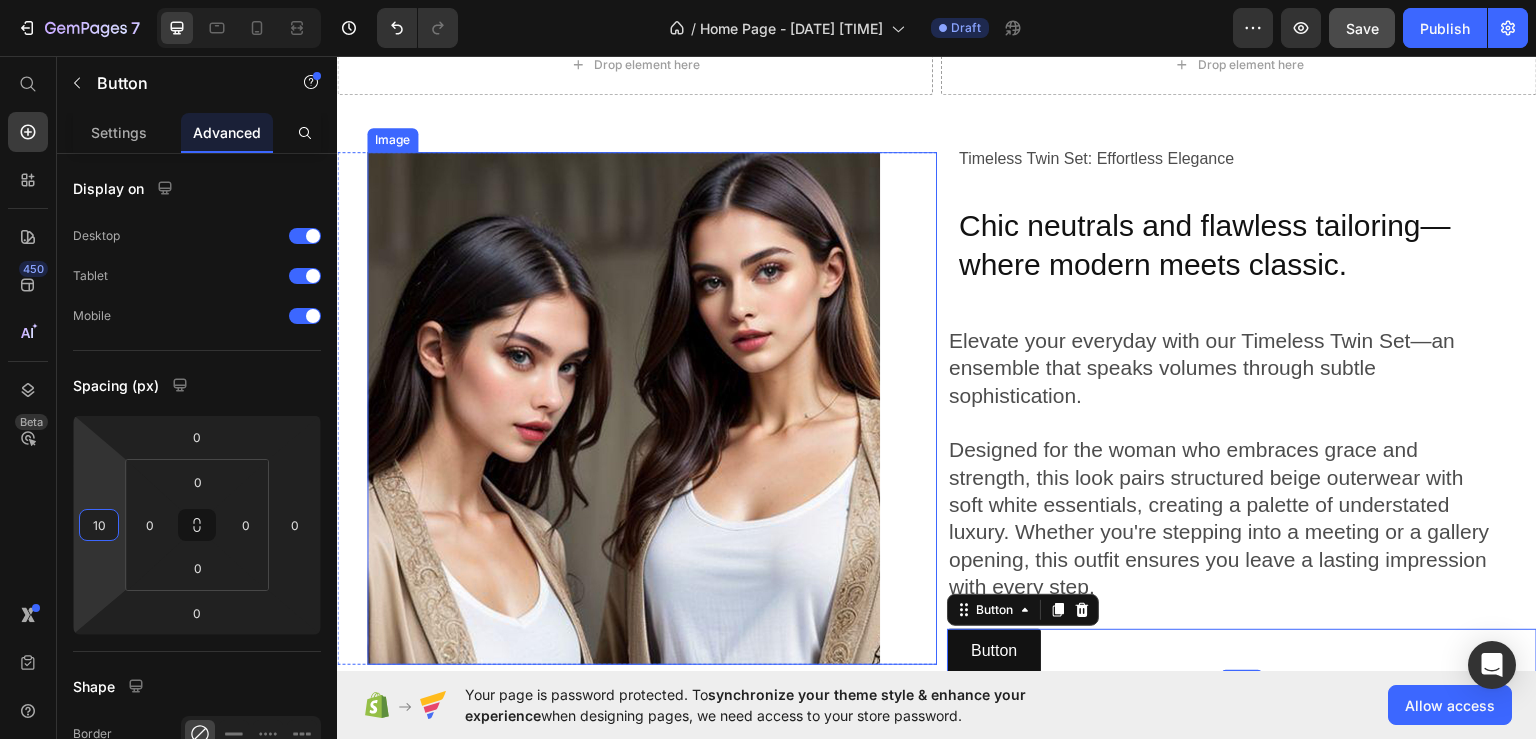 click on "Chic neutrals and flawless tailoring—where modern meets classic." at bounding box center [1237, 263] 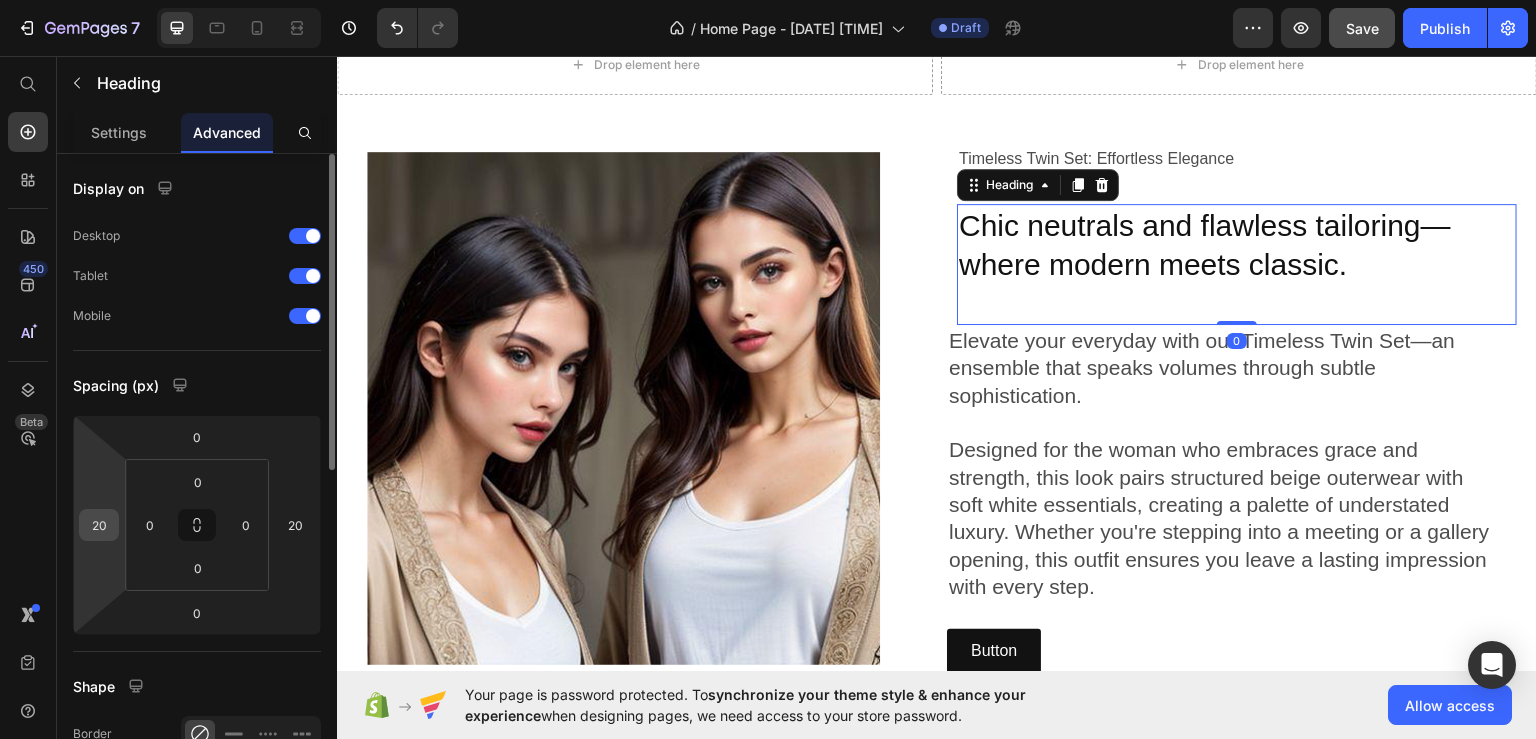 click on "20" at bounding box center (99, 525) 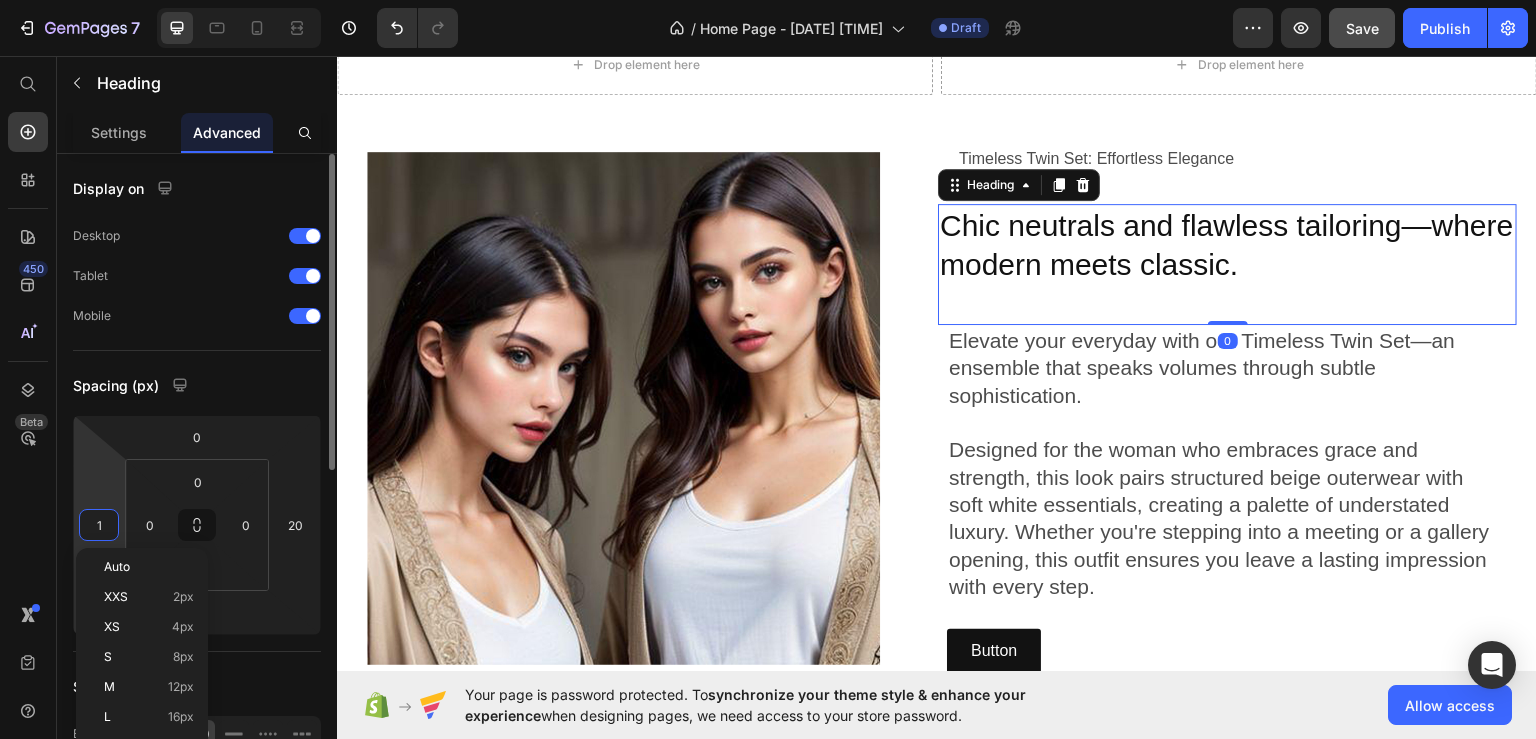 type on "10" 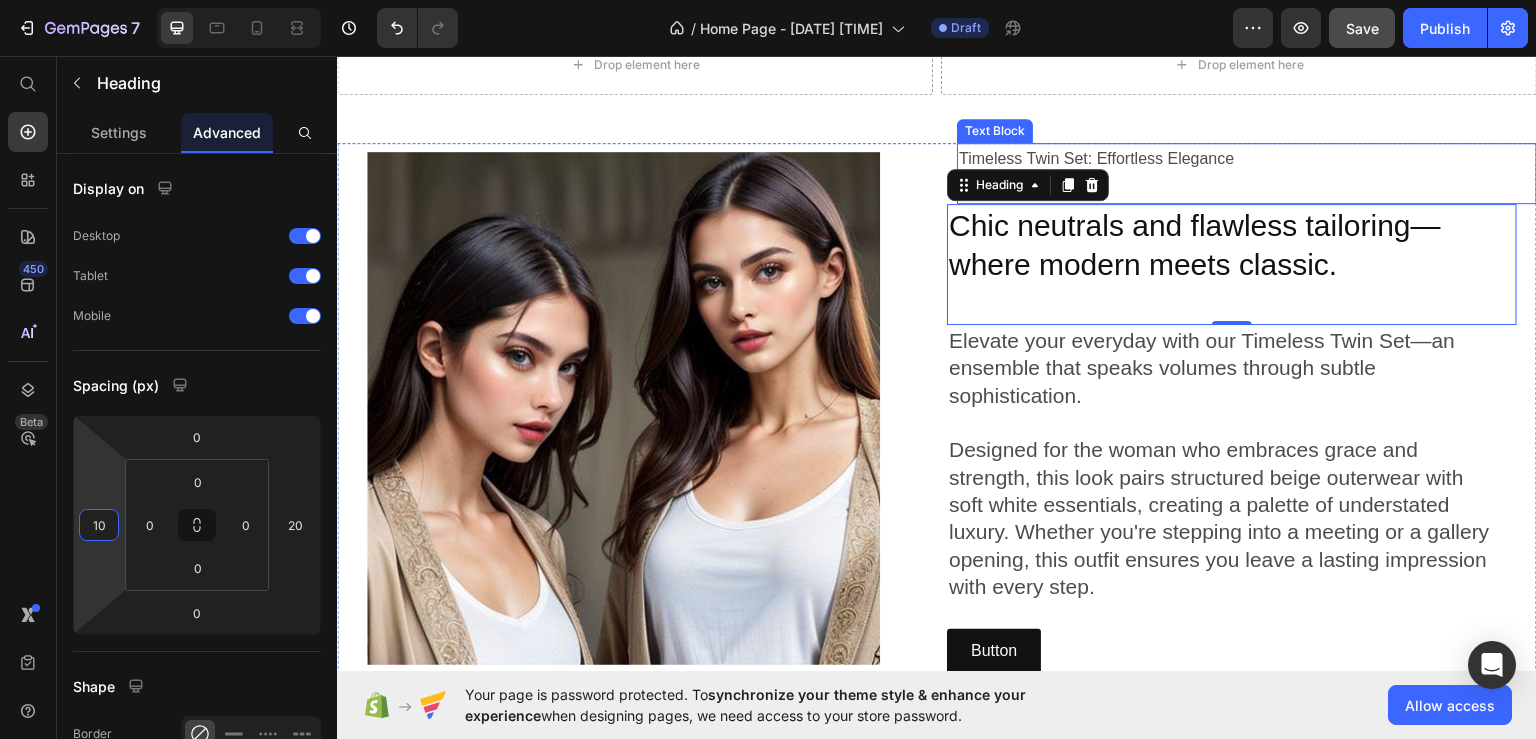 click on "Timeless Twin Set: Effortless Elegance" at bounding box center (1247, 158) 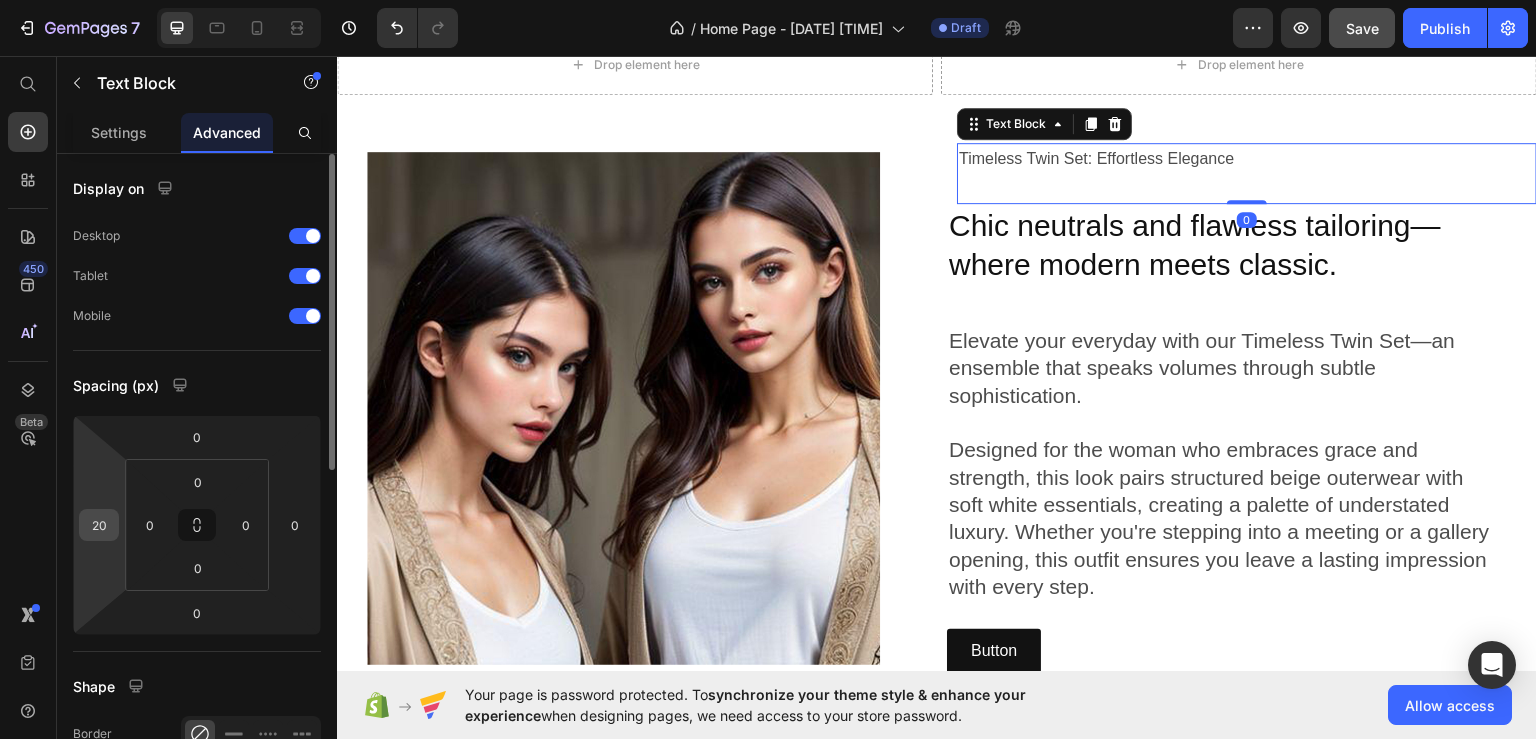 click on "20" at bounding box center (99, 525) 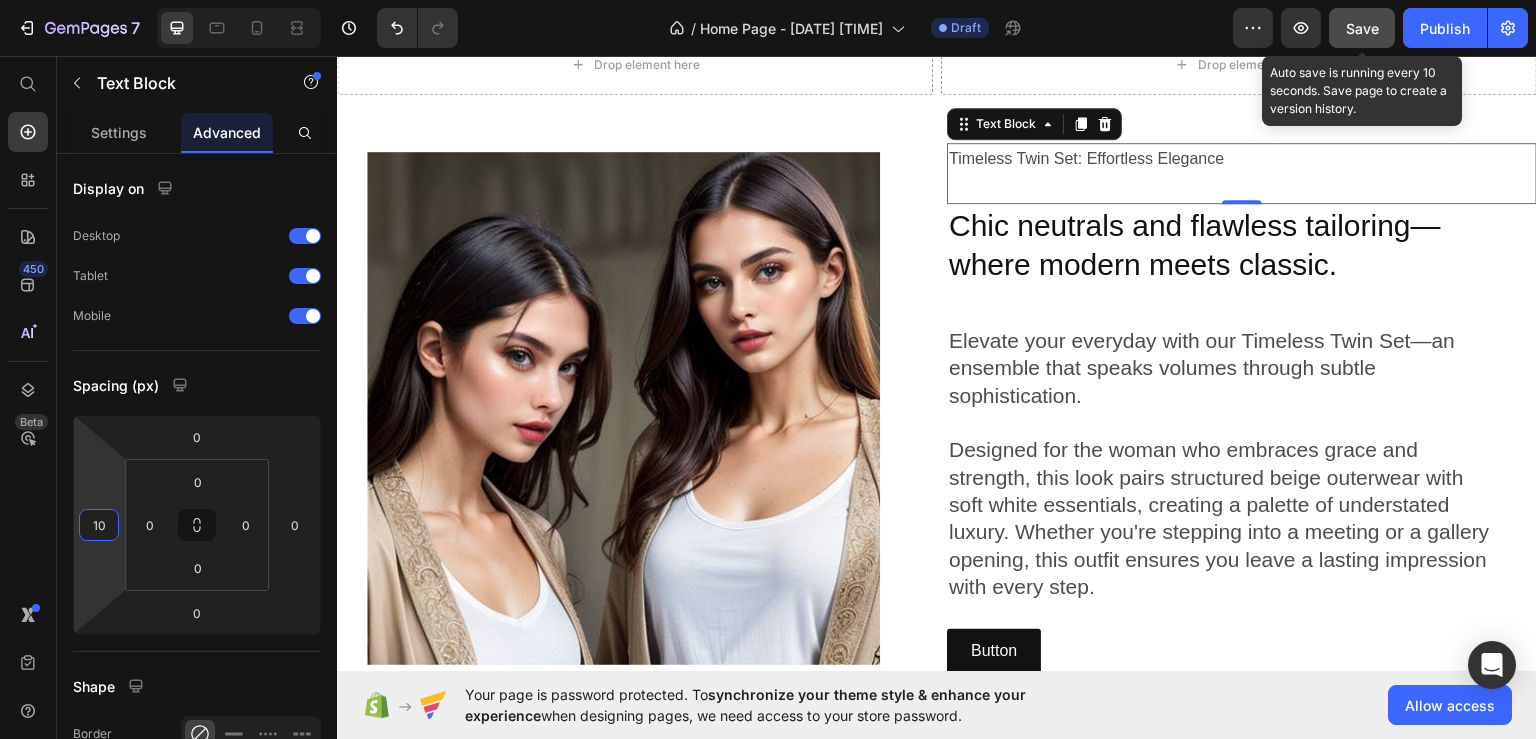 type on "10" 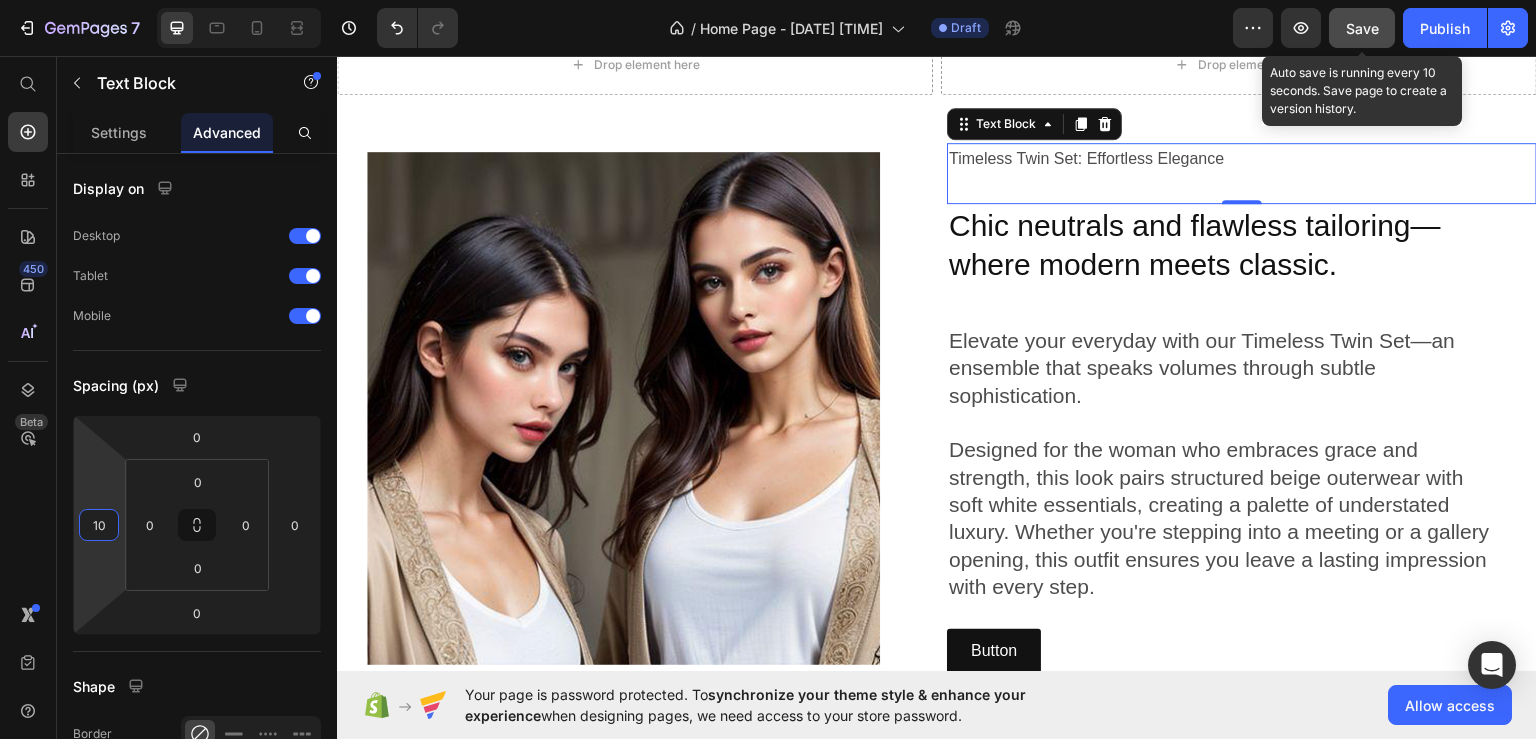 click on "Save" 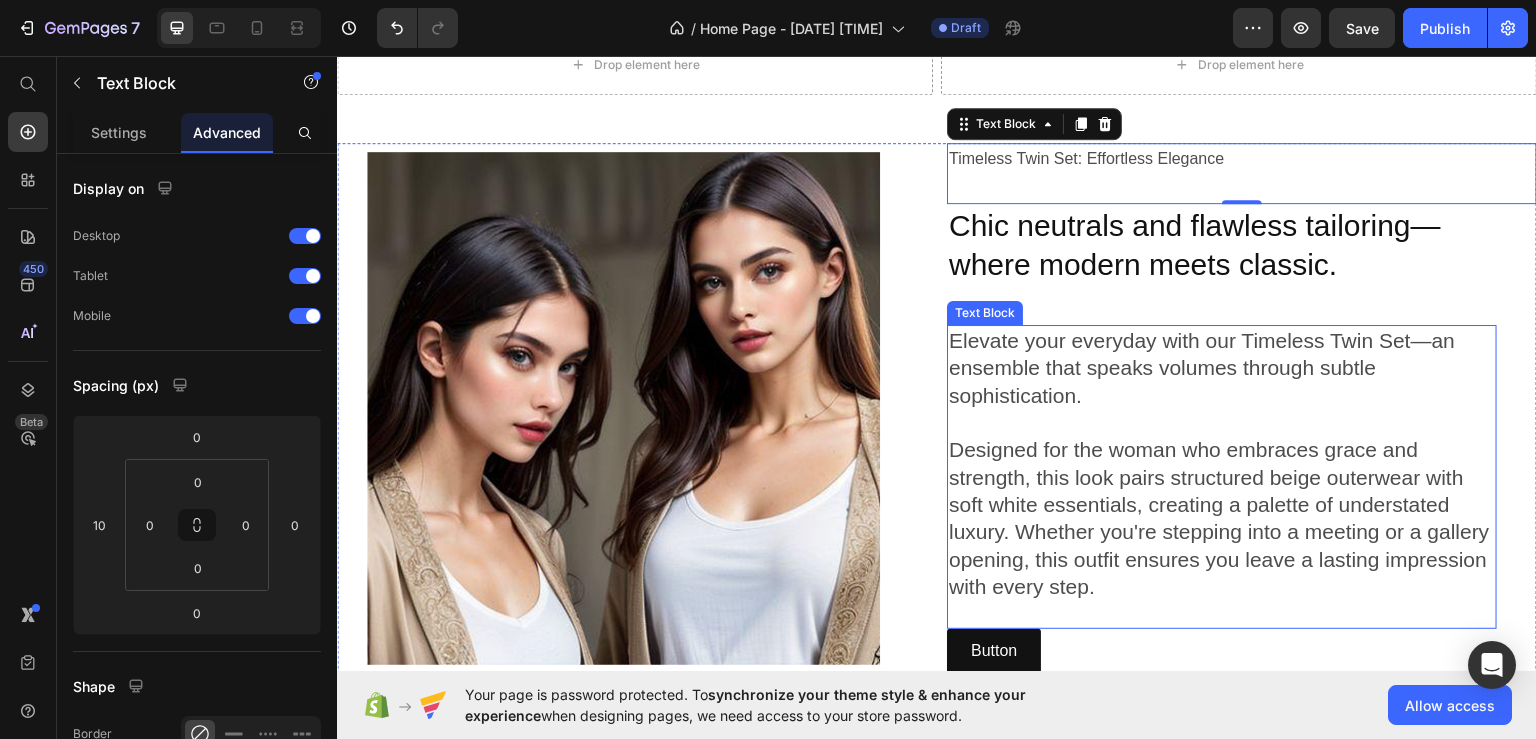 click on "Designed for the woman who embraces grace and strength, this look pairs structured beige outerwear with soft white essentials, creating a palette of understated luxury. Whether you're stepping into a meeting or a gallery opening, this outfit ensures you leave a lasting impression with every step." at bounding box center (1222, 517) 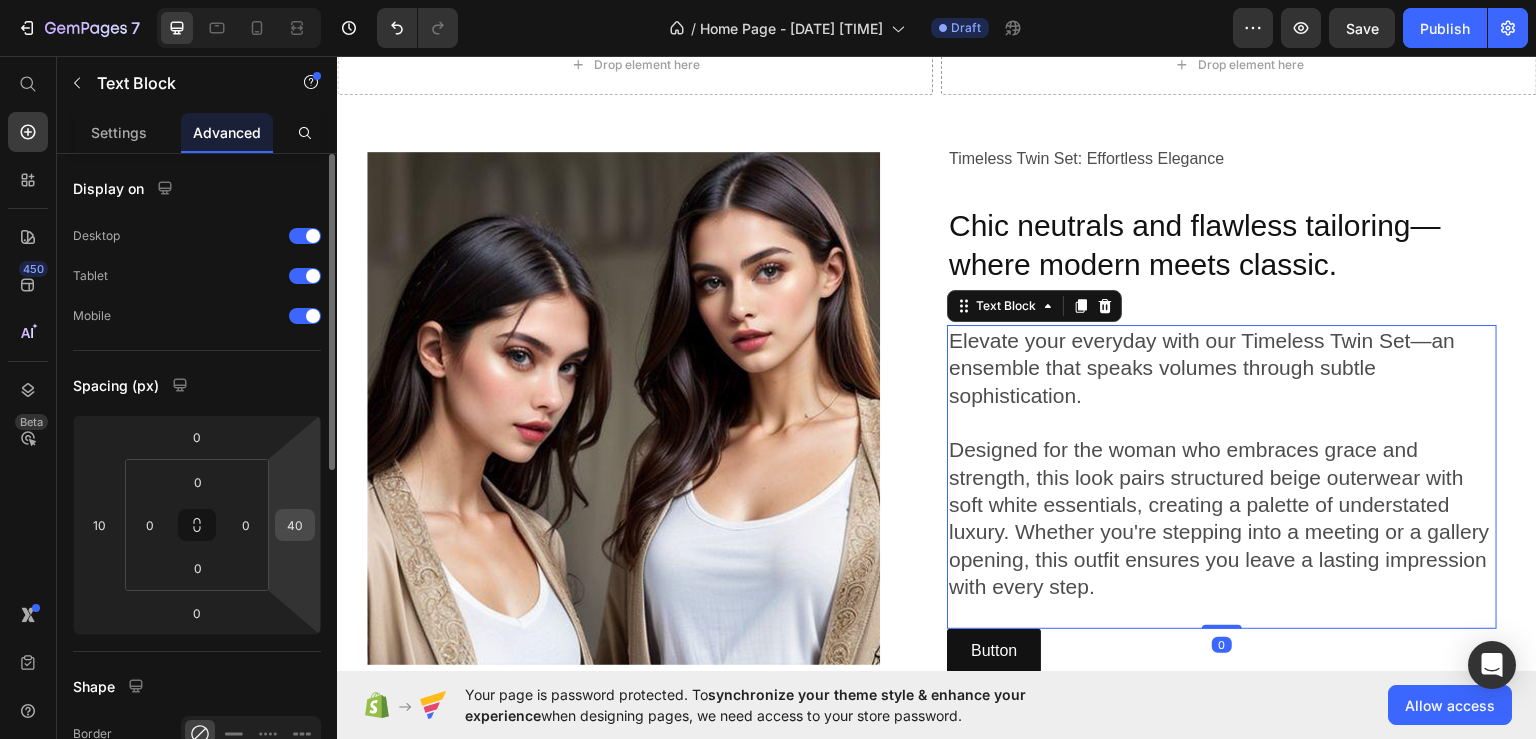 click on "40" at bounding box center [295, 525] 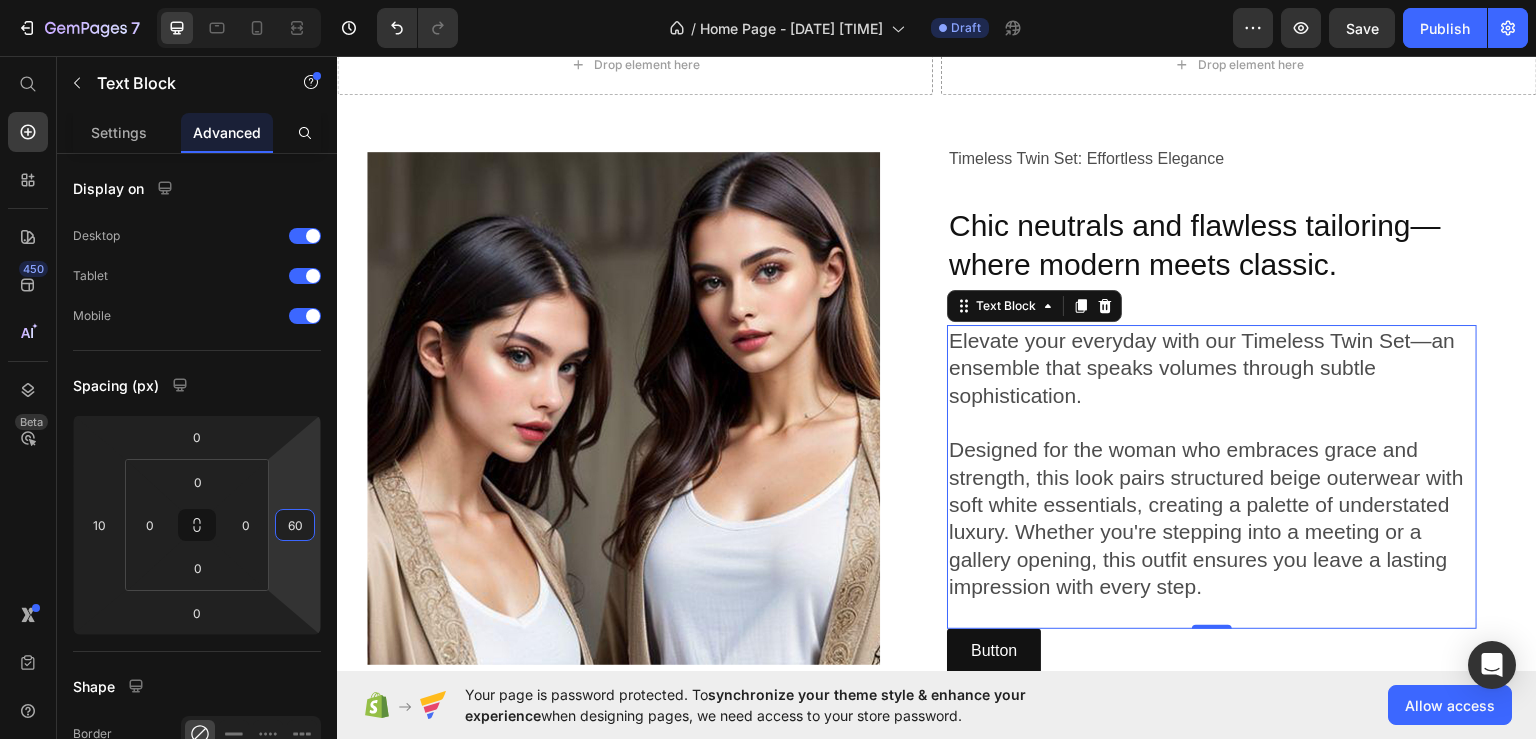 drag, startPoint x: 623, startPoint y: 581, endPoint x: 362, endPoint y: 524, distance: 267.15164 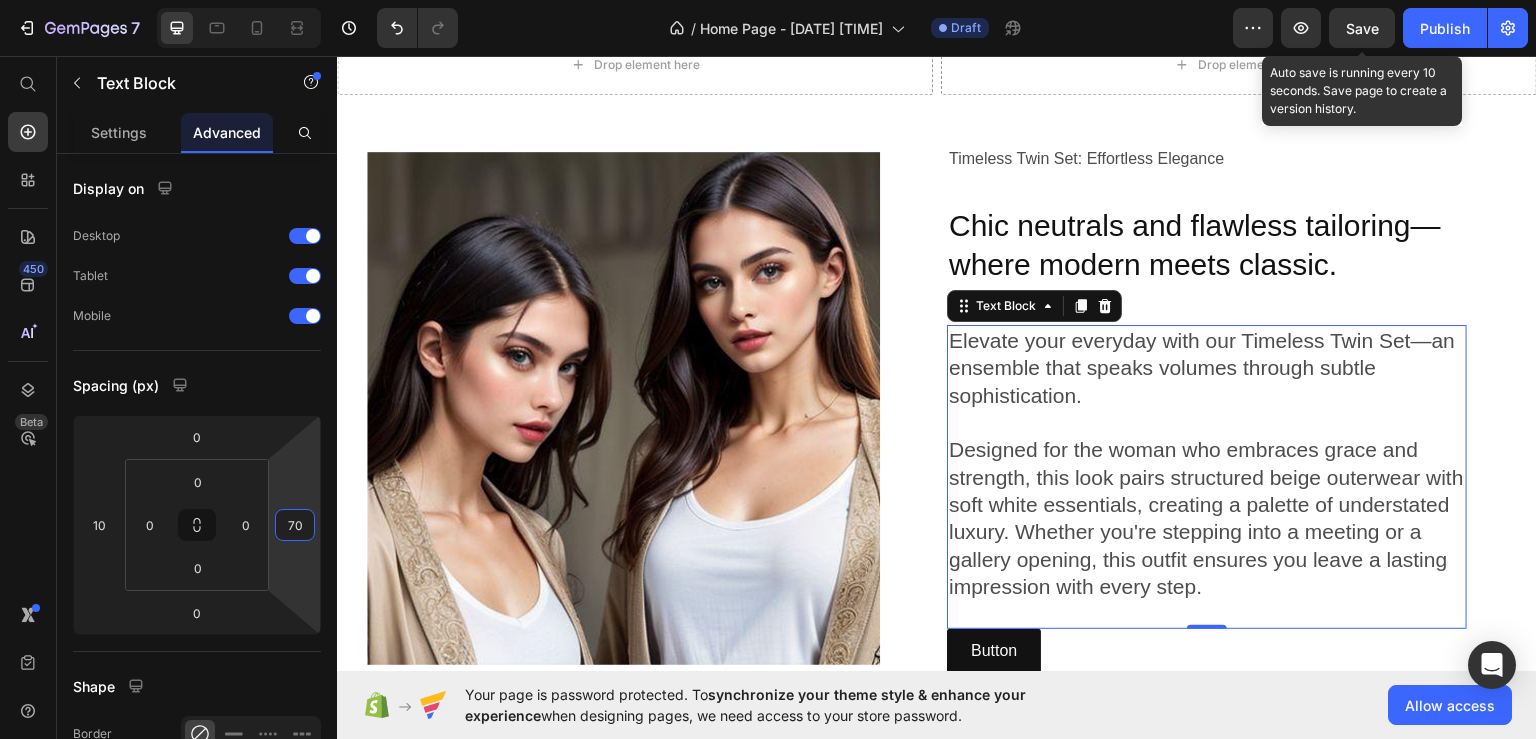 type on "70" 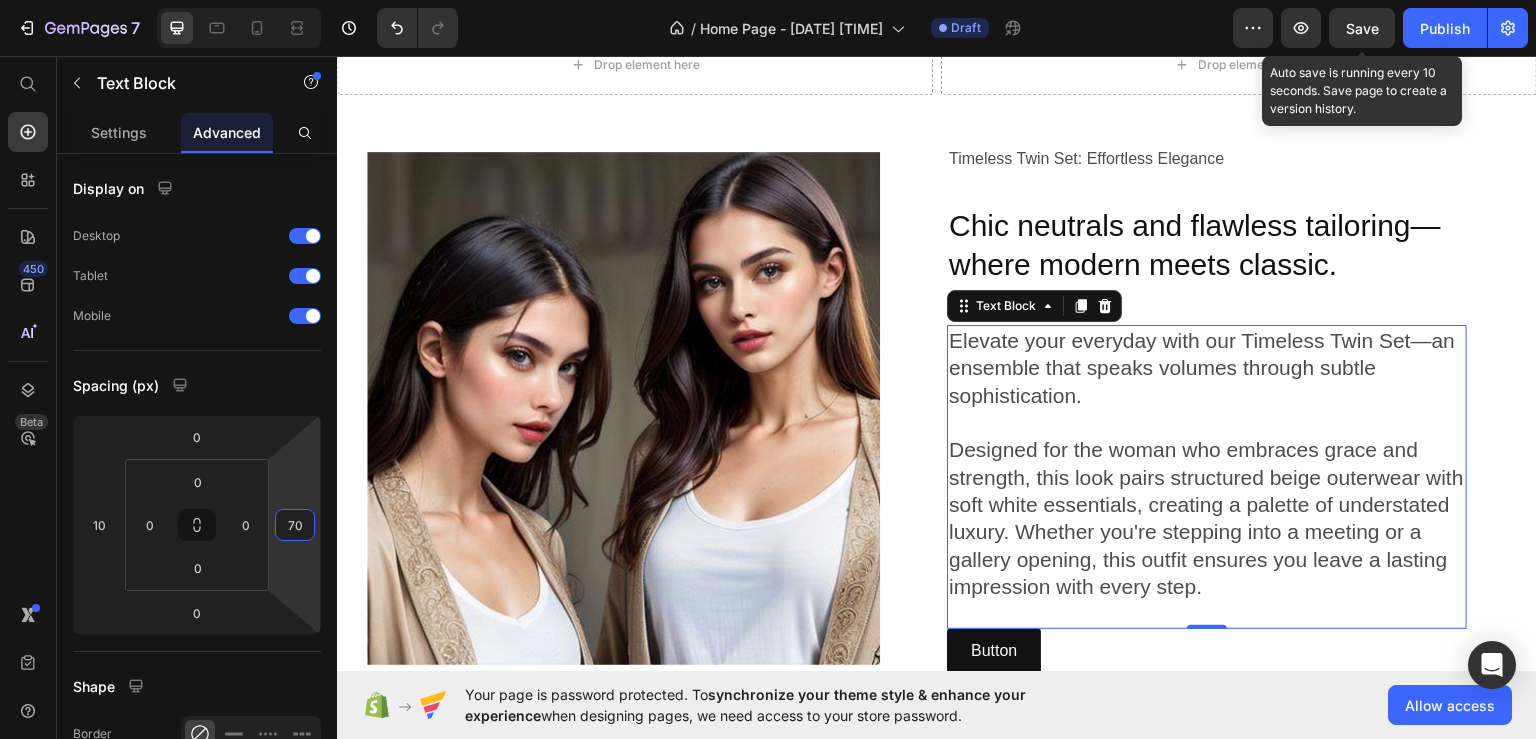 click on "Save" at bounding box center [1362, 28] 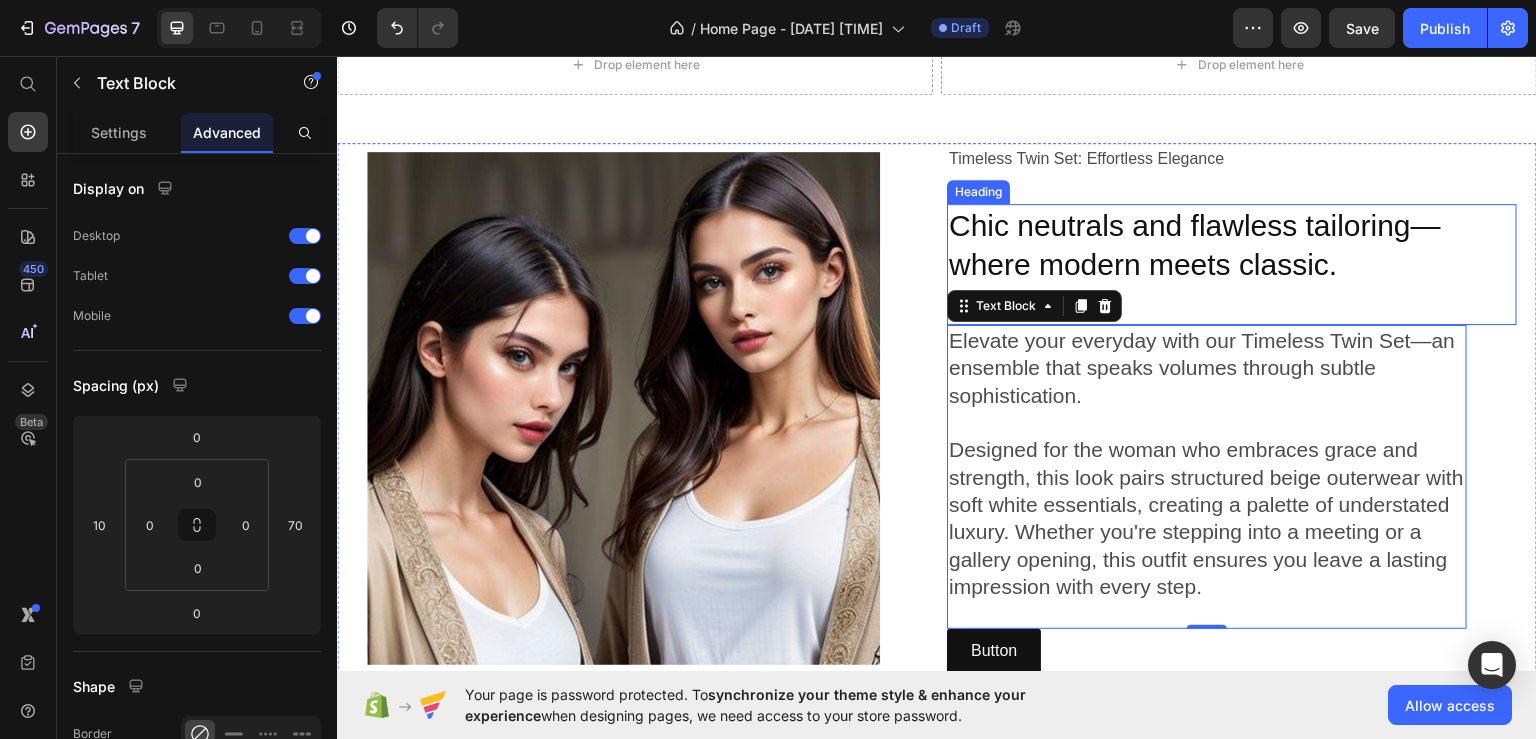 click on "Chic neutrals and flawless tailoring—where modern meets classic." at bounding box center [1232, 263] 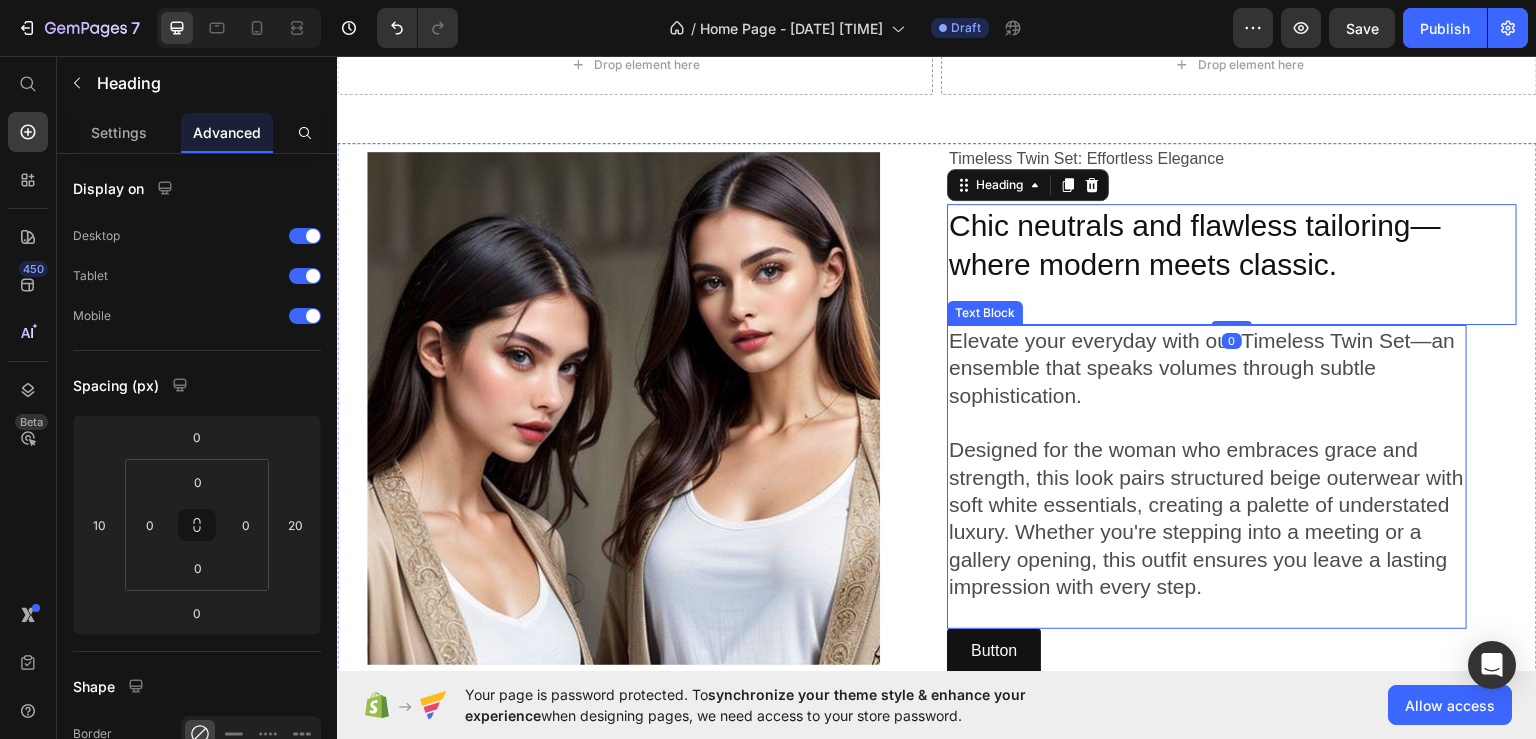 click on "Elevate your everyday with our Timeless Twin Set—an ensemble that speaks volumes through subtle sophistication." at bounding box center [1207, 367] 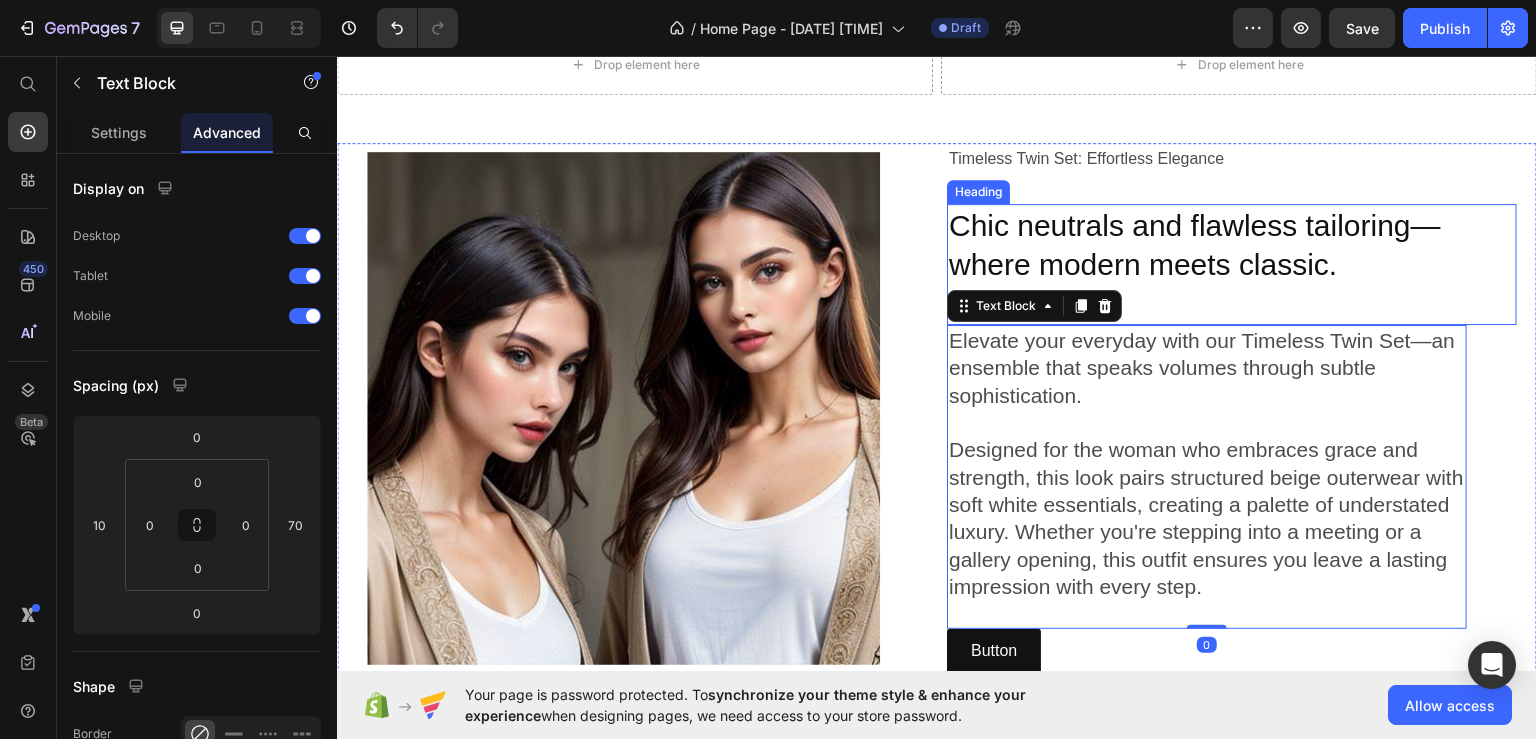 click on "Chic neutrals and flawless tailoring—where modern meets classic." at bounding box center (1232, 263) 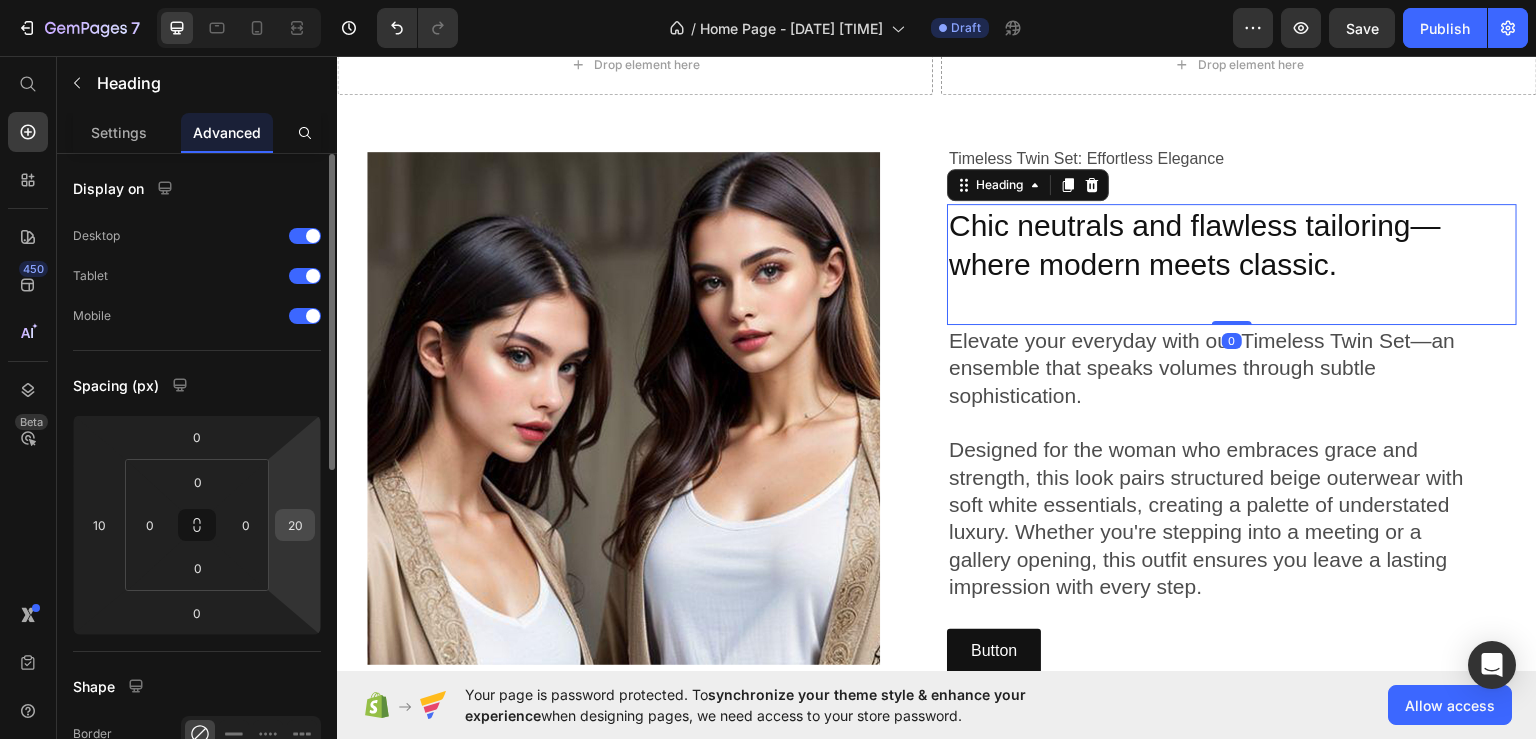 click on "20" at bounding box center (295, 525) 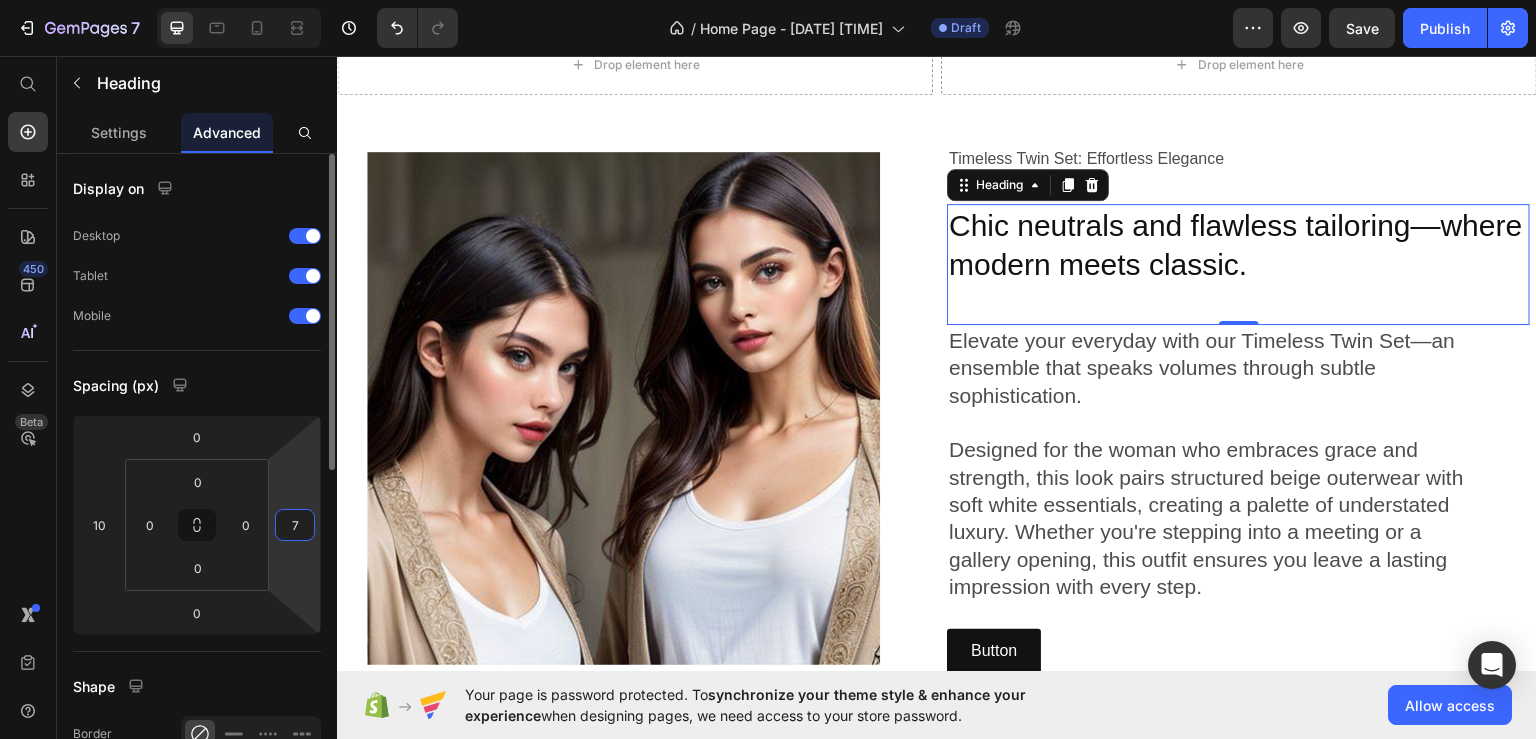 type on "70" 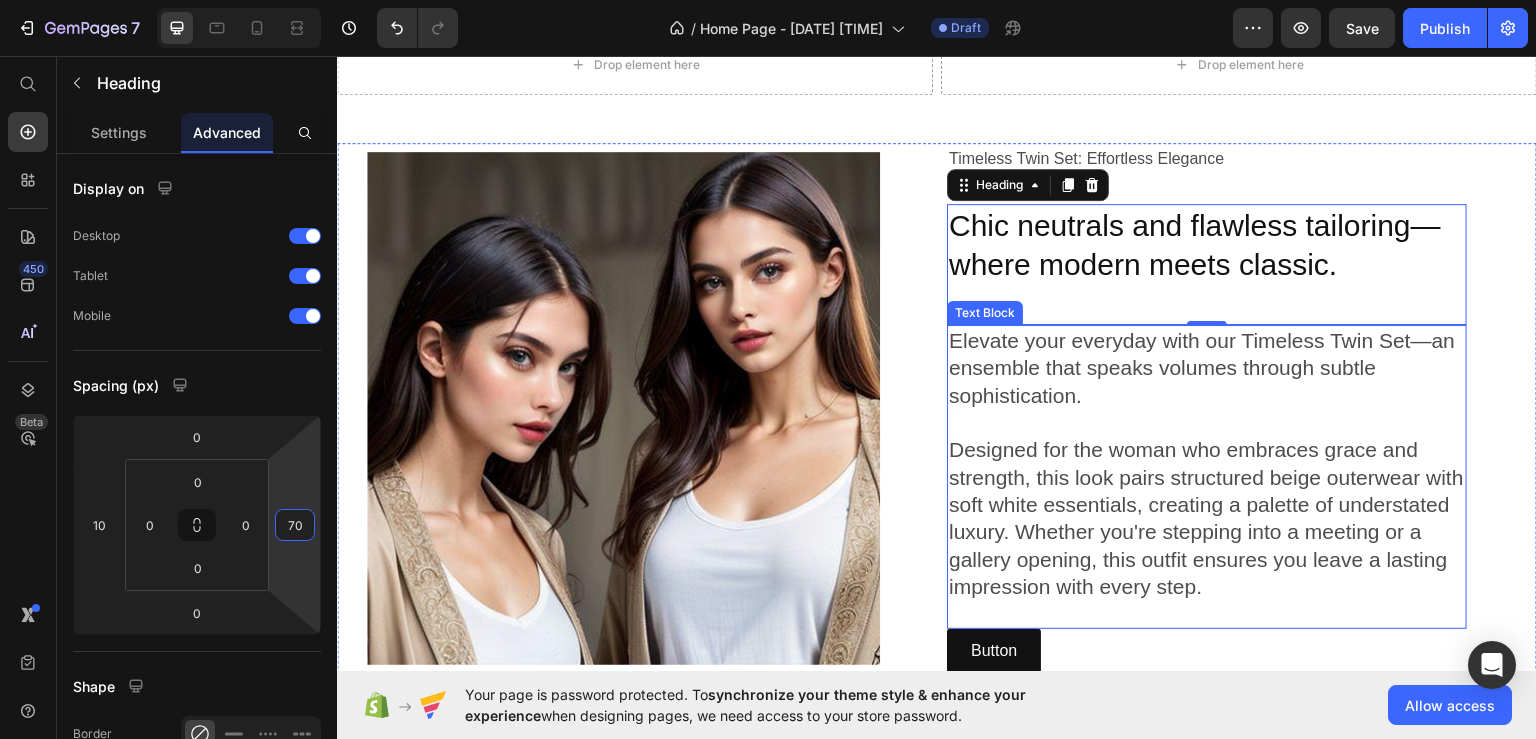 click on "Designed for the woman who embraces grace and strength, this look pairs structured beige outerwear with soft white essentials, creating a palette of understated luxury. Whether you're stepping into a meeting or a gallery opening, this outfit ensures you leave a lasting impression with every step." at bounding box center [1207, 517] 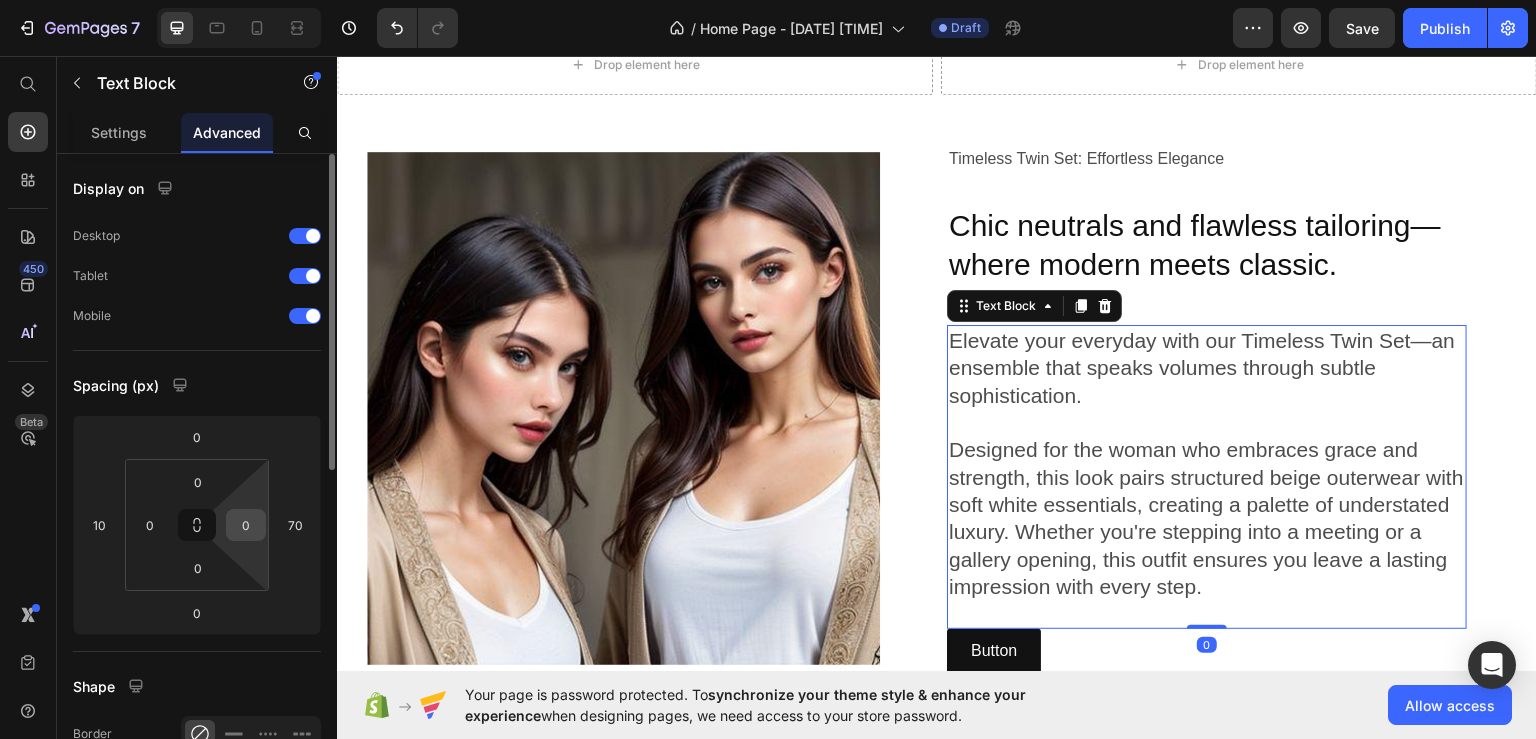 click on "0" at bounding box center (246, 525) 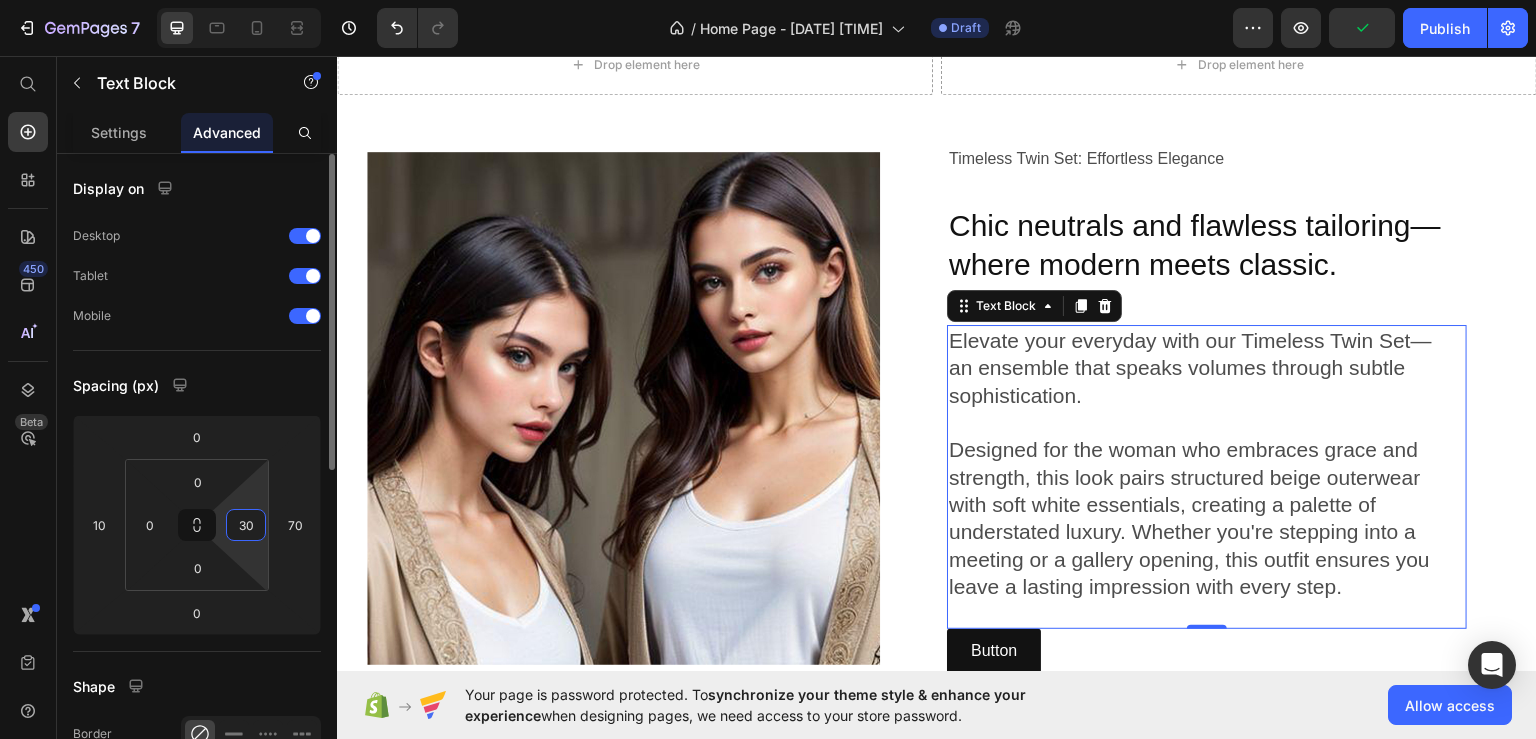 drag, startPoint x: 249, startPoint y: 525, endPoint x: 227, endPoint y: 525, distance: 22 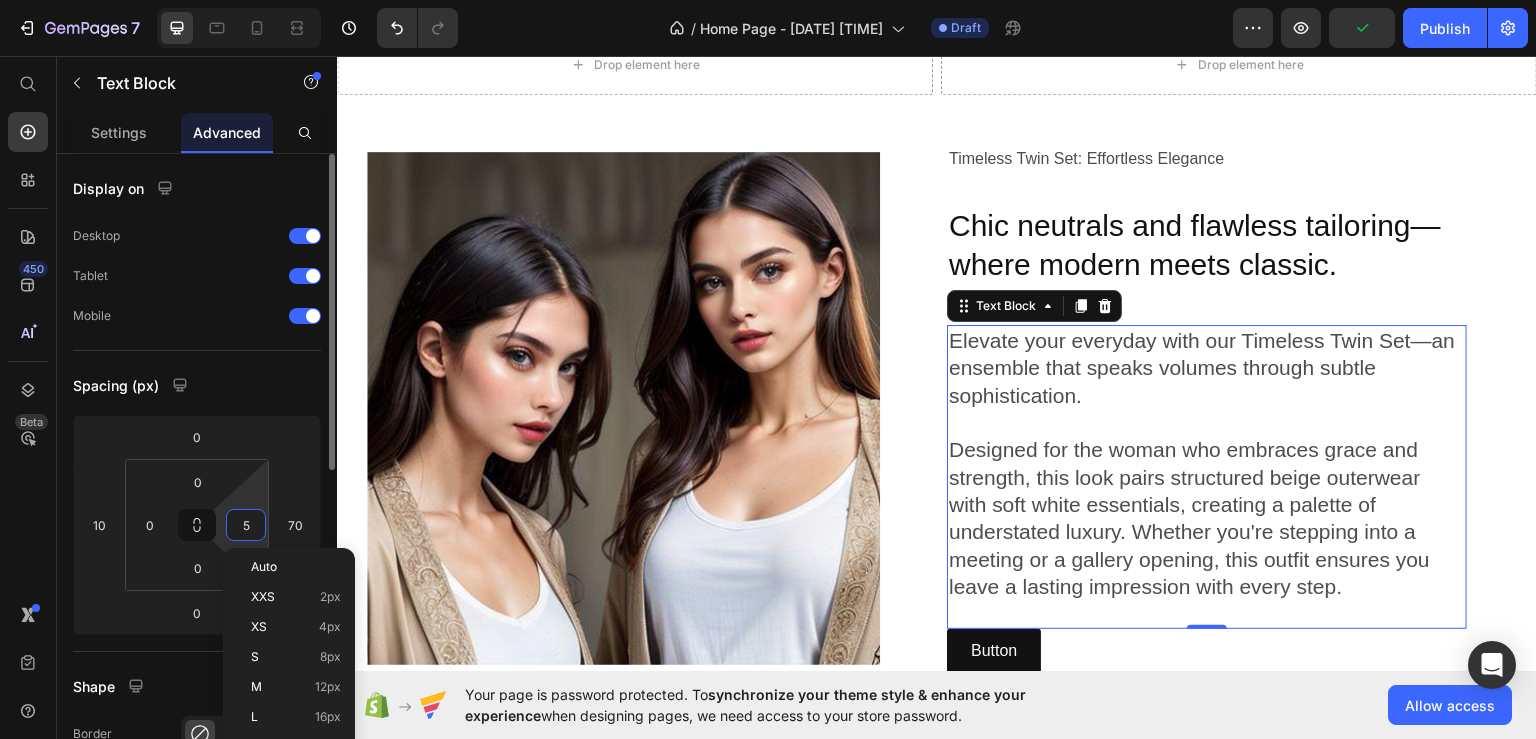 type on "50" 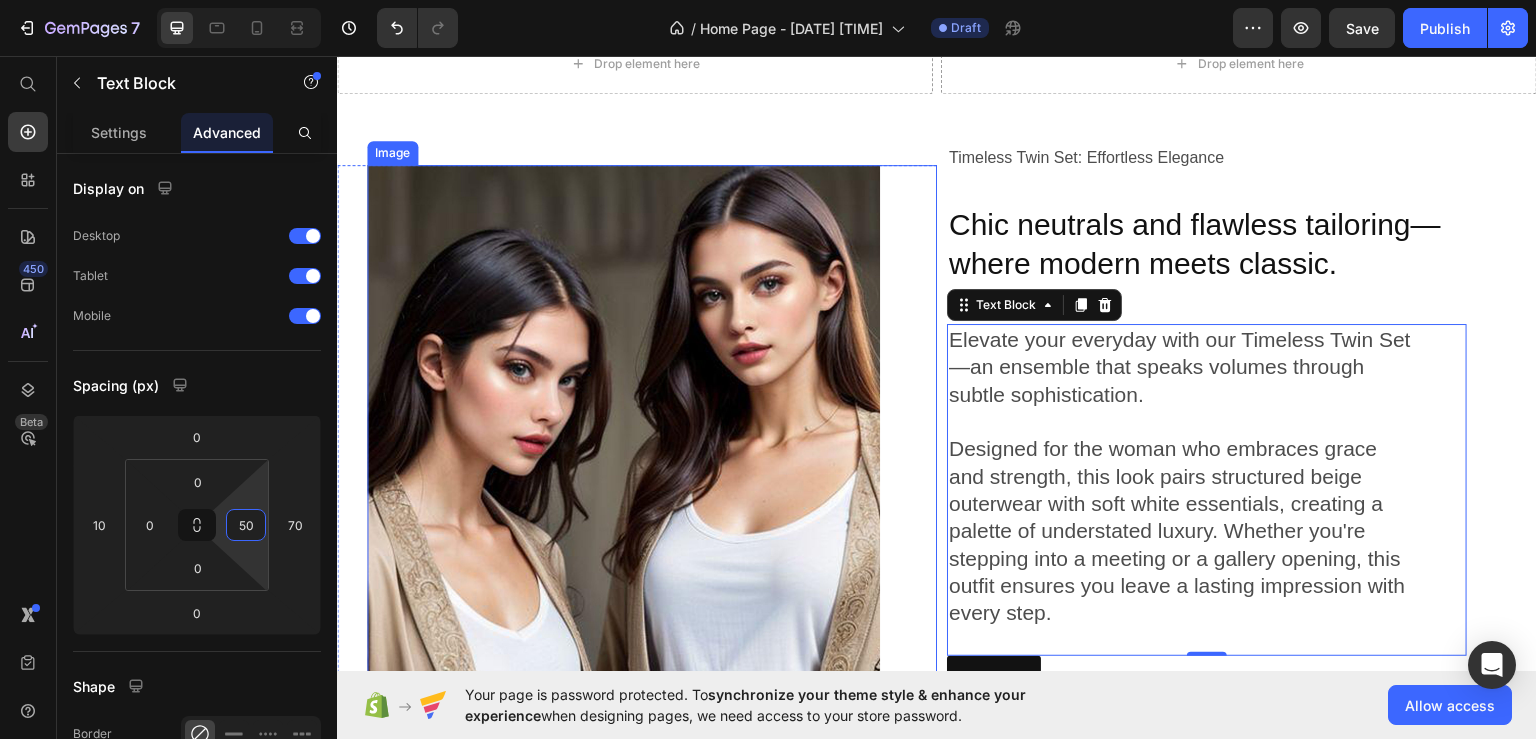 scroll, scrollTop: 883, scrollLeft: 0, axis: vertical 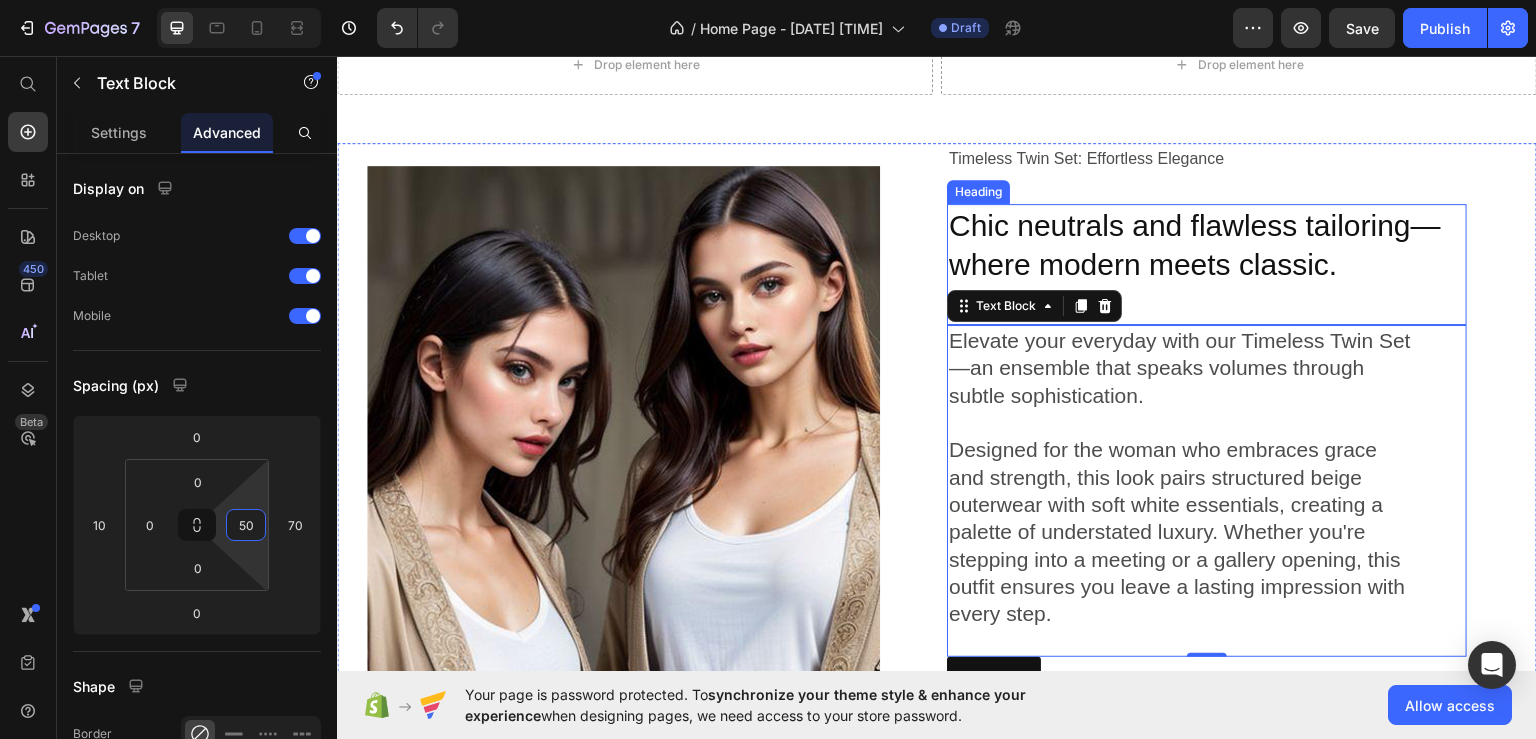 click on "Chic neutrals and flawless tailoring—where modern meets classic." at bounding box center (1207, 263) 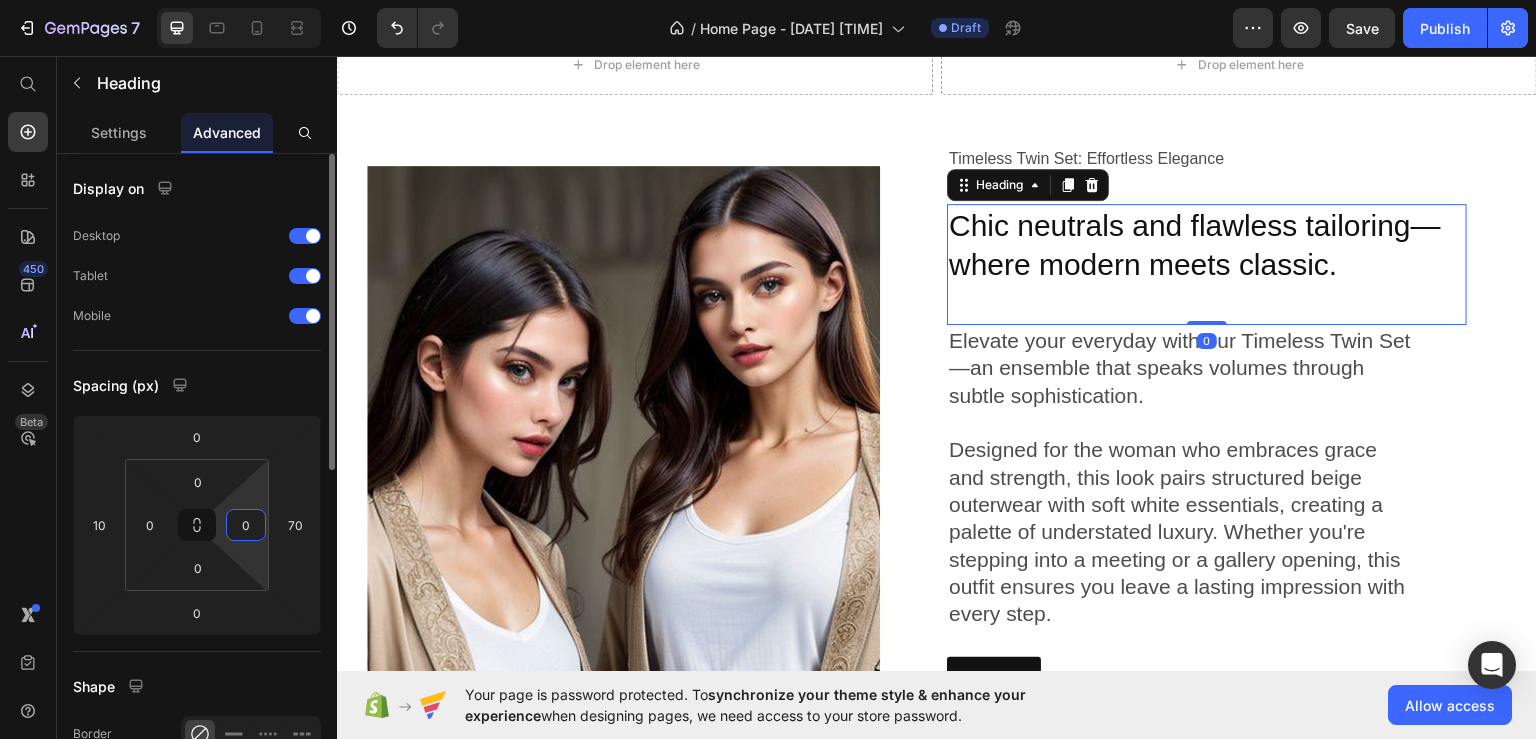 click on "0" at bounding box center [246, 525] 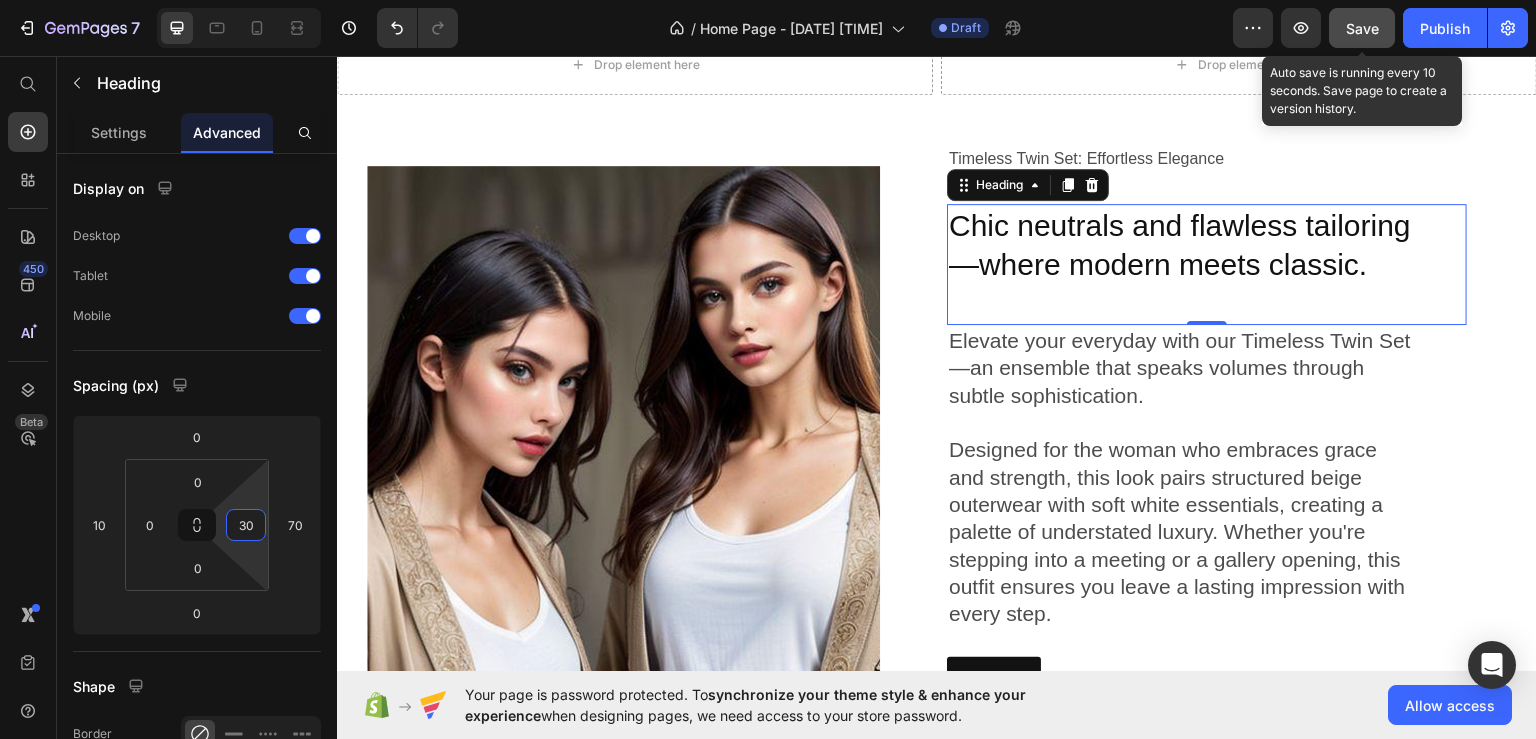 type on "30" 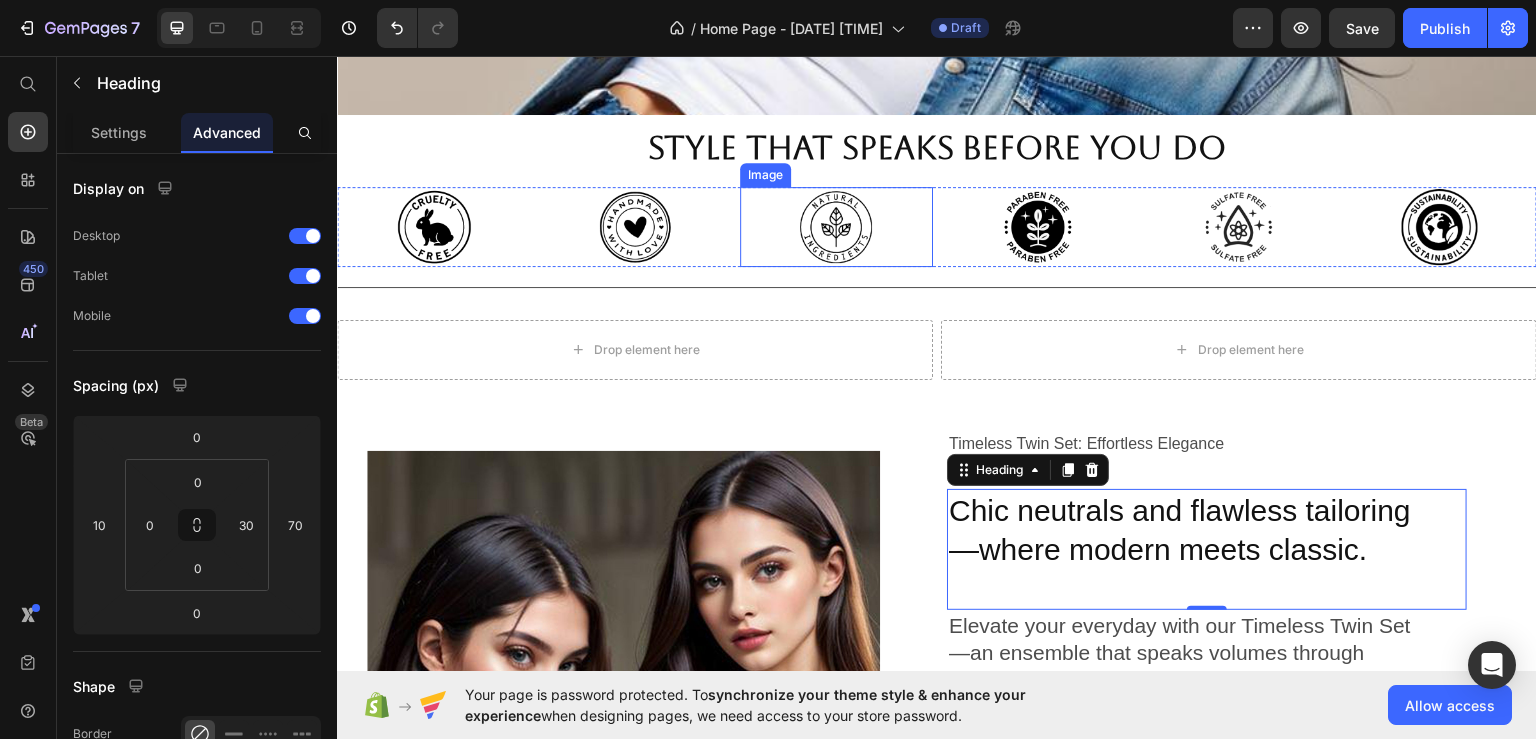 scroll, scrollTop: 583, scrollLeft: 0, axis: vertical 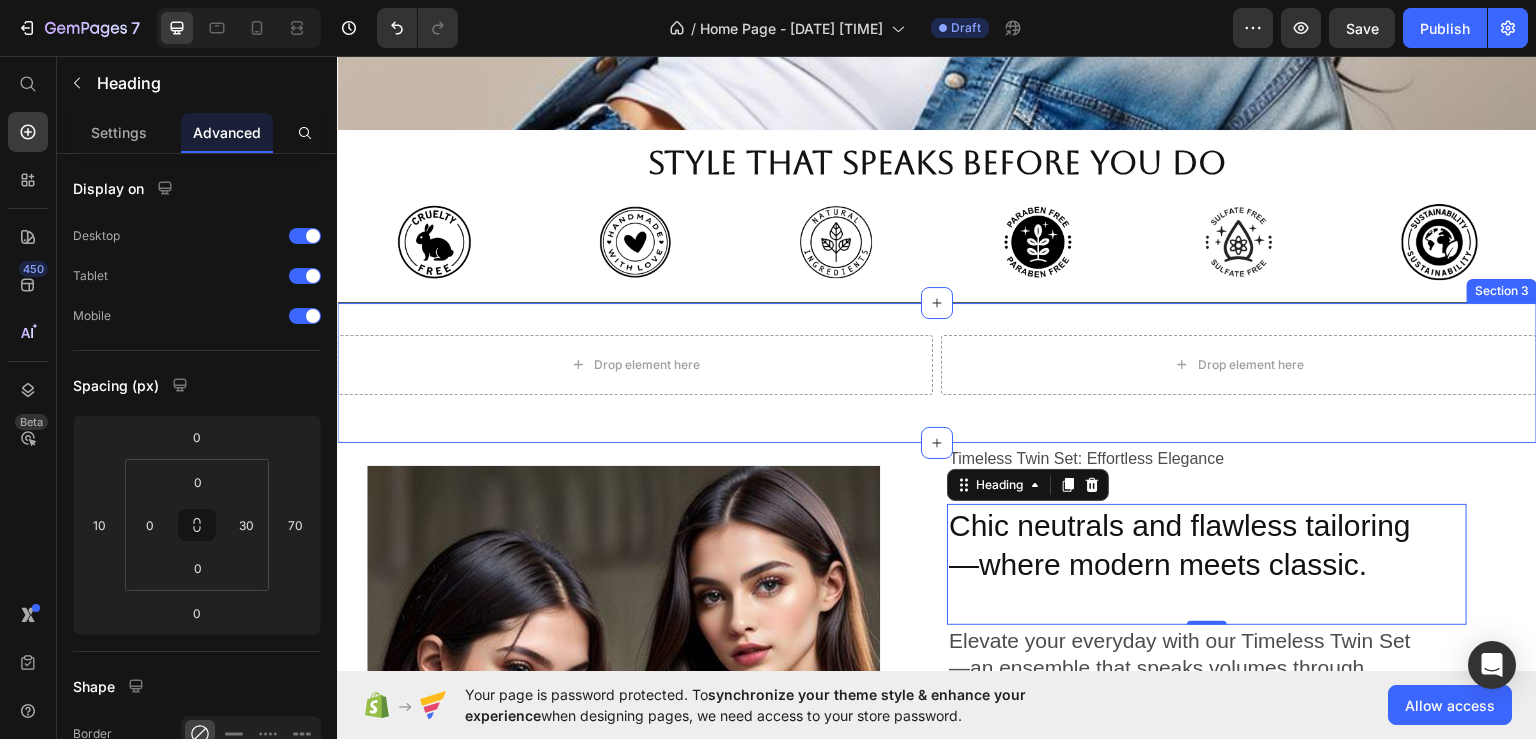 click on "Drop element here
Drop element here Row Section 3" at bounding box center (937, 372) 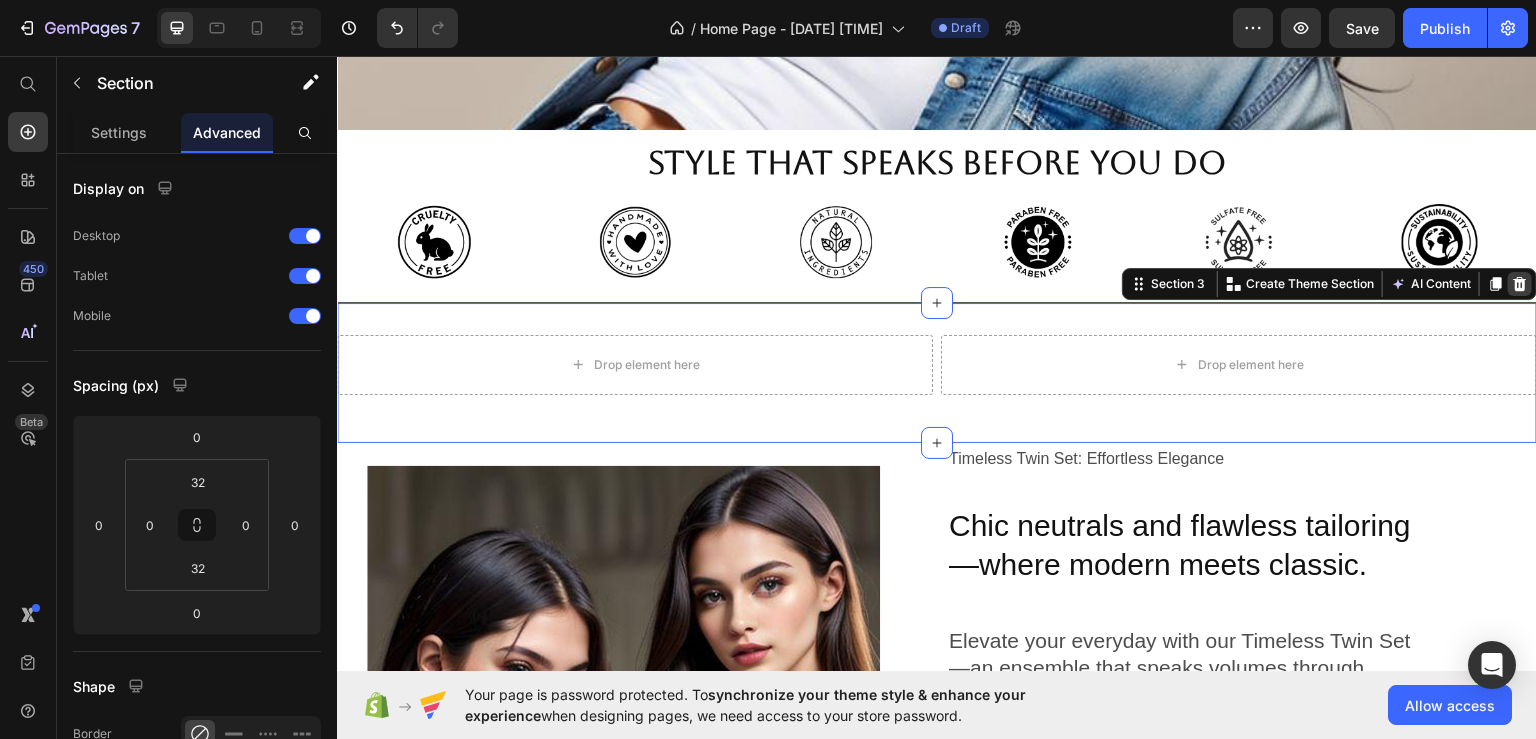 click 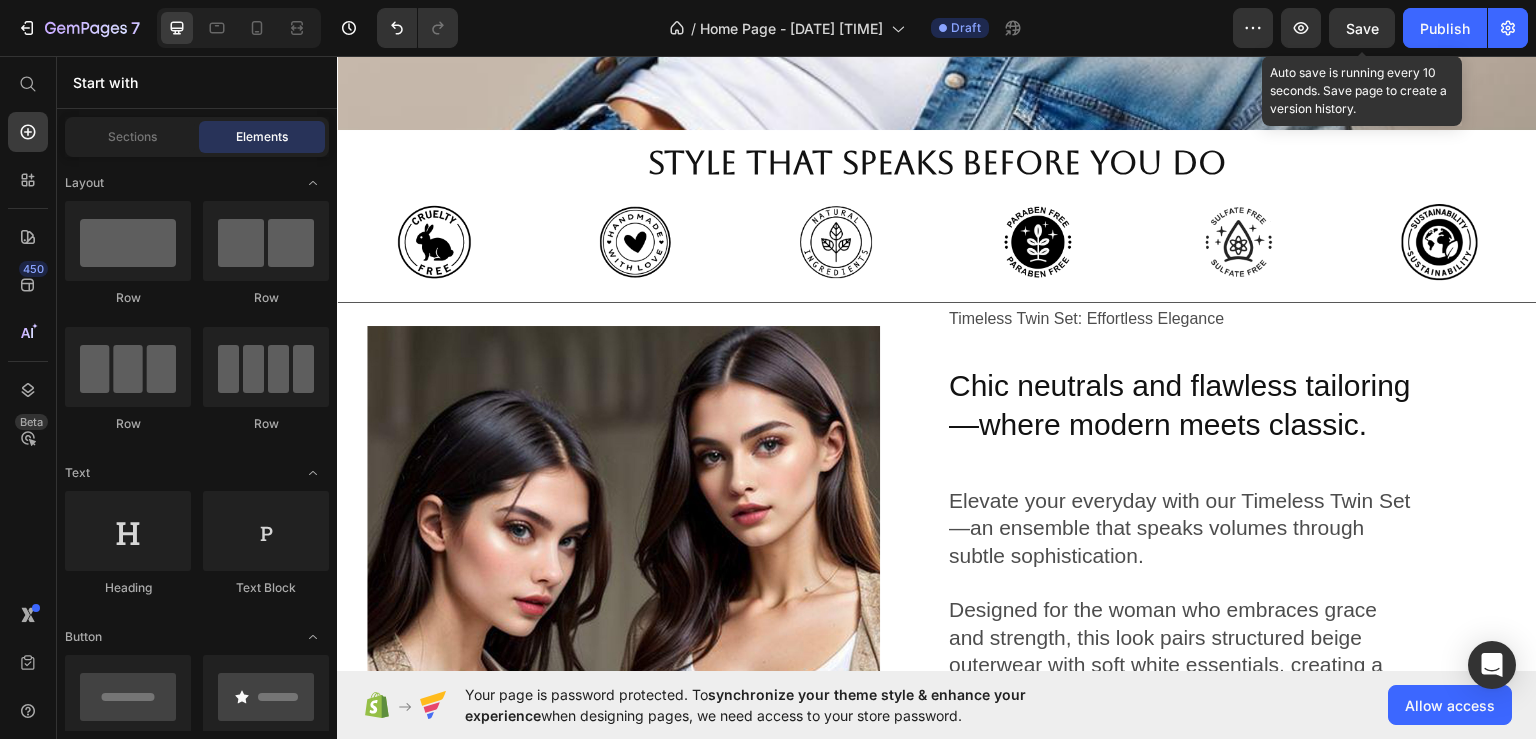 click on "Save" at bounding box center [1362, 28] 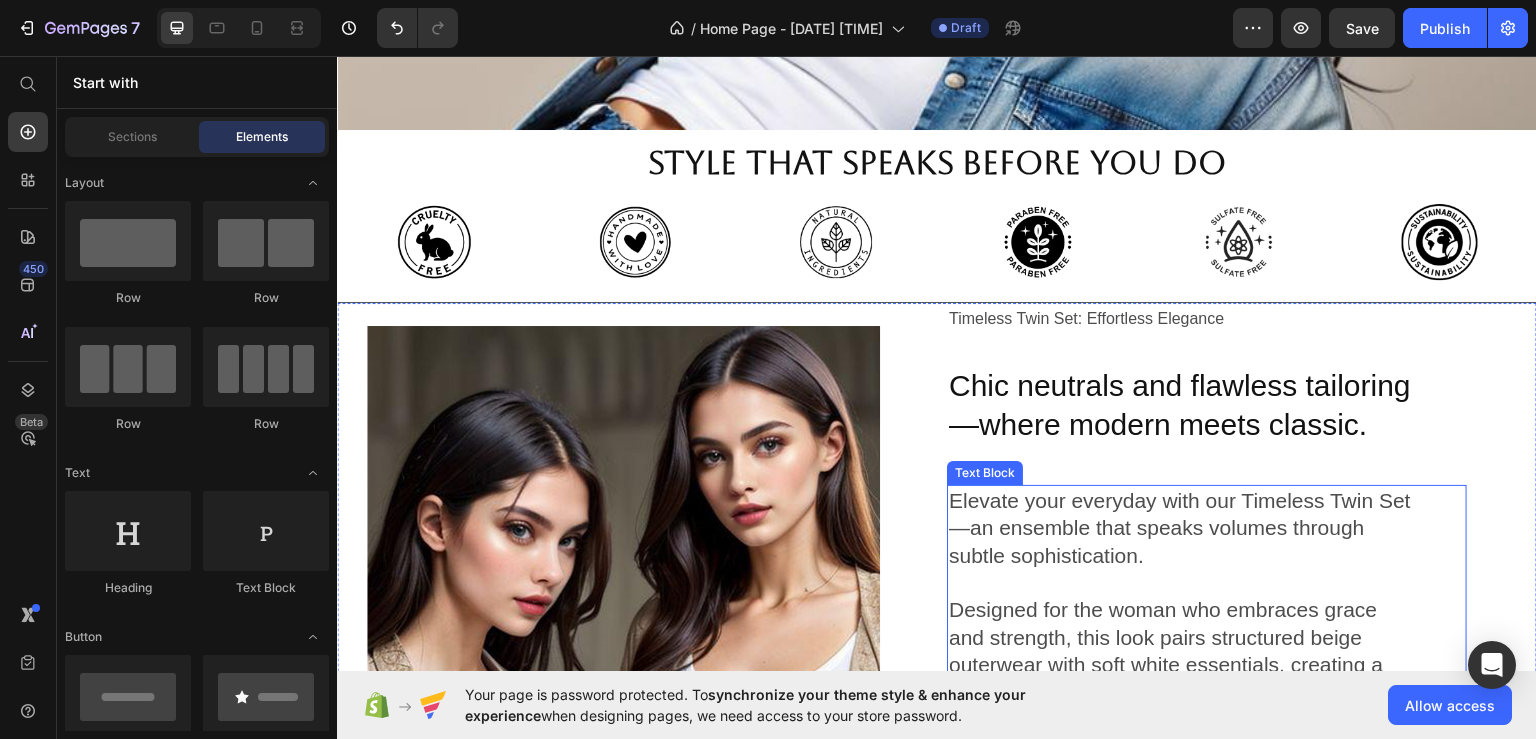 click on "Elevate your everyday with our Timeless Twin Set—an ensemble that speaks volumes through subtle sophistication." at bounding box center [1182, 527] 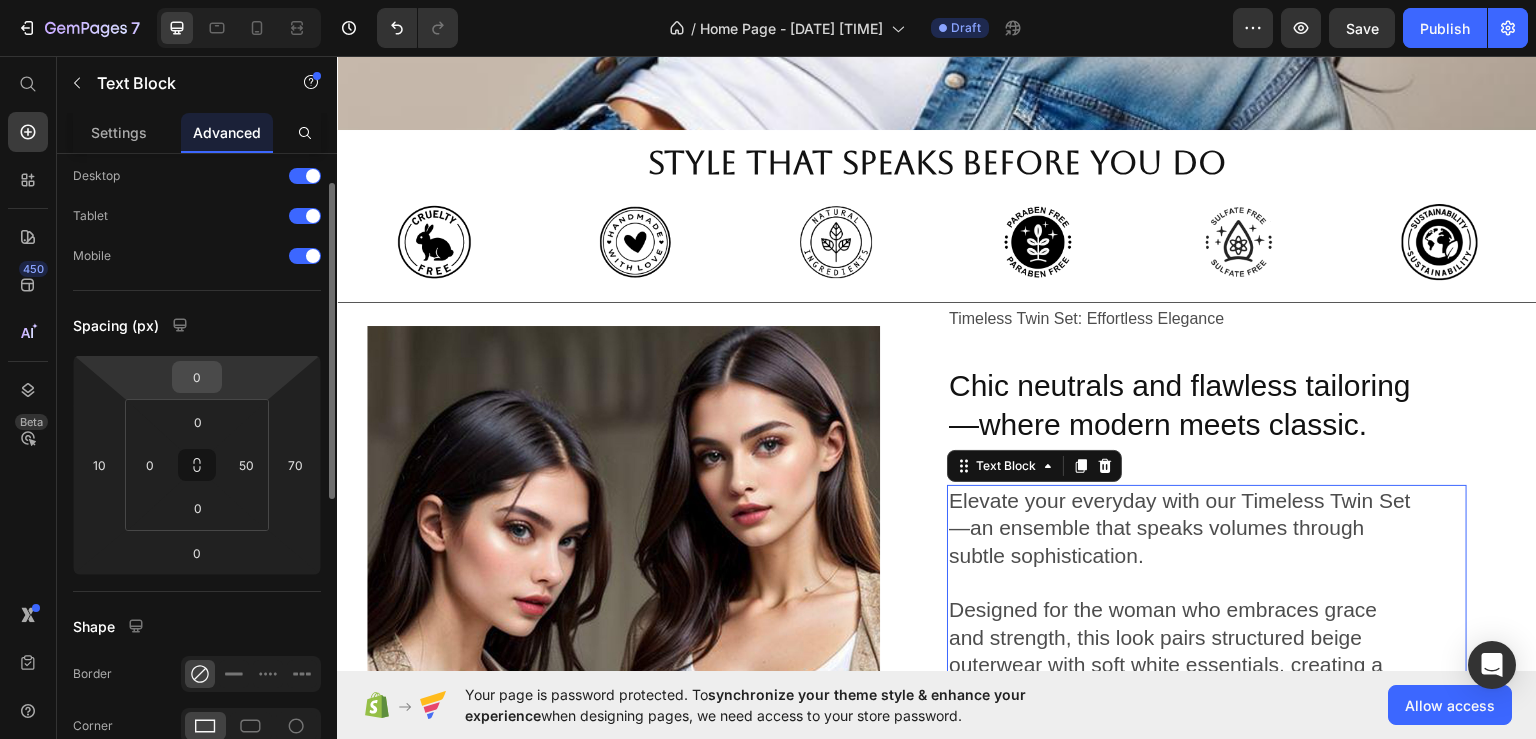 scroll, scrollTop: 0, scrollLeft: 0, axis: both 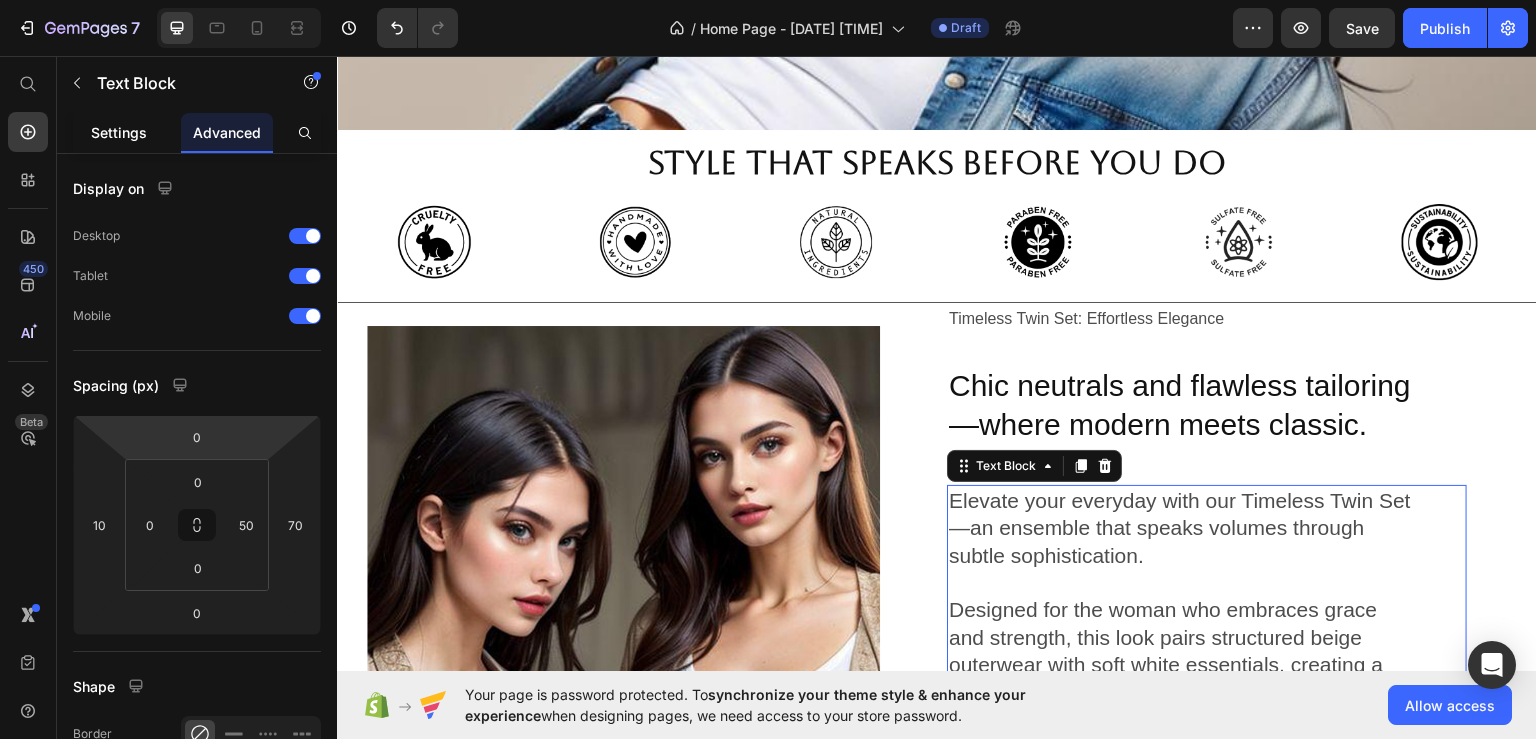 click on "Settings" at bounding box center [119, 132] 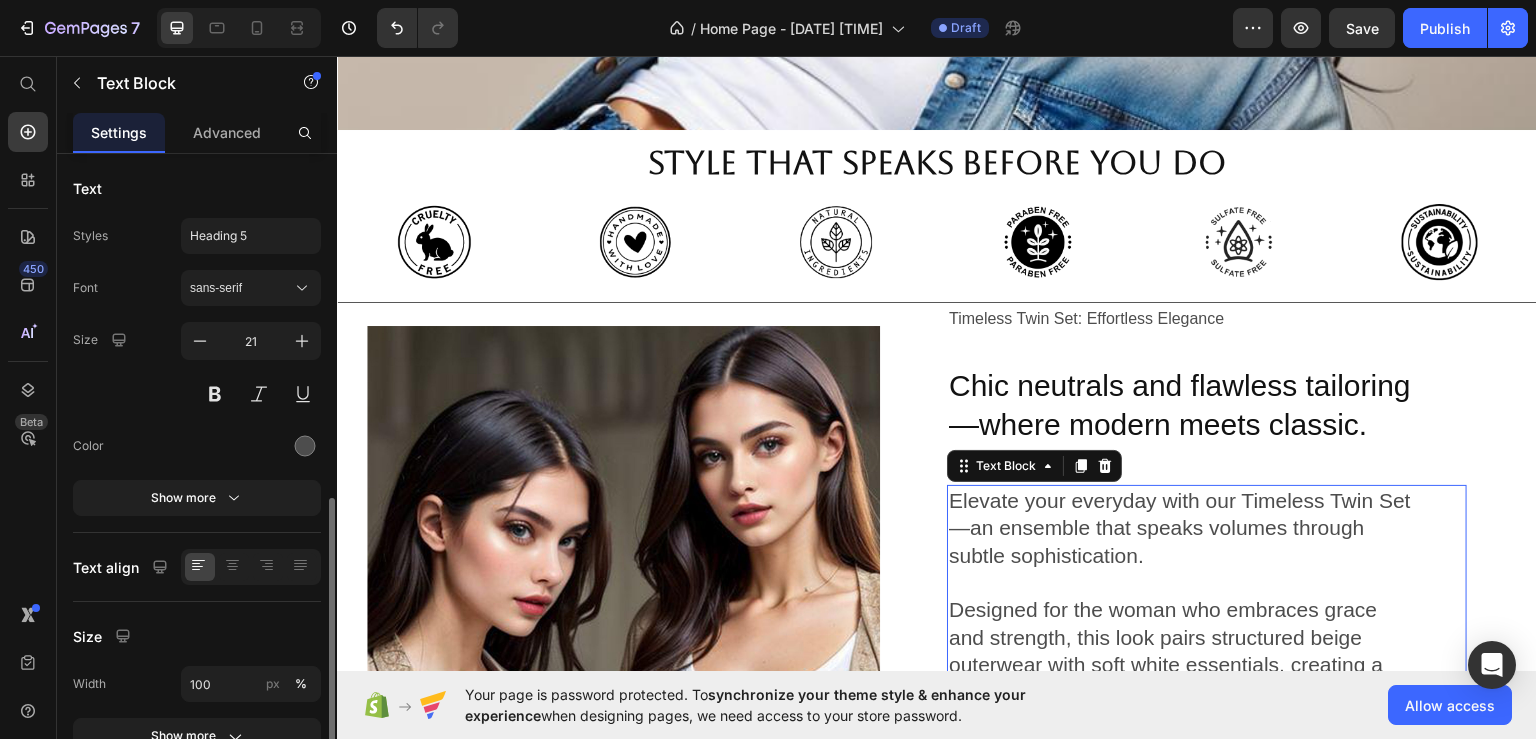 scroll, scrollTop: 200, scrollLeft: 0, axis: vertical 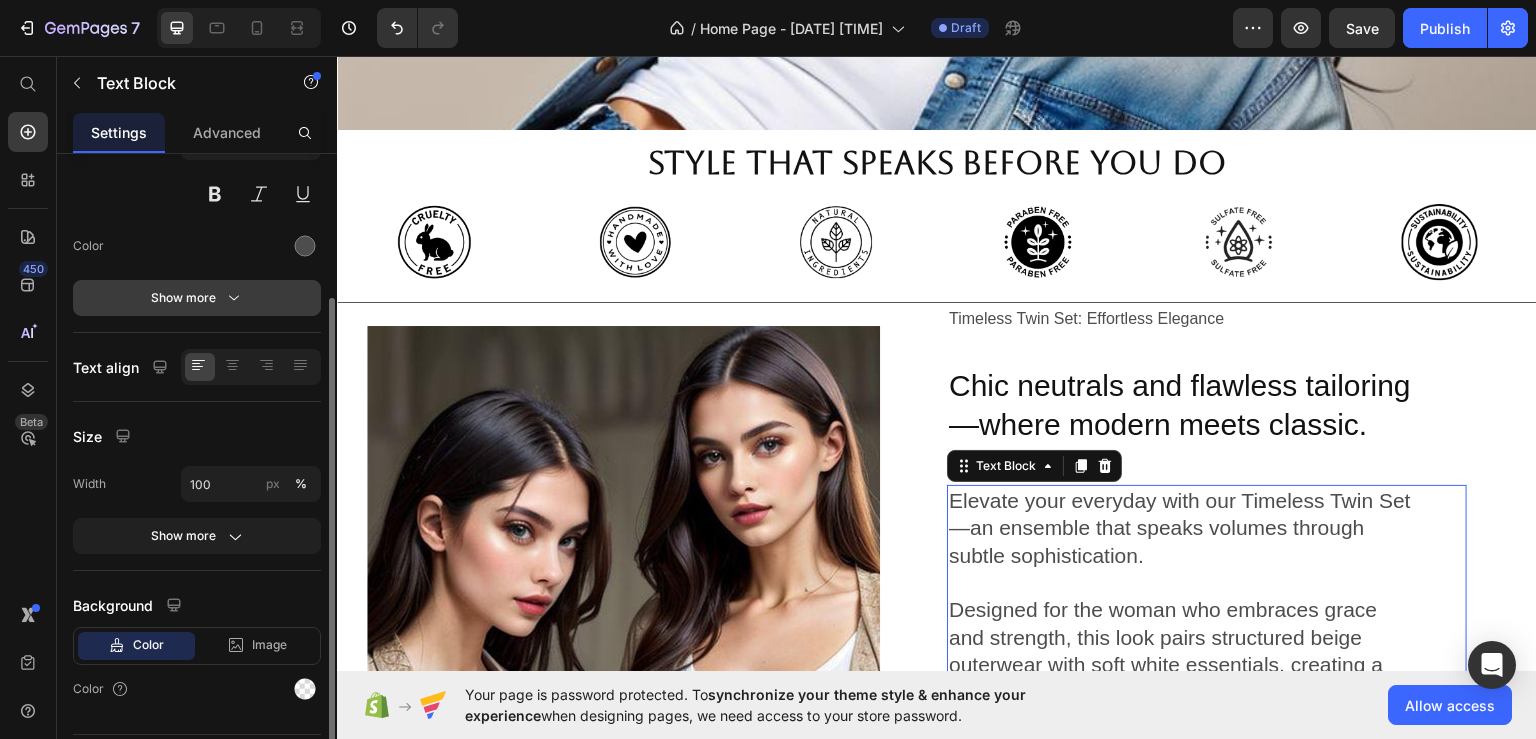 click on "Show more" at bounding box center [197, 298] 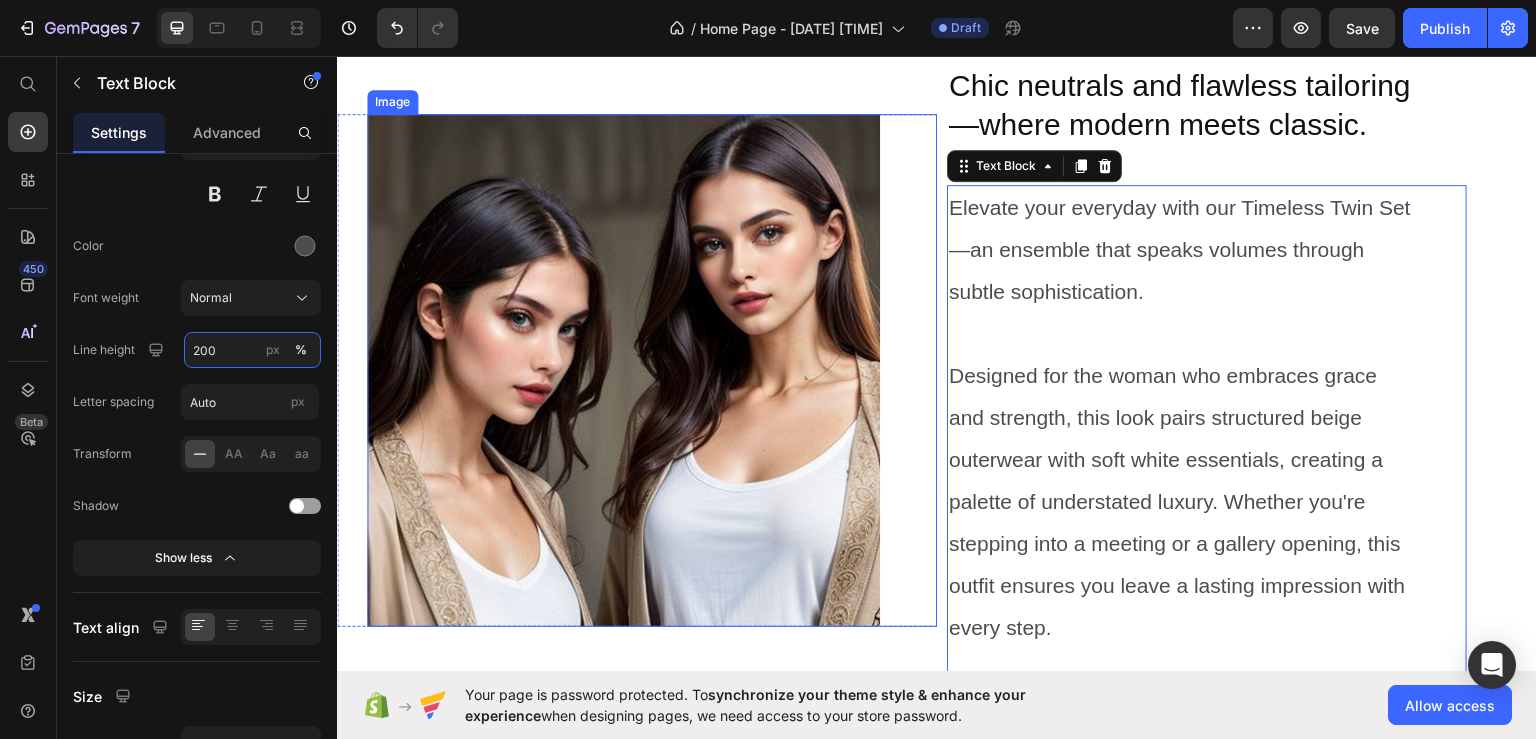 scroll, scrollTop: 783, scrollLeft: 0, axis: vertical 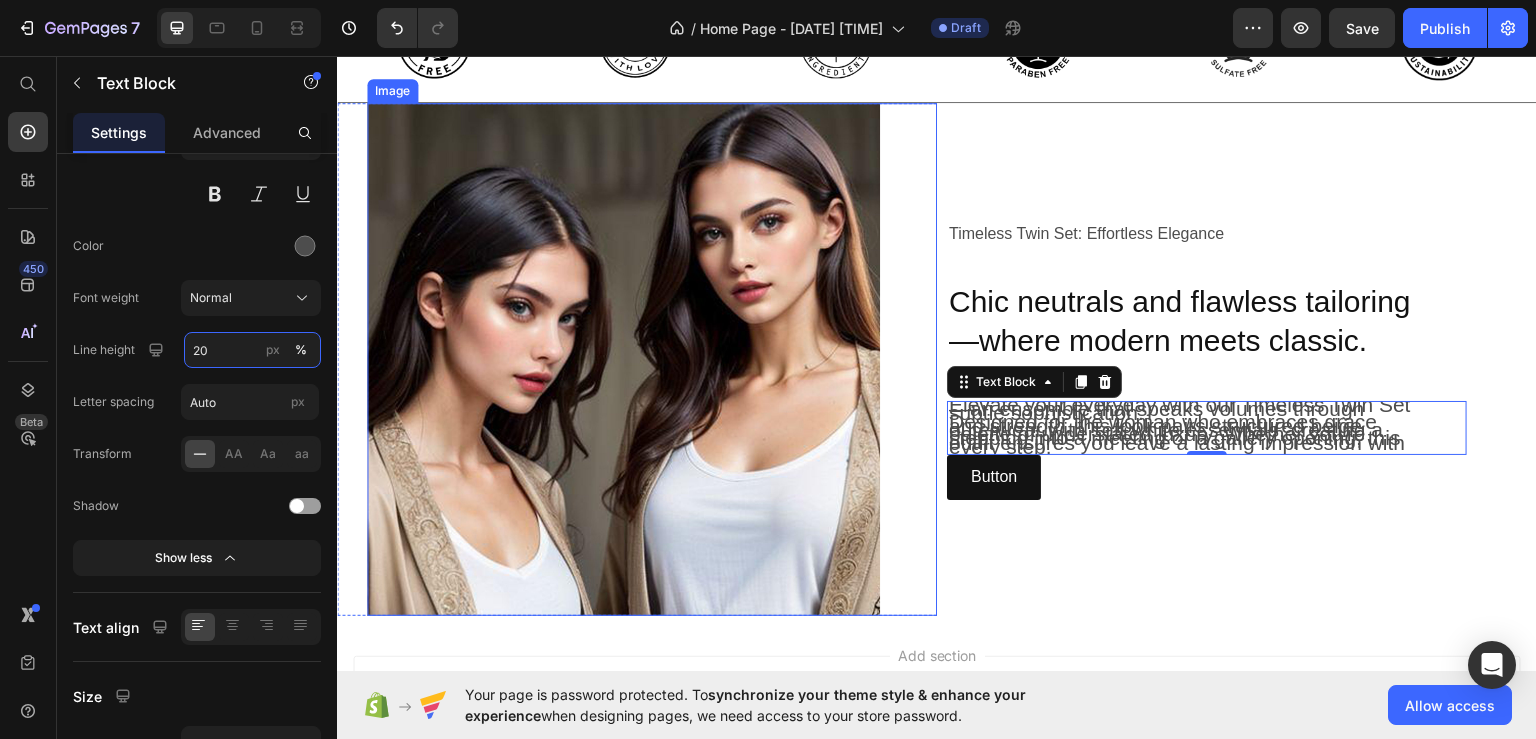 type on "2" 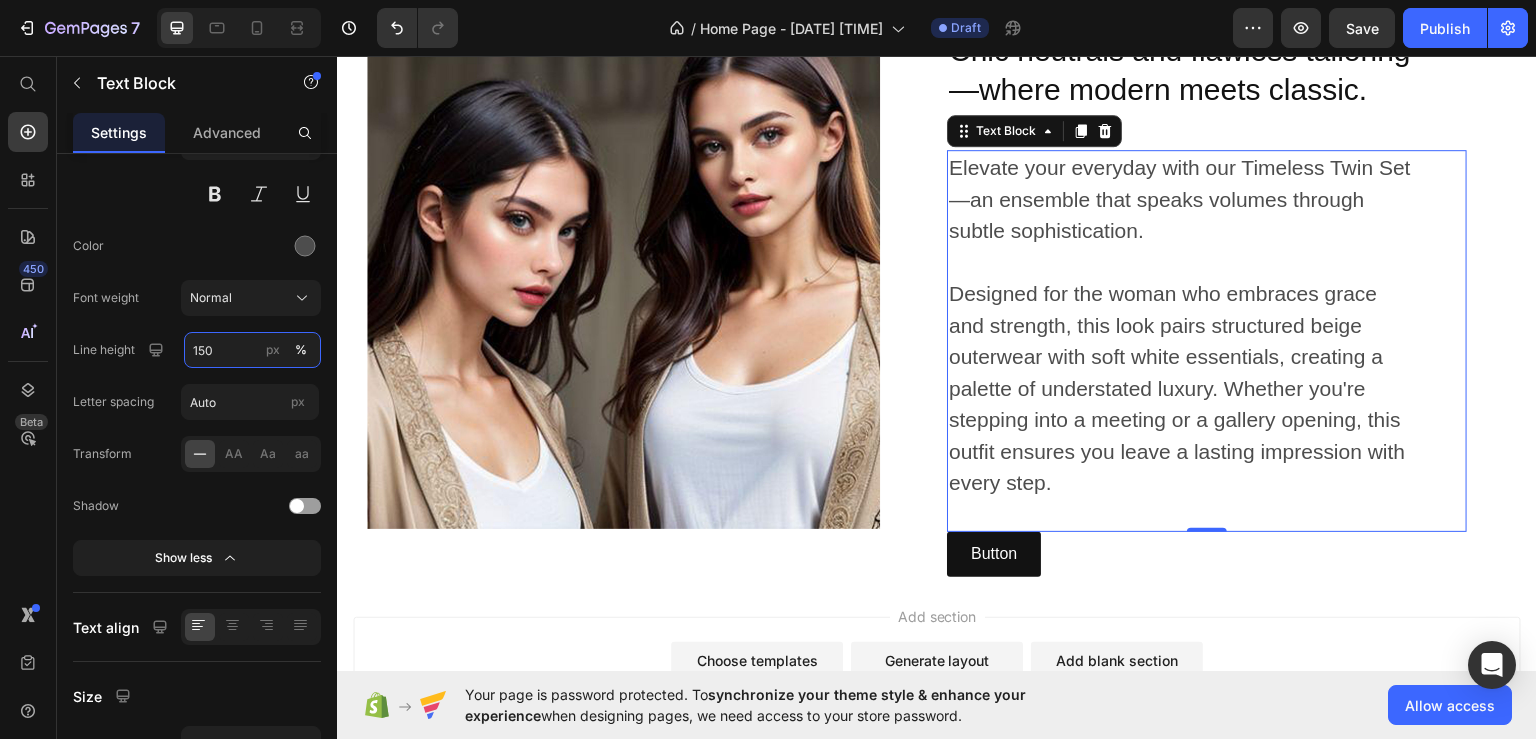 scroll, scrollTop: 883, scrollLeft: 0, axis: vertical 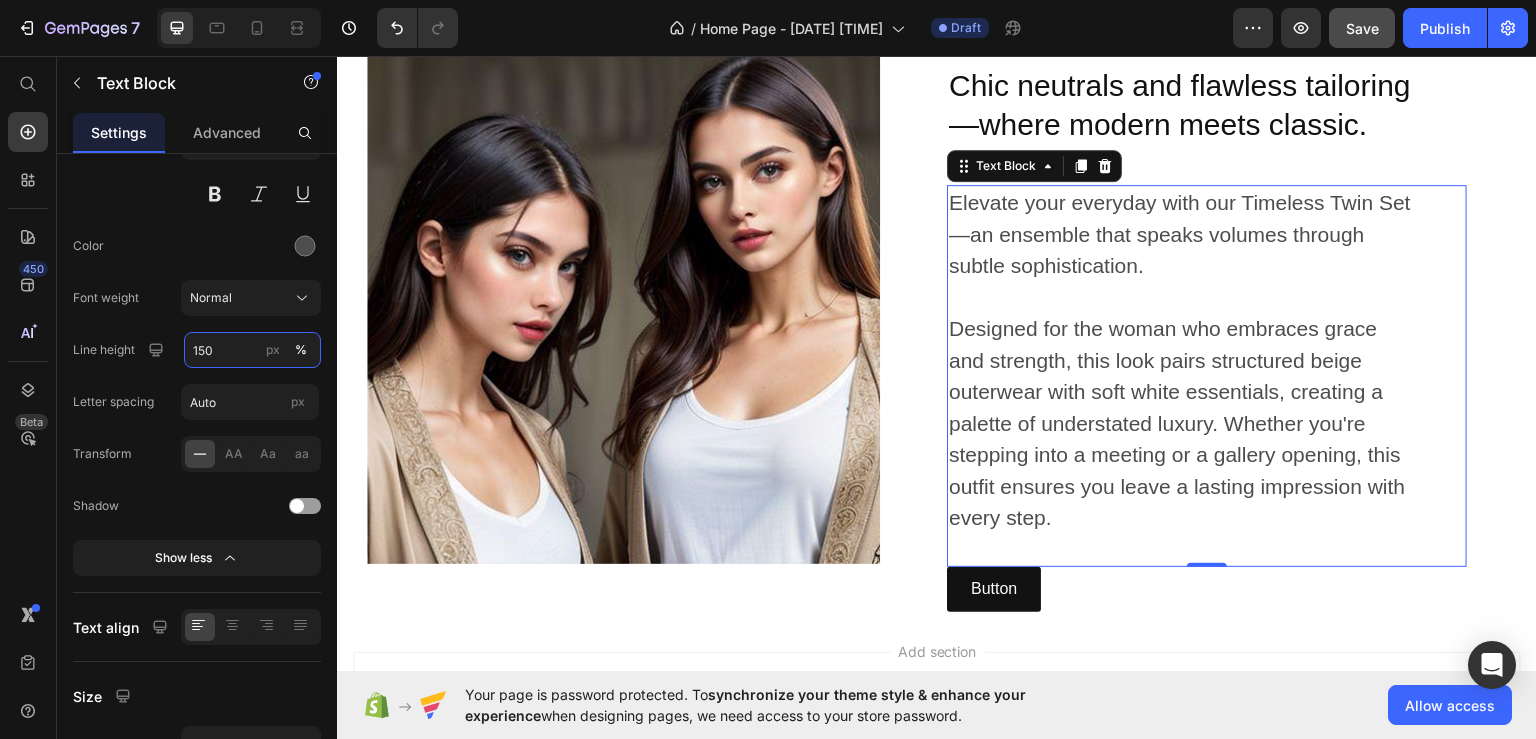type on "150" 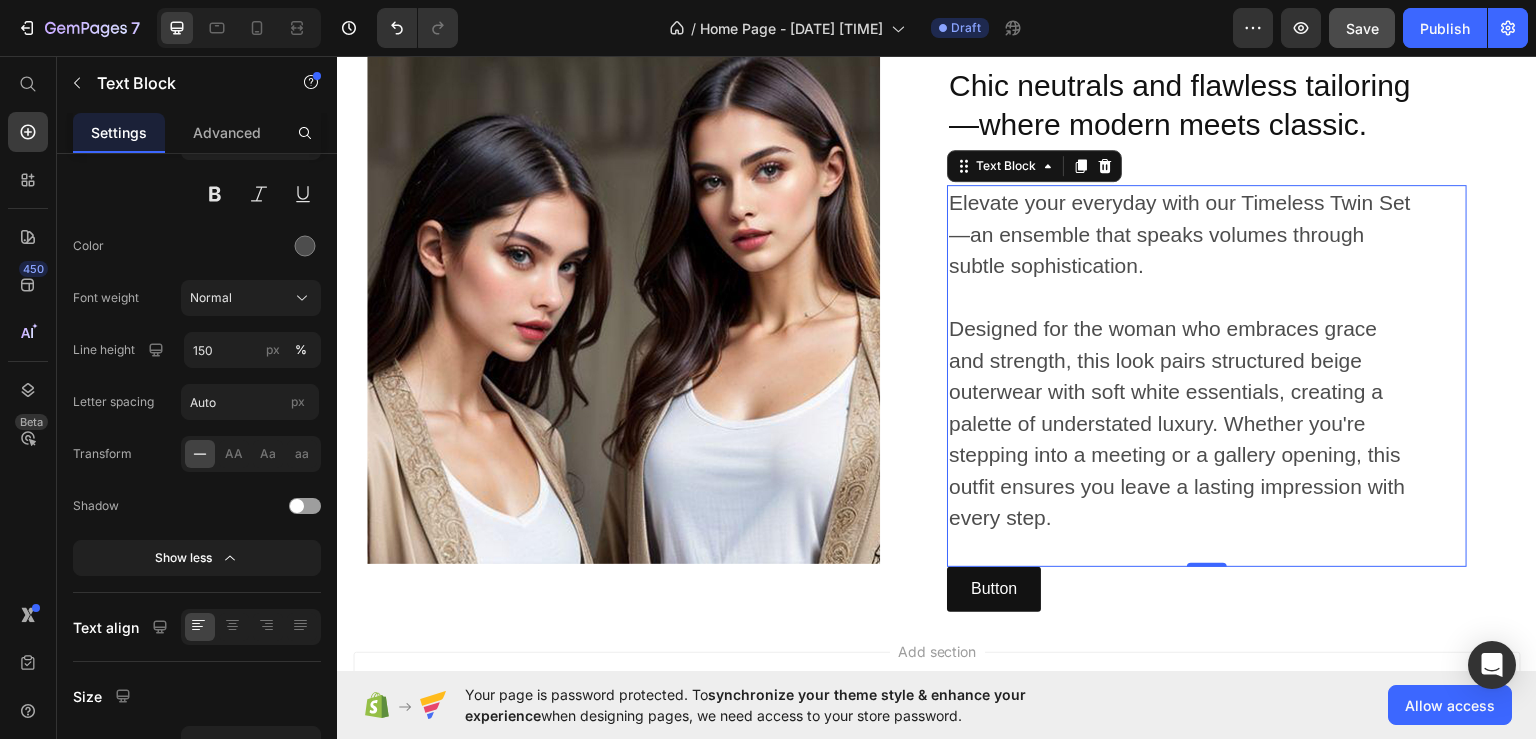 click on "Save" 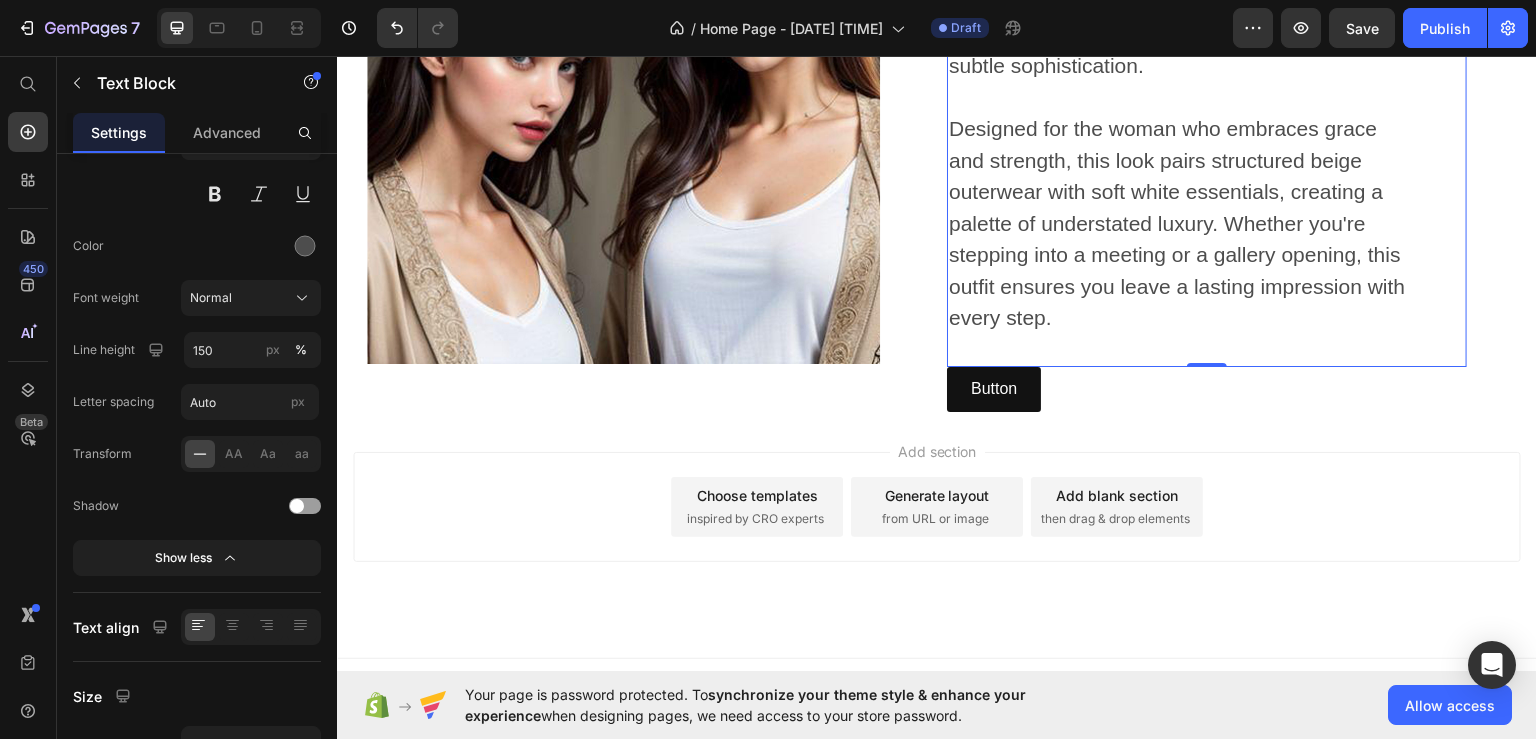 scroll, scrollTop: 1109, scrollLeft: 0, axis: vertical 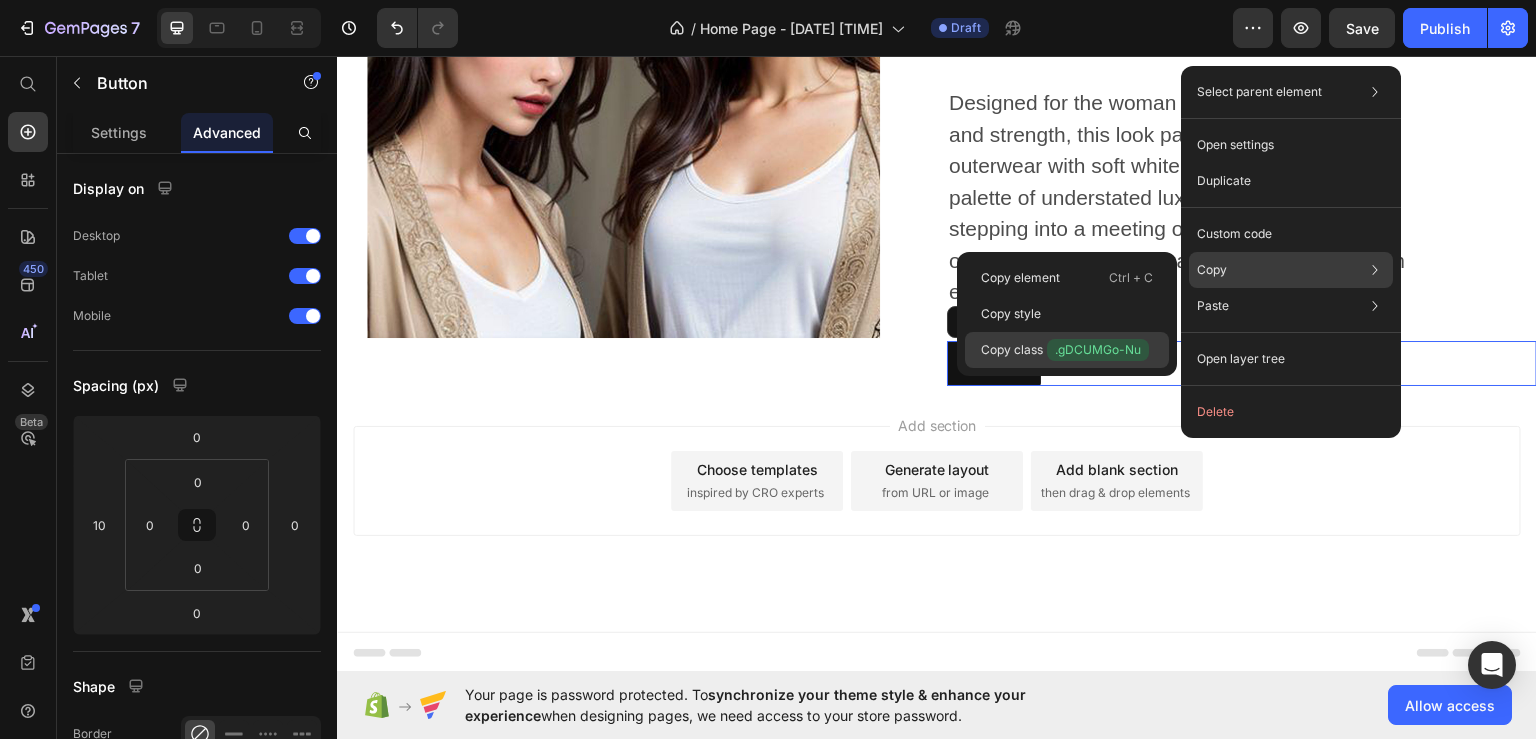 click on "Copy class  .gDCUMGo-Nu" at bounding box center [1065, 350] 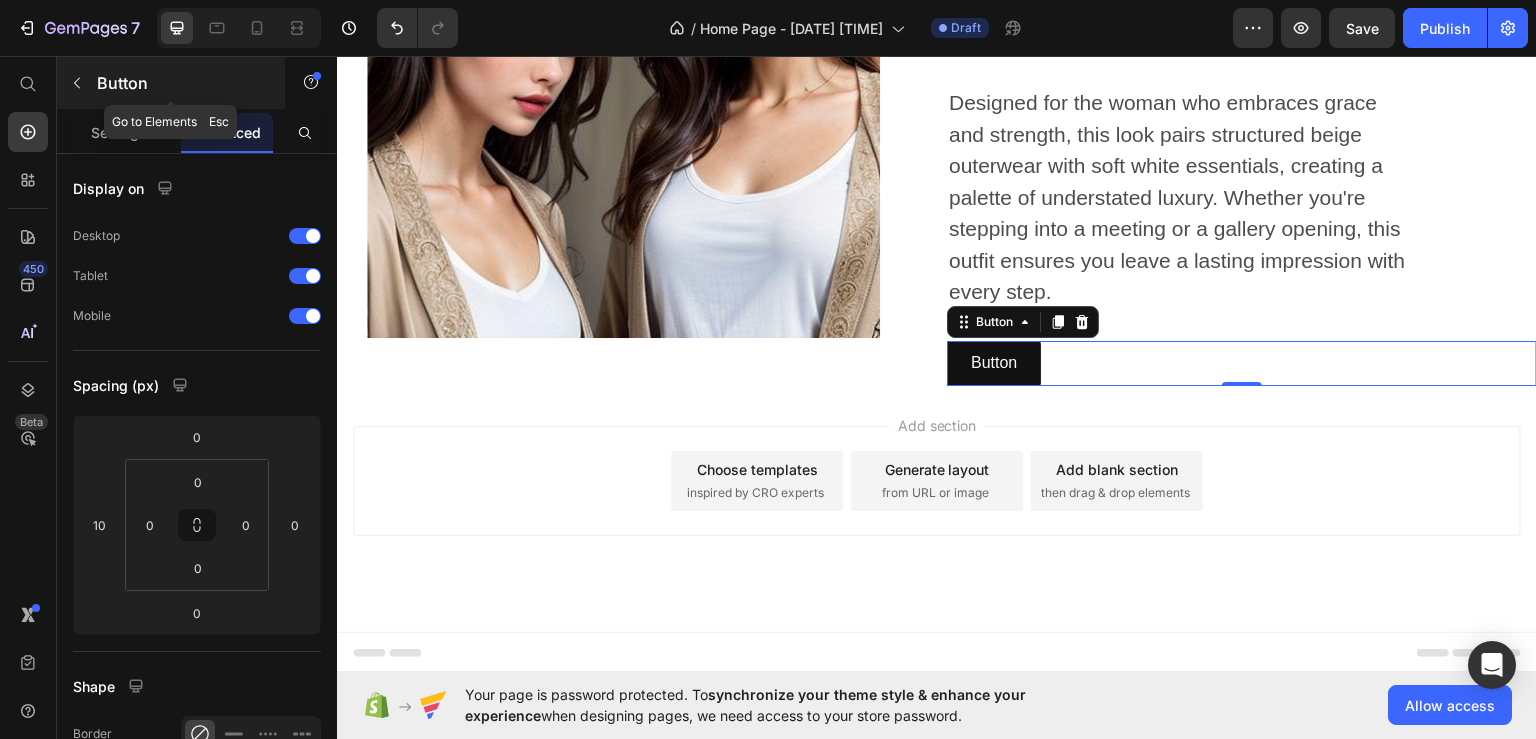 click 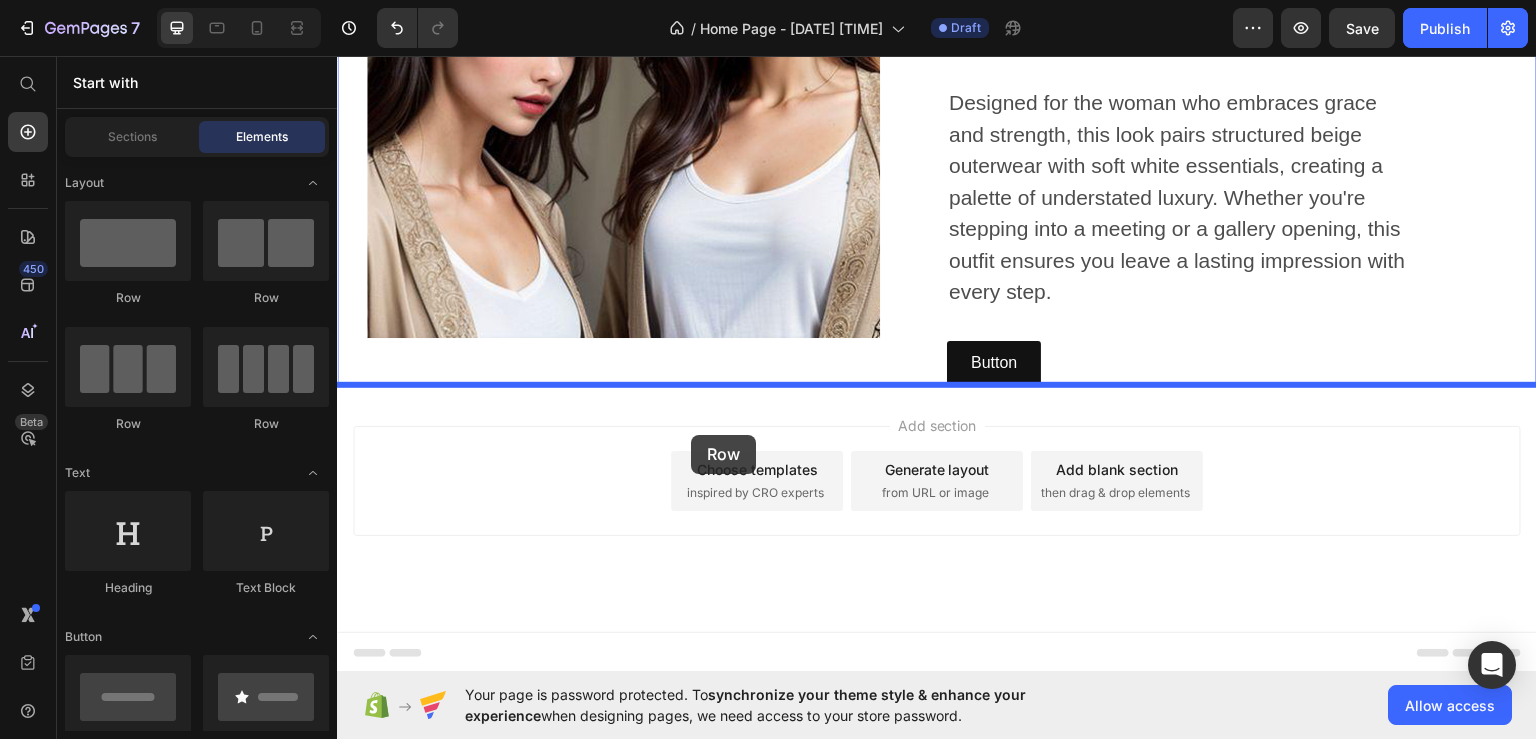 drag, startPoint x: 627, startPoint y: 305, endPoint x: 691, endPoint y: 434, distance: 144.00348 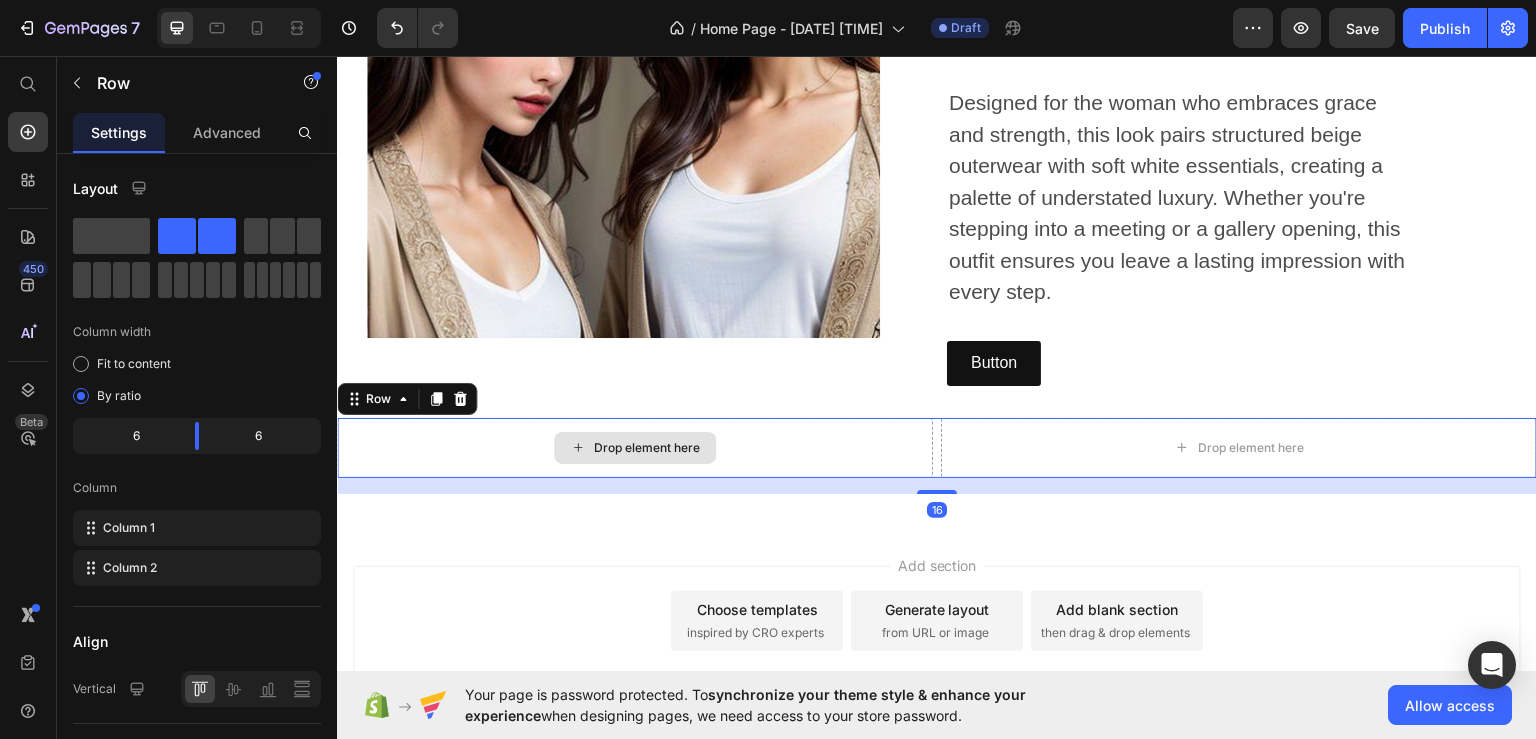 click on "Drop element here" at bounding box center [635, 447] 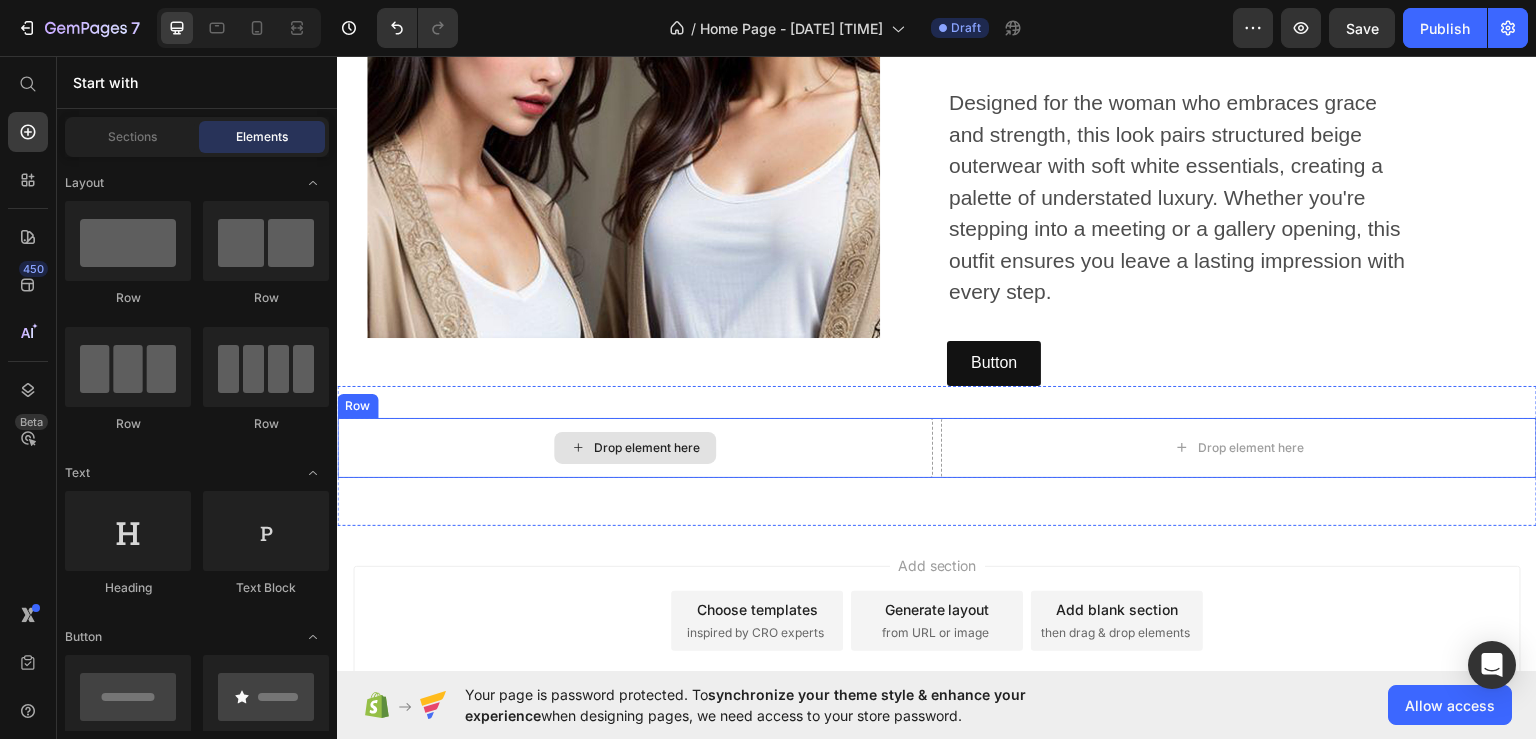 click on "Drop element here" at bounding box center [635, 447] 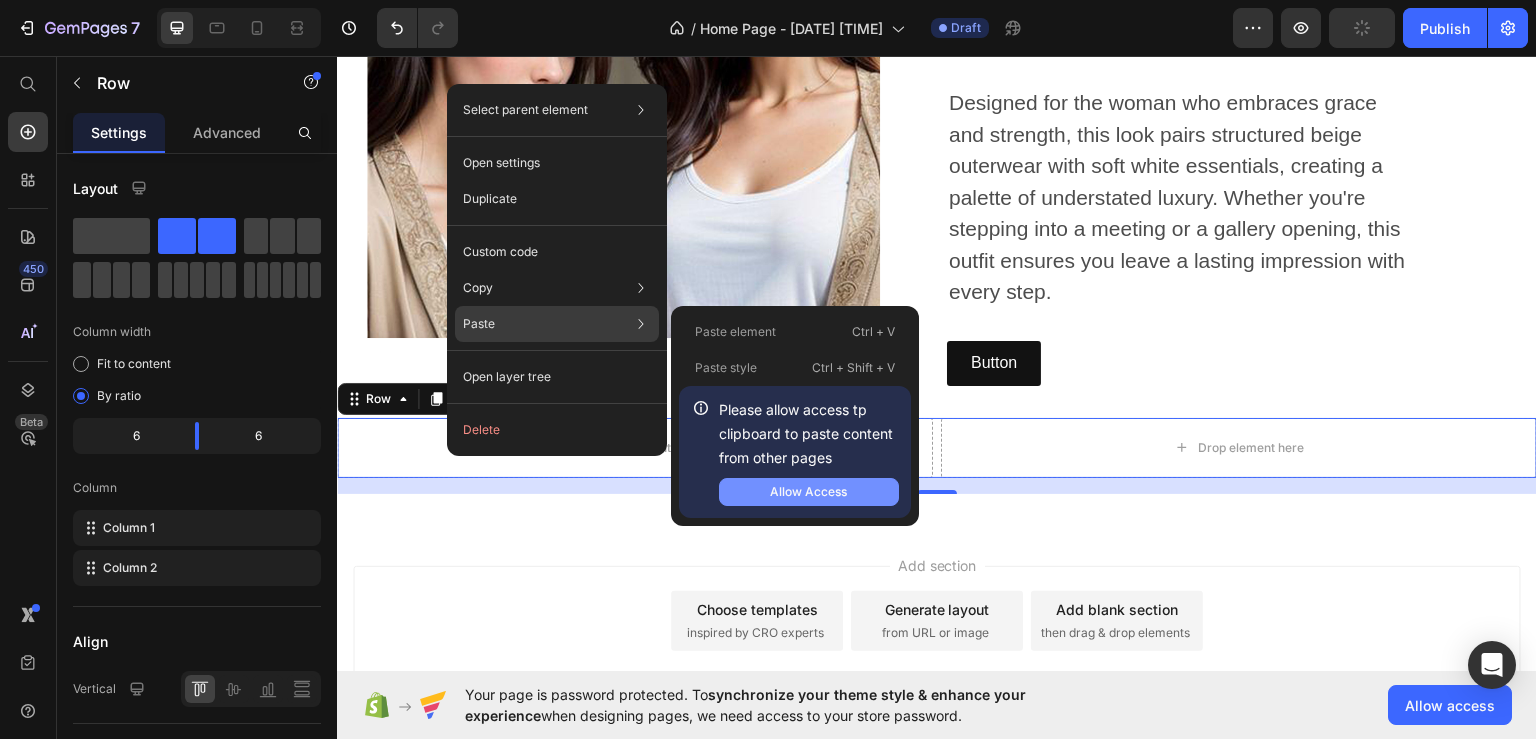 click on "Allow Access" at bounding box center (809, 492) 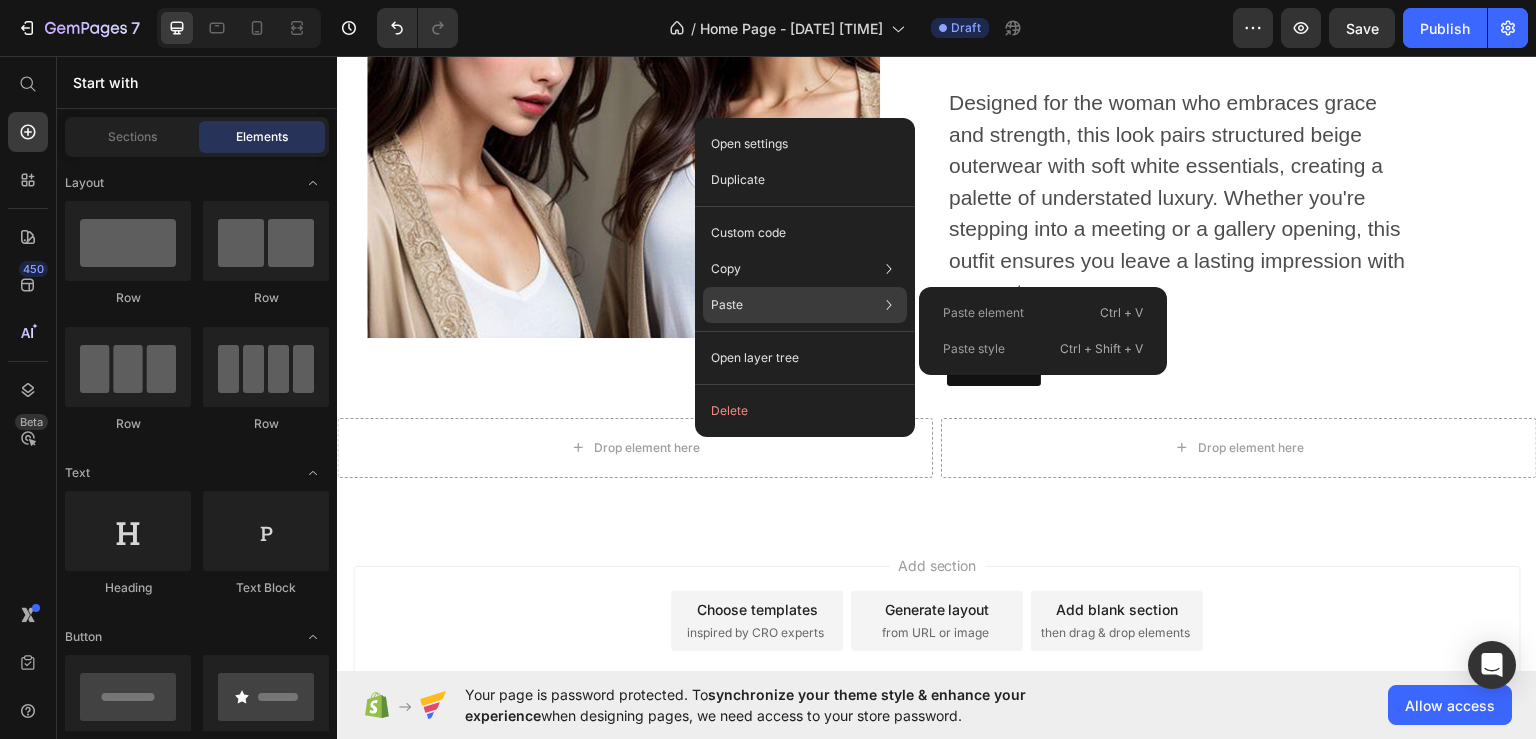 click on "Paste style" at bounding box center [974, 349] 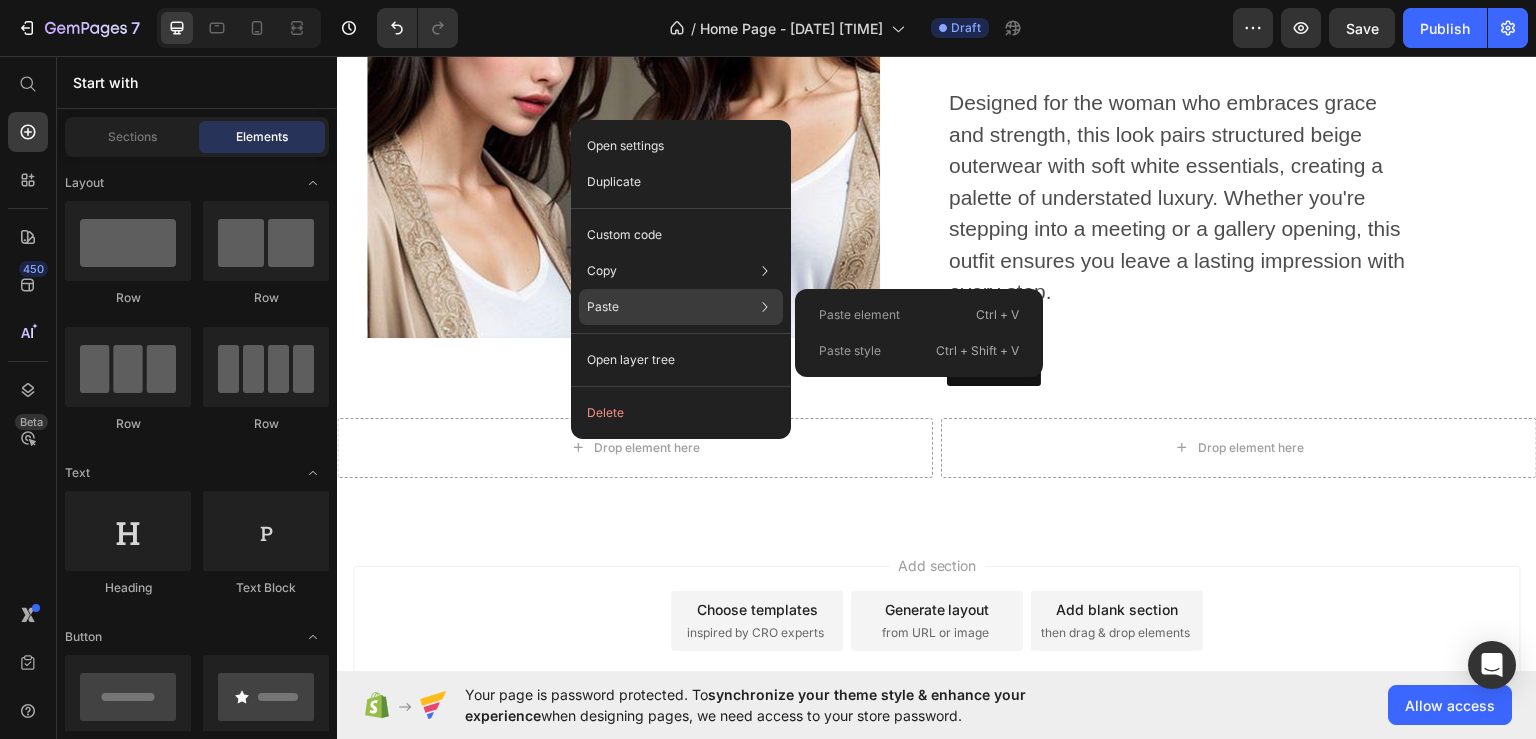 click on "Paste element" at bounding box center (859, 315) 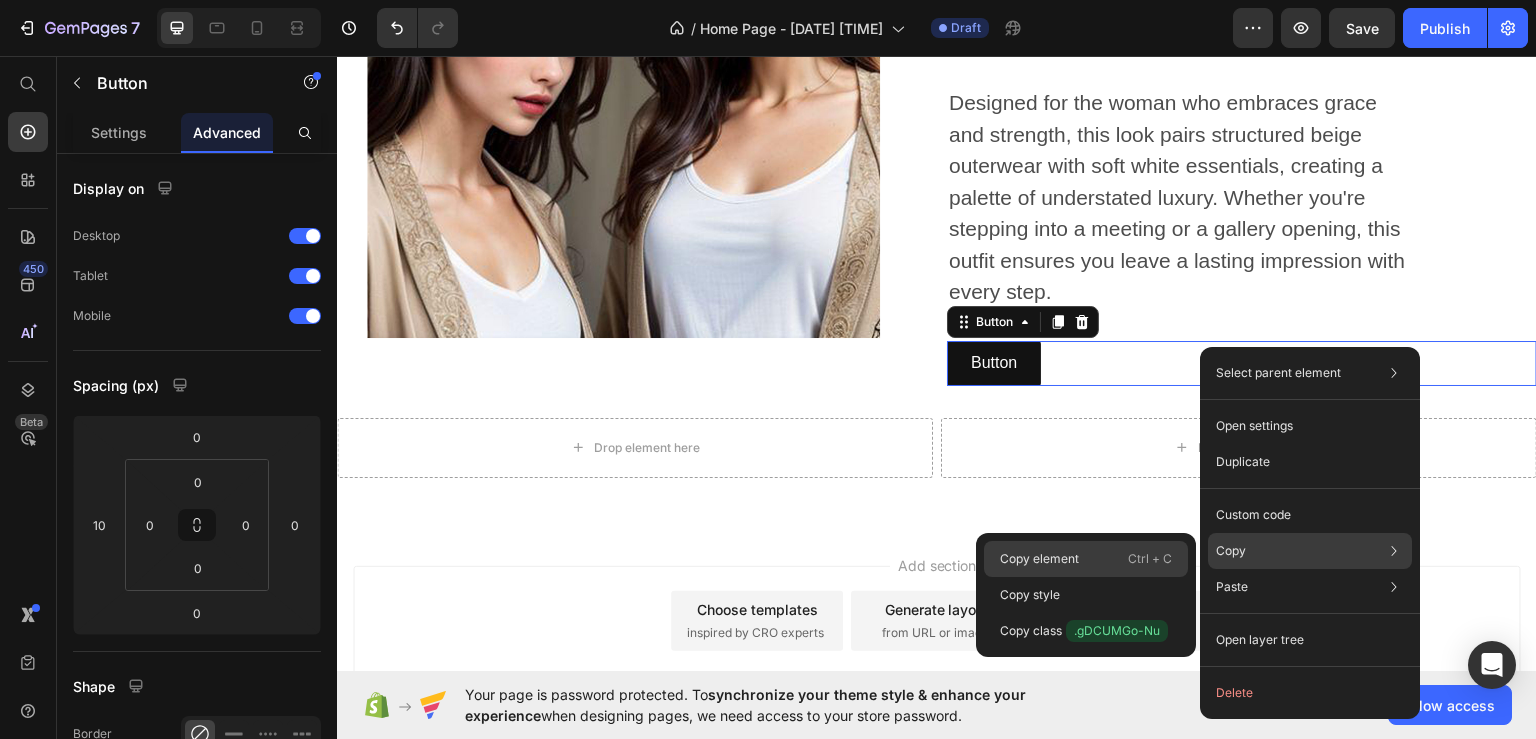 click on "Copy element" at bounding box center [1039, 559] 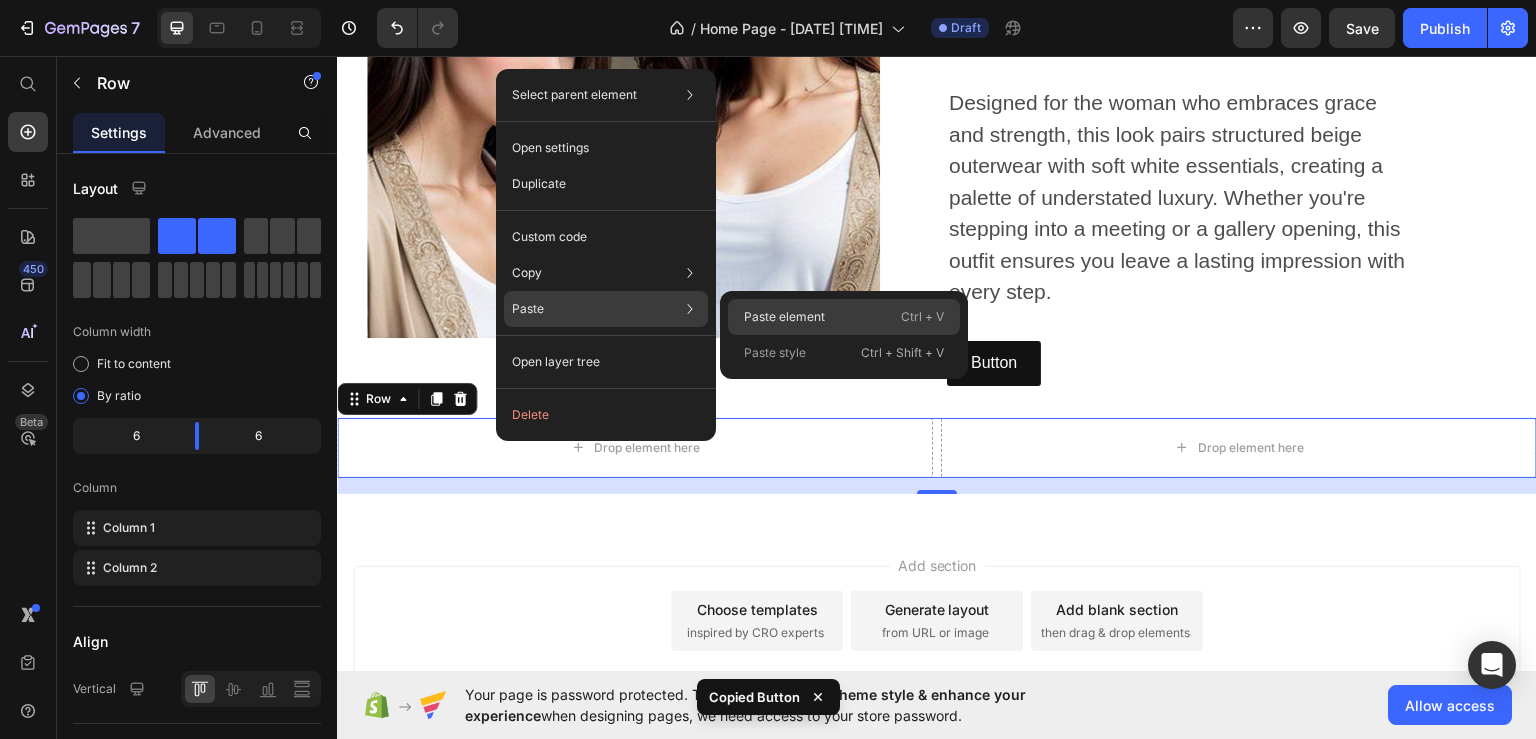 click on "Paste element" at bounding box center (784, 317) 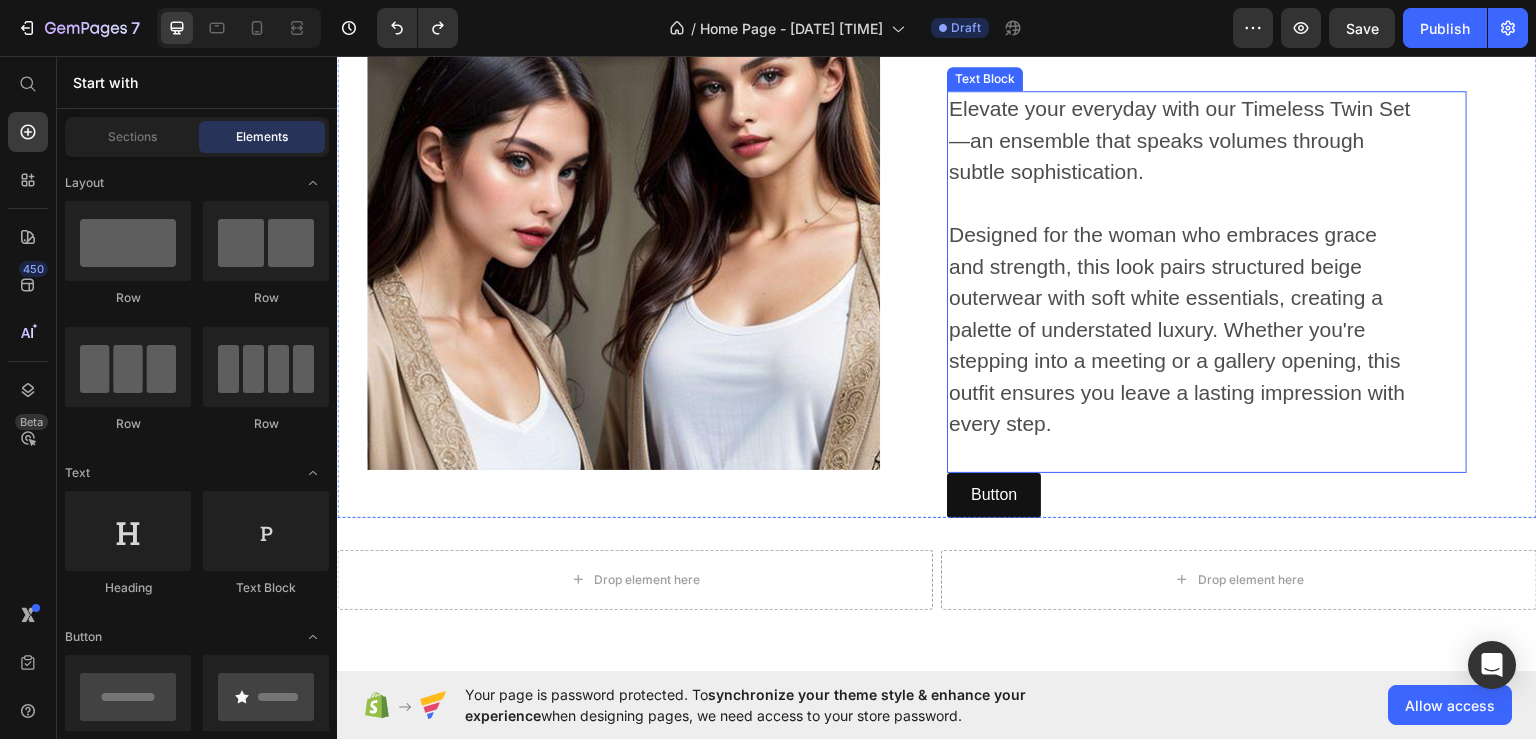 scroll, scrollTop: 1109, scrollLeft: 0, axis: vertical 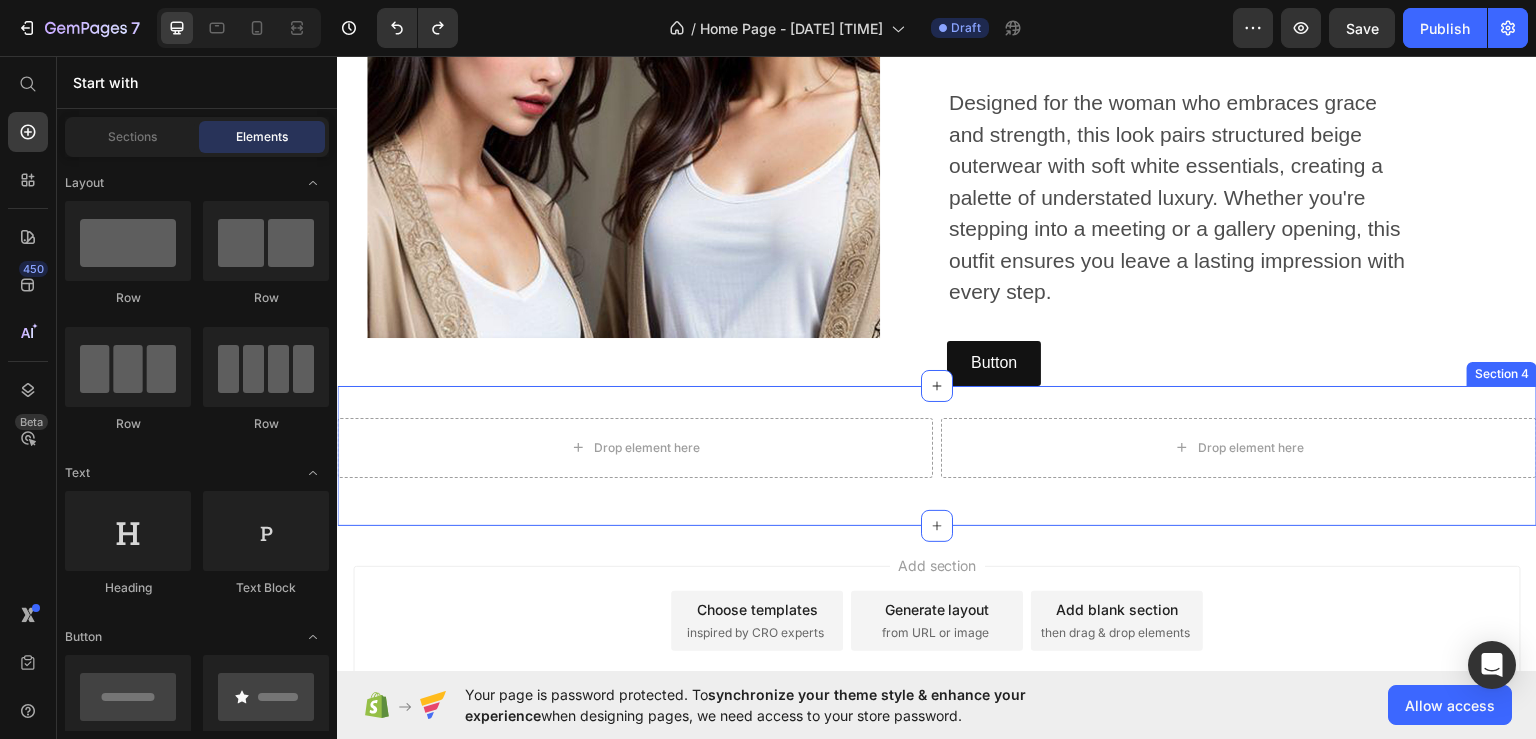 click on "Drop element here
Drop element here Row Section 4" at bounding box center (937, 455) 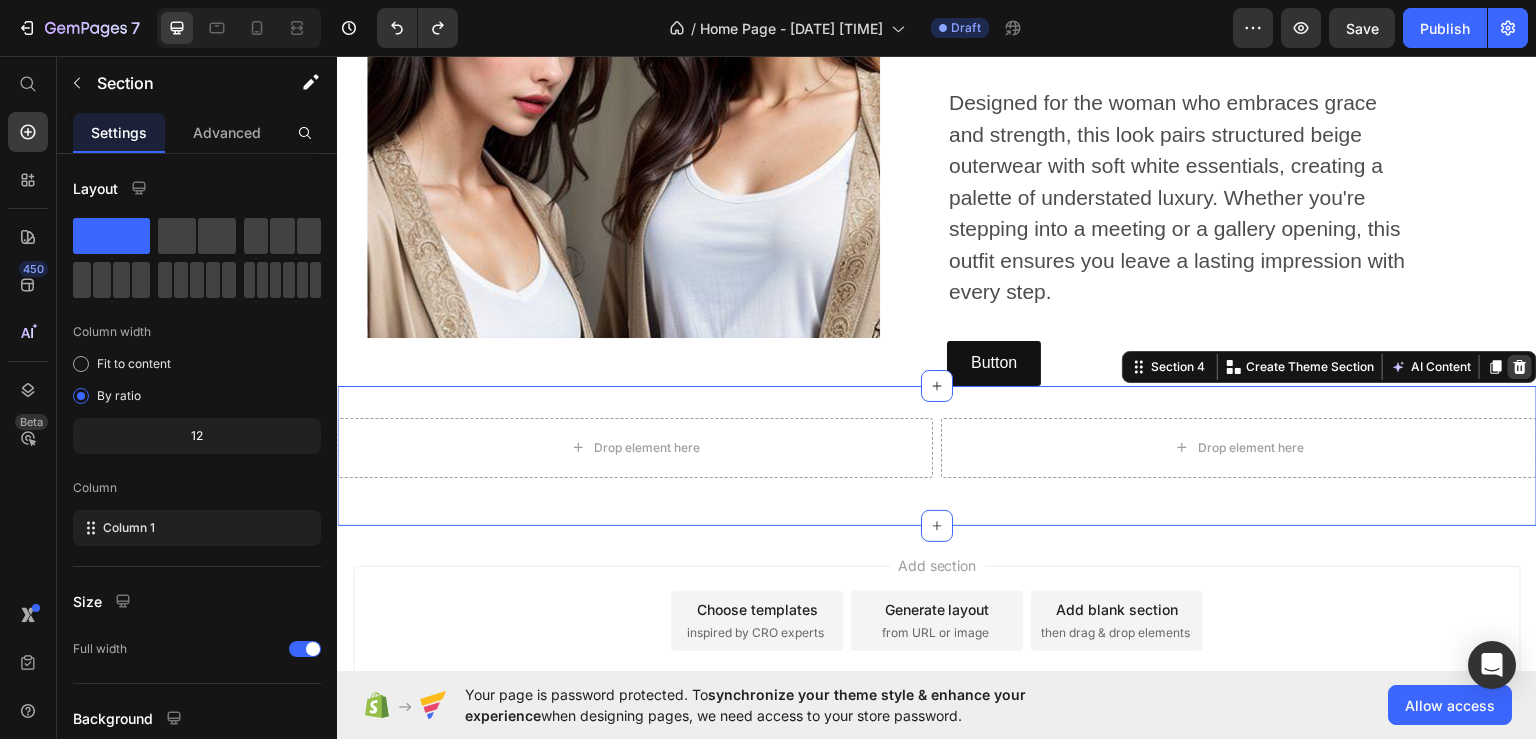 click 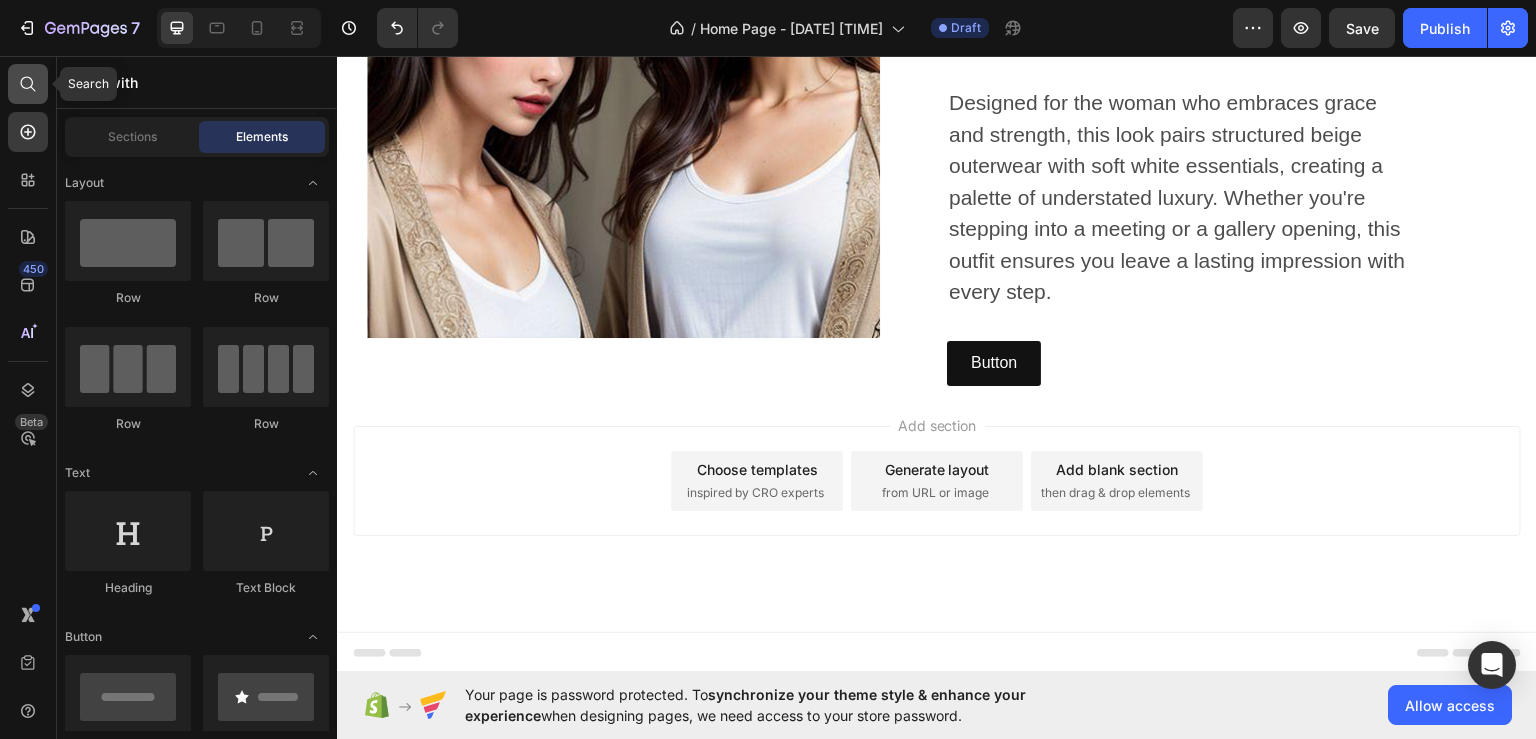 click 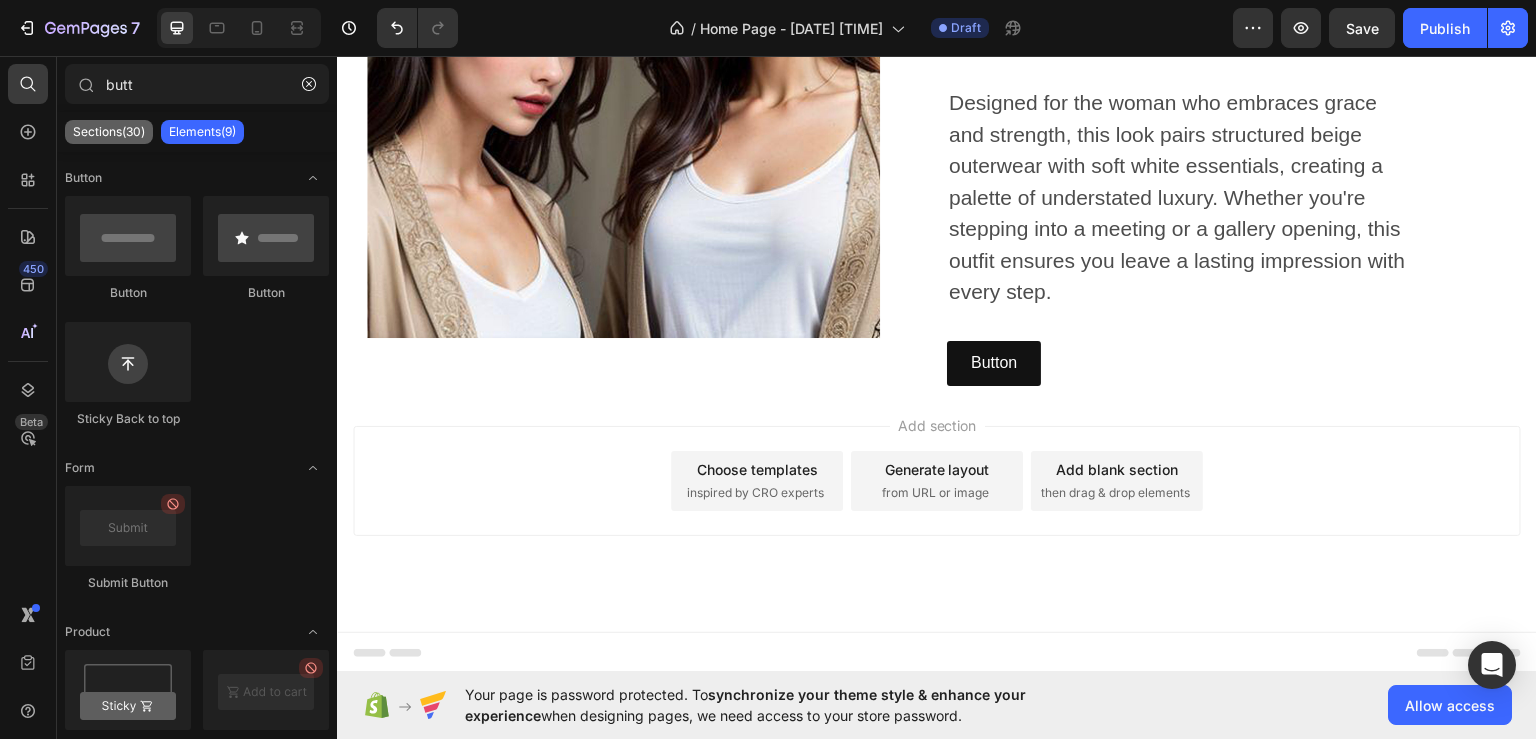 click on "Sections(30)" at bounding box center (109, 132) 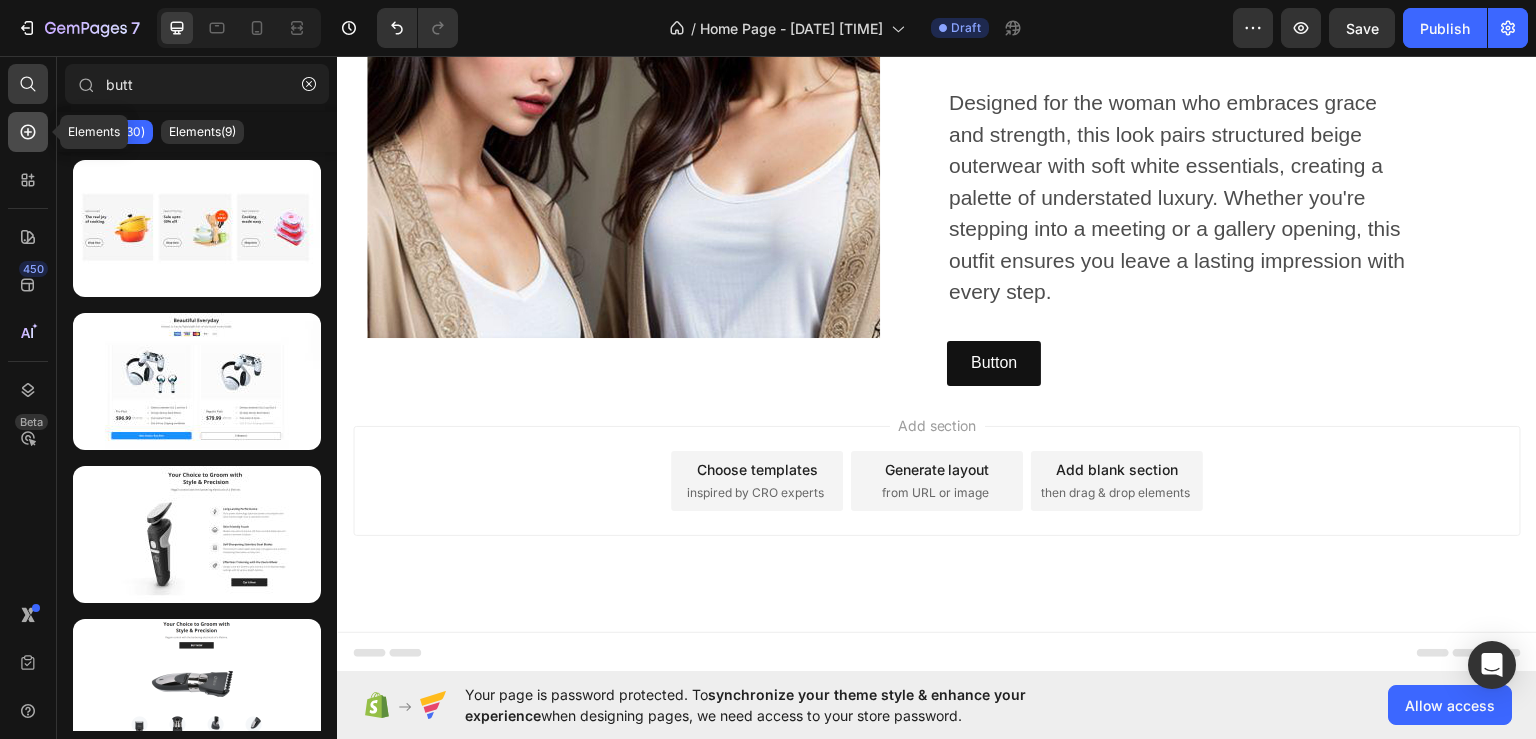 click 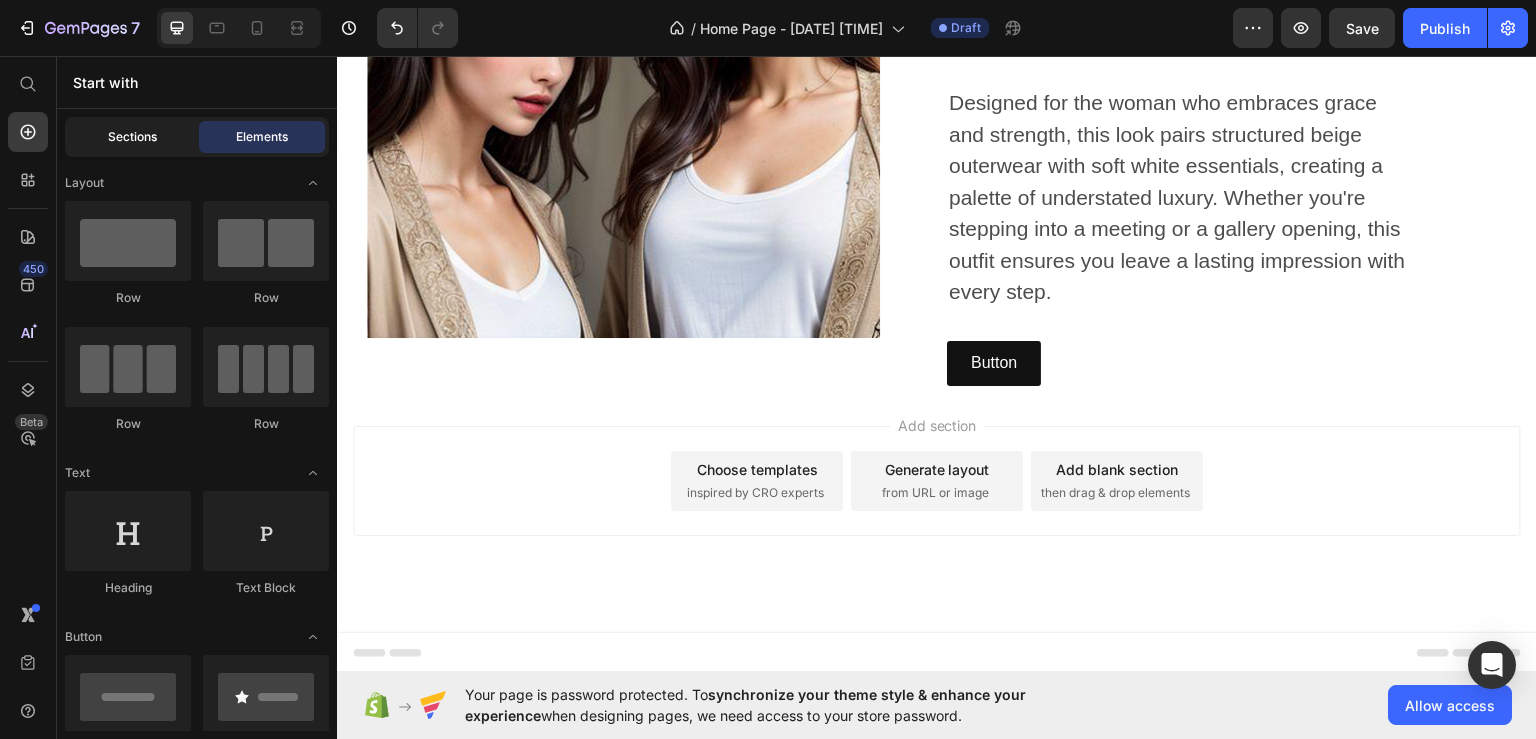 click on "Sections" 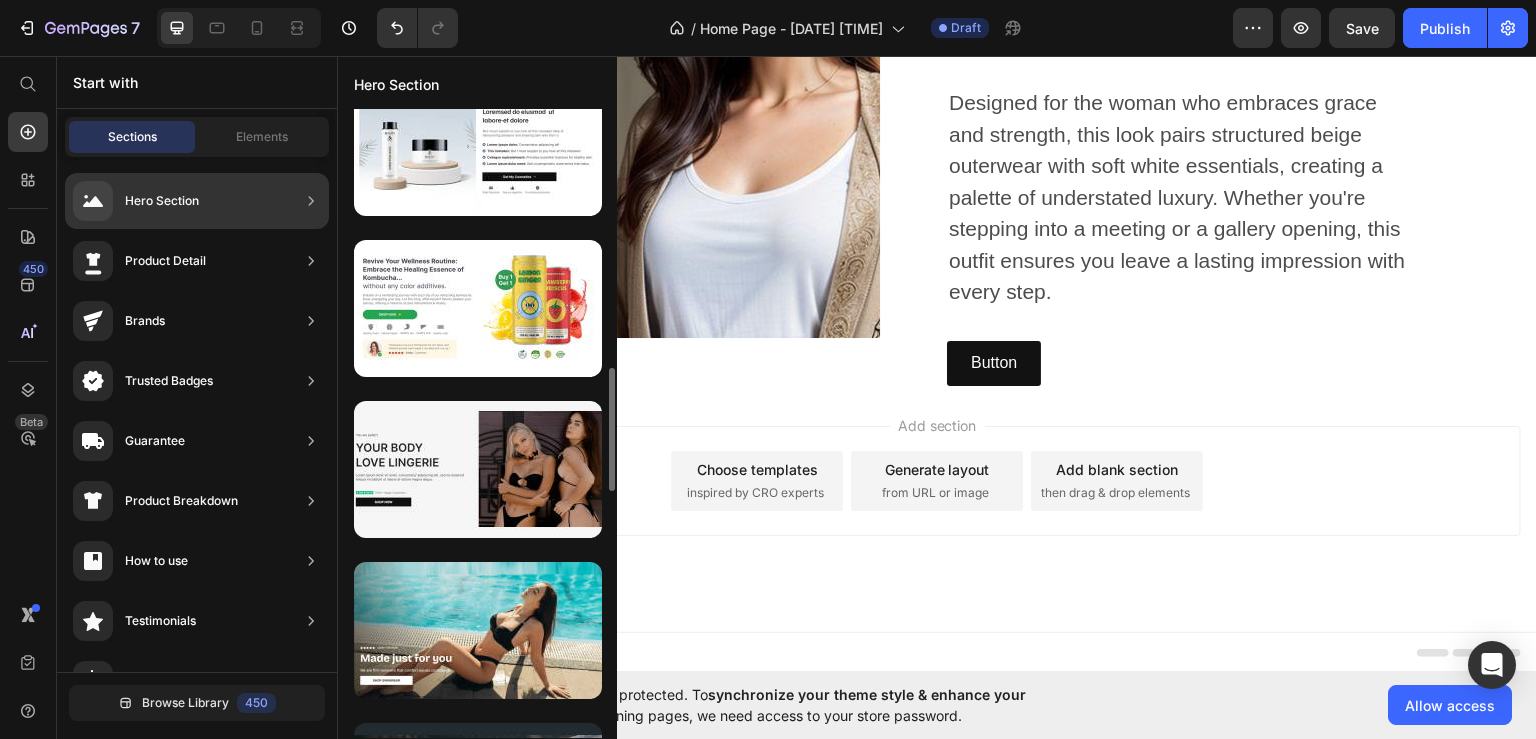scroll, scrollTop: 1424, scrollLeft: 0, axis: vertical 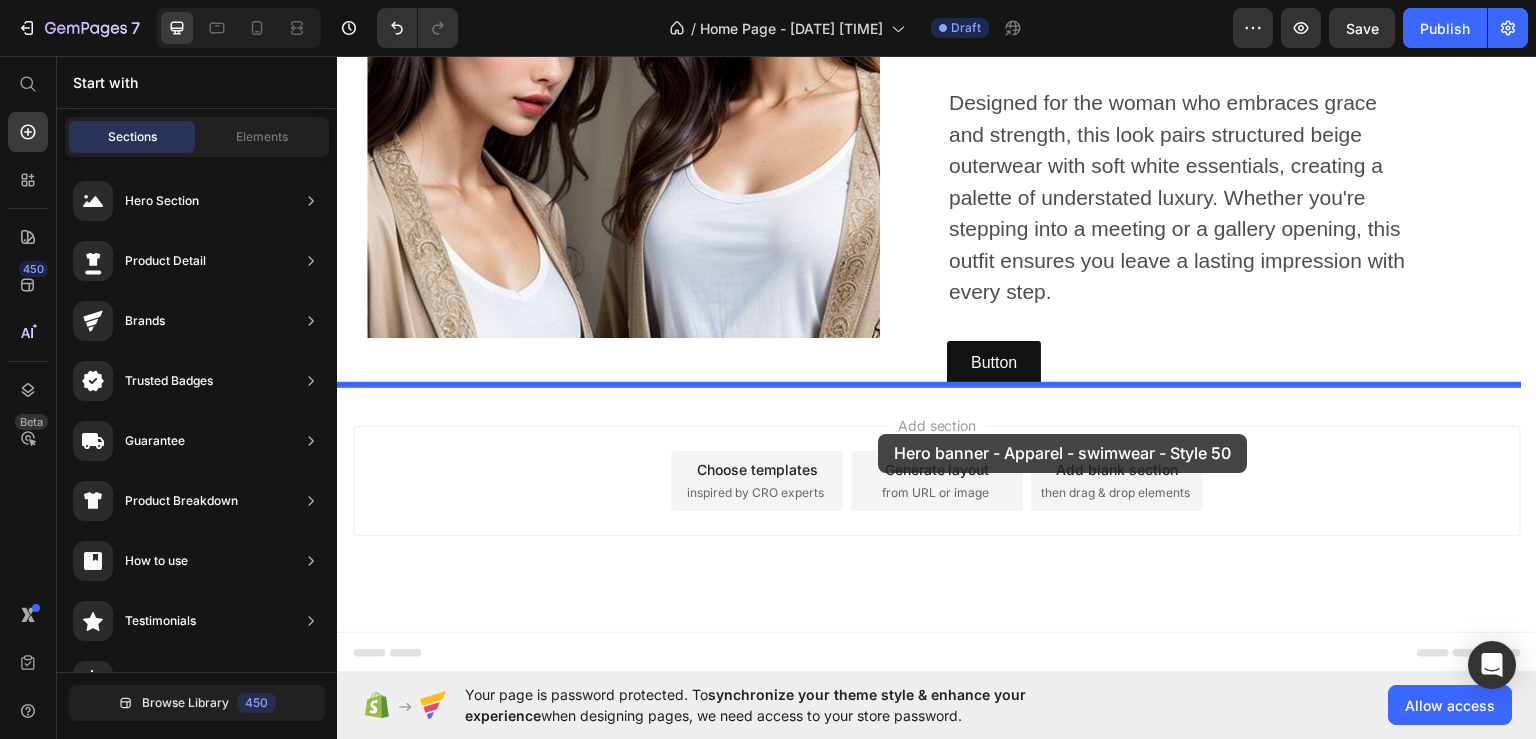 drag, startPoint x: 784, startPoint y: 399, endPoint x: 878, endPoint y: 433, distance: 99.95999 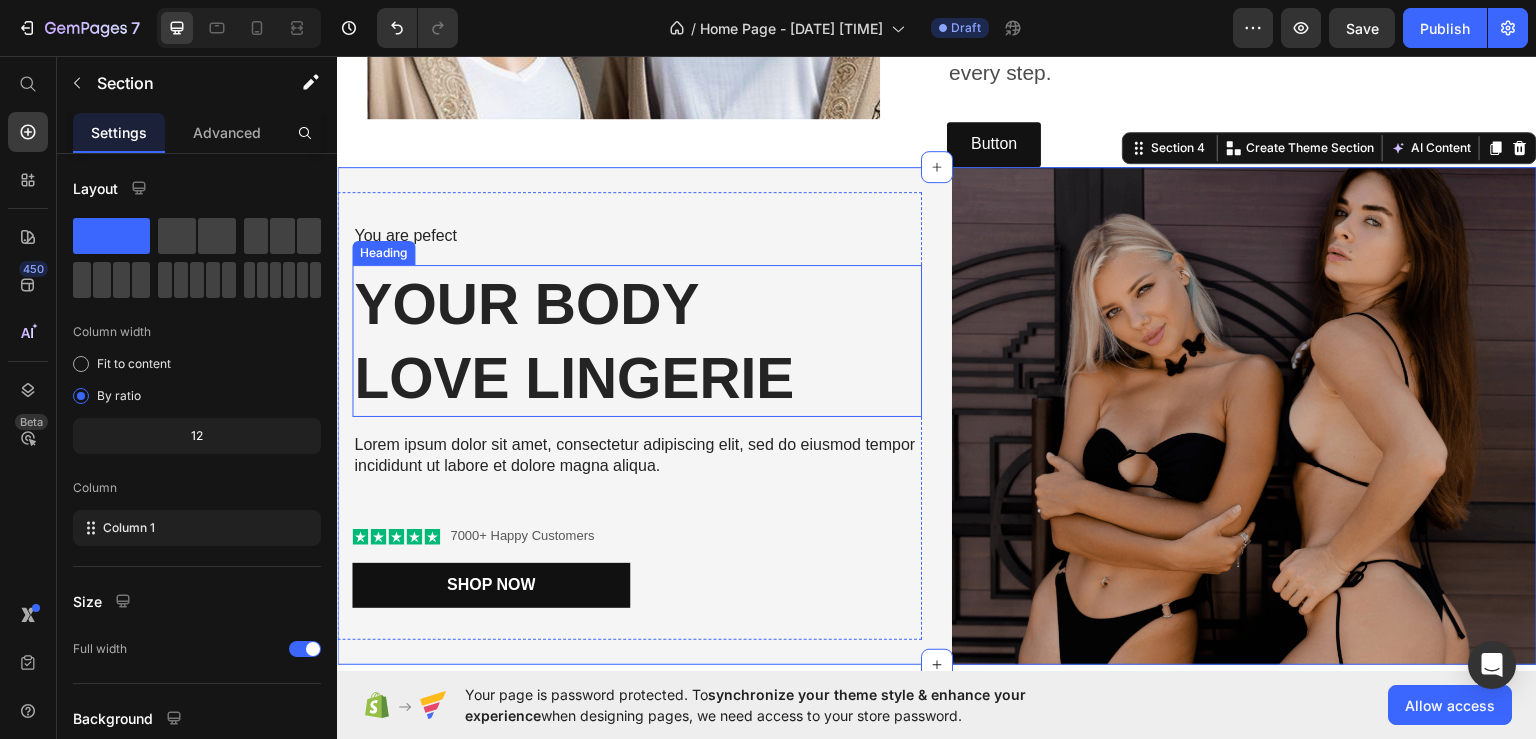 scroll, scrollTop: 1368, scrollLeft: 0, axis: vertical 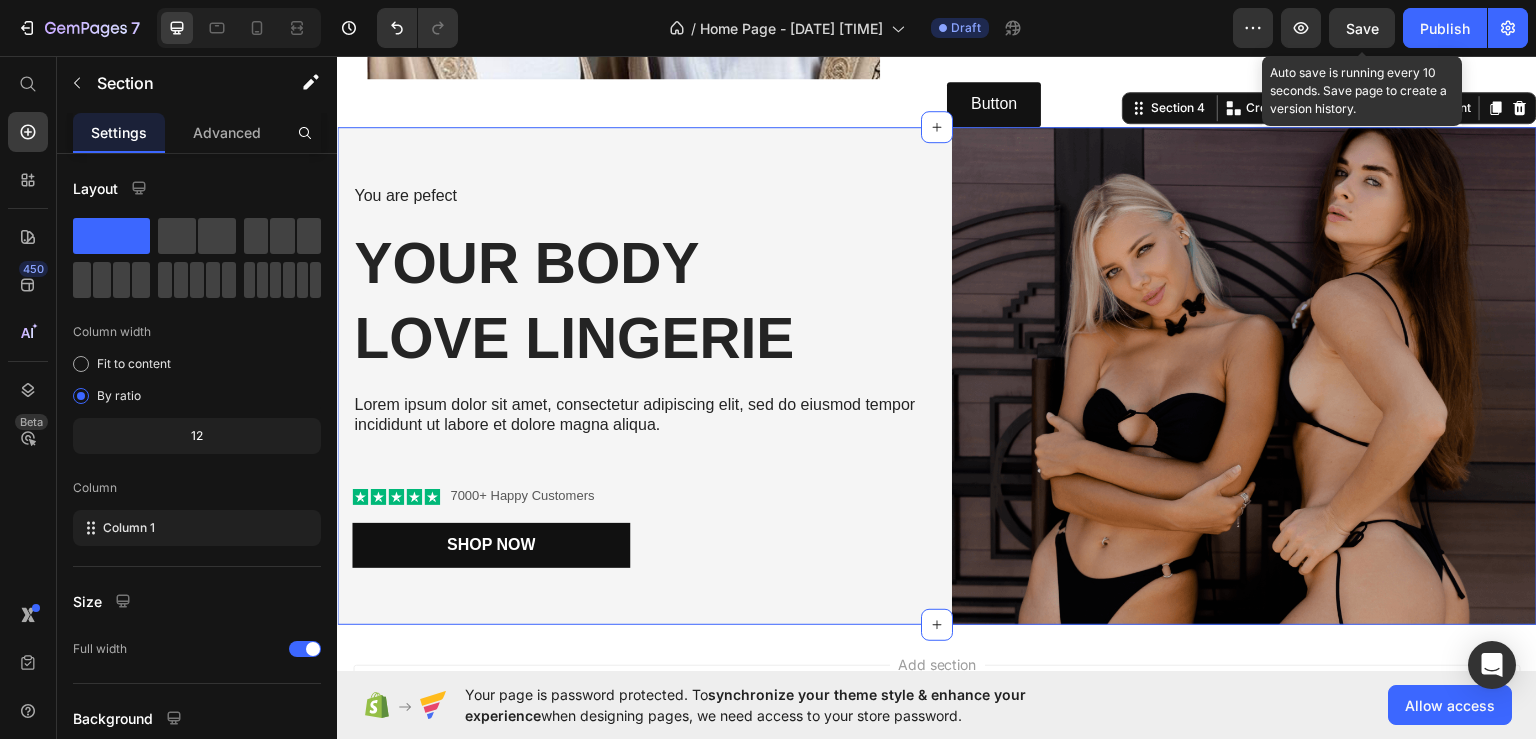 click on "Save" 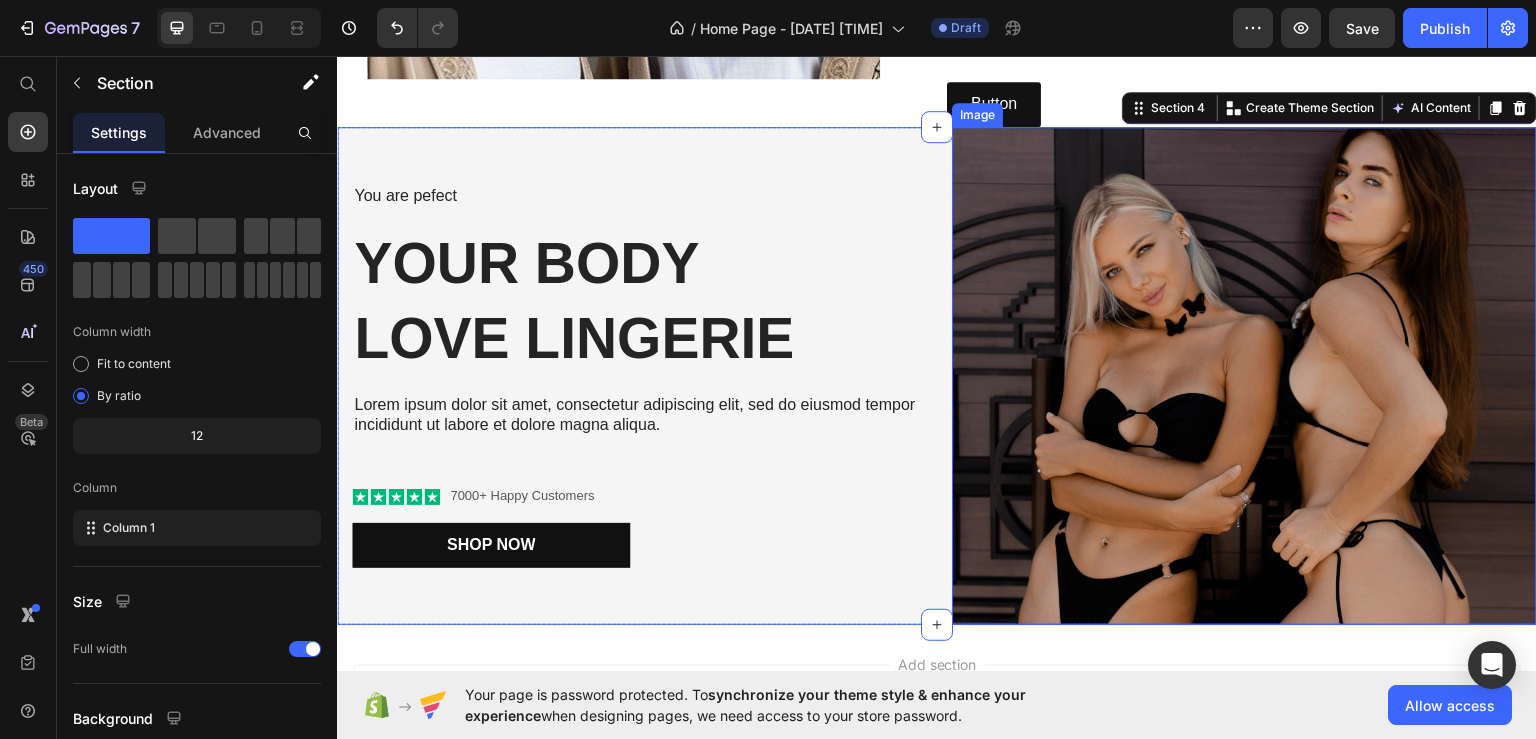 click at bounding box center [1244, 375] 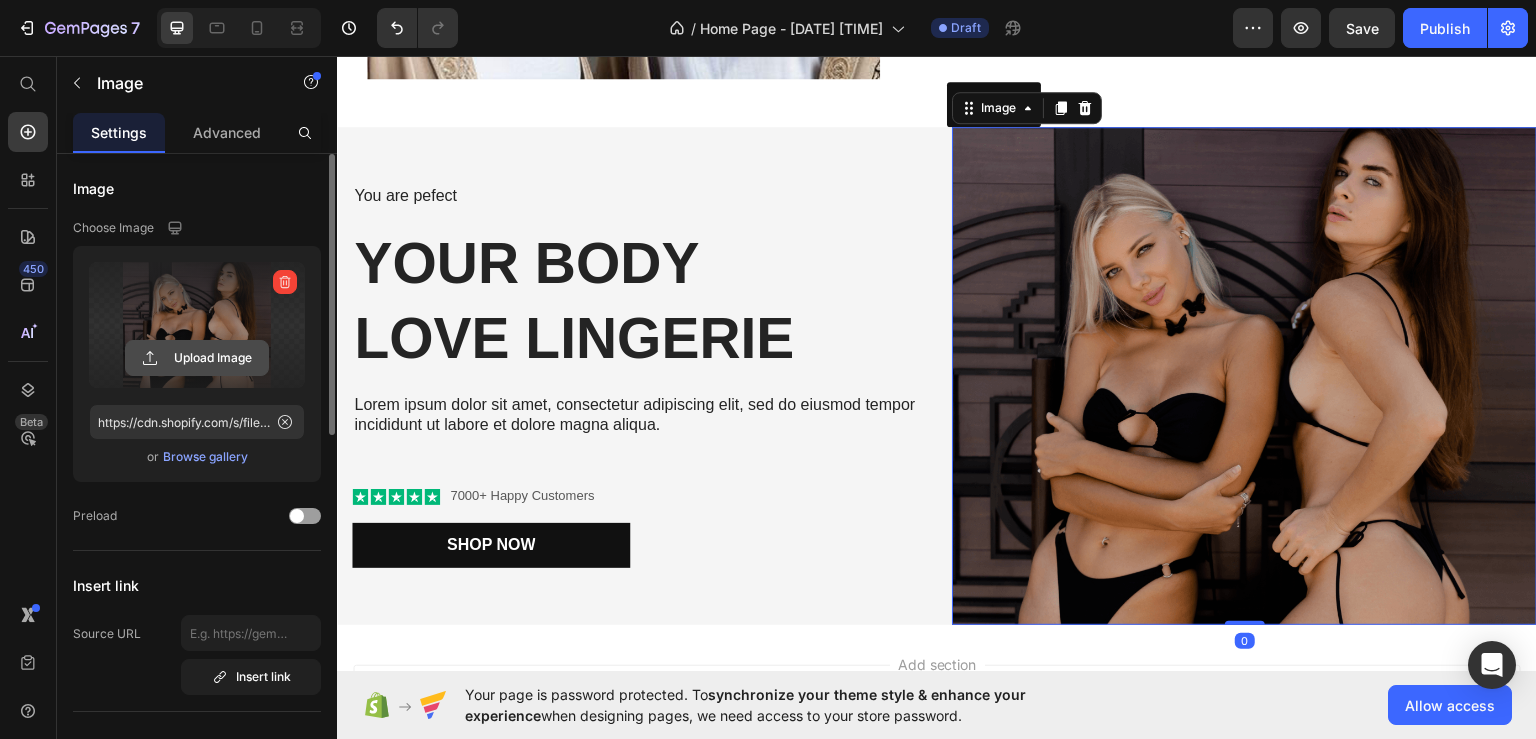 click 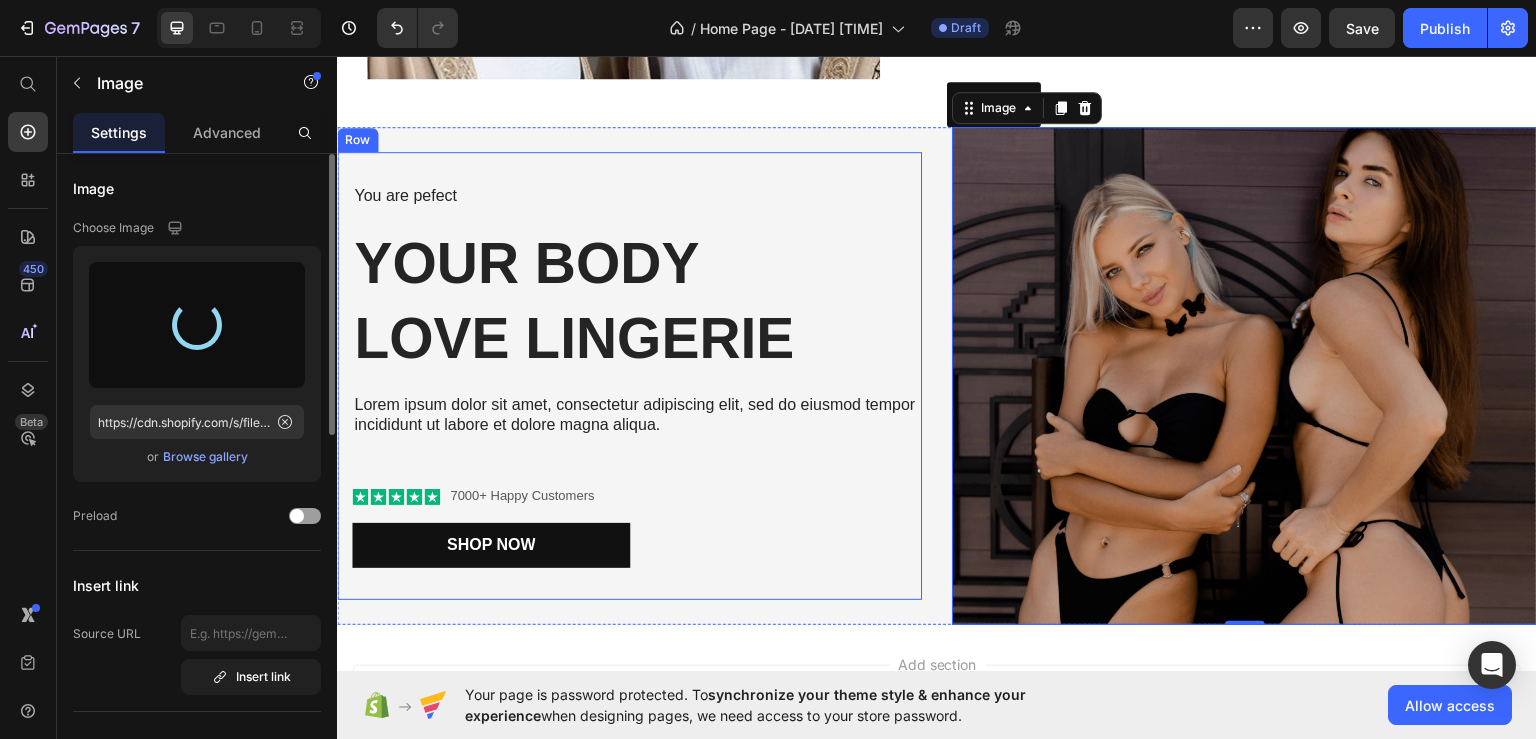 type on "https://cdn.shopify.com/s/files/1/0621/5958/5339/files/gempages_575099041881260831-a1ad7396-12da-45e4-915b-70cd35c655f1.png" 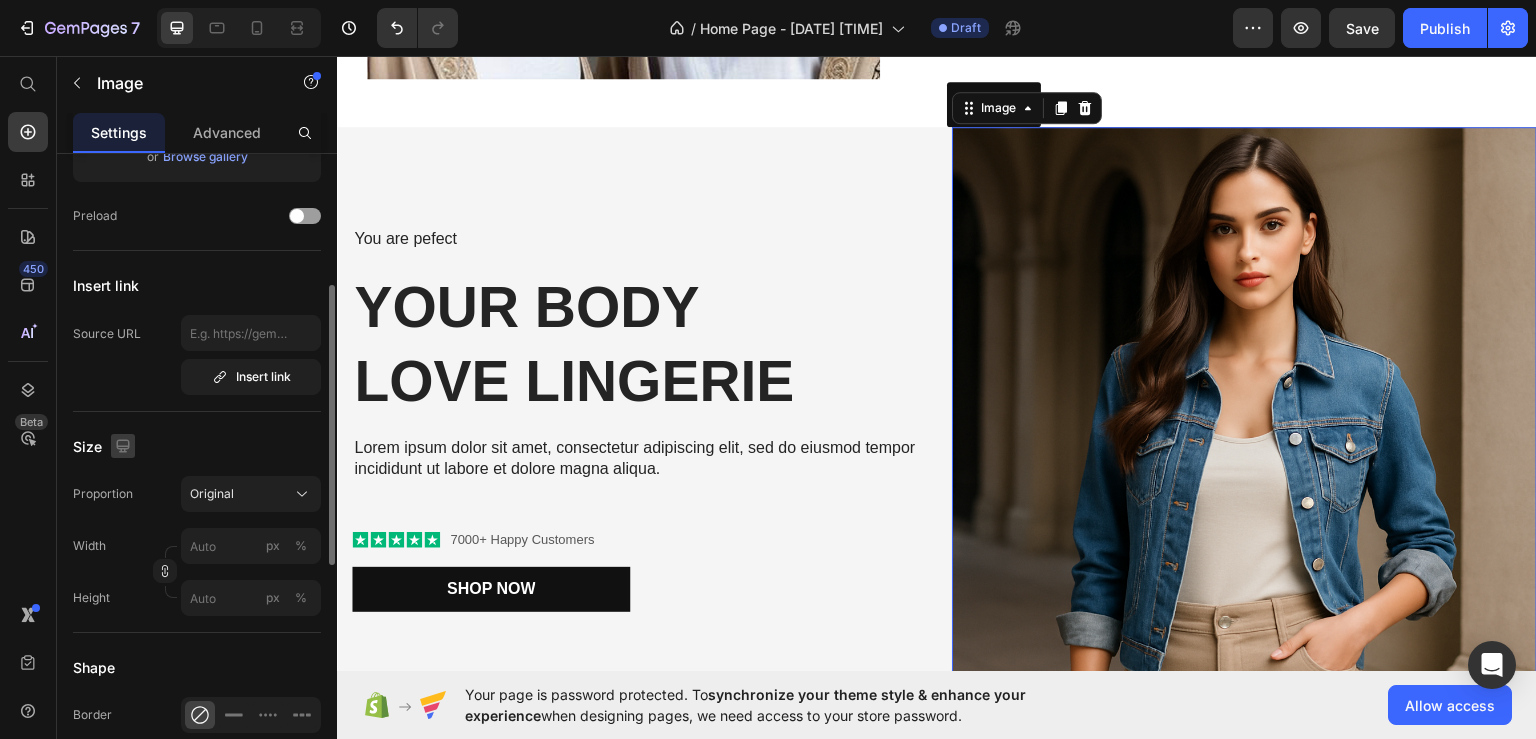 scroll, scrollTop: 500, scrollLeft: 0, axis: vertical 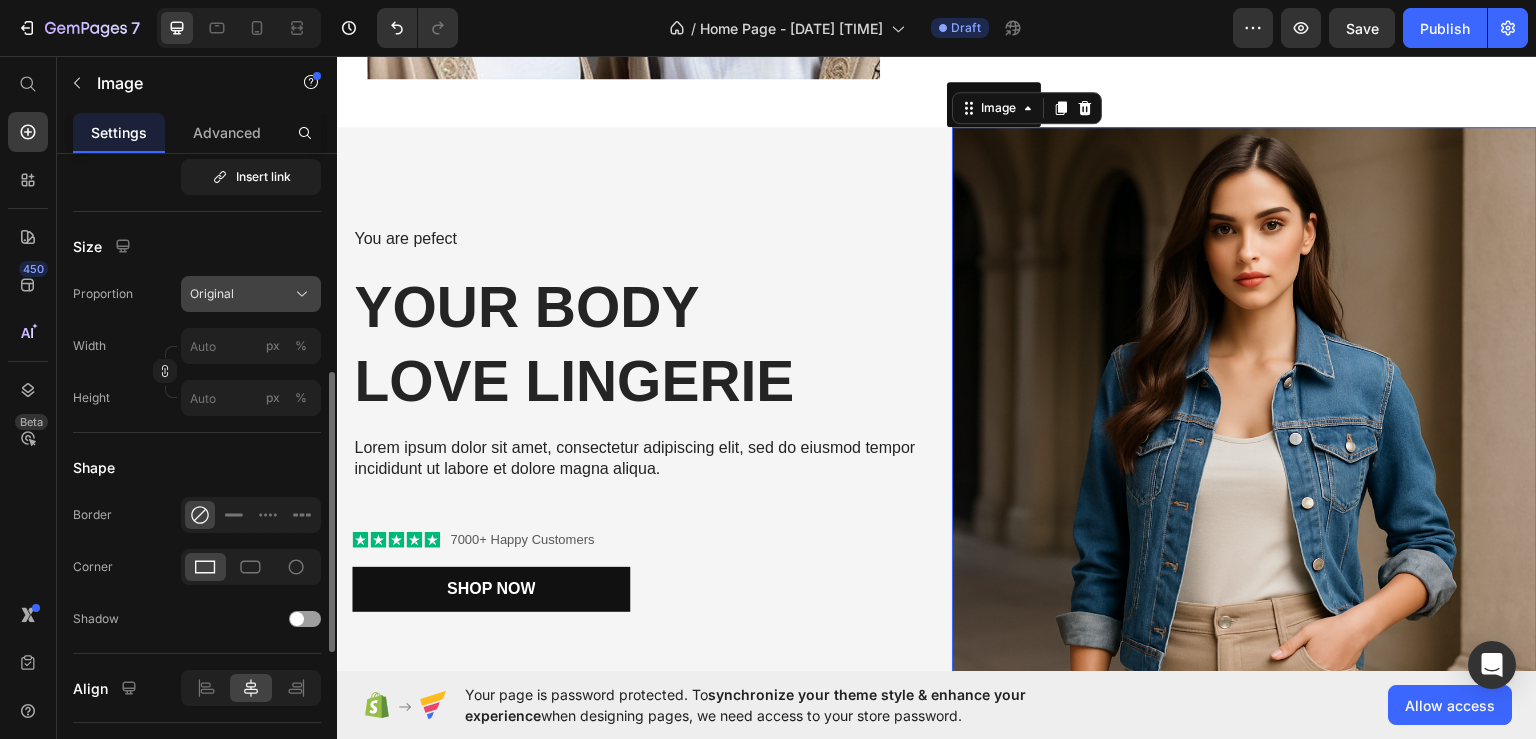 click on "Original" at bounding box center (251, 294) 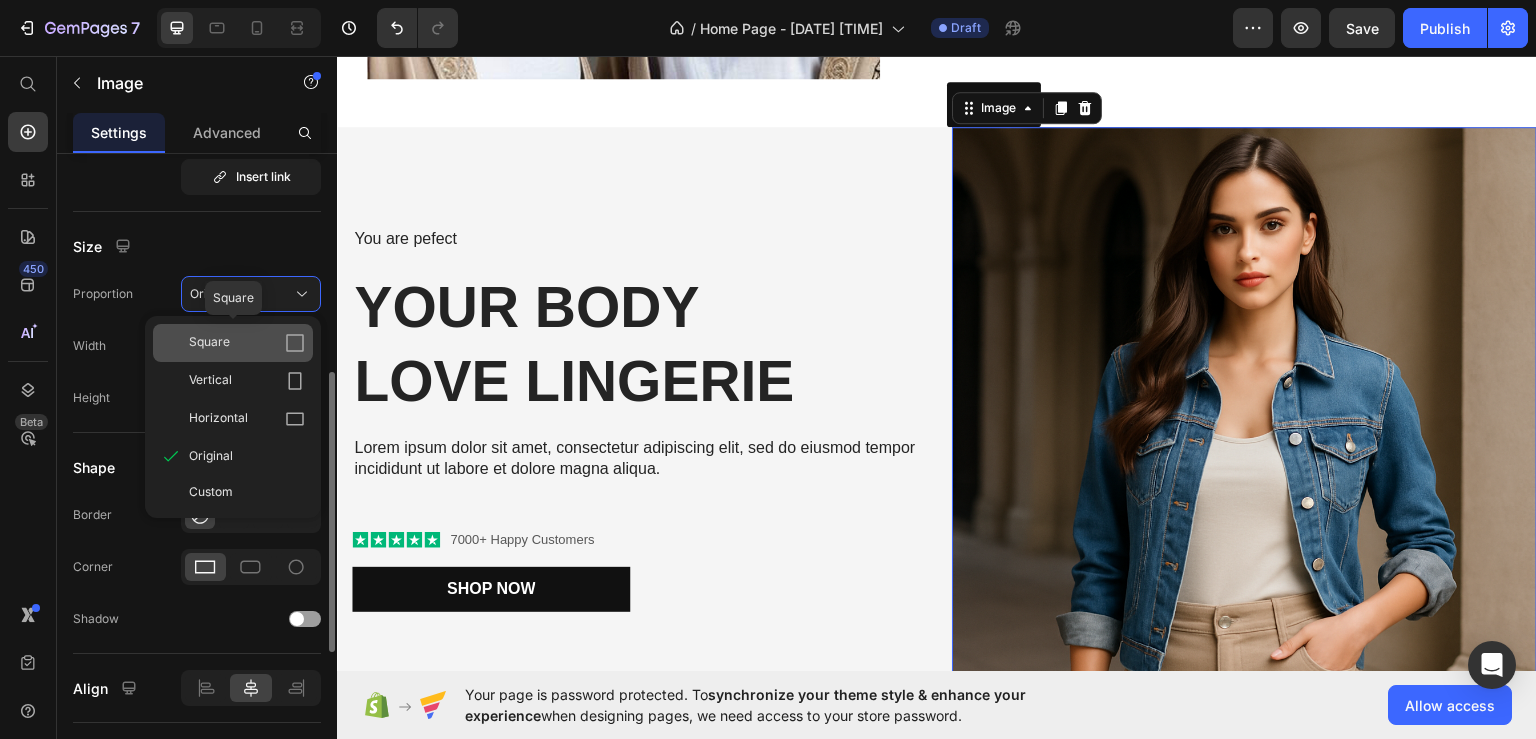 click on "Square" at bounding box center (247, 343) 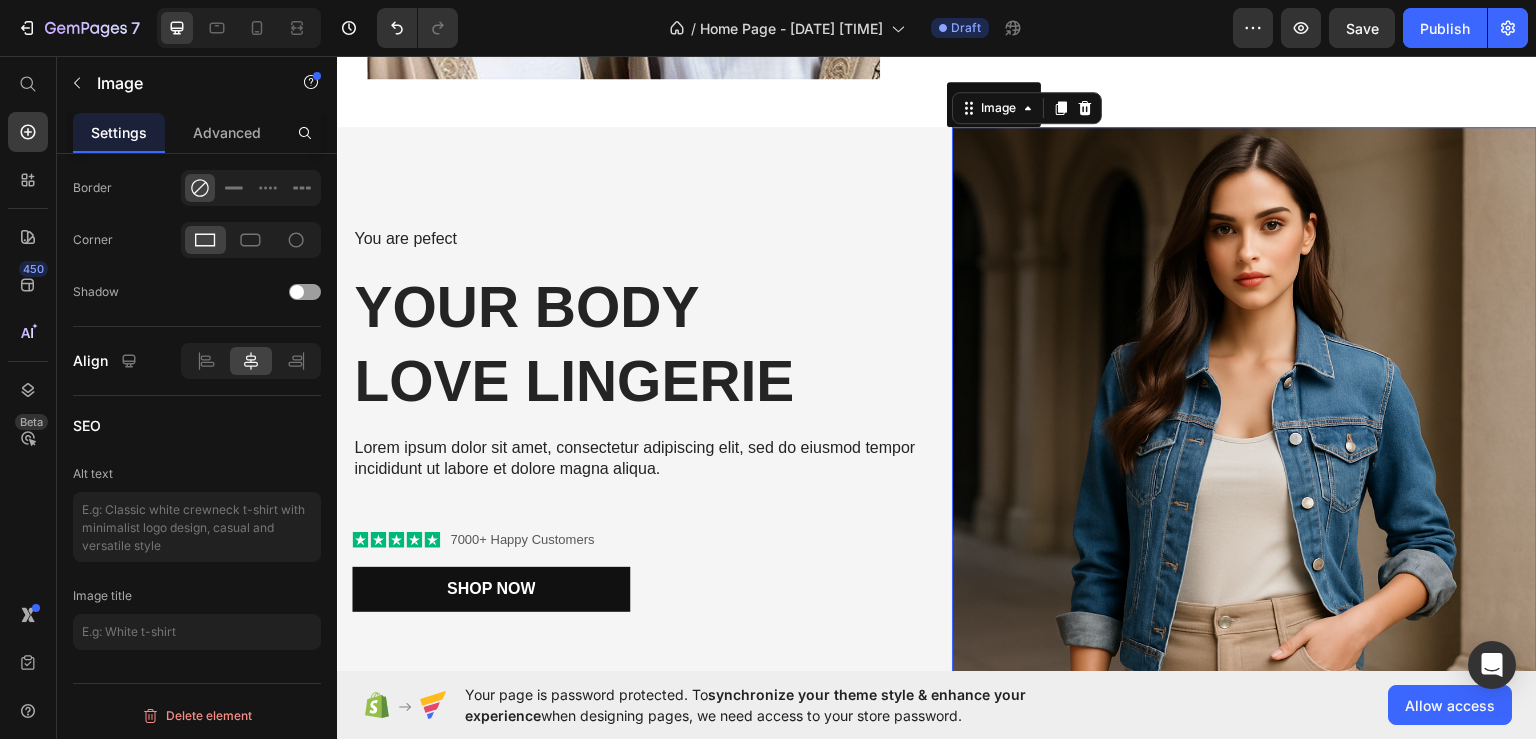 scroll, scrollTop: 292, scrollLeft: 0, axis: vertical 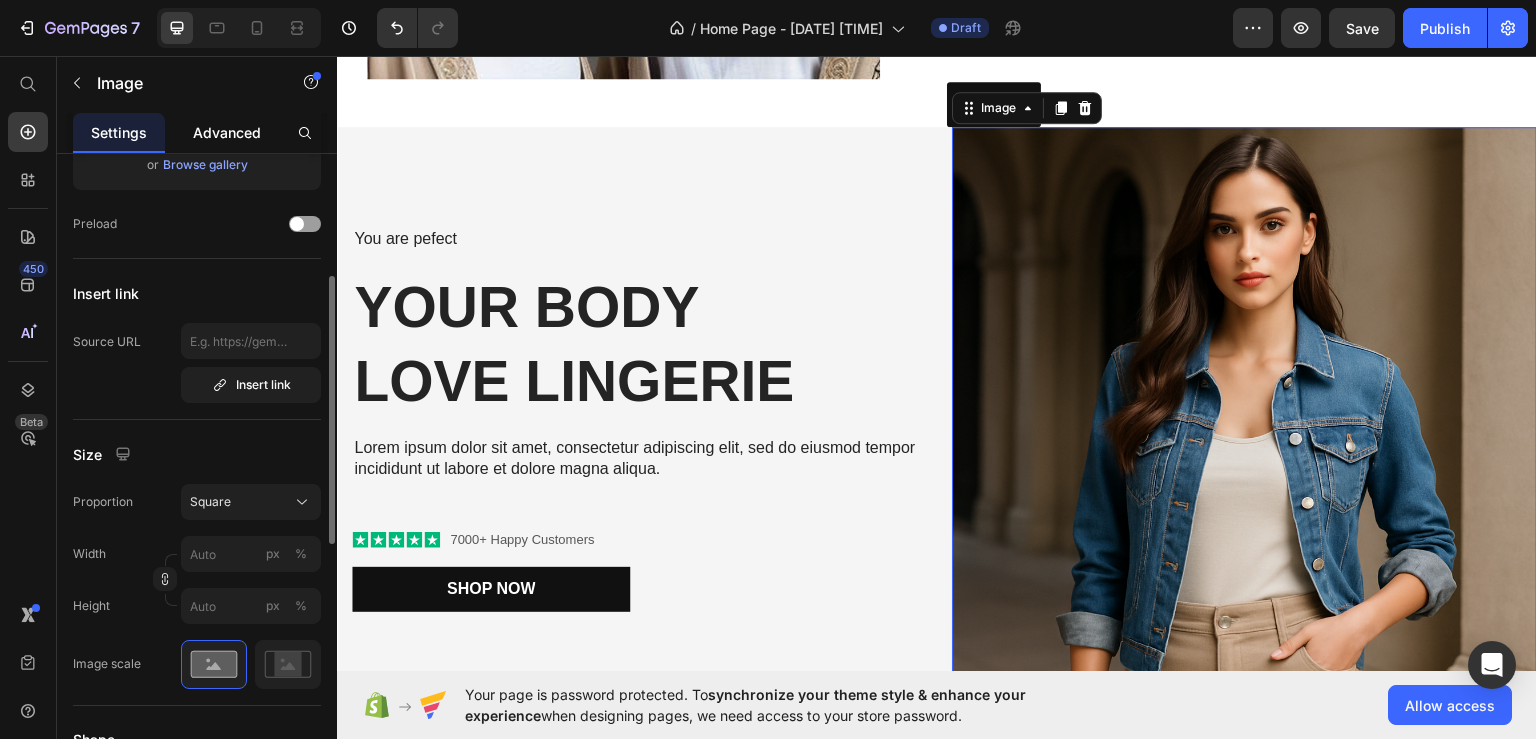 click on "Advanced" at bounding box center (227, 132) 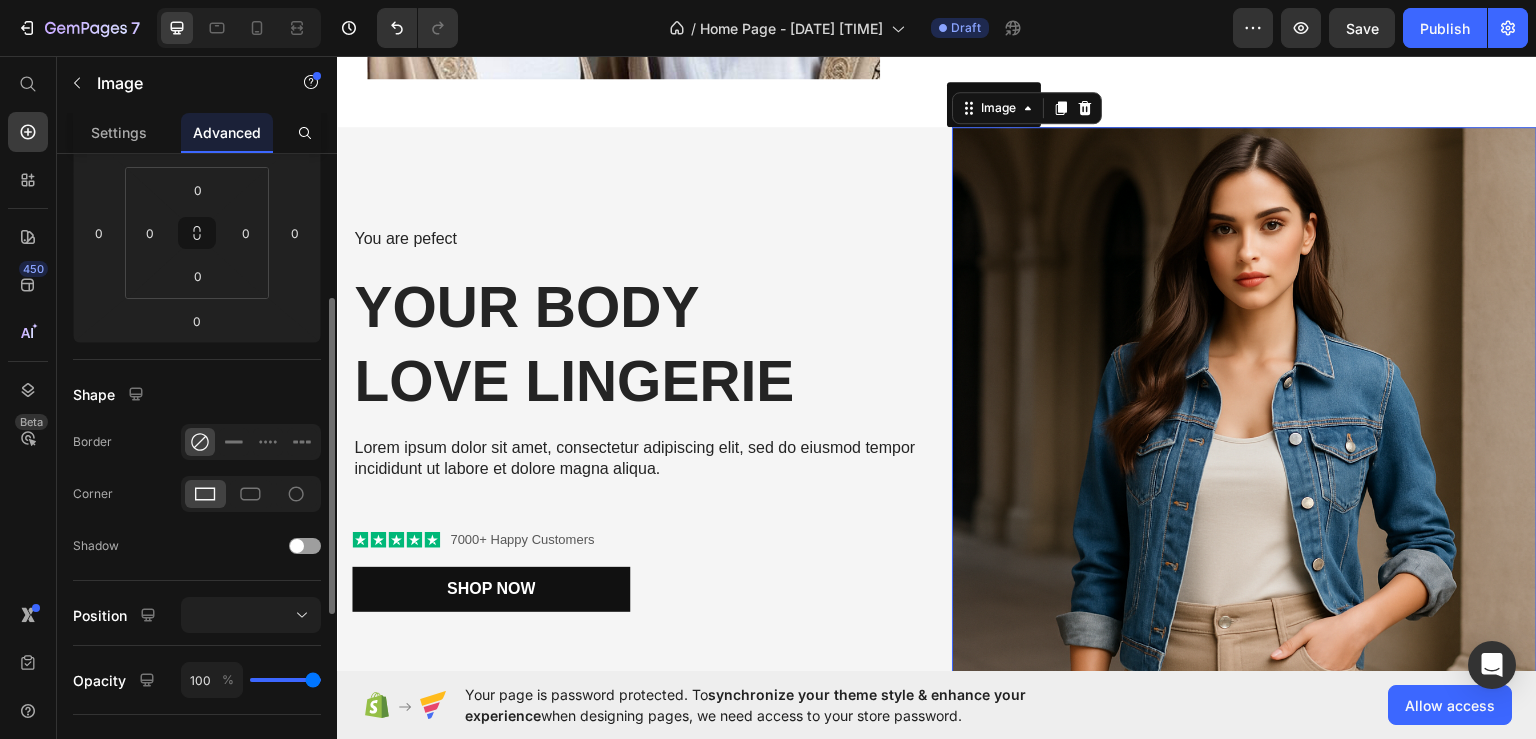 scroll, scrollTop: 0, scrollLeft: 0, axis: both 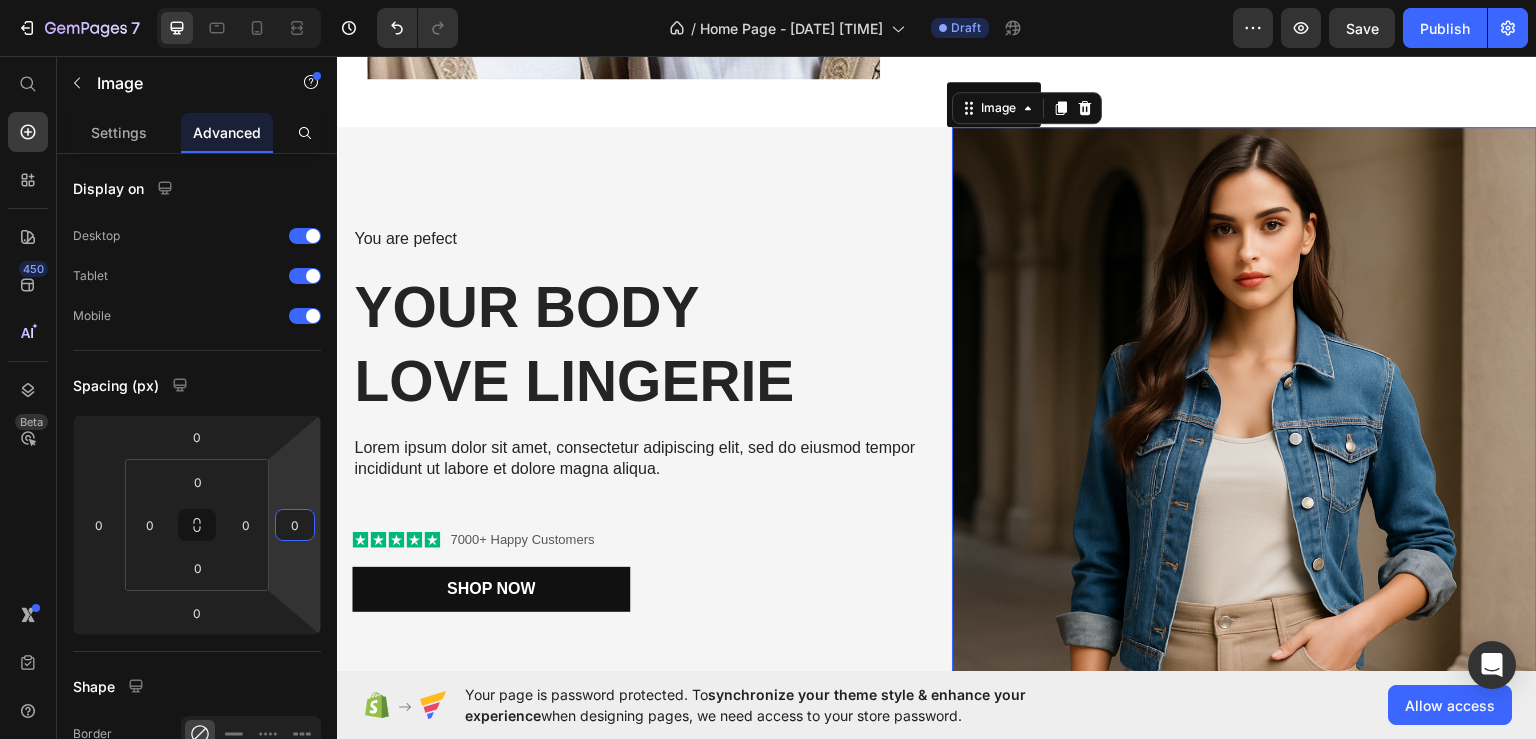 click on "0" at bounding box center [295, 525] 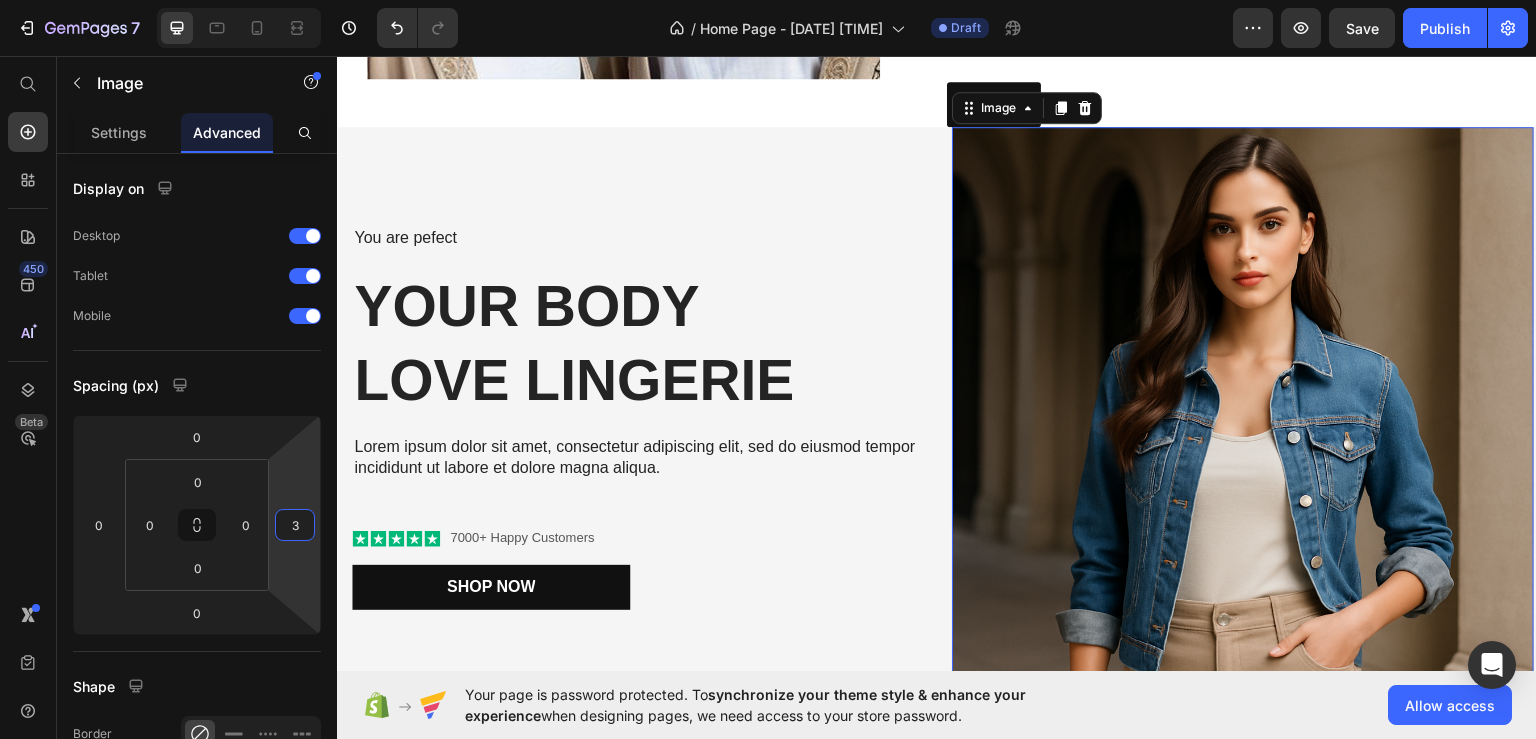 type on "30" 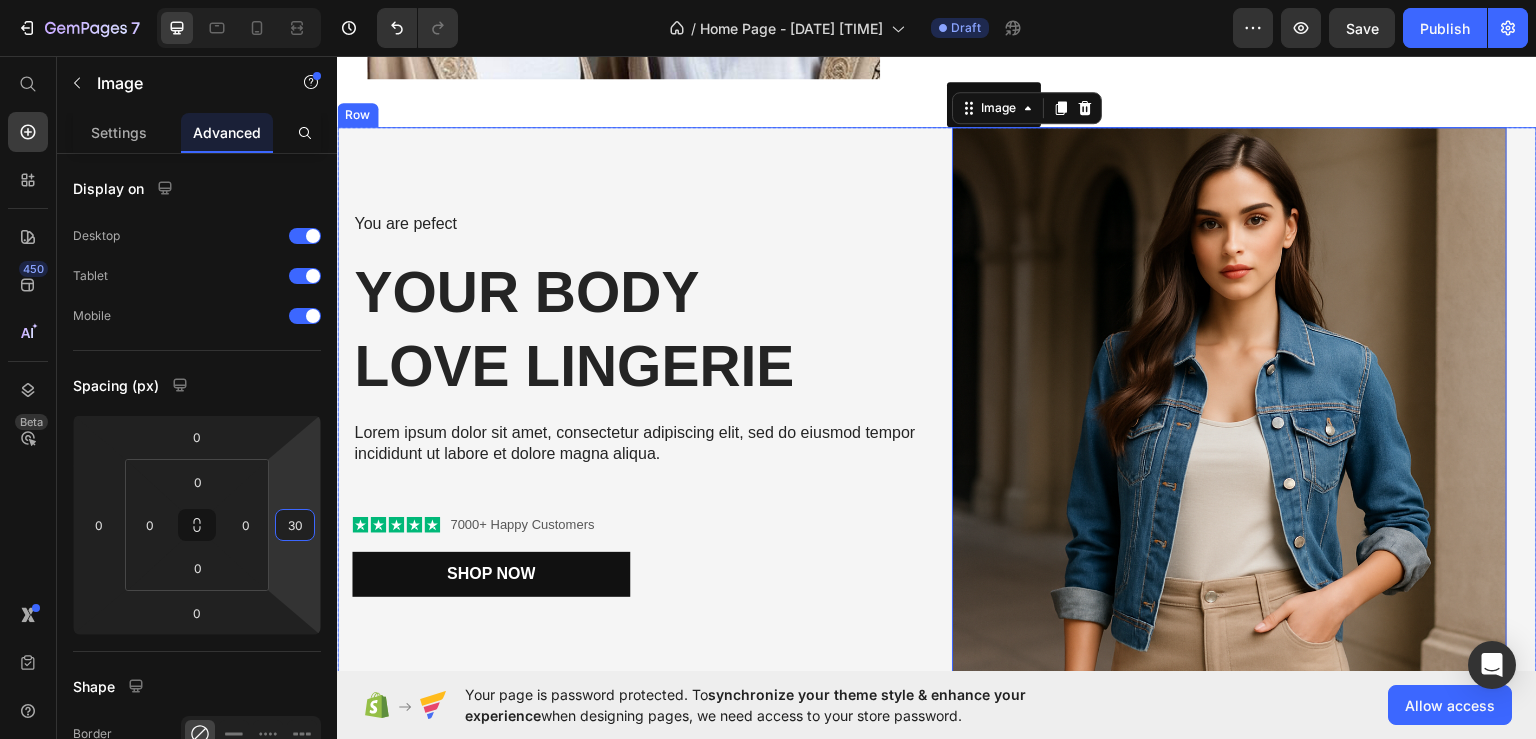 click on "You are pefect Text Block Your Body love Lingerie Heading Lorem ipsum dolor sit amet, consectetur adipiscing elit, sed do eiusmod tempor incididunt ut labore et dolore magna aliqua. Text Block
Icon
Icon
Icon
Icon
Icon Icon List 7000+ Happy Customers Text Block Row Shop Now Button Row" at bounding box center [629, 403] 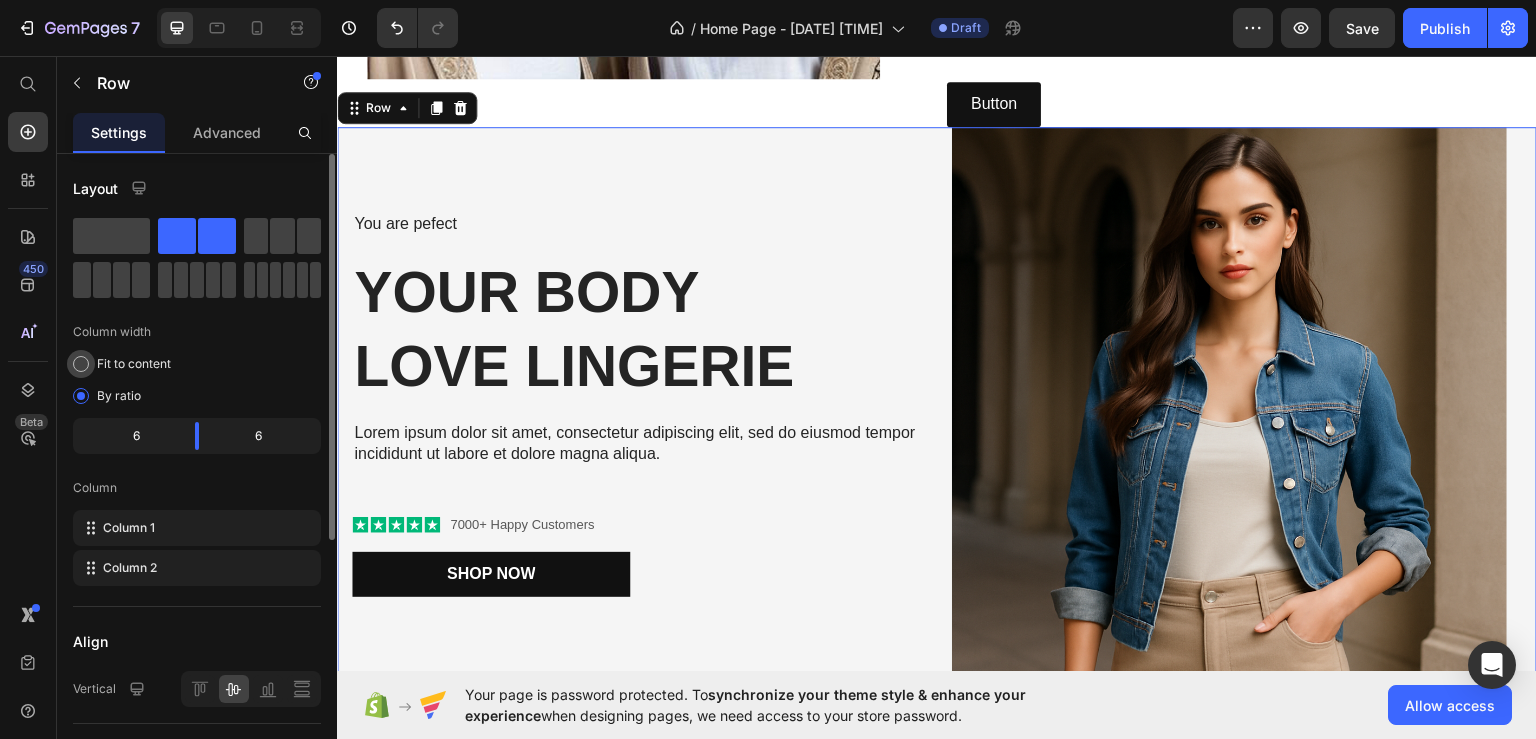click on "Fit to content" at bounding box center [134, 364] 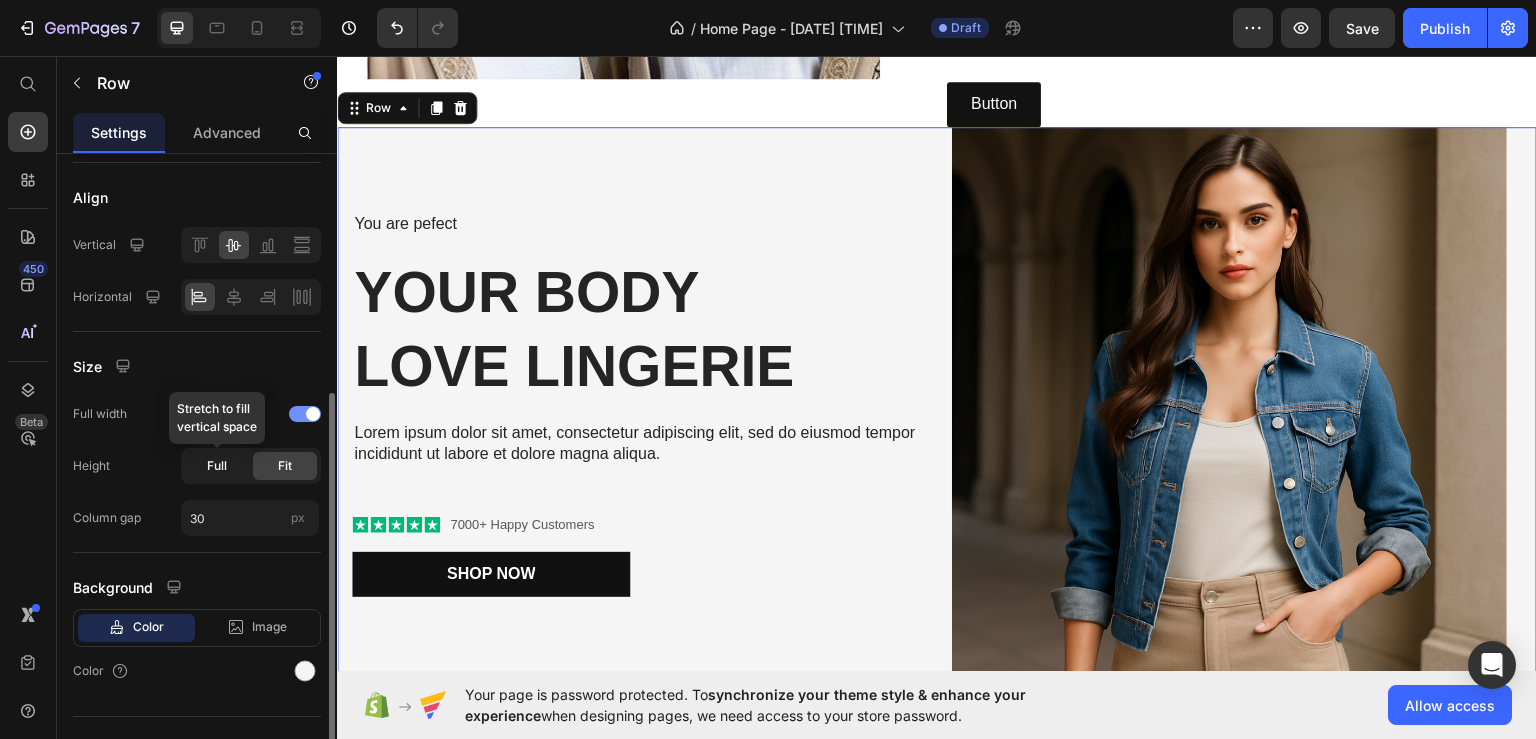 scroll, scrollTop: 0, scrollLeft: 0, axis: both 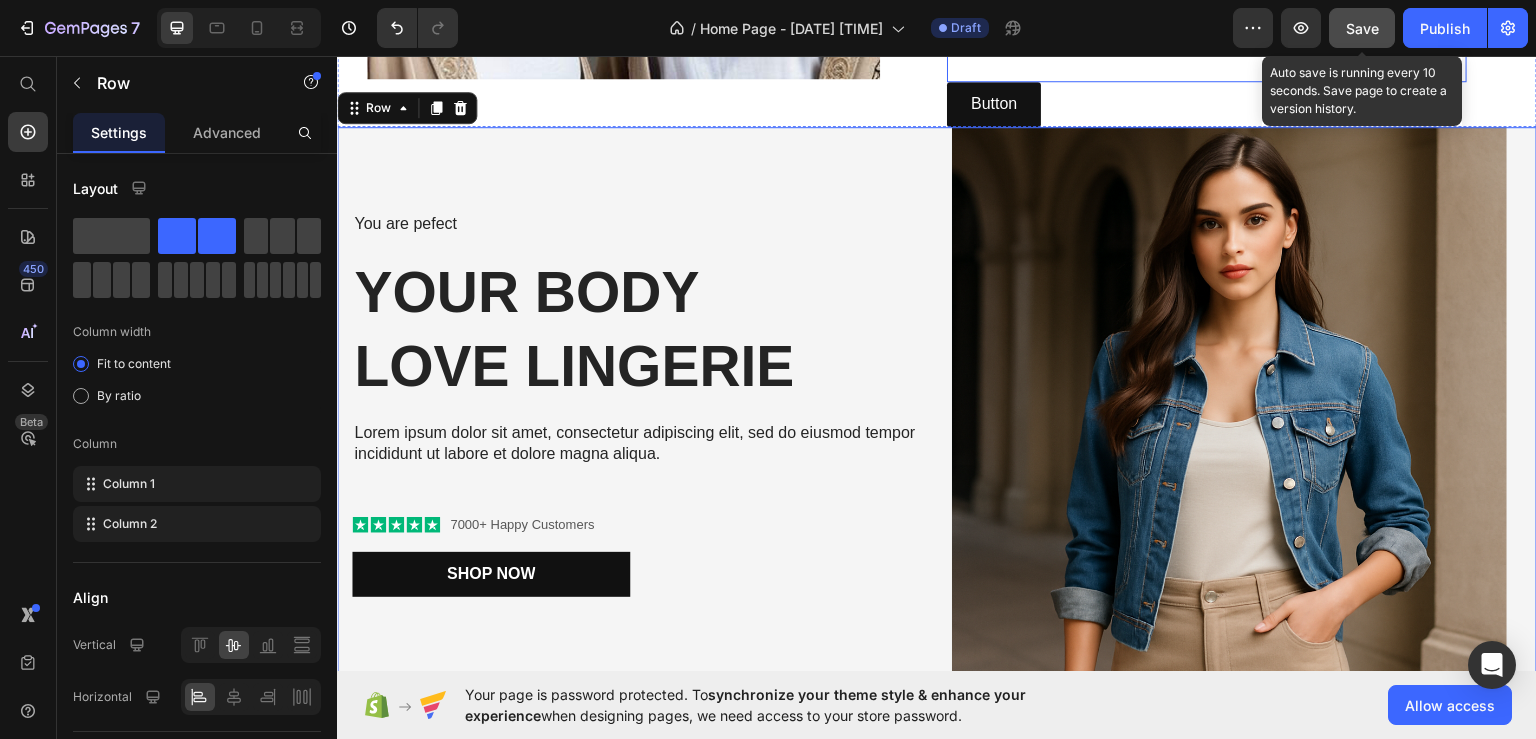 click on "Save" 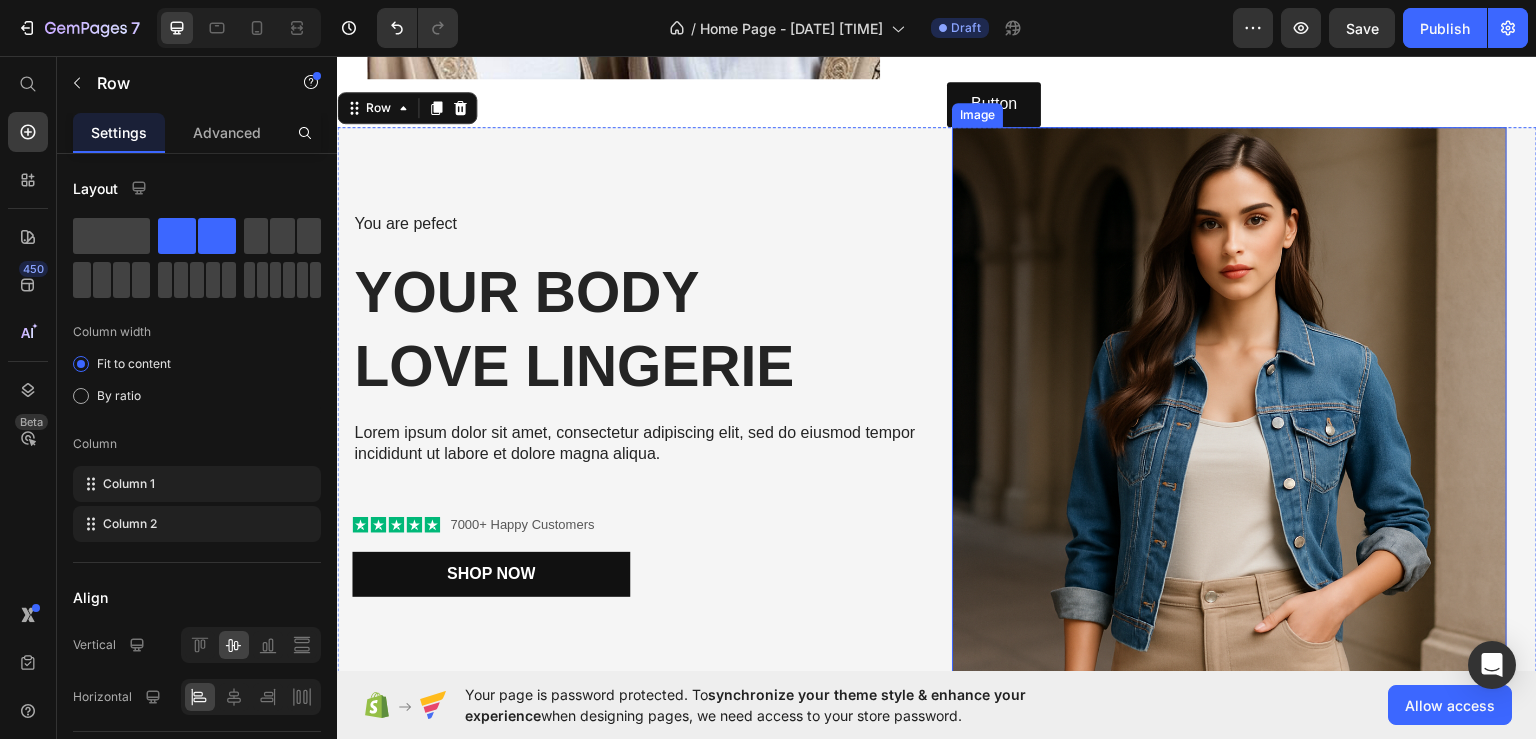 click at bounding box center [1229, 403] 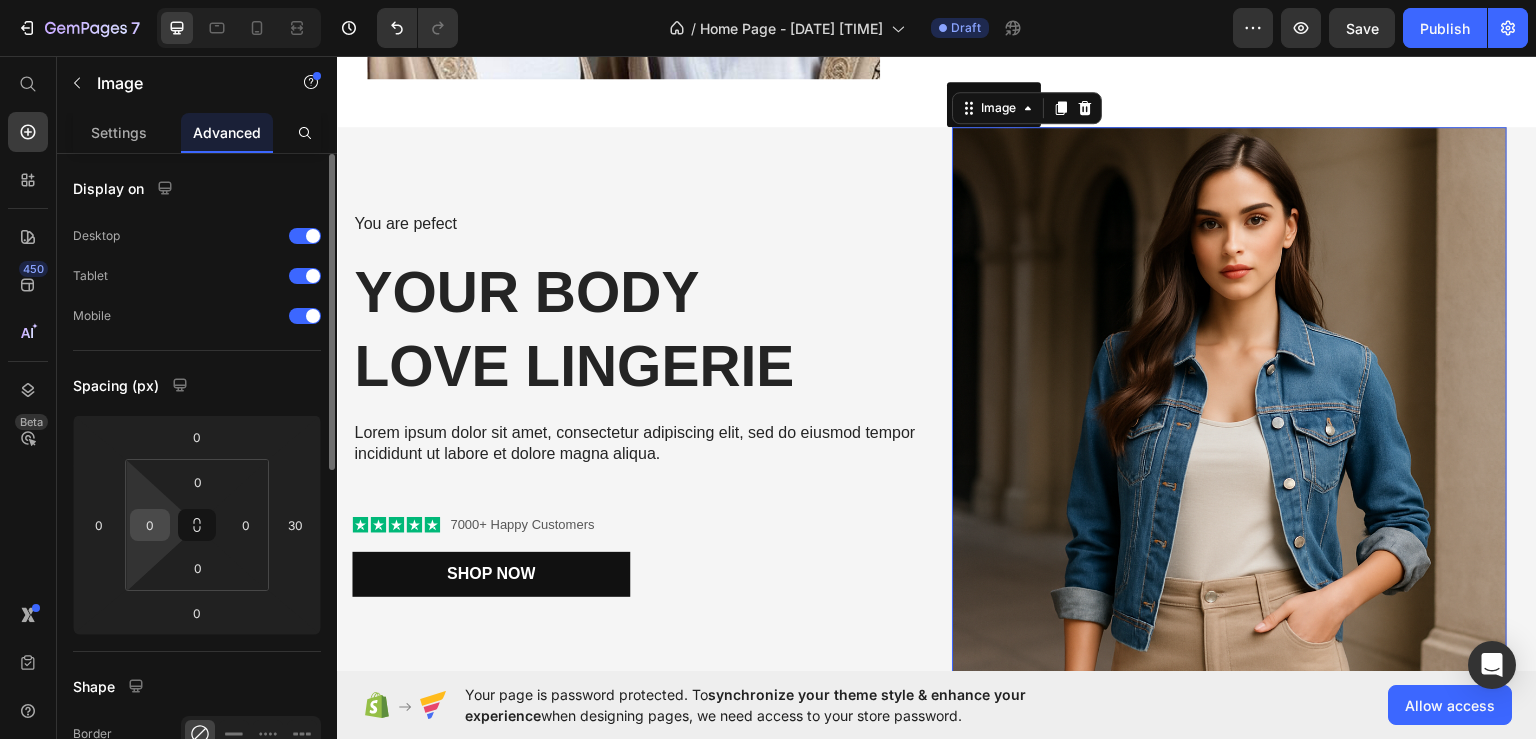 click on "0" at bounding box center (150, 525) 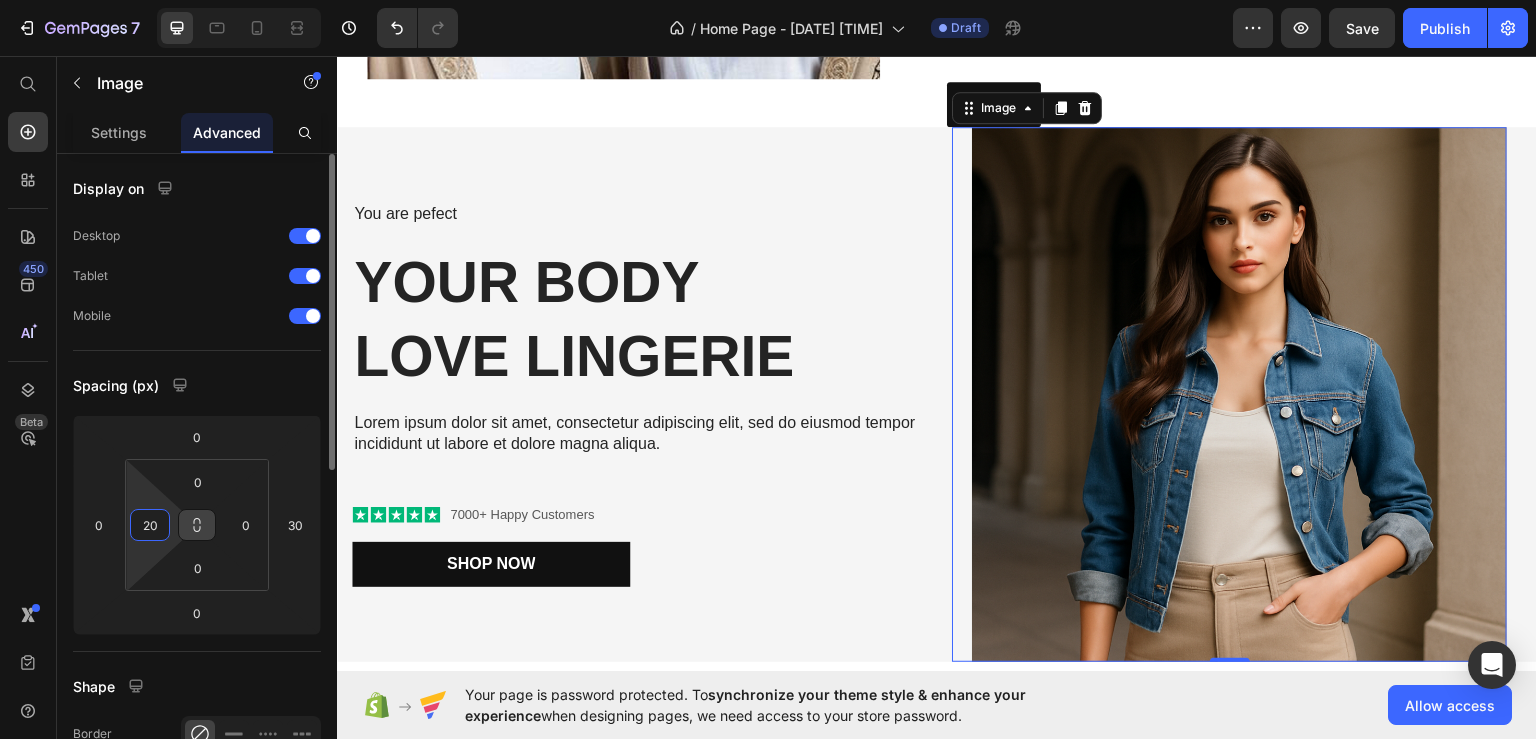 type on "2" 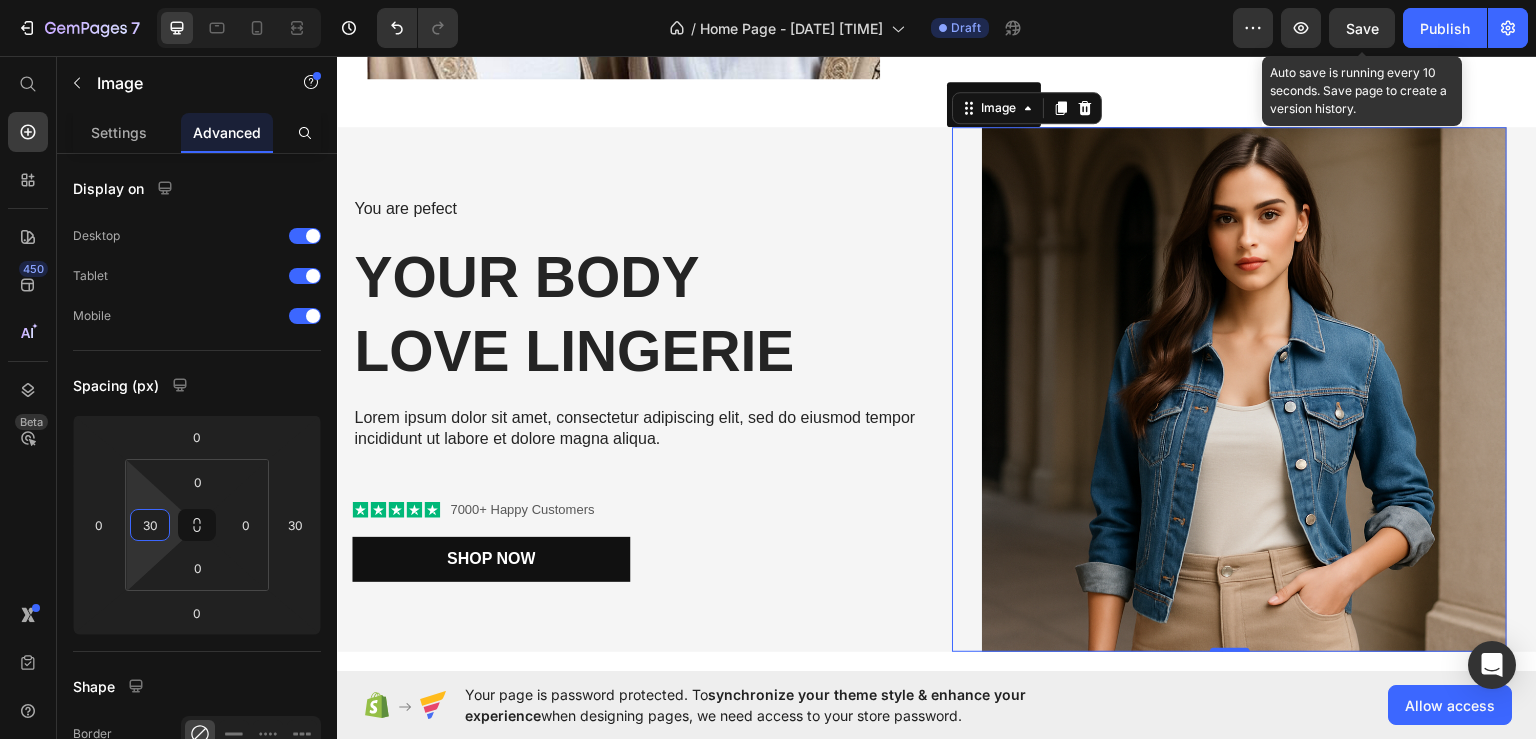 type on "30" 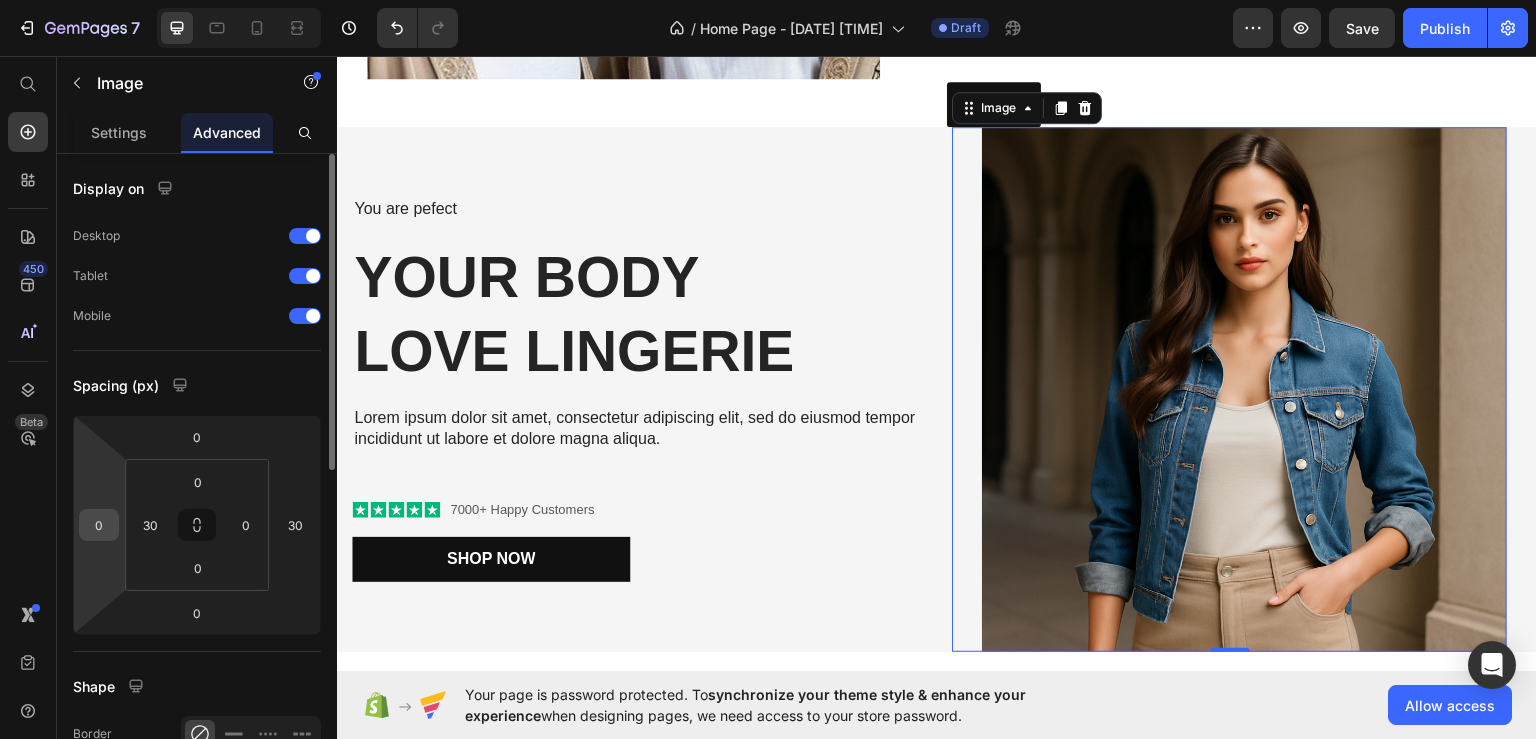 click on "0" at bounding box center (99, 525) 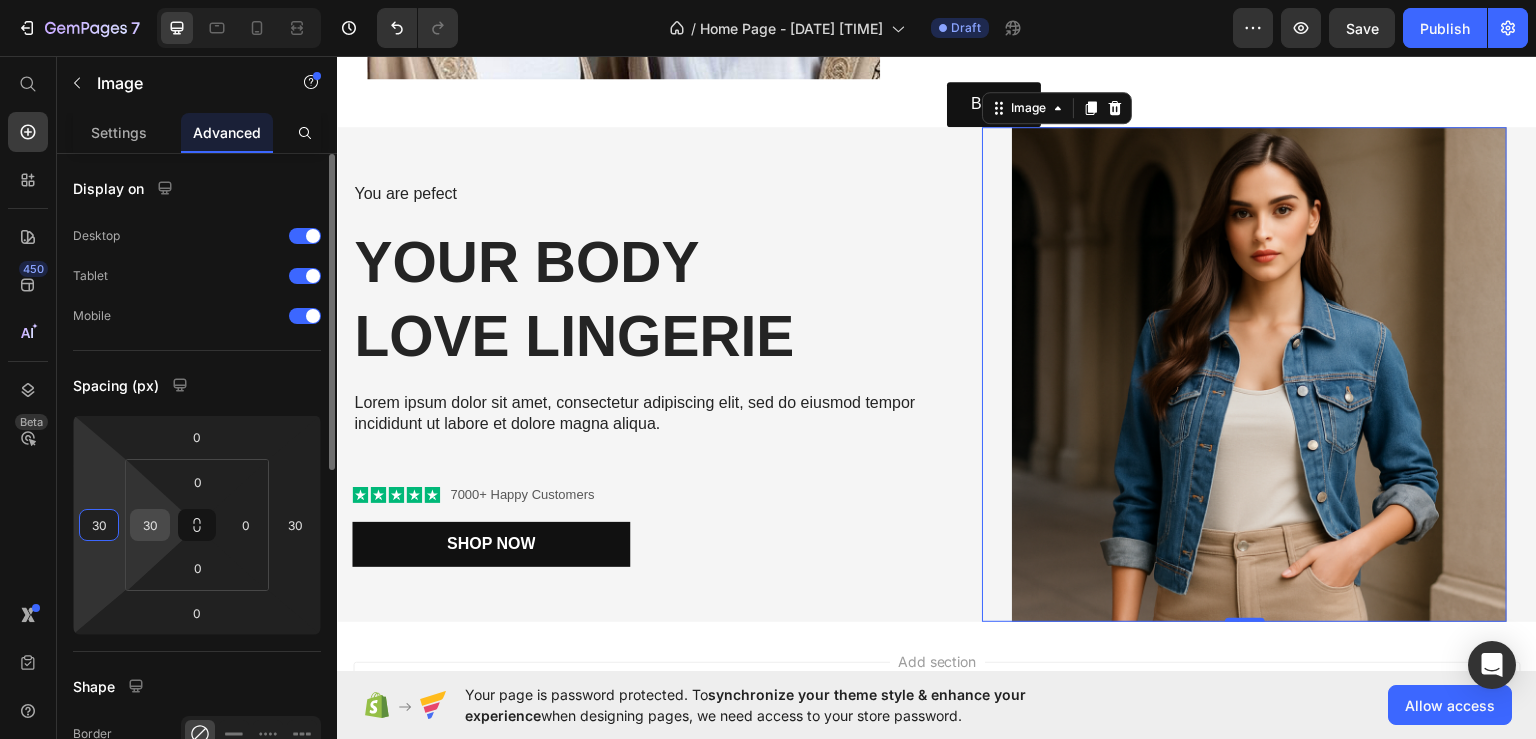 type on "30" 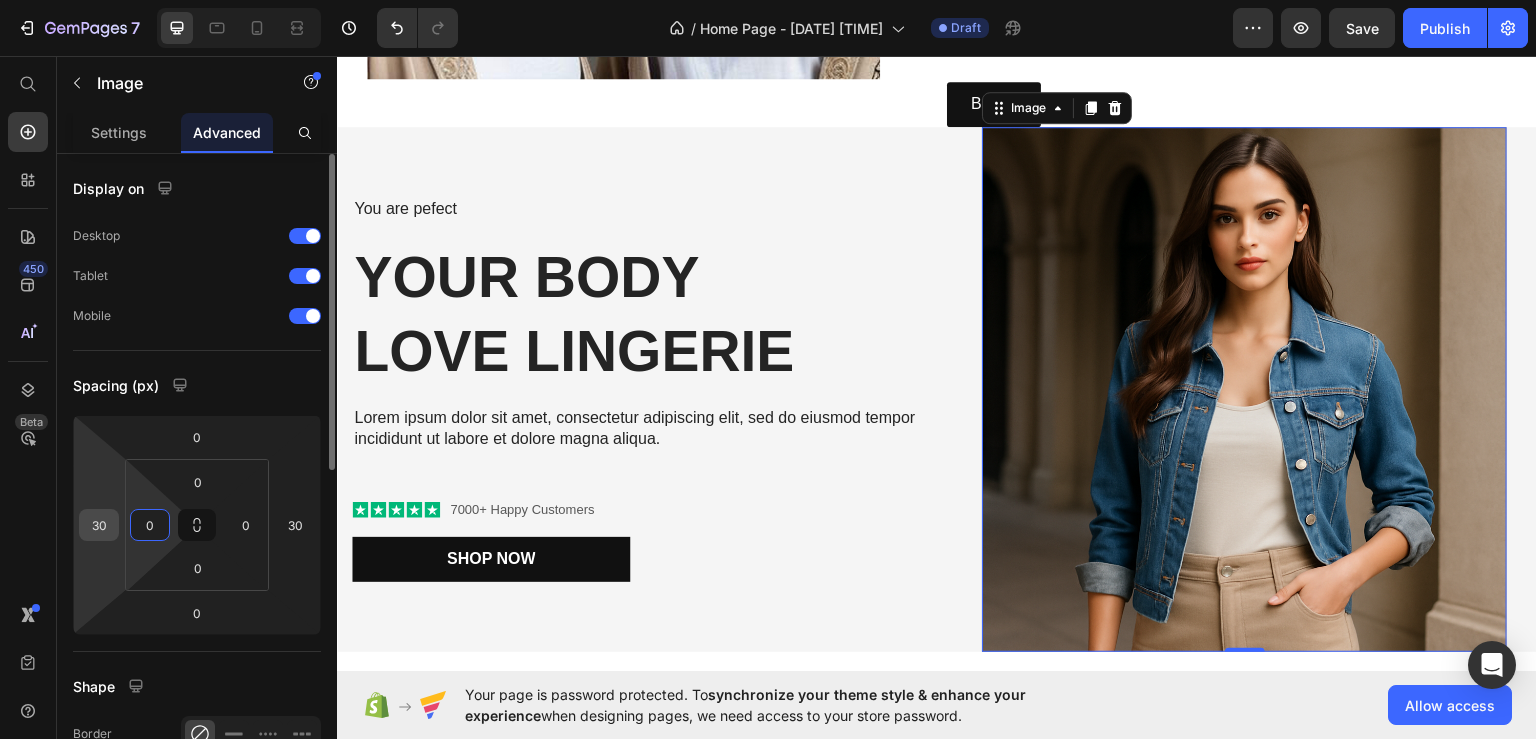 type on "0" 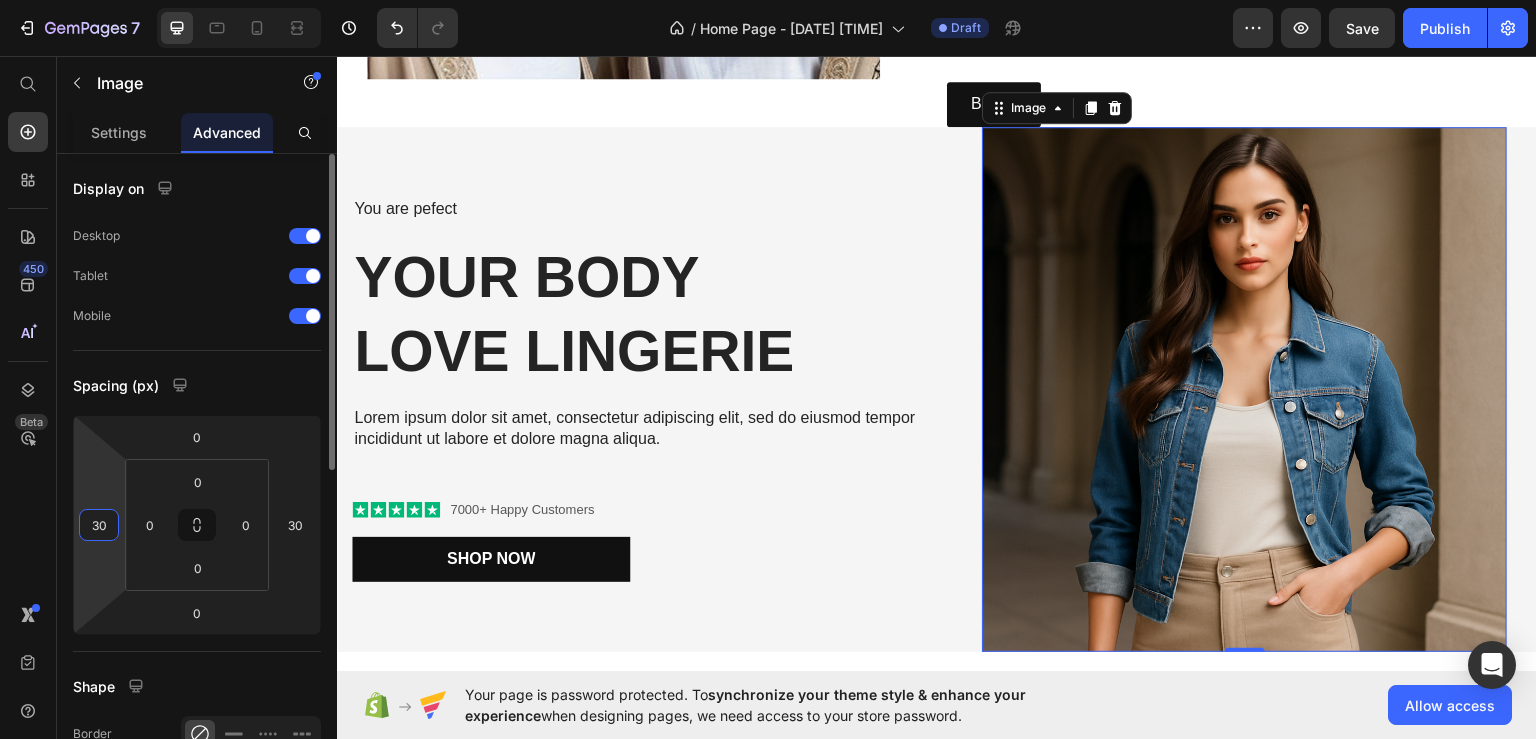 type on "3" 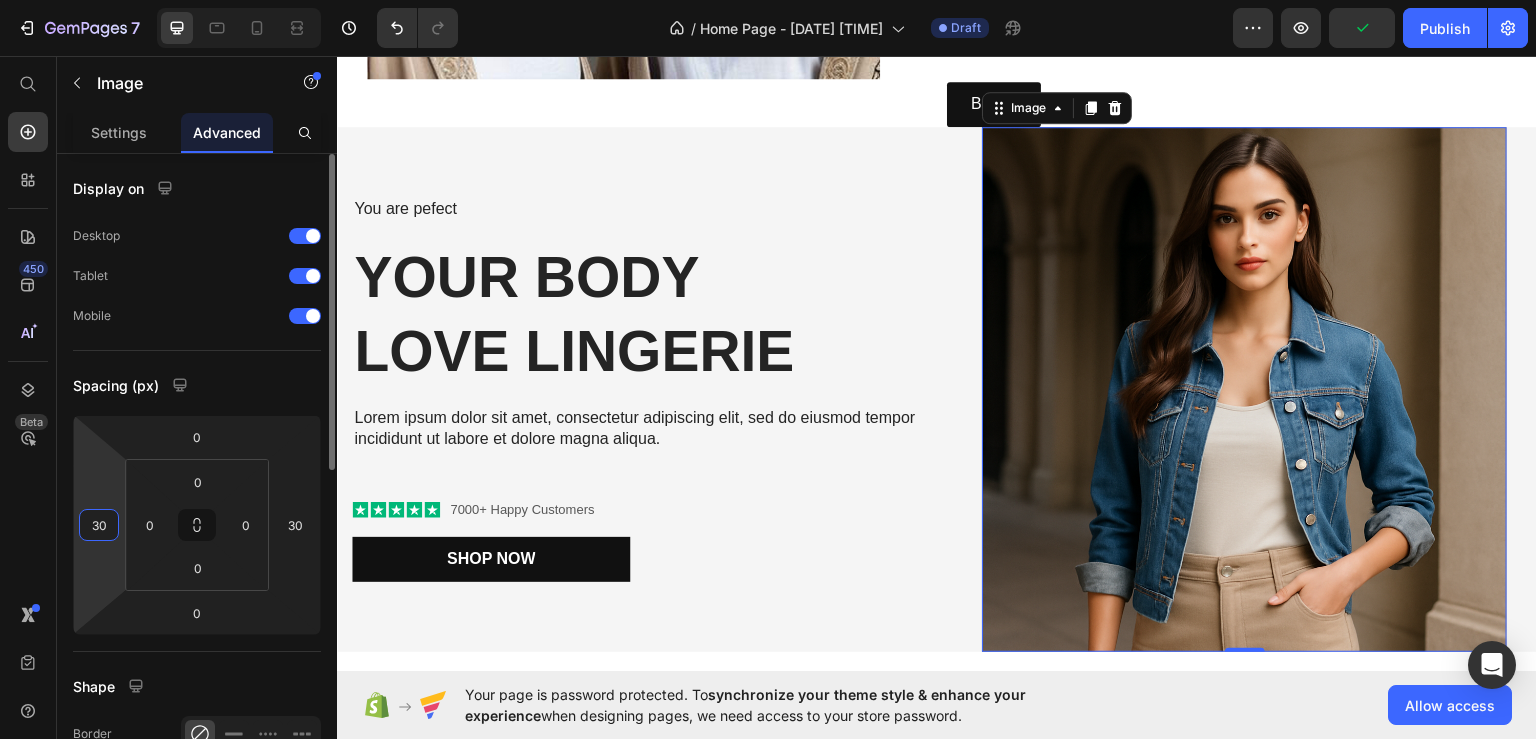 click on "30" at bounding box center (99, 525) 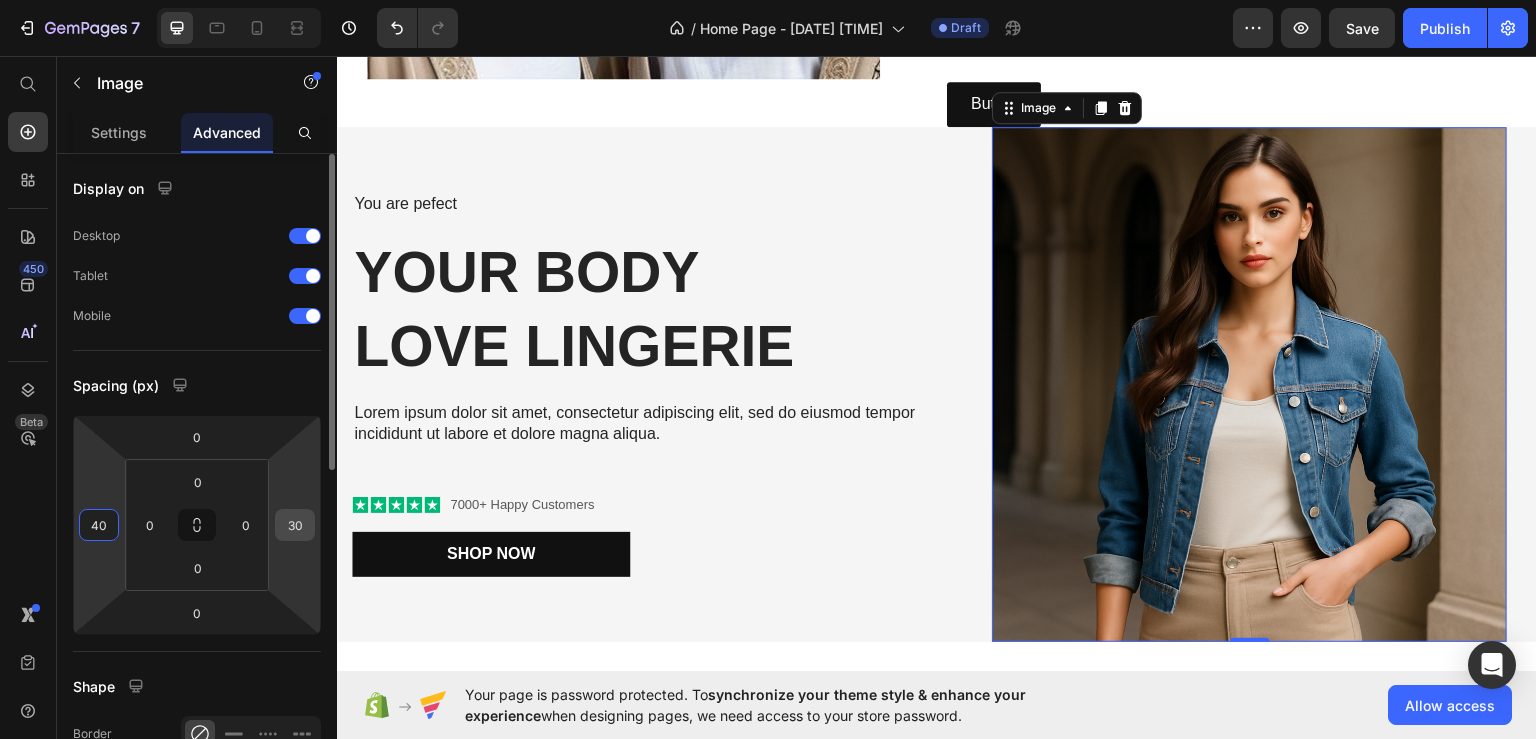 type on "40" 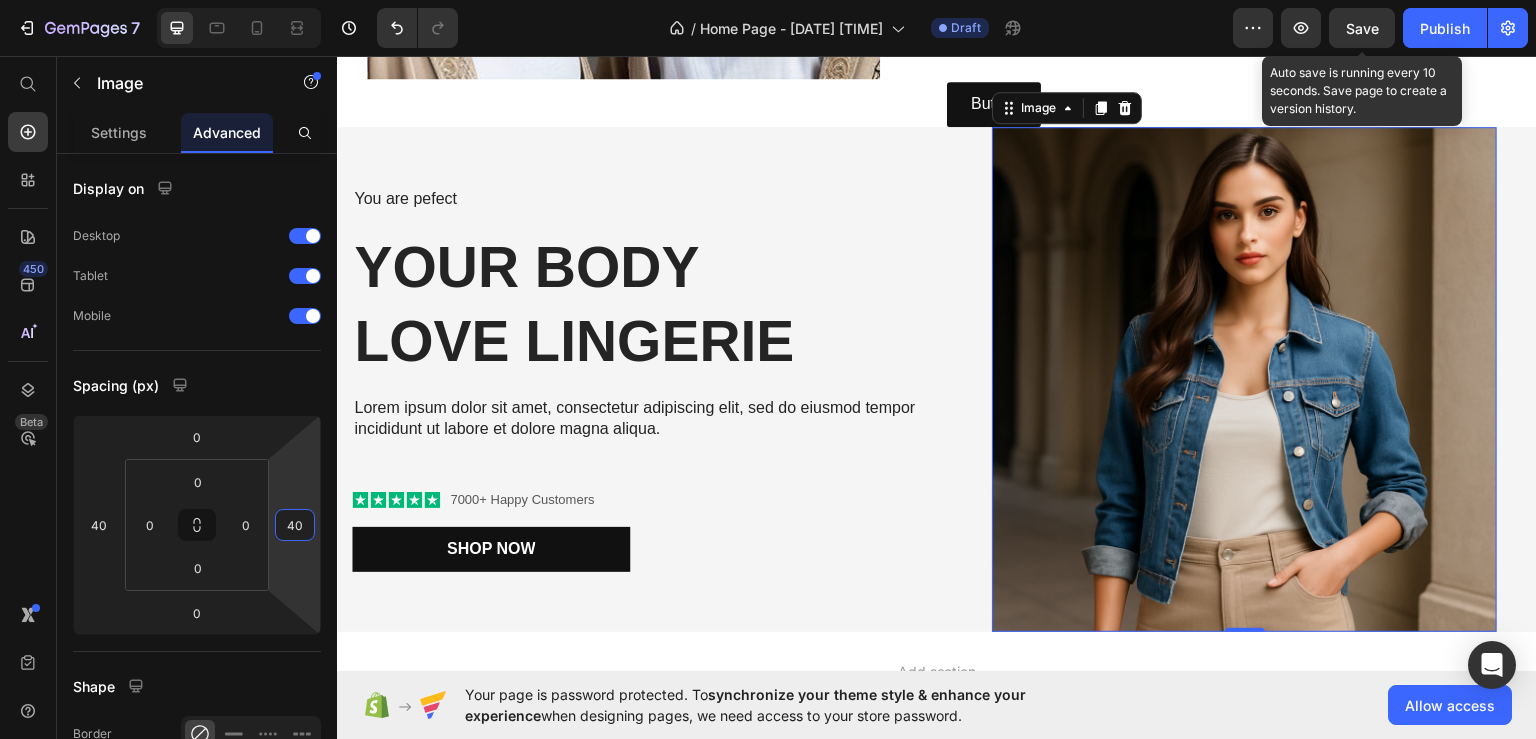 type on "40" 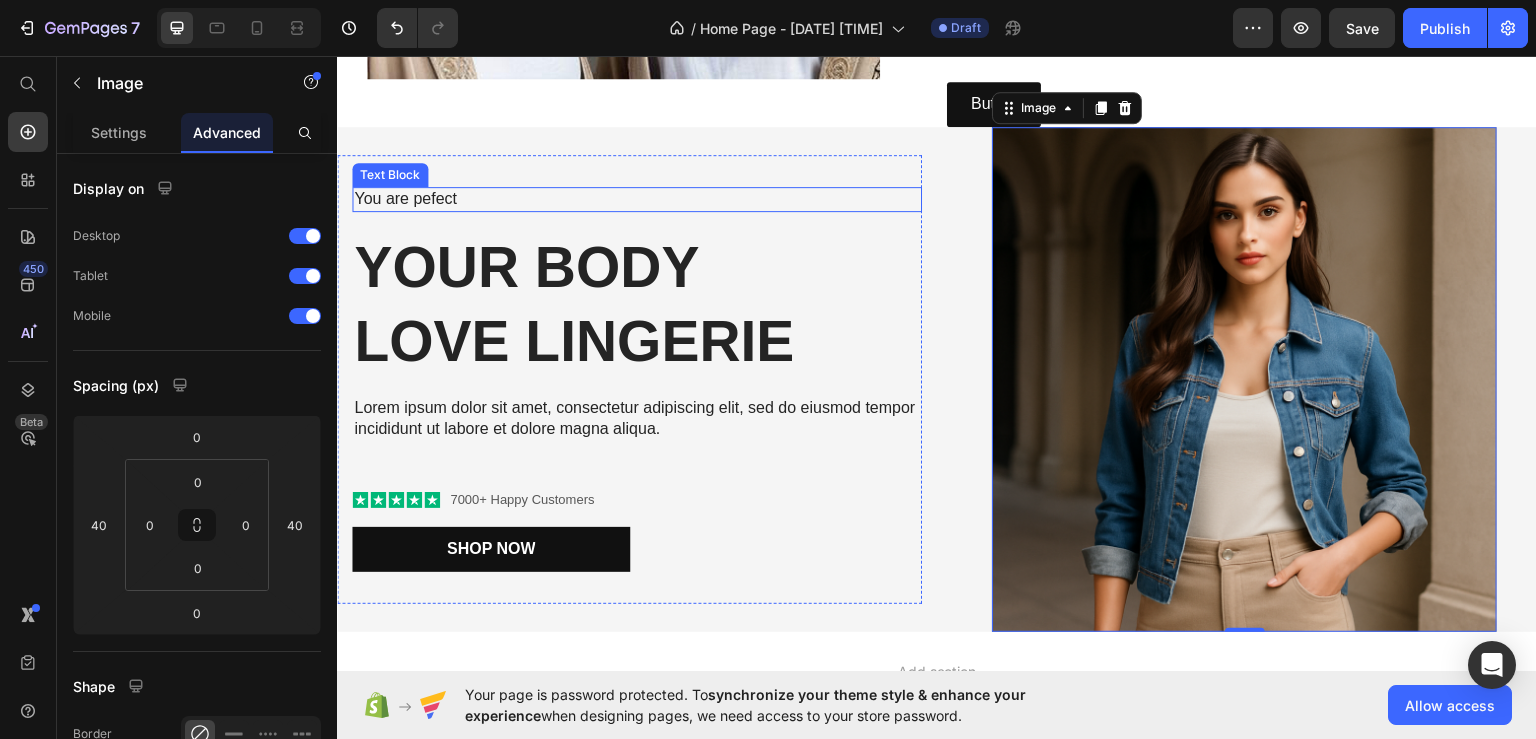 click on "You are pefect" at bounding box center [637, 198] 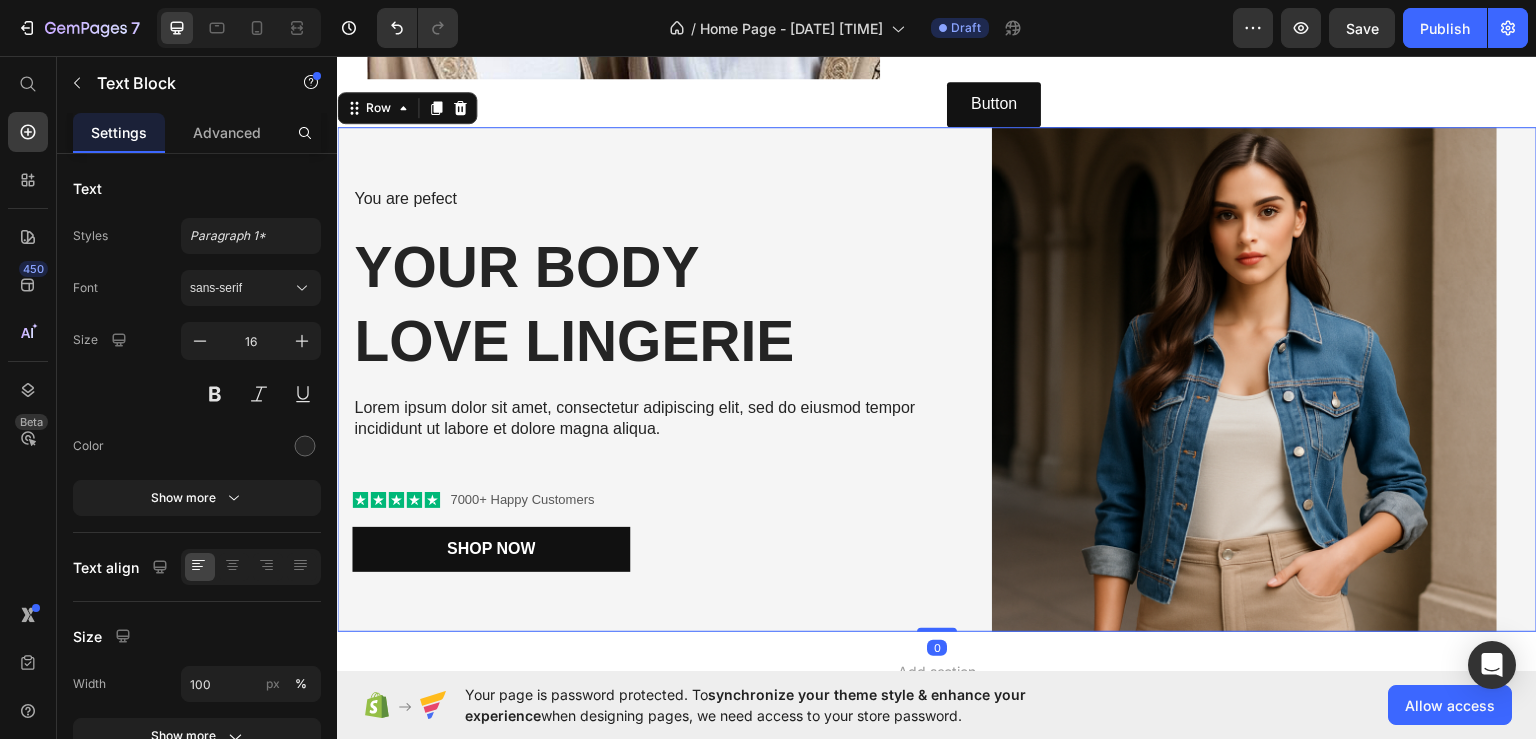 click on "You are pefect Text Block Your Body love Lingerie Heading Lorem ipsum dolor sit amet, consectetur adipiscing elit, sed do eiusmod tempor incididunt ut labore et dolore magna aliqua. Text Block
Icon
Icon
Icon
Icon
Icon Icon List 7000+ Happy Customers Text Block Row Shop Now Button Row" at bounding box center [629, 378] 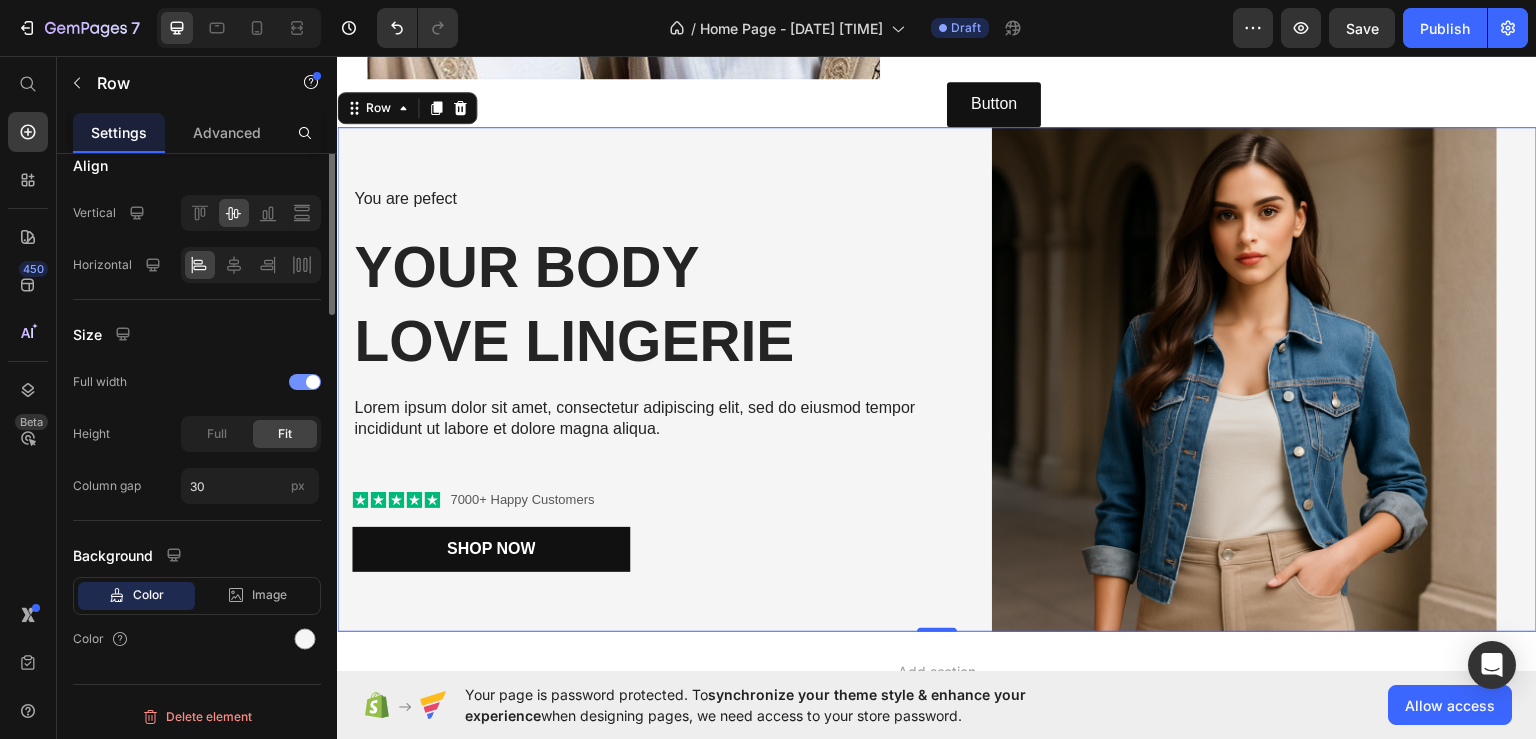 scroll, scrollTop: 0, scrollLeft: 0, axis: both 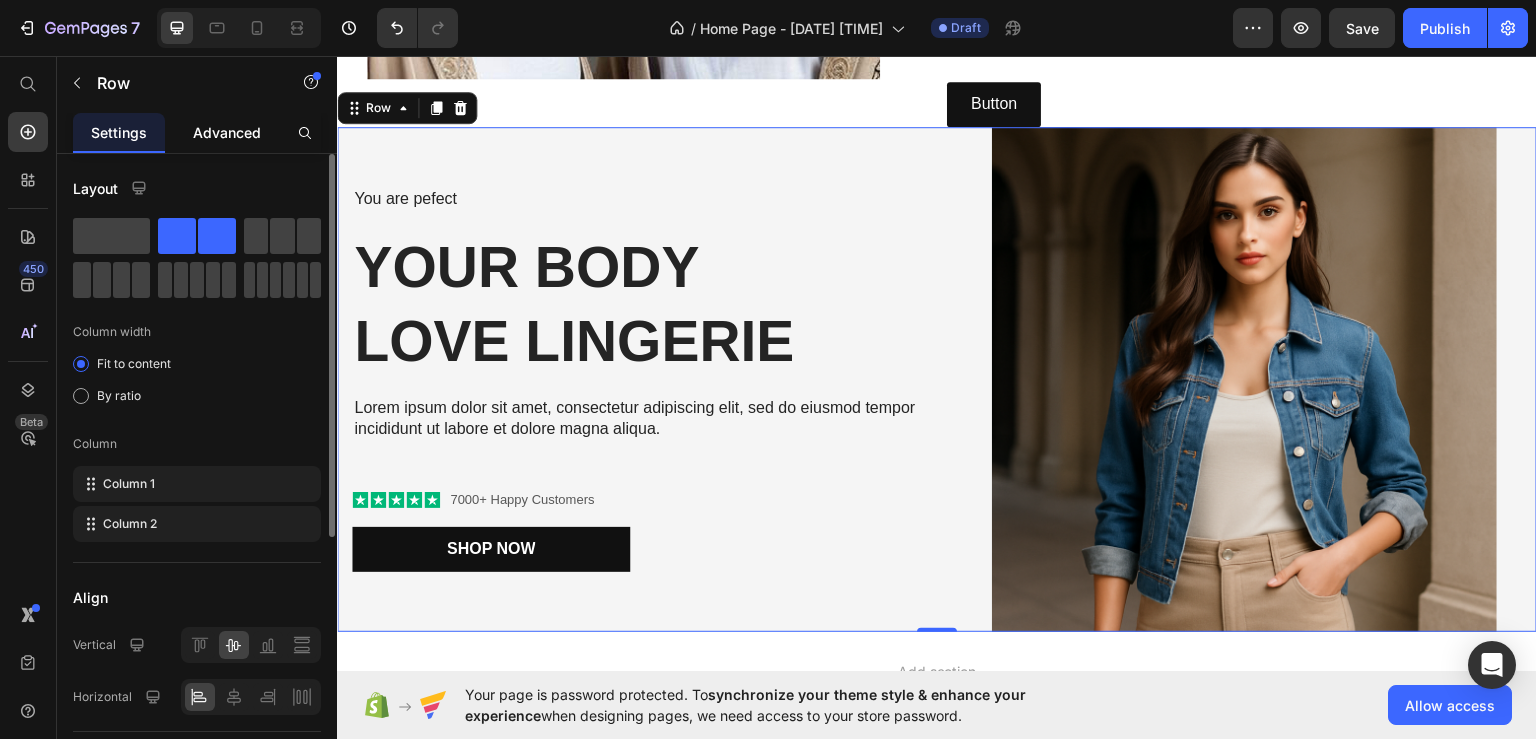 click on "Advanced" at bounding box center (227, 132) 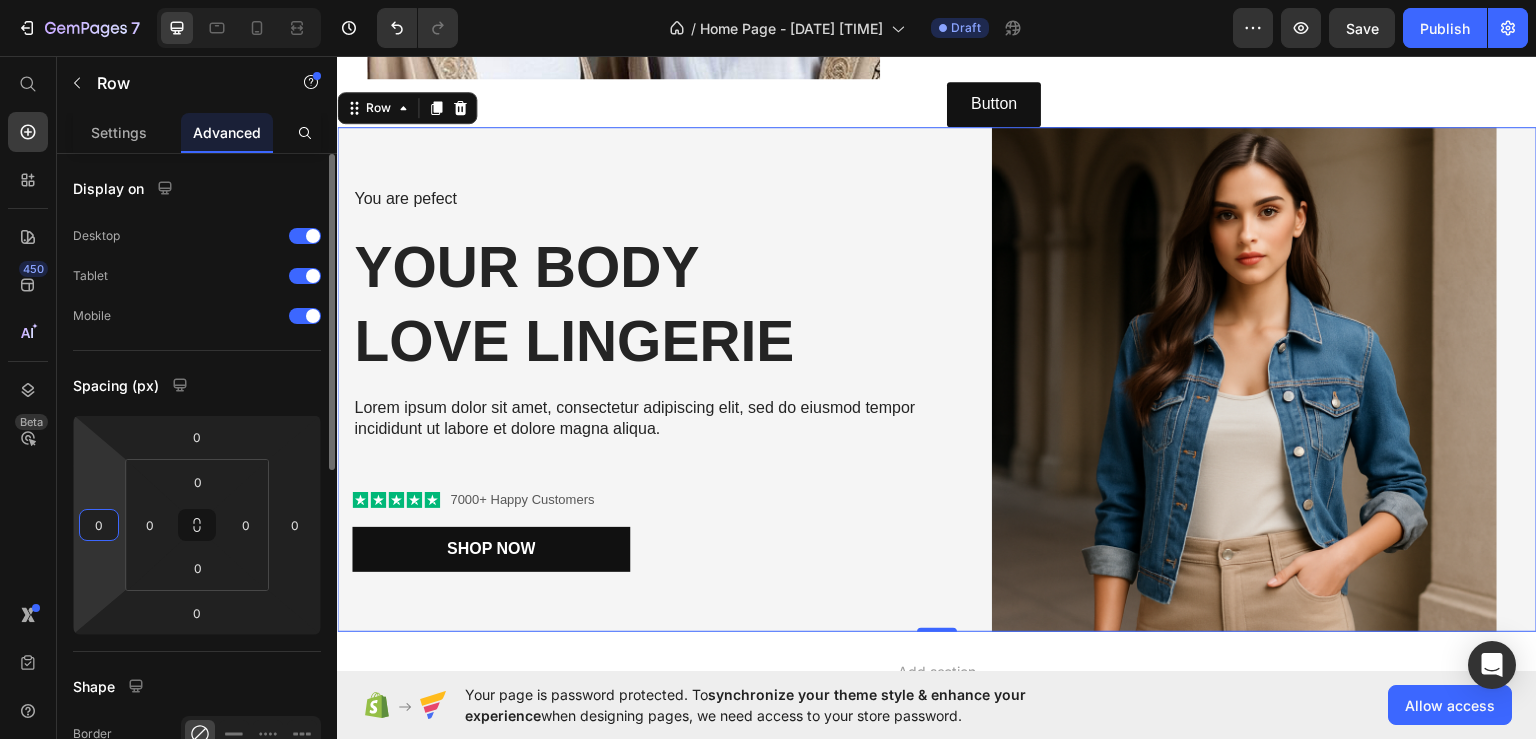 click on "0" at bounding box center [99, 525] 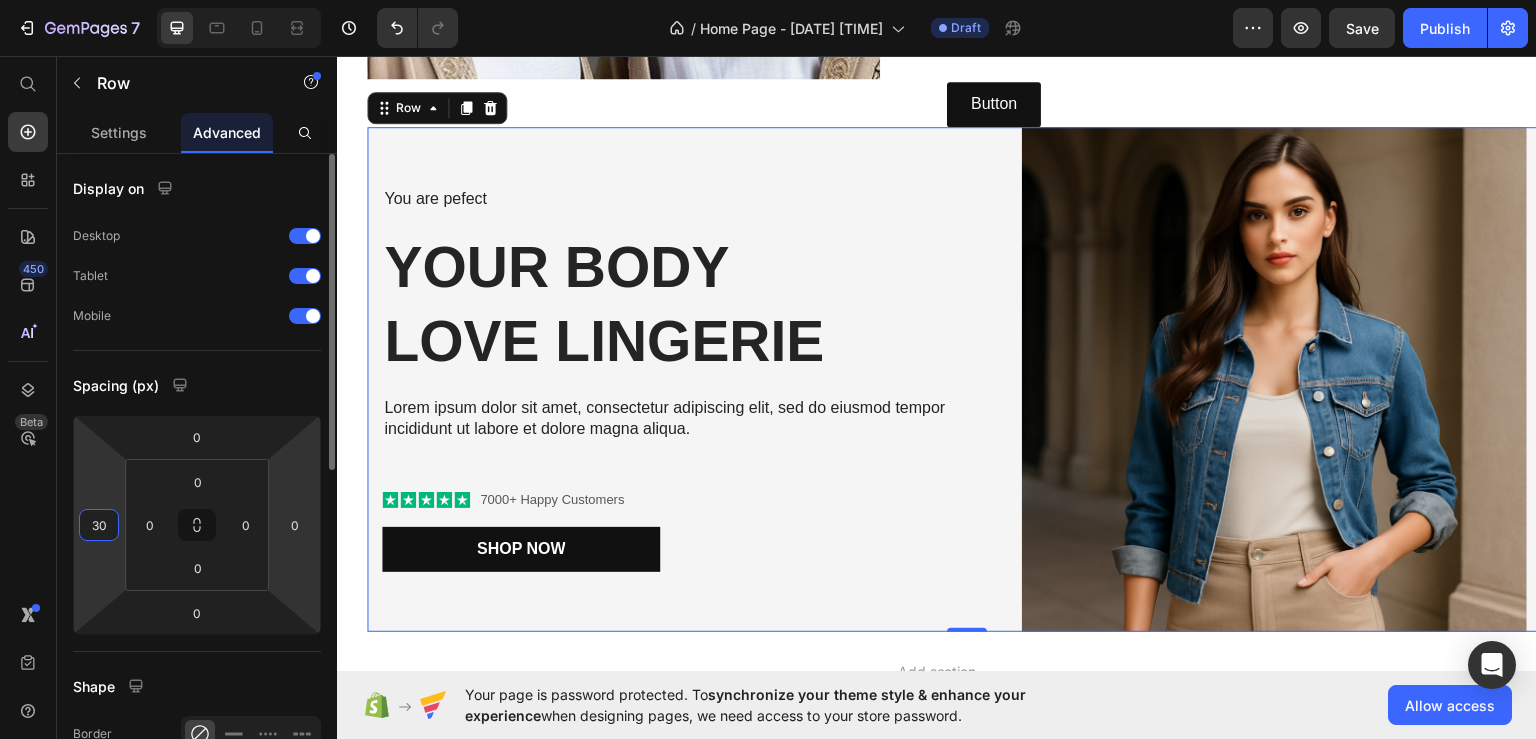type on "3" 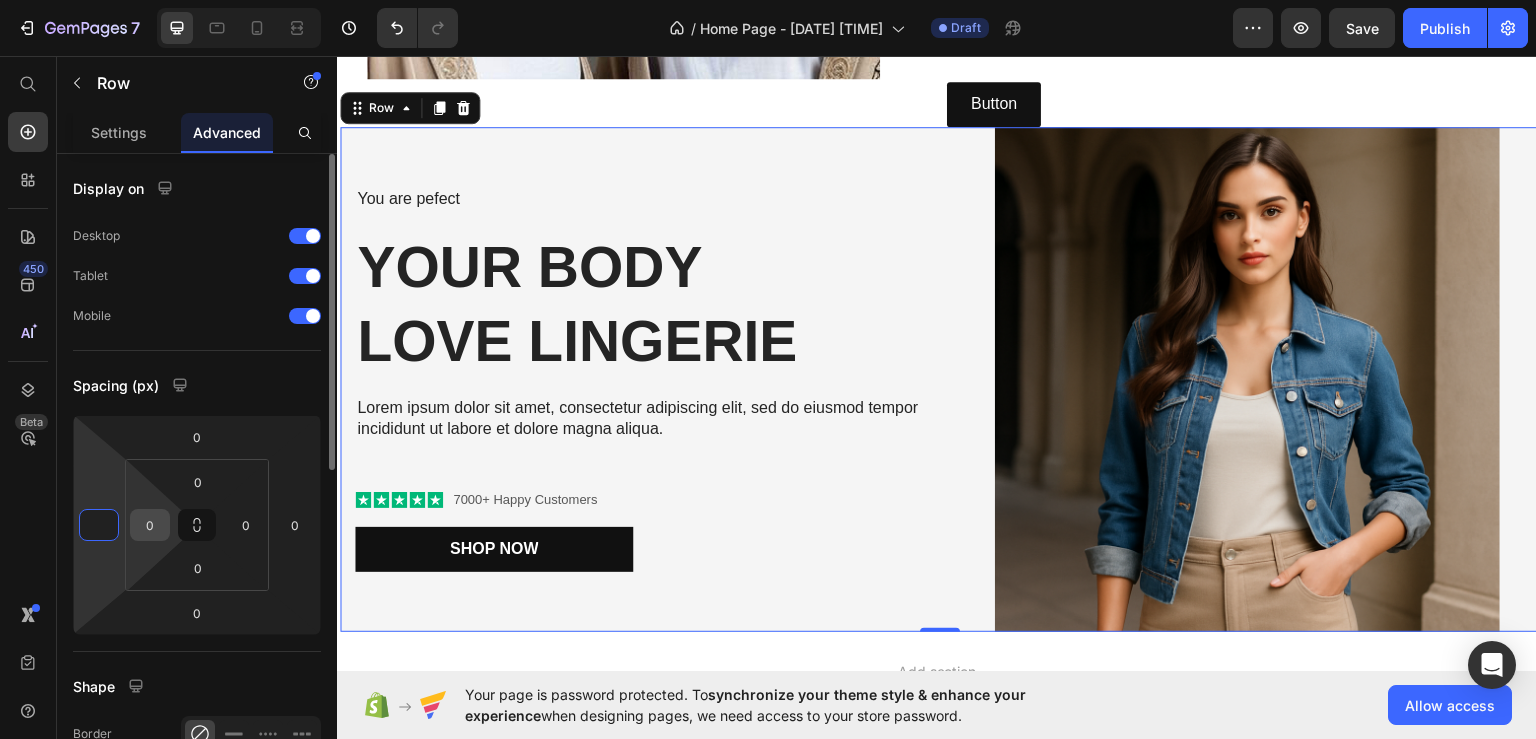 click on "0" at bounding box center (150, 525) 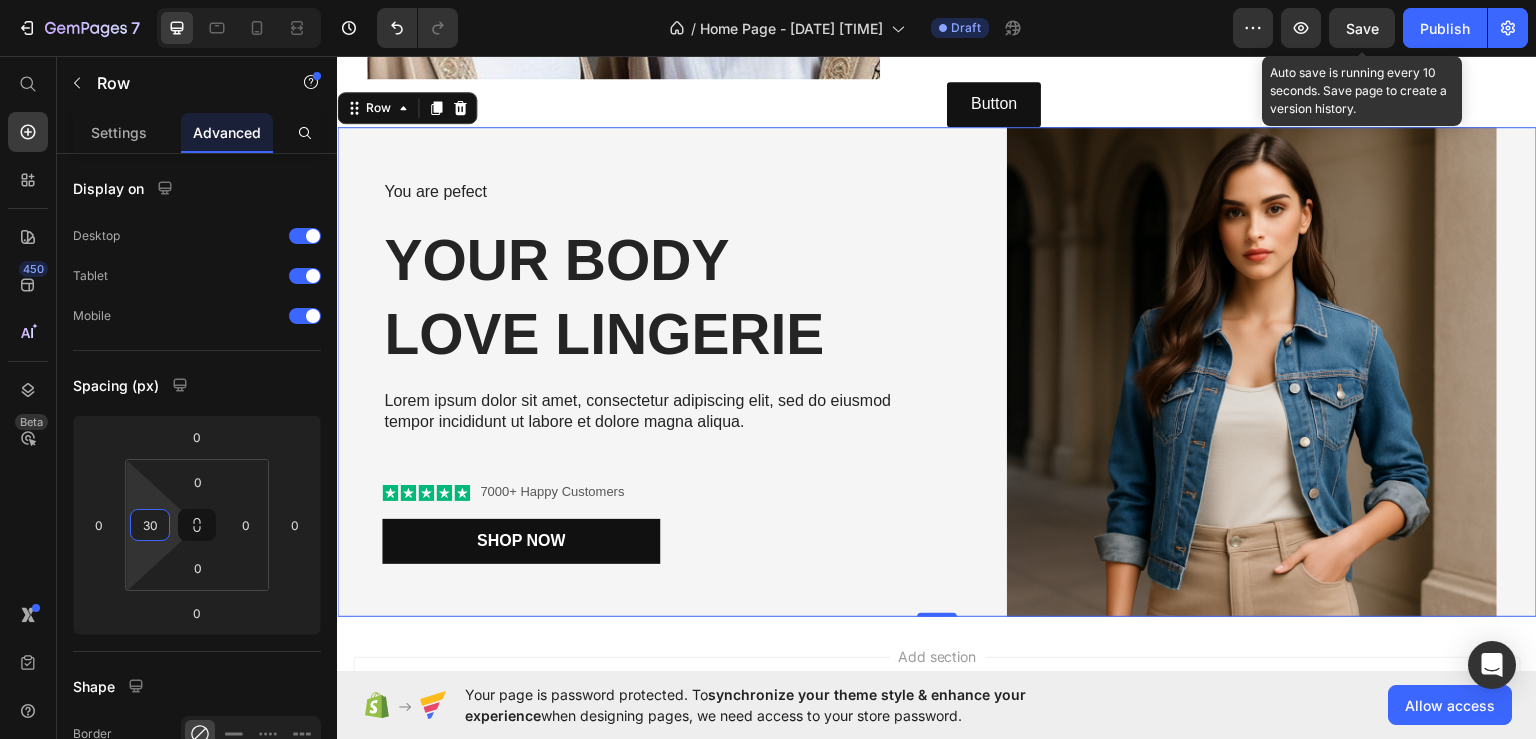 type on "30" 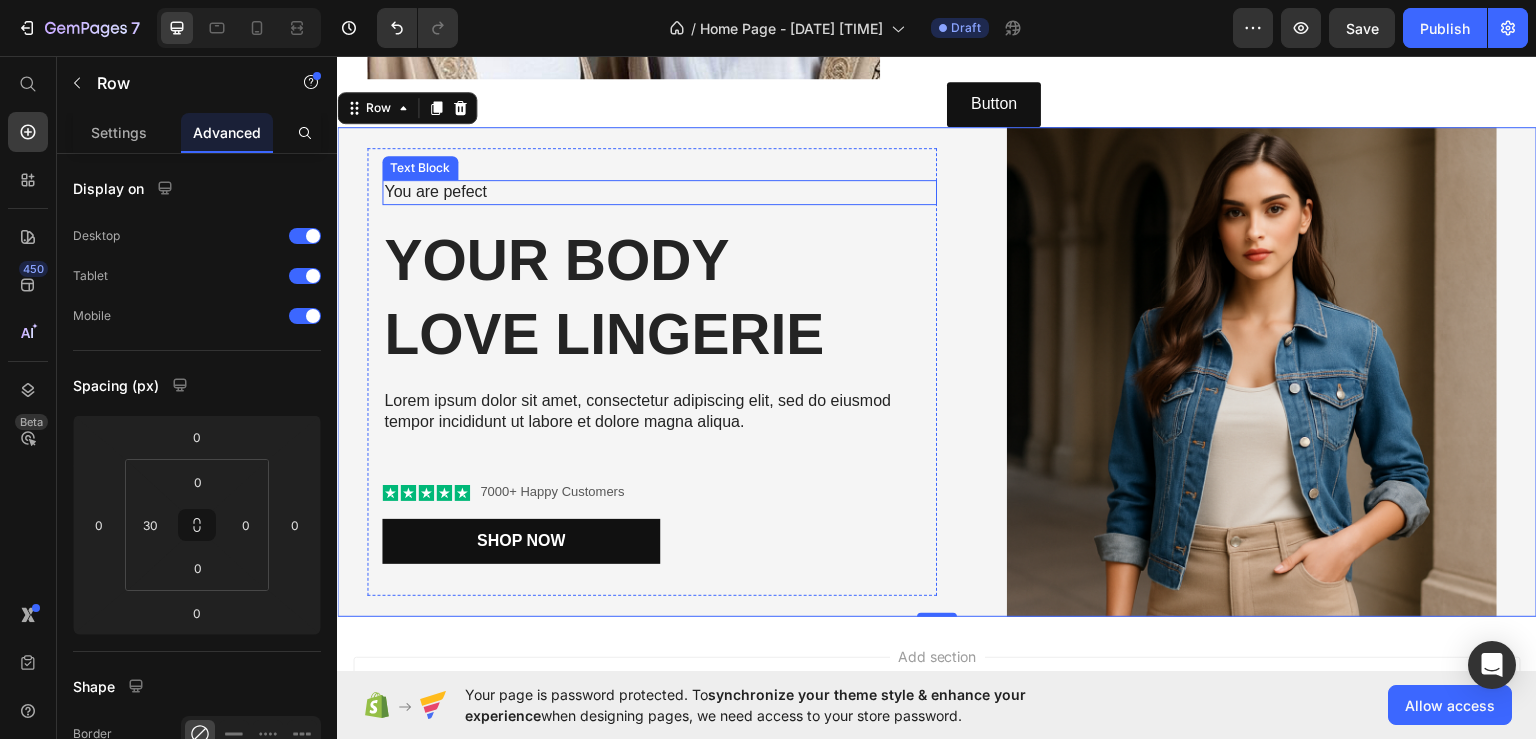 click on "You are pefect" at bounding box center (659, 191) 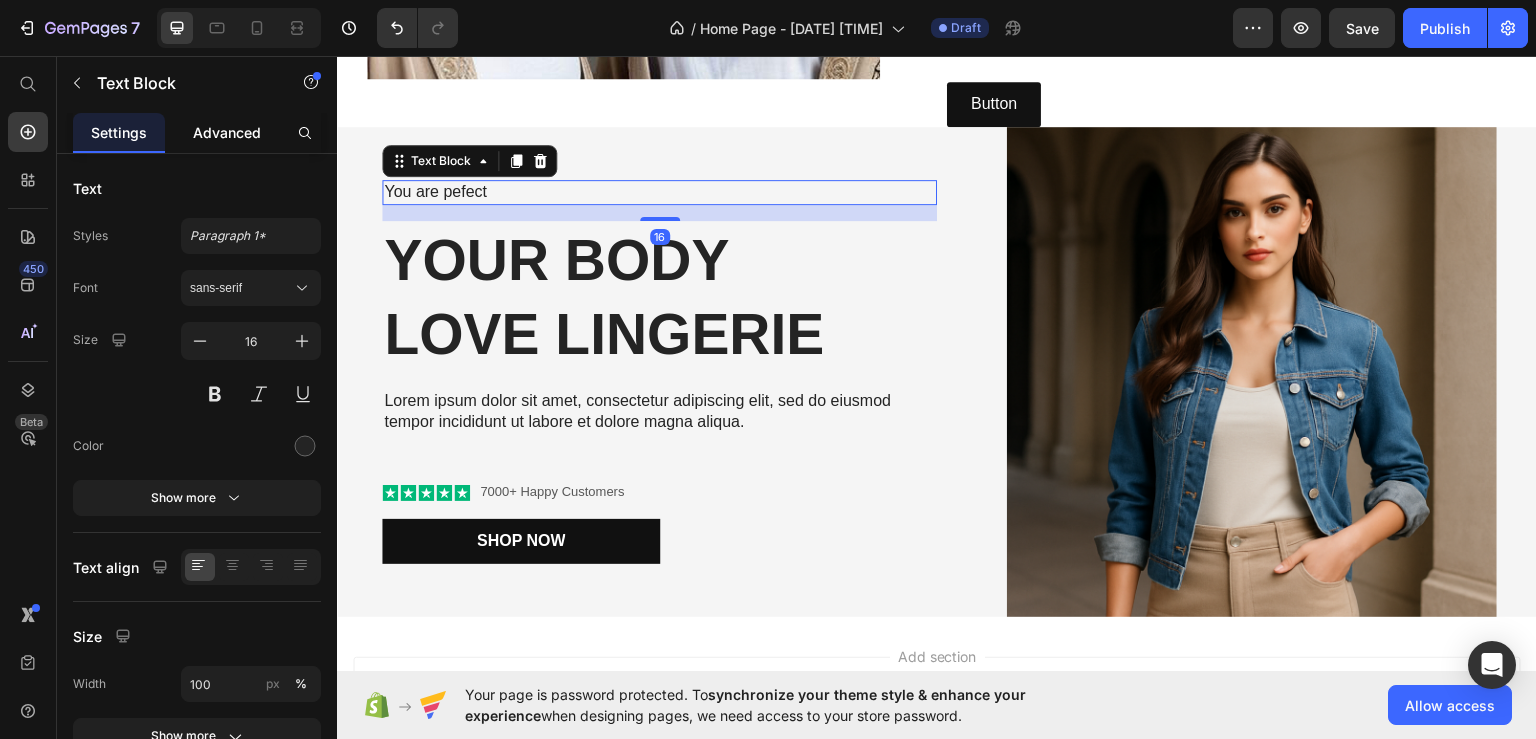 click on "Advanced" at bounding box center [227, 132] 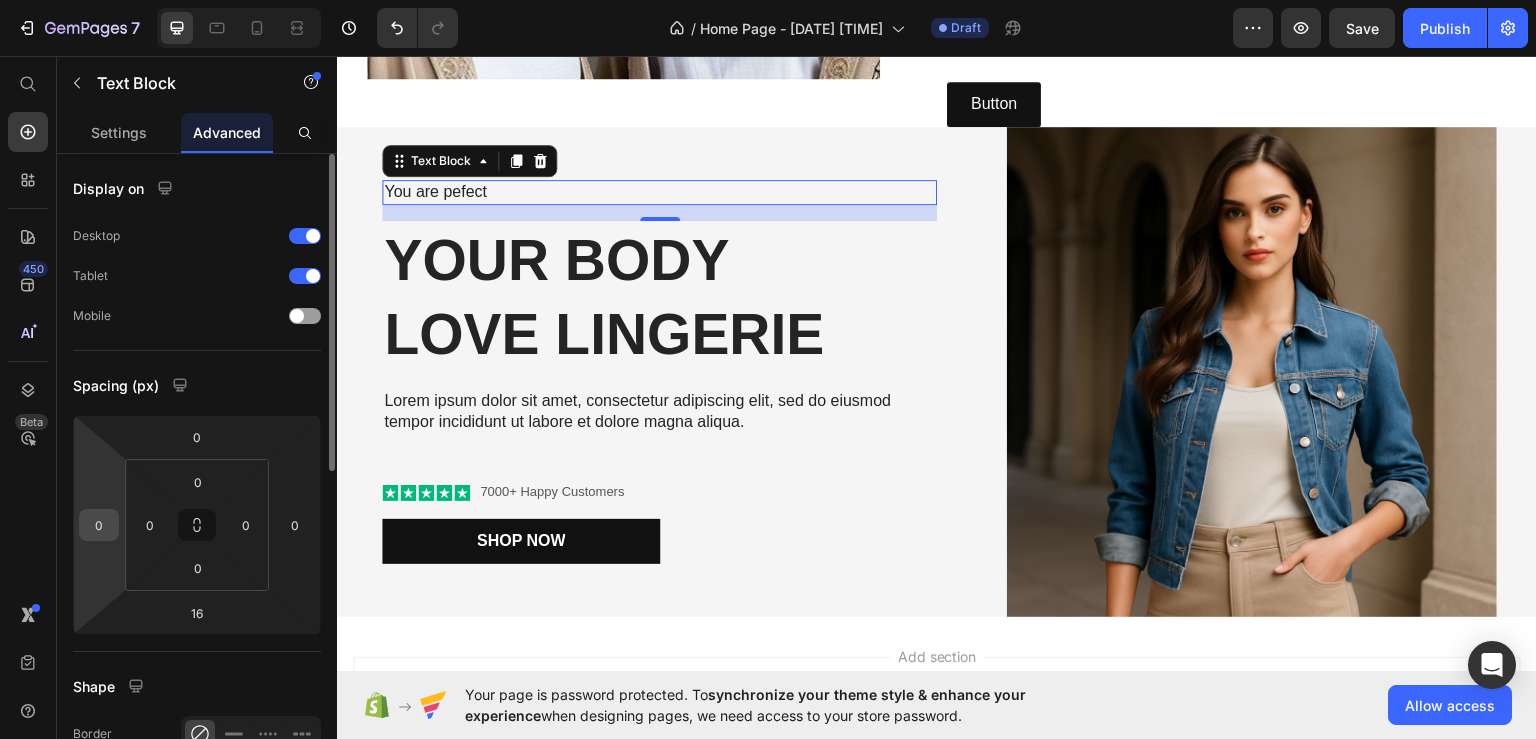 click on "0" at bounding box center [99, 525] 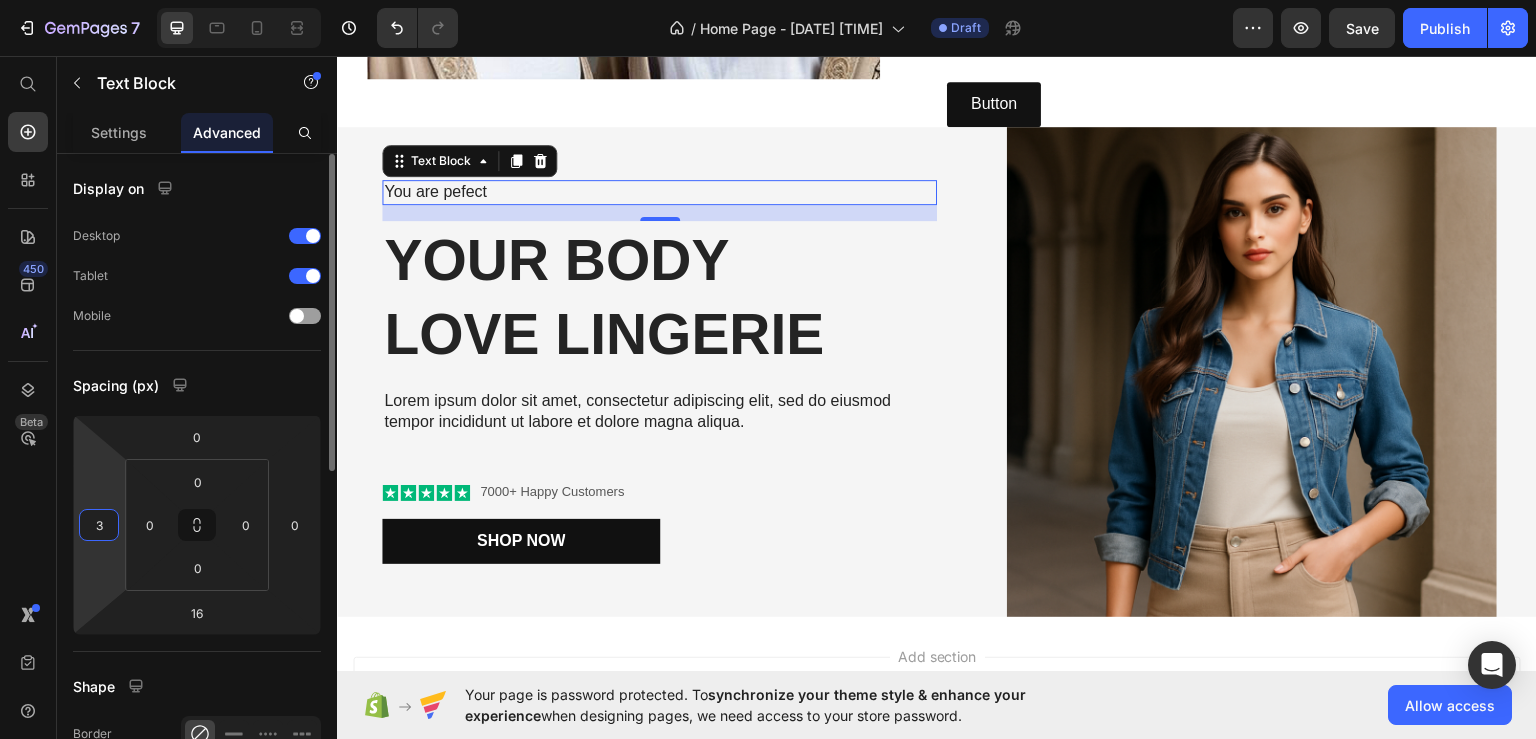 type on "30" 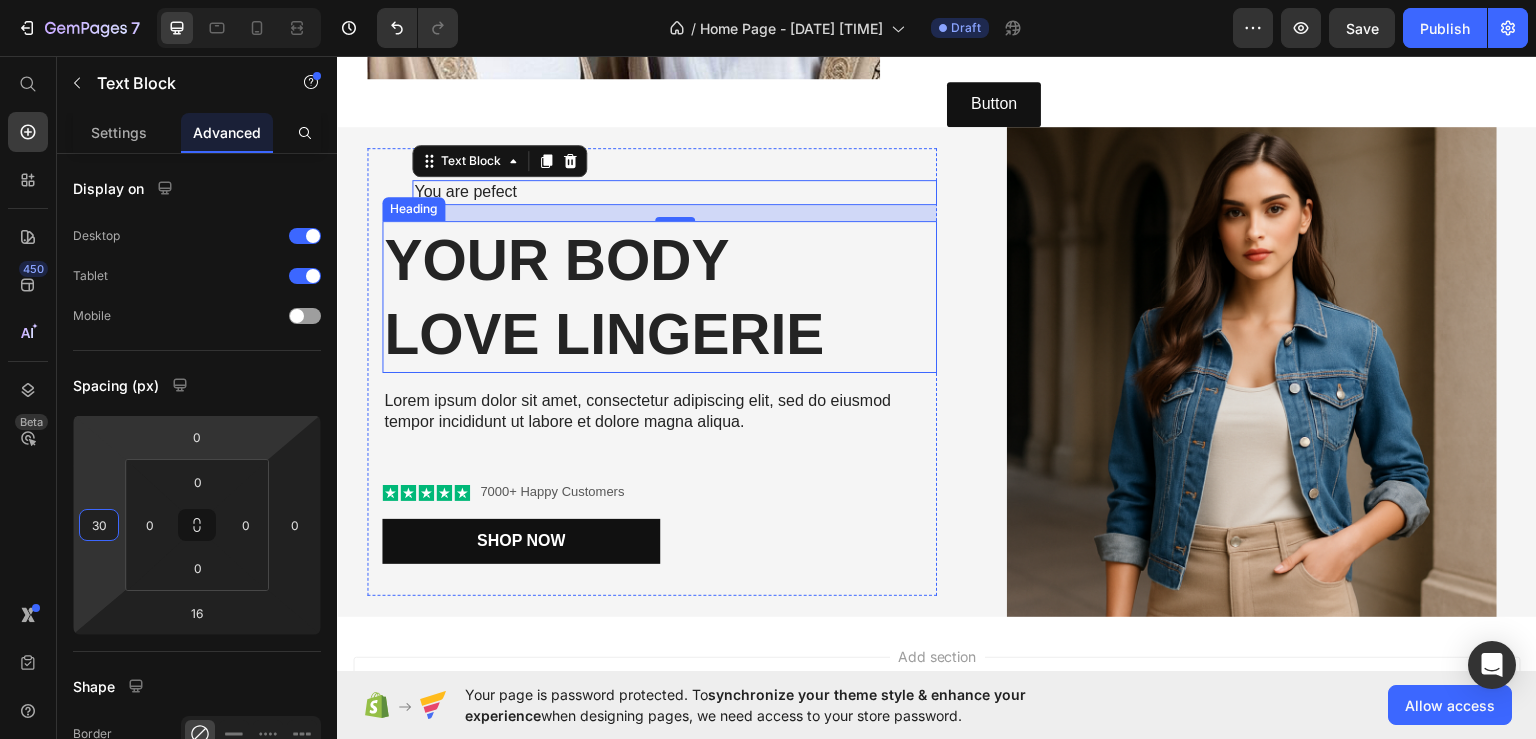 click on "Your Body love Lingerie" at bounding box center (659, 296) 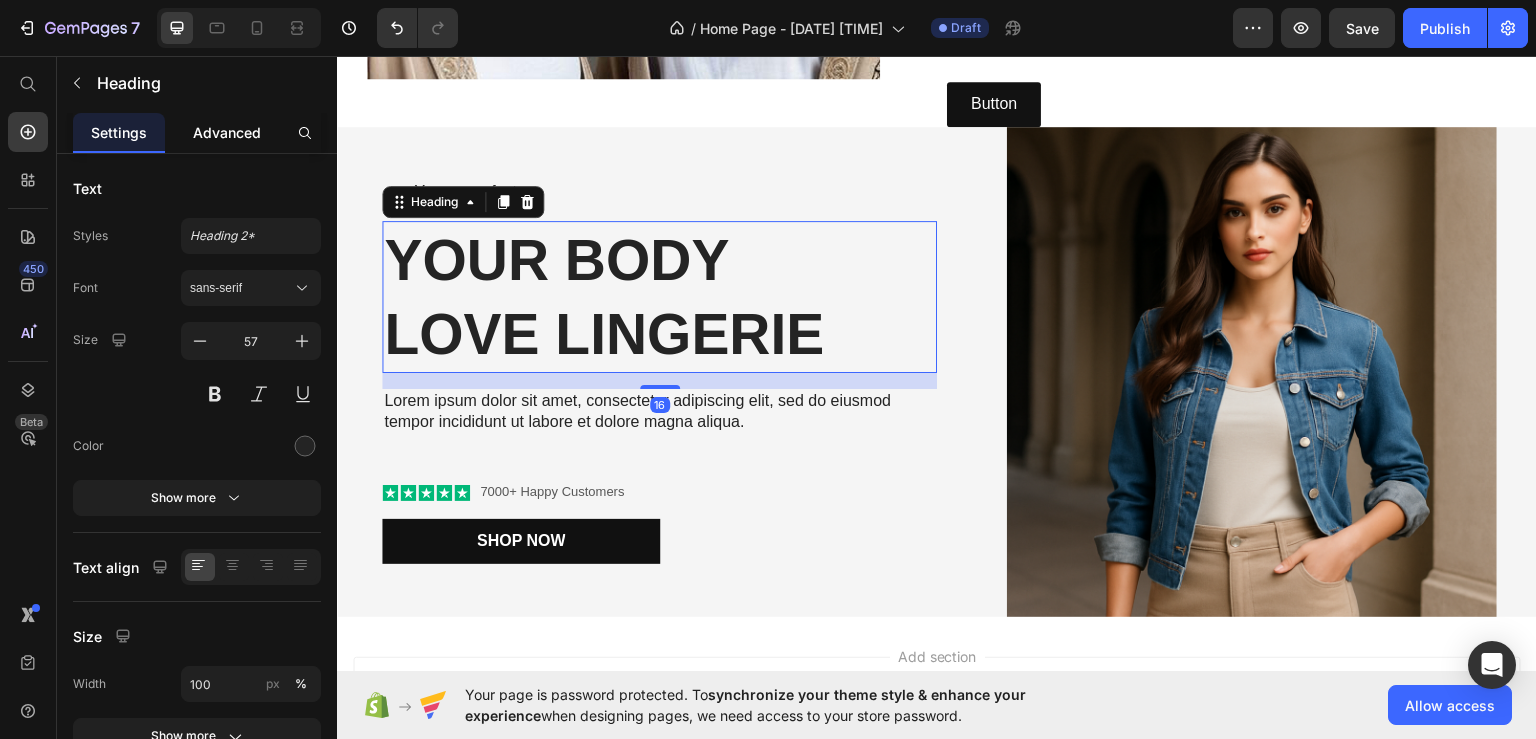 click on "Advanced" at bounding box center [227, 132] 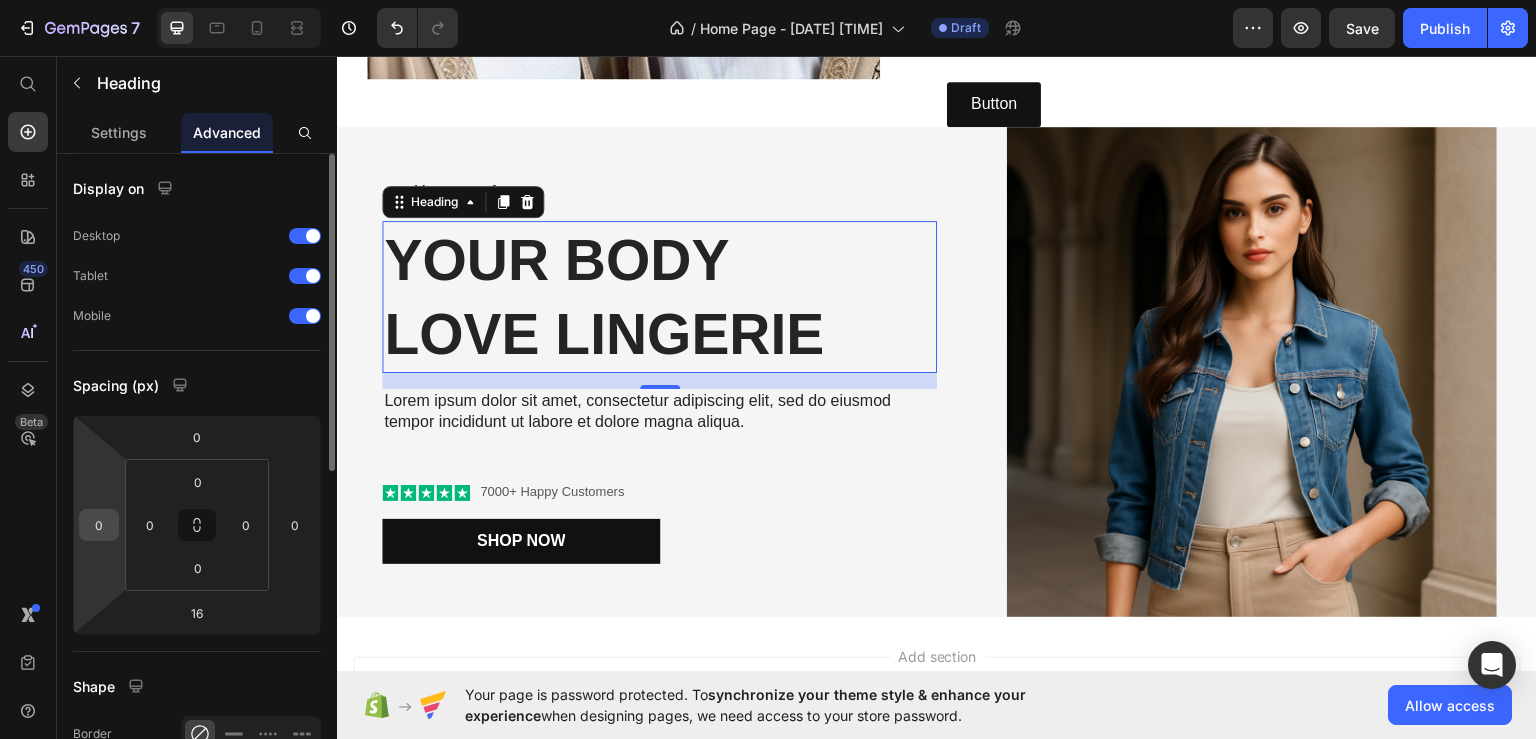 click on "0" at bounding box center (99, 525) 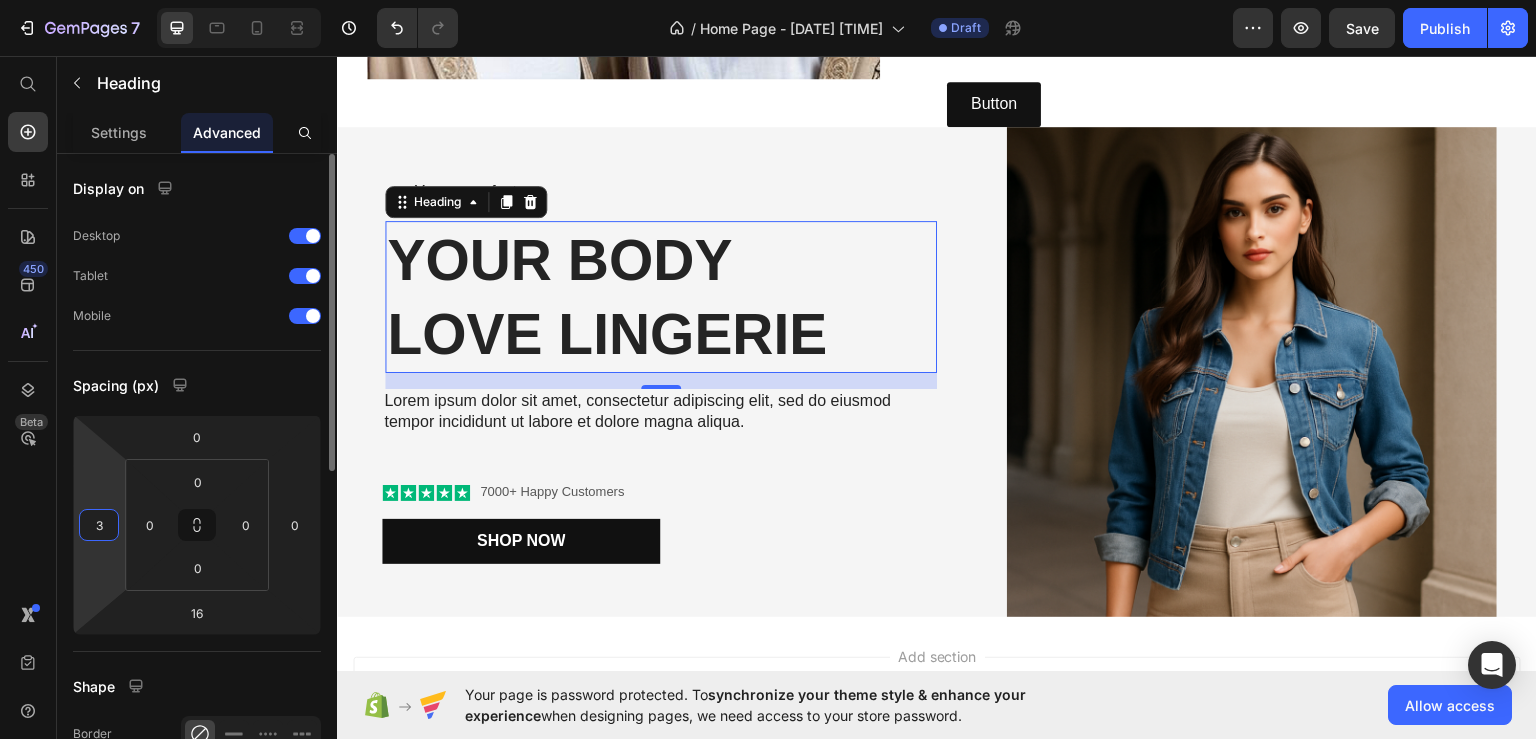 type on "30" 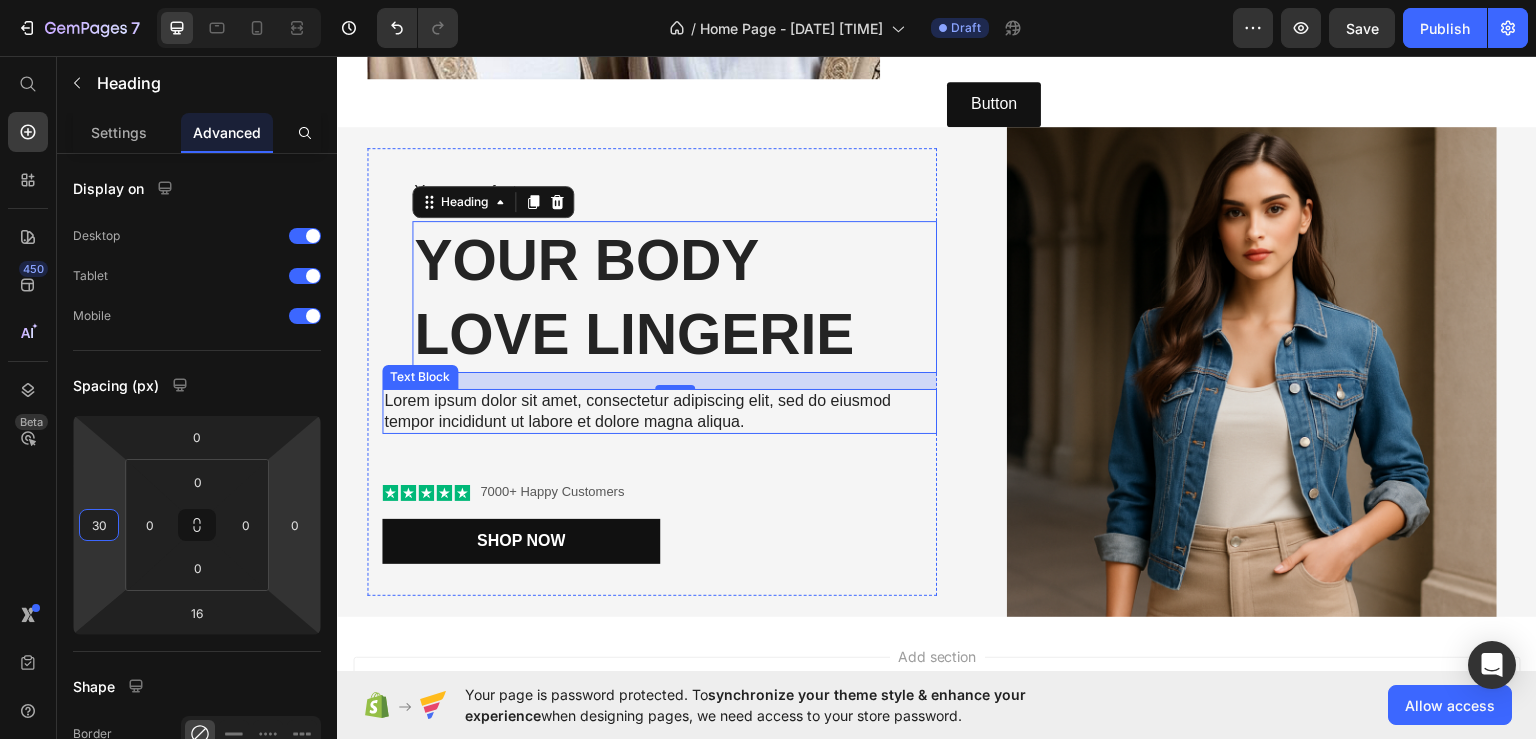 click on "Lorem ipsum dolor sit amet, consectetur adipiscing elit, sed do eiusmod tempor incididunt ut labore et dolore magna aliqua." at bounding box center [659, 411] 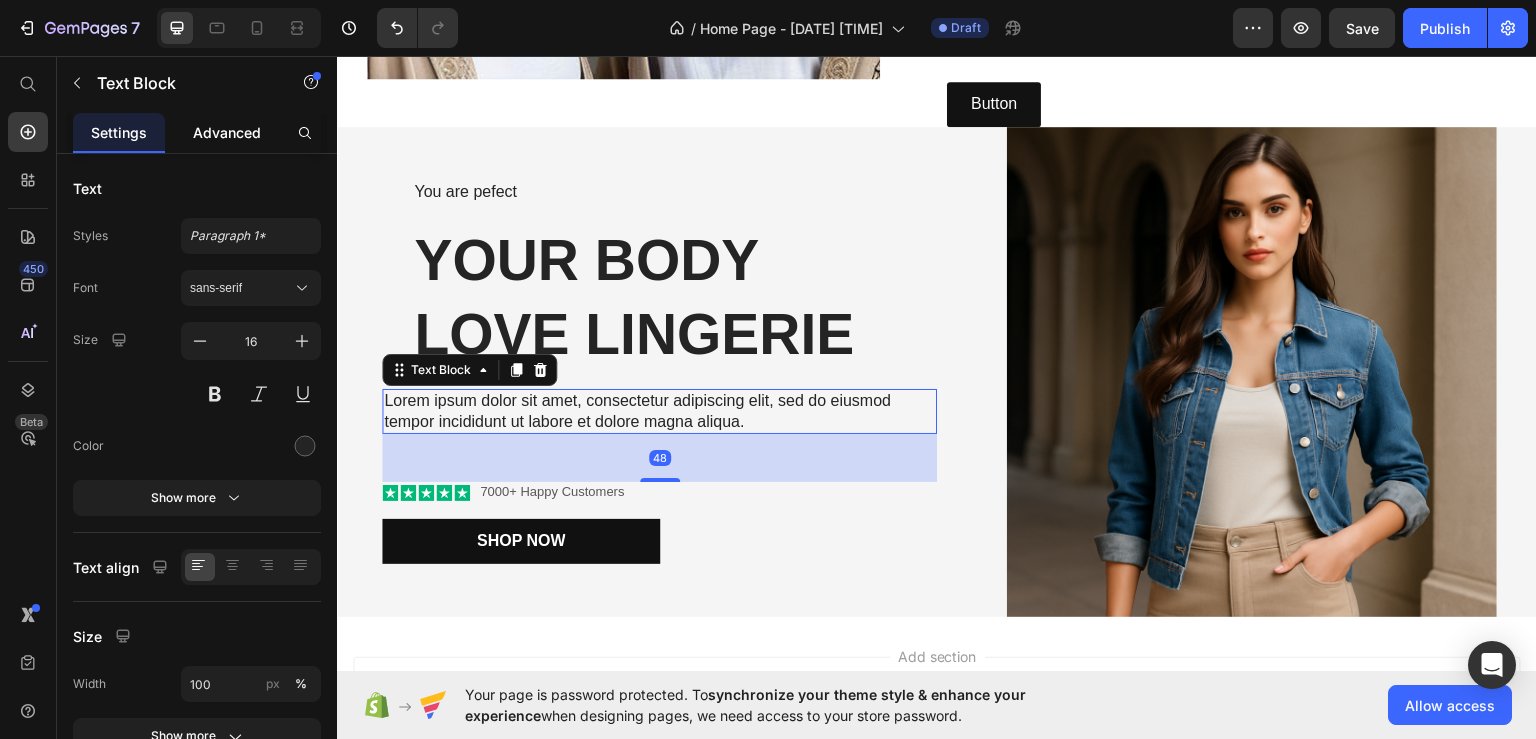 click on "Advanced" at bounding box center [227, 132] 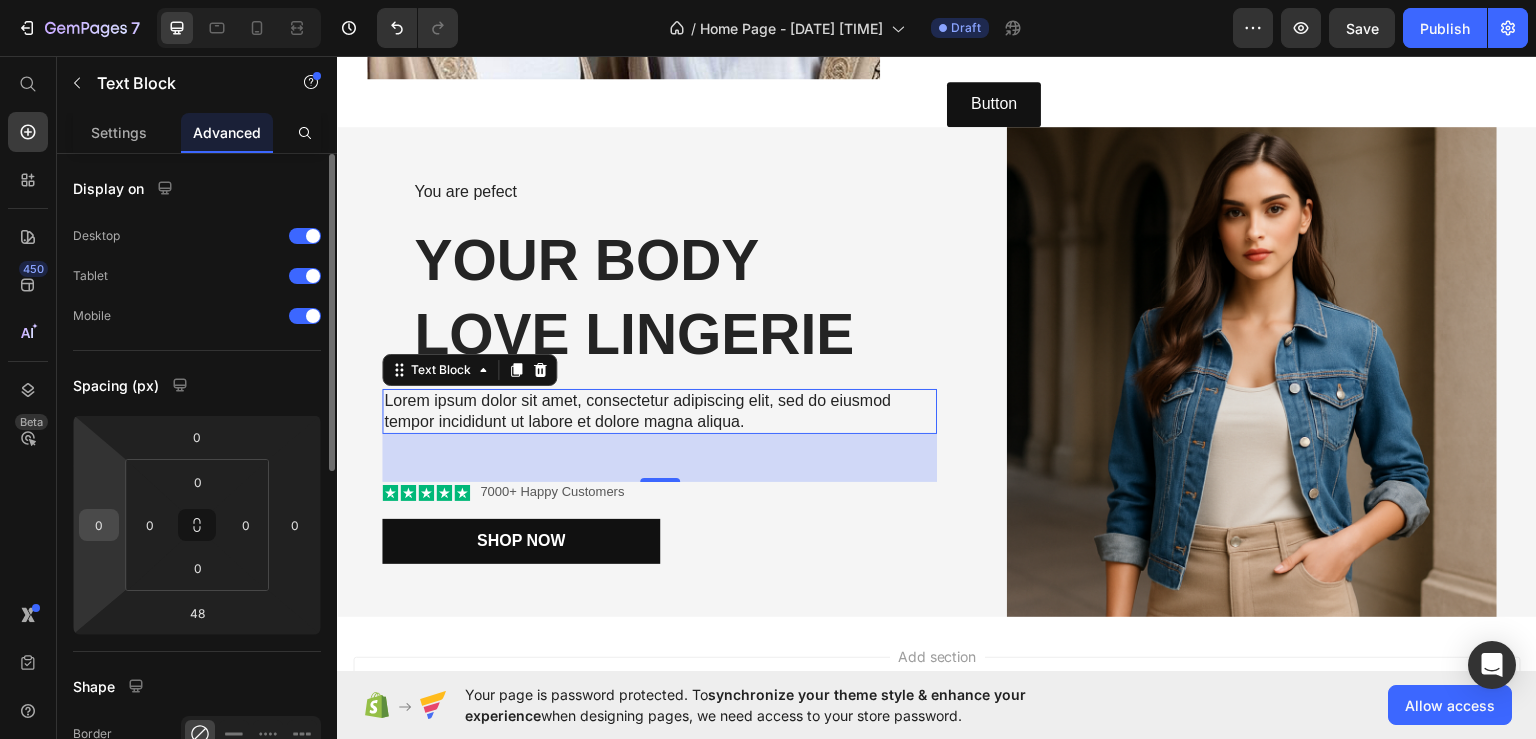 click on "0" at bounding box center [99, 525] 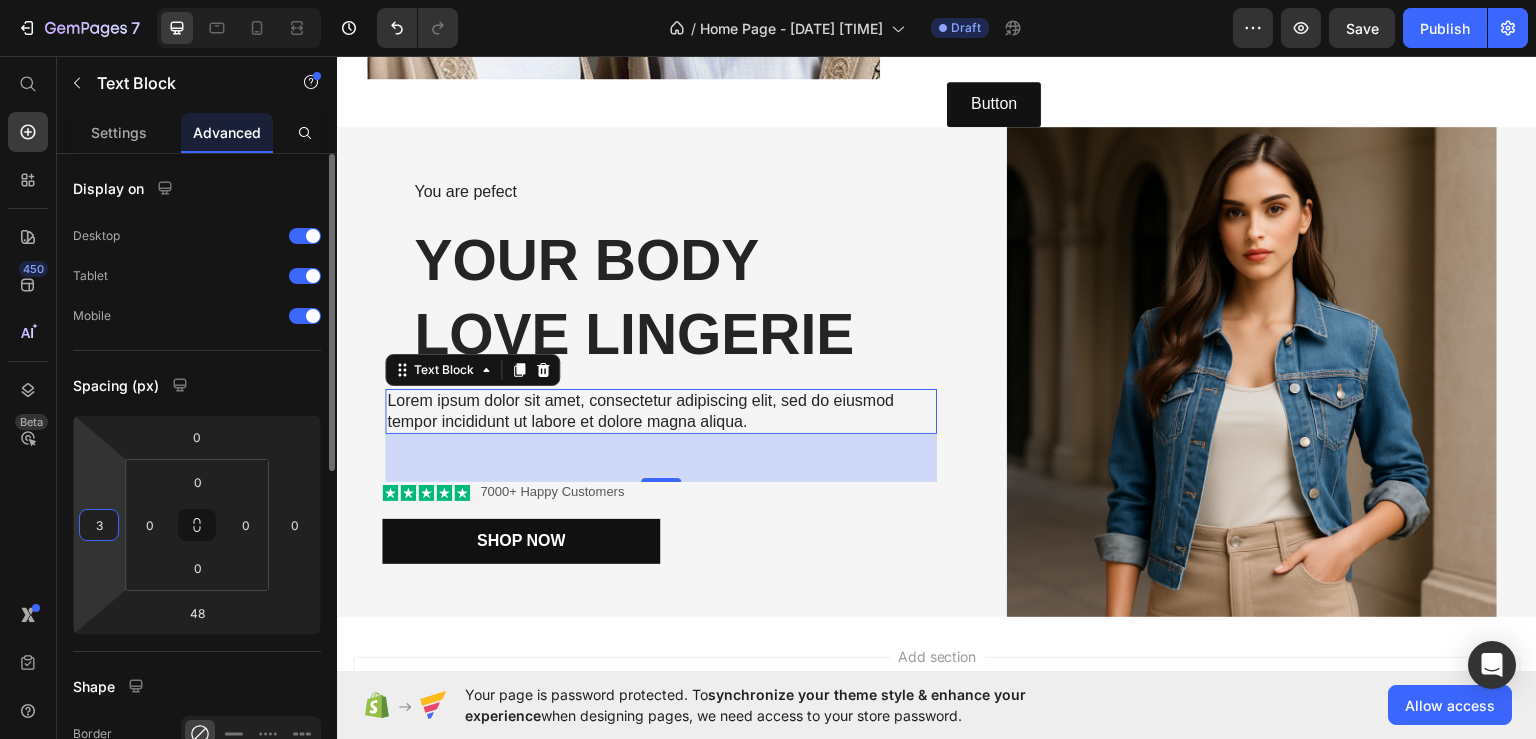 type on "30" 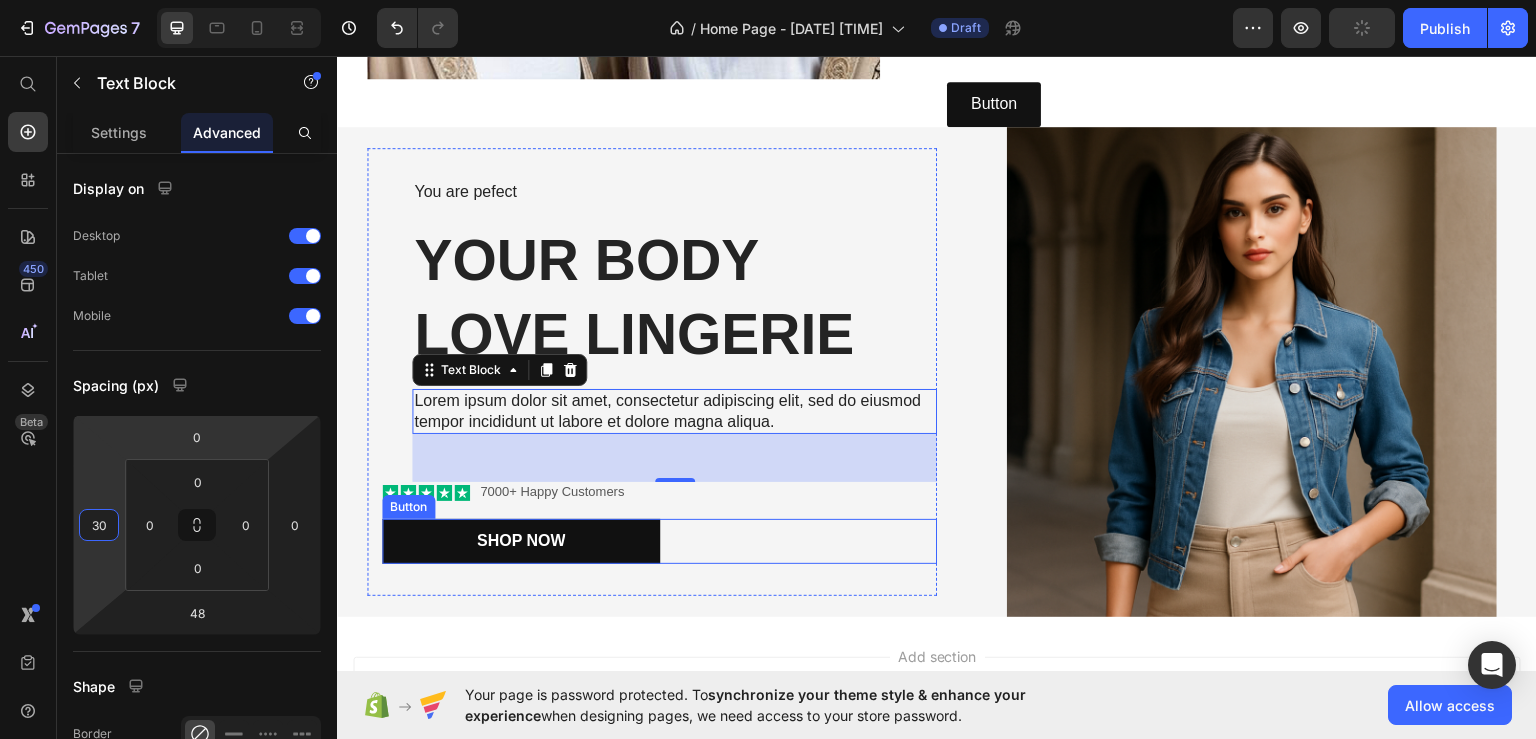 click on "Shop Now Button" at bounding box center (659, 540) 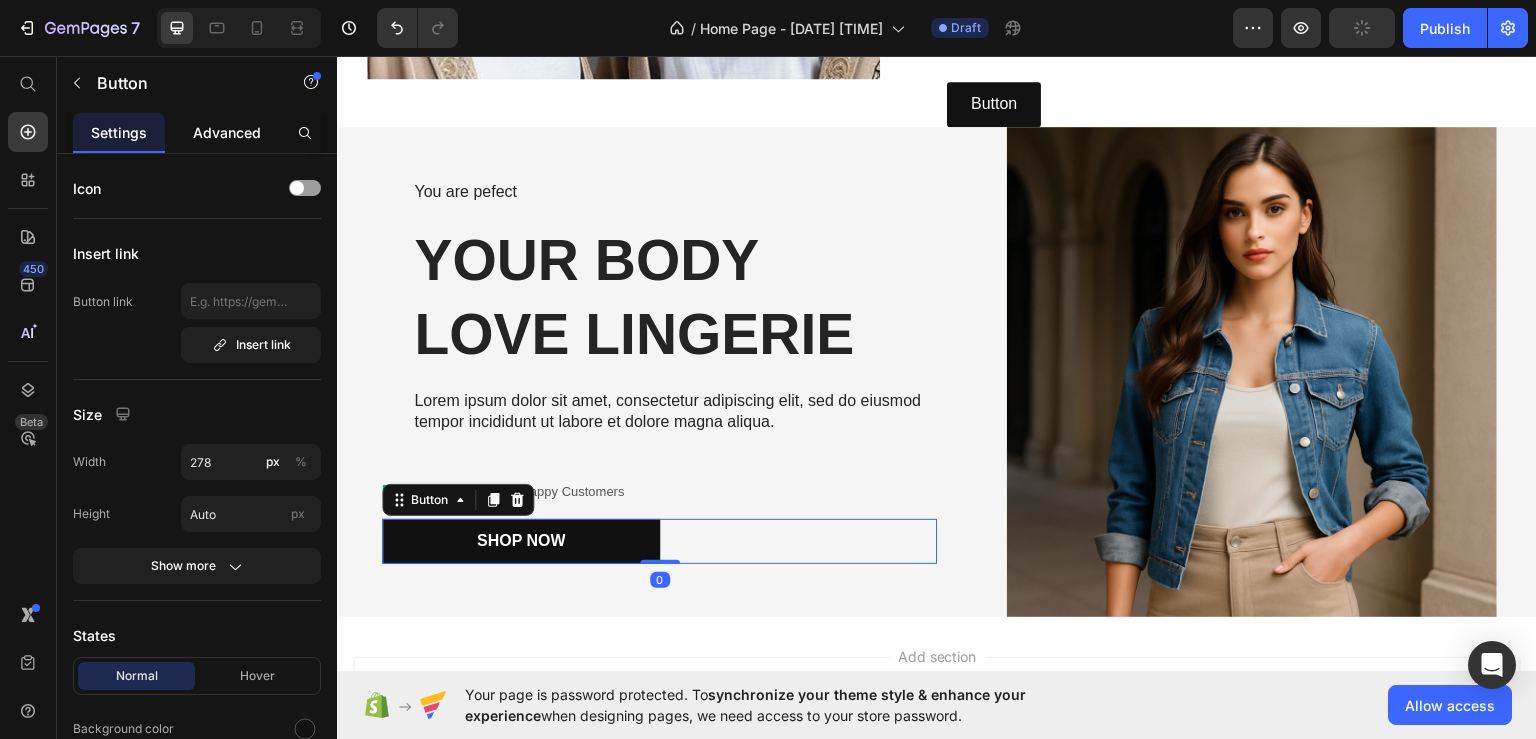 click on "Advanced" at bounding box center [227, 132] 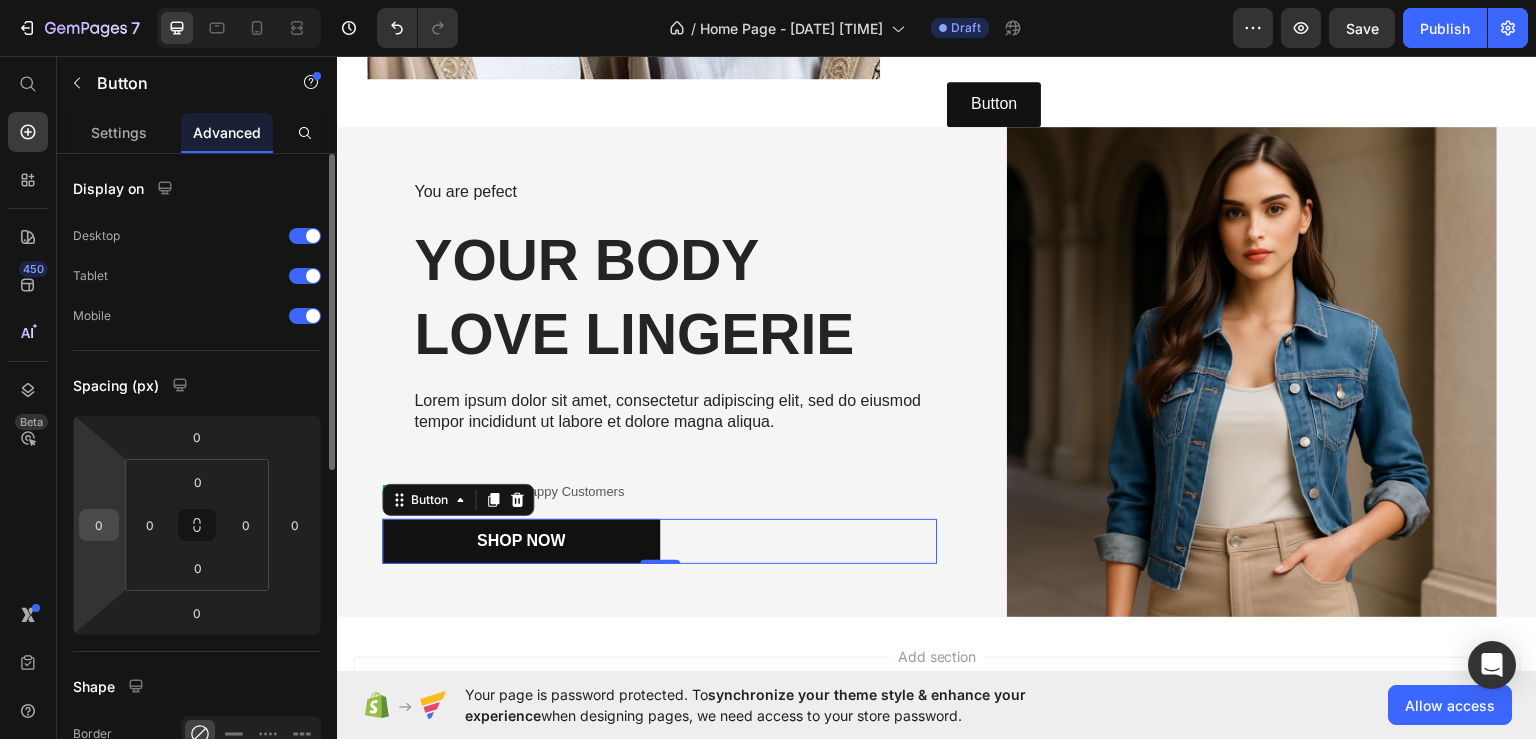 click on "0" at bounding box center (99, 525) 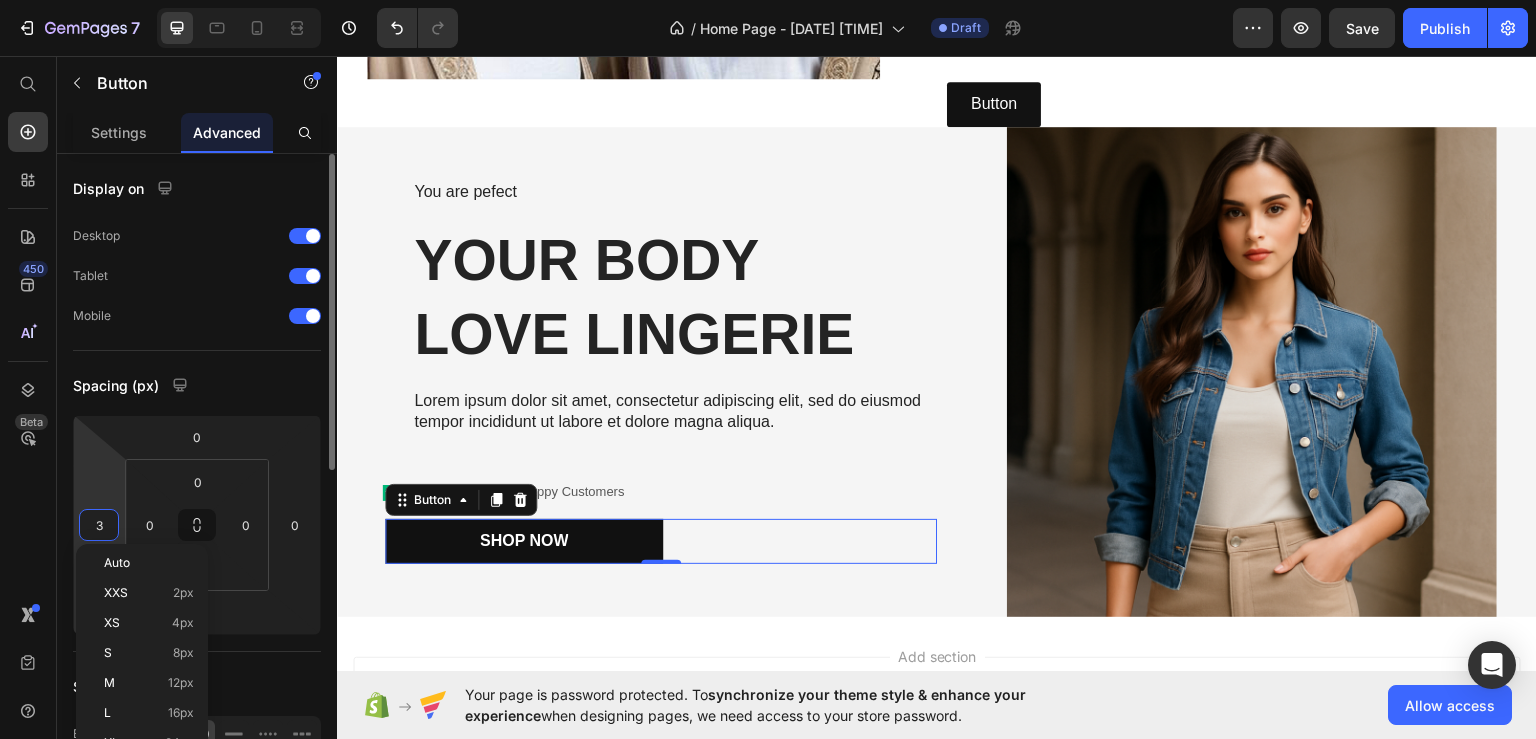 type on "30" 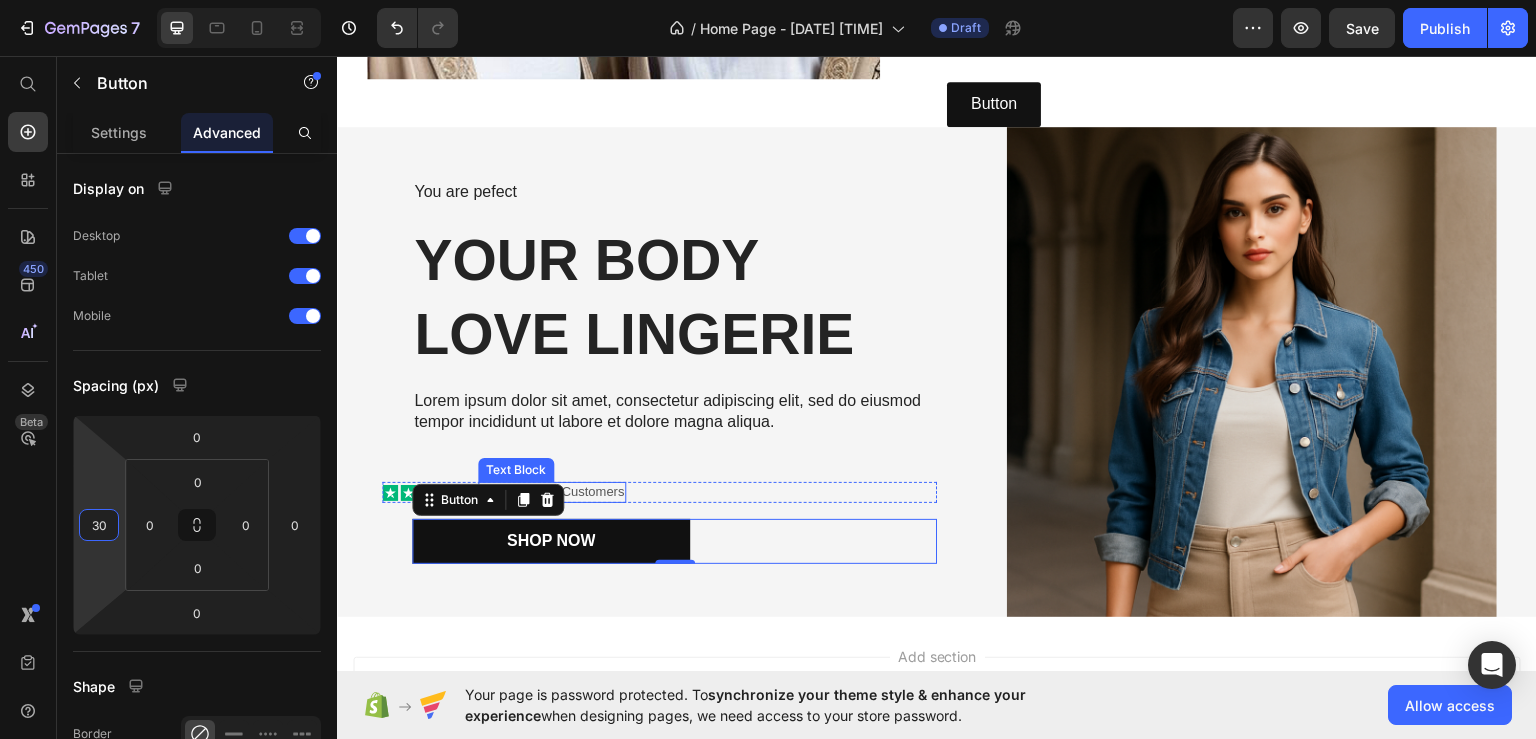 click on "7000+ Happy Customers" at bounding box center (552, 491) 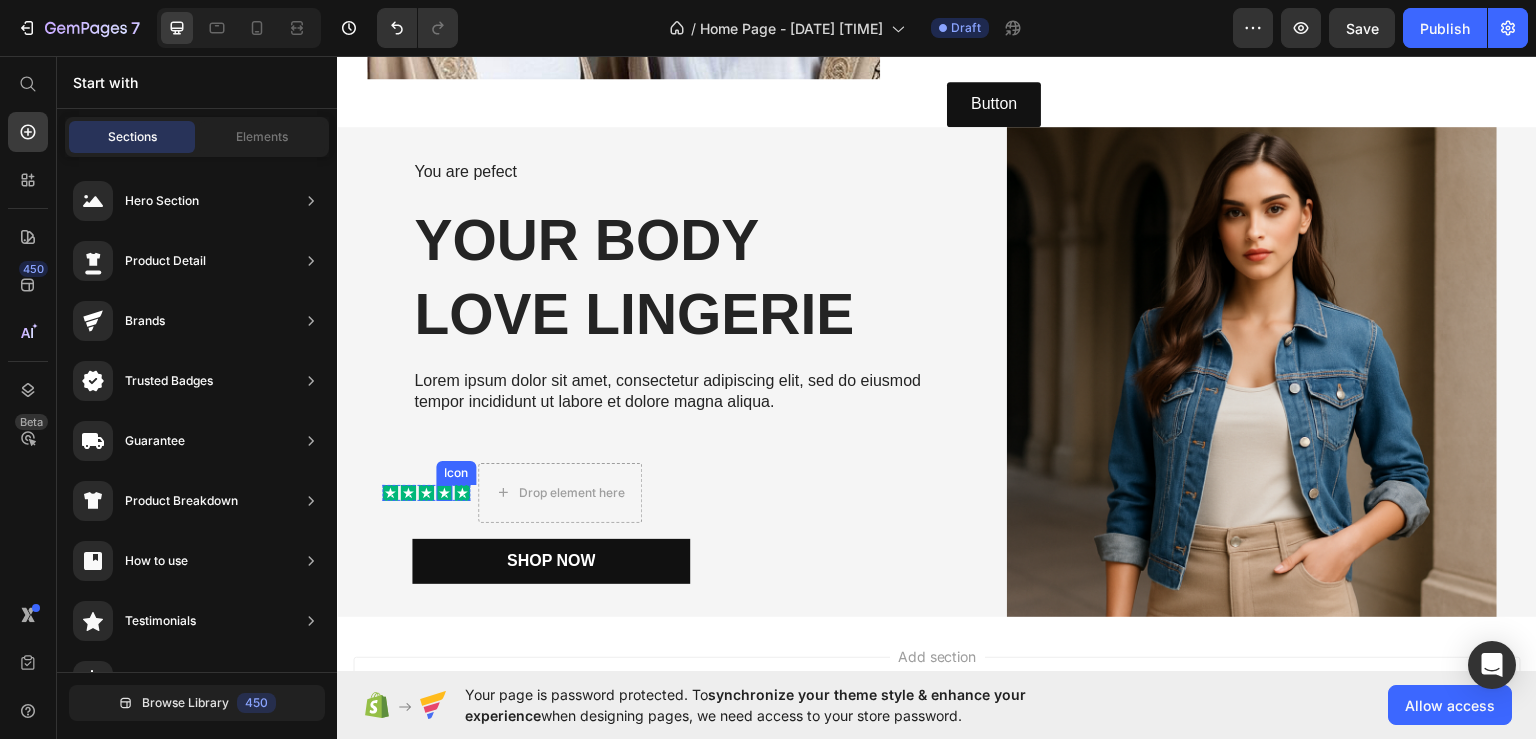 click 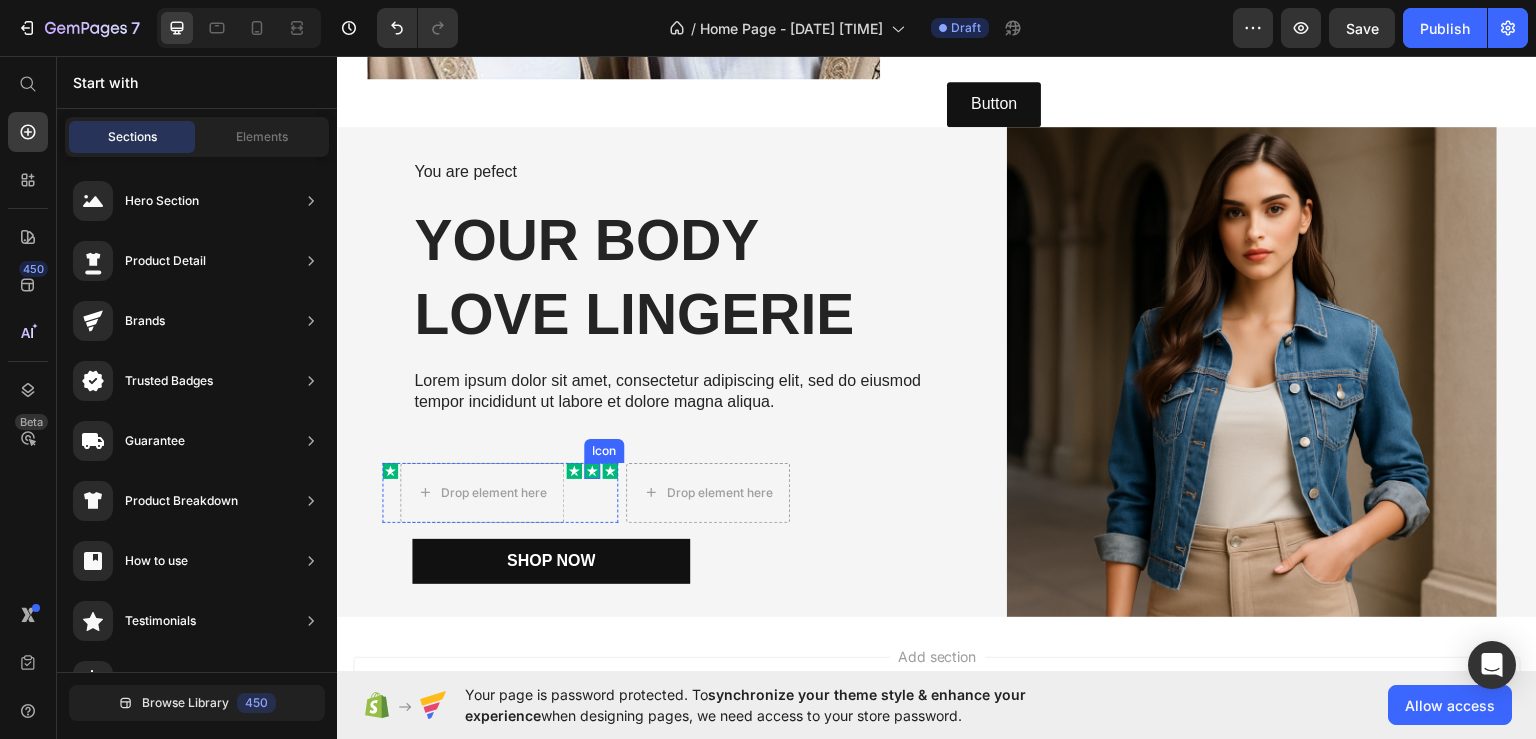 click 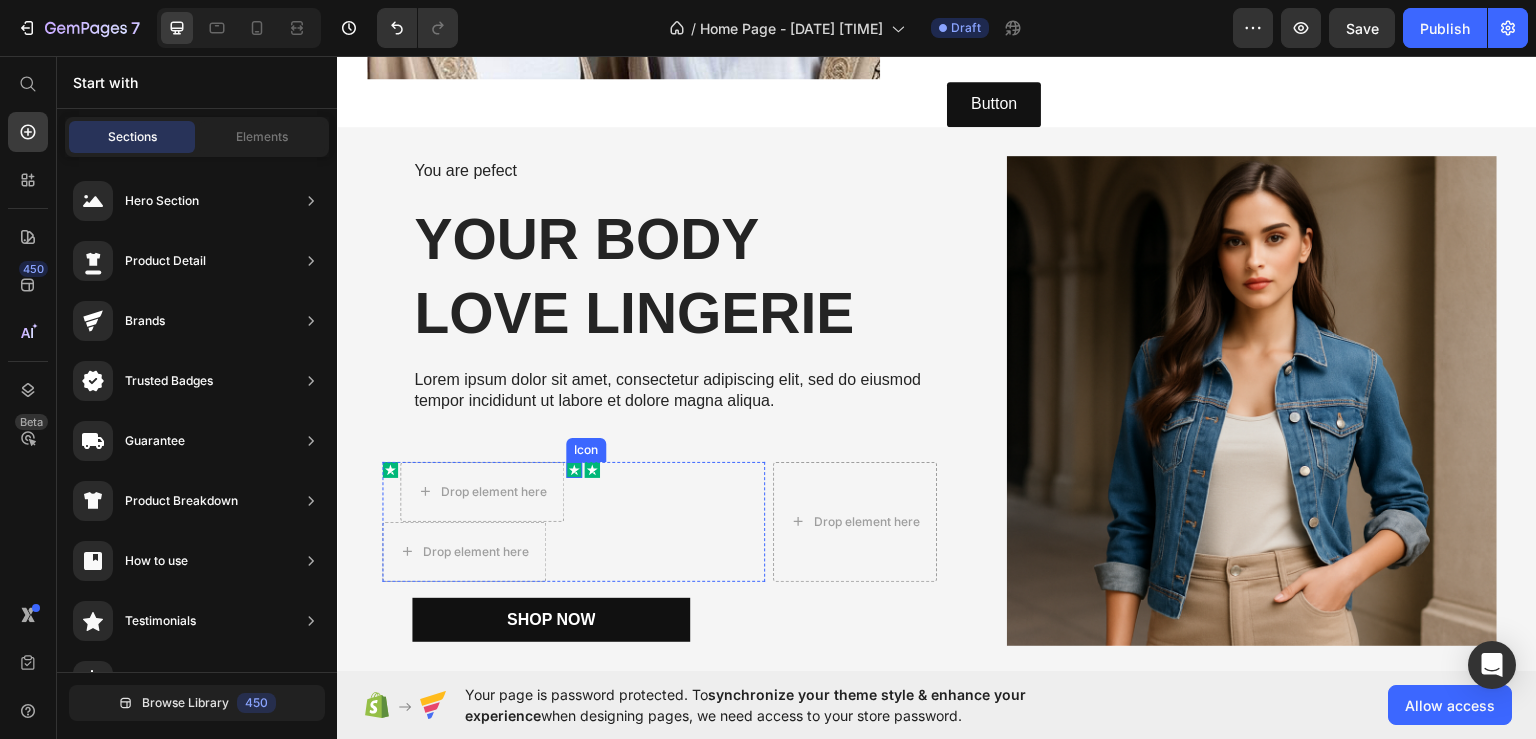 click 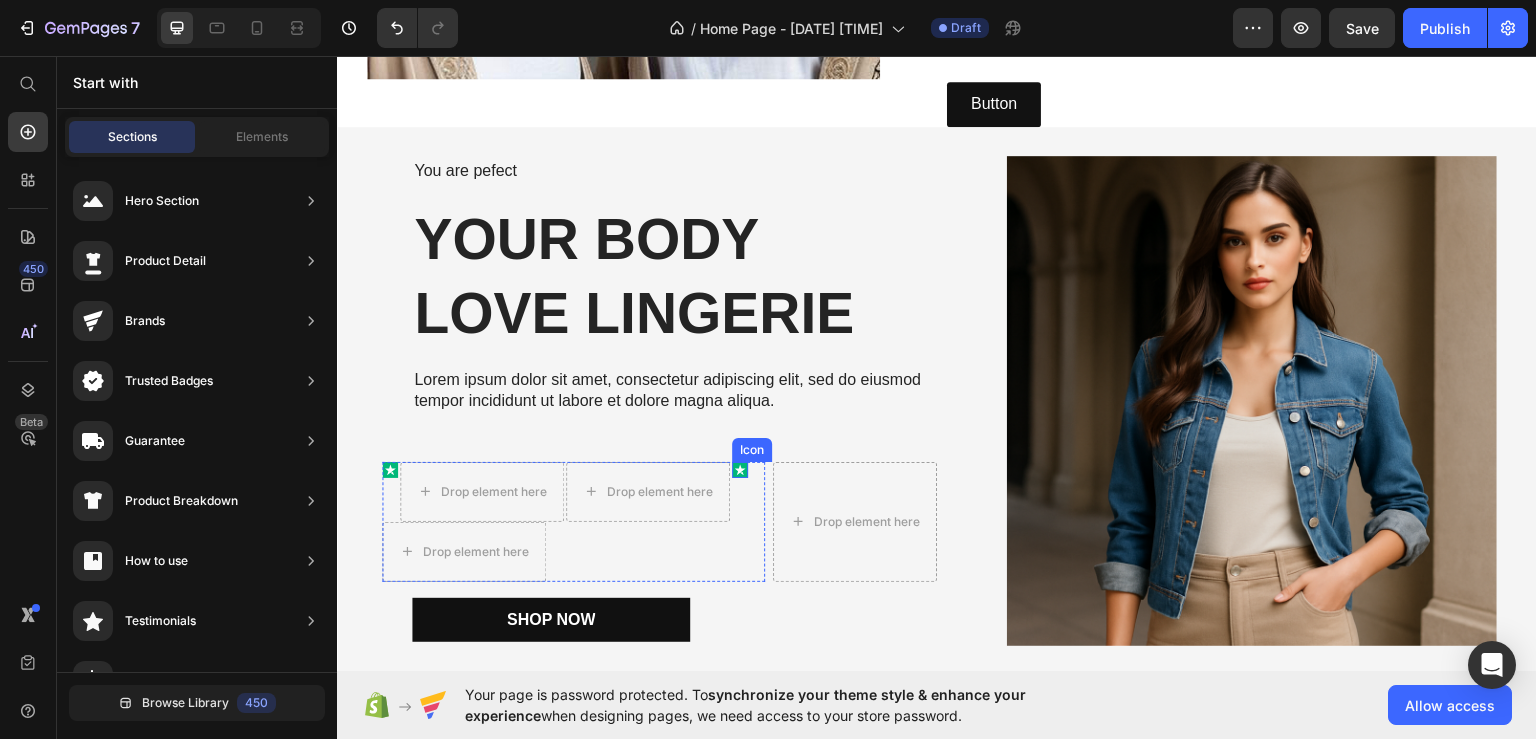 click on "Icon" at bounding box center (740, 469) 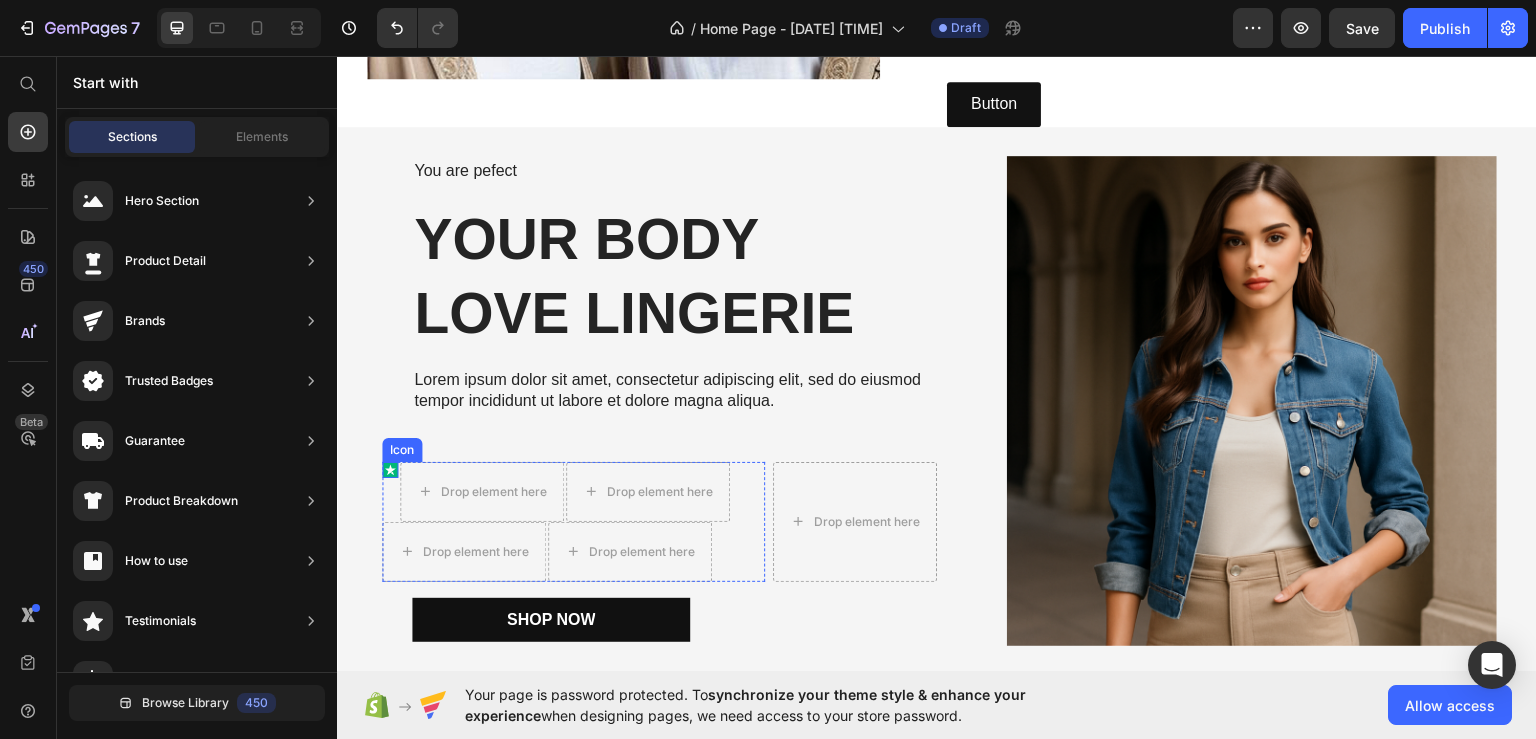 click 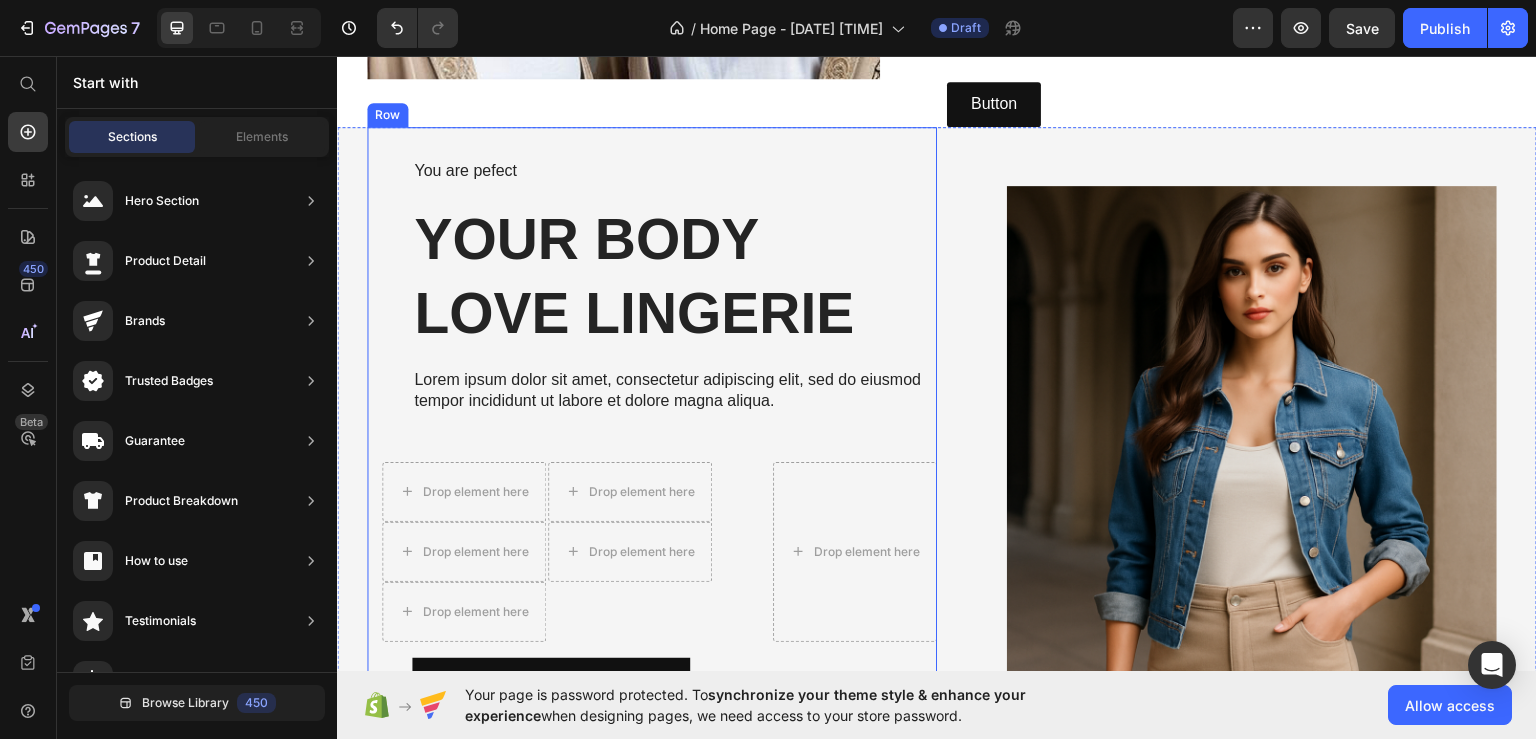 click on "You are pefect Text Block Your Body love Lingerie Heading Lorem ipsum dolor sit amet, consectetur adipiscing elit, sed do eiusmod tempor incididunt ut labore et dolore magna aliqua. Text Block
Drop element here
Drop element here
Drop element here
Drop element here
Drop element here Icon List
Drop element here Row Shop Now Button" at bounding box center [659, 429] 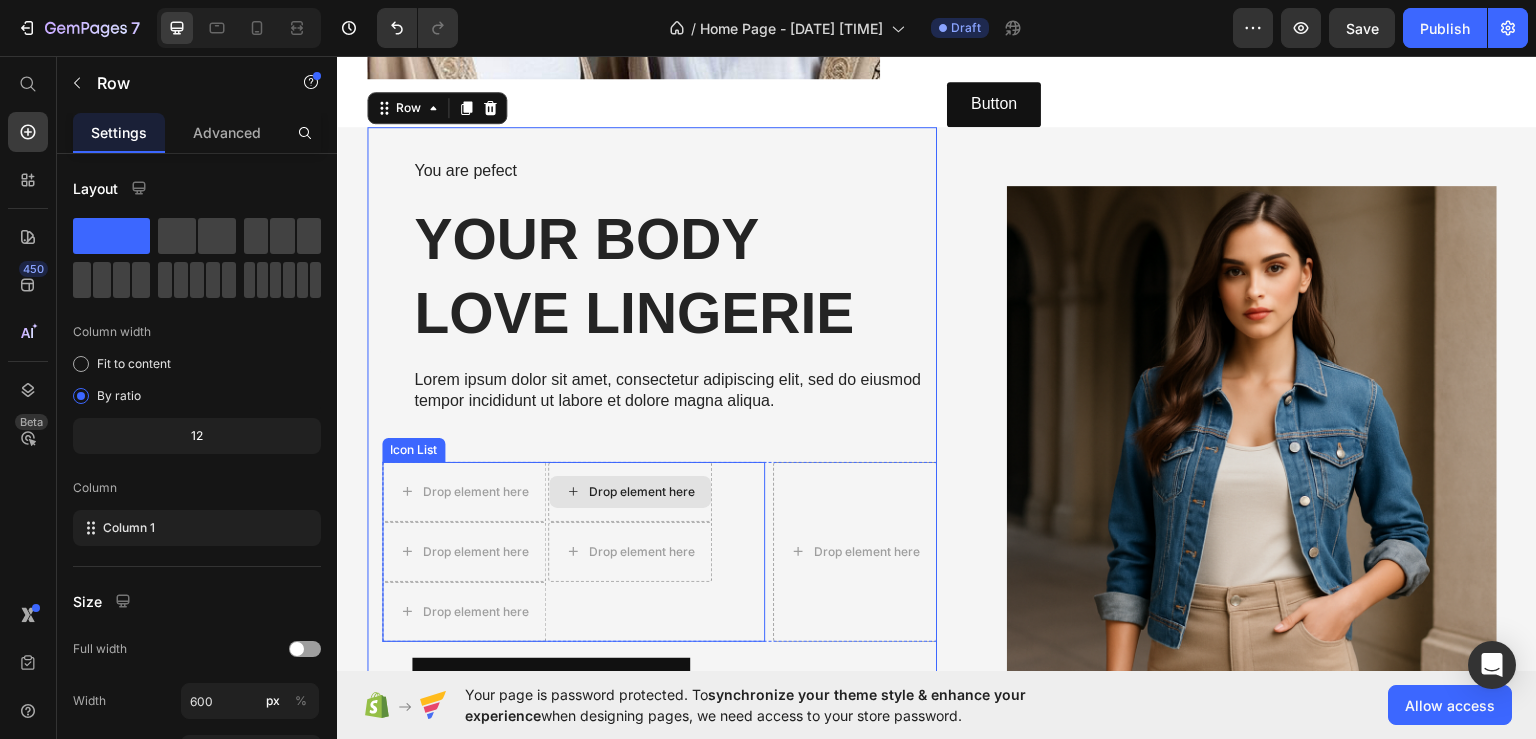 click on "Drop element here" at bounding box center [630, 491] 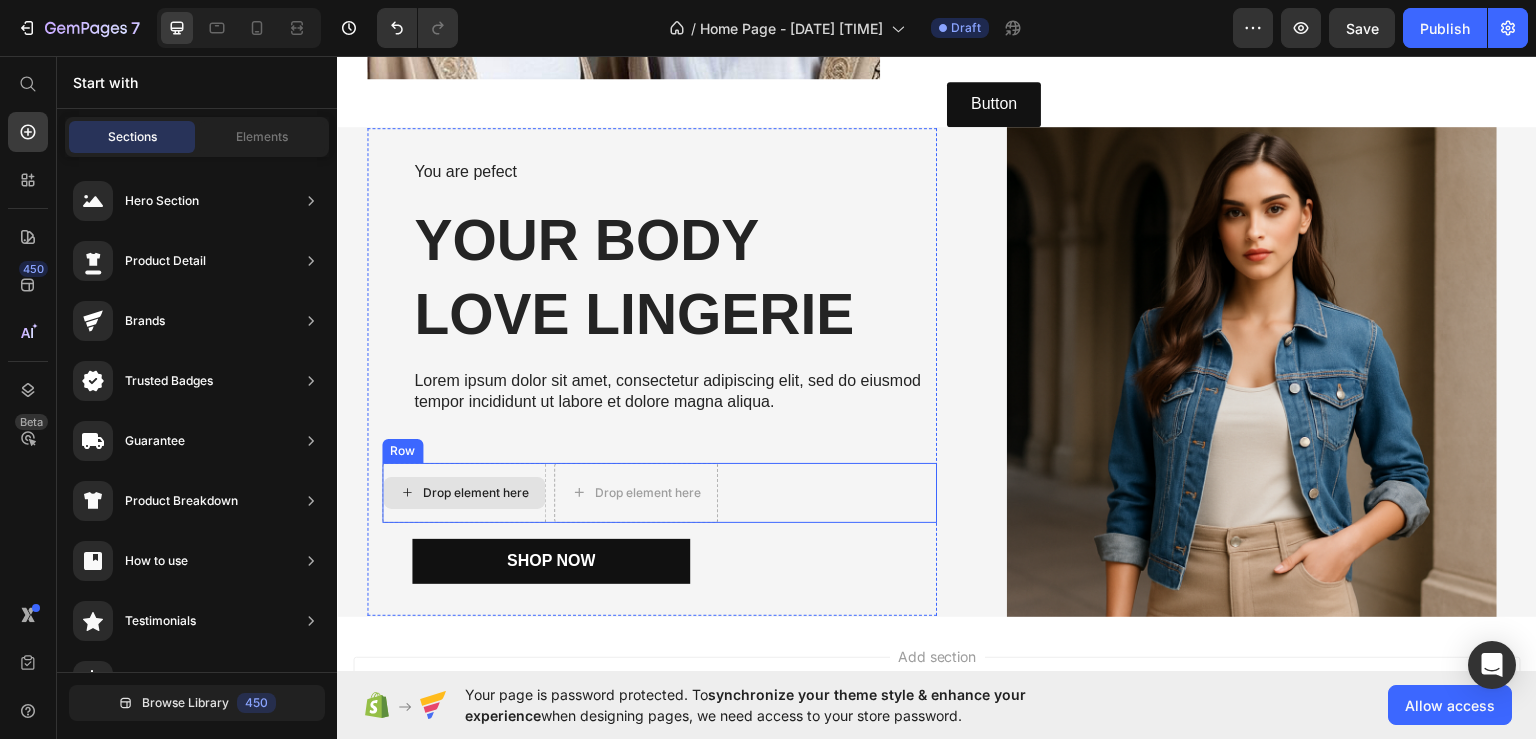 click on "Drop element here" at bounding box center (464, 492) 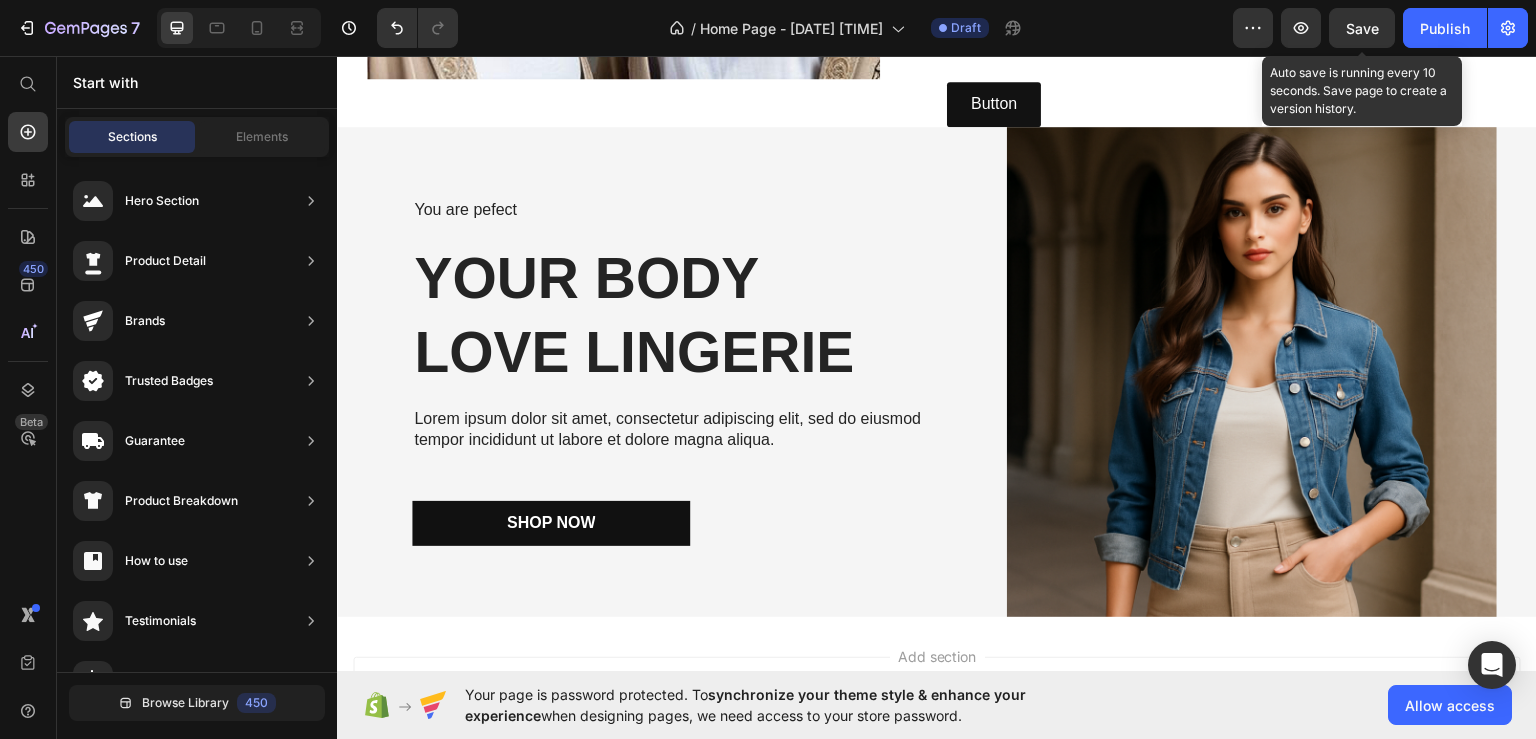 click on "Save" at bounding box center [1362, 28] 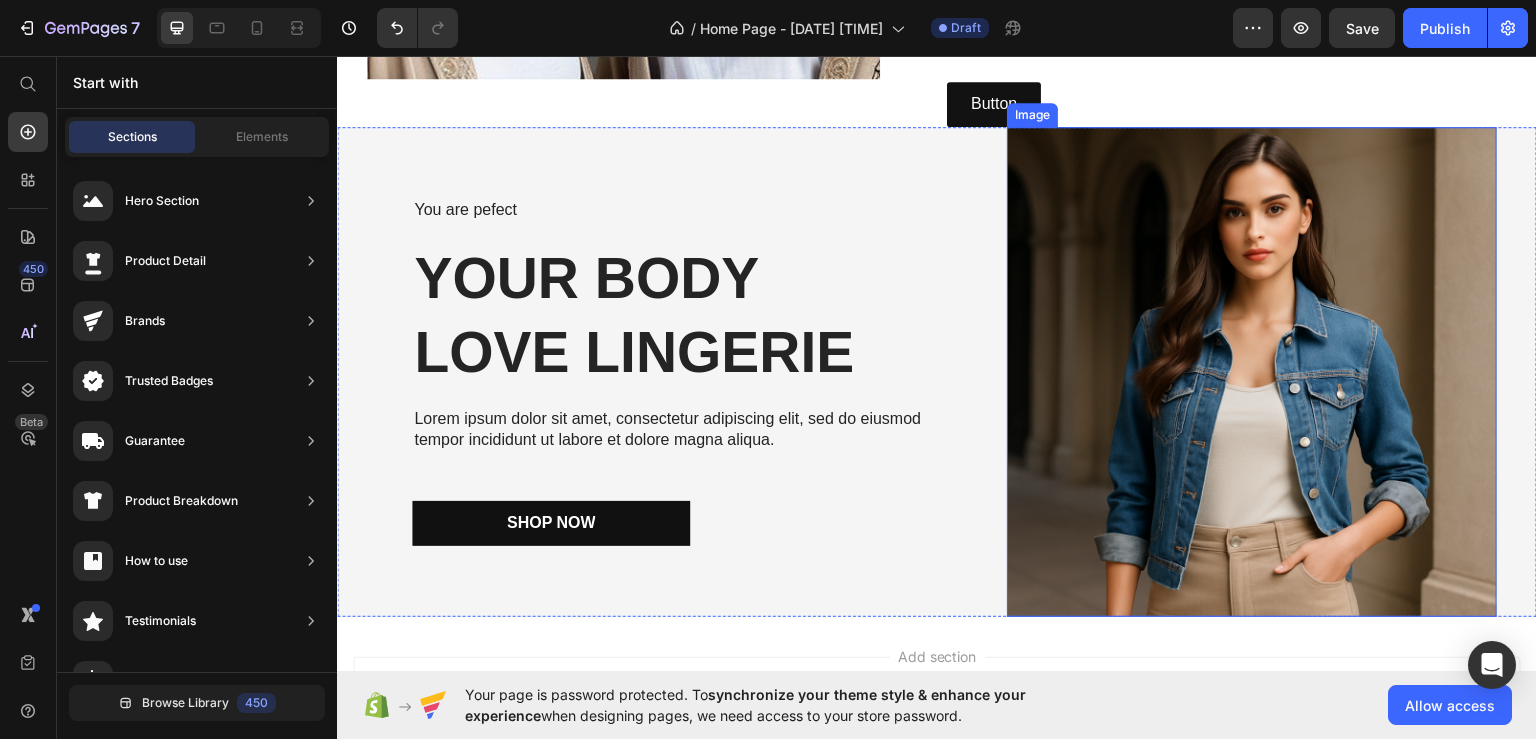click at bounding box center [1252, 371] 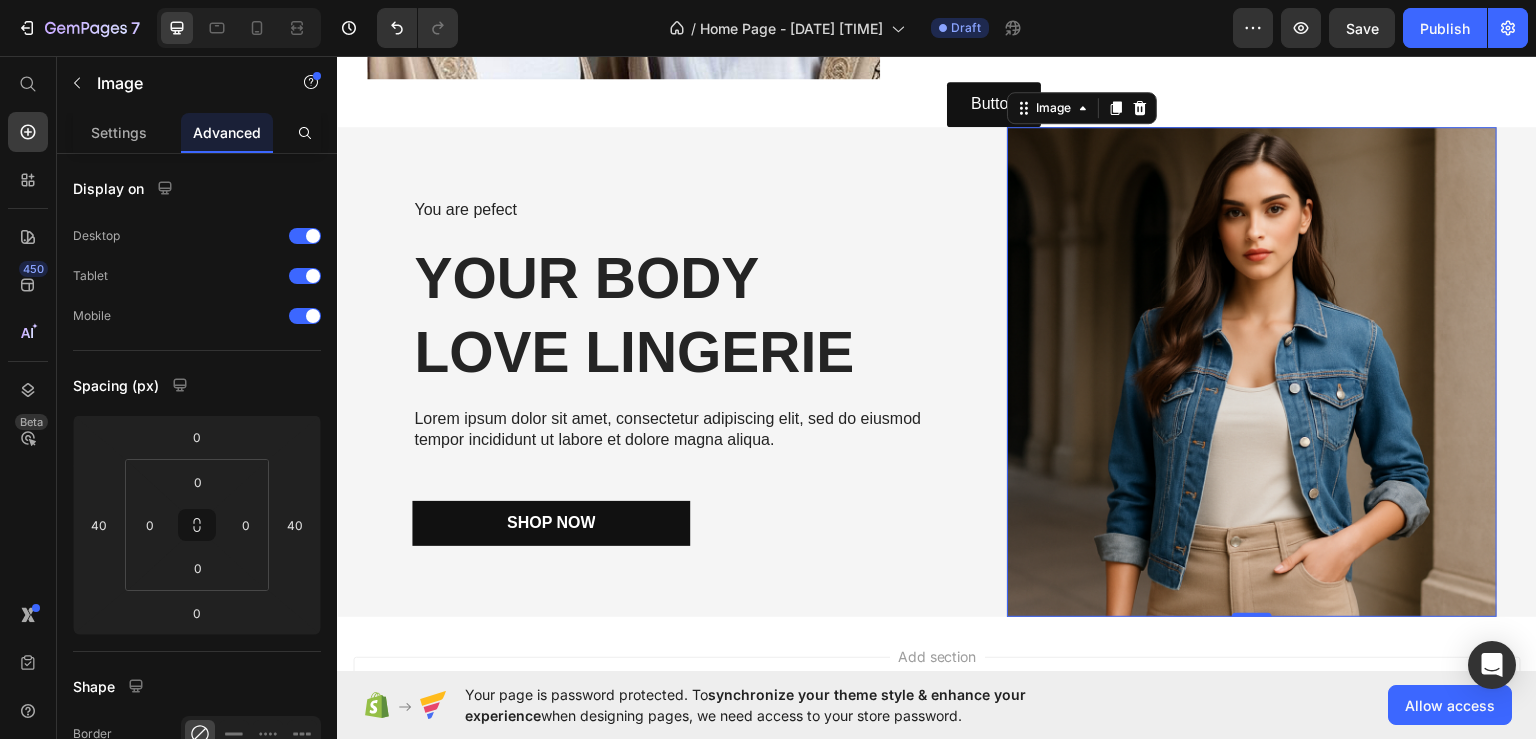 click at bounding box center (1252, 371) 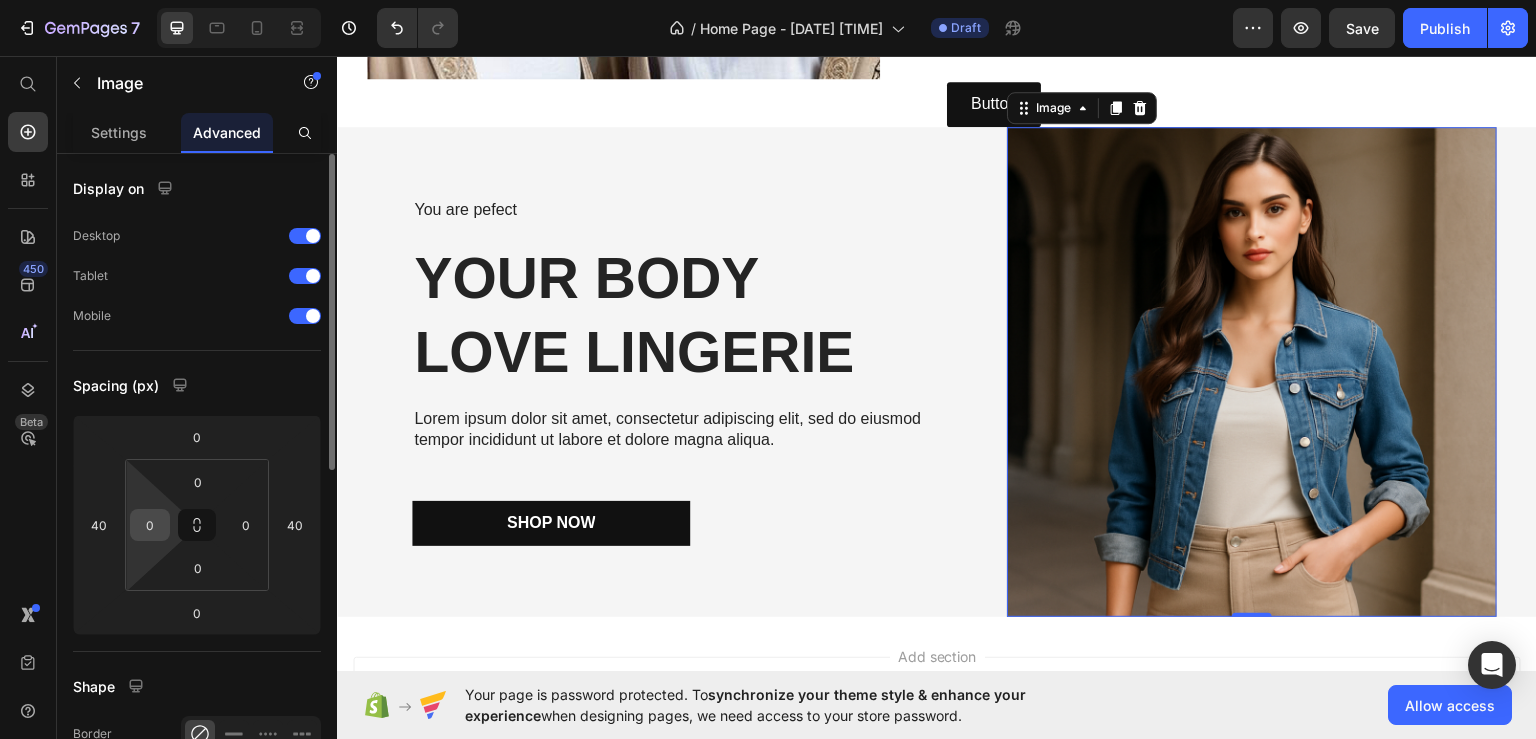 click on "0" at bounding box center [150, 525] 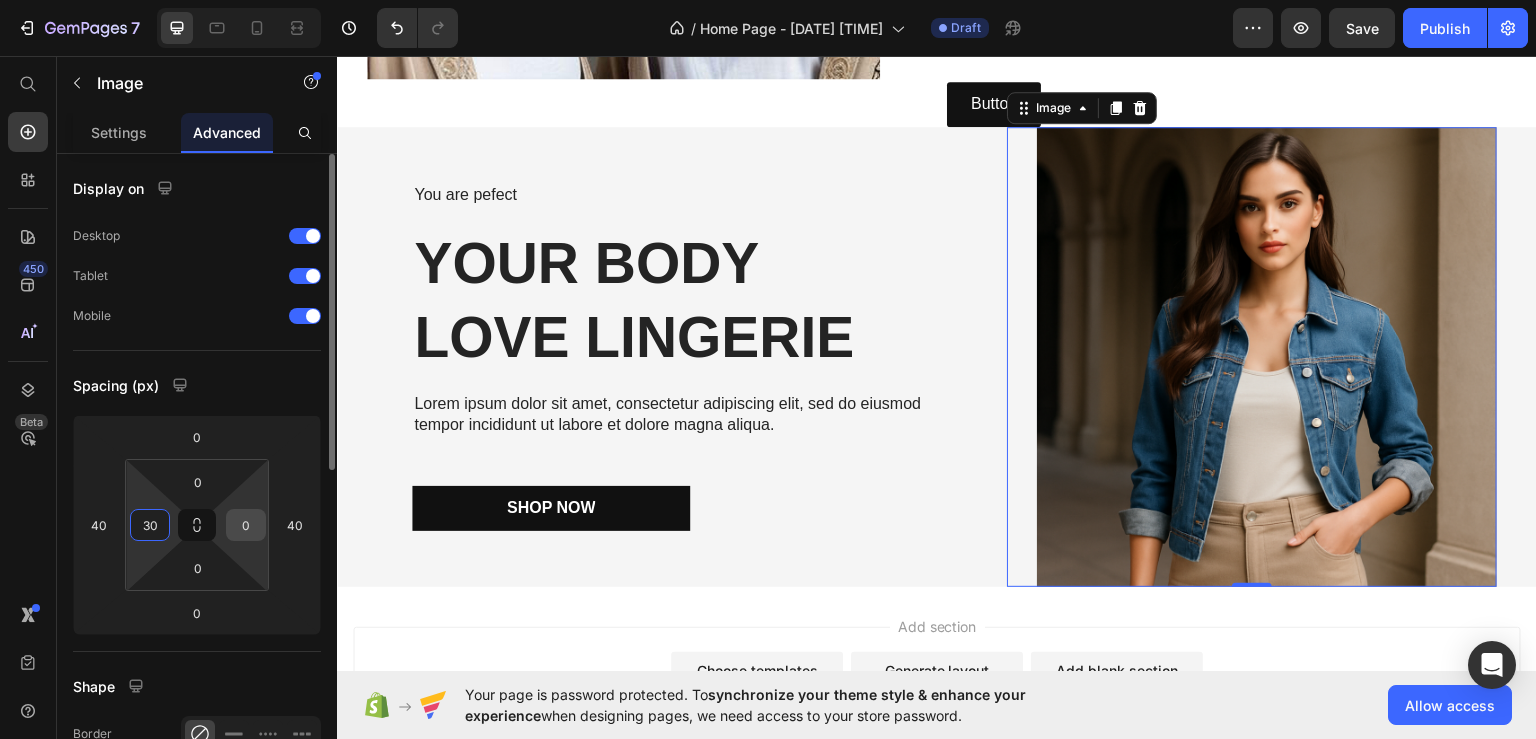 type on "30" 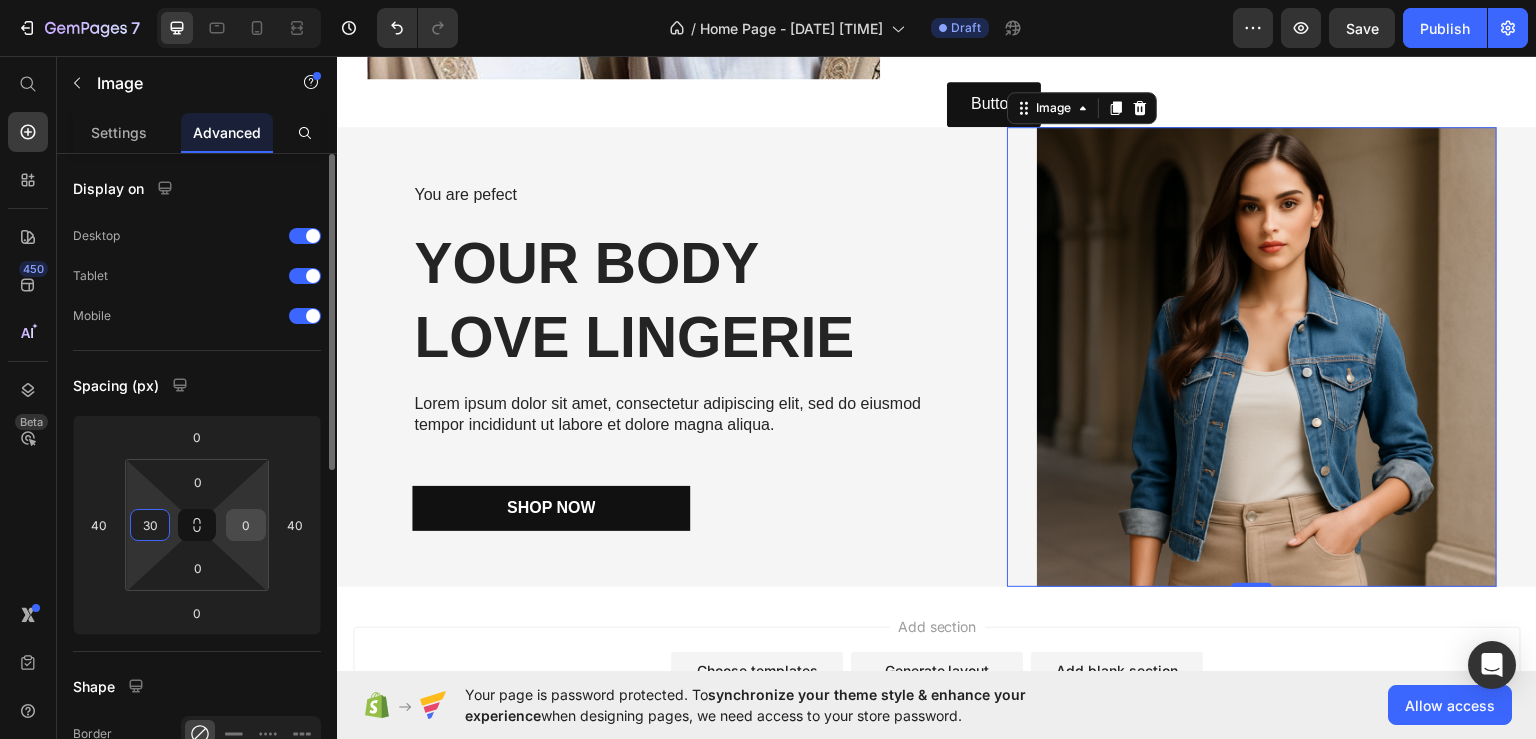 click on "0" at bounding box center (246, 525) 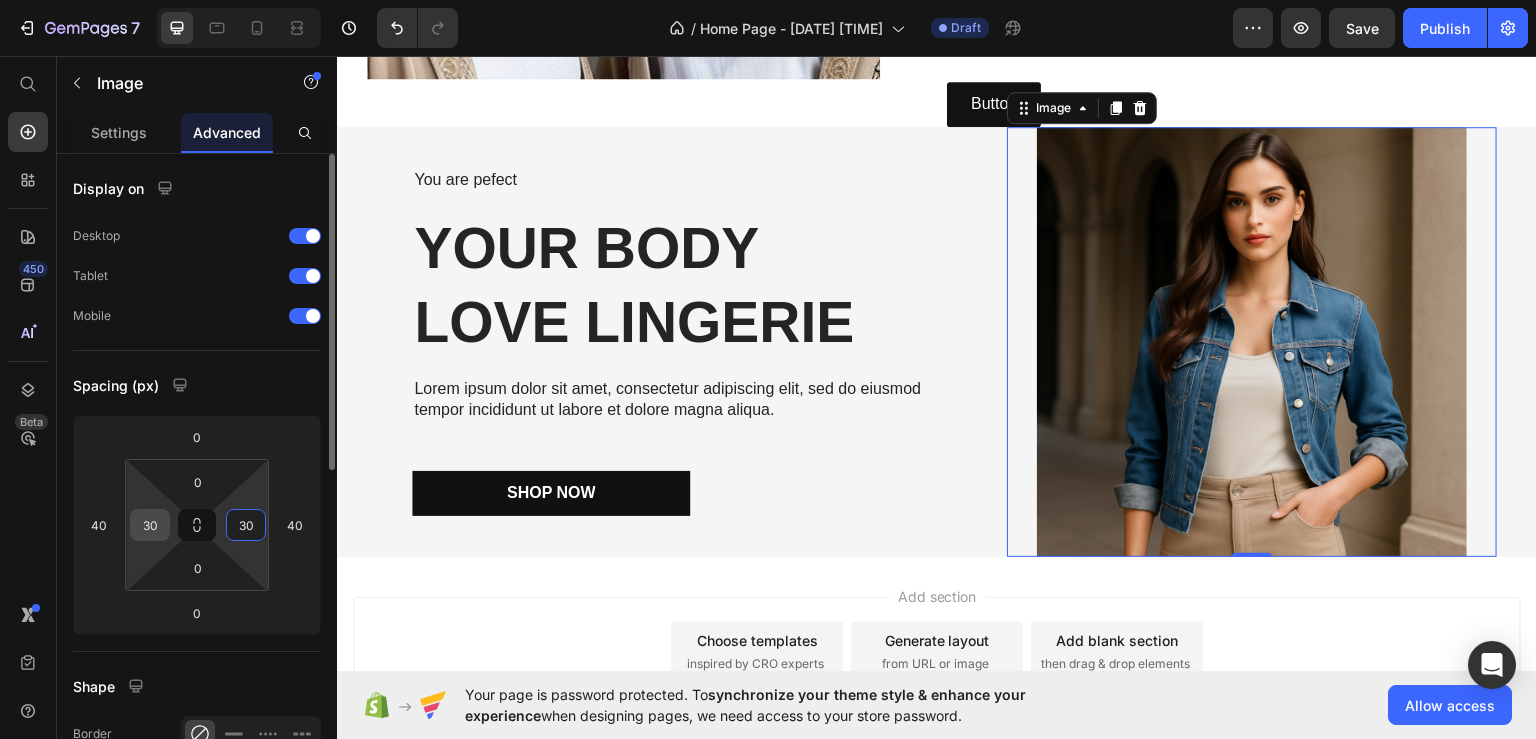 type on "30" 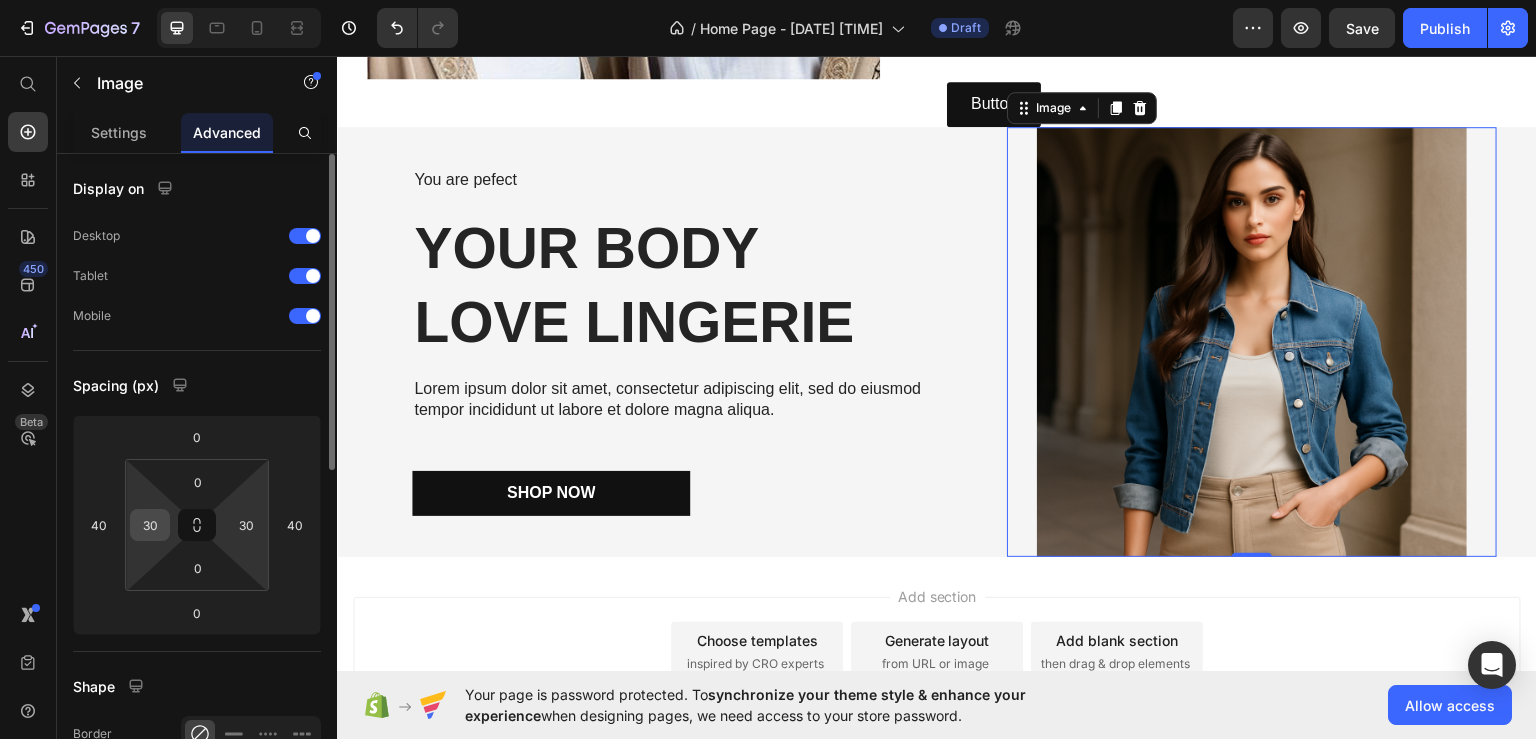 drag, startPoint x: 166, startPoint y: 519, endPoint x: 134, endPoint y: 520, distance: 32.01562 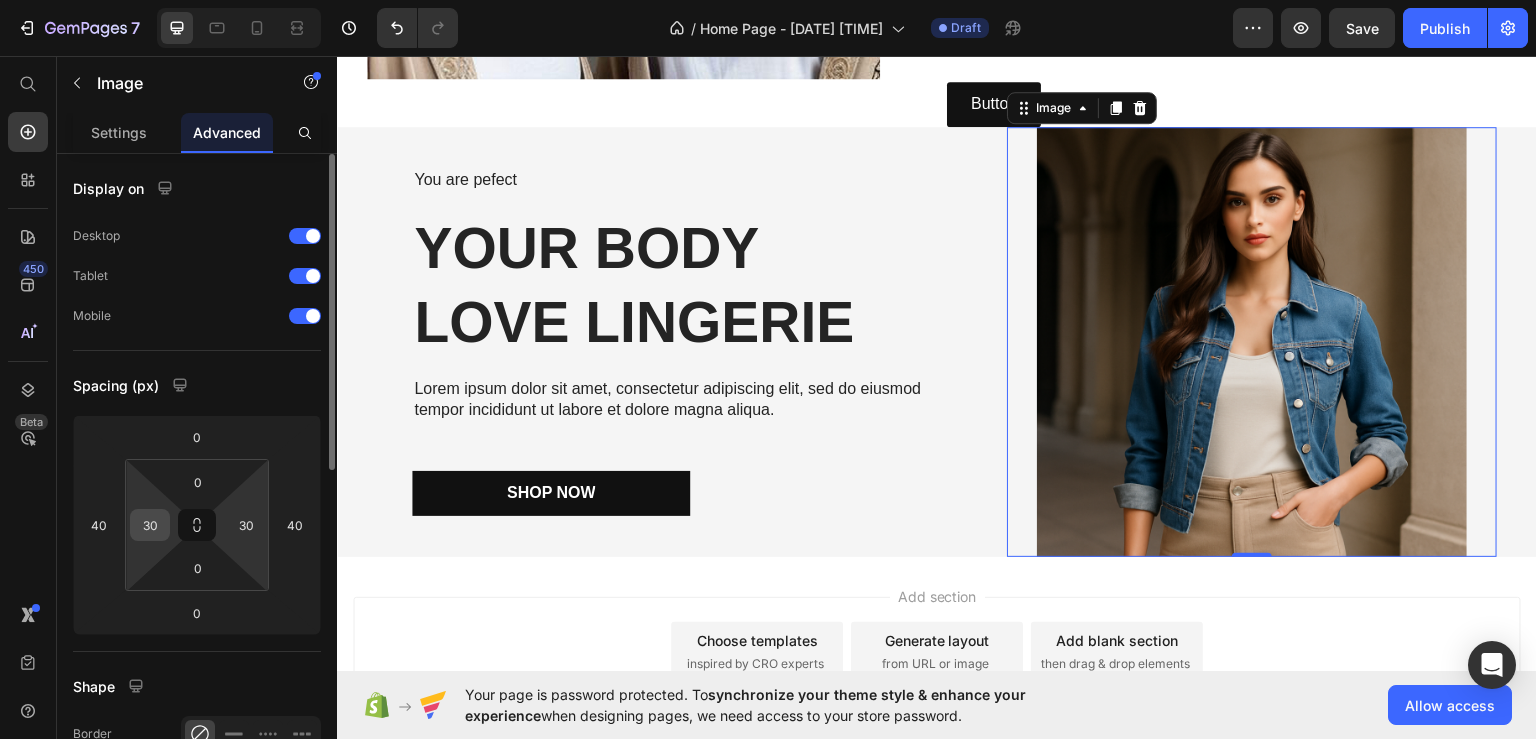 click on "30" at bounding box center [150, 525] 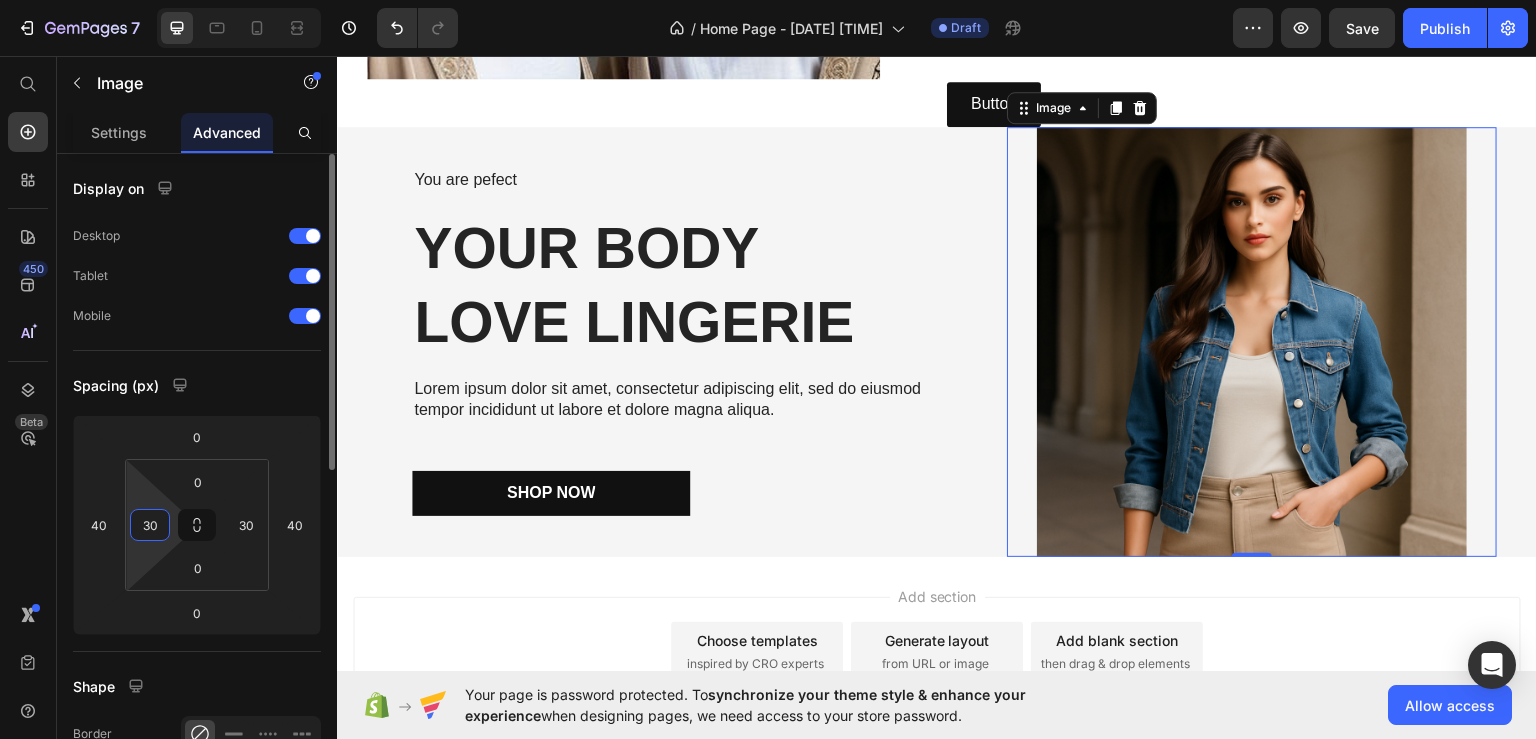 click on "30" at bounding box center (150, 525) 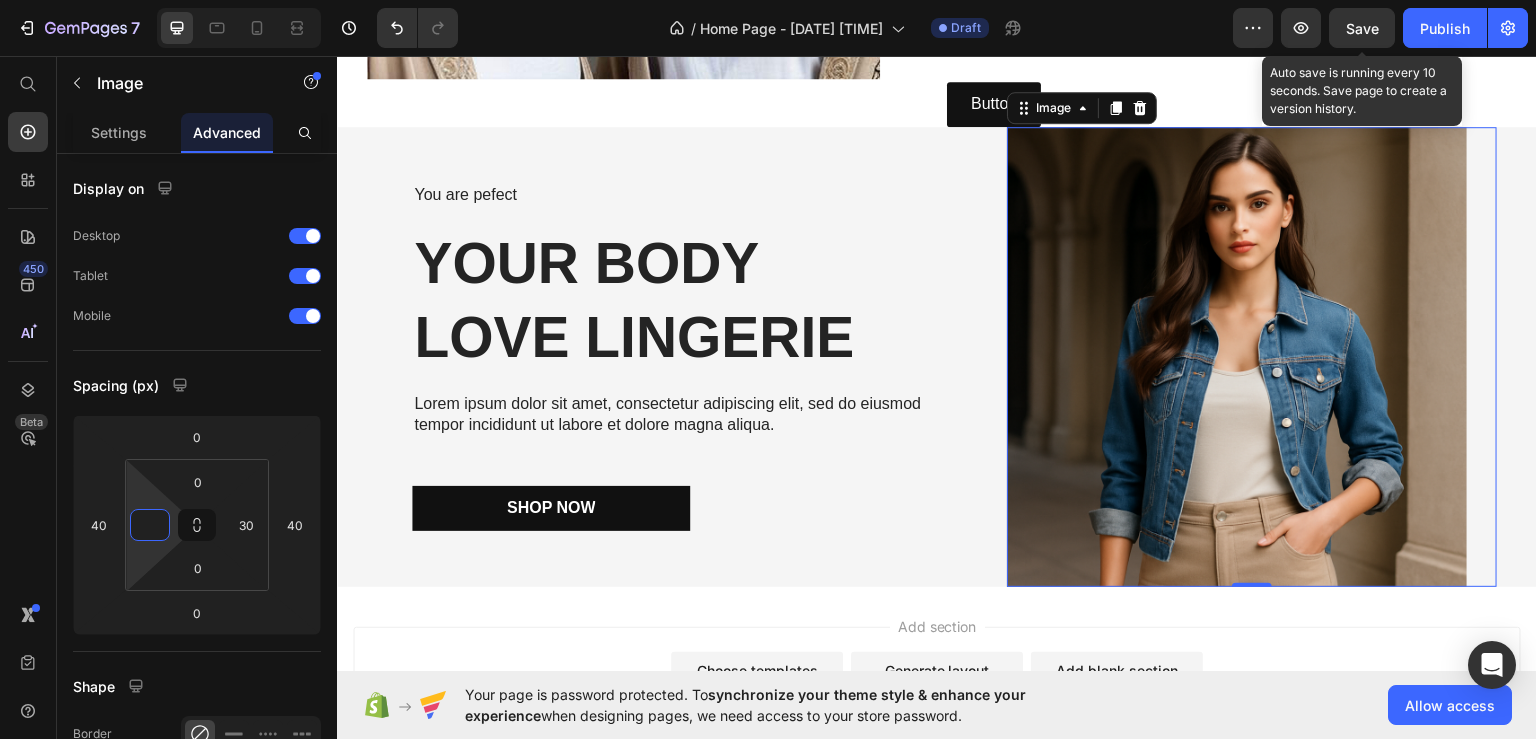 type on "0" 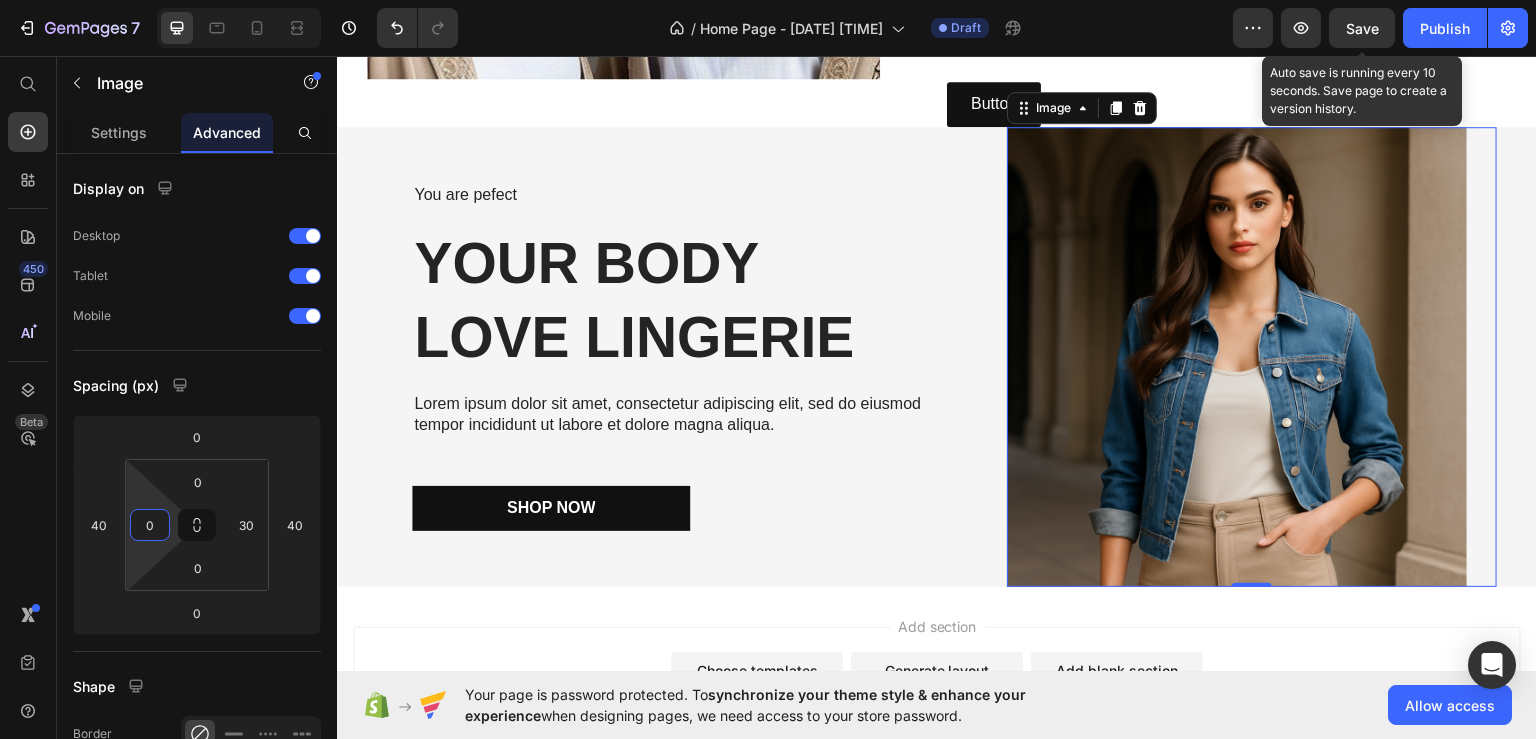 click on "Save" at bounding box center [1362, 28] 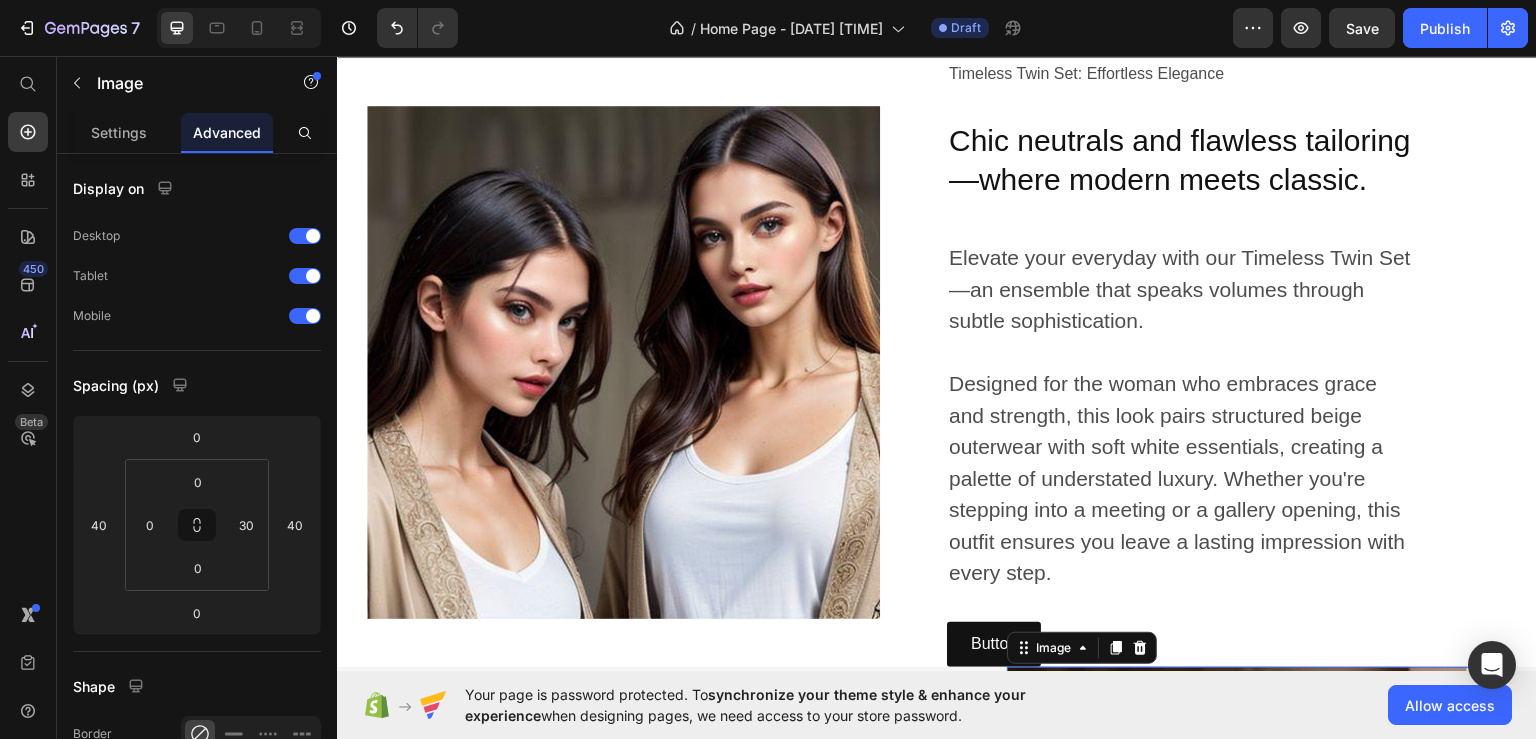scroll, scrollTop: 767, scrollLeft: 0, axis: vertical 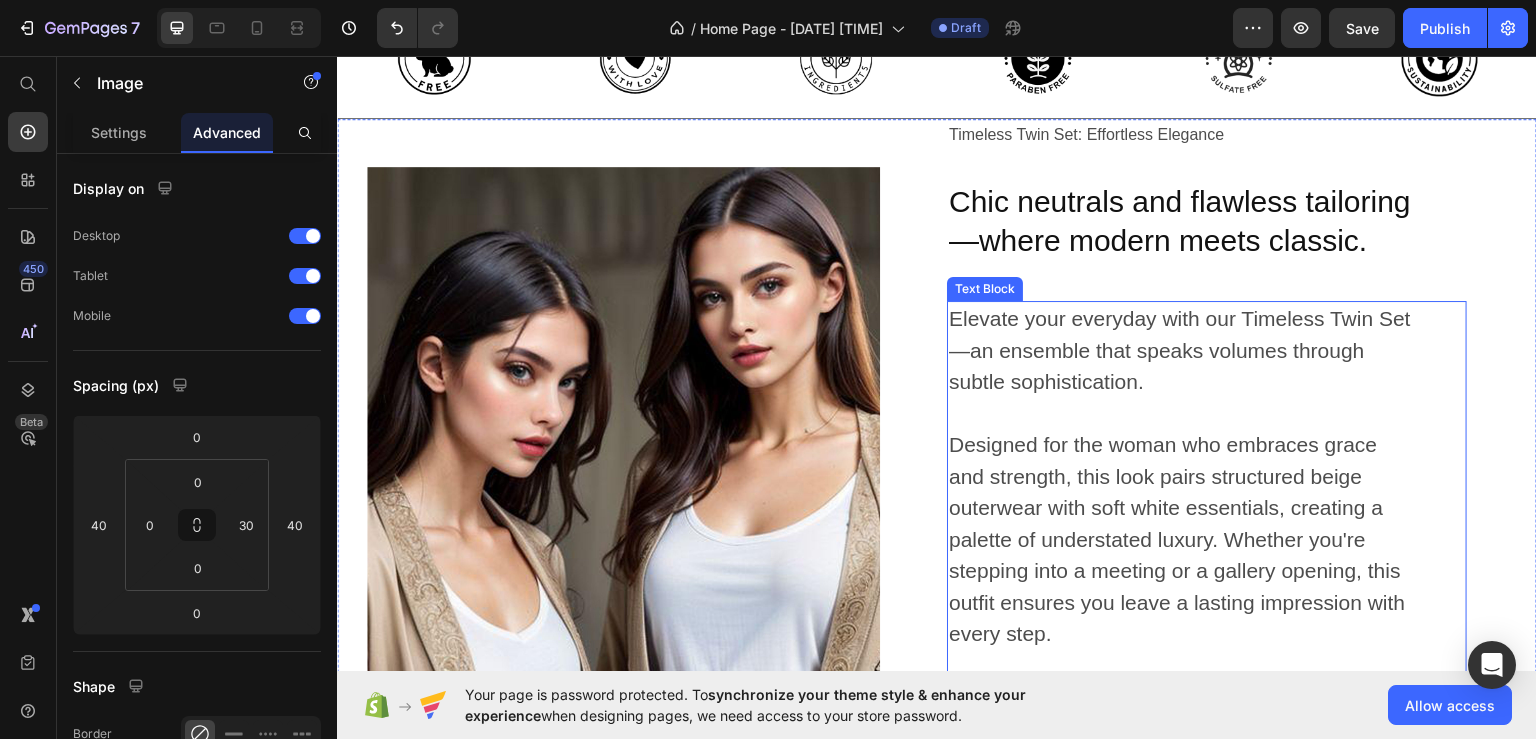 click on "Elevate your everyday with our Timeless Twin Set—an ensemble that speaks volumes through subtle sophistication." at bounding box center [1182, 349] 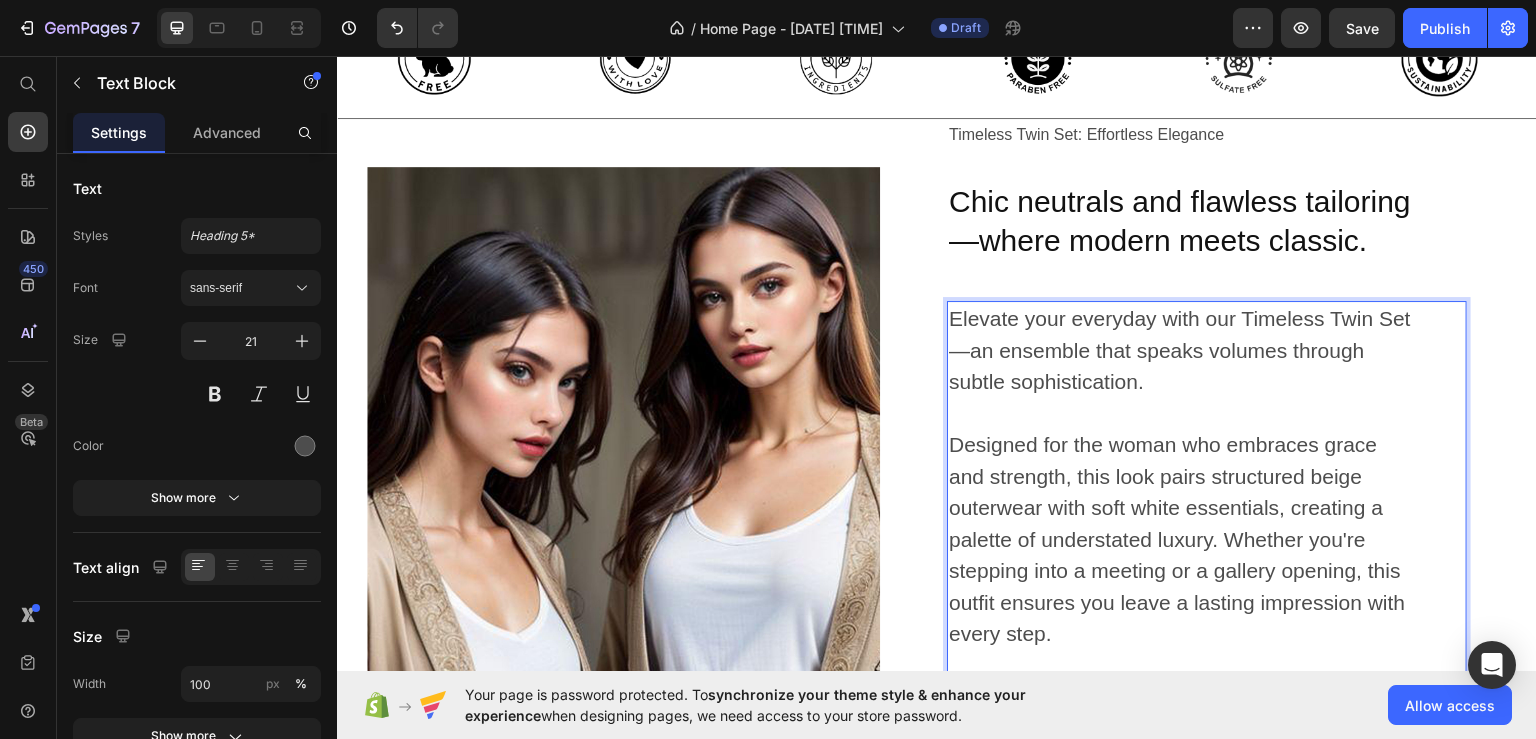 click on "Elevate your everyday with our Timeless Twin Set—an ensemble that speaks volumes through subtle sophistication." at bounding box center [1182, 349] 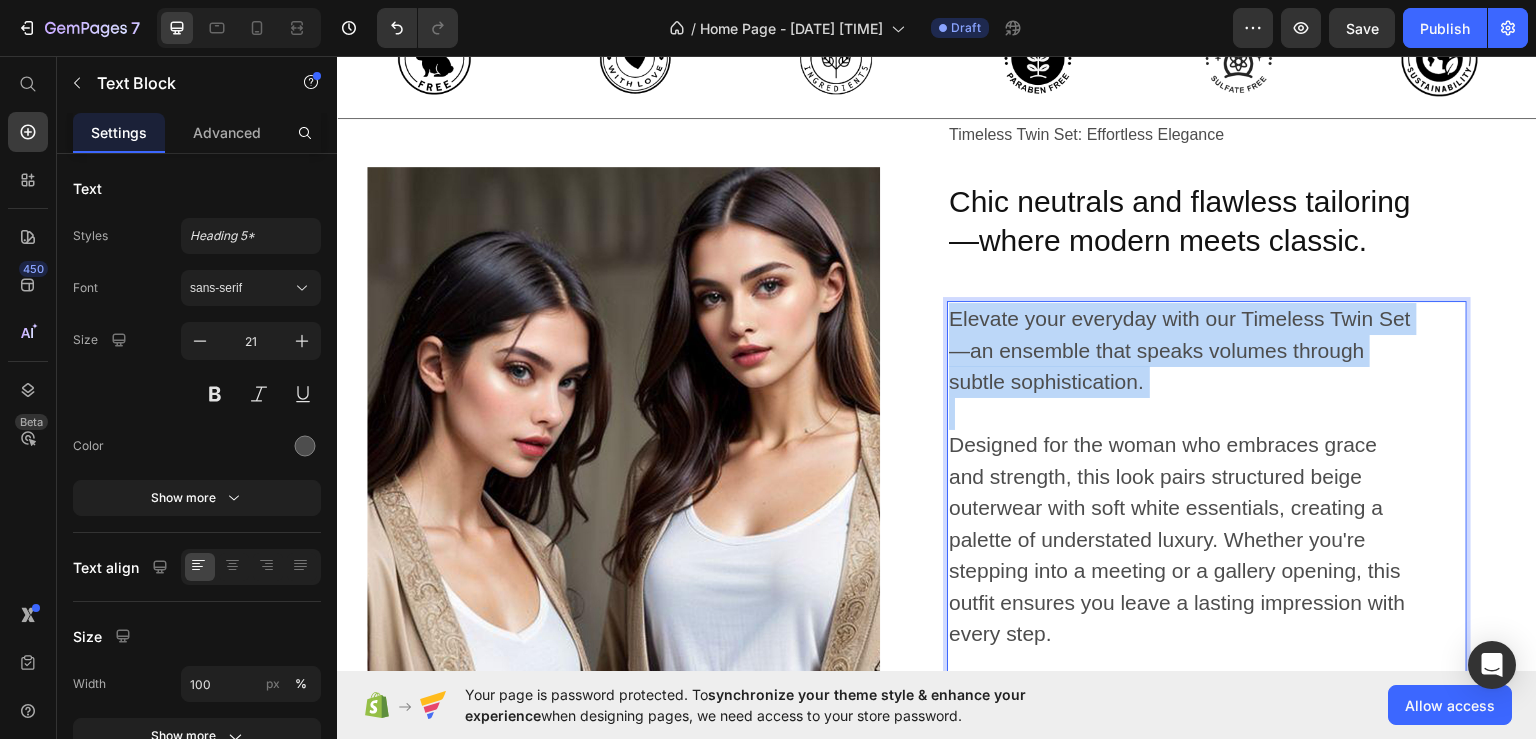 click on "Elevate your everyday with our Timeless Twin Set—an ensemble that speaks volumes through subtle sophistication." at bounding box center (1182, 349) 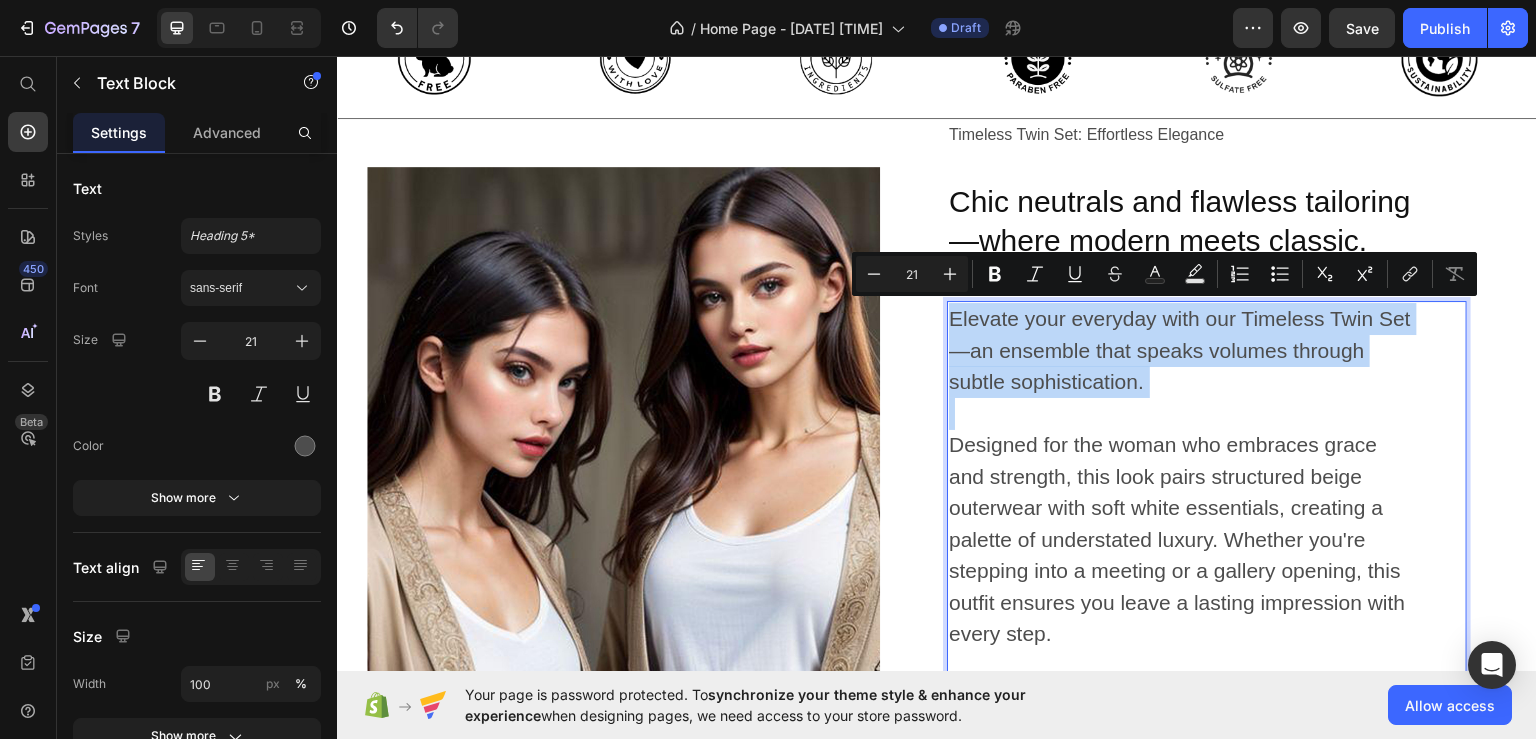 copy on "Elevate your everyday with our Timeless Twin Set—an ensemble that speaks volumes through subtle sophistication." 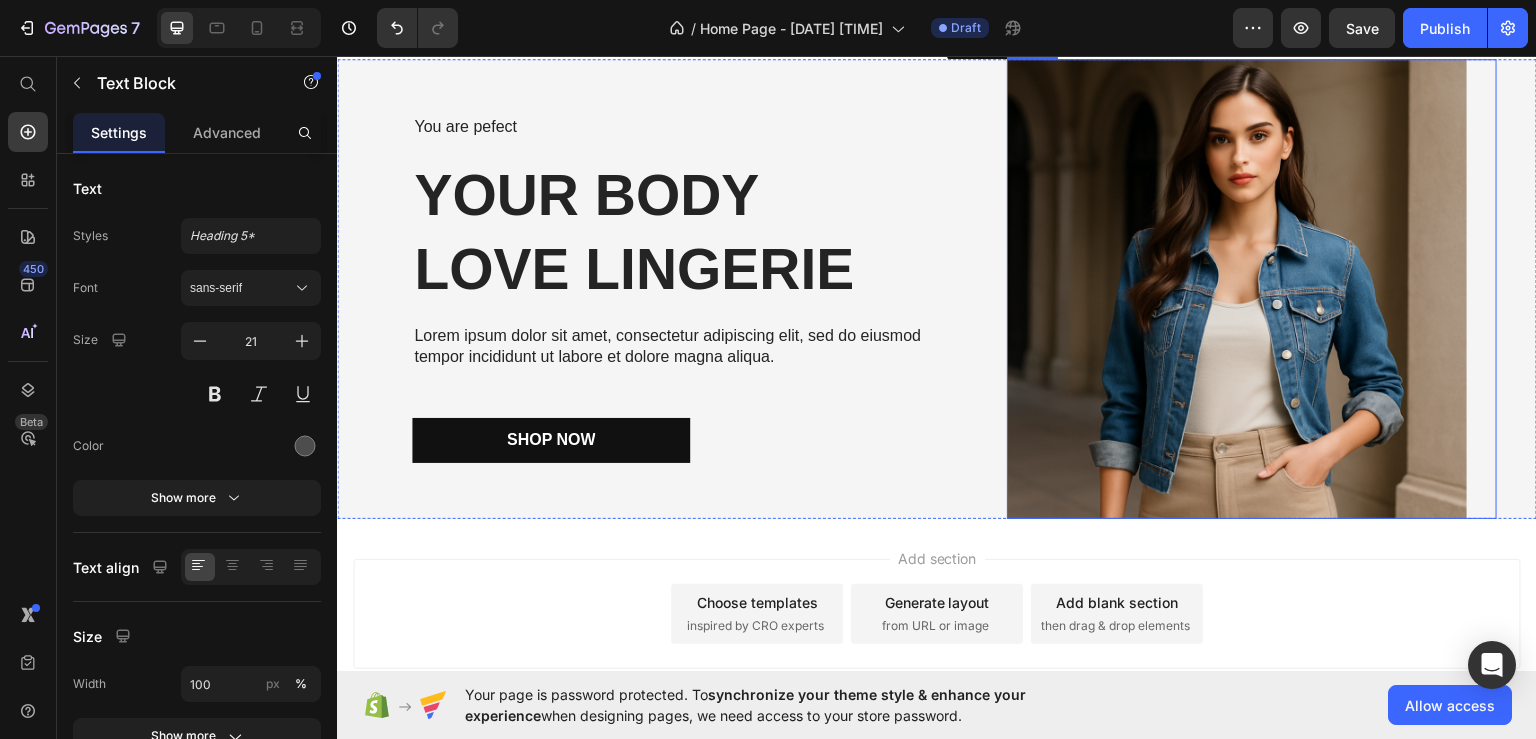 scroll, scrollTop: 1563, scrollLeft: 0, axis: vertical 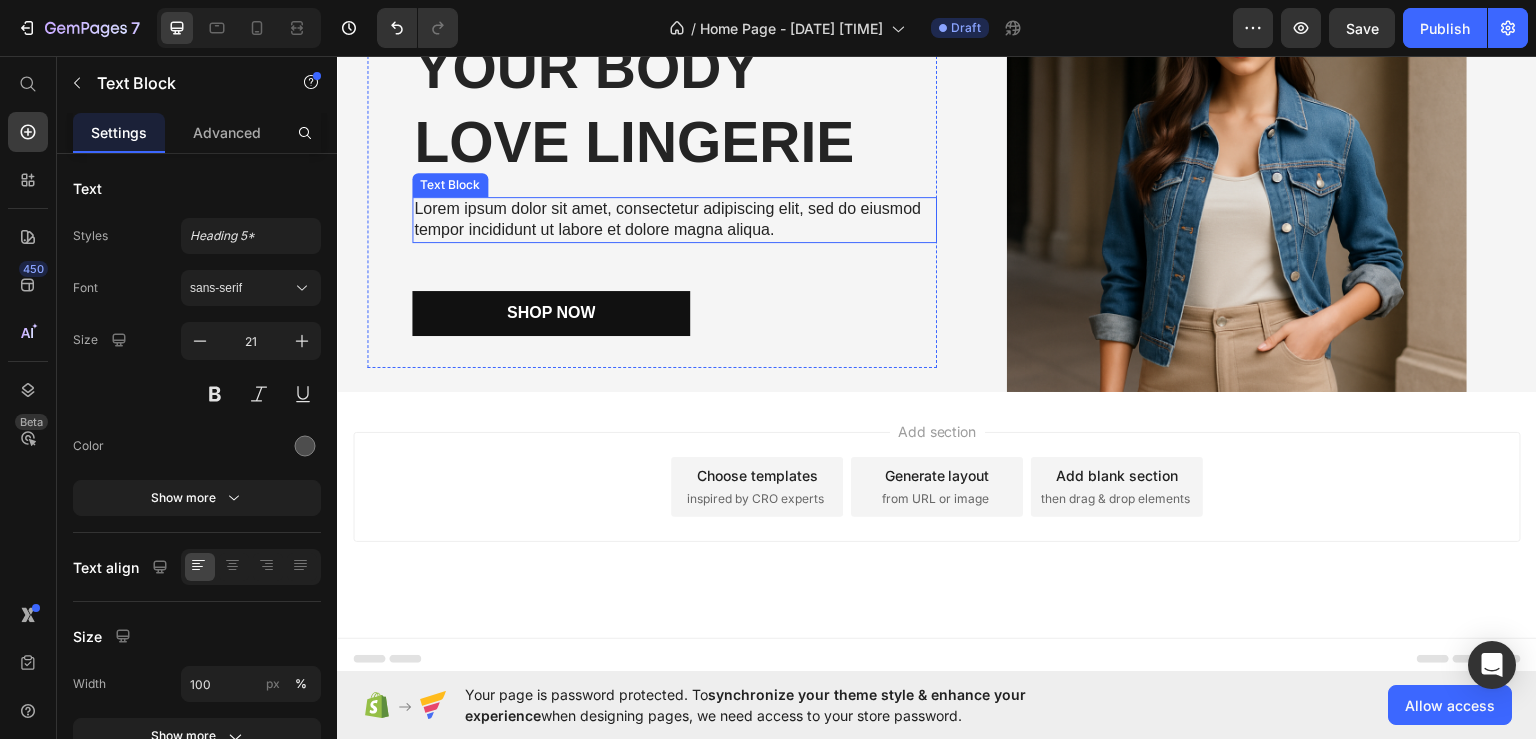 click on "Lorem ipsum dolor sit amet, consectetur adipiscing elit, sed do eiusmod tempor incididunt ut labore et dolore magna aliqua." at bounding box center [674, 219] 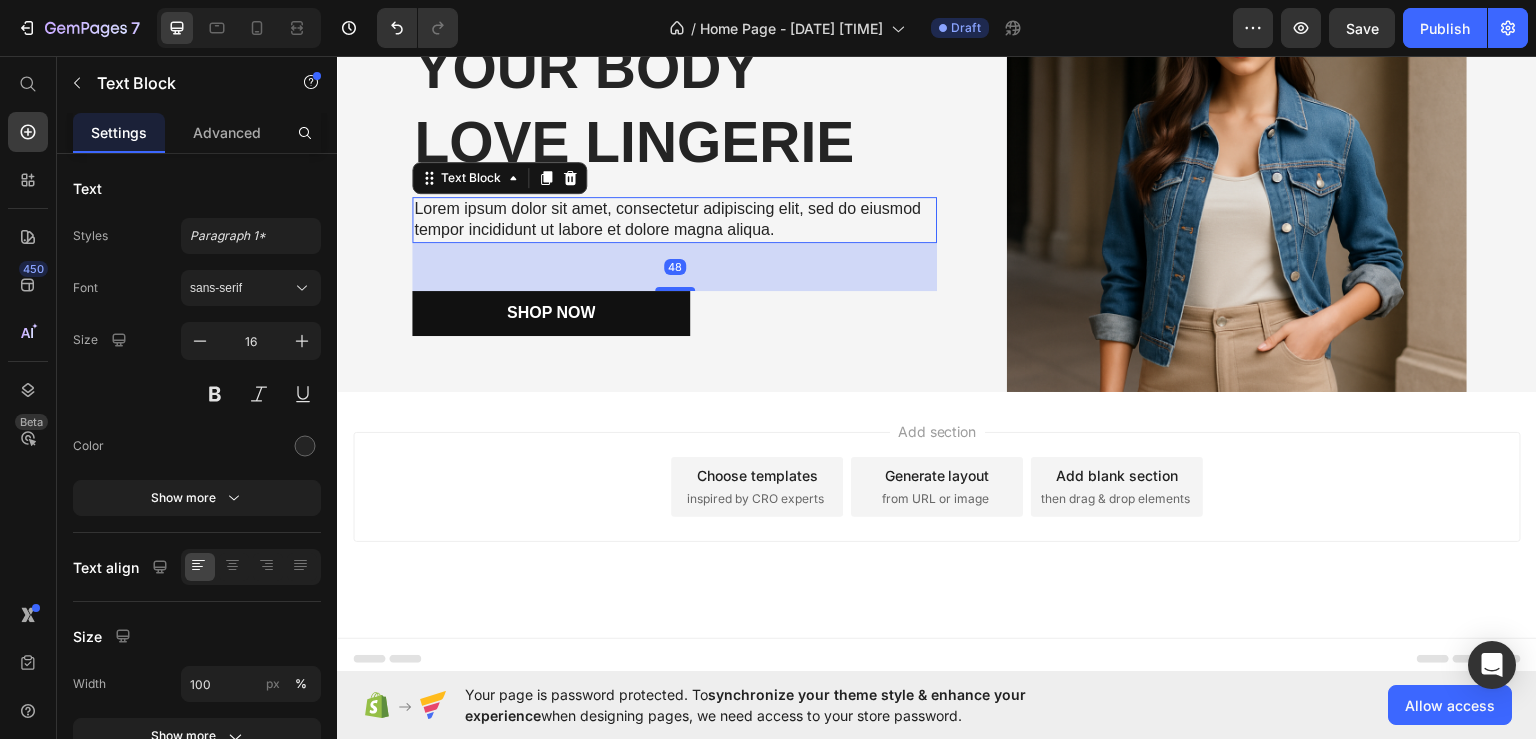click on "Lorem ipsum dolor sit amet, consectetur adipiscing elit, sed do eiusmod tempor incididunt ut labore et dolore magna aliqua." at bounding box center (674, 219) 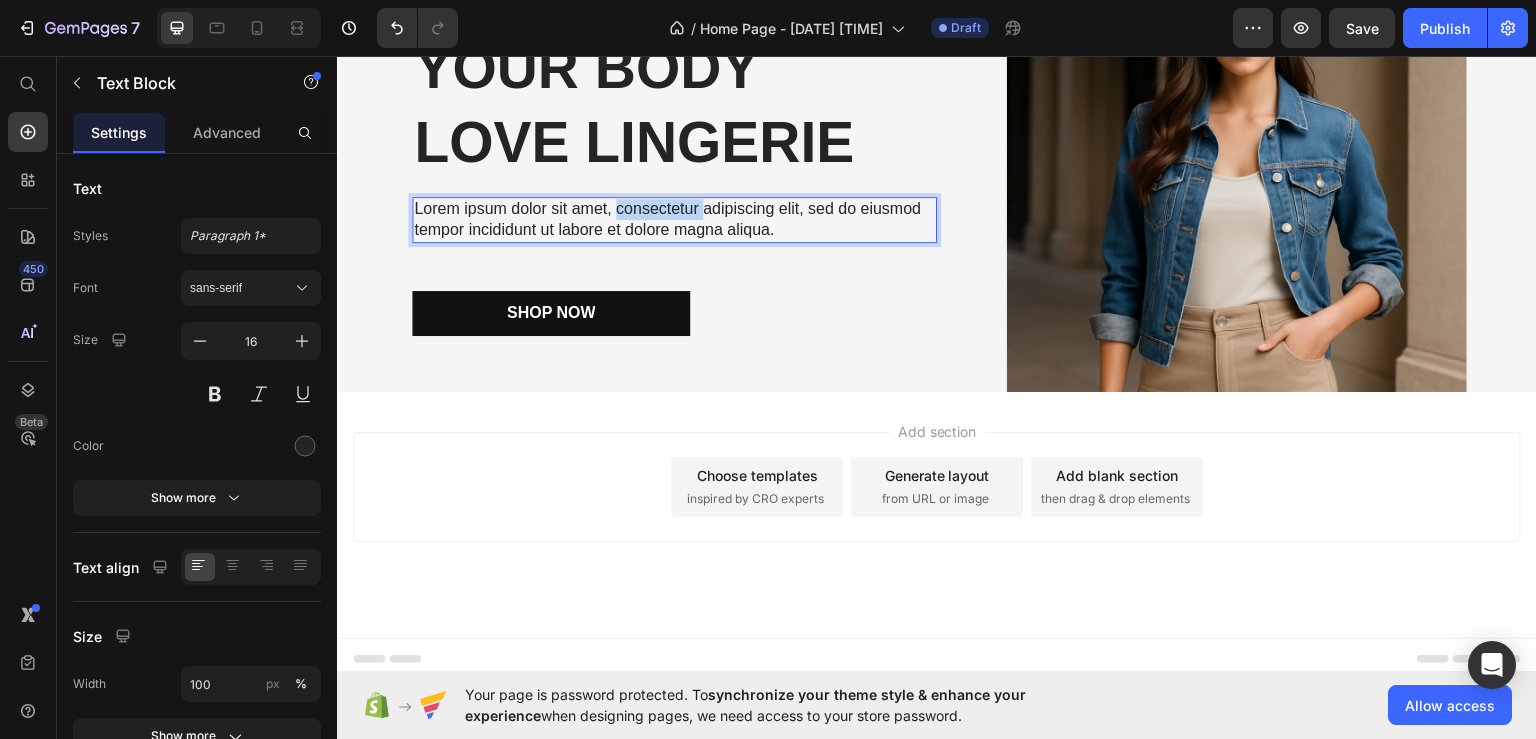 click on "Lorem ipsum dolor sit amet, consectetur adipiscing elit, sed do eiusmod tempor incididunt ut labore et dolore magna aliqua." at bounding box center [674, 219] 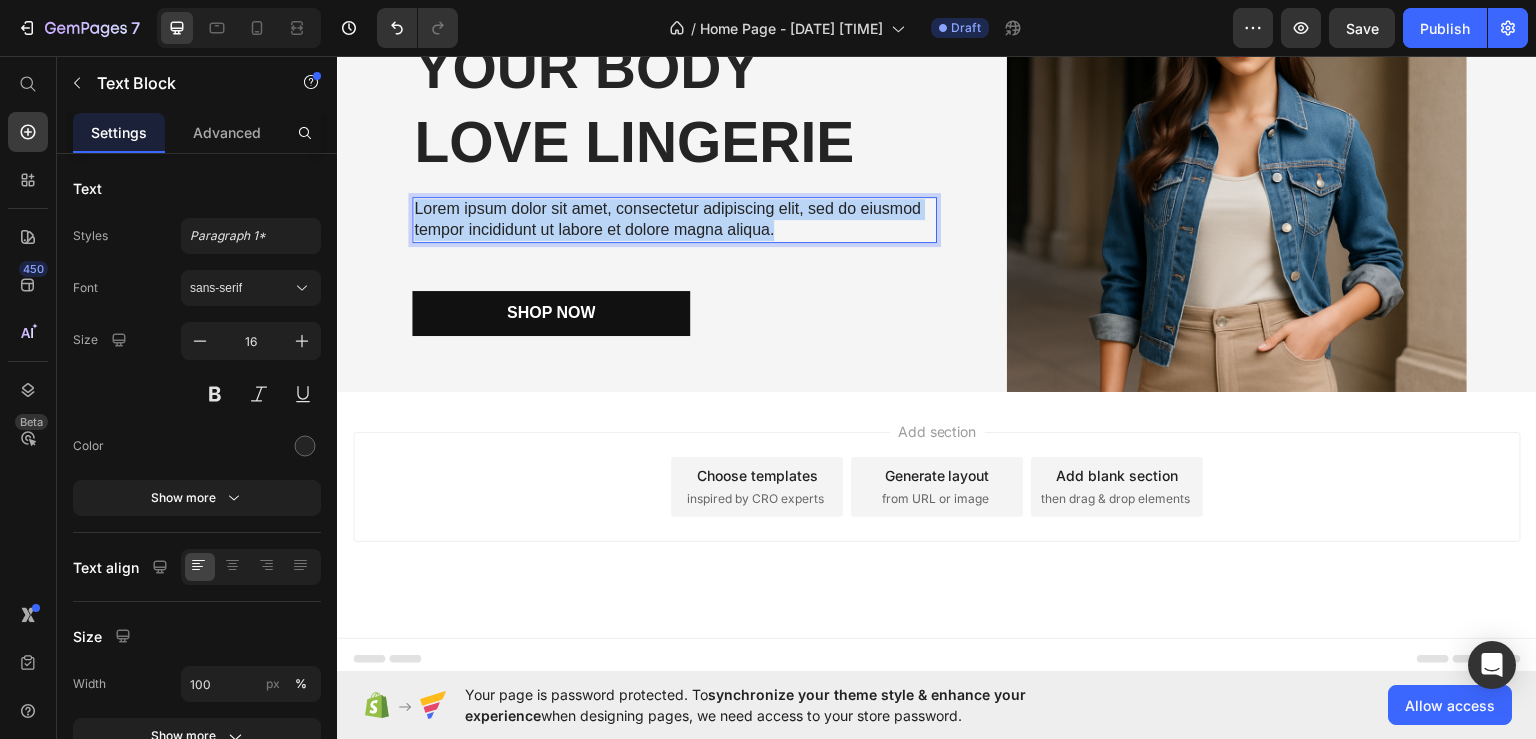 click on "Lorem ipsum dolor sit amet, consectetur adipiscing elit, sed do eiusmod tempor incididunt ut labore et dolore magna aliqua." at bounding box center [674, 219] 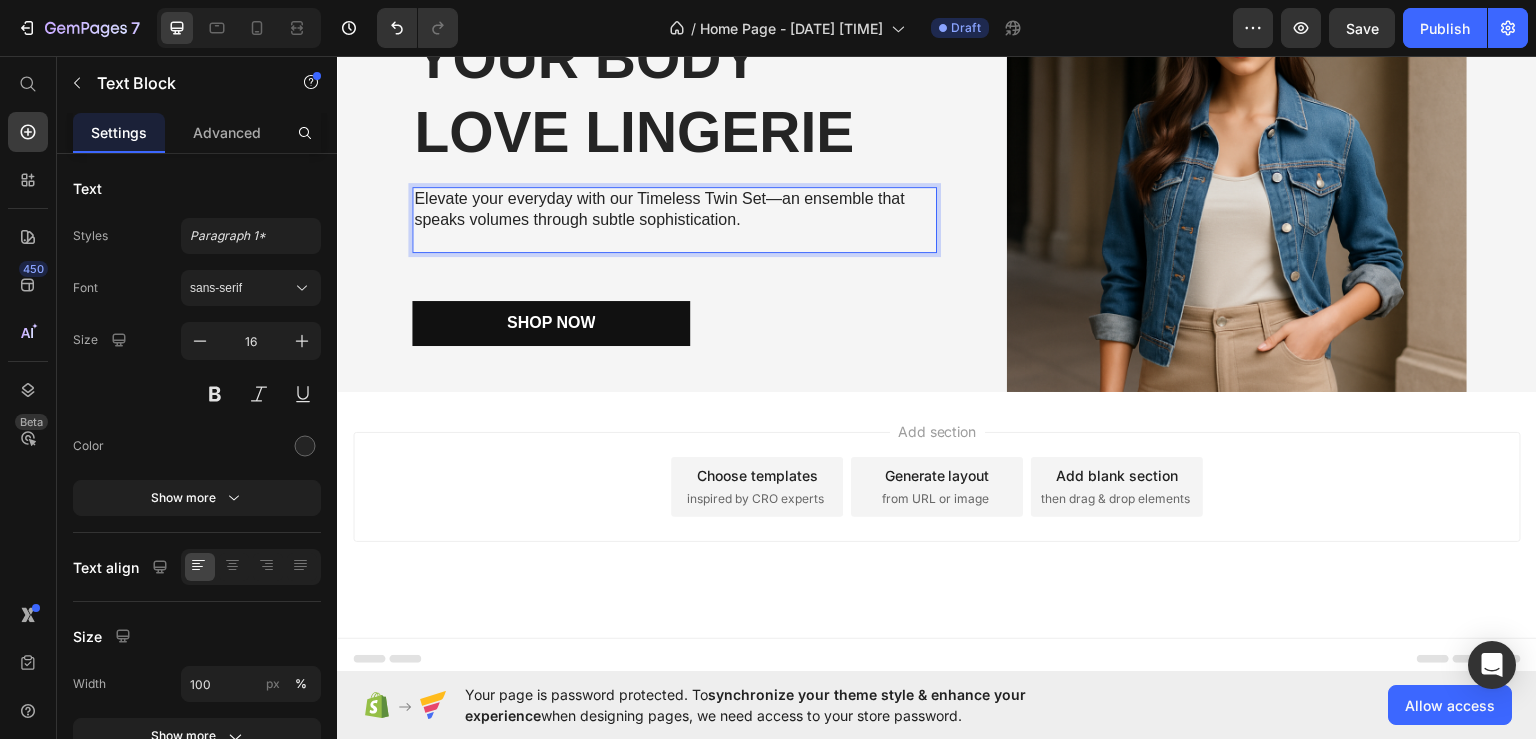 scroll, scrollTop: 1552, scrollLeft: 0, axis: vertical 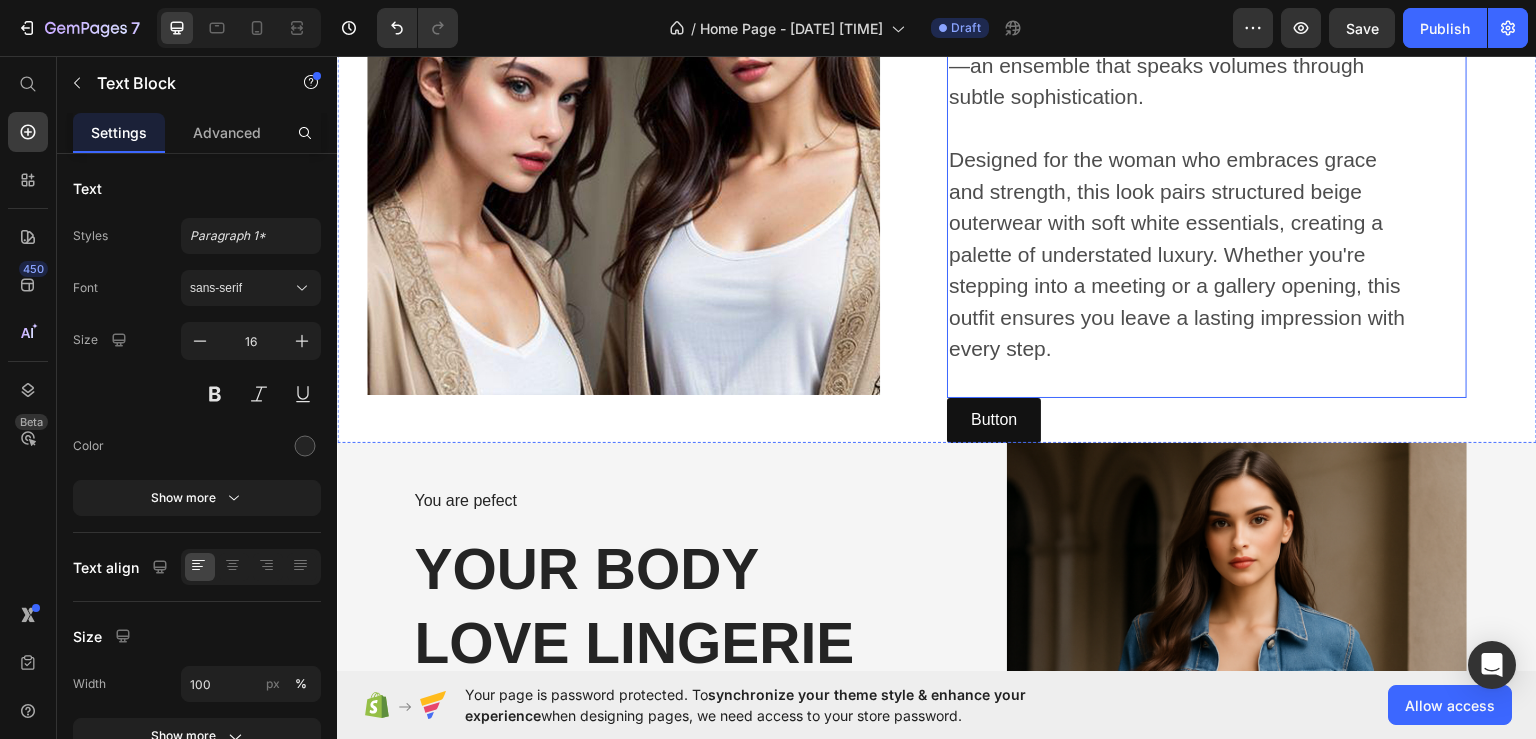 click on "Designed for the woman who embraces grace and strength, this look pairs structured beige outerwear with soft white essentials, creating a palette of understated luxury. Whether you're stepping into a meeting or a gallery opening, this outfit ensures you leave a lasting impression with every step." at bounding box center [1182, 253] 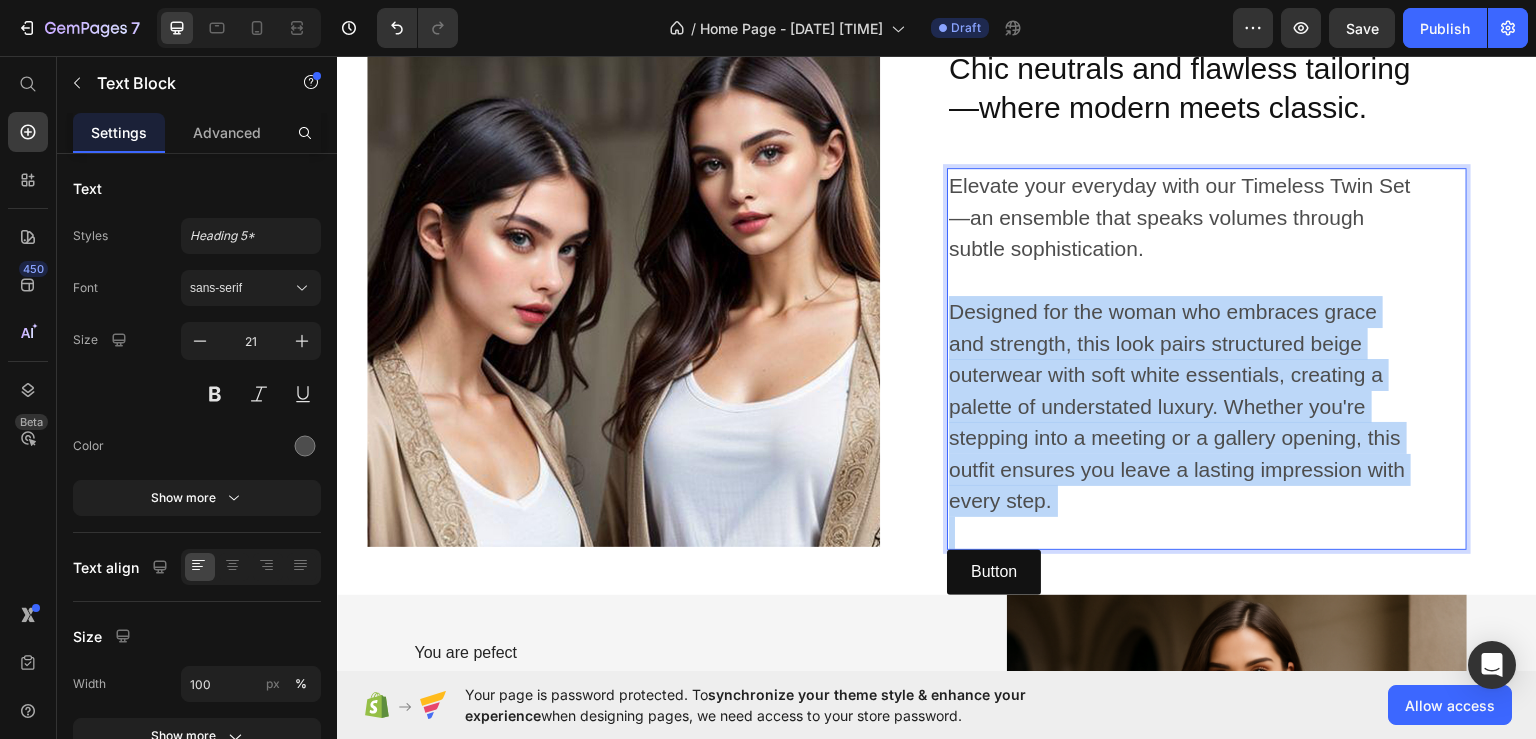 click on "Elevate your everyday with our Timeless Twin Set—an ensemble that speaks volumes through subtle sophistication.  Designed for the woman who embraces grace and strength, this look pairs structured beige outerwear with soft white essentials, creating a palette of understated luxury. Whether you're stepping into a meeting or a gallery opening, this outfit ensures you leave a lasting impression with every step." at bounding box center (1182, 358) 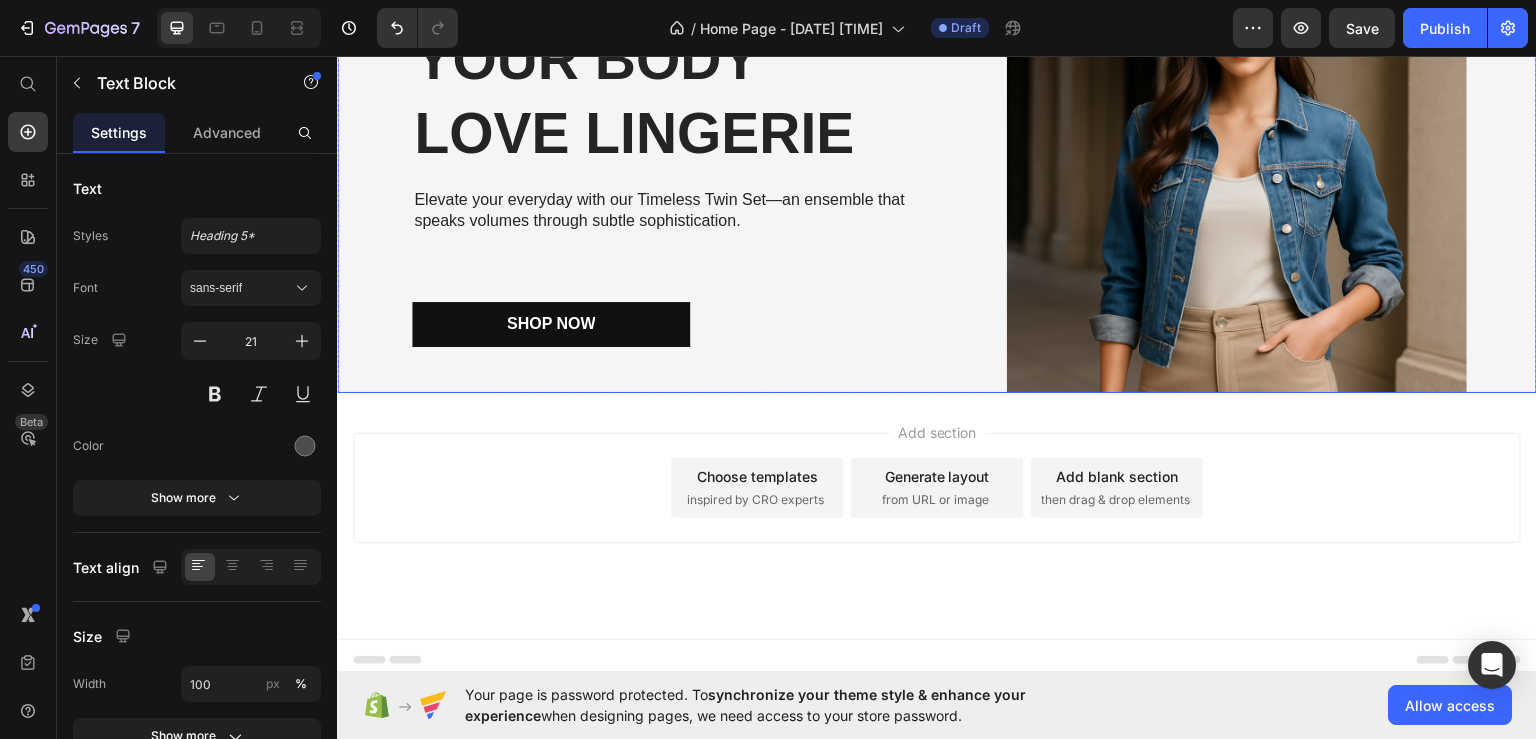 scroll, scrollTop: 1563, scrollLeft: 0, axis: vertical 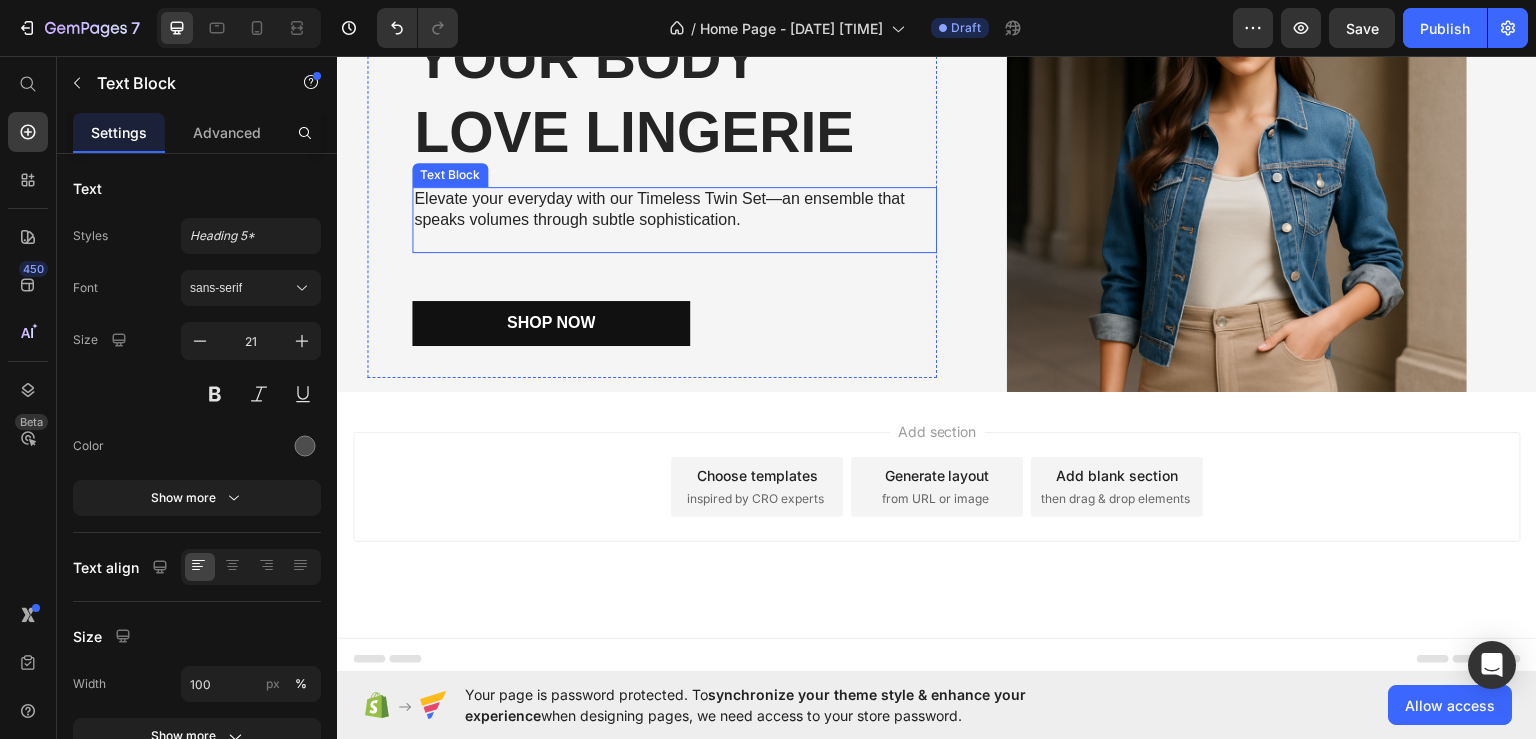 click on "Elevate your everyday with our Timeless Twin Set—an ensemble that speaks volumes through subtle sophistication." at bounding box center (674, 209) 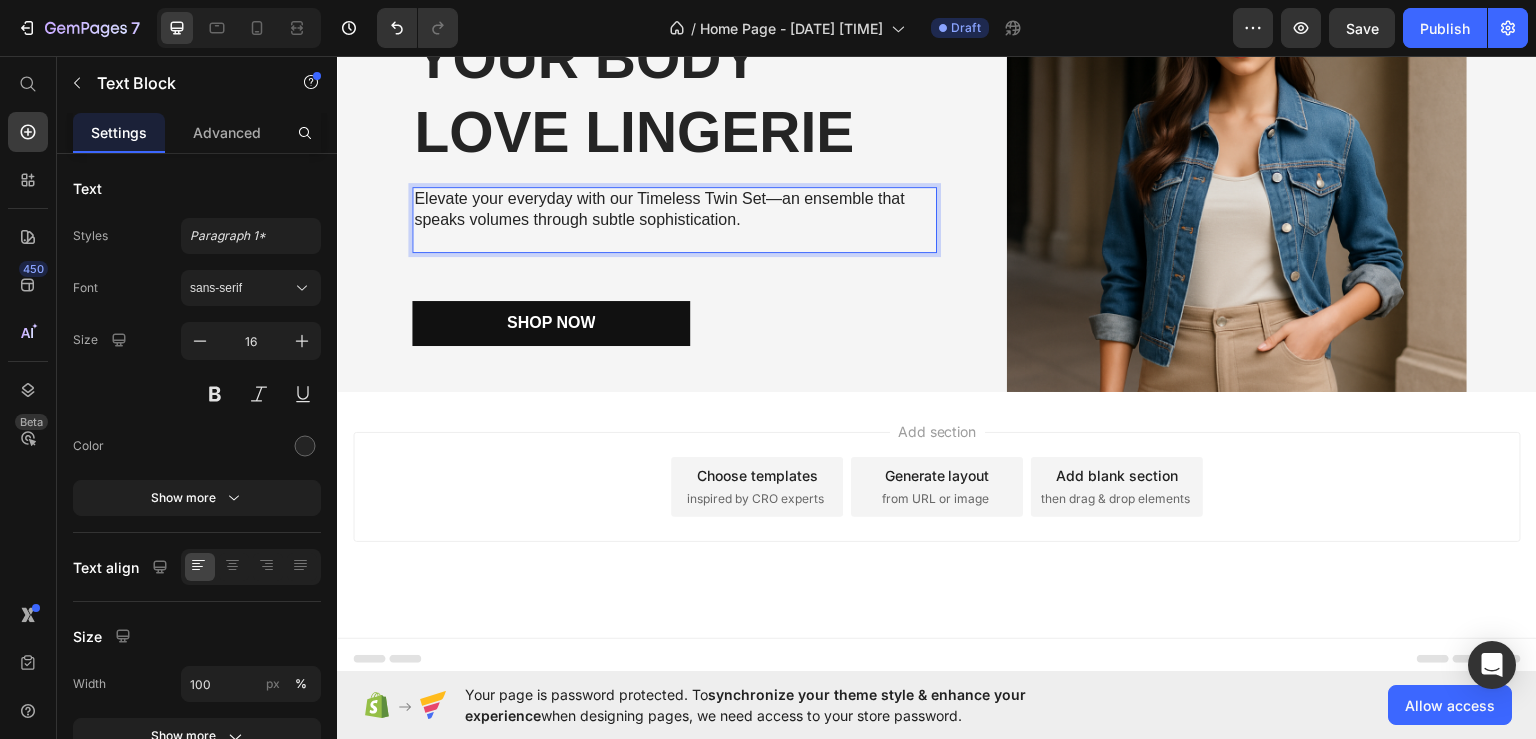 click on "Elevate your everyday with our Timeless Twin Set—an ensemble that speaks volumes through subtle sophistication." at bounding box center (674, 209) 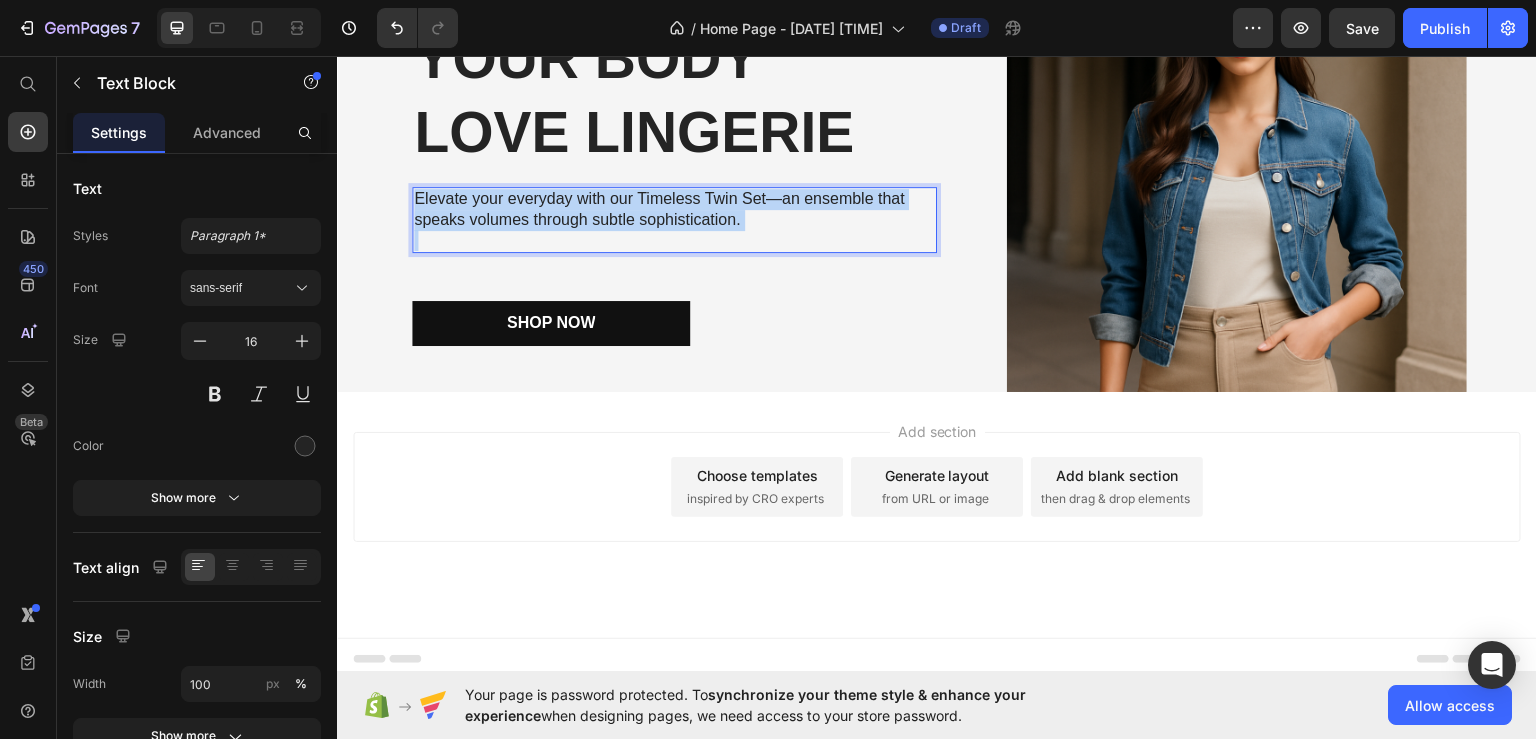 click on "Elevate your everyday with our Timeless Twin Set—an ensemble that speaks volumes through subtle sophistication." at bounding box center [674, 209] 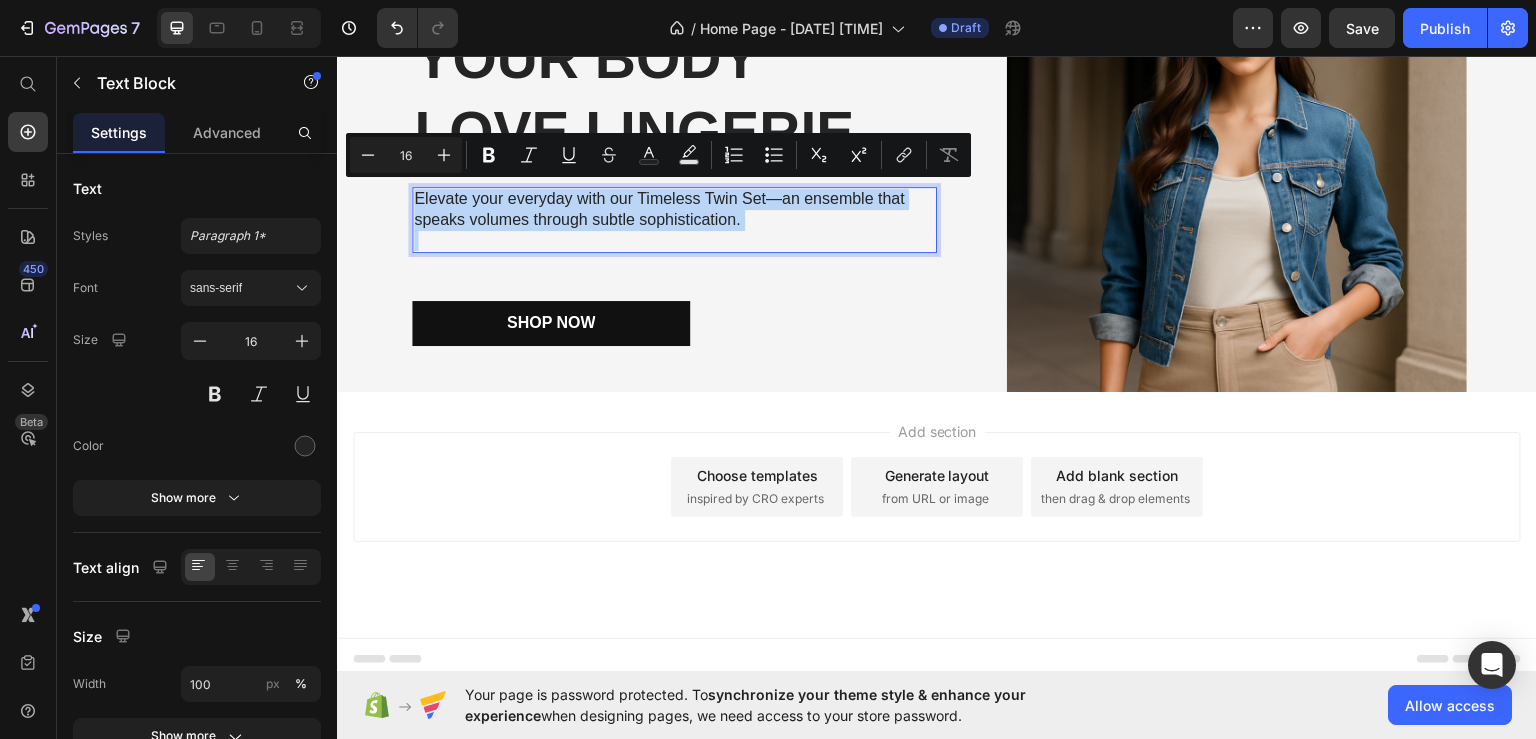 click on "Elevate your everyday with our Timeless Twin Set—an ensemble that speaks volumes through subtle sophistication." at bounding box center (674, 209) 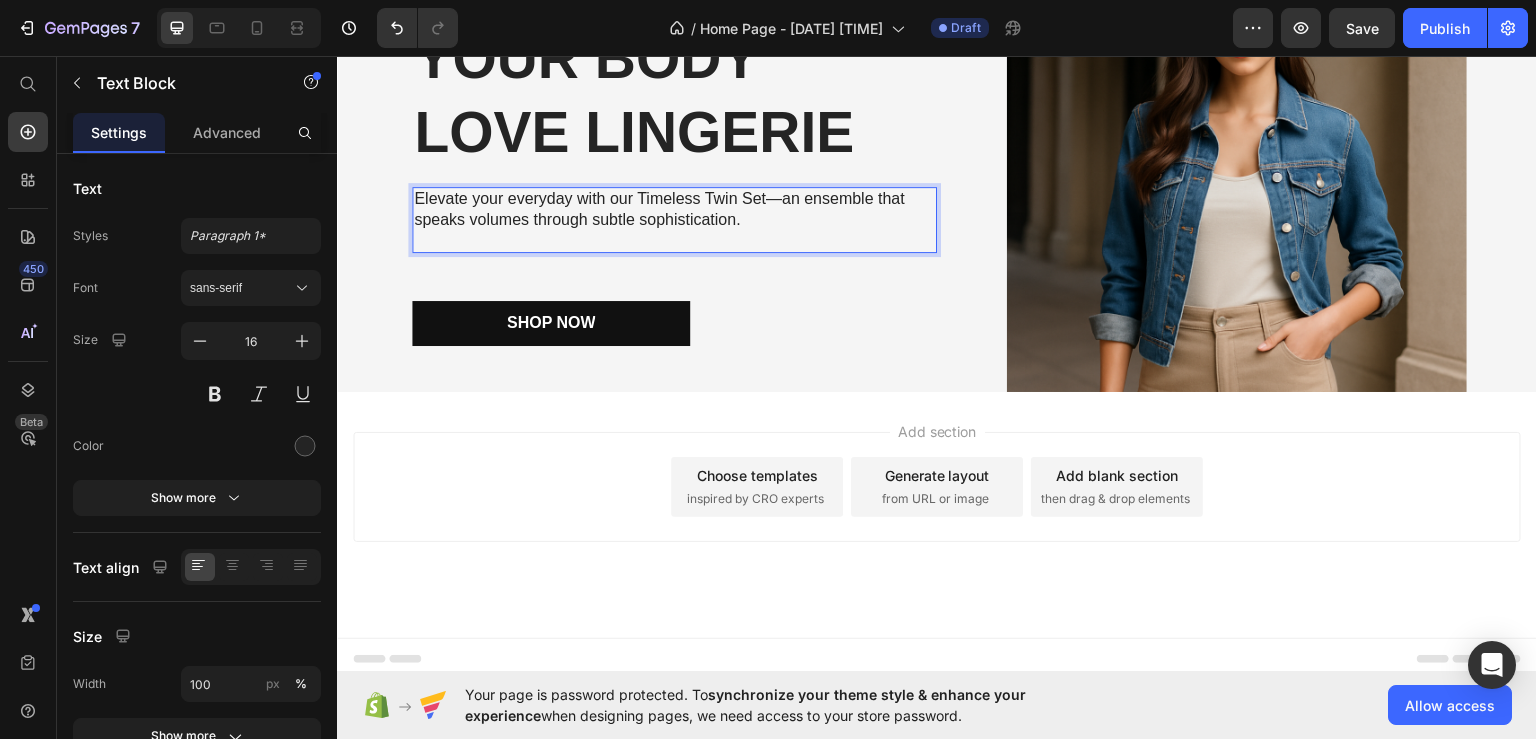 scroll, scrollTop: 1553, scrollLeft: 0, axis: vertical 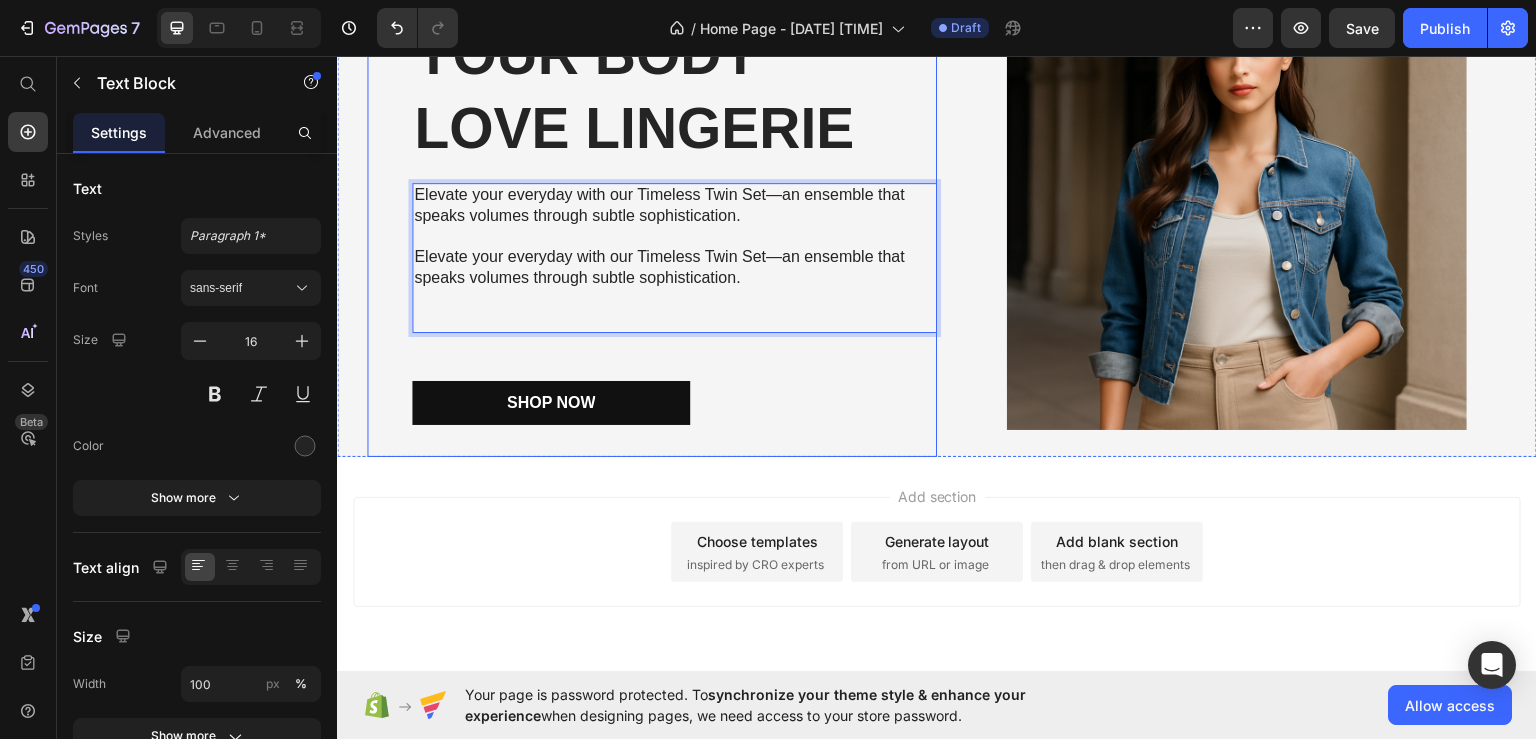 drag, startPoint x: 761, startPoint y: 274, endPoint x: 403, endPoint y: 260, distance: 358.27365 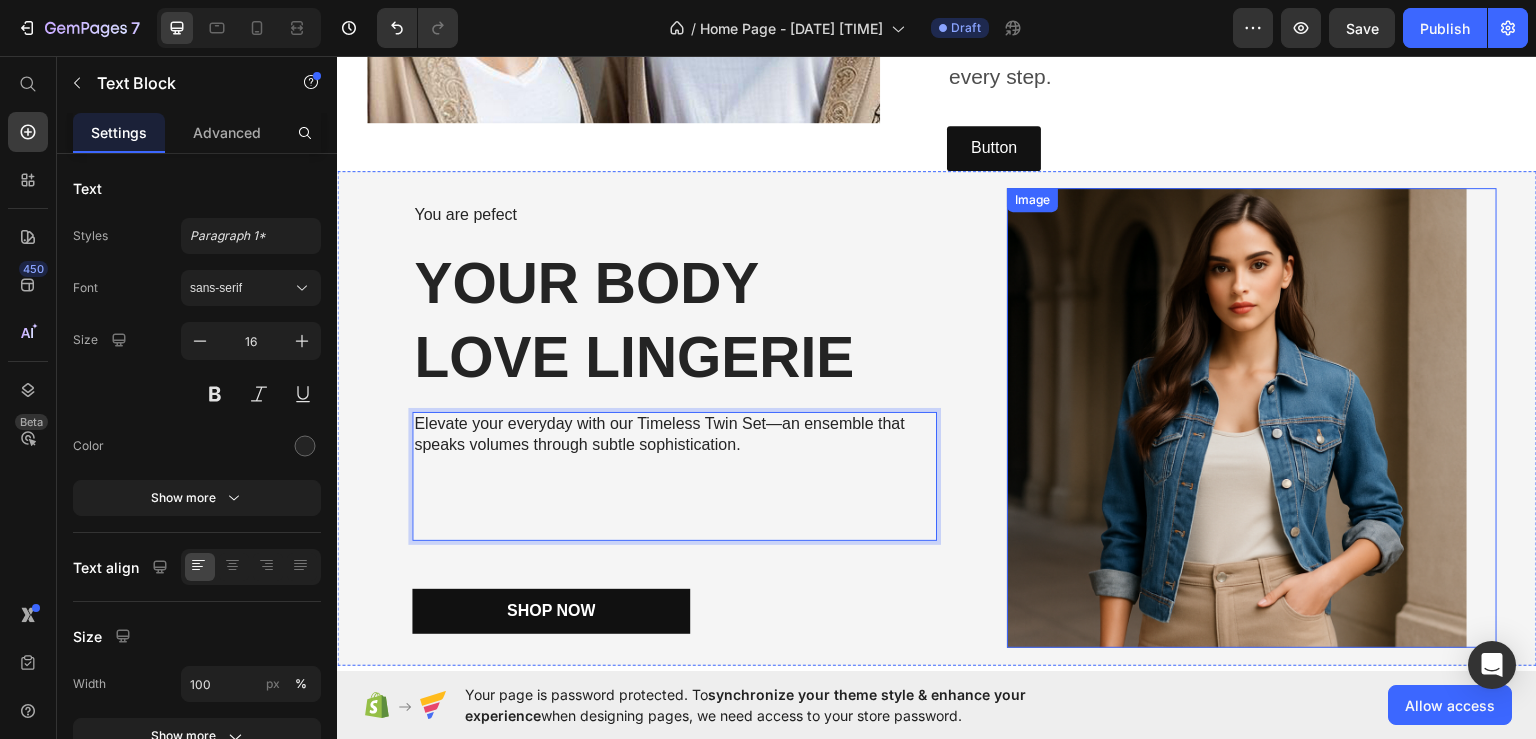 scroll, scrollTop: 1052, scrollLeft: 0, axis: vertical 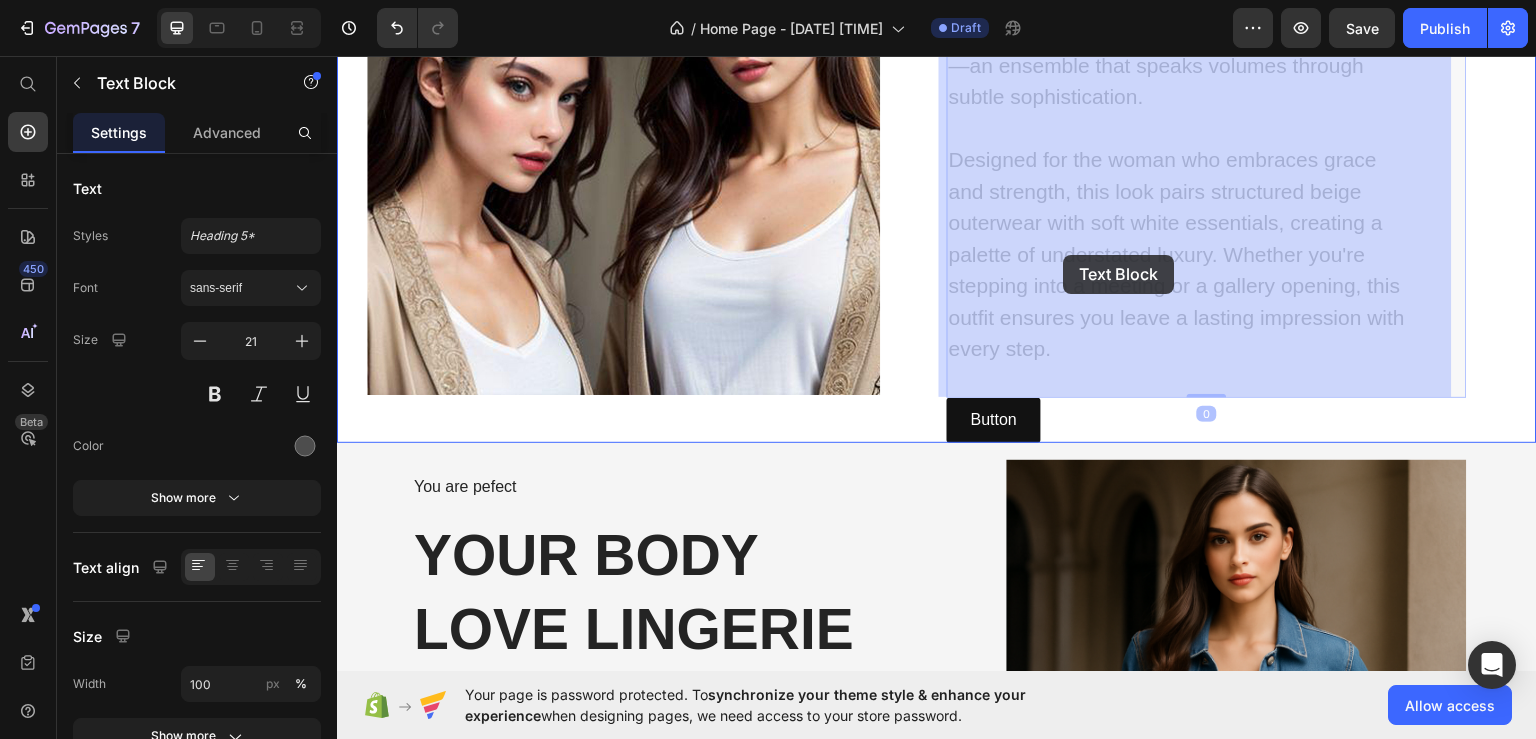 drag, startPoint x: 975, startPoint y: 158, endPoint x: 1064, endPoint y: 254, distance: 130.90837 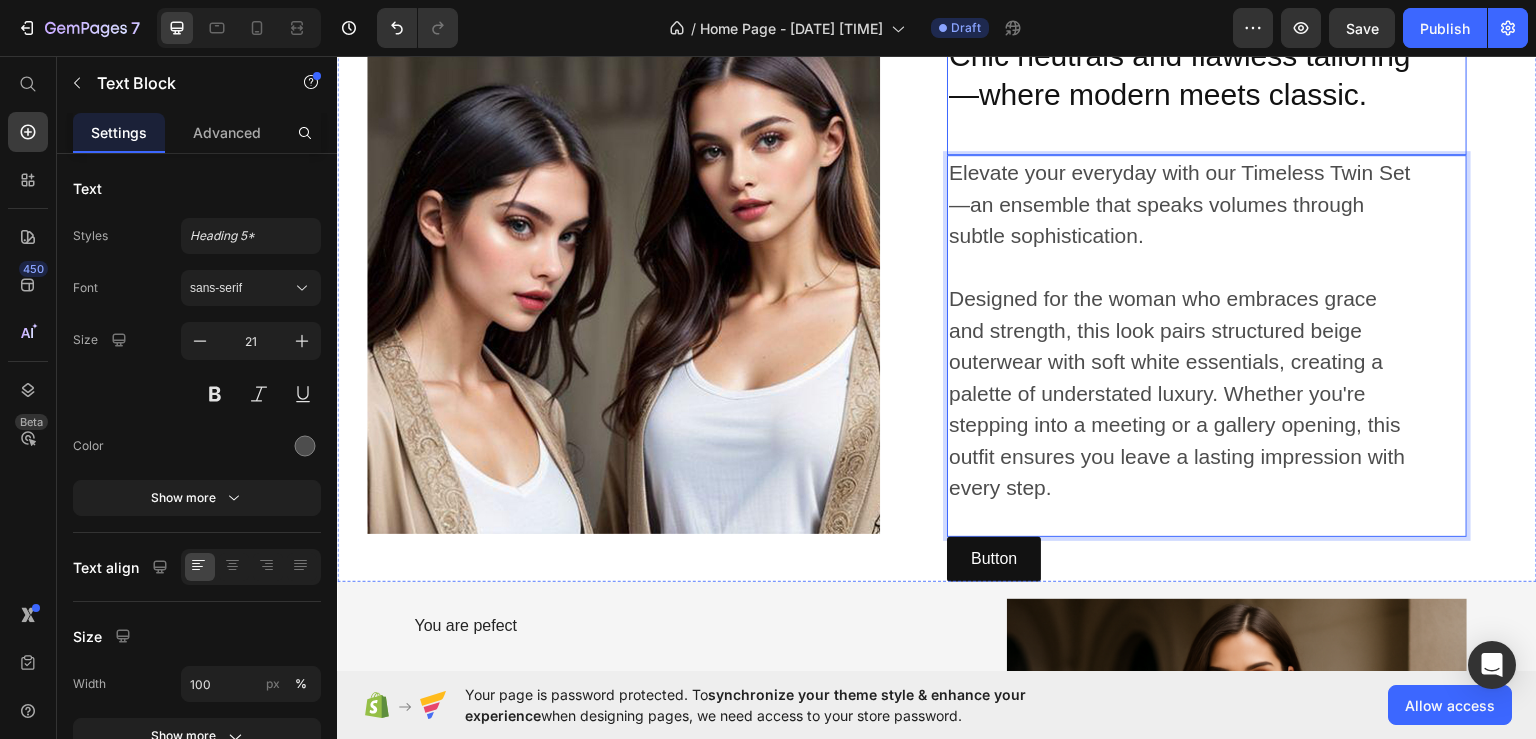 scroll, scrollTop: 920, scrollLeft: 0, axis: vertical 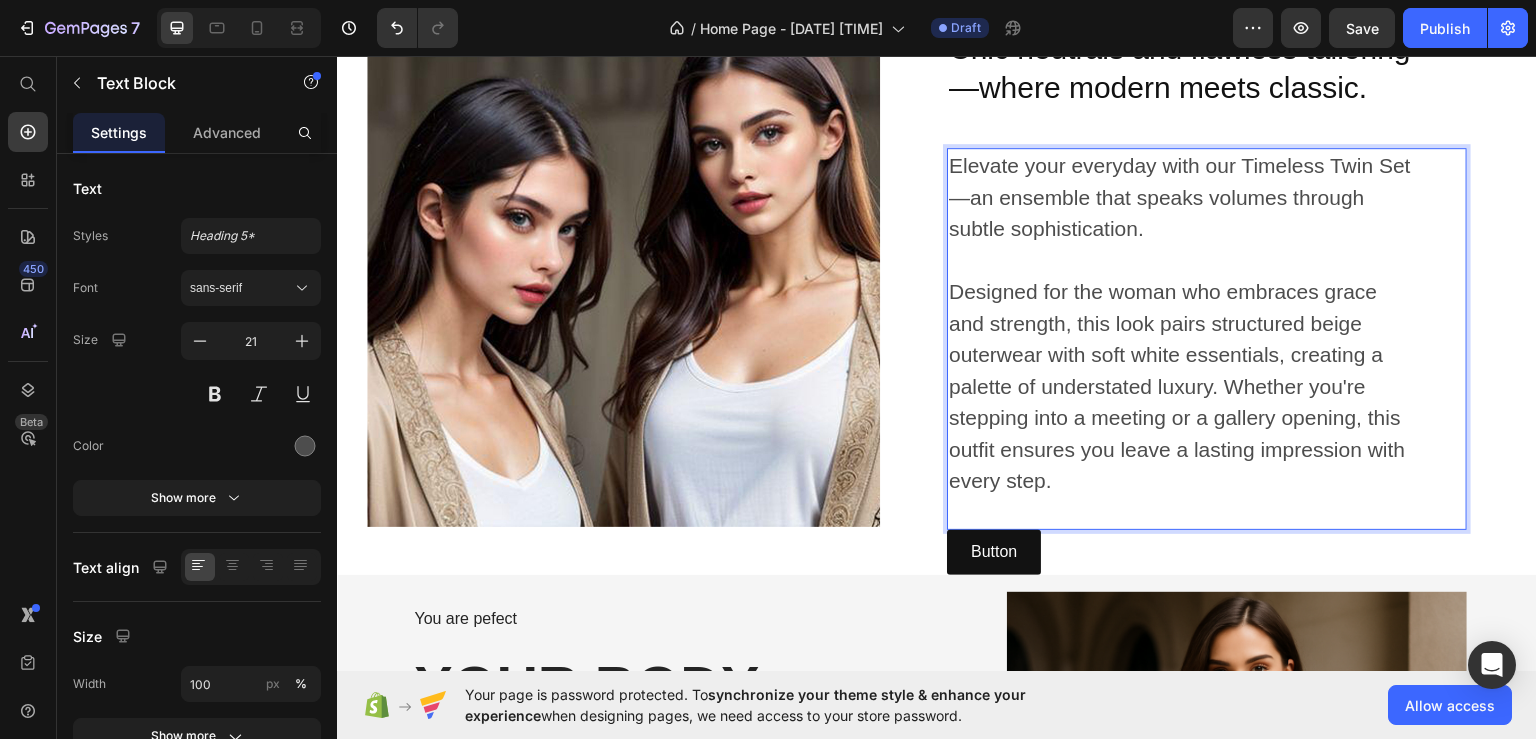 click on "Designed for the woman who embraces grace and strength, this look pairs structured beige outerwear with soft white essentials, creating a palette of understated luxury. Whether you're stepping into a meeting or a gallery opening, this outfit ensures you leave a lasting impression with every step." at bounding box center [1182, 385] 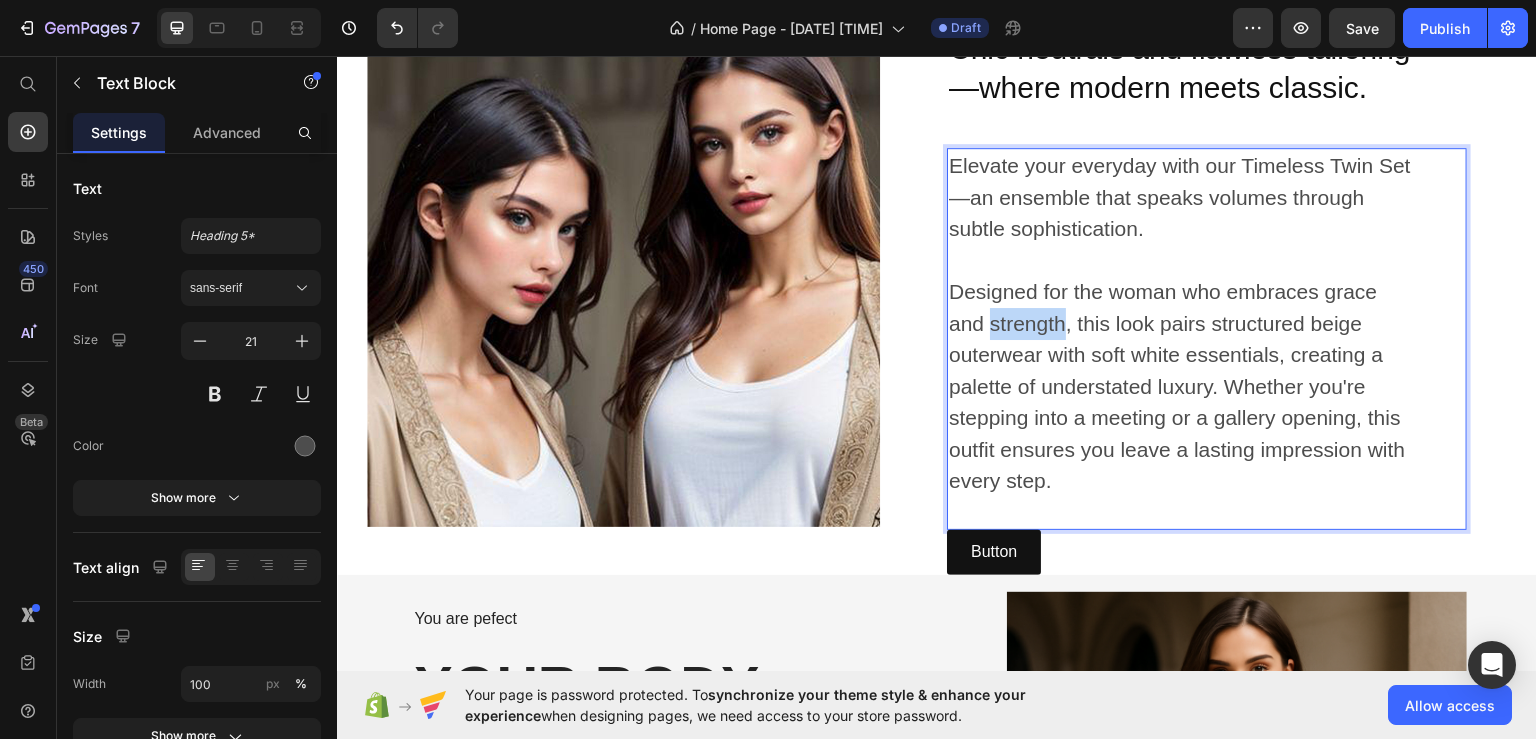 click on "Designed for the woman who embraces grace and strength, this look pairs structured beige outerwear with soft white essentials, creating a palette of understated luxury. Whether you're stepping into a meeting or a gallery opening, this outfit ensures you leave a lasting impression with every step." at bounding box center [1182, 385] 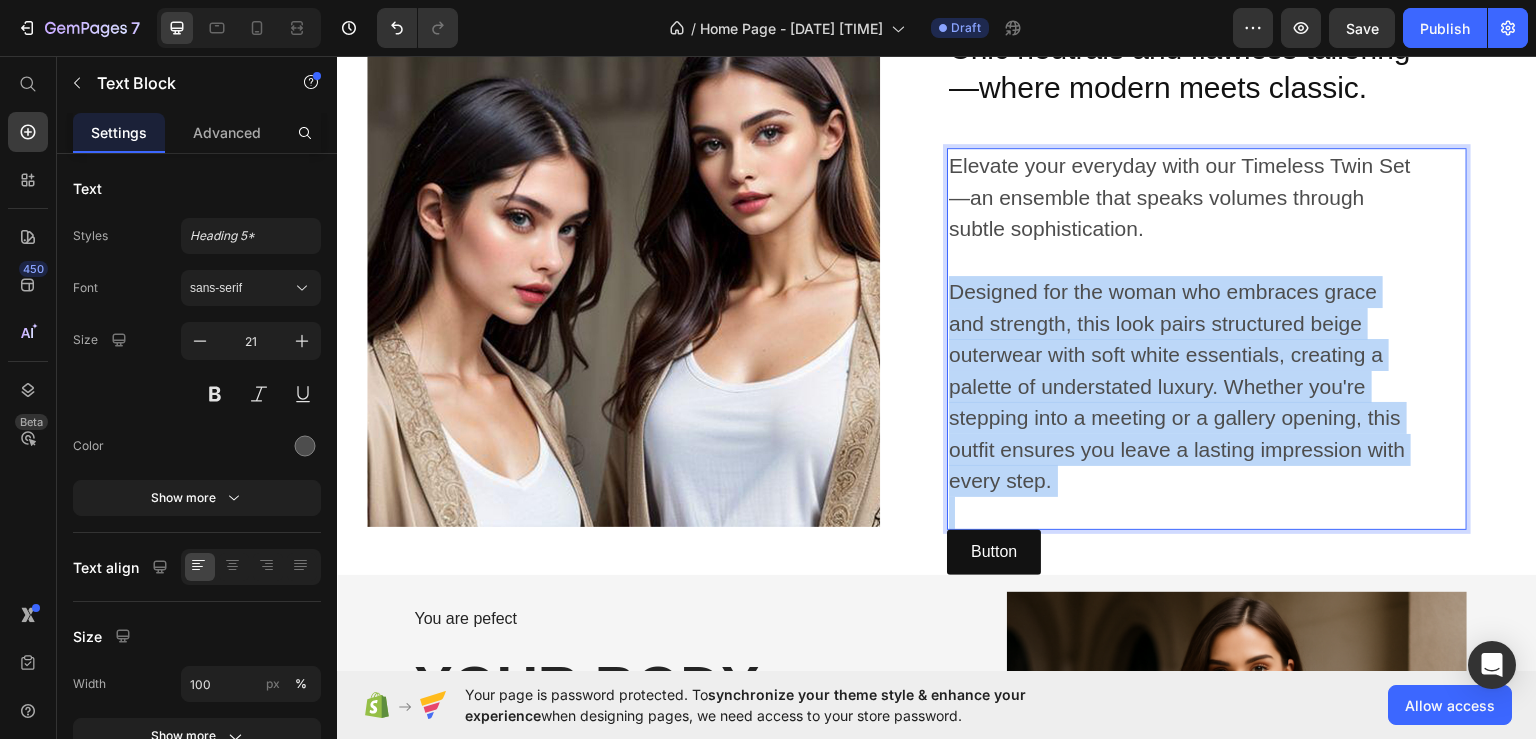 click on "Designed for the woman who embraces grace and strength, this look pairs structured beige outerwear with soft white essentials, creating a palette of understated luxury. Whether you're stepping into a meeting or a gallery opening, this outfit ensures you leave a lasting impression with every step." at bounding box center [1182, 385] 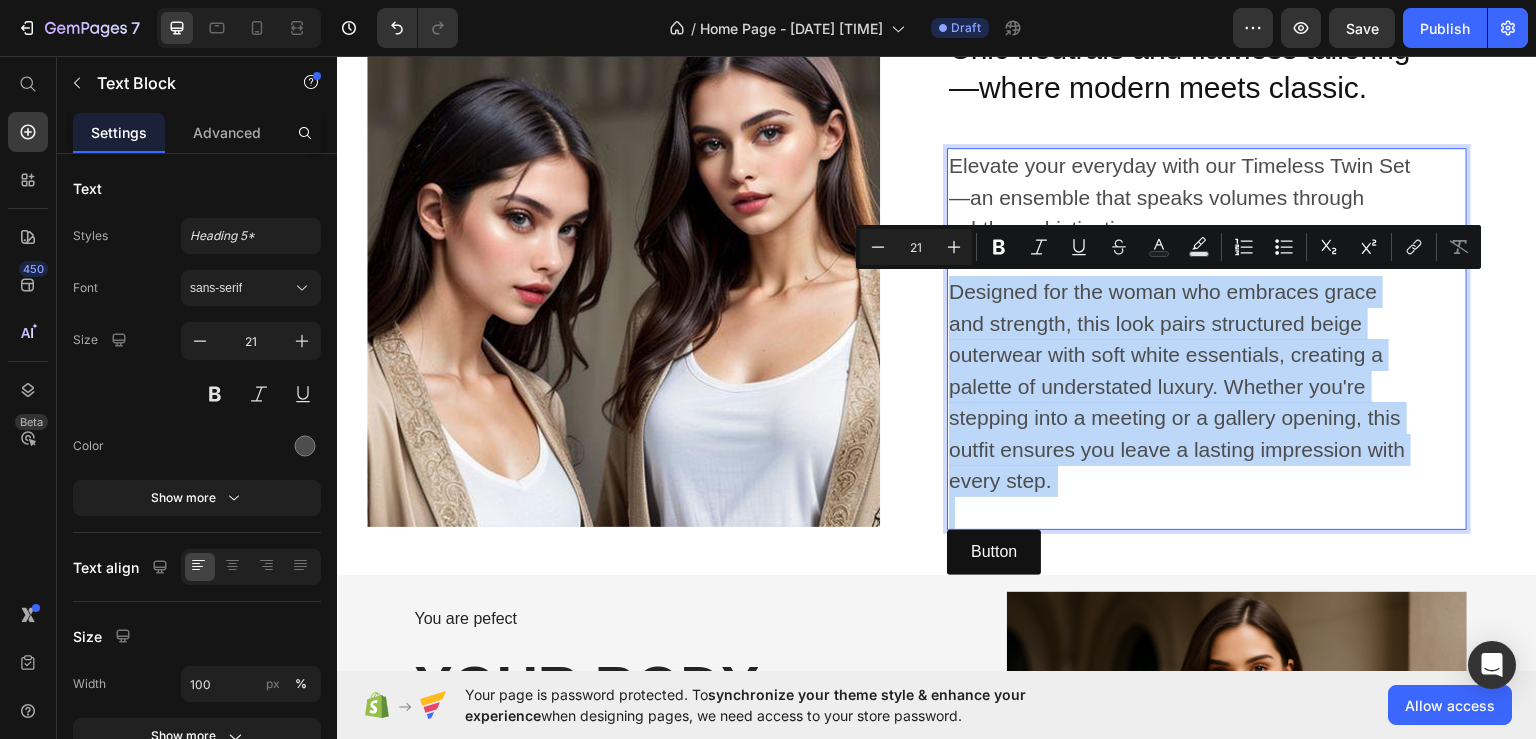 copy on "Designed for the woman who embraces grace and strength, this look pairs structured beige outerwear with soft white essentials, creating a palette of understated luxury. Whether you're stepping into a meeting or a gallery opening, this outfit ensures you leave a lasting impression with every step." 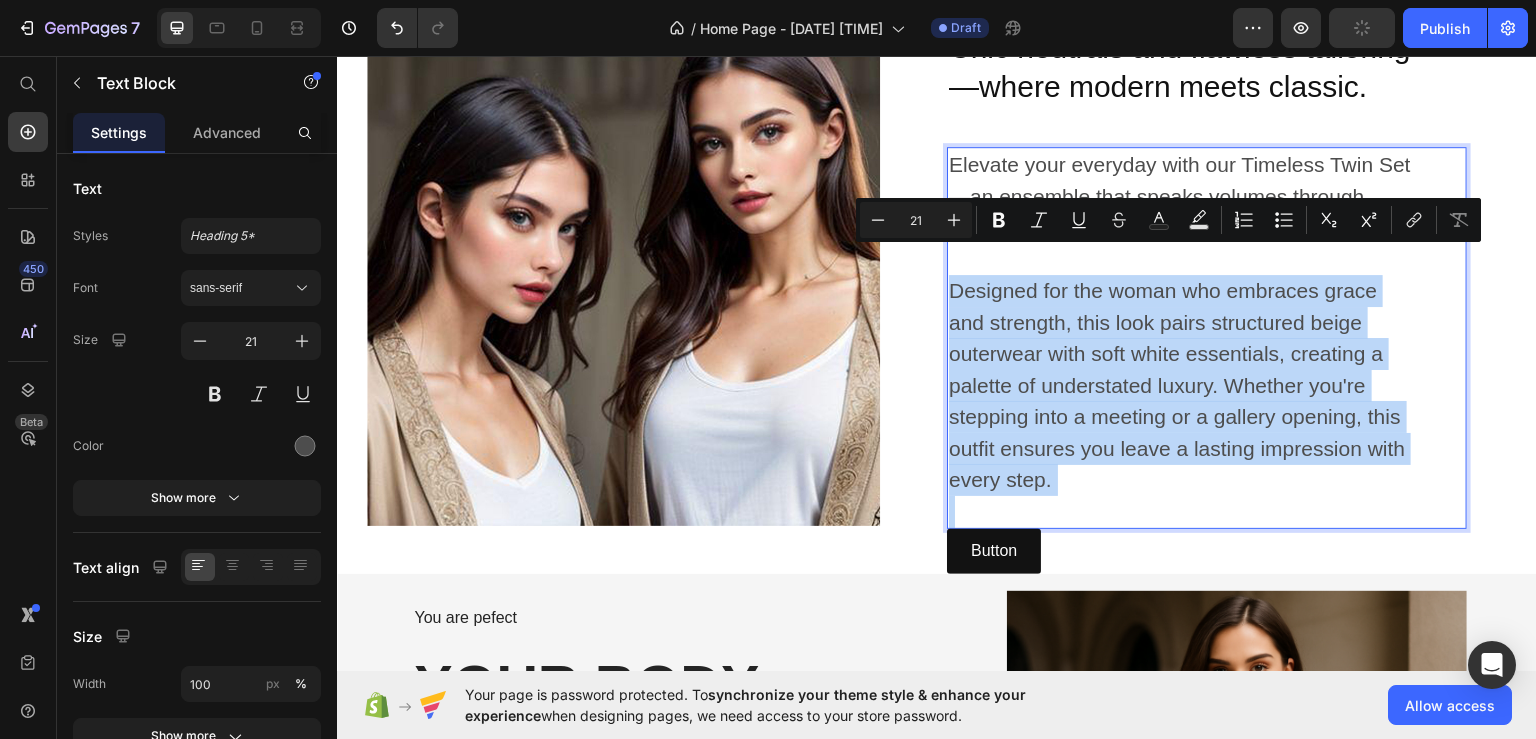 scroll, scrollTop: 1421, scrollLeft: 0, axis: vertical 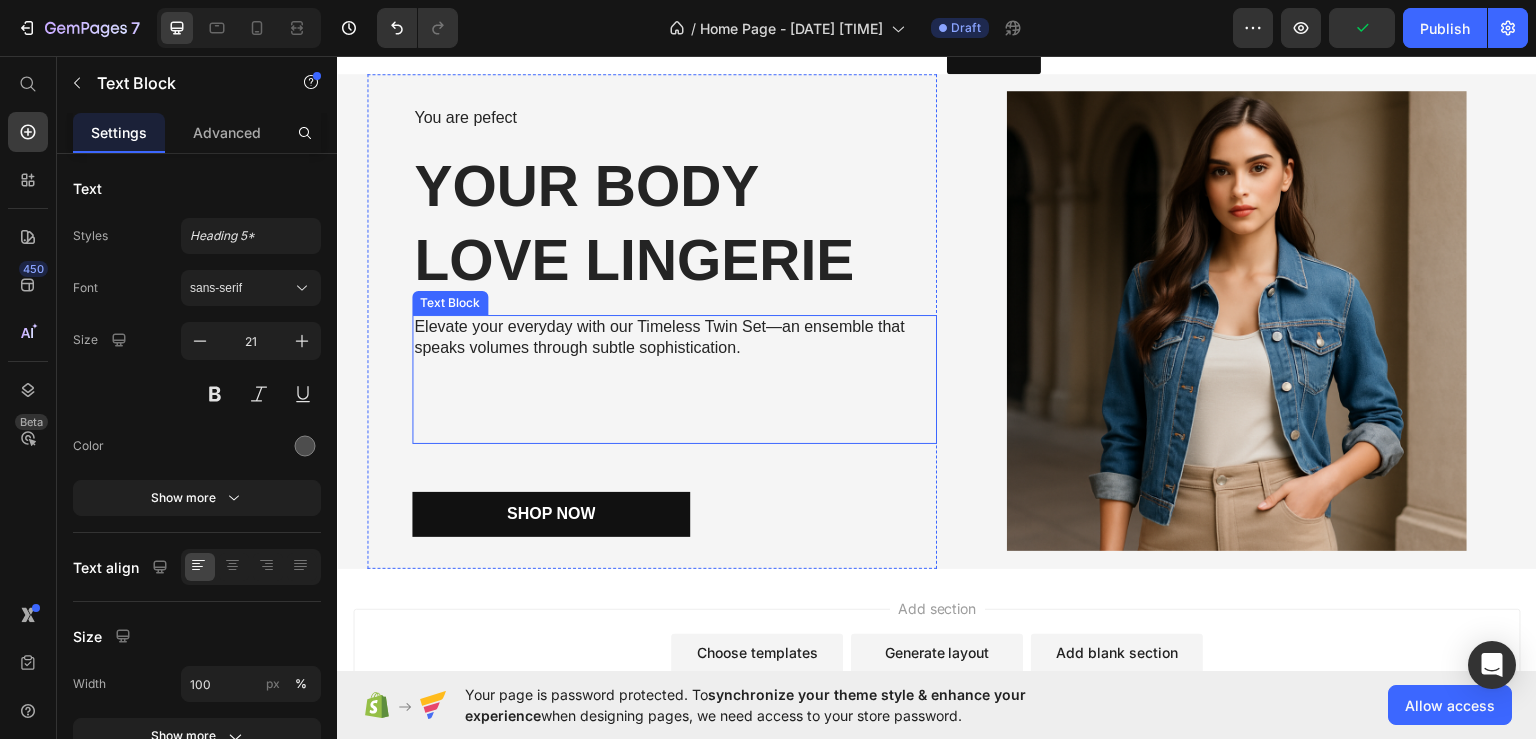 click at bounding box center (674, 388) 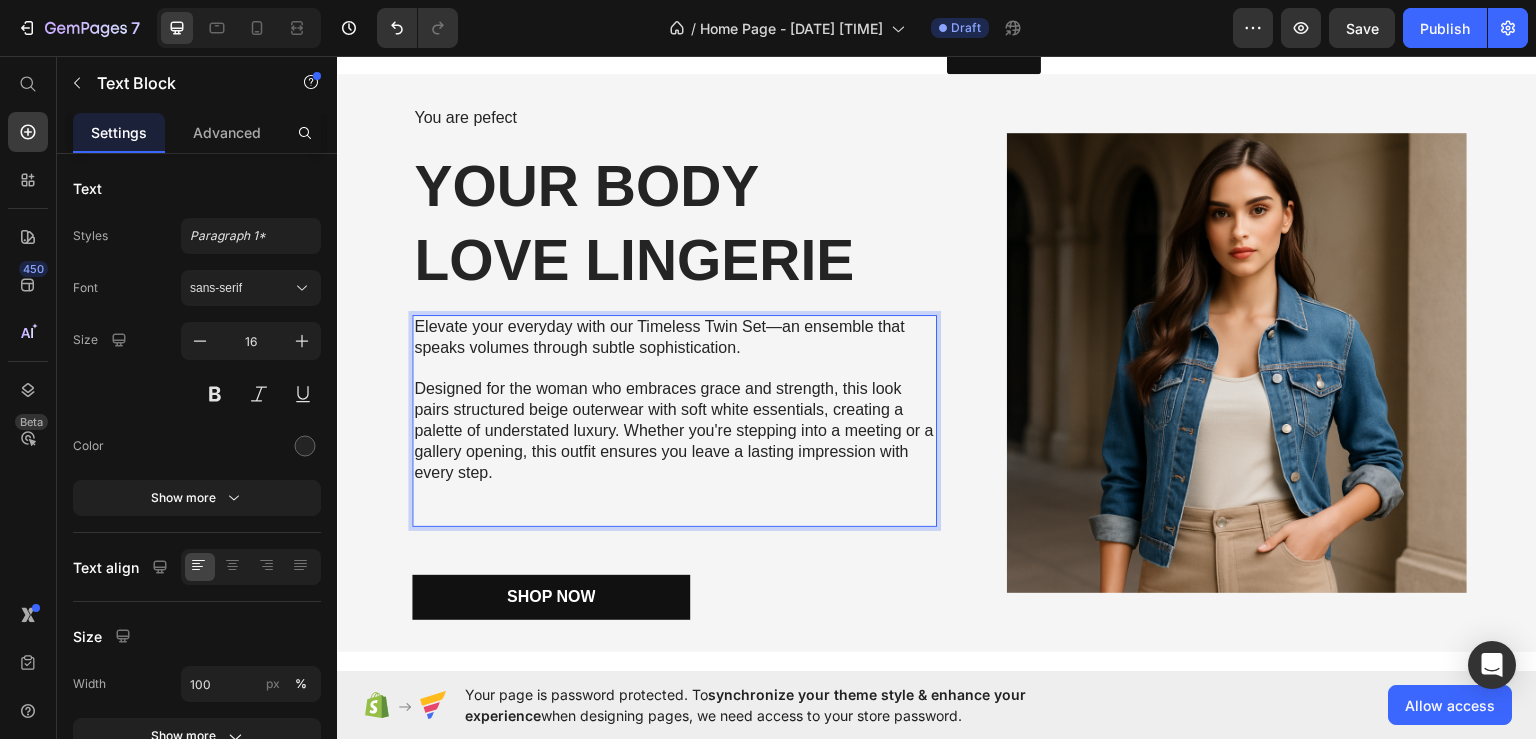 click at bounding box center [674, 513] 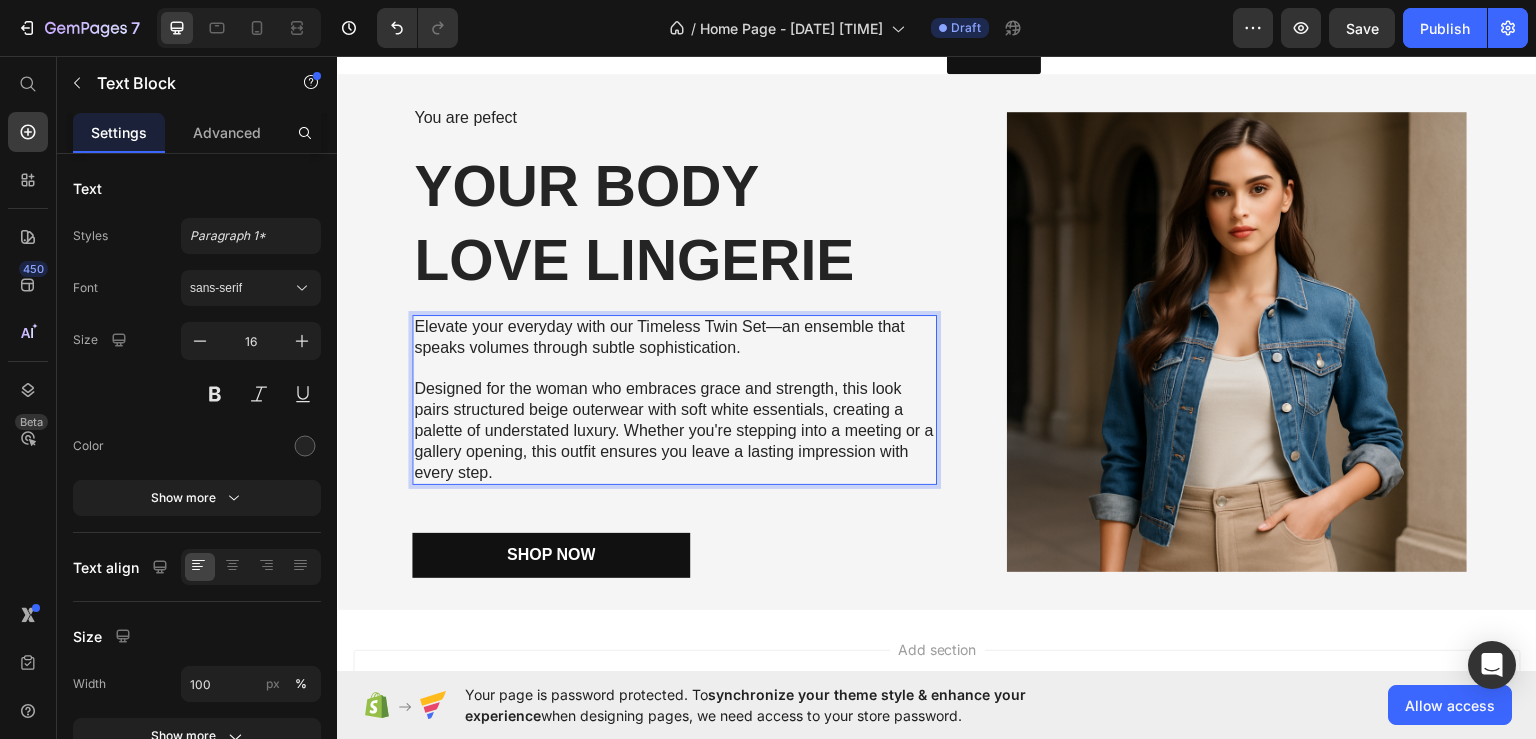 click at bounding box center [674, 368] 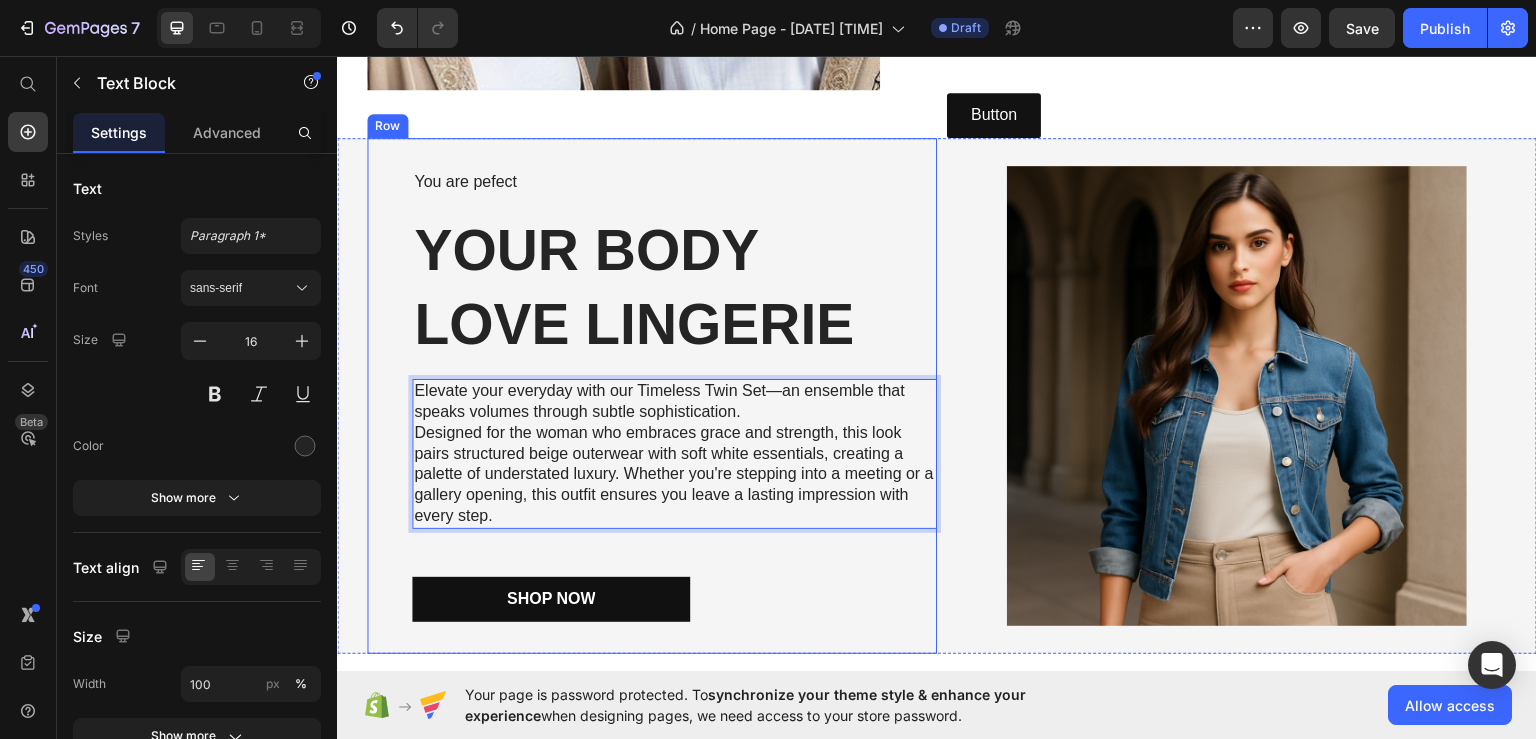 scroll, scrollTop: 1320, scrollLeft: 0, axis: vertical 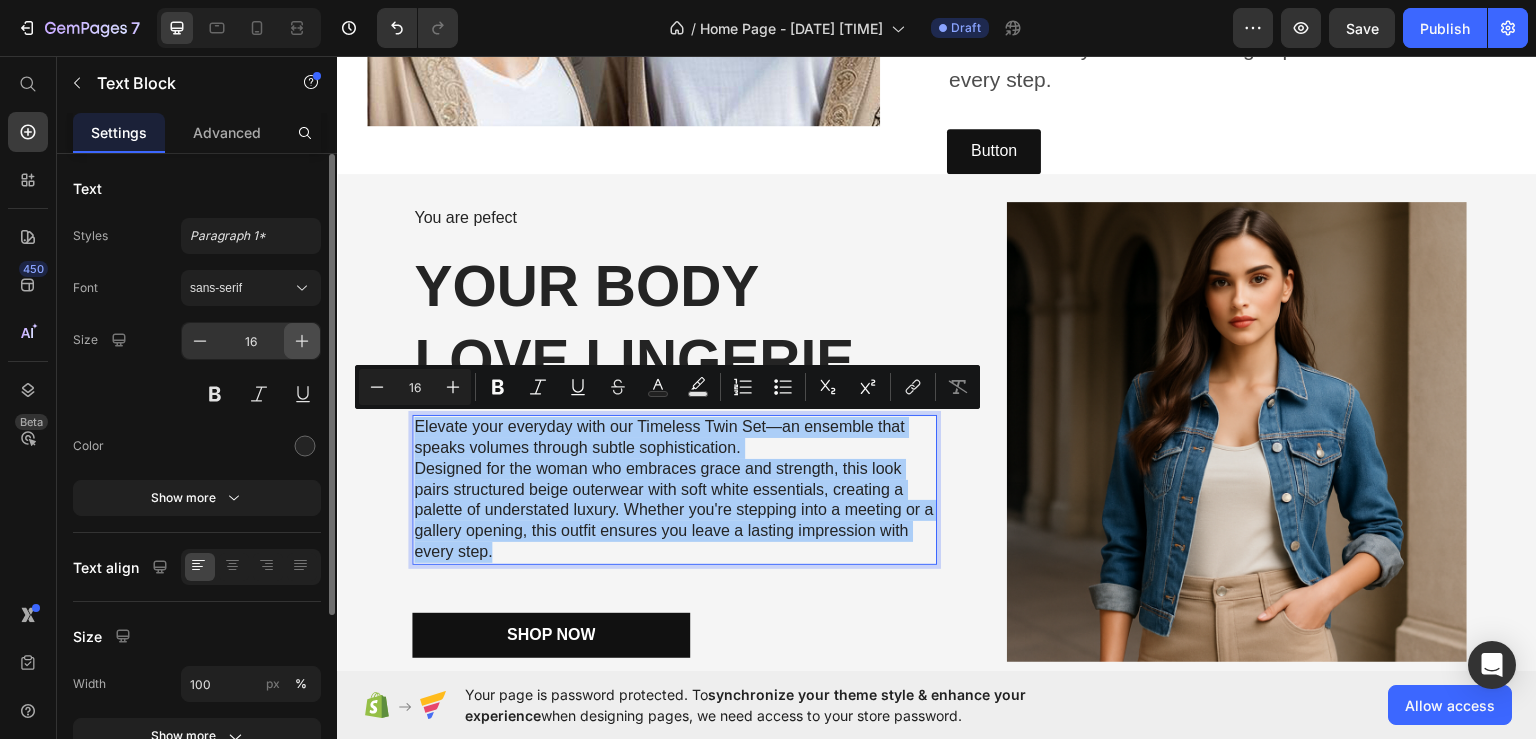 click 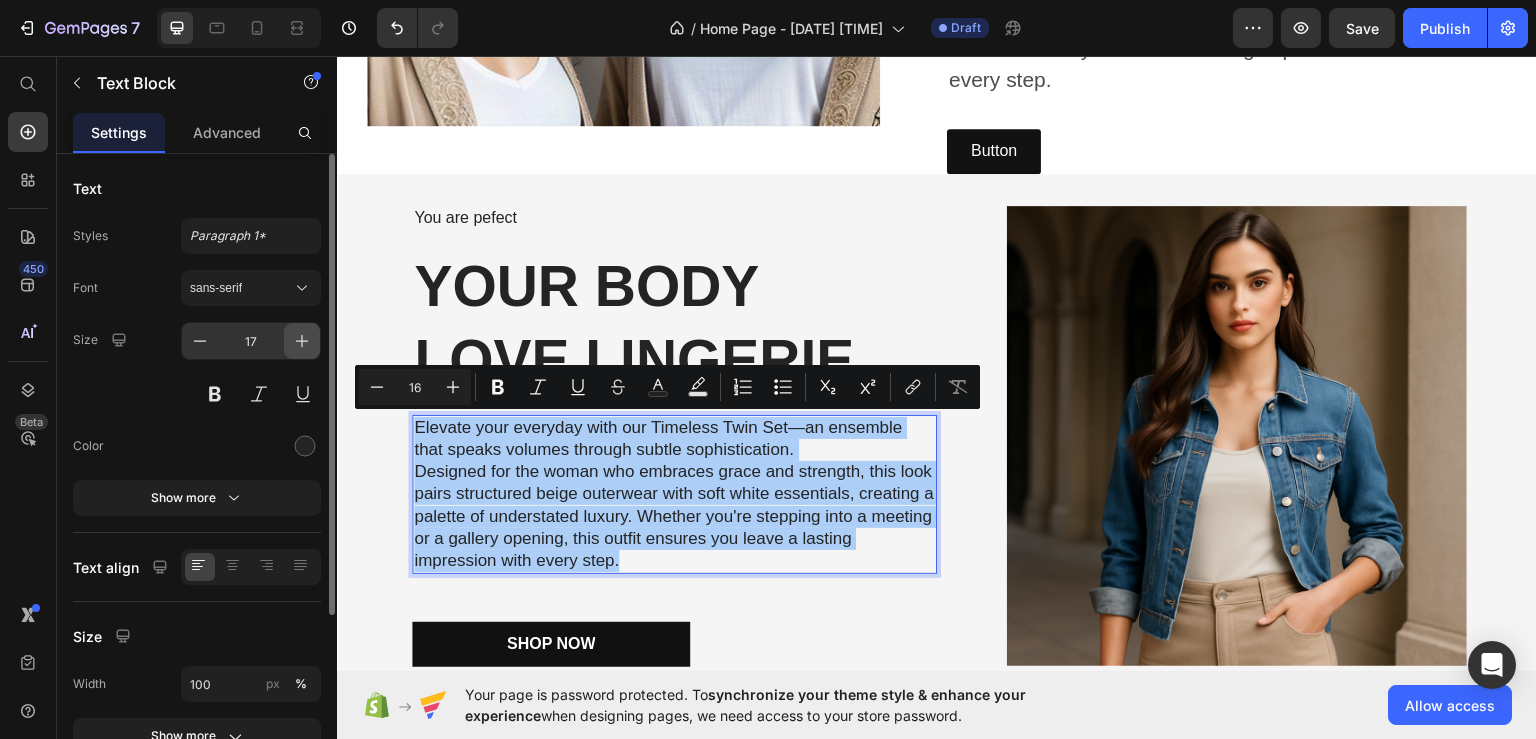click 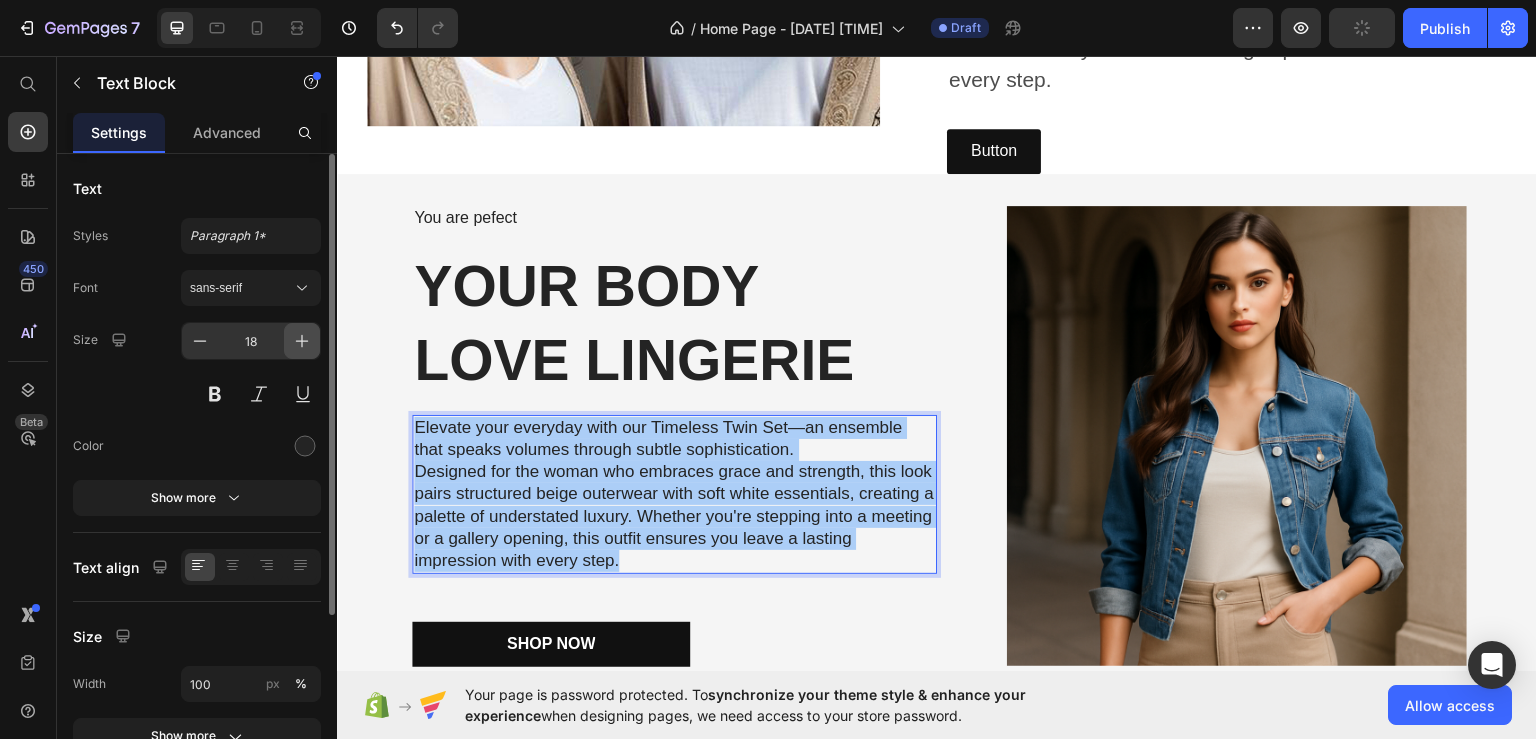 click 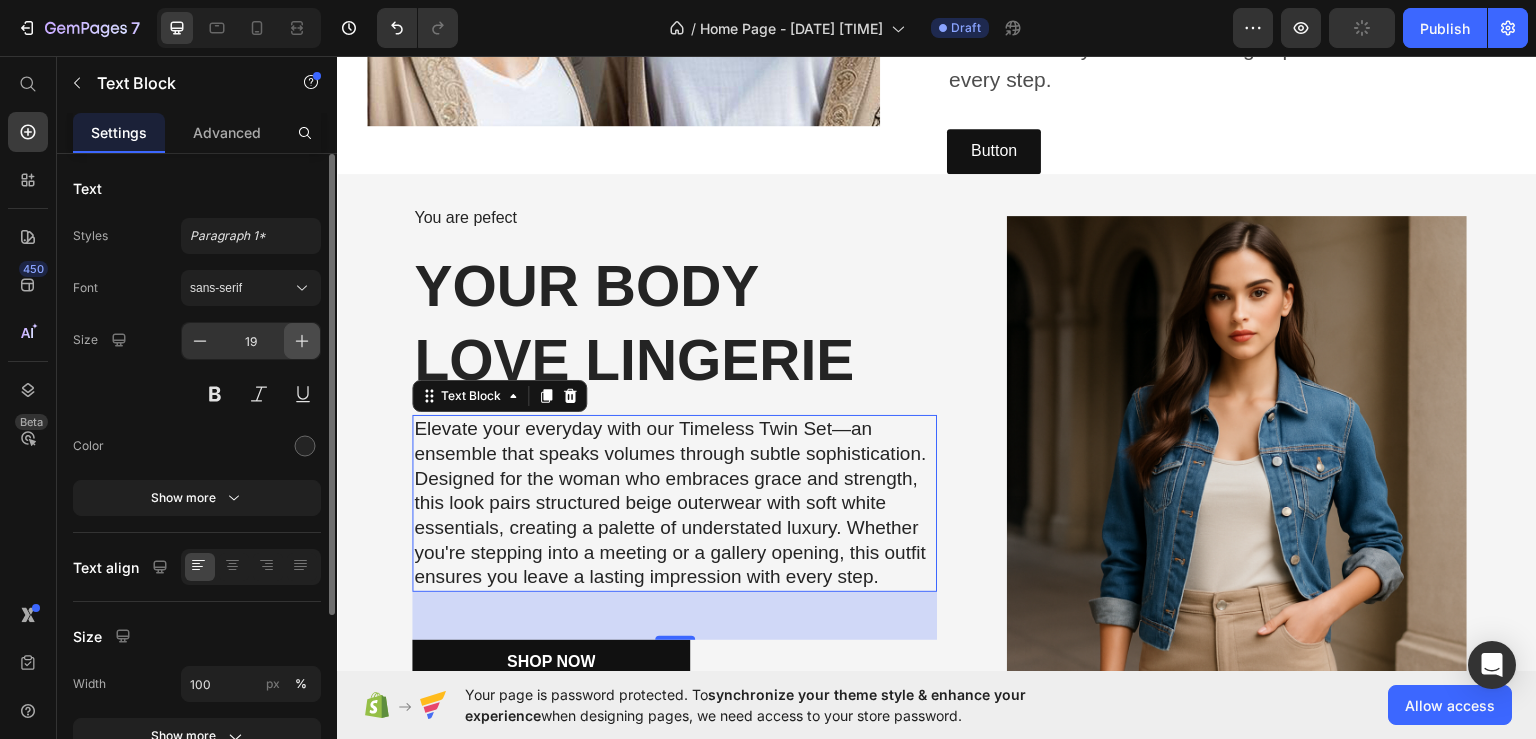 click 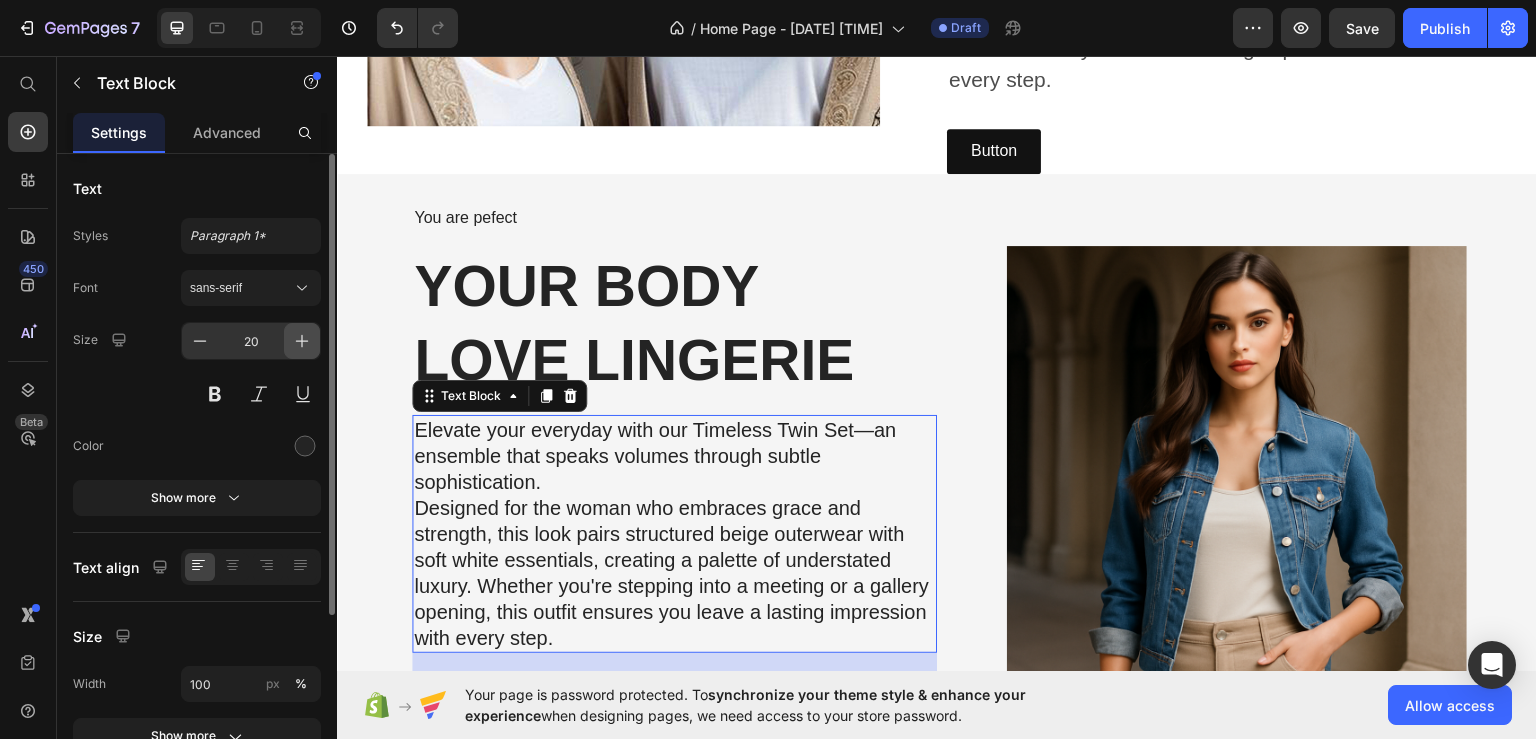 click 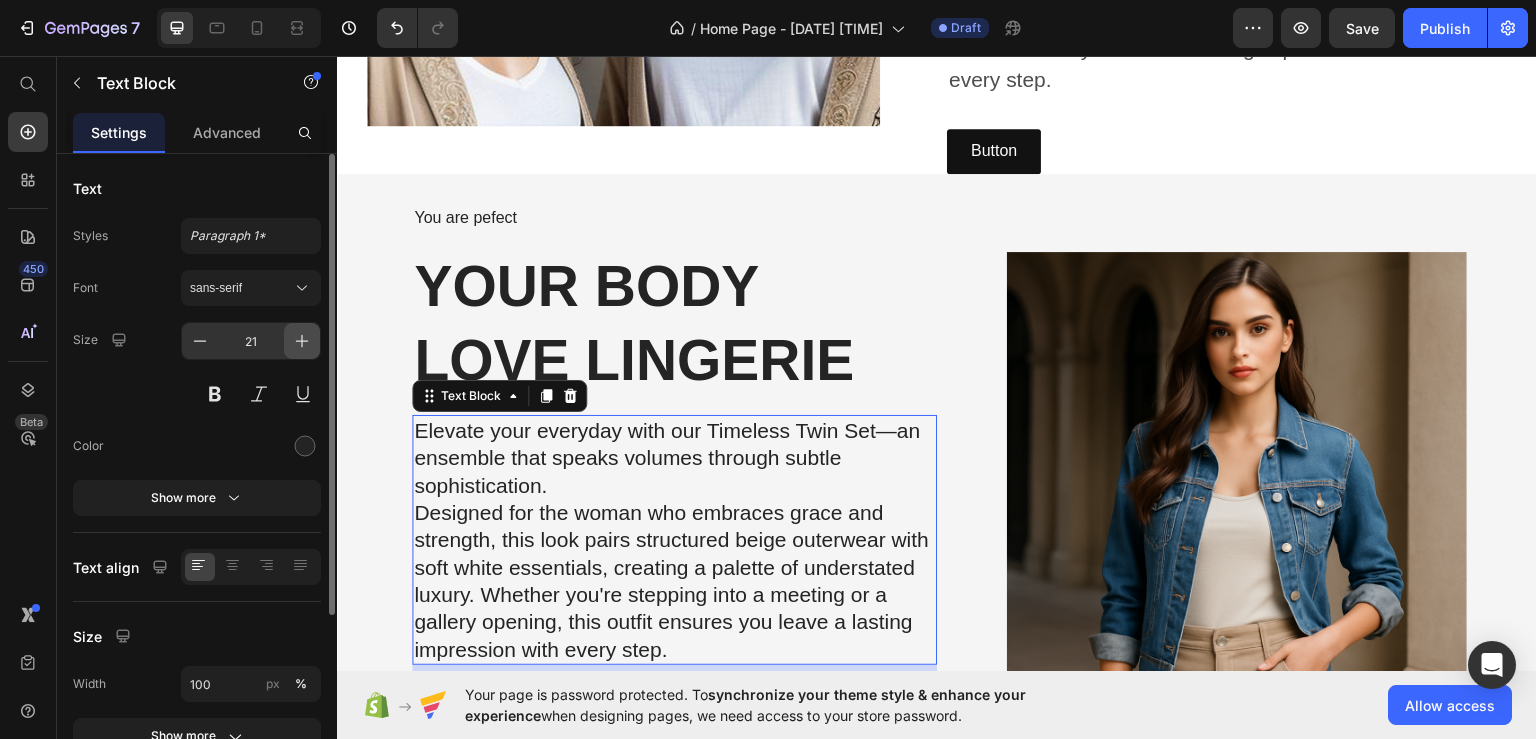 click 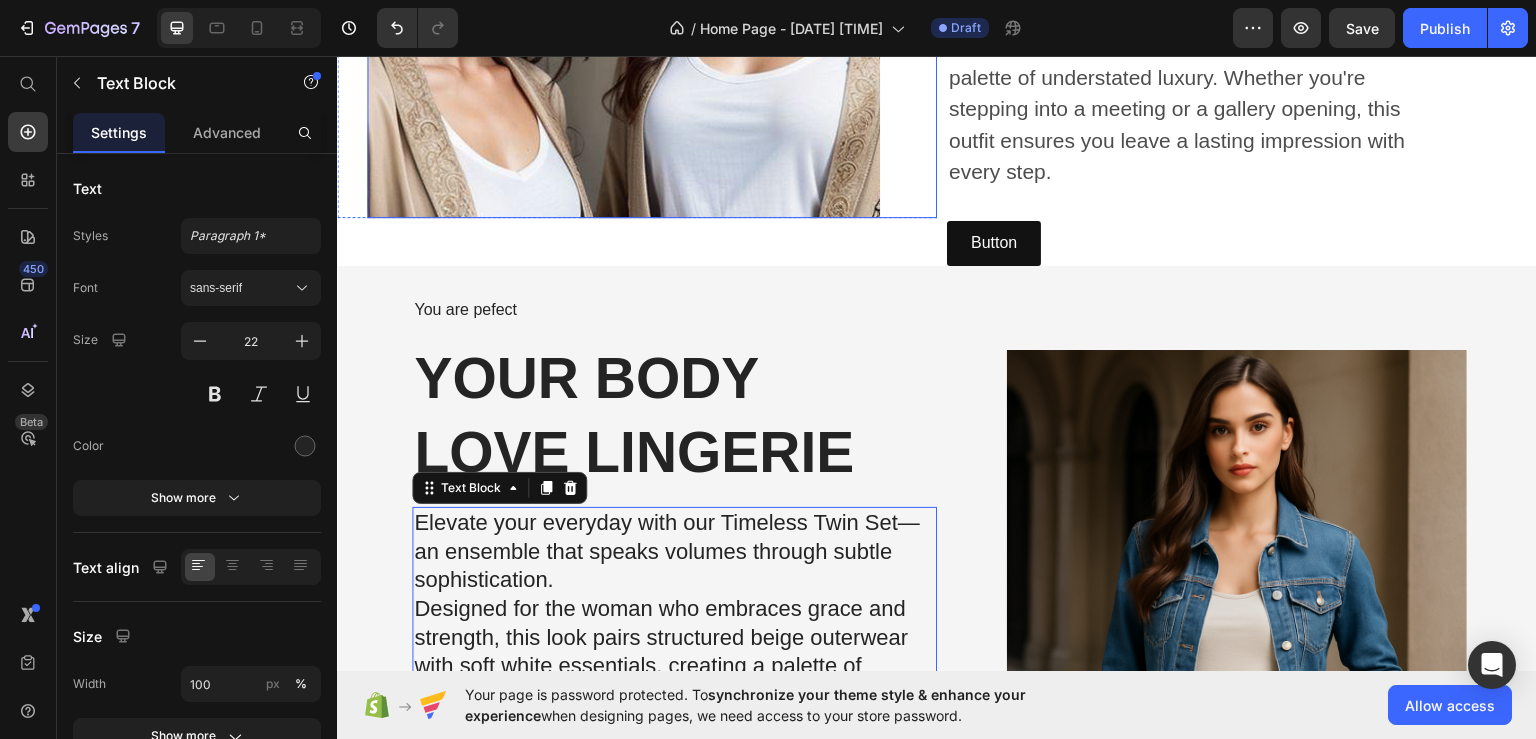 scroll, scrollTop: 1220, scrollLeft: 0, axis: vertical 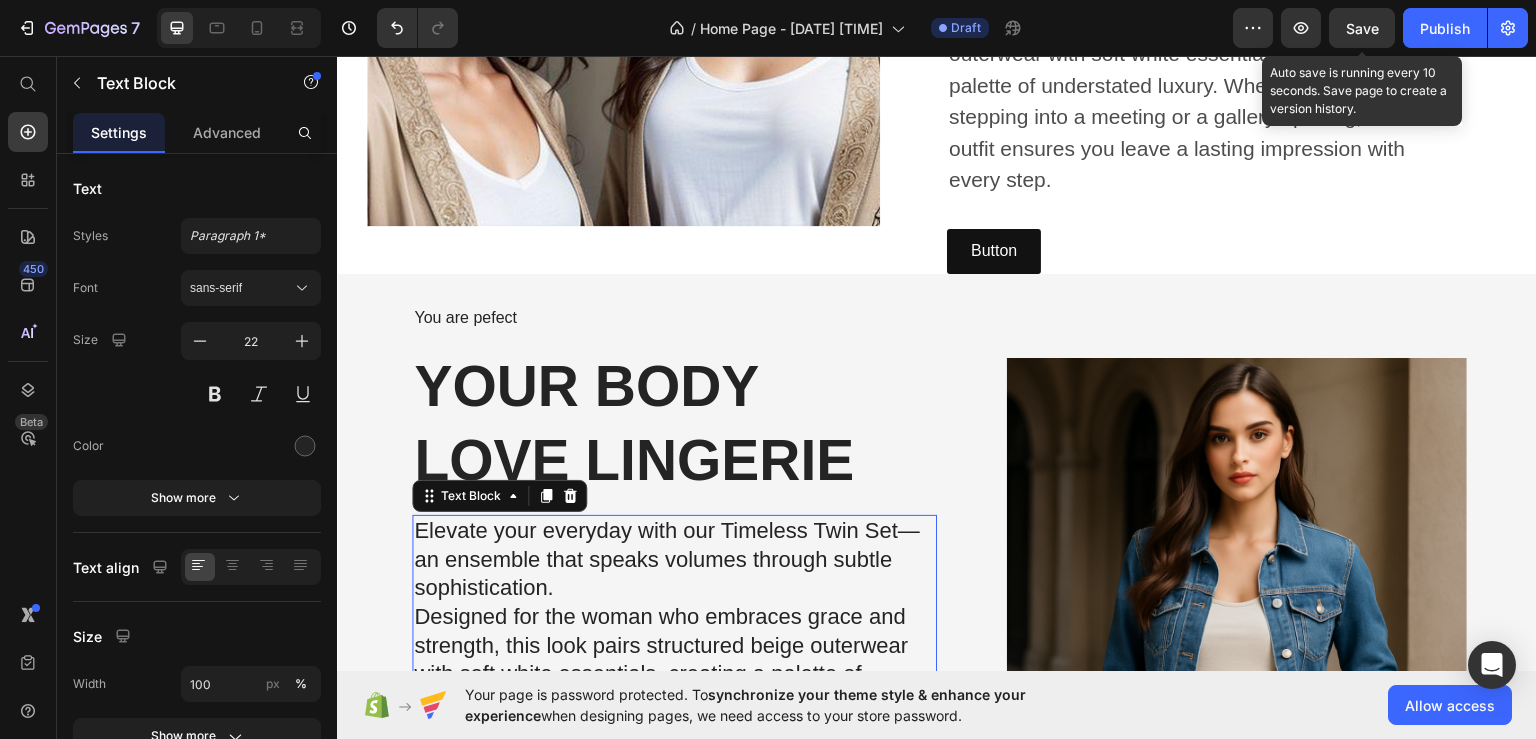 click on "Save" at bounding box center [1362, 28] 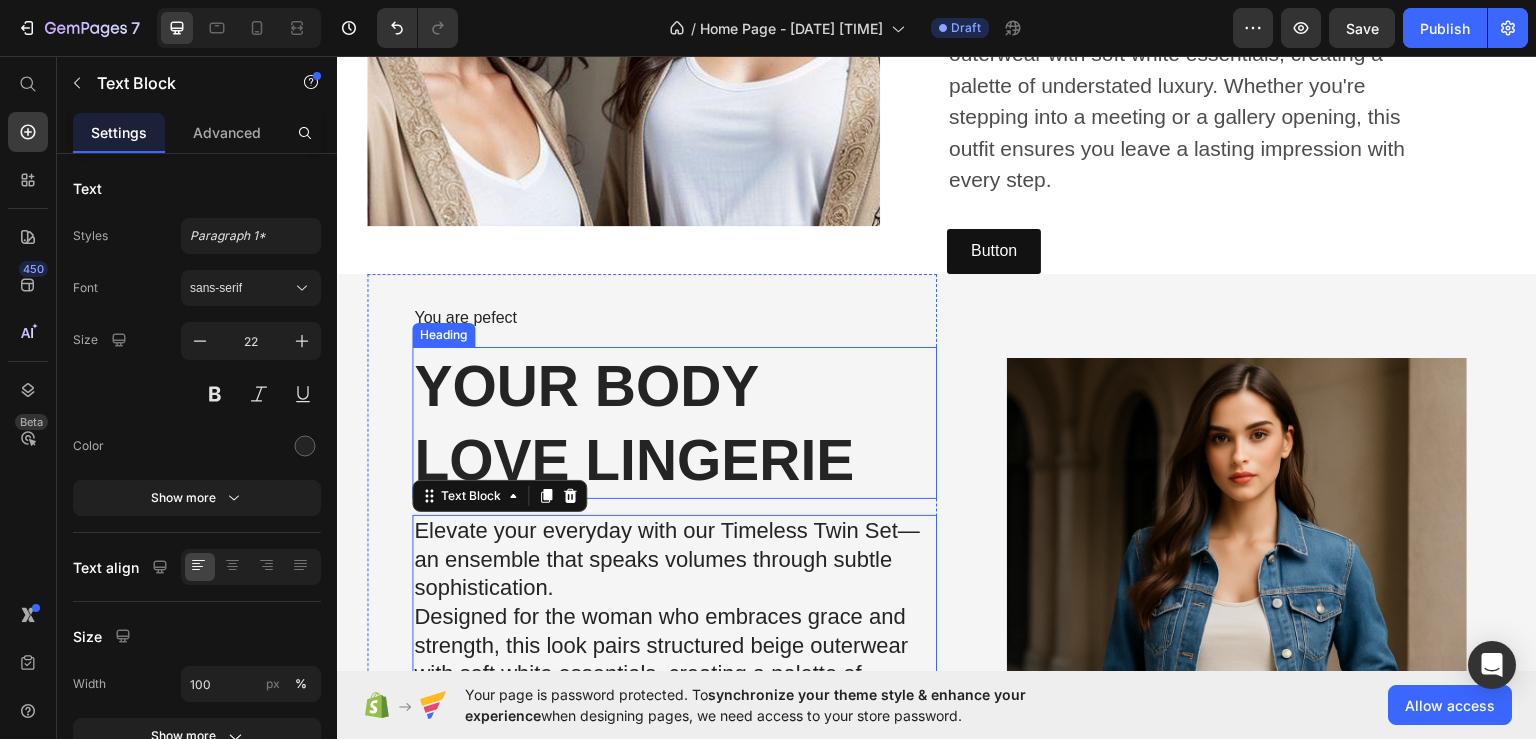 click on "Your Body love Lingerie" at bounding box center (674, 422) 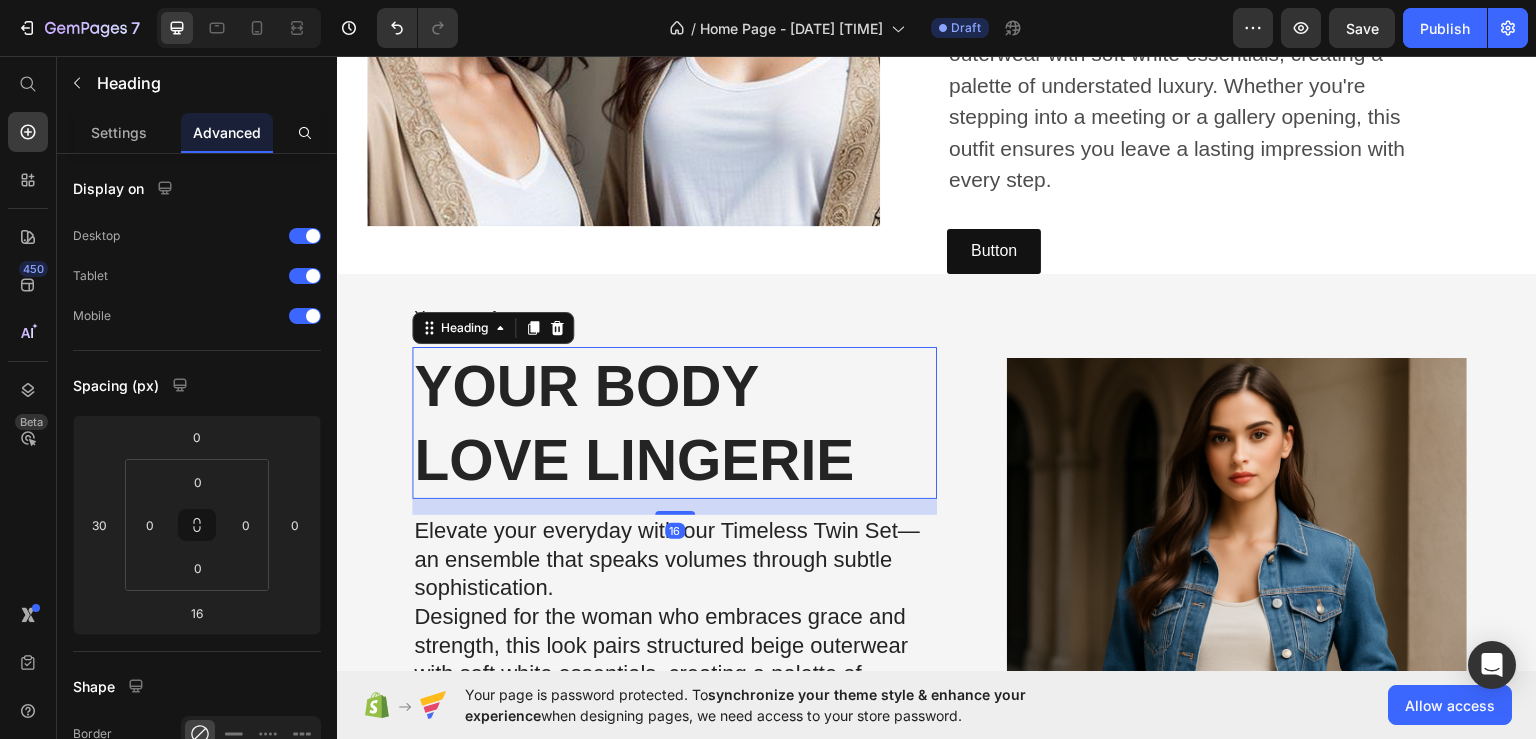 click on "Your Body love Lingerie" at bounding box center [674, 422] 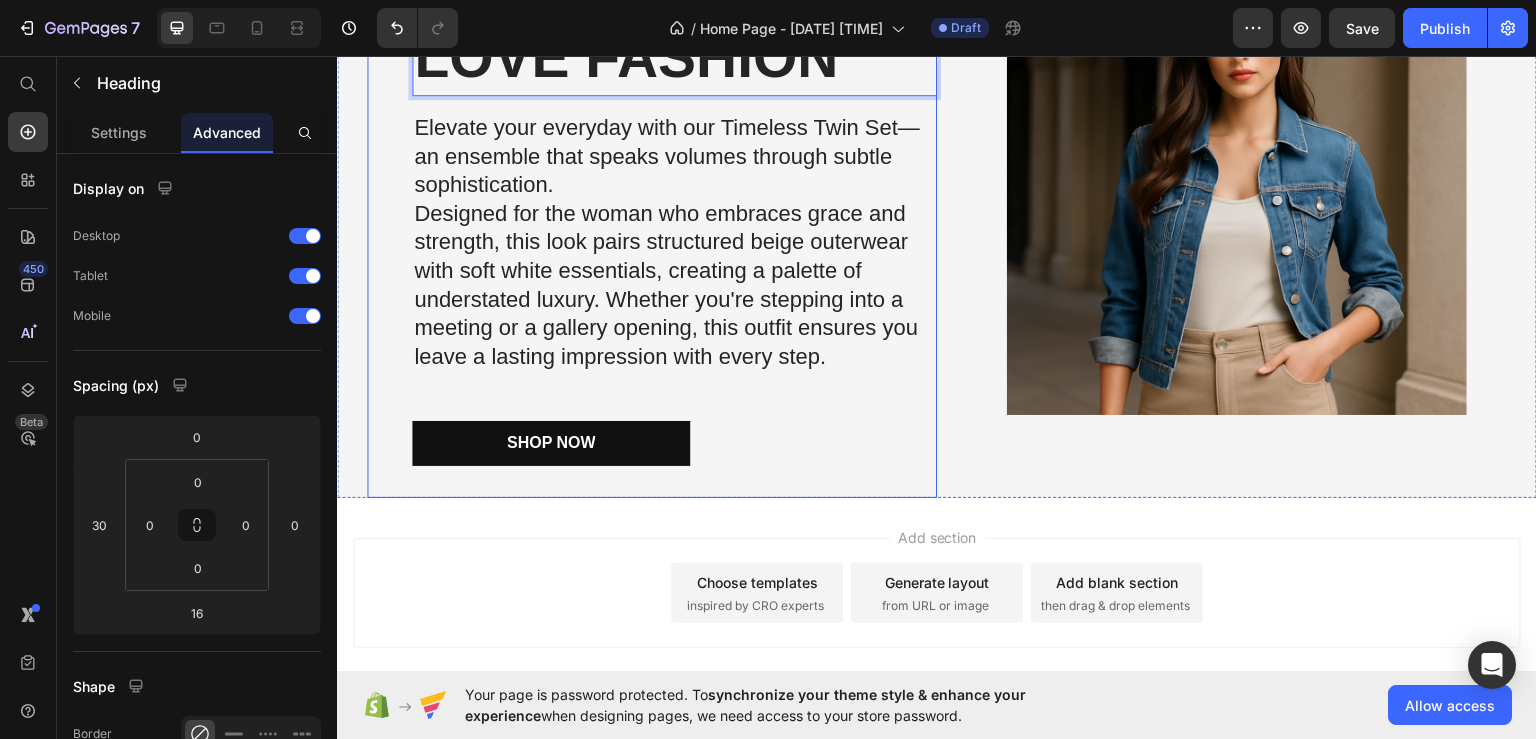 scroll, scrollTop: 1621, scrollLeft: 0, axis: vertical 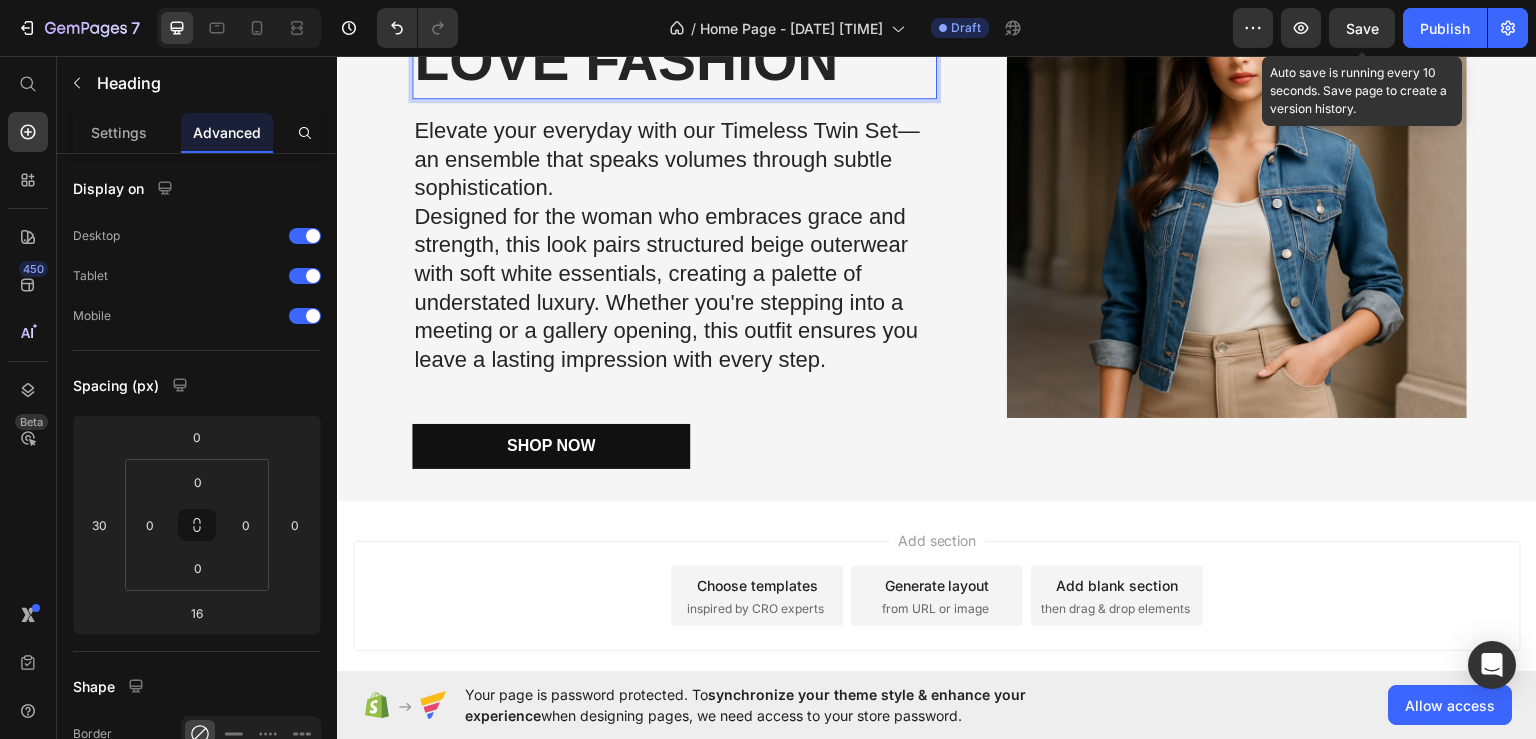click on "Save" at bounding box center (1362, 28) 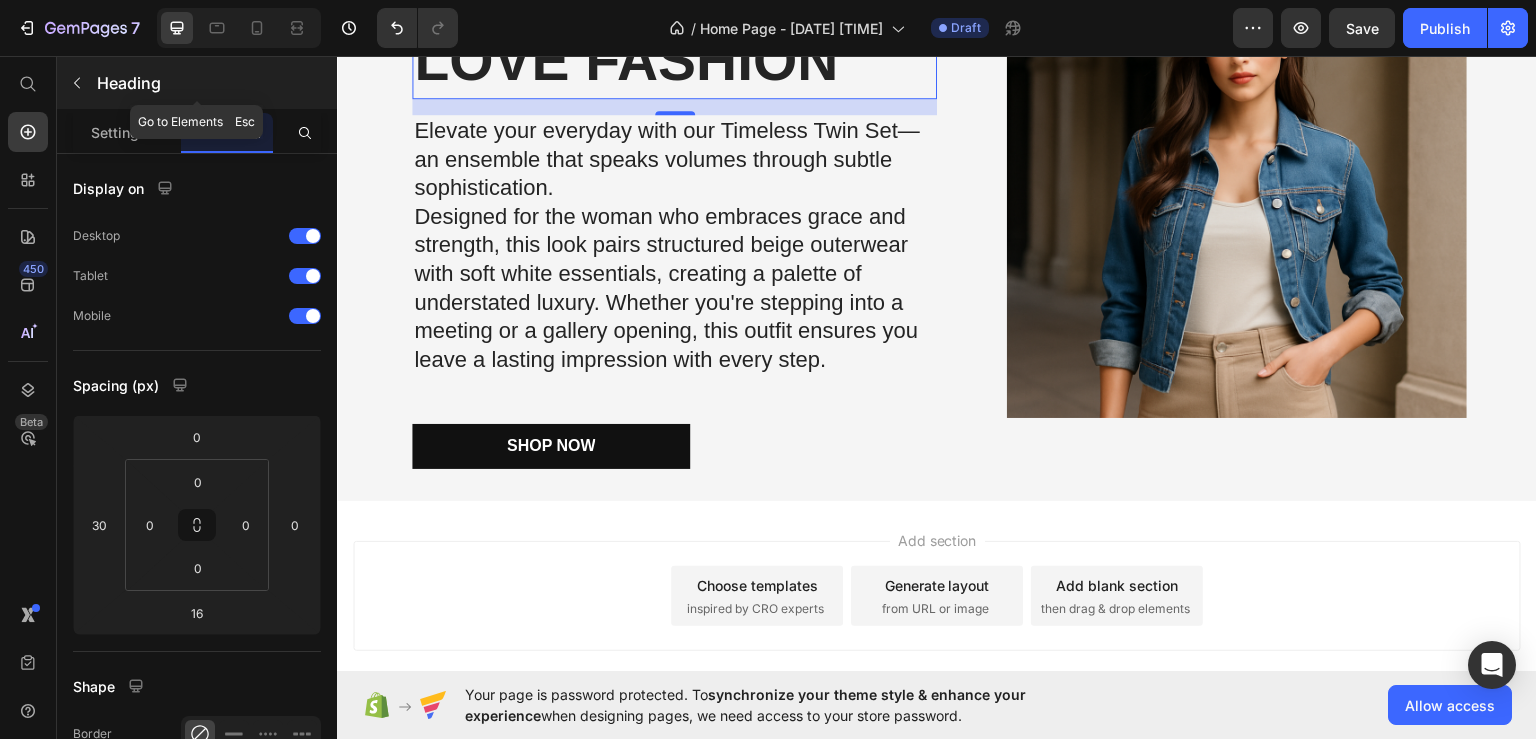 click 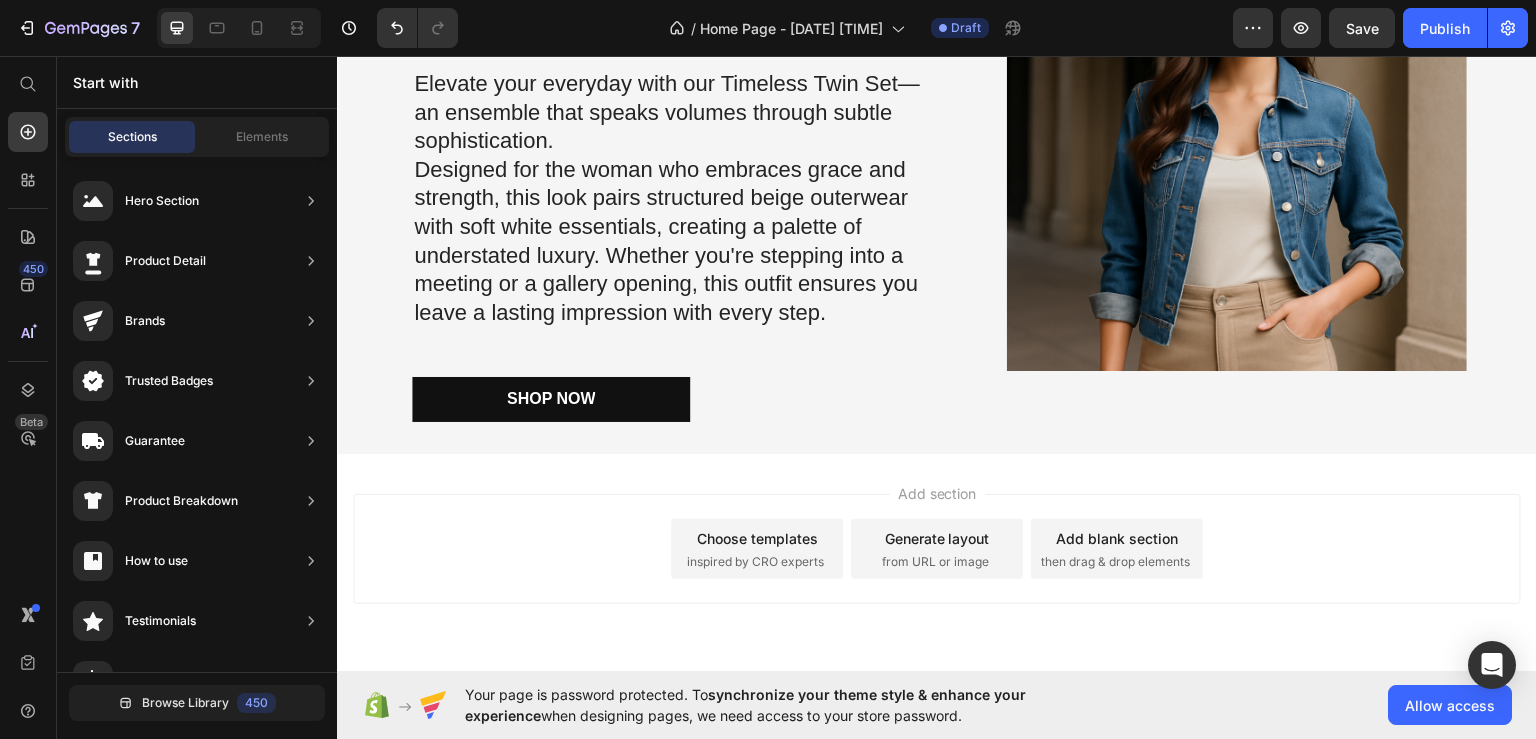 scroll, scrollTop: 1737, scrollLeft: 0, axis: vertical 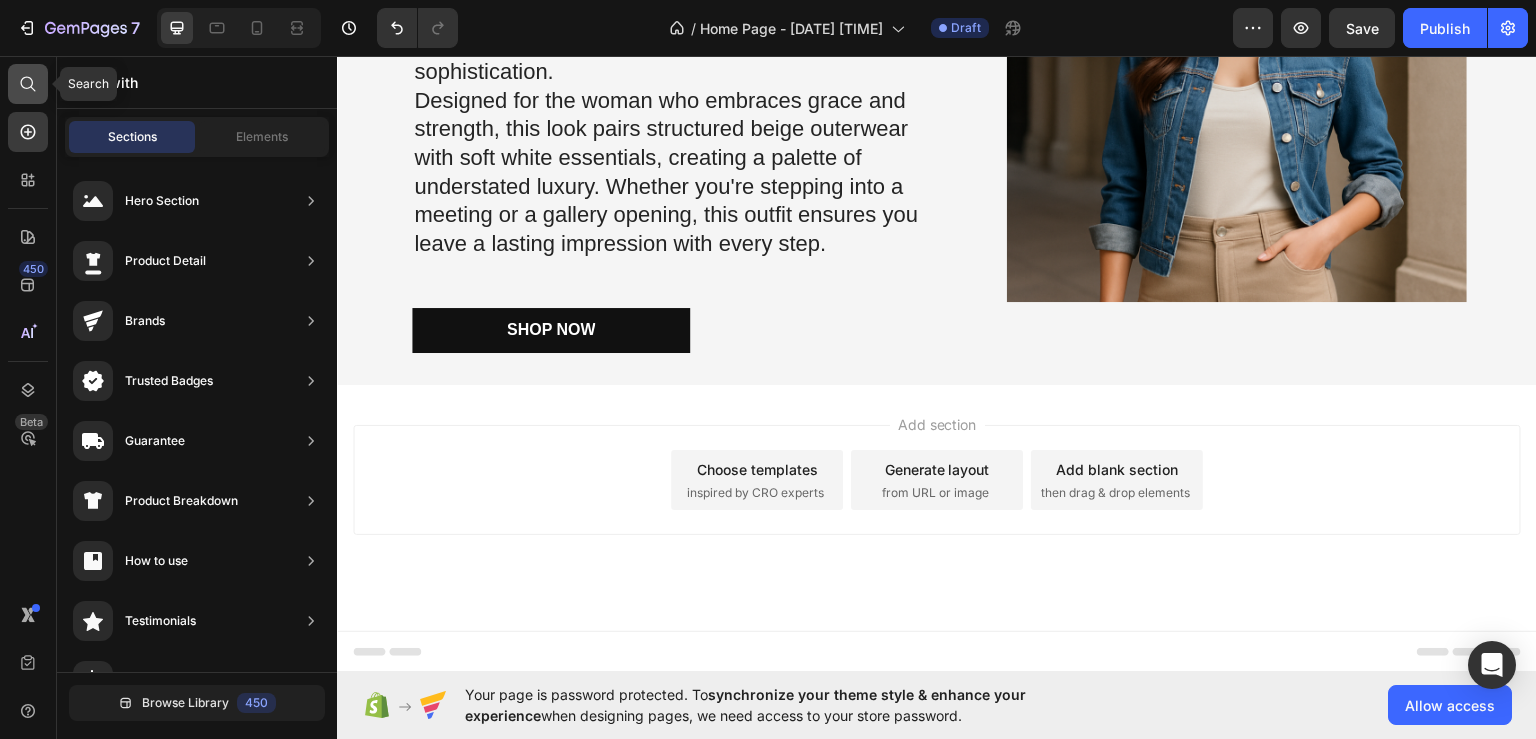 click 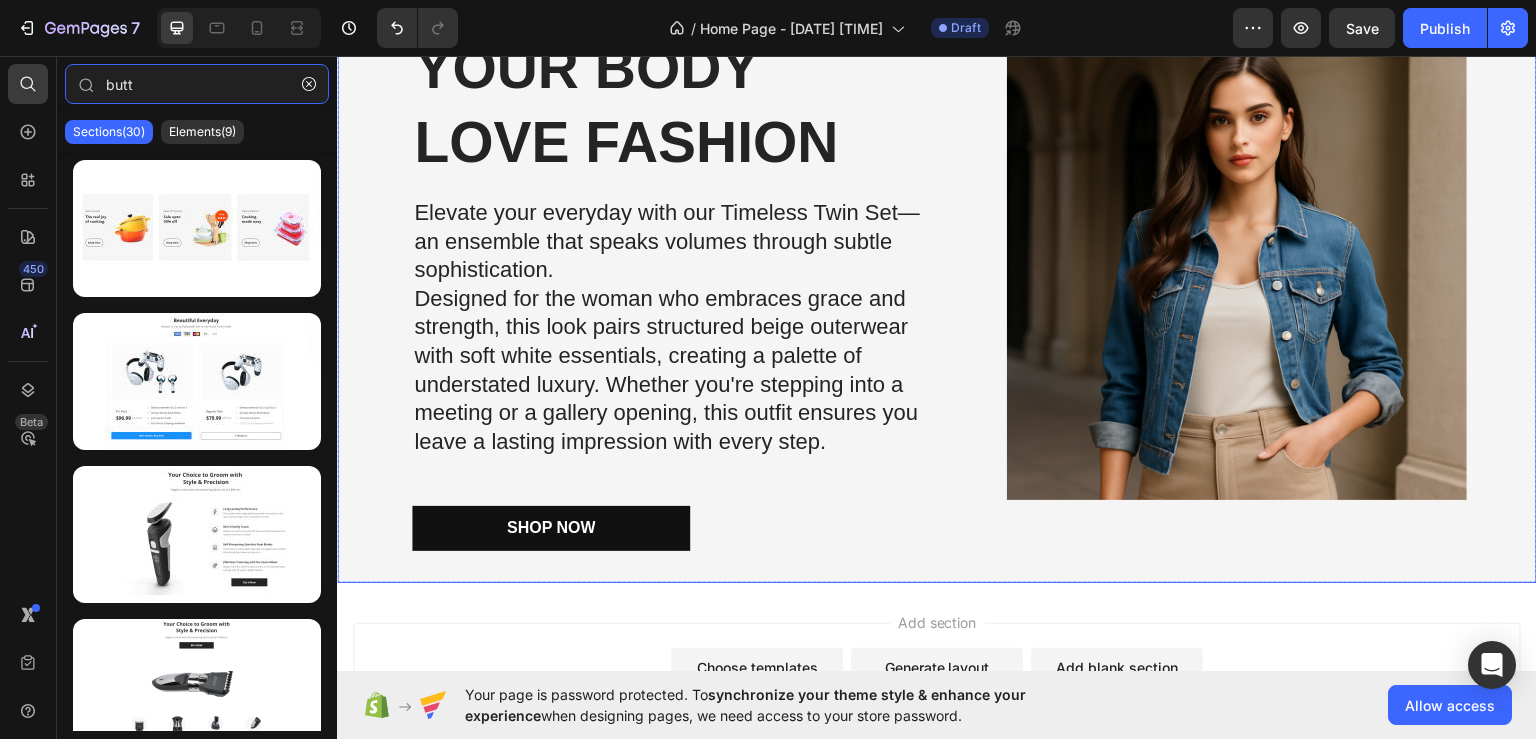 scroll, scrollTop: 1537, scrollLeft: 0, axis: vertical 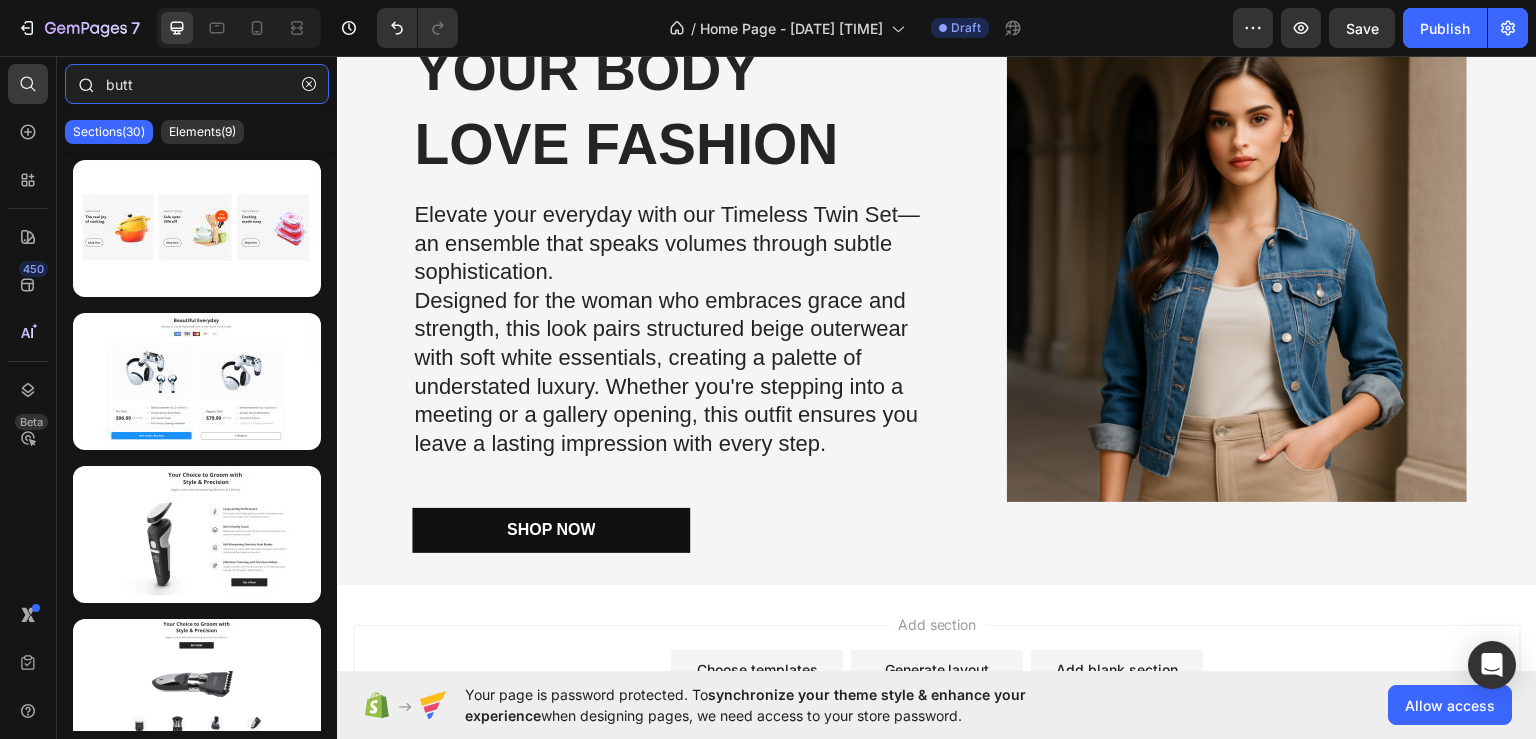 drag, startPoint x: 142, startPoint y: 80, endPoint x: 79, endPoint y: 81, distance: 63.007935 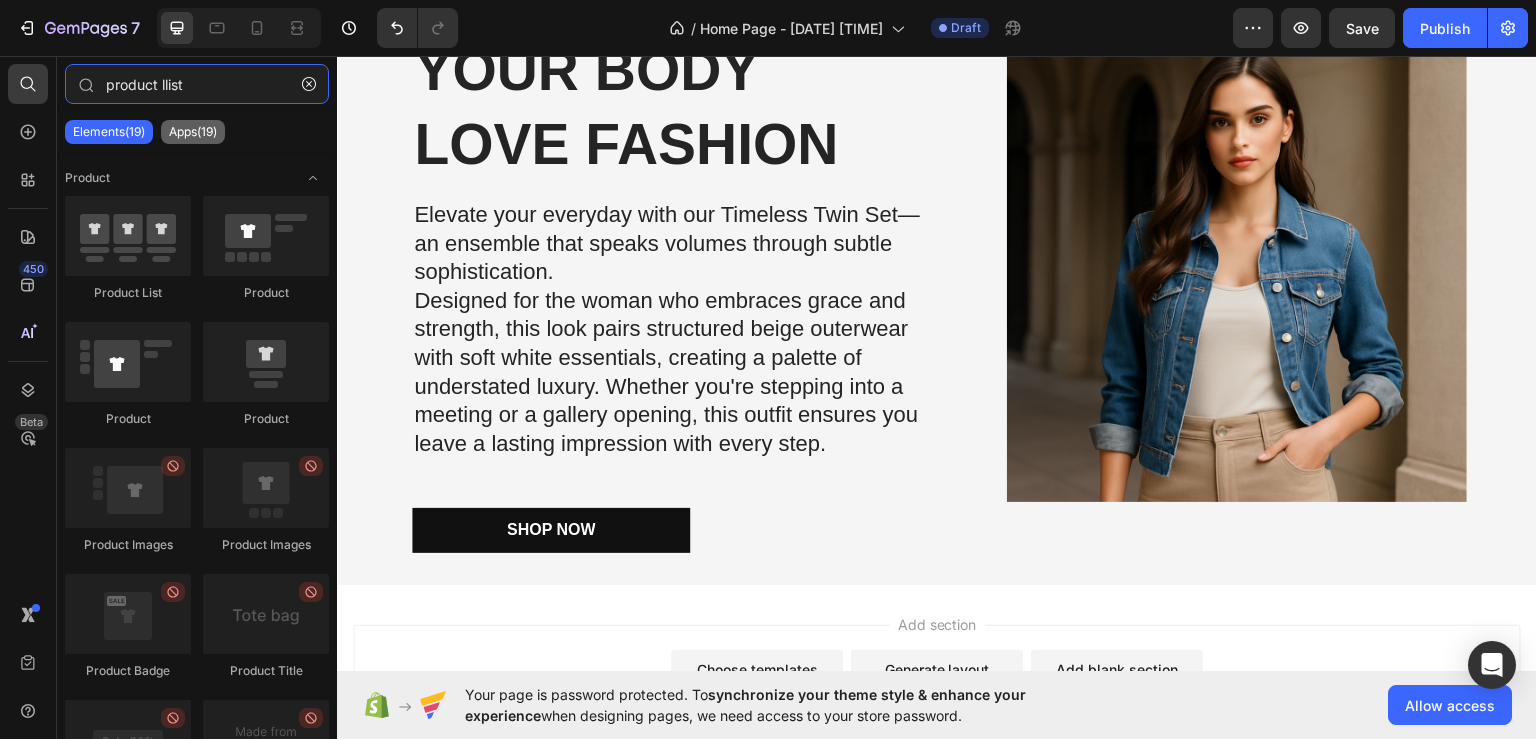 type on "product llist" 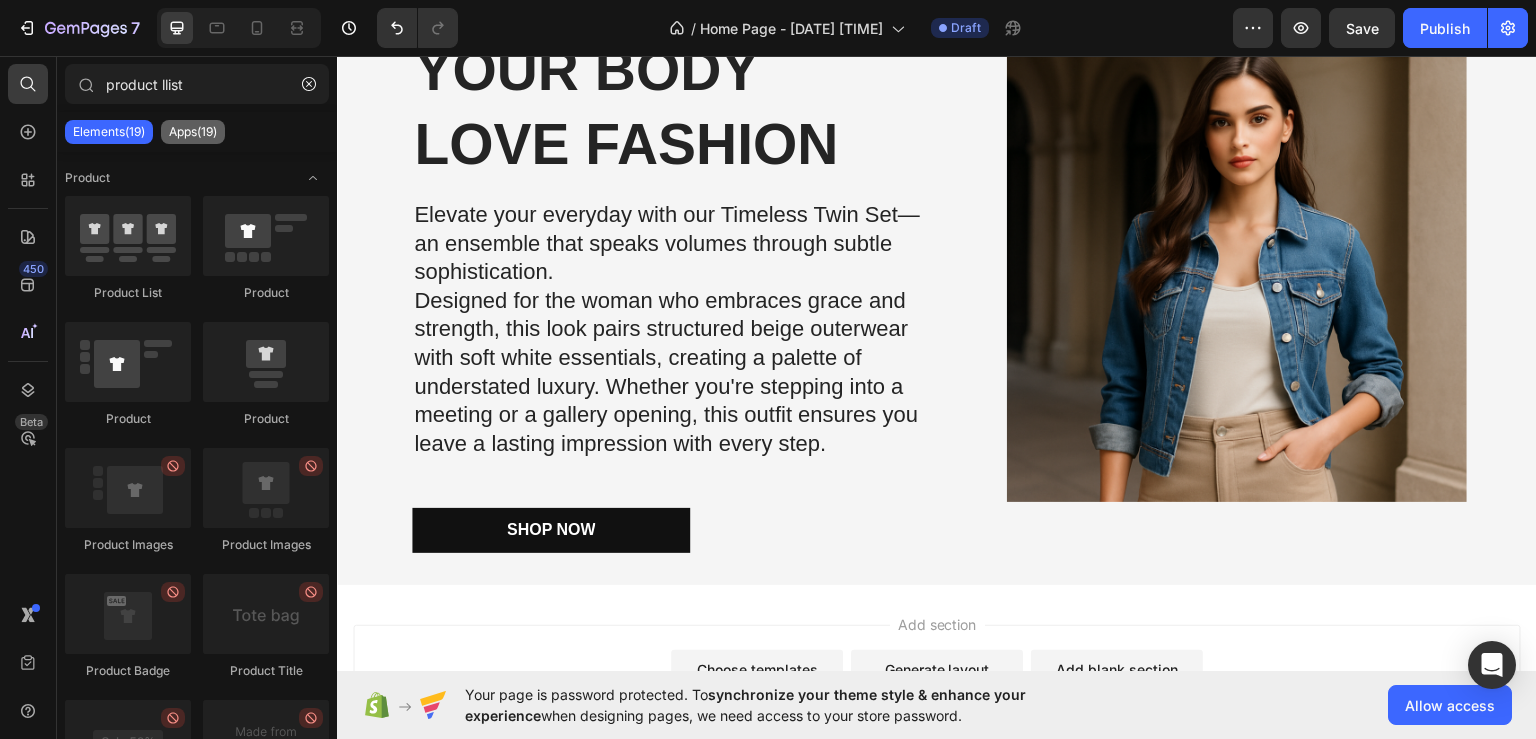 click on "Apps(19)" at bounding box center [193, 132] 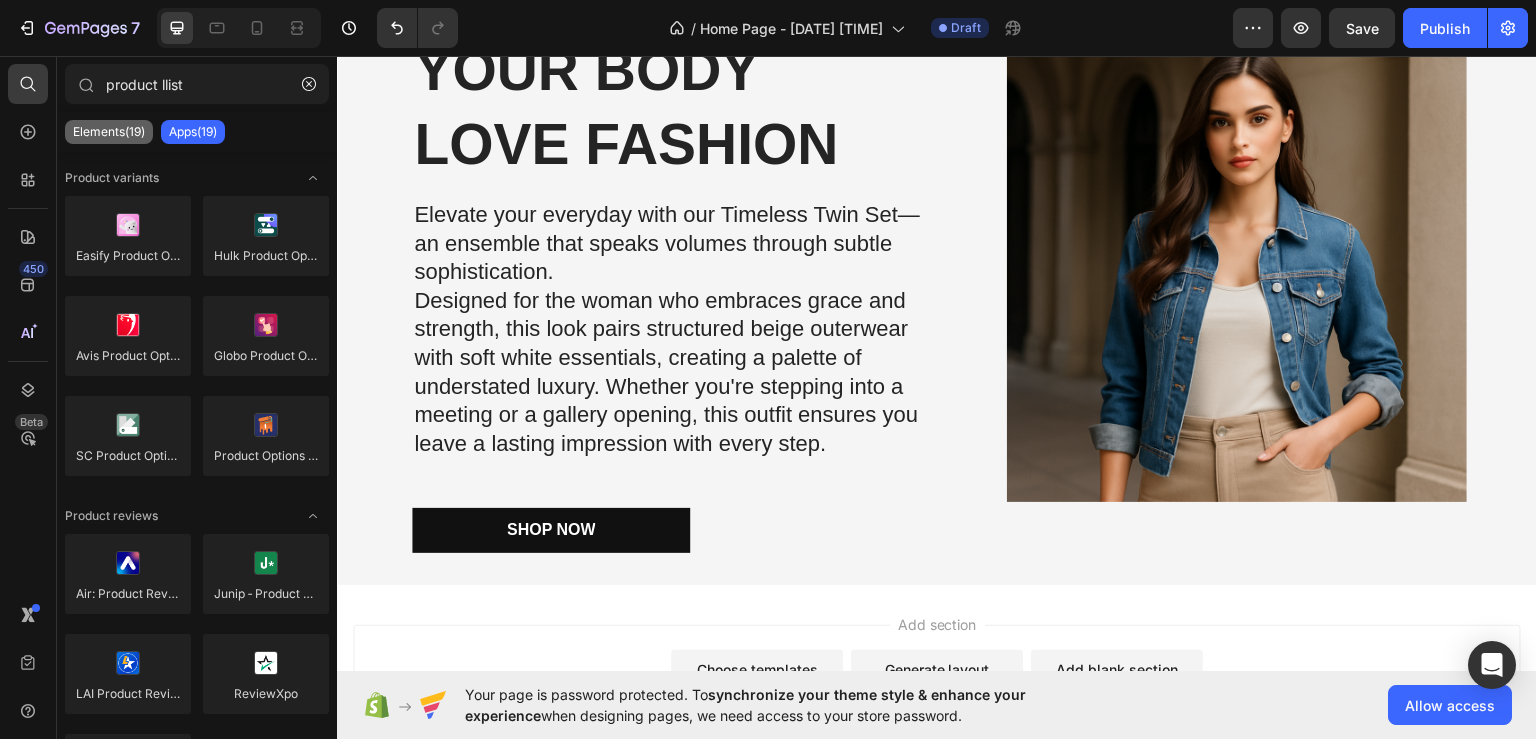 click on "Elements(19)" at bounding box center [109, 132] 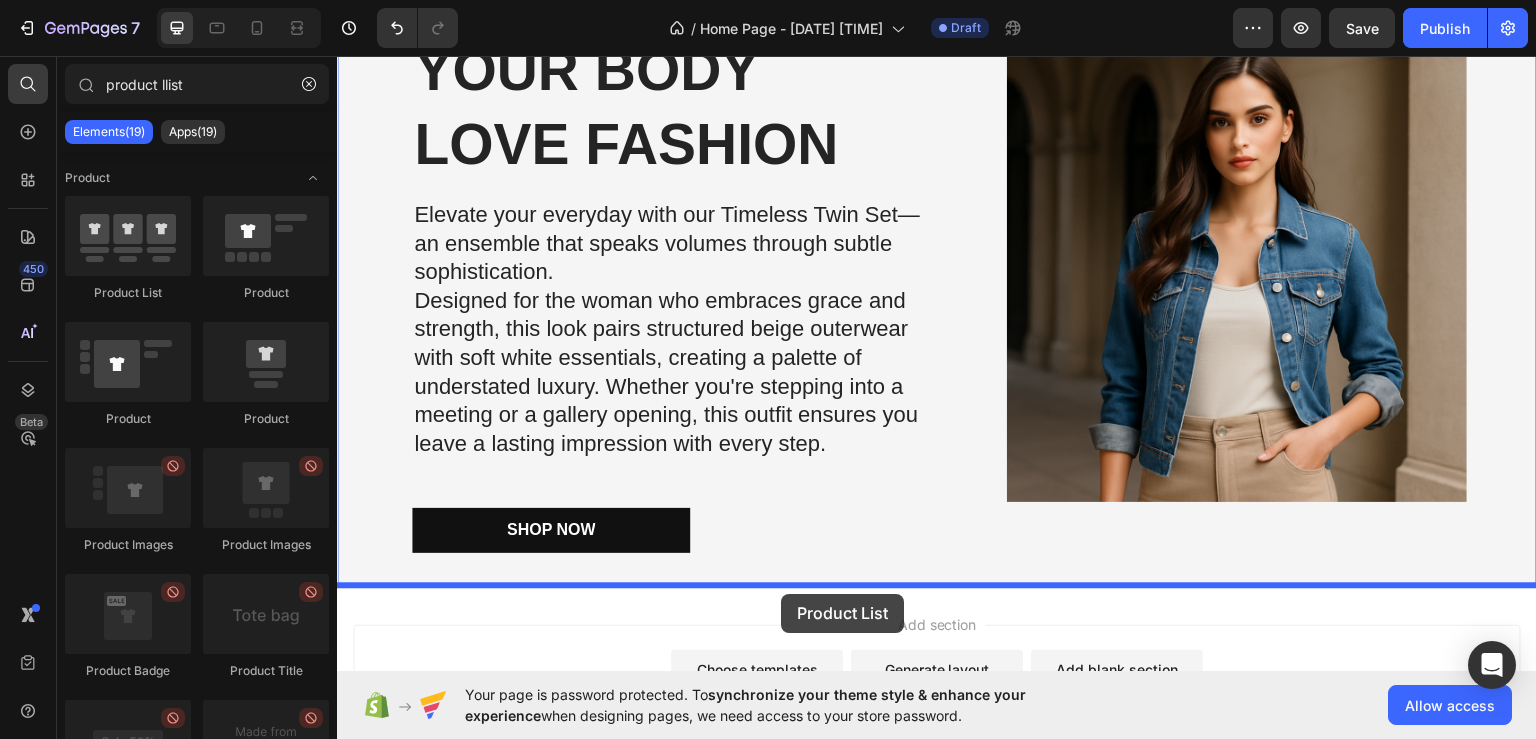 drag, startPoint x: 465, startPoint y: 296, endPoint x: 781, endPoint y: 593, distance: 433.6646 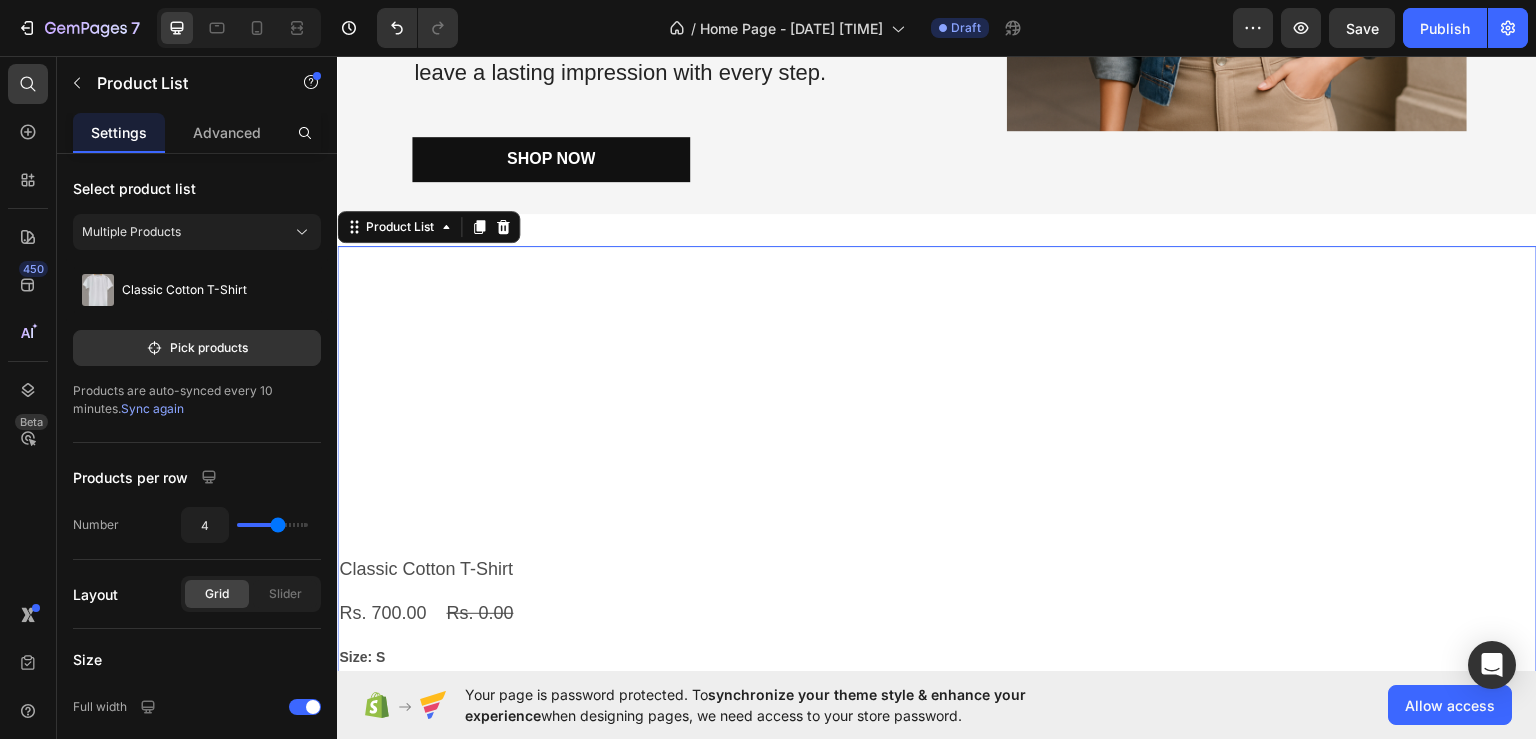 scroll, scrollTop: 2017, scrollLeft: 0, axis: vertical 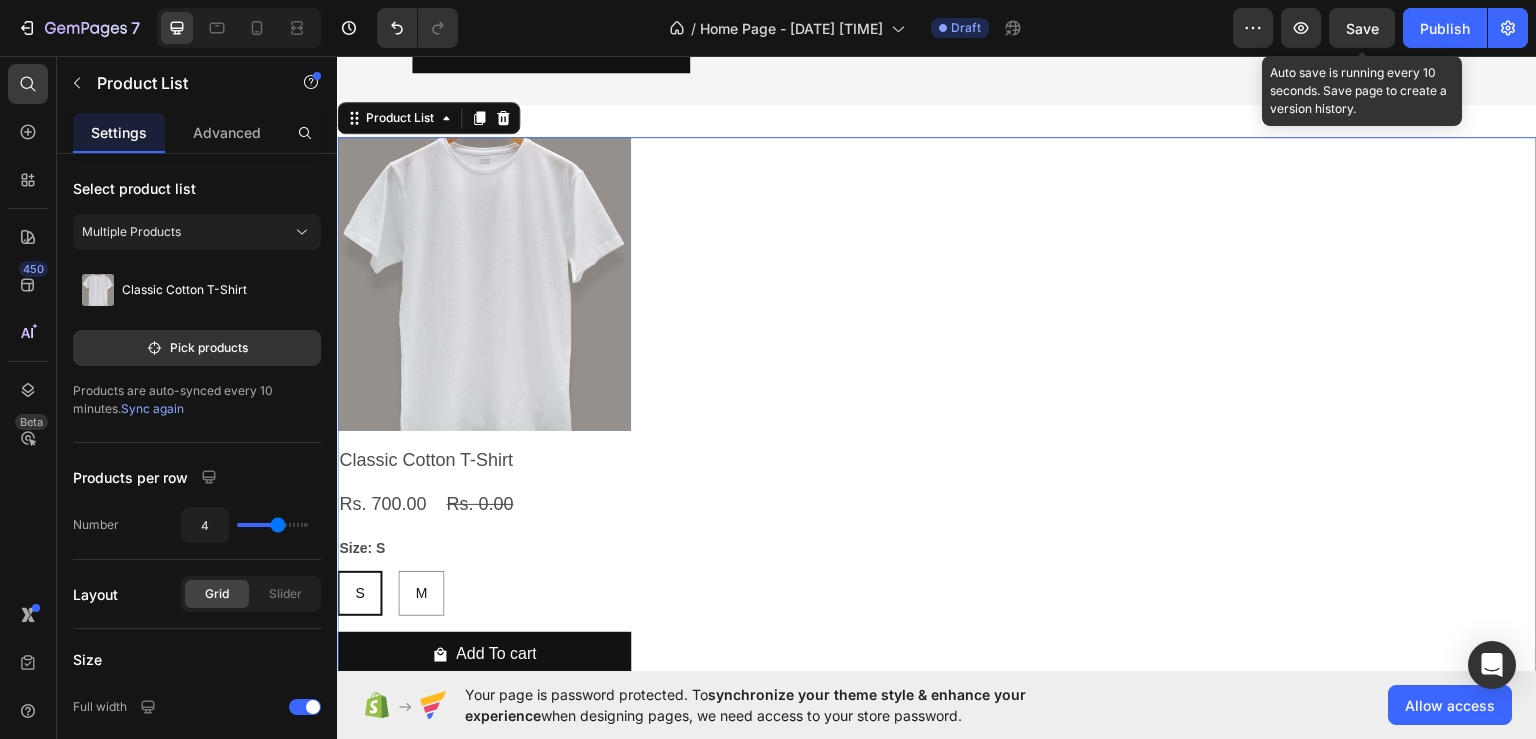 click on "Save" at bounding box center [1362, 28] 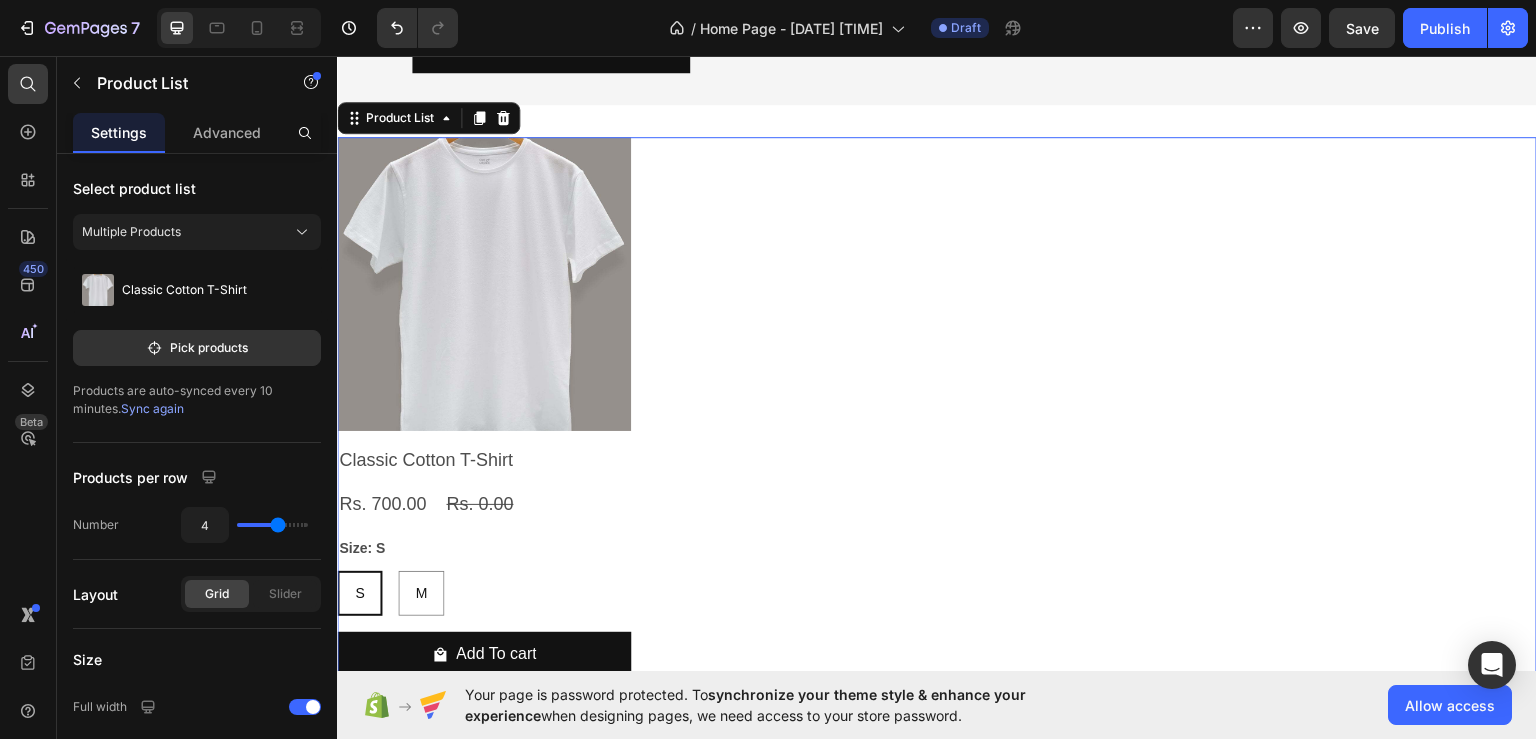 click on "Product Images Classic Cotton T-Shirt Product Title Rs. 700.00 Product Price Rs. 0.00 Product Price Row Size: S S S S M M M Product Variants & Swatches Add To cart Product Cart Button Row" at bounding box center [937, 414] 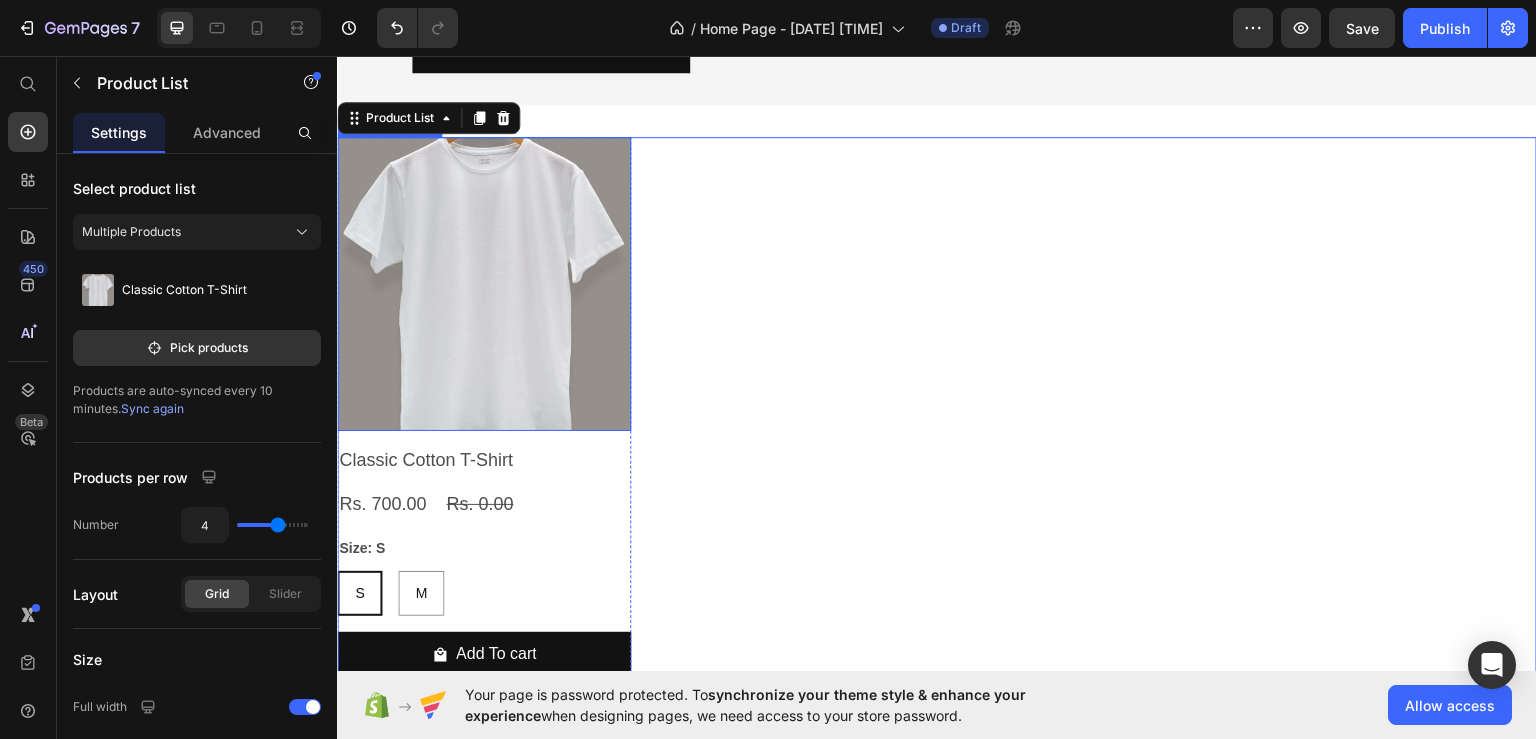 click at bounding box center [484, 283] 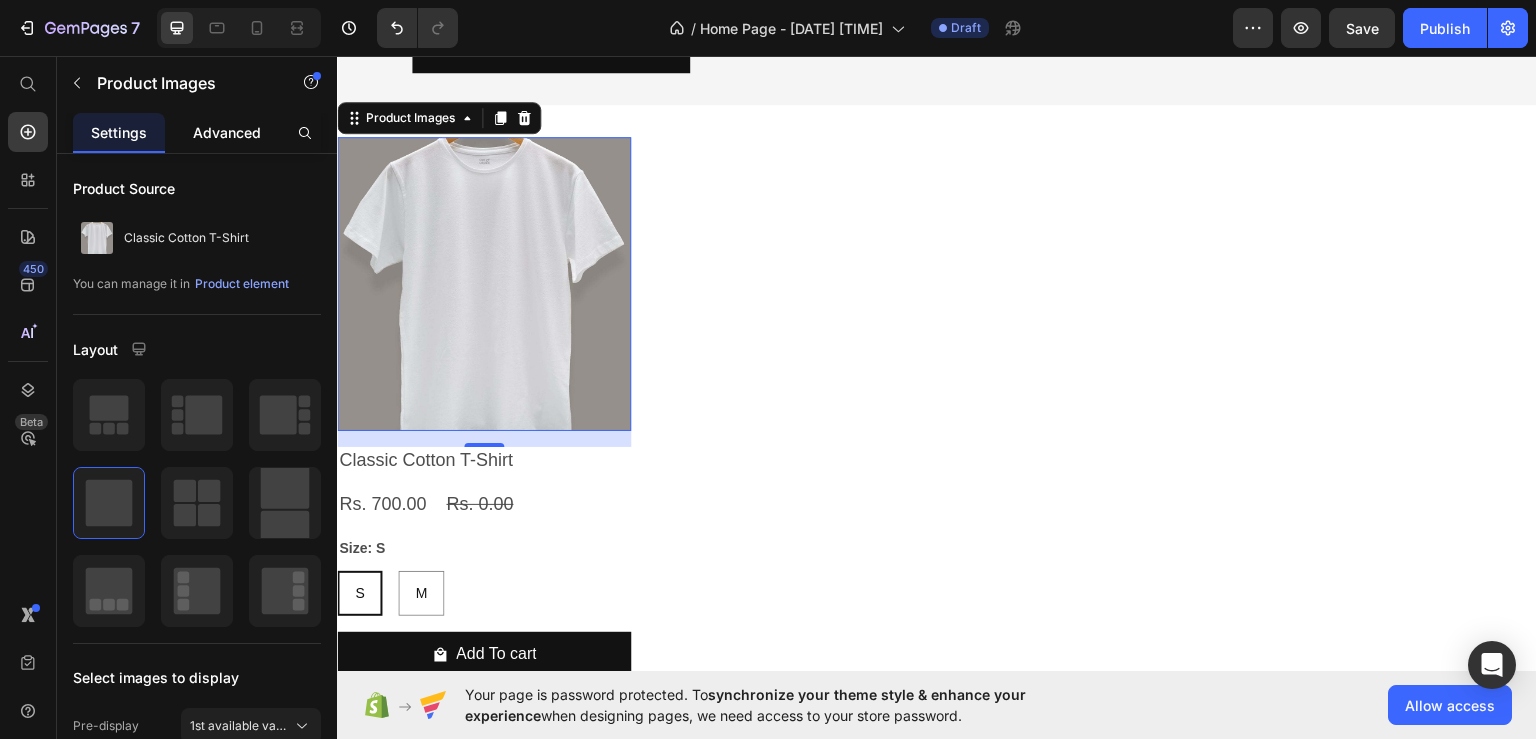 click on "Advanced" at bounding box center (227, 132) 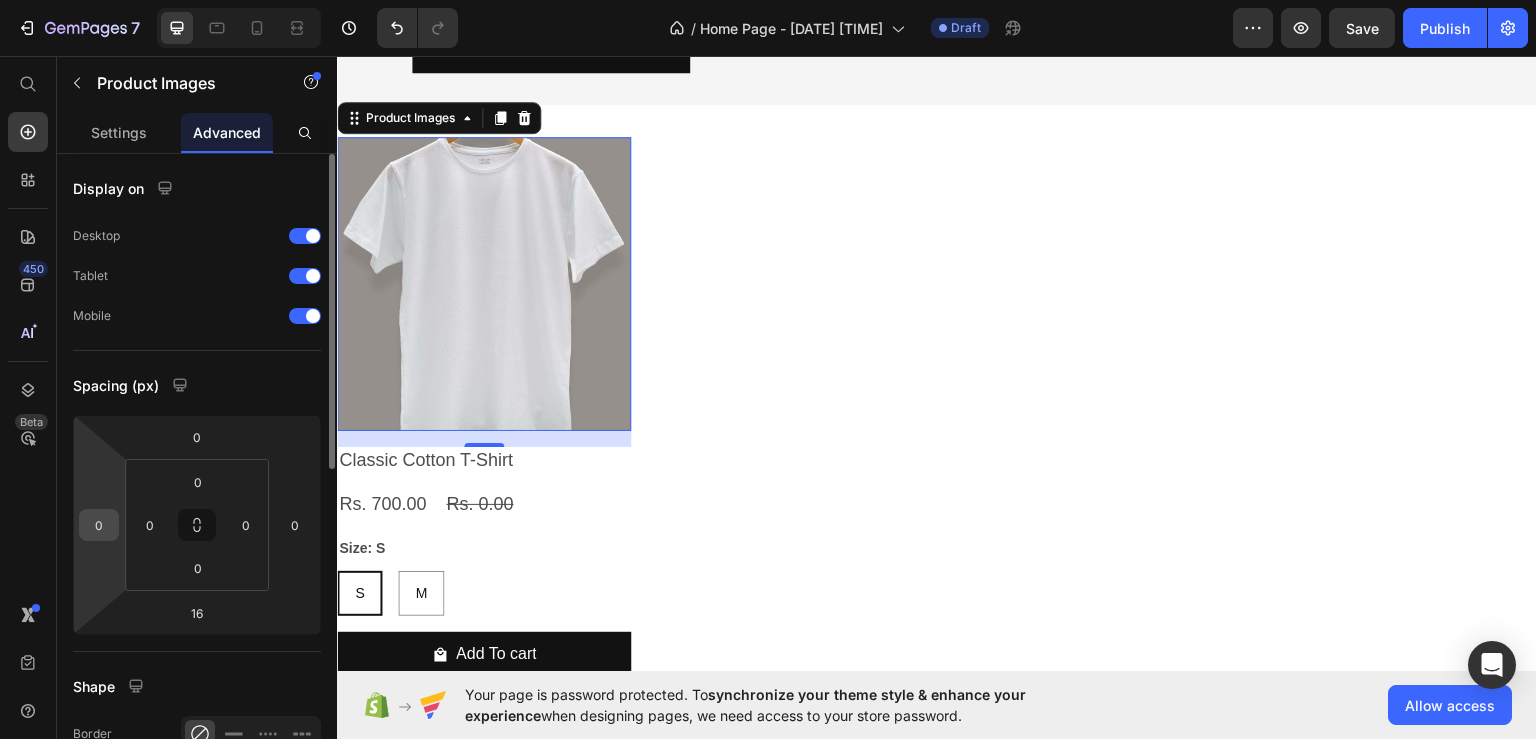 click on "0" at bounding box center (99, 525) 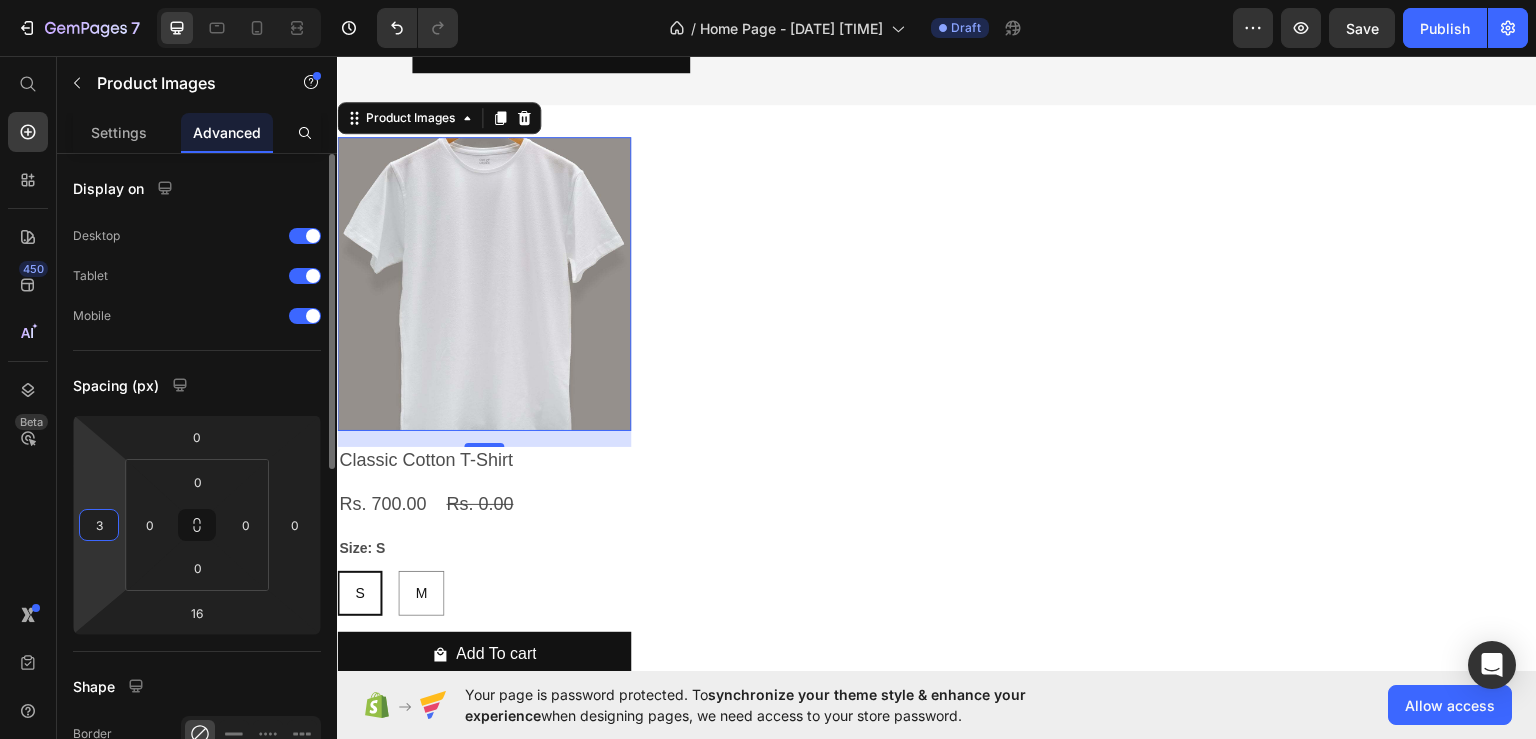 type on "30" 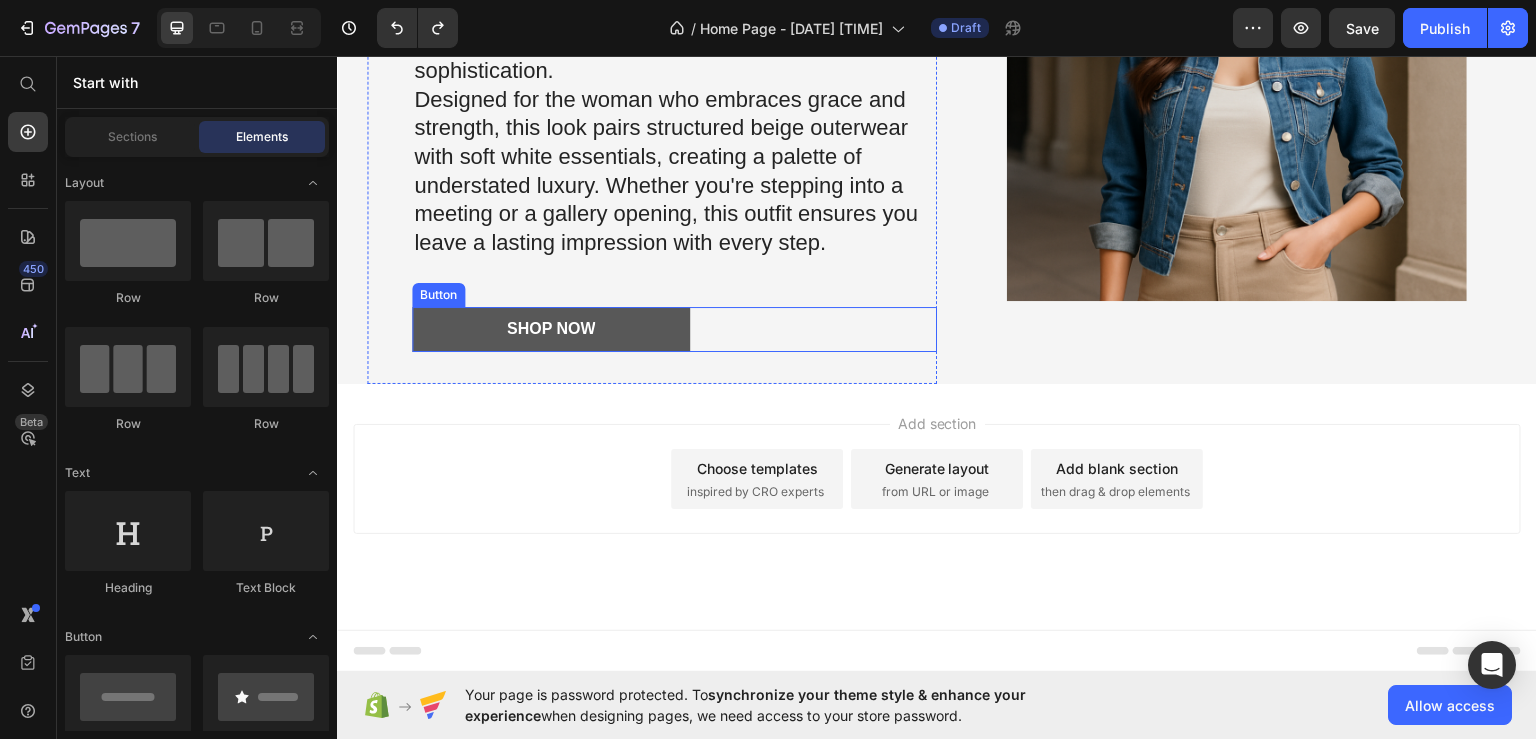 scroll, scrollTop: 1737, scrollLeft: 0, axis: vertical 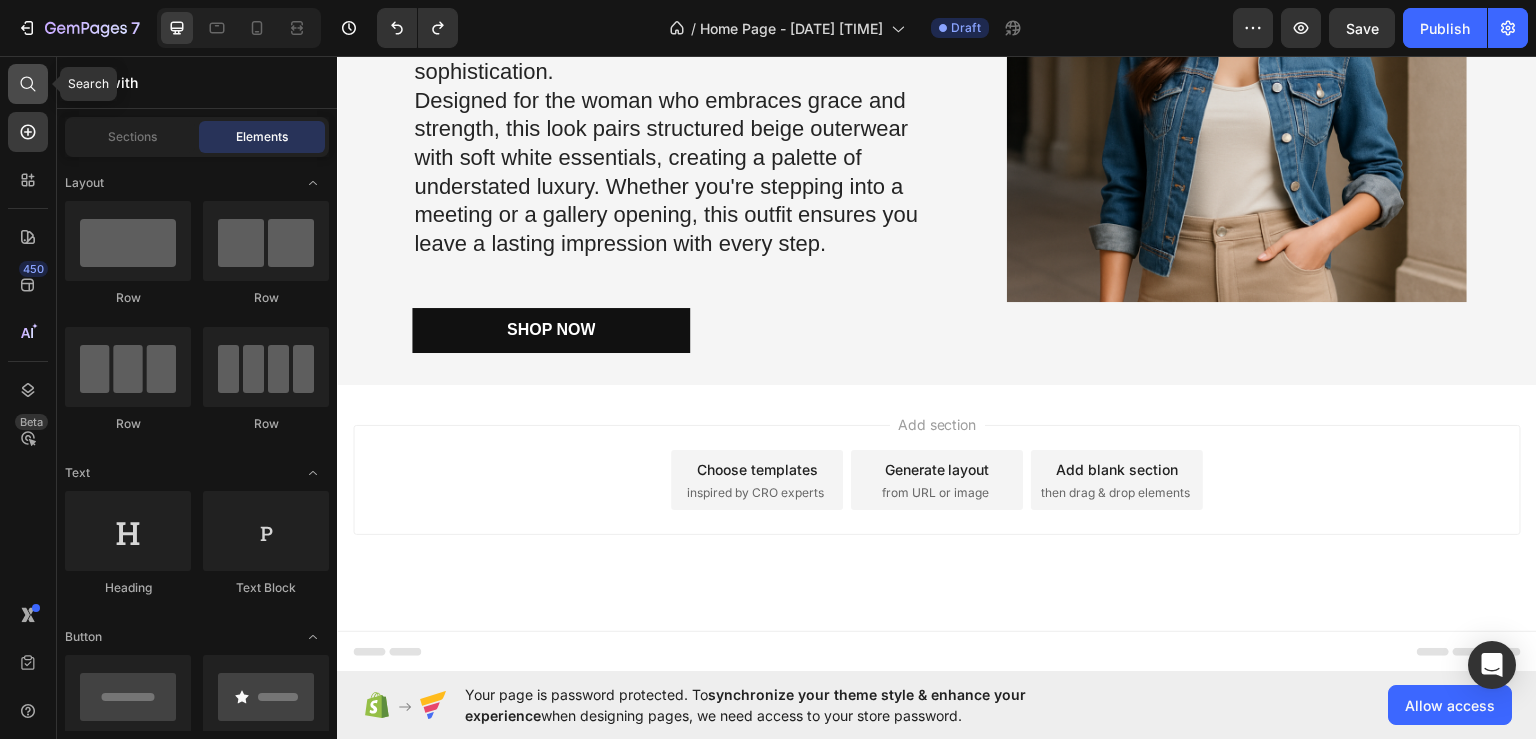 click 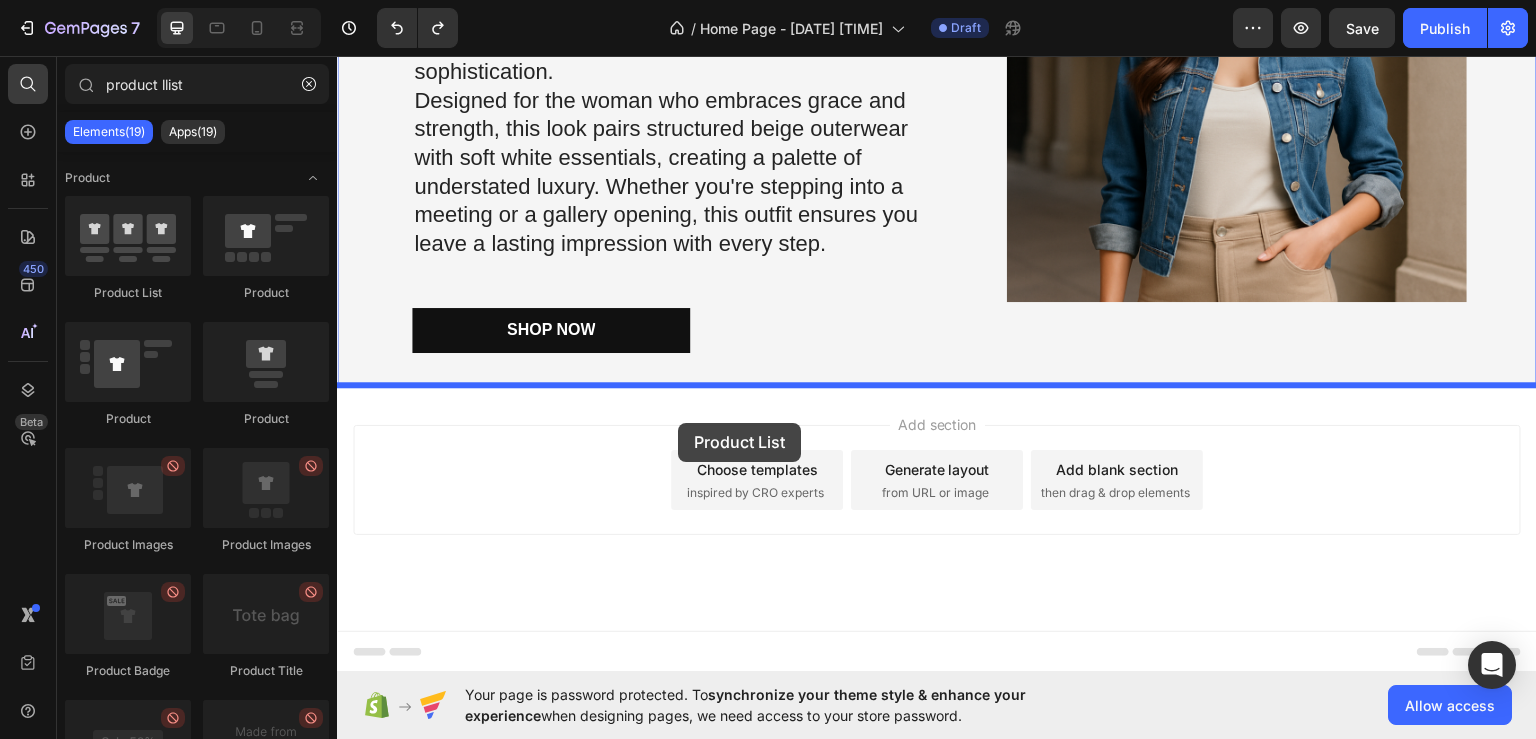 drag, startPoint x: 481, startPoint y: 298, endPoint x: 678, endPoint y: 422, distance: 232.77672 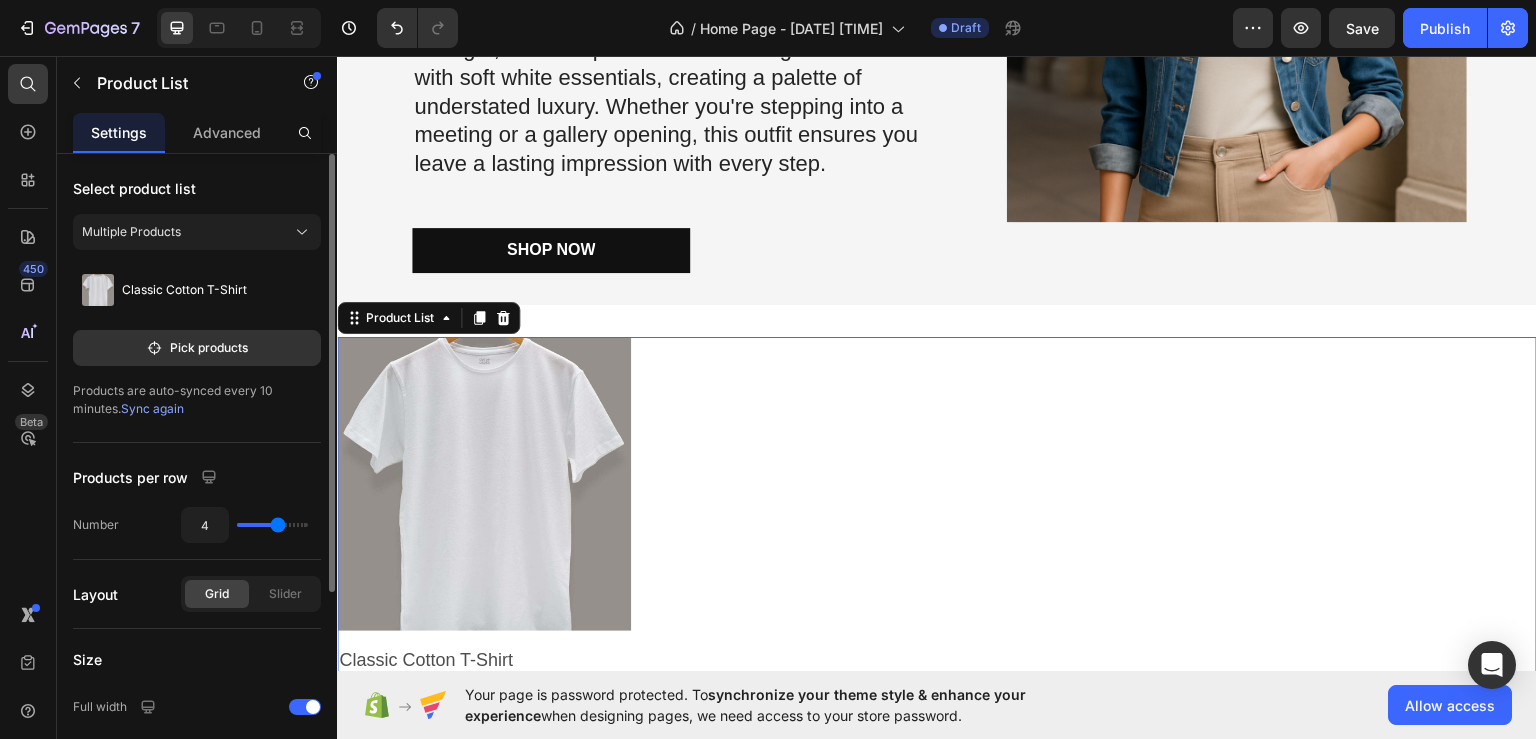 scroll, scrollTop: 2017, scrollLeft: 0, axis: vertical 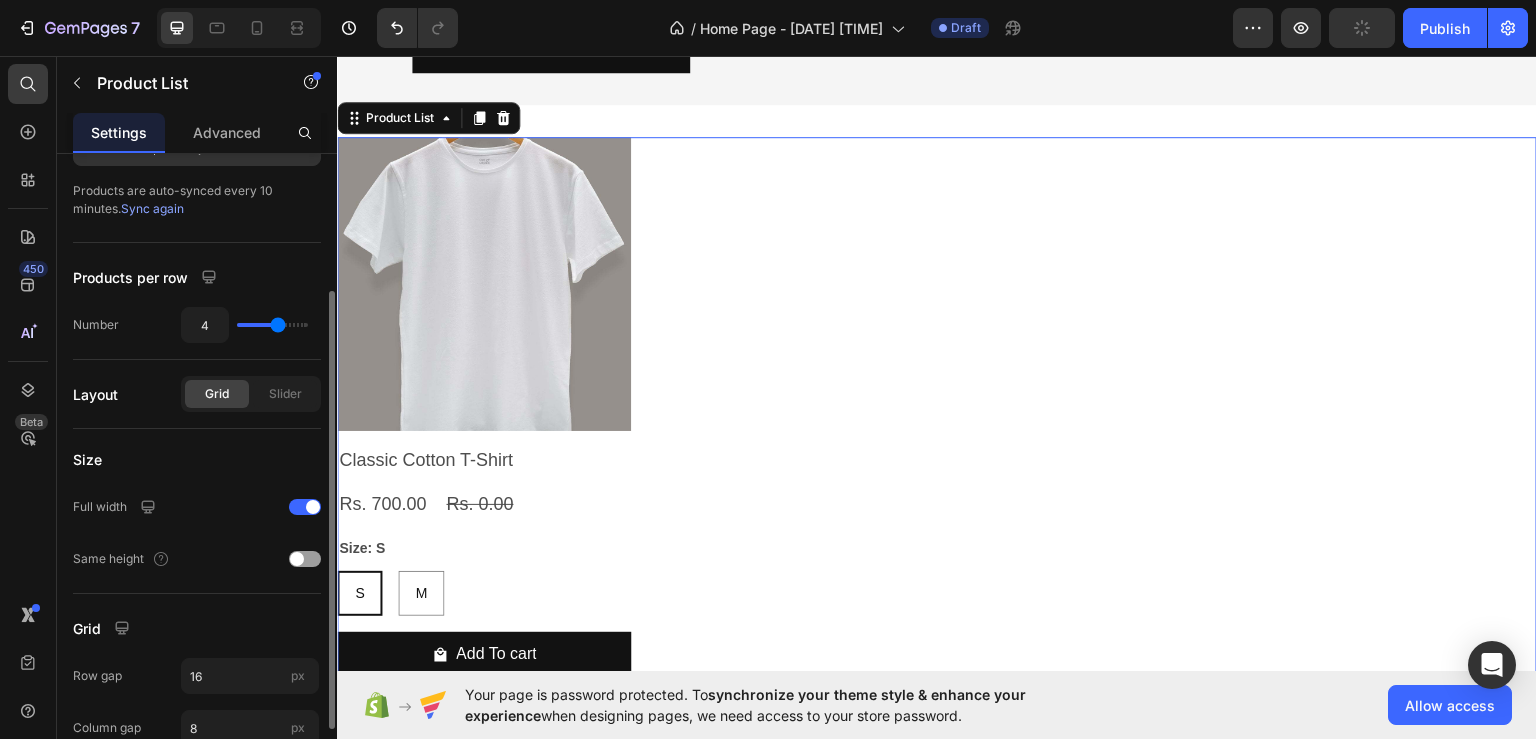 type on "3" 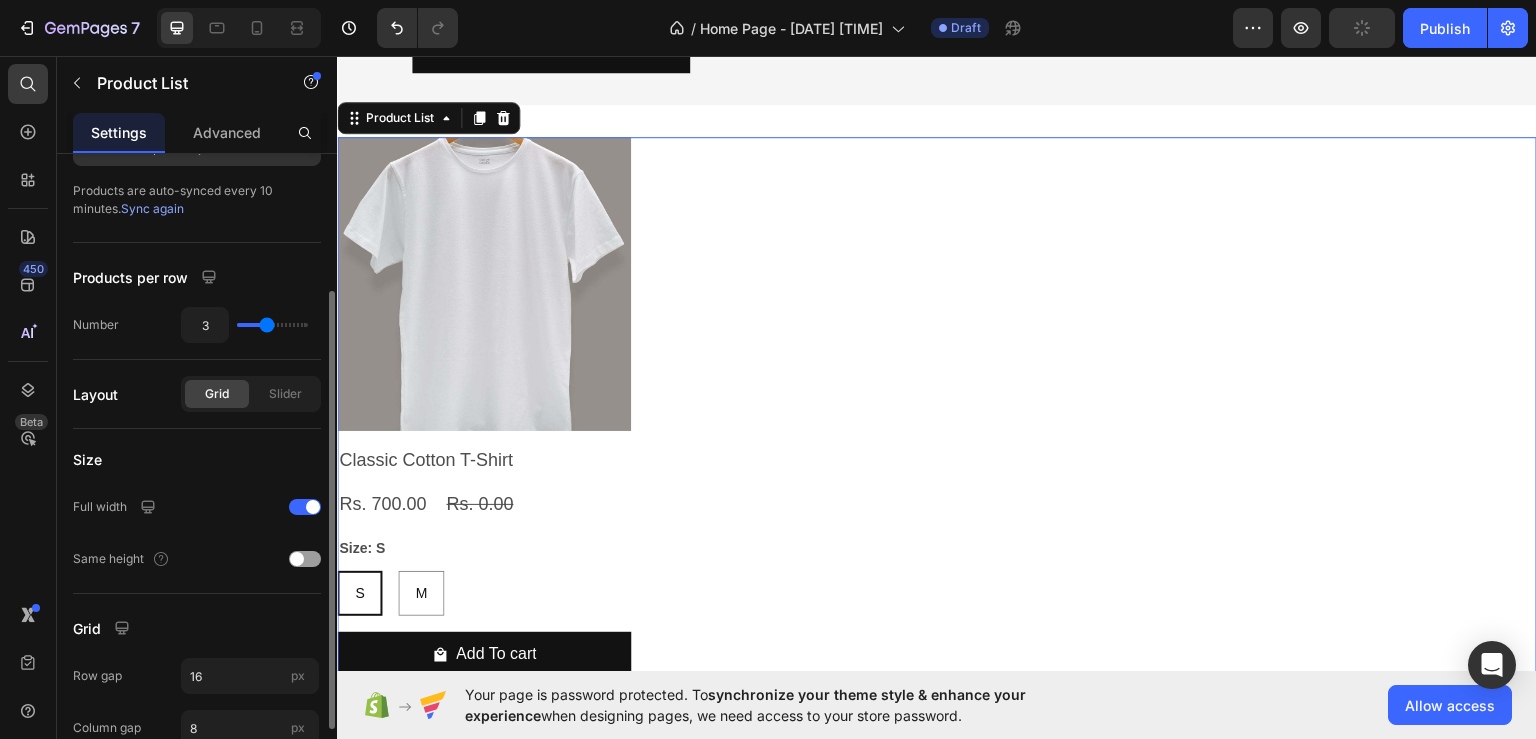 drag, startPoint x: 277, startPoint y: 328, endPoint x: 264, endPoint y: 327, distance: 13.038404 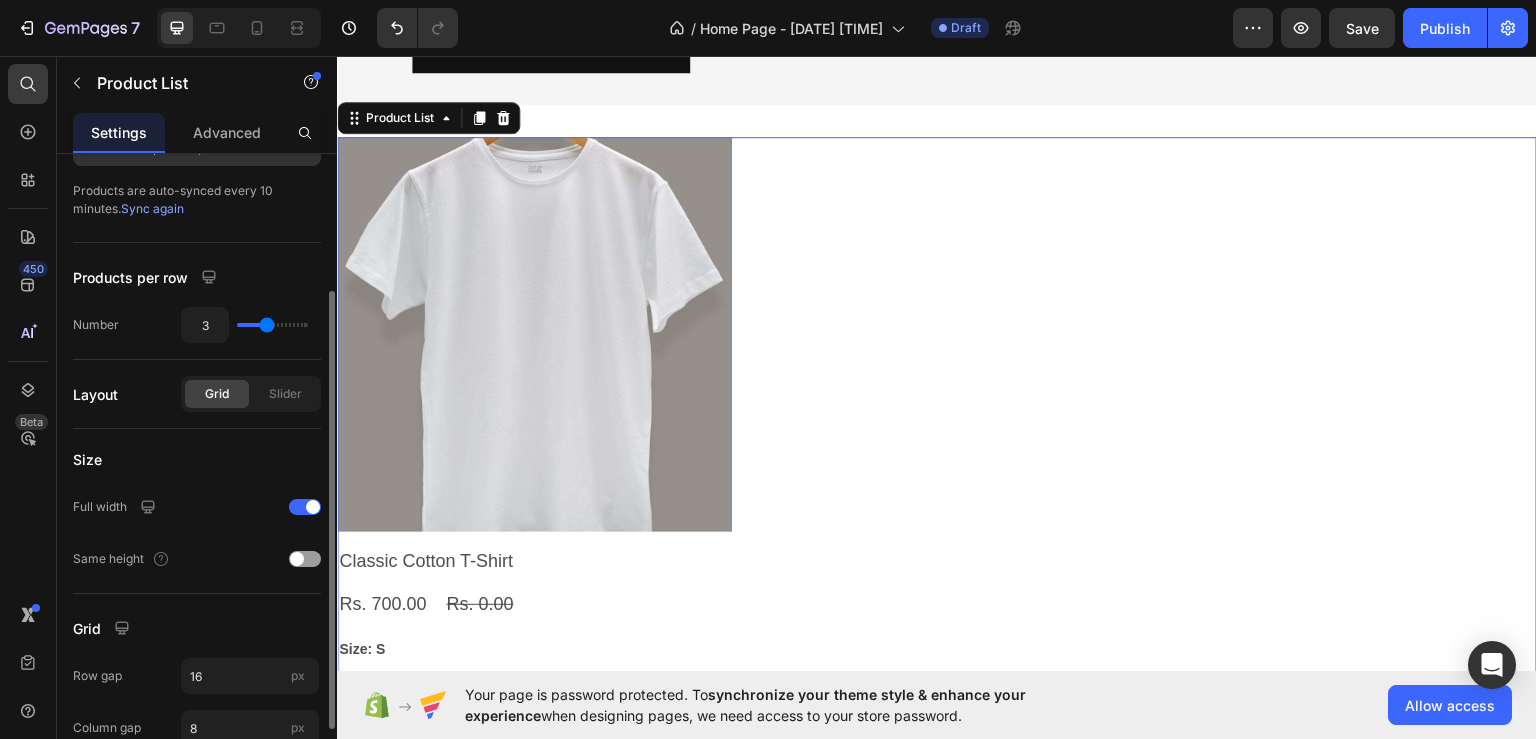 scroll, scrollTop: 296, scrollLeft: 0, axis: vertical 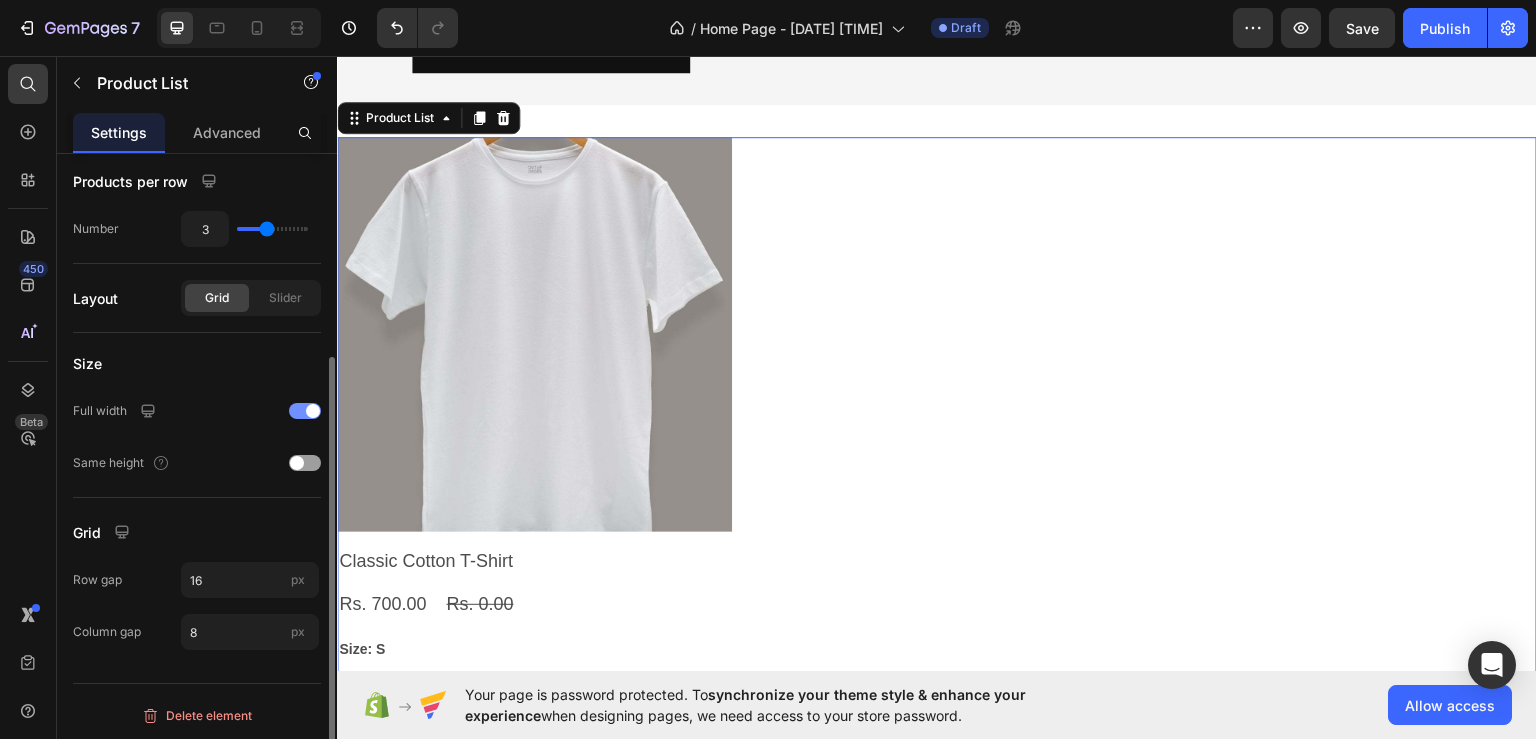 click at bounding box center [313, 411] 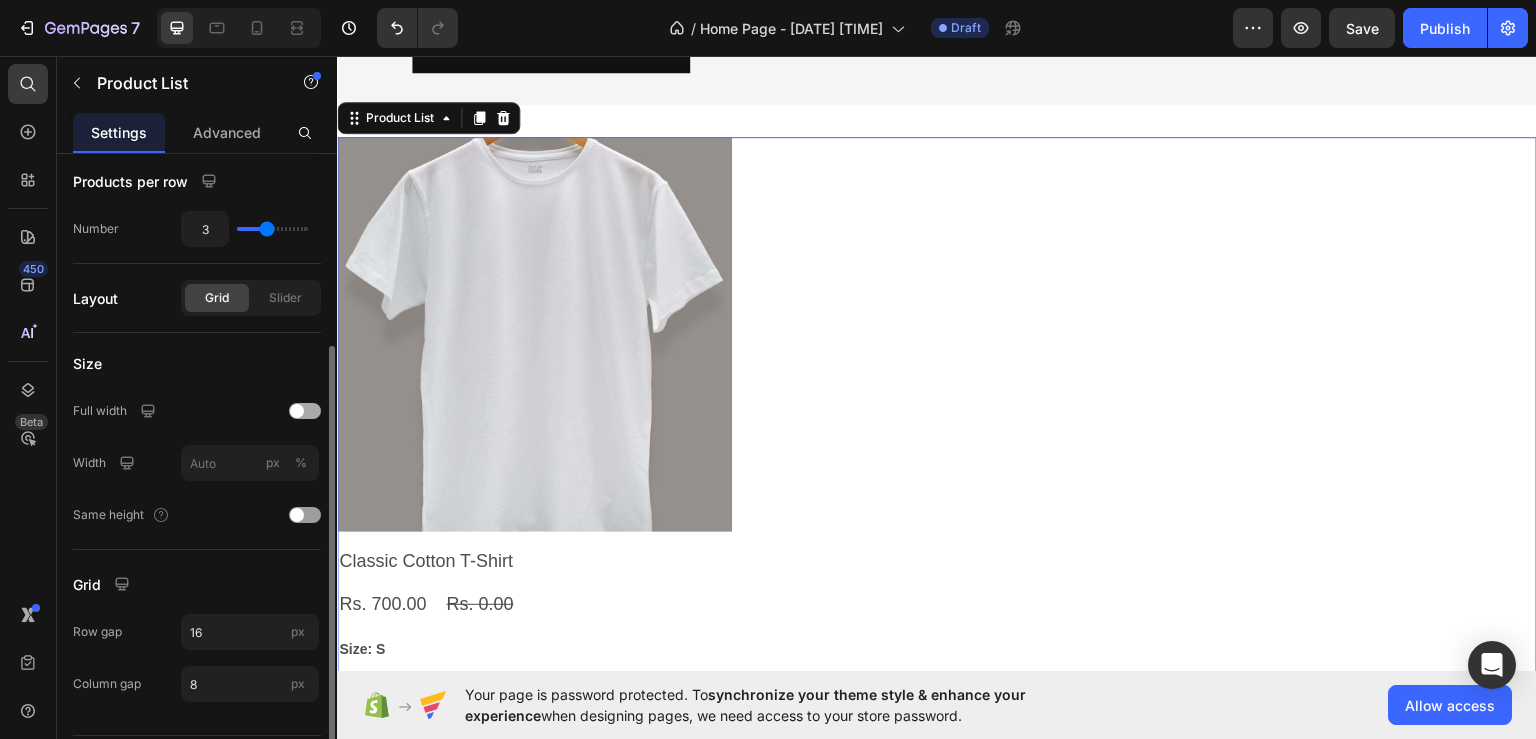 click at bounding box center [305, 411] 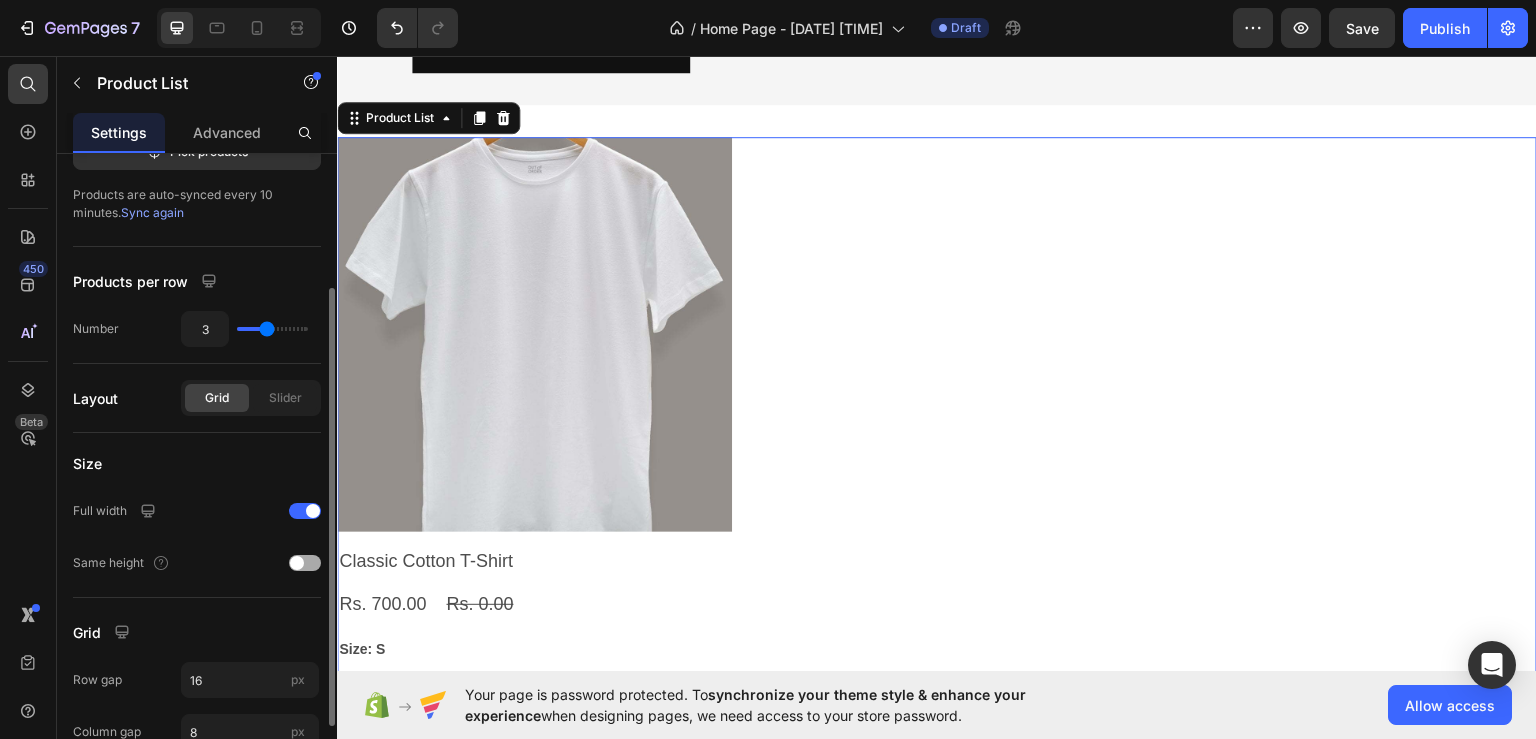 scroll, scrollTop: 296, scrollLeft: 0, axis: vertical 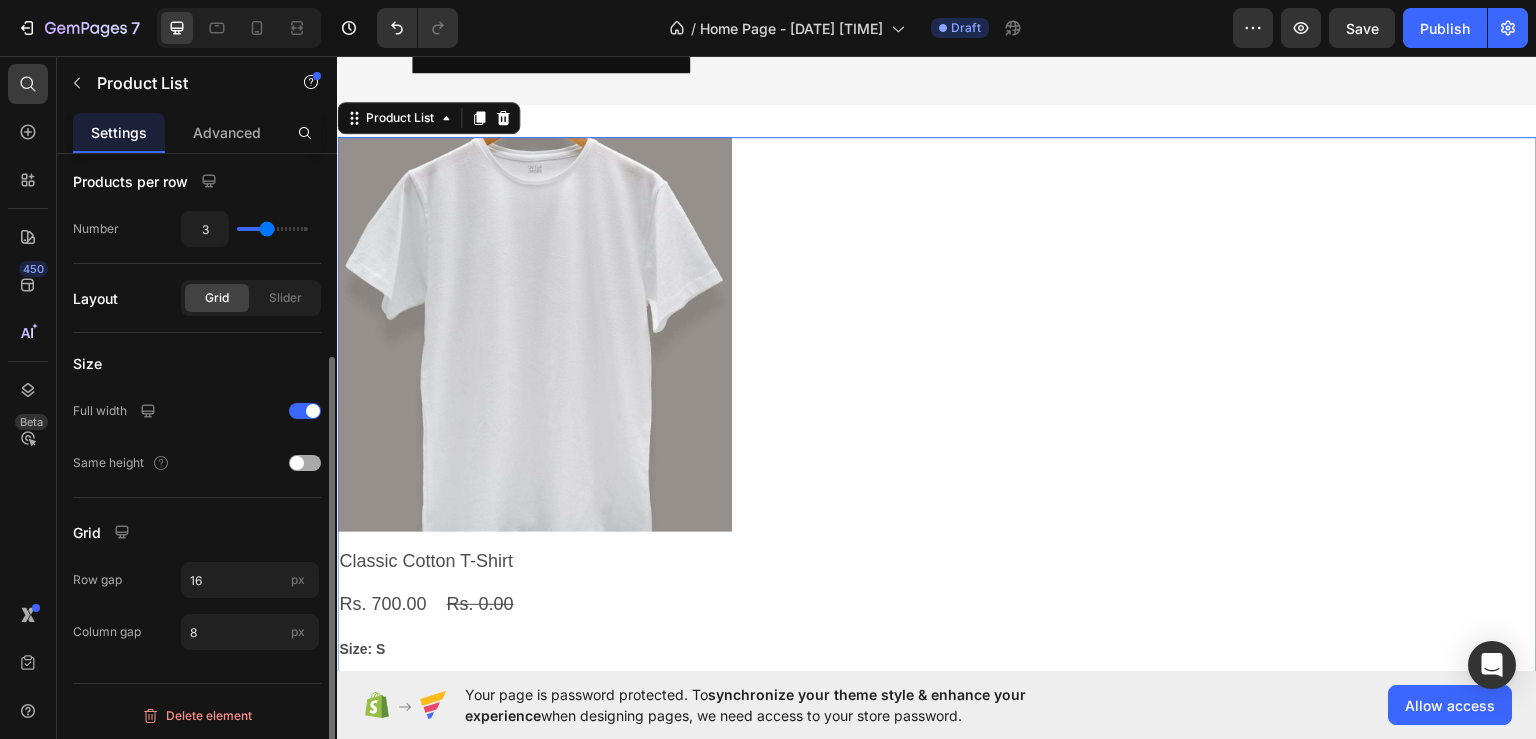 click at bounding box center (305, 463) 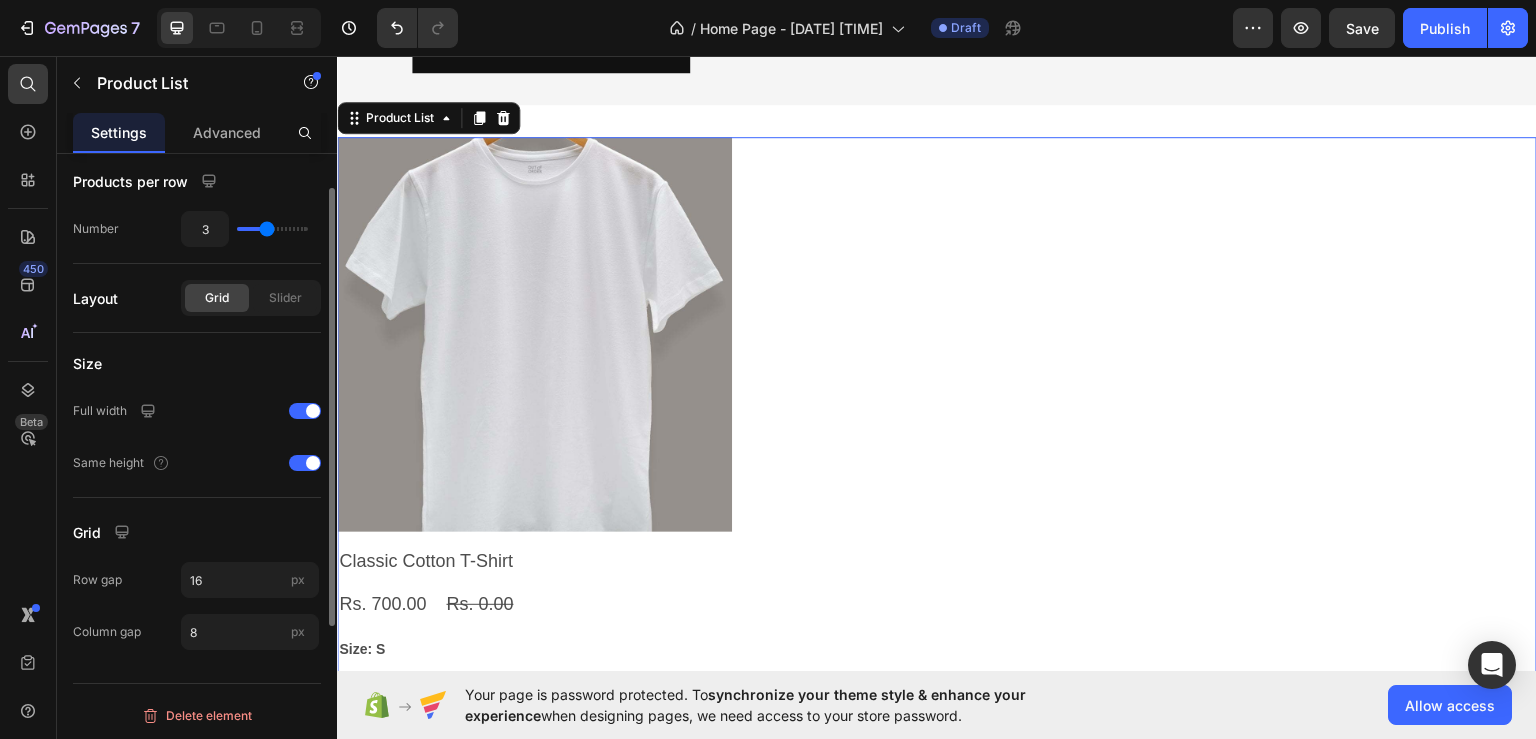 scroll, scrollTop: 0, scrollLeft: 0, axis: both 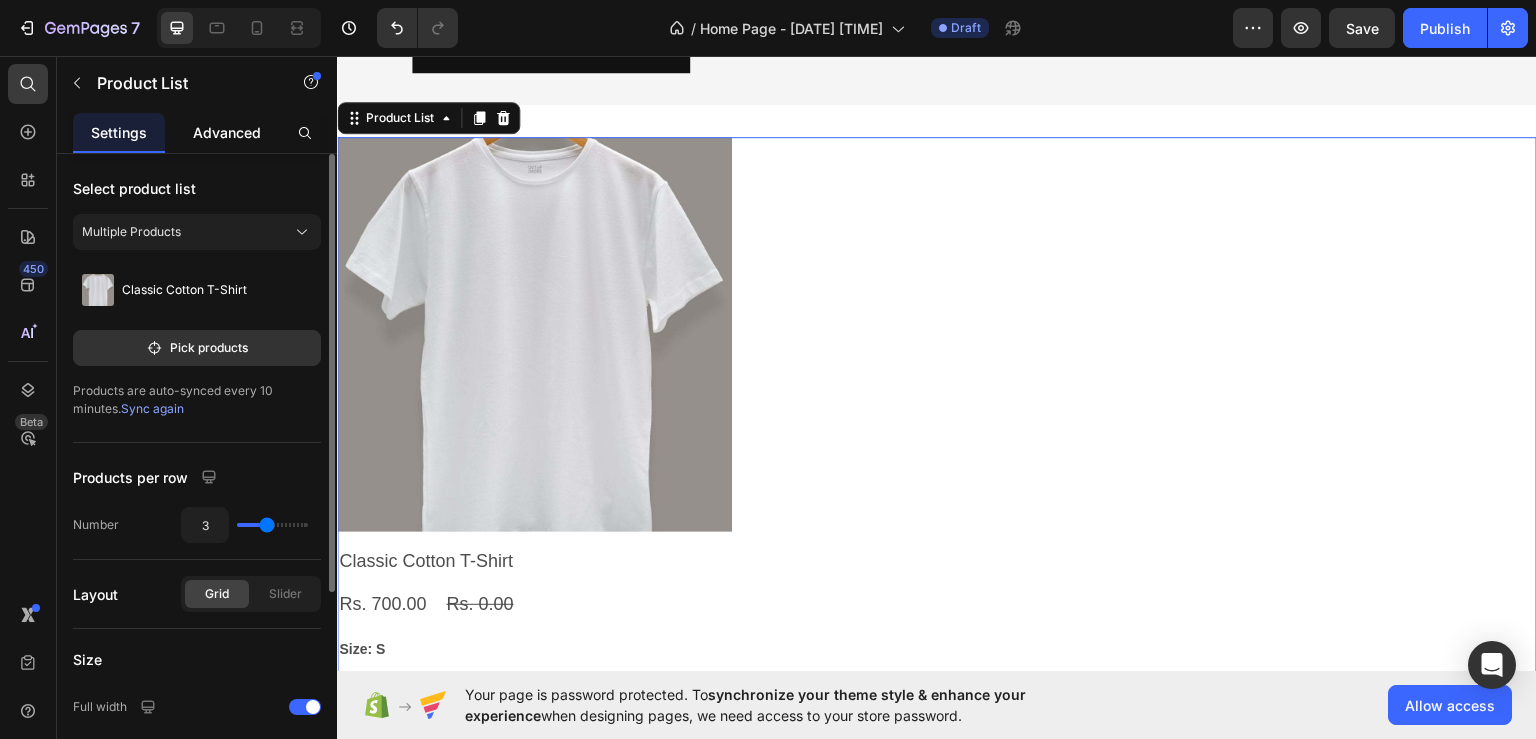 click on "Advanced" at bounding box center [227, 132] 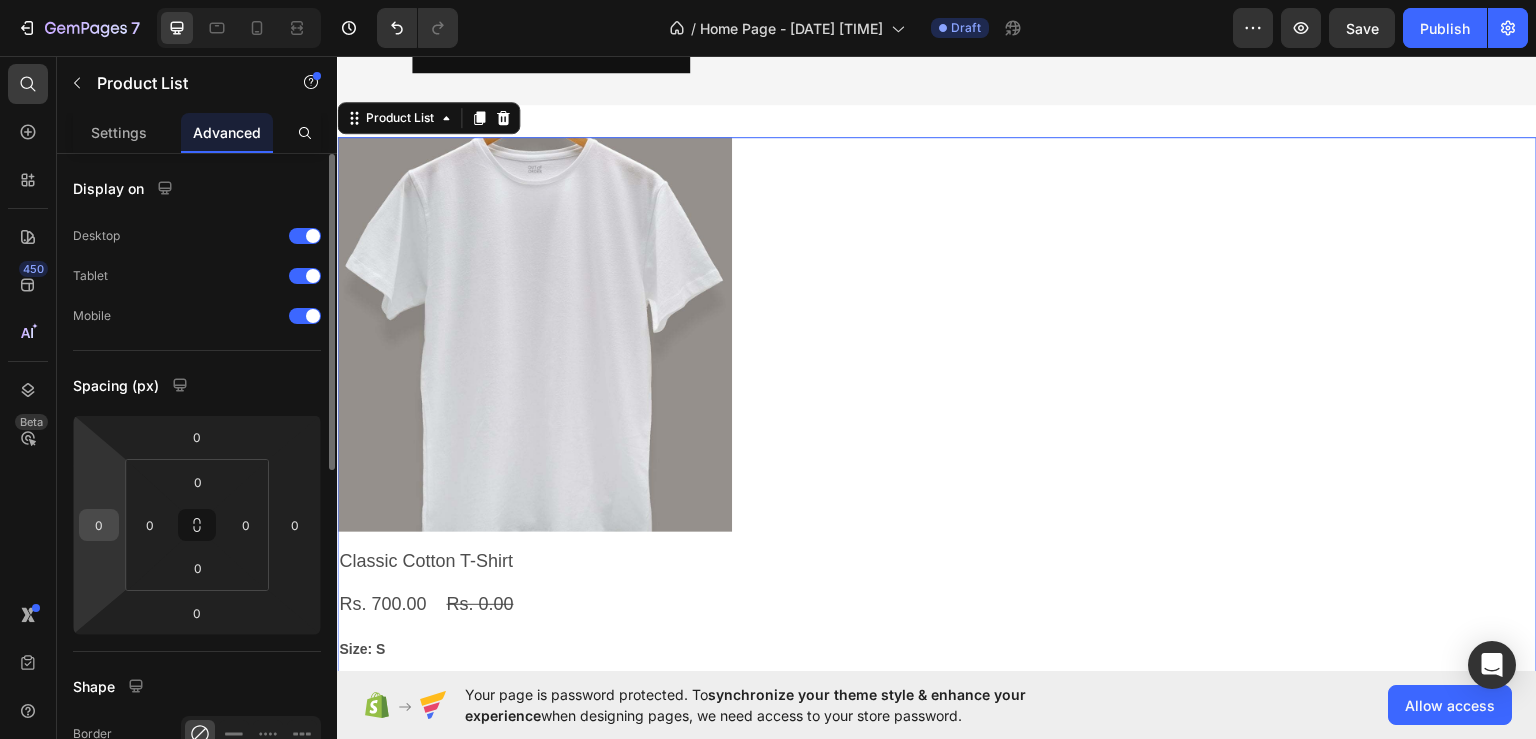 click on "0" at bounding box center [99, 525] 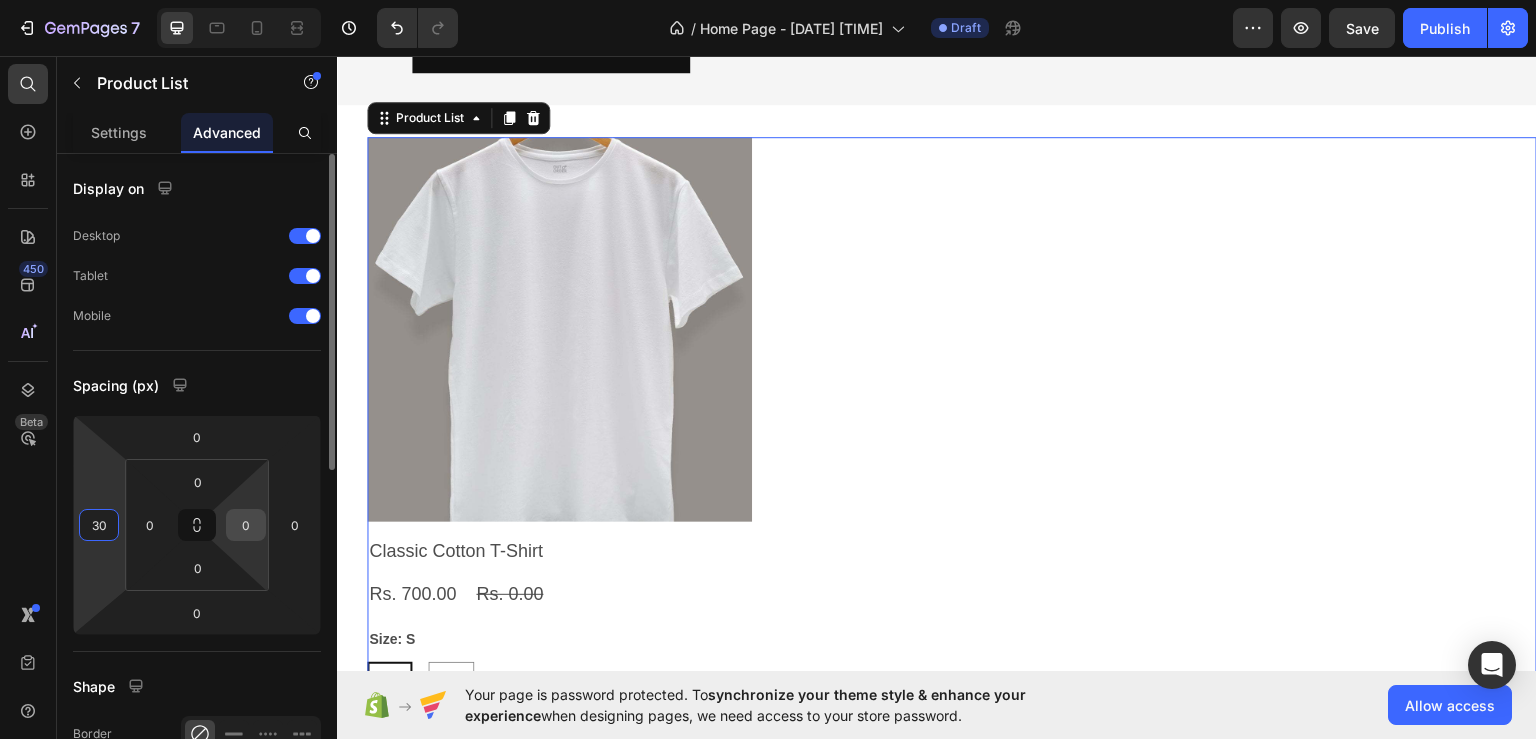 click on "0" at bounding box center [246, 525] 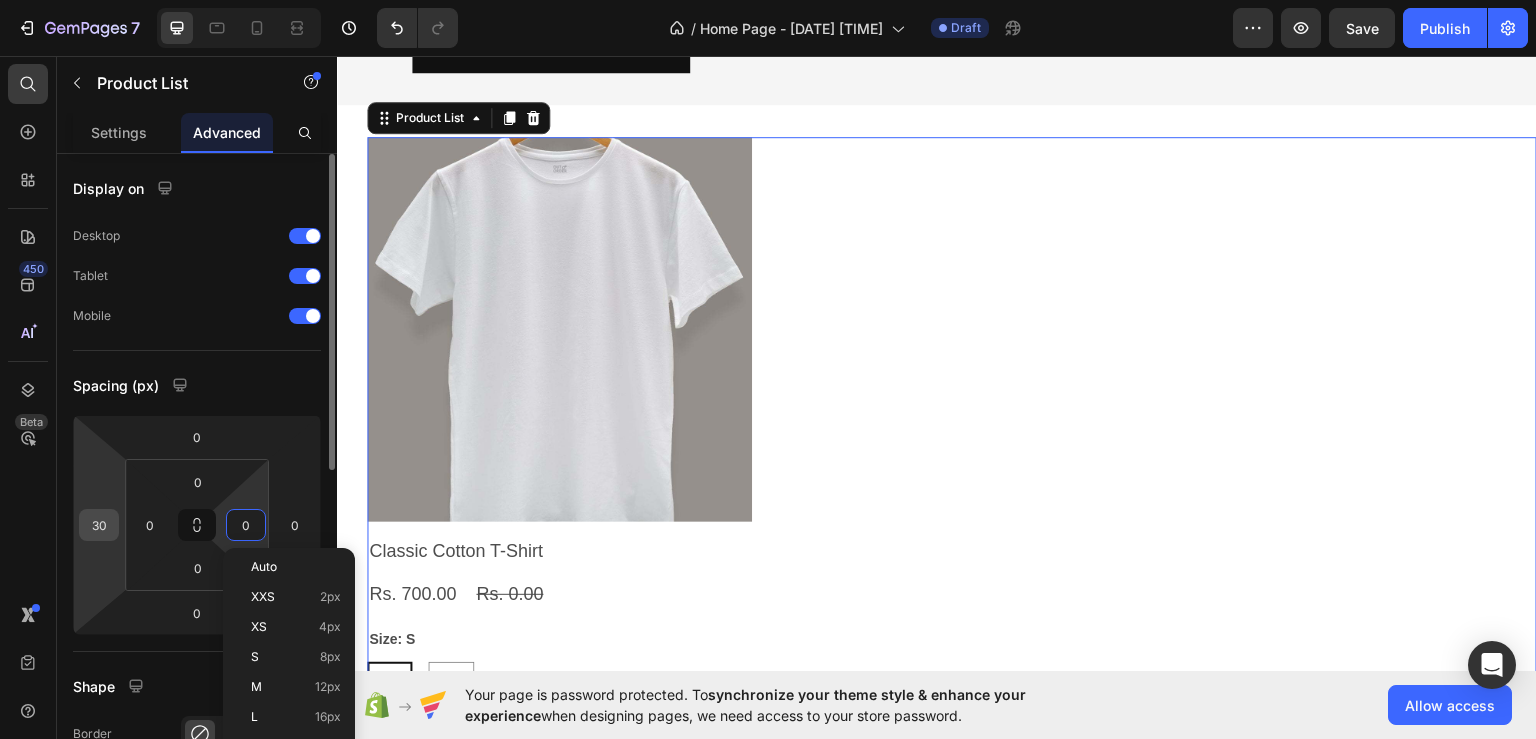 click on "30" at bounding box center [99, 525] 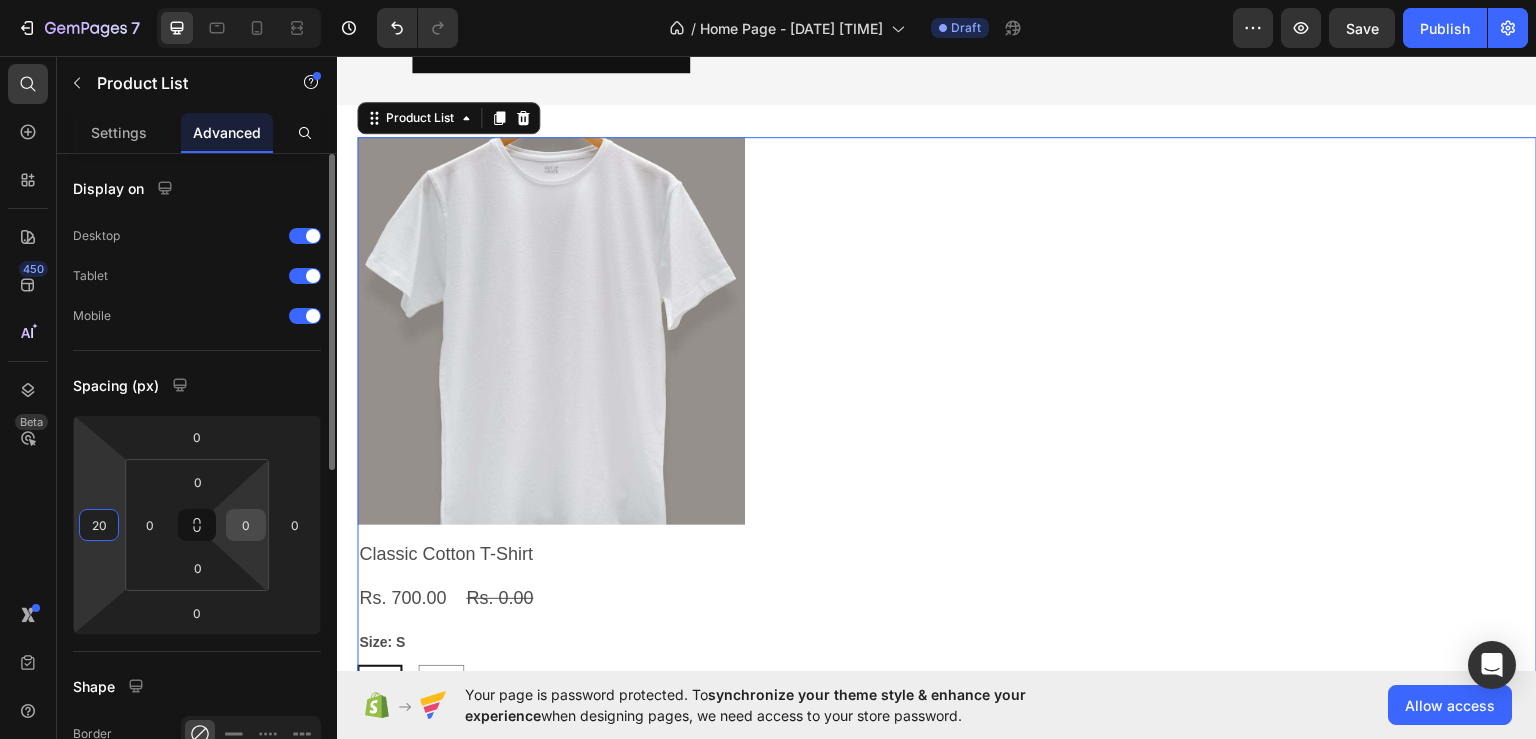 type on "20" 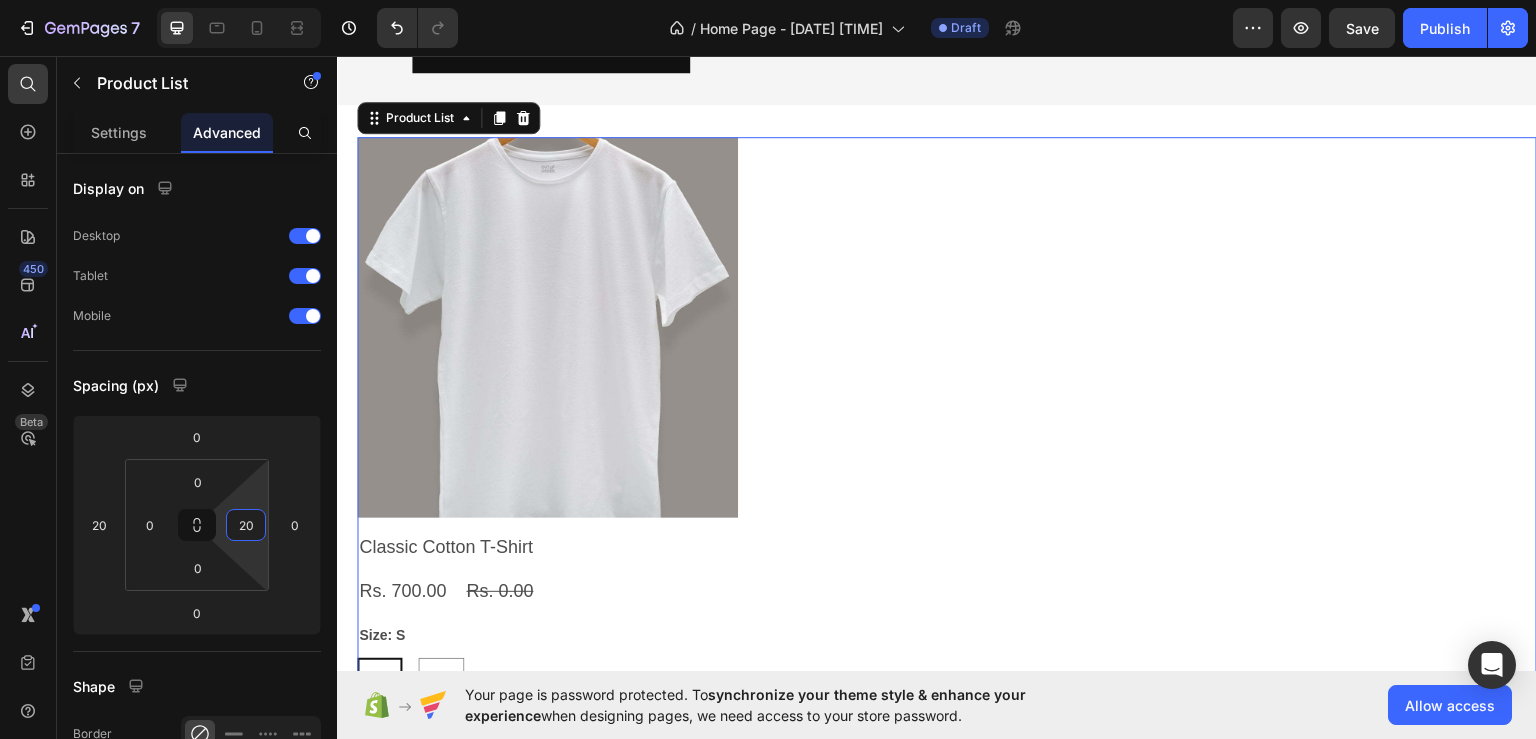 type on "20" 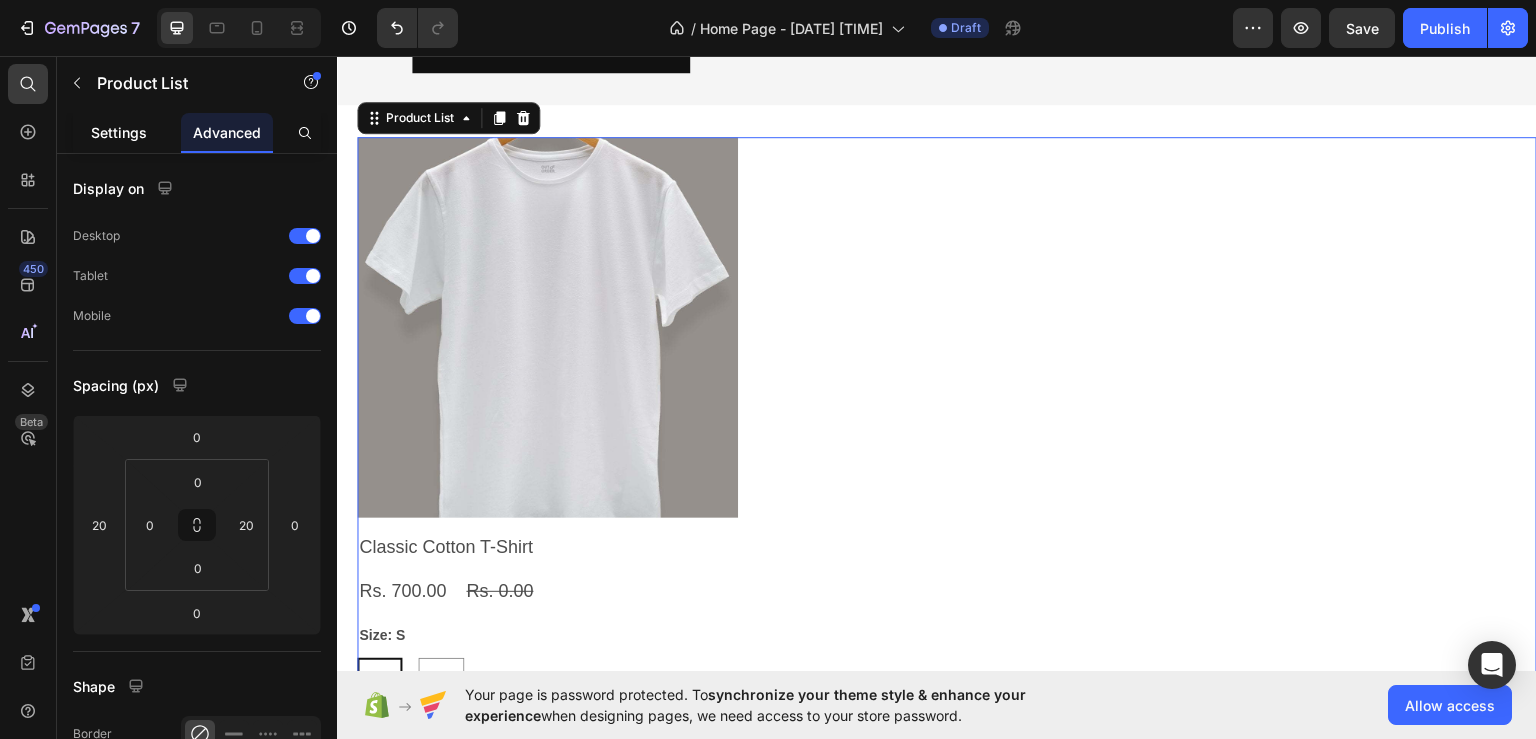 click on "Settings" at bounding box center [119, 132] 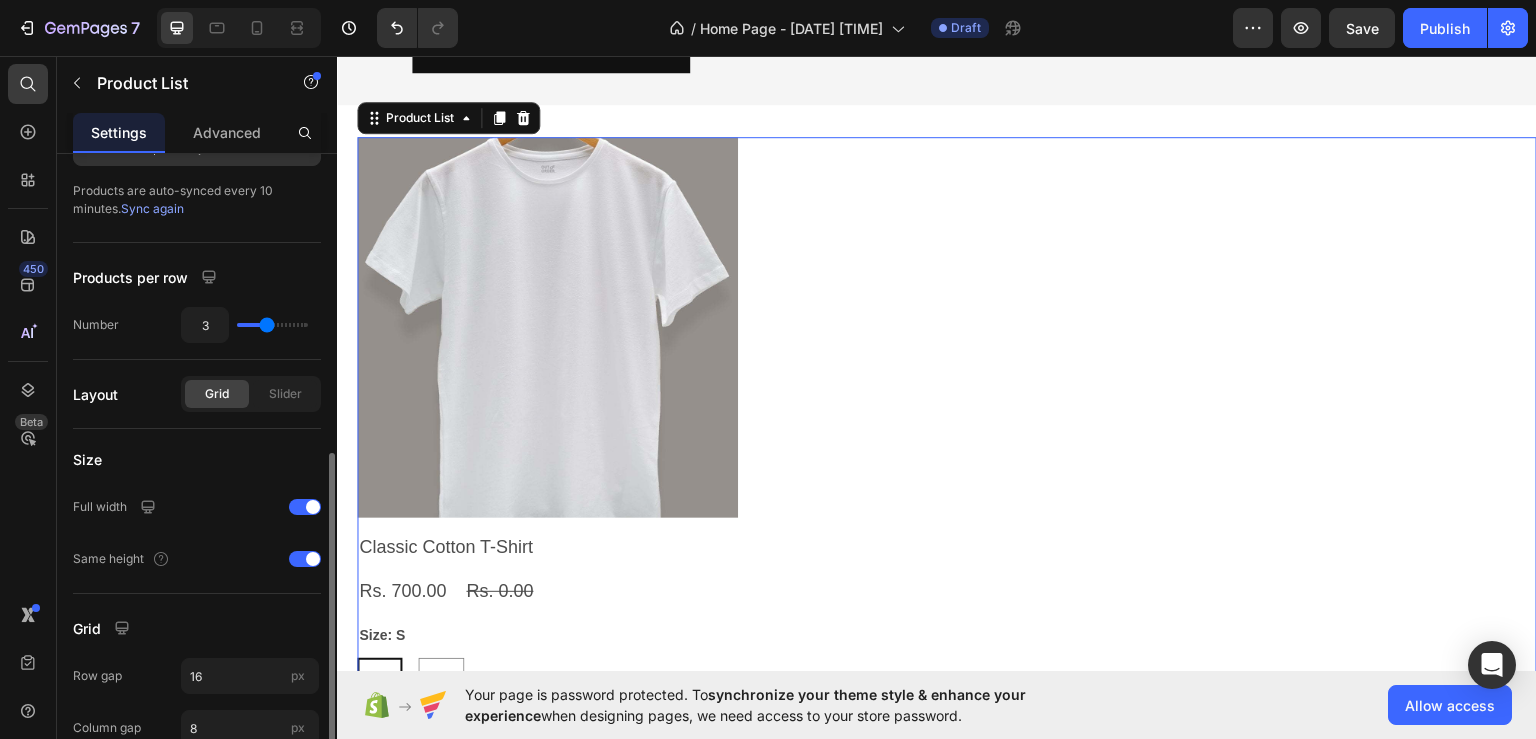 scroll, scrollTop: 296, scrollLeft: 0, axis: vertical 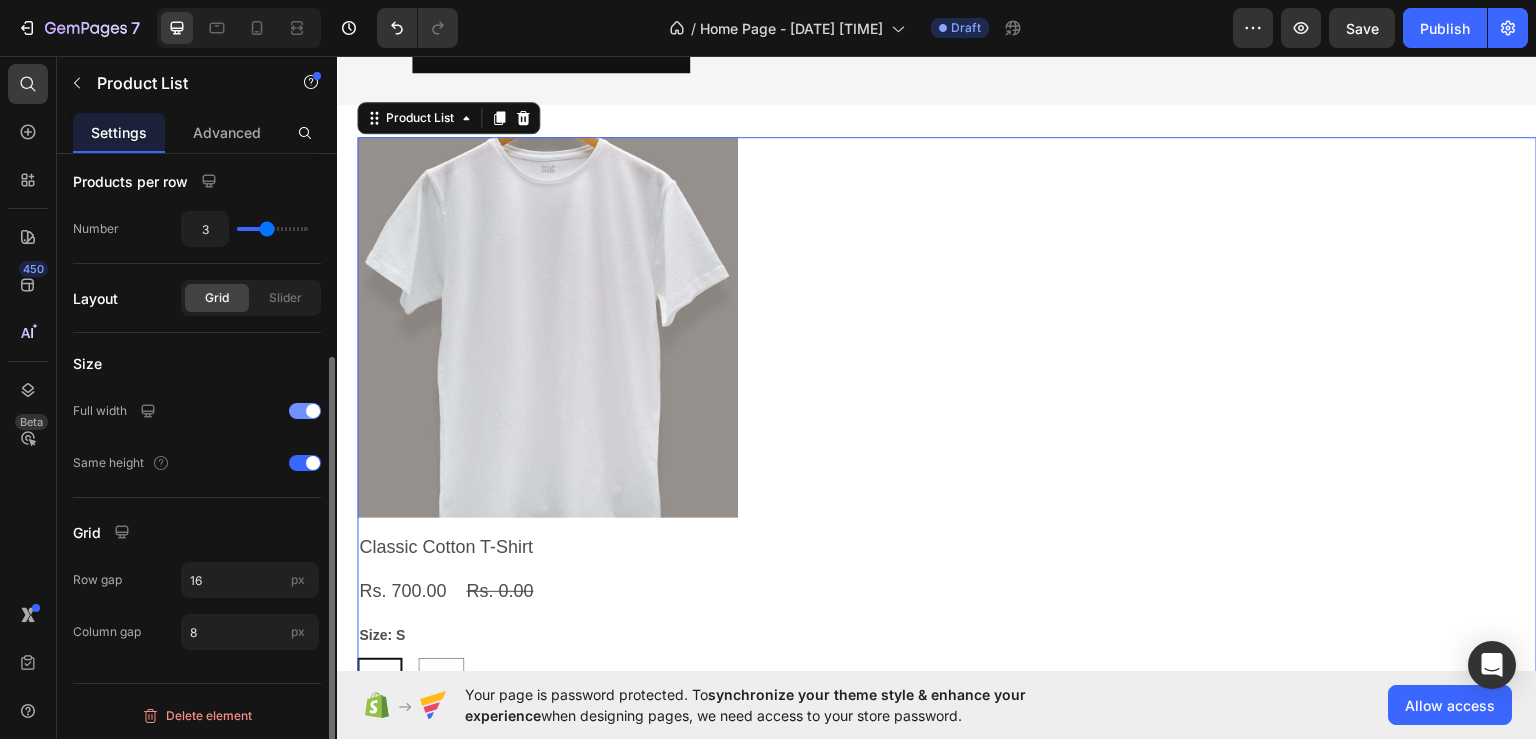 click at bounding box center (305, 411) 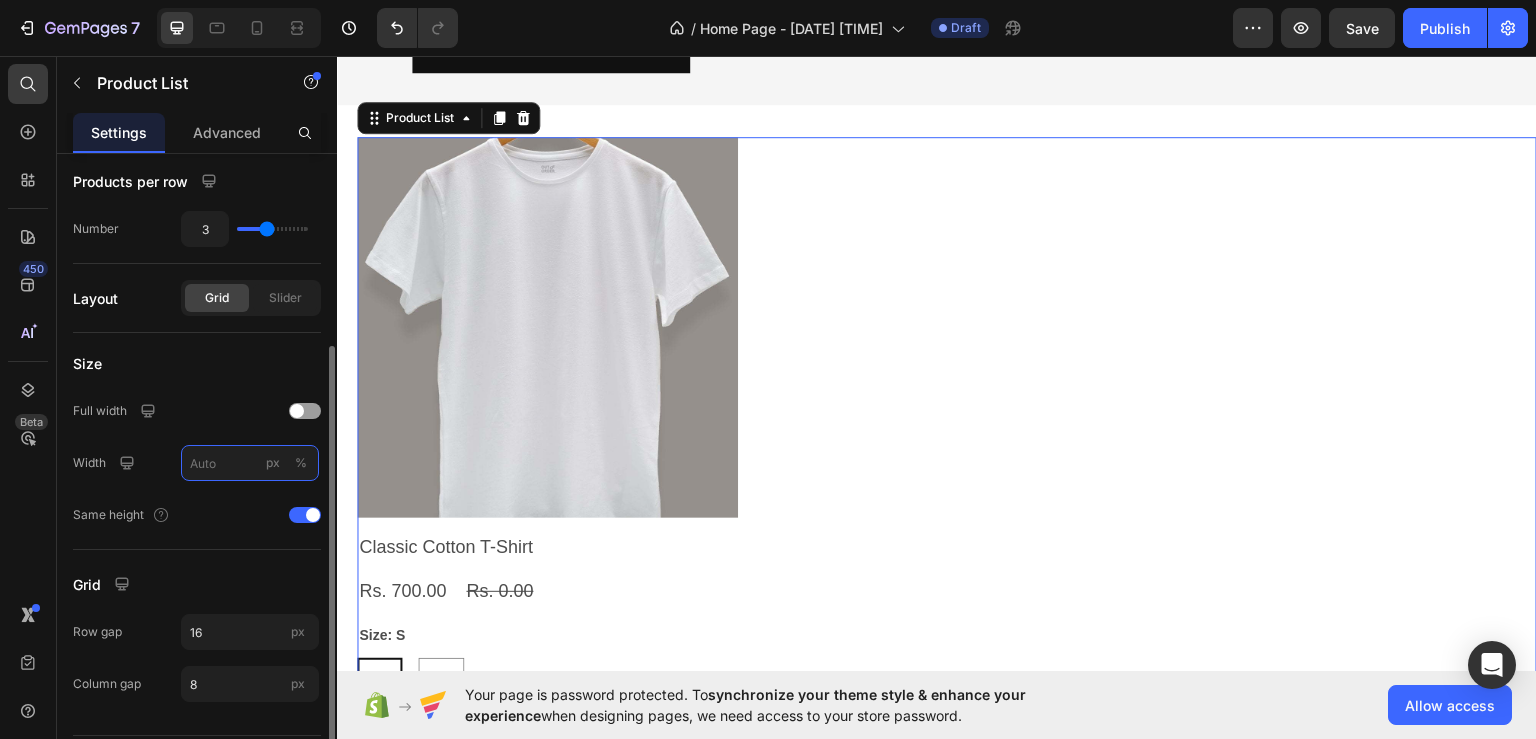 click on "px %" at bounding box center (250, 463) 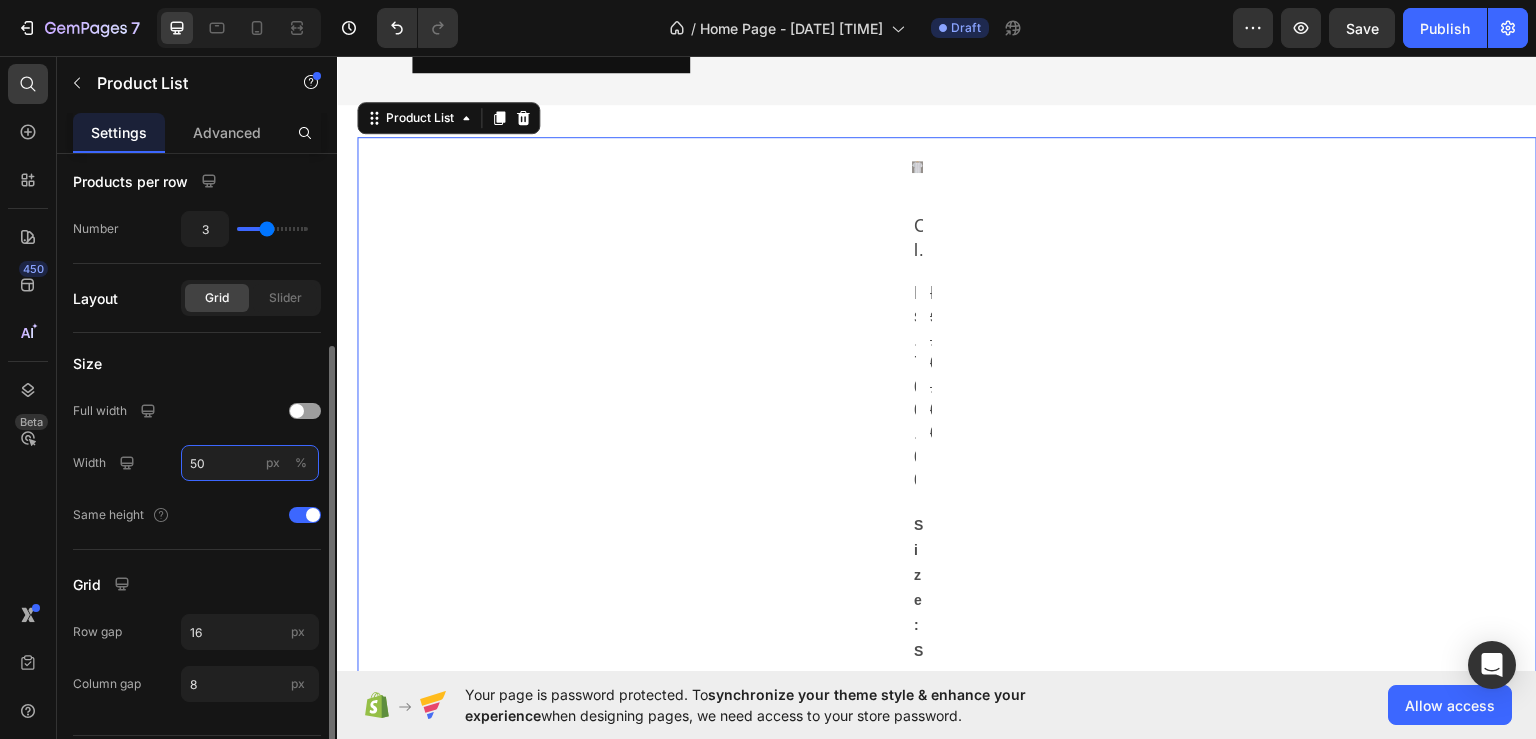 type on "50" 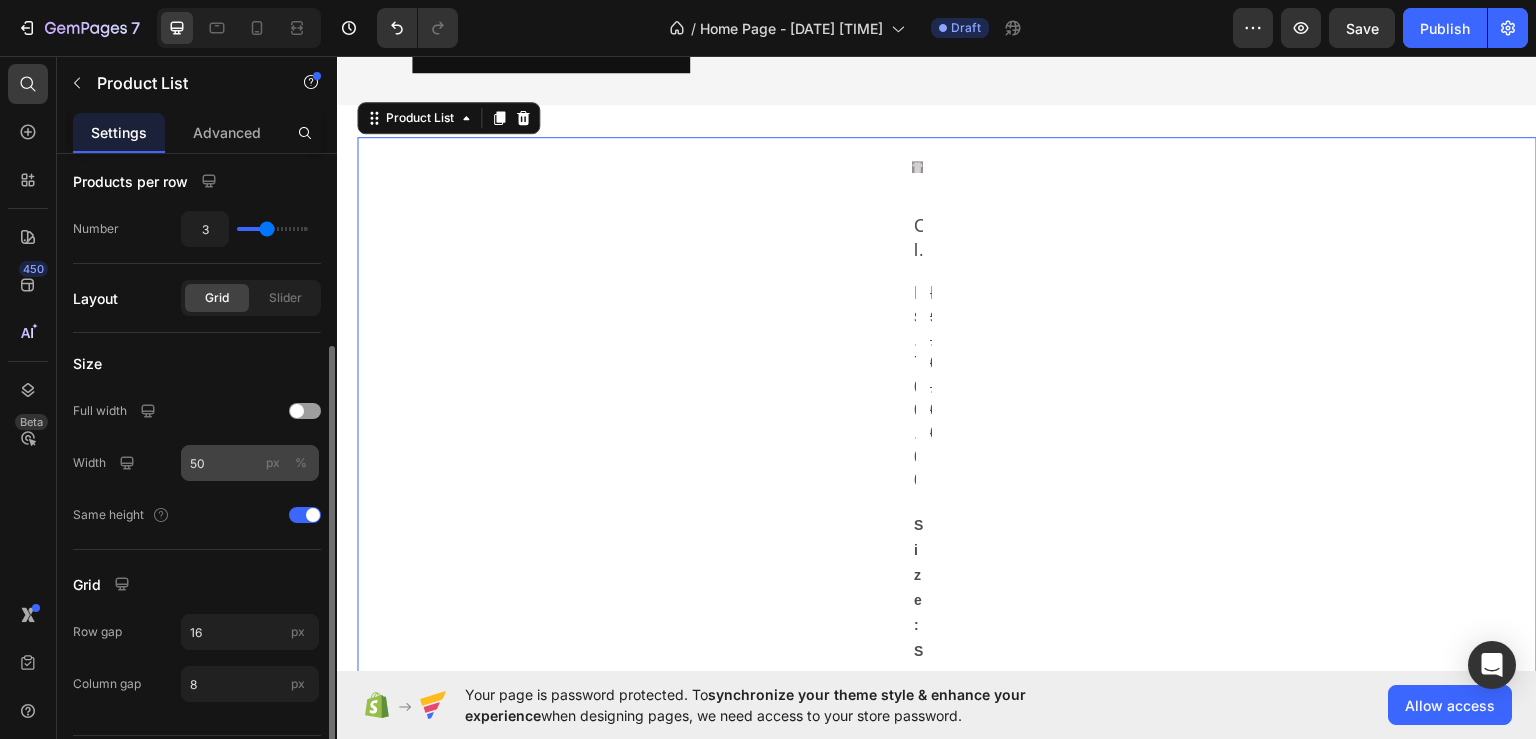 click on "%" at bounding box center [301, 463] 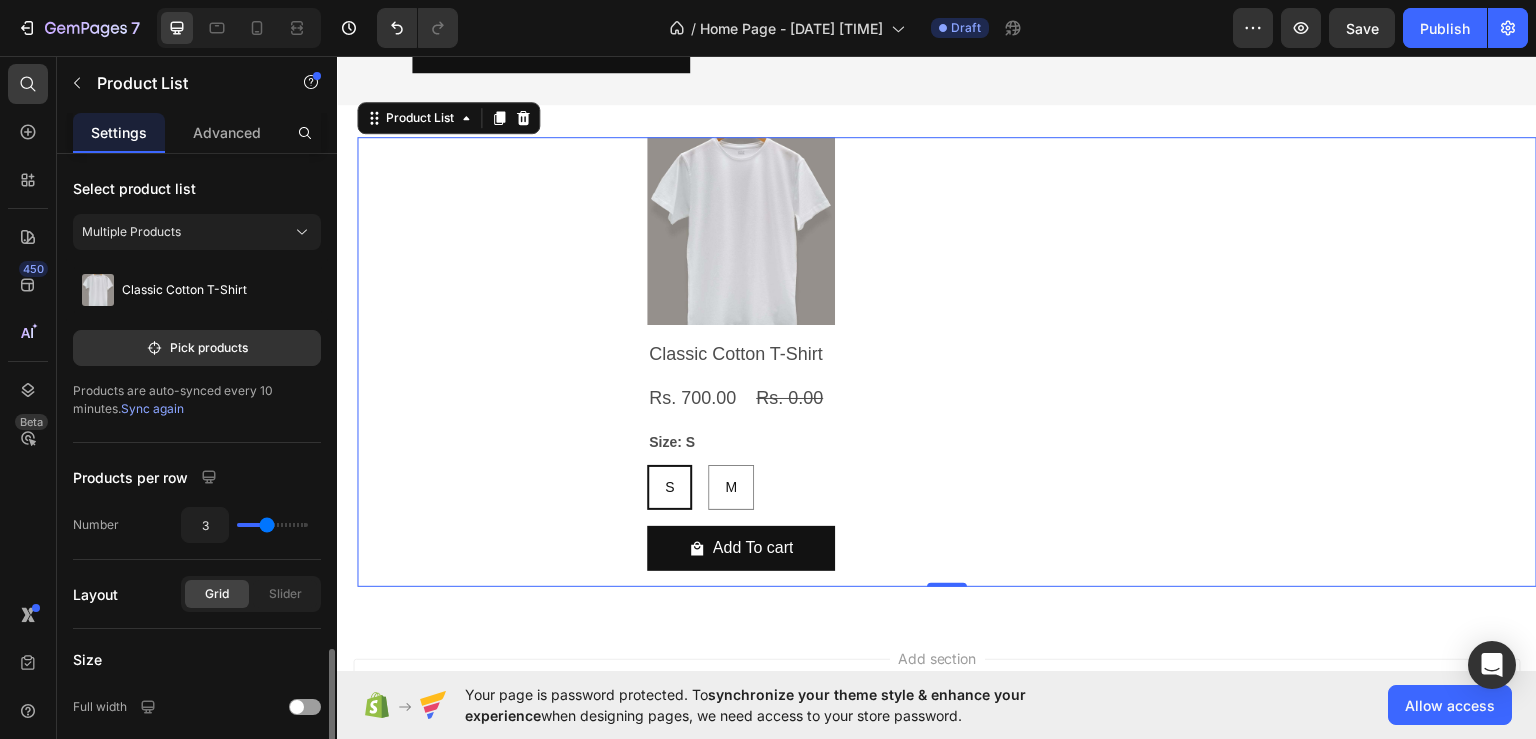 scroll, scrollTop: 348, scrollLeft: 0, axis: vertical 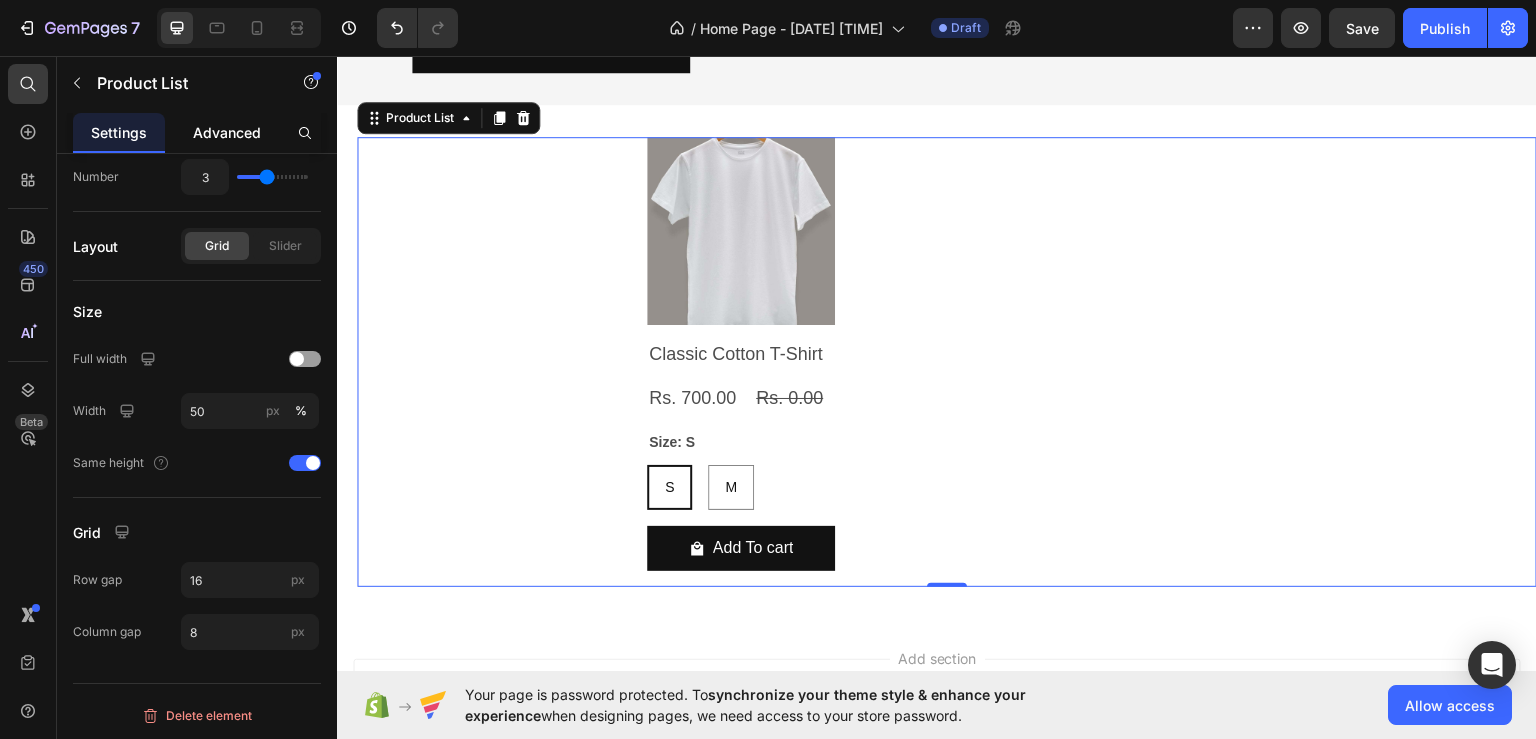 click on "Advanced" at bounding box center [227, 132] 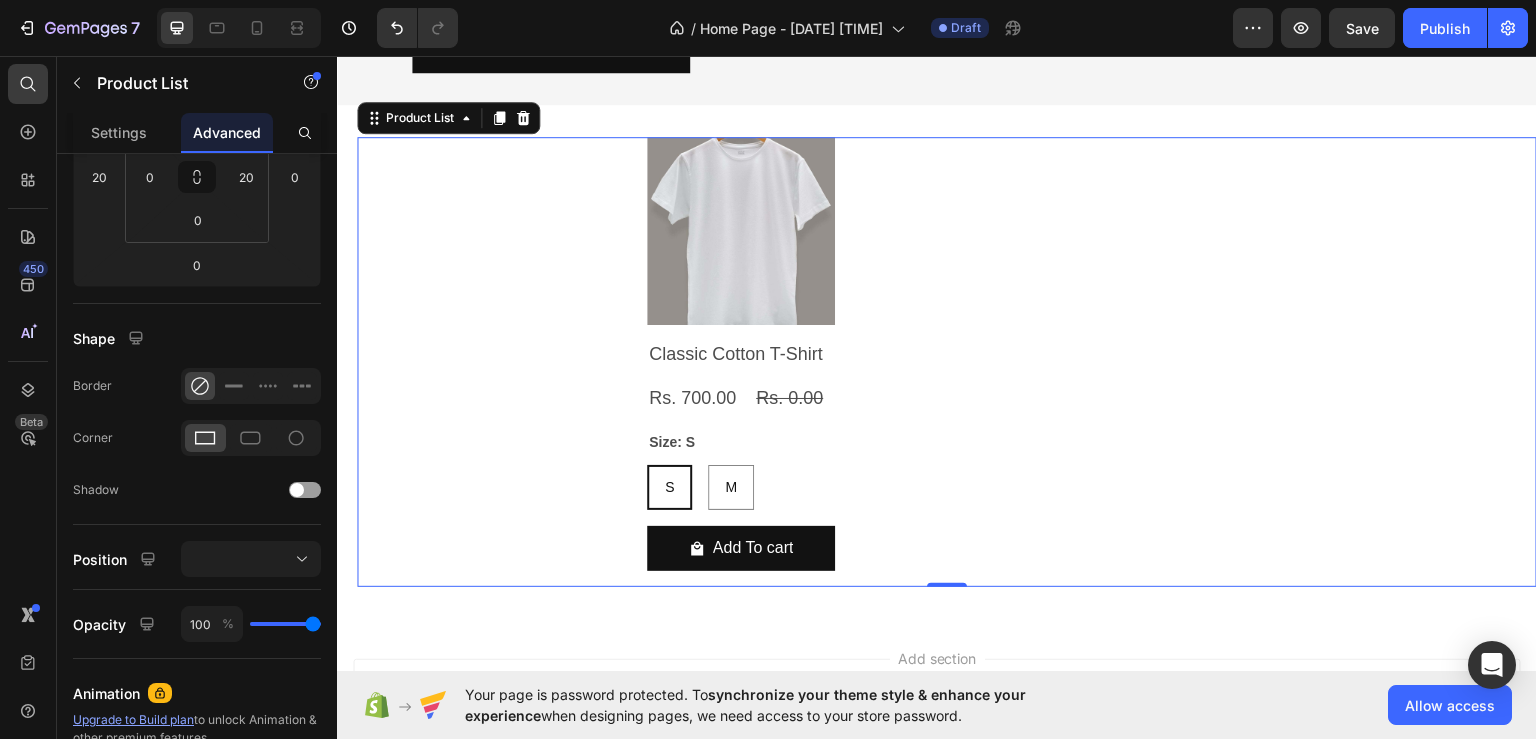 scroll, scrollTop: 0, scrollLeft: 0, axis: both 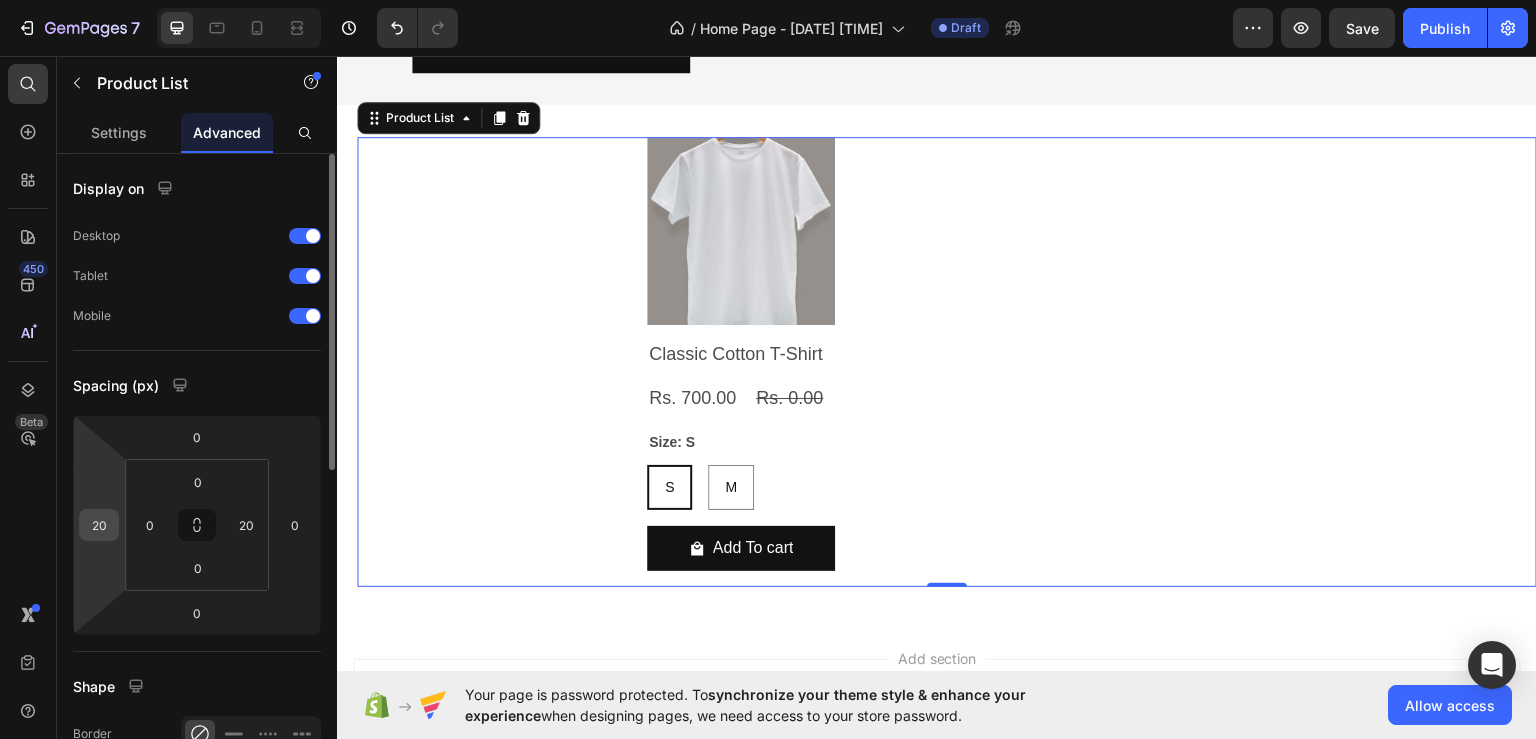 click on "20" at bounding box center [99, 525] 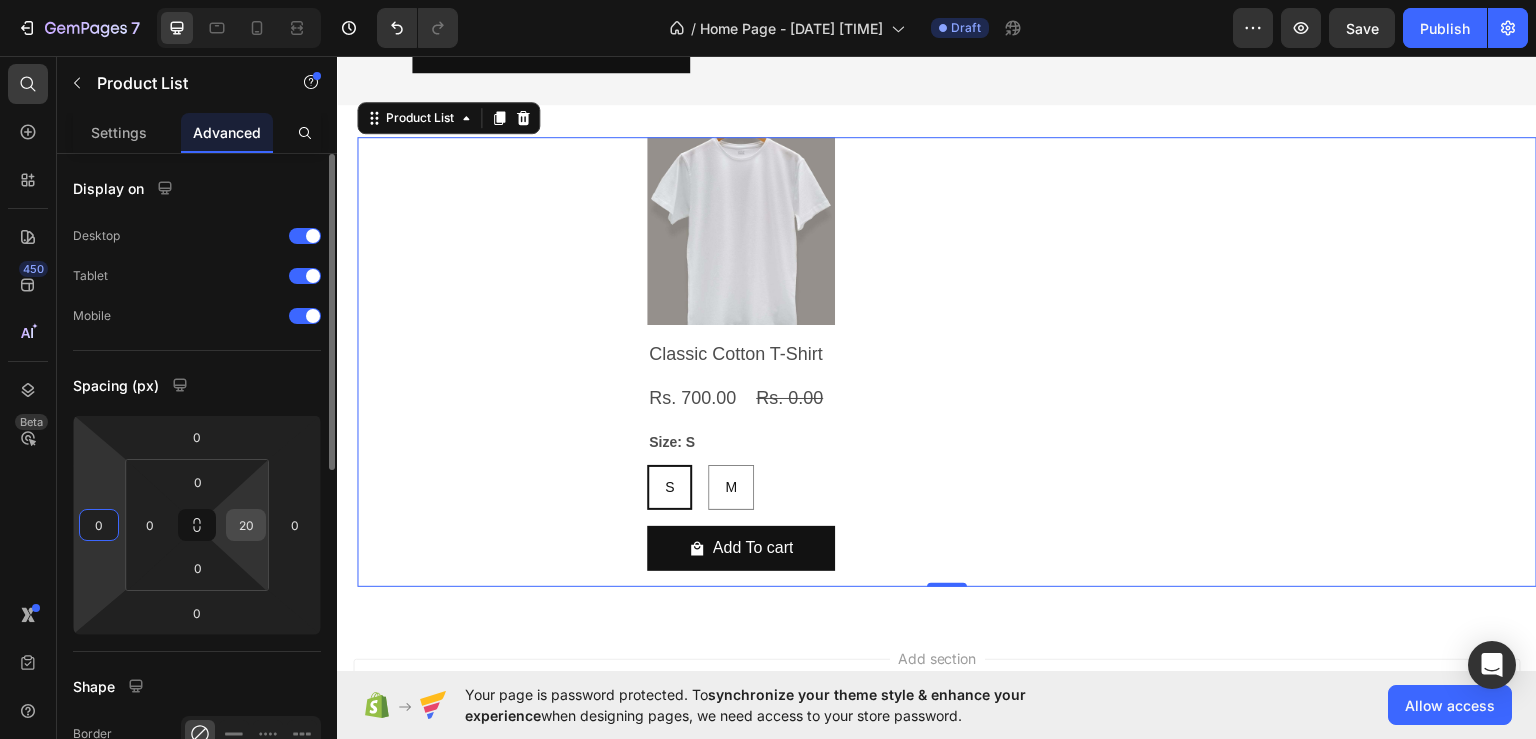 type on "0" 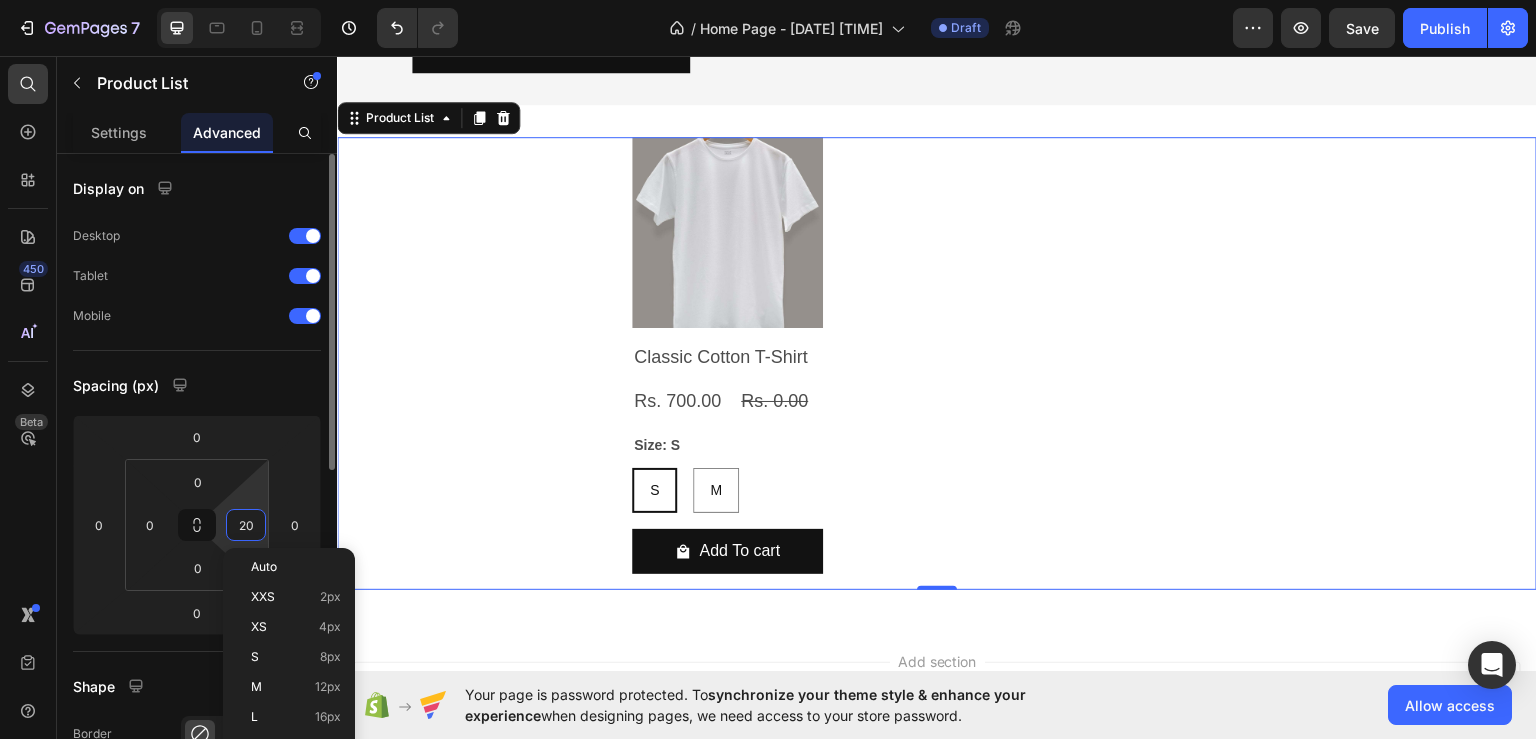 type on "0" 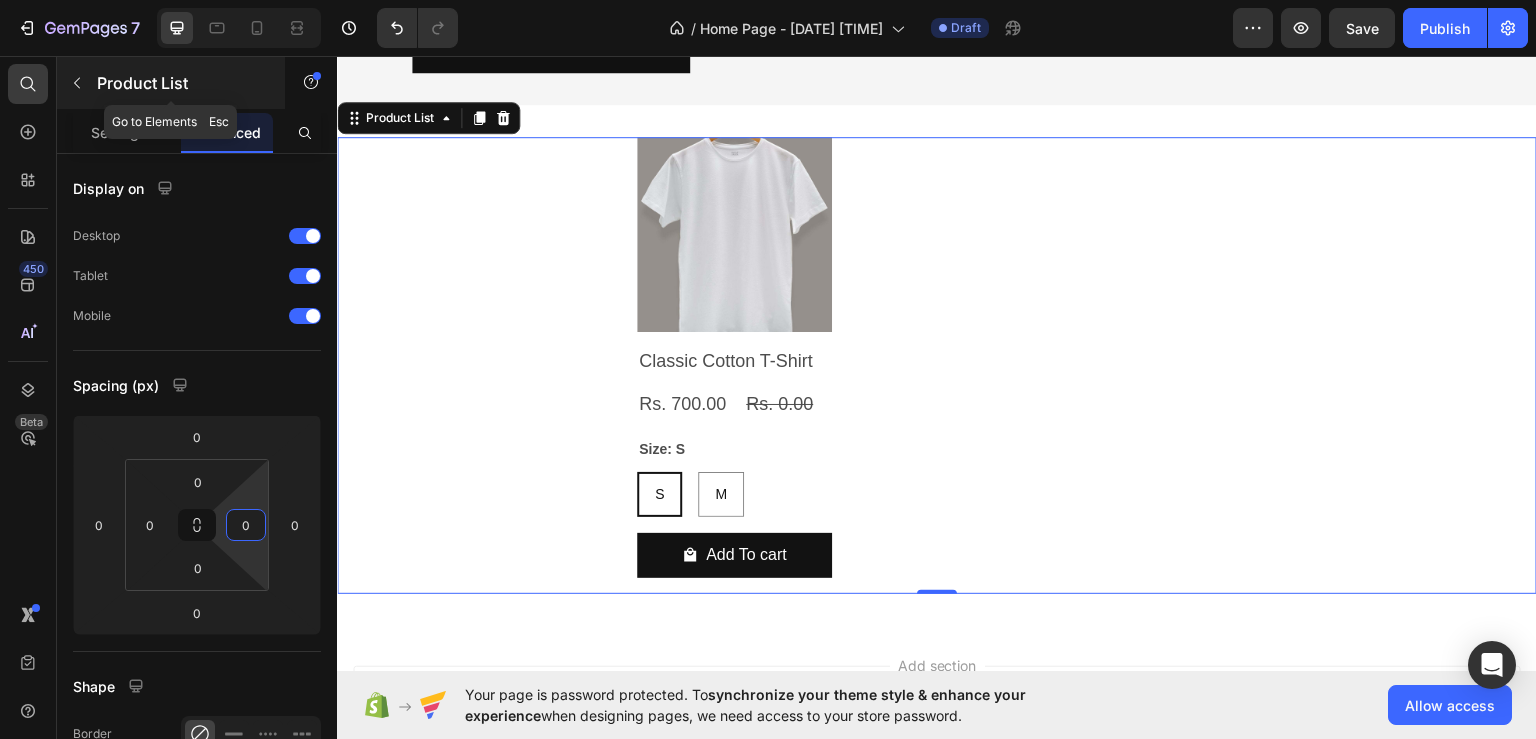 click 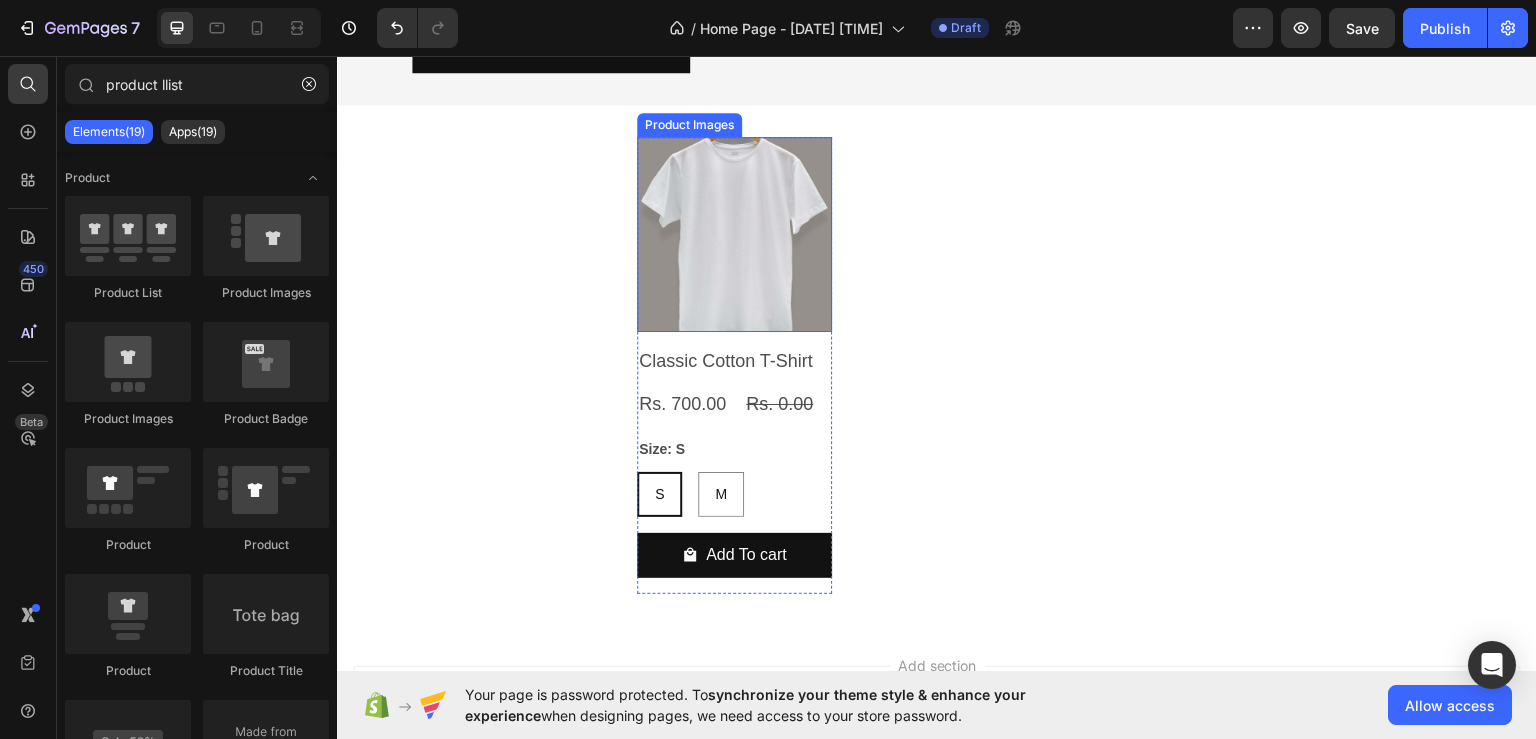 click at bounding box center [734, 233] 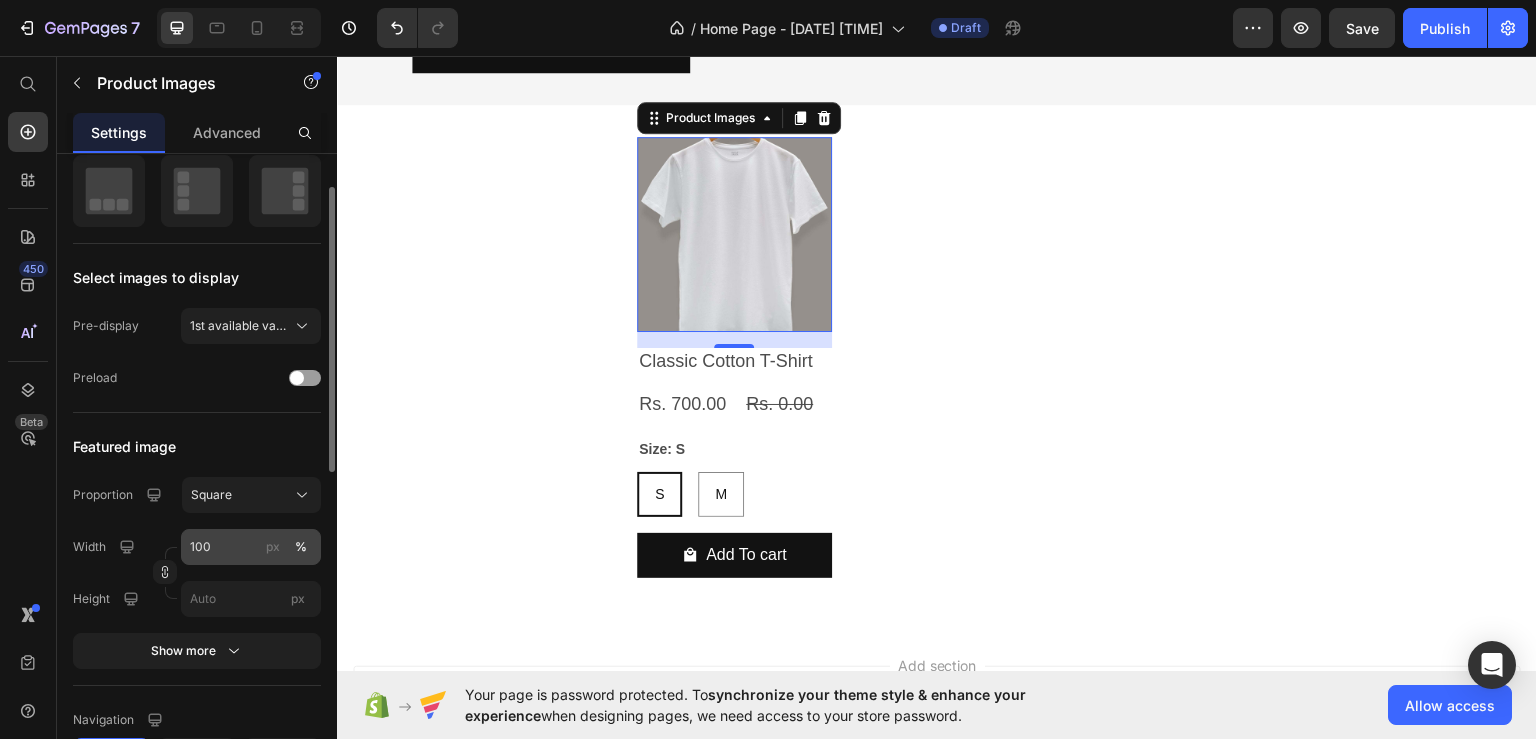 scroll, scrollTop: 300, scrollLeft: 0, axis: vertical 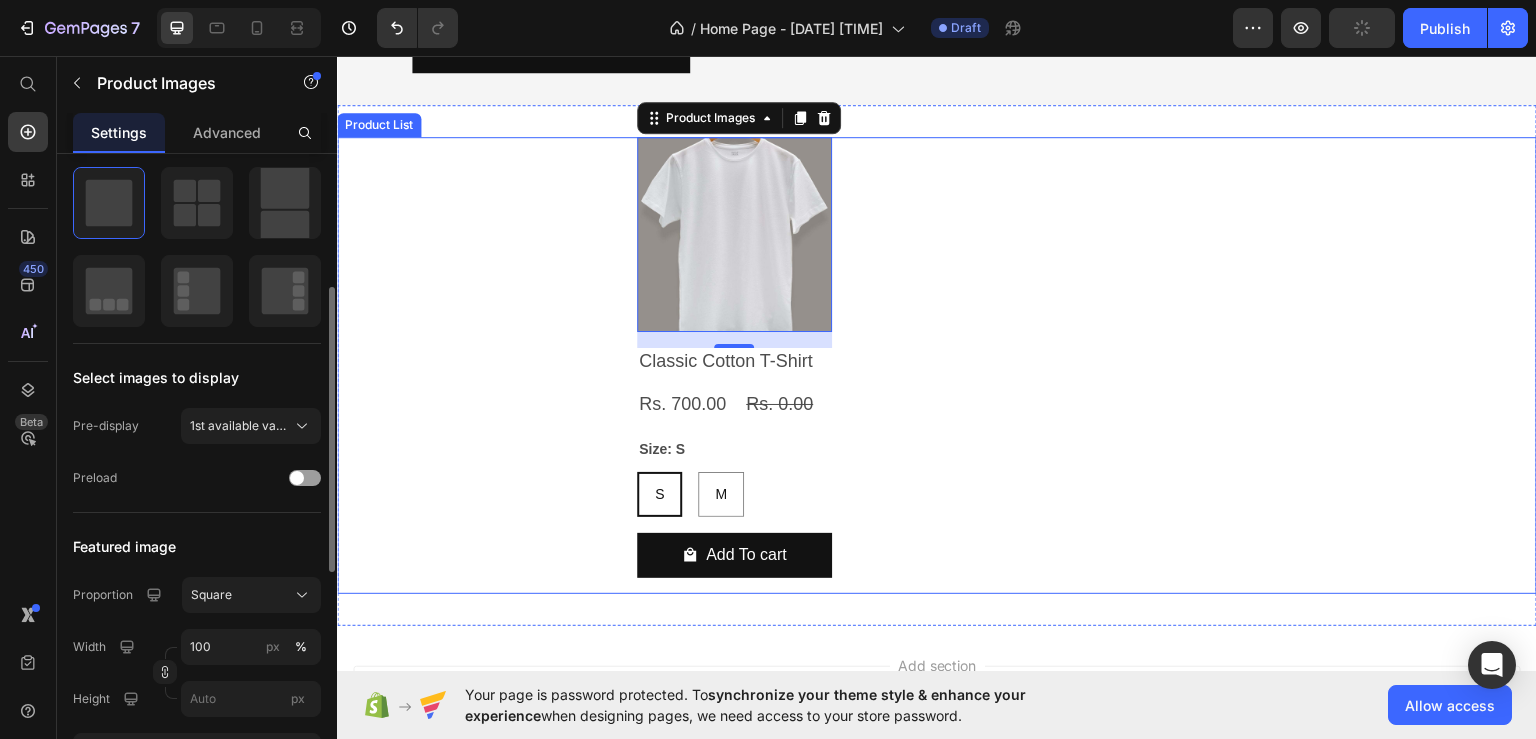 click on "Product Images   16 Classic Cotton T-Shirt Product Title Rs. 700.00 Product Price Rs. 0.00 Product Price Row Size: S S S S M M M Product Variants & Swatches Add To cart Product Cart Button Row" at bounding box center (937, 364) 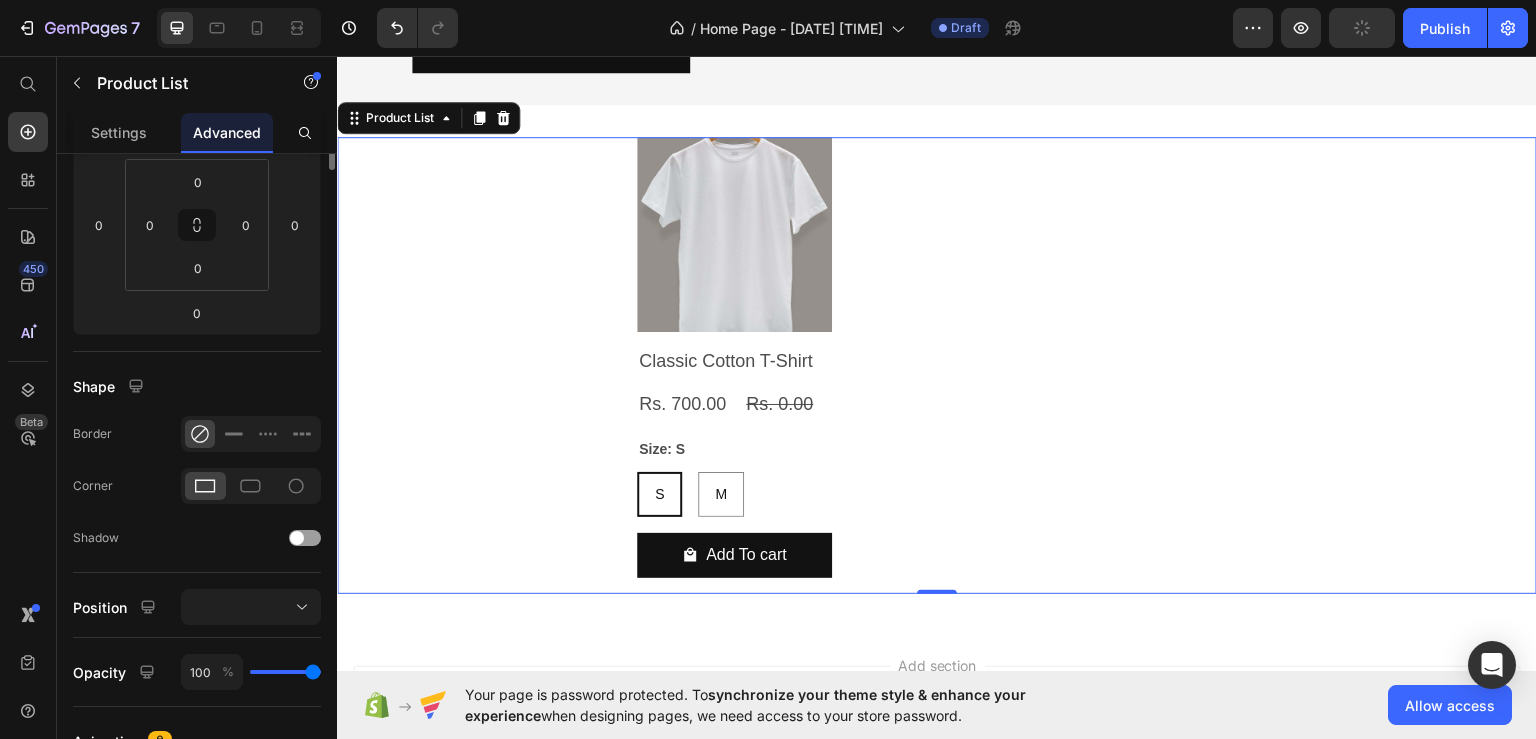 scroll, scrollTop: 0, scrollLeft: 0, axis: both 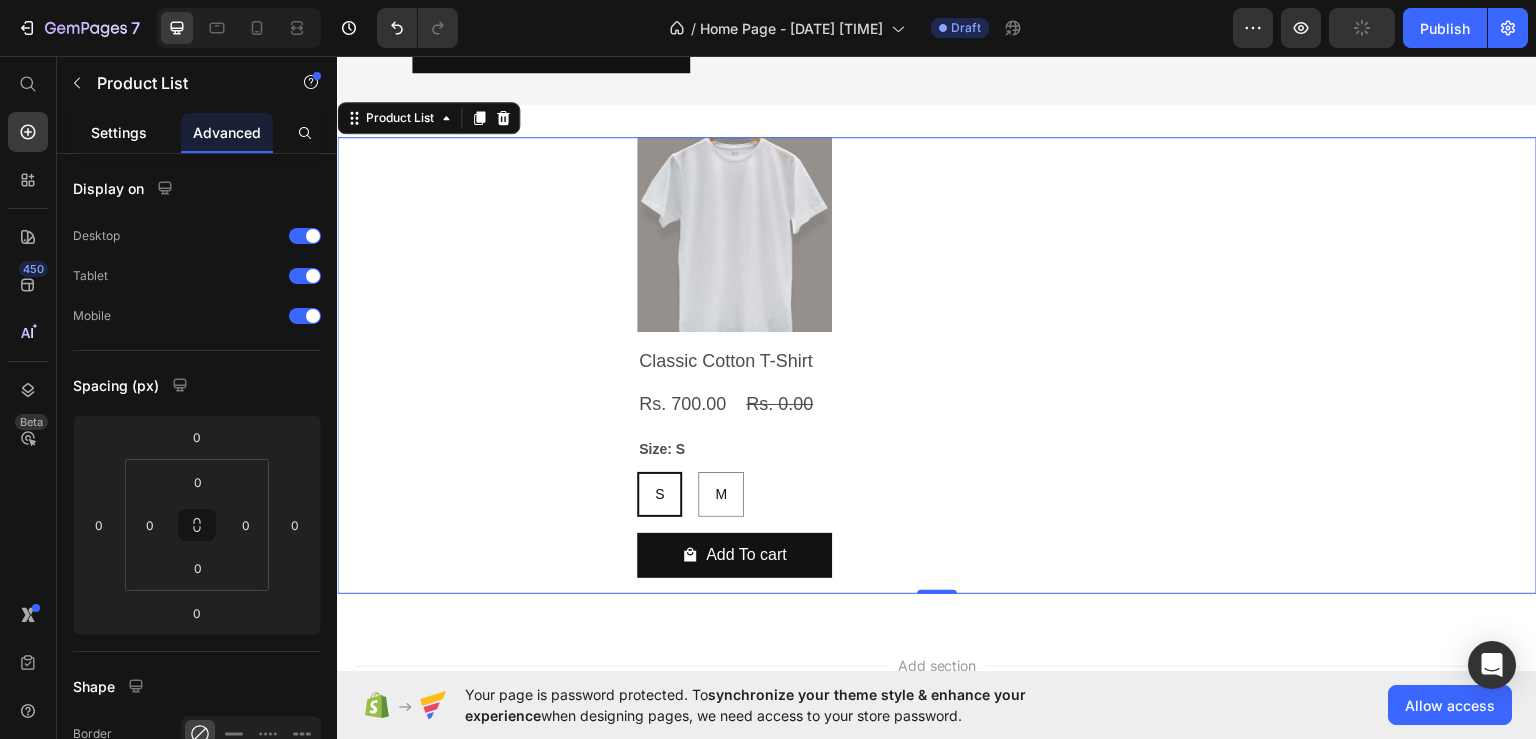 click on "Settings" at bounding box center [119, 132] 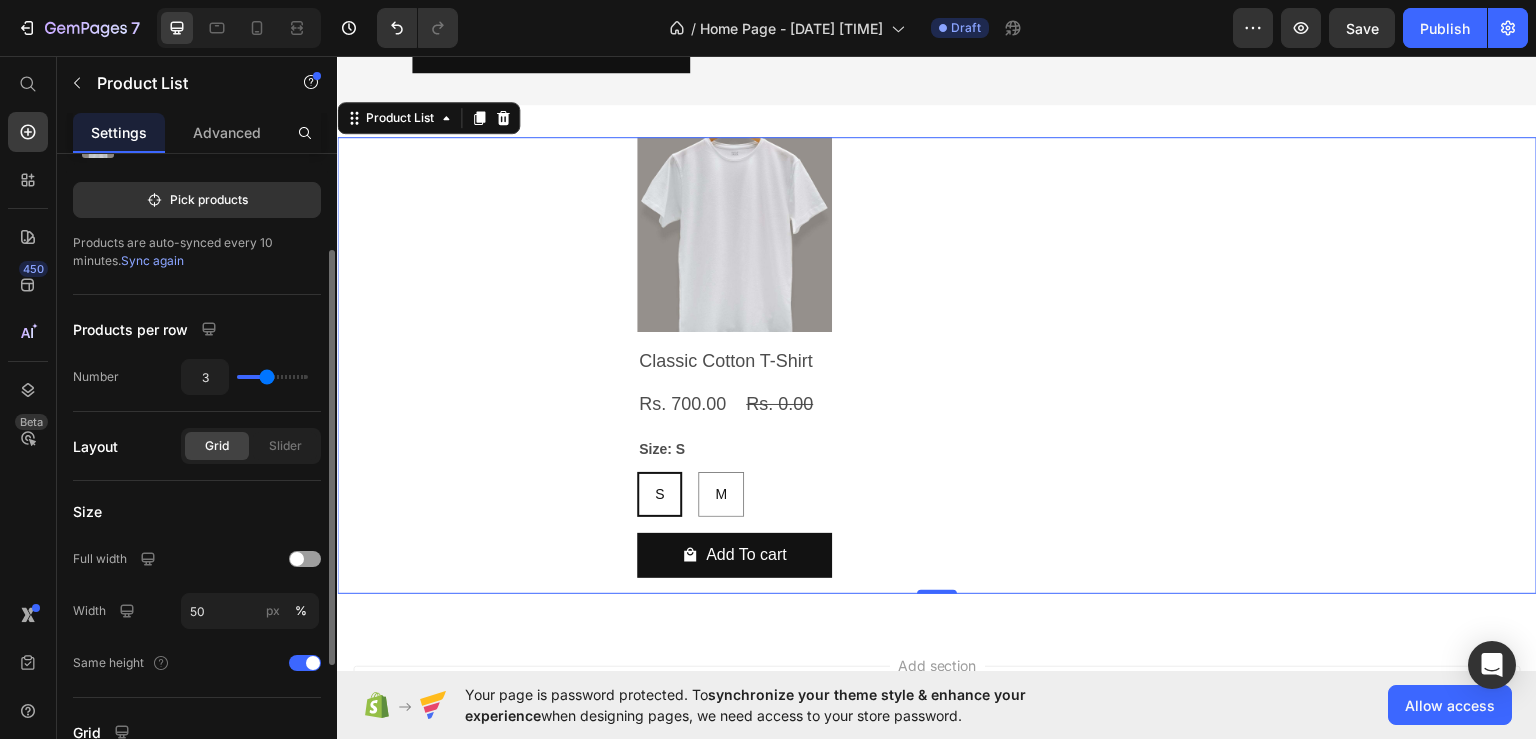 scroll, scrollTop: 348, scrollLeft: 0, axis: vertical 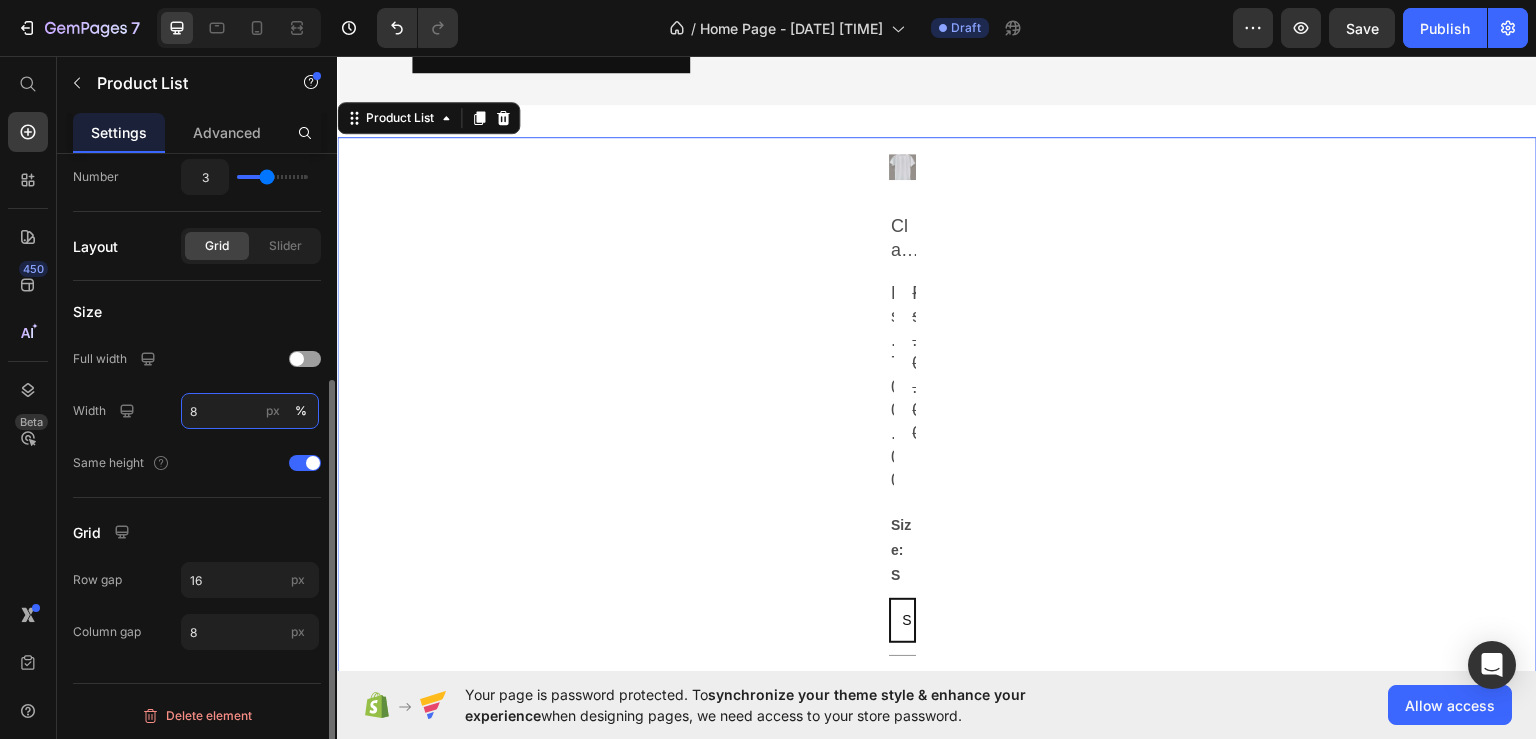 type on "80" 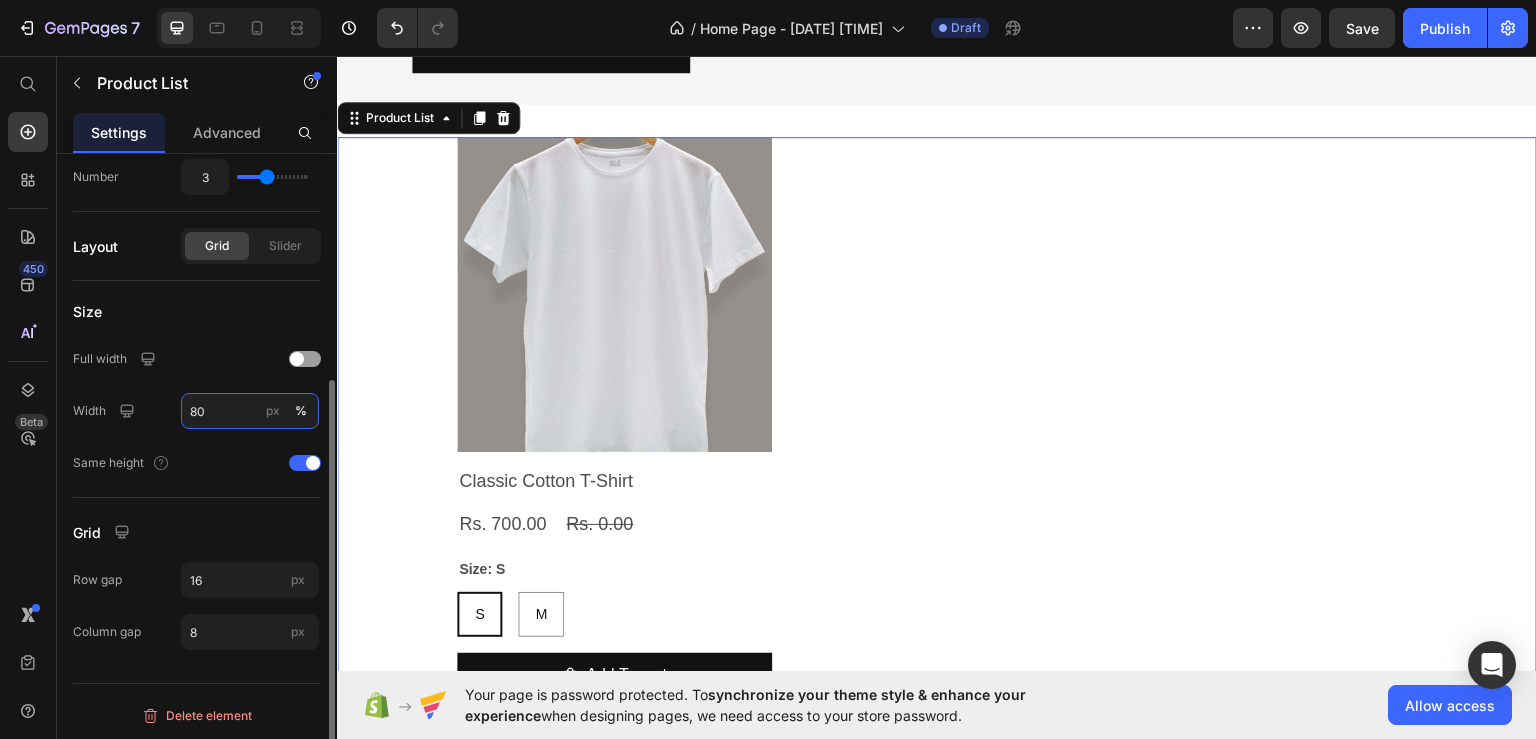 drag, startPoint x: 228, startPoint y: 407, endPoint x: 195, endPoint y: 407, distance: 33 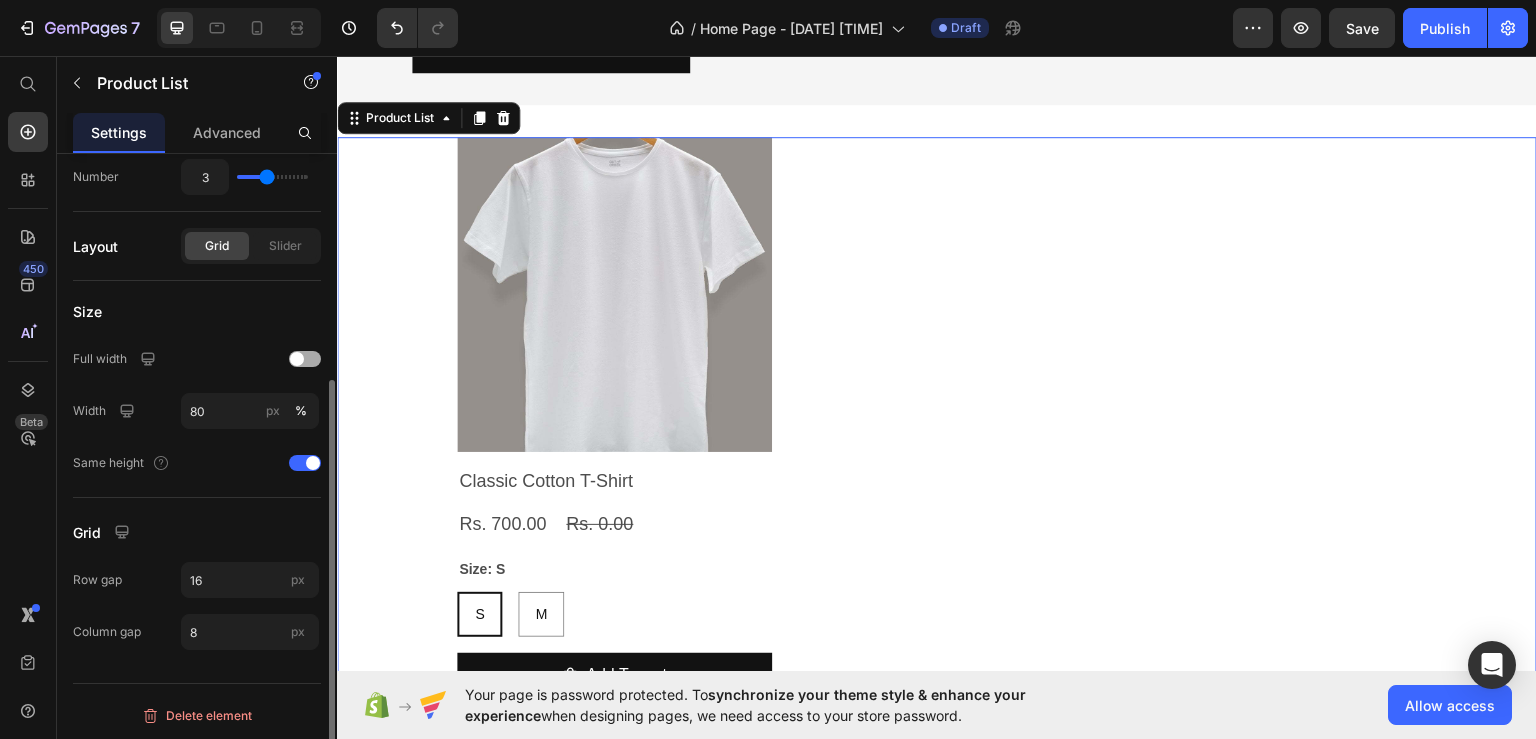 click at bounding box center [297, 359] 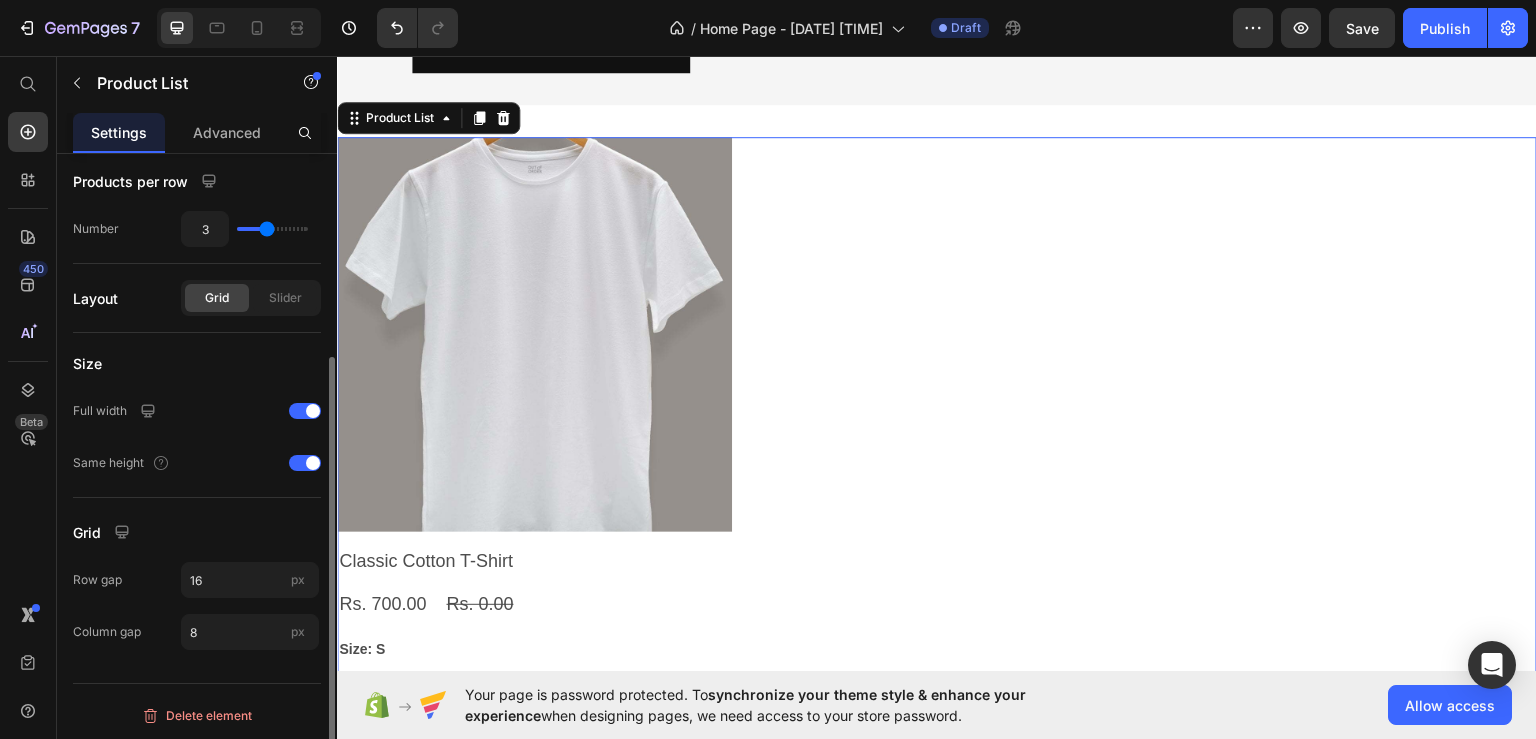 scroll, scrollTop: 0, scrollLeft: 0, axis: both 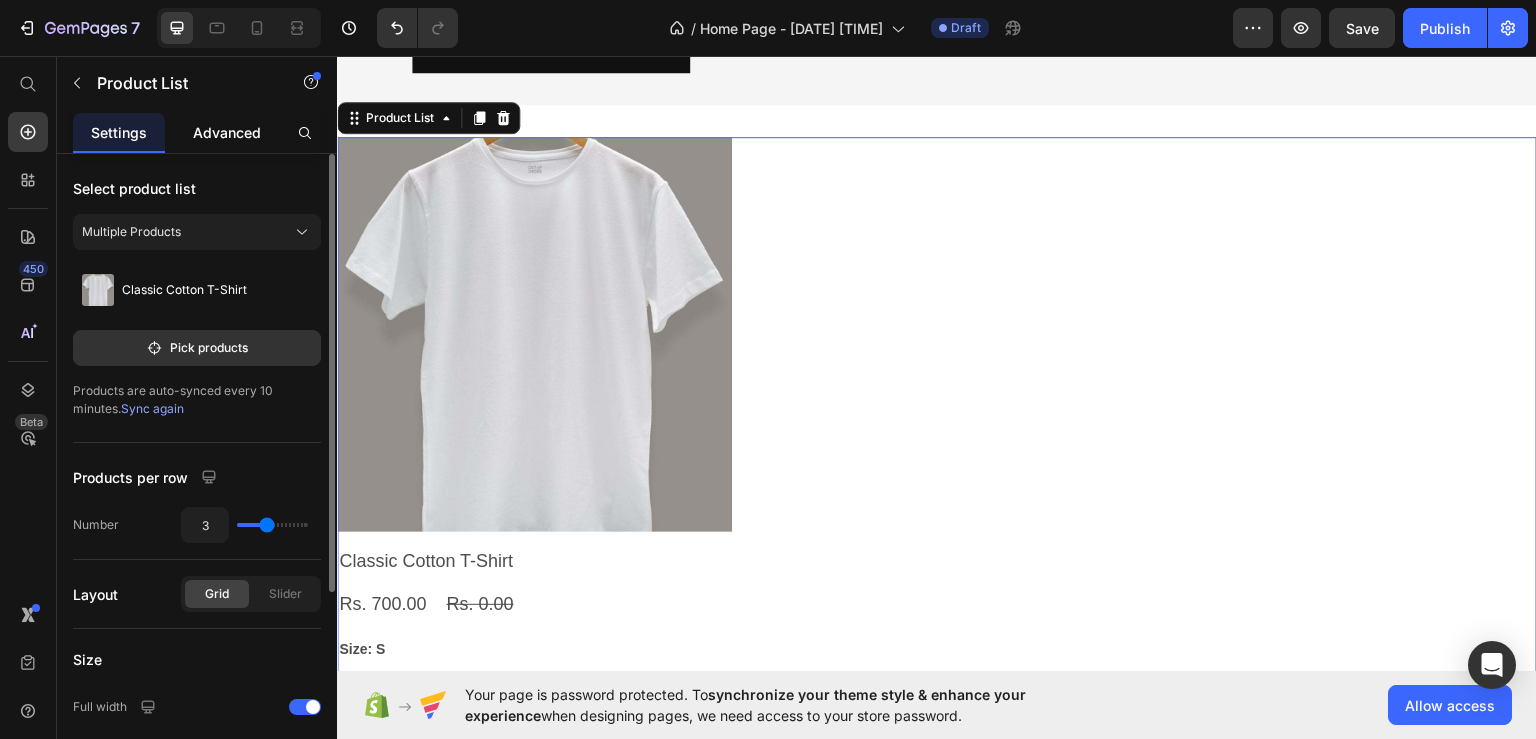 click on "Advanced" 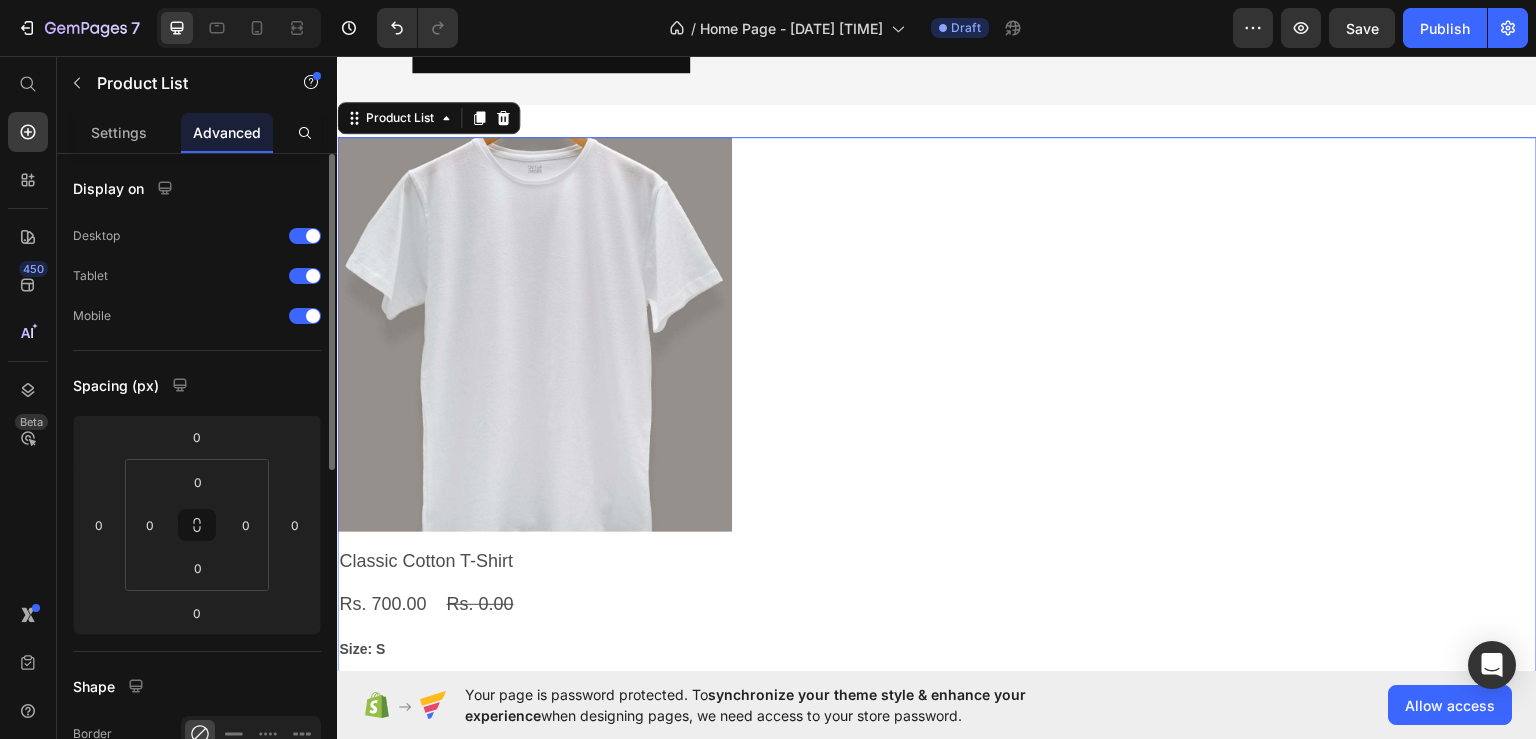 scroll, scrollTop: 500, scrollLeft: 0, axis: vertical 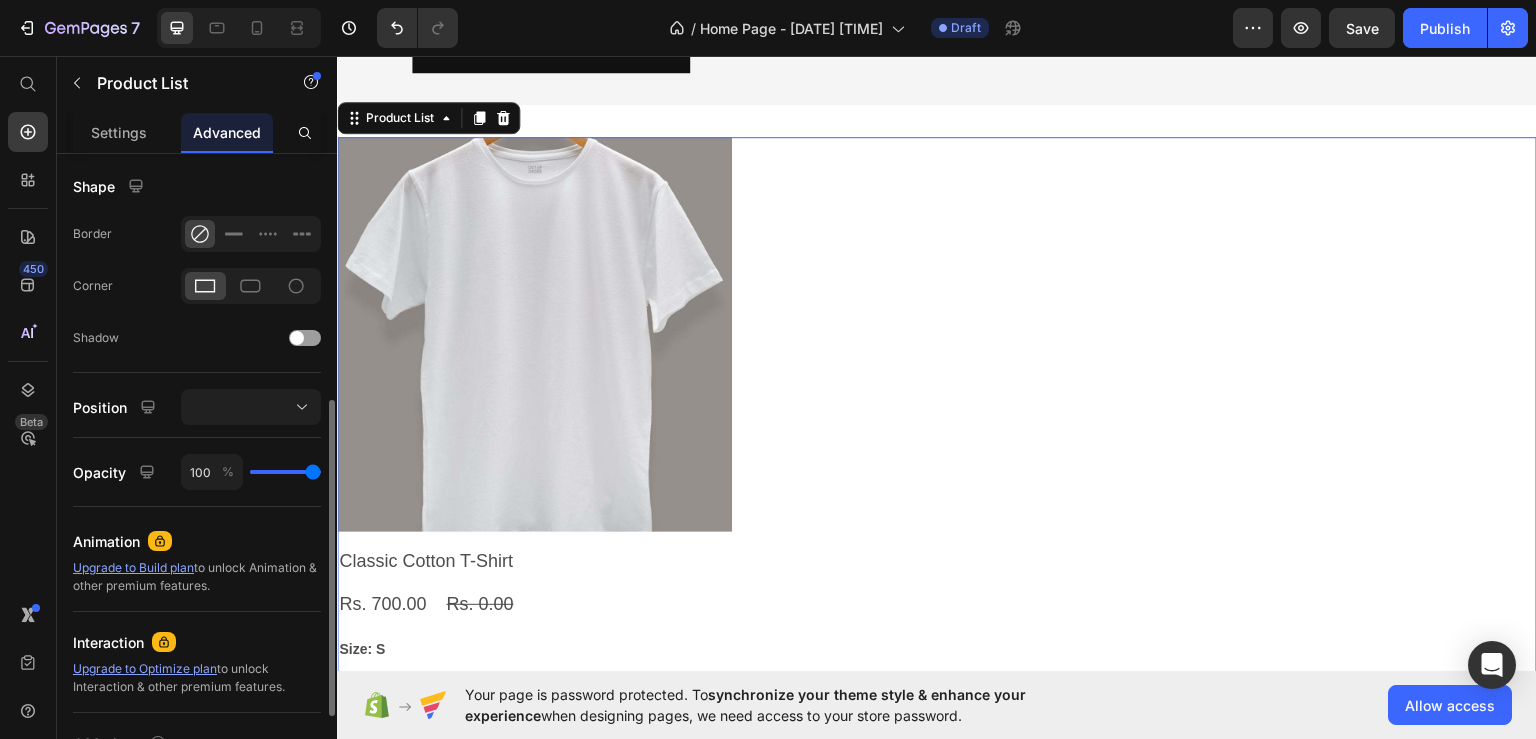 click on "Product Images Classic Cotton T-Shirt Product Title Rs. 700.00 Product Price Rs. 0.00 Product Price Row Size: S S S S M M M Product Variants & Swatches Add To cart Product Cart Button Row" at bounding box center [937, 464] 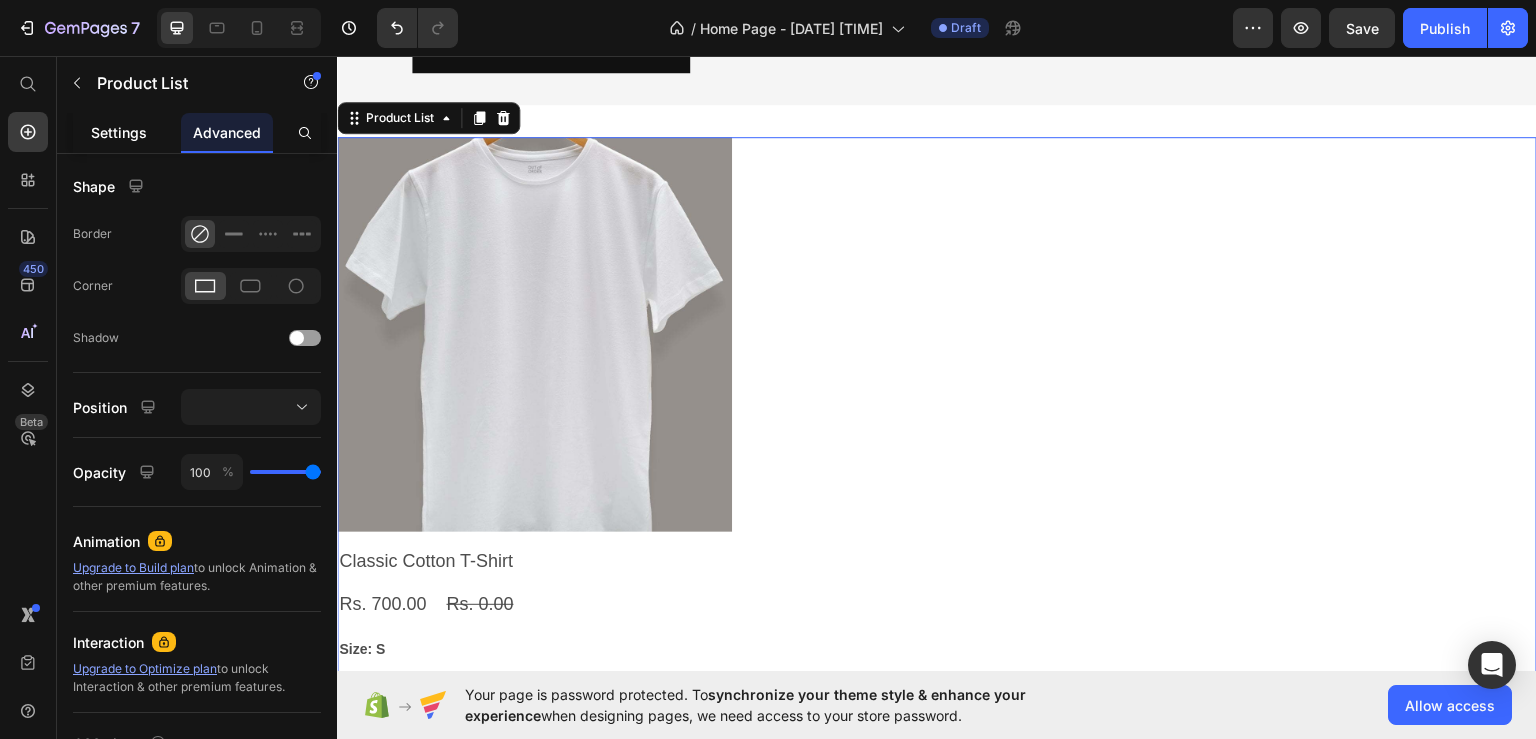 click on "Settings" at bounding box center [119, 132] 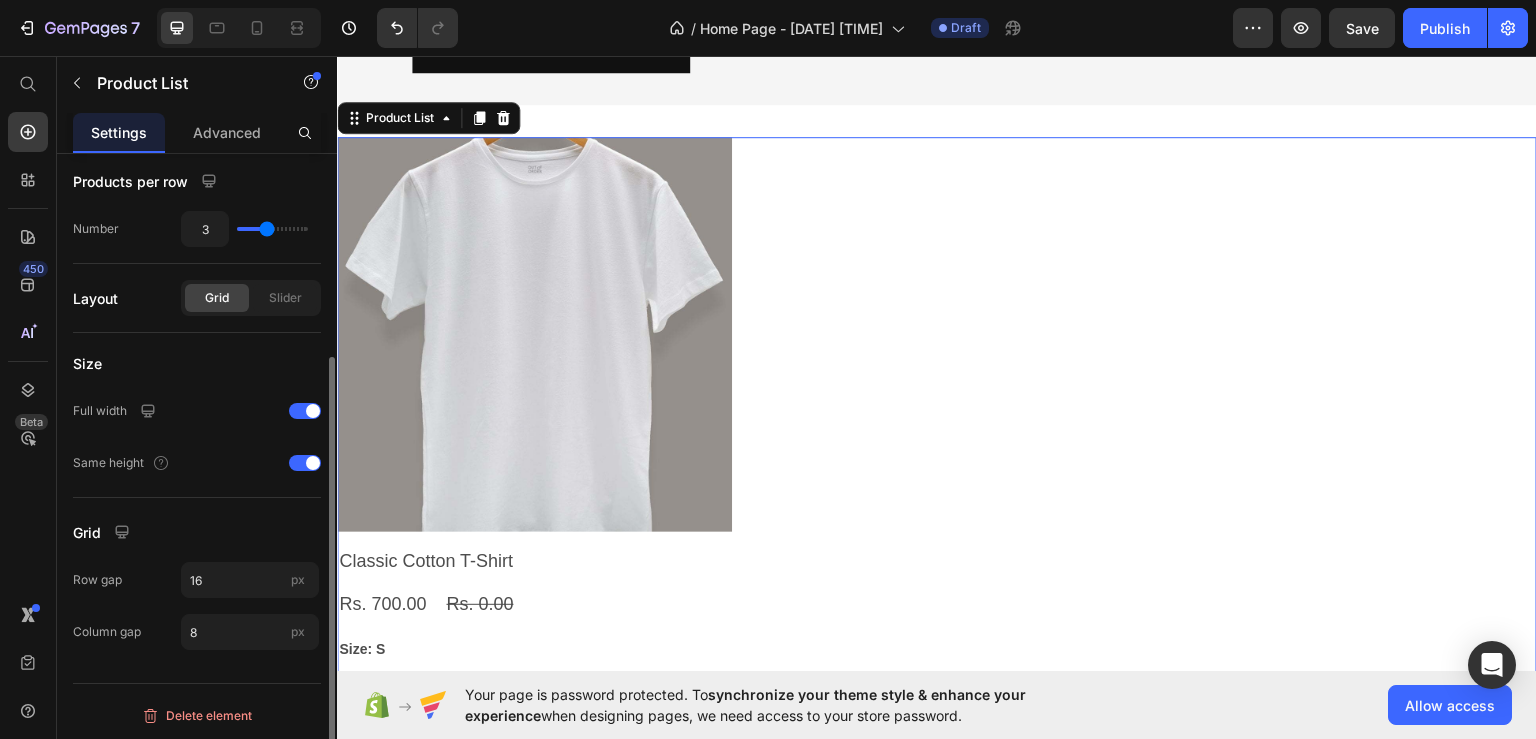 scroll, scrollTop: 0, scrollLeft: 0, axis: both 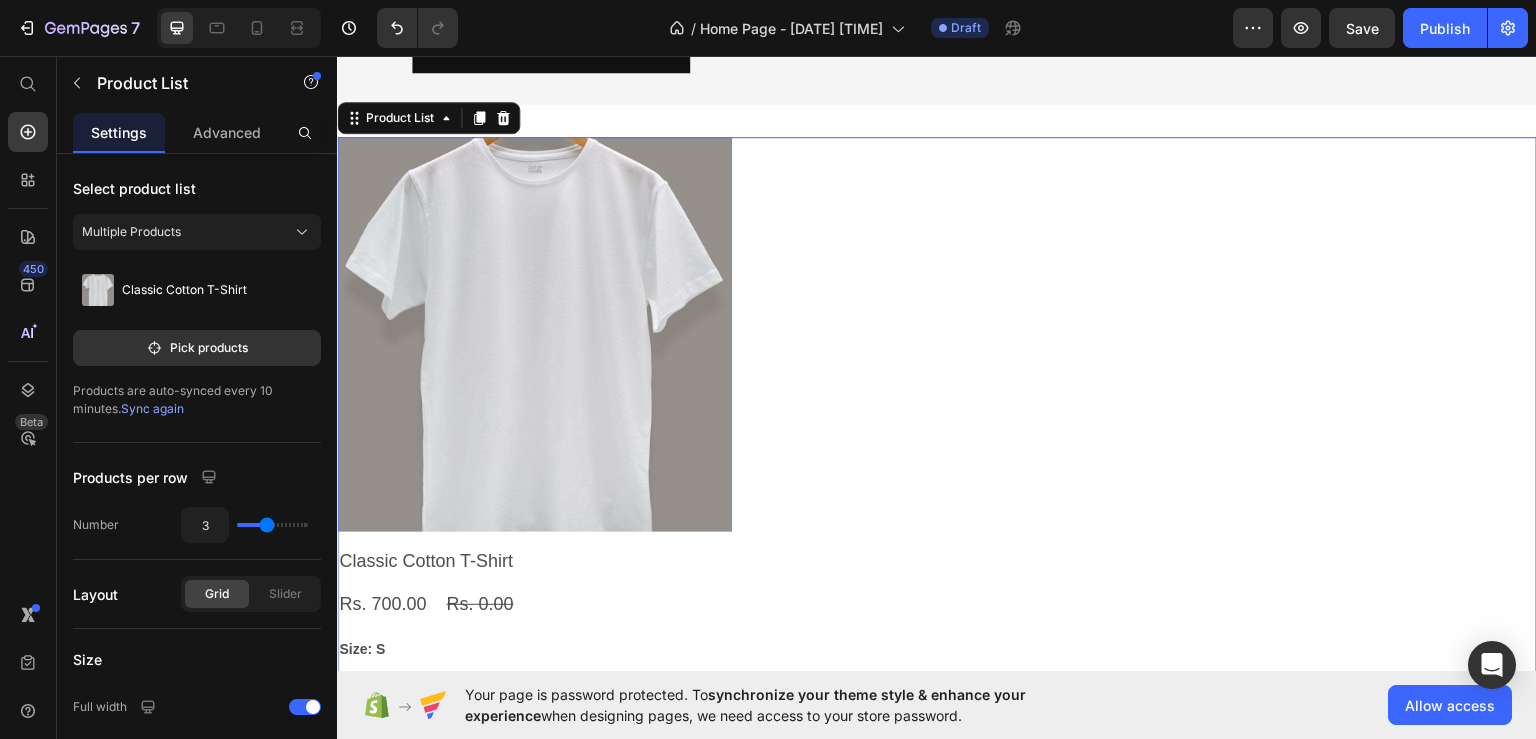 click on "Product Images Classic Cotton T-Shirt Product Title Rs. 700.00 Product Price Rs. 0.00 Product Price Row Size: S S S S M M M Product Variants & Swatches Add To cart Product Cart Button Row" at bounding box center (937, 464) 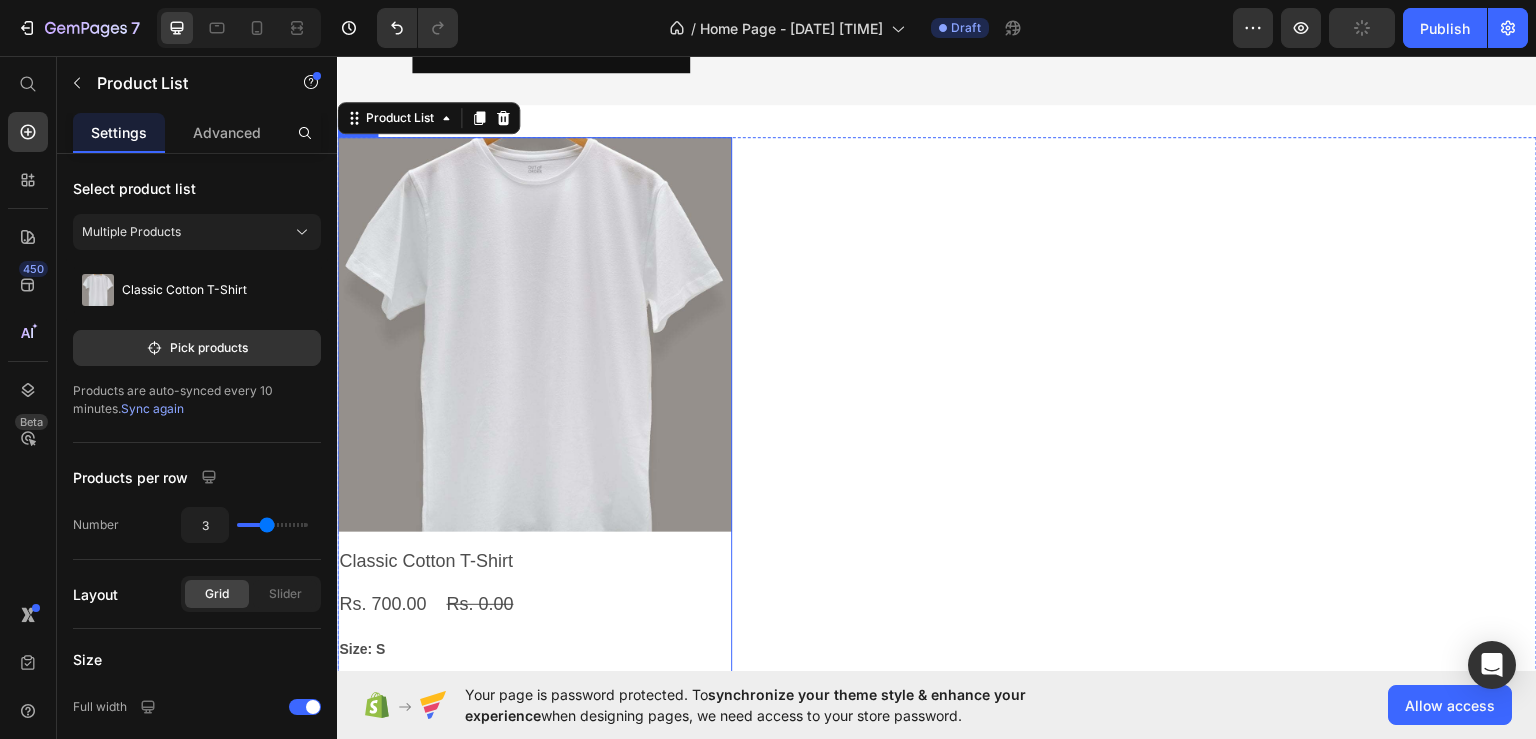 click on "Product Images Classic Cotton T-Shirt Product Title Rs. 700.00 Product Price Rs. 0.00 Product Price Row Size: S S S S M M M Product Variants & Swatches Add To cart Product Cart Button Row" at bounding box center (534, 464) 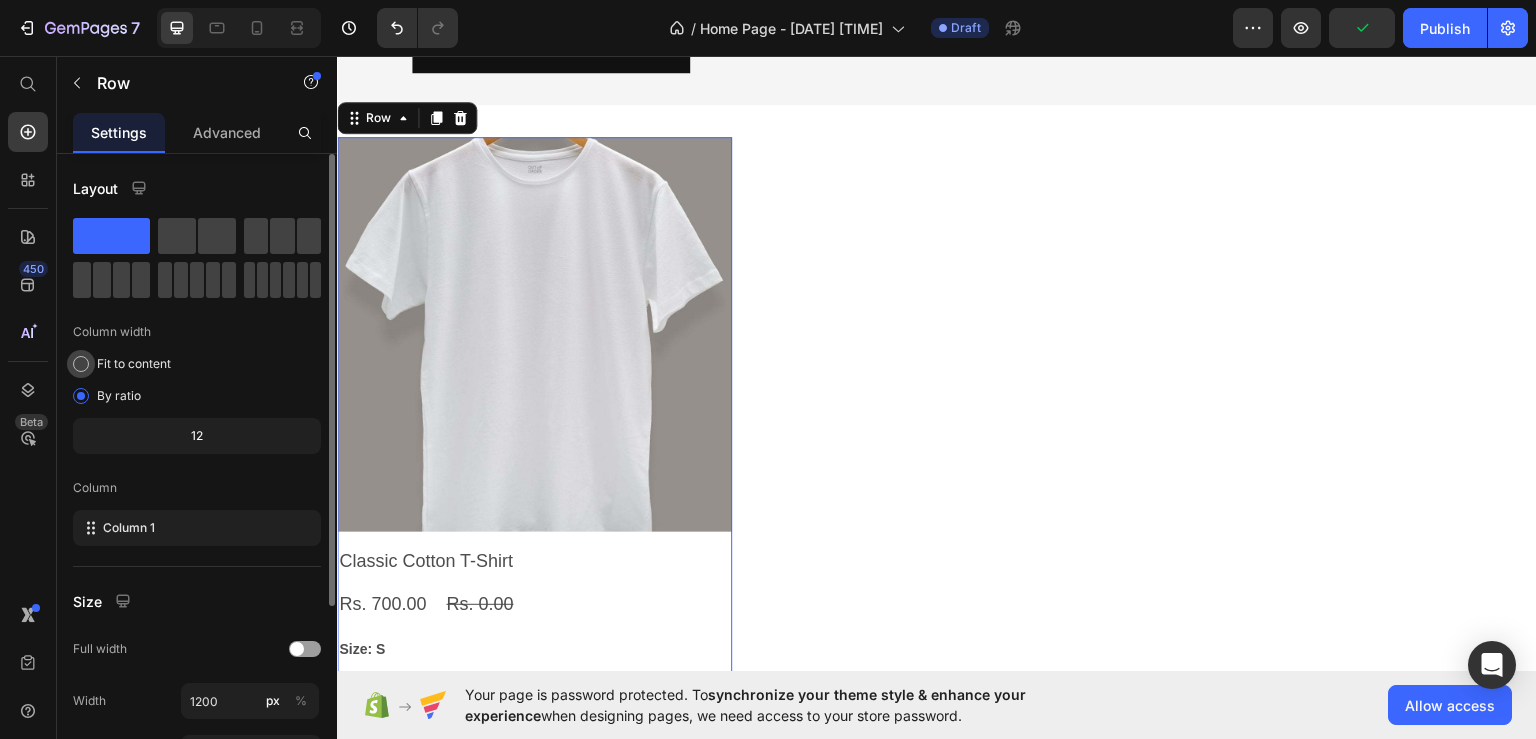 click on "Fit to content" at bounding box center (134, 364) 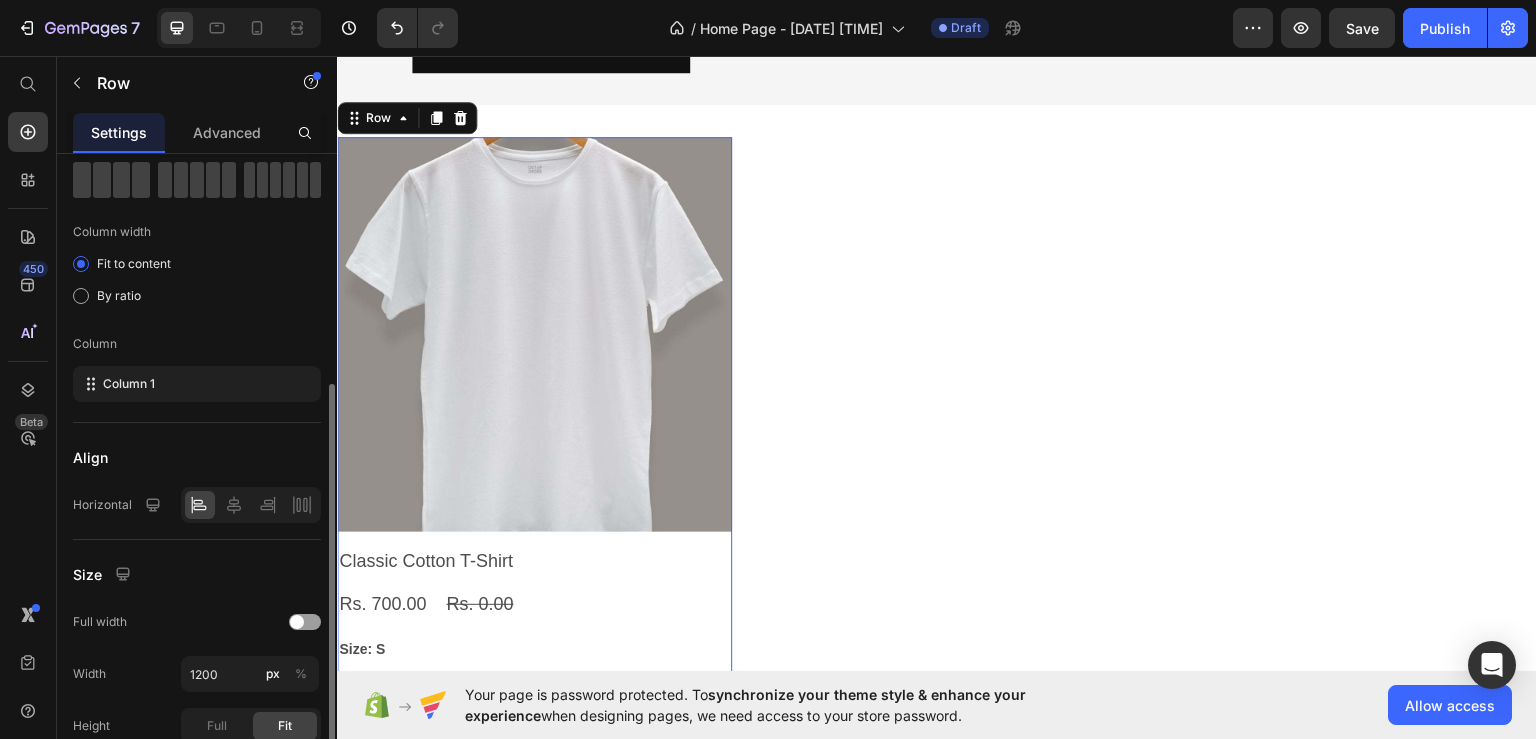scroll, scrollTop: 300, scrollLeft: 0, axis: vertical 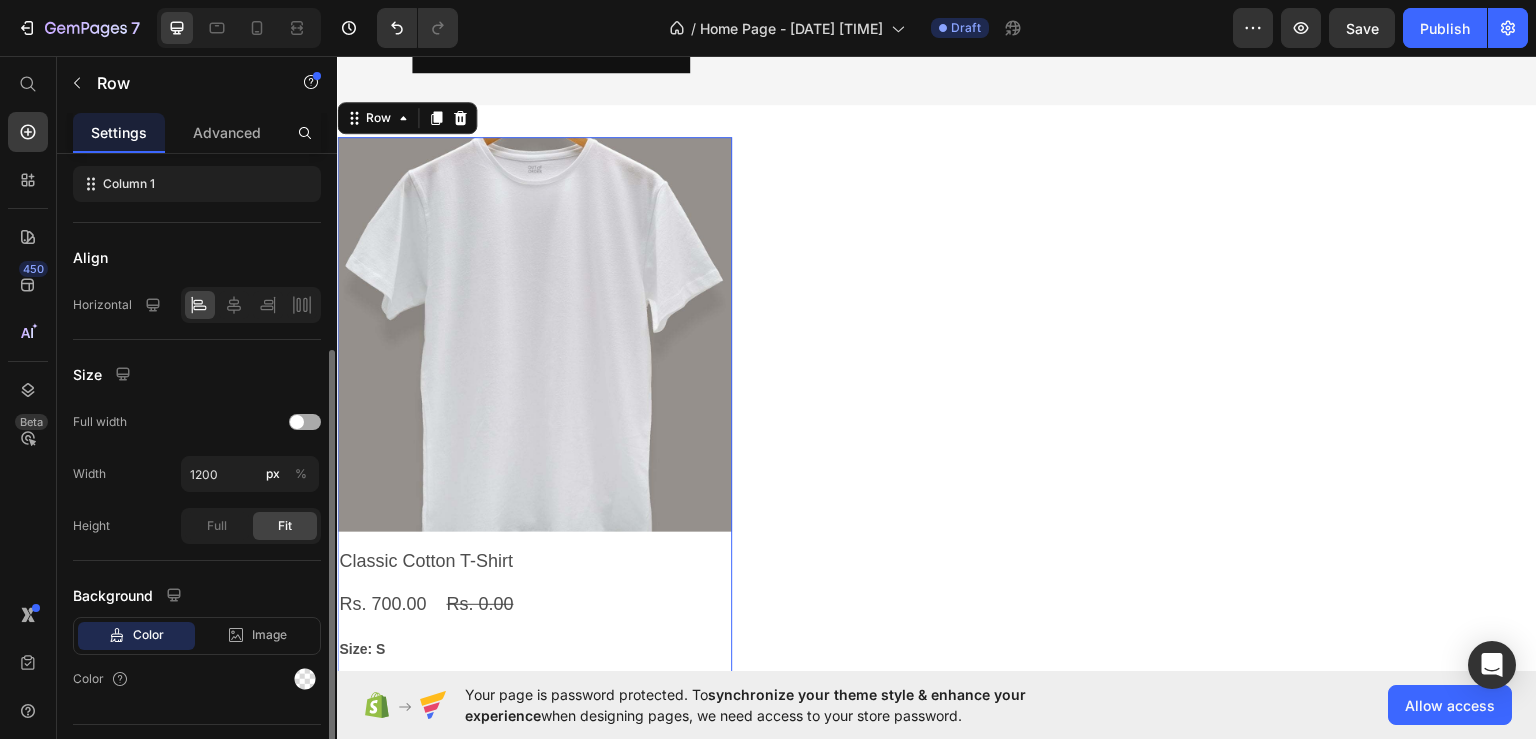 click at bounding box center (305, 422) 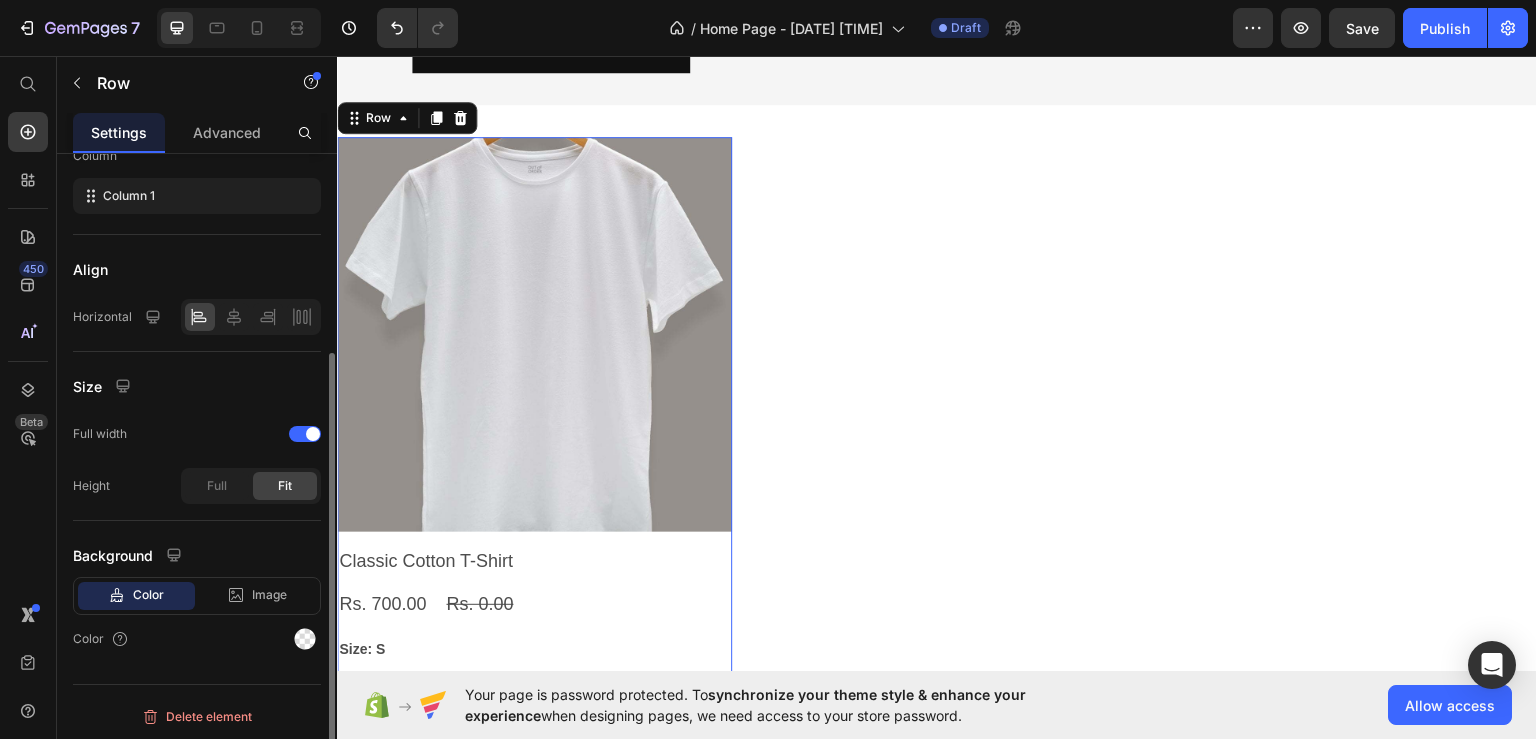 scroll, scrollTop: 0, scrollLeft: 0, axis: both 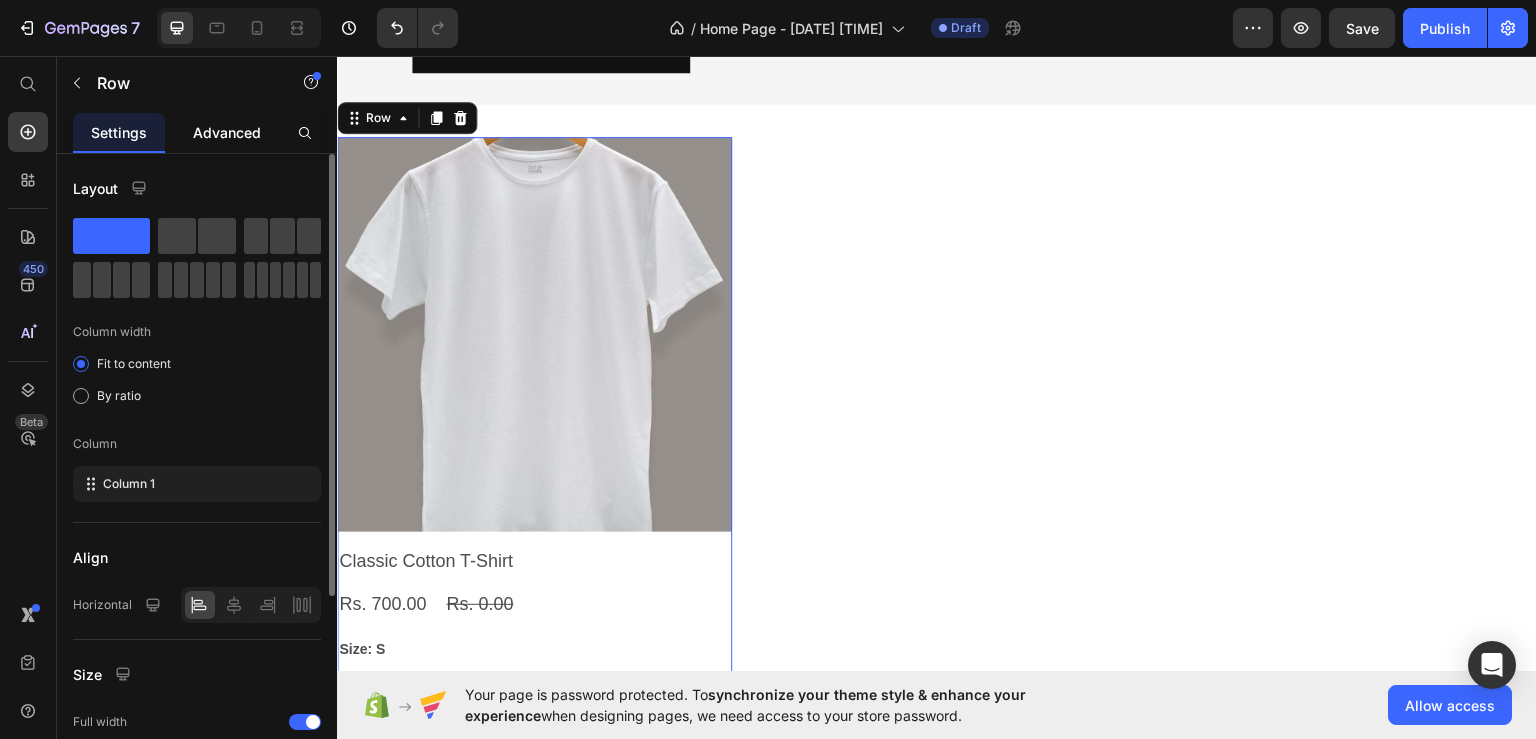 click on "Advanced" at bounding box center [227, 132] 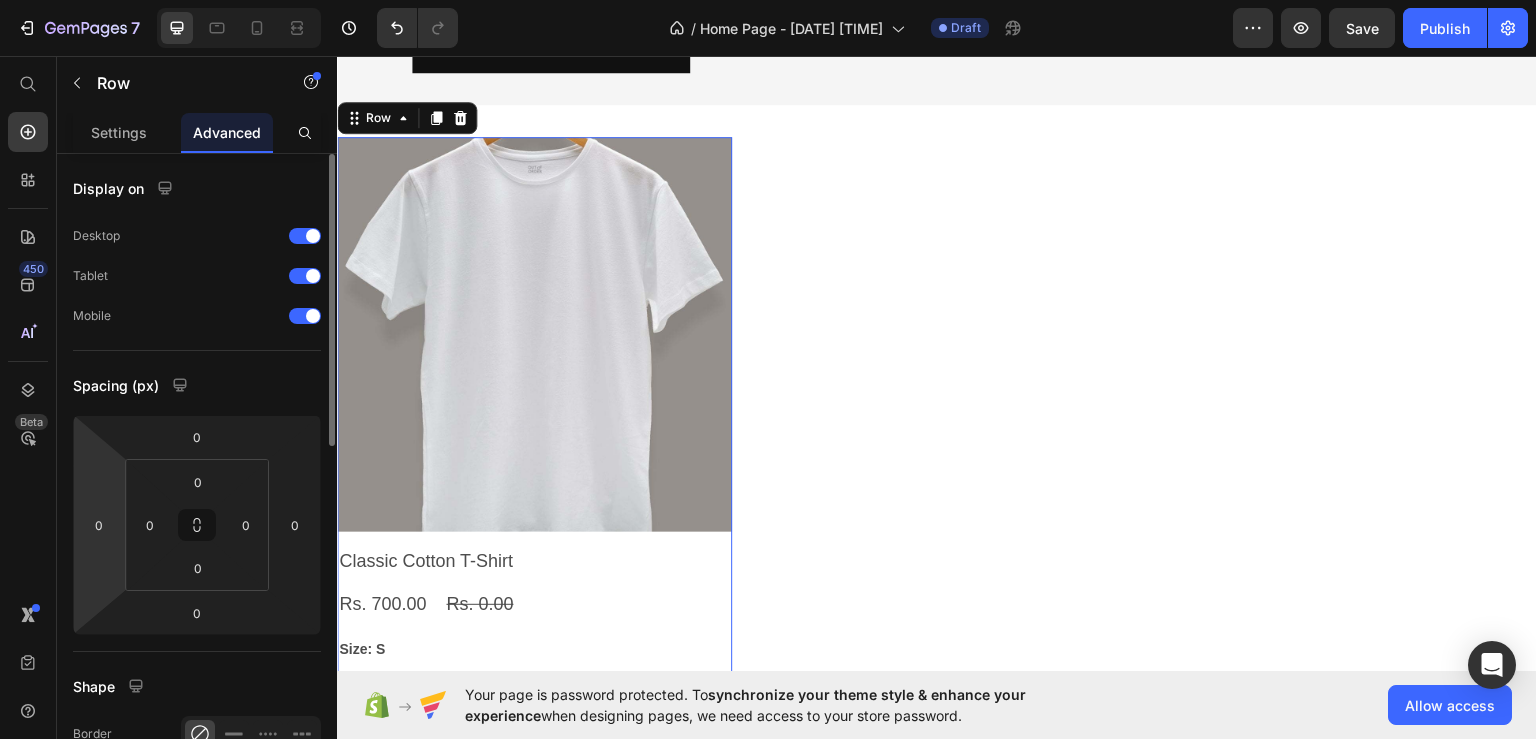 click on "0" at bounding box center (99, 525) 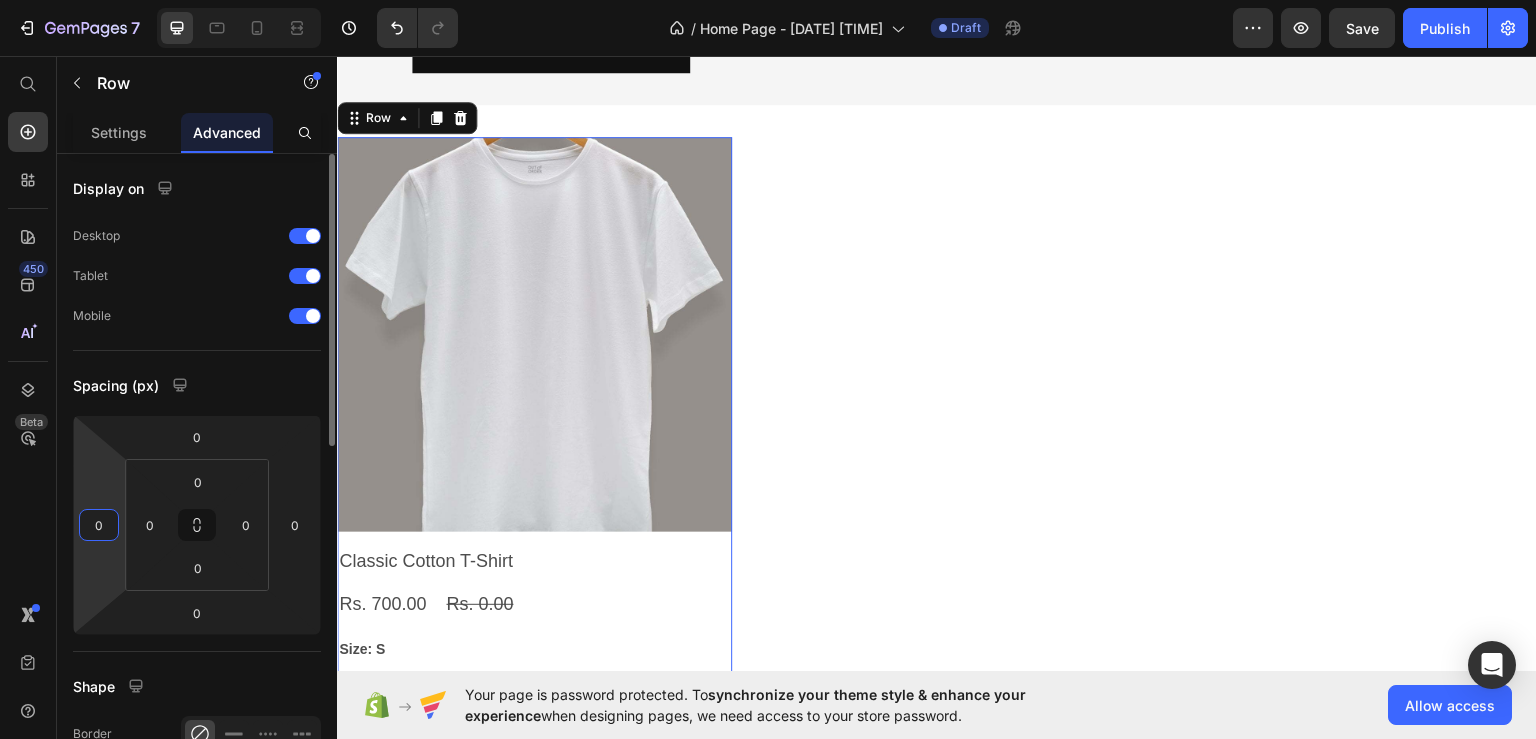 click on "0" at bounding box center (99, 525) 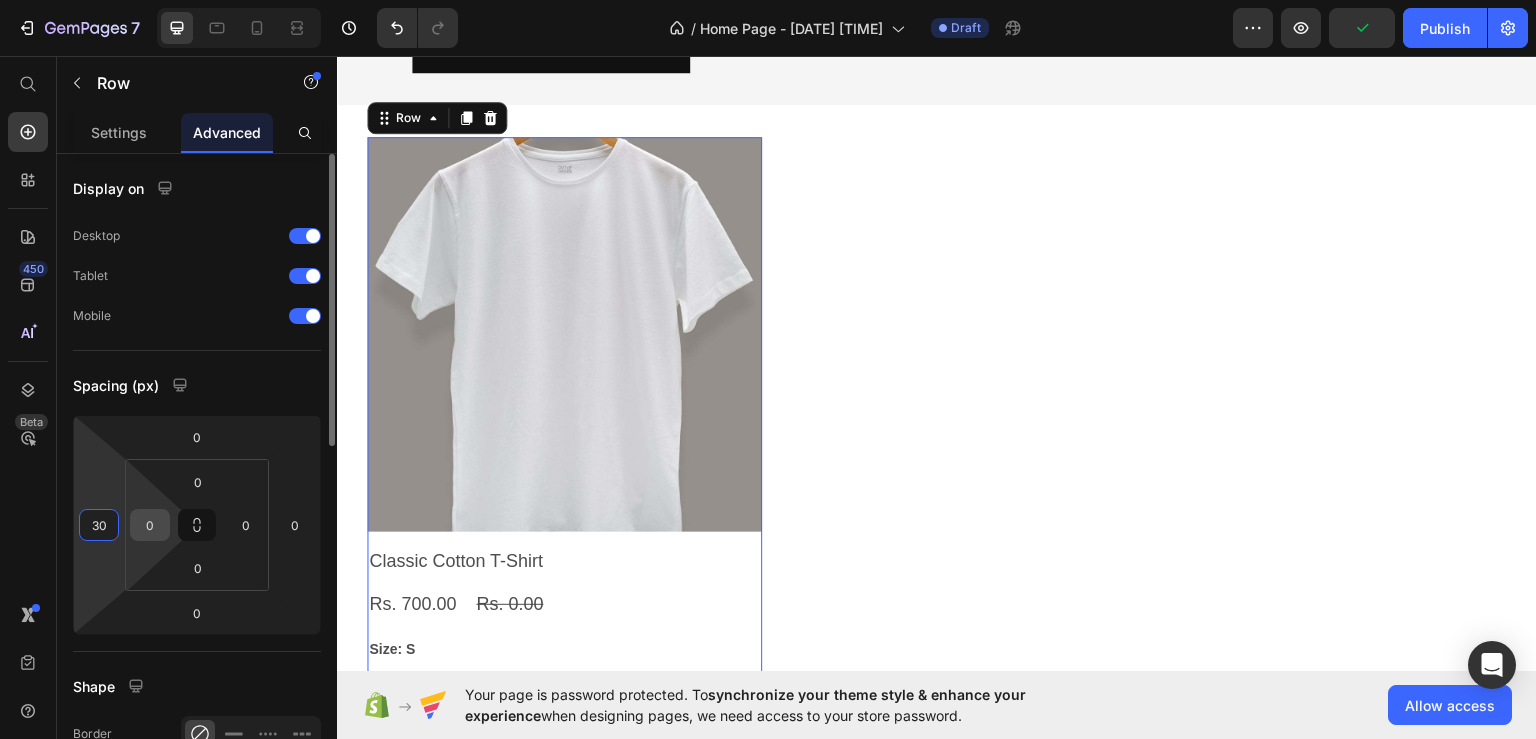 type on "30" 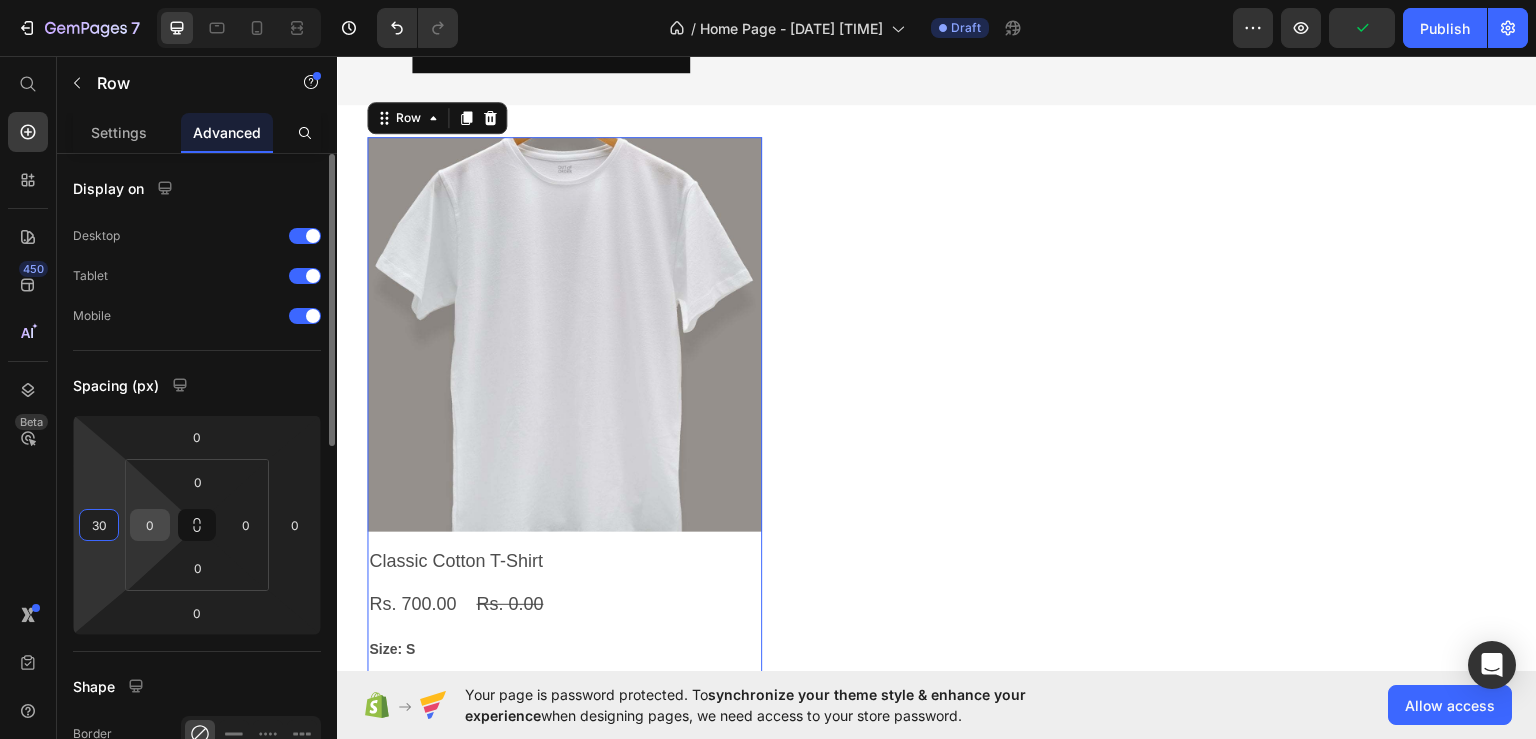 click on "0" at bounding box center [150, 525] 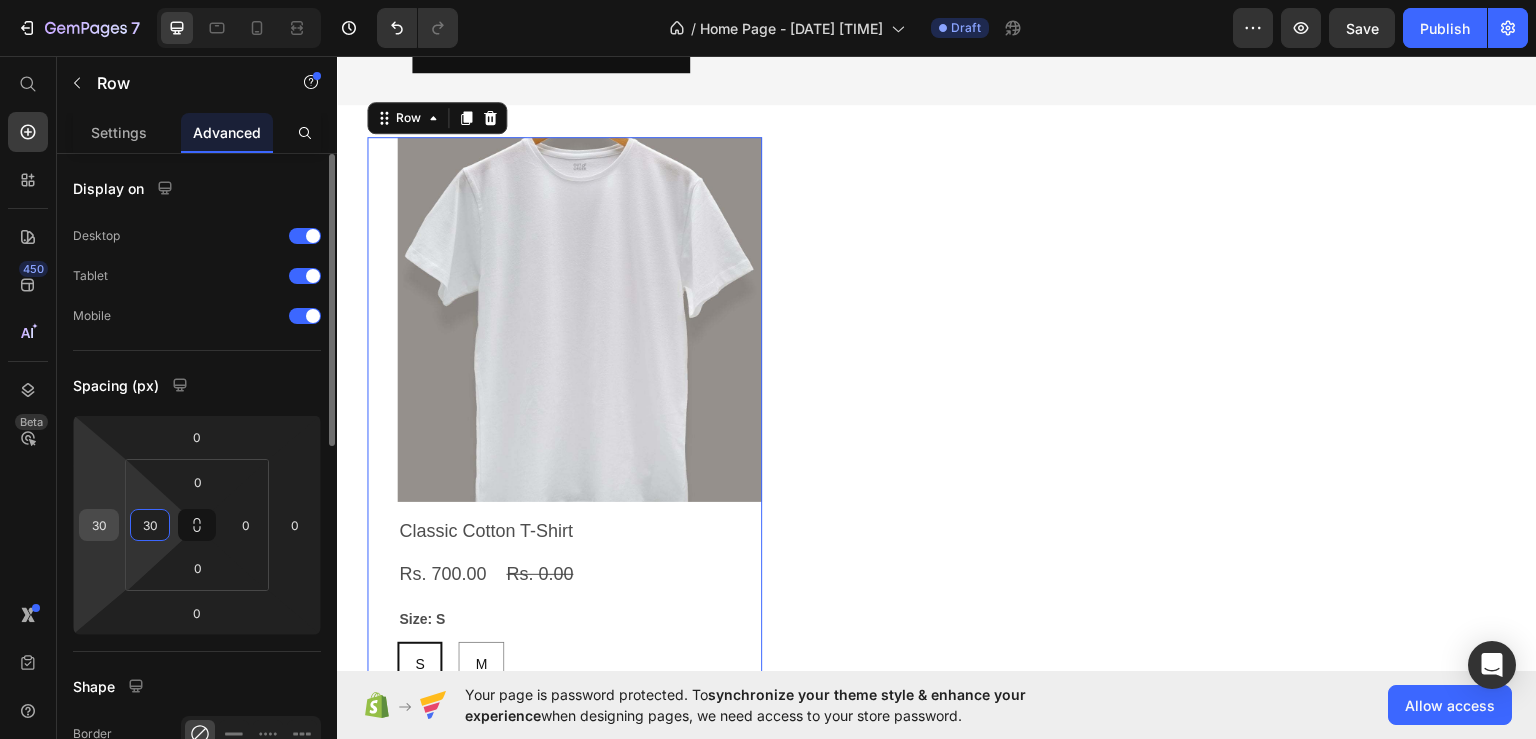 type on "30" 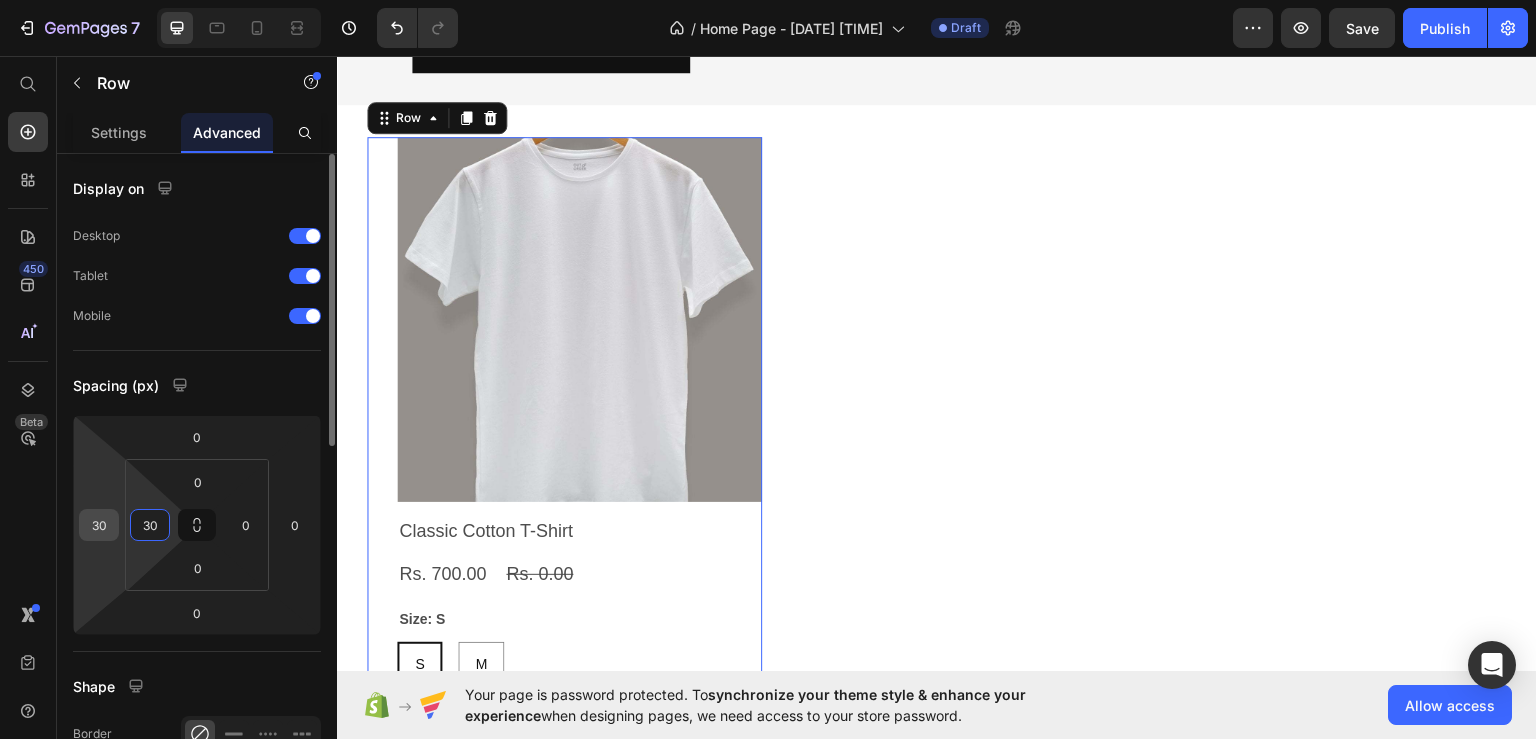 click on "30" at bounding box center [99, 525] 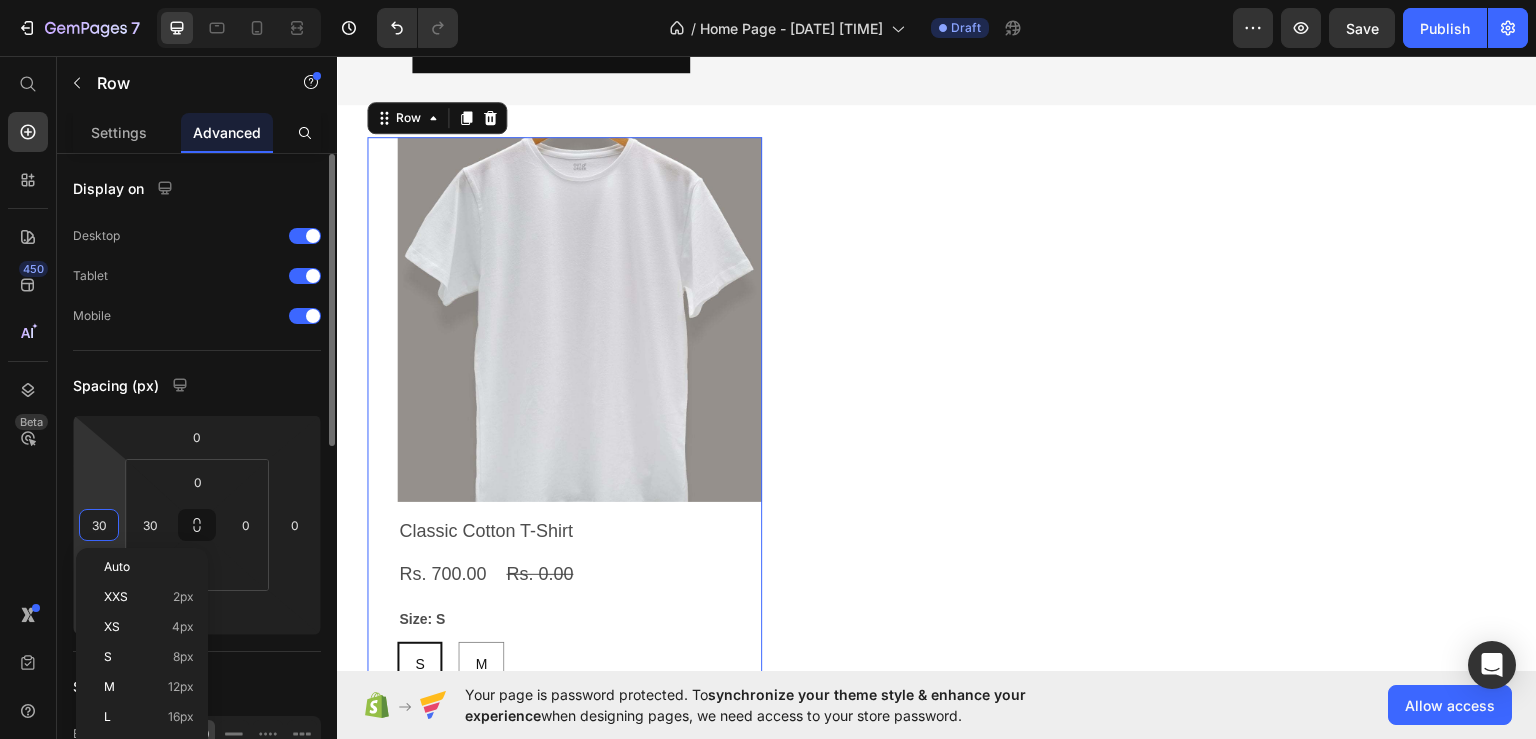 click on "30" at bounding box center (99, 525) 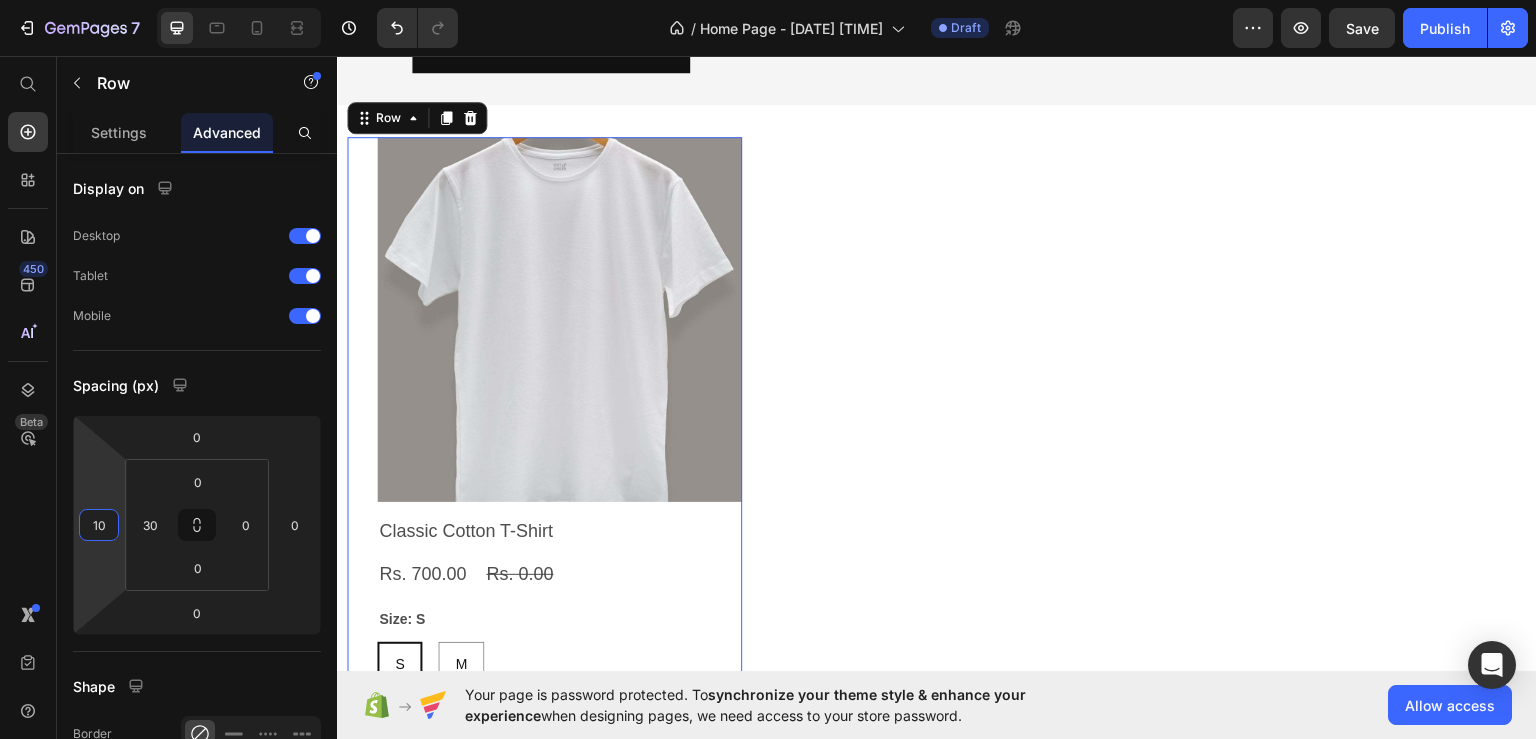 type on "10" 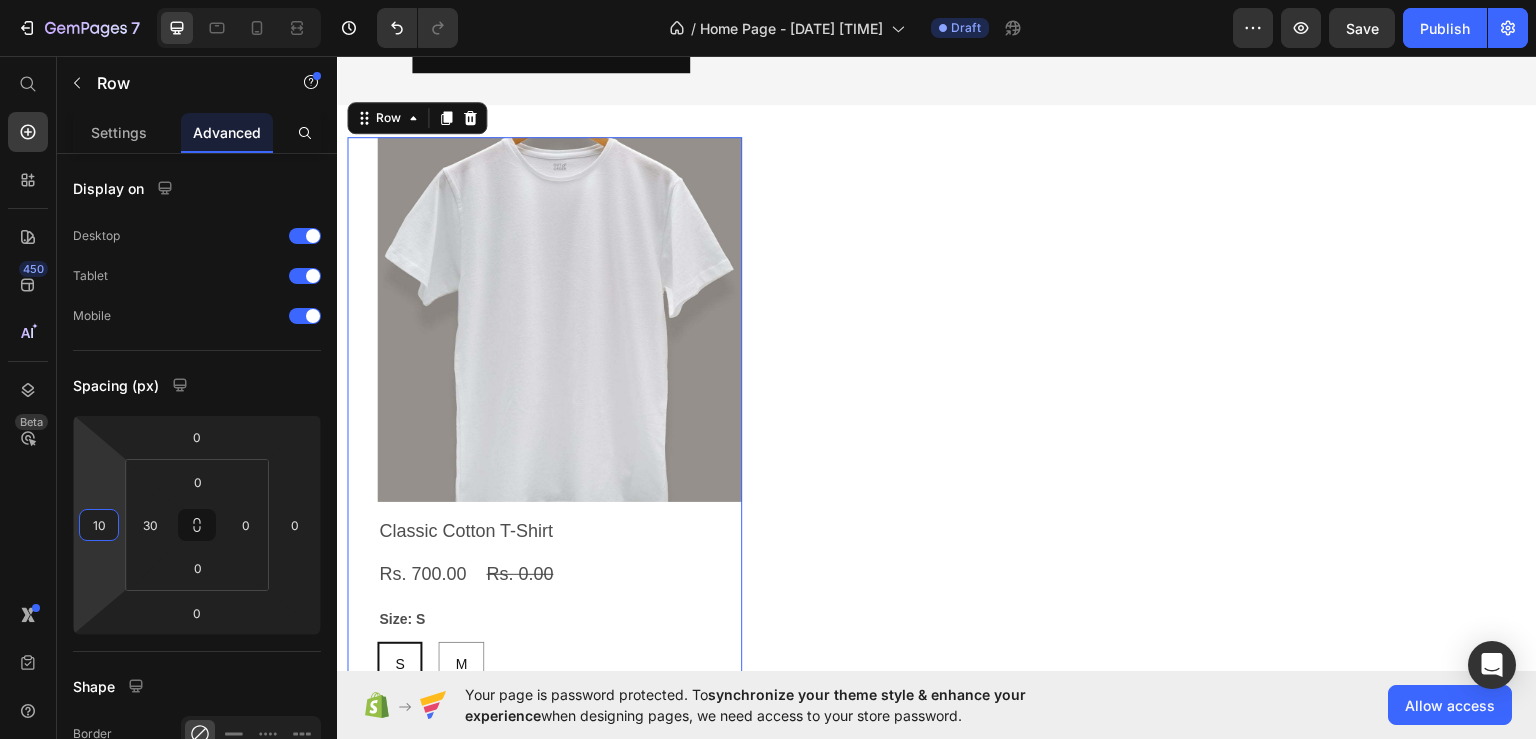 click on "Save" at bounding box center [1362, 28] 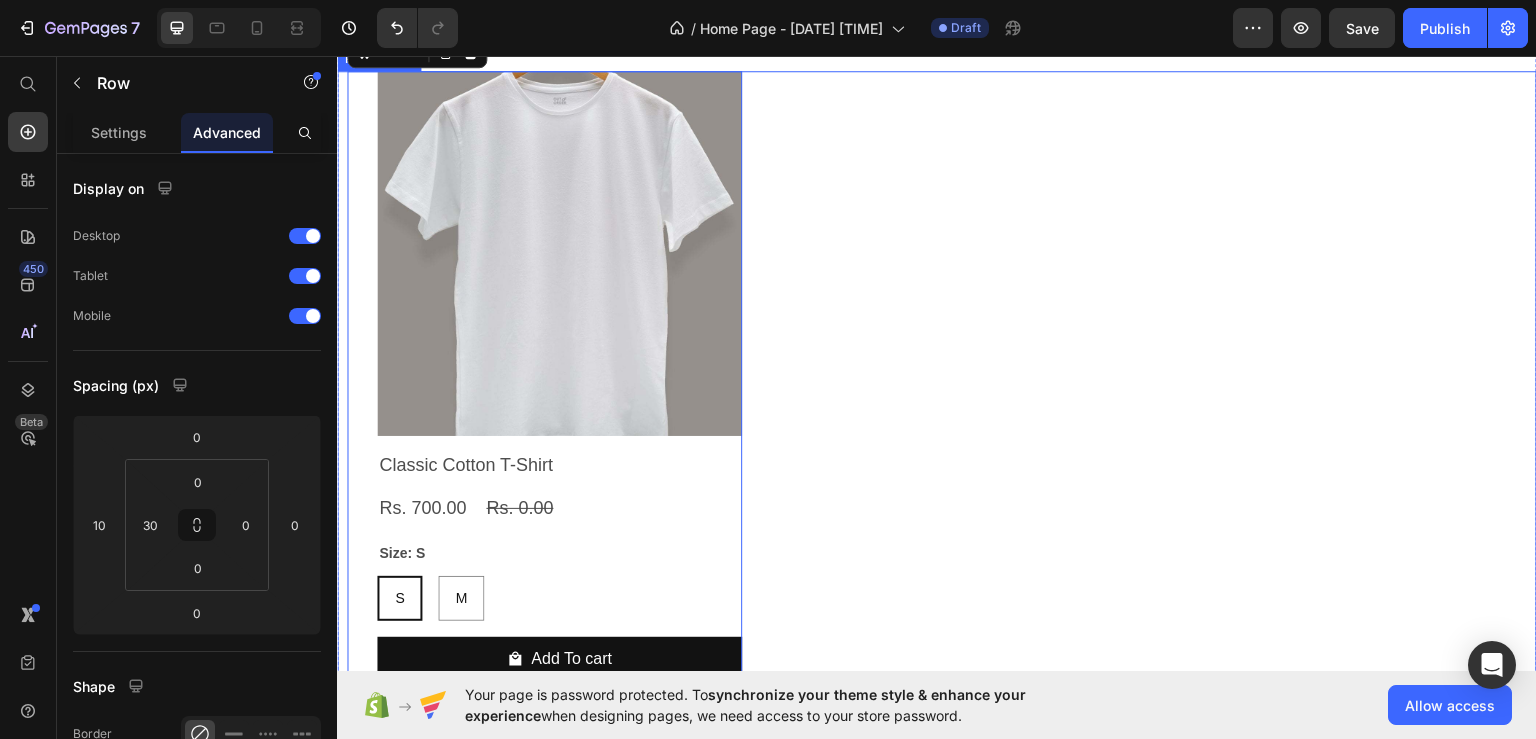 scroll, scrollTop: 2117, scrollLeft: 0, axis: vertical 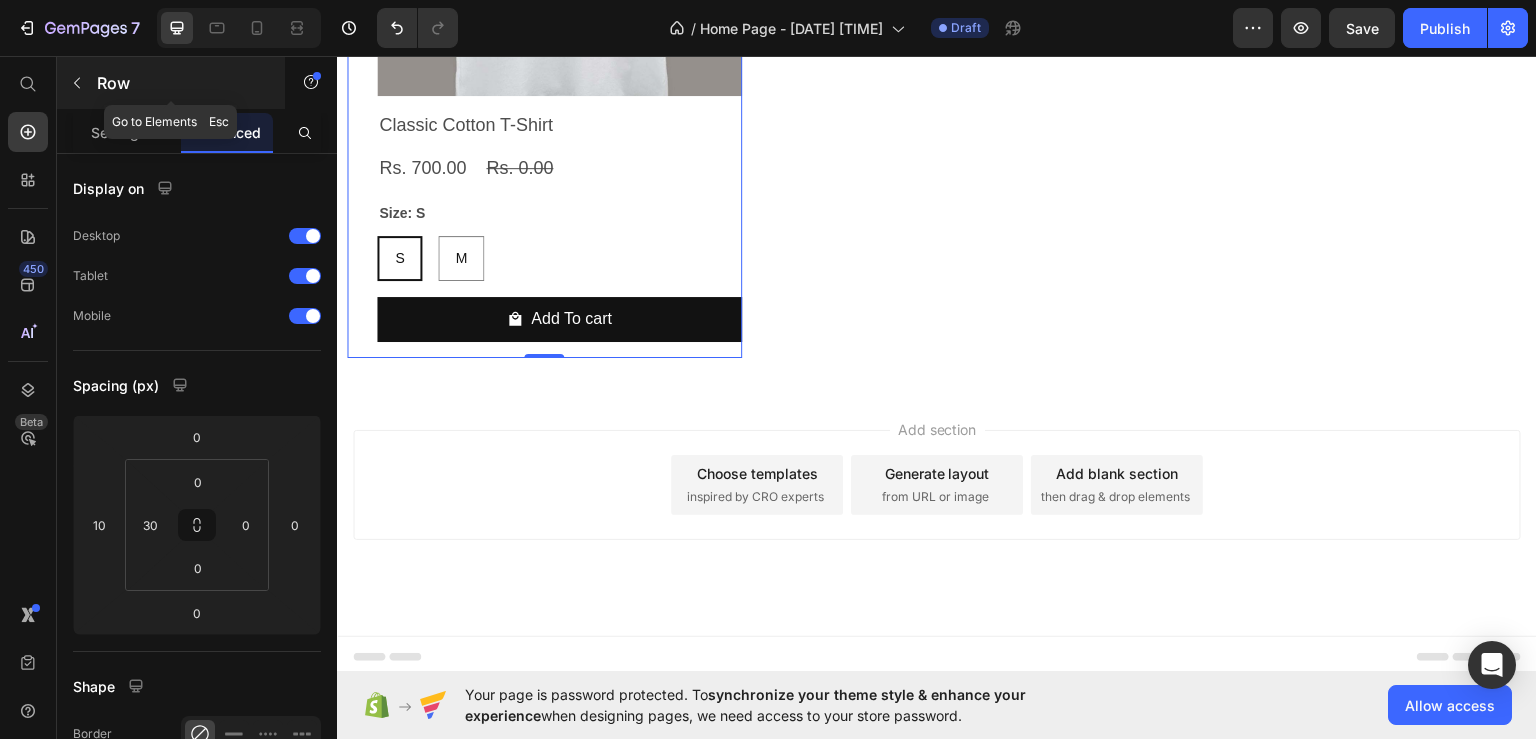 click 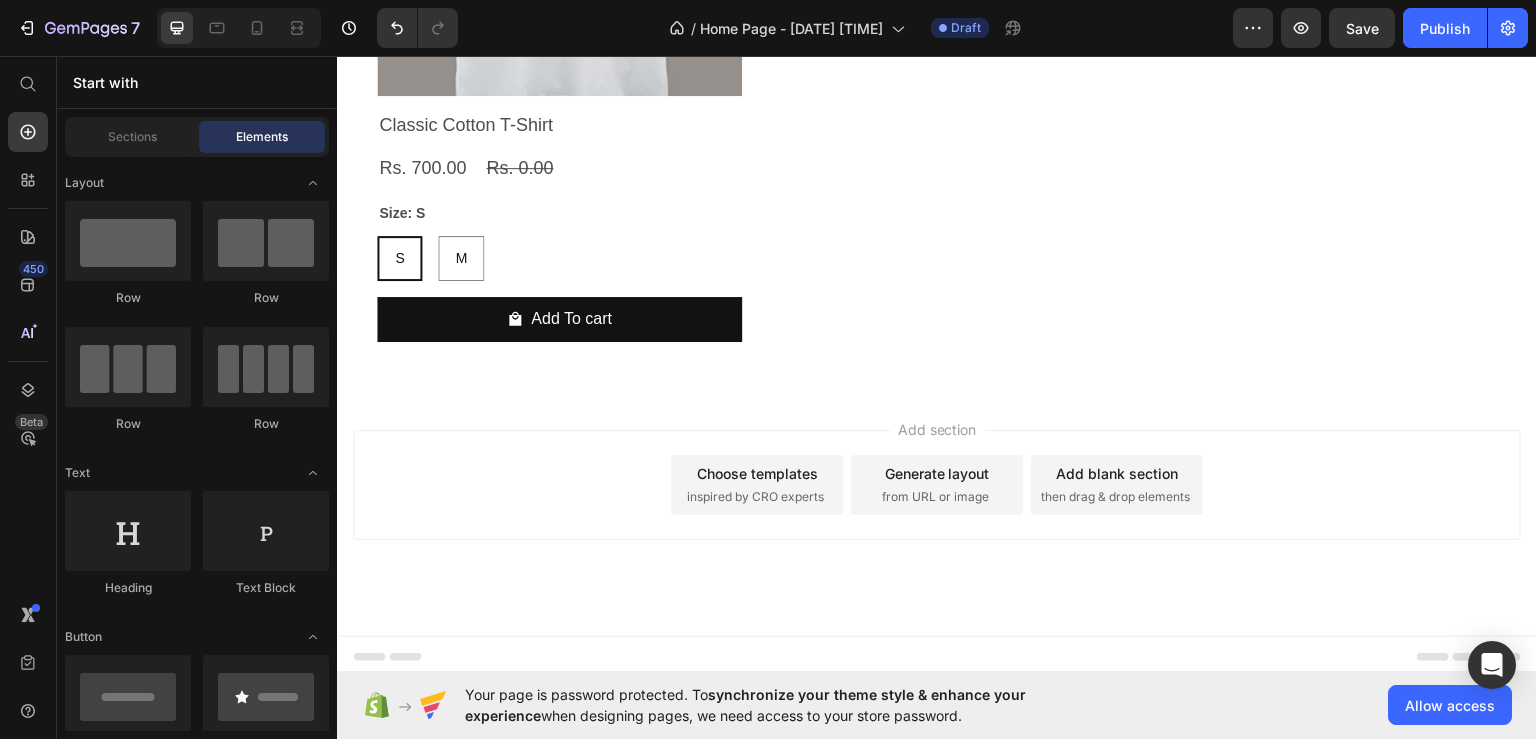 click on "Start with" at bounding box center [197, 82] 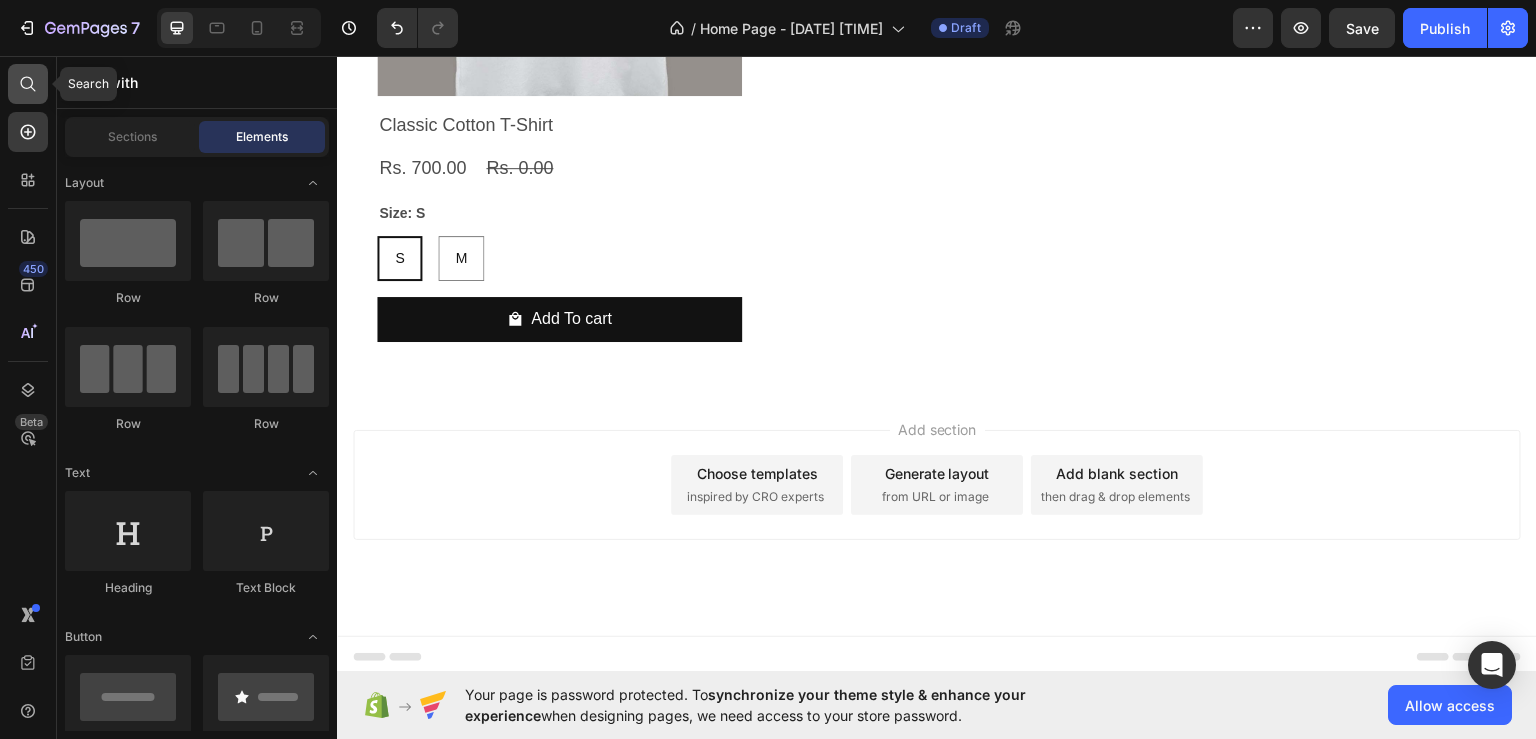 click 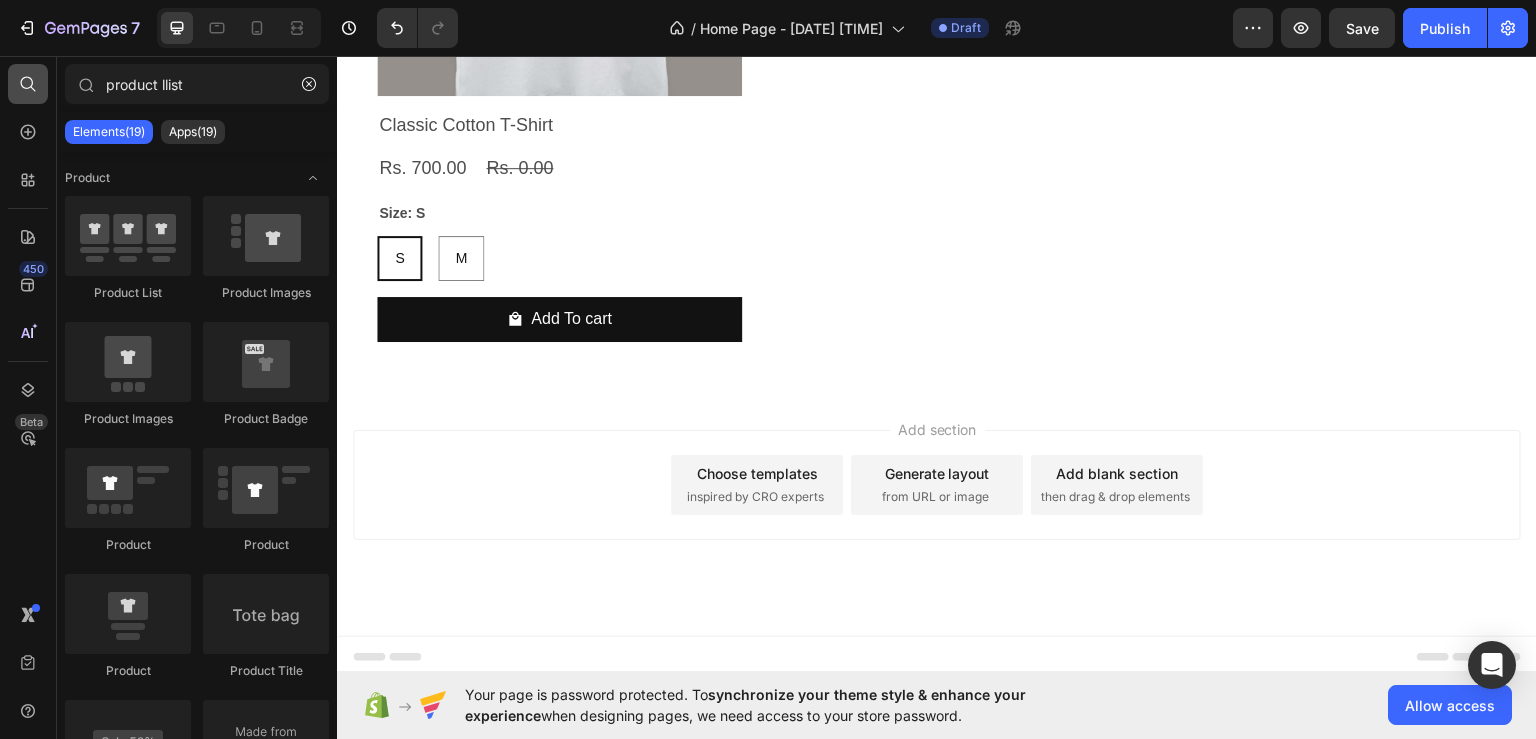 drag, startPoint x: 192, startPoint y: 87, endPoint x: 30, endPoint y: 85, distance: 162.01234 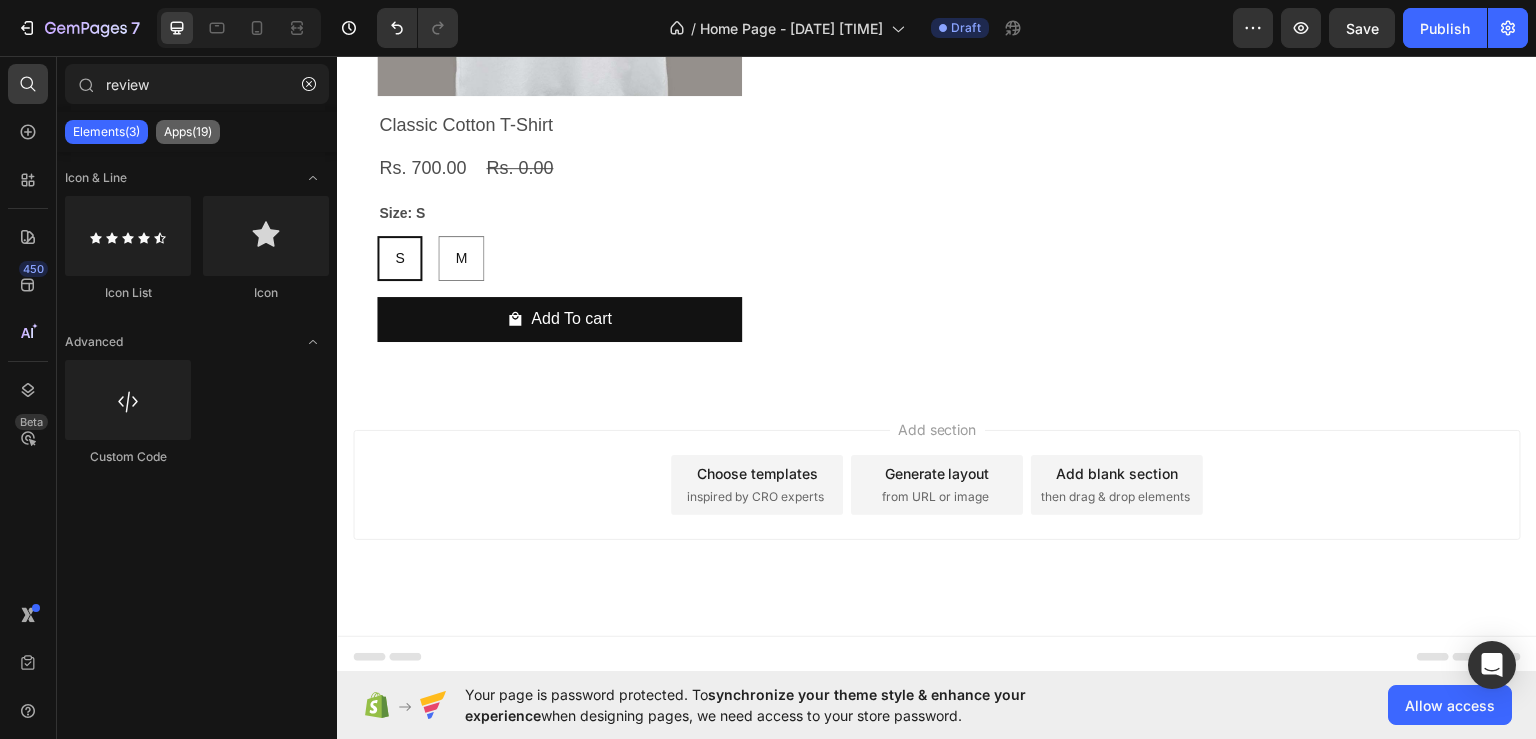 type on "review" 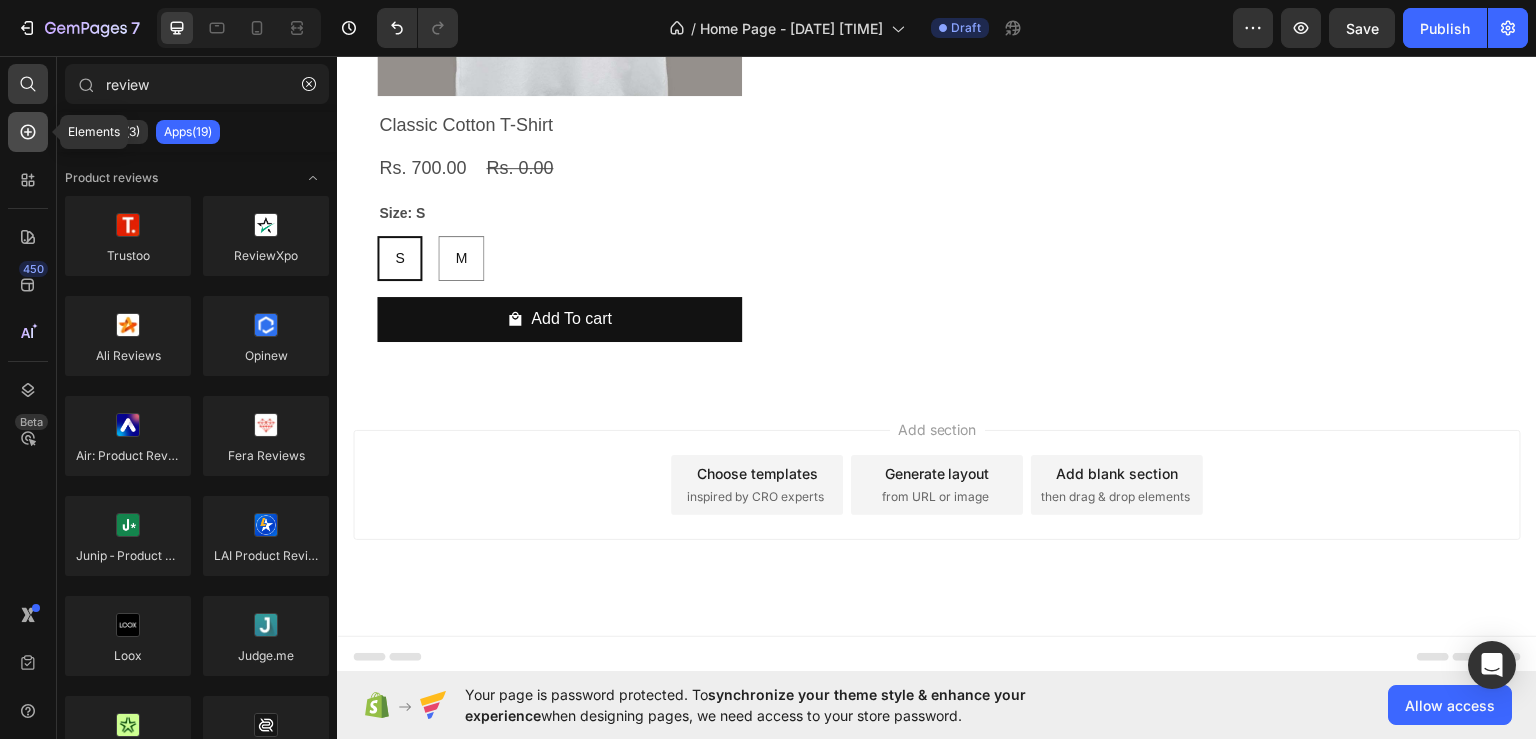 click 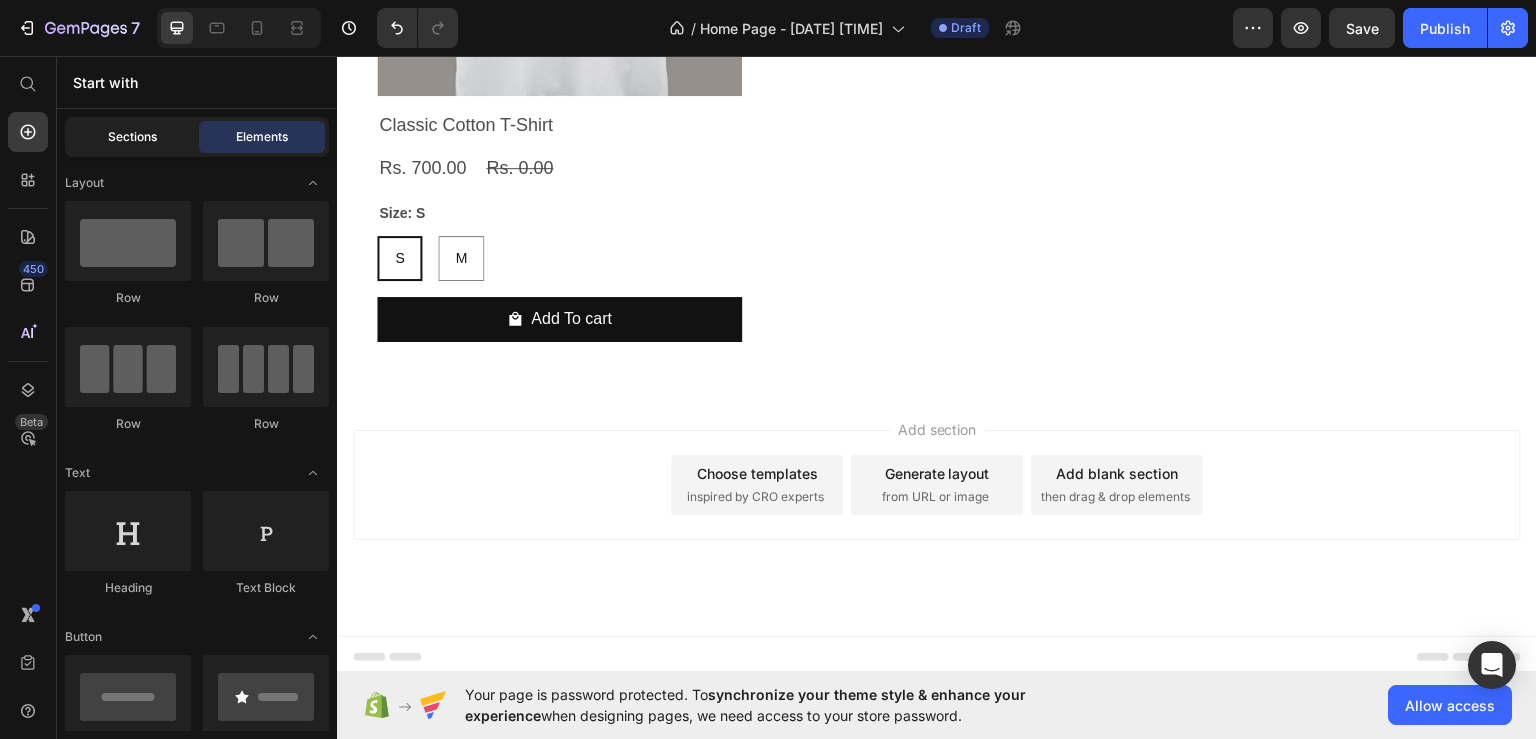 click on "Sections" at bounding box center [132, 137] 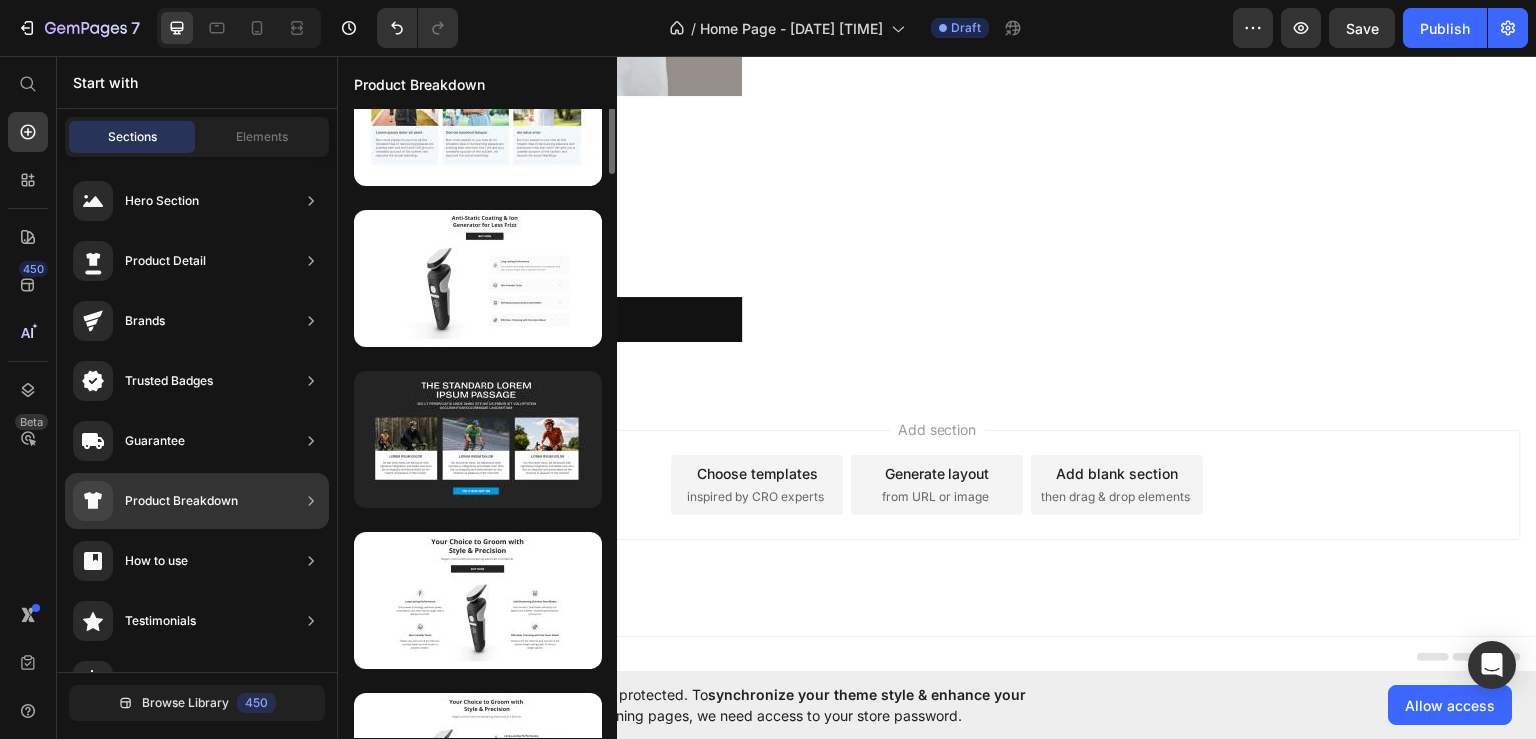 scroll, scrollTop: 771, scrollLeft: 0, axis: vertical 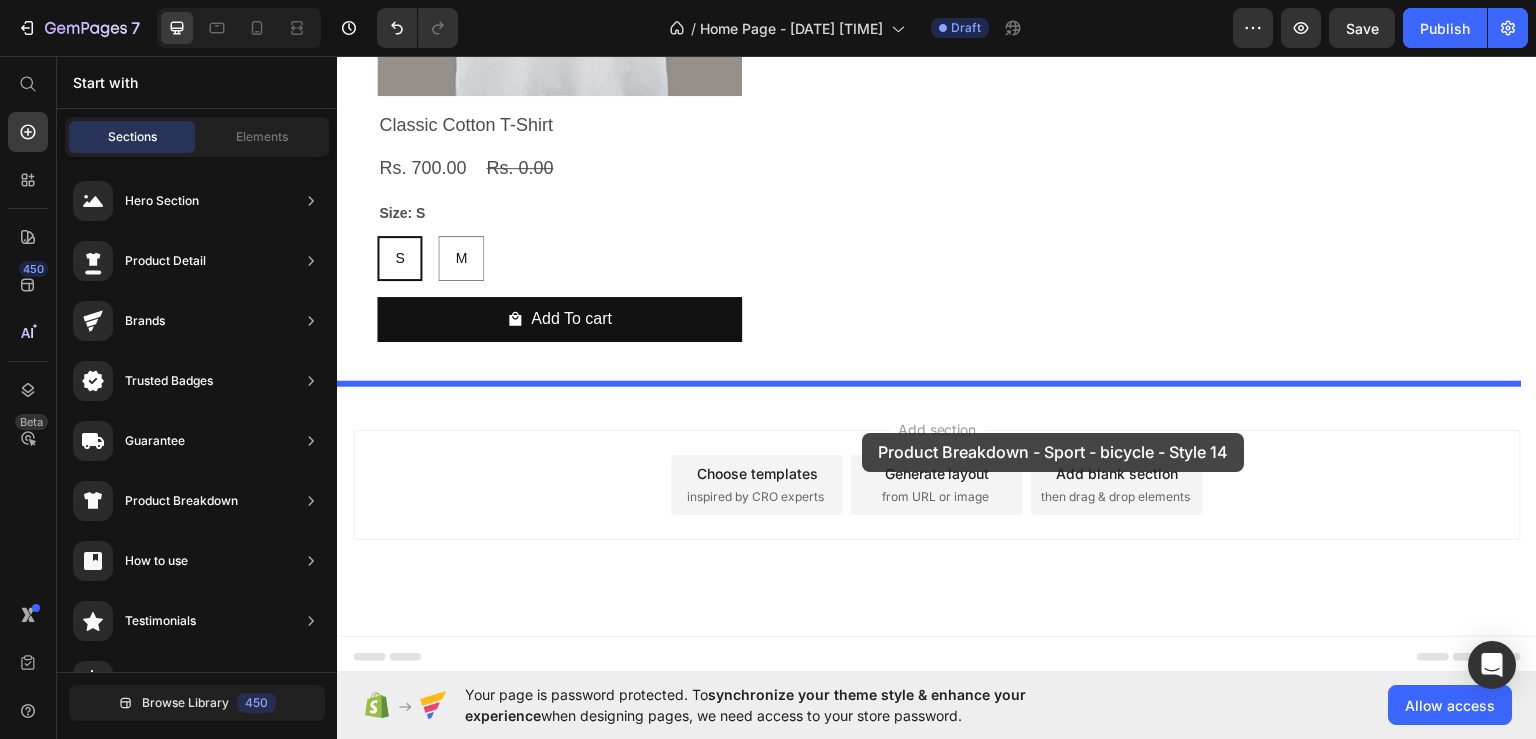 drag, startPoint x: 781, startPoint y: 572, endPoint x: 858, endPoint y: 432, distance: 159.77797 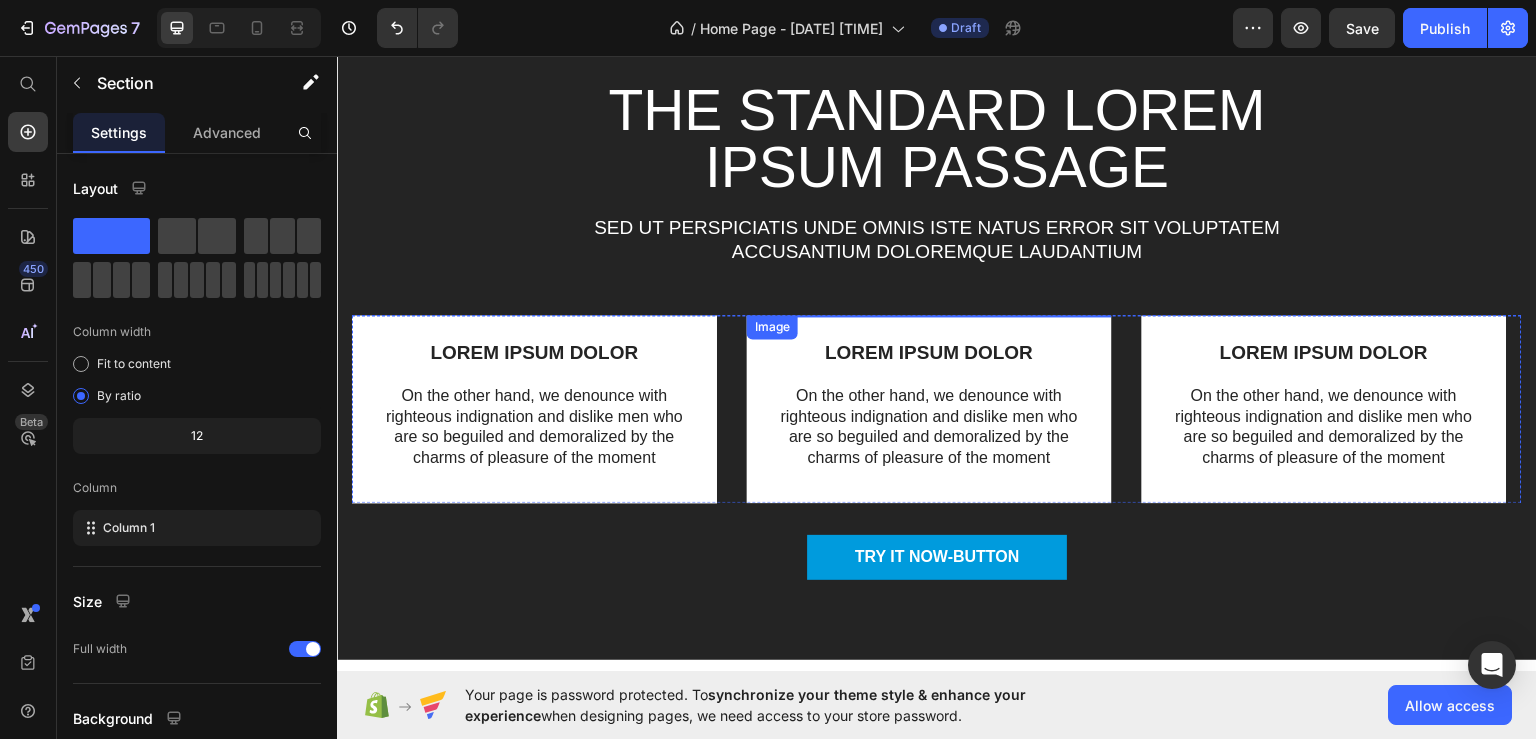 scroll, scrollTop: 2781, scrollLeft: 0, axis: vertical 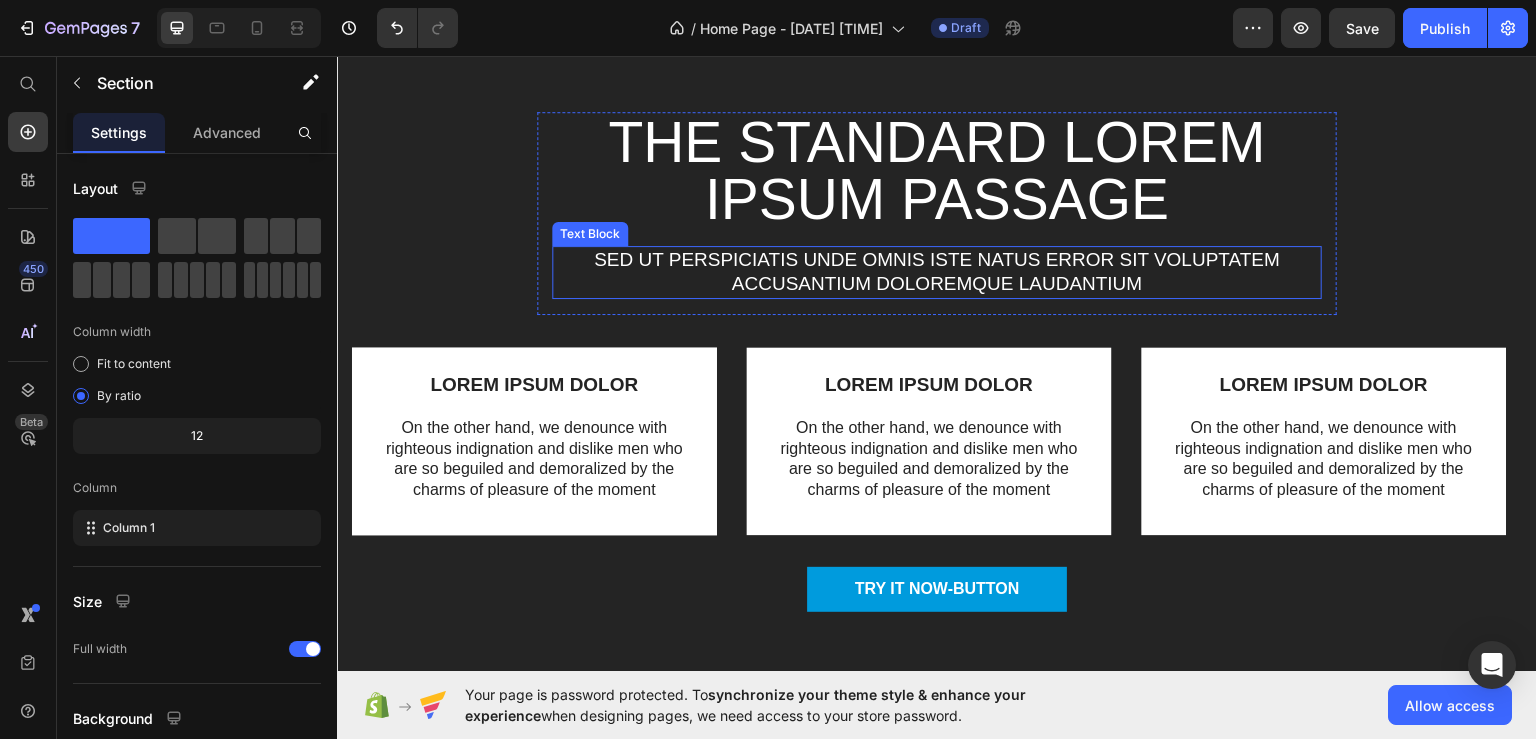 click on "Sed ut perspiciatis unde omnis iste natus error sit voluptatem accusantium doloremque laudantium" at bounding box center (937, 271) 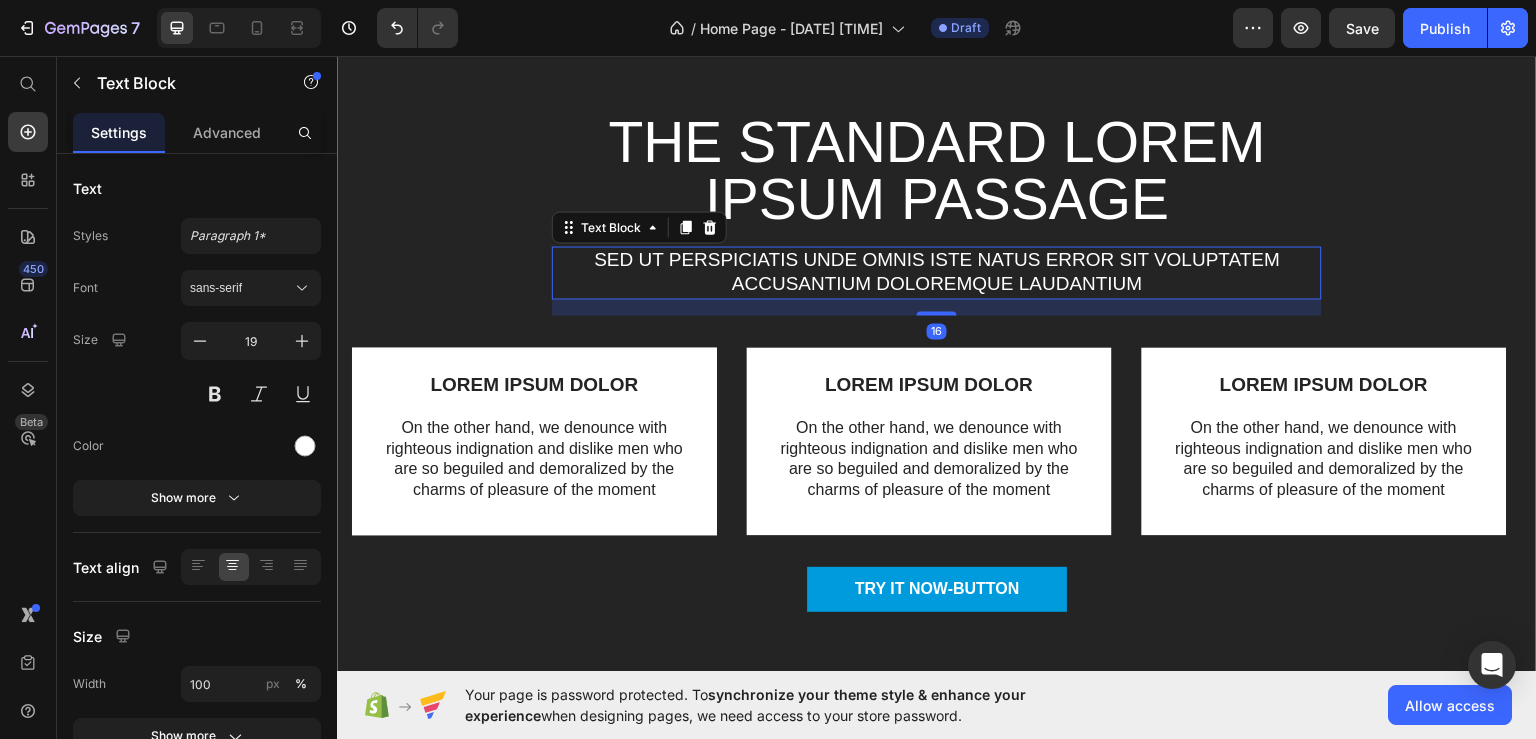 click on "The standard Lorem Ipsum passage Heading Sed ut perspiciatis unde omnis iste natus error sit voluptatem accusantium doloremque laudantium Text Block   16 Row Image LOREM IPSUM DOLOR Text Block On the other hand, we denounce with righteous indignation and dislike men who are so beguiled and demoralized by the charms of pleasure of the moment Text Block Row Image LOREM IPSUM DOLOR Text Block On the other hand, we denounce with righteous indignation and dislike men who are so beguiled and demoralized by the charms of pleasure of the moment Text Block Row Image LOREM IPSUM DOLOR Text Block On the other hand, we denounce with righteous indignation and dislike men who are so beguiled and demoralized by the charms of pleasure of the moment Text Block Row Carousel TRY IT NOW-BUTTON Button Row" at bounding box center [937, 377] 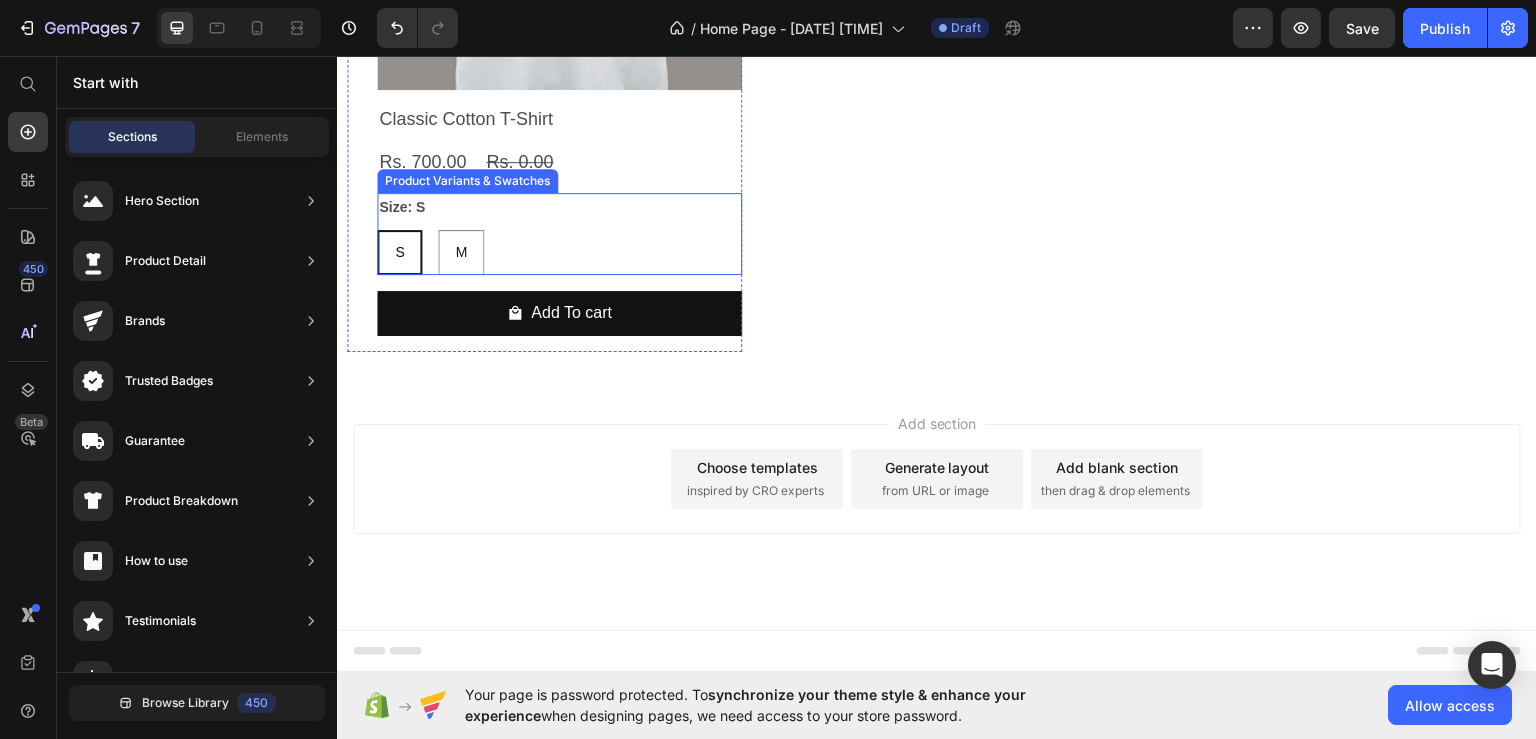 scroll, scrollTop: 2423, scrollLeft: 0, axis: vertical 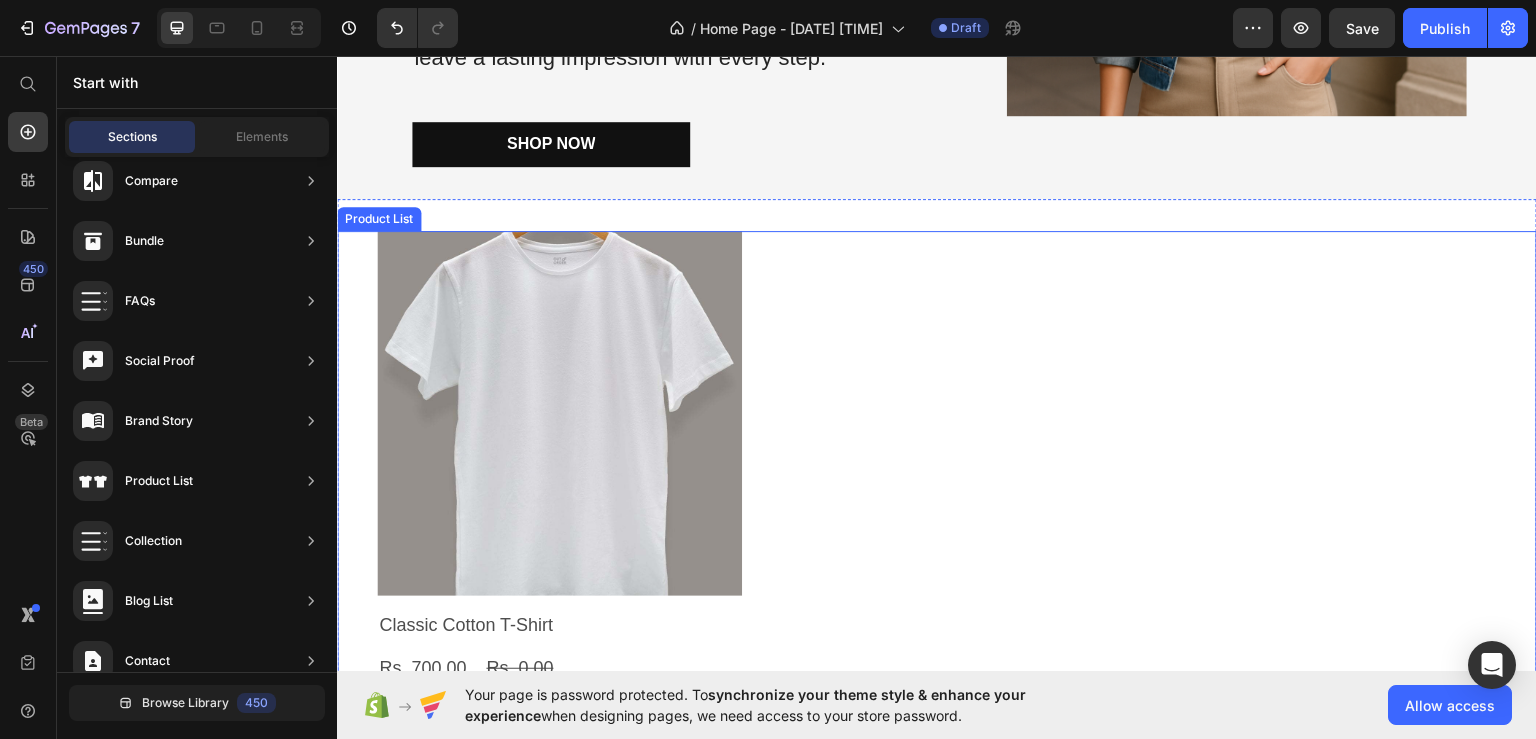 click on "Product Images Classic Cotton T-Shirt Product Title Rs. 700.00 Product Price Rs. 0.00 Product Price Row Size: S S S S M M M Product Variants & Swatches Add To cart Product Cart Button Row" at bounding box center [937, 543] 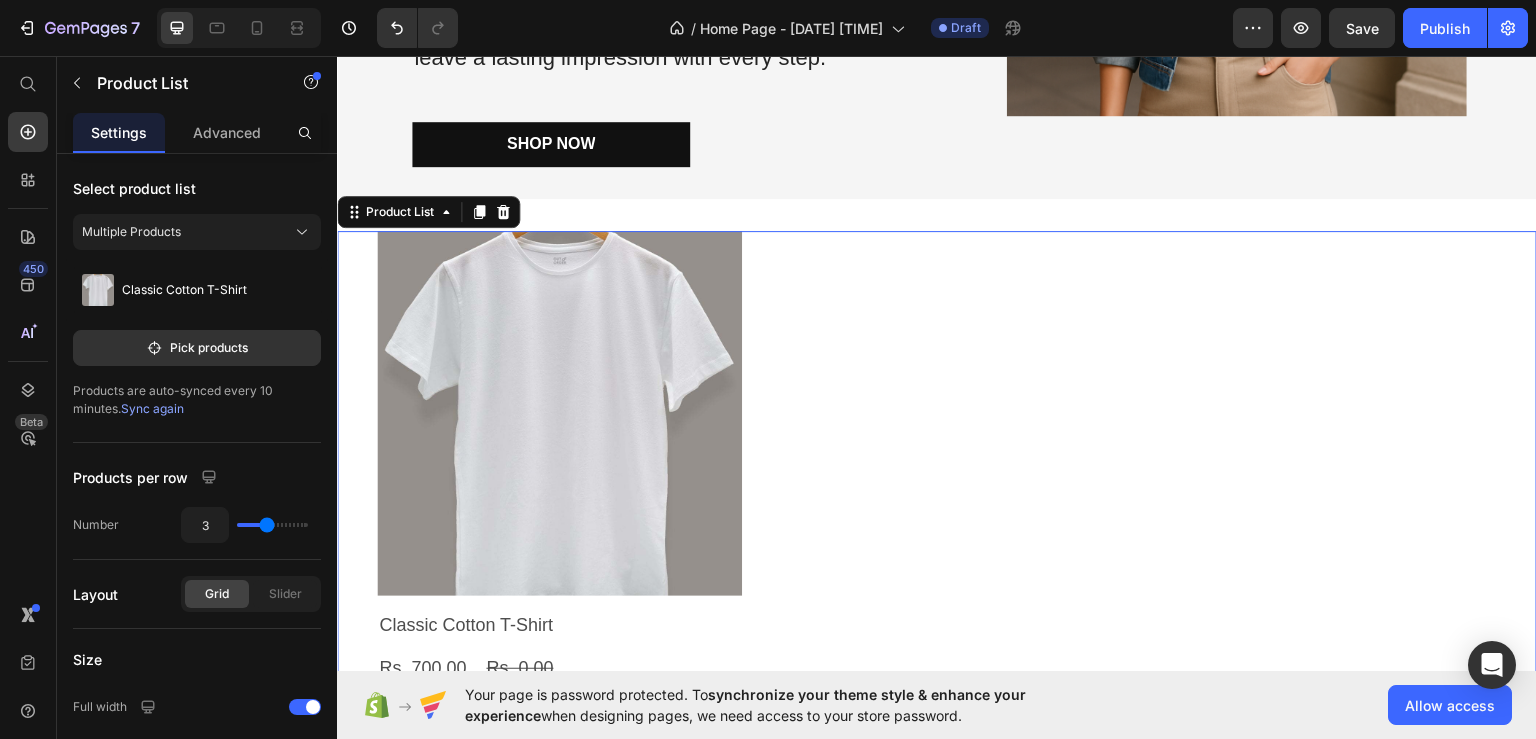 scroll, scrollTop: 1861, scrollLeft: 0, axis: vertical 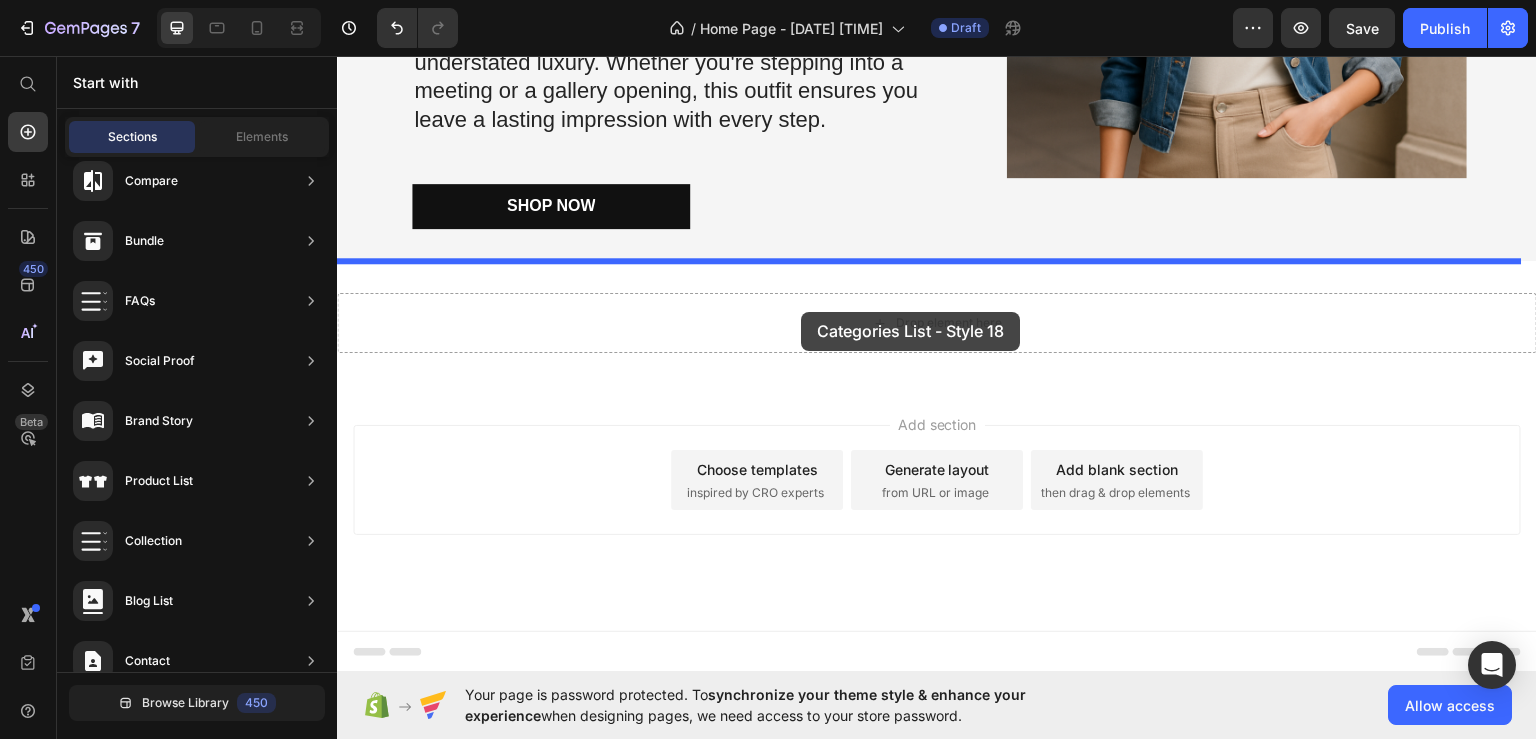 drag, startPoint x: 749, startPoint y: 508, endPoint x: 801, endPoint y: 311, distance: 203.74739 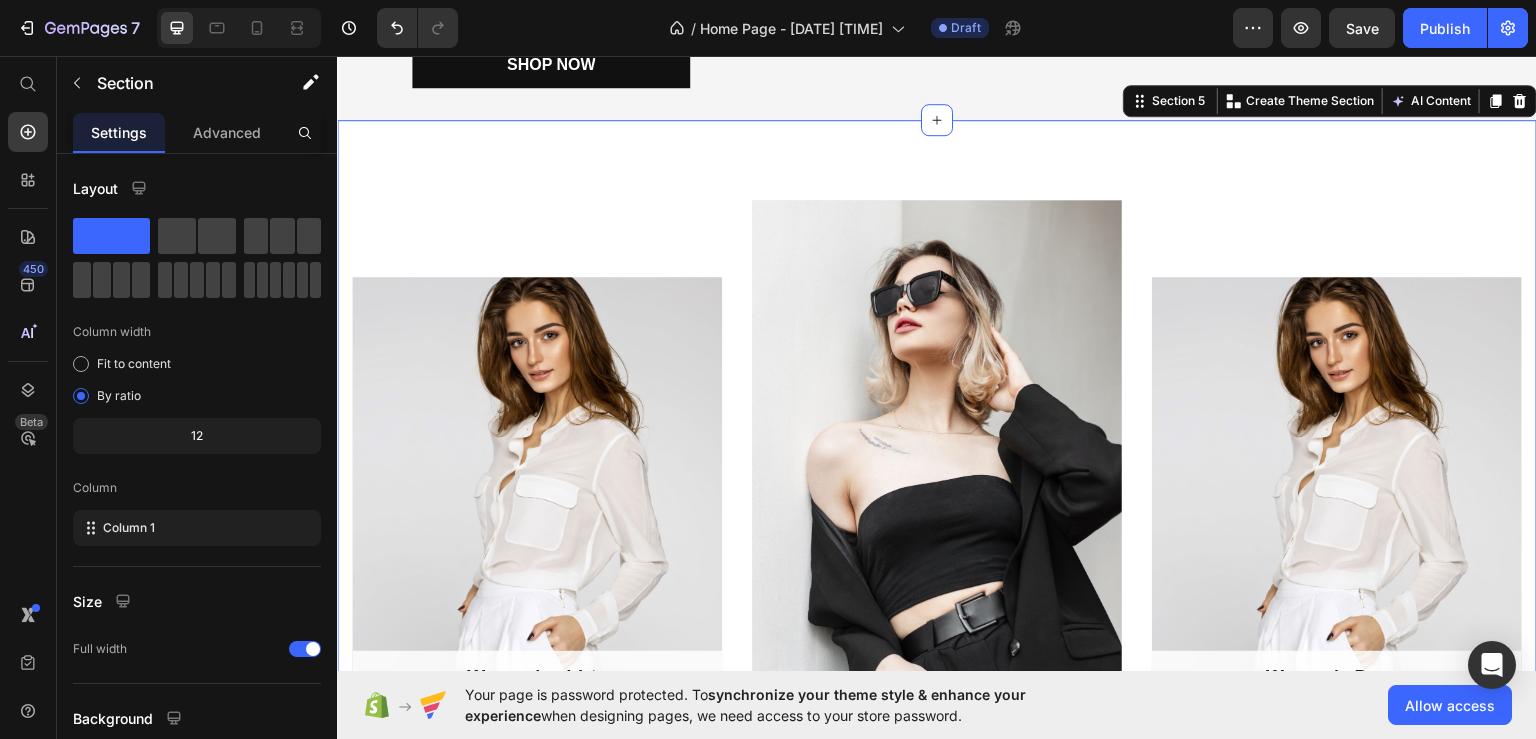 scroll, scrollTop: 1996, scrollLeft: 0, axis: vertical 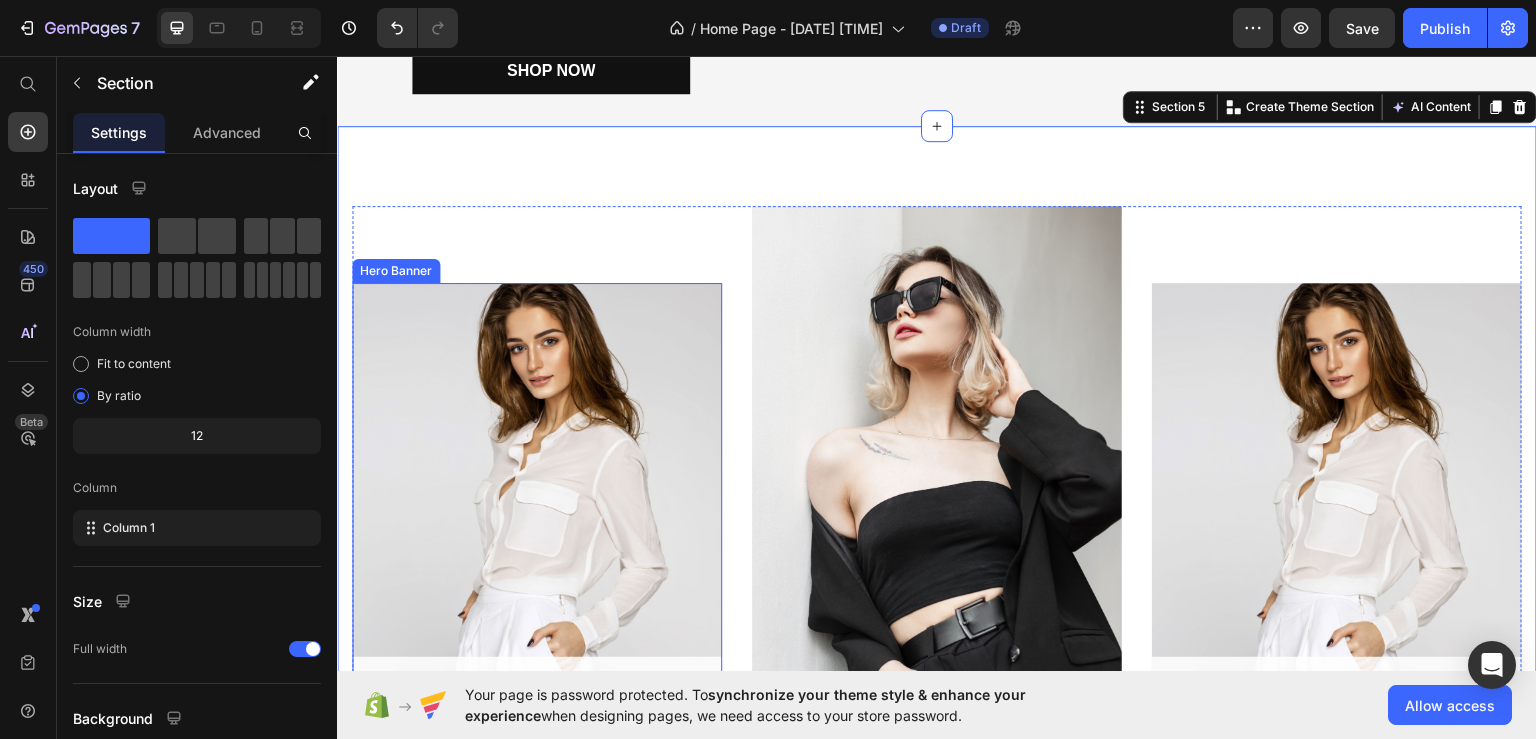 click at bounding box center (537, 495) 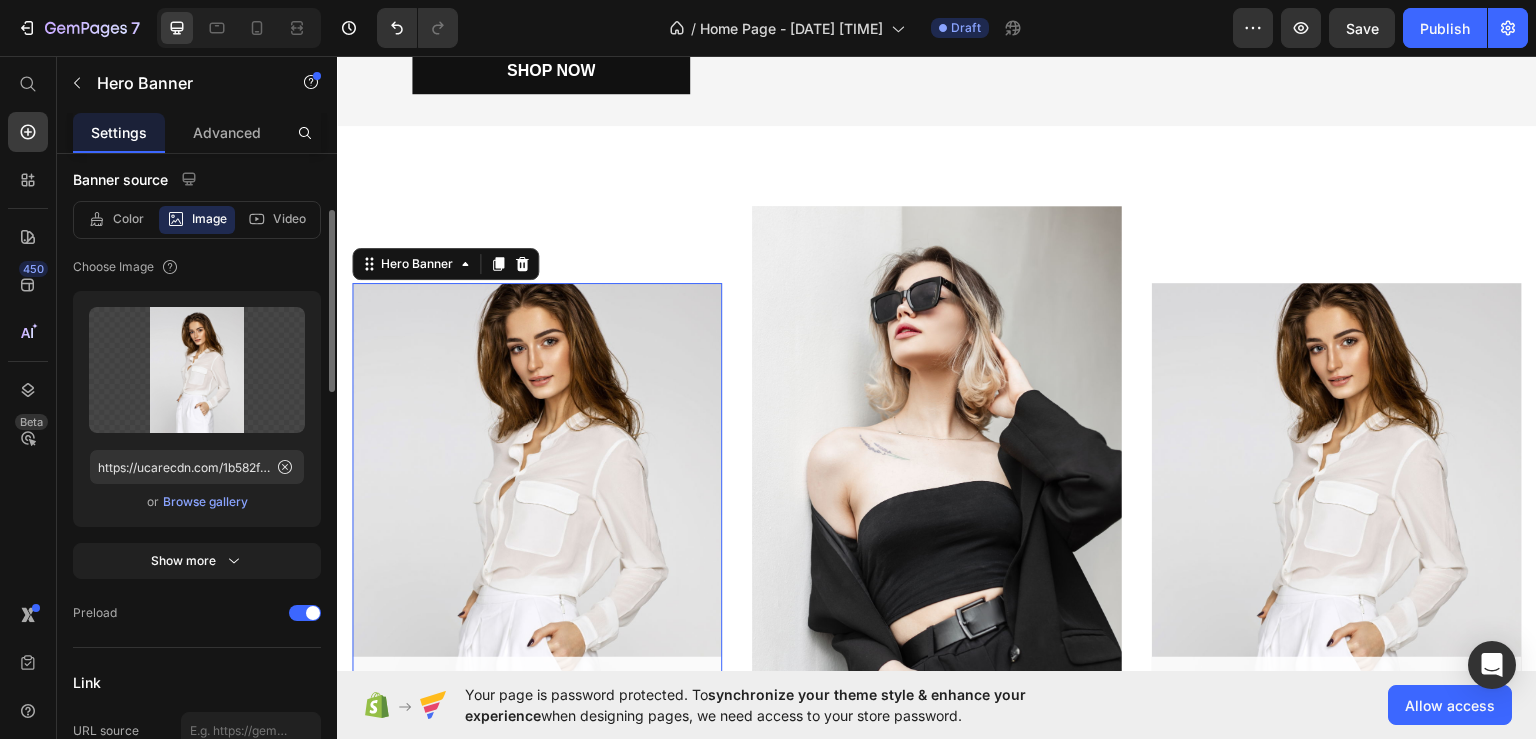 scroll, scrollTop: 0, scrollLeft: 0, axis: both 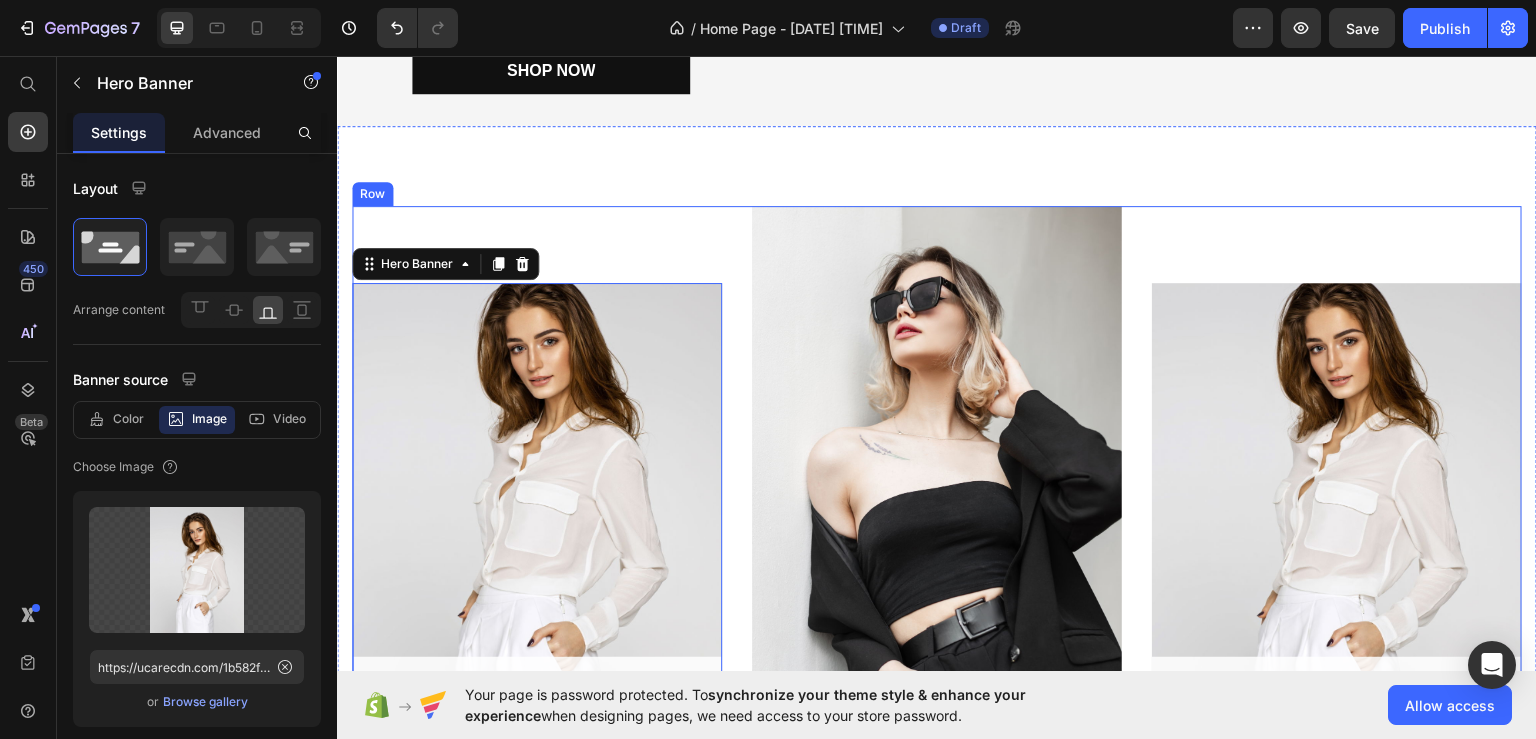 click on "Women's shirts Text block Row Hero Banner   0" at bounding box center [537, 495] 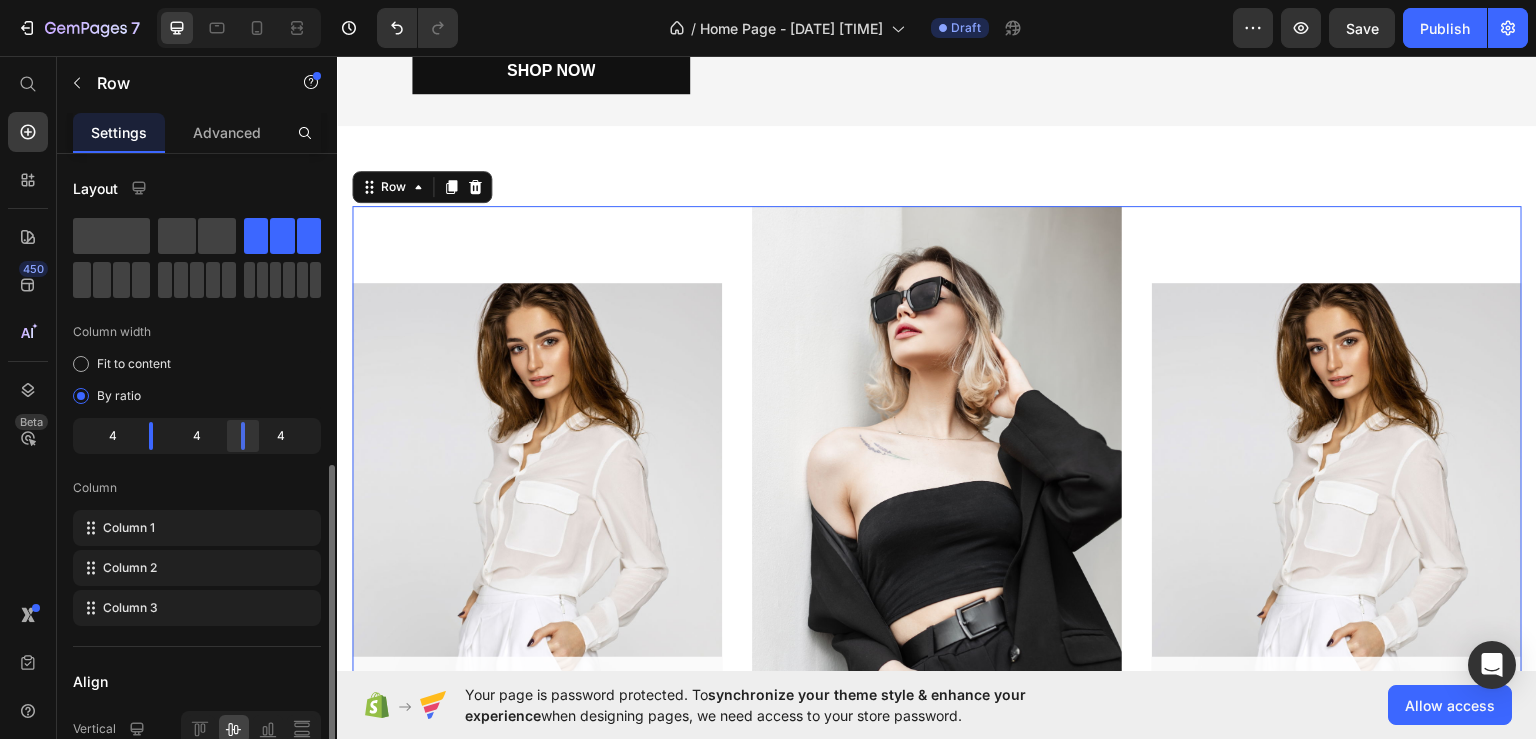 scroll, scrollTop: 200, scrollLeft: 0, axis: vertical 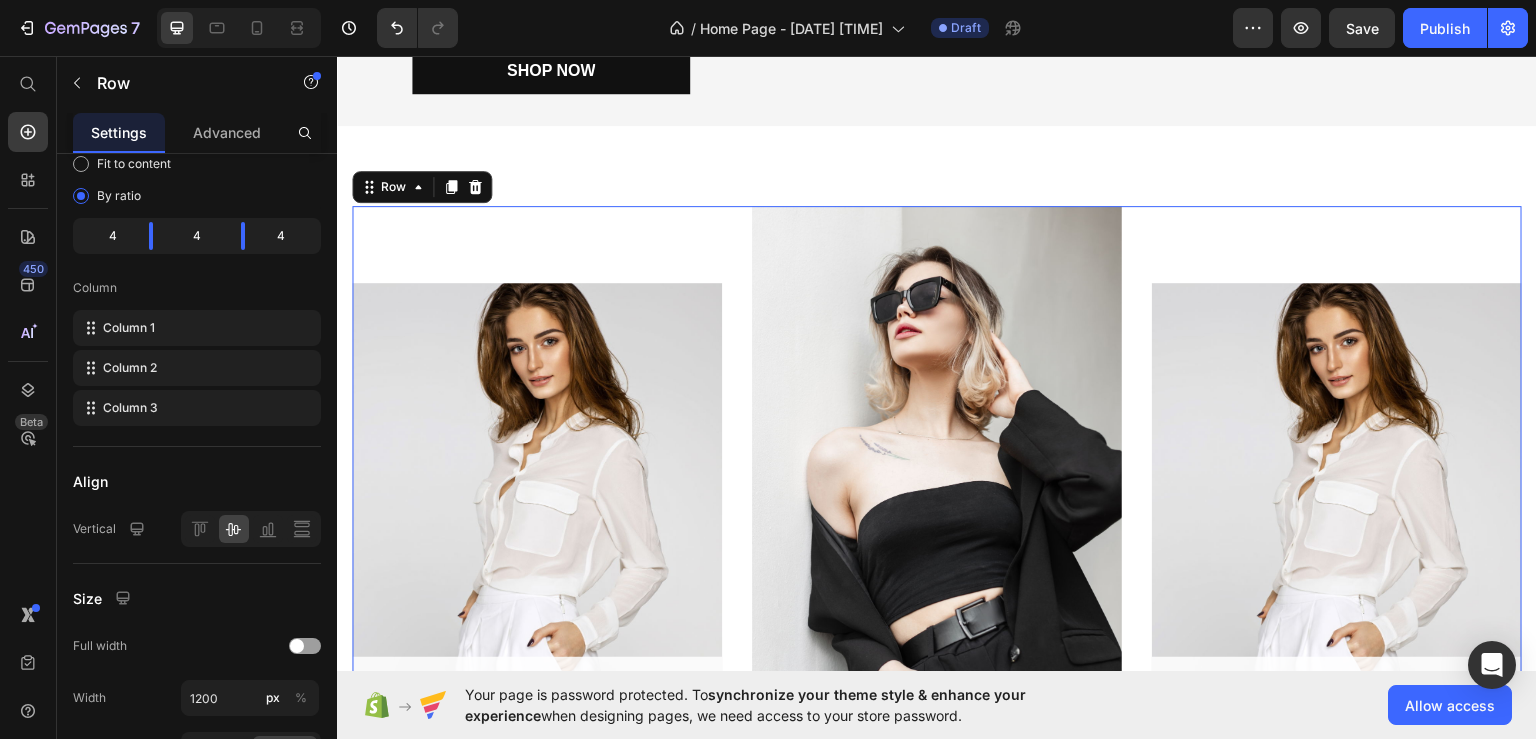 click on "Women's shirts Text block Row Hero Banner Women's jacket Text block Row Hero Banner Women's Dress Text block Row Hero Banner Row   0 Section 5" at bounding box center (937, 495) 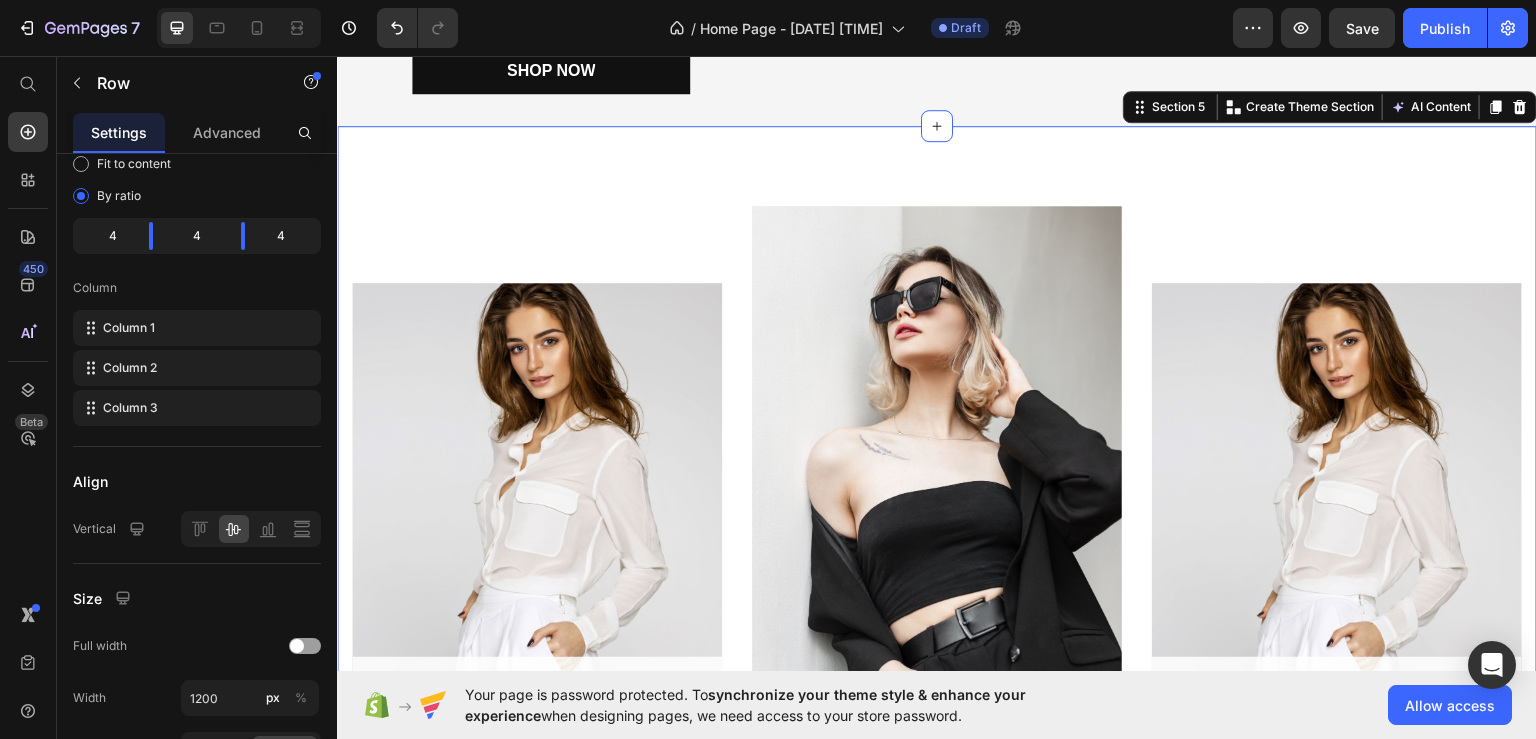 scroll, scrollTop: 0, scrollLeft: 0, axis: both 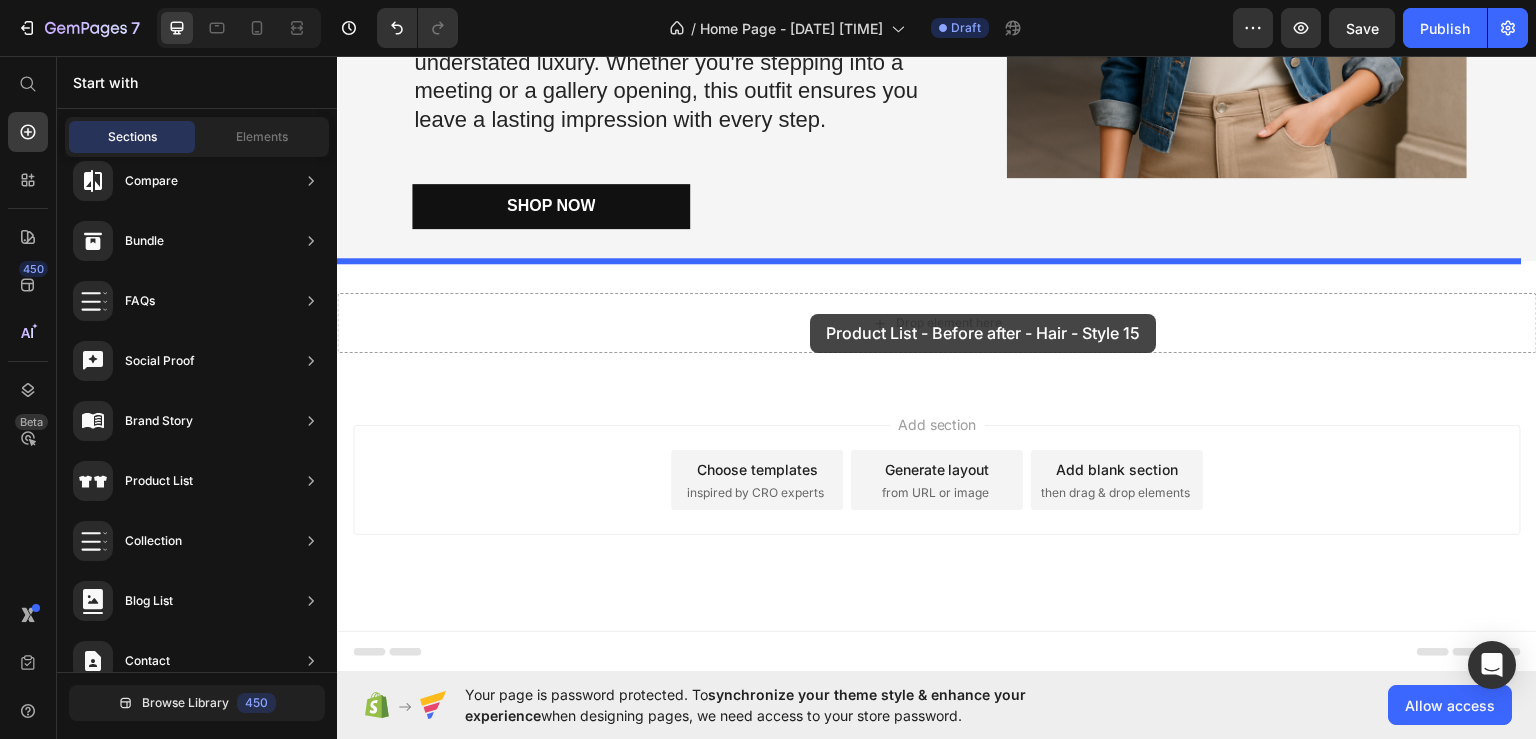 drag, startPoint x: 787, startPoint y: 393, endPoint x: 810, endPoint y: 313, distance: 83.240616 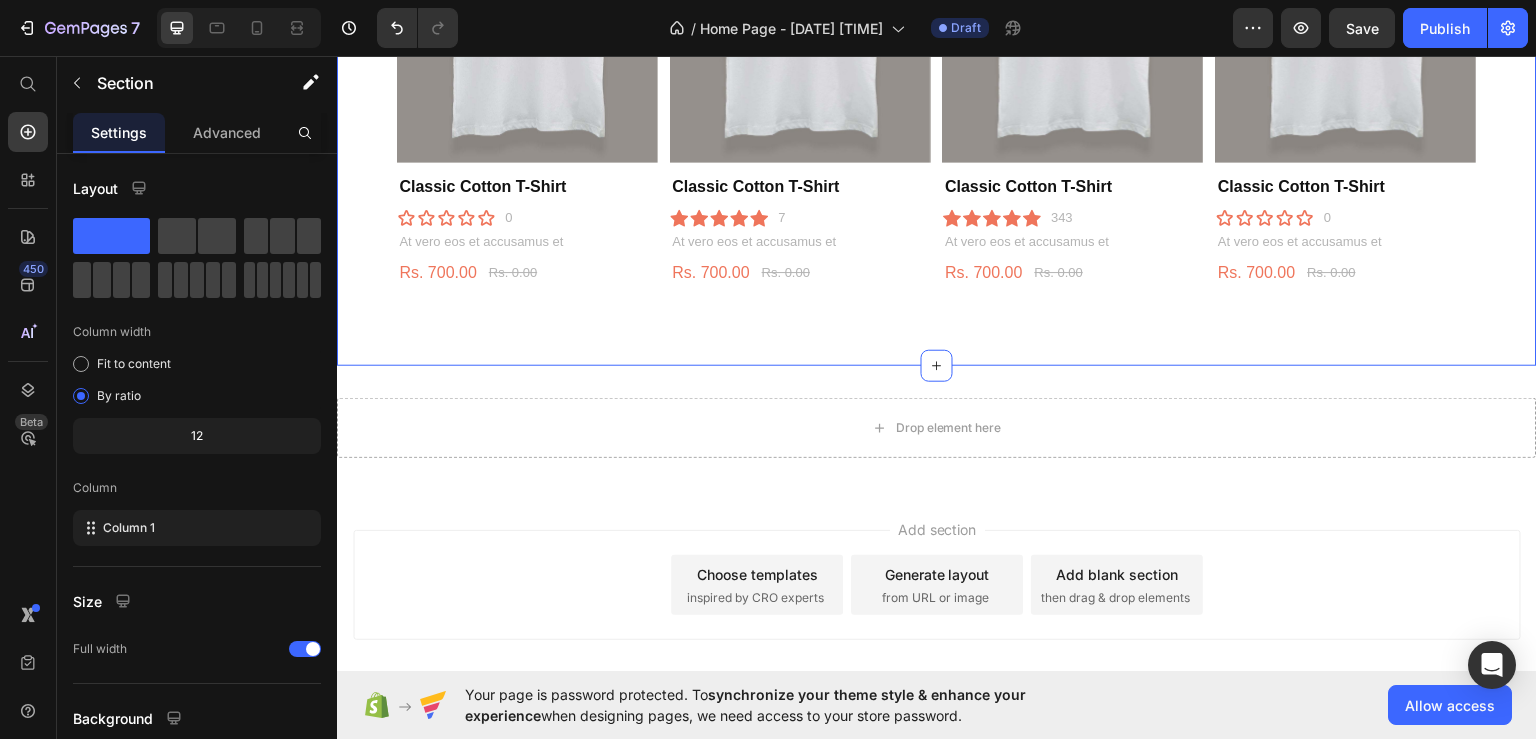 scroll, scrollTop: 2540, scrollLeft: 0, axis: vertical 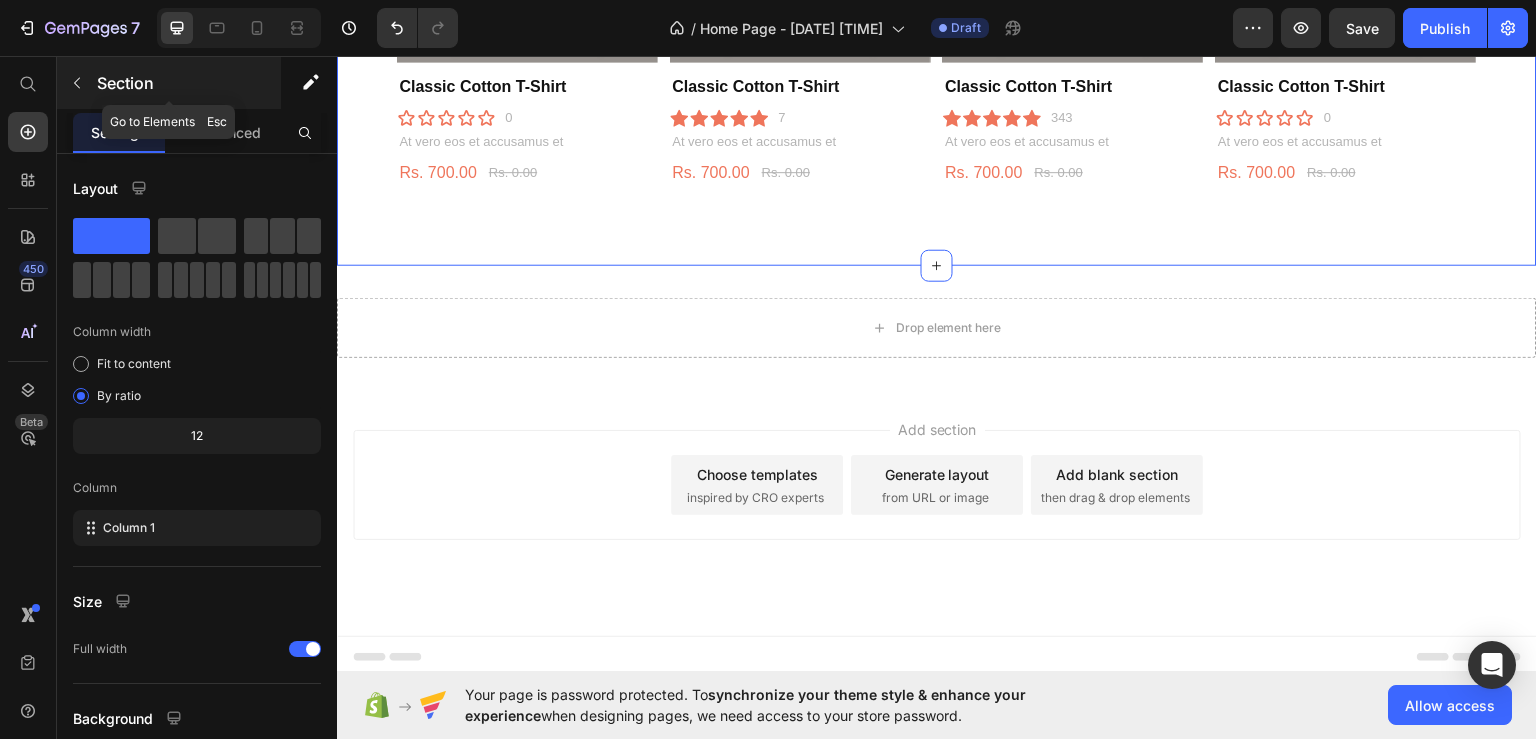 click 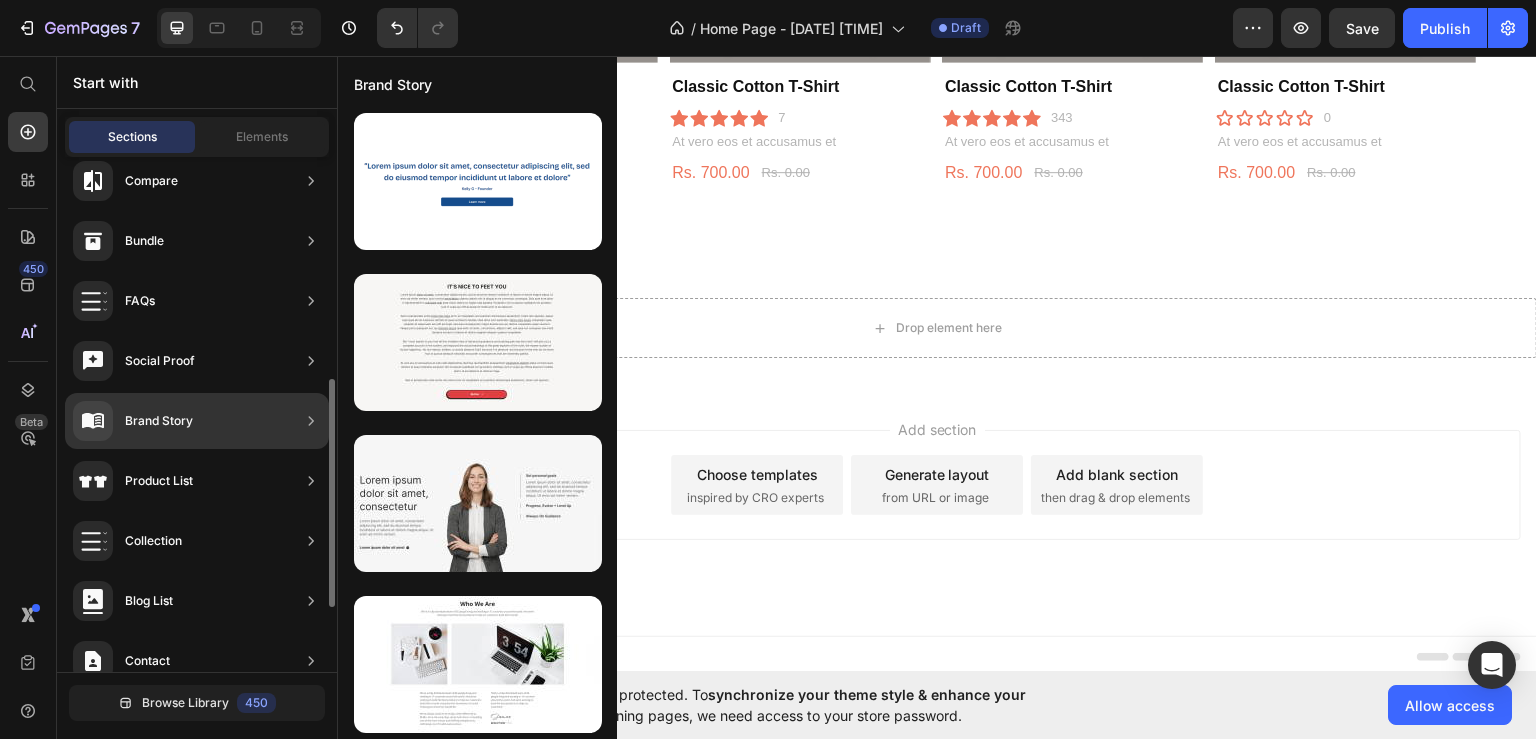scroll, scrollTop: 600, scrollLeft: 0, axis: vertical 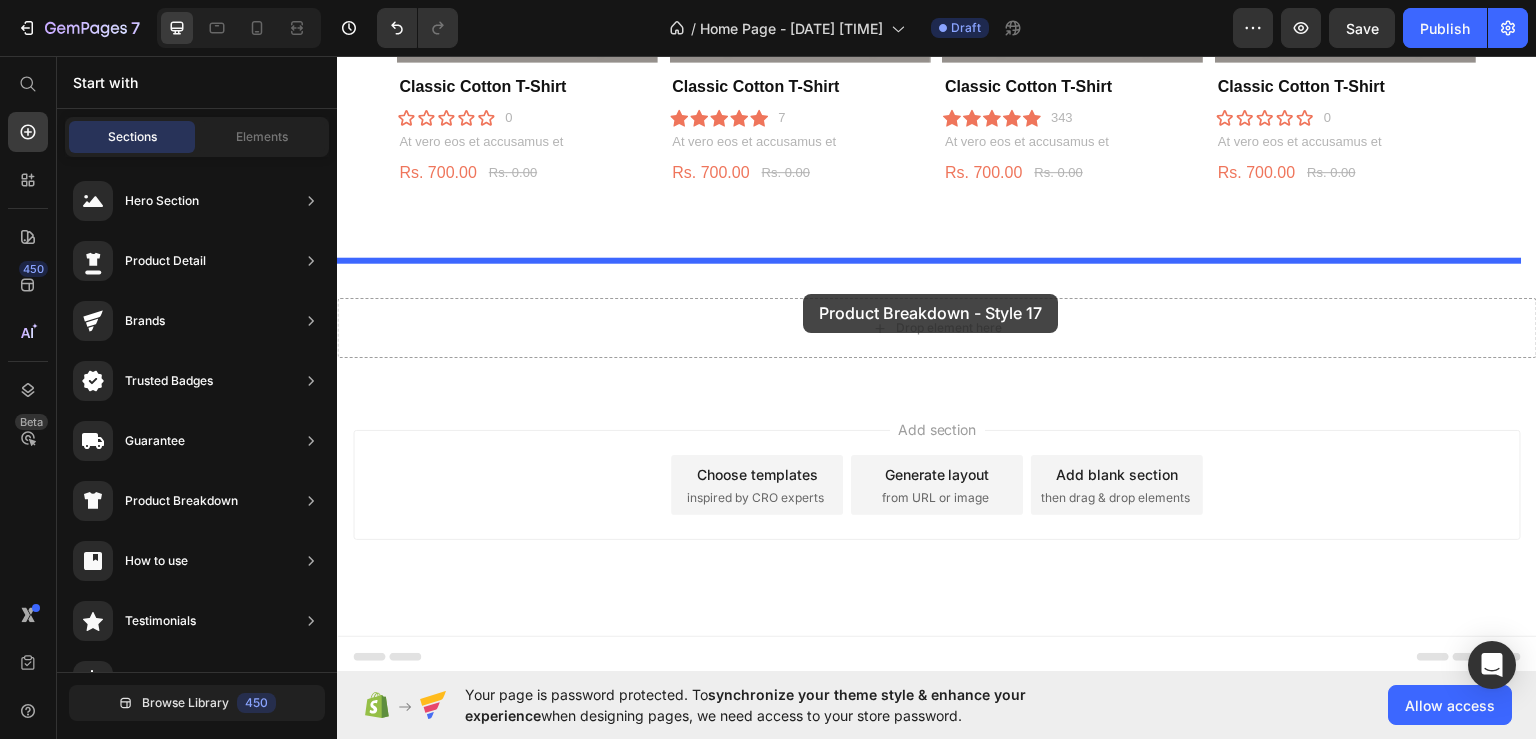 drag, startPoint x: 804, startPoint y: 487, endPoint x: 802, endPoint y: 294, distance: 193.01036 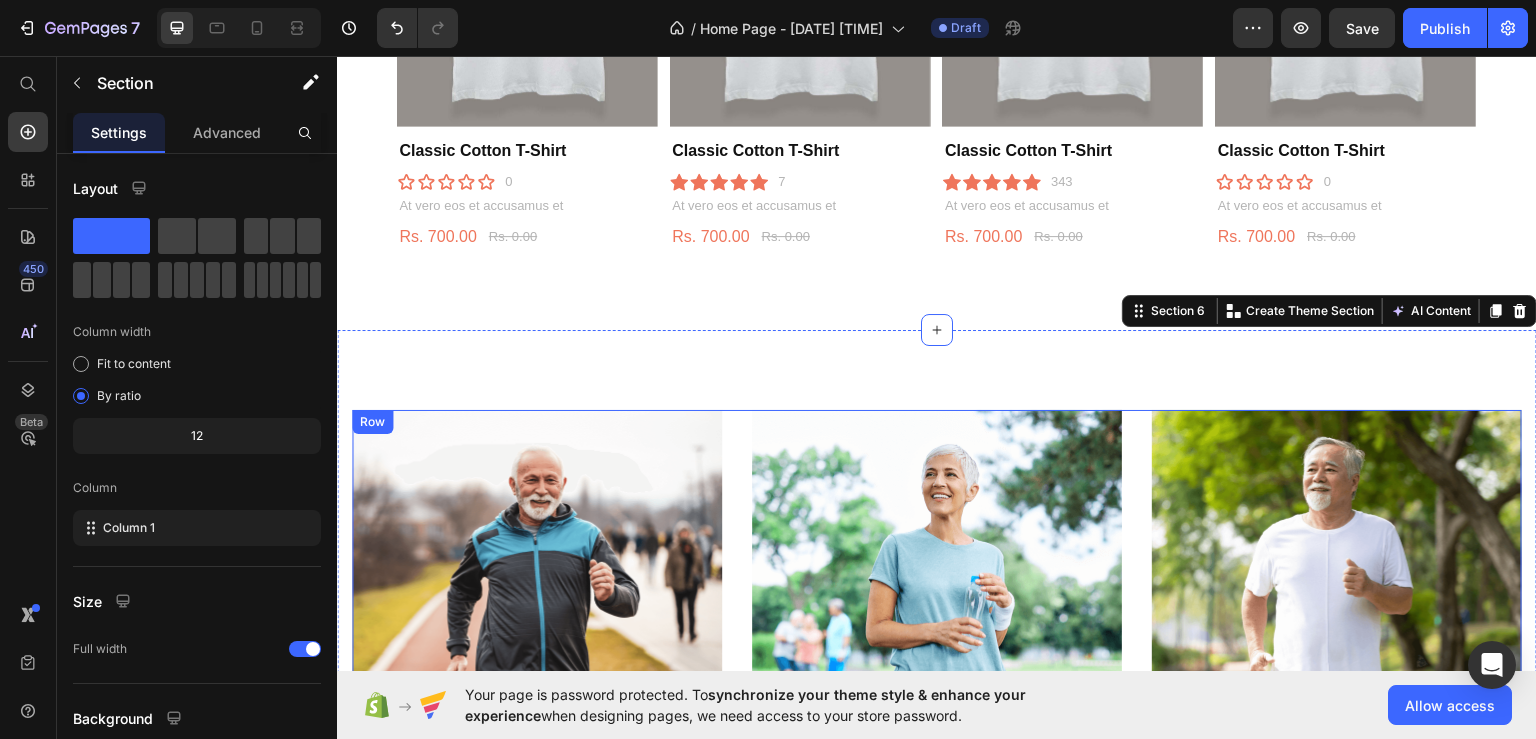 scroll, scrollTop: 2440, scrollLeft: 0, axis: vertical 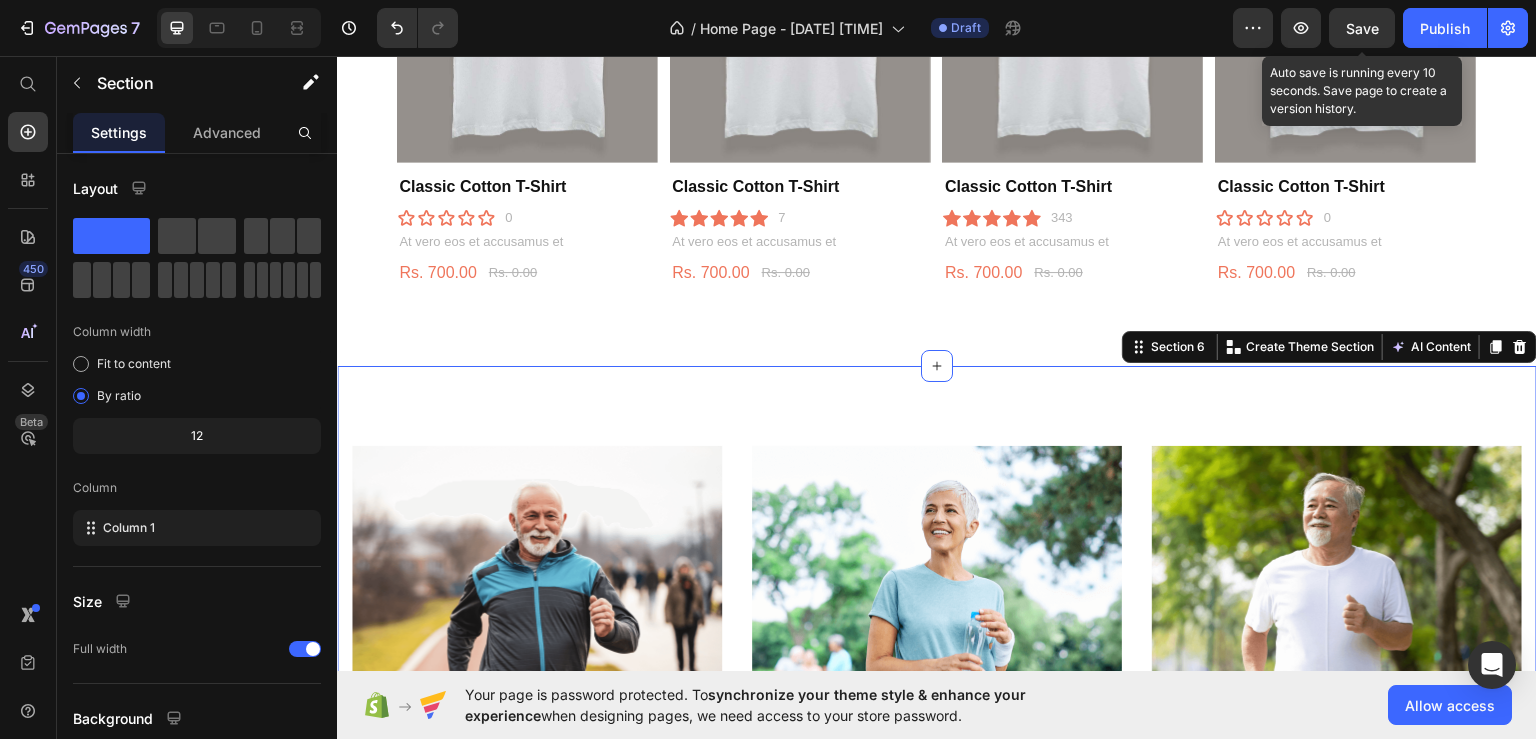 click on "Save" at bounding box center [1362, 28] 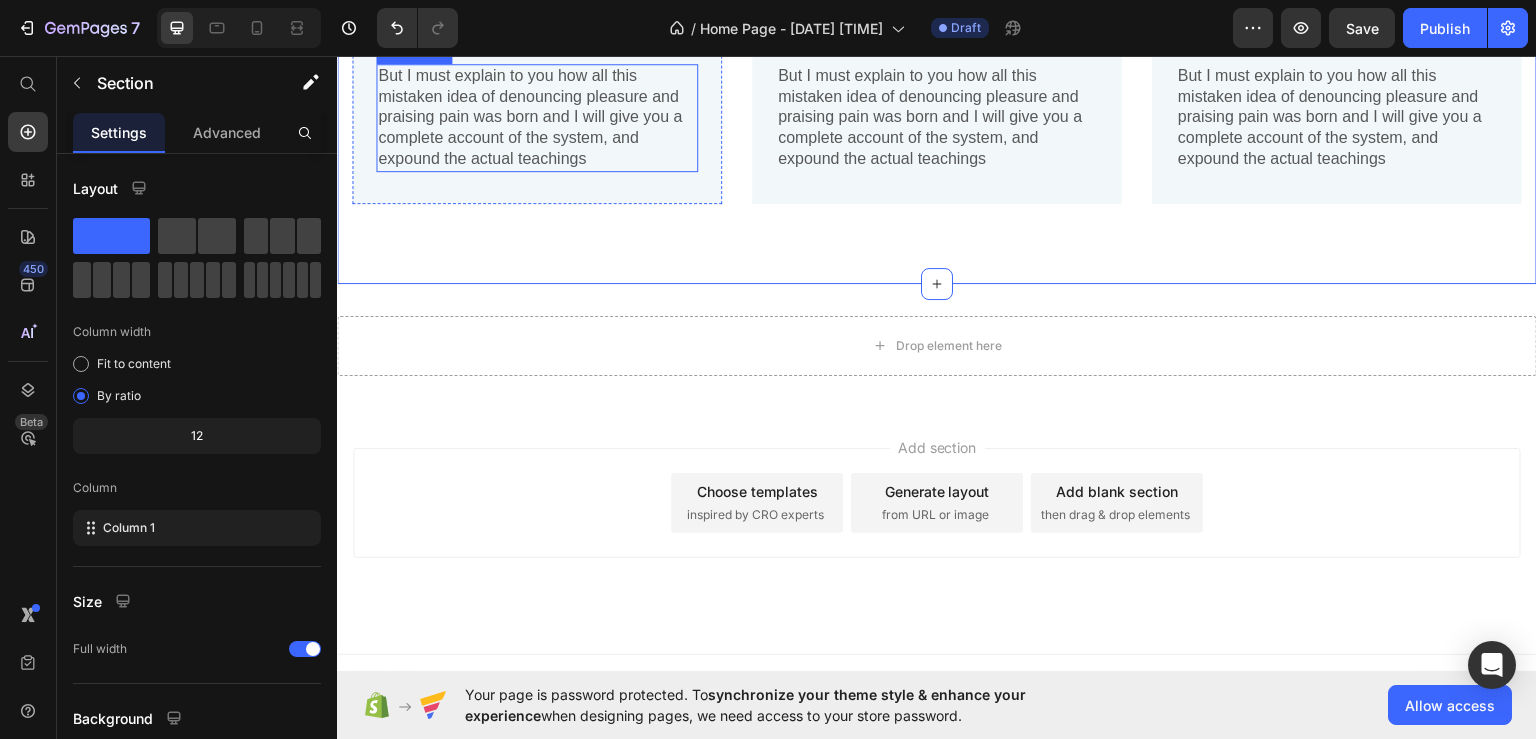 scroll, scrollTop: 3205, scrollLeft: 0, axis: vertical 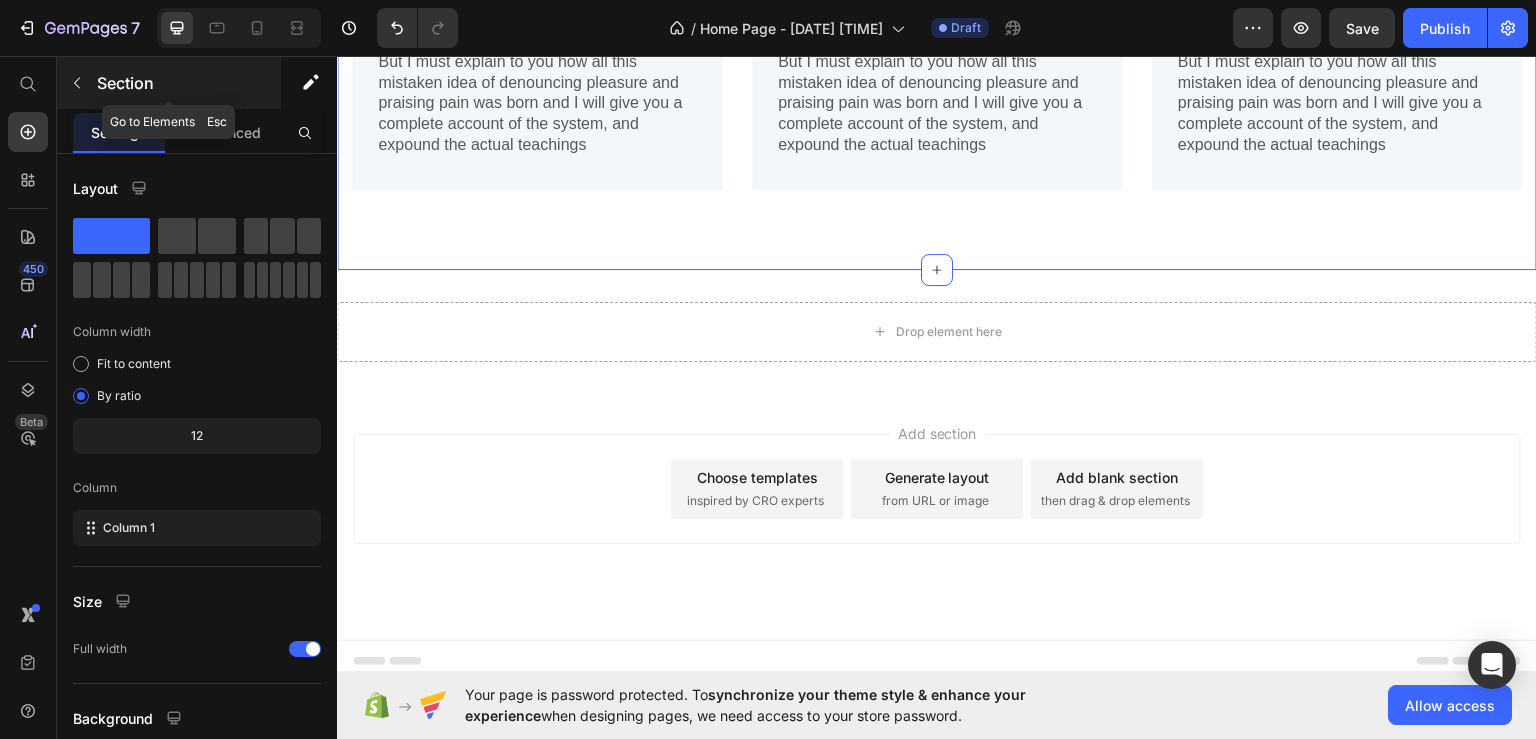 click at bounding box center (77, 83) 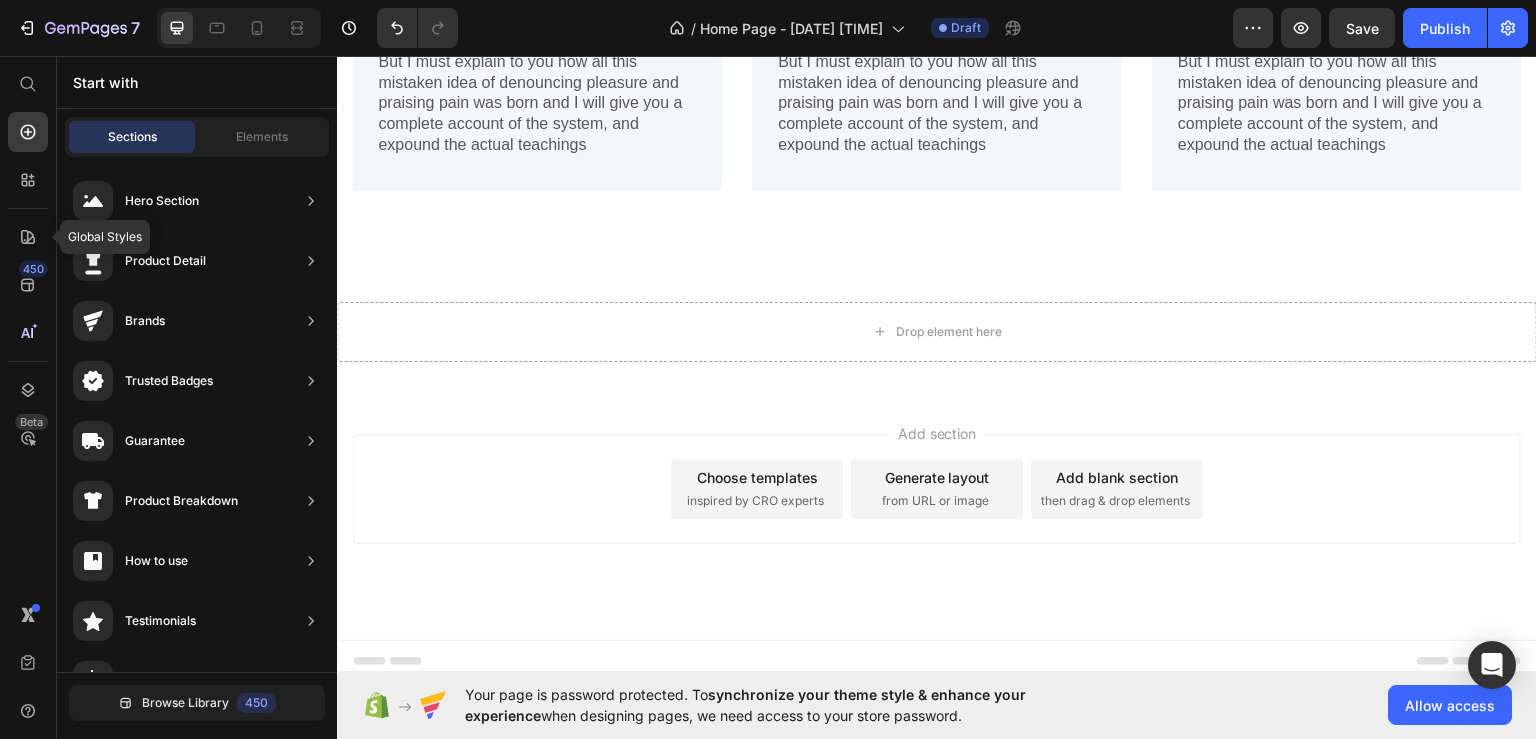 scroll, scrollTop: 0, scrollLeft: 0, axis: both 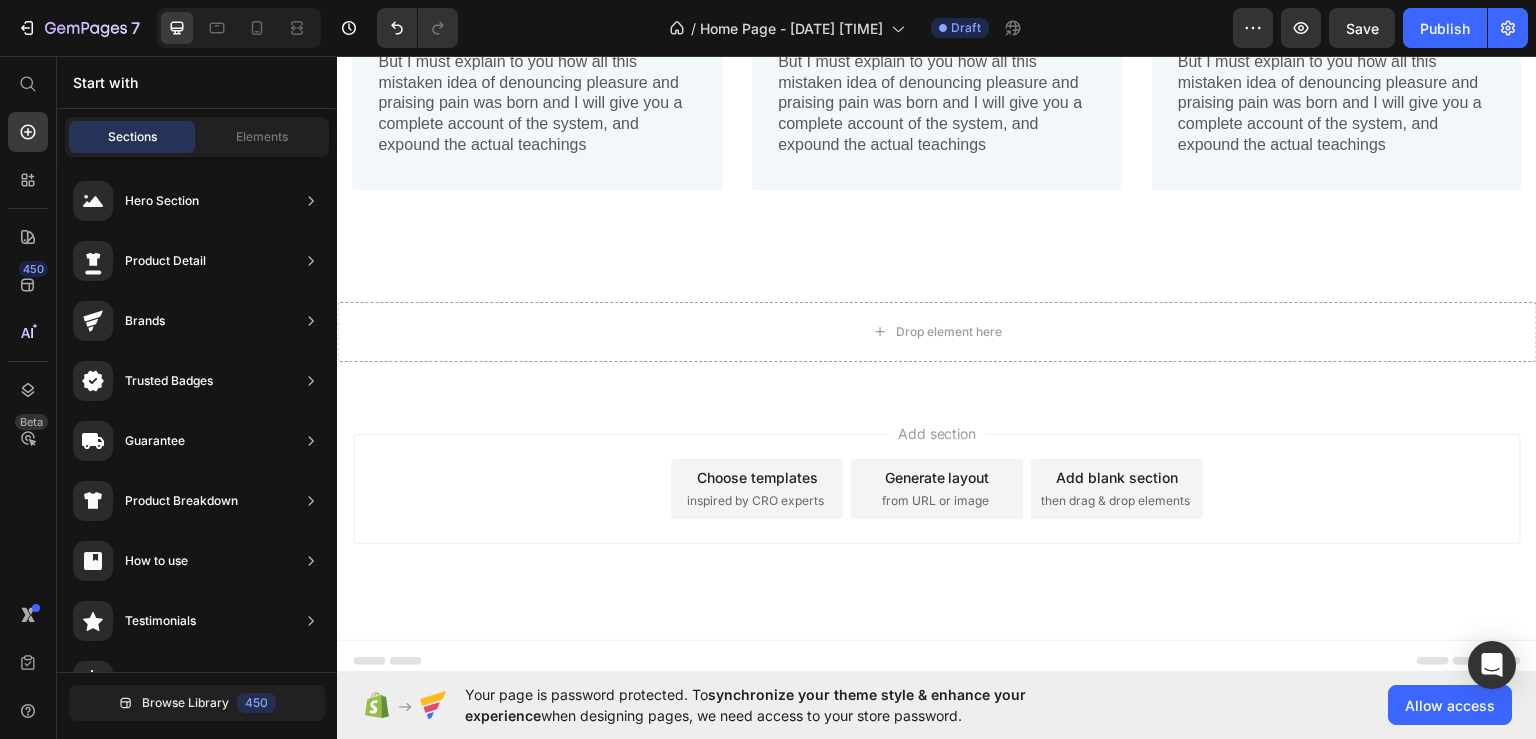drag, startPoint x: 143, startPoint y: 85, endPoint x: 130, endPoint y: 85, distance: 13 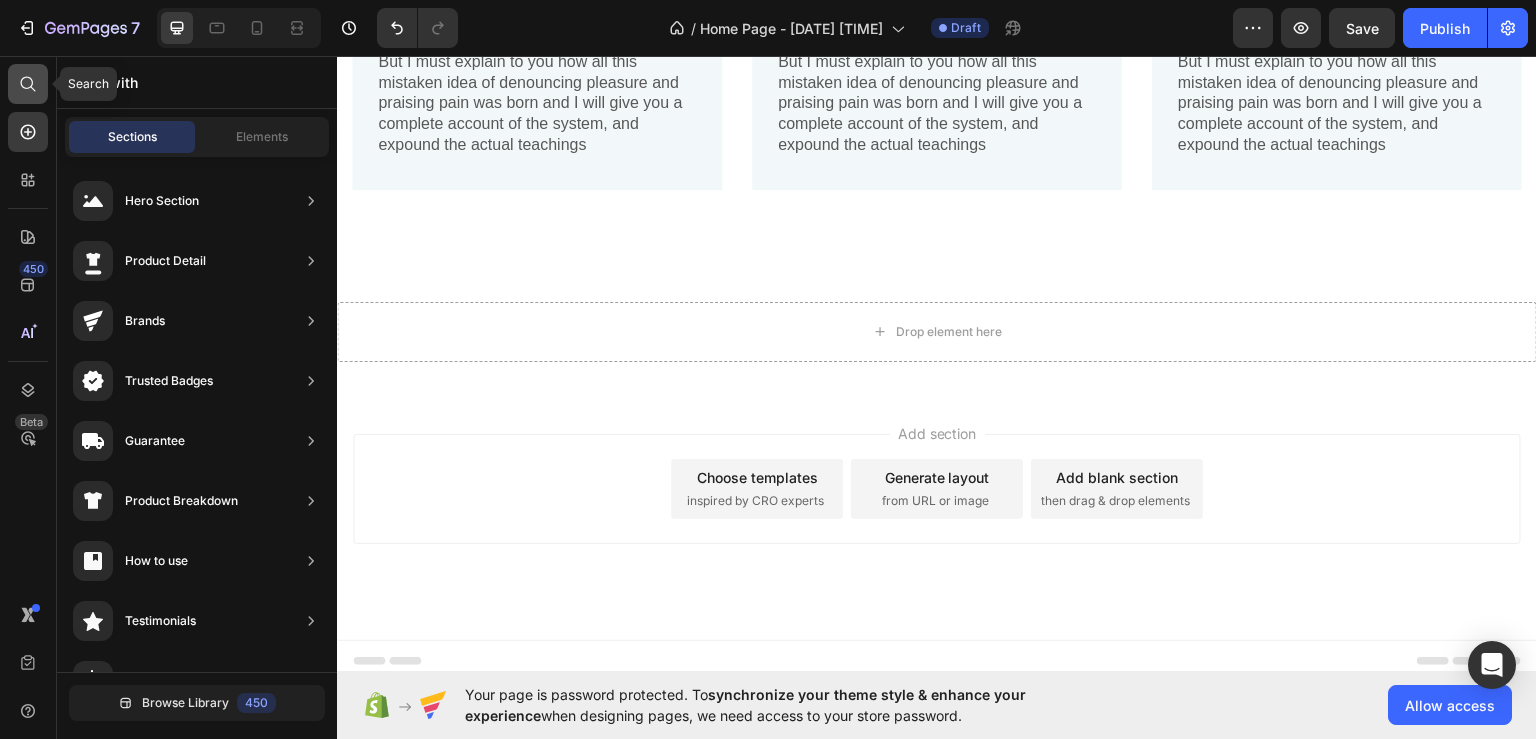 click 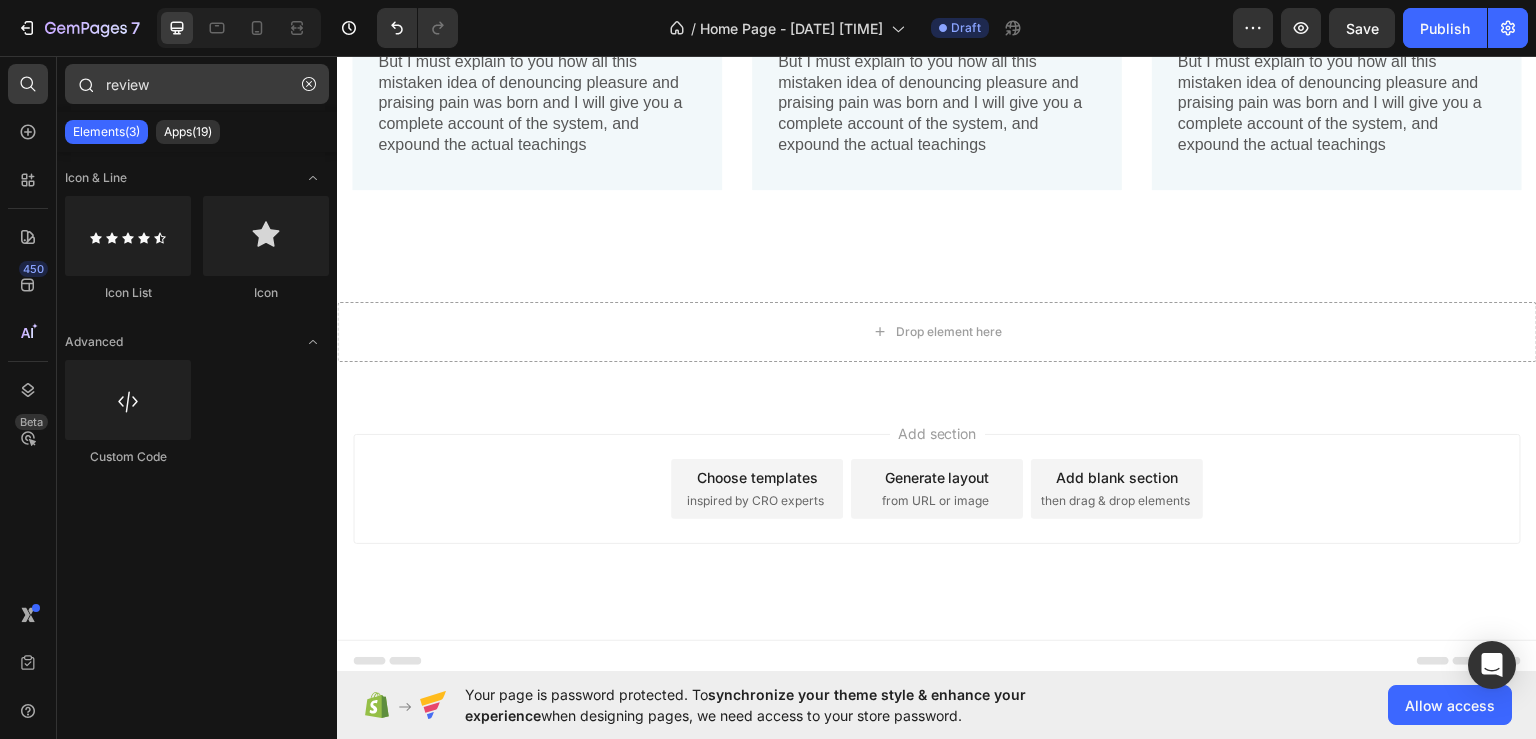 click on "review" at bounding box center [197, 84] 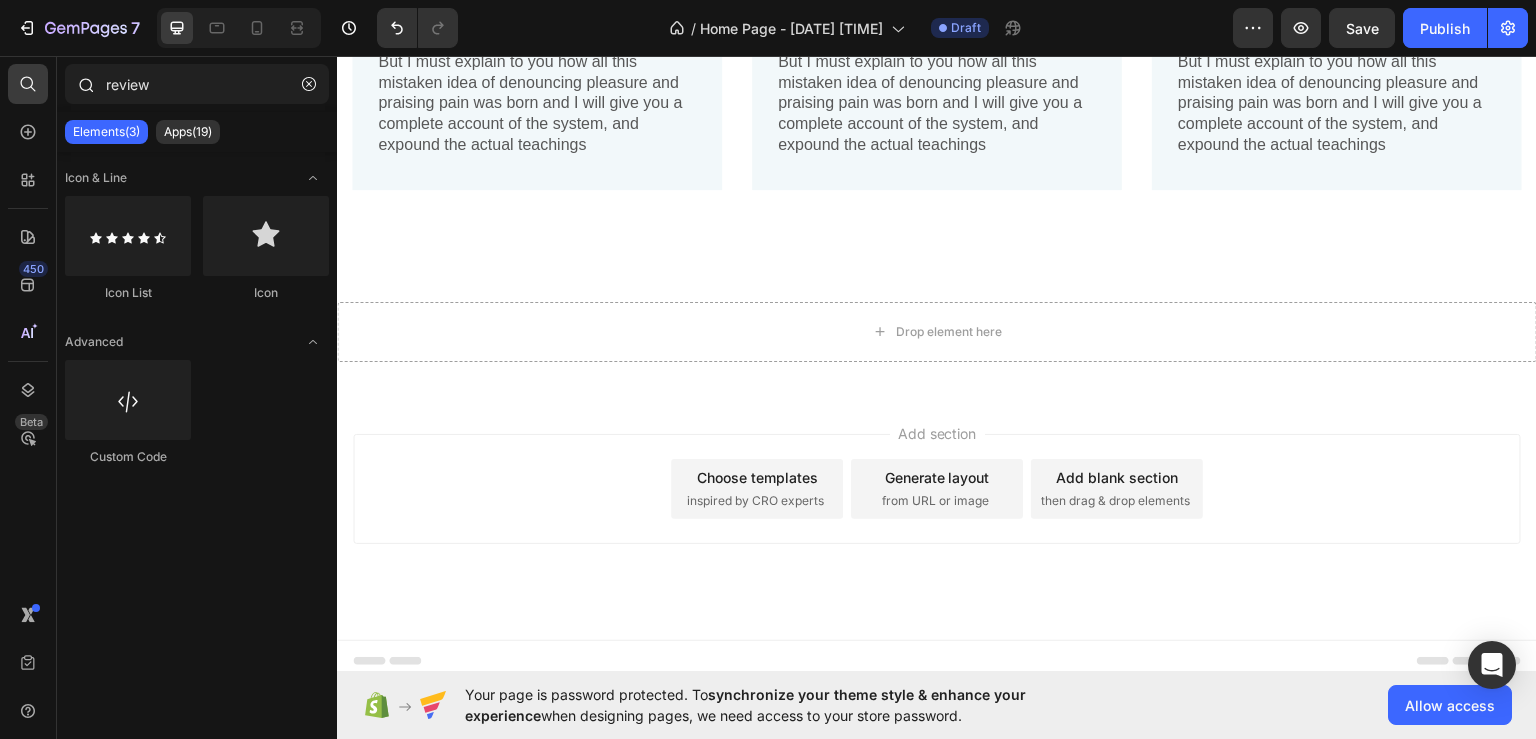 drag, startPoint x: 168, startPoint y: 77, endPoint x: 101, endPoint y: 81, distance: 67.11929 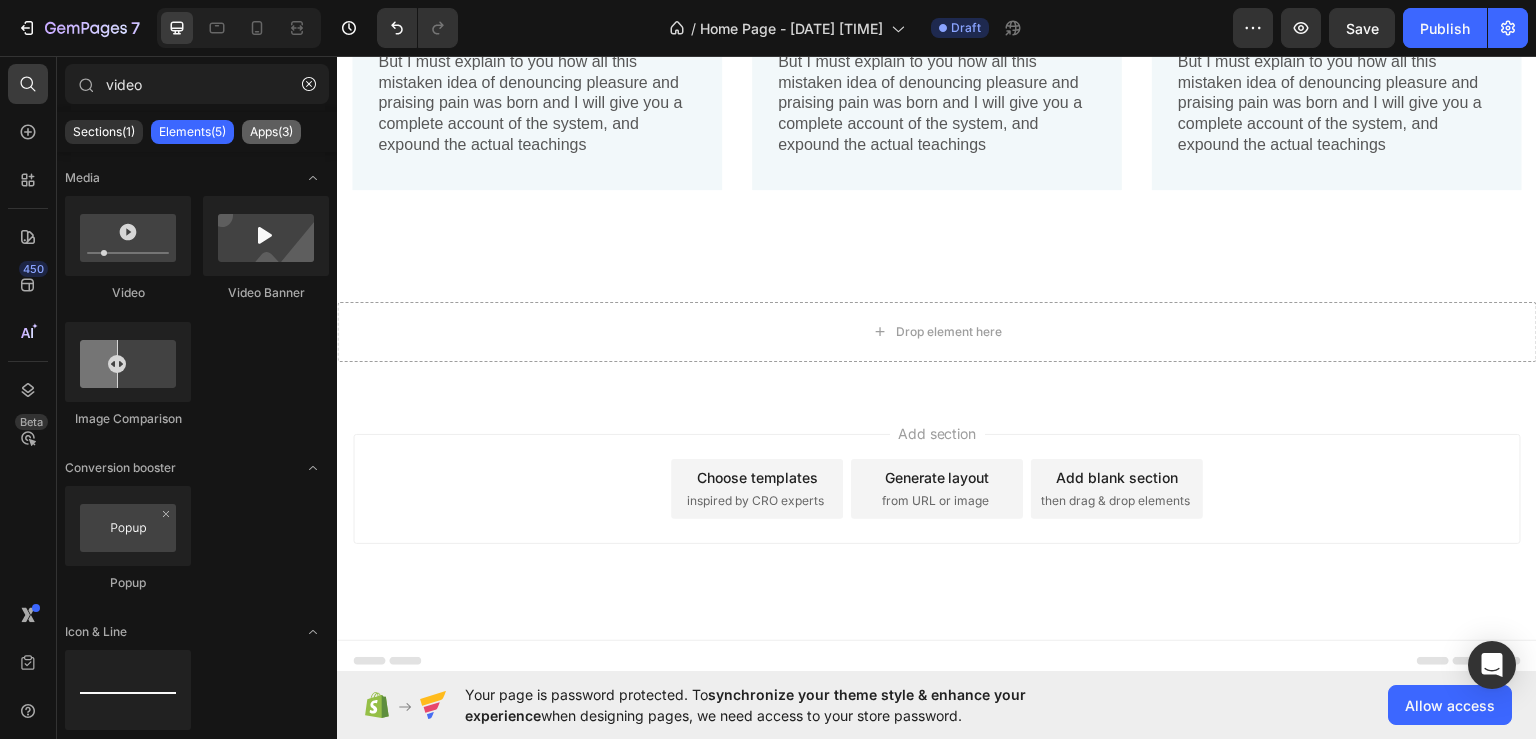 type on "video" 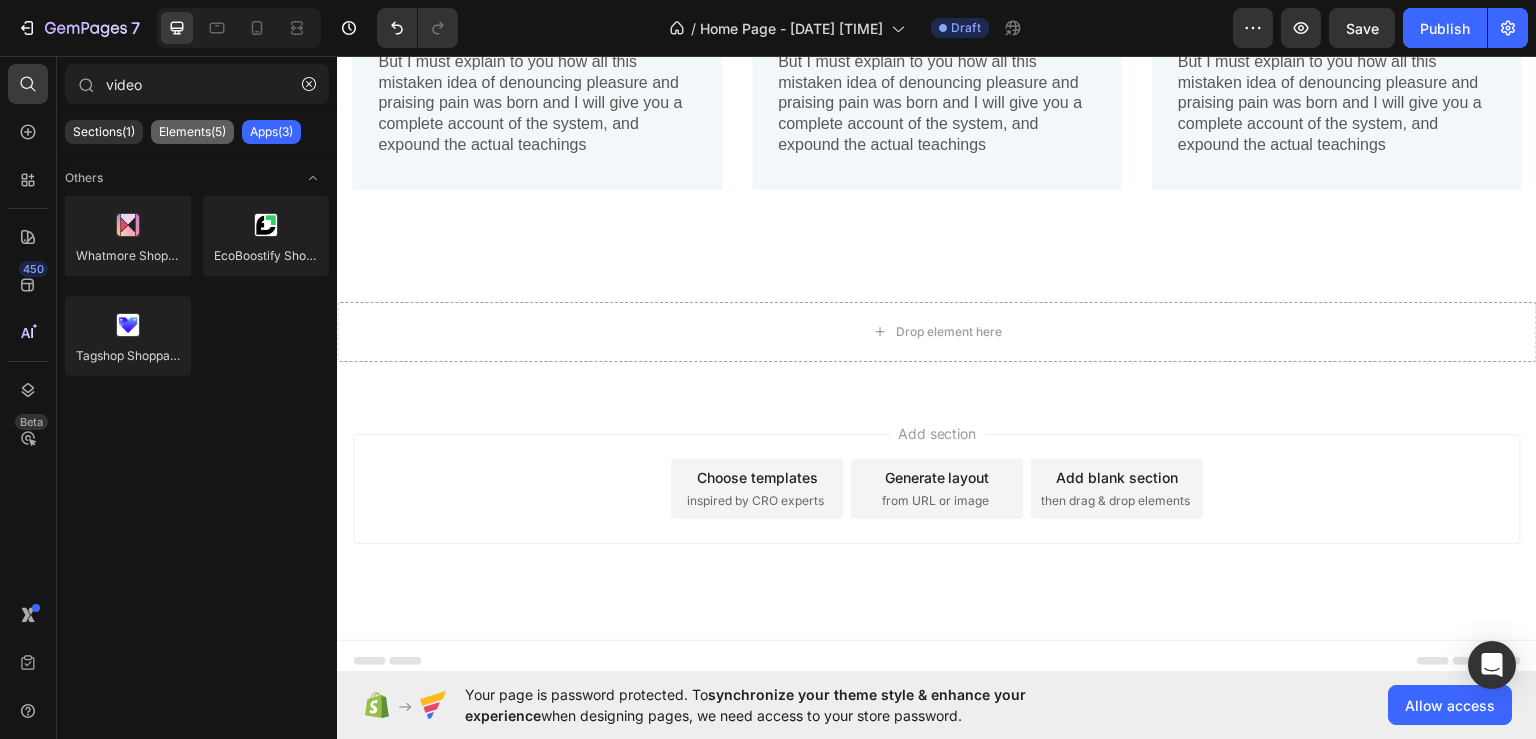 click on "Elements(5)" 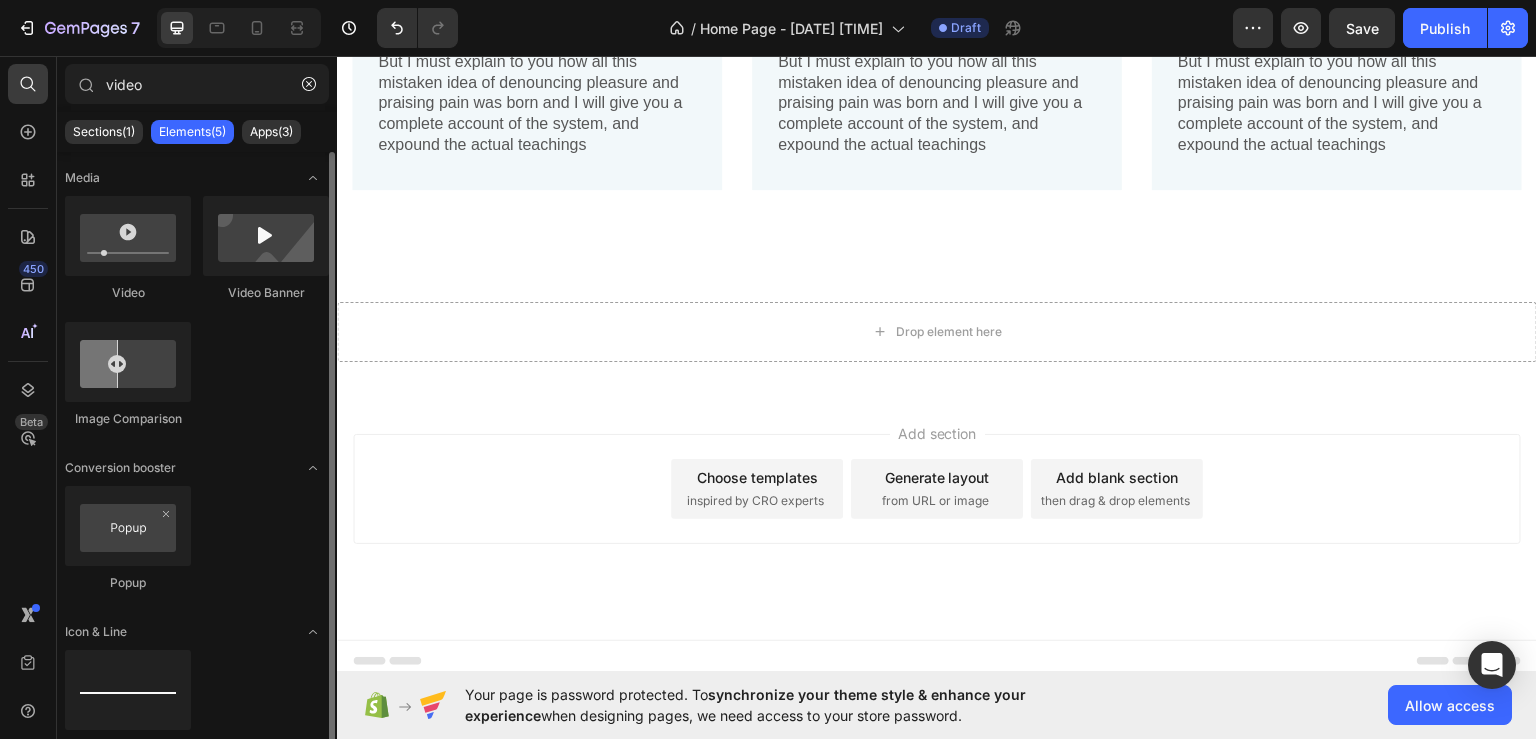 scroll, scrollTop: 27, scrollLeft: 0, axis: vertical 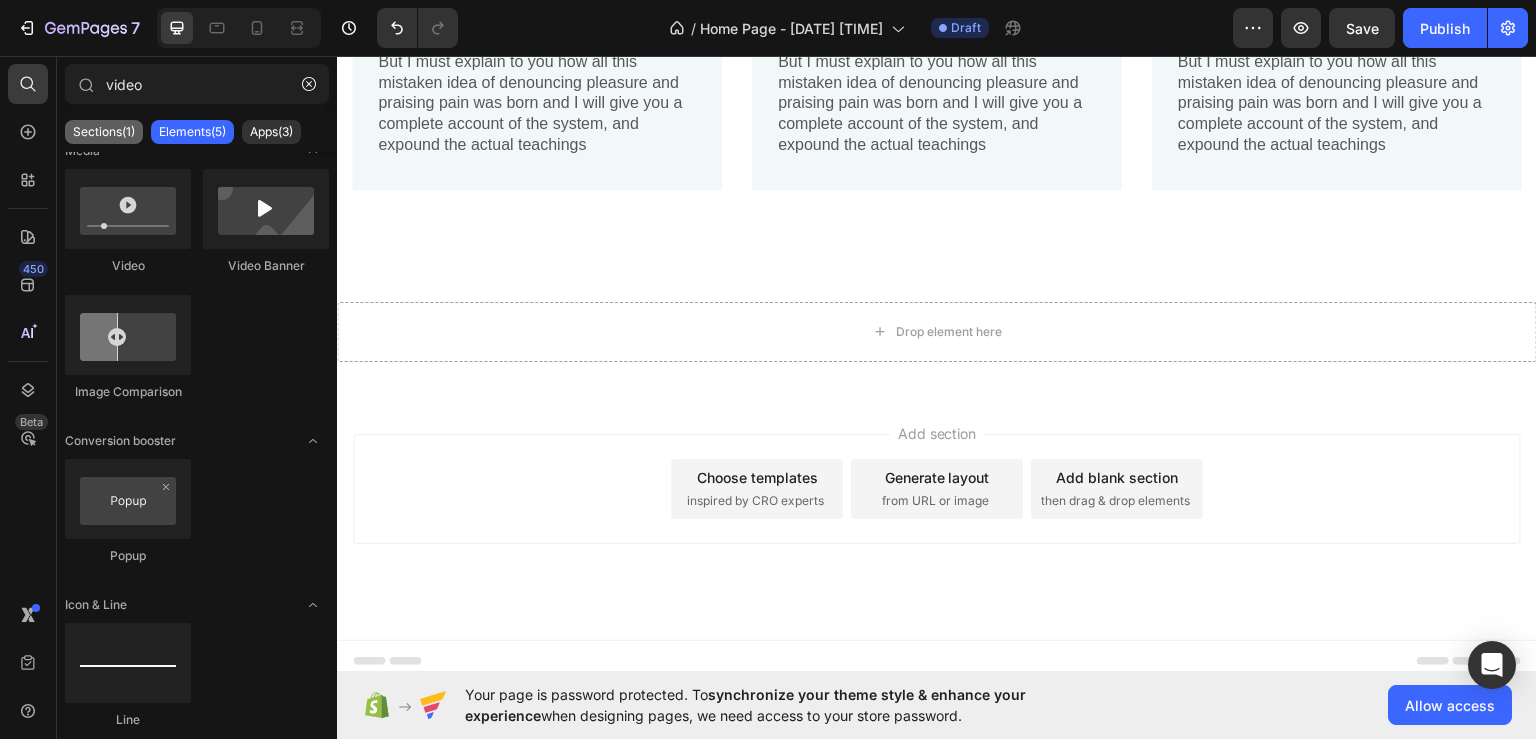 click on "Sections(1)" at bounding box center [104, 132] 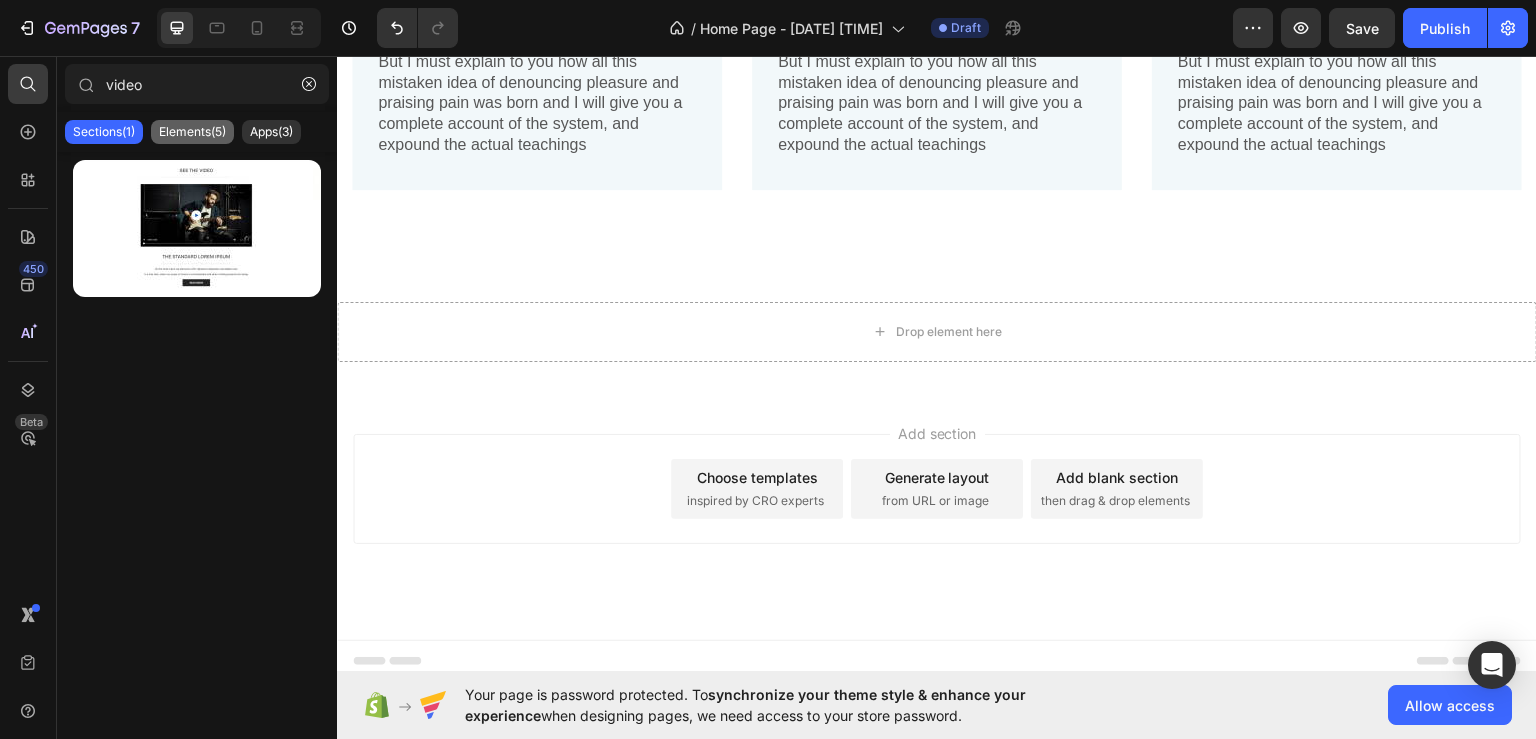 click on "Elements(5)" at bounding box center [192, 132] 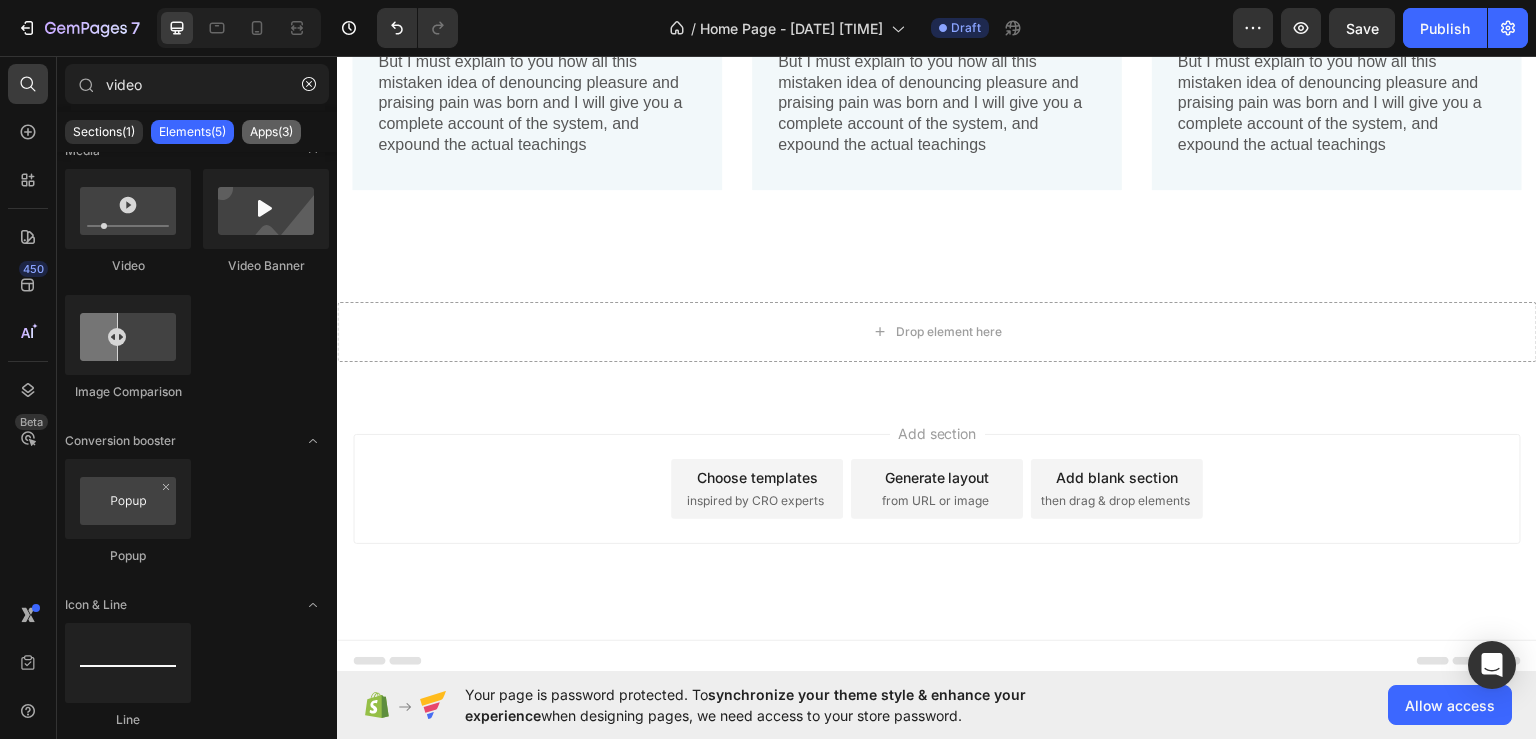 click on "Apps(3)" at bounding box center [271, 132] 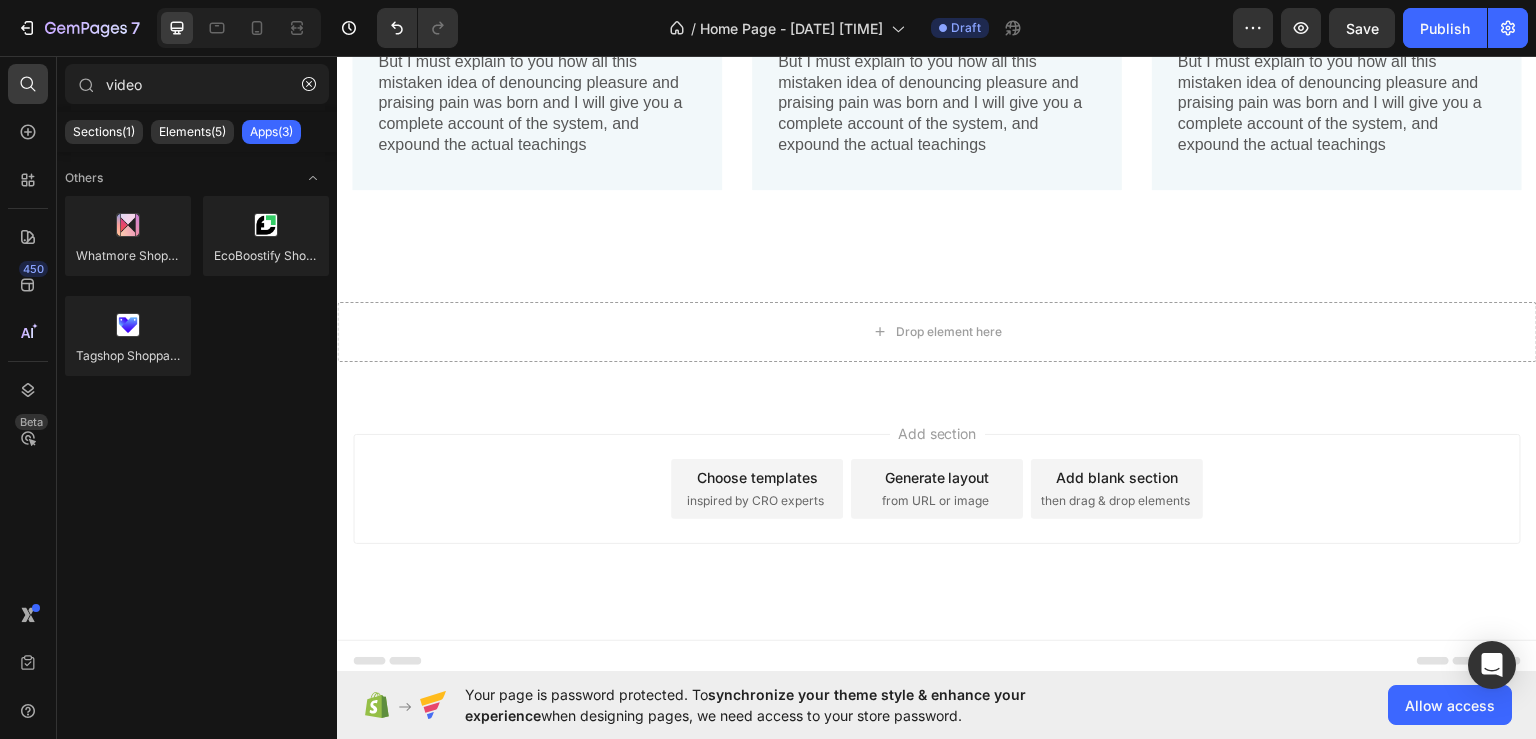 scroll, scrollTop: 0, scrollLeft: 0, axis: both 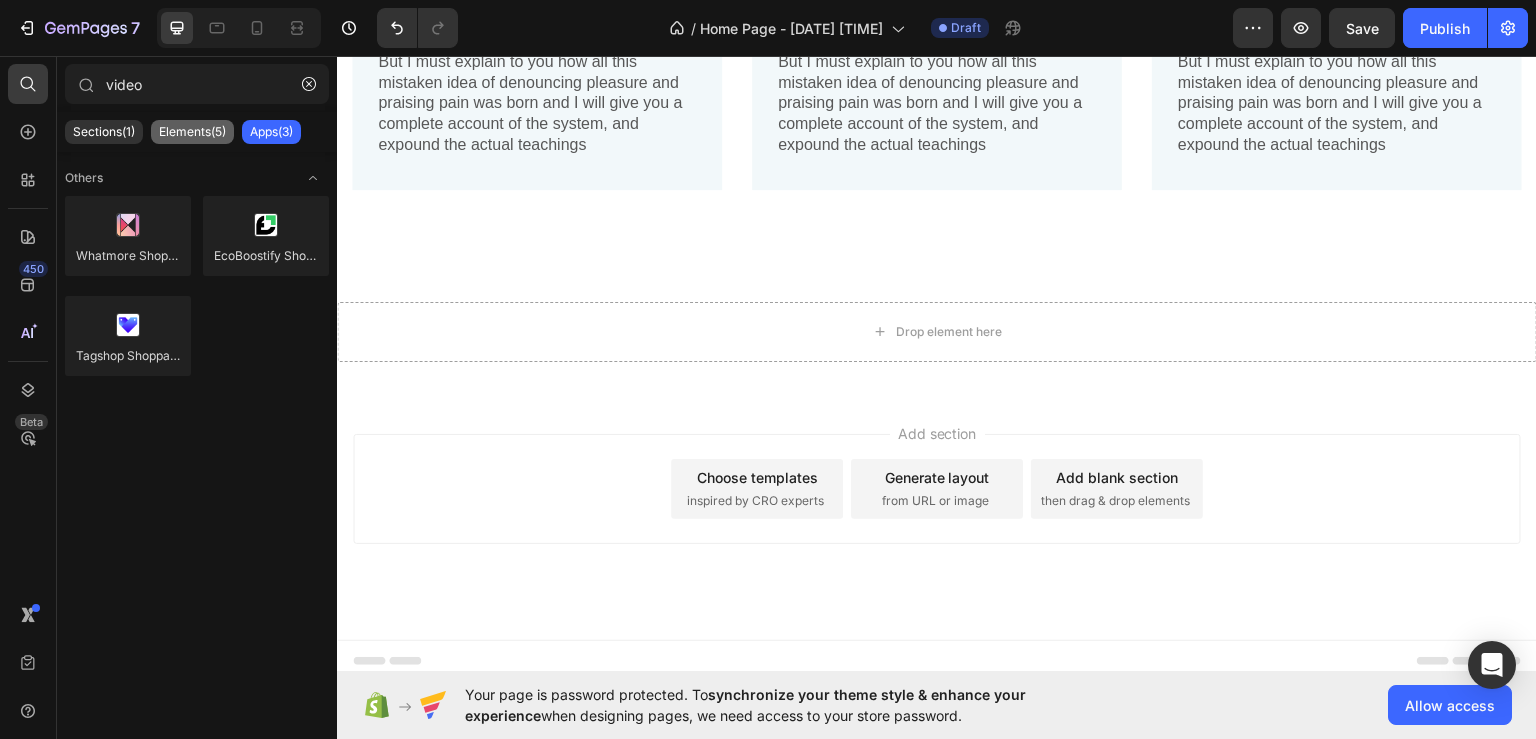 click on "Elements(5)" at bounding box center (192, 132) 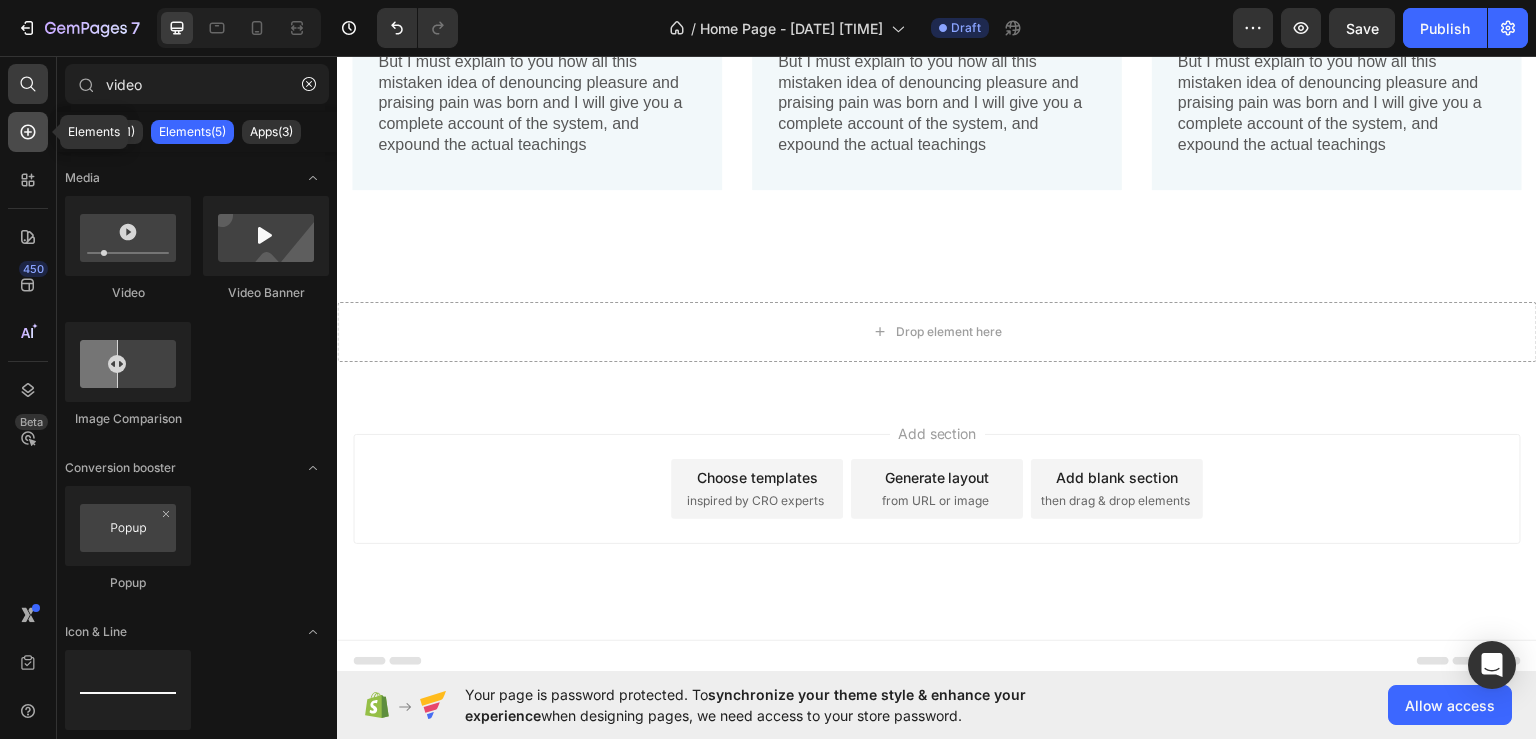 click 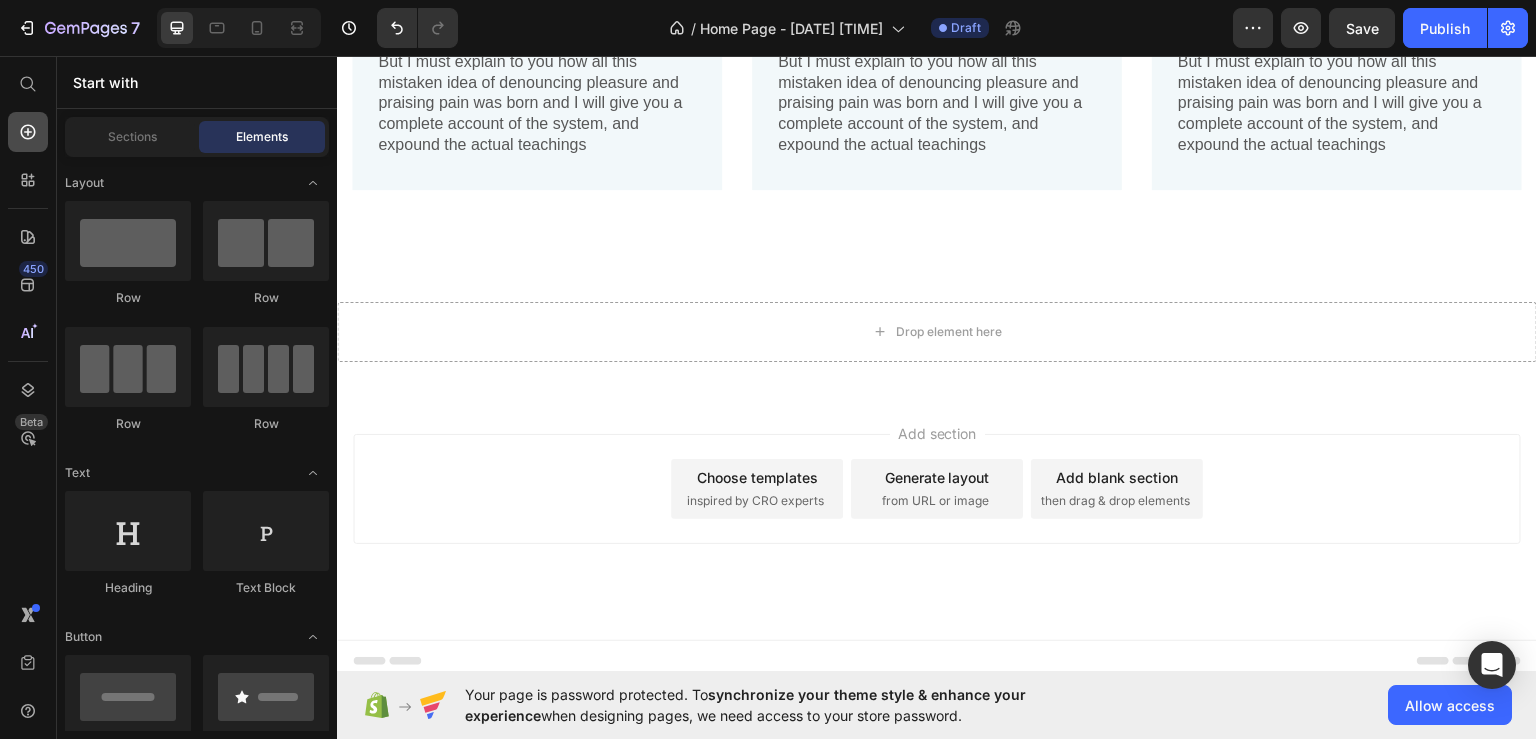 click 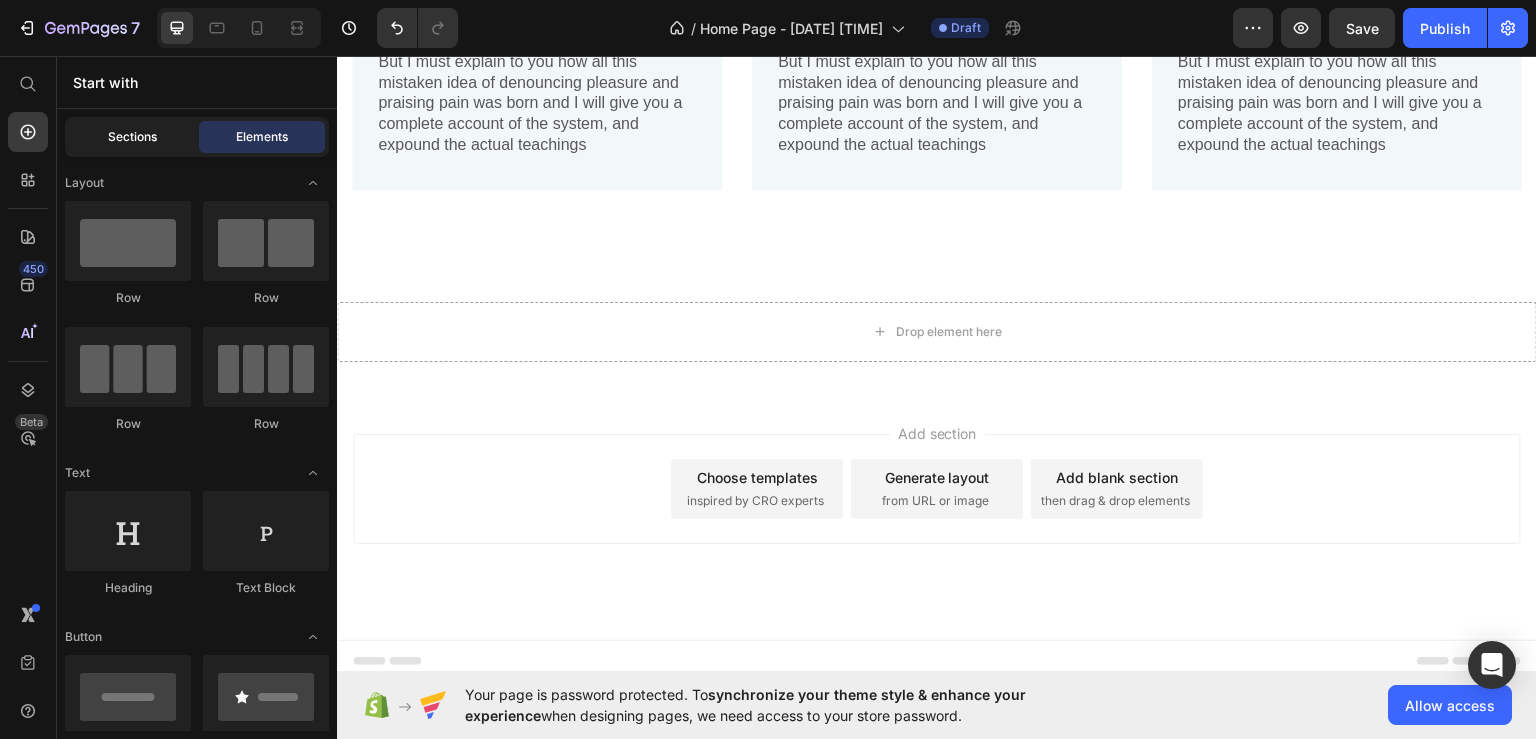 click on "Sections" 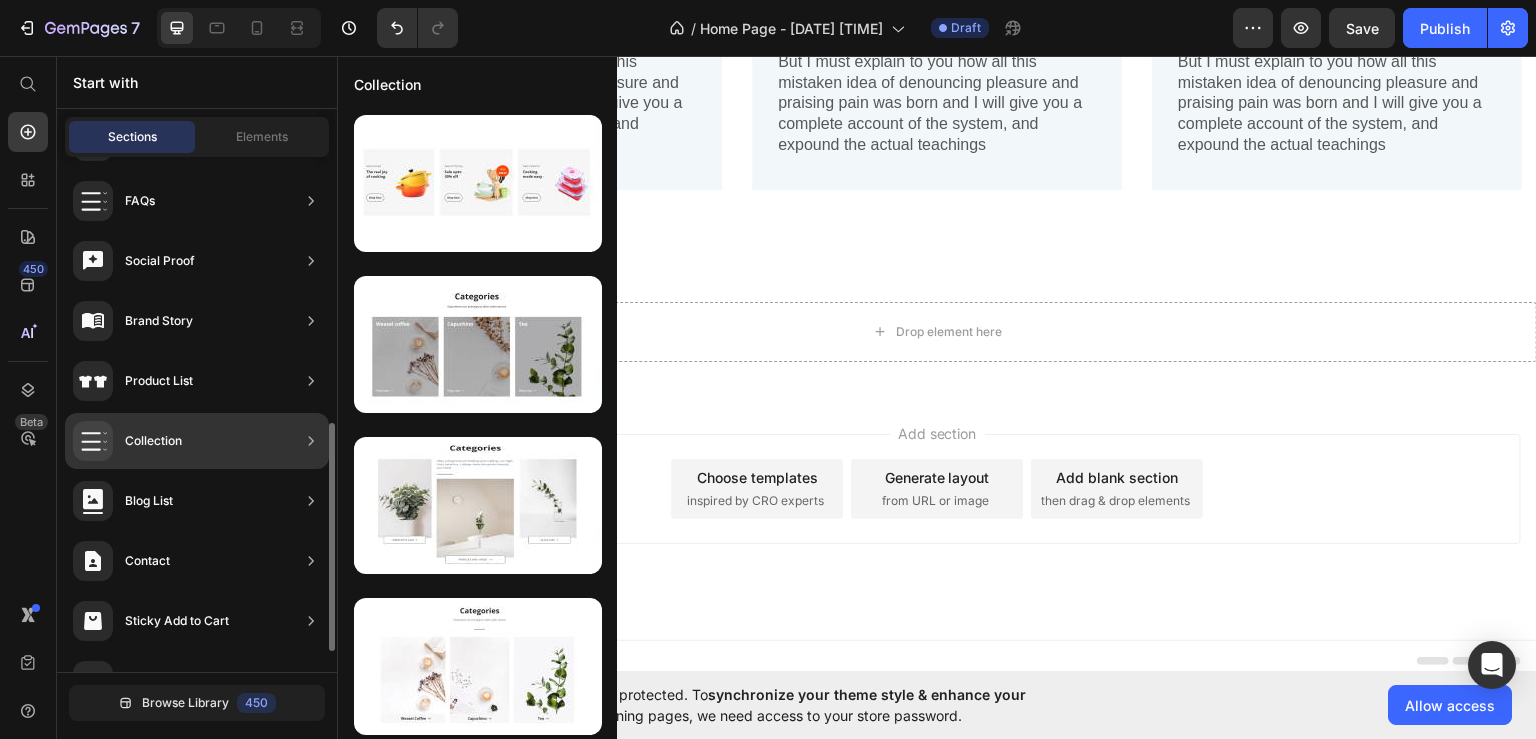 scroll, scrollTop: 644, scrollLeft: 0, axis: vertical 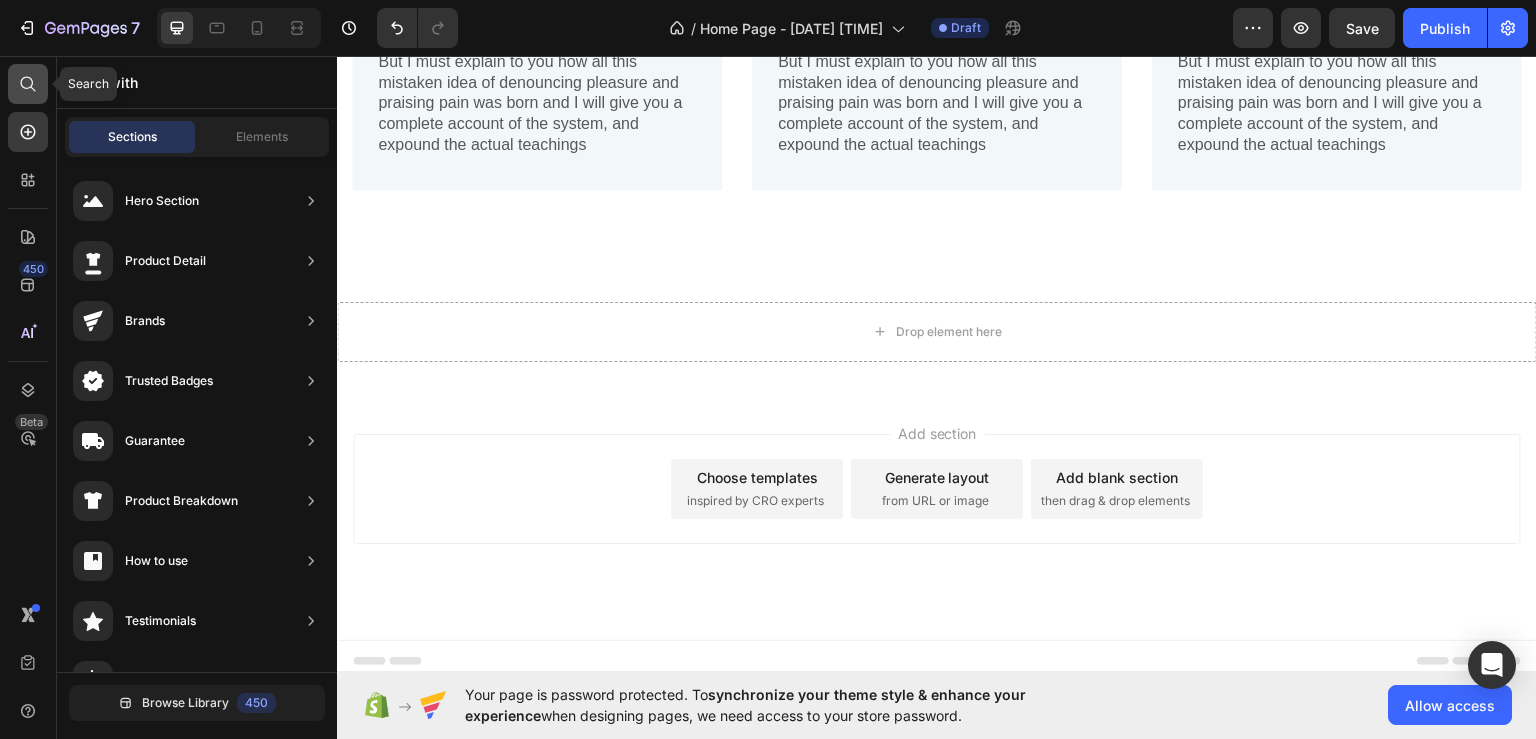 click 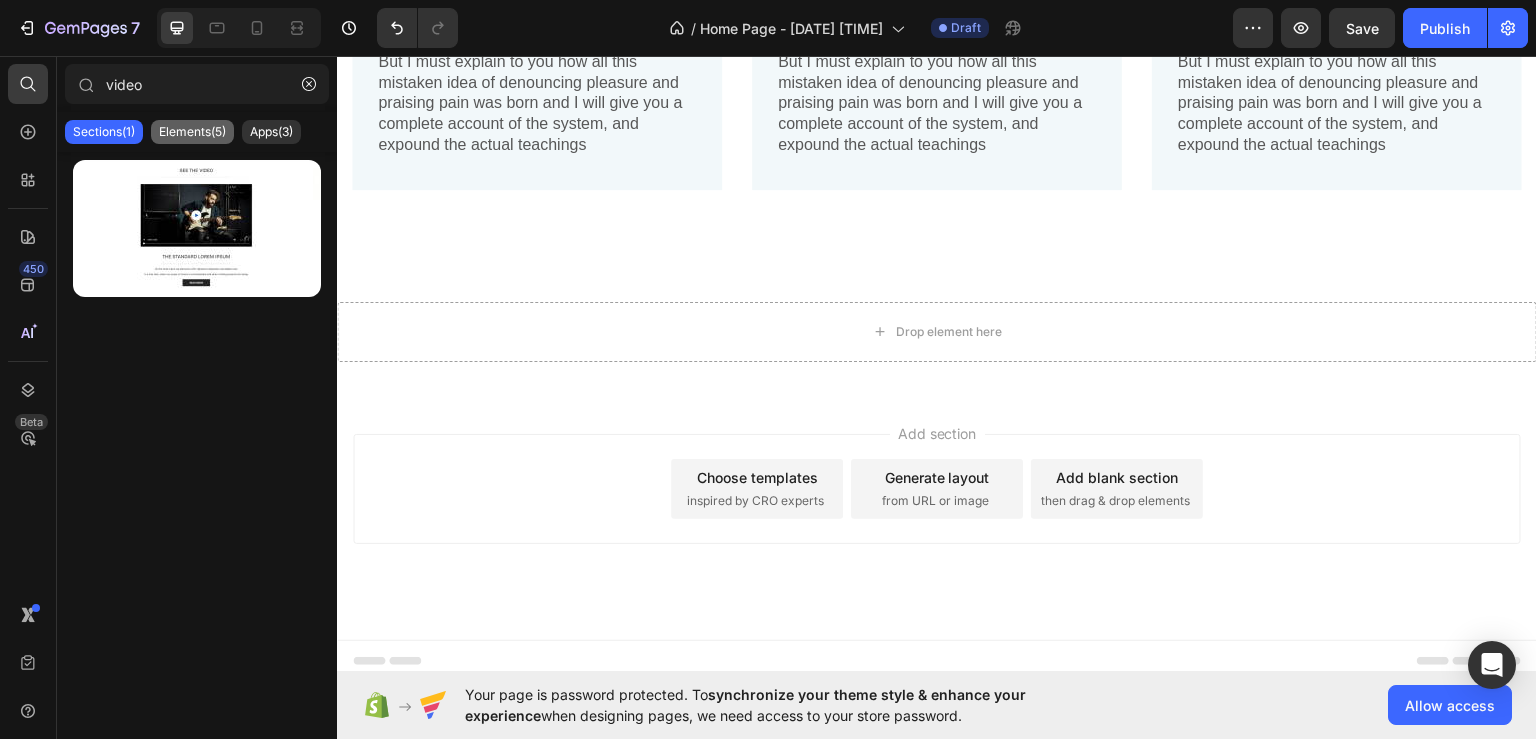 click on "Elements(5)" at bounding box center (192, 132) 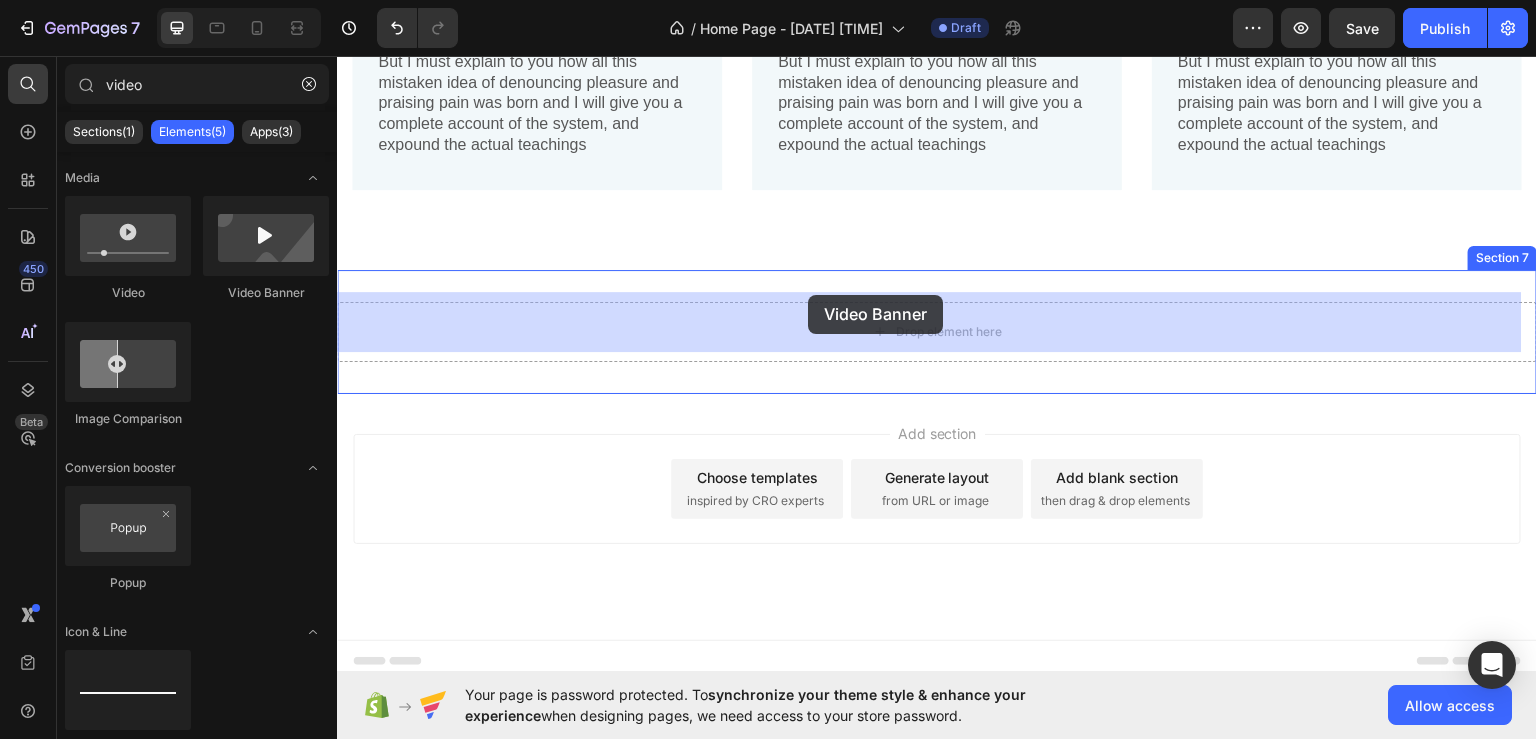drag, startPoint x: 601, startPoint y: 295, endPoint x: 808, endPoint y: 294, distance: 207.00241 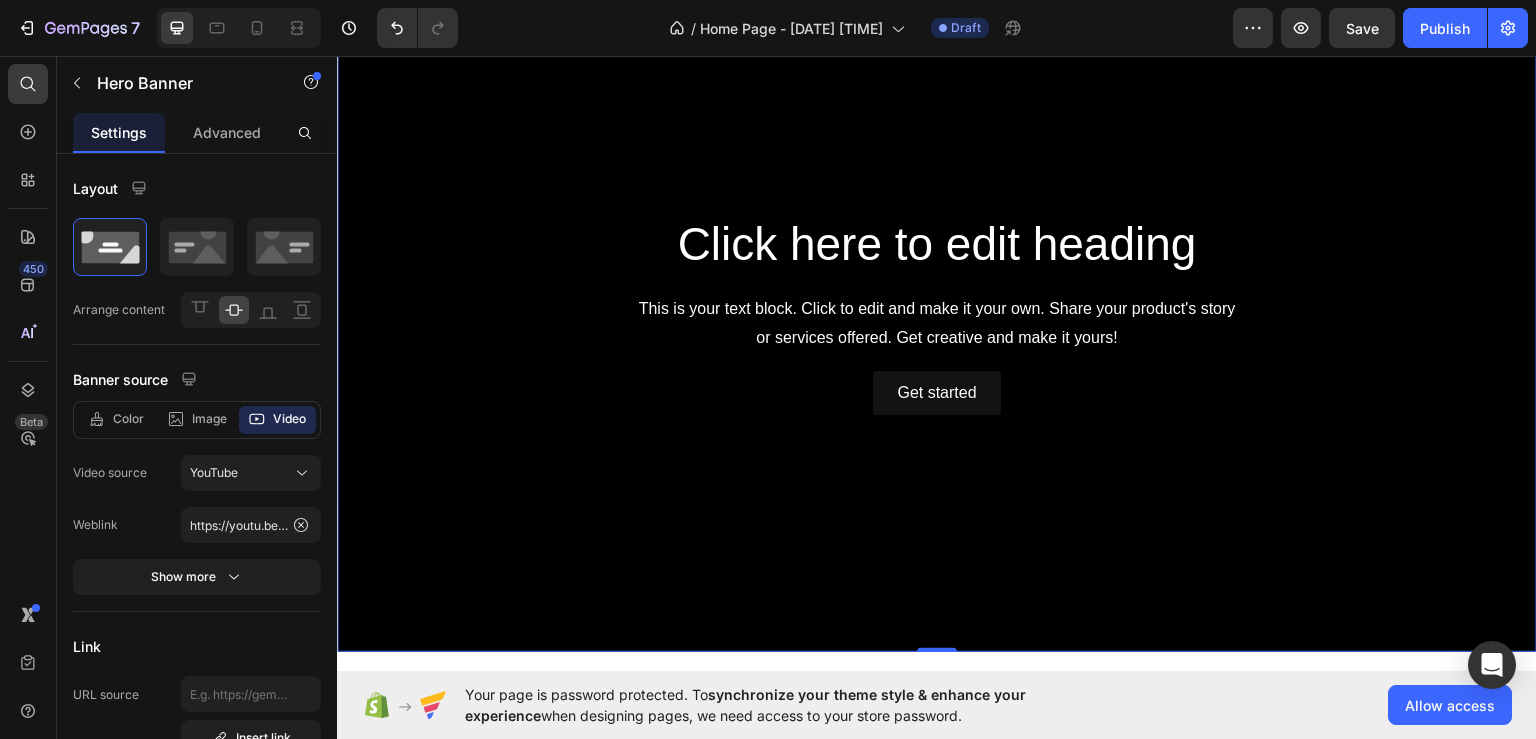 scroll, scrollTop: 3405, scrollLeft: 0, axis: vertical 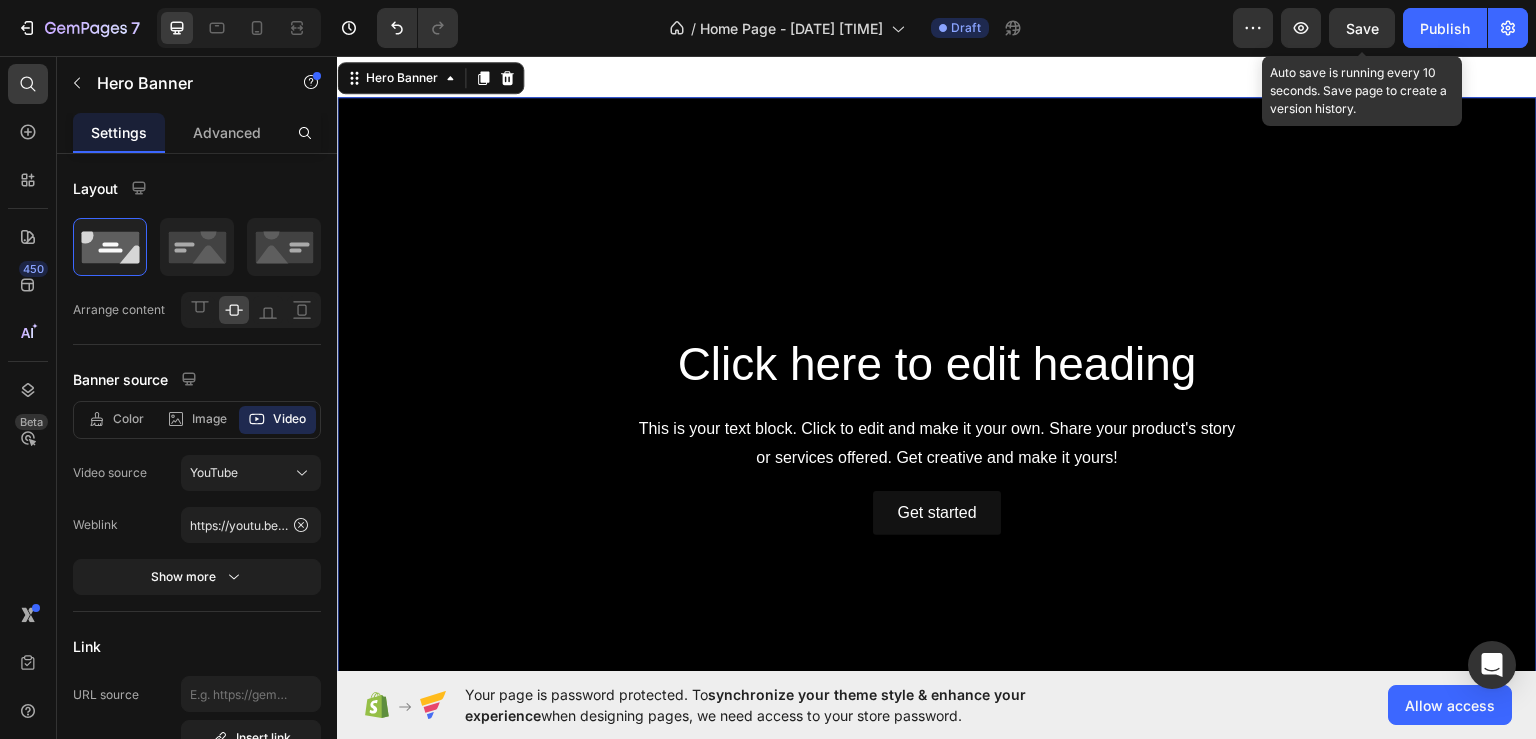 click on "Save" at bounding box center (1362, 28) 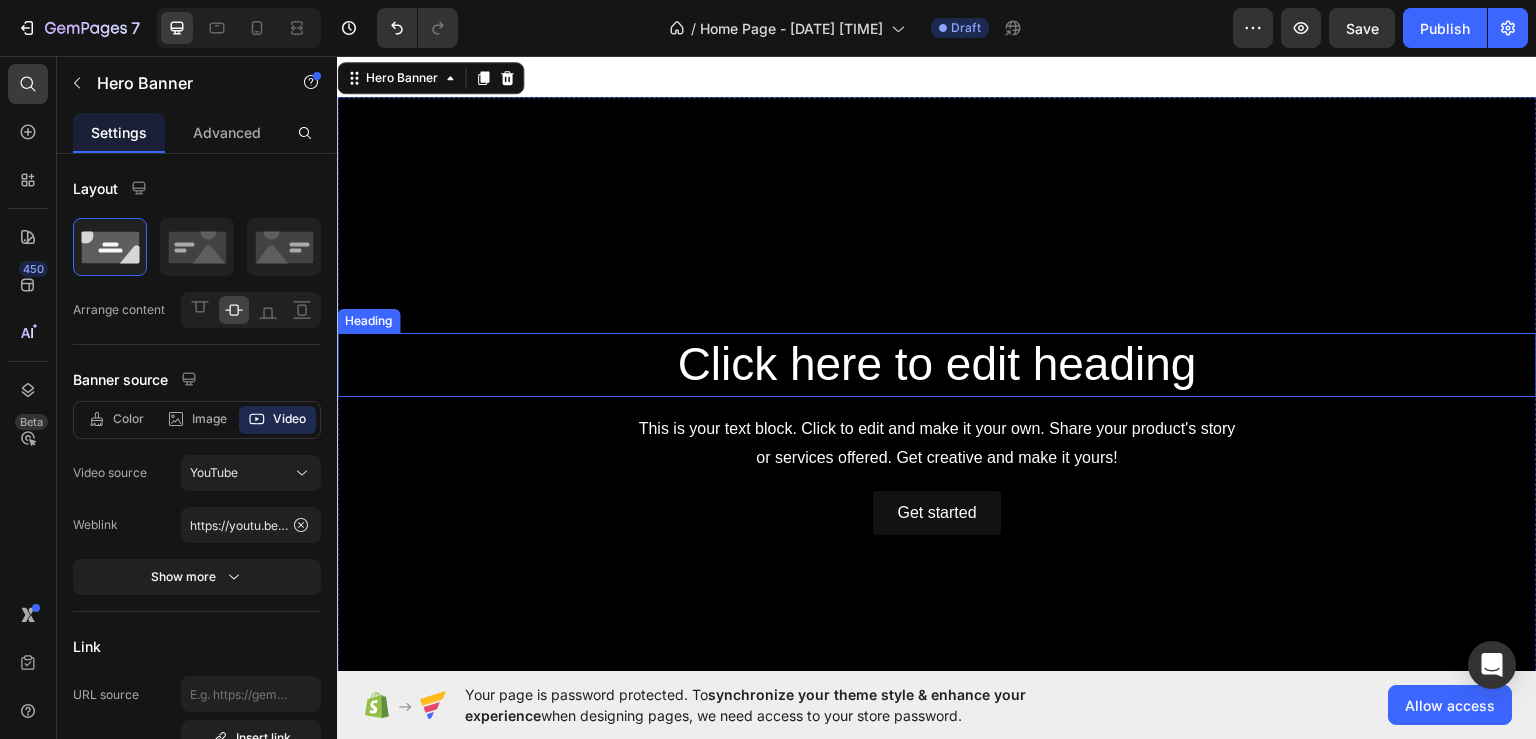 click on "Click here to edit heading" at bounding box center [937, 364] 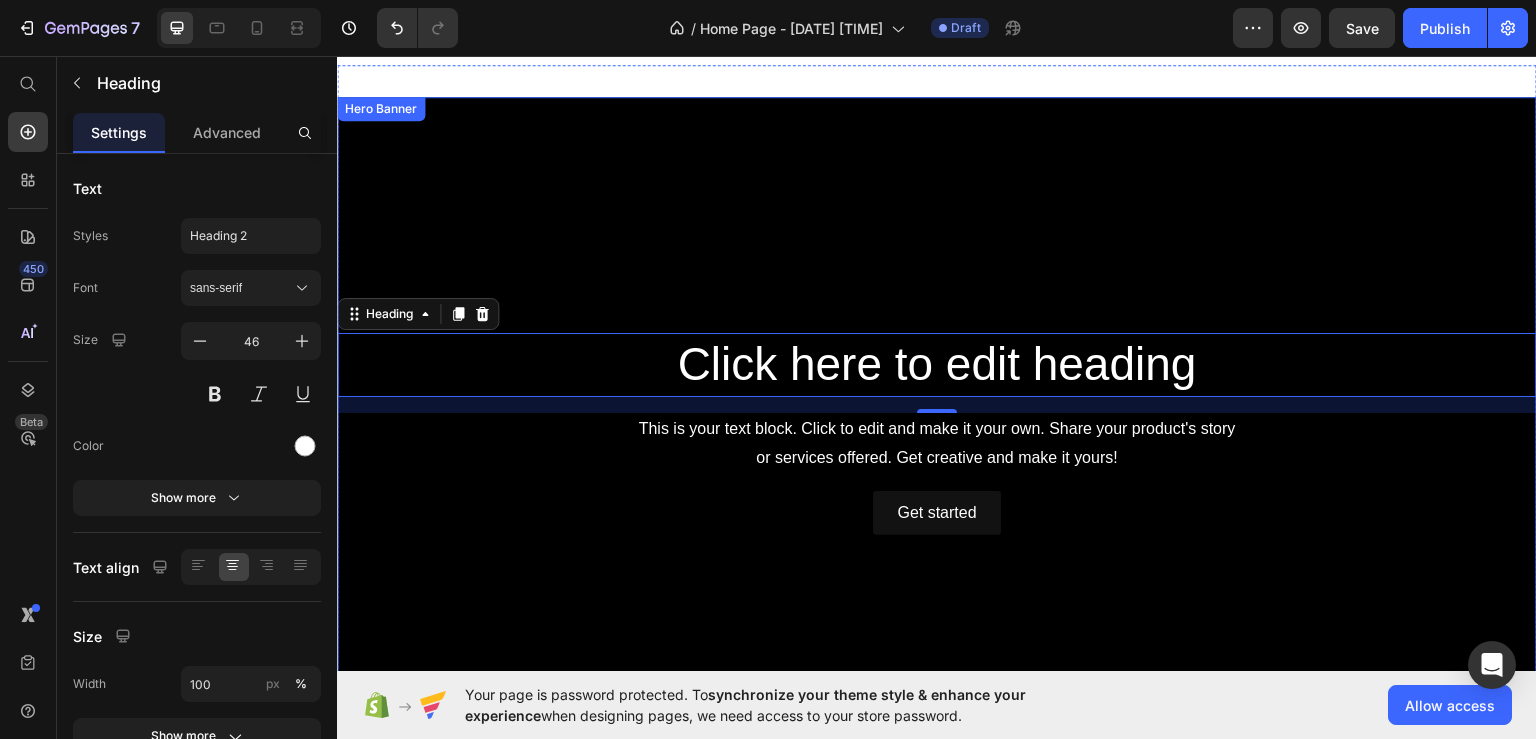 click at bounding box center [937, 433] 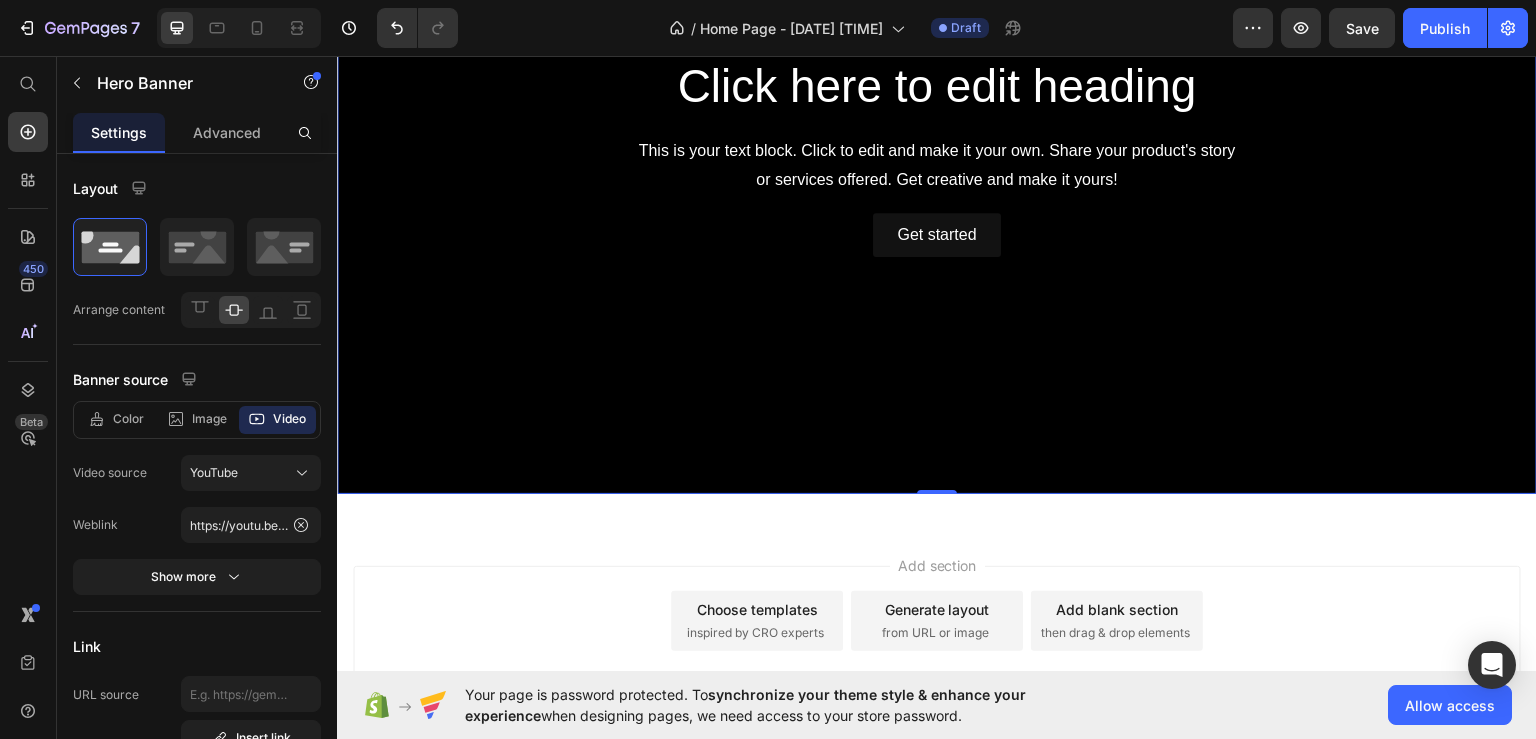 scroll, scrollTop: 3812, scrollLeft: 0, axis: vertical 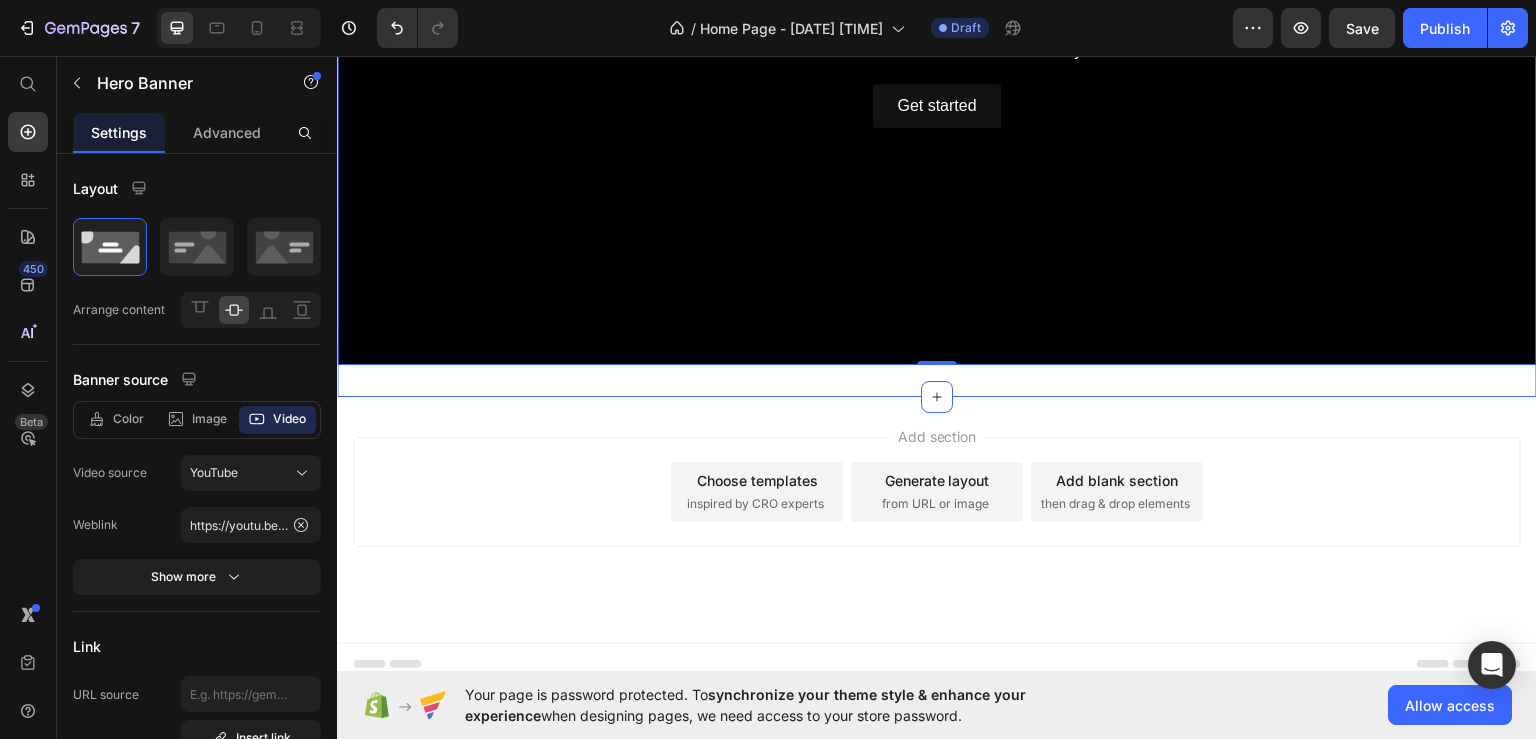 click 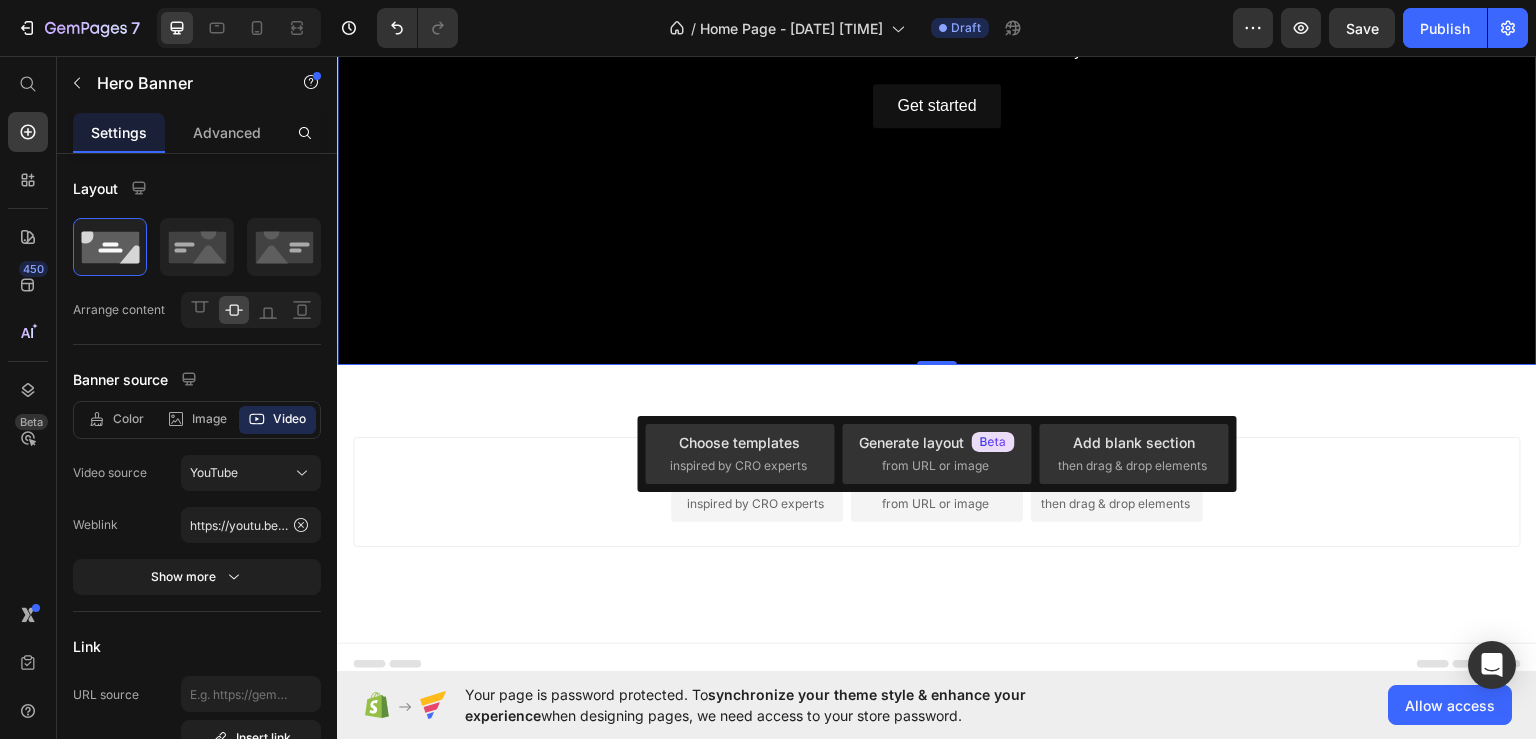 click on "Add section Choose templates inspired by CRO experts Generate layout from URL or image Add blank section then drag & drop elements" at bounding box center (937, 491) 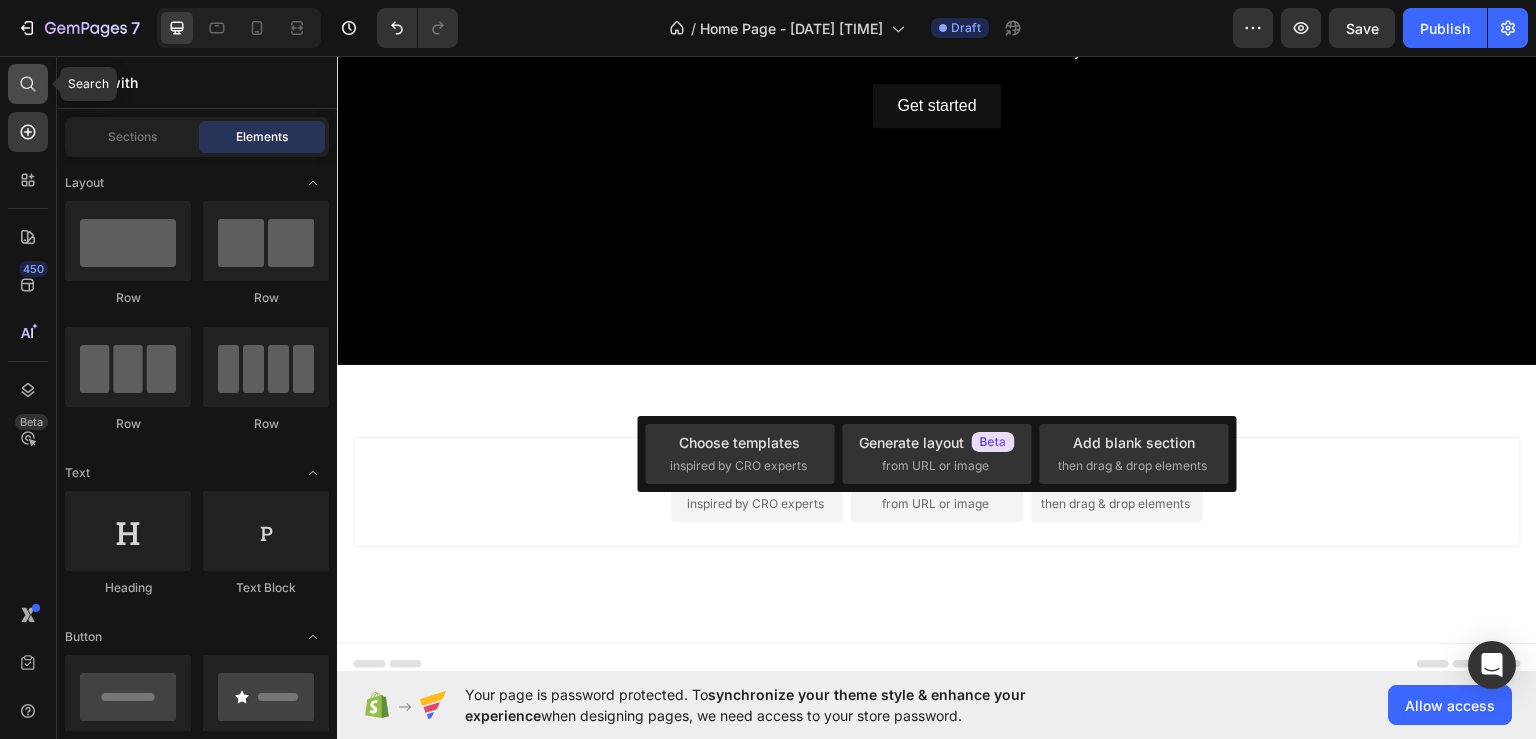 click 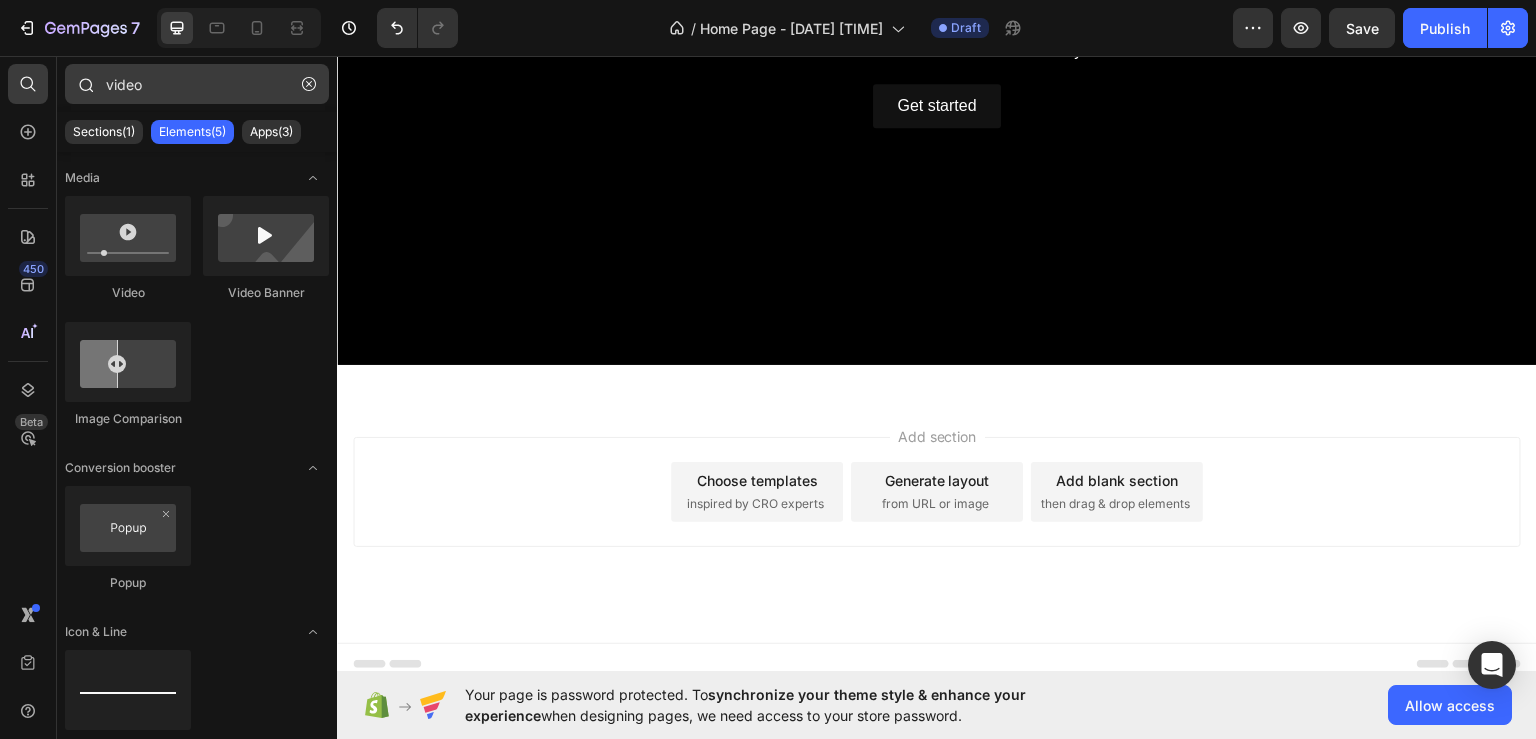 drag, startPoint x: 158, startPoint y: 79, endPoint x: 113, endPoint y: 81, distance: 45.044422 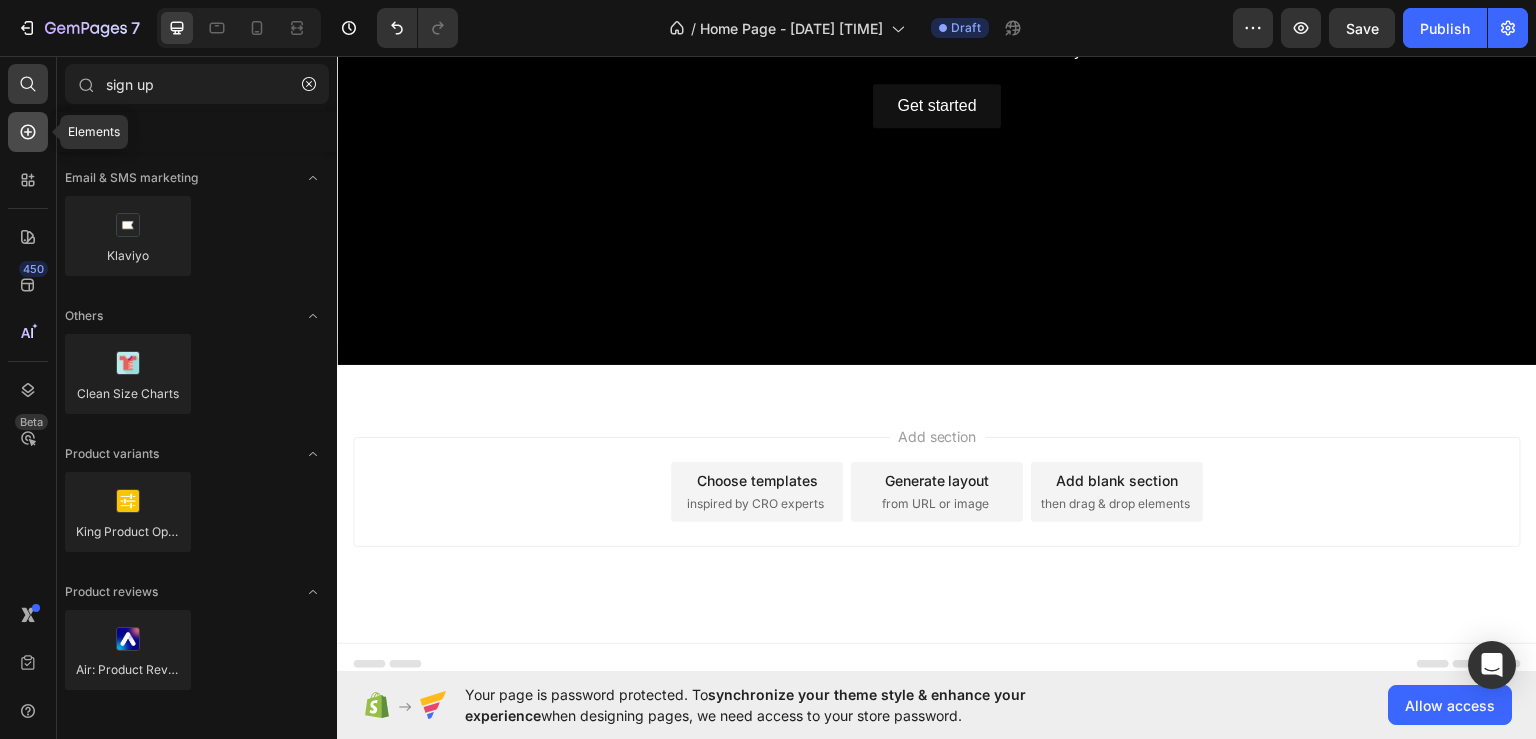 type on "sign up" 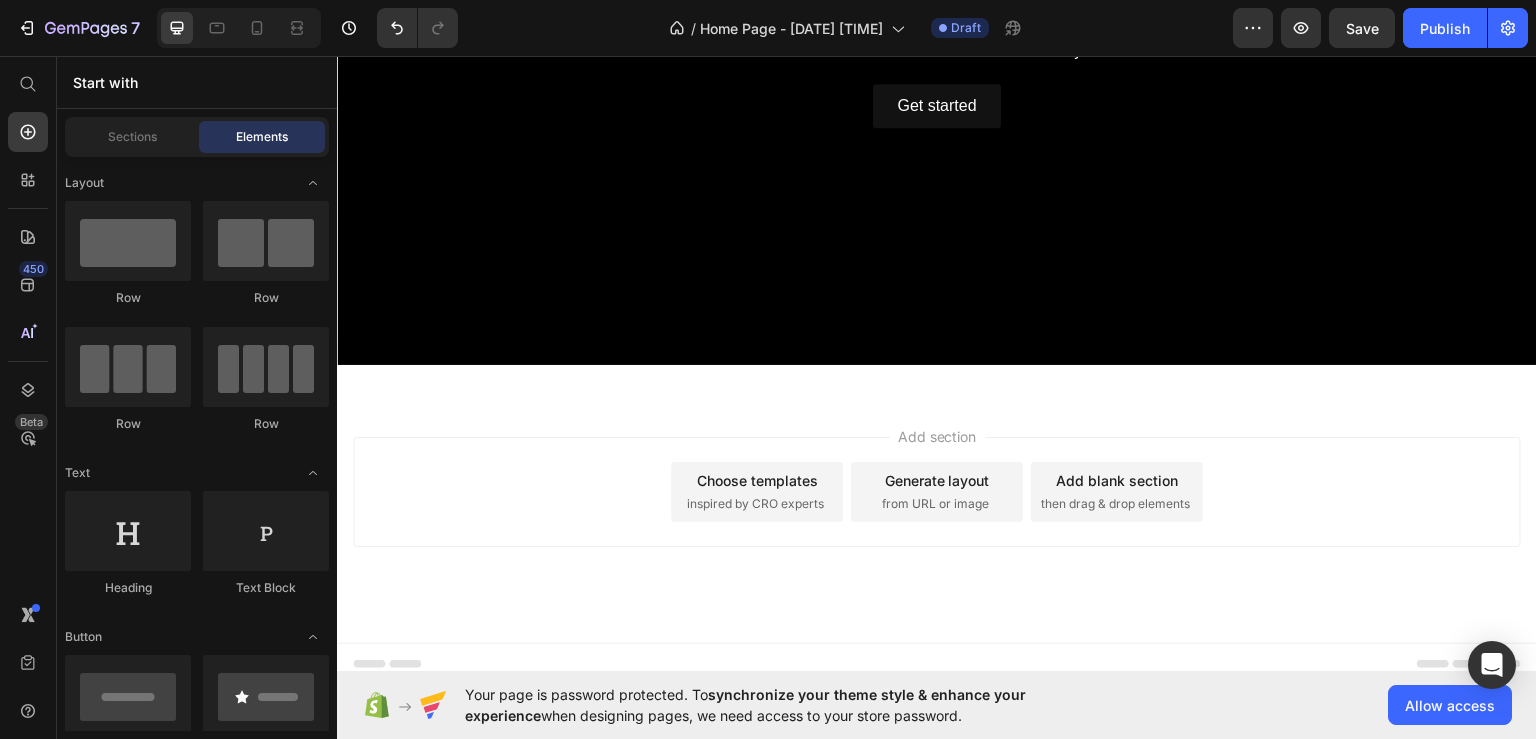 click on "Start with" at bounding box center (197, 82) 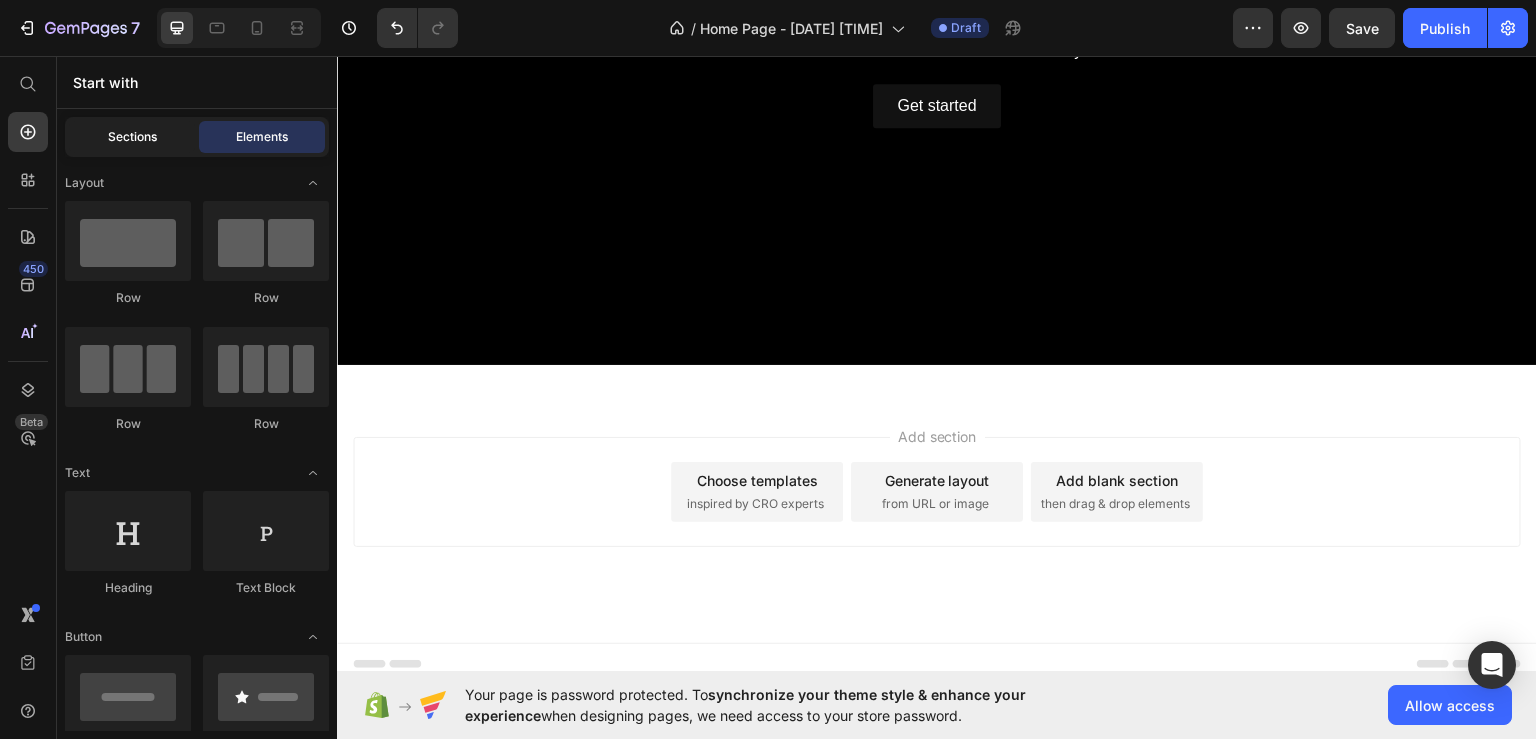 click on "Sections" at bounding box center (132, 137) 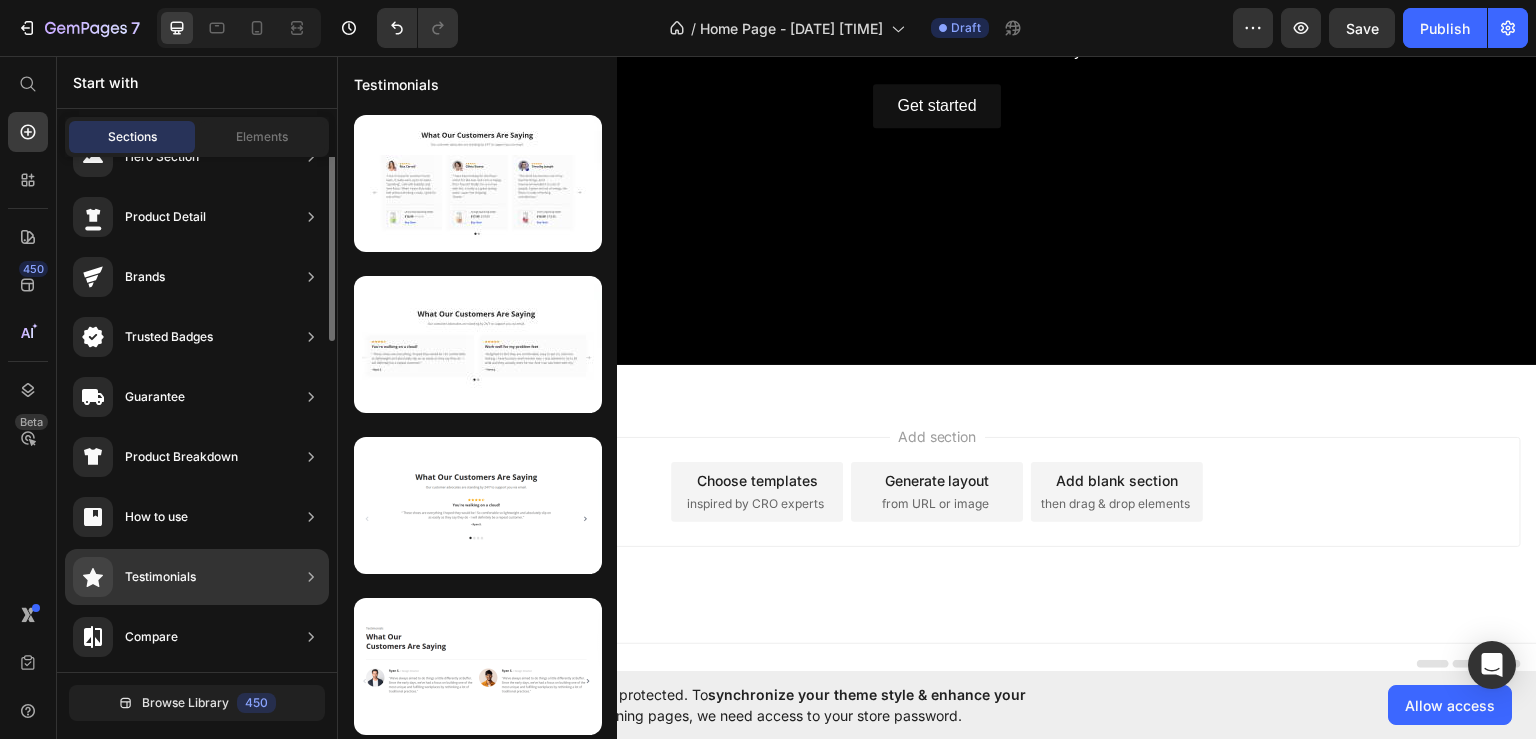 scroll, scrollTop: 0, scrollLeft: 0, axis: both 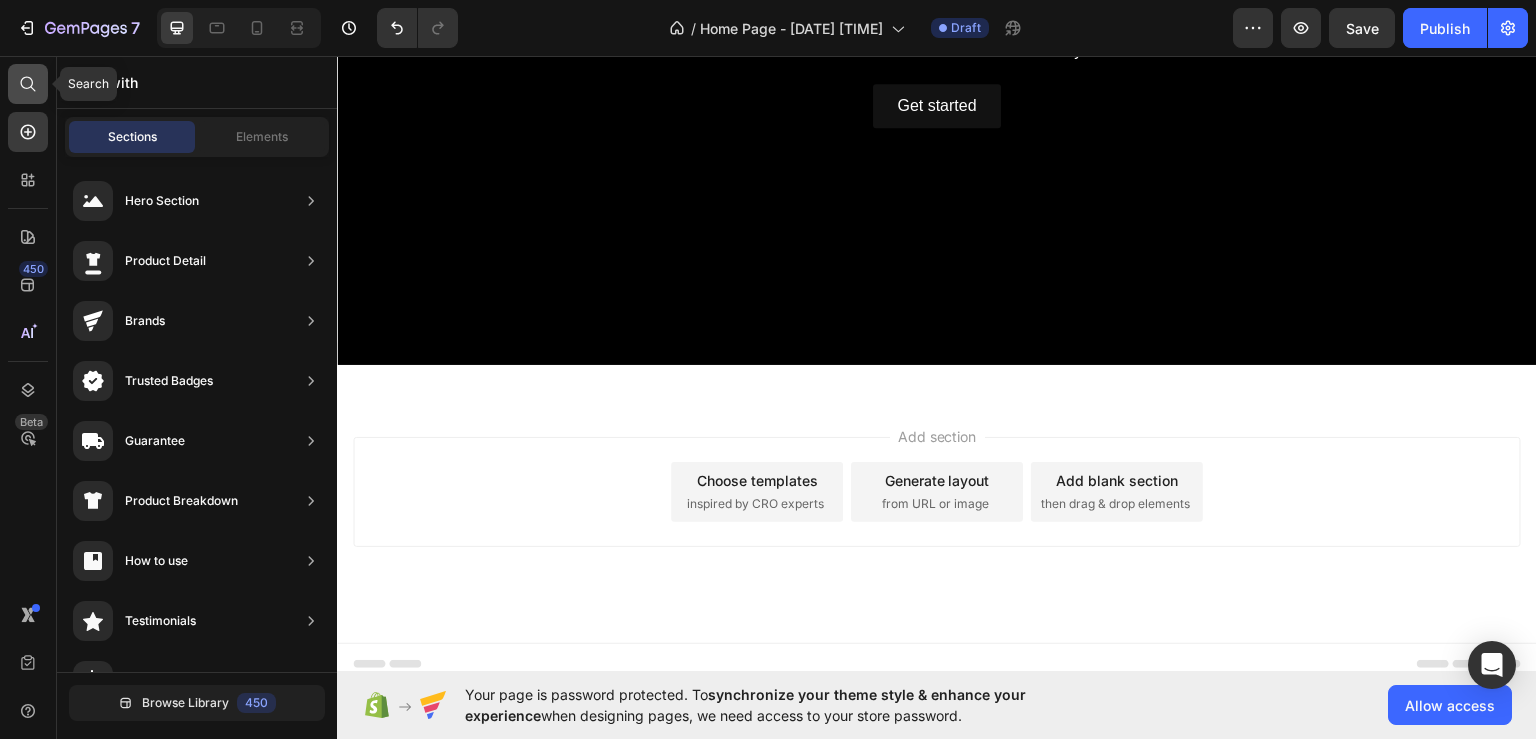 click 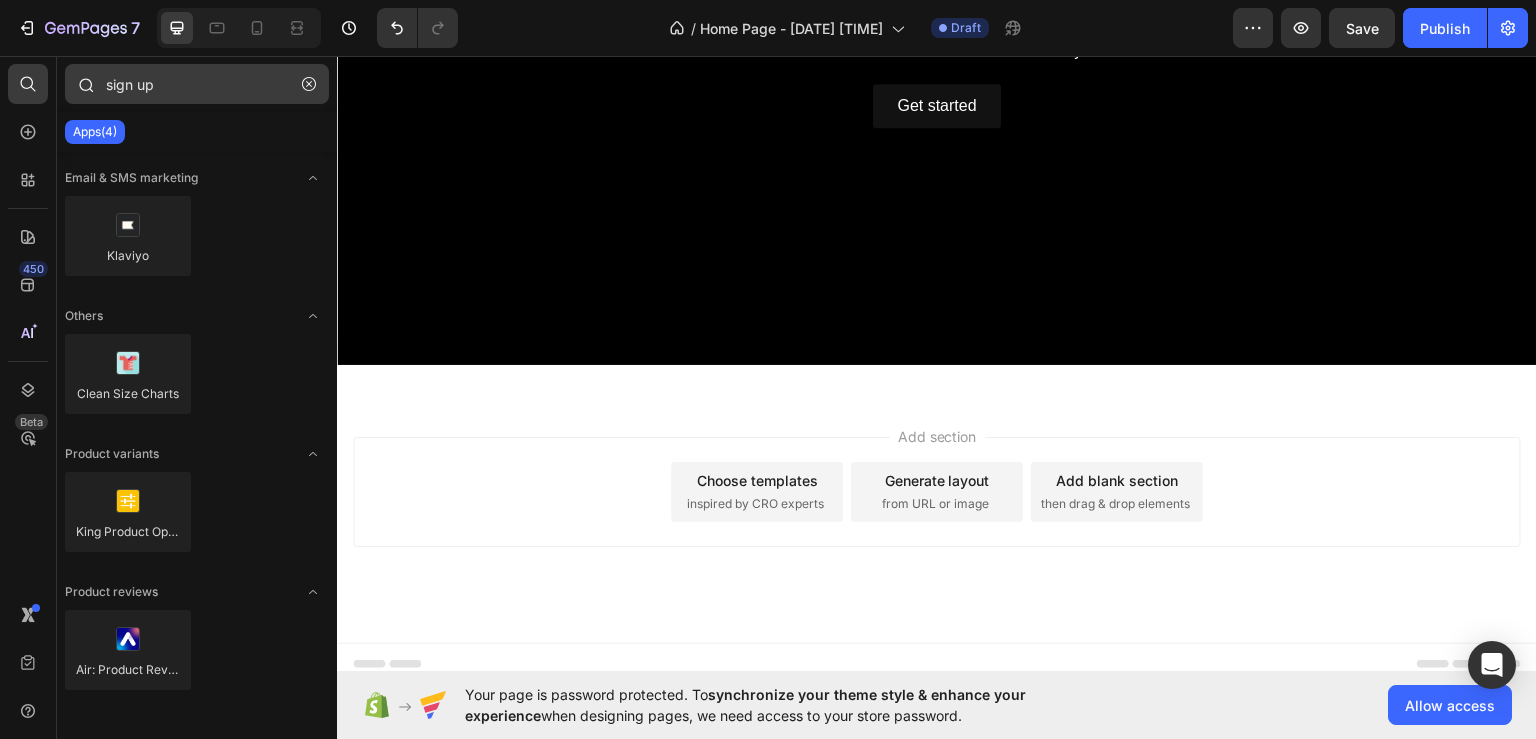 click on "sign up" at bounding box center (197, 84) 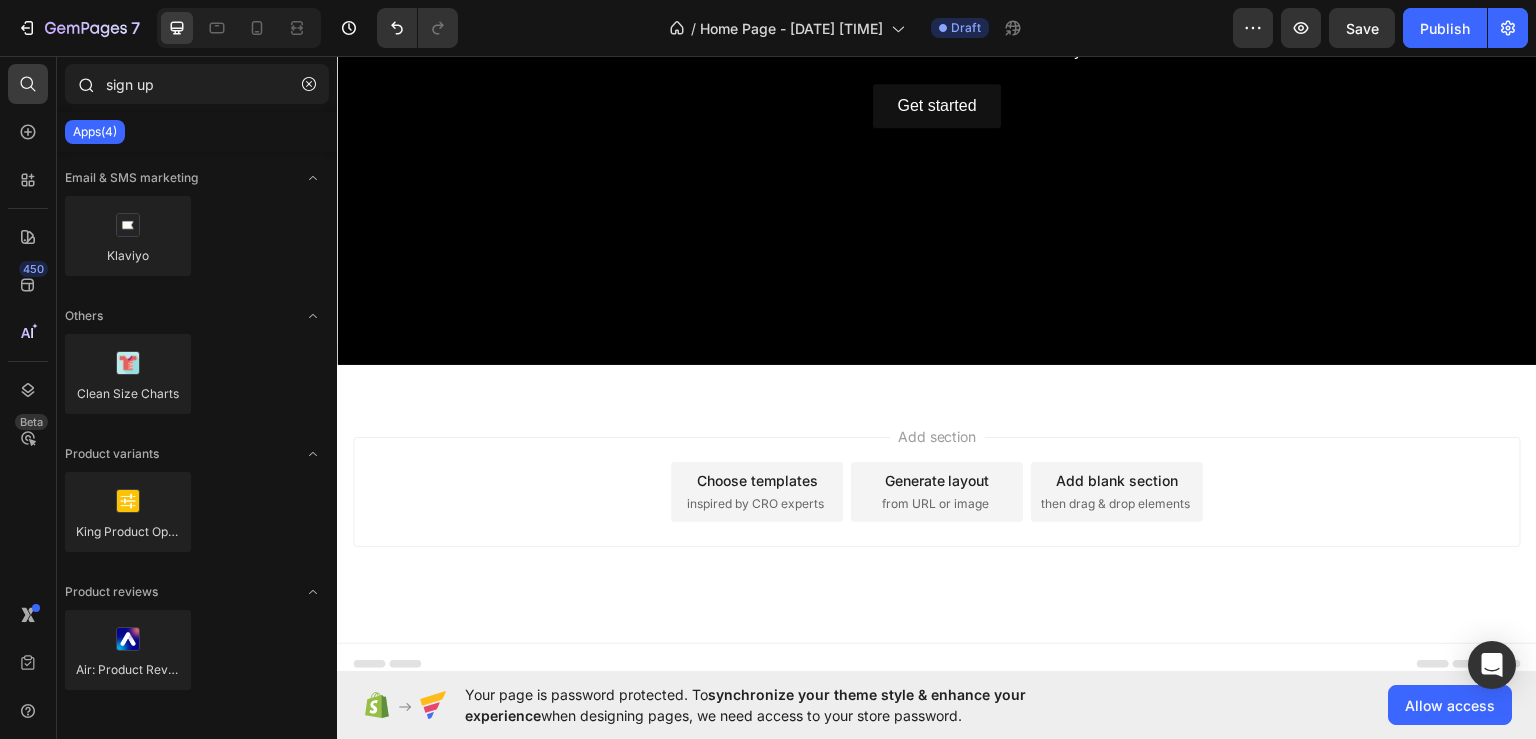 drag, startPoint x: 164, startPoint y: 87, endPoint x: 99, endPoint y: 85, distance: 65.03076 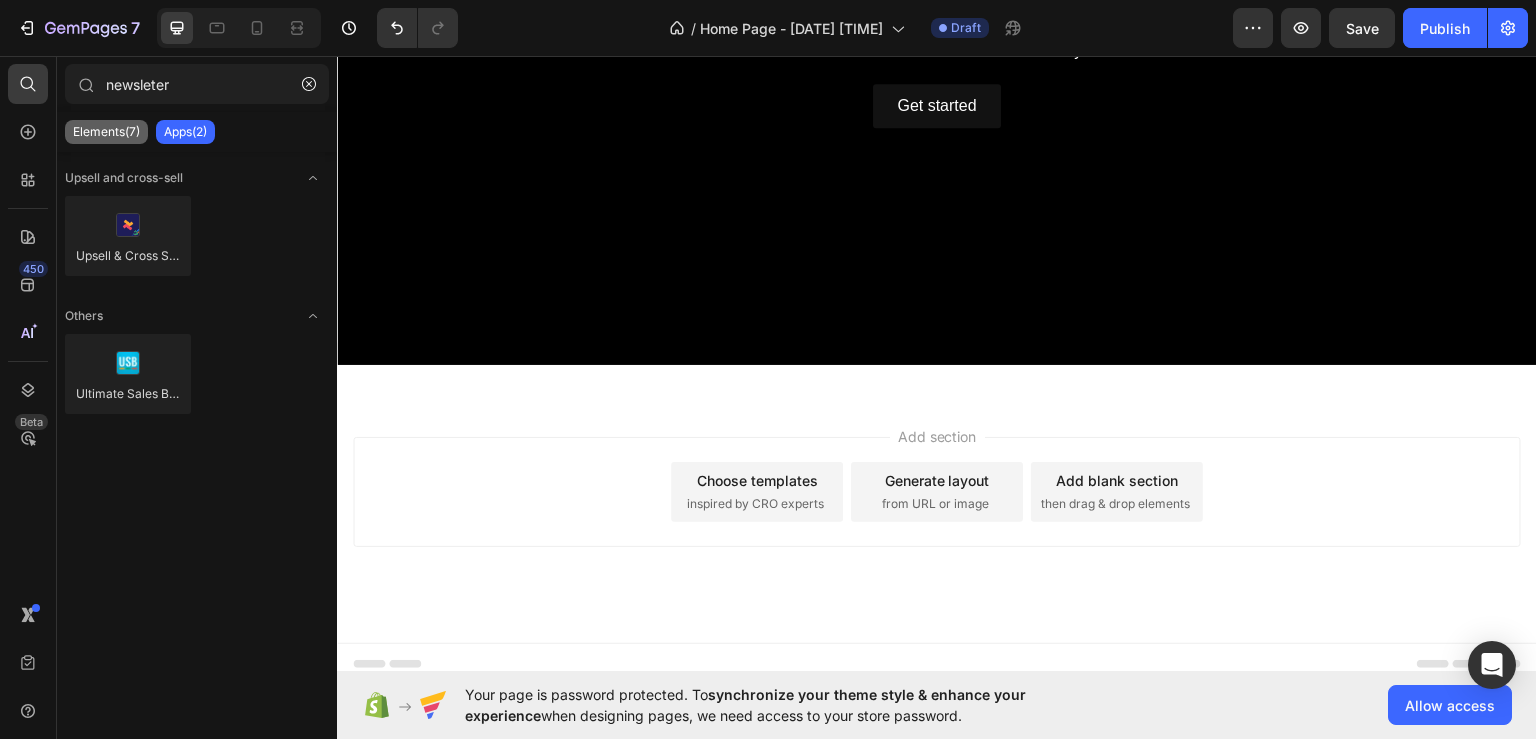 click on "Elements(7)" at bounding box center [106, 132] 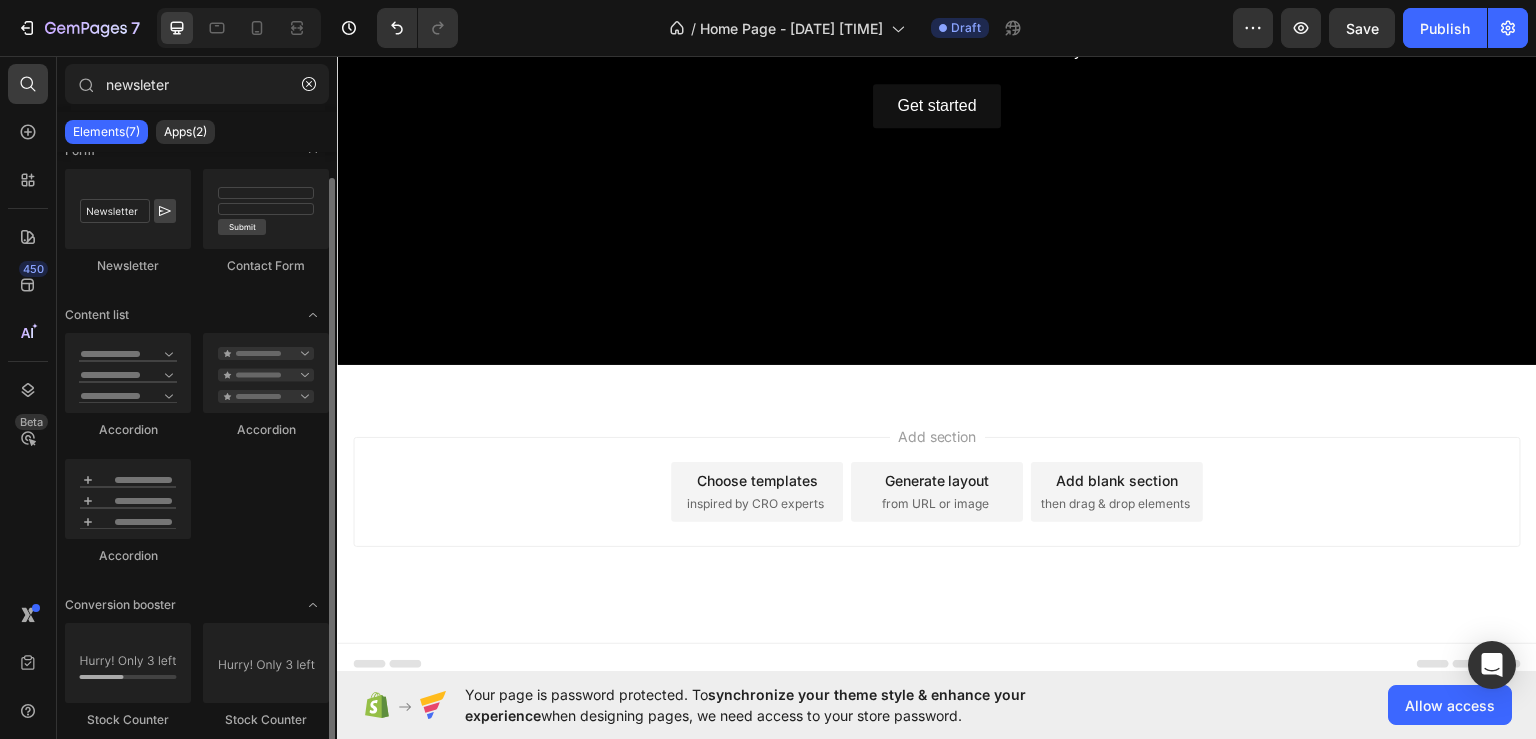 scroll, scrollTop: 0, scrollLeft: 0, axis: both 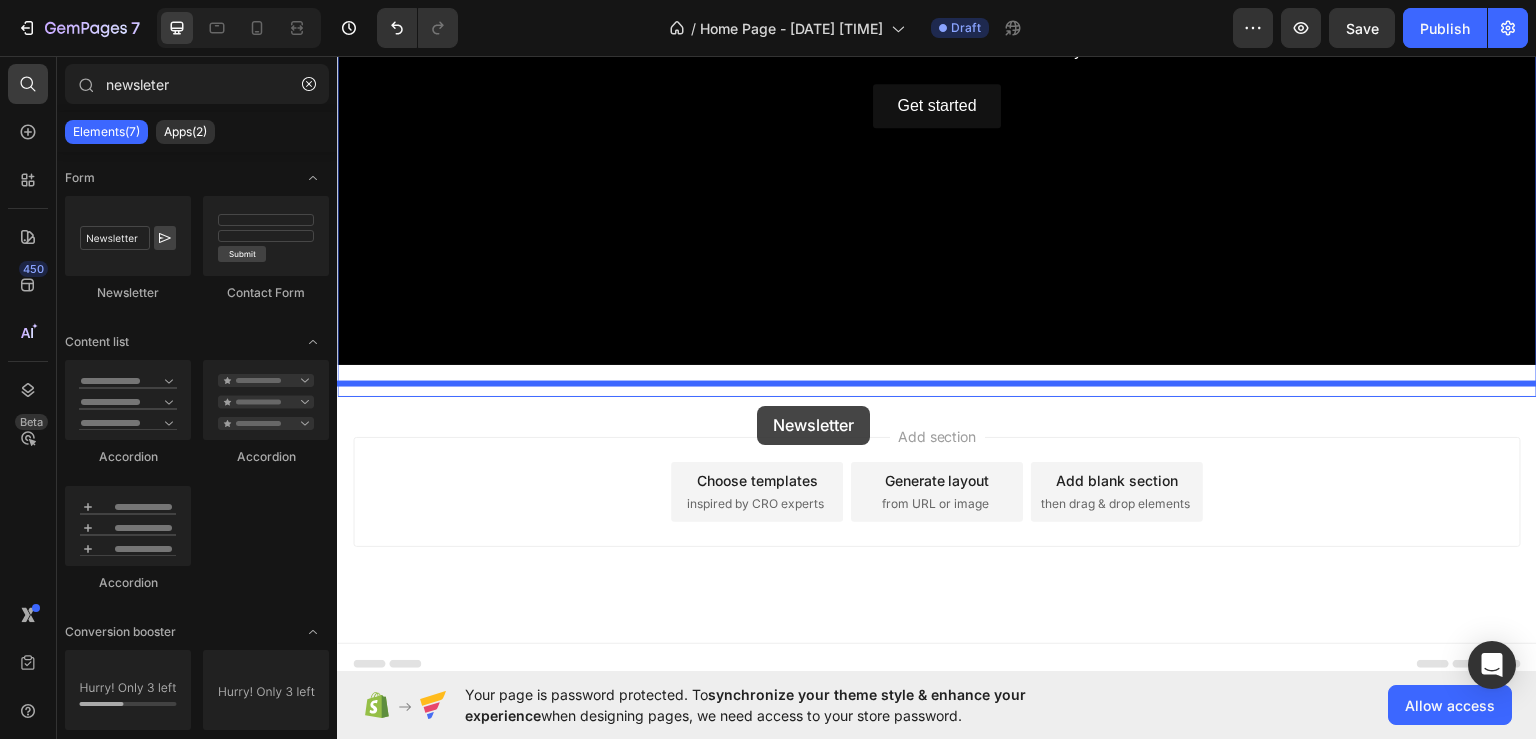 drag, startPoint x: 430, startPoint y: 274, endPoint x: 757, endPoint y: 405, distance: 352.2641 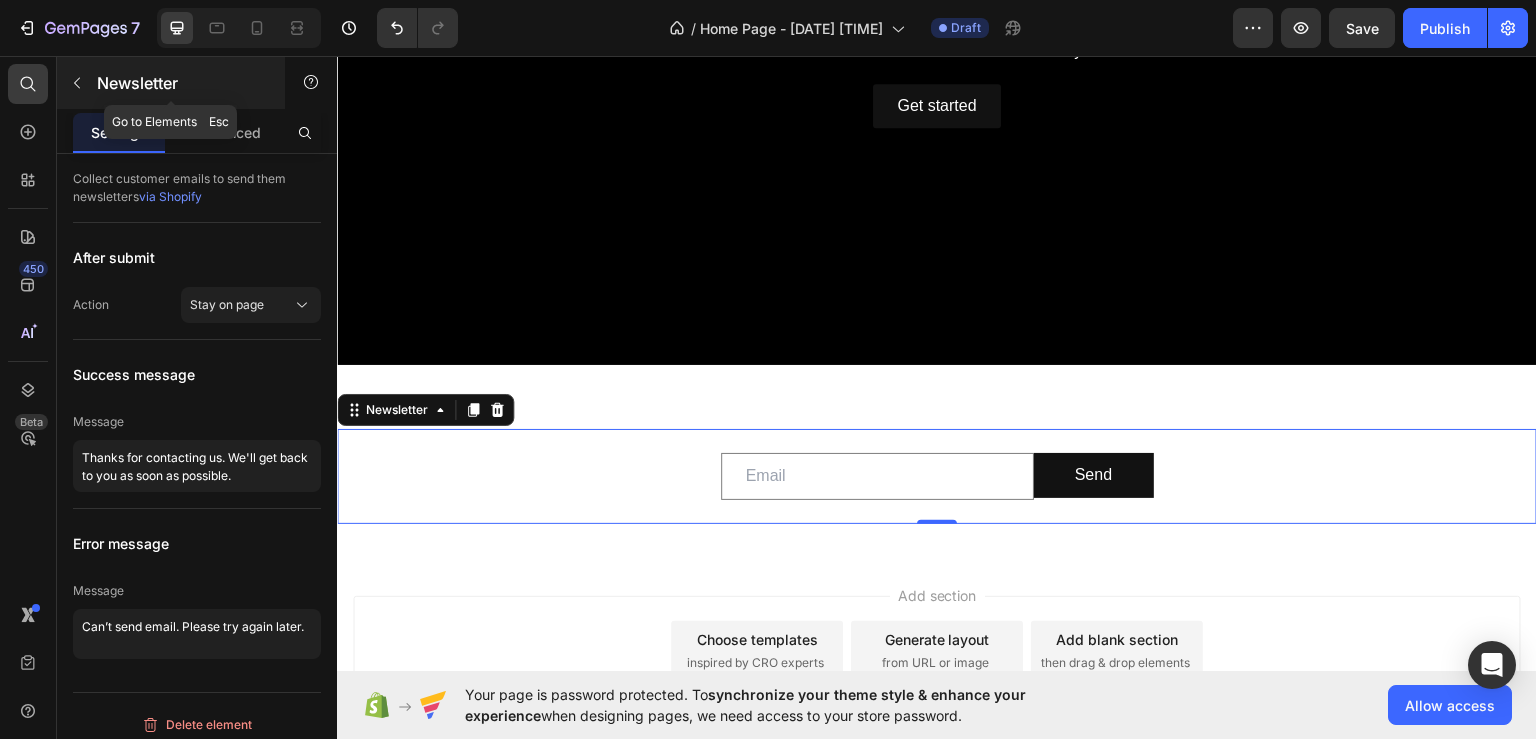 click 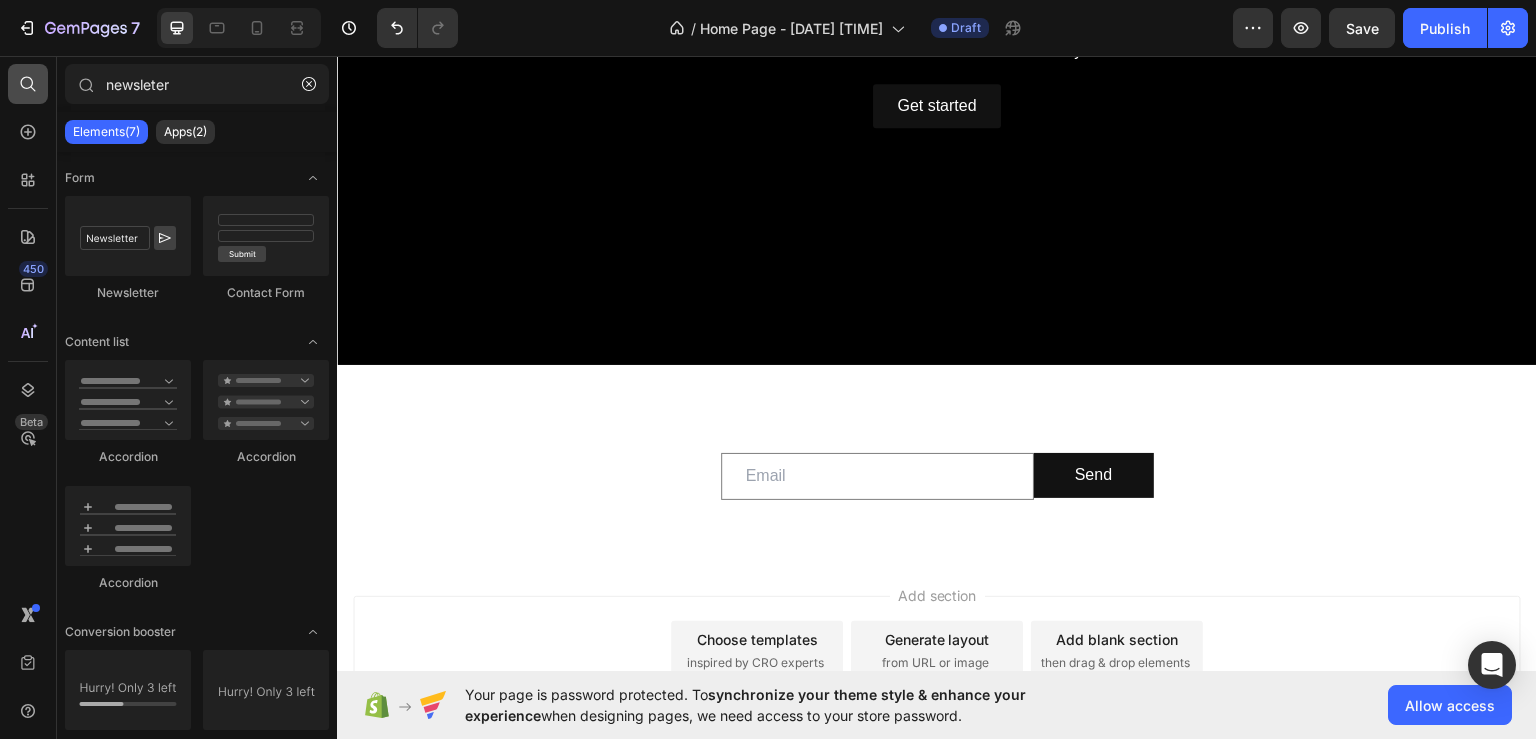click 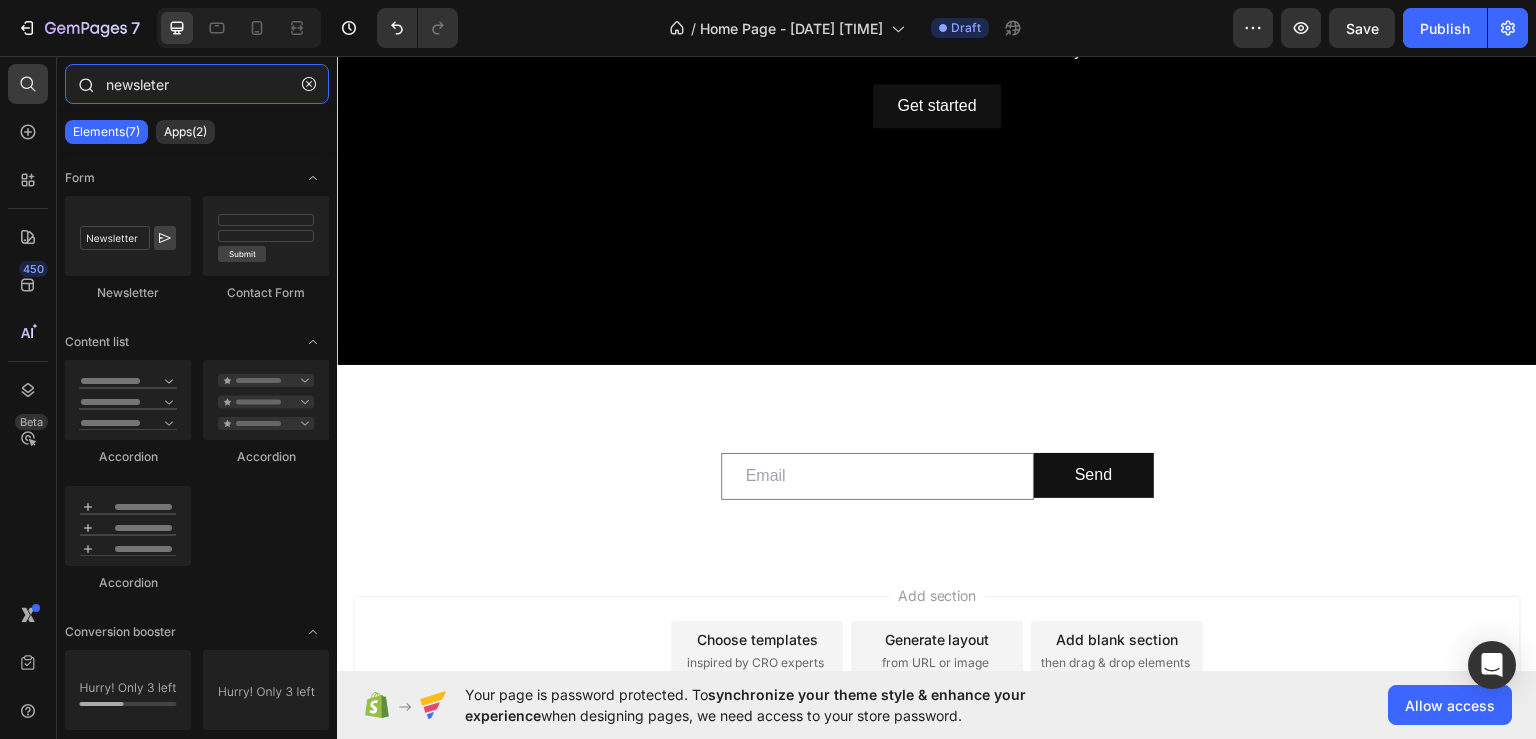 click on "newsleter" at bounding box center (197, 84) 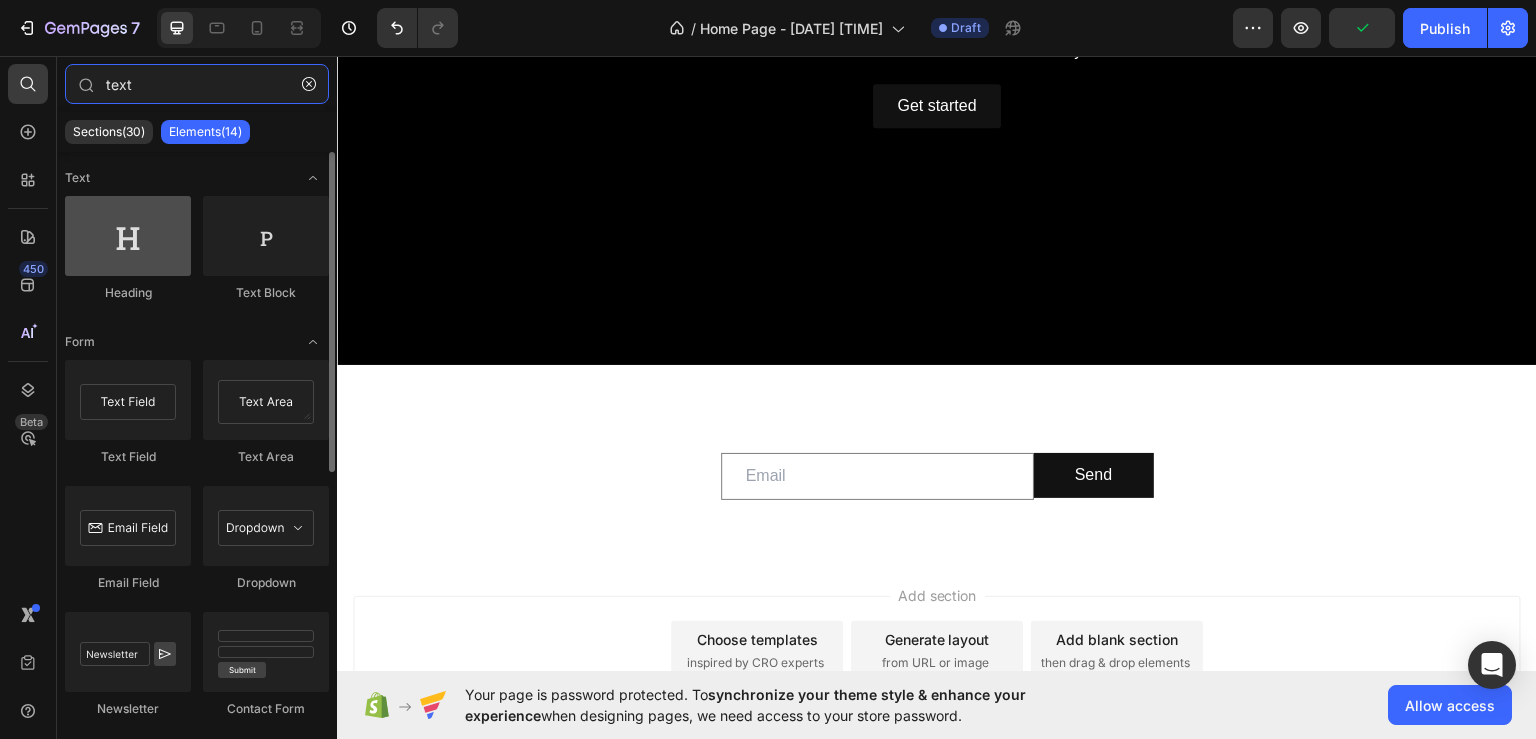 type on "text" 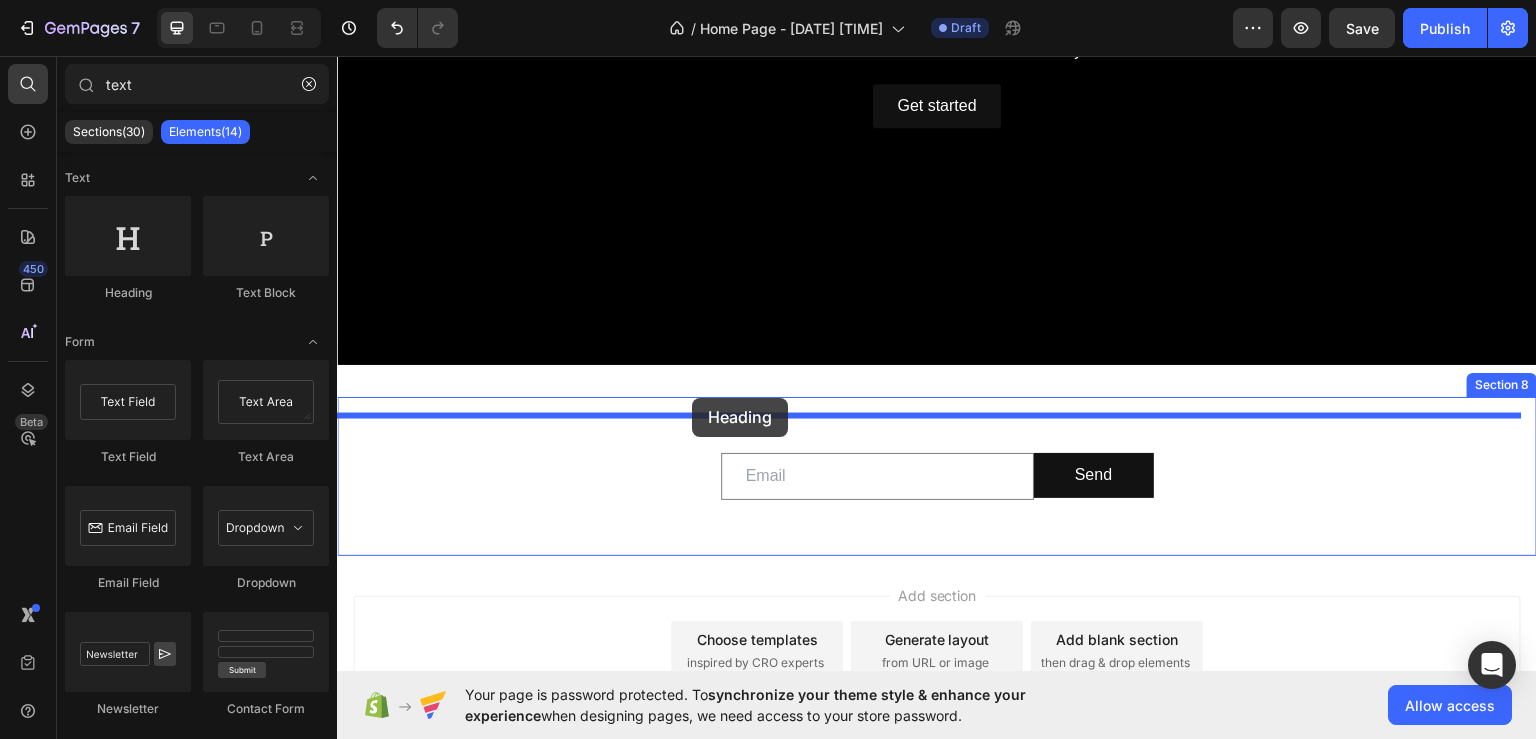 drag, startPoint x: 481, startPoint y: 290, endPoint x: 692, endPoint y: 397, distance: 236.5798 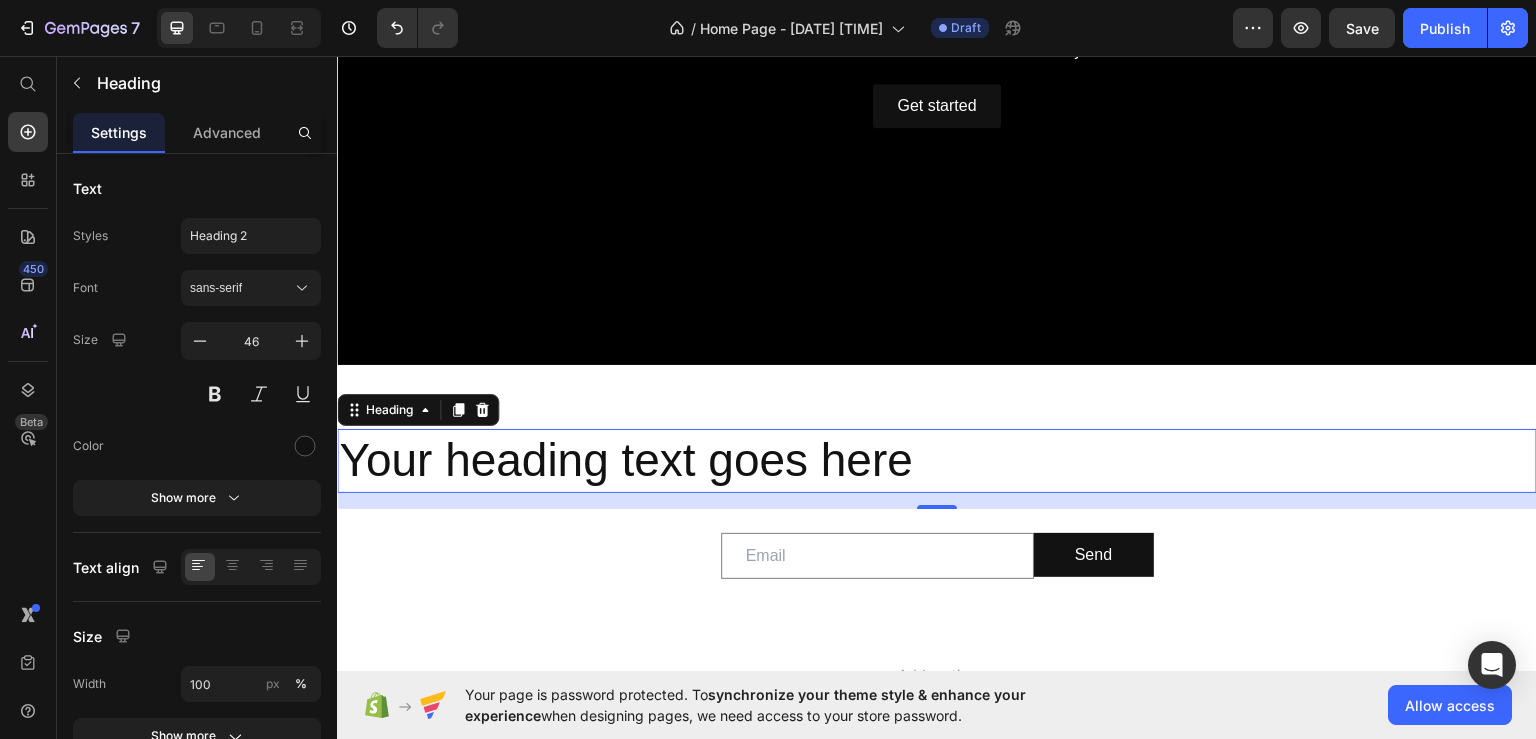 click on "Your heading text goes here" at bounding box center [937, 460] 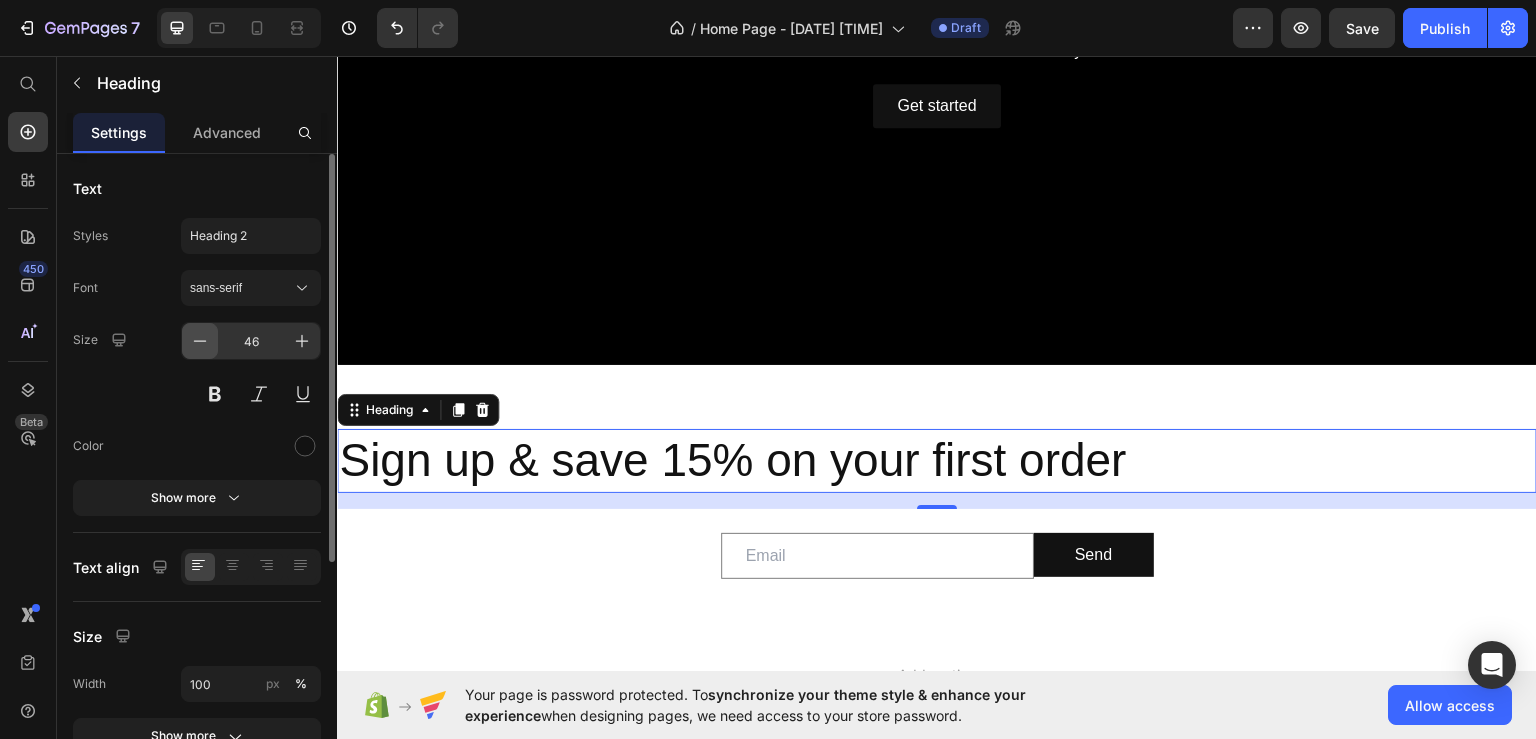 click 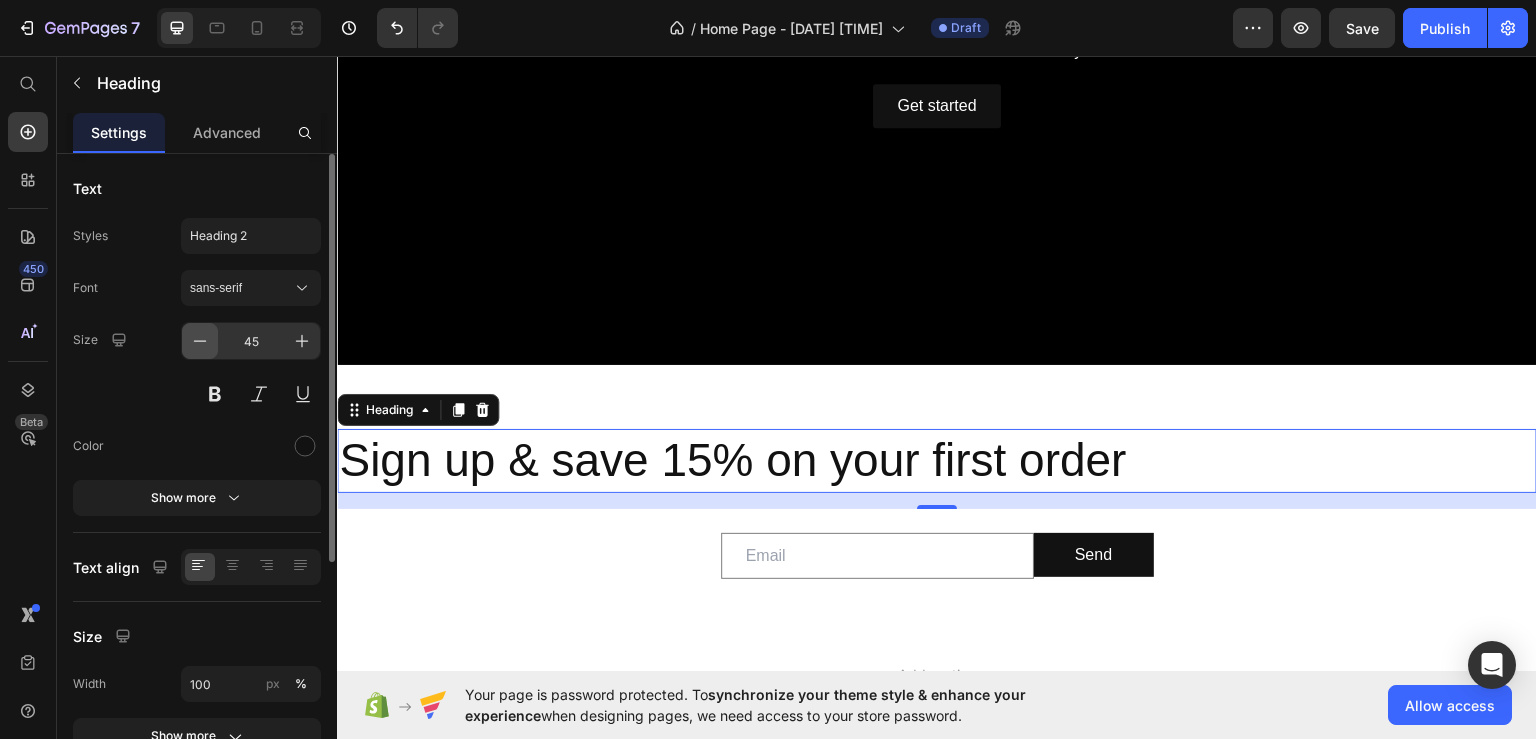 click 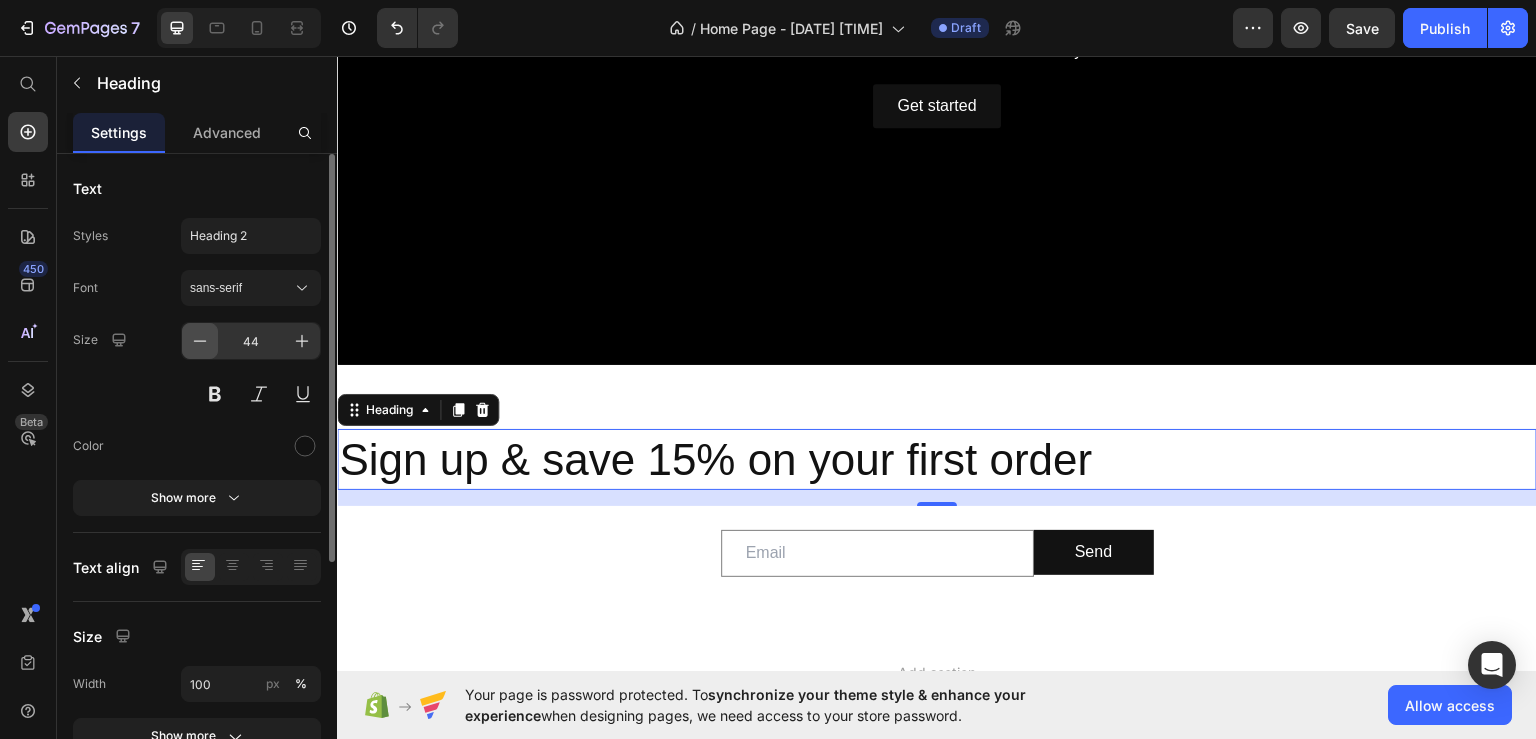 click 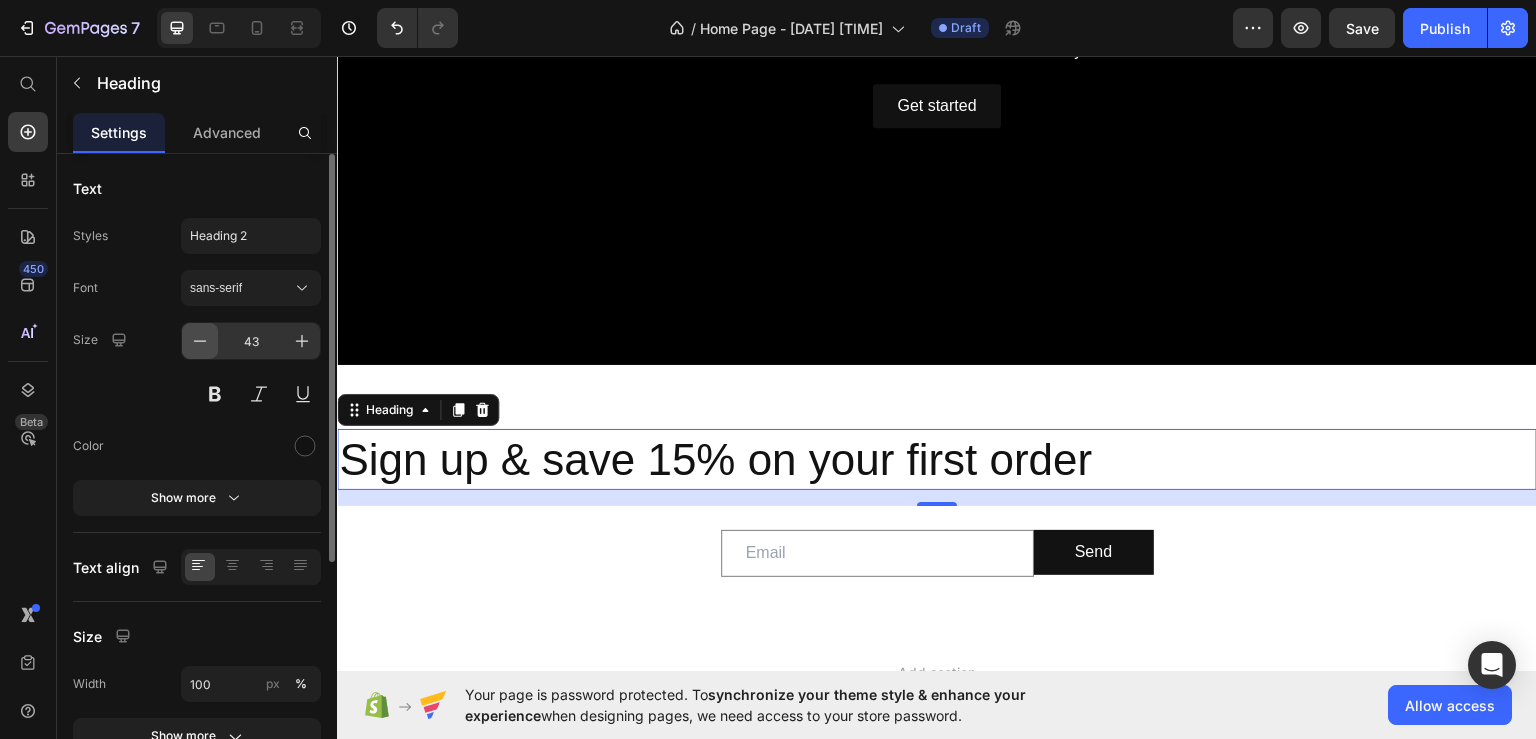 click 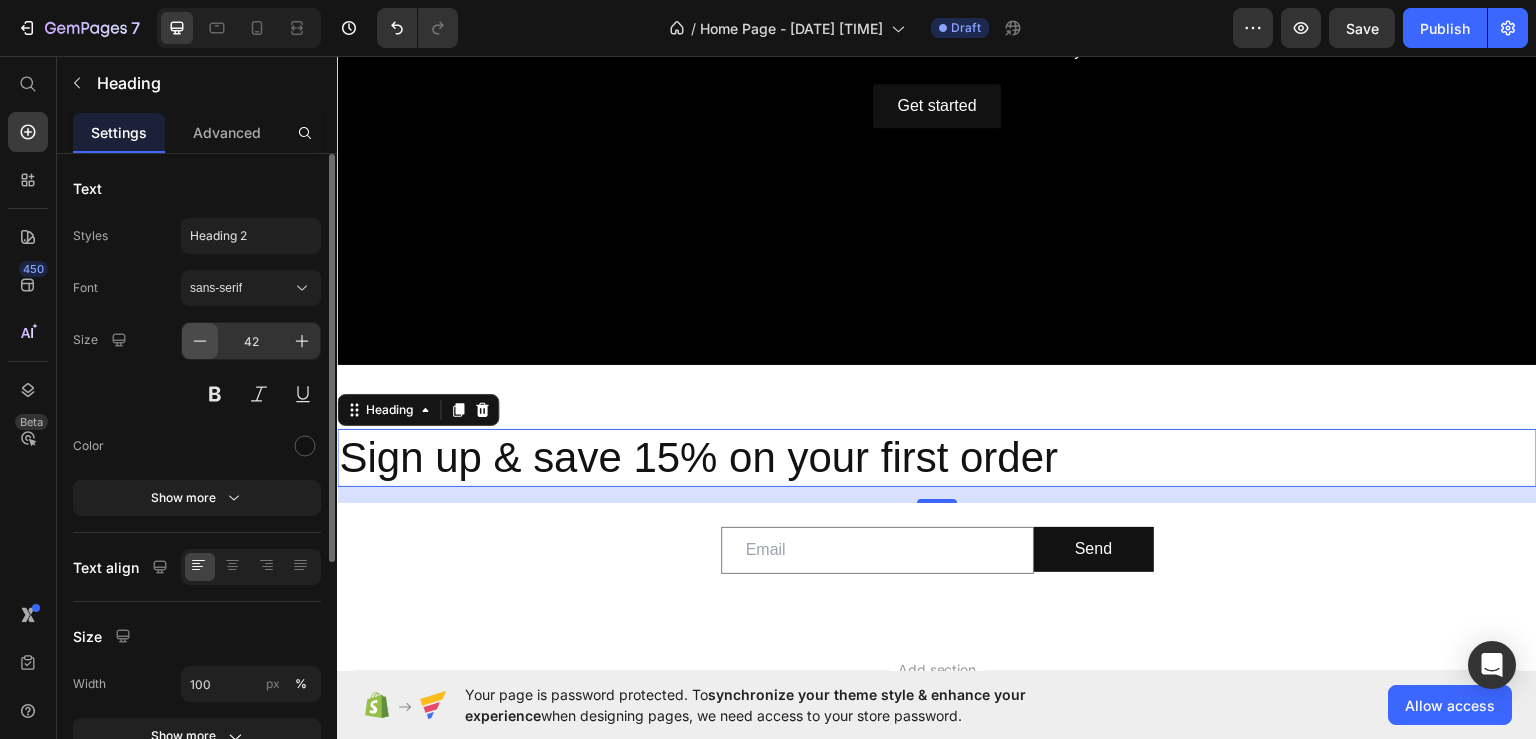 click 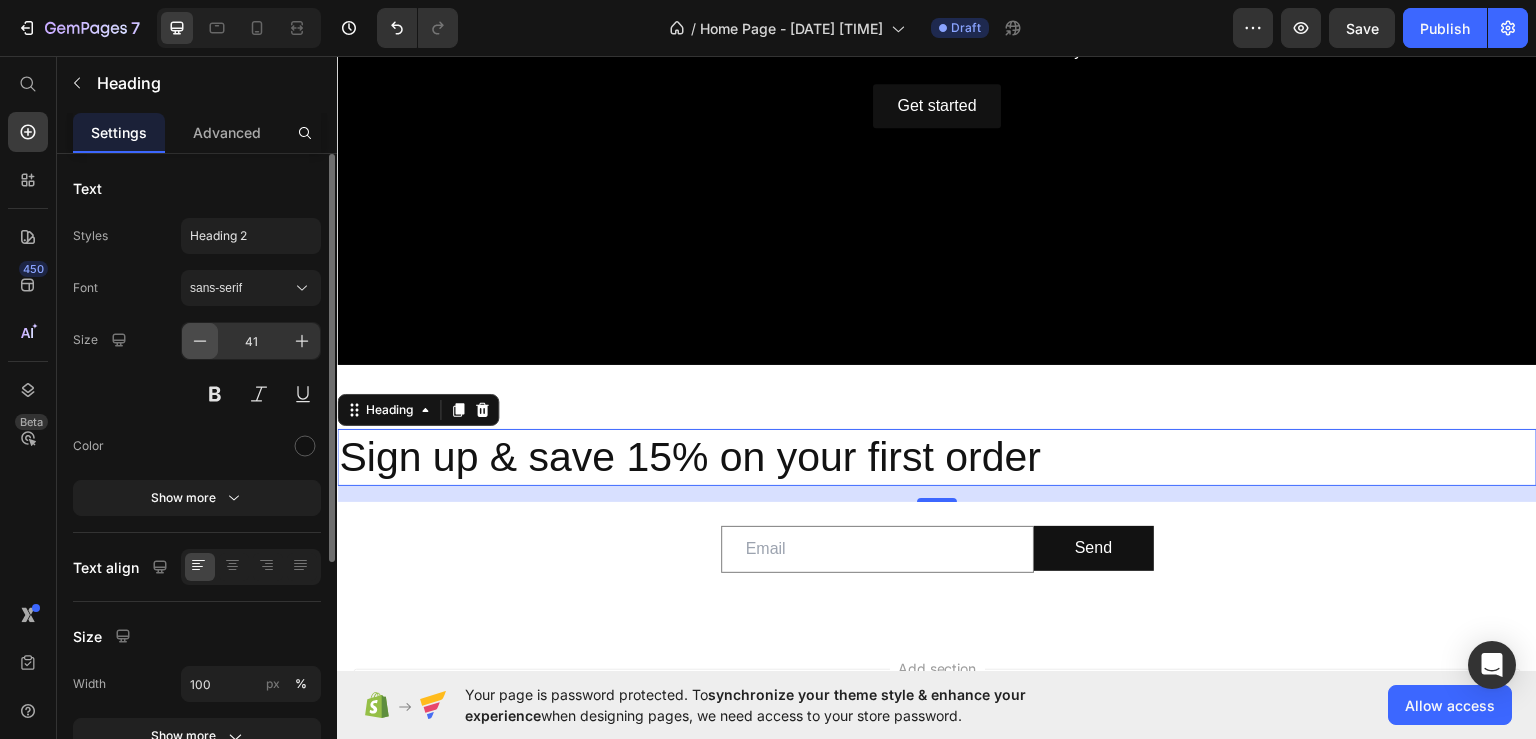 click 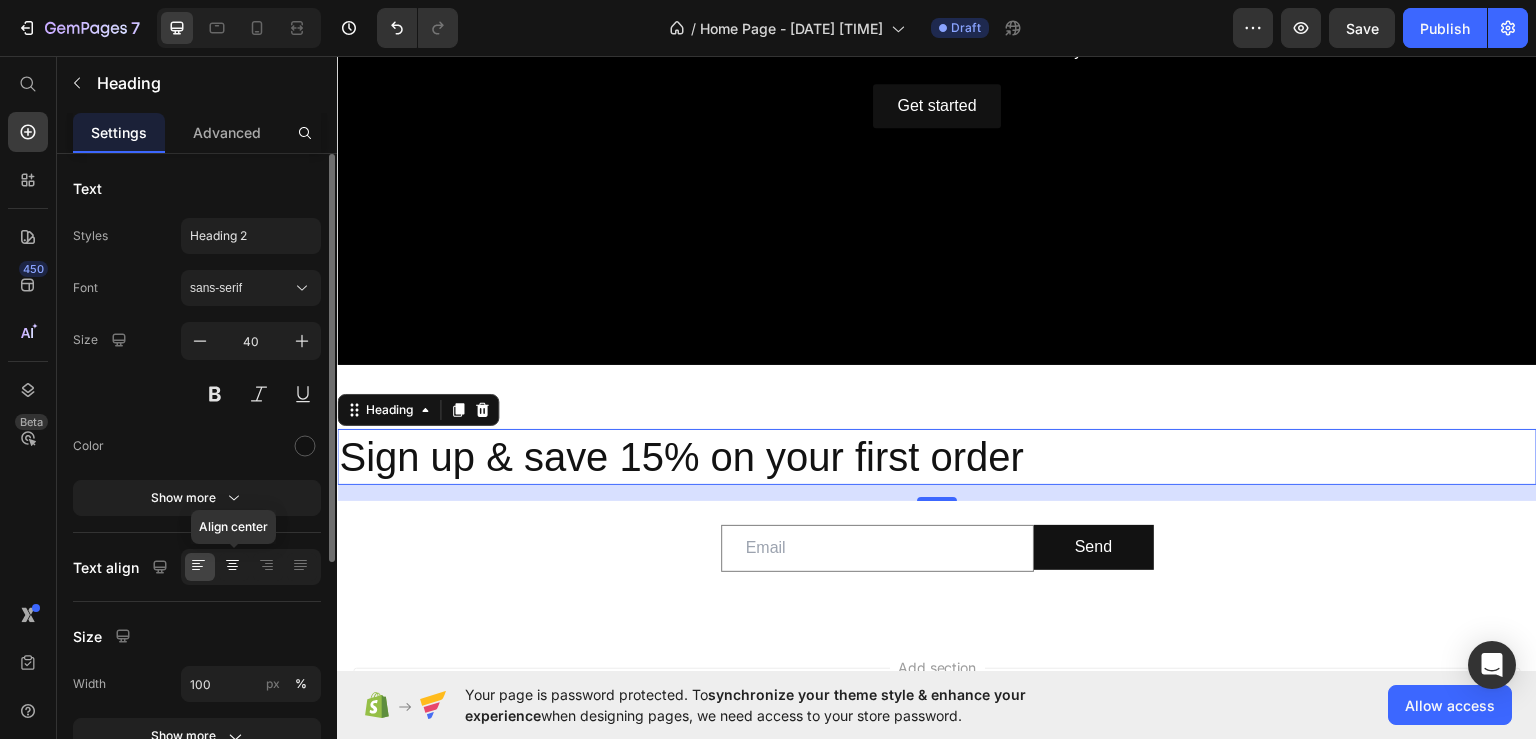 click 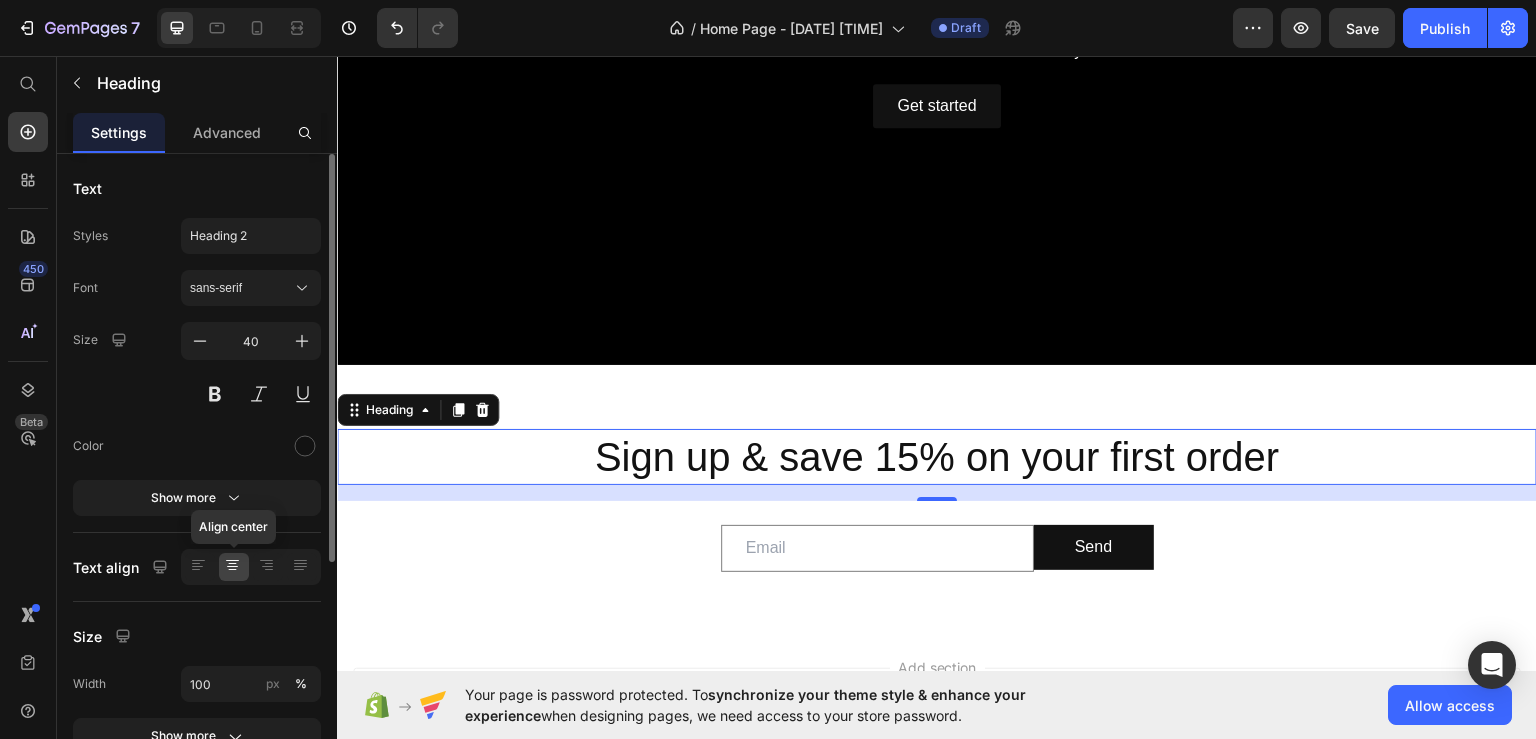 click 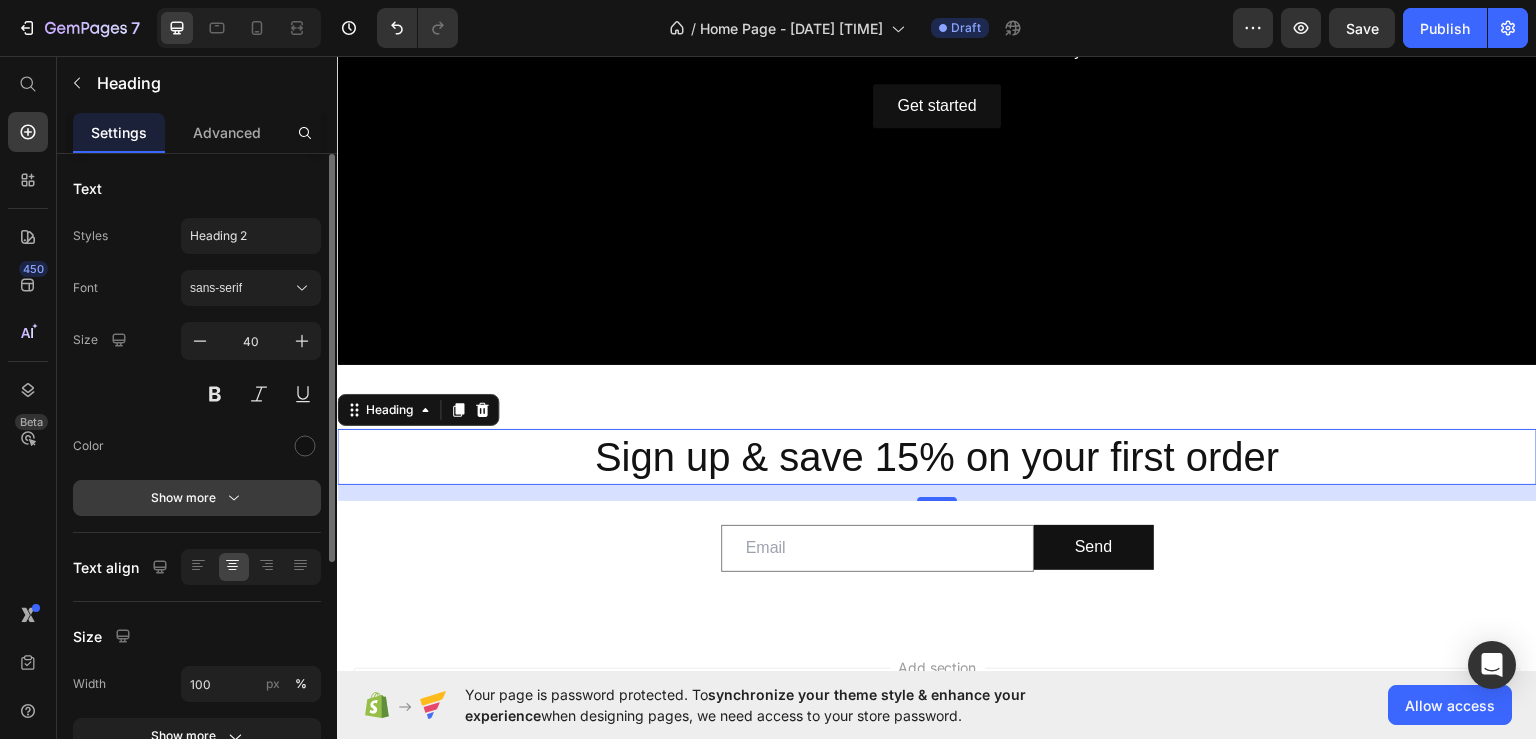 click on "Show more" at bounding box center [197, 498] 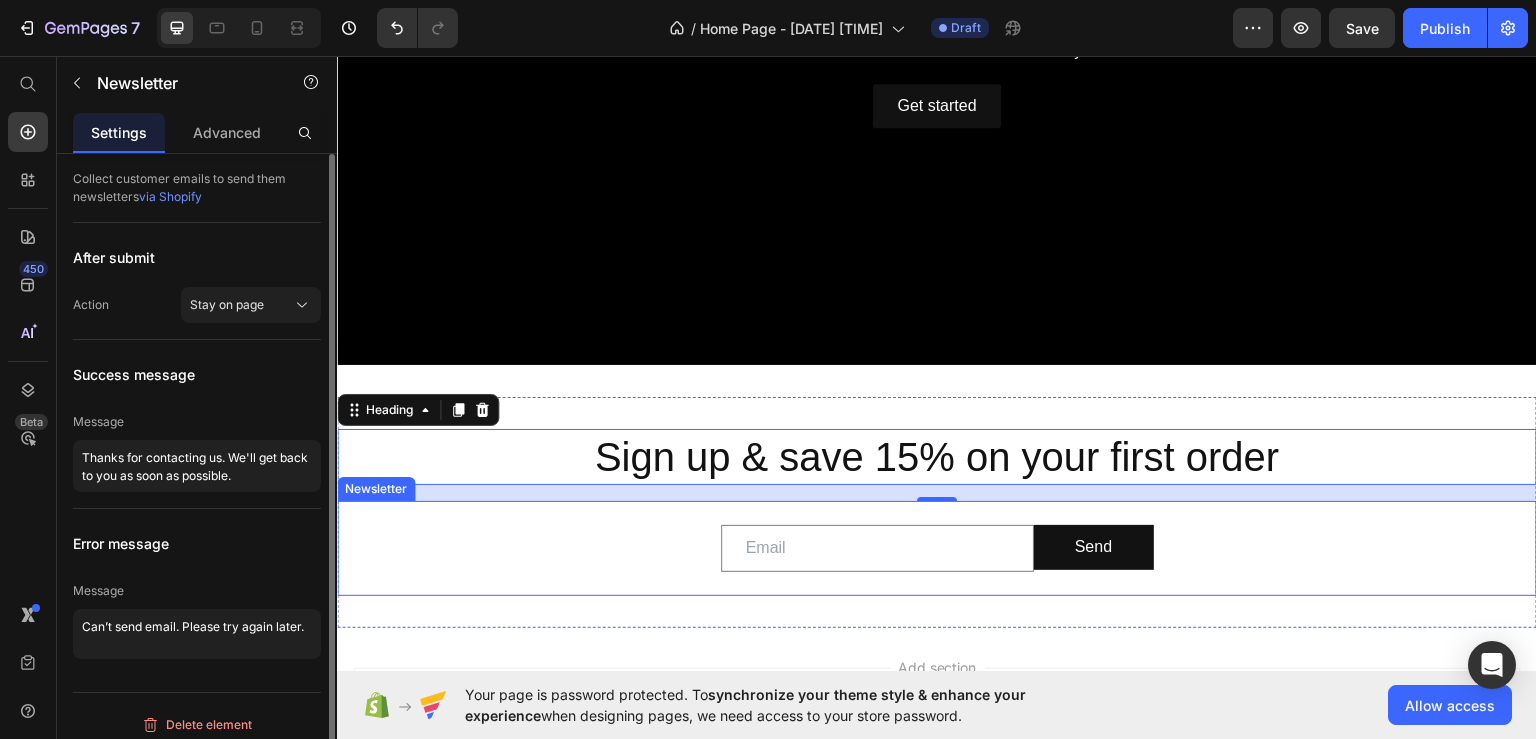 click on "Email Field Send Submit Button Row Newsletter" at bounding box center [937, 547] 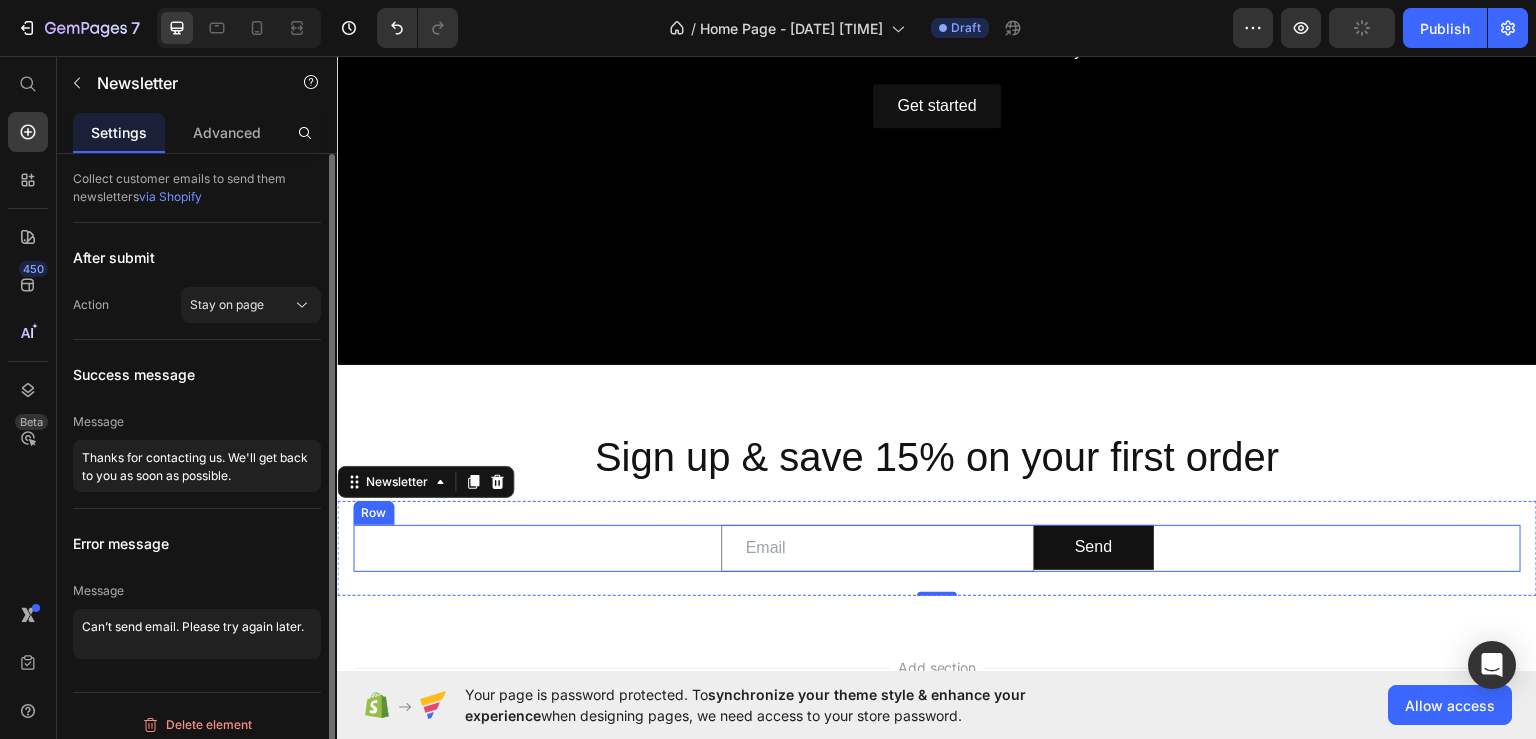 click on "Email Field Send Submit Button Row" at bounding box center [937, 547] 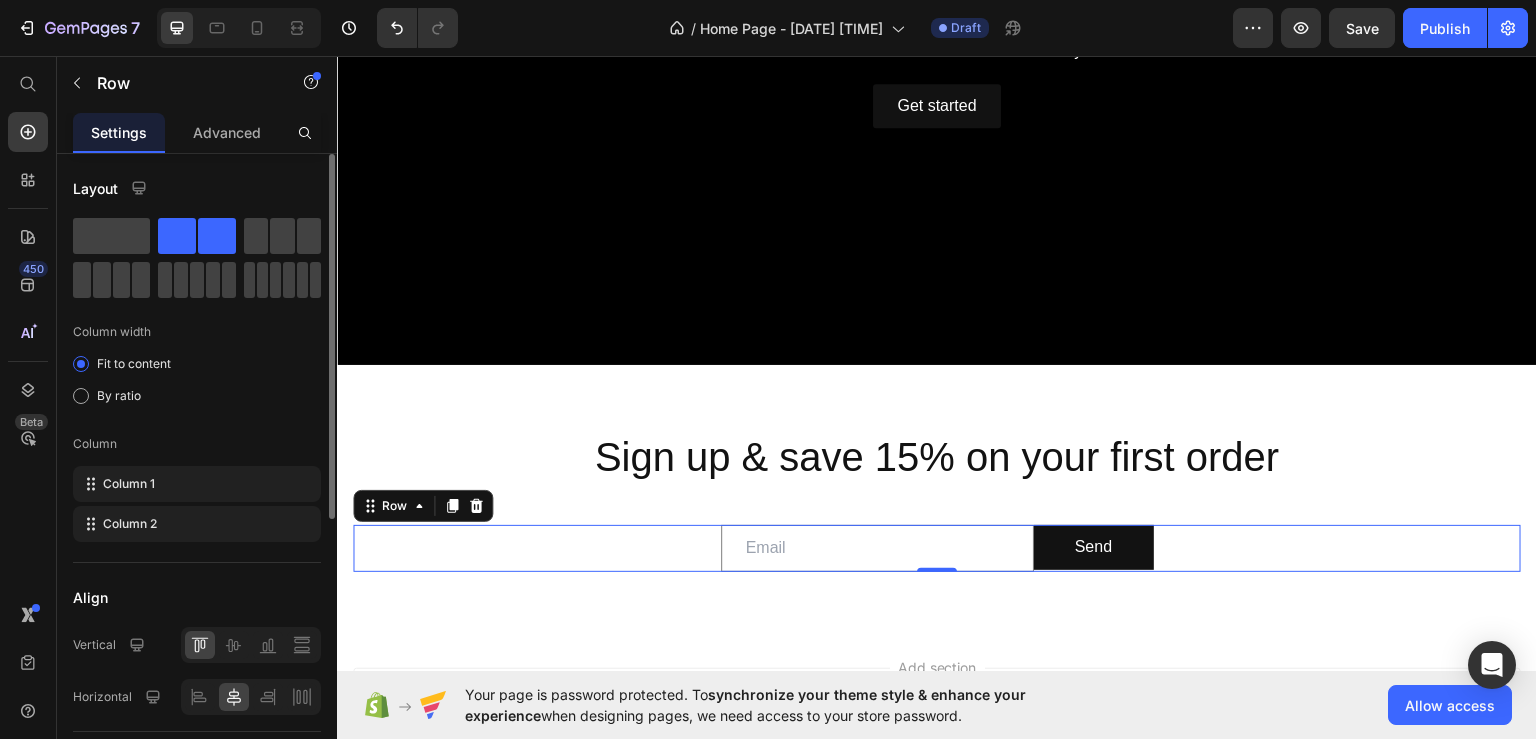 click on "Email Field Send Submit Button Row   0" at bounding box center [937, 547] 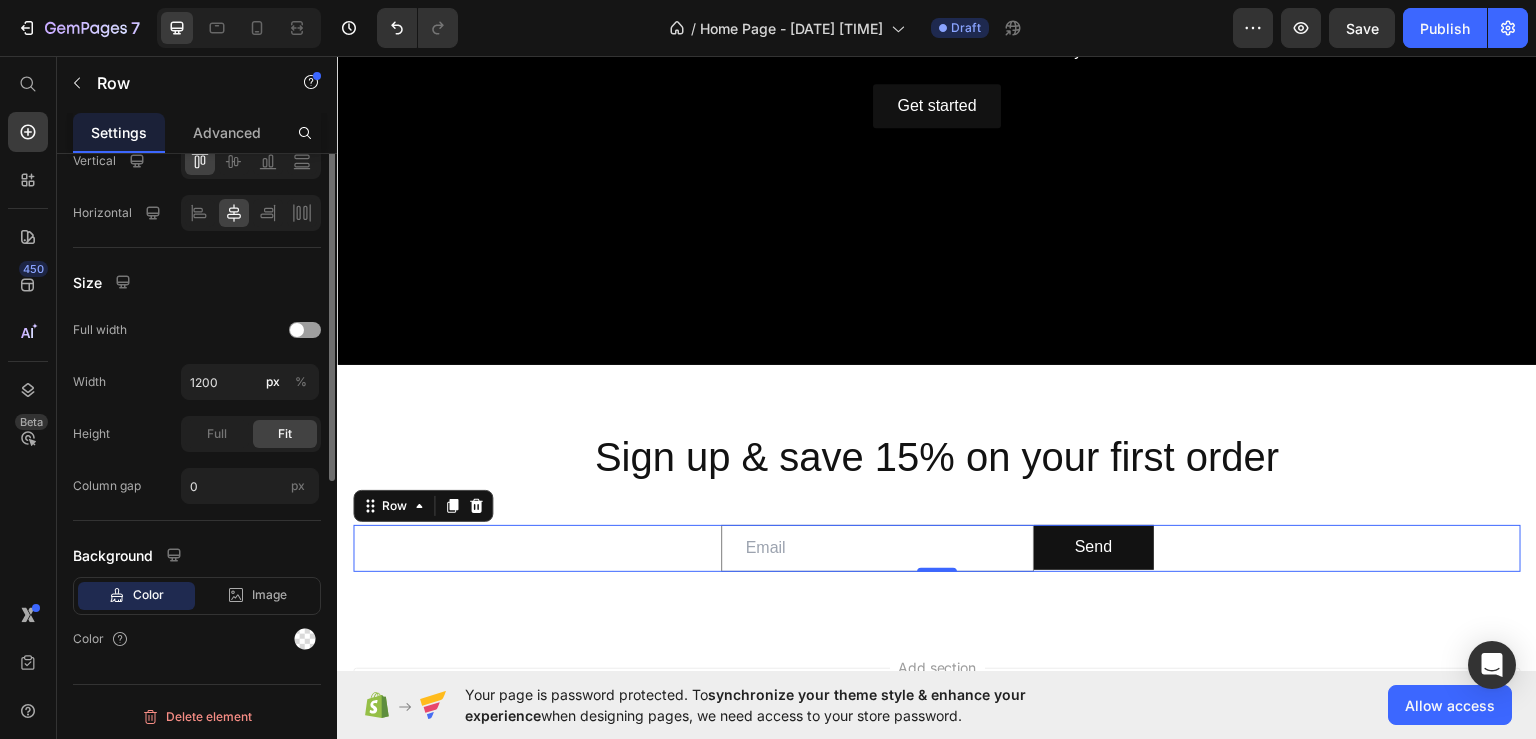 scroll, scrollTop: 0, scrollLeft: 0, axis: both 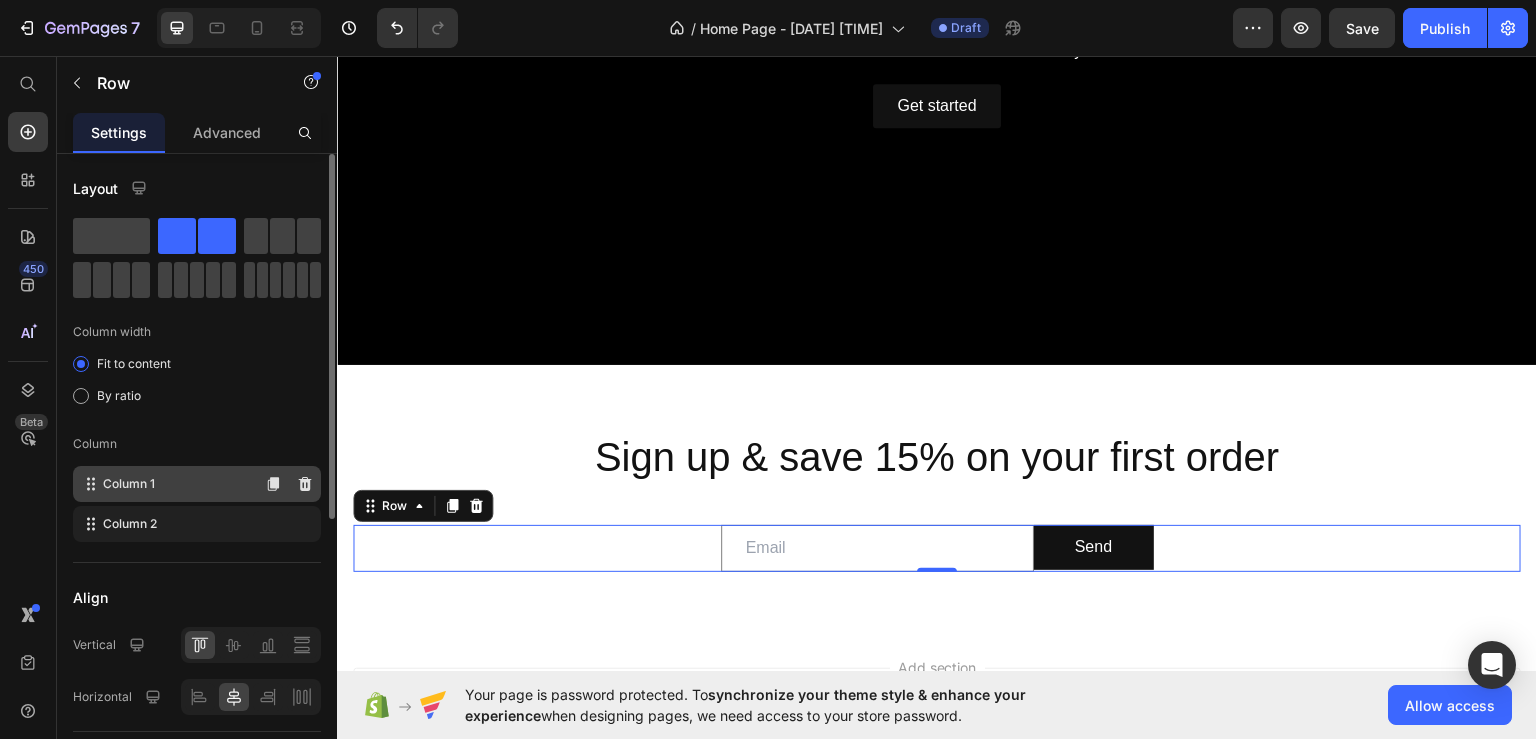 click on "Column 1" 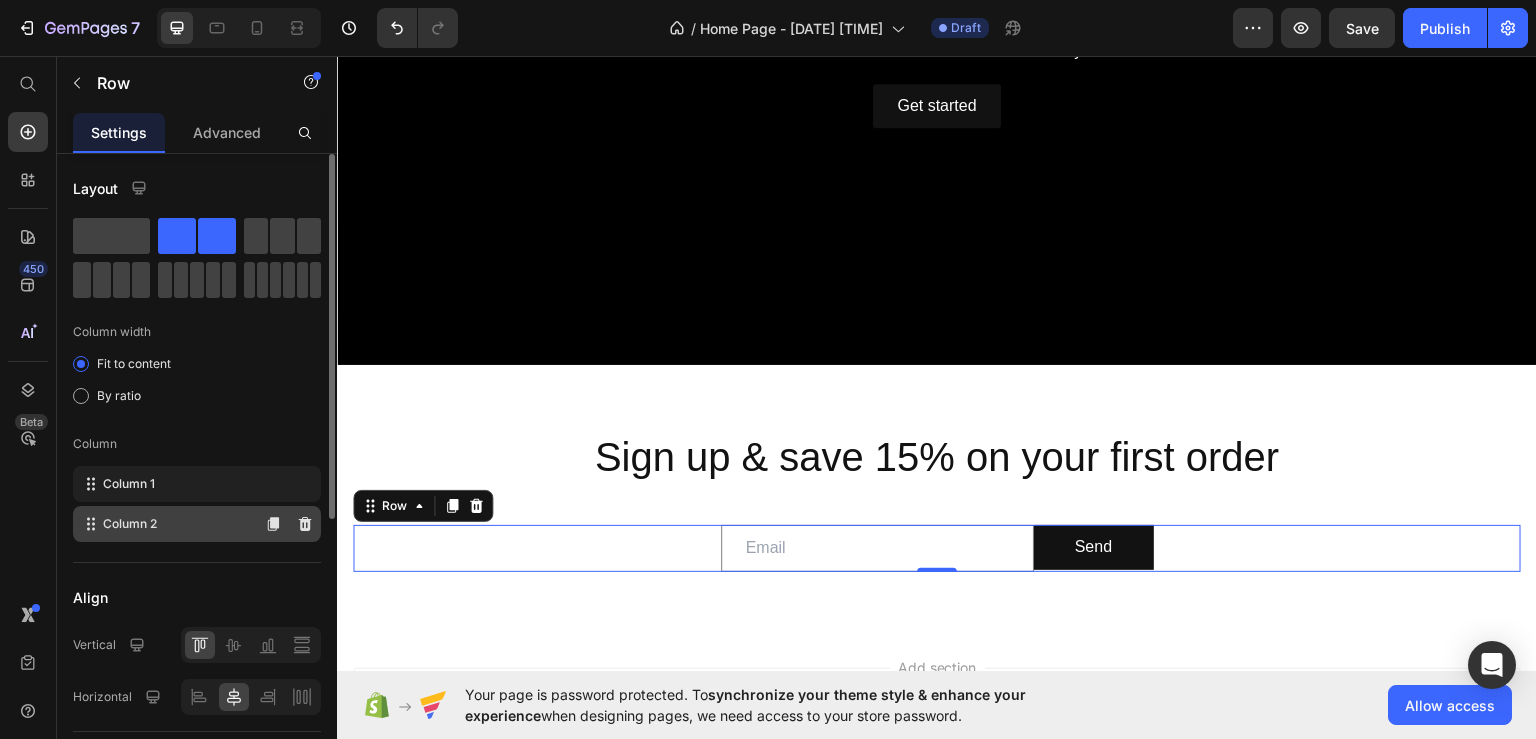 click on "Column 2" 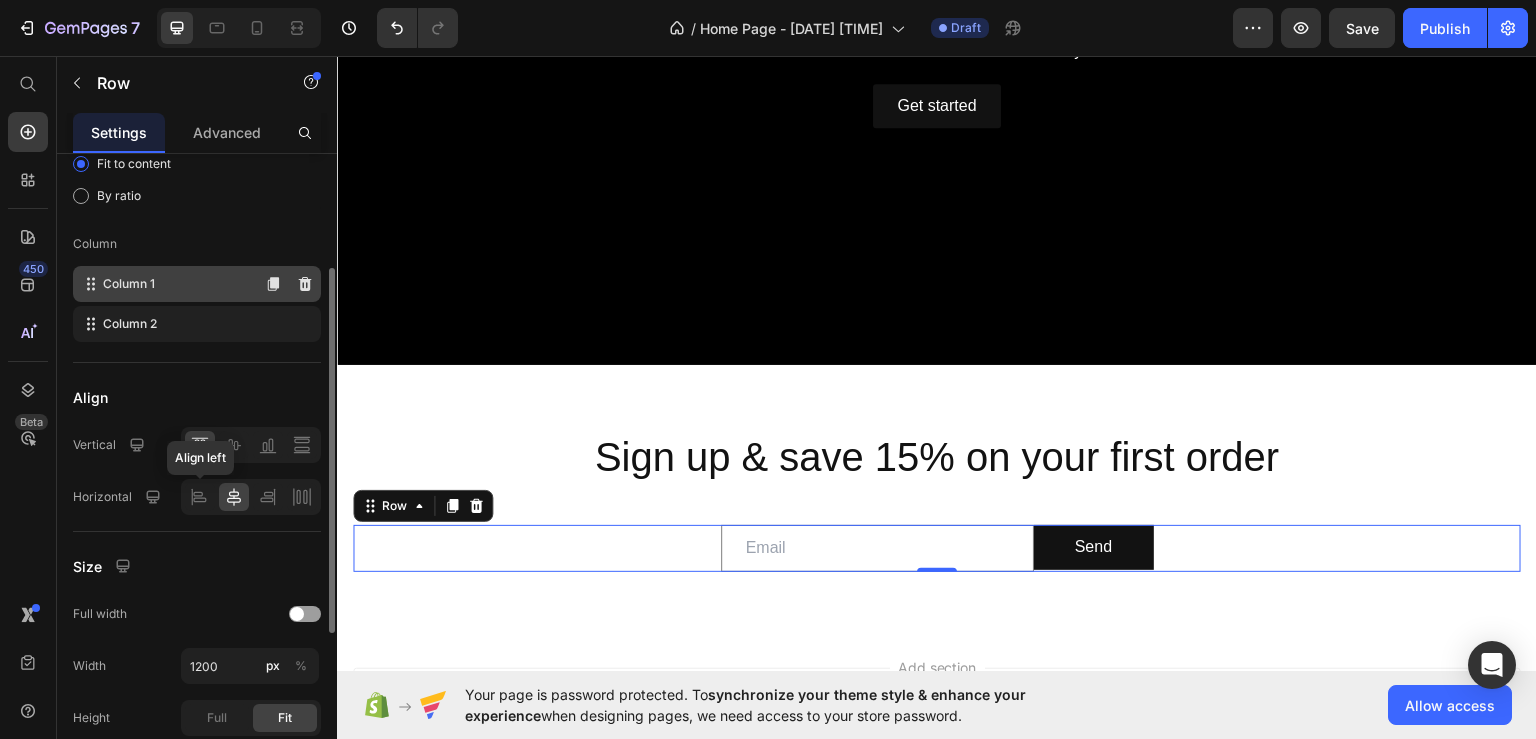 scroll, scrollTop: 400, scrollLeft: 0, axis: vertical 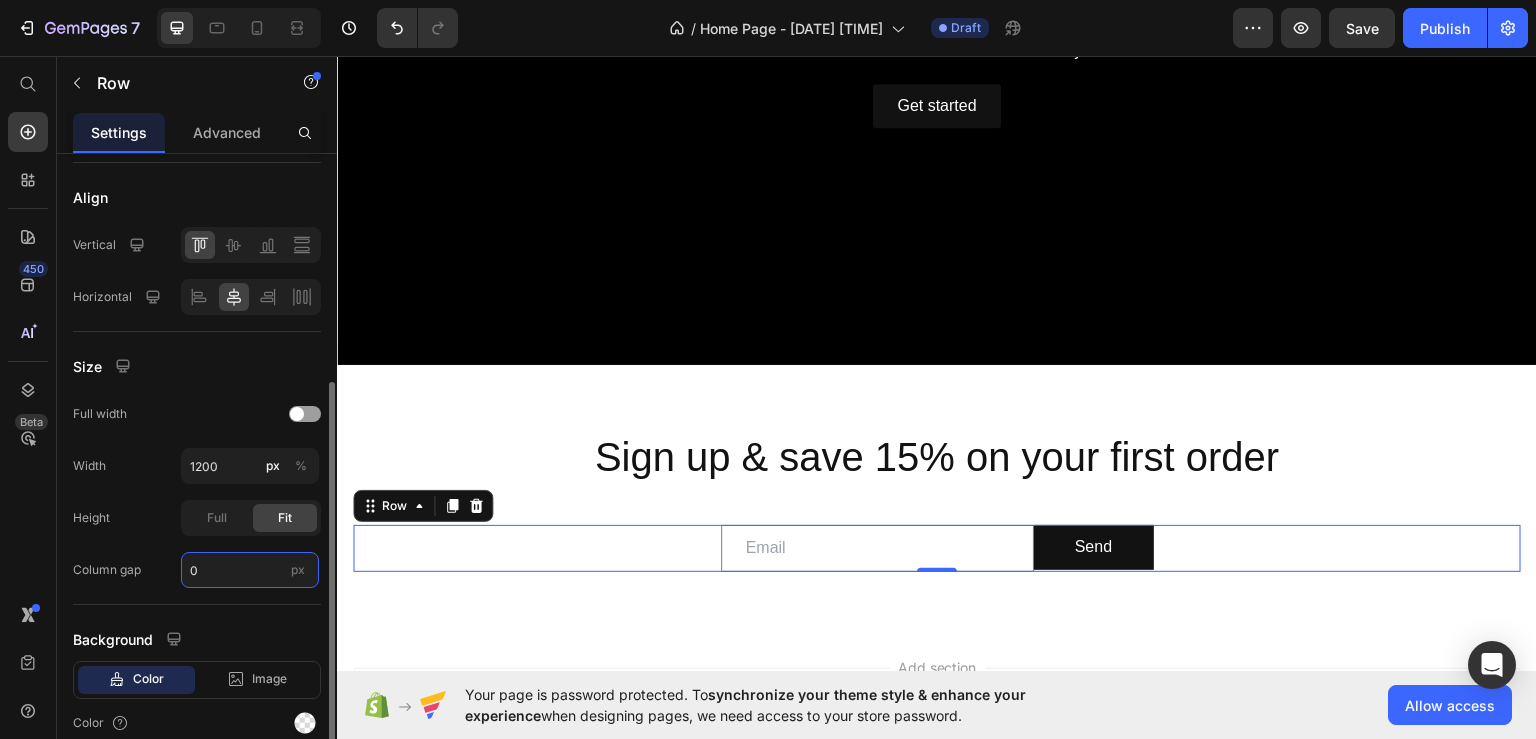 click on "0" at bounding box center [250, 570] 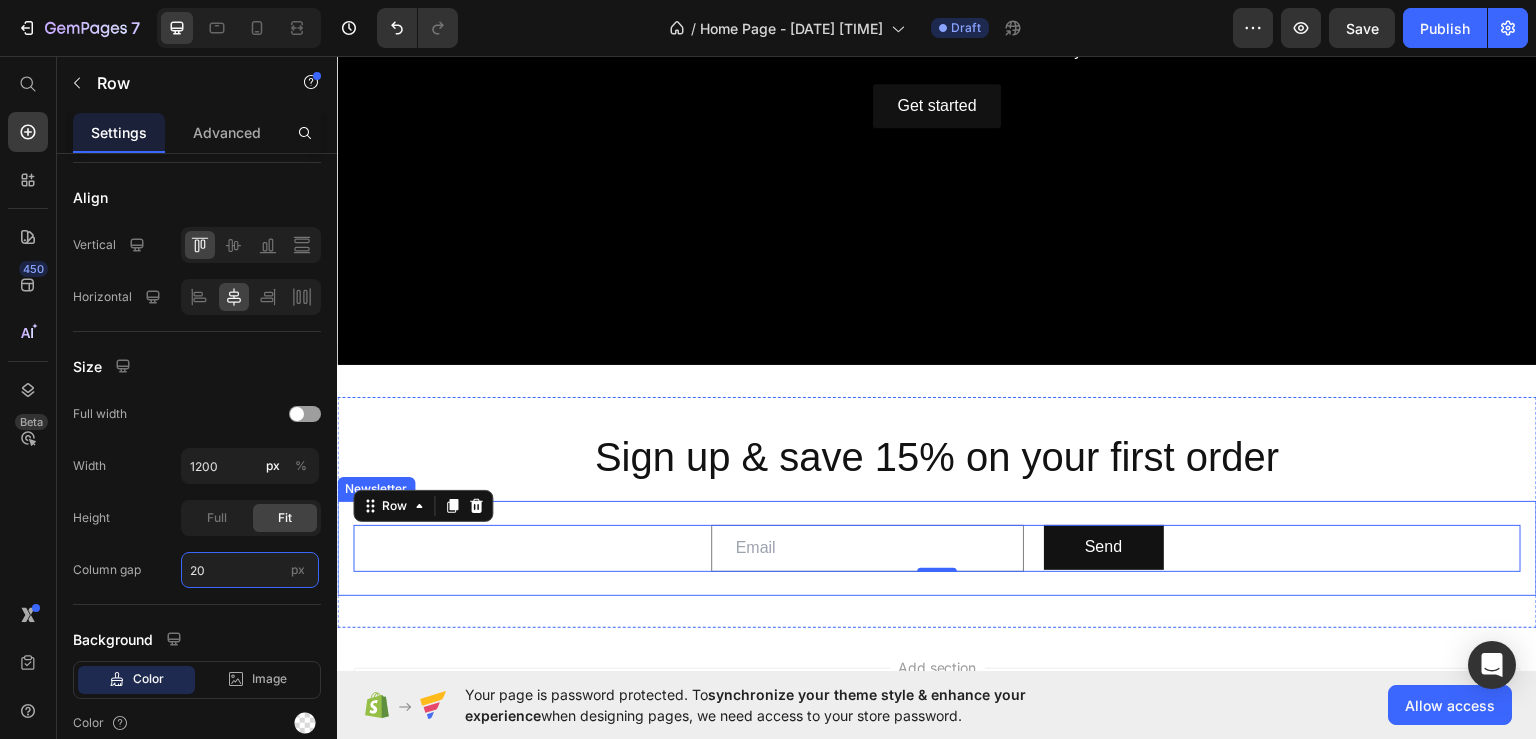 type on "2" 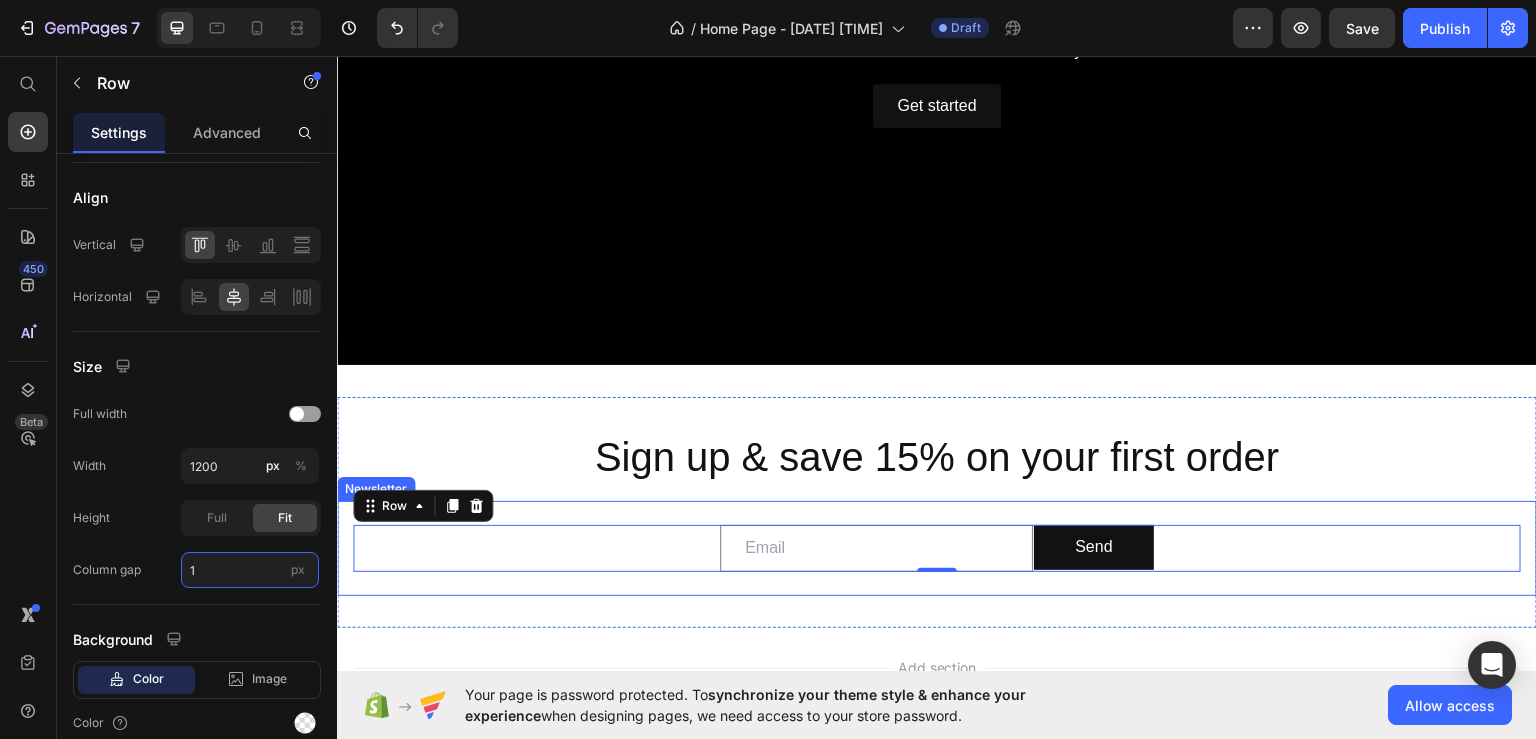 type on "10" 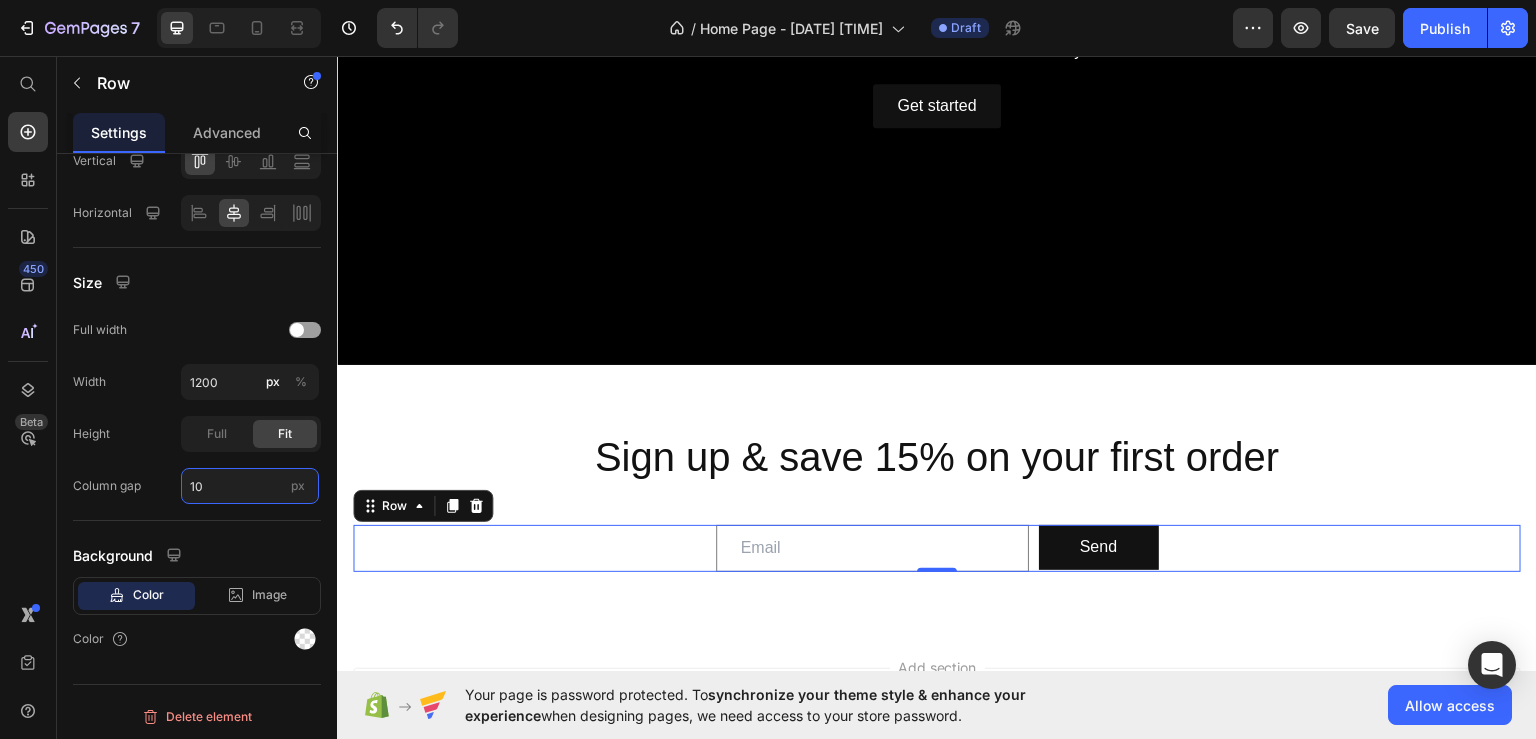 scroll, scrollTop: 0, scrollLeft: 0, axis: both 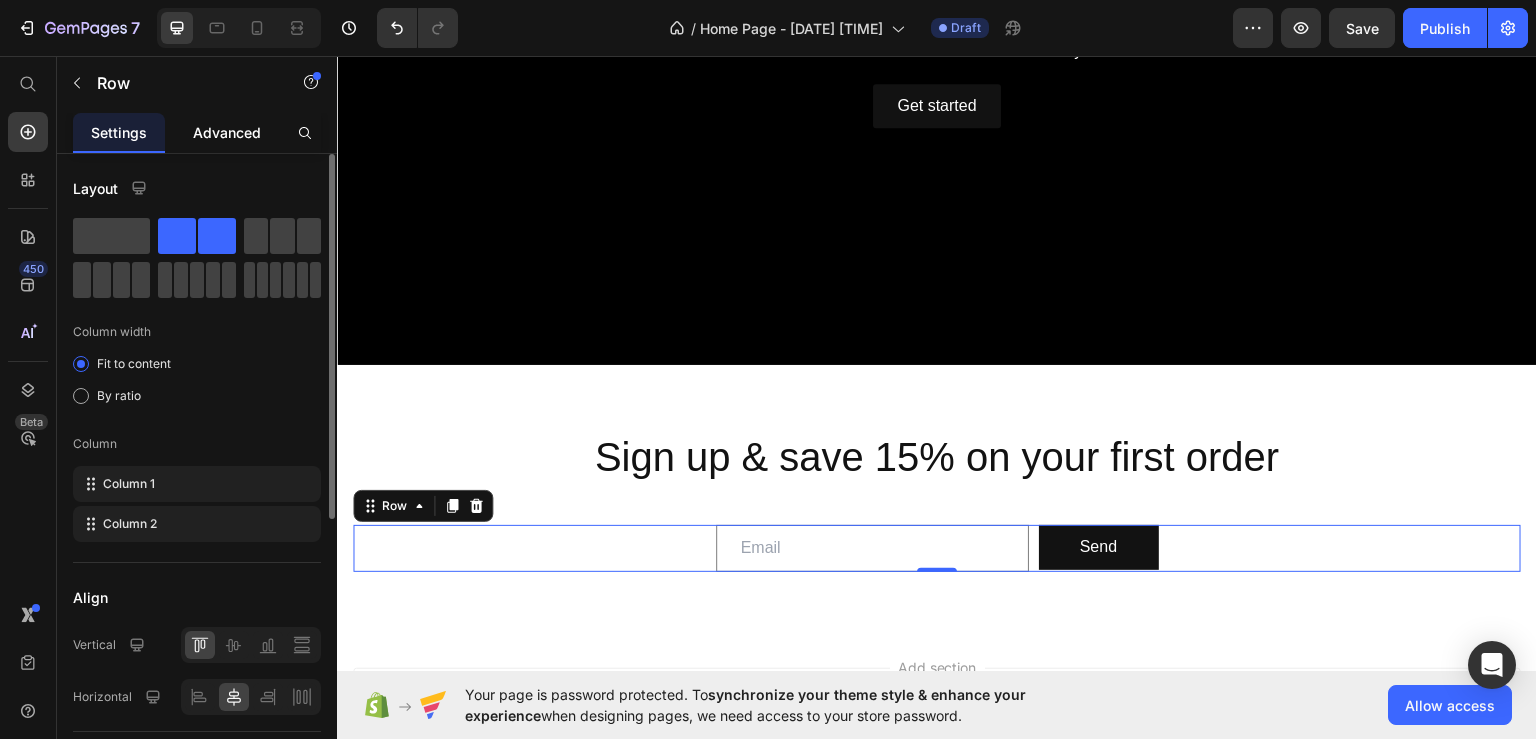 click on "Advanced" 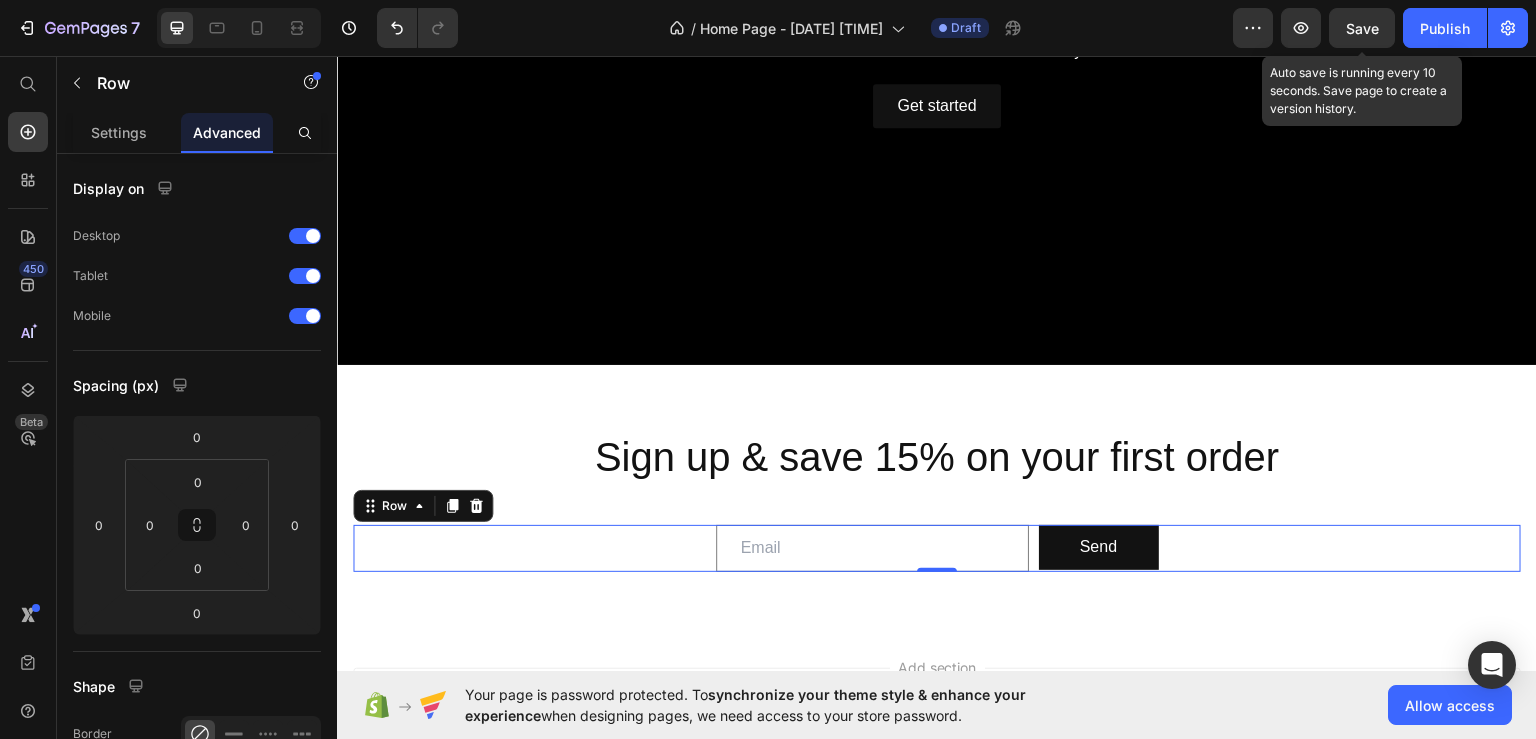 click on "Save" at bounding box center [1362, 28] 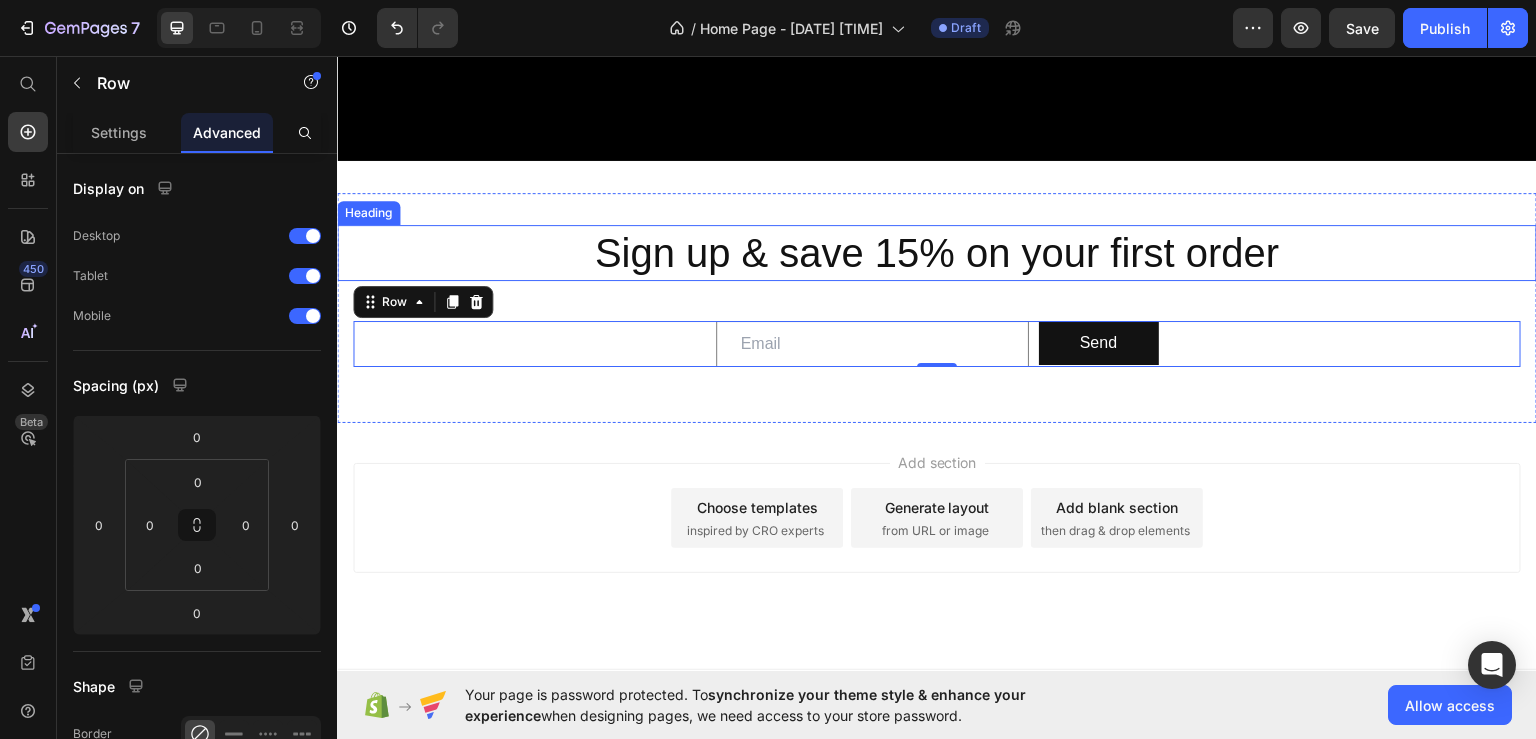 scroll, scrollTop: 4042, scrollLeft: 0, axis: vertical 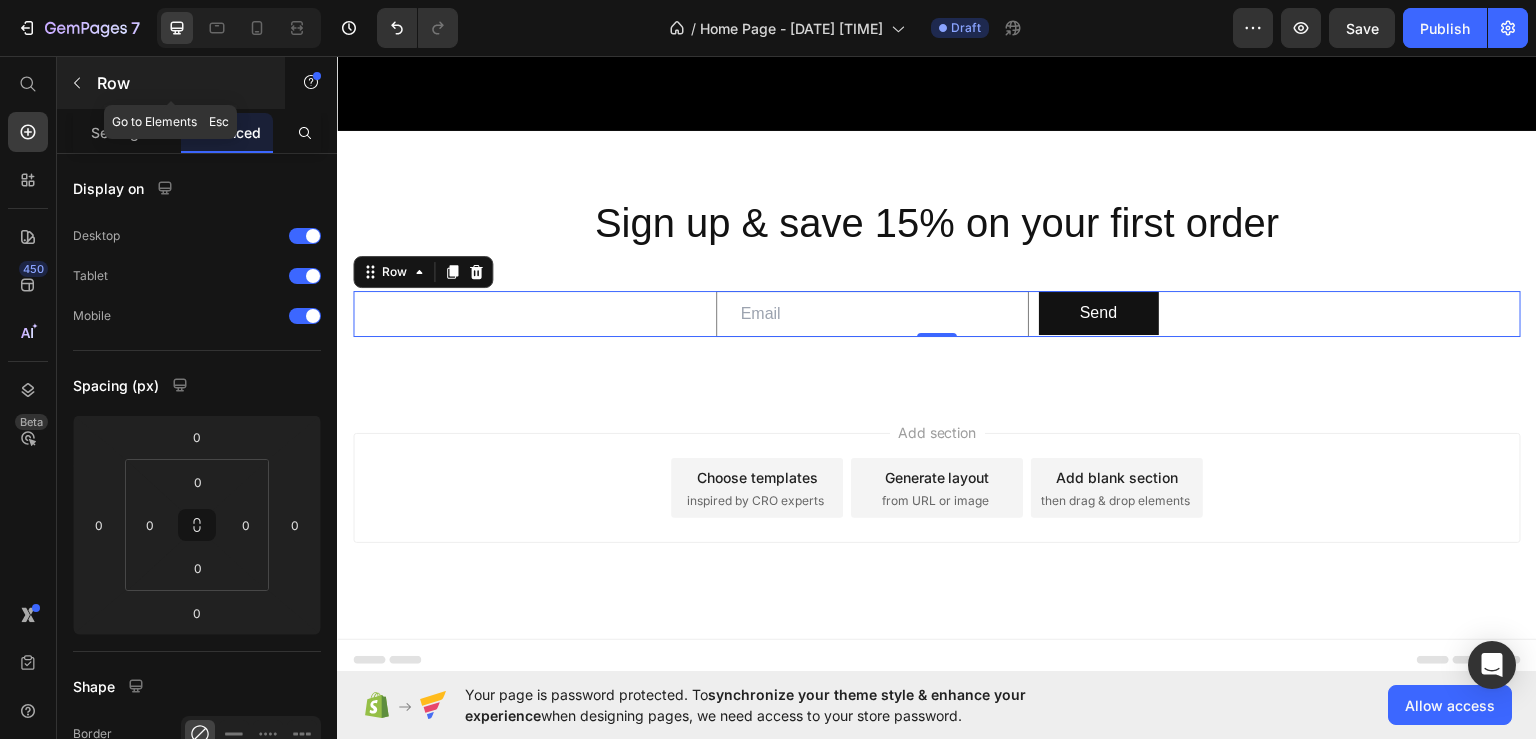 click 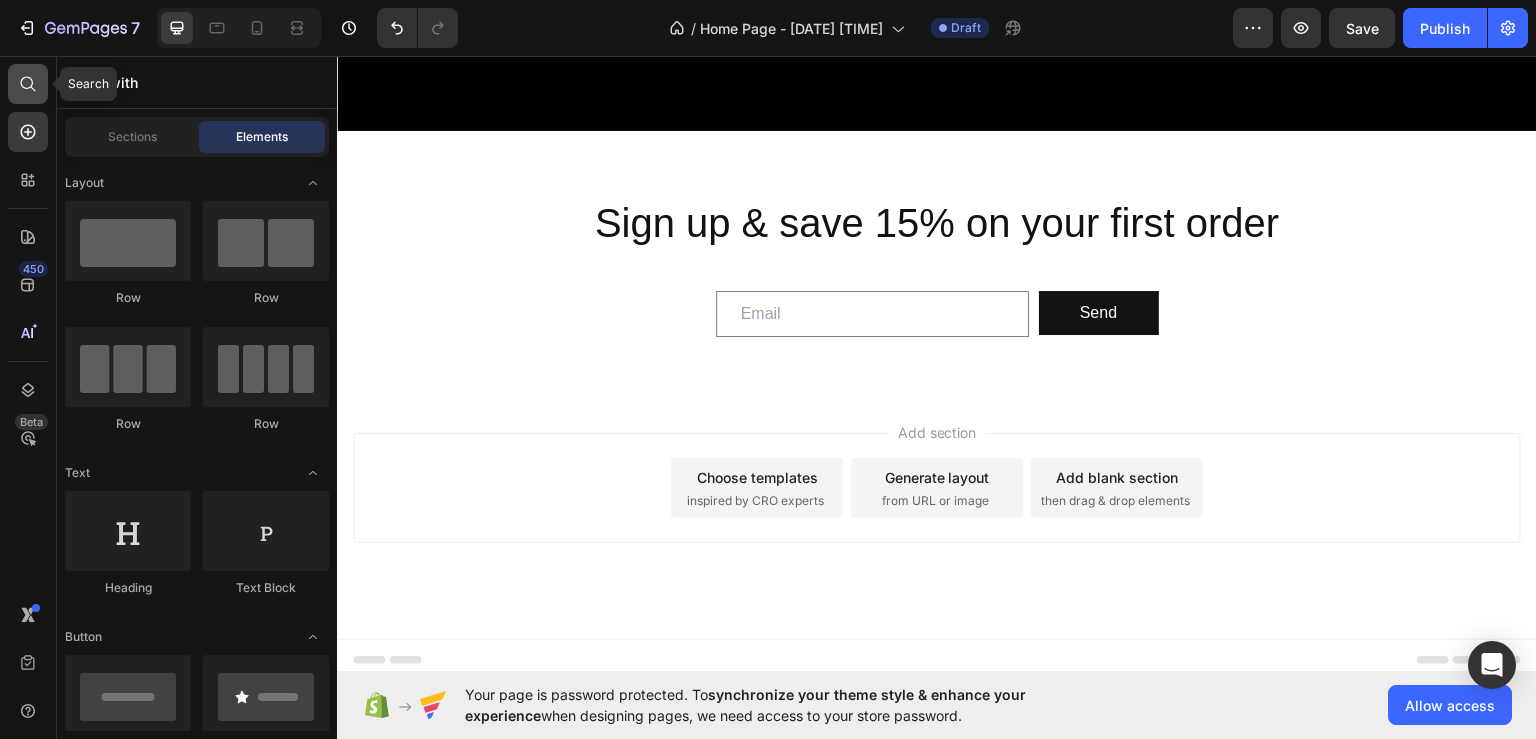 click 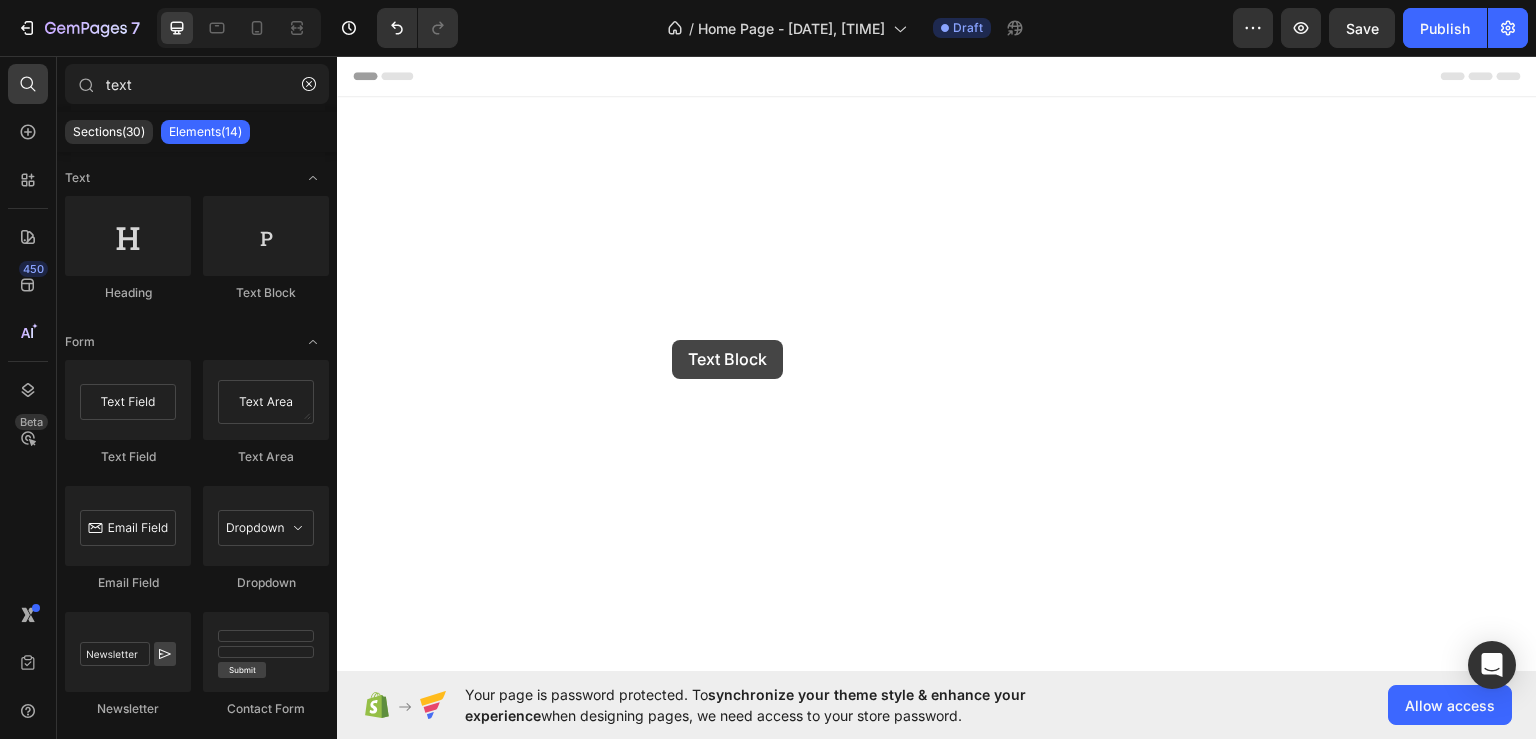 scroll, scrollTop: 4042, scrollLeft: 0, axis: vertical 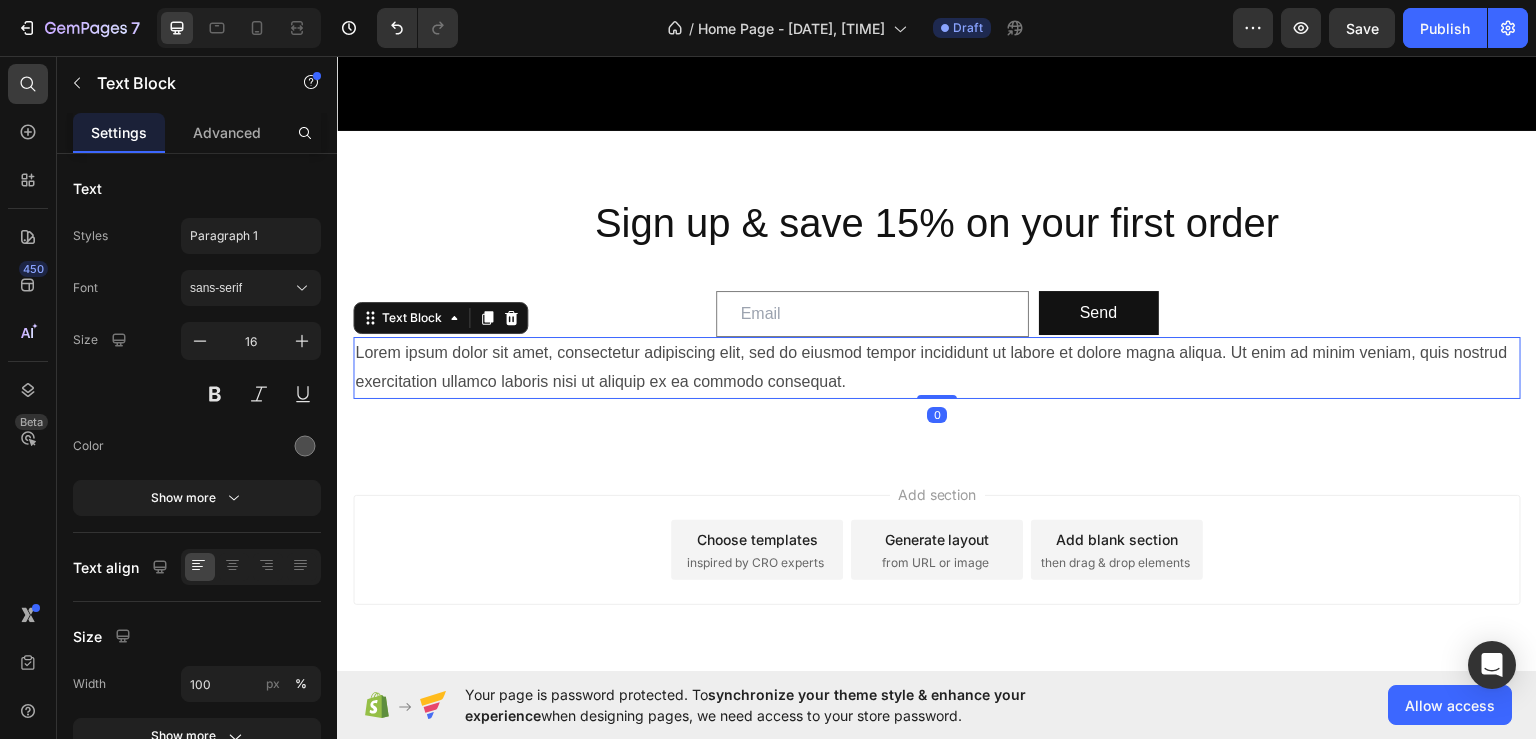 click on "Lorem ipsum dolor sit amet, consectetur adipiscing elit, sed do eiusmod tempor incididunt ut labore et dolore magna aliqua. Ut enim ad minim veniam, quis nostrud exercitation ullamco laboris nisi ut aliquip ex ea commodo consequat." at bounding box center (937, 367) 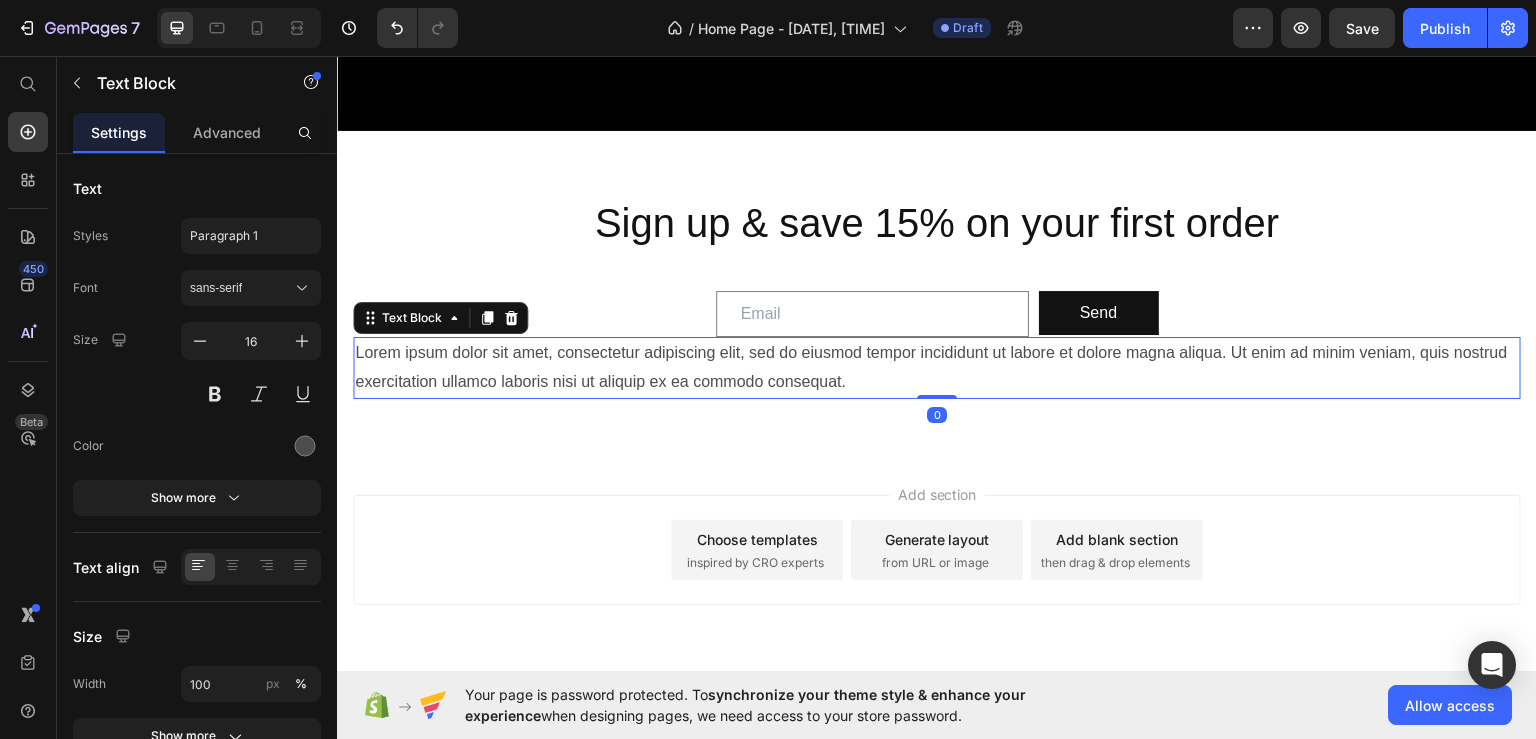 click on "Lorem ipsum dolor sit amet, consectetur adipiscing elit, sed do eiusmod tempor incididunt ut labore et dolore magna aliqua. Ut enim ad minim veniam, quis nostrud exercitation ullamco laboris nisi ut aliquip ex ea commodo consequat." at bounding box center [937, 367] 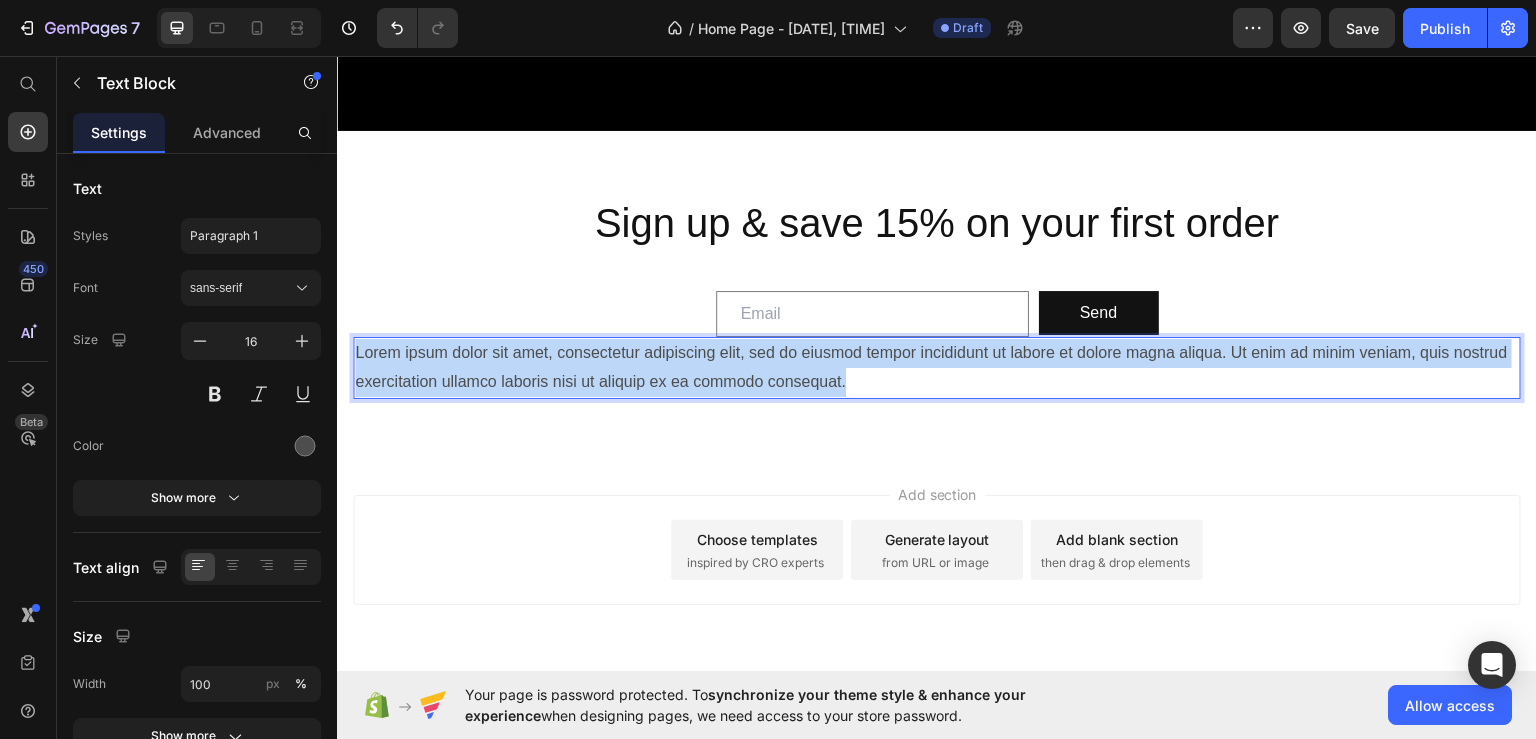 click on "Lorem ipsum dolor sit amet, consectetur adipiscing elit, sed do eiusmod tempor incididunt ut labore et dolore magna aliqua. Ut enim ad minim veniam, quis nostrud exercitation ullamco laboris nisi ut aliquip ex ea commodo consequat." at bounding box center (937, 367) 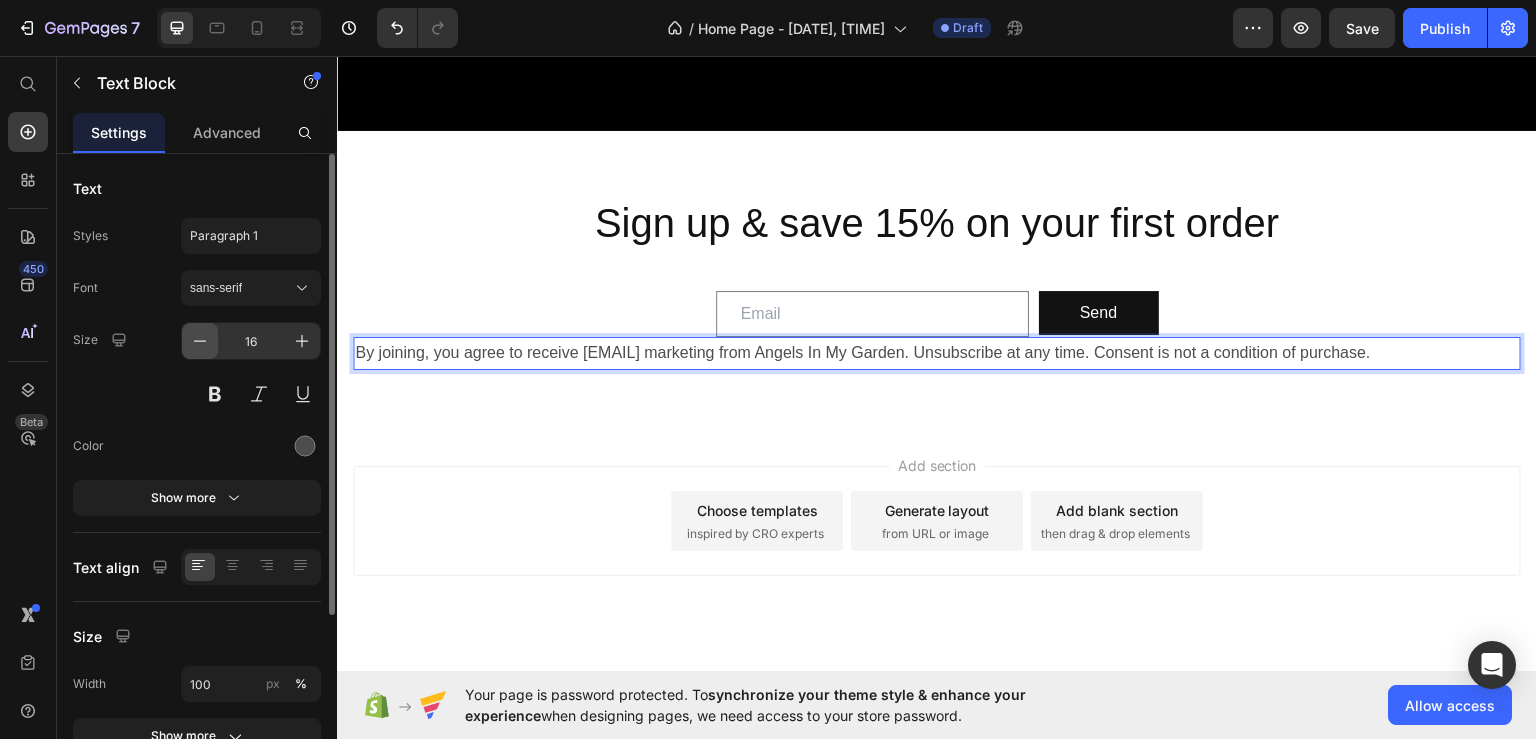 click at bounding box center [200, 341] 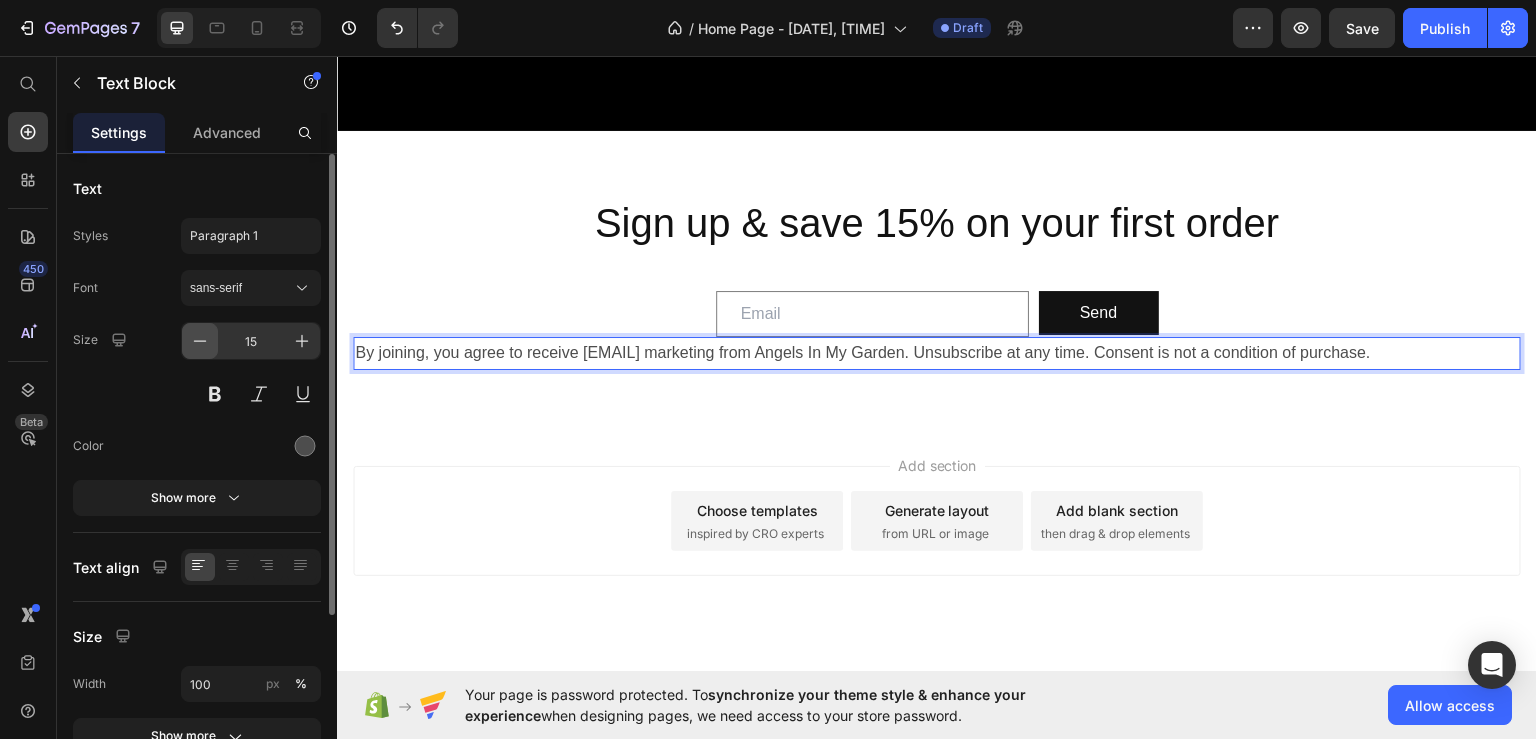 click at bounding box center [200, 341] 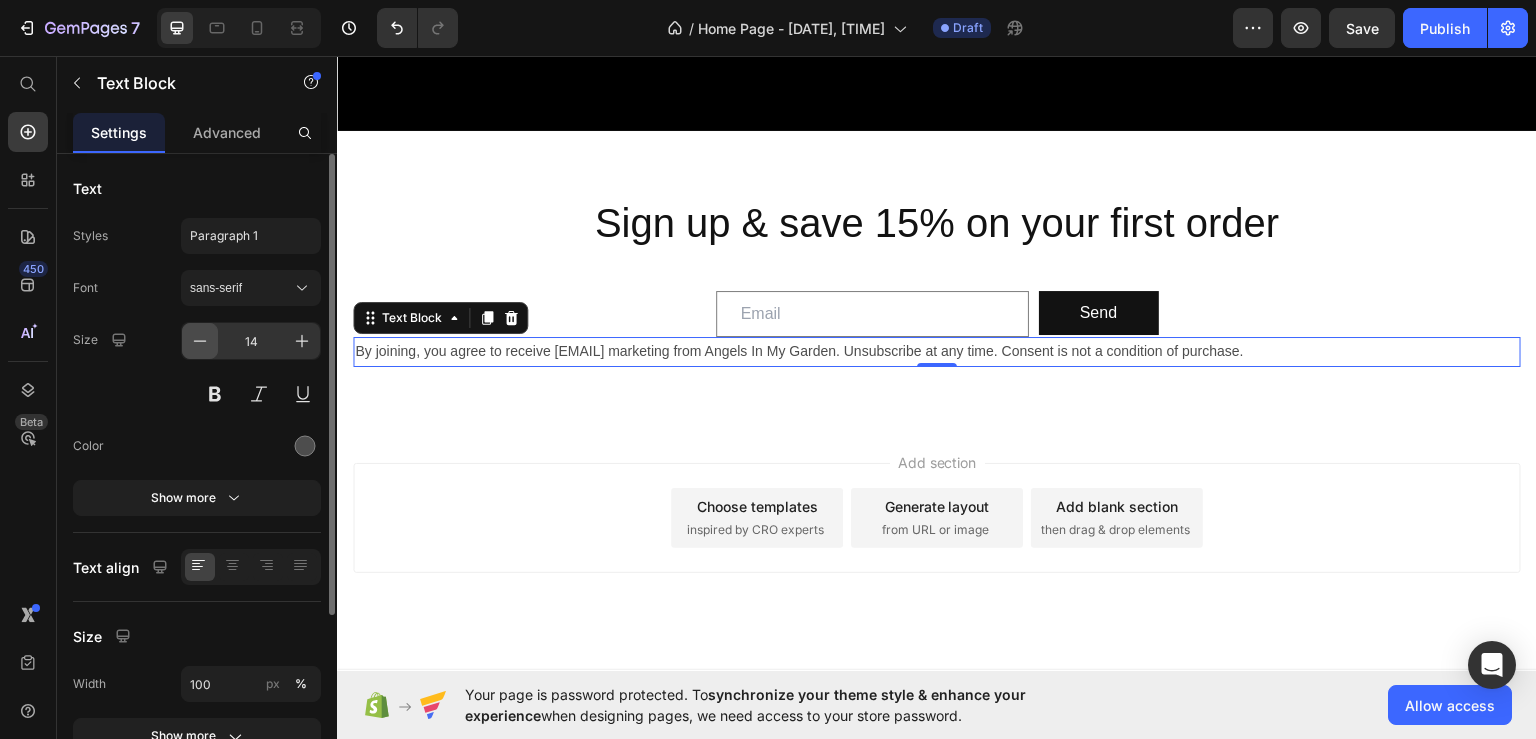 click at bounding box center [200, 341] 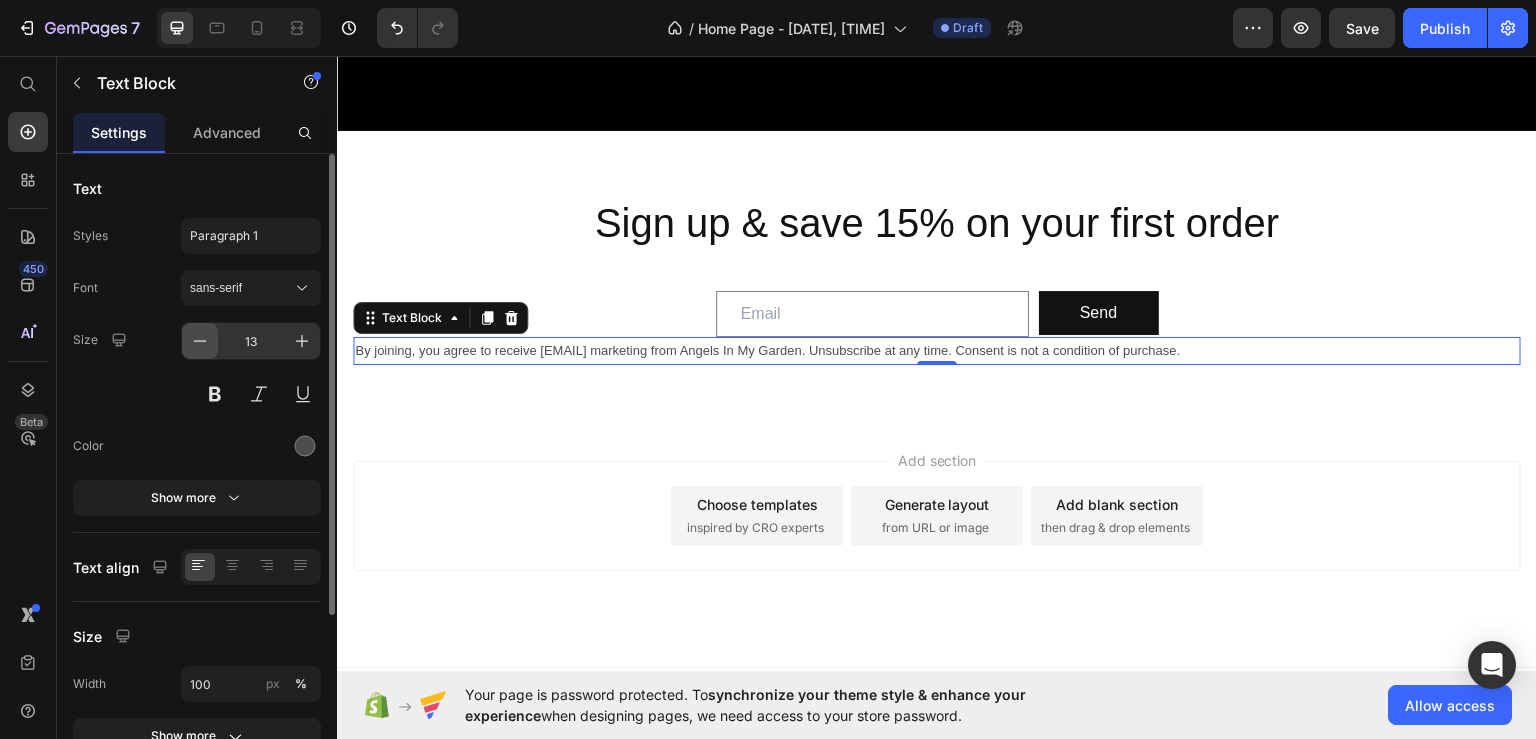 click at bounding box center [200, 341] 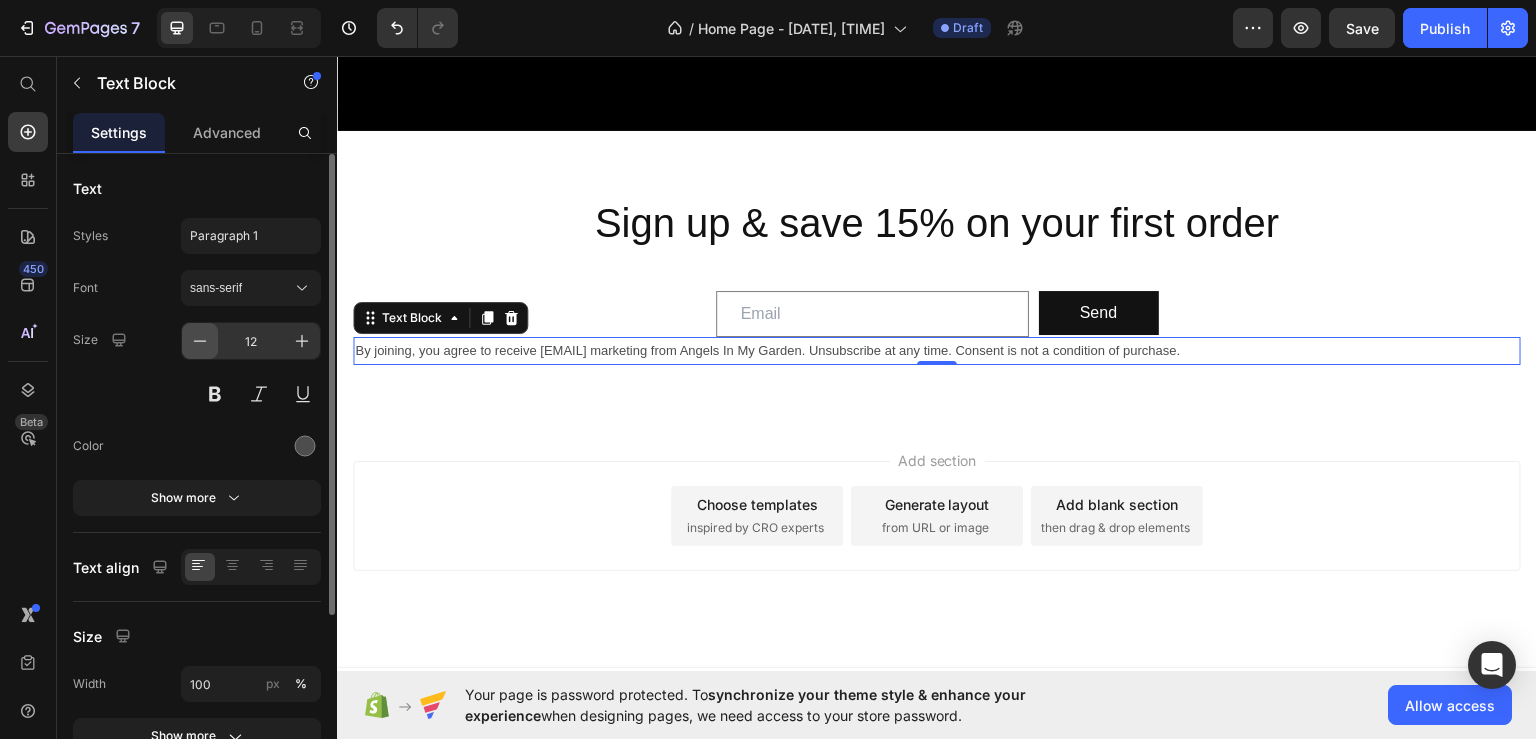 click at bounding box center [200, 341] 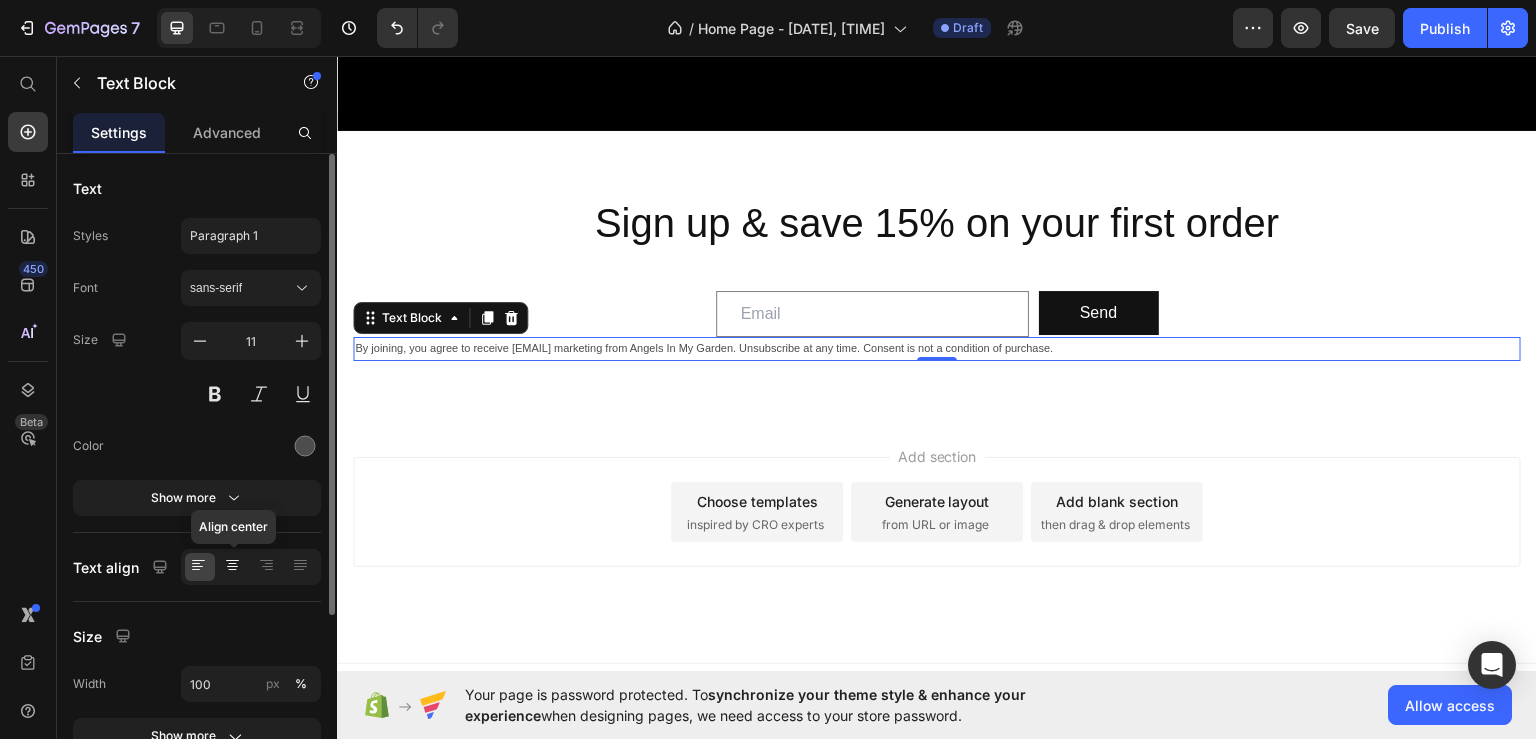 click 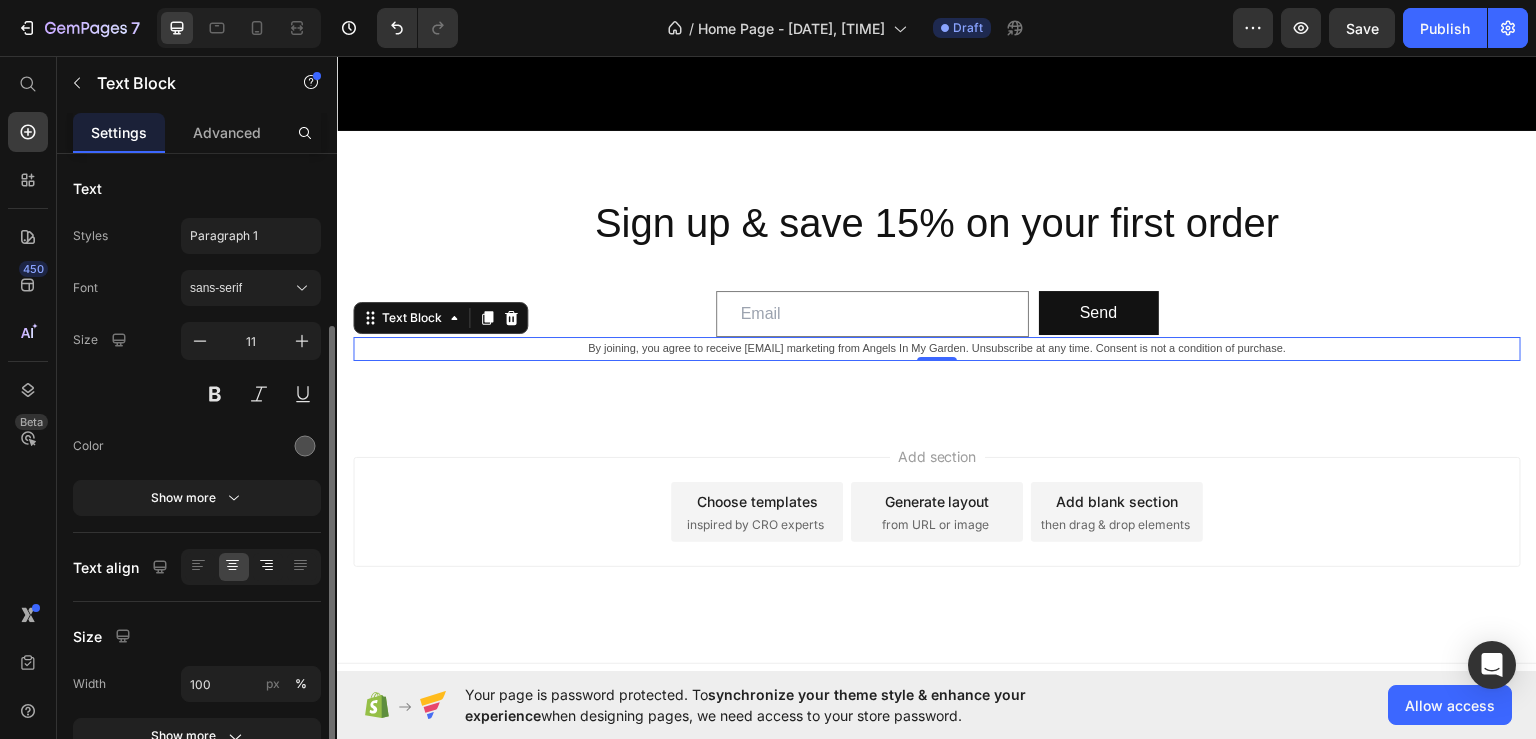 scroll, scrollTop: 100, scrollLeft: 0, axis: vertical 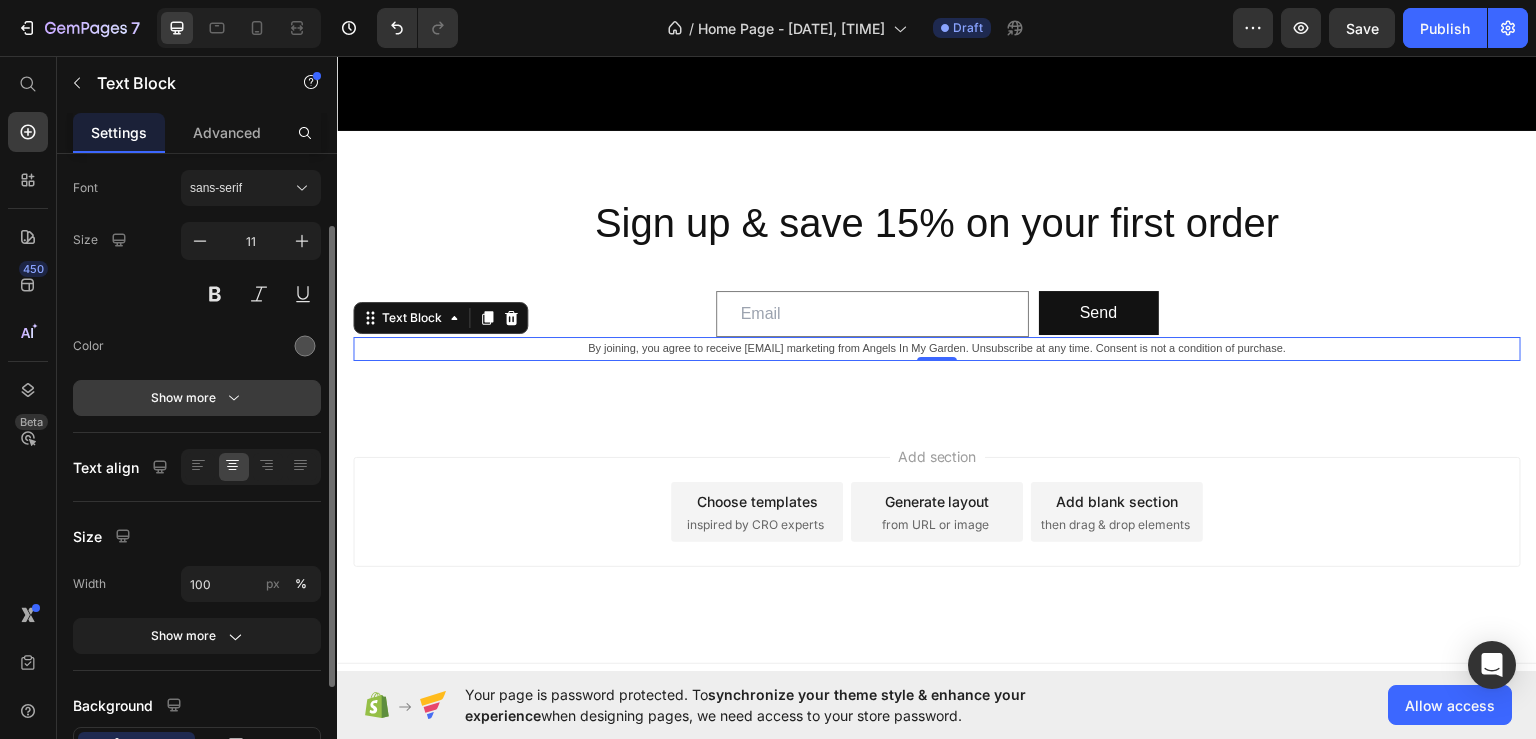 click 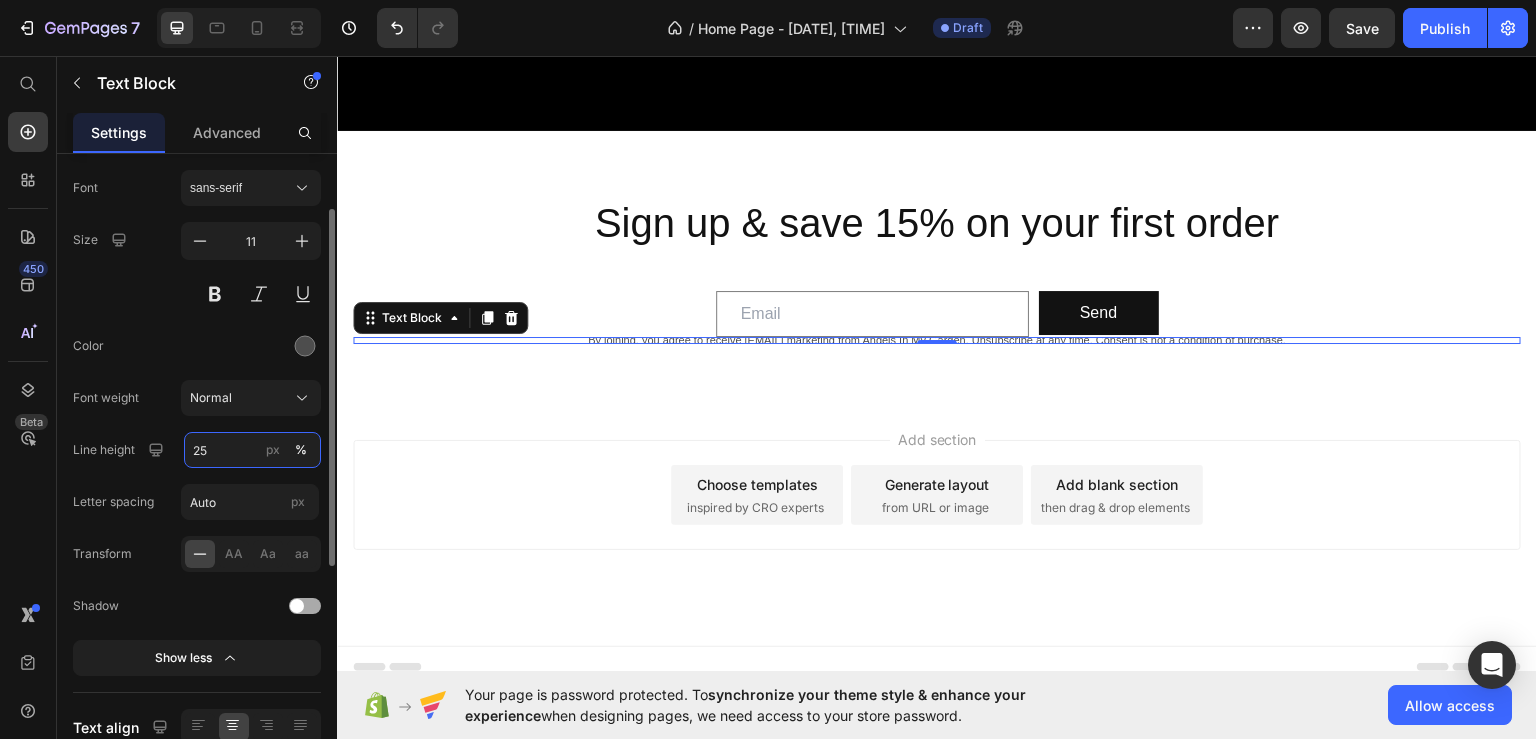 type on "2" 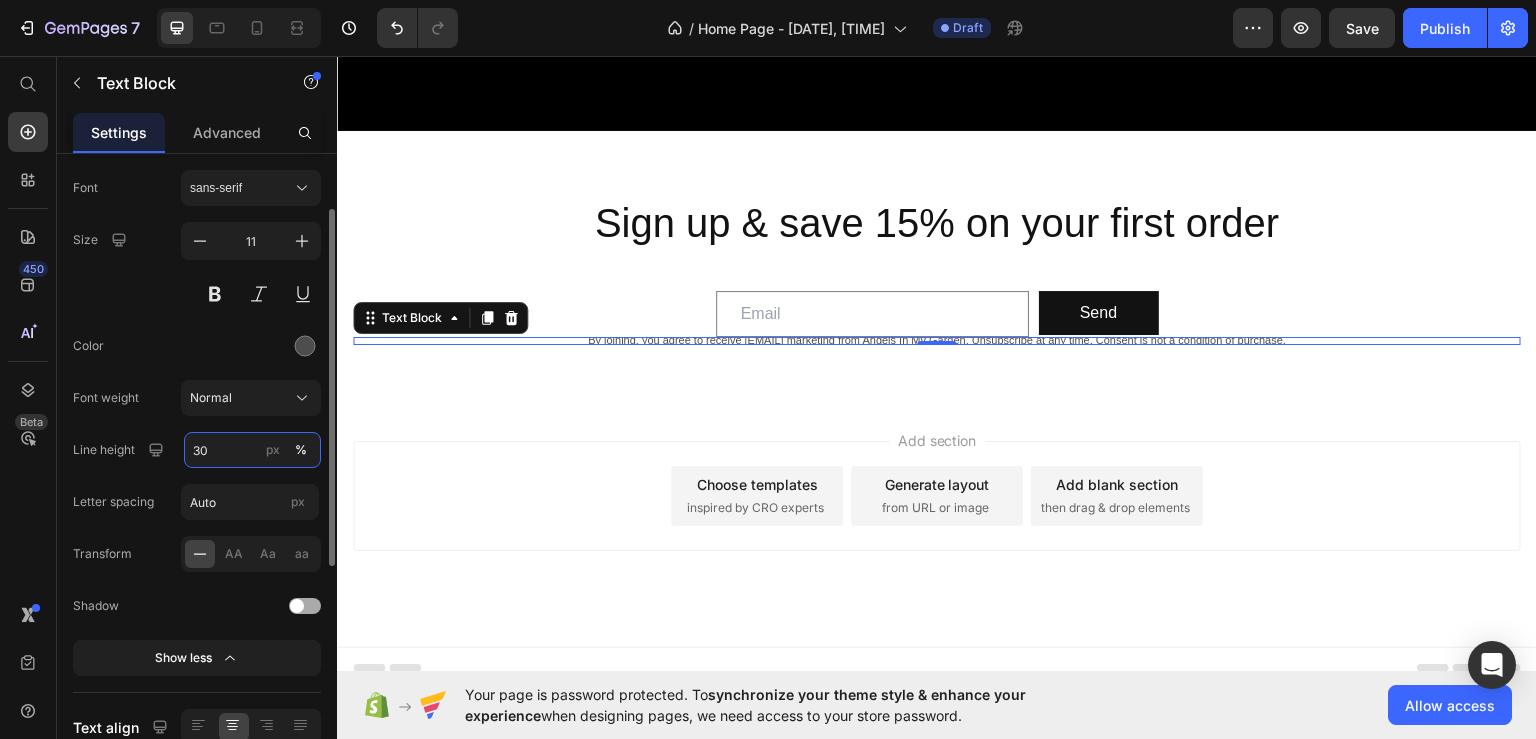 type on "300" 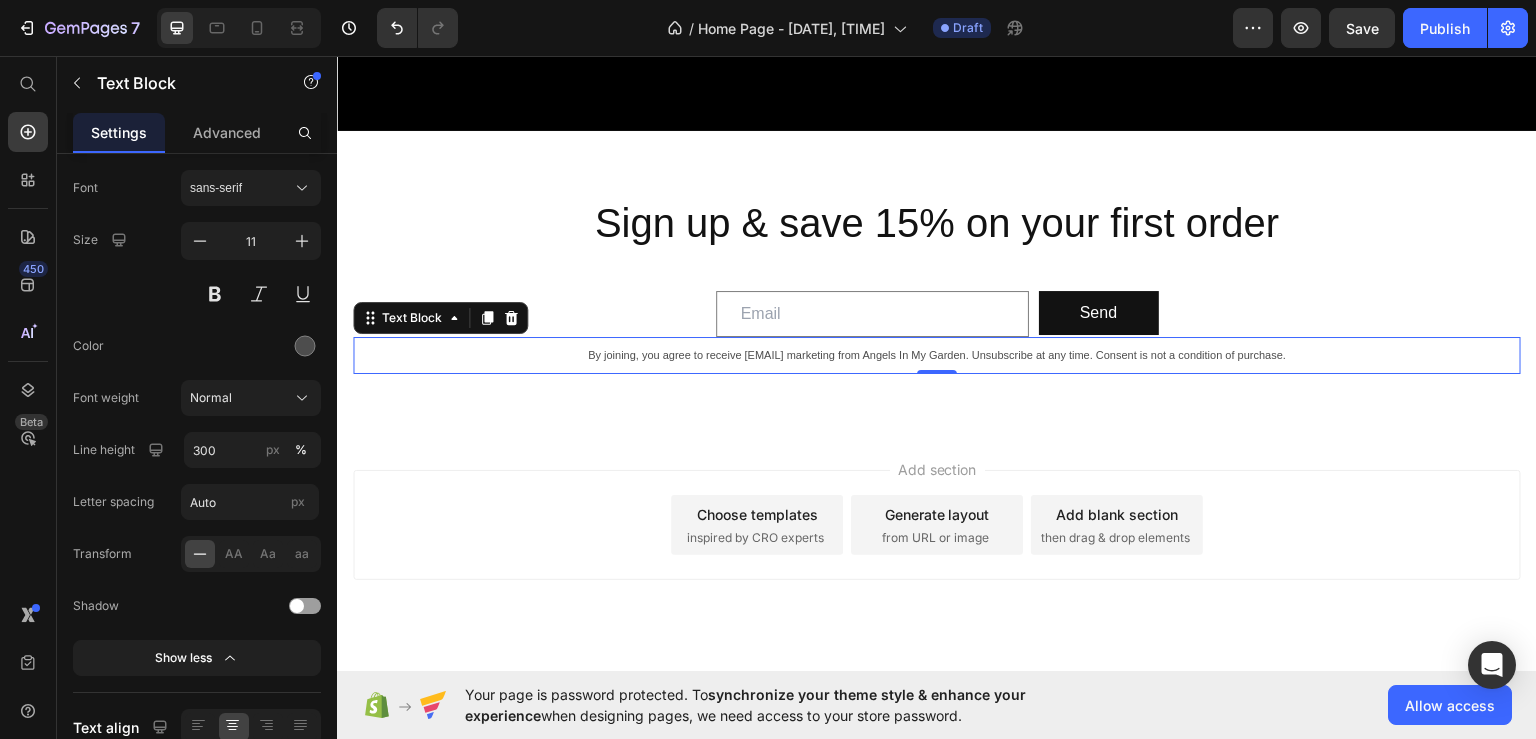 click on "Add section Choose templates inspired by CRO experts Generate layout from URL or image Add blank section then drag & drop elements" at bounding box center [937, 552] 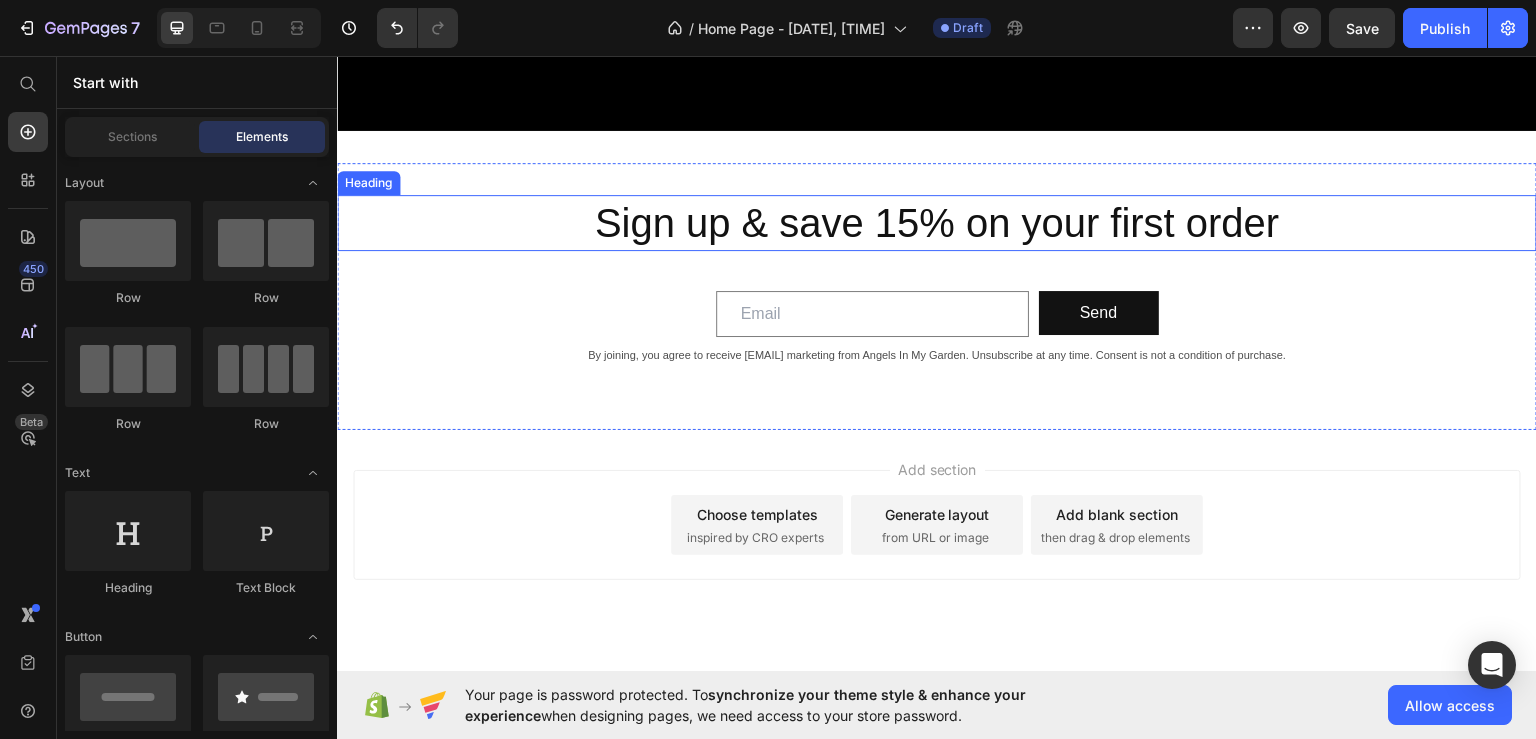 click on "Sign up & save 15% on your first order" at bounding box center (937, 222) 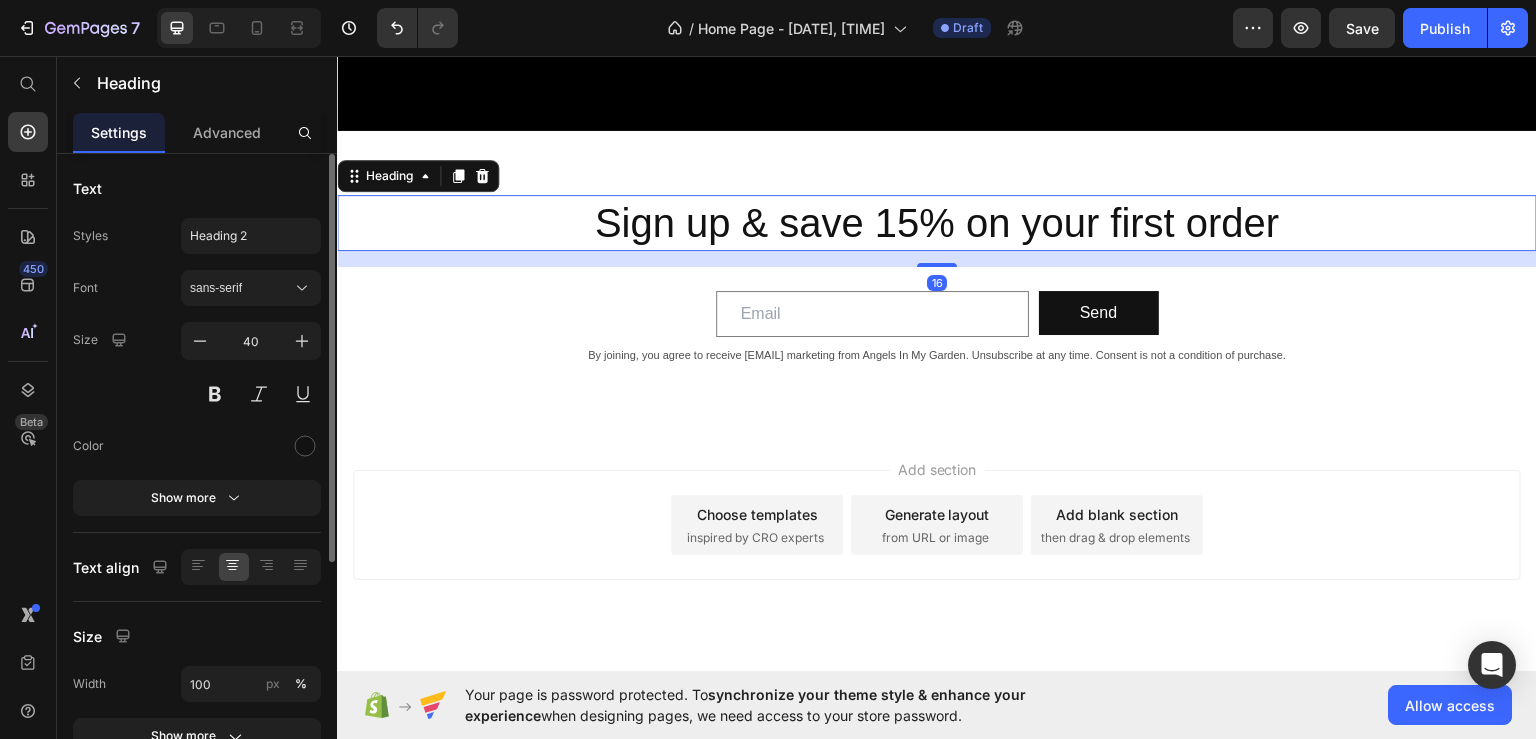 scroll, scrollTop: 200, scrollLeft: 0, axis: vertical 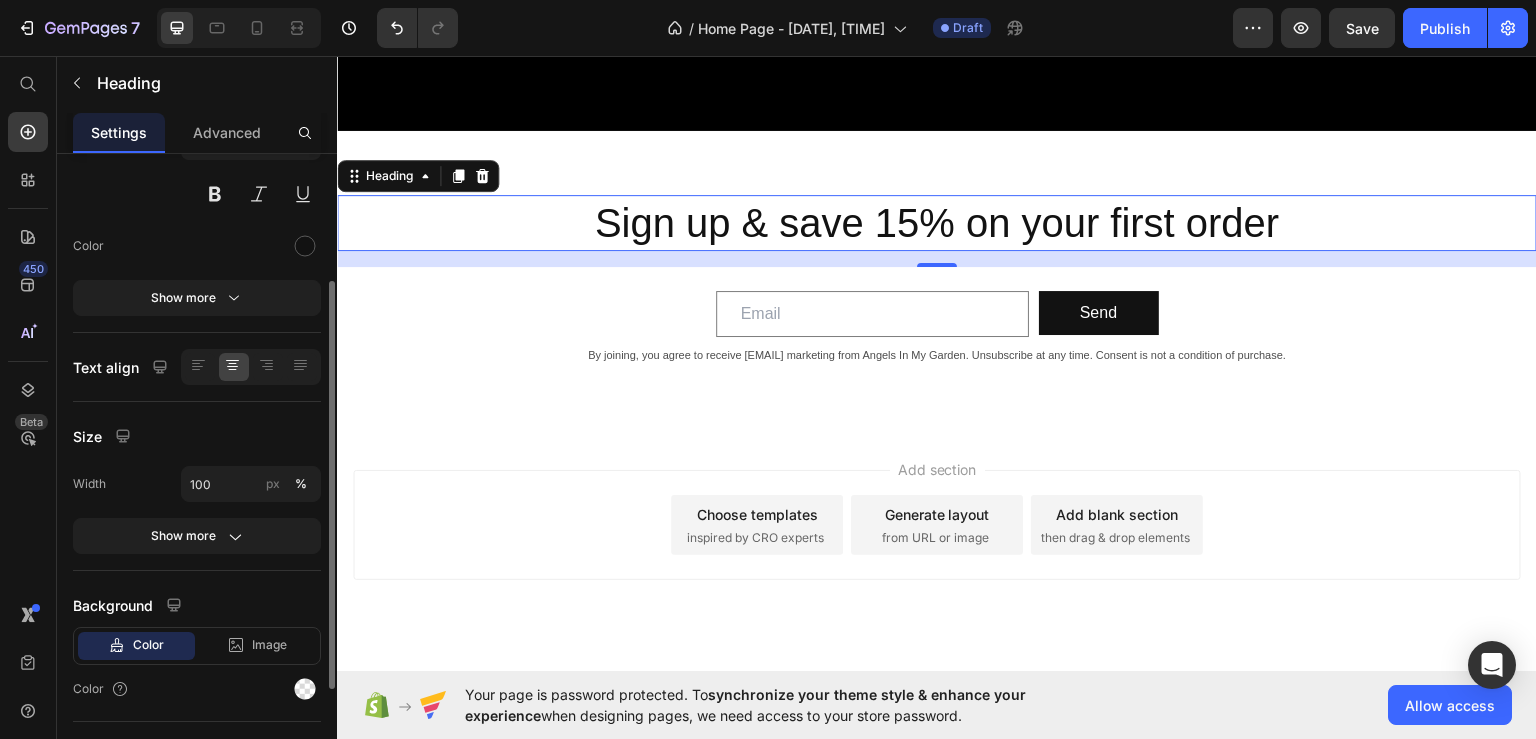 click on "Text Styles Heading 2 Font sans-serif Size 40 Color Show more Text align Size Width 100 px % Show more Background Color Image Video  Color  SEO HTML tag H2" at bounding box center [197, 410] 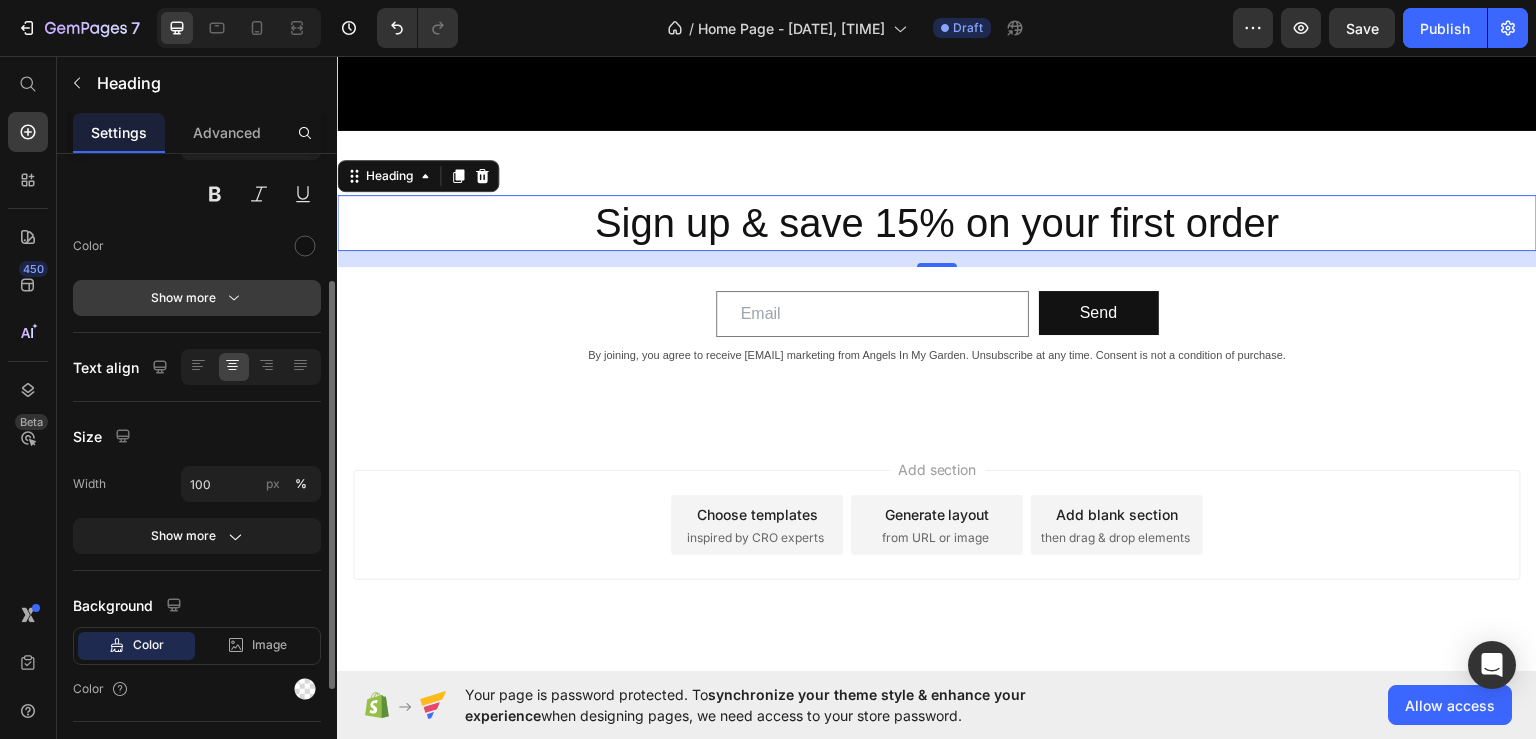 click on "Show more" at bounding box center [197, 298] 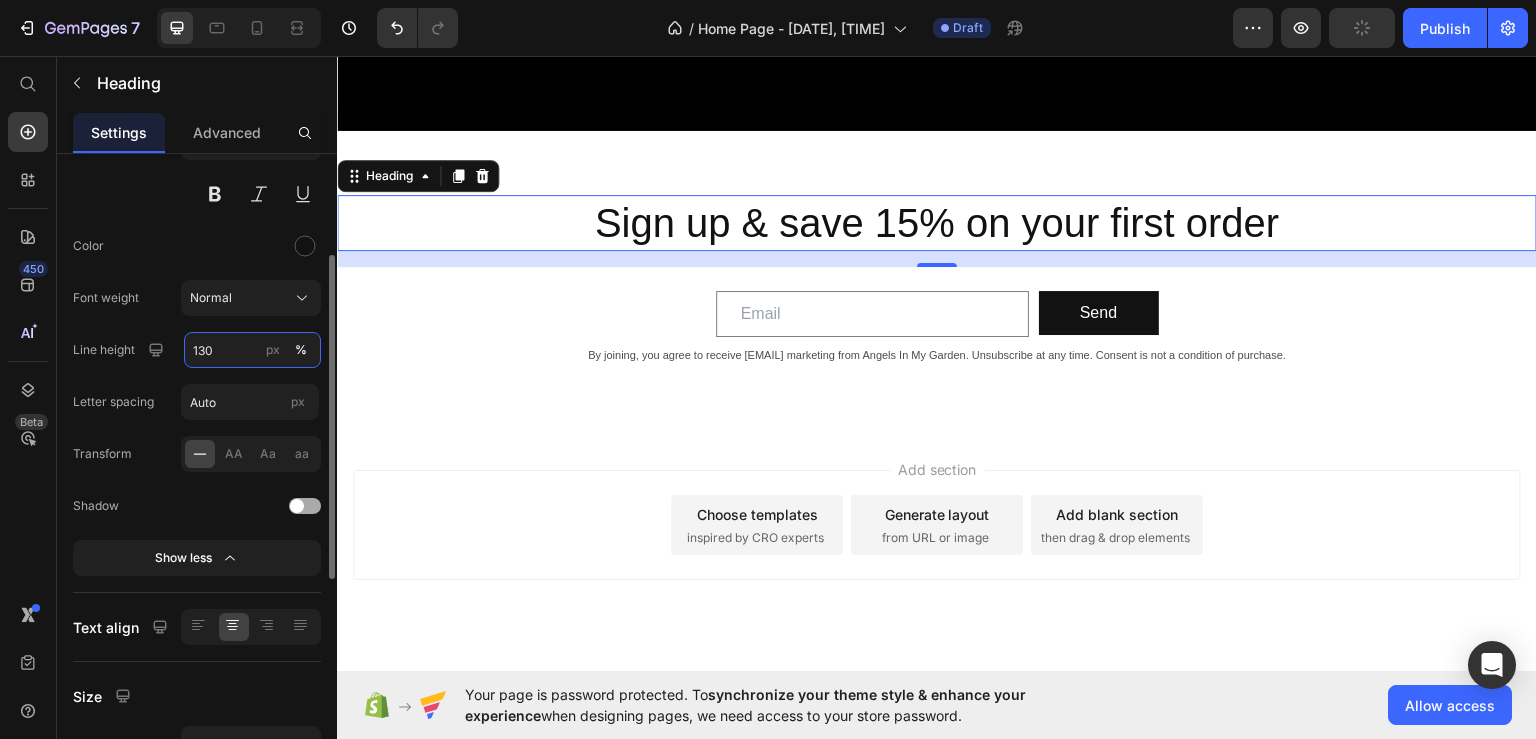click on "130" at bounding box center [252, 350] 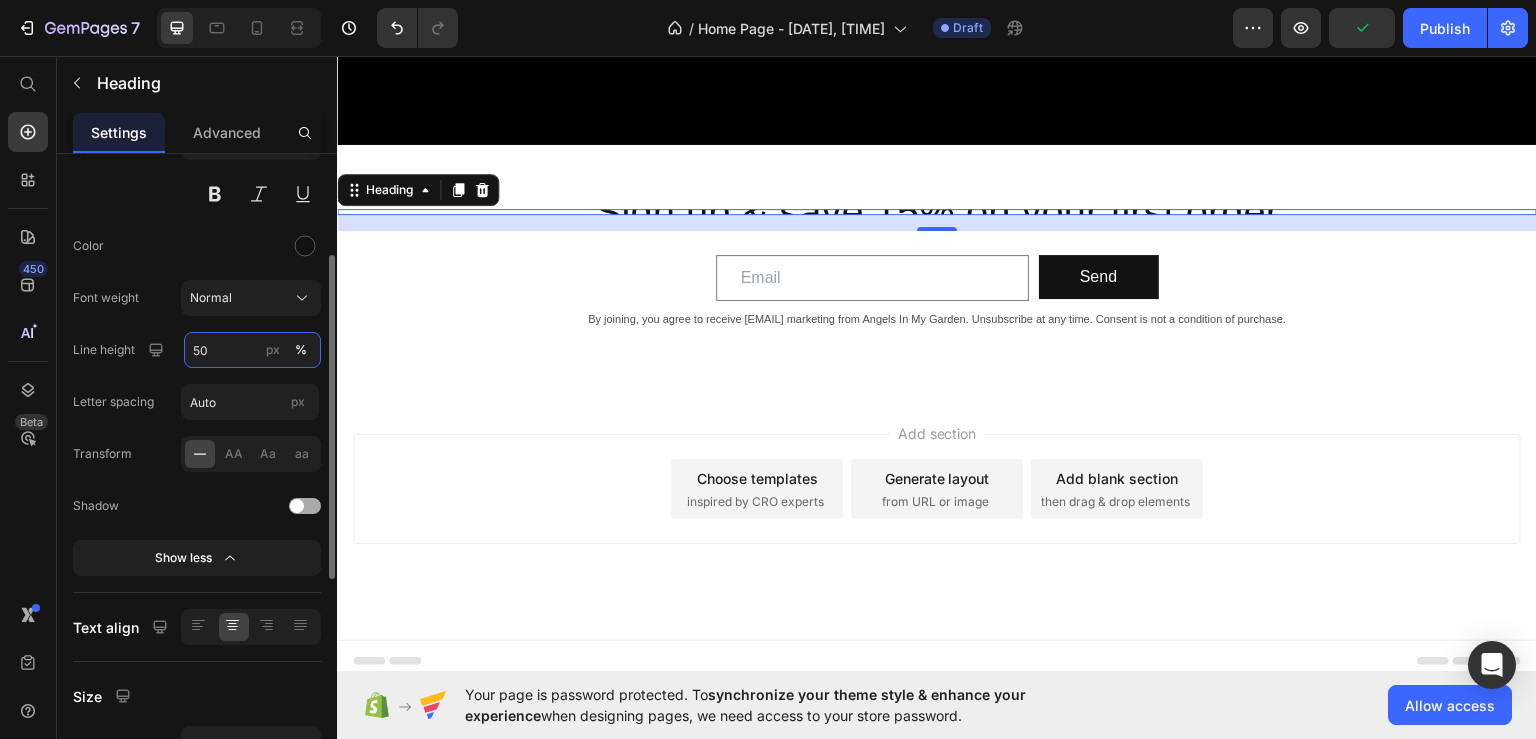scroll, scrollTop: 4042, scrollLeft: 0, axis: vertical 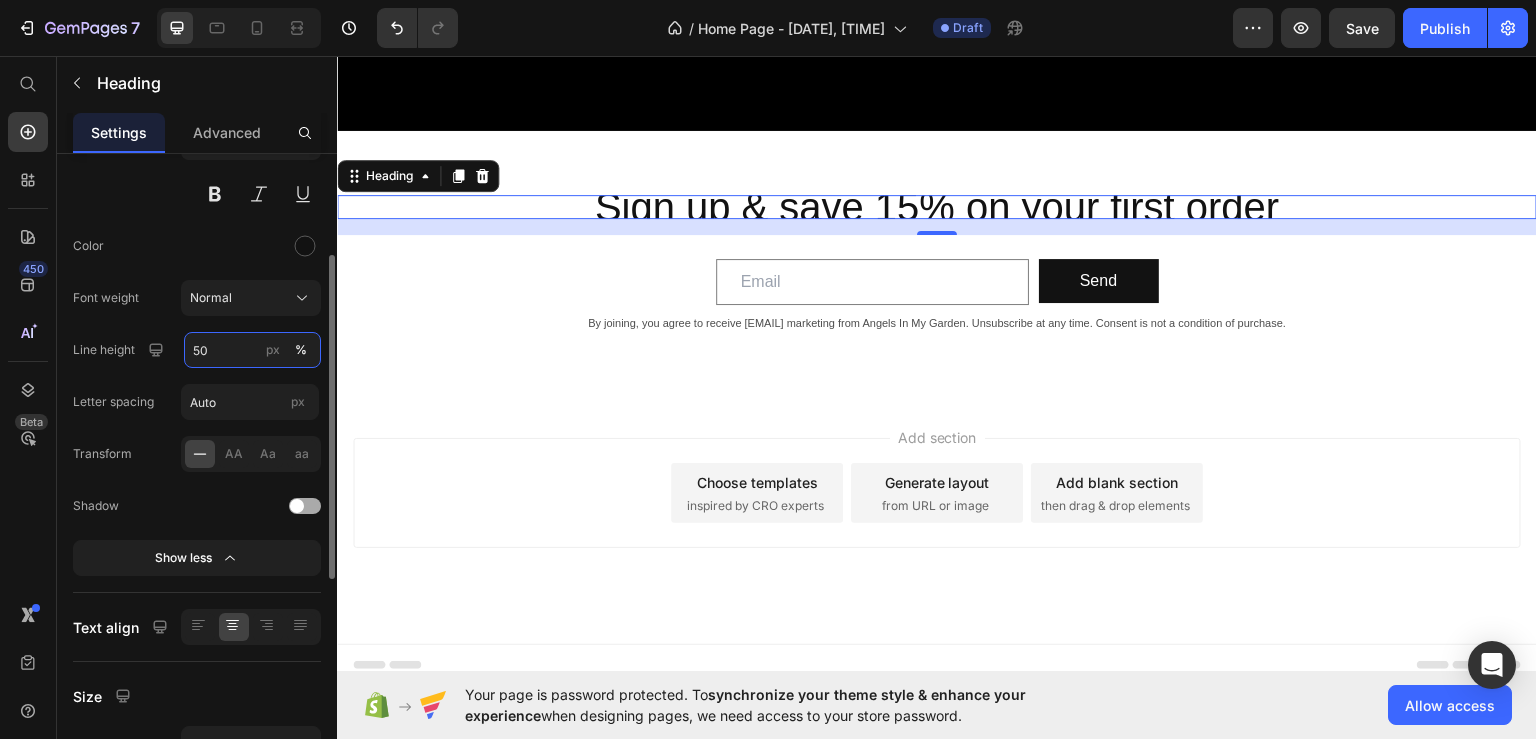 type on "5" 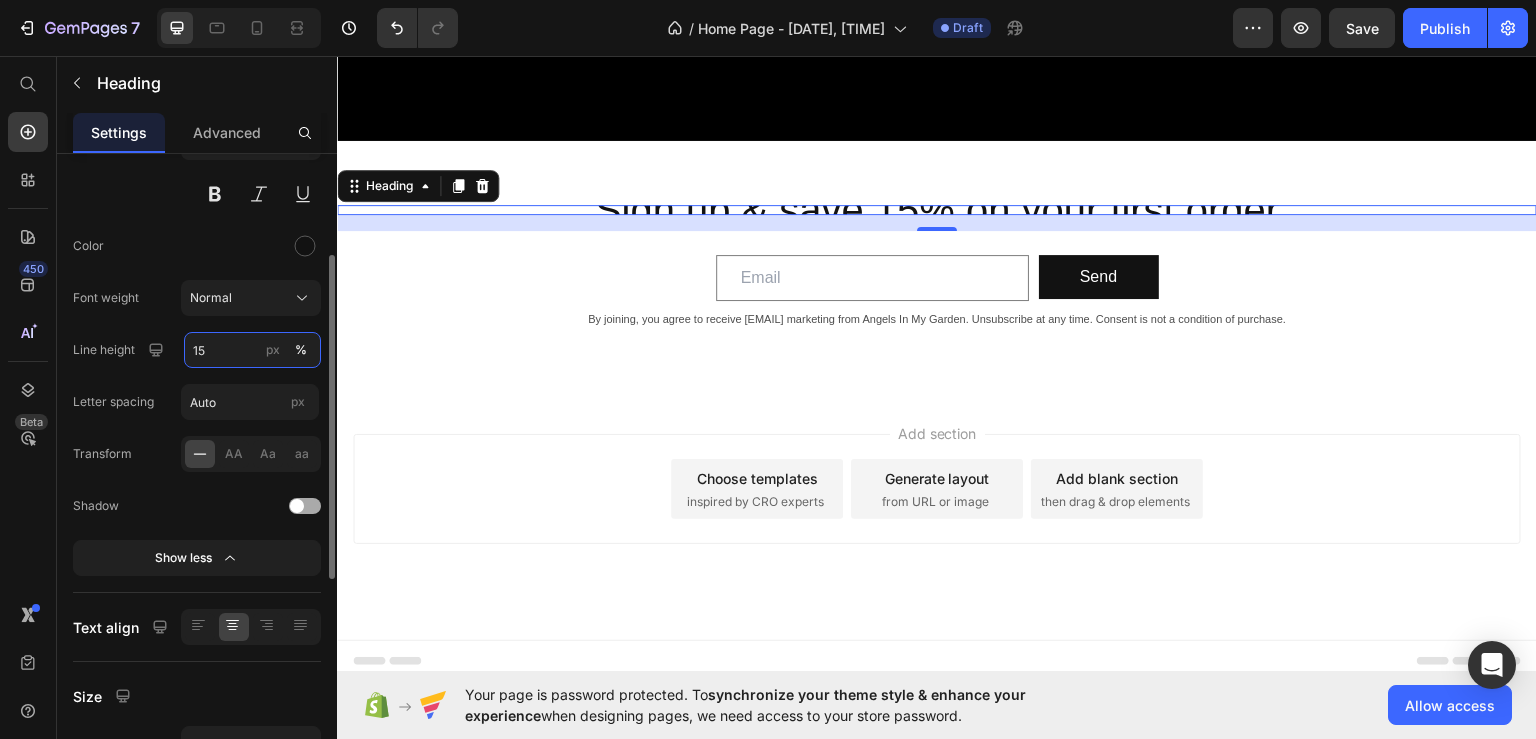 type on "150" 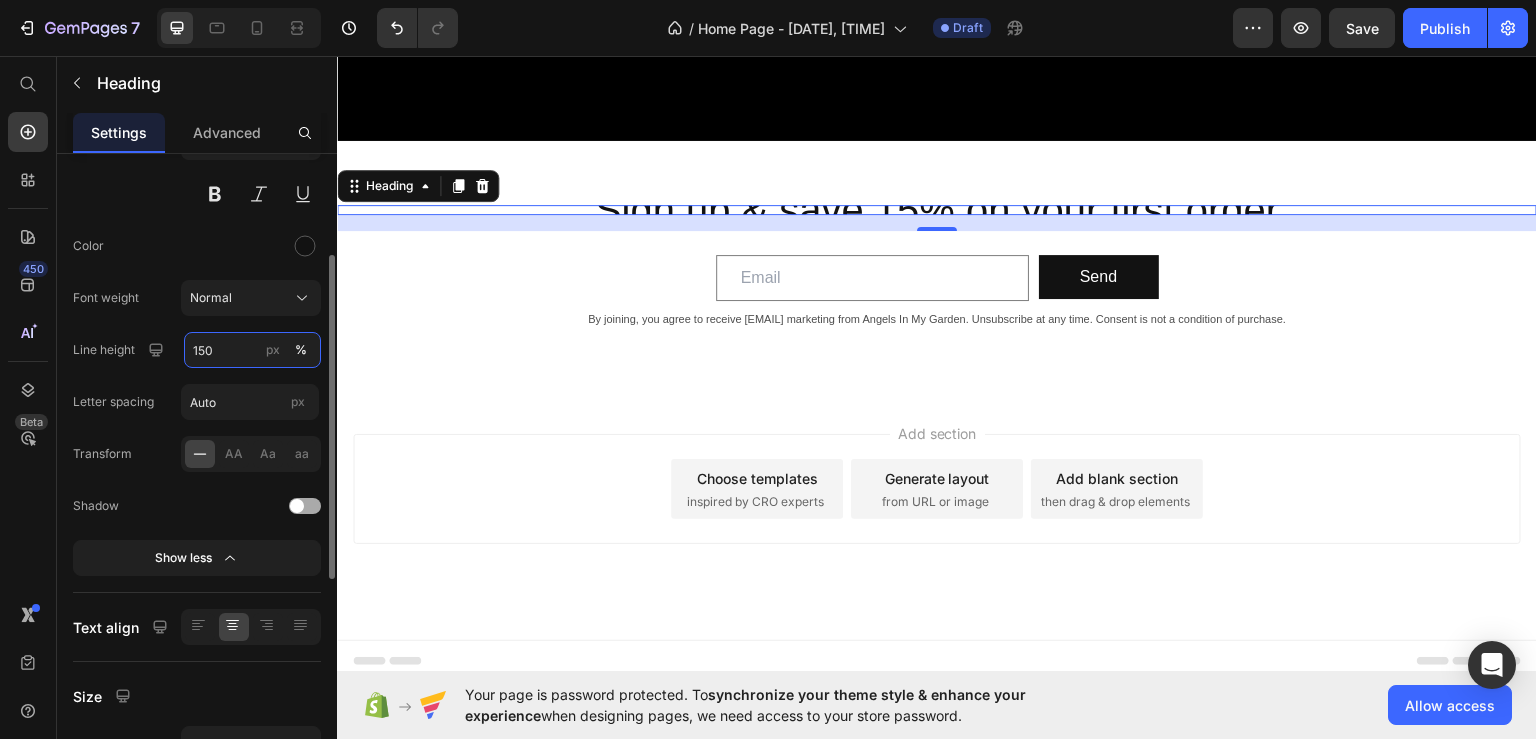 scroll, scrollTop: 4042, scrollLeft: 0, axis: vertical 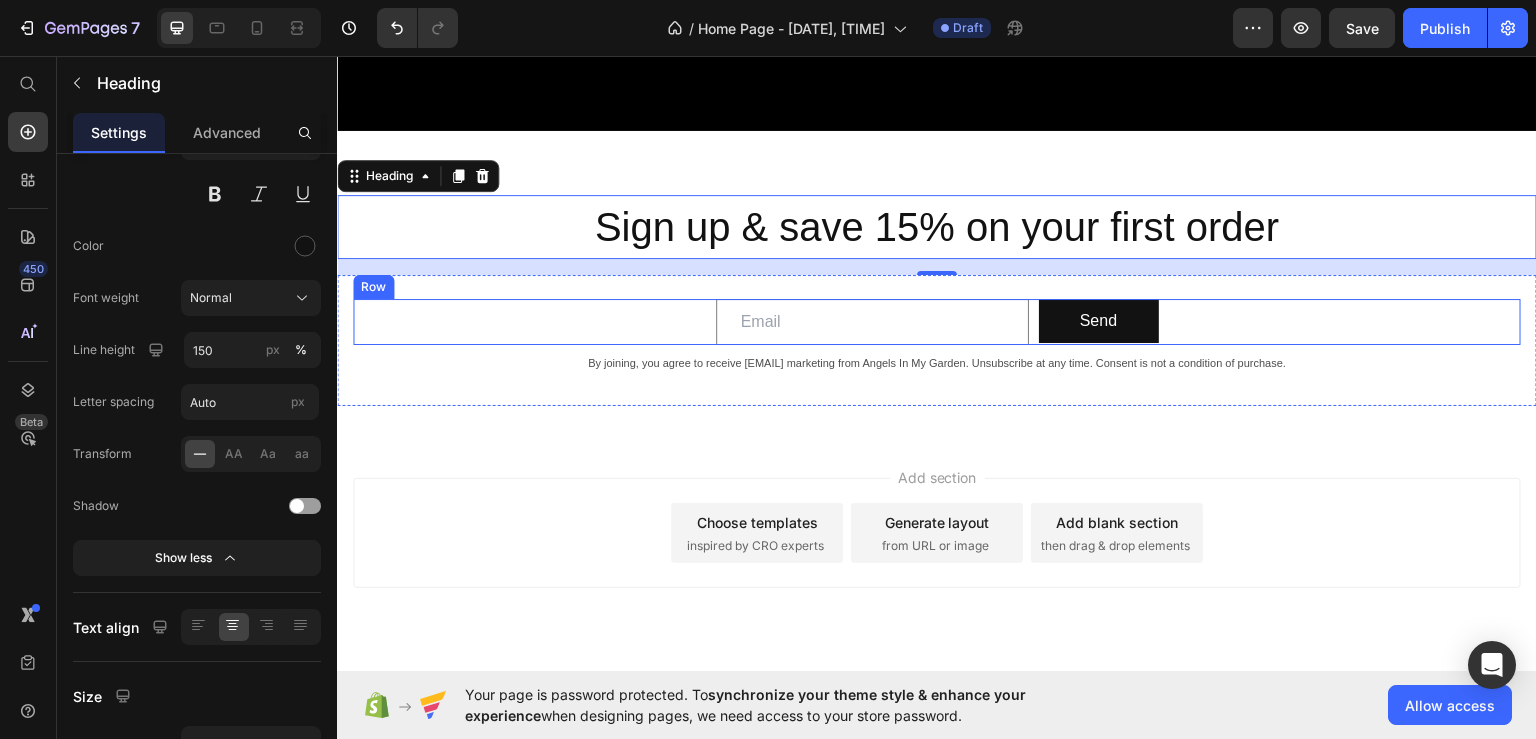 click on "Email Field Send Submit Button Row" at bounding box center (937, 321) 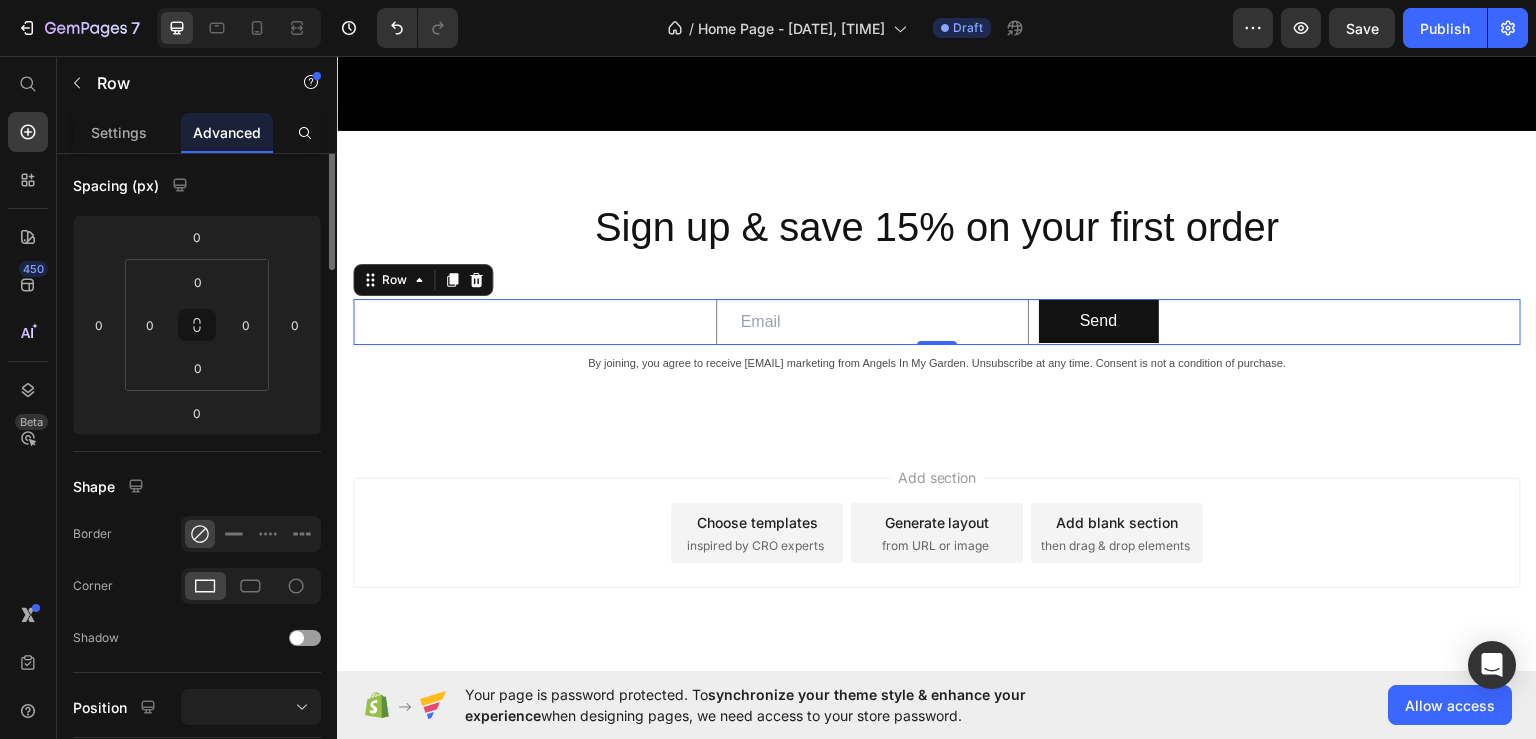 scroll, scrollTop: 0, scrollLeft: 0, axis: both 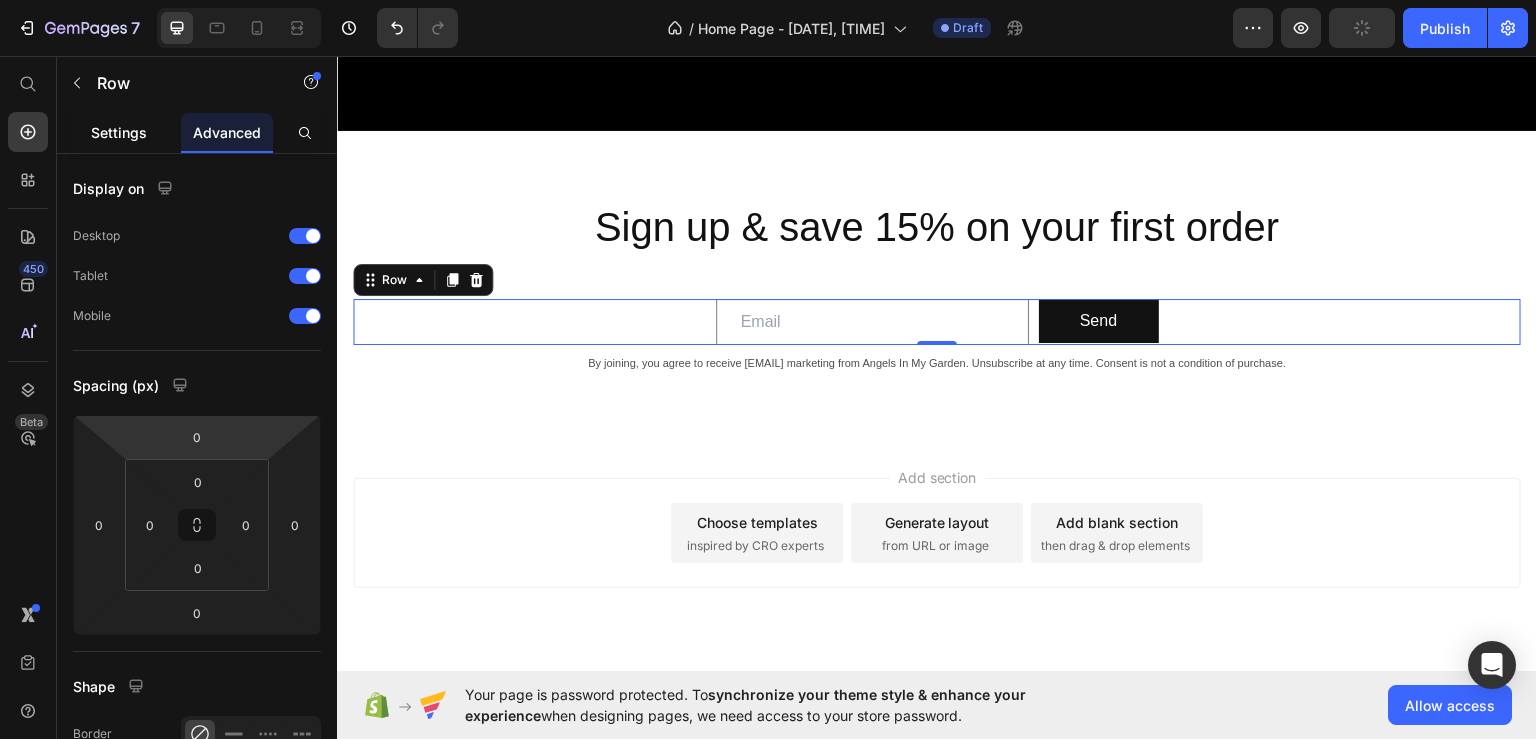 click on "Settings" at bounding box center (119, 132) 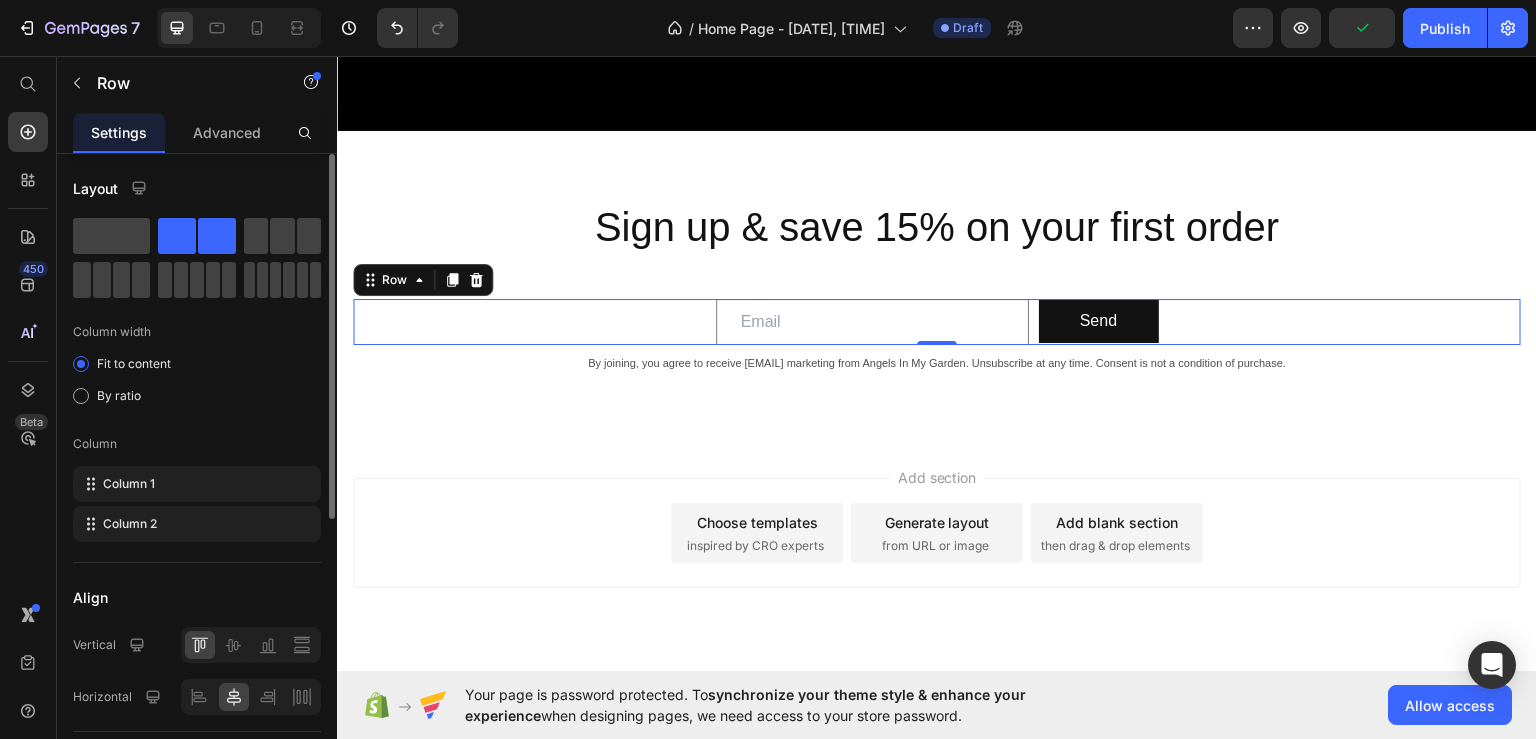 scroll, scrollTop: 300, scrollLeft: 0, axis: vertical 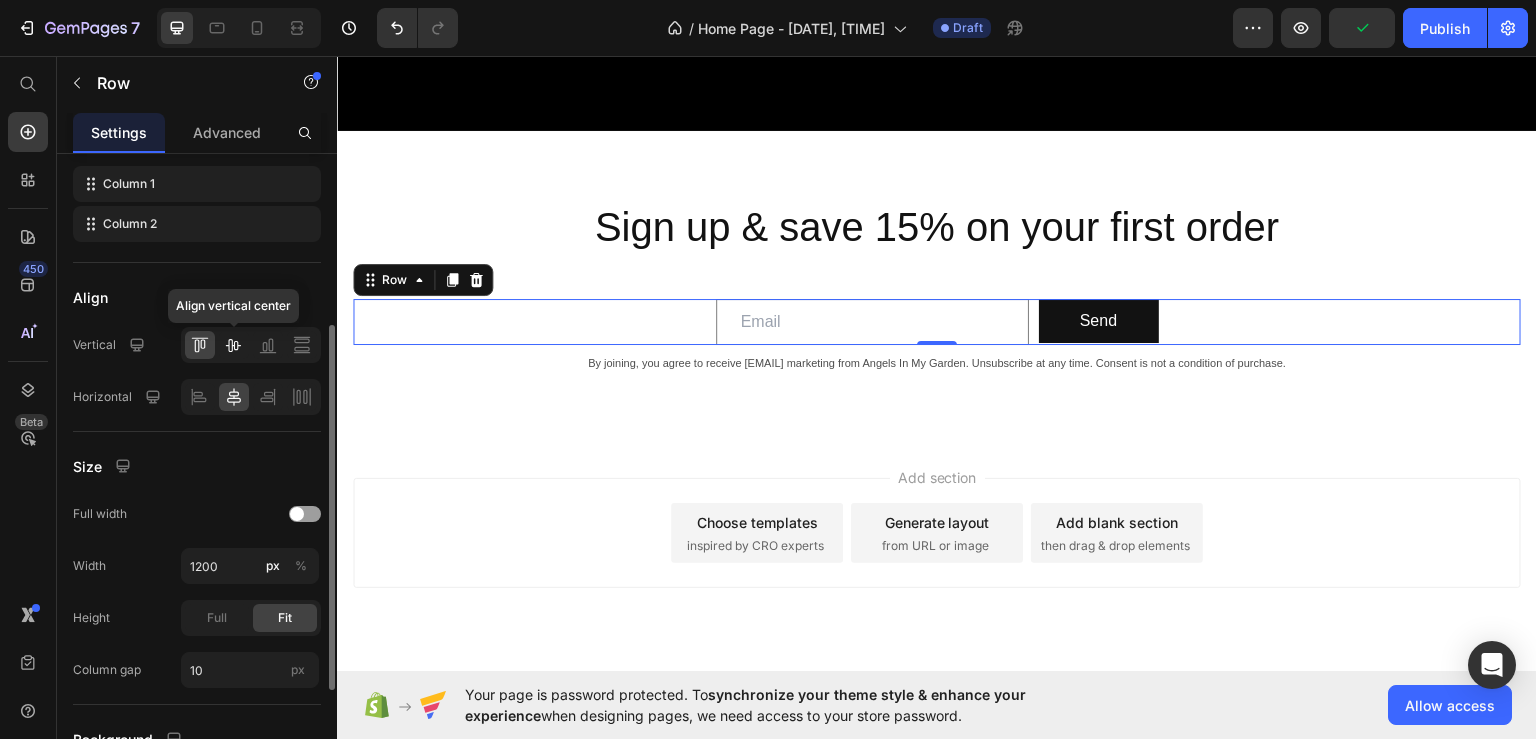click 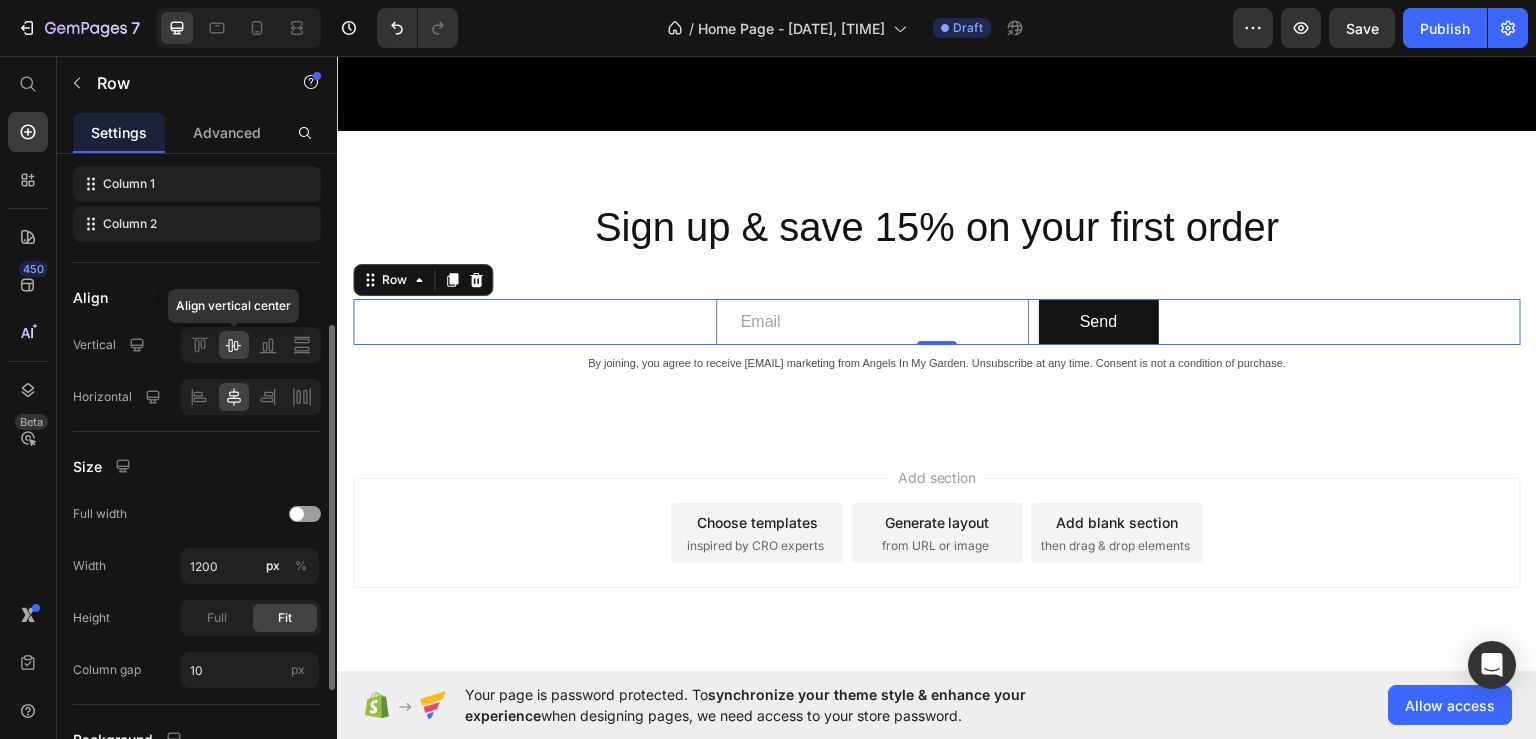 click 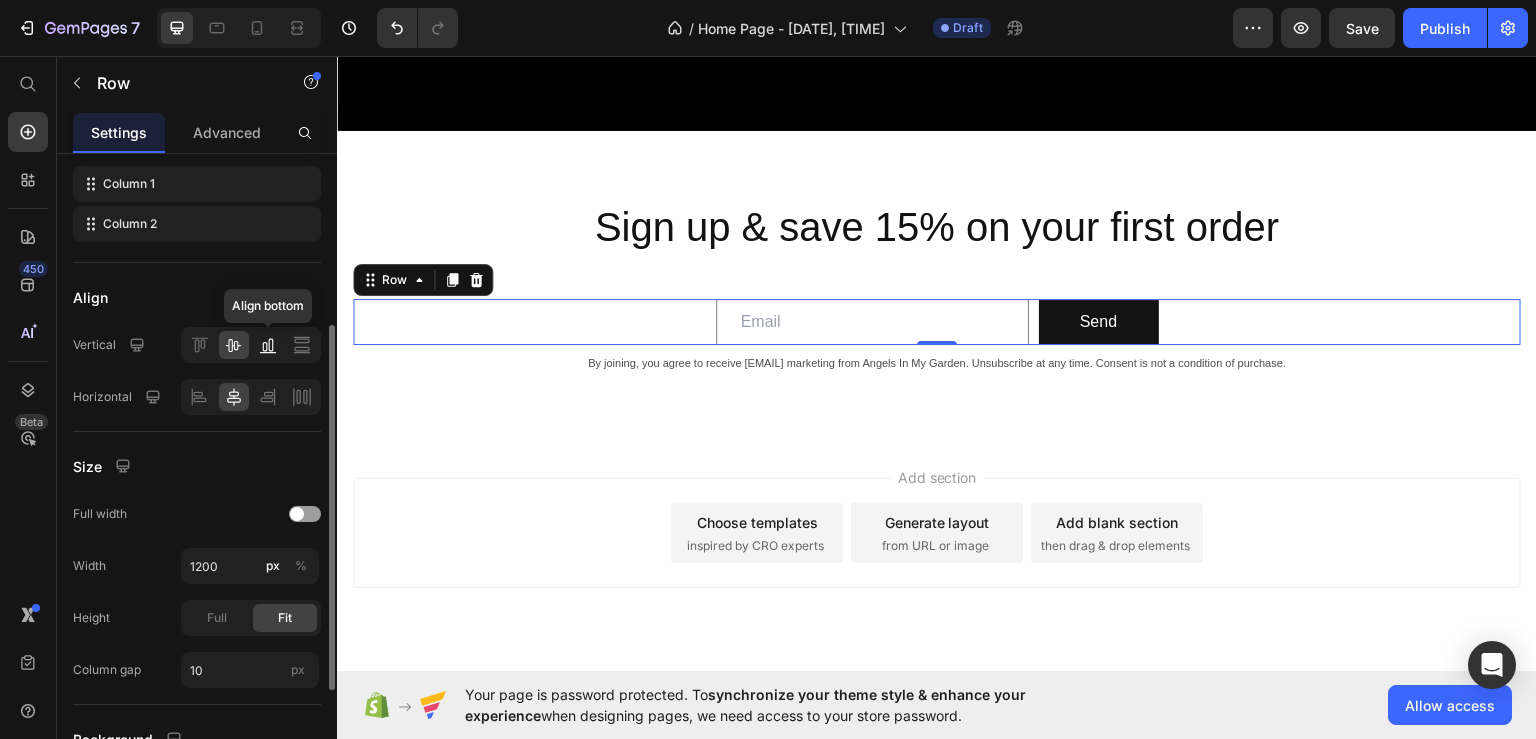 click 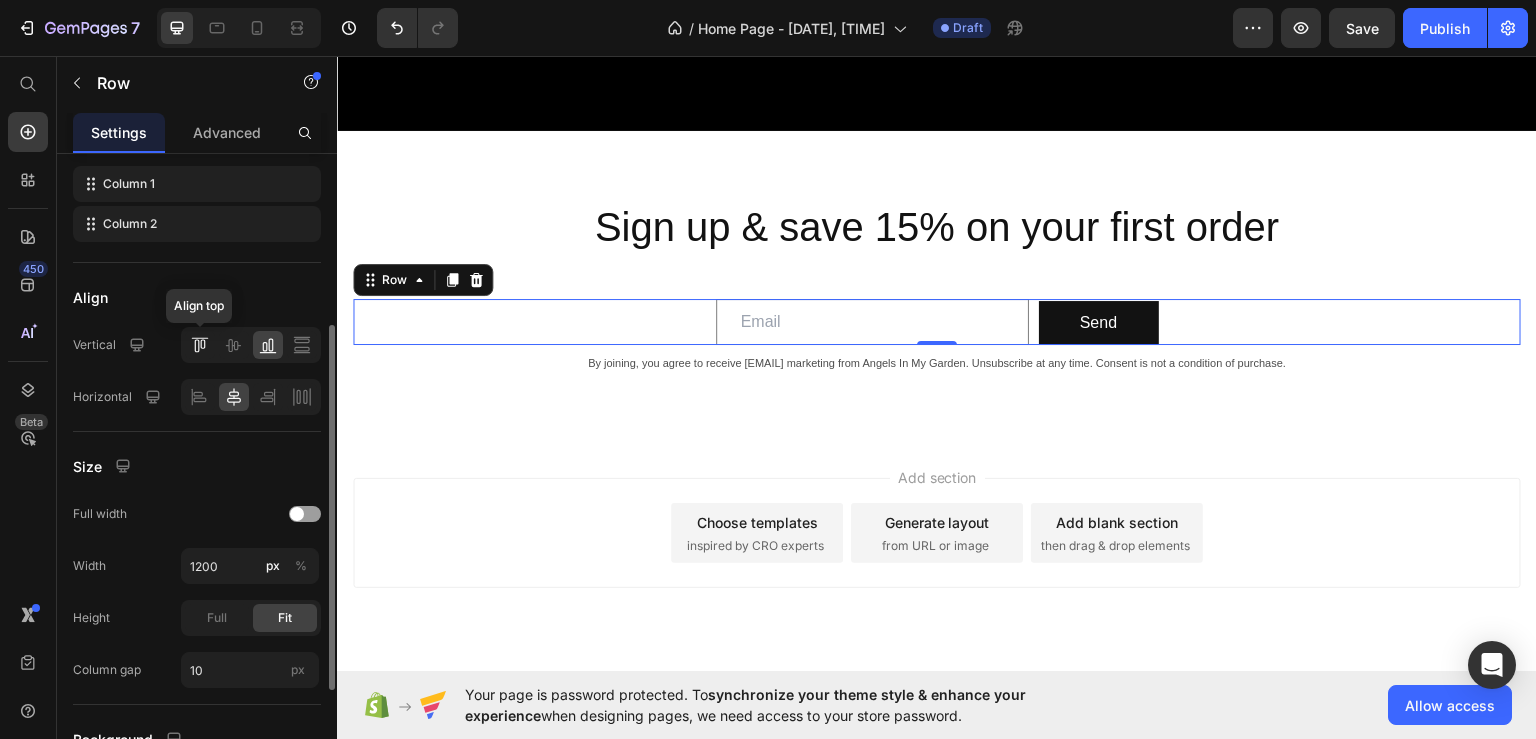 click 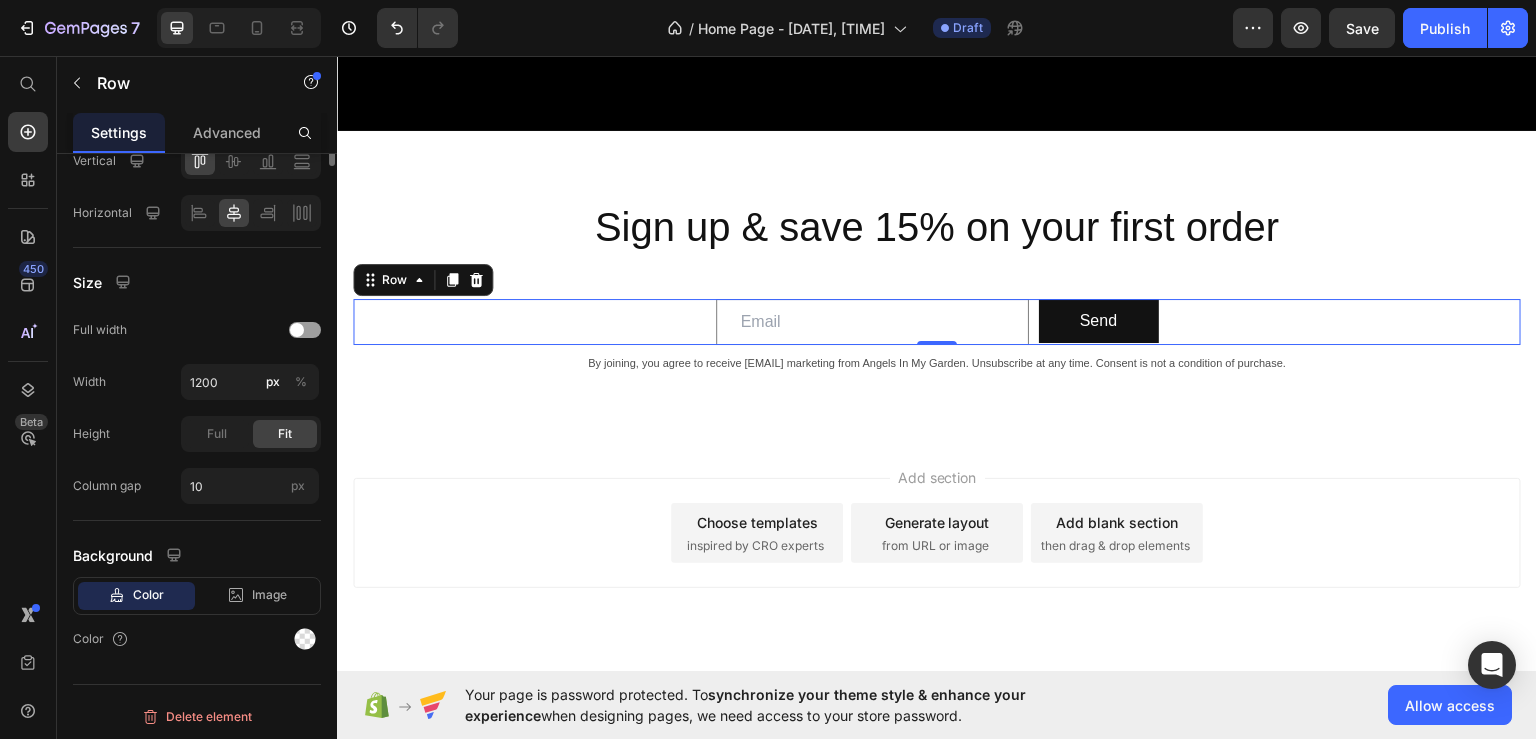 scroll, scrollTop: 0, scrollLeft: 0, axis: both 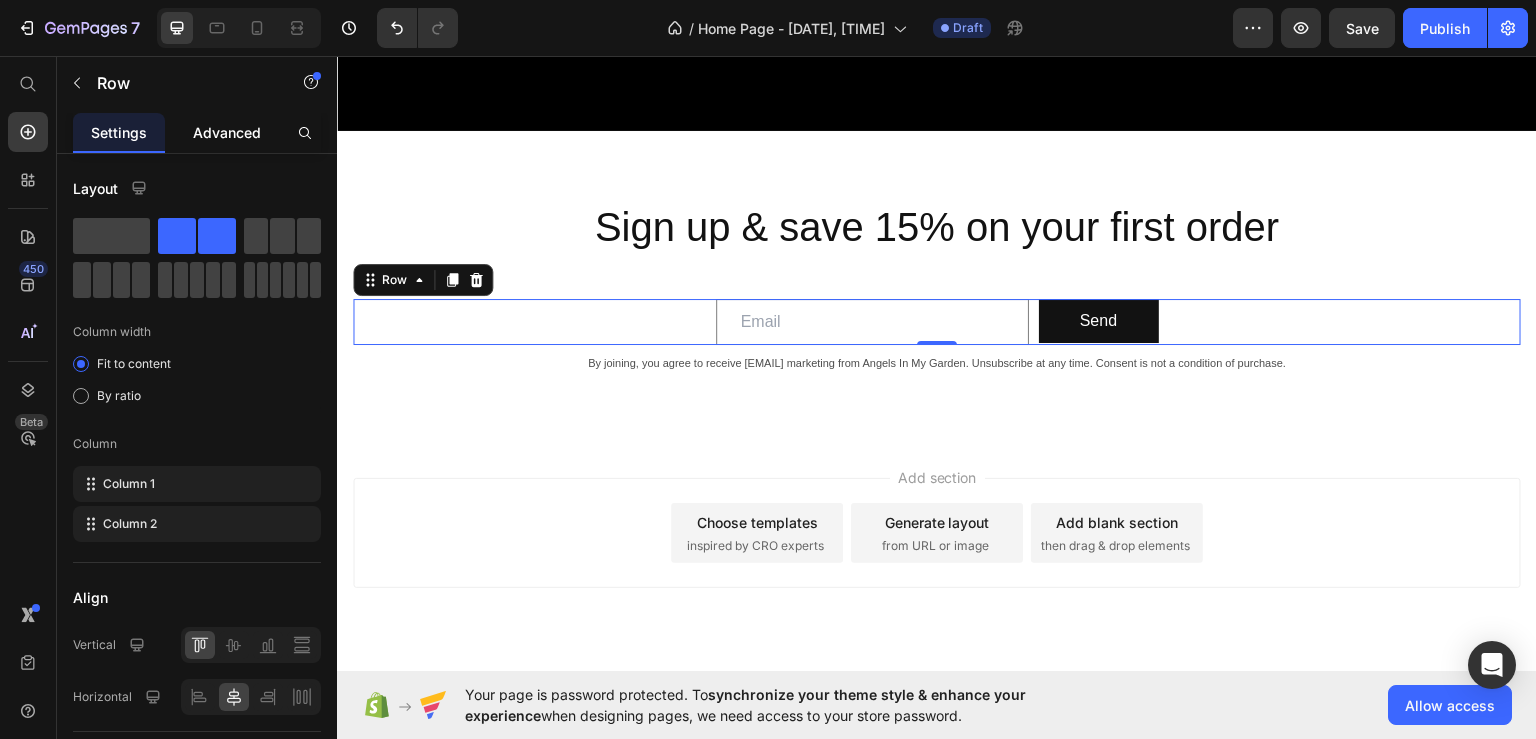 click on "Advanced" at bounding box center [227, 132] 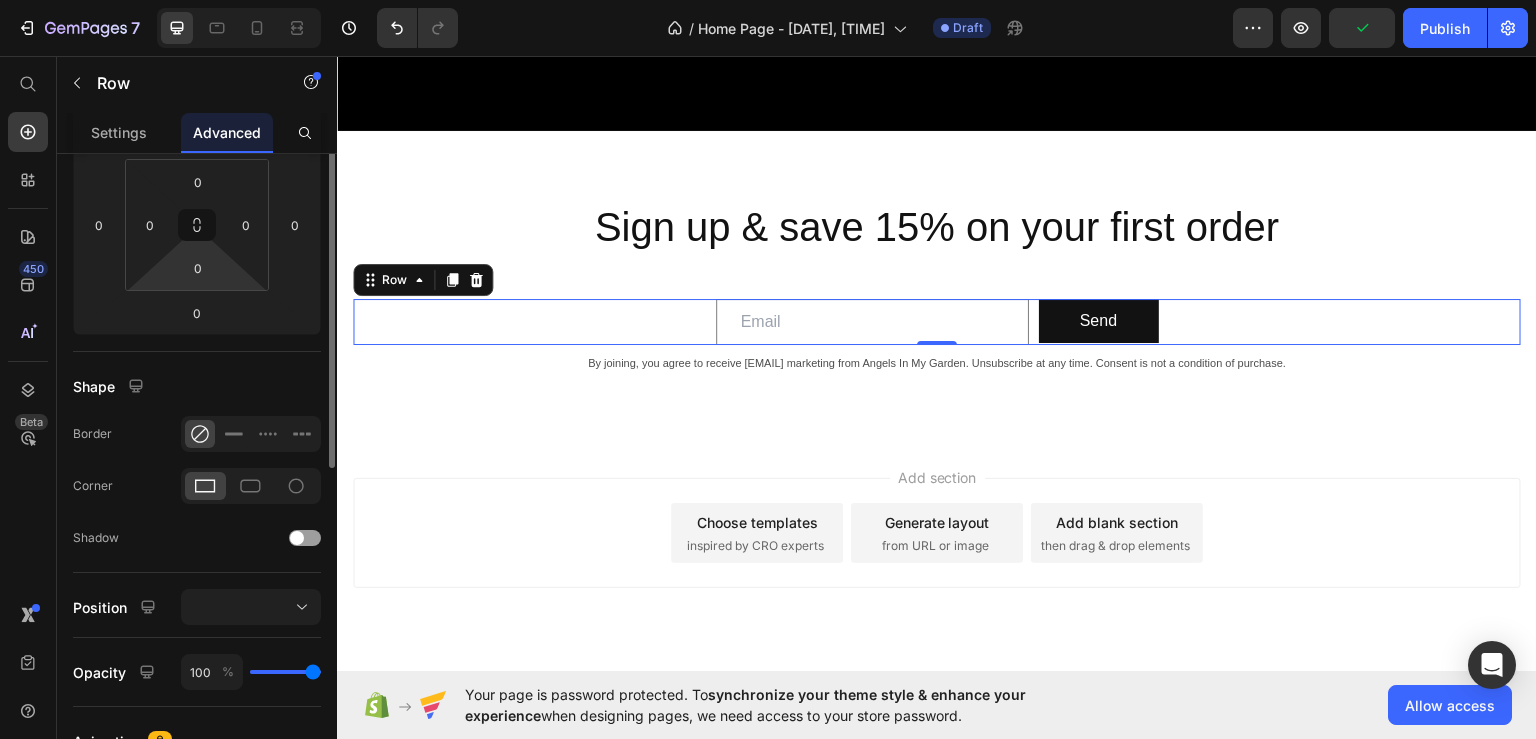 scroll, scrollTop: 200, scrollLeft: 0, axis: vertical 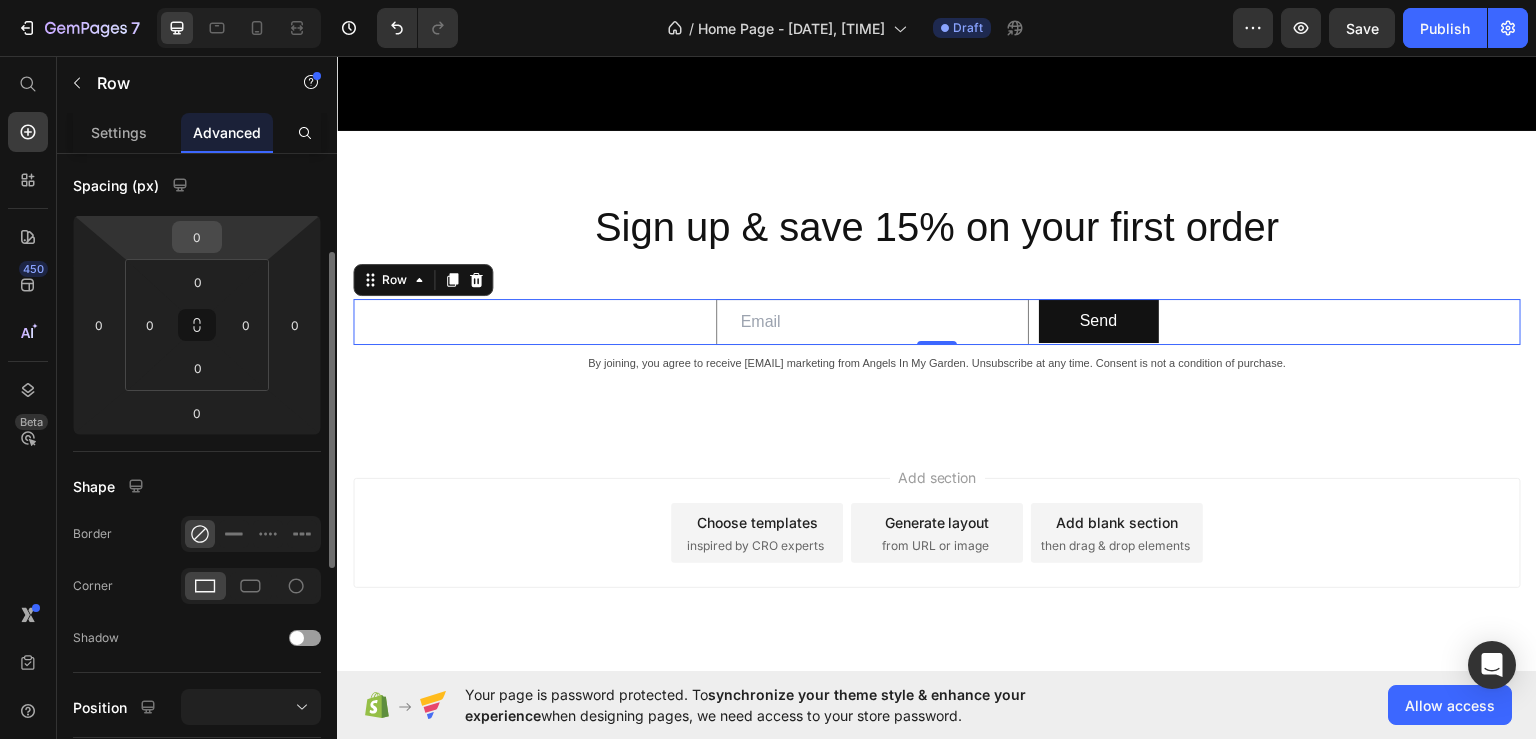 click on "0" at bounding box center [197, 237] 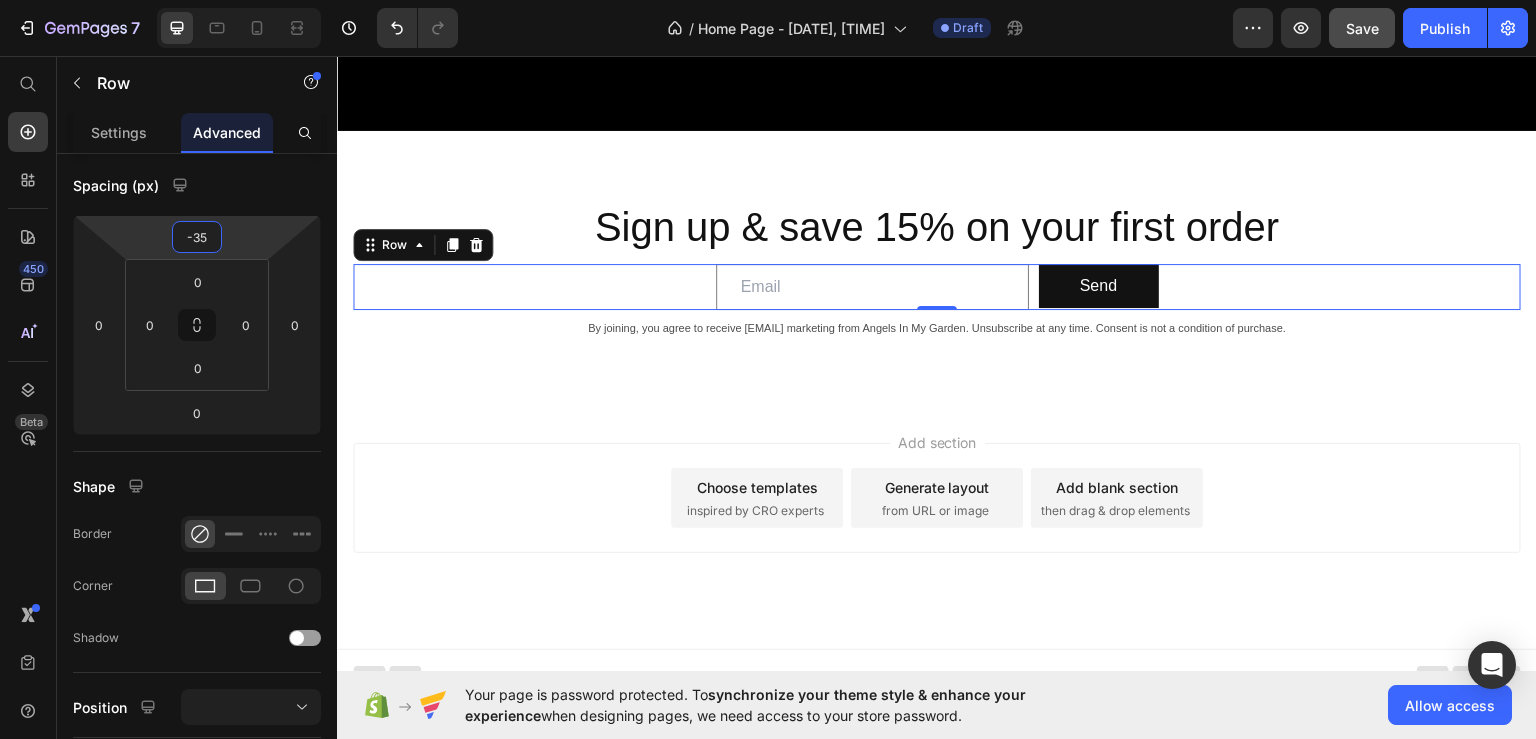 type on "-35" 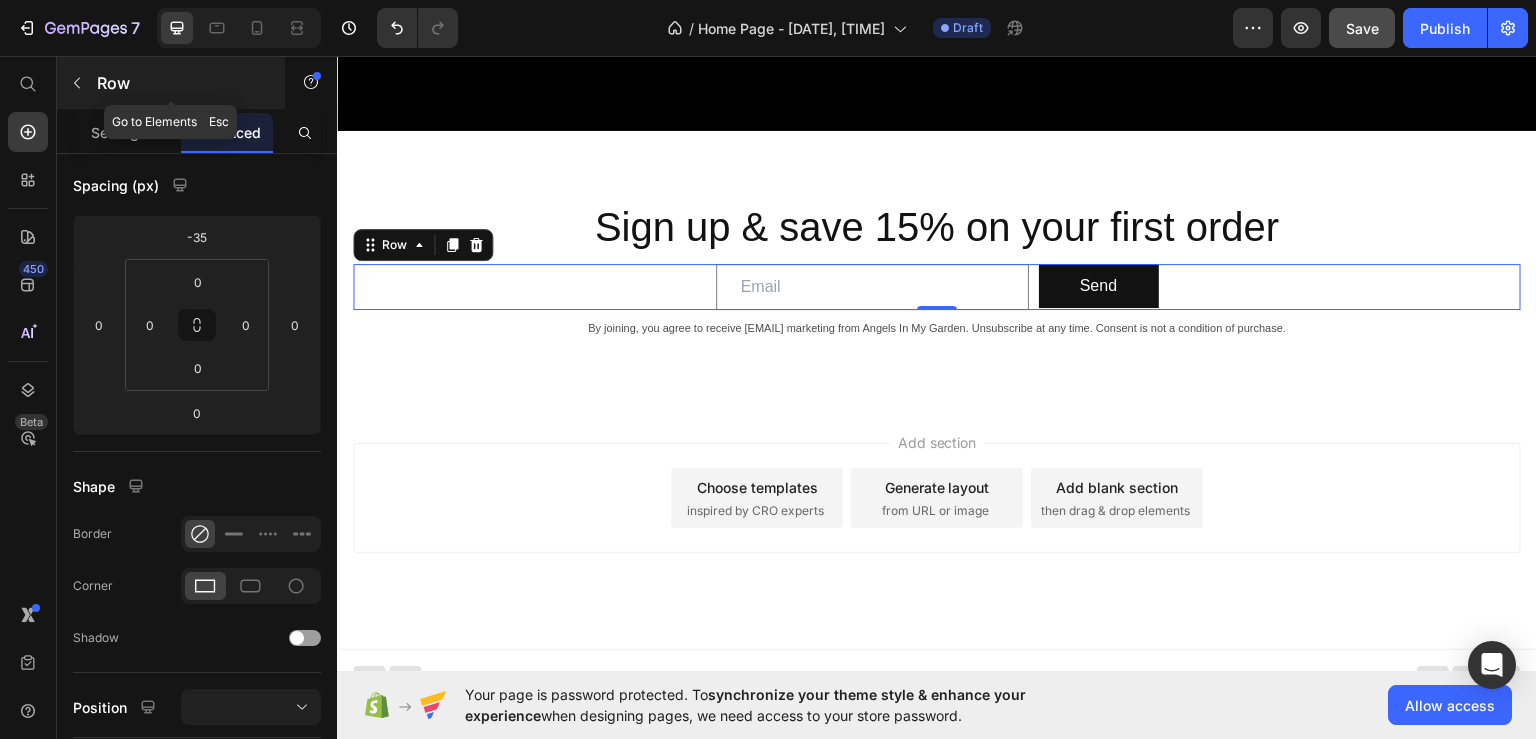 click 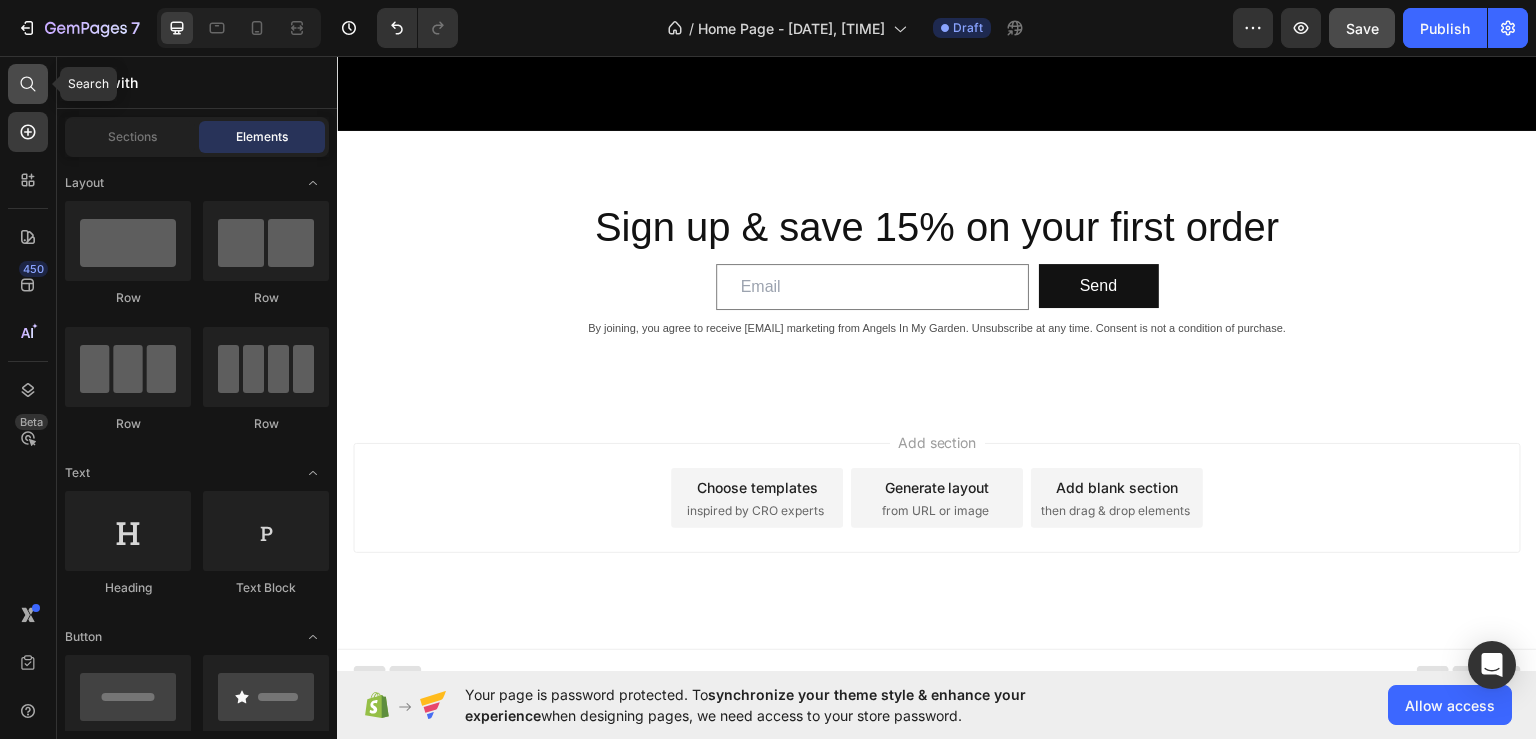 click 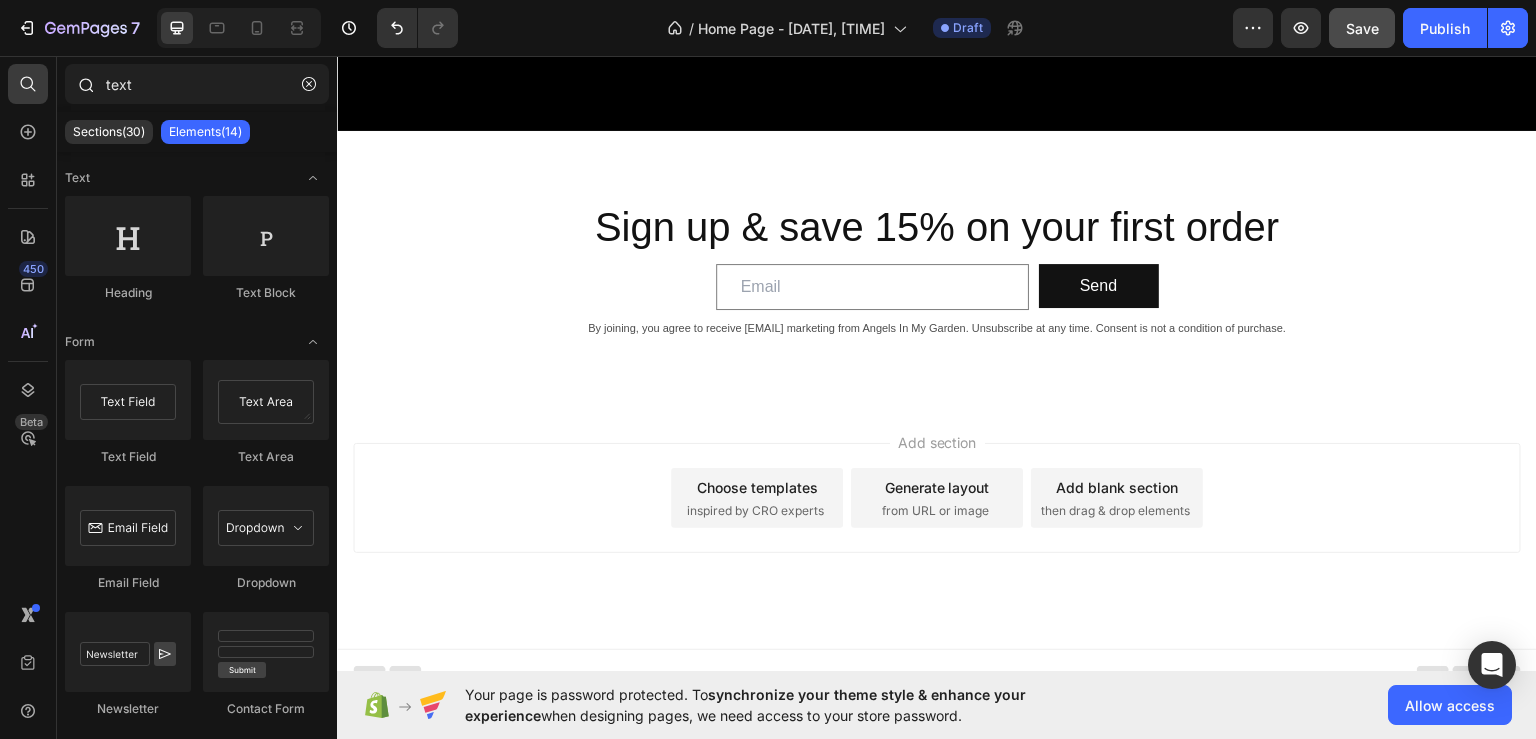 drag, startPoint x: 178, startPoint y: 85, endPoint x: 100, endPoint y: 85, distance: 78 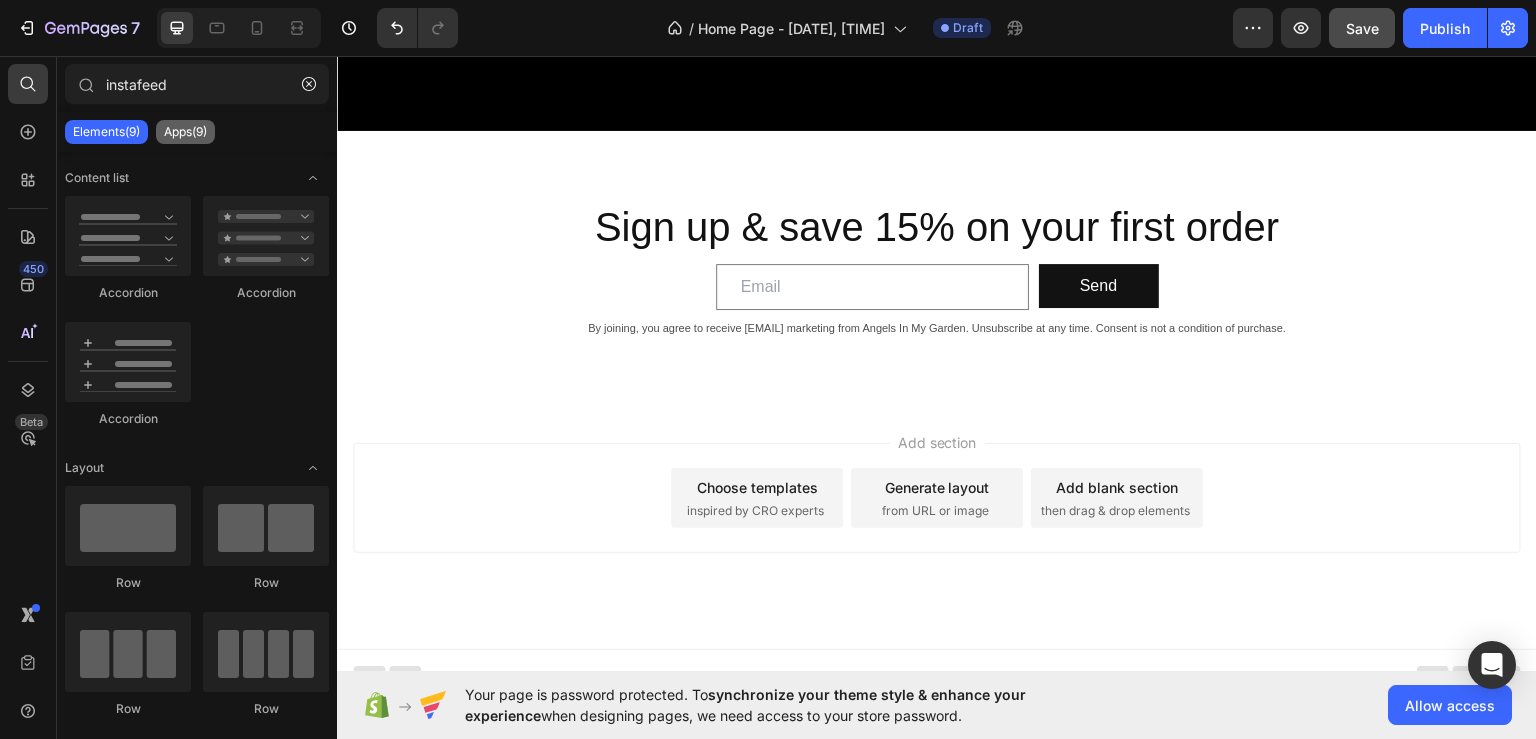 type on "instafeed" 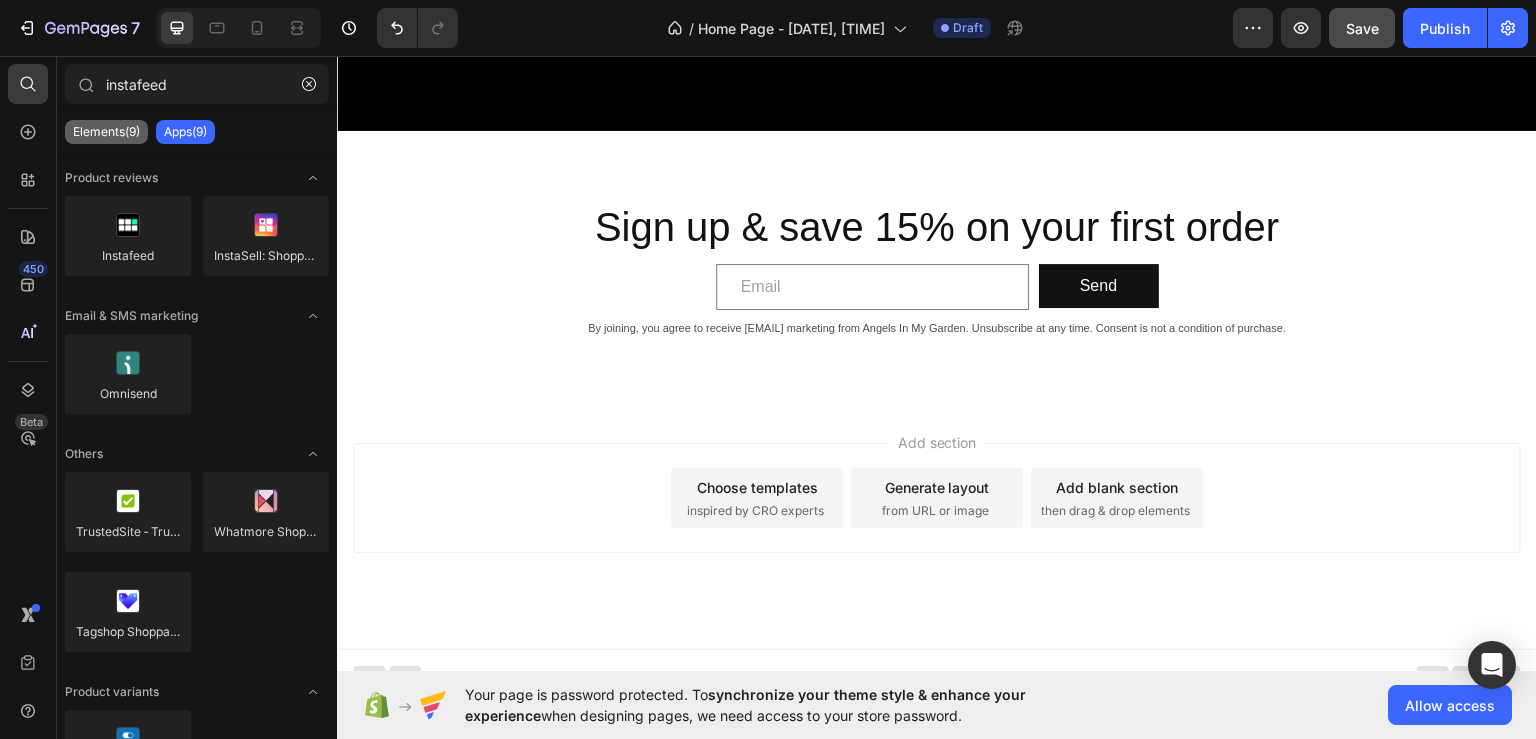 click on "Elements(9)" at bounding box center [106, 132] 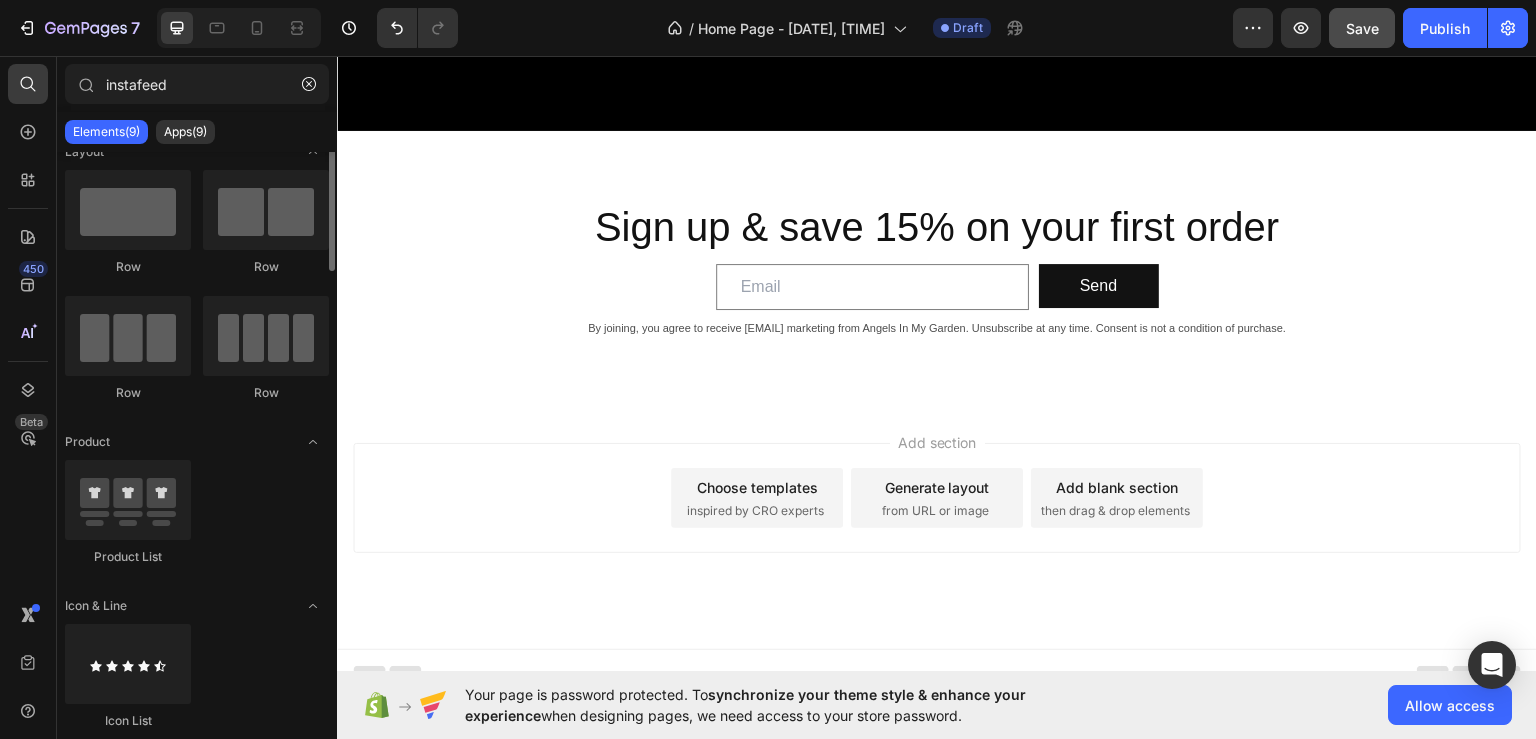 scroll, scrollTop: 0, scrollLeft: 0, axis: both 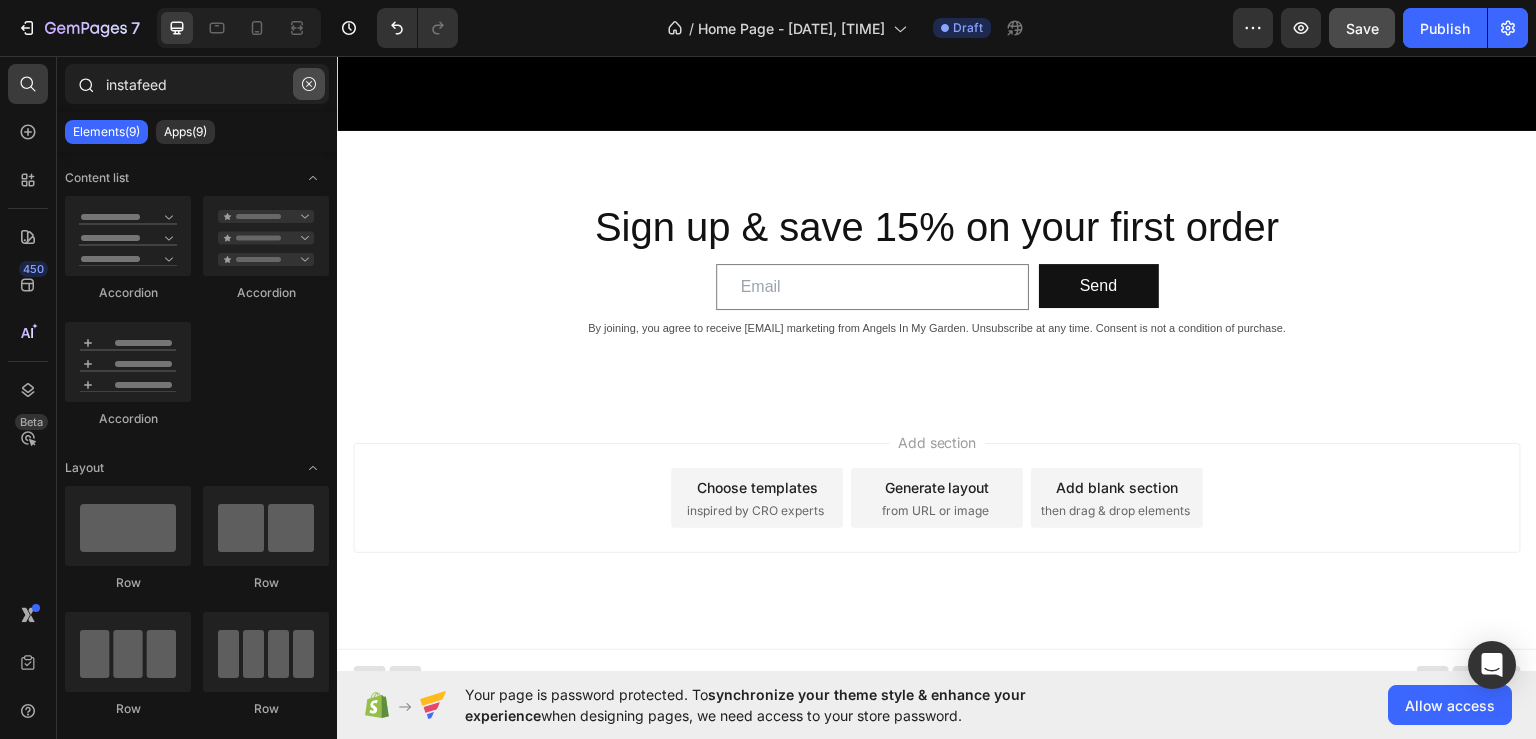 click 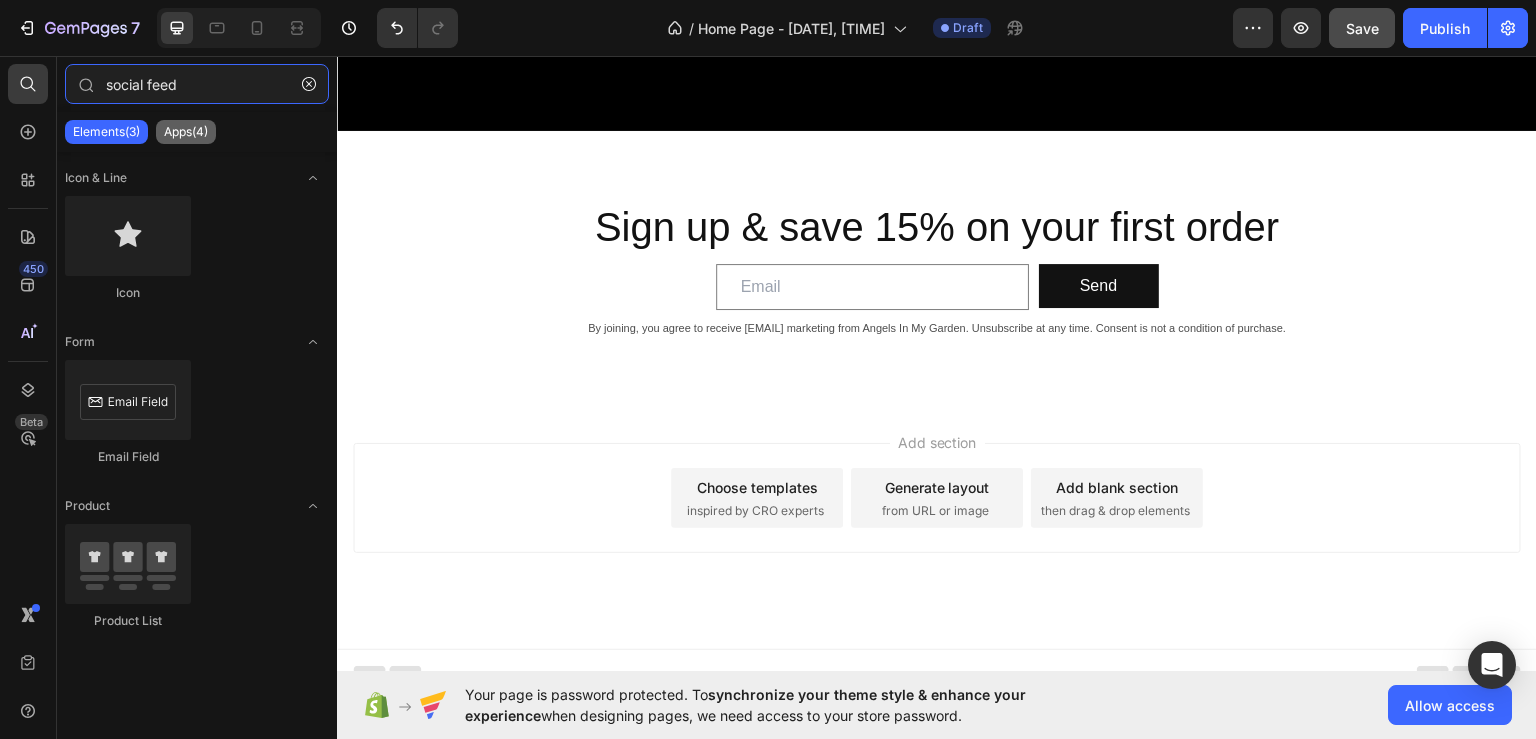 type on "social feed" 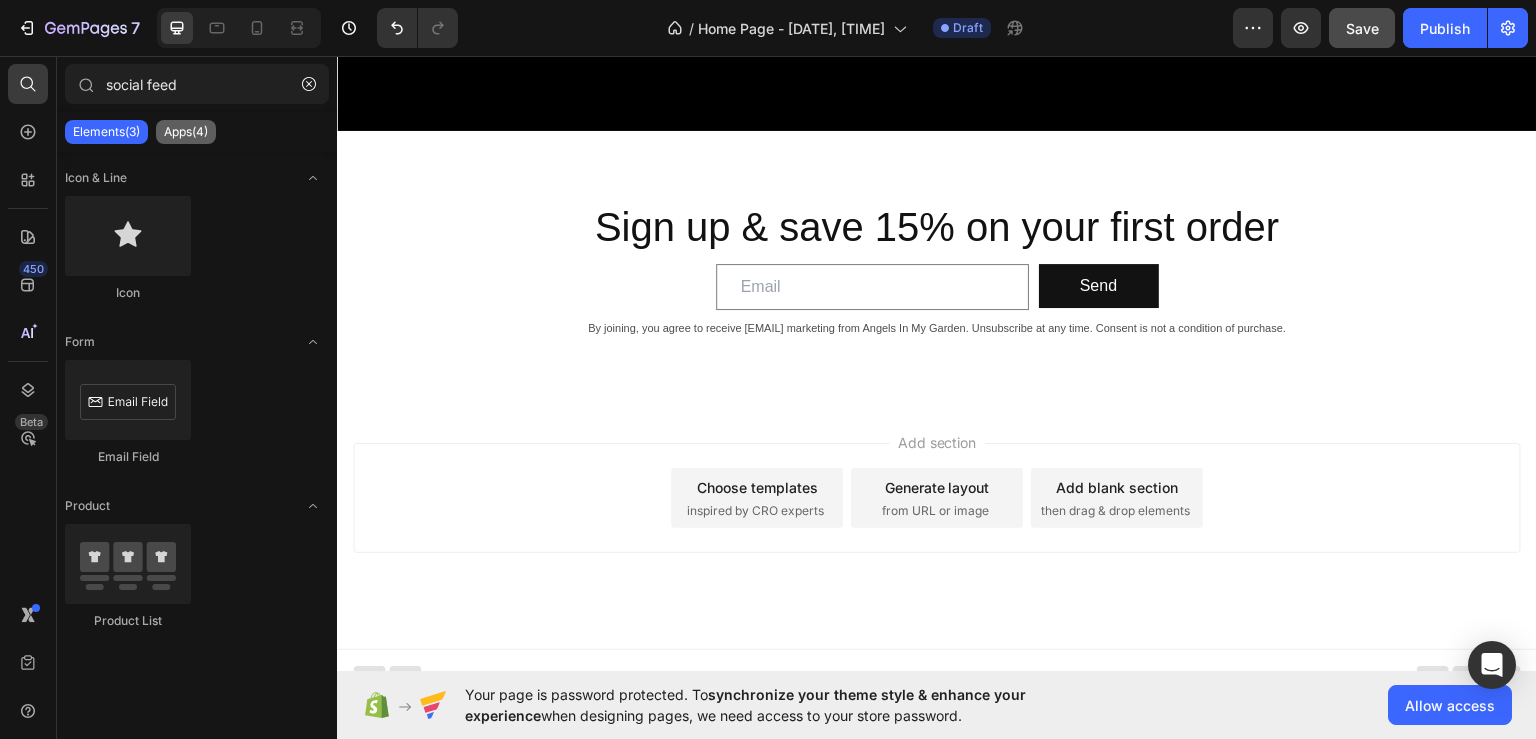 click on "Apps(4)" at bounding box center (186, 132) 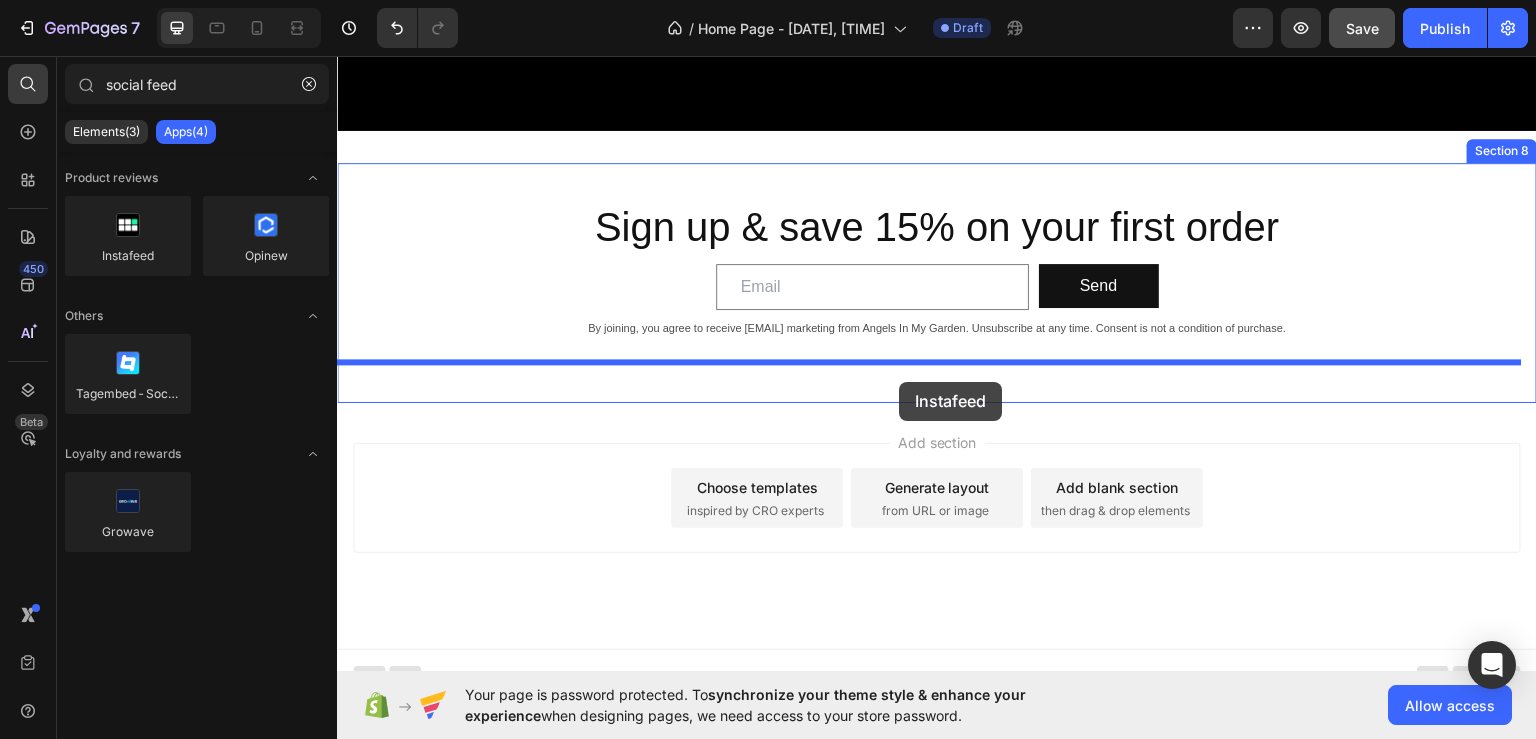 drag, startPoint x: 472, startPoint y: 285, endPoint x: 899, endPoint y: 381, distance: 437.65854 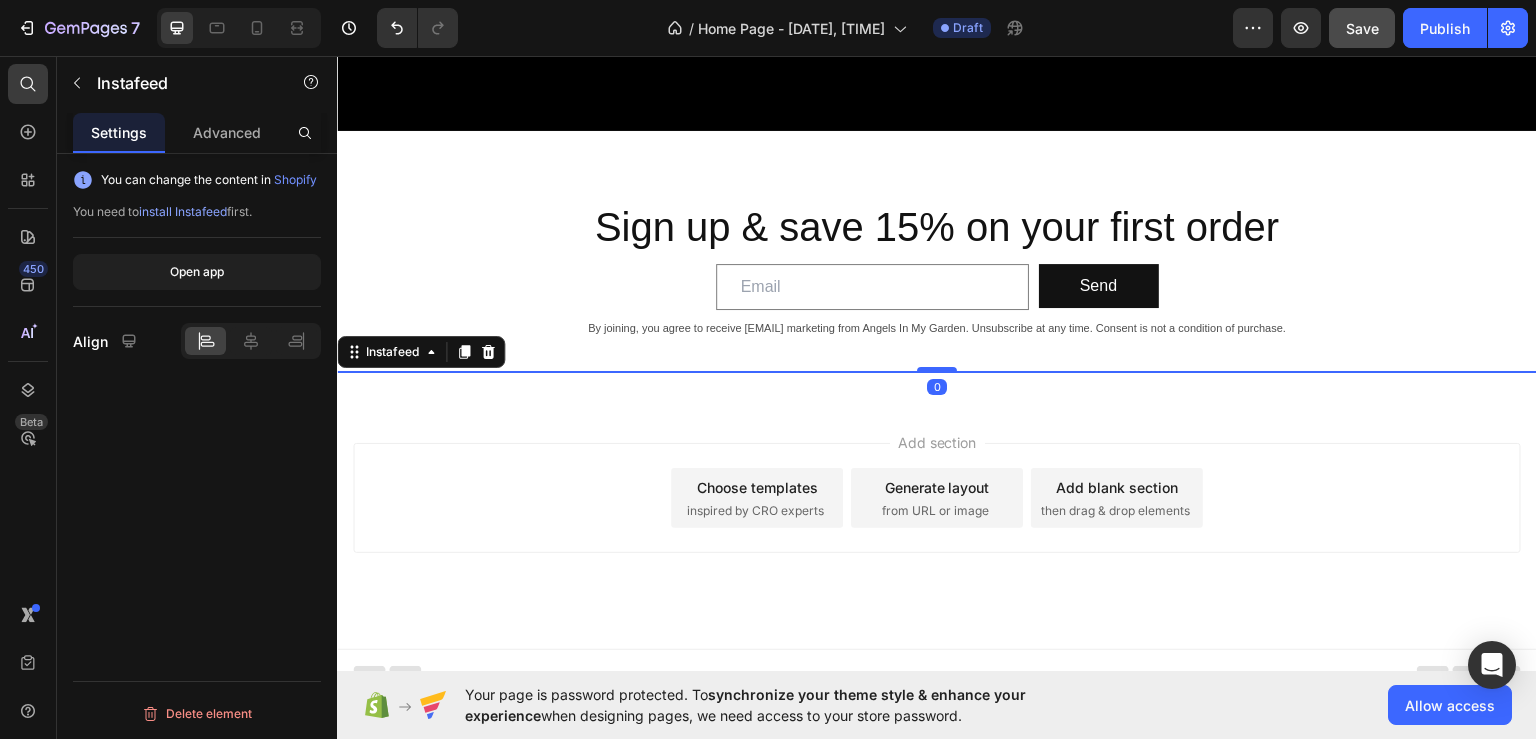 scroll, scrollTop: 0, scrollLeft: 0, axis: both 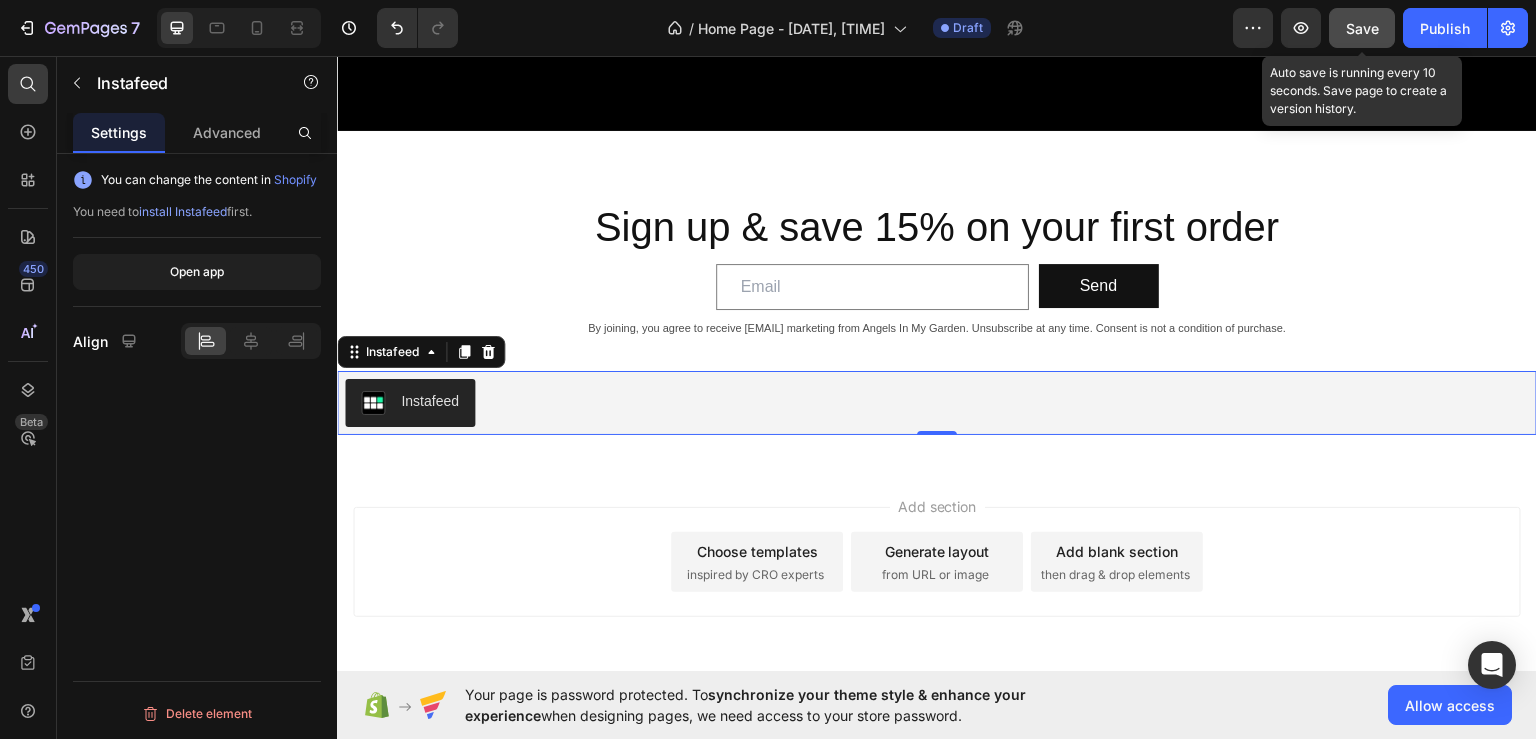 click on "Save" at bounding box center (1362, 28) 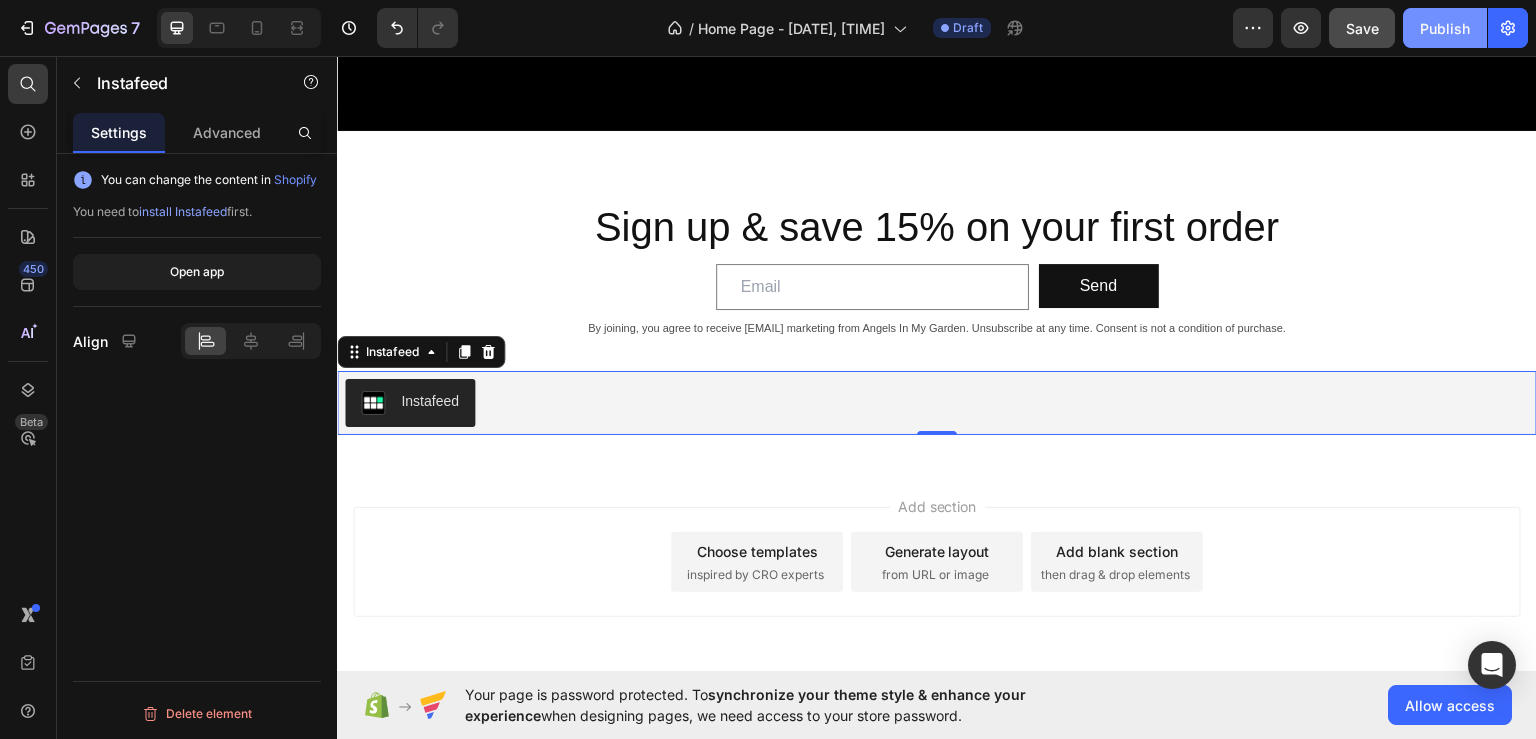 click on "Publish" at bounding box center [1445, 28] 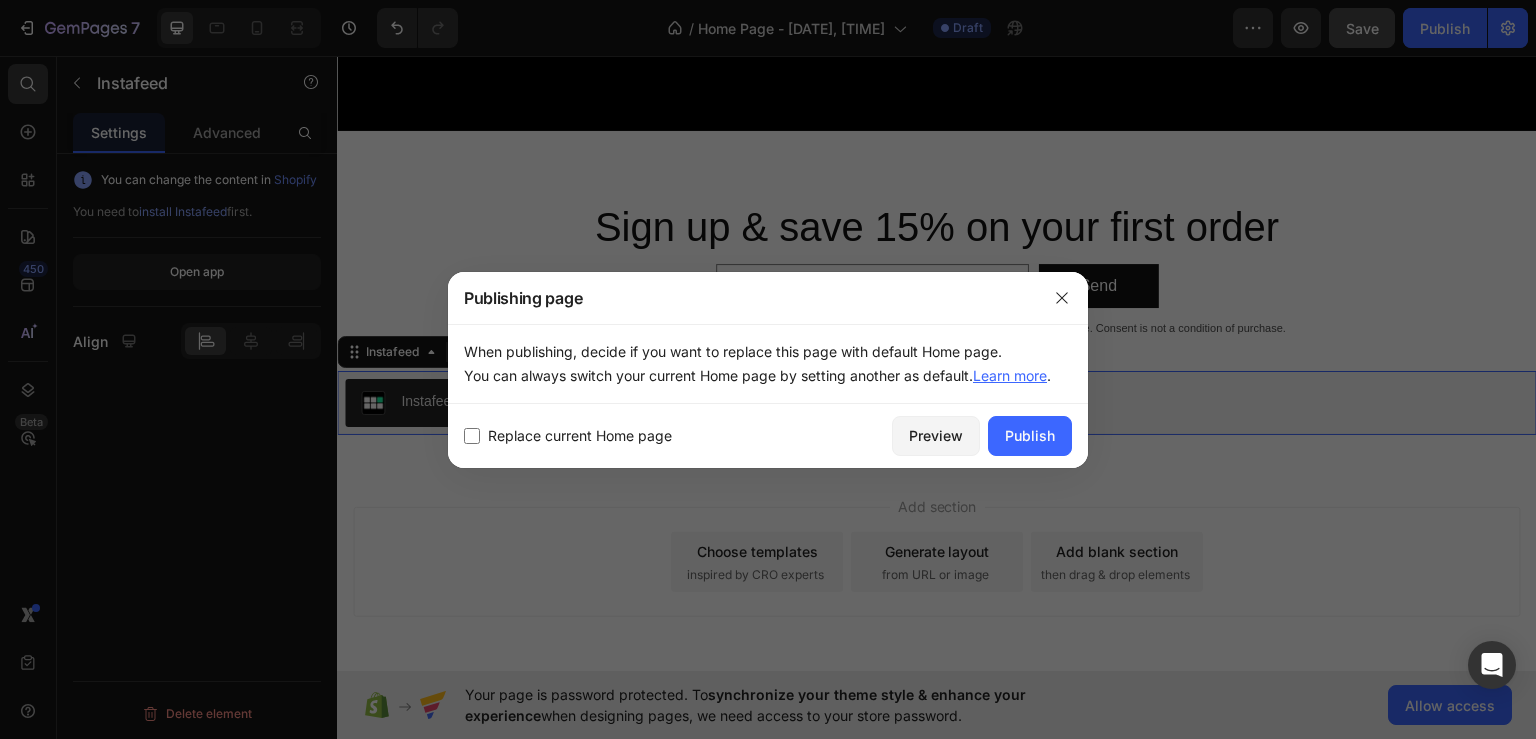 click on "Replace current Home page" at bounding box center (580, 436) 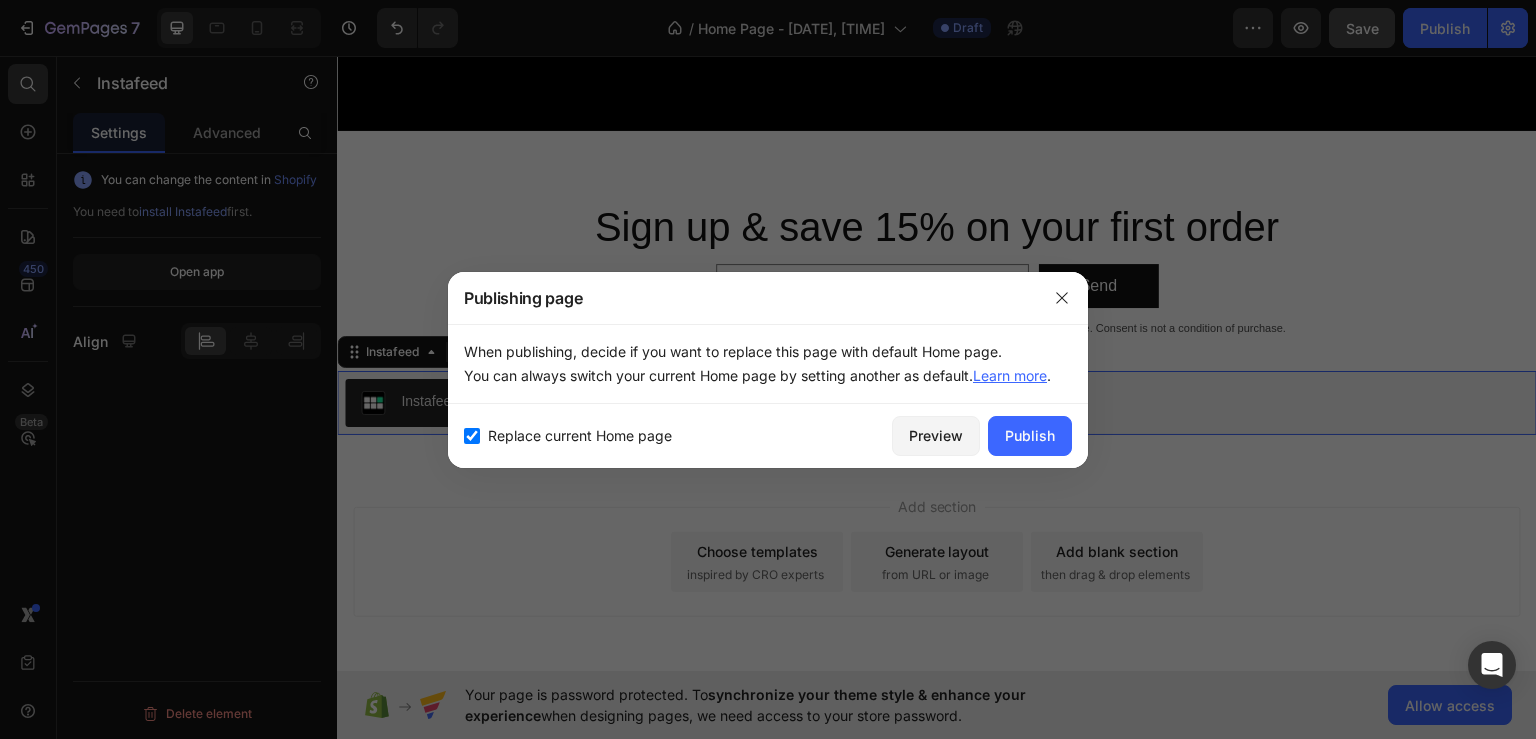 checkbox on "true" 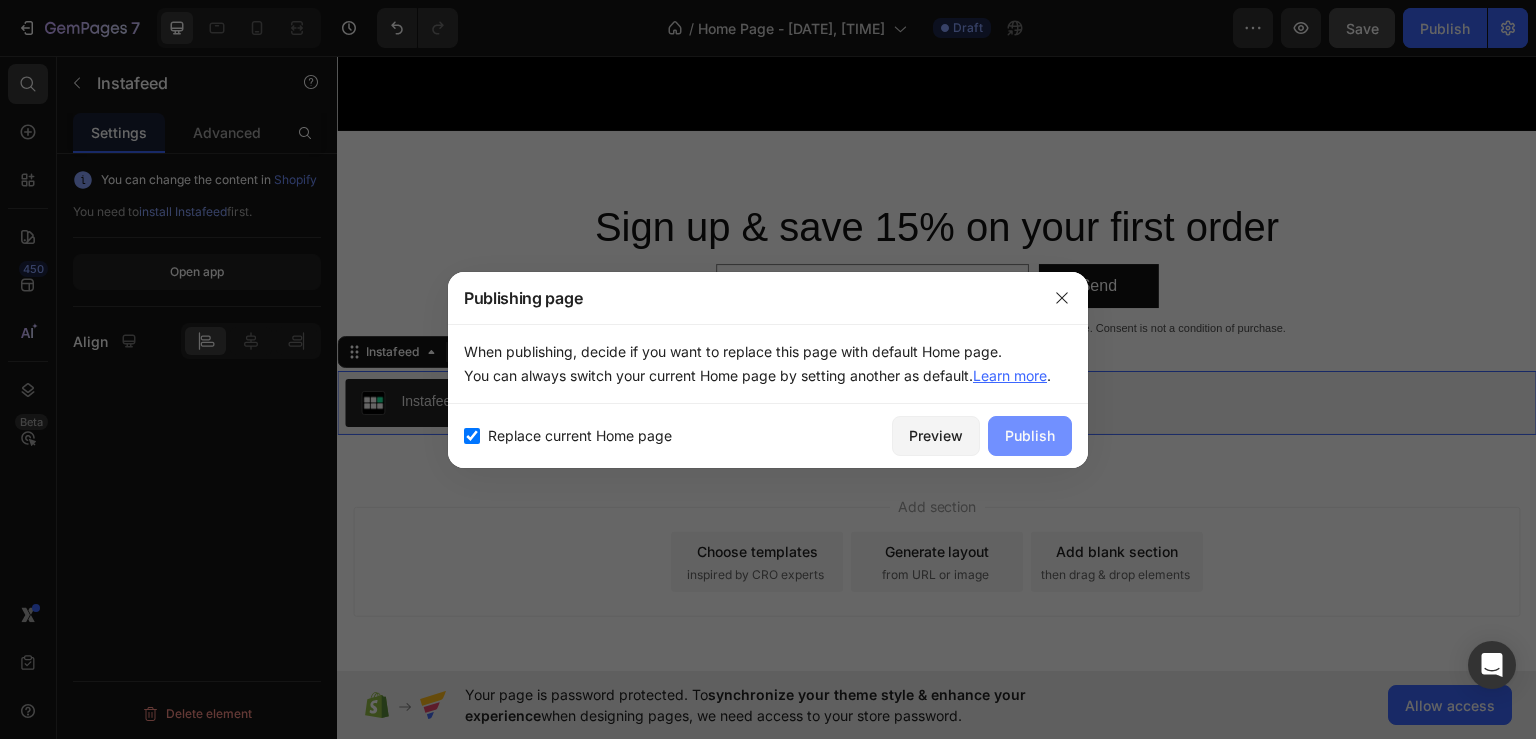 click on "Publish" at bounding box center (1030, 435) 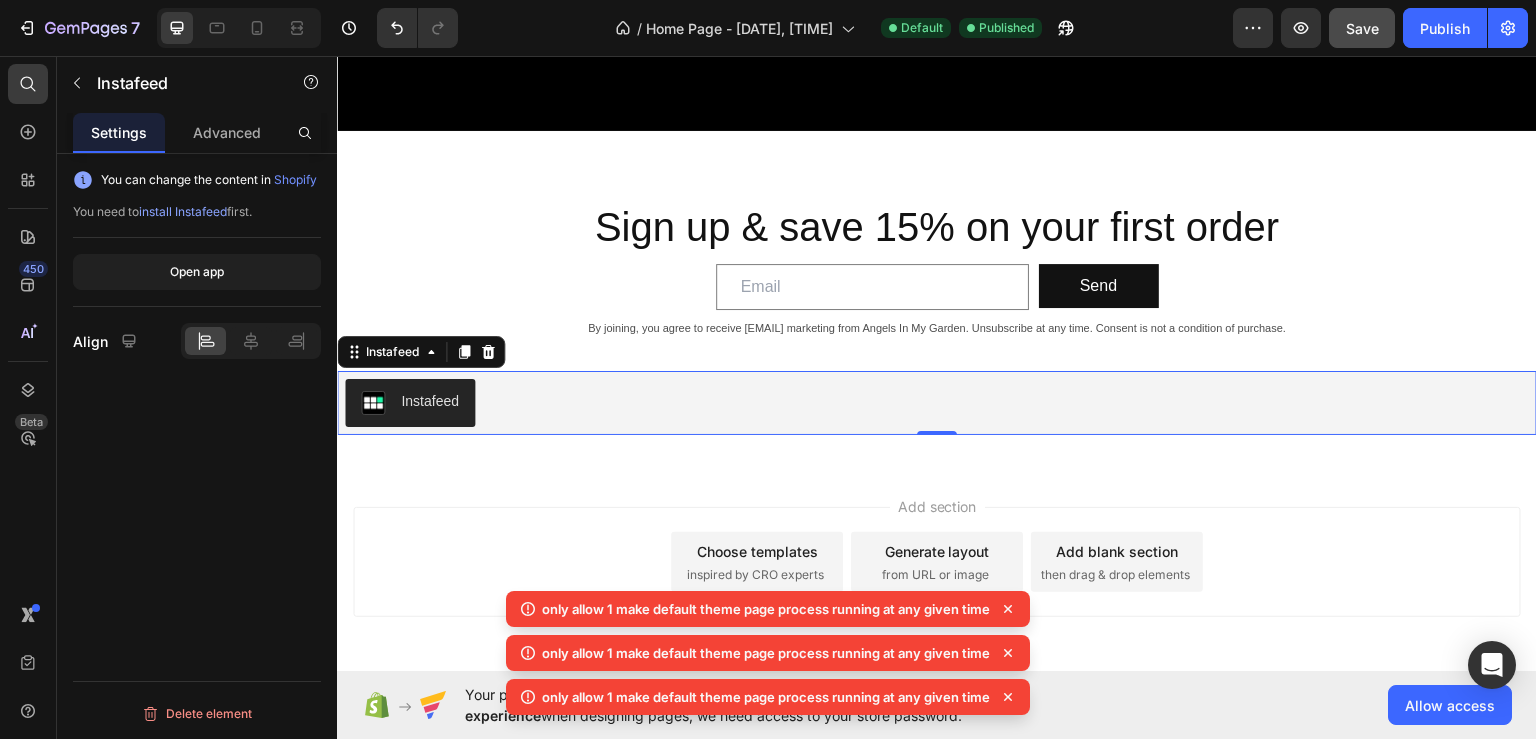 click 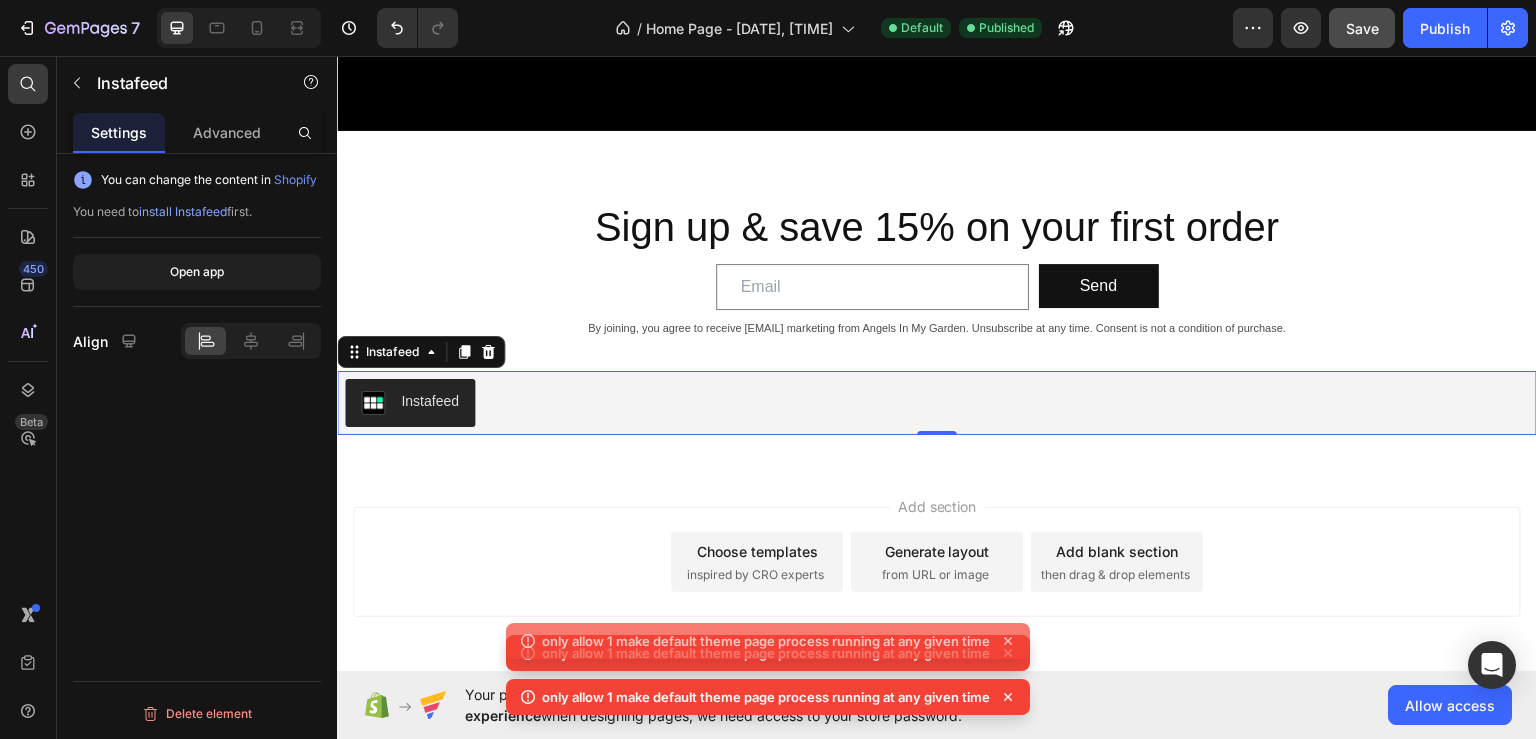 click on "Add section Choose templates inspired by CRO experts Generate layout from URL or image Add blank section then drag & drop elements" at bounding box center [937, 589] 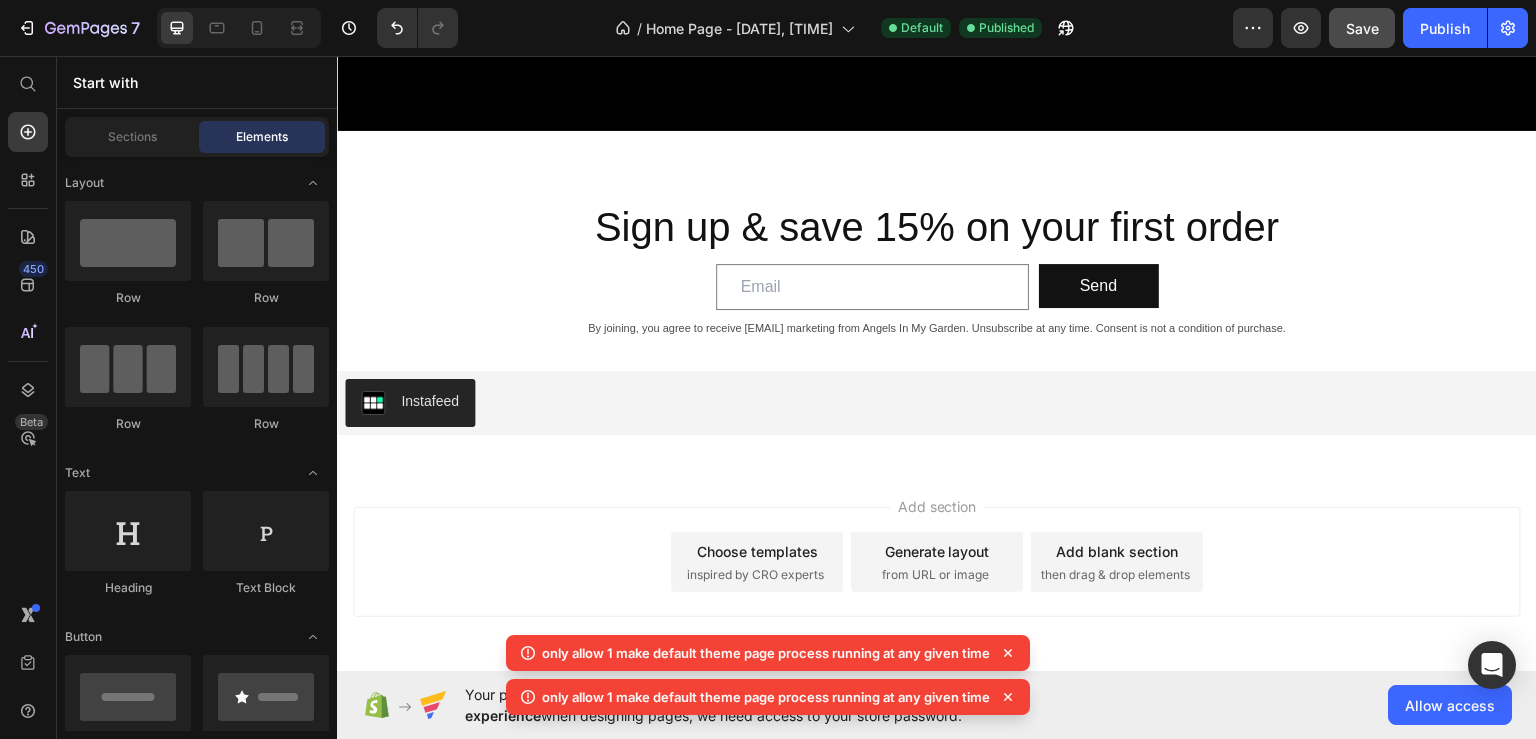 click 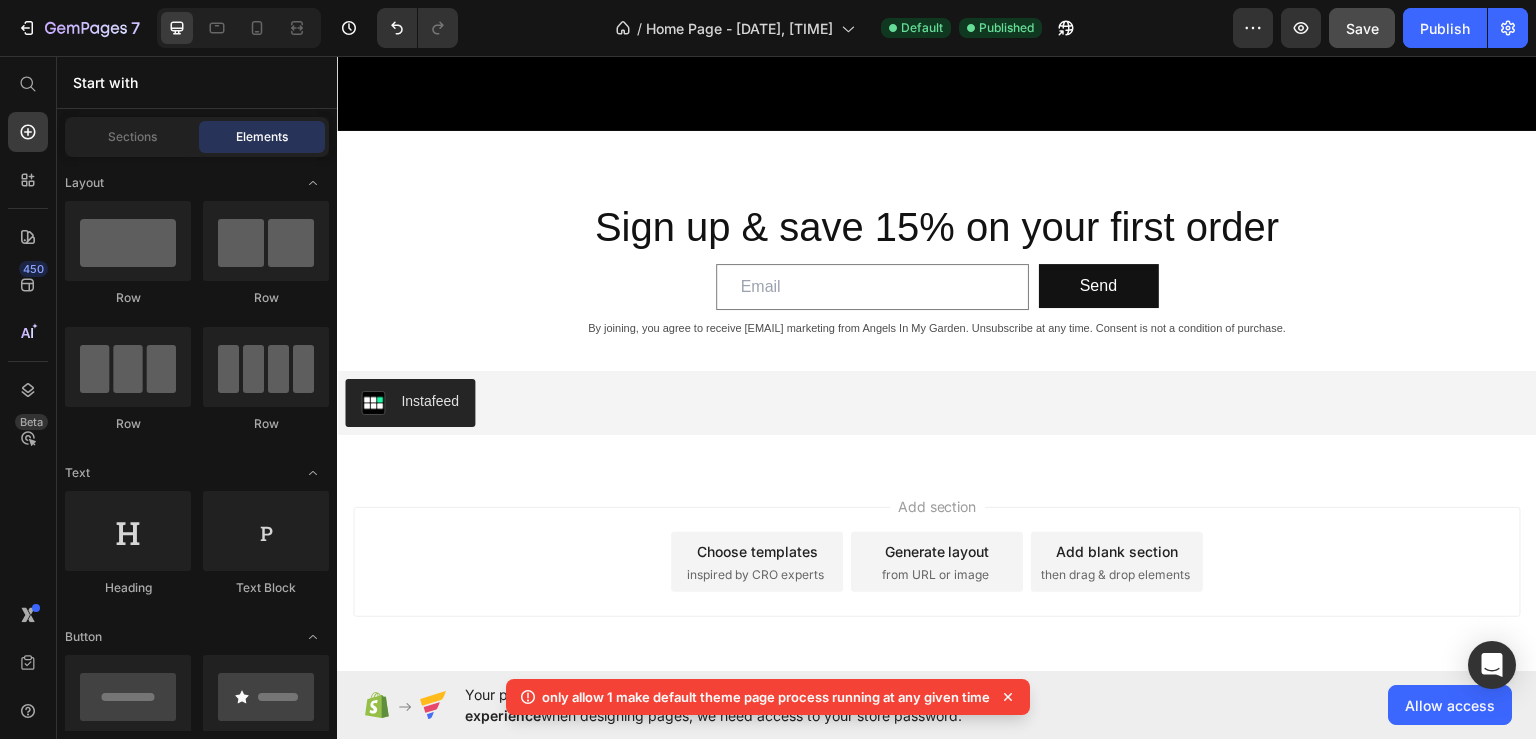 click 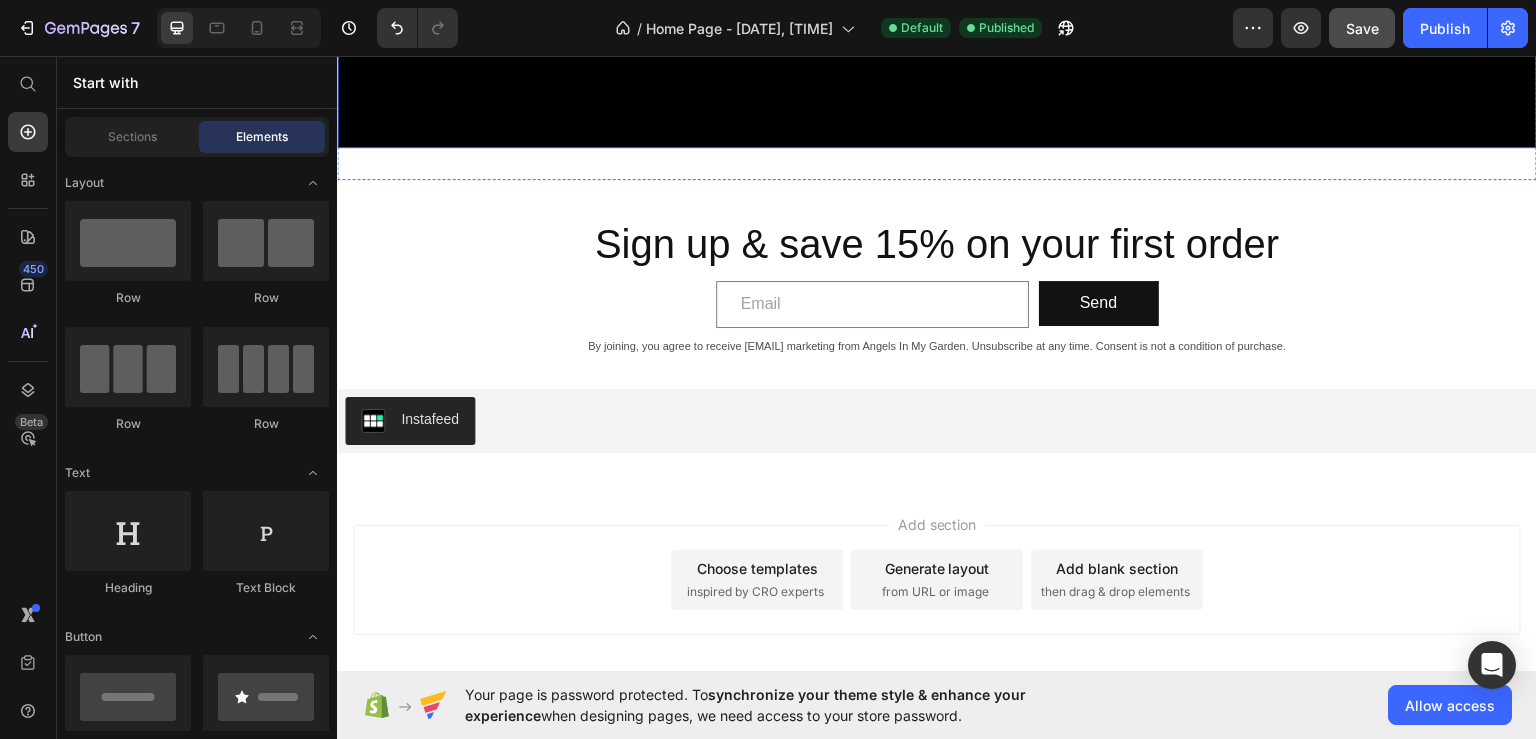 scroll, scrollTop: 3516, scrollLeft: 0, axis: vertical 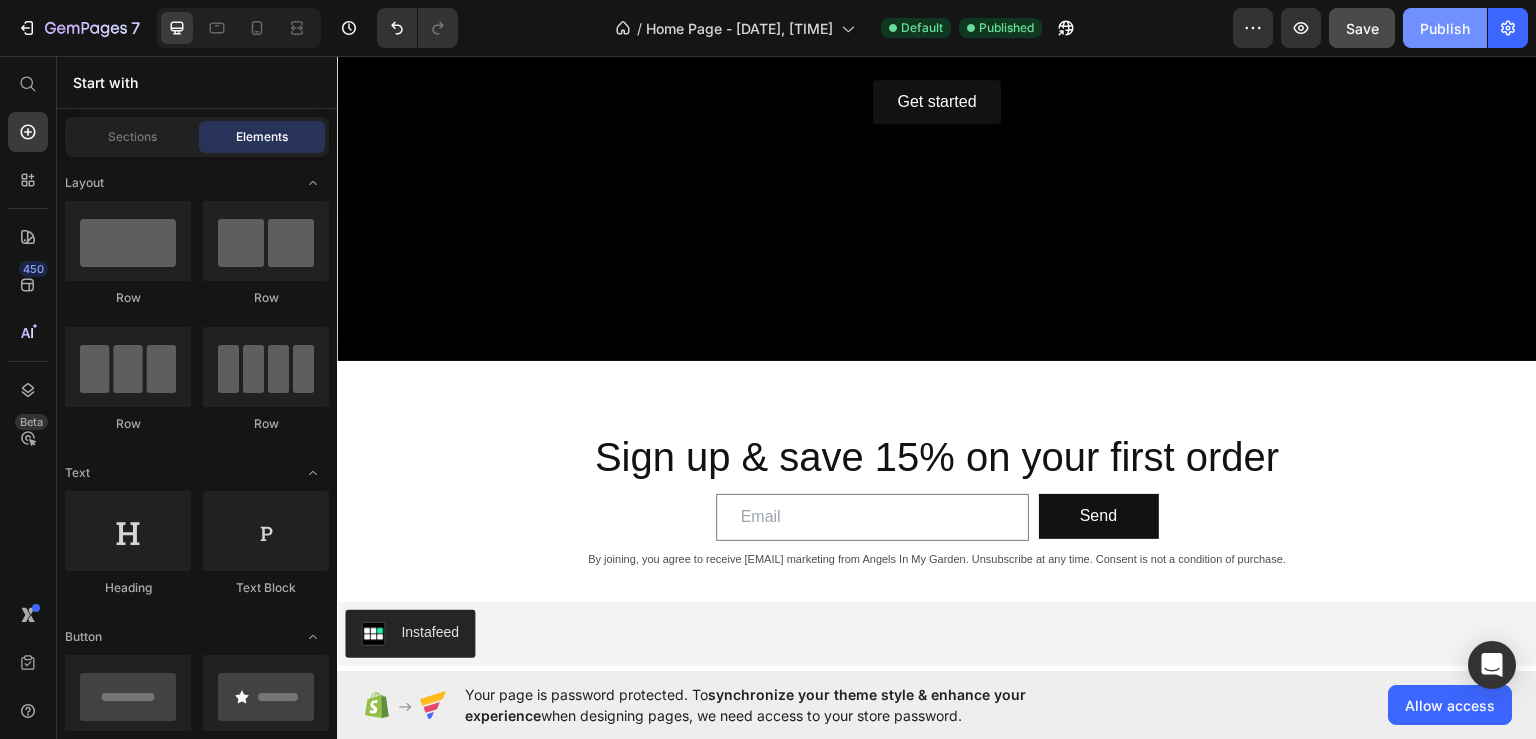 click on "Publish" at bounding box center (1445, 28) 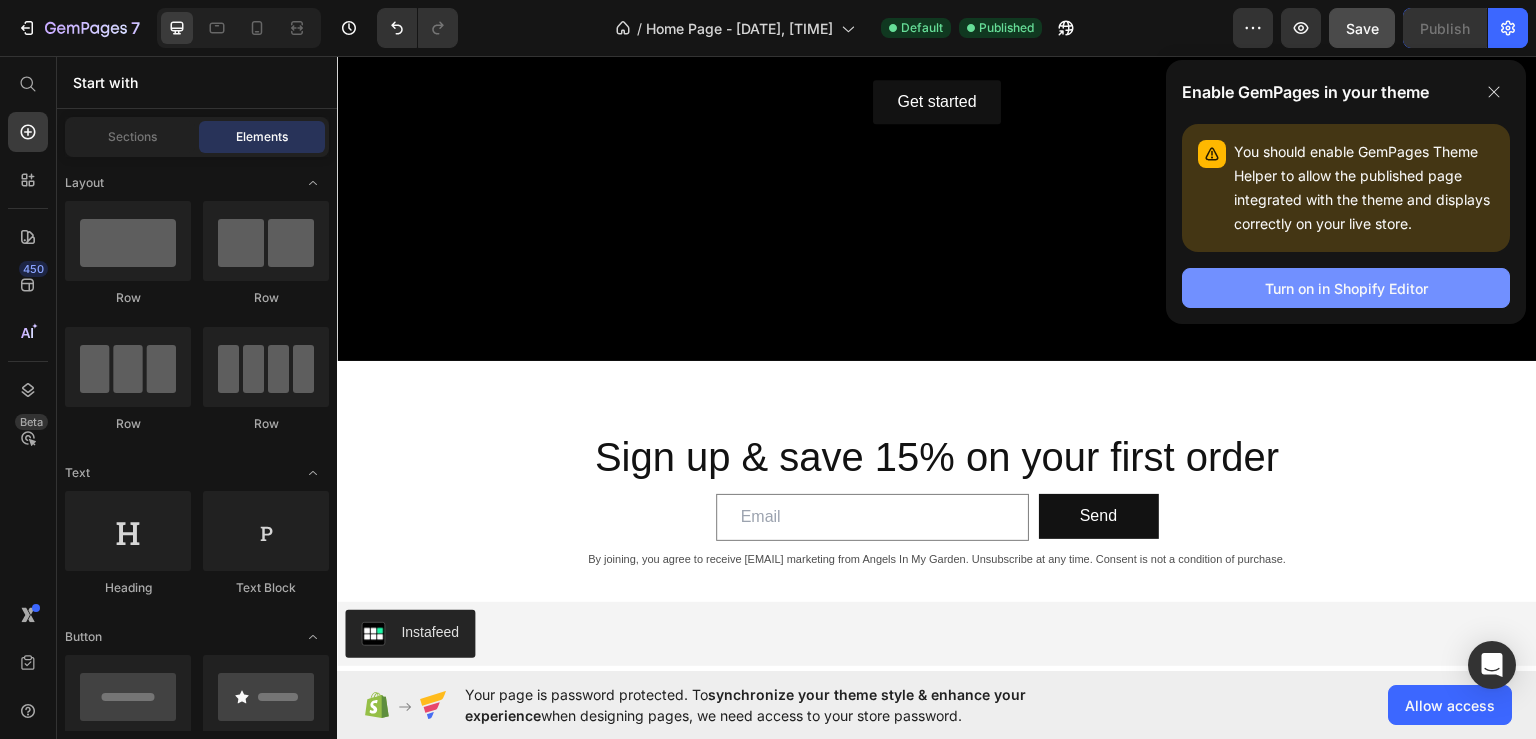 click on "Turn on in Shopify Editor" at bounding box center (1346, 288) 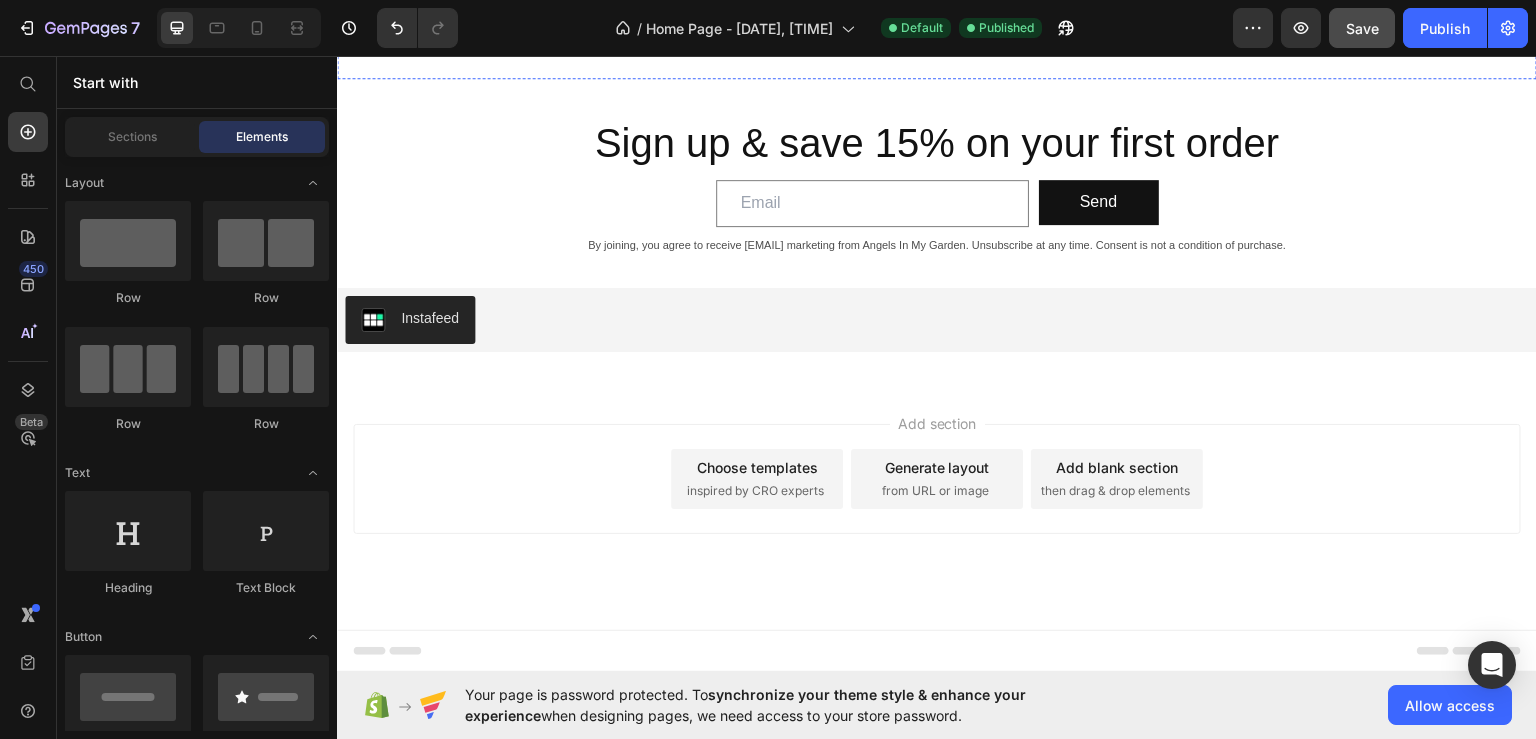 scroll, scrollTop: 3416, scrollLeft: 0, axis: vertical 